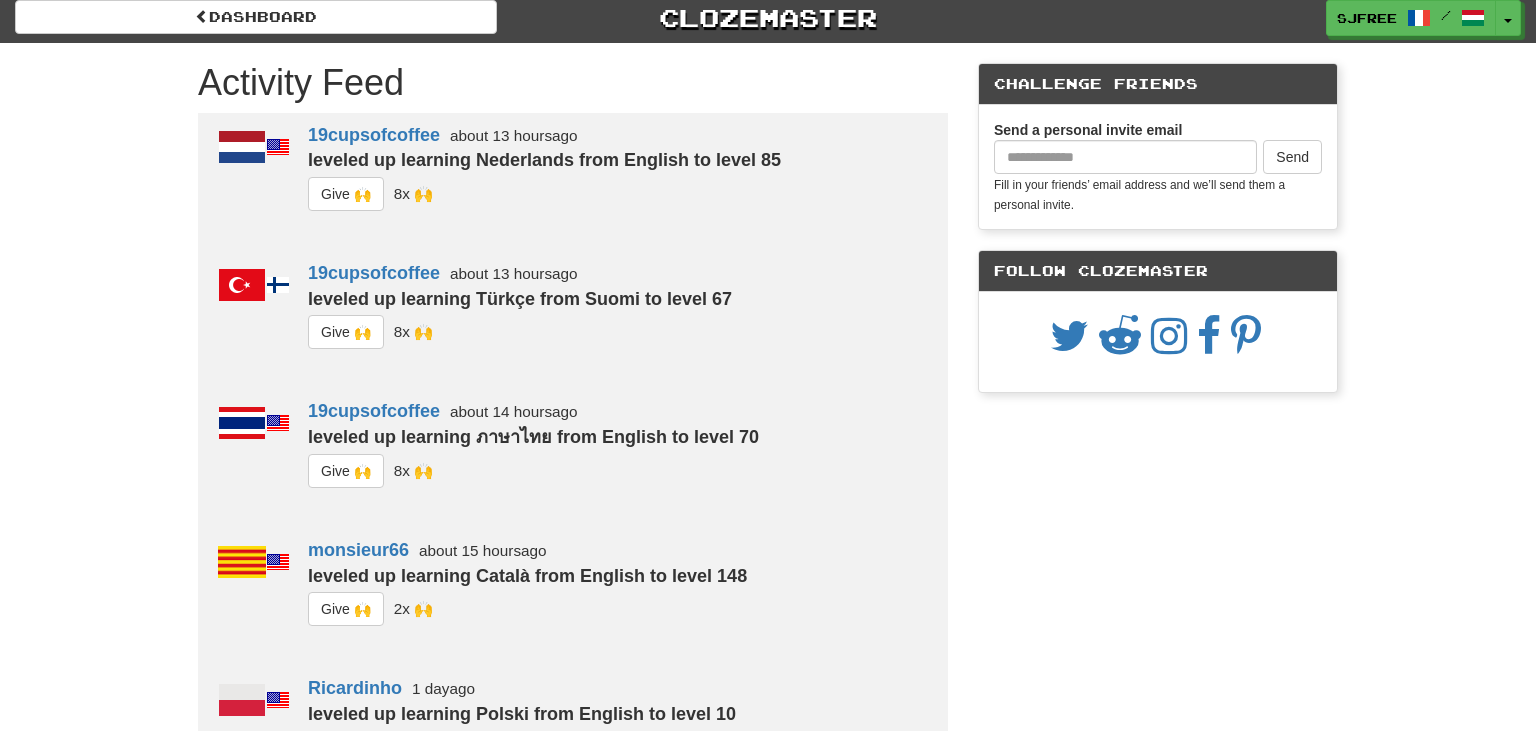 scroll, scrollTop: 0, scrollLeft: 0, axis: both 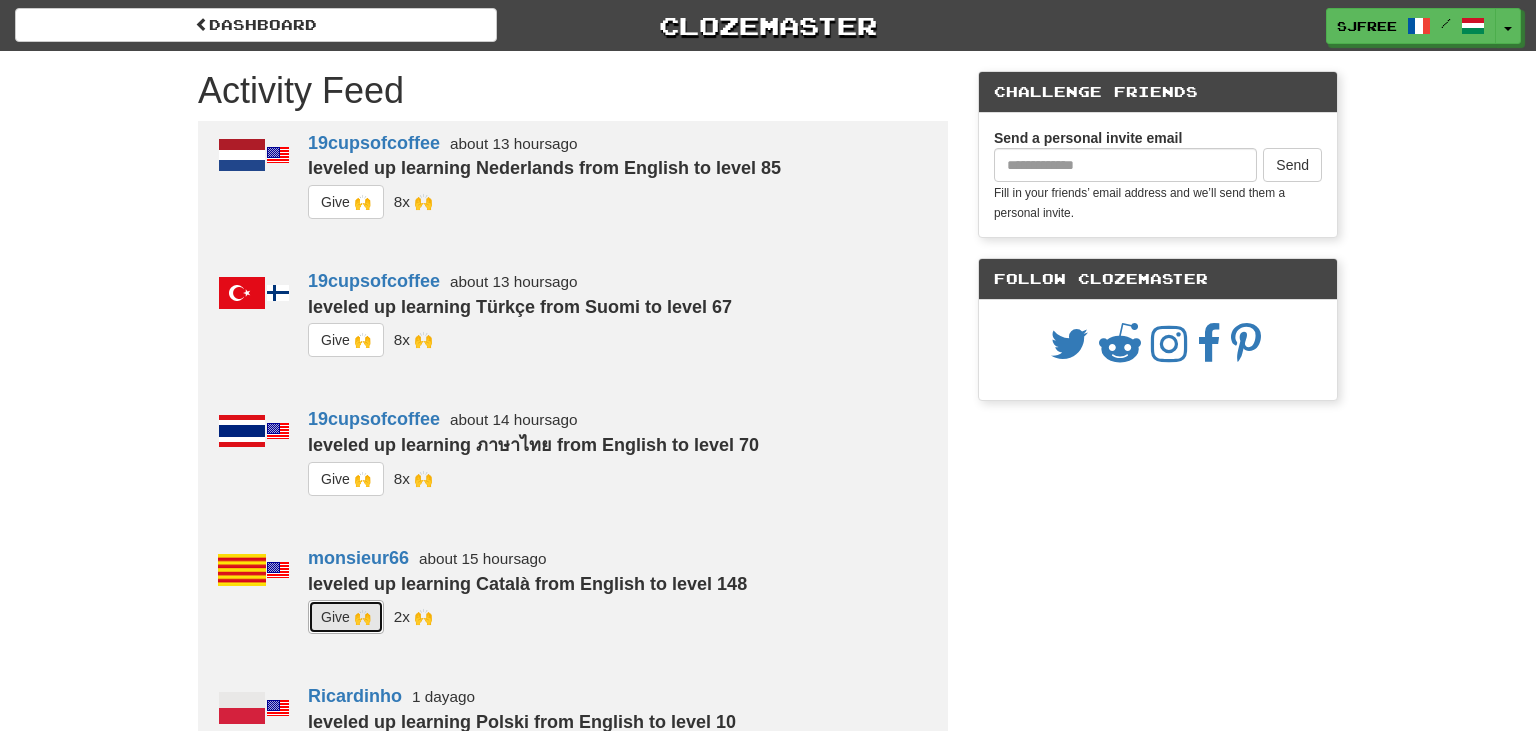 click on "G i ve 🙌" at bounding box center [346, 617] 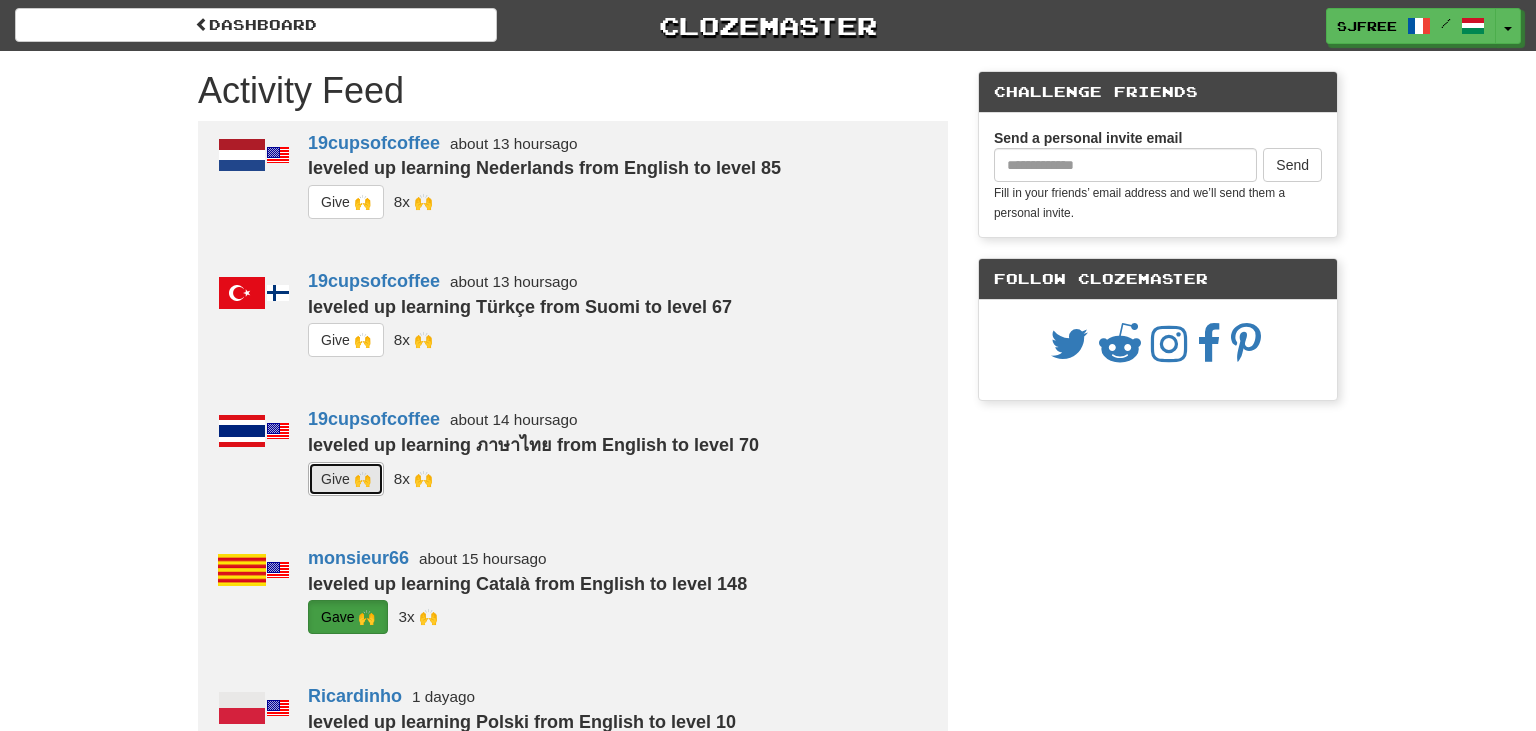 click on "G i ve 🙌" at bounding box center [346, 479] 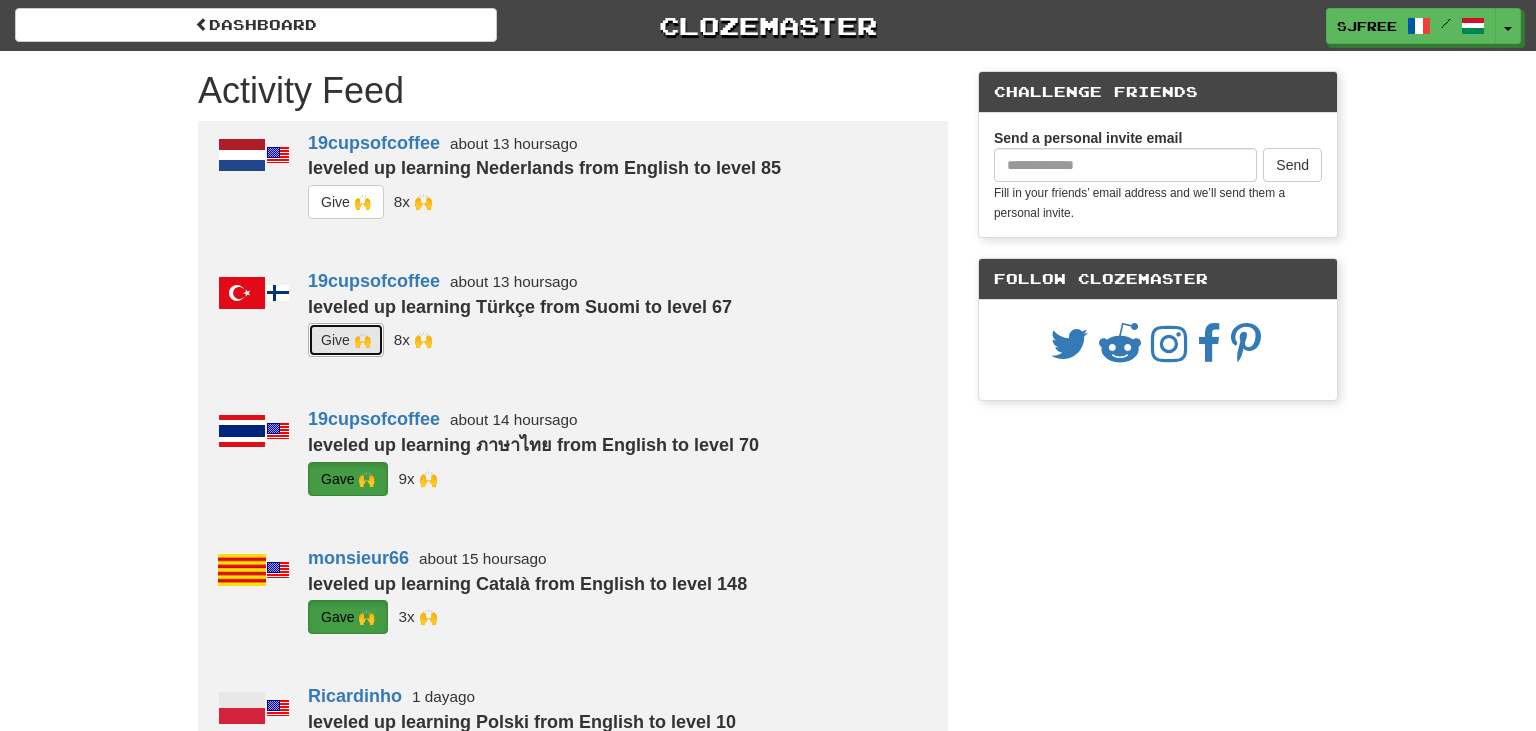 click on "G i ve 🙌" at bounding box center [346, 340] 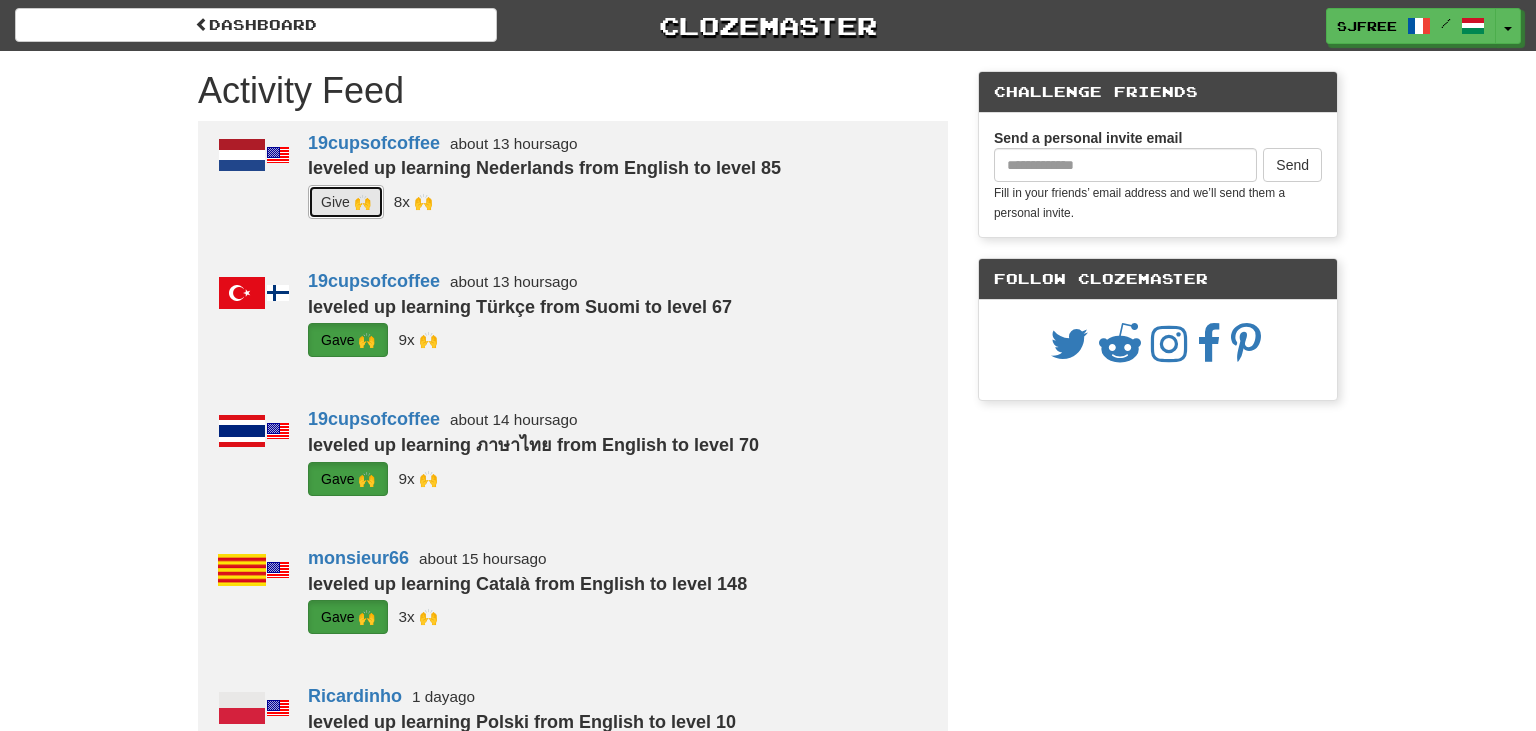 click on "G i ve 🙌" at bounding box center [346, 202] 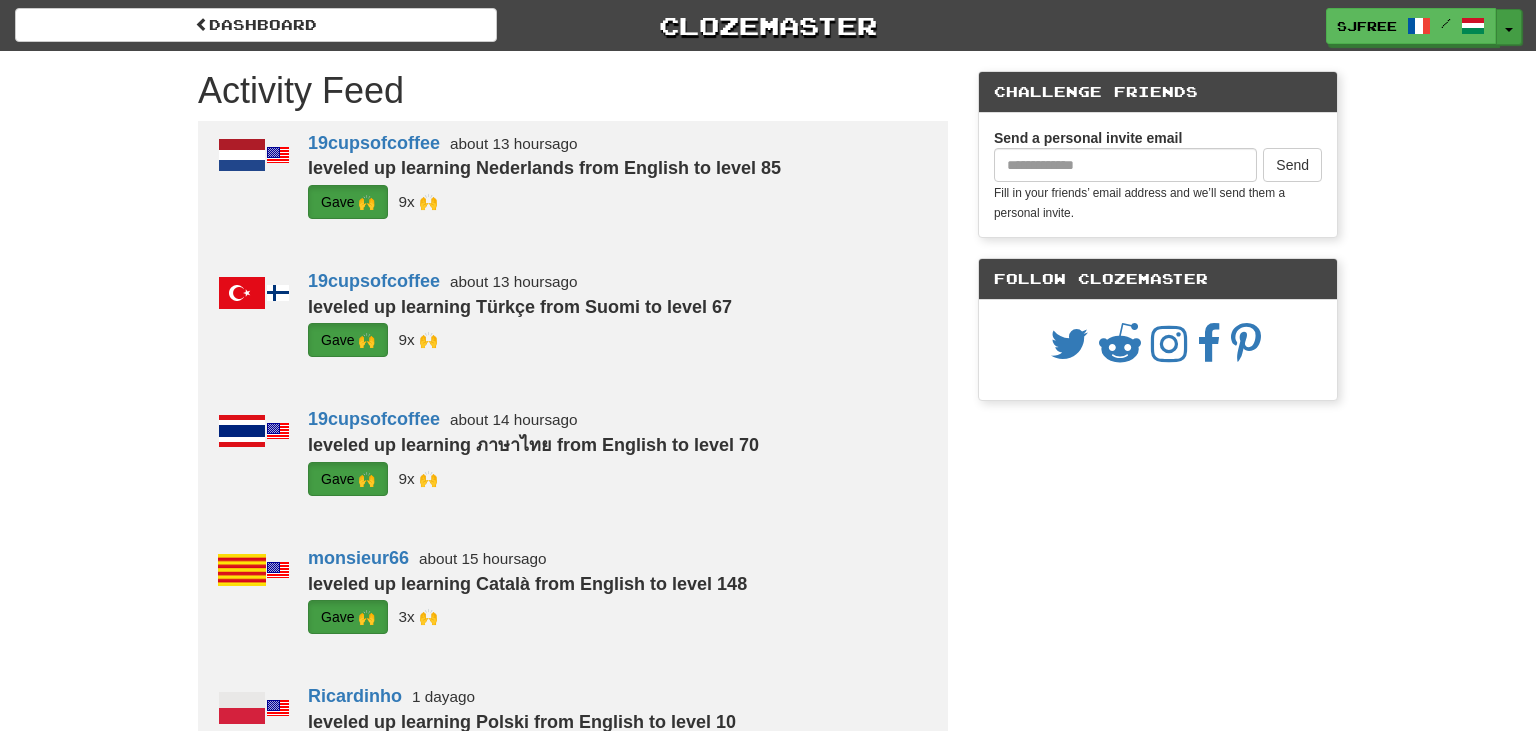click at bounding box center [1509, 30] 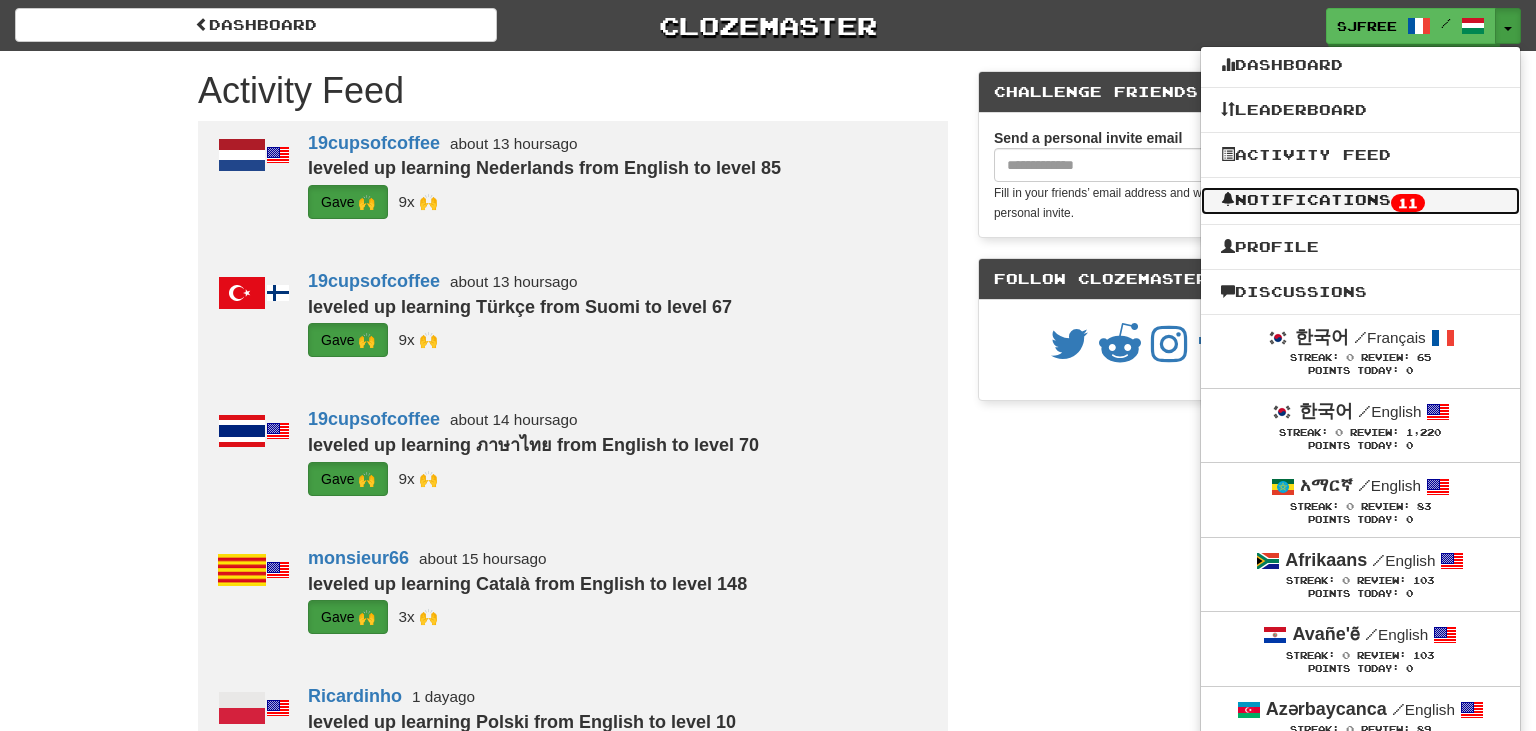 click on "Notifications
11" at bounding box center (1360, 201) 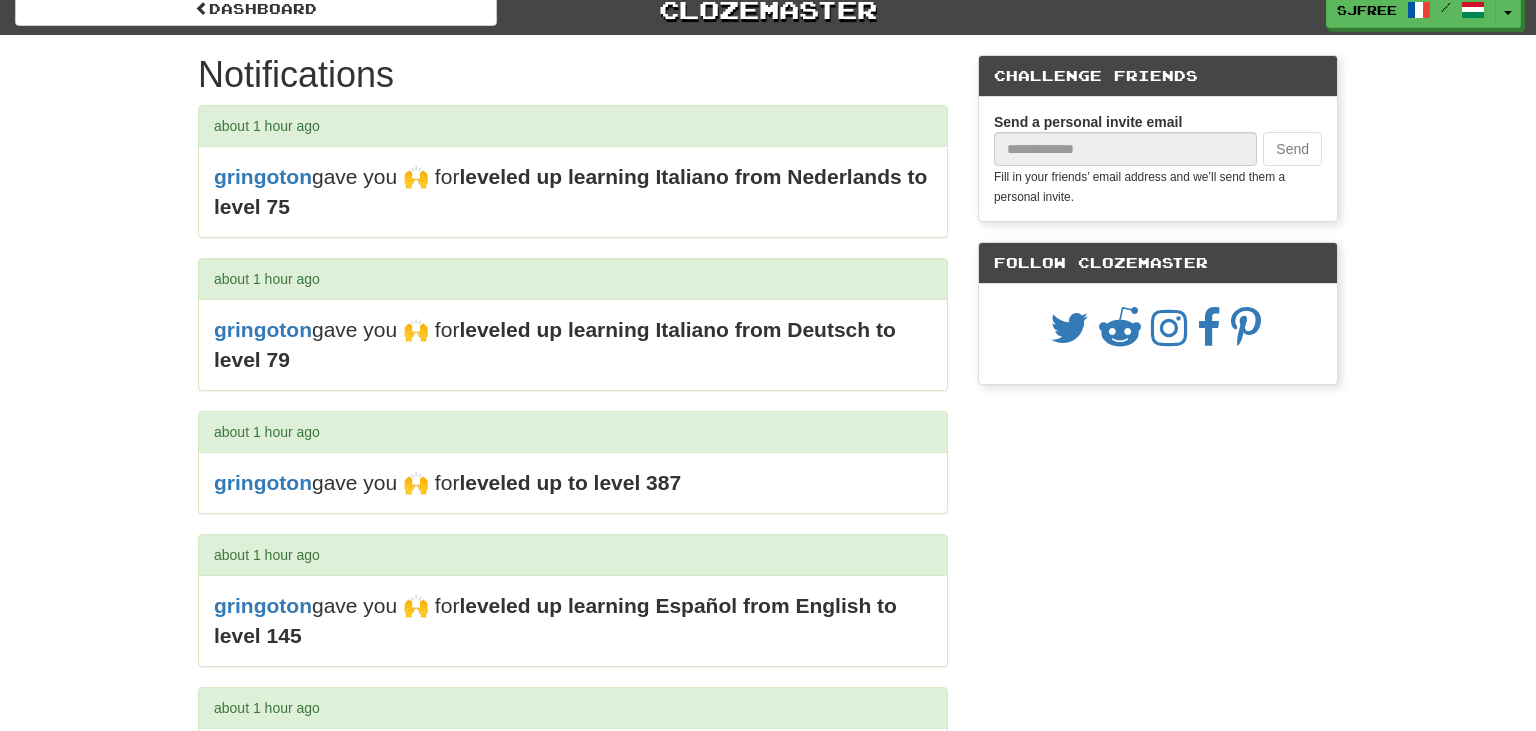 scroll, scrollTop: 0, scrollLeft: 0, axis: both 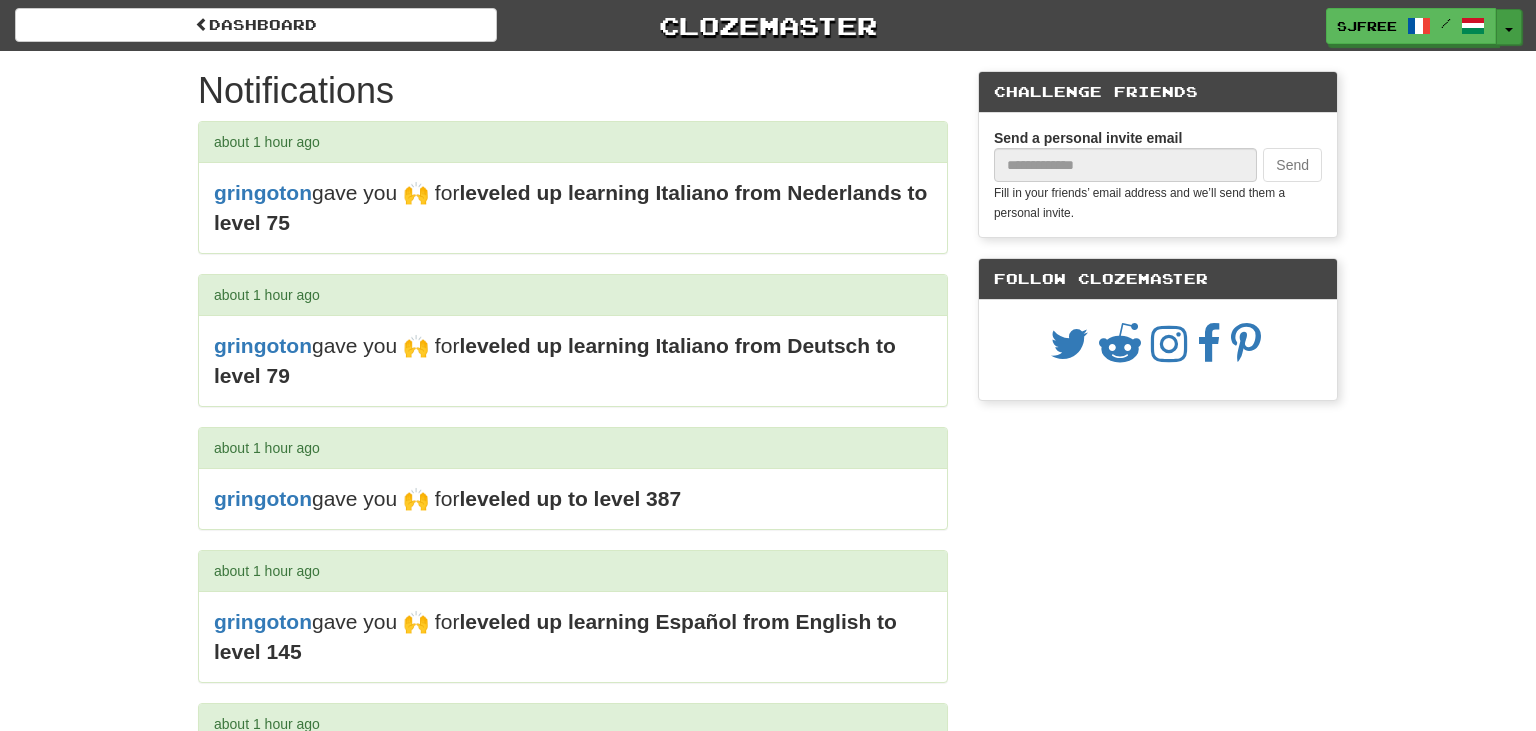 click on "Toggle Dropdown" at bounding box center [1509, 27] 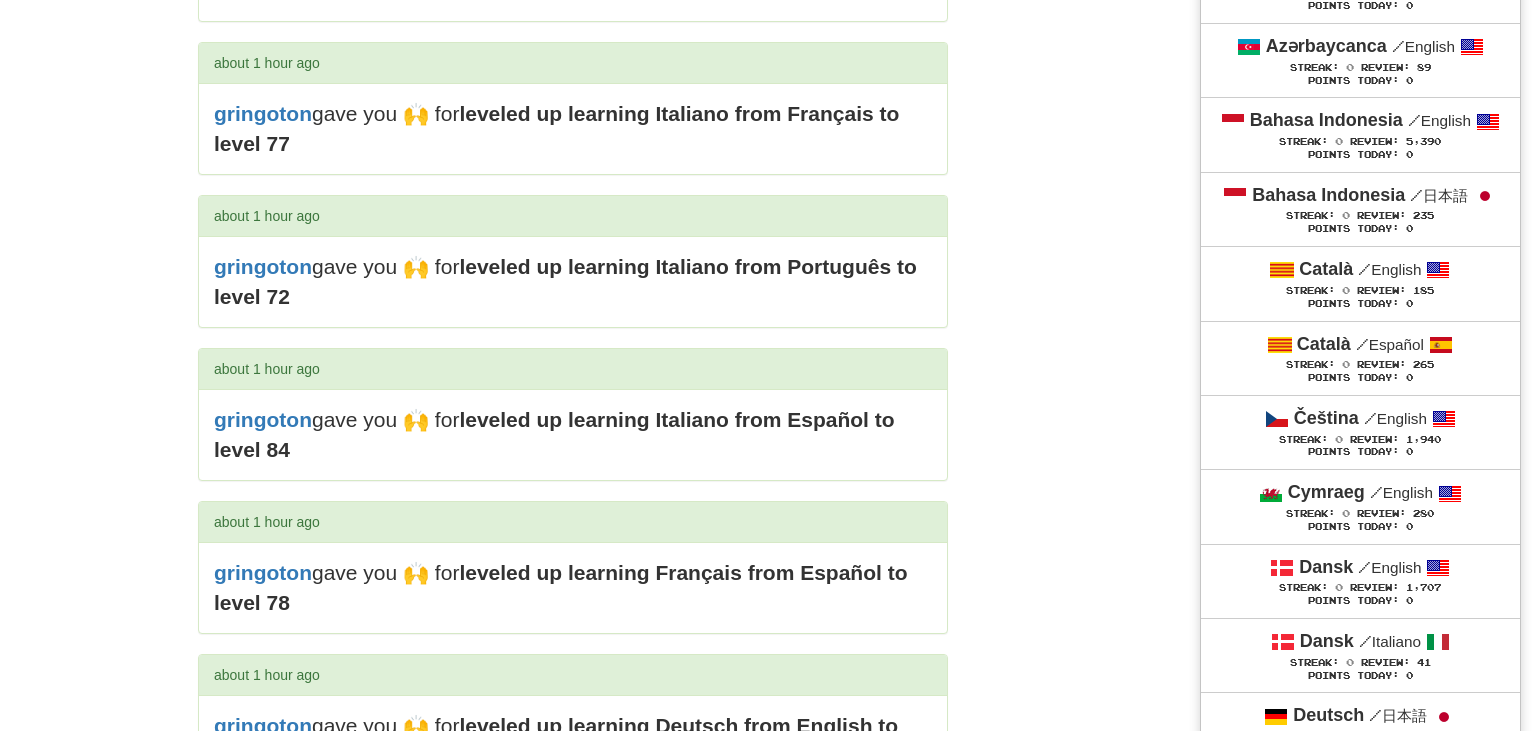 scroll, scrollTop: 674, scrollLeft: 0, axis: vertical 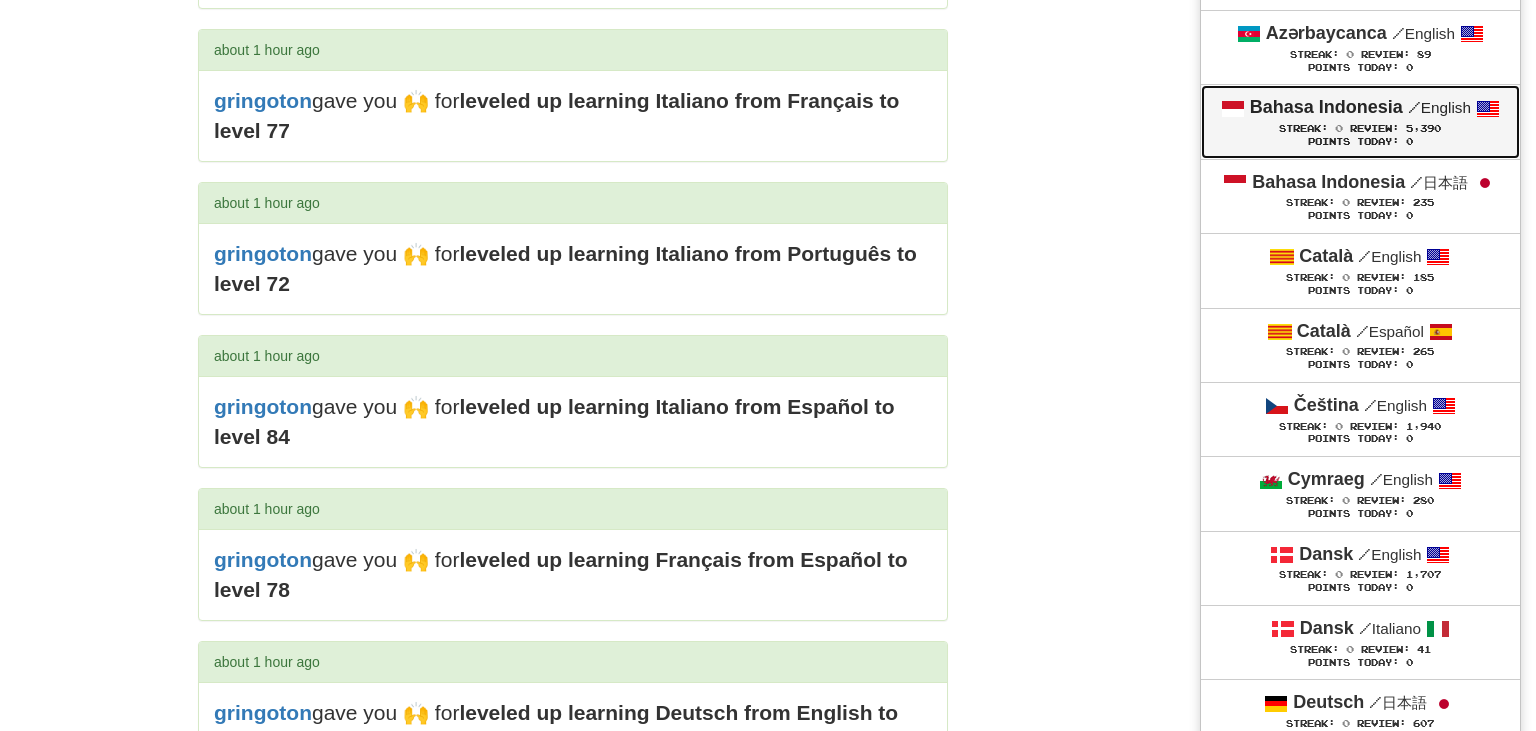 click on "Review:" at bounding box center [1374, 128] 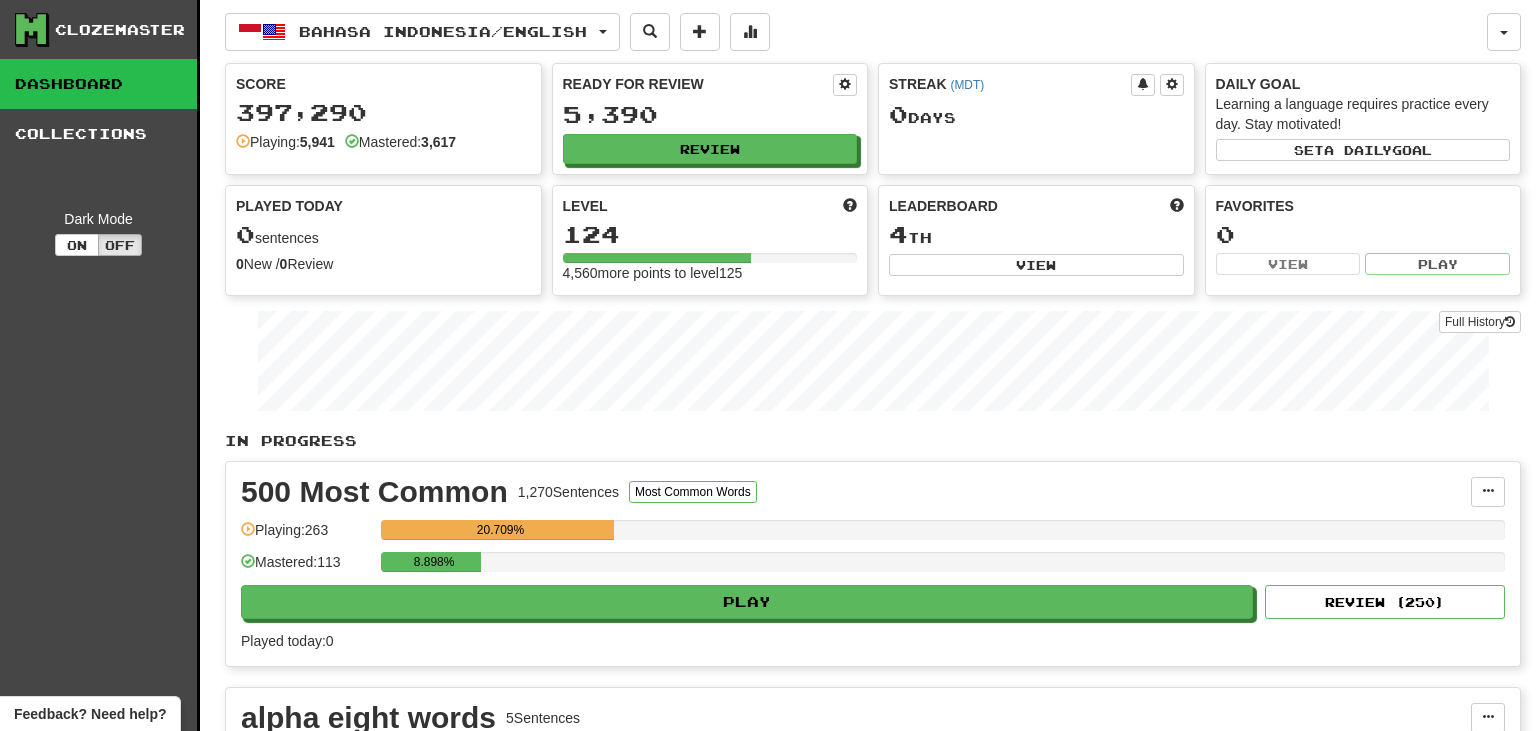 scroll, scrollTop: 0, scrollLeft: 0, axis: both 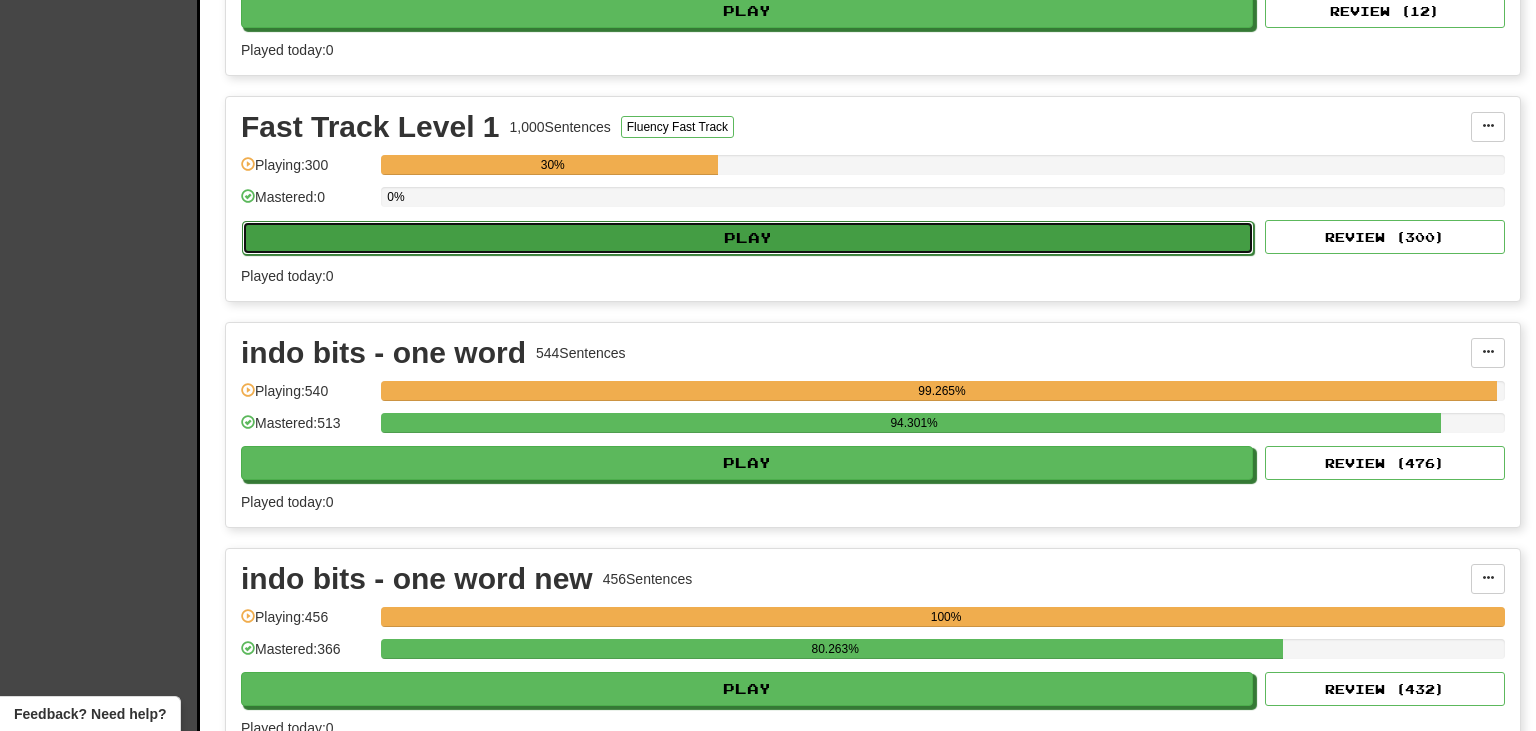 click on "Play" at bounding box center [748, 238] 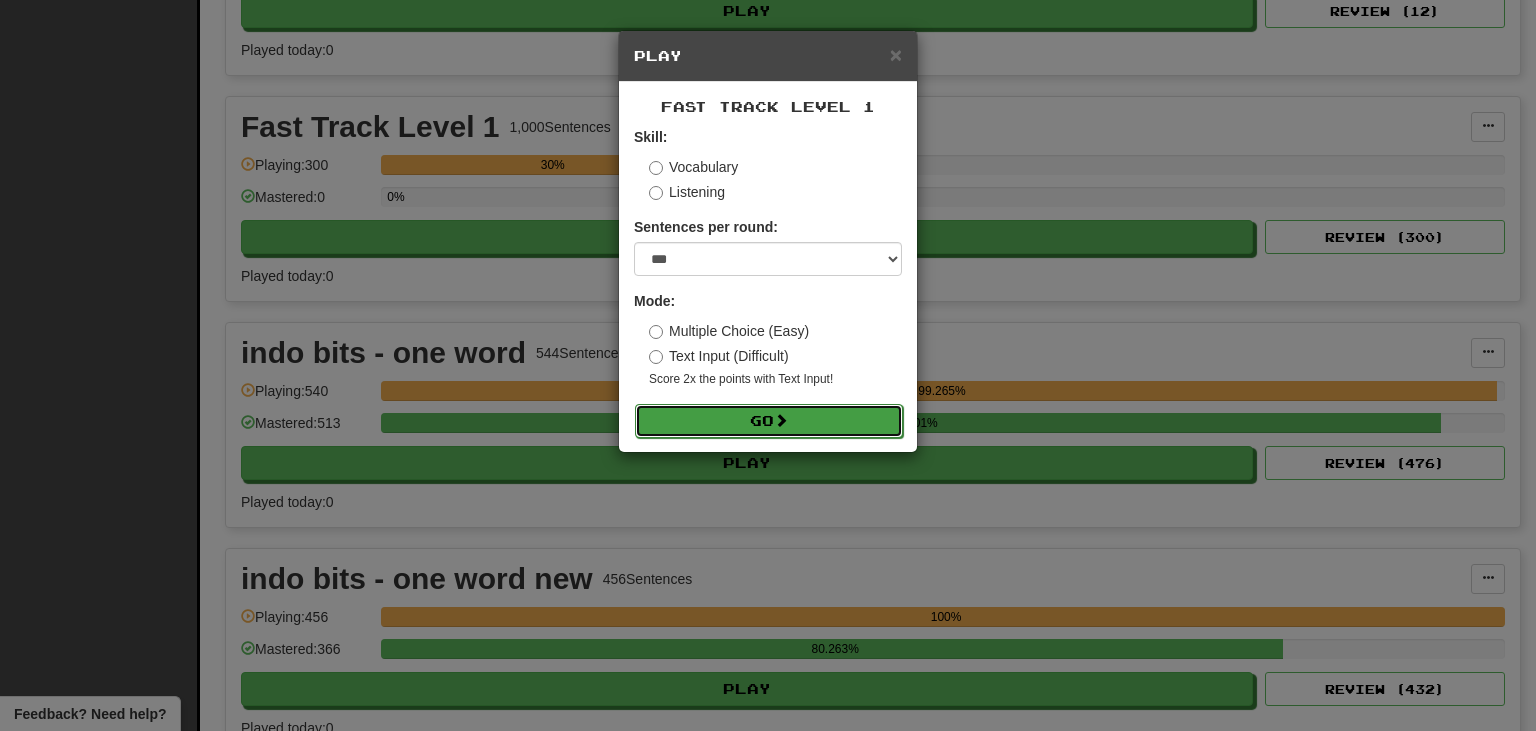 click on "Go" at bounding box center (769, 421) 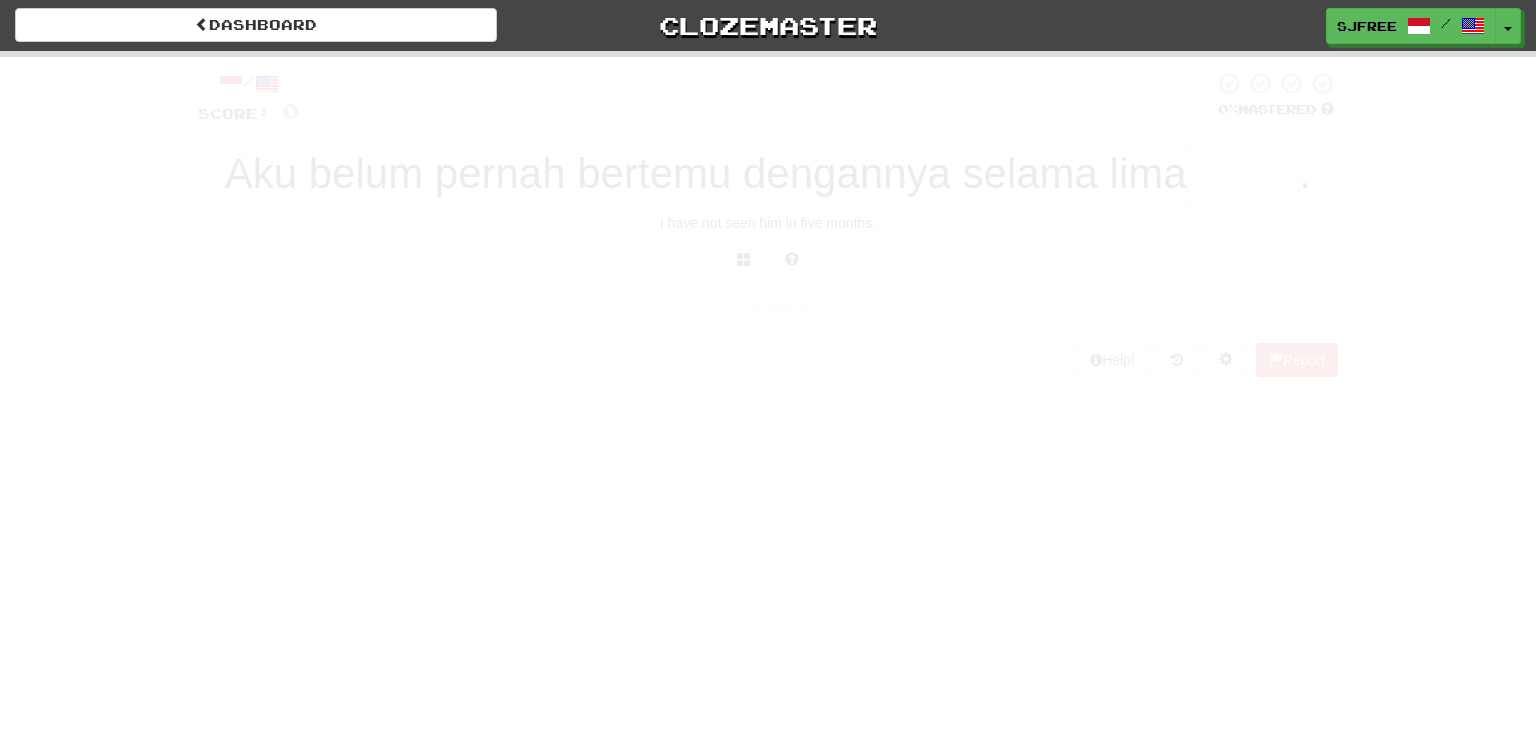 scroll, scrollTop: 0, scrollLeft: 0, axis: both 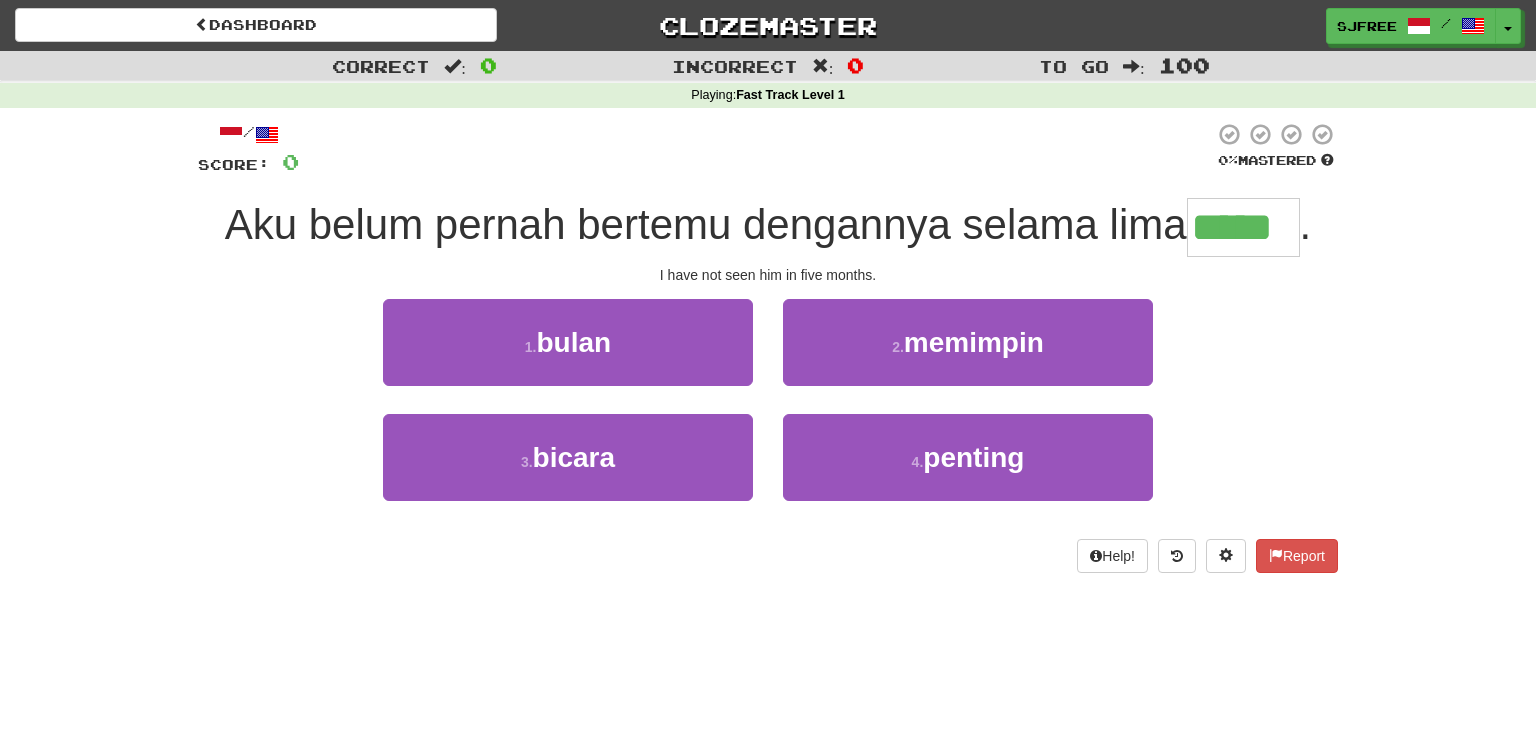 type on "*****" 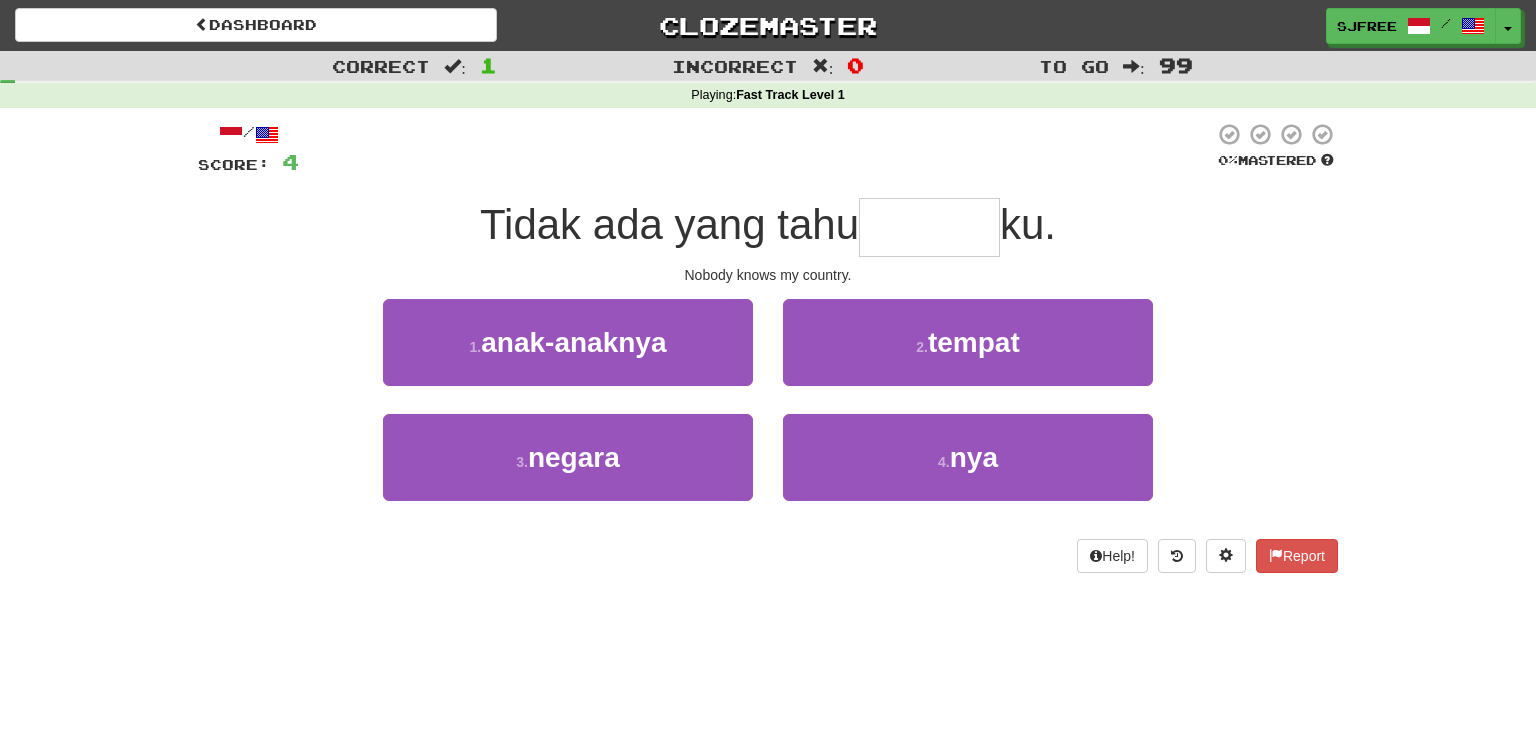 type on "*" 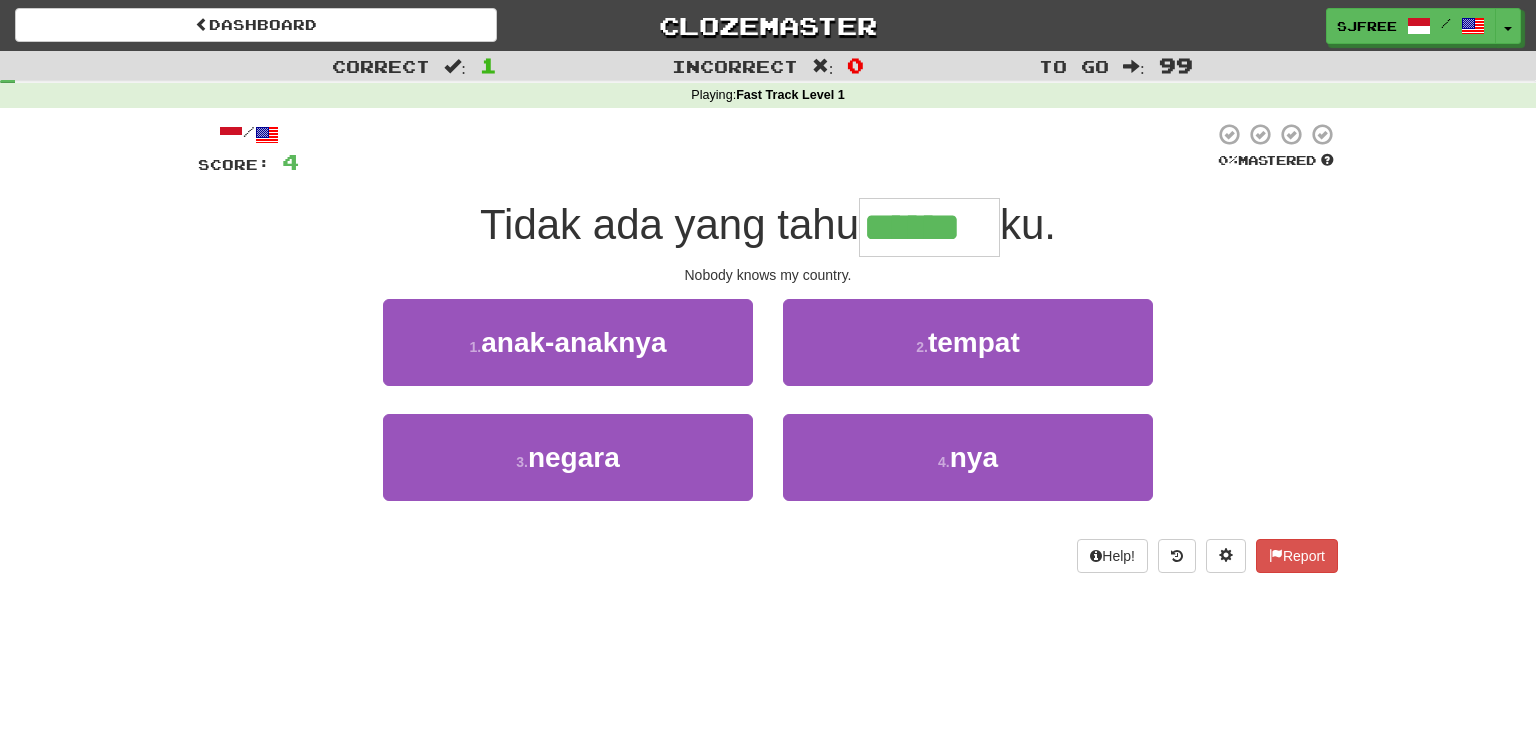 type on "******" 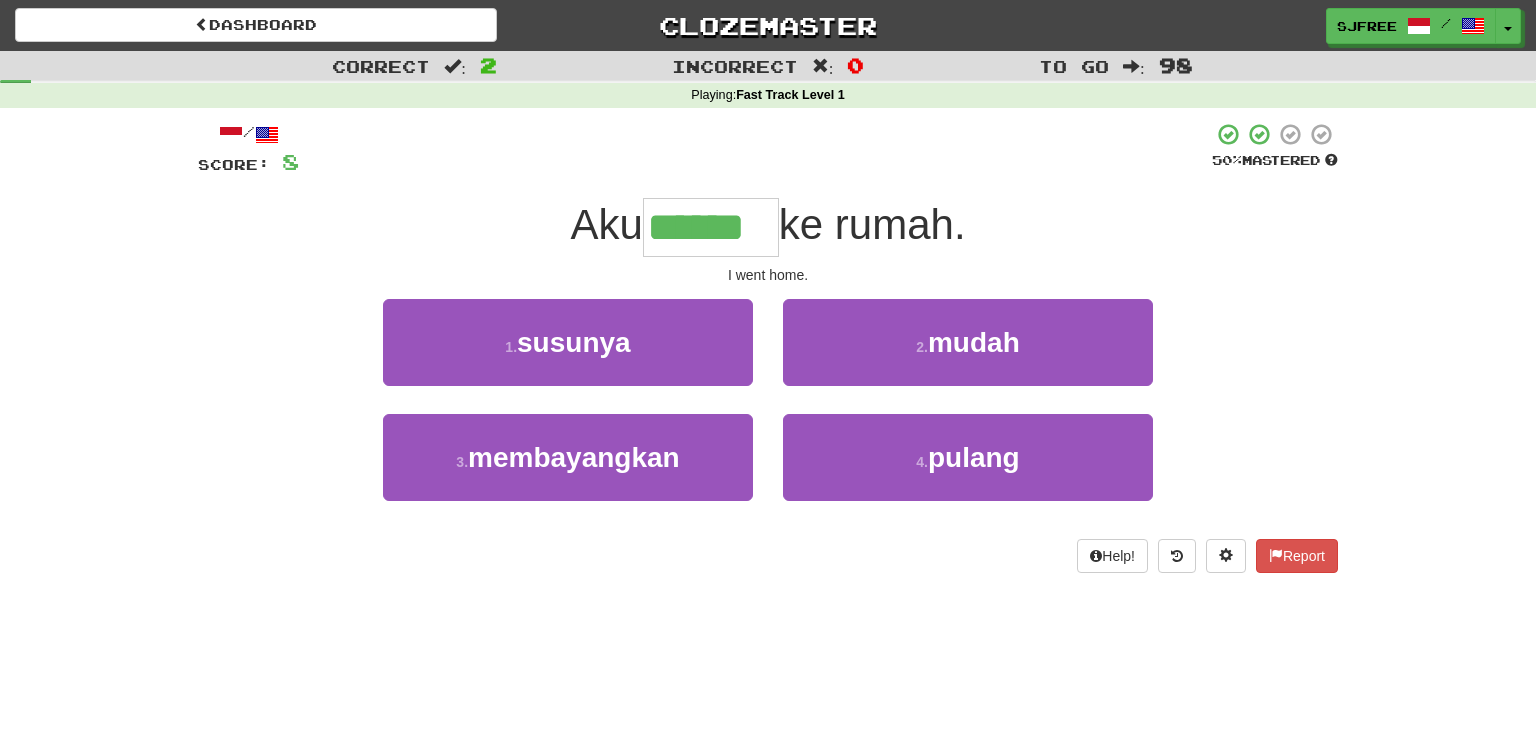 type on "******" 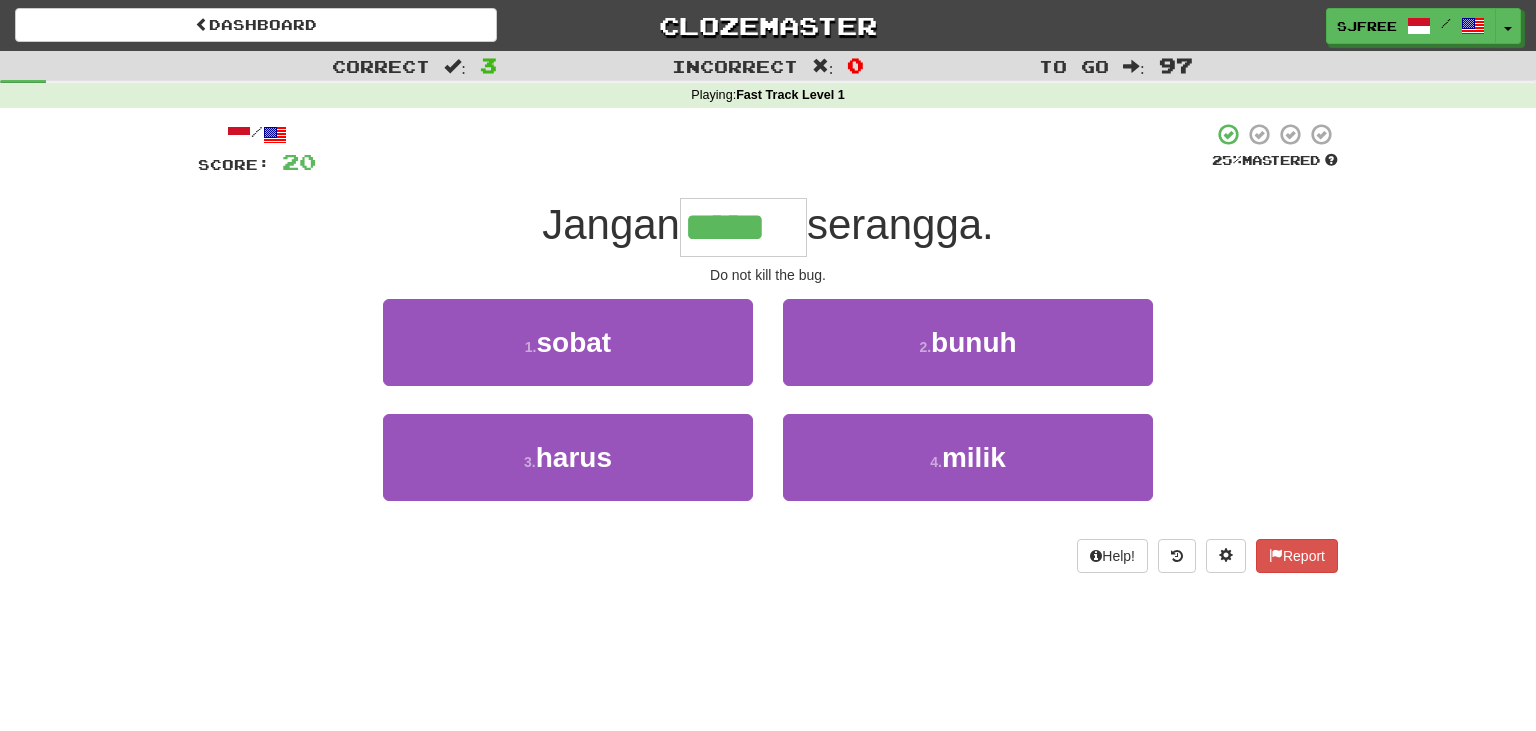 type on "*****" 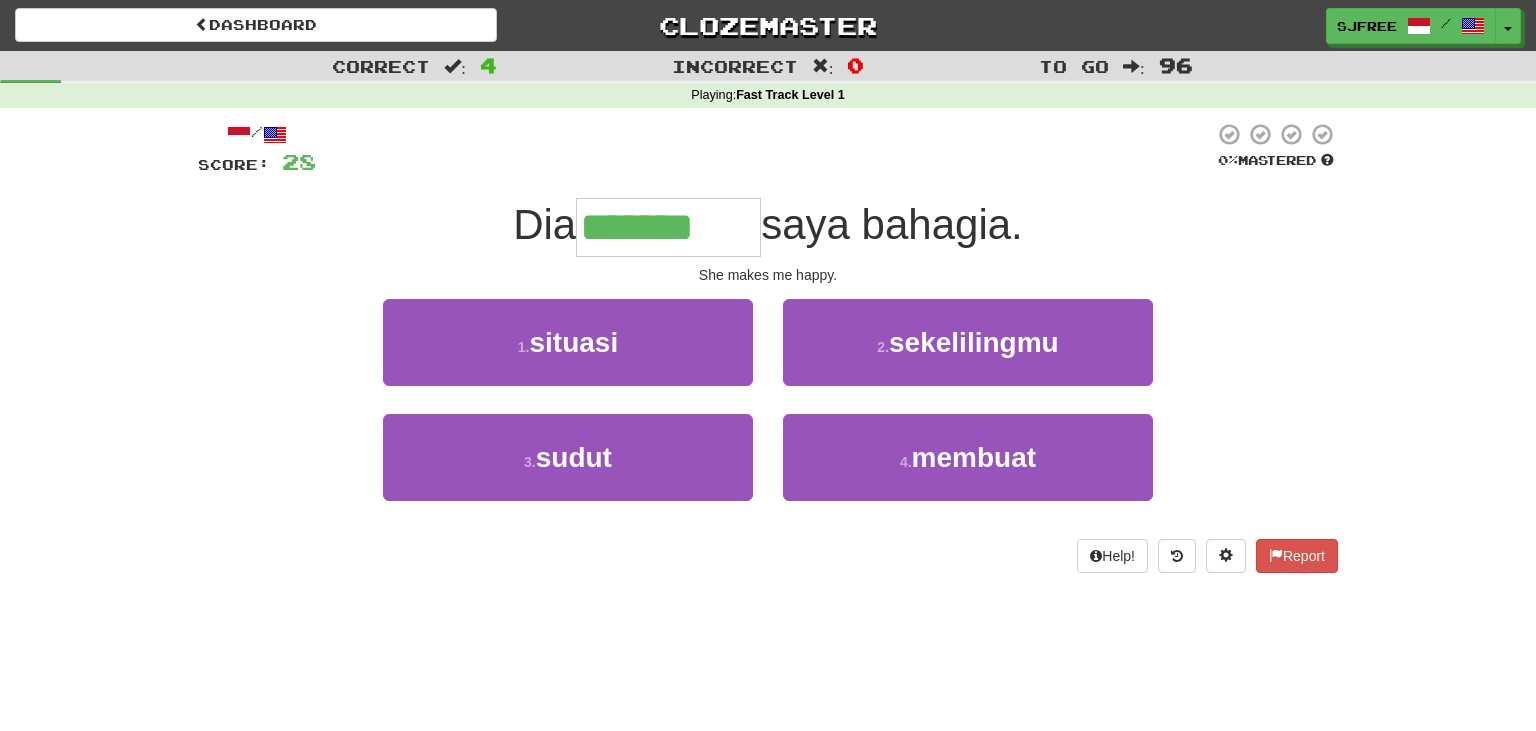type on "*******" 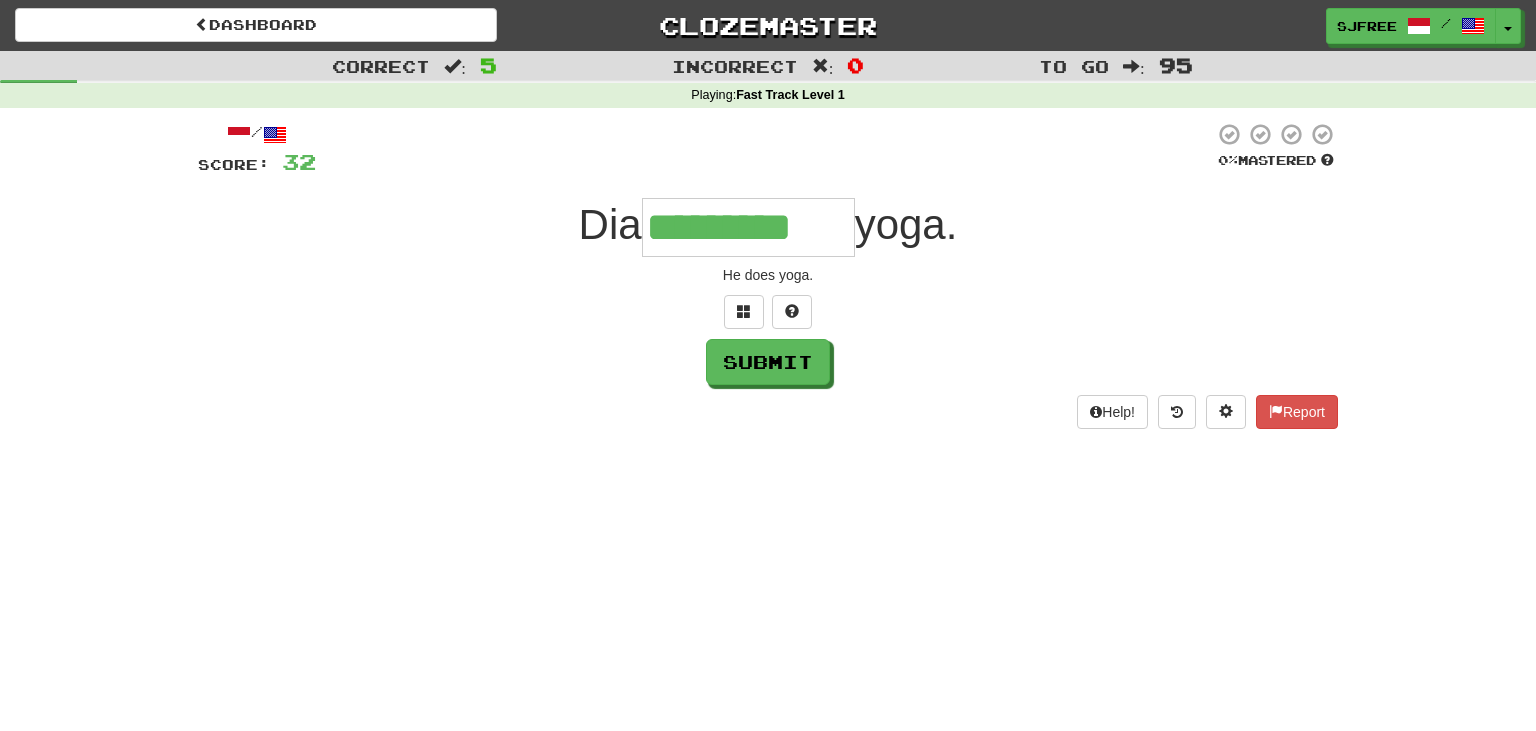 type on "*********" 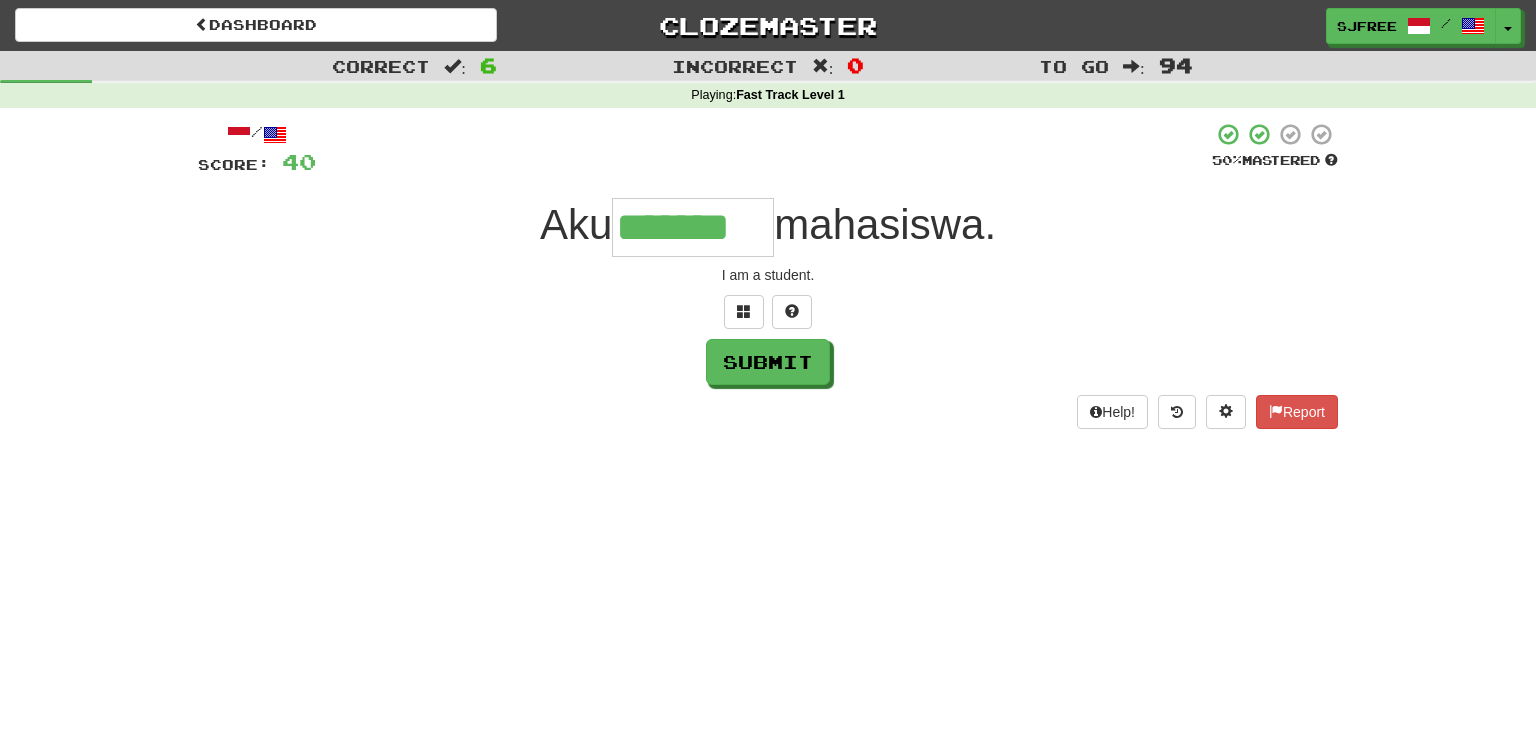 type on "*******" 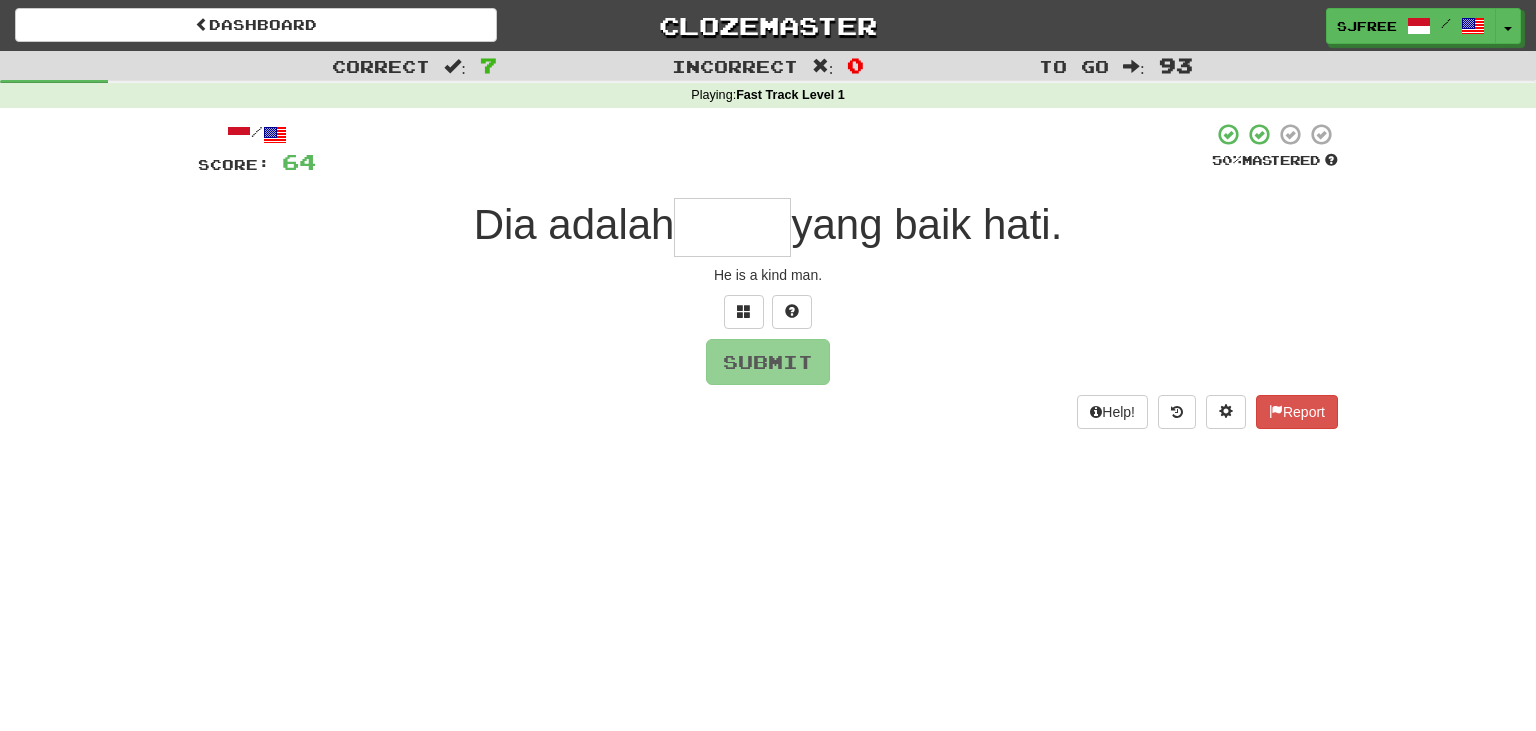 type on "*" 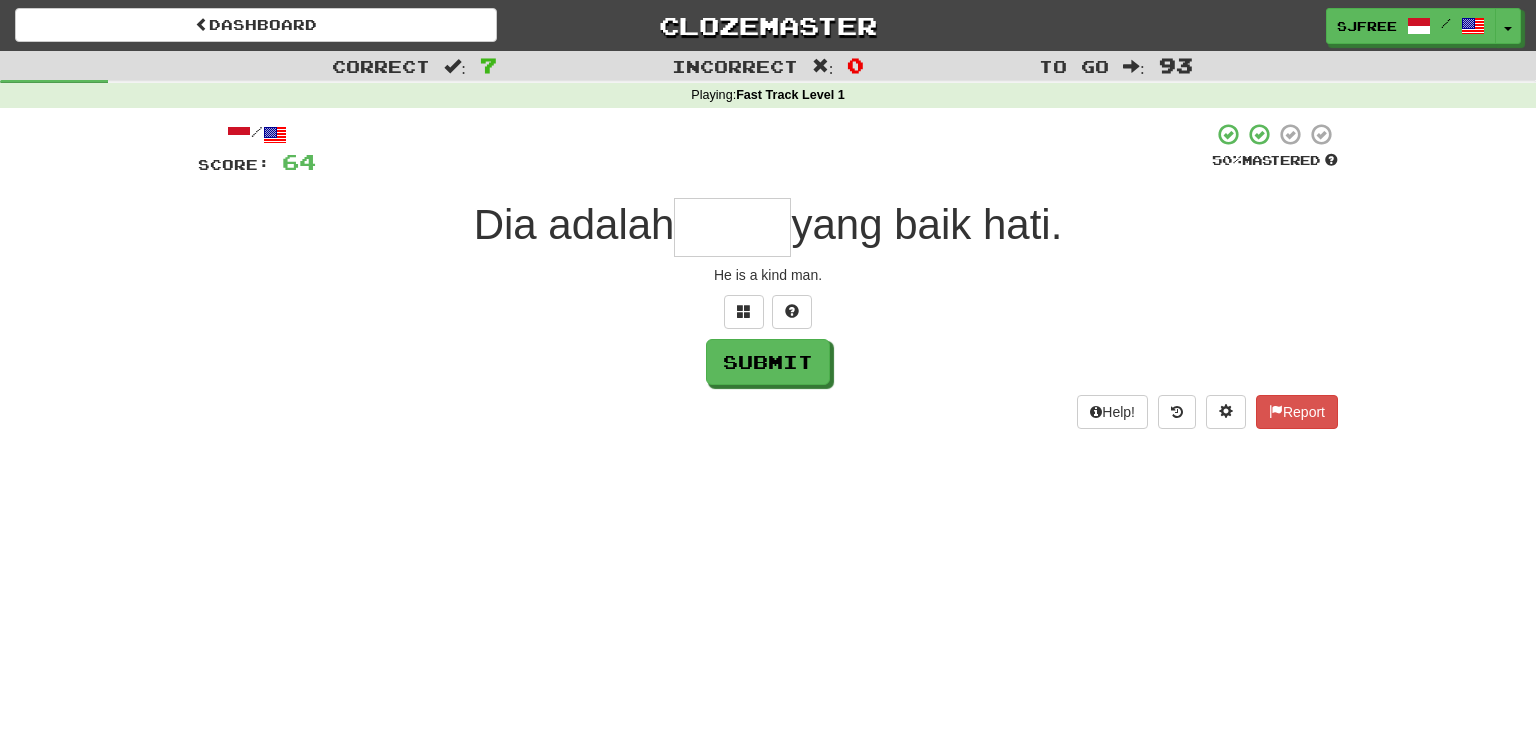 type on "*" 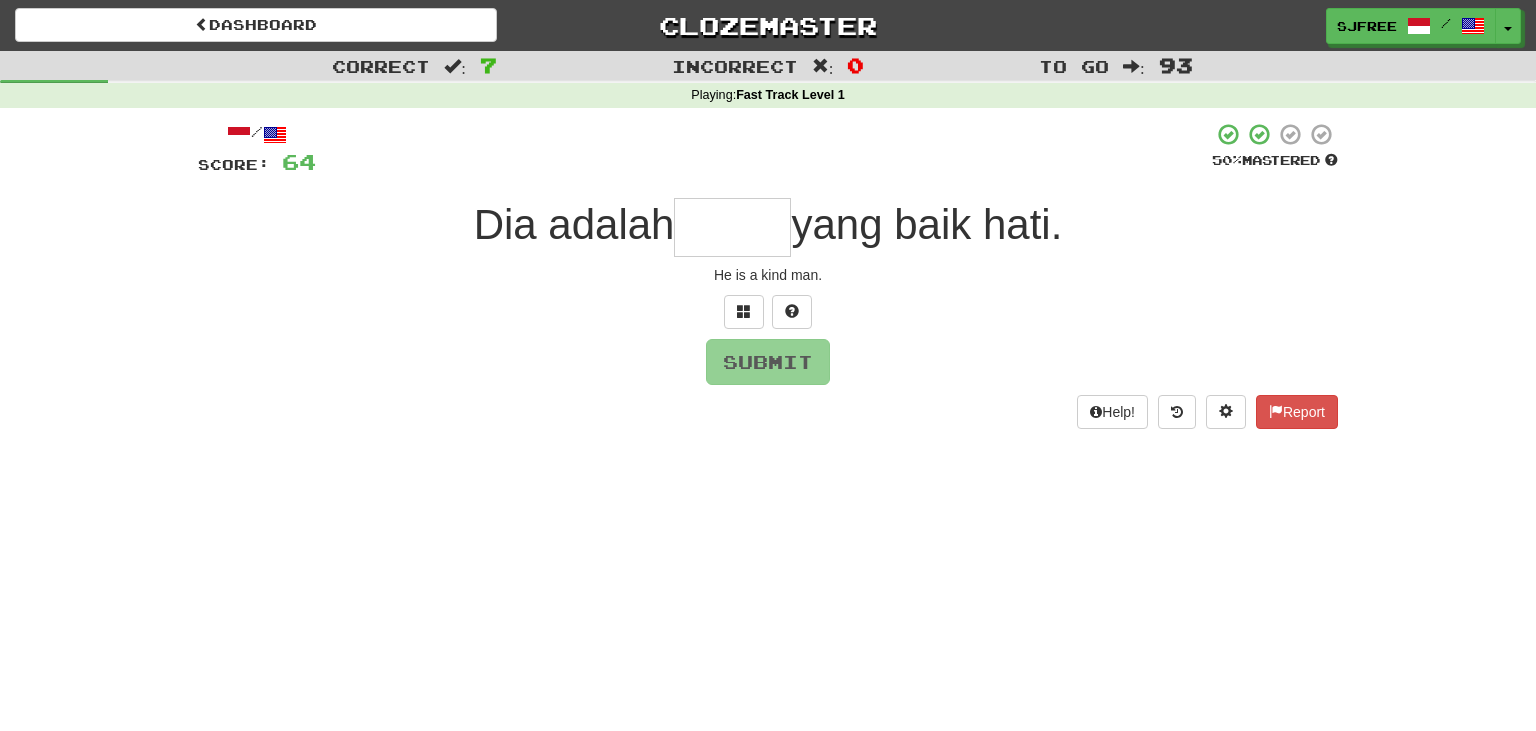 type on "*" 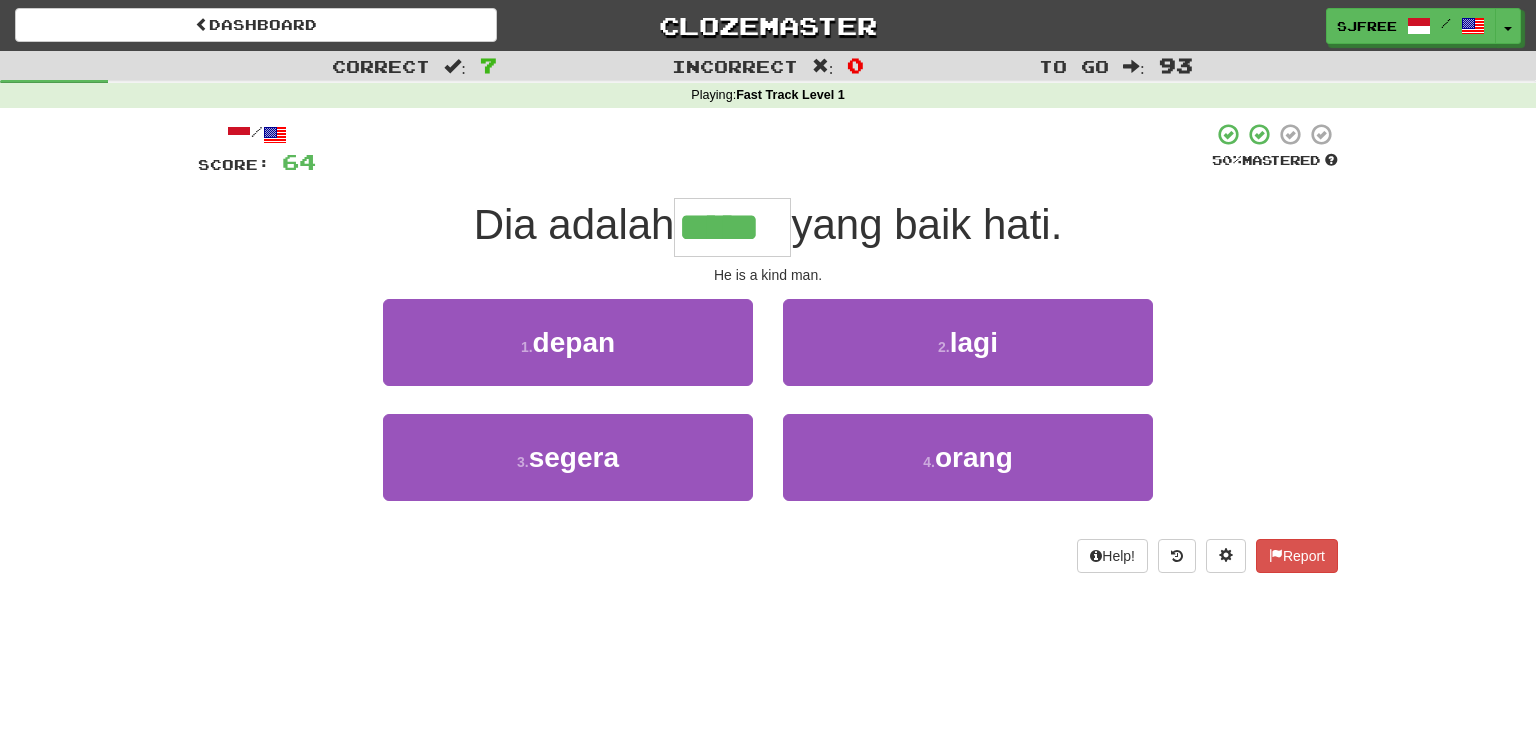 type on "*****" 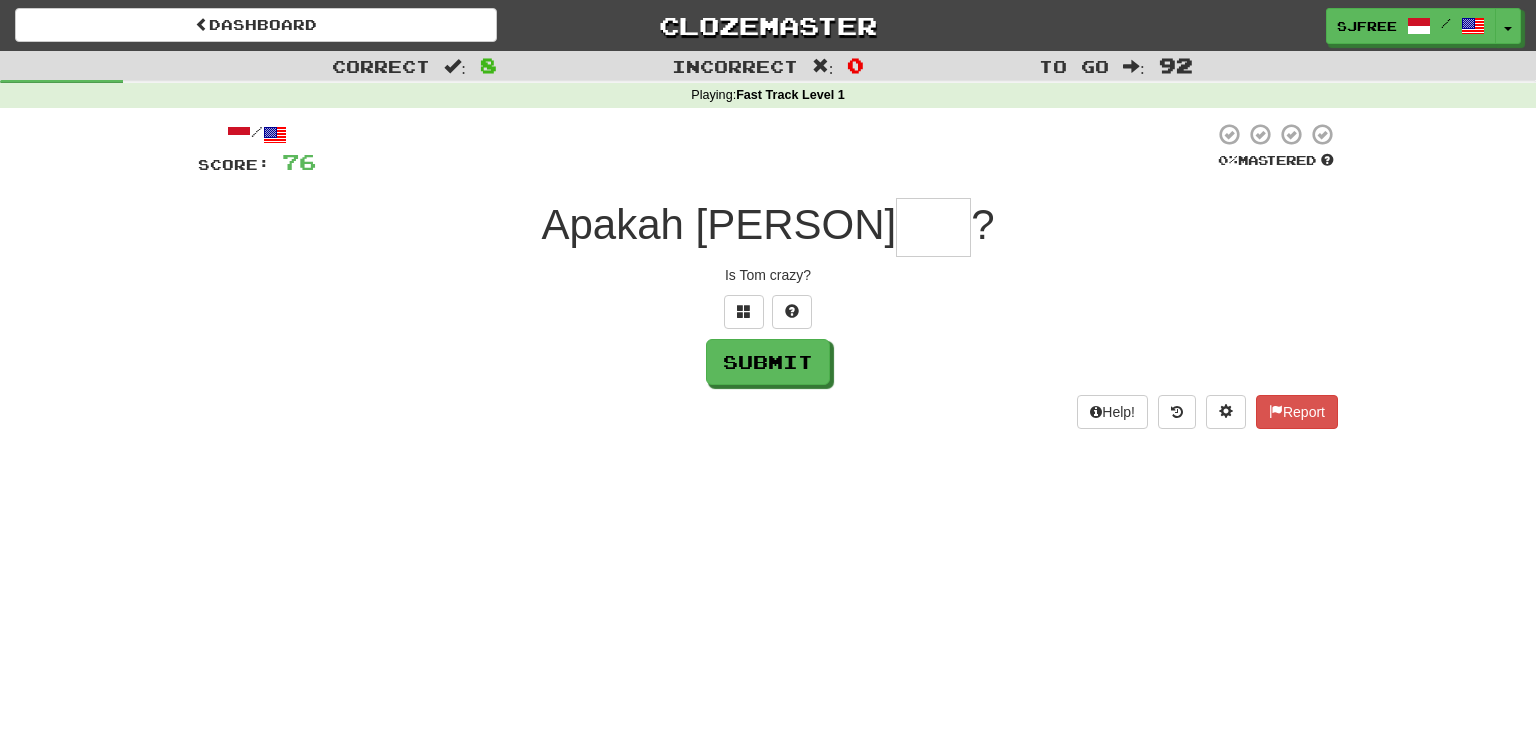 type on "*" 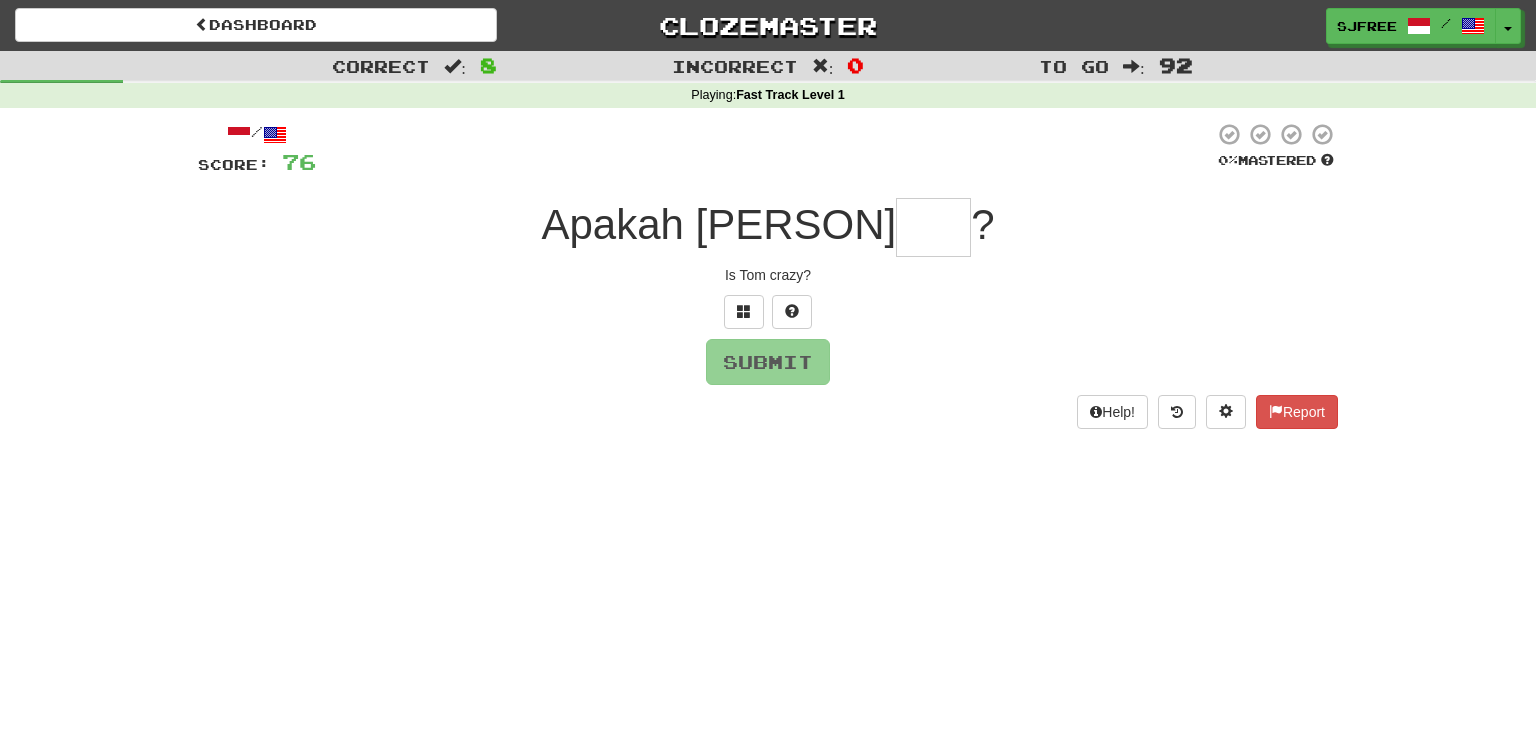 type on "*" 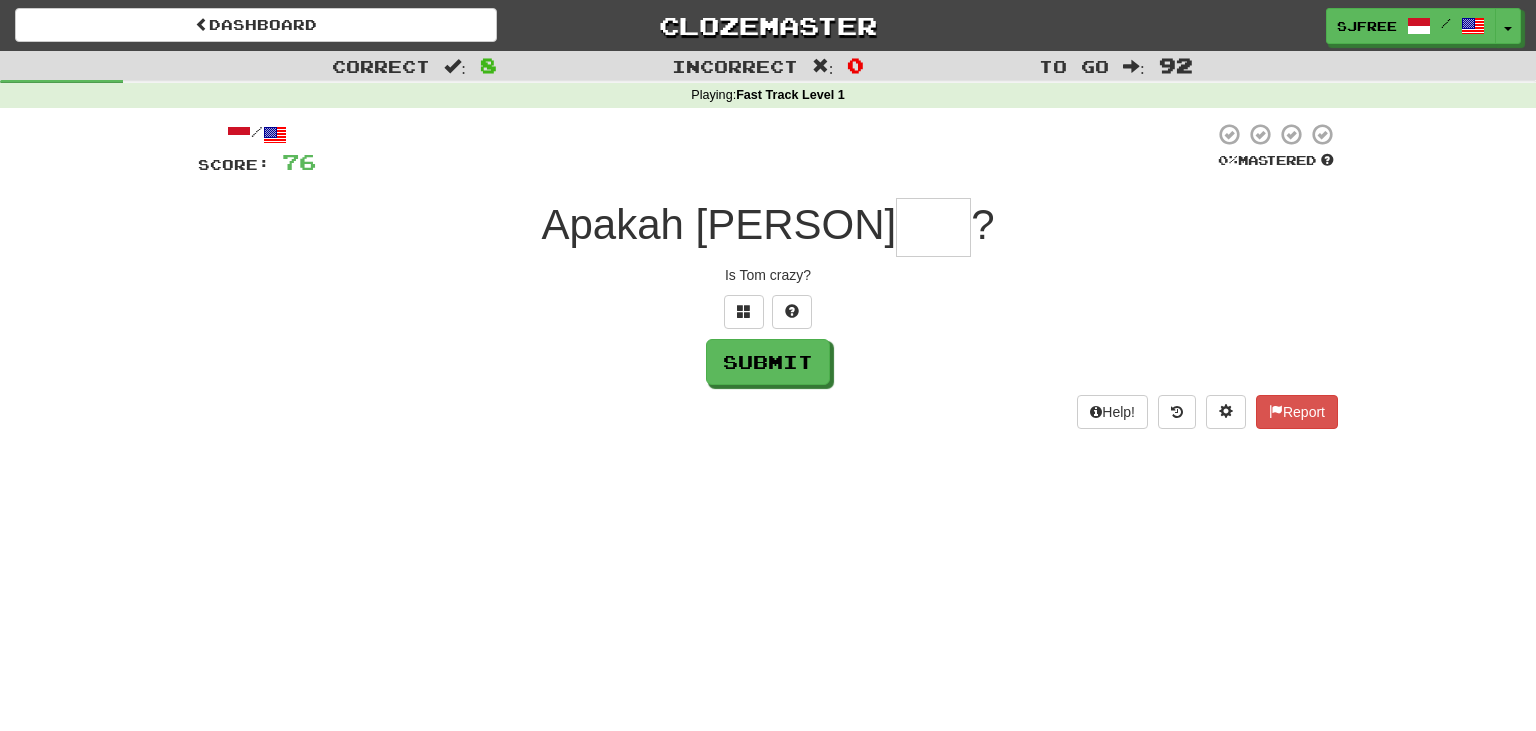 type on "*" 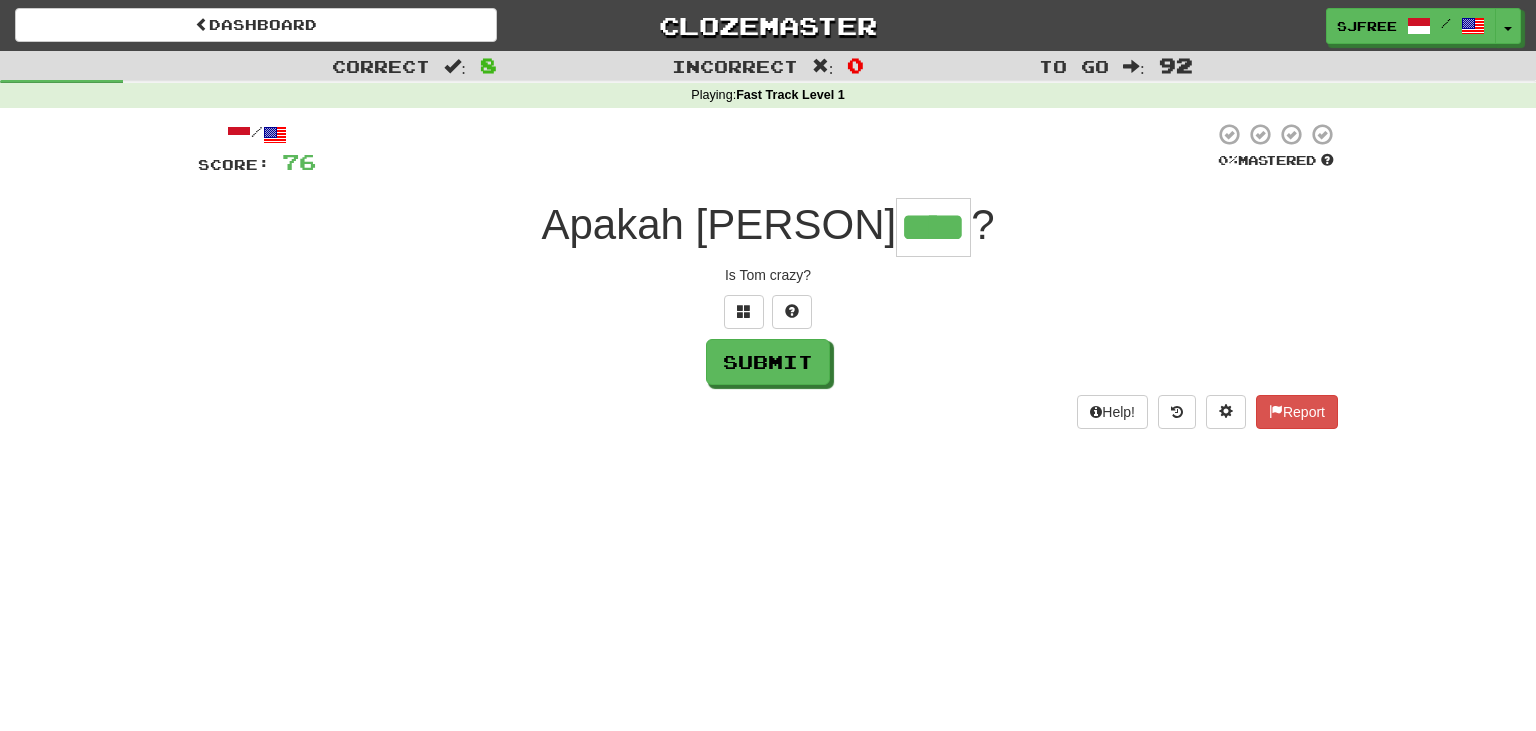 type on "****" 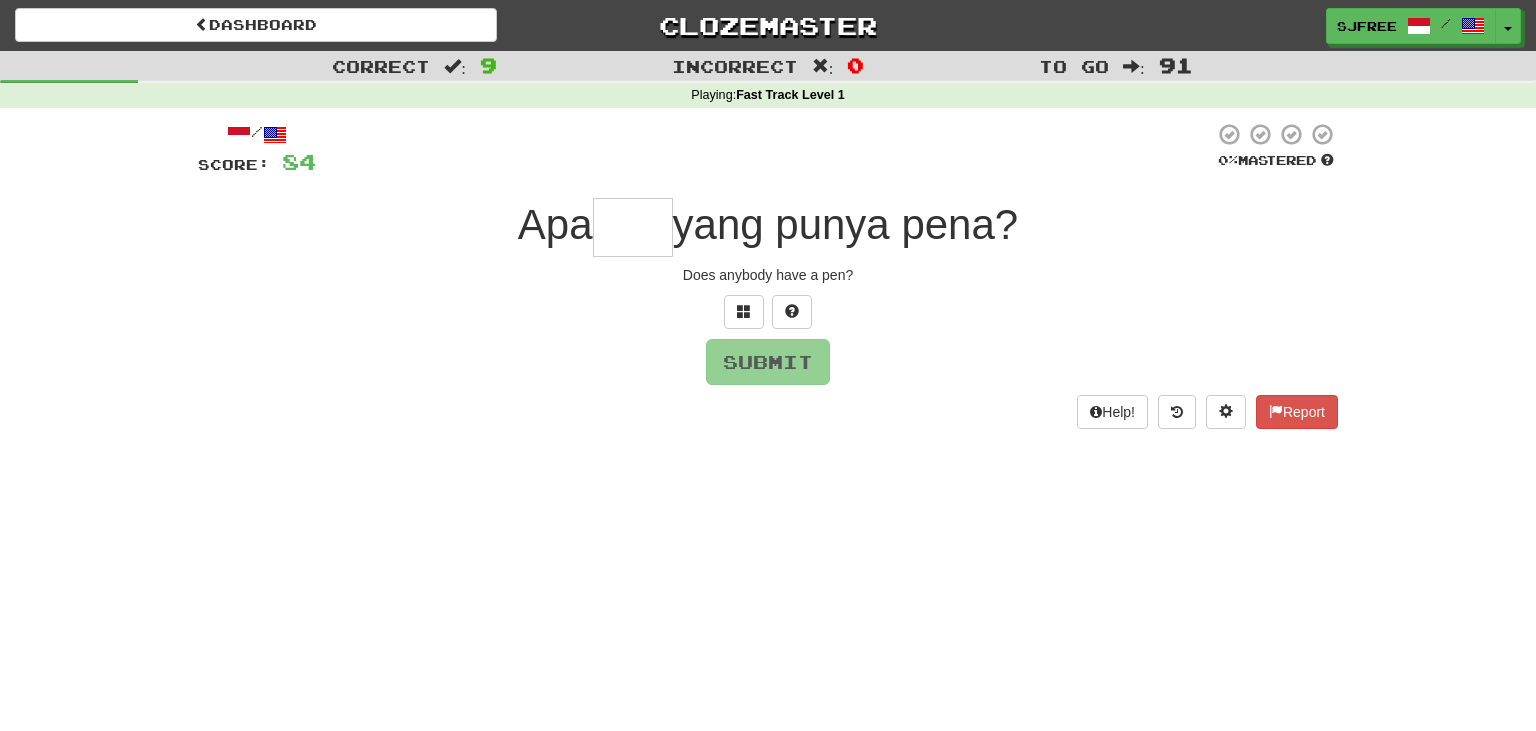 type on "*" 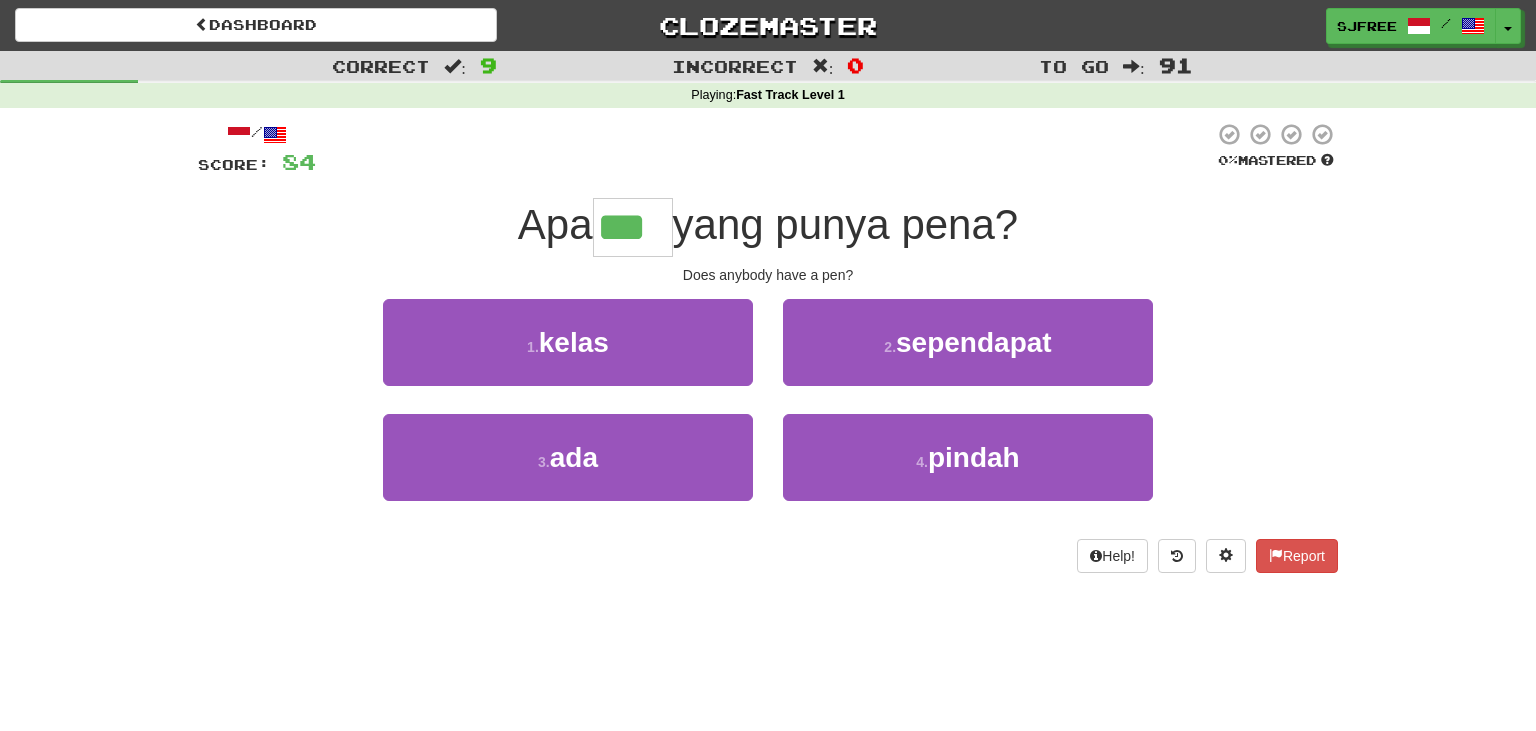 type on "***" 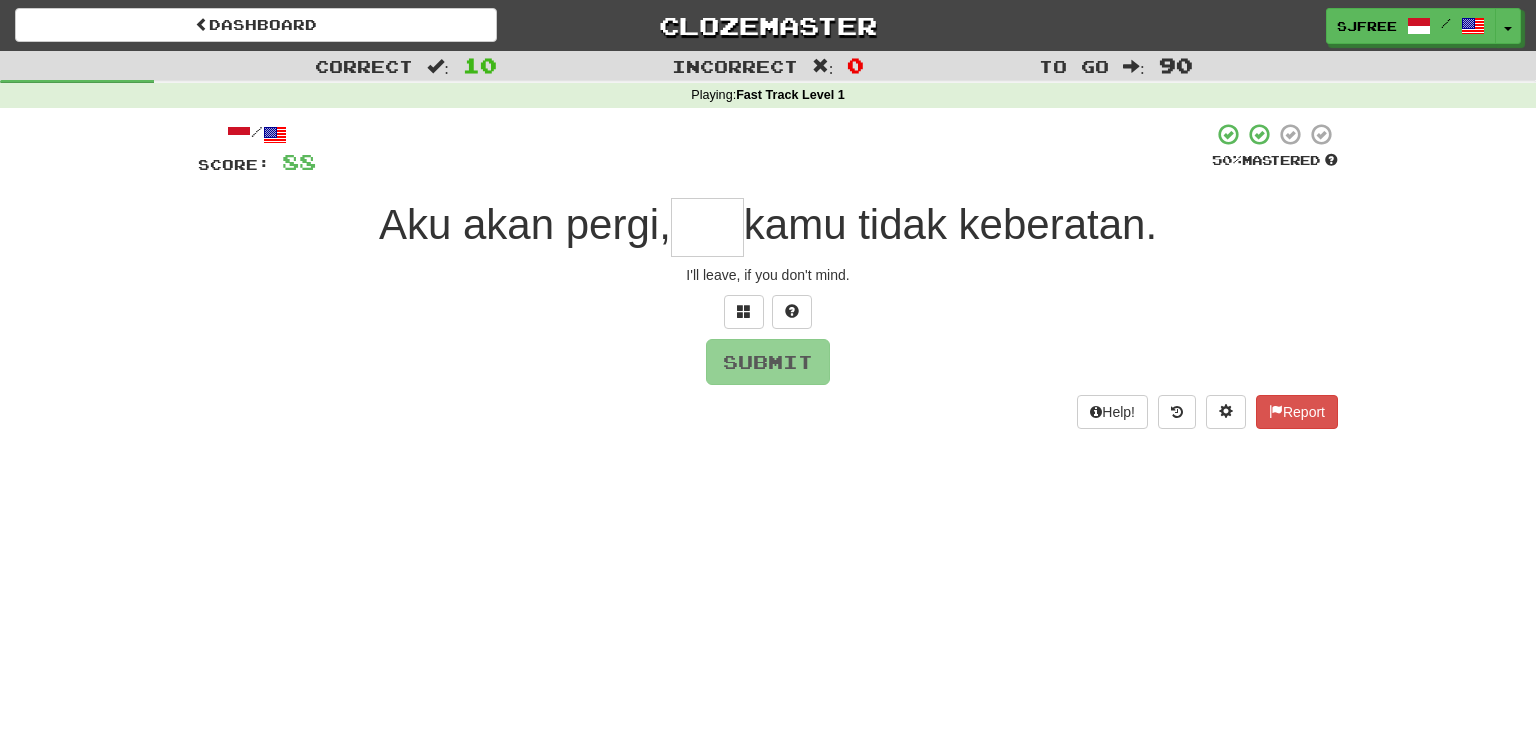 type on "*" 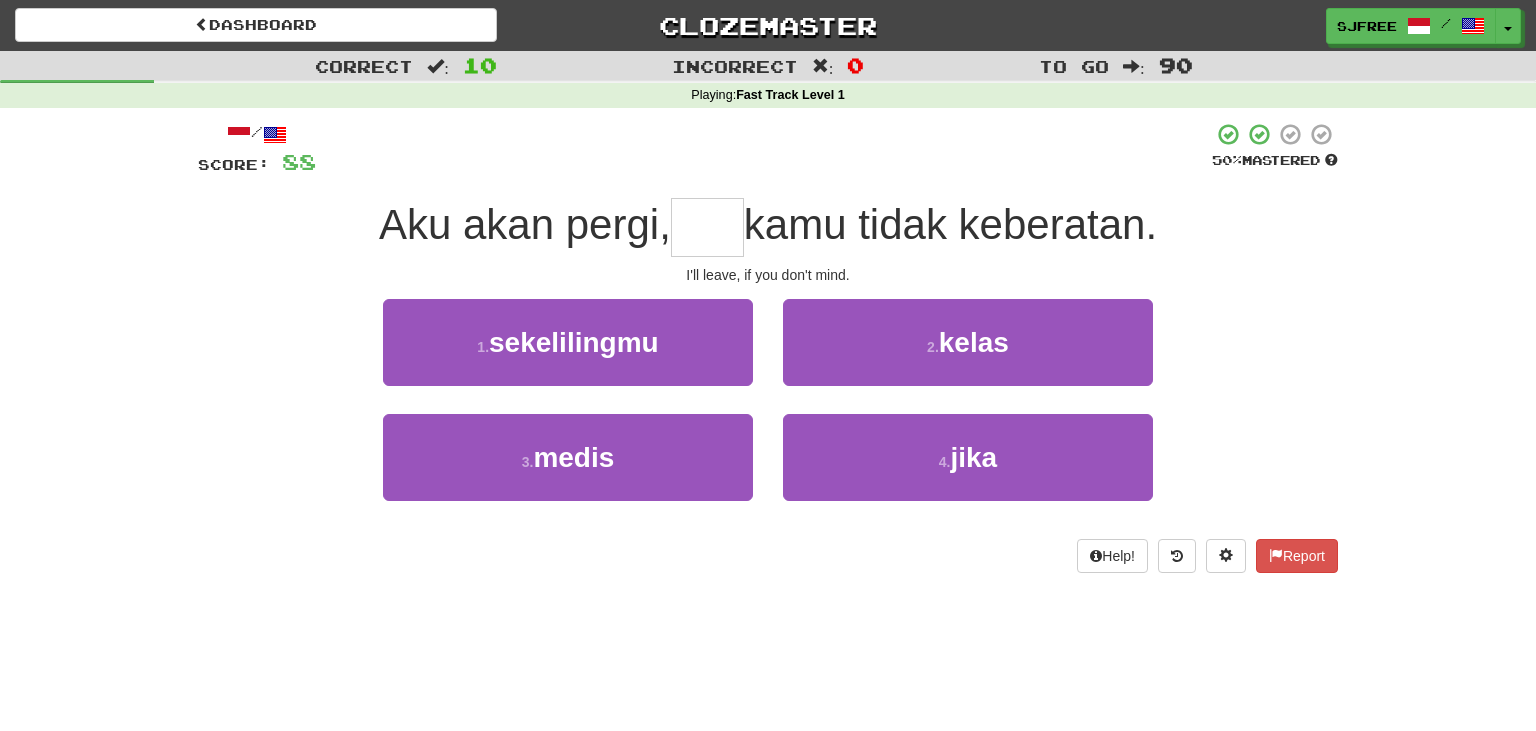 type on "*" 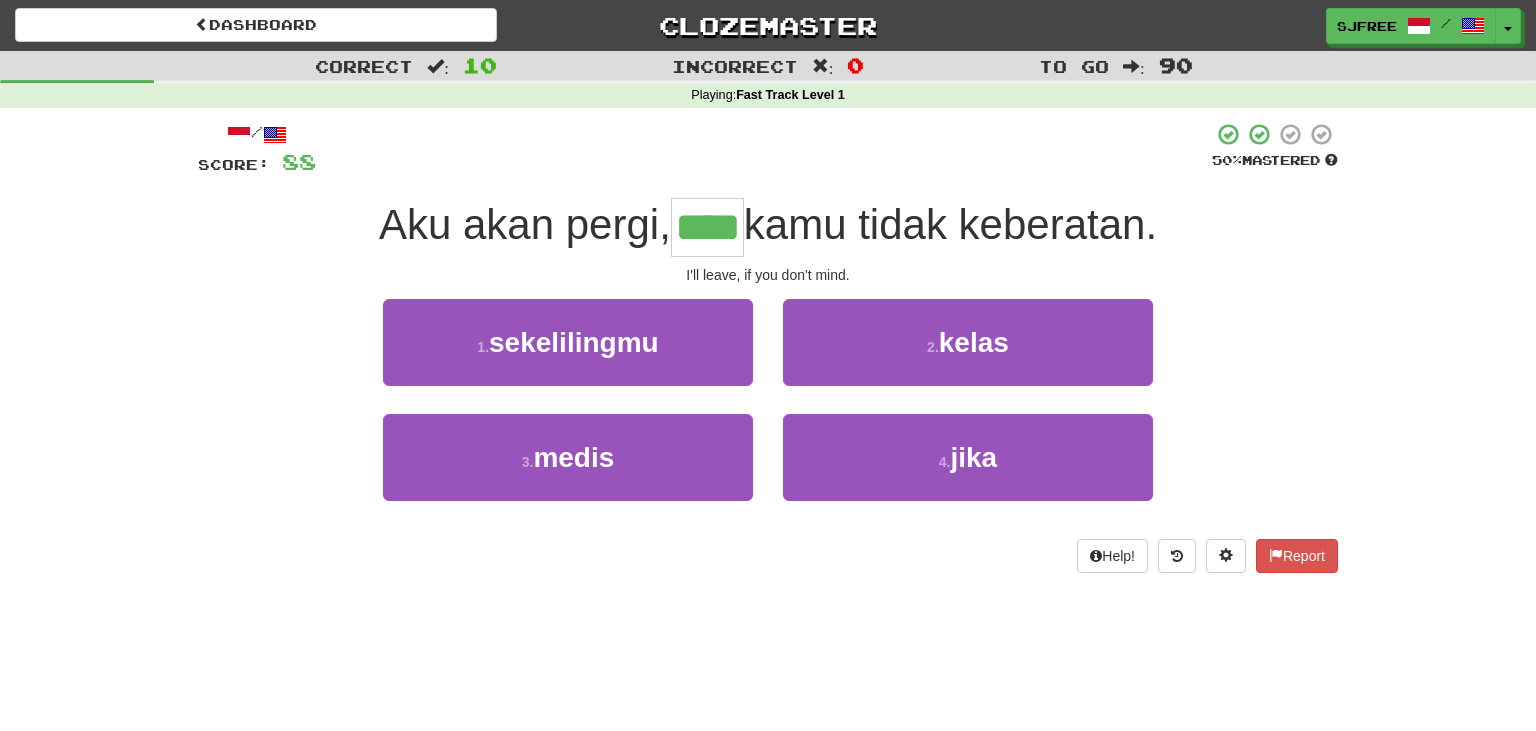 type on "****" 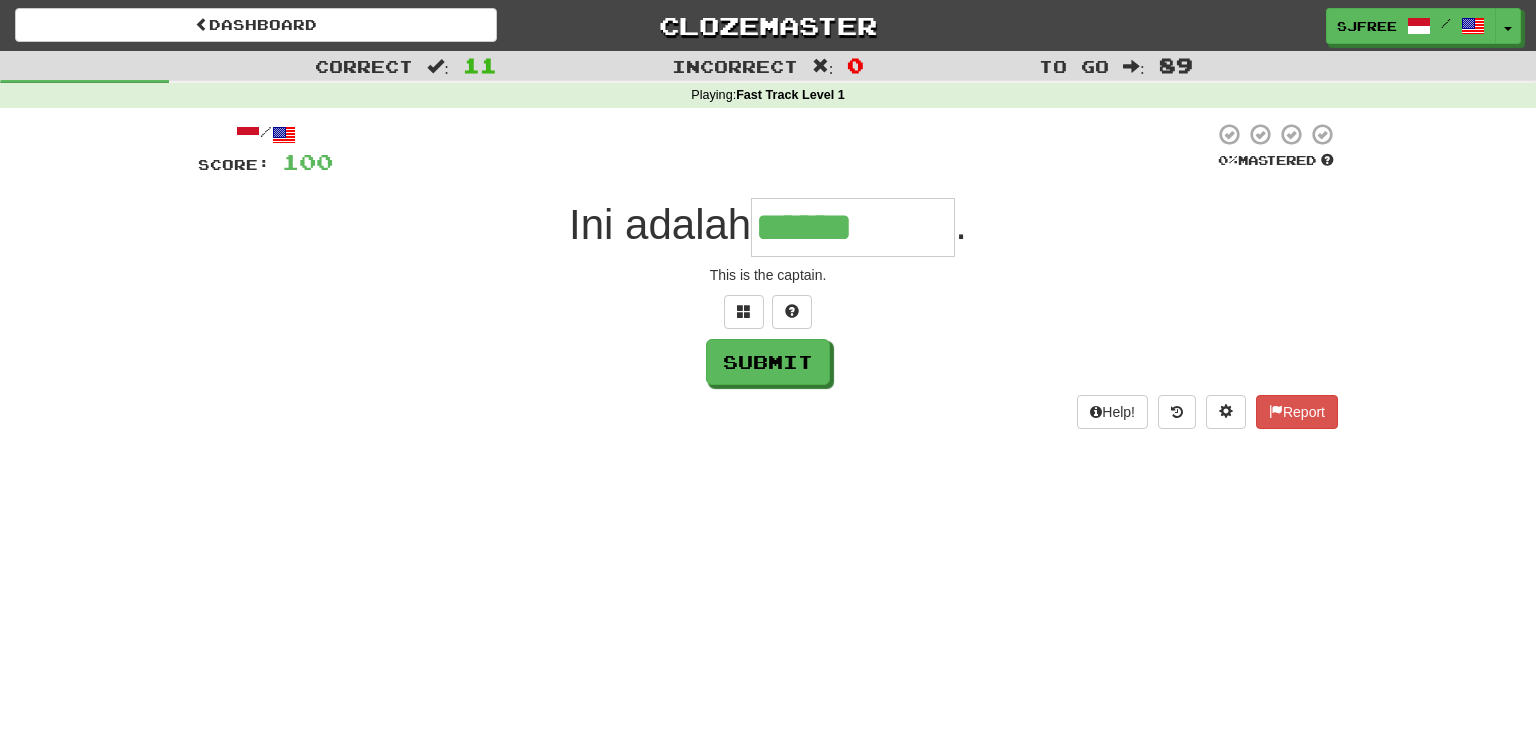 click at bounding box center [773, 149] 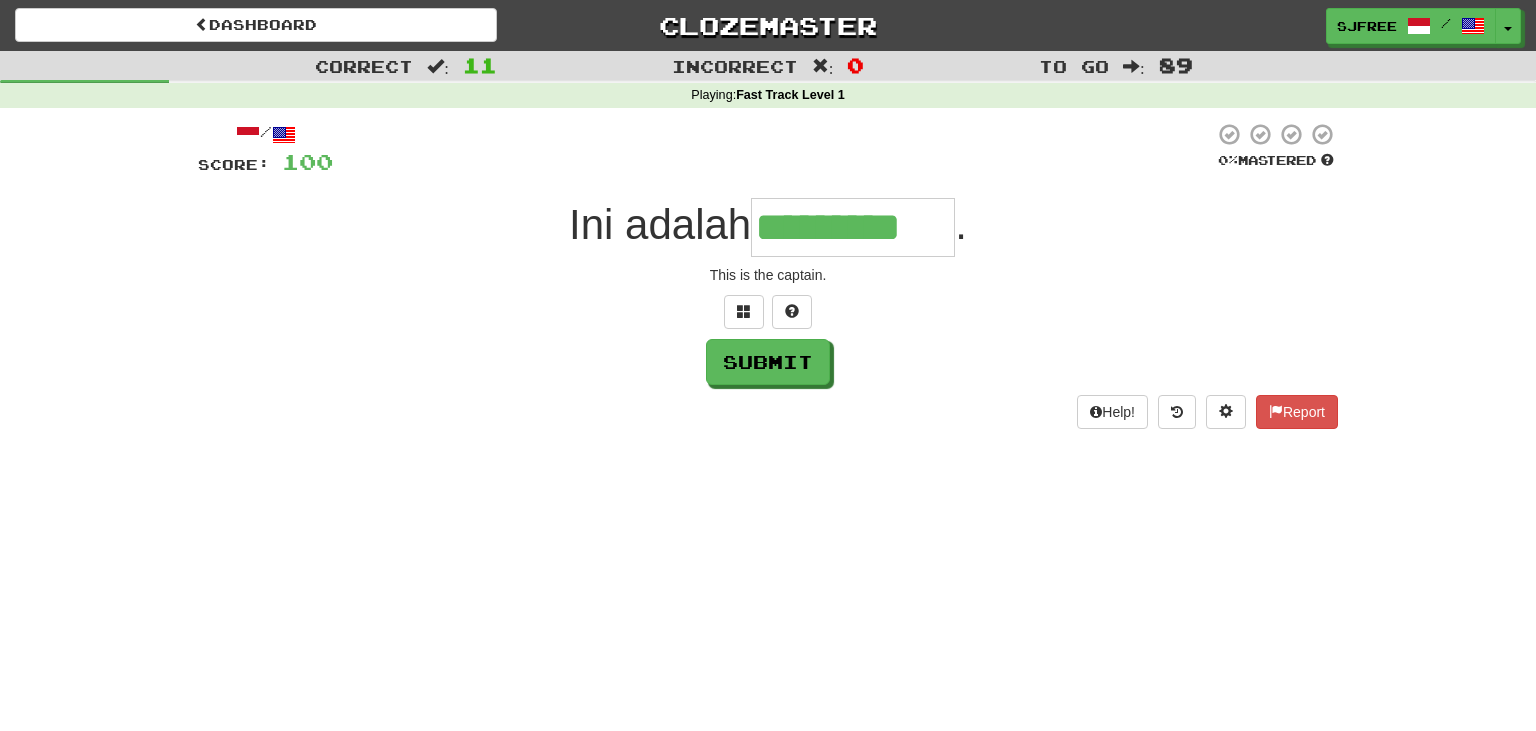 type on "*********" 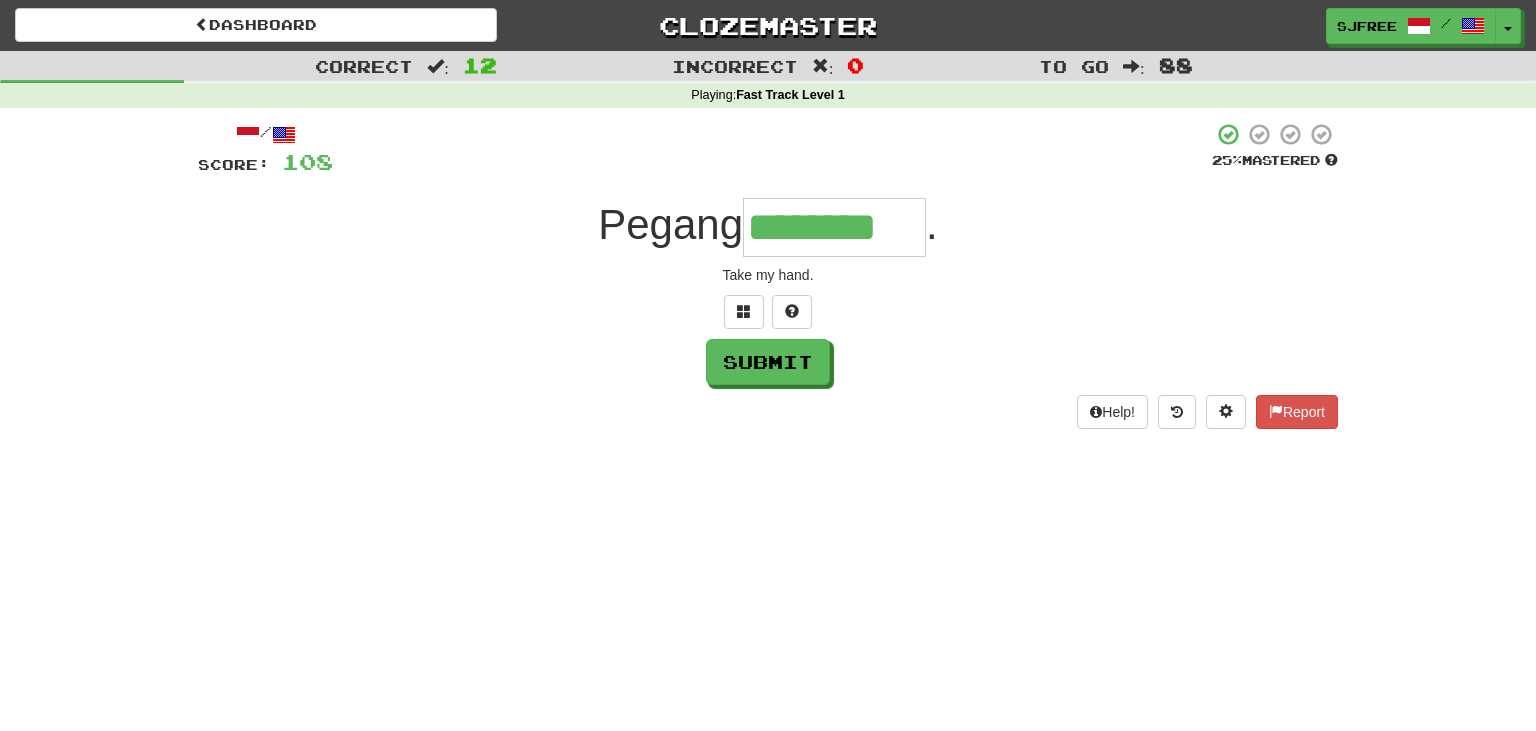type on "********" 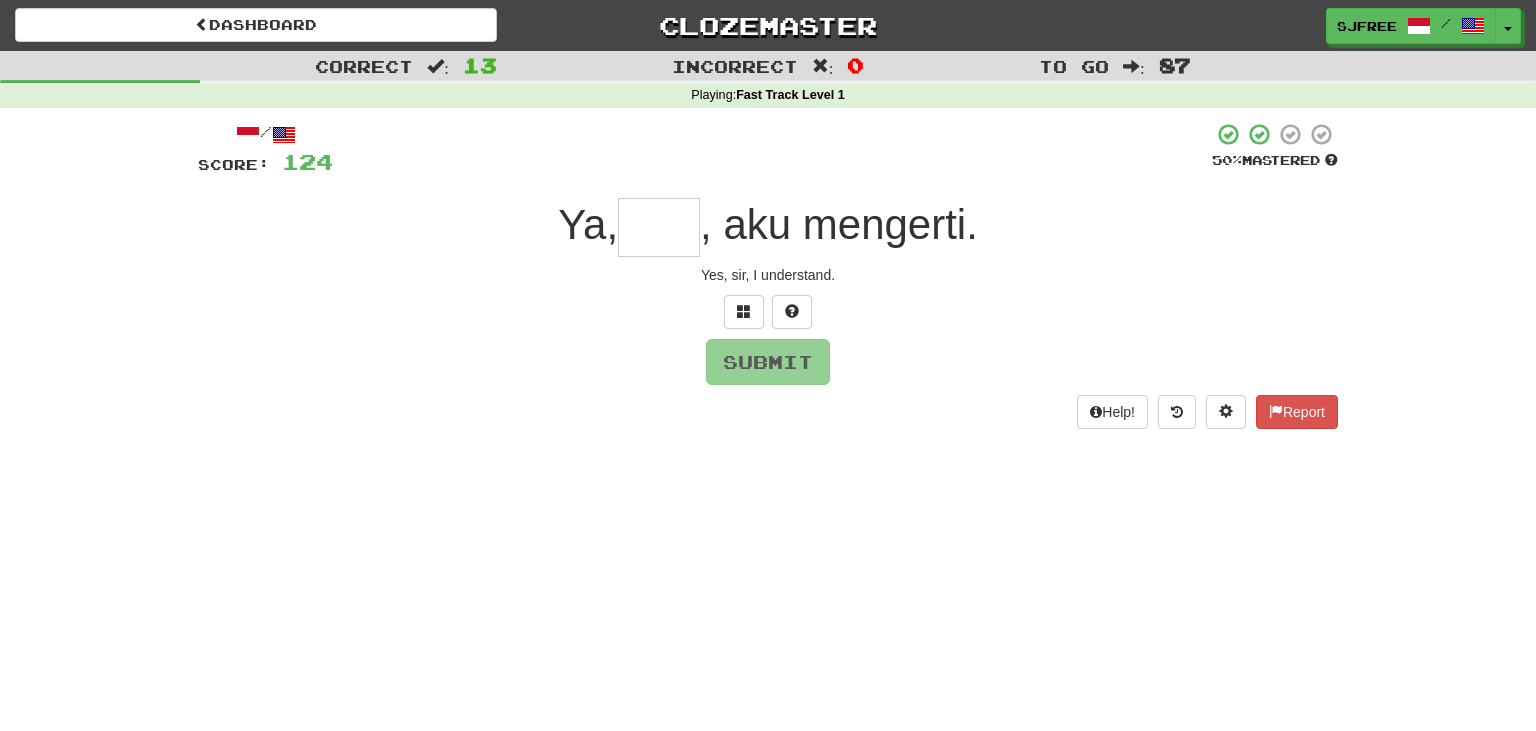 type on "*" 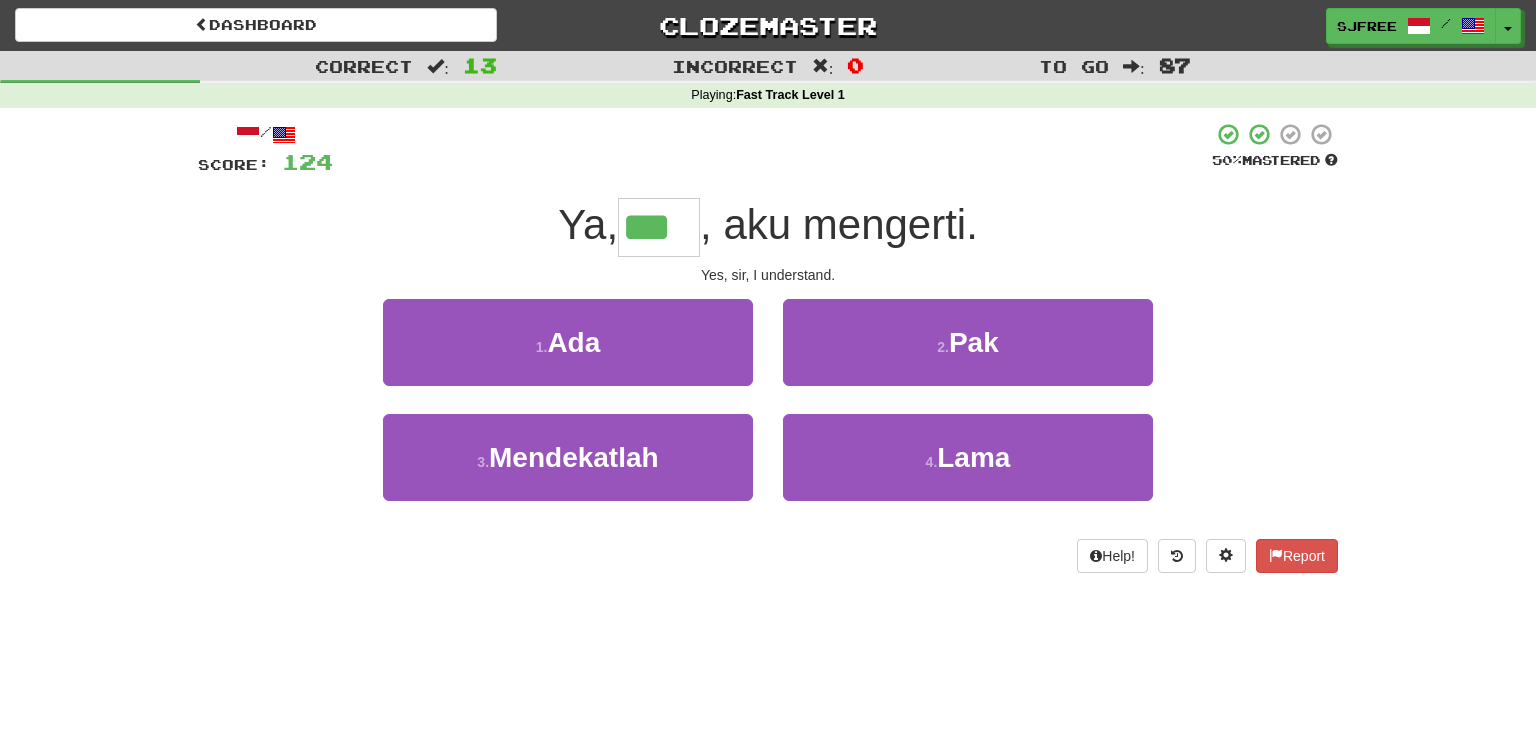 type on "***" 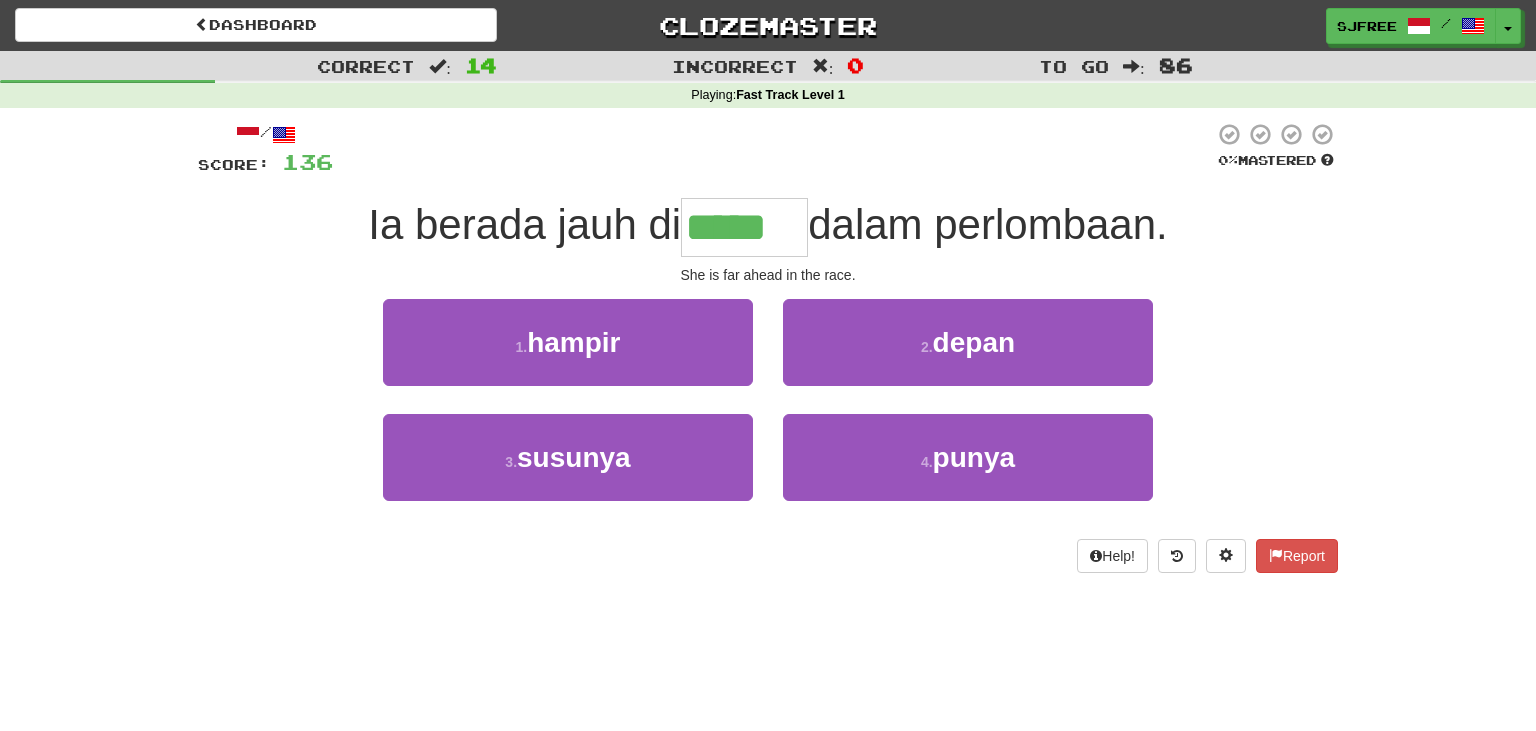 type on "*****" 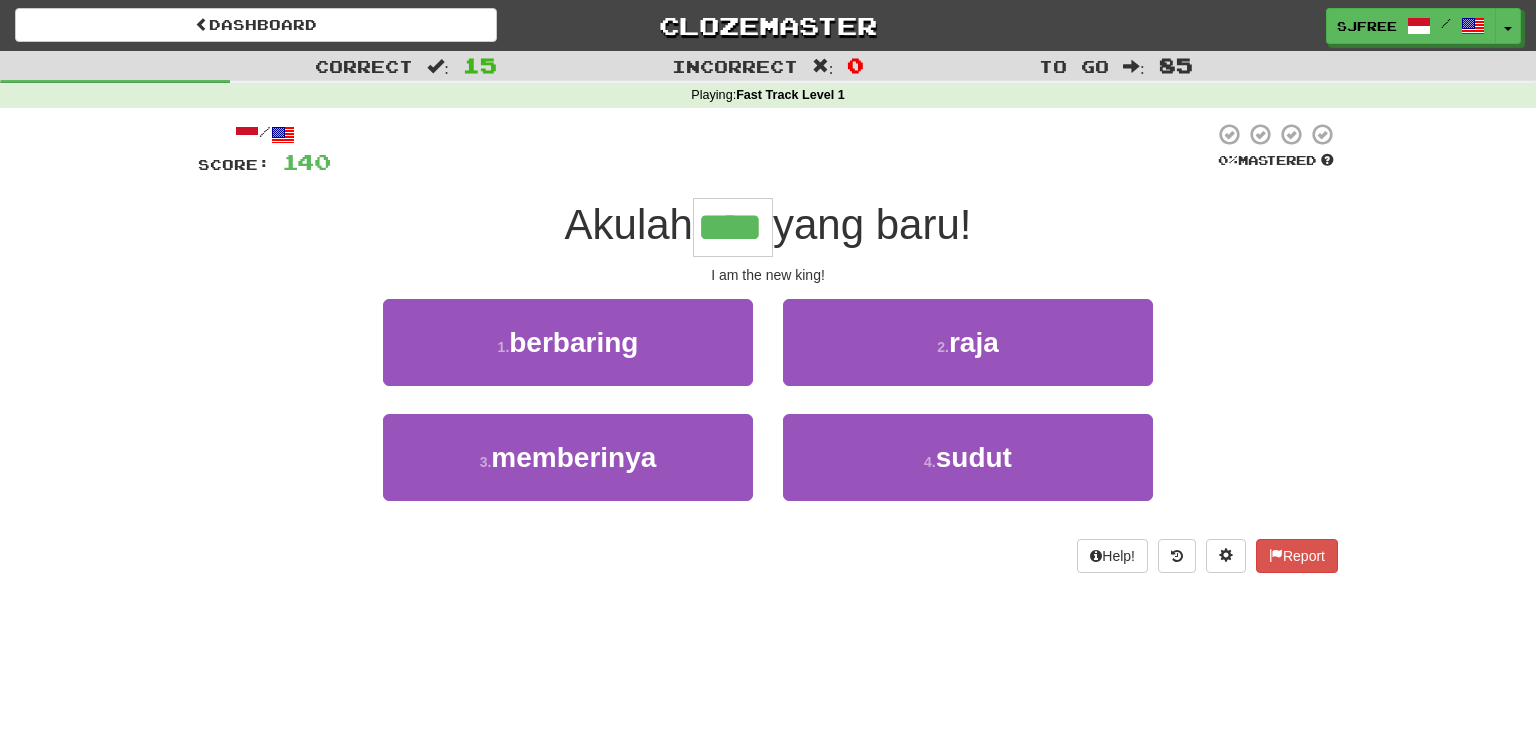 type on "****" 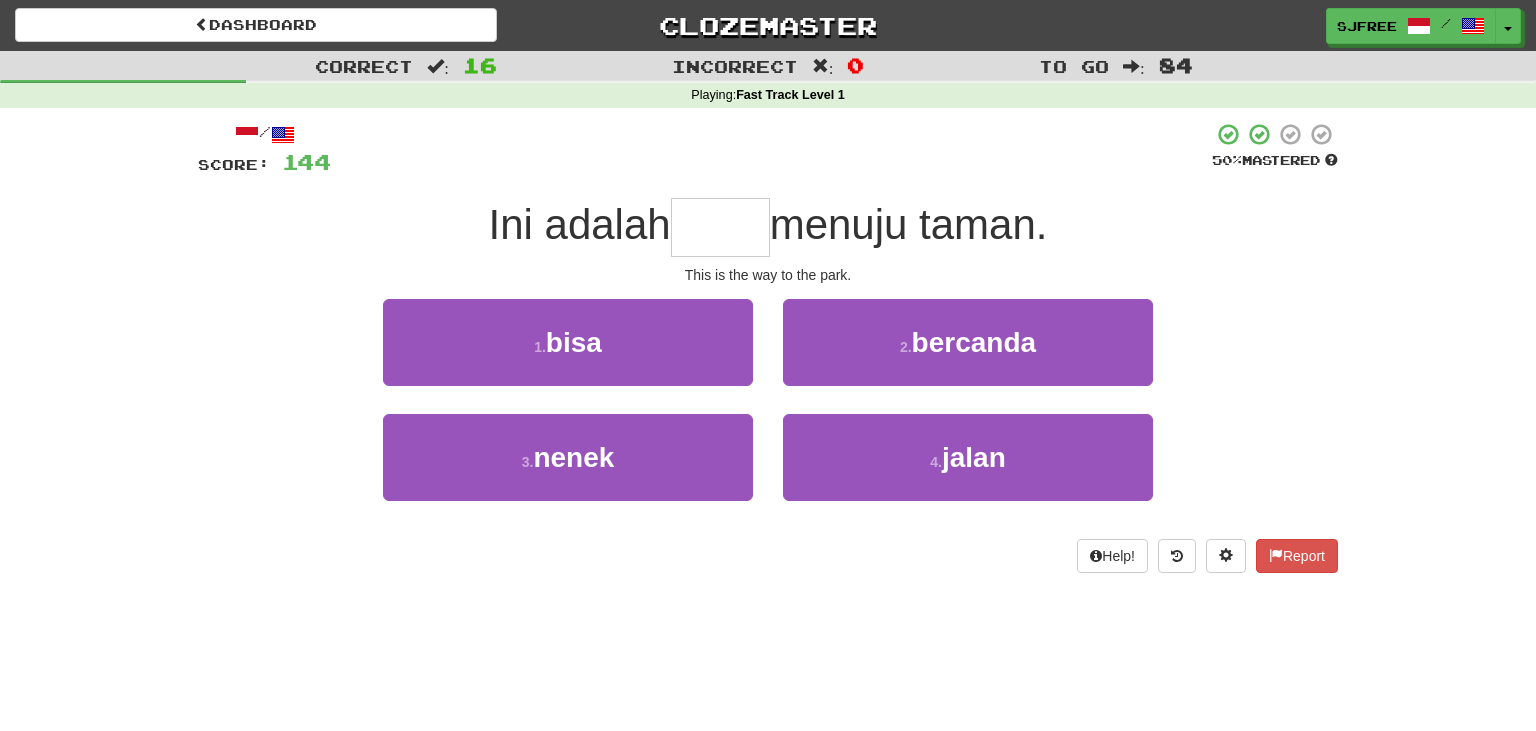 click on "menuju taman." at bounding box center (909, 224) 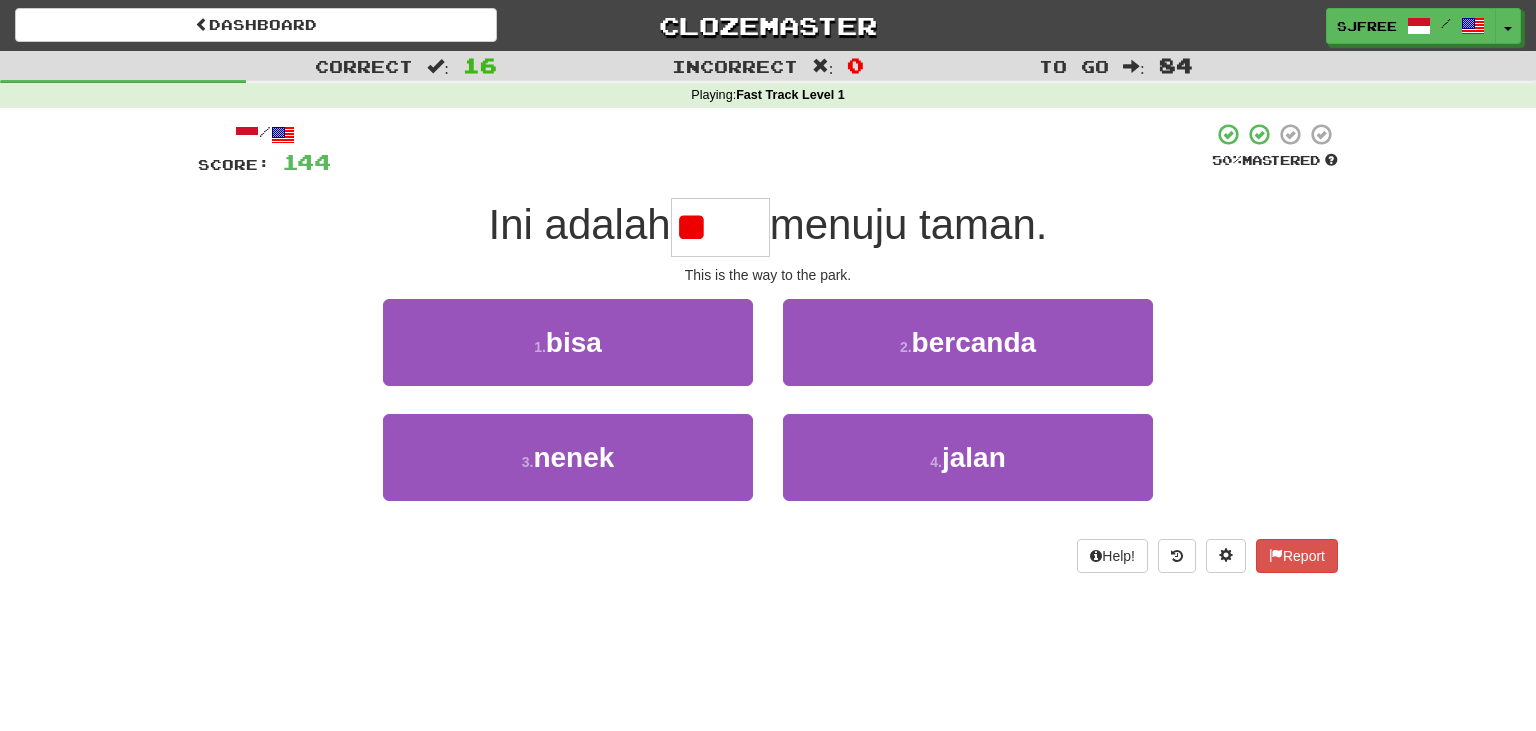 type on "*" 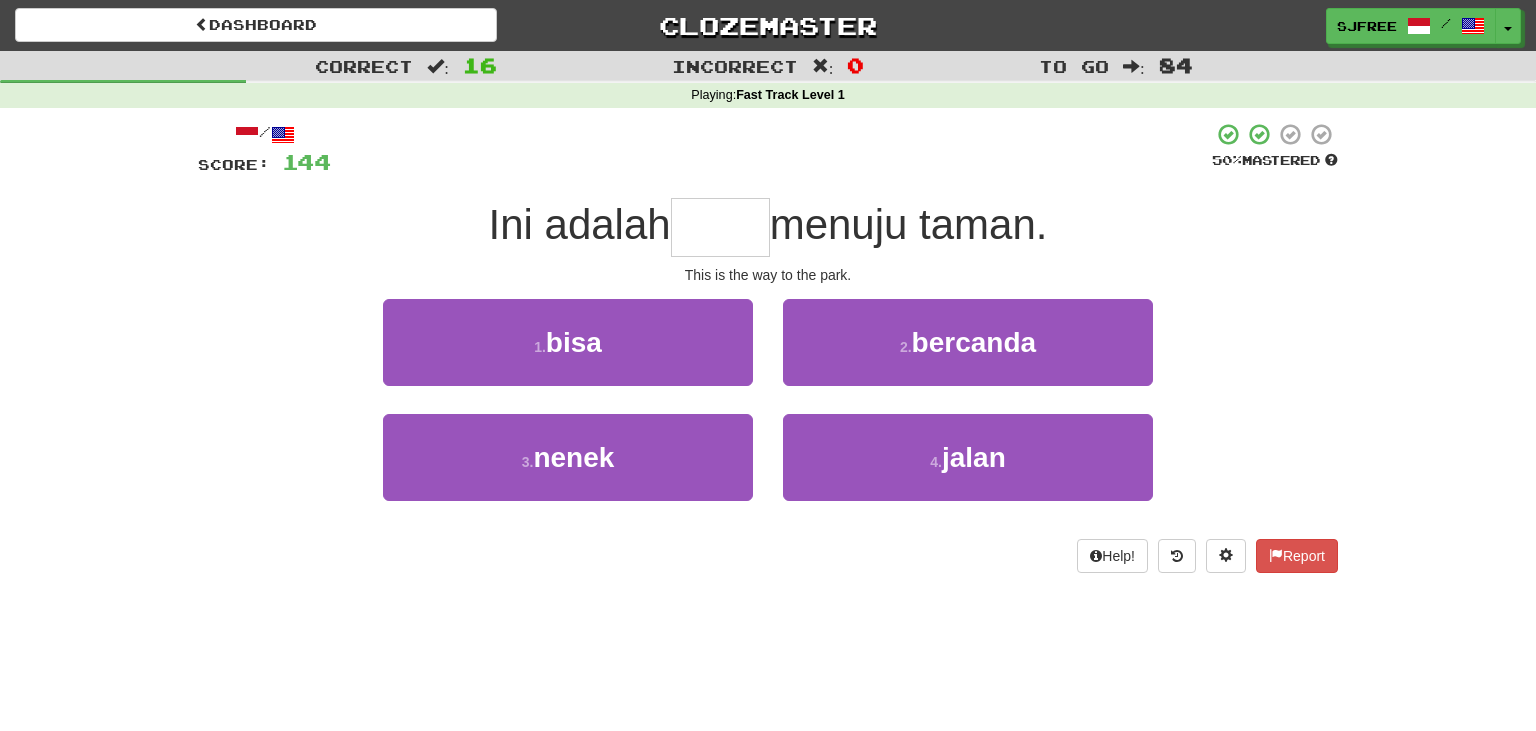 type on "*" 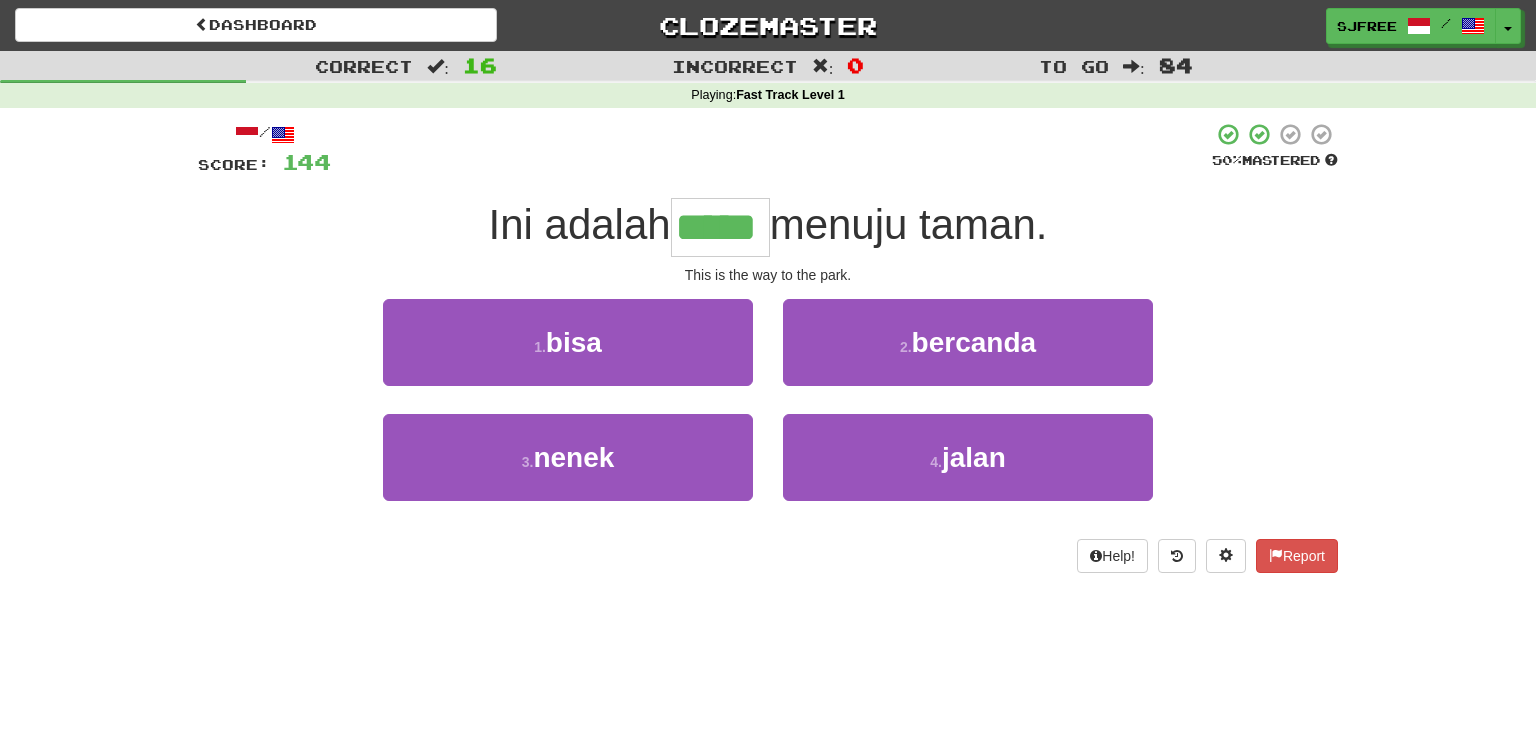 type on "*****" 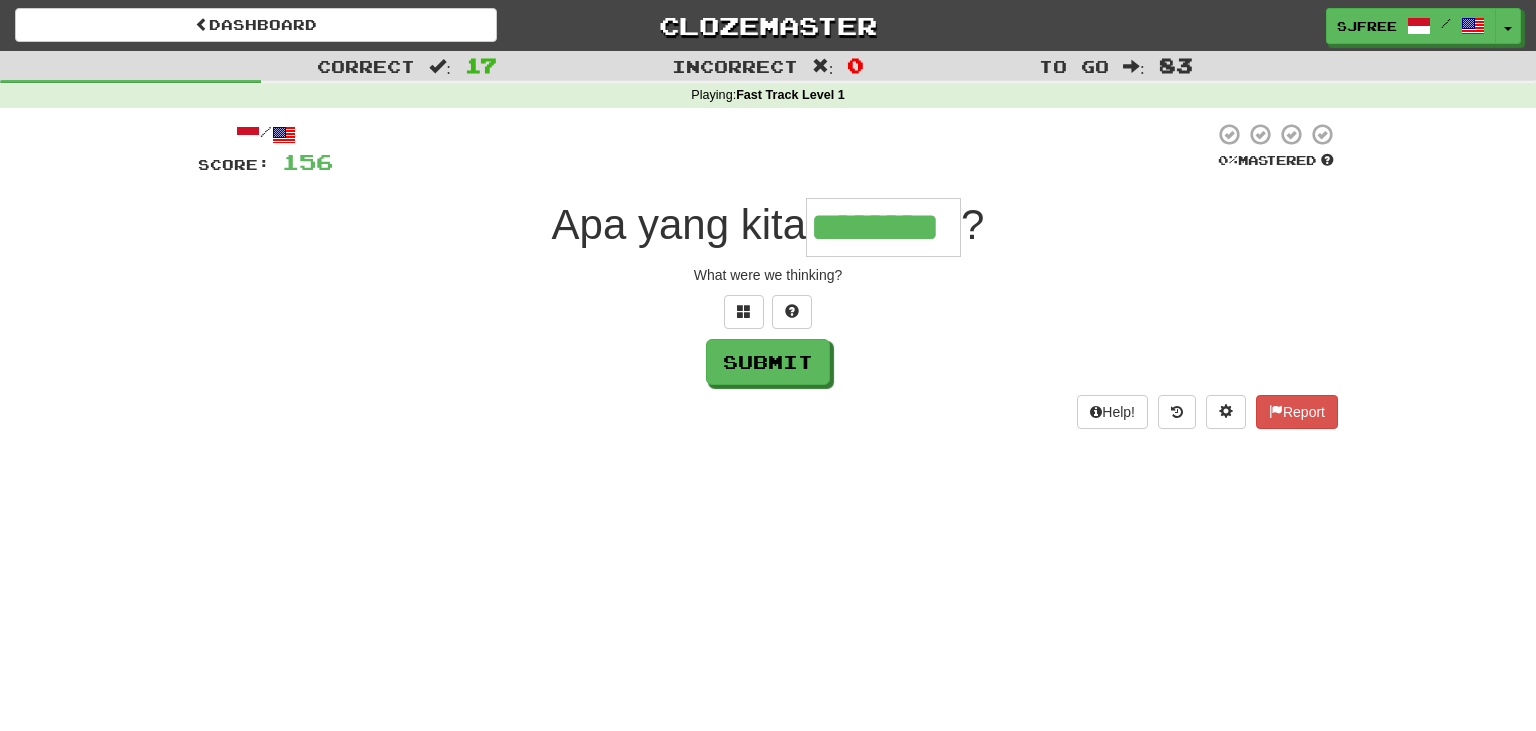 type on "********" 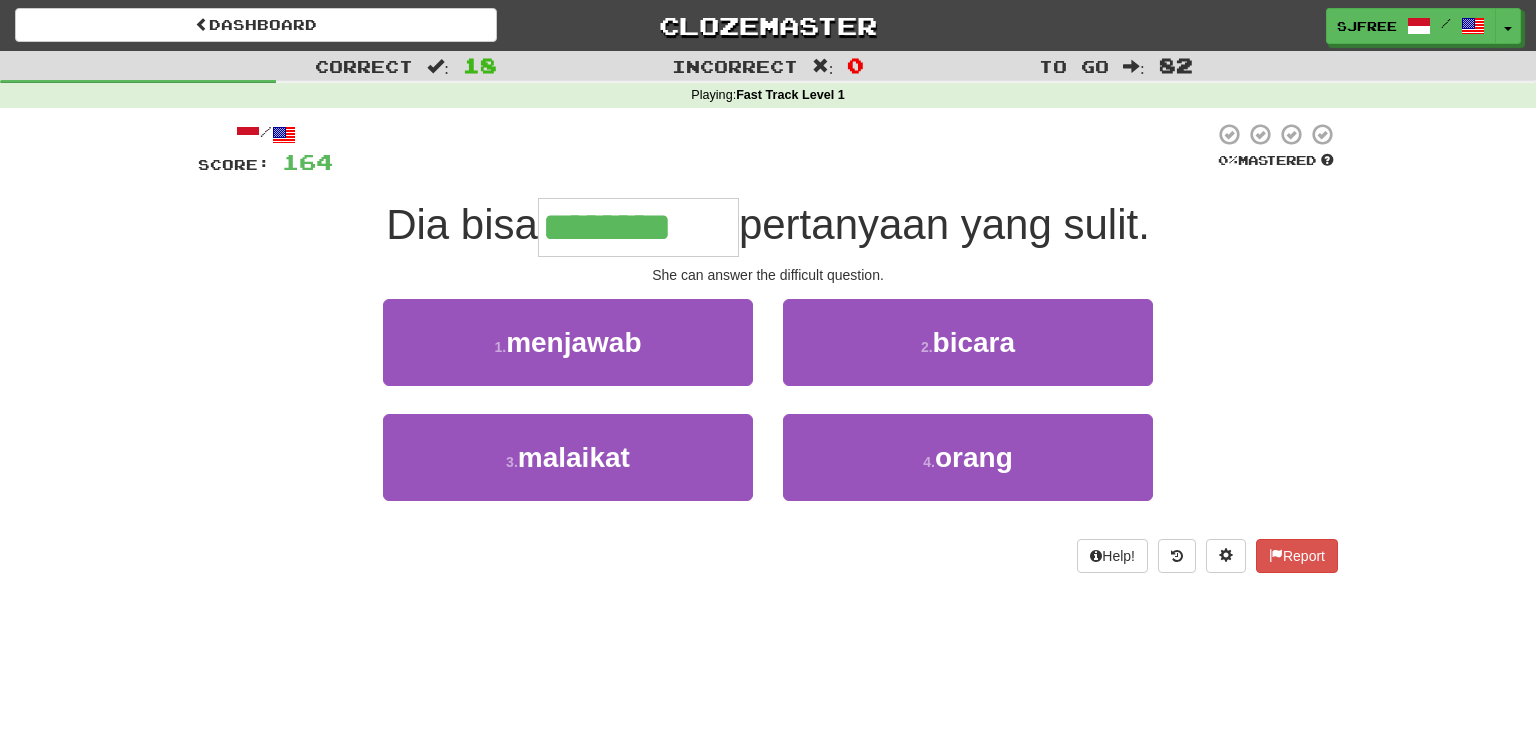 type on "********" 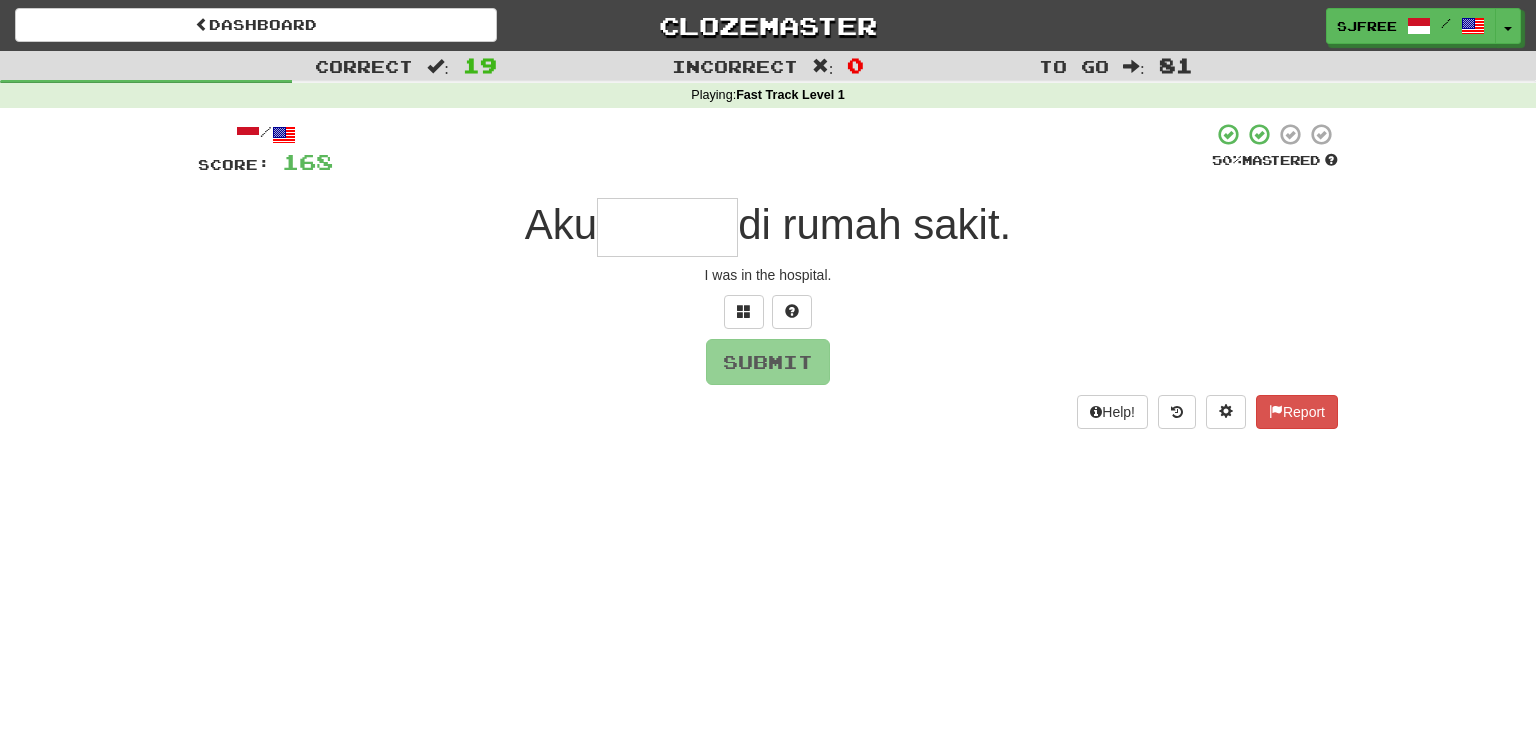 type on "*" 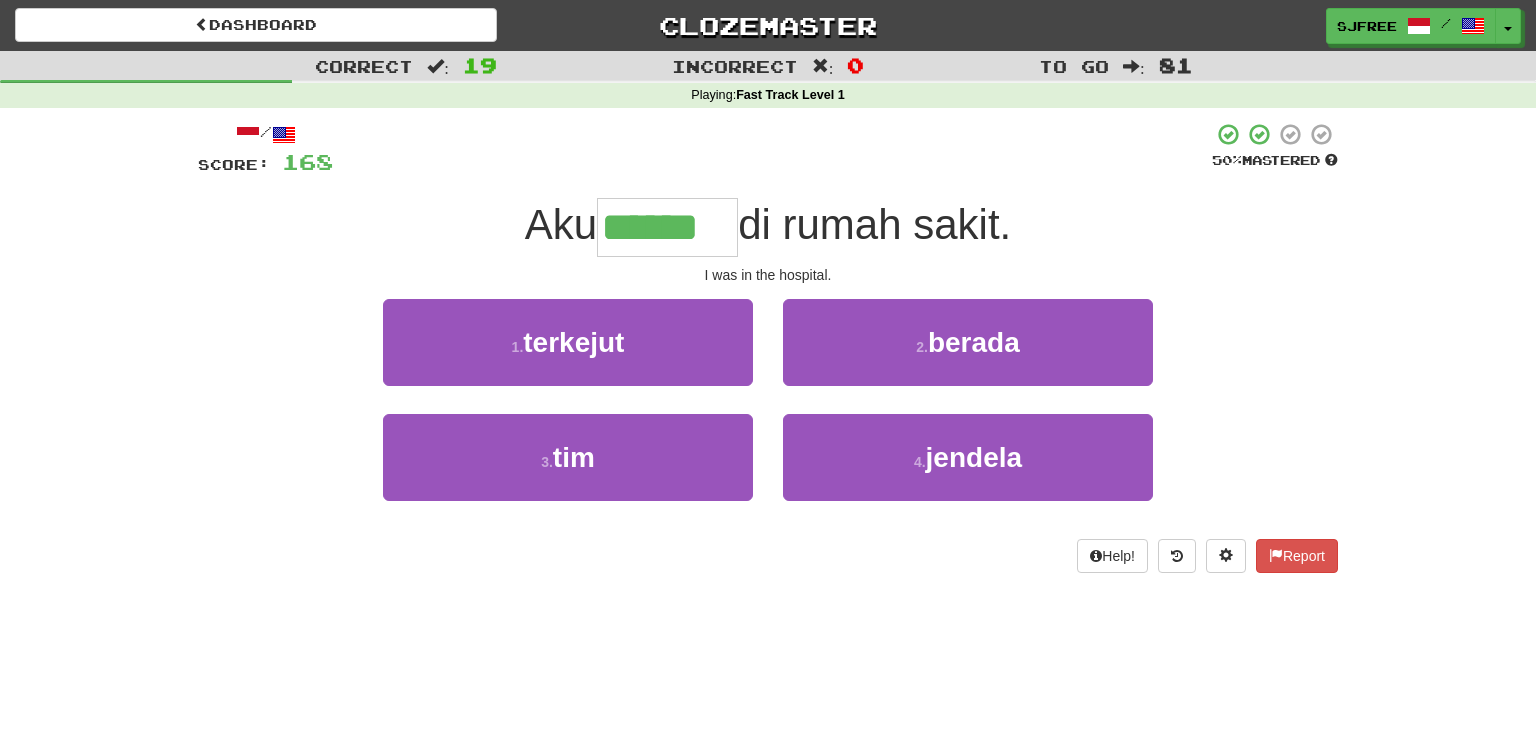 type on "******" 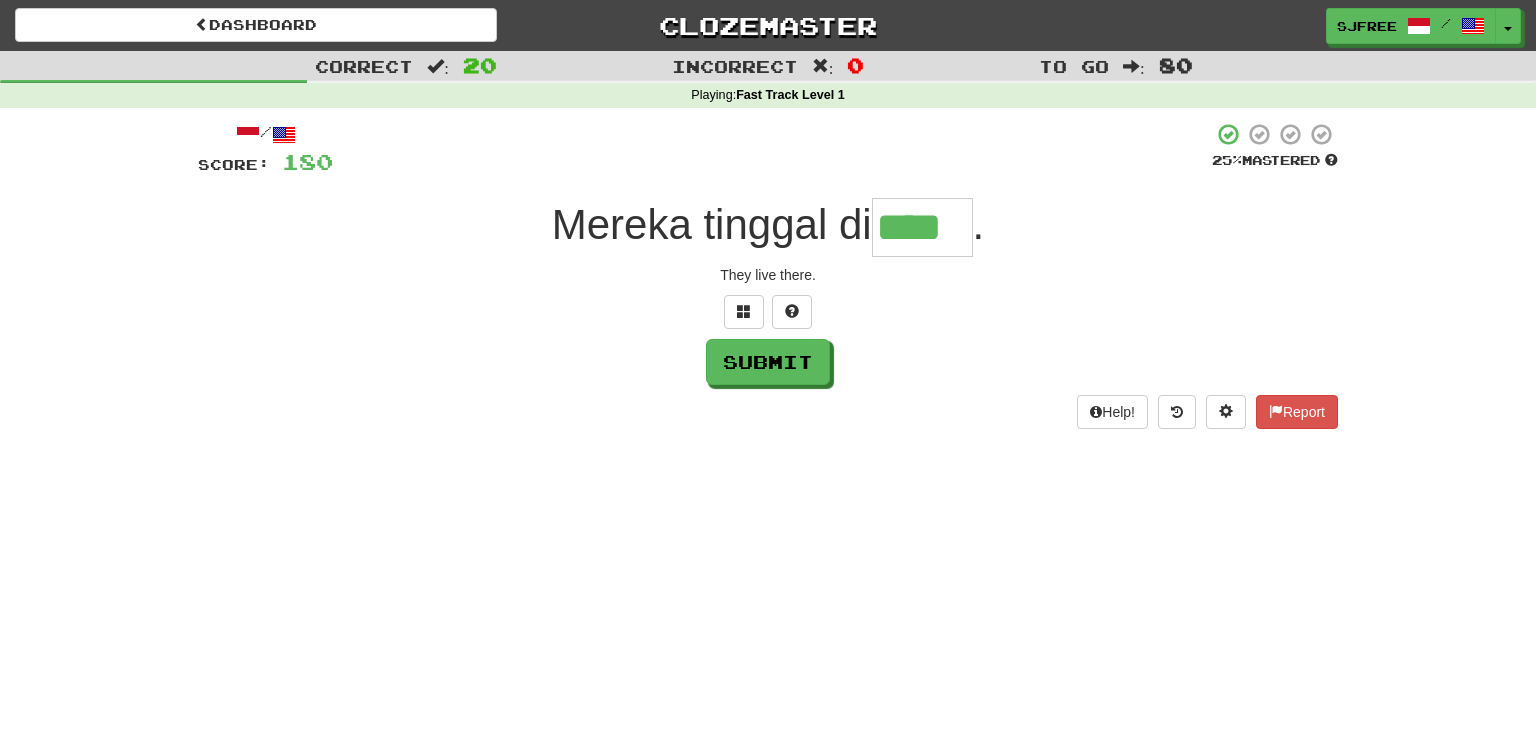 type on "****" 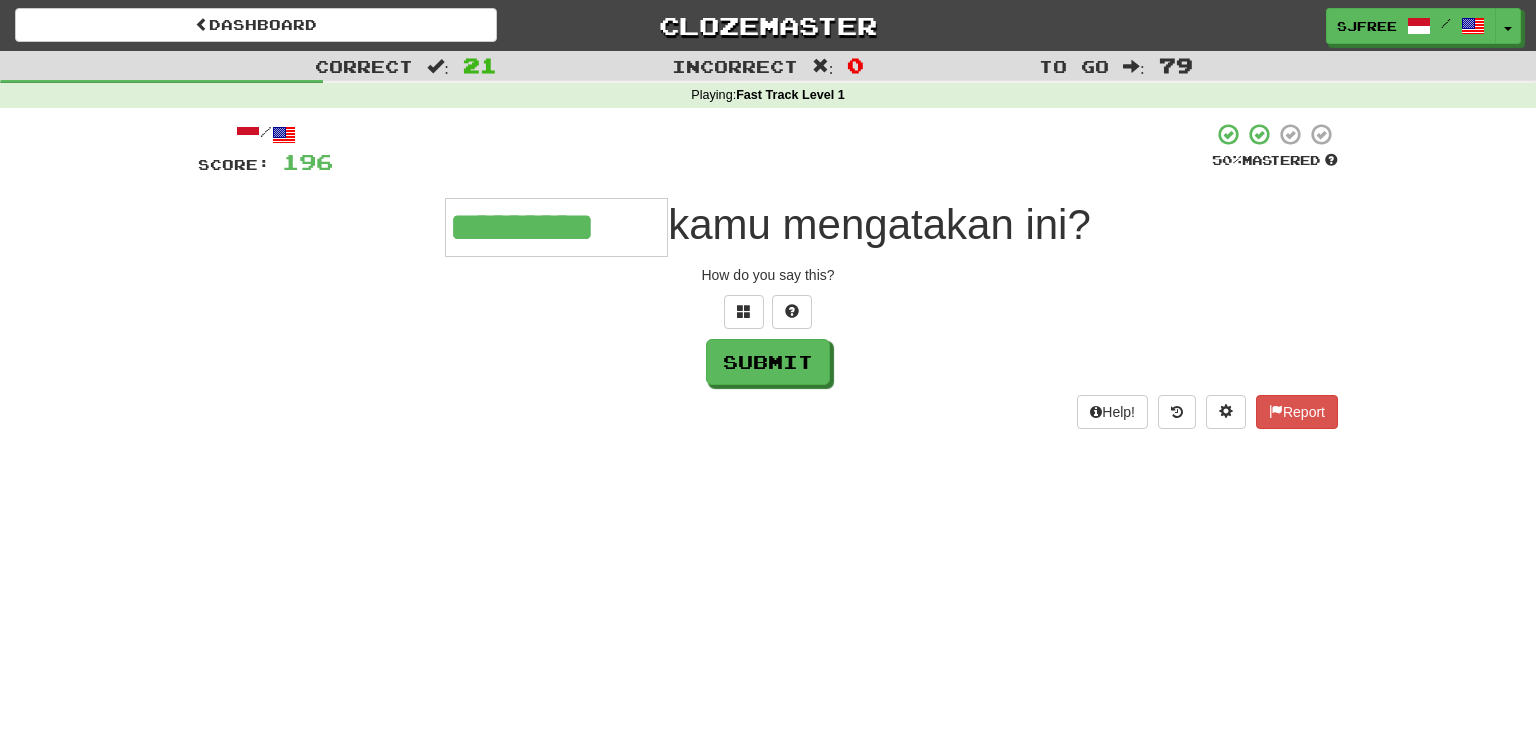 type on "*********" 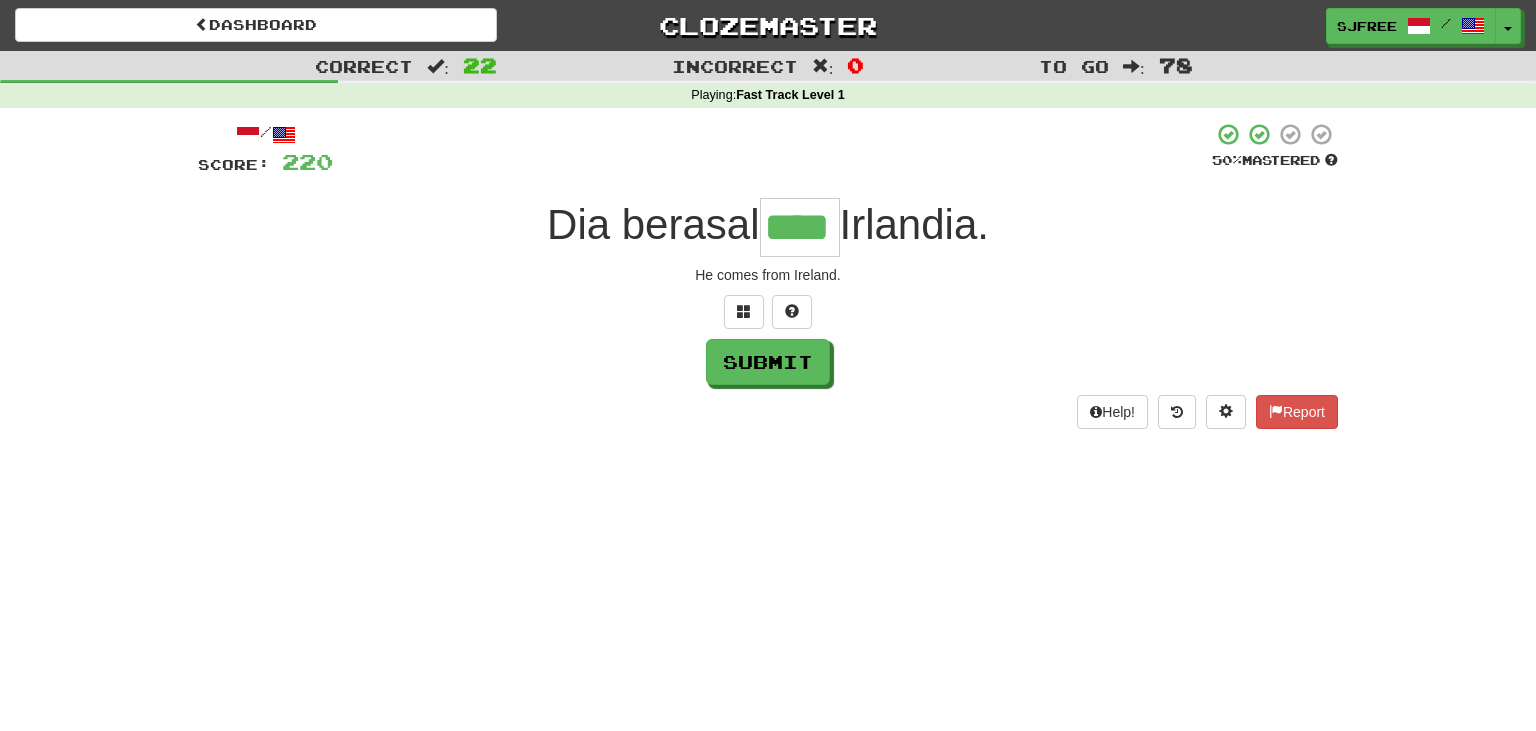 type on "****" 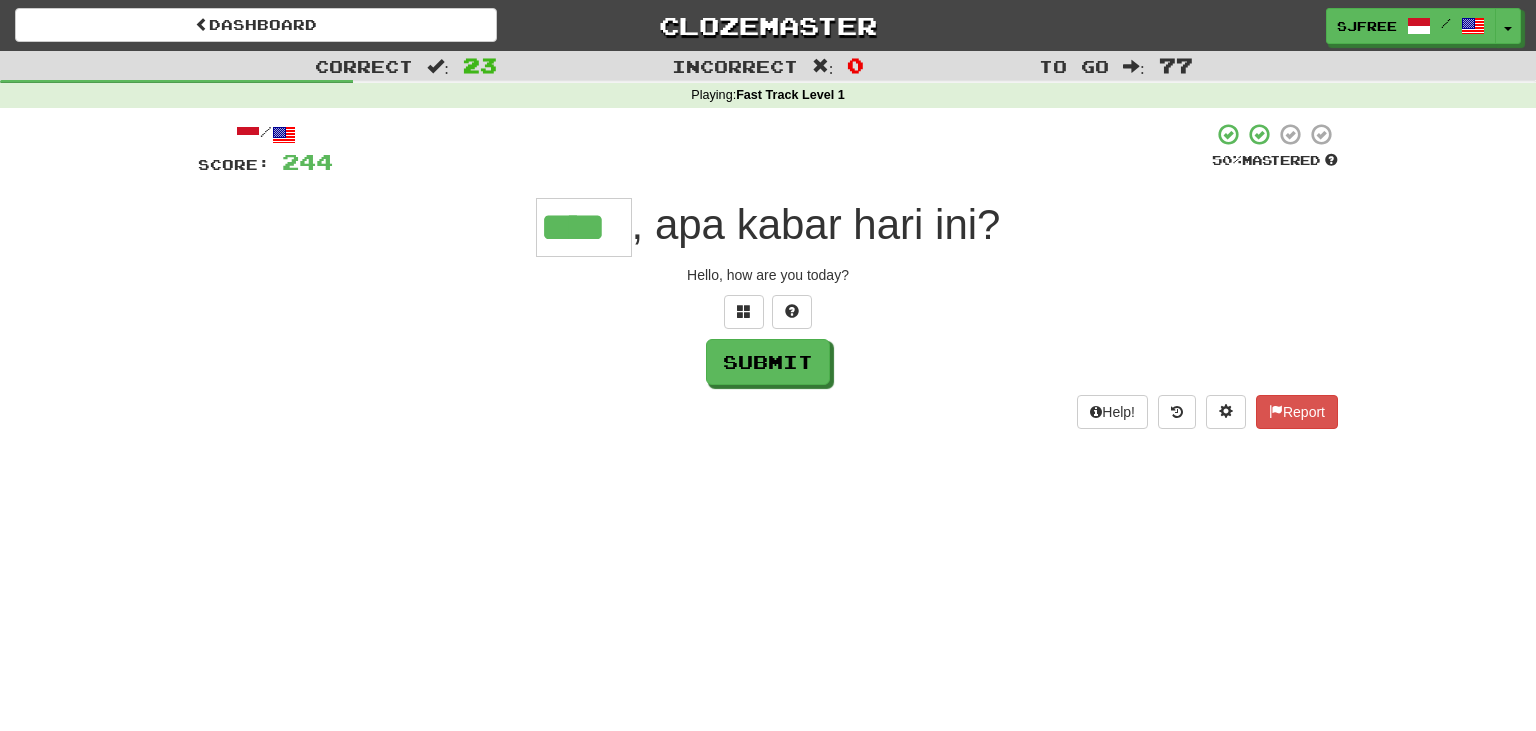 type on "****" 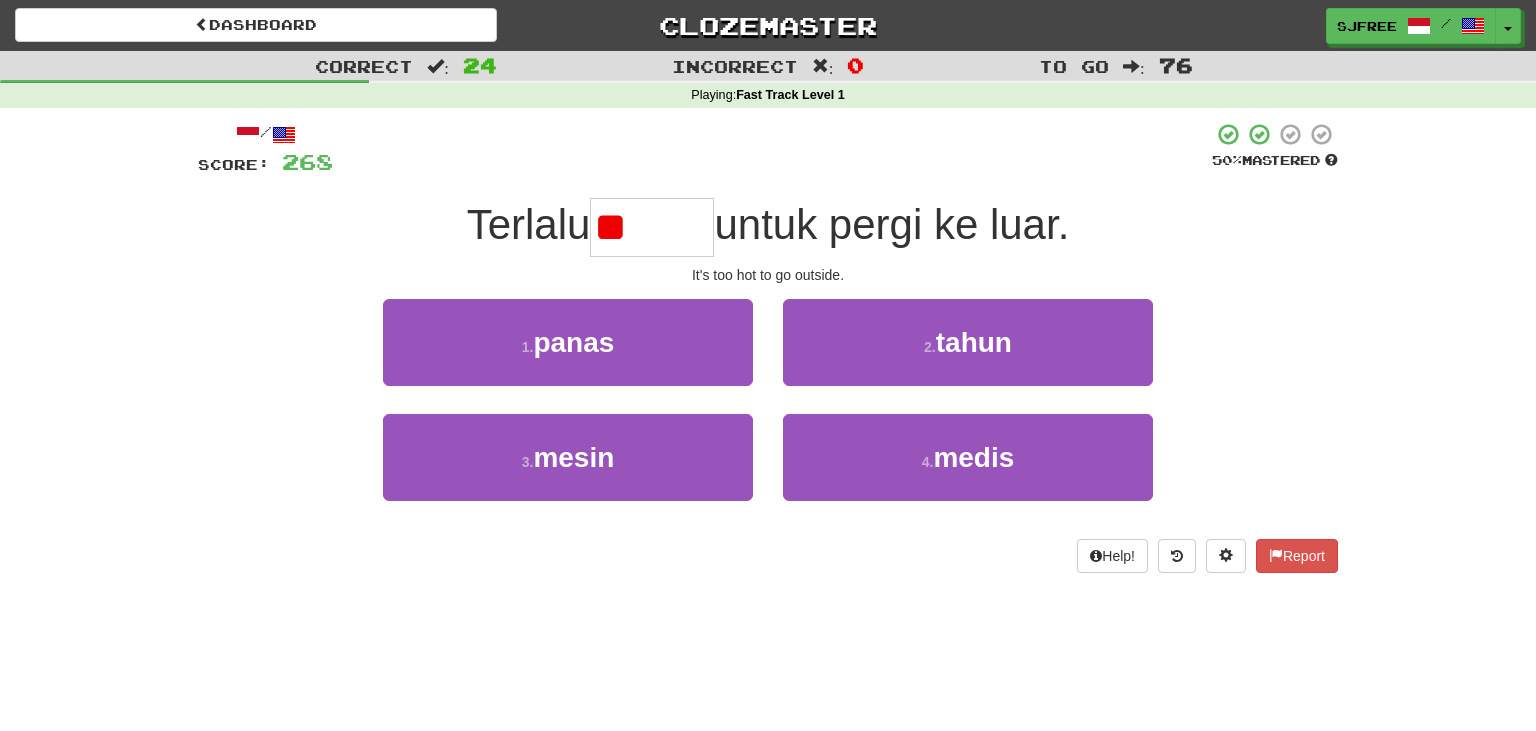 type on "*" 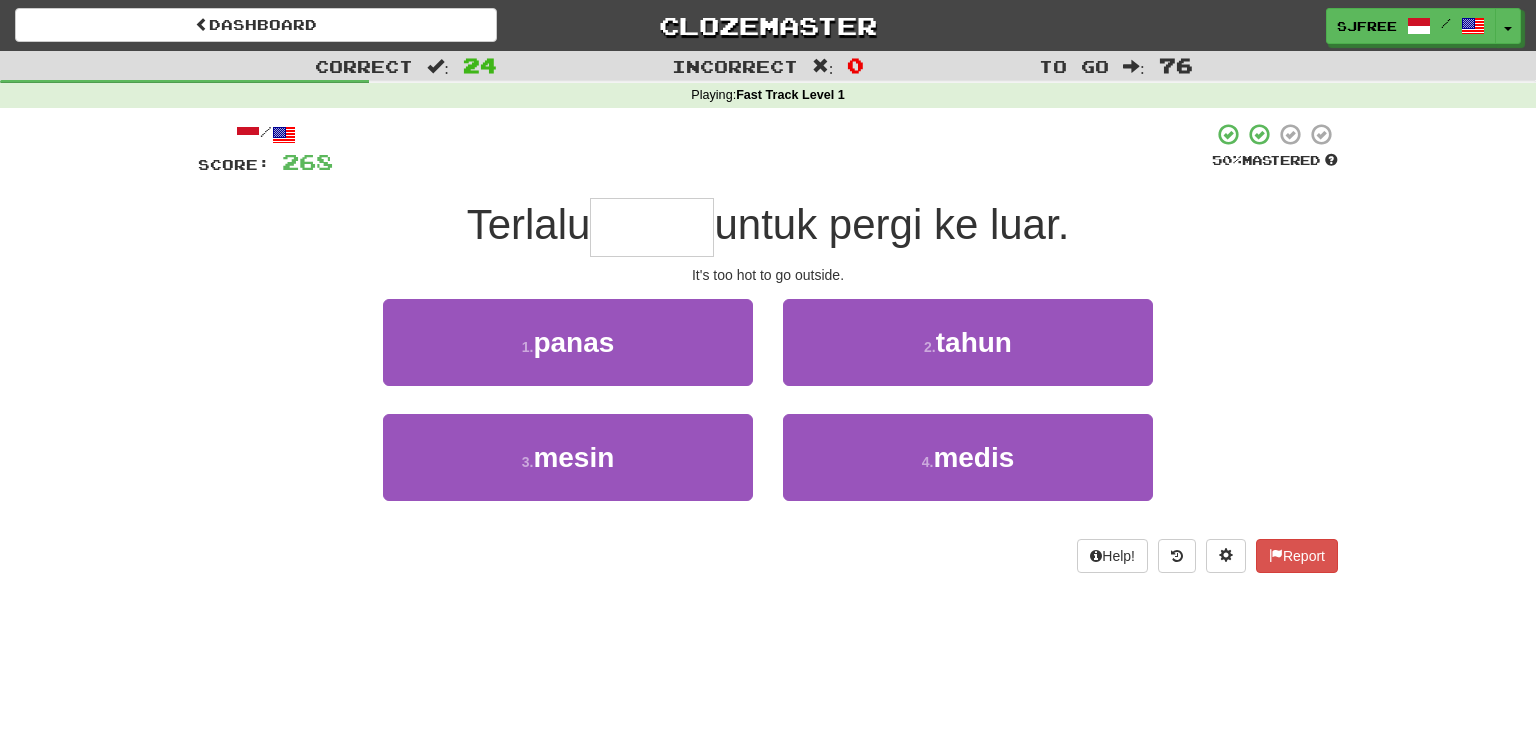 type on "*" 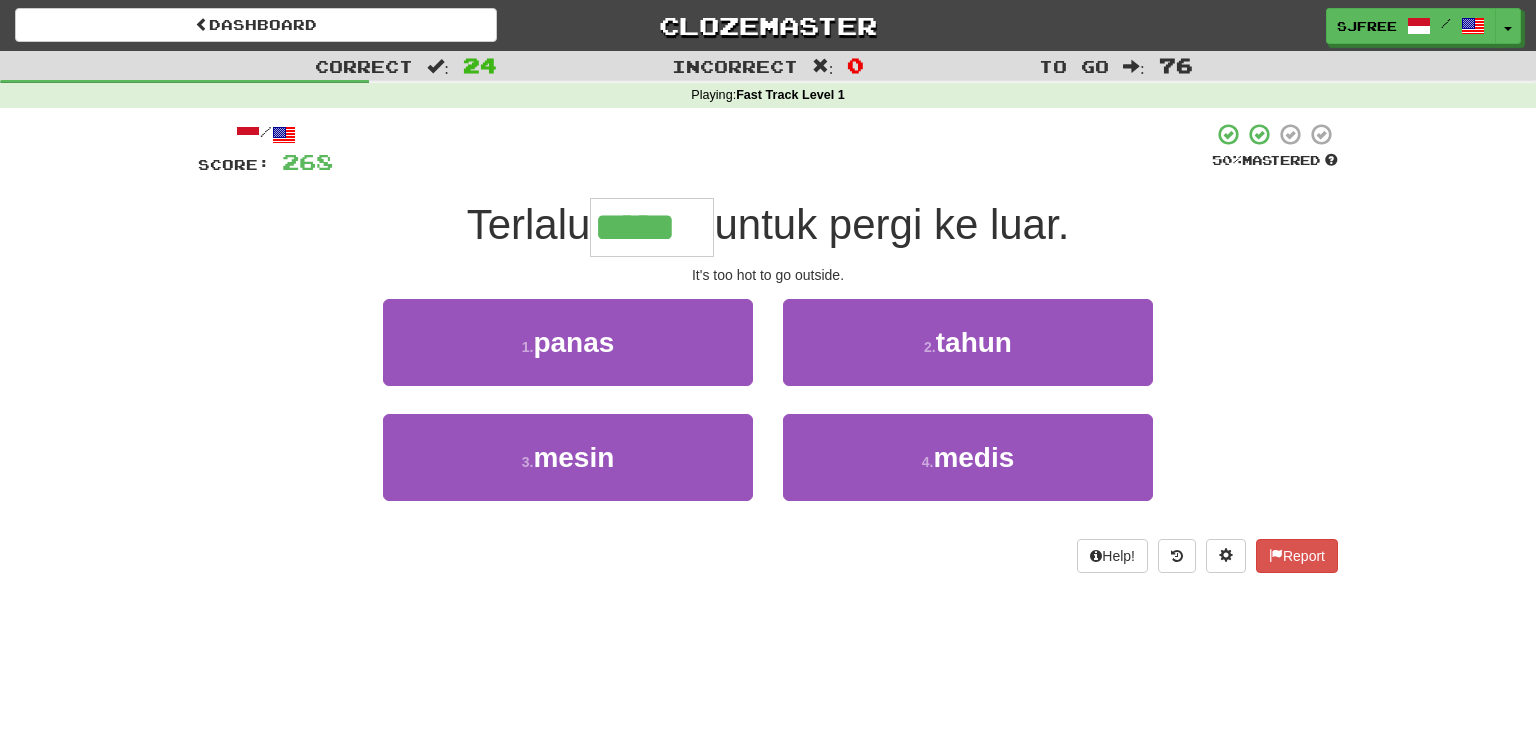 type on "*****" 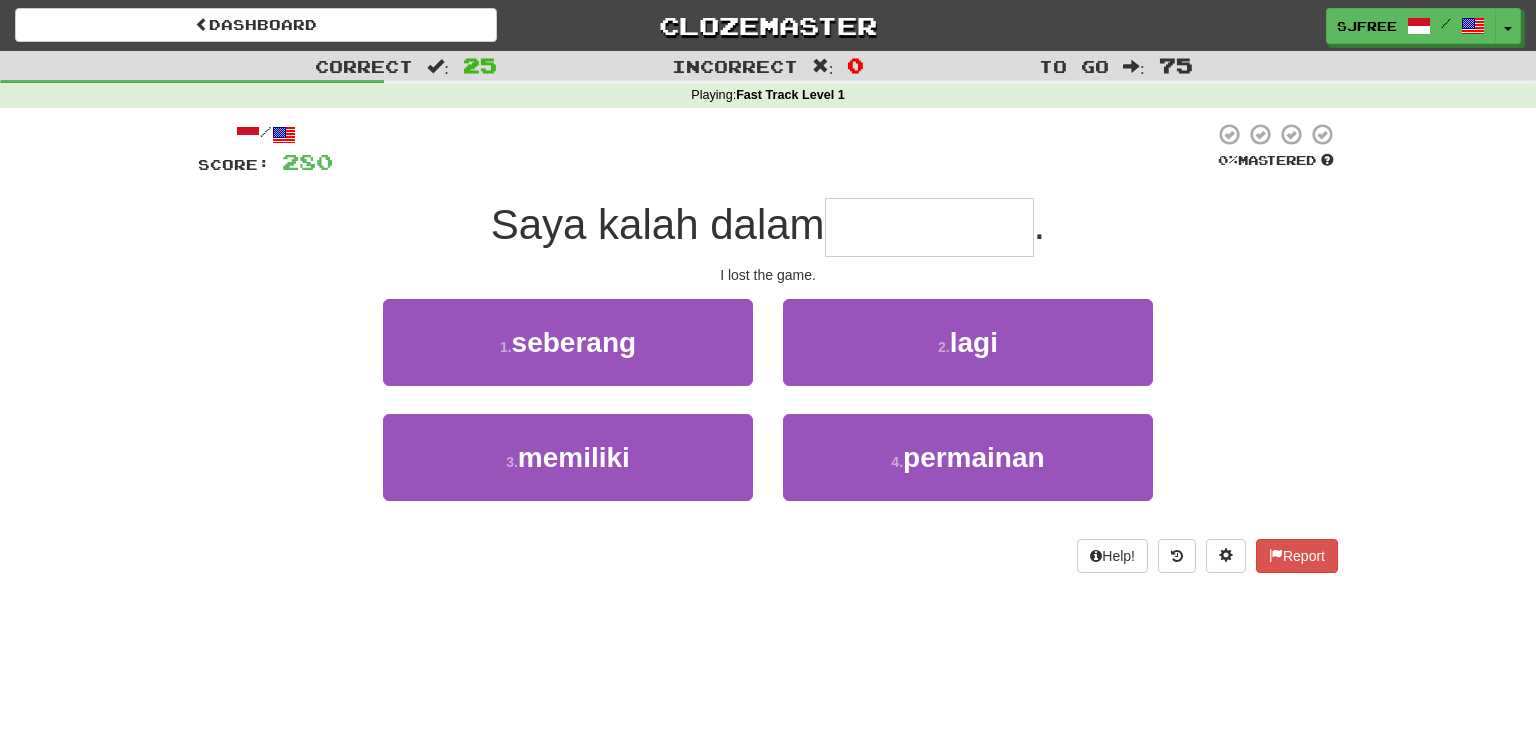 click on "Saya kalah dalam  ." at bounding box center [768, 227] 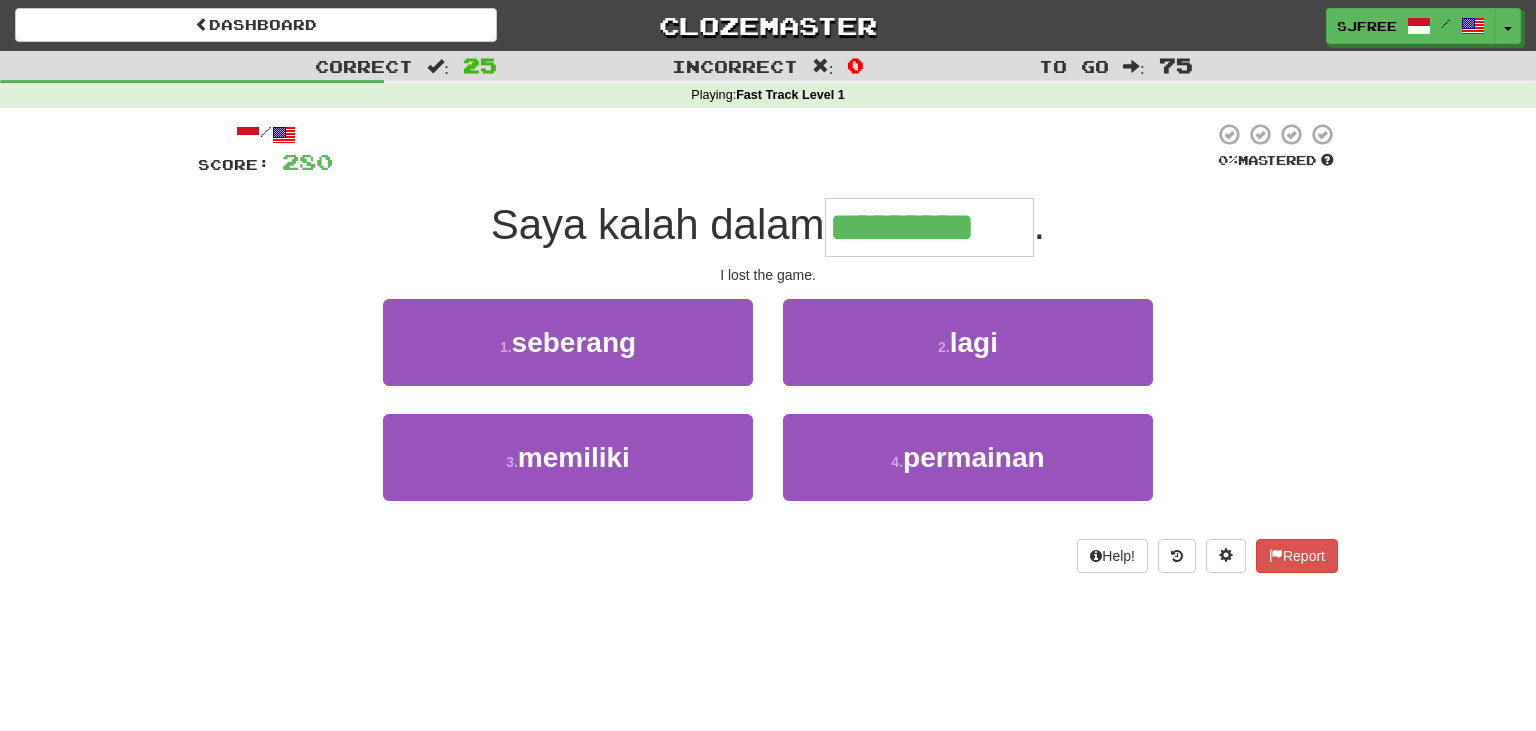 type on "*********" 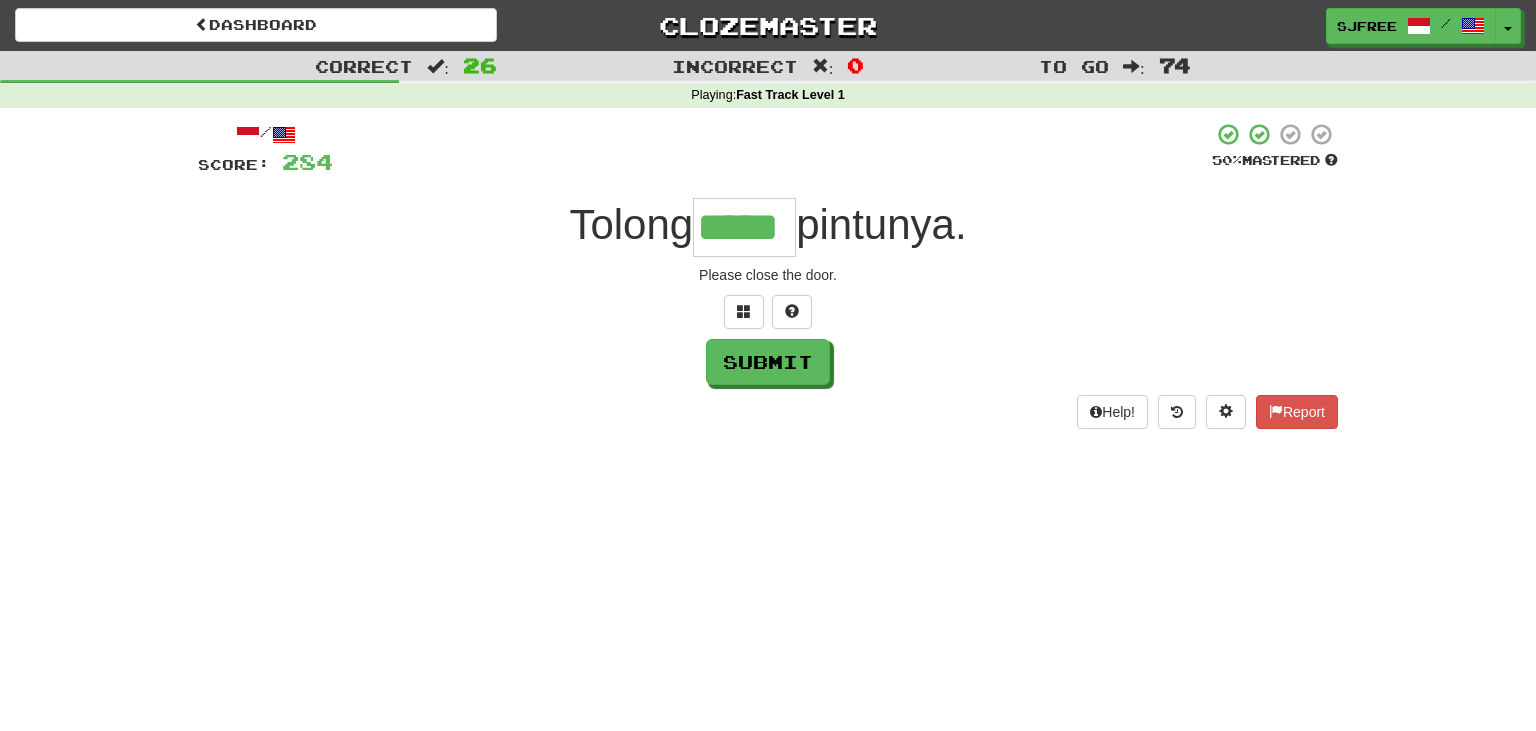 type on "*****" 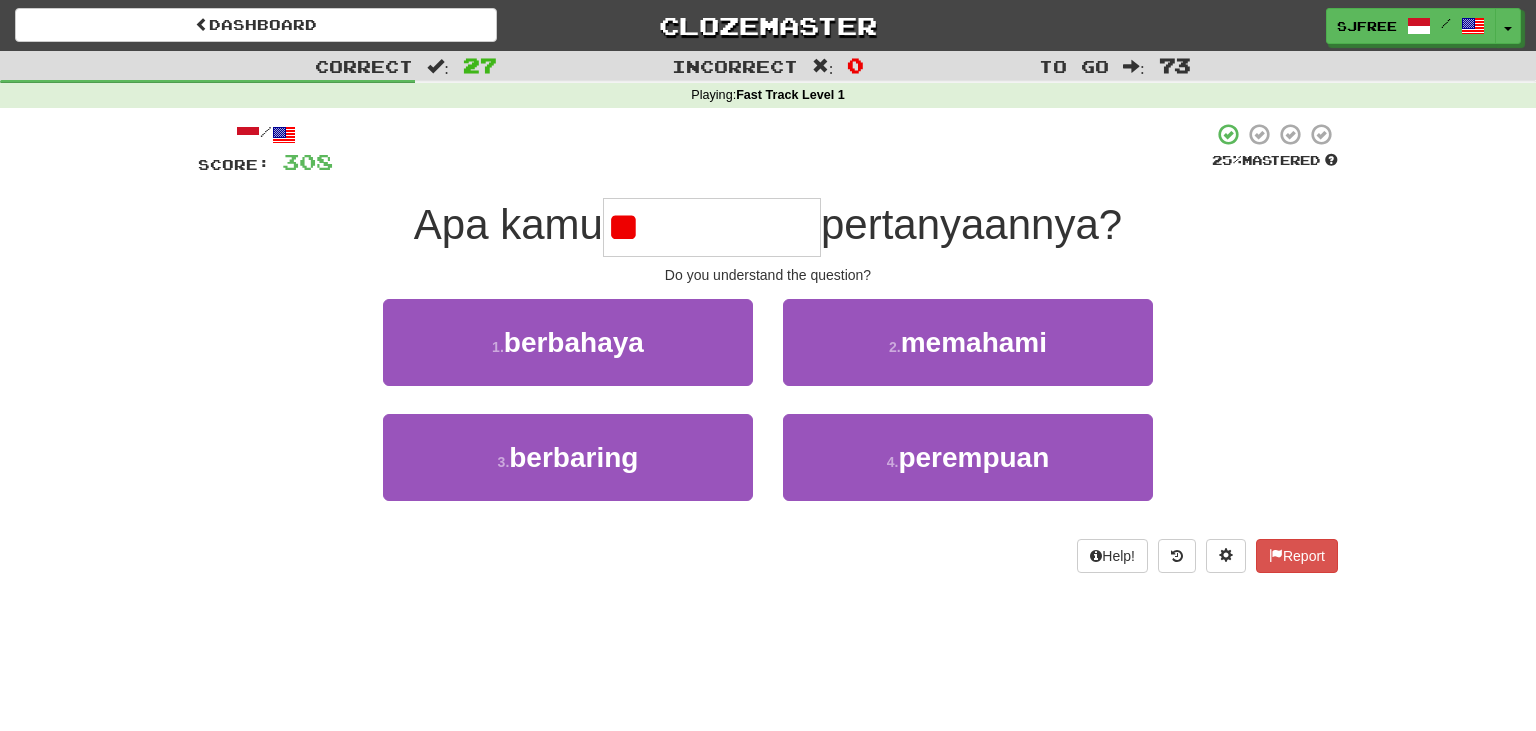 type on "*" 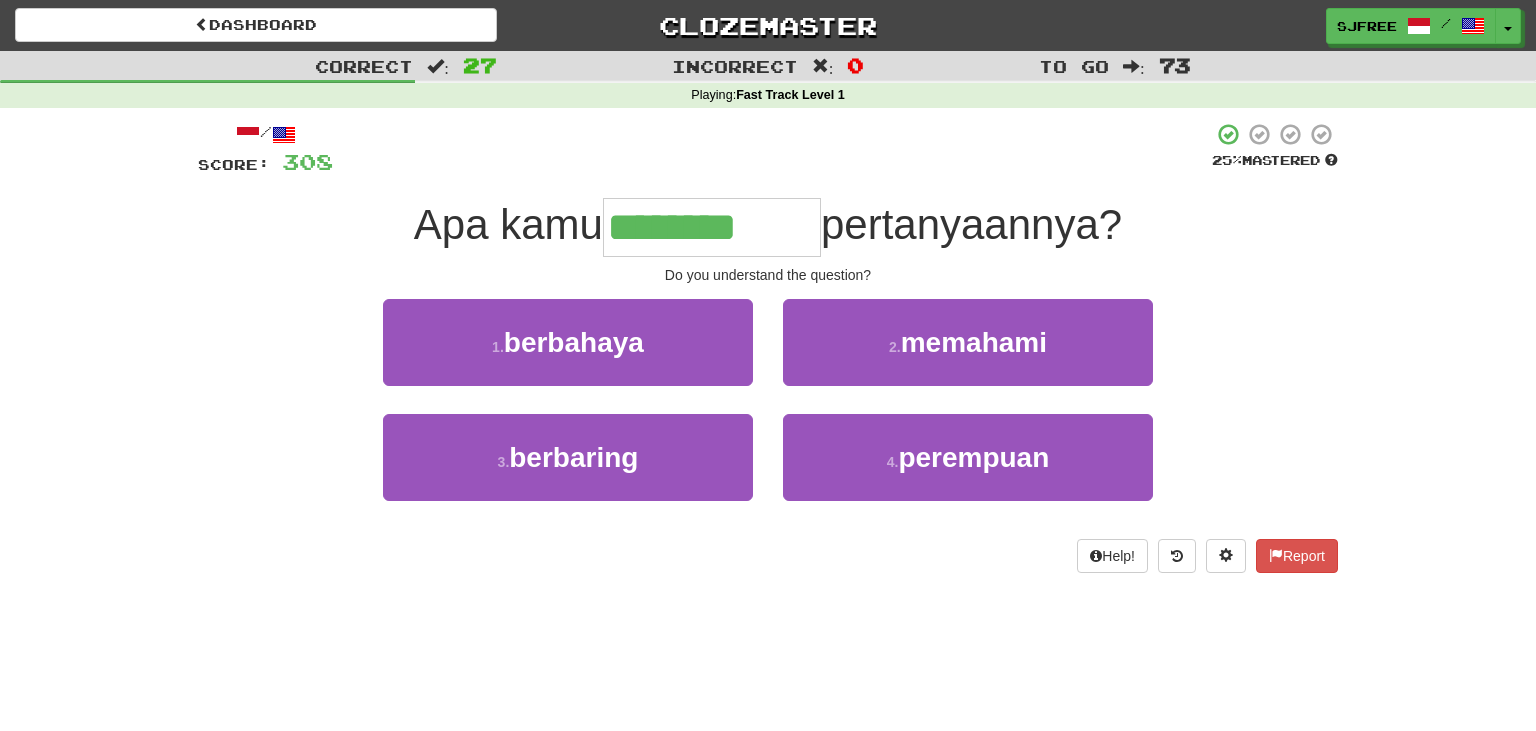 type on "********" 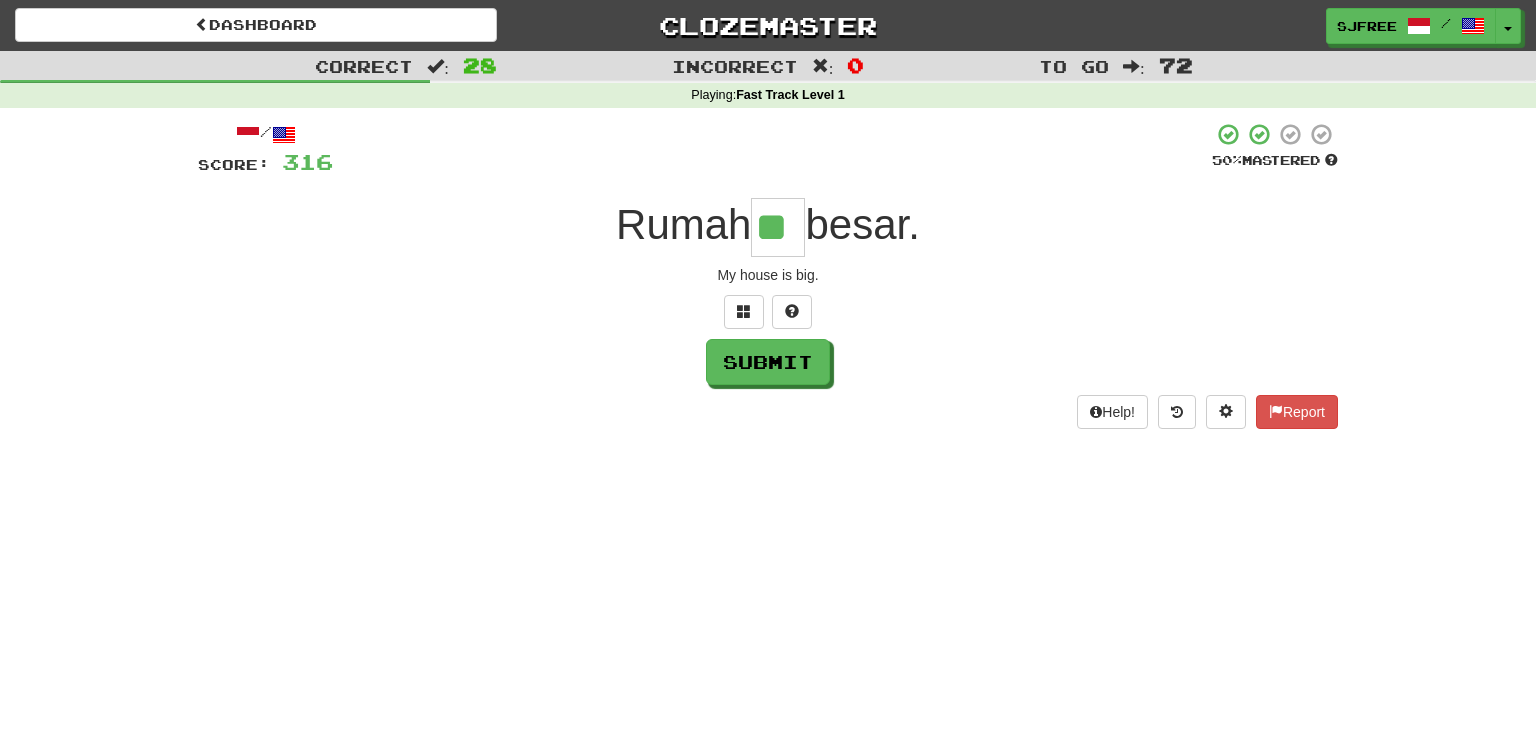 type on "**" 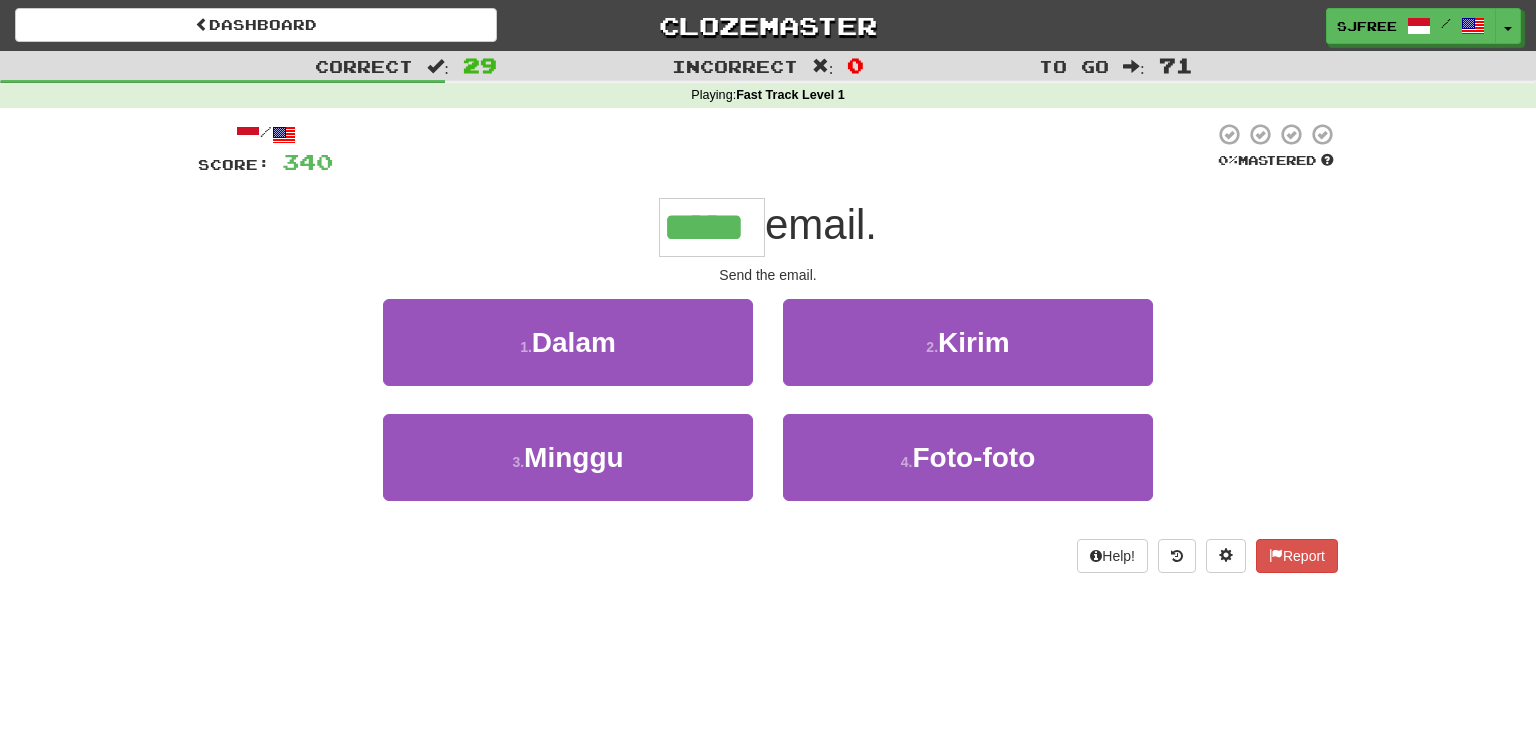 type on "*****" 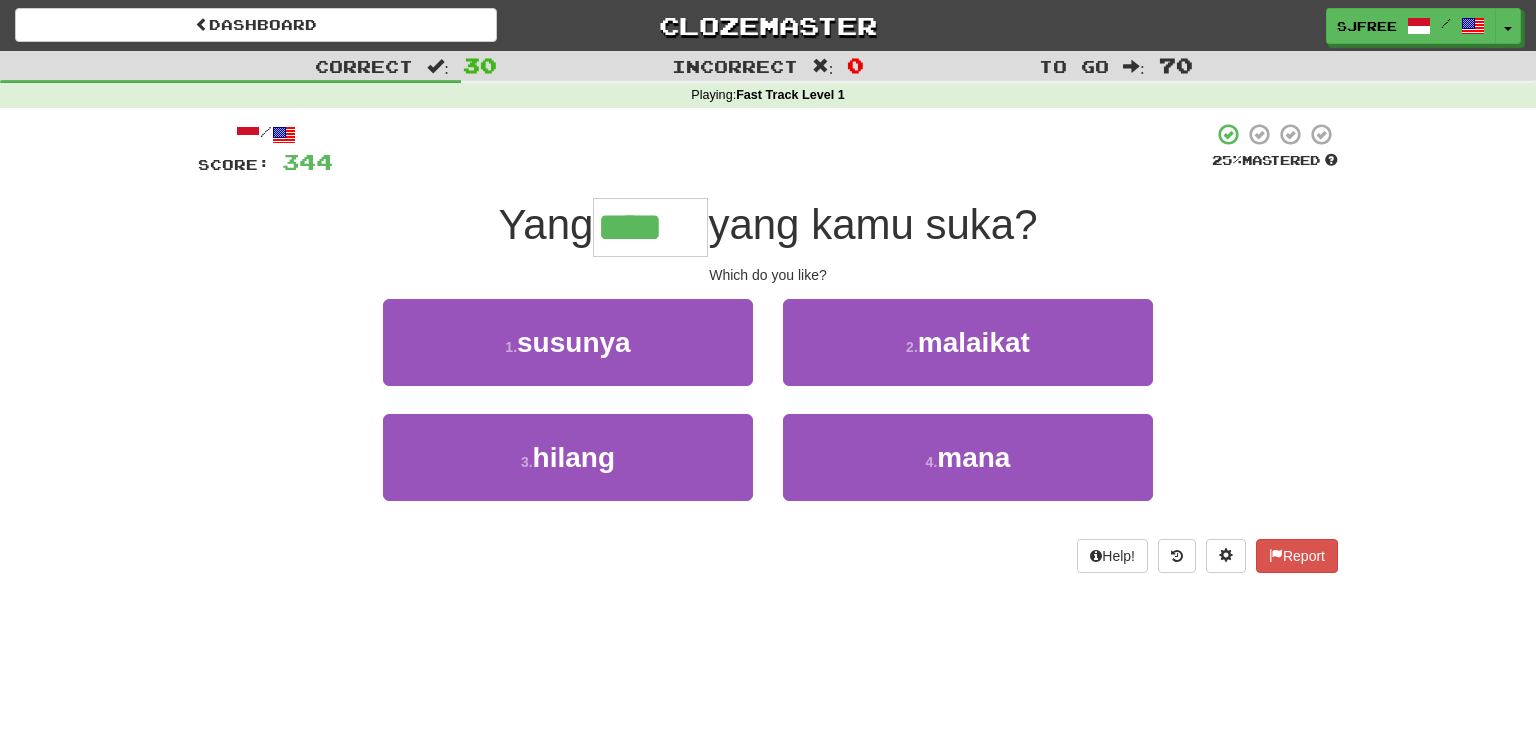 type on "****" 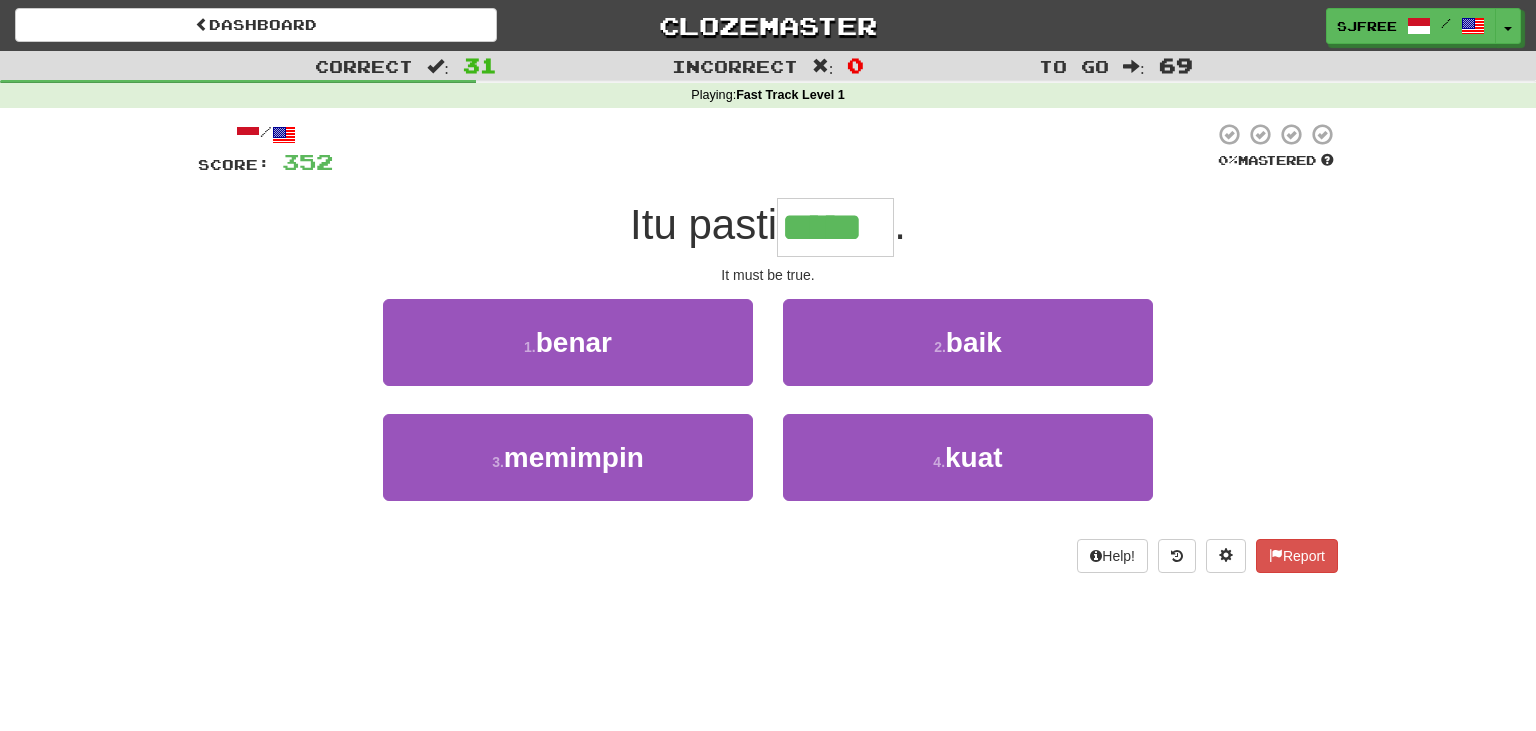 type on "*****" 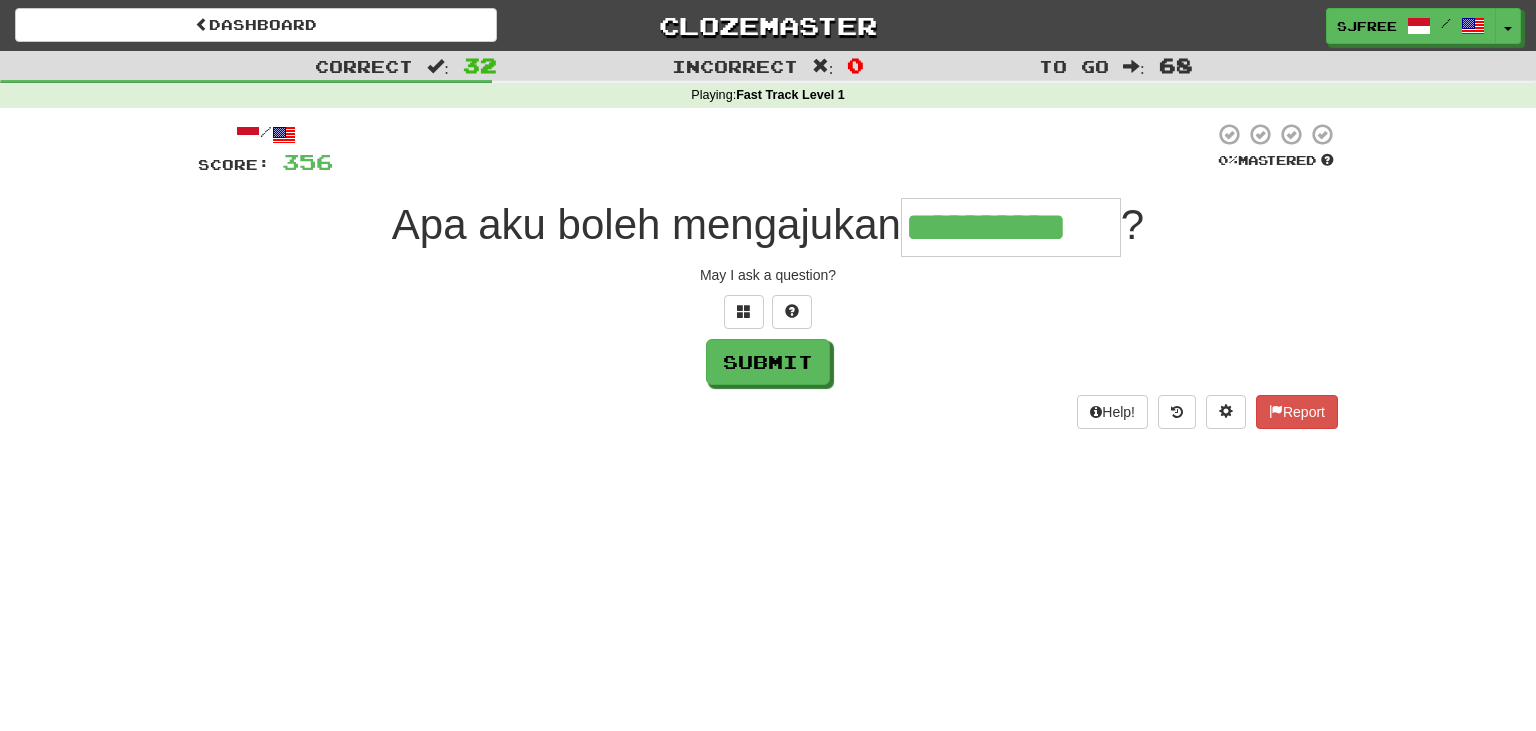 type on "**********" 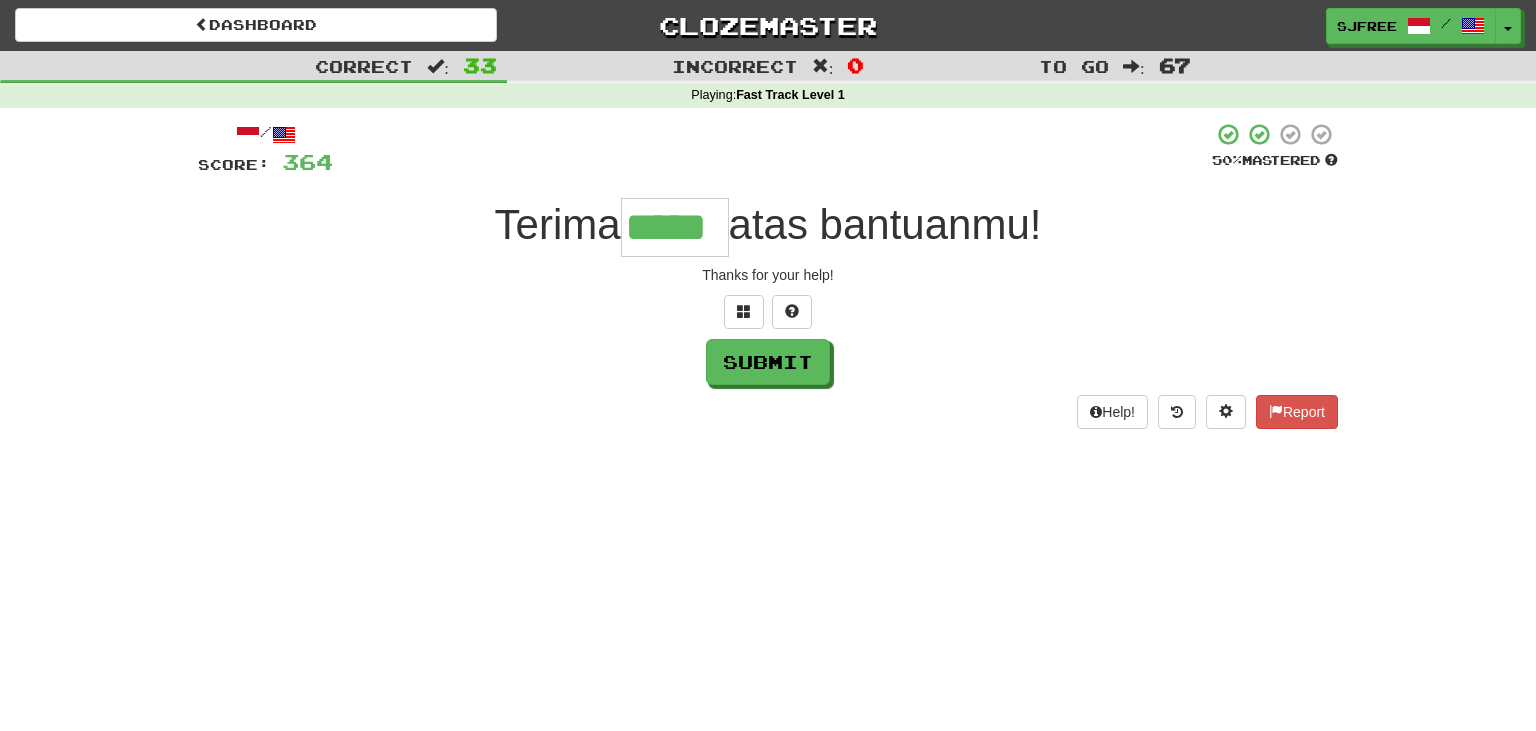 type on "*****" 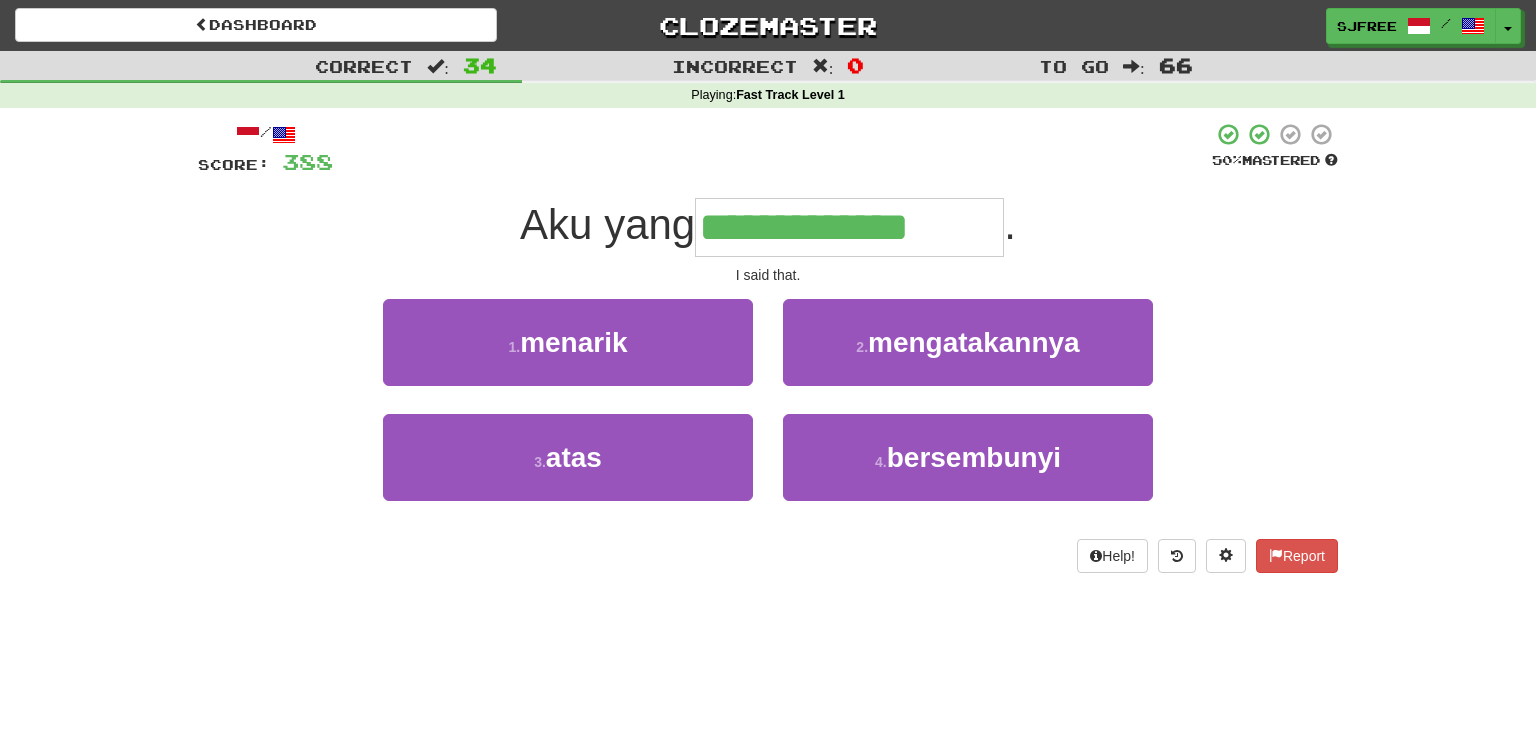 type on "**********" 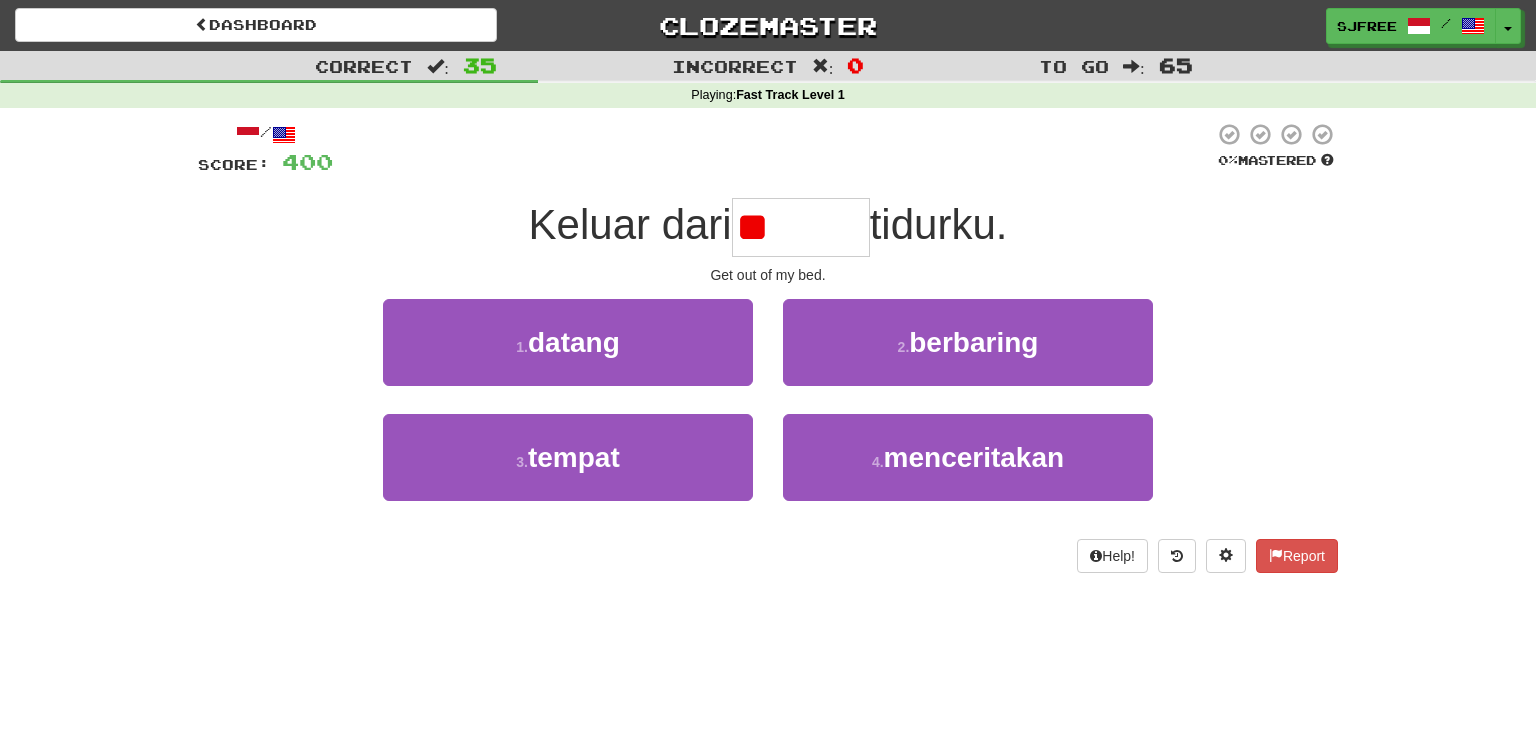 type on "*" 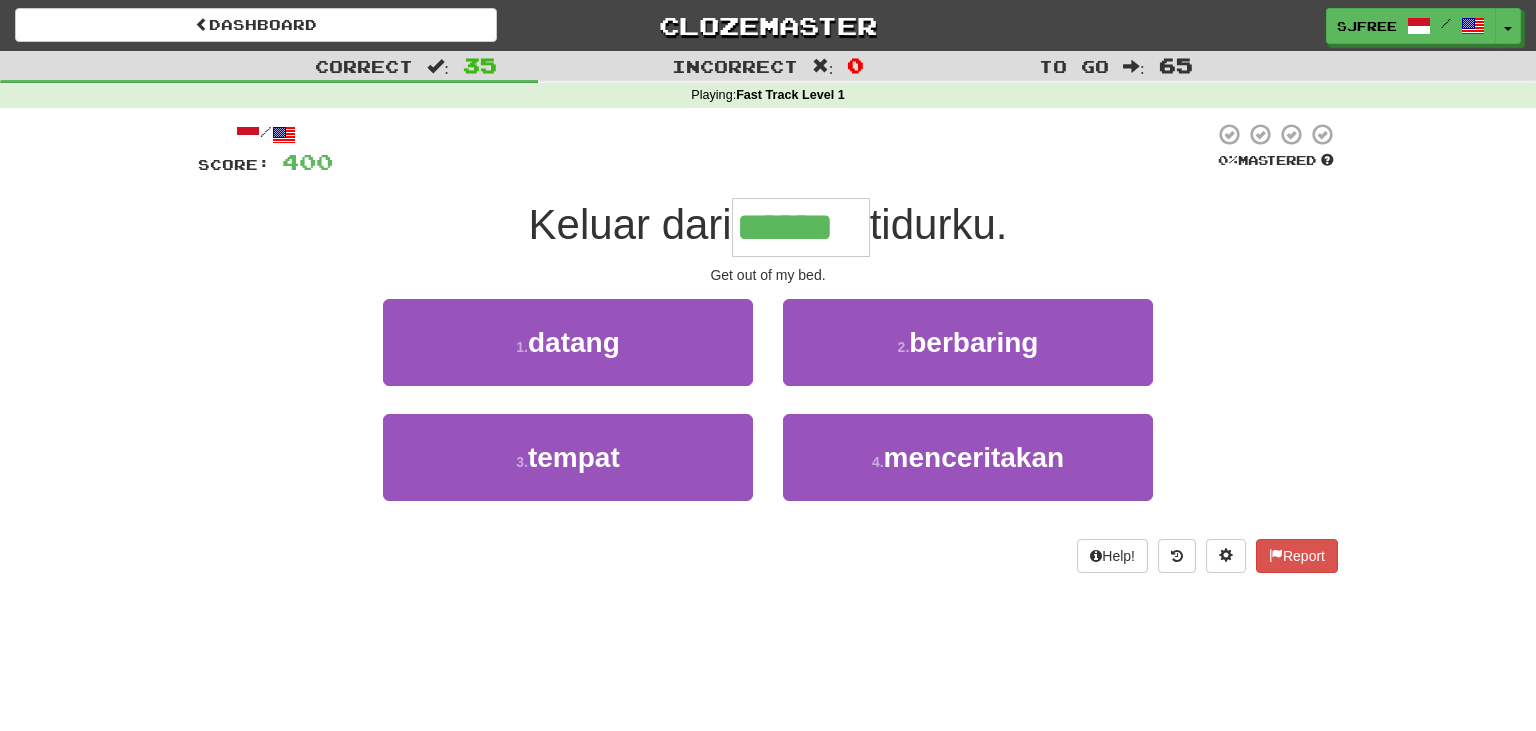 type on "******" 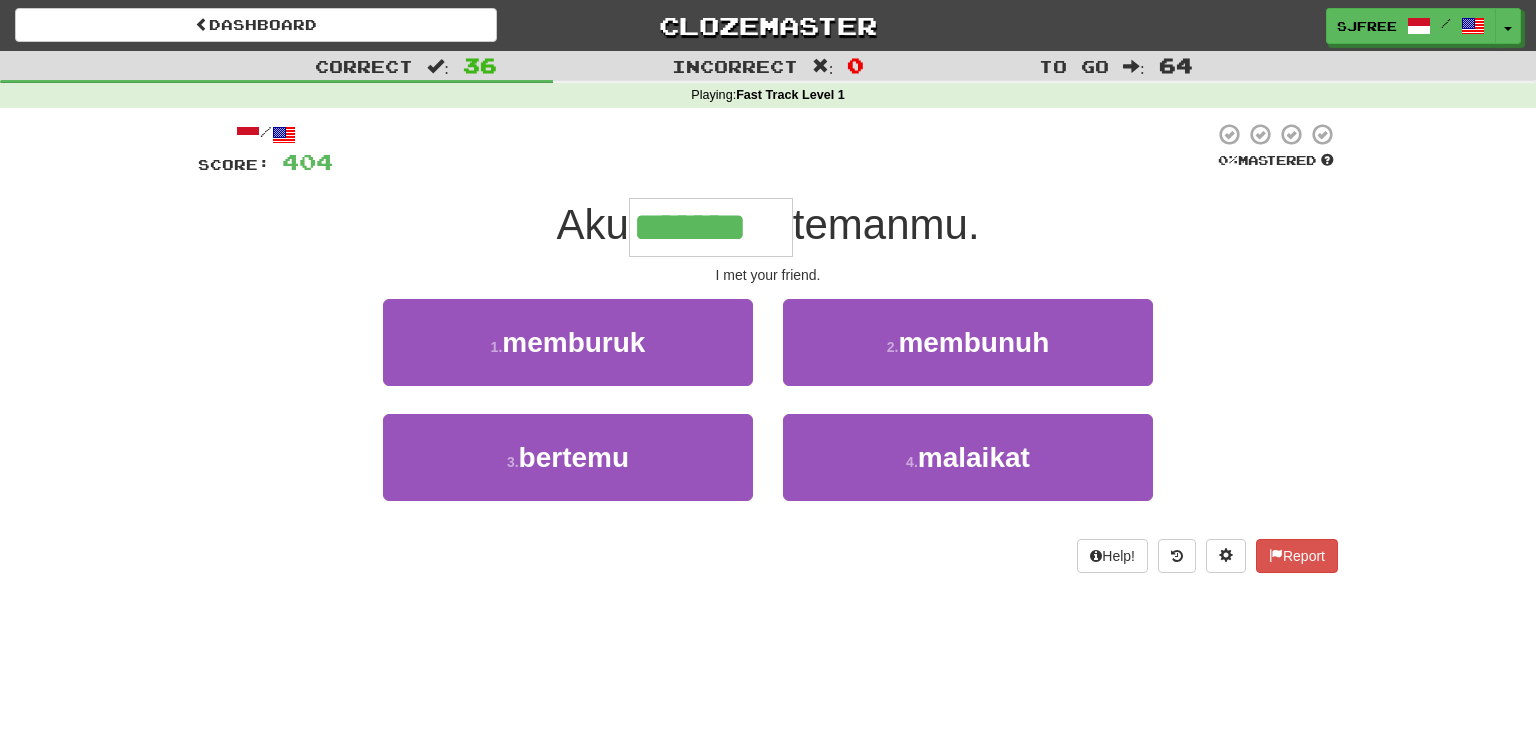 type on "*******" 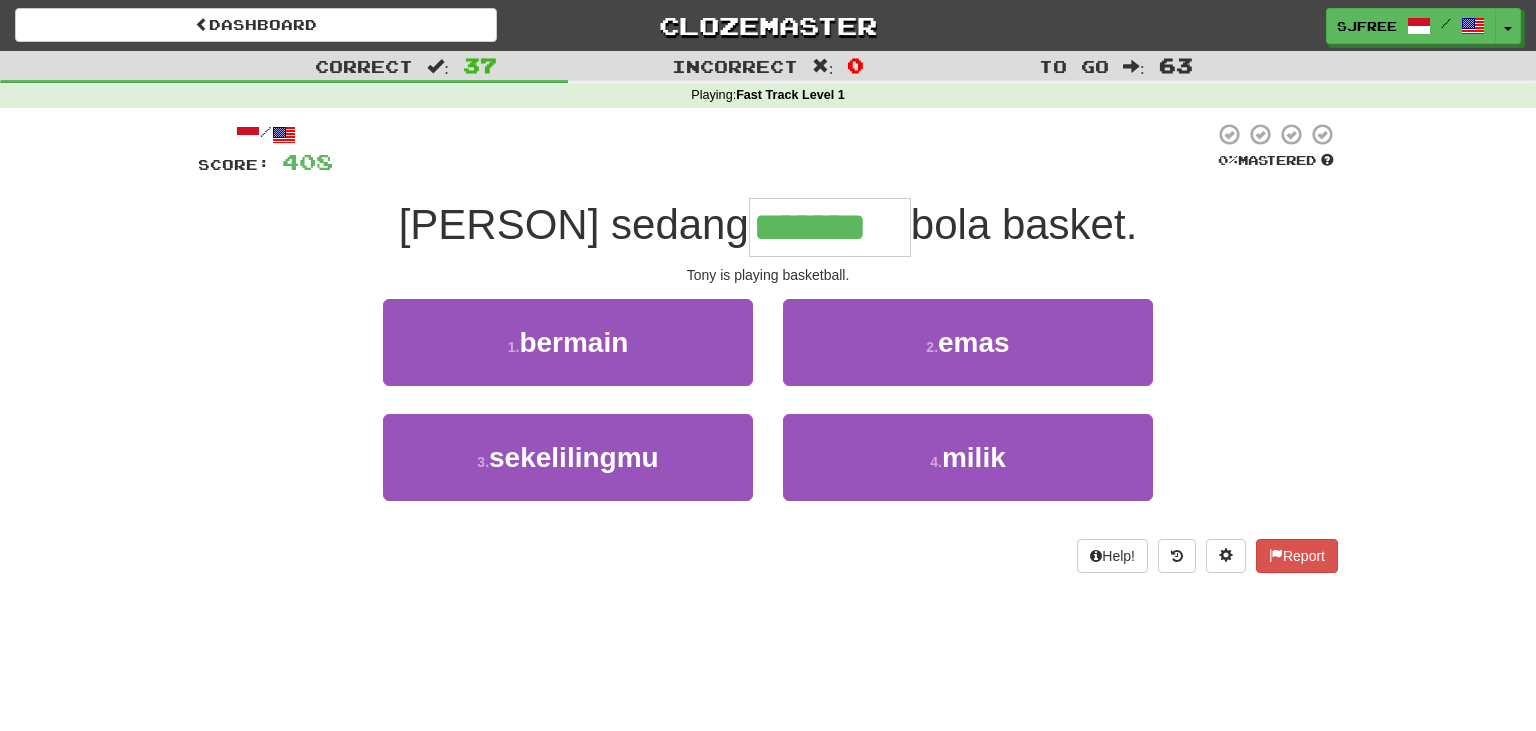 type on "*******" 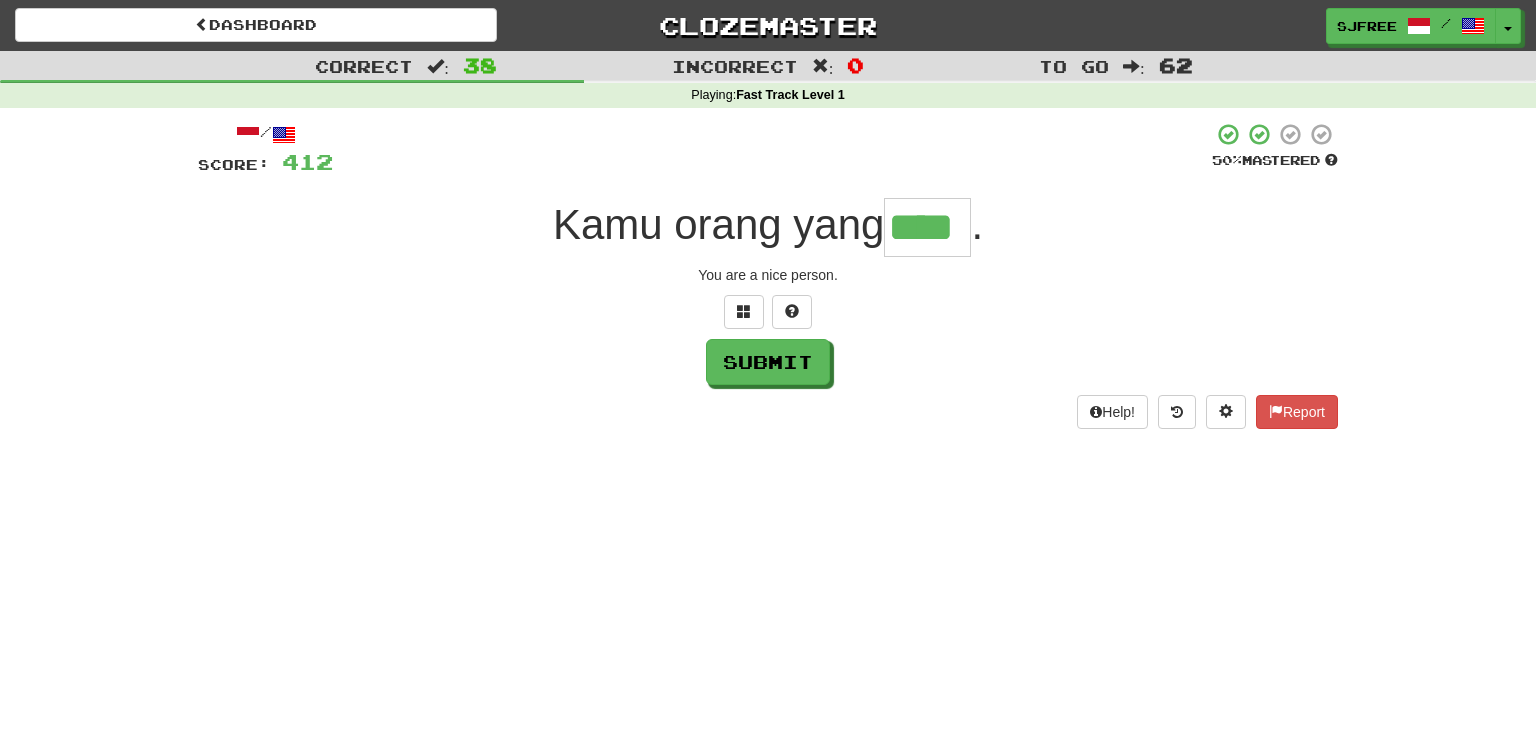 type on "****" 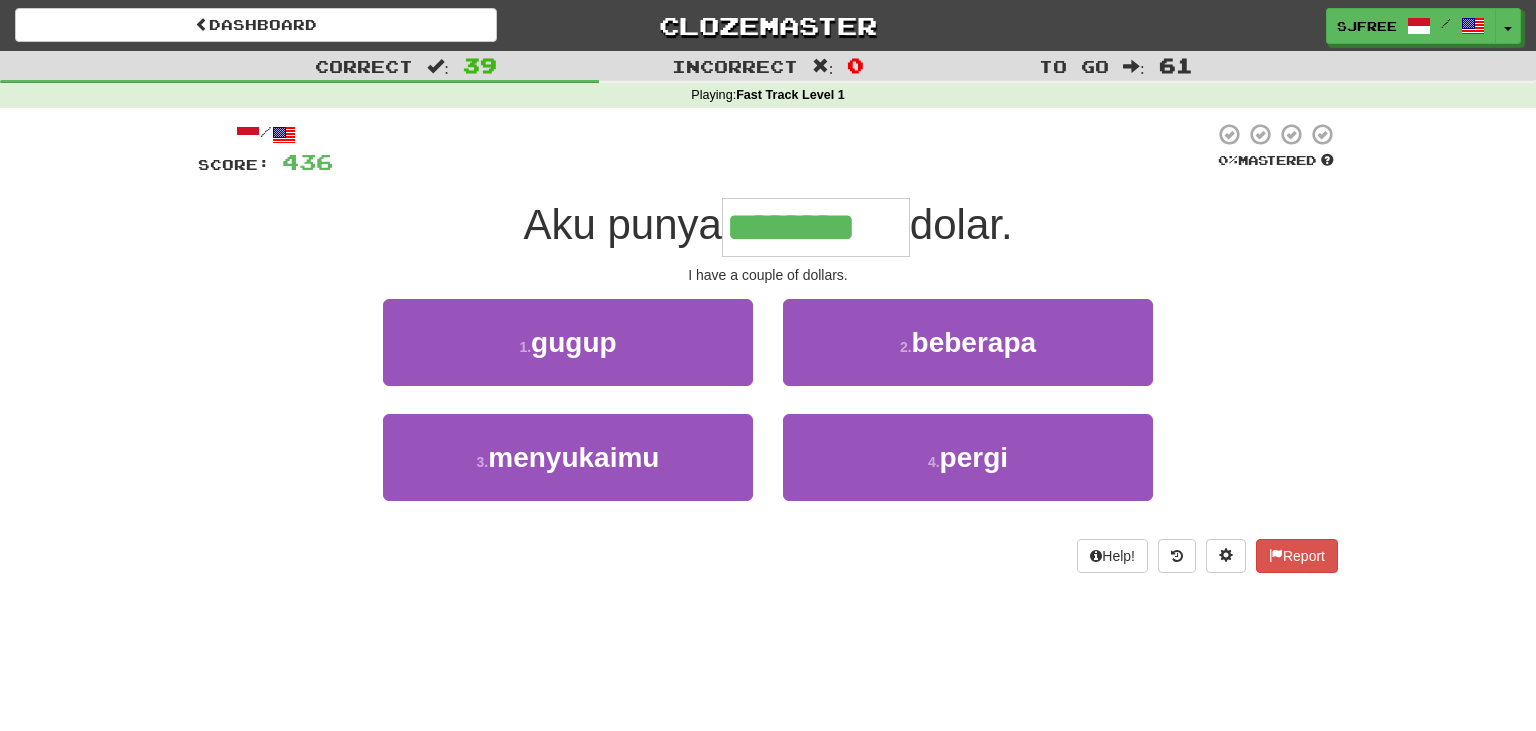 type on "********" 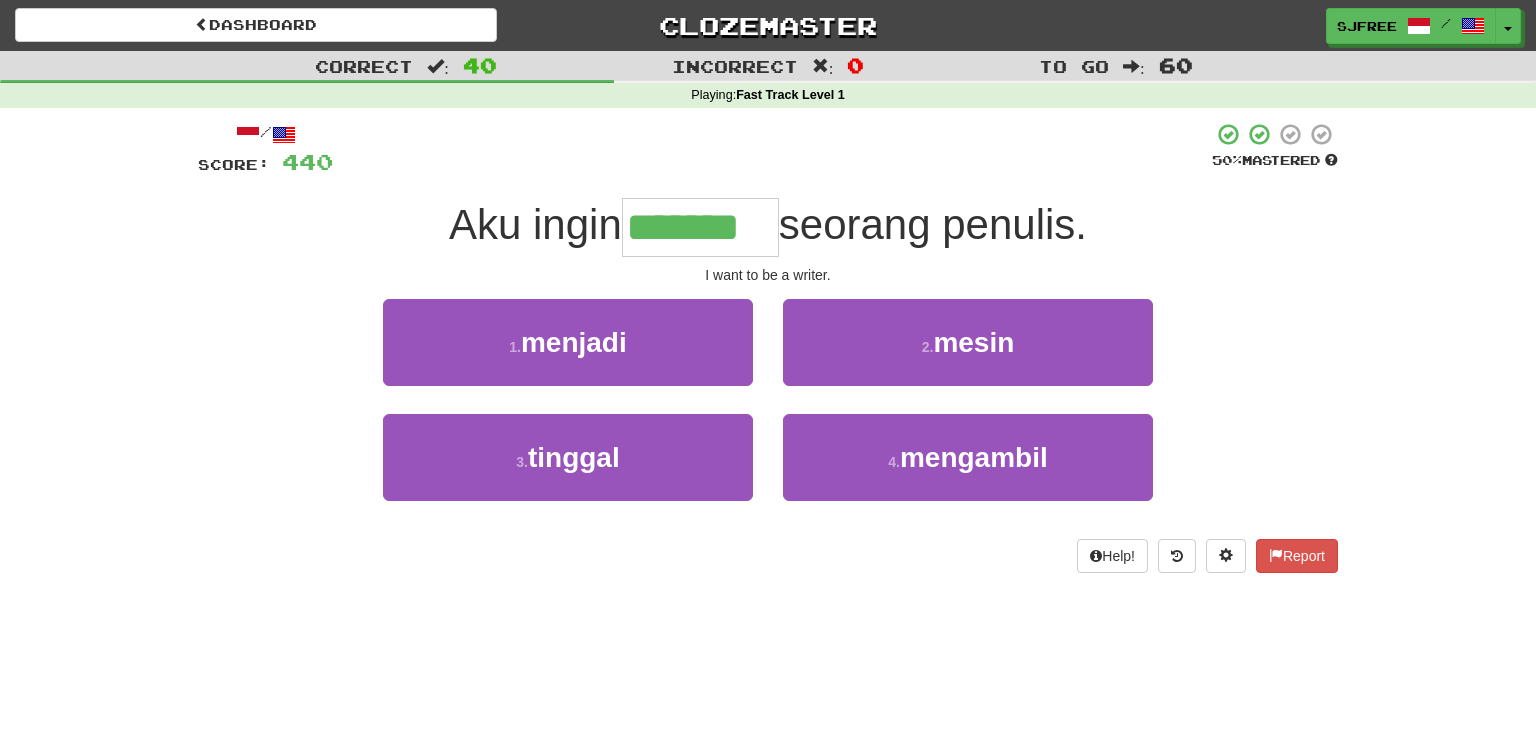 type on "*******" 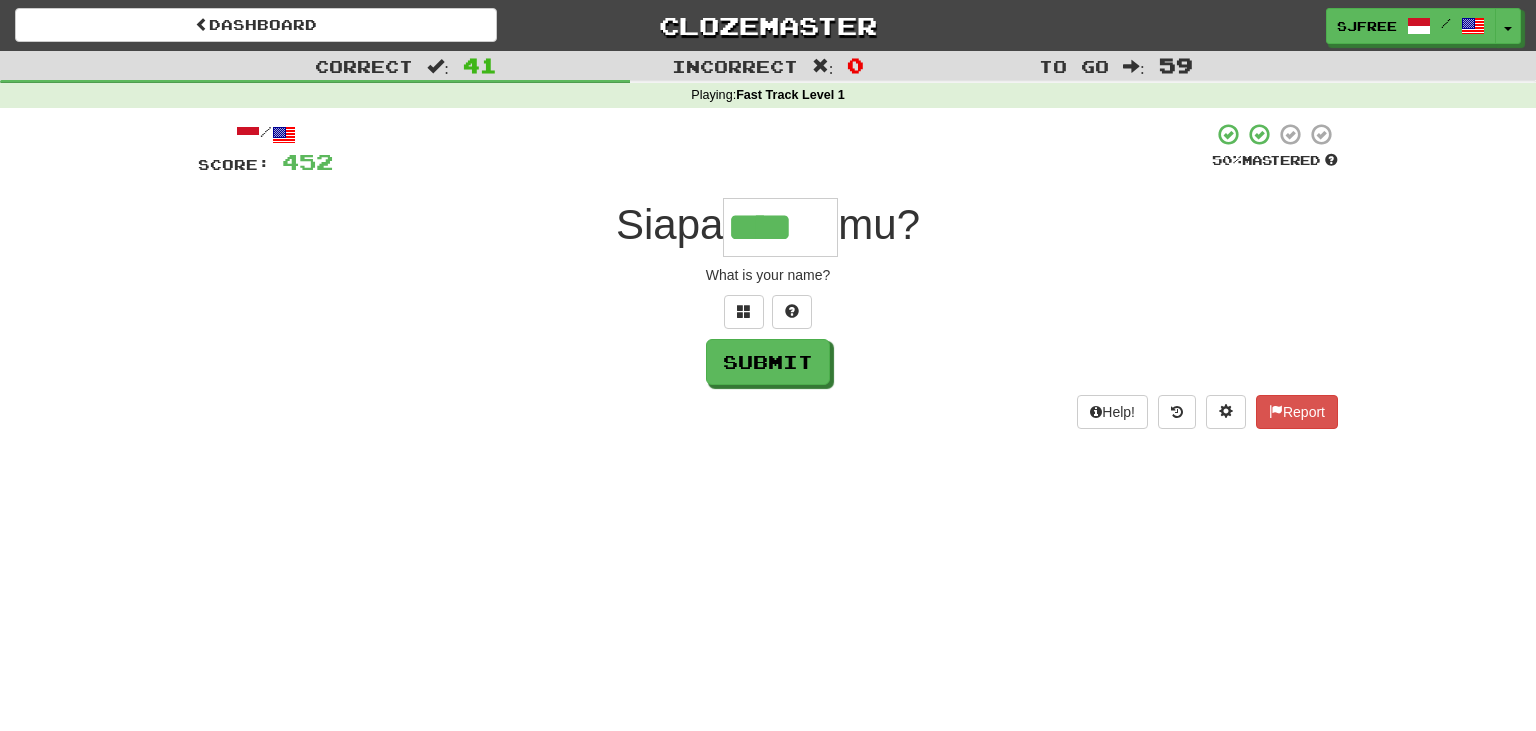 type on "****" 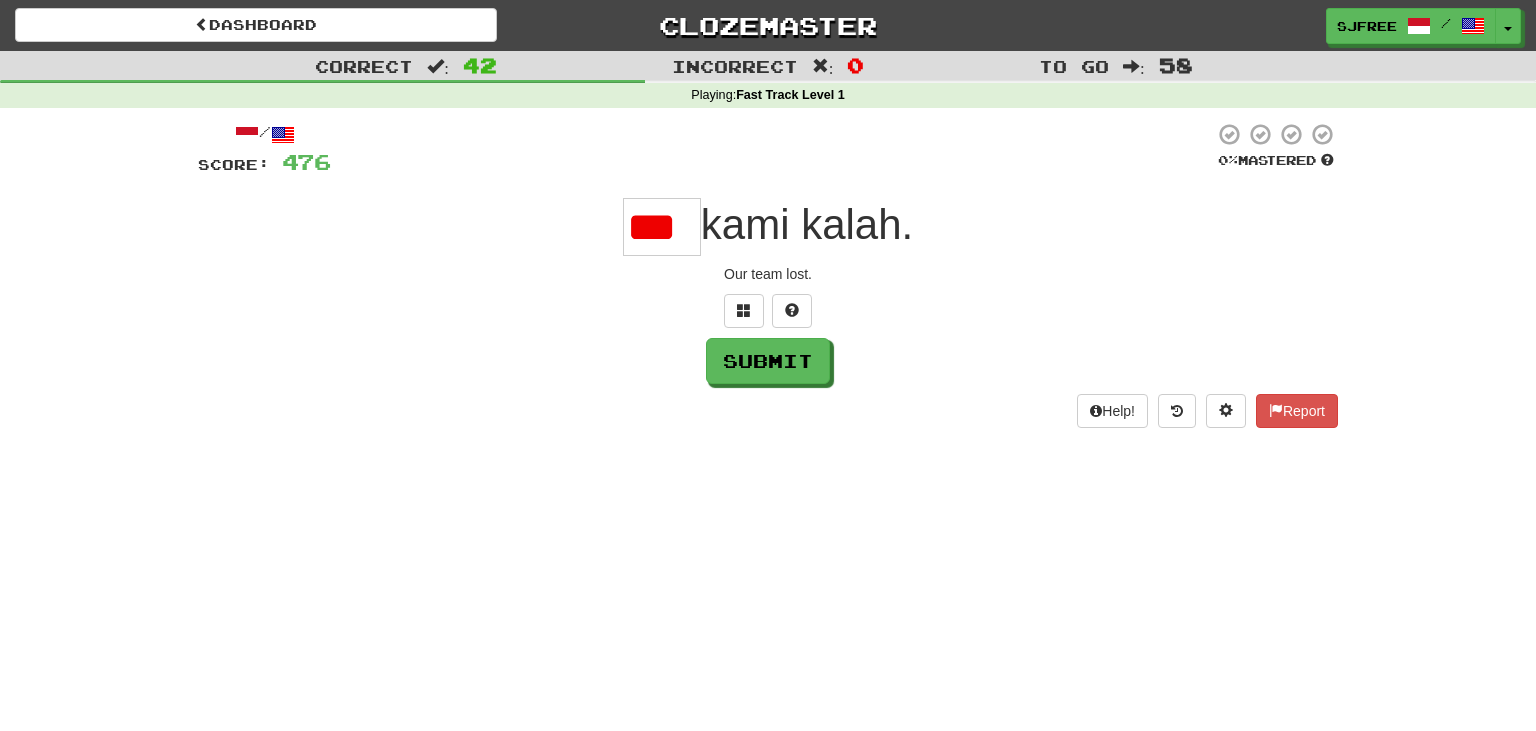 scroll, scrollTop: 0, scrollLeft: 0, axis: both 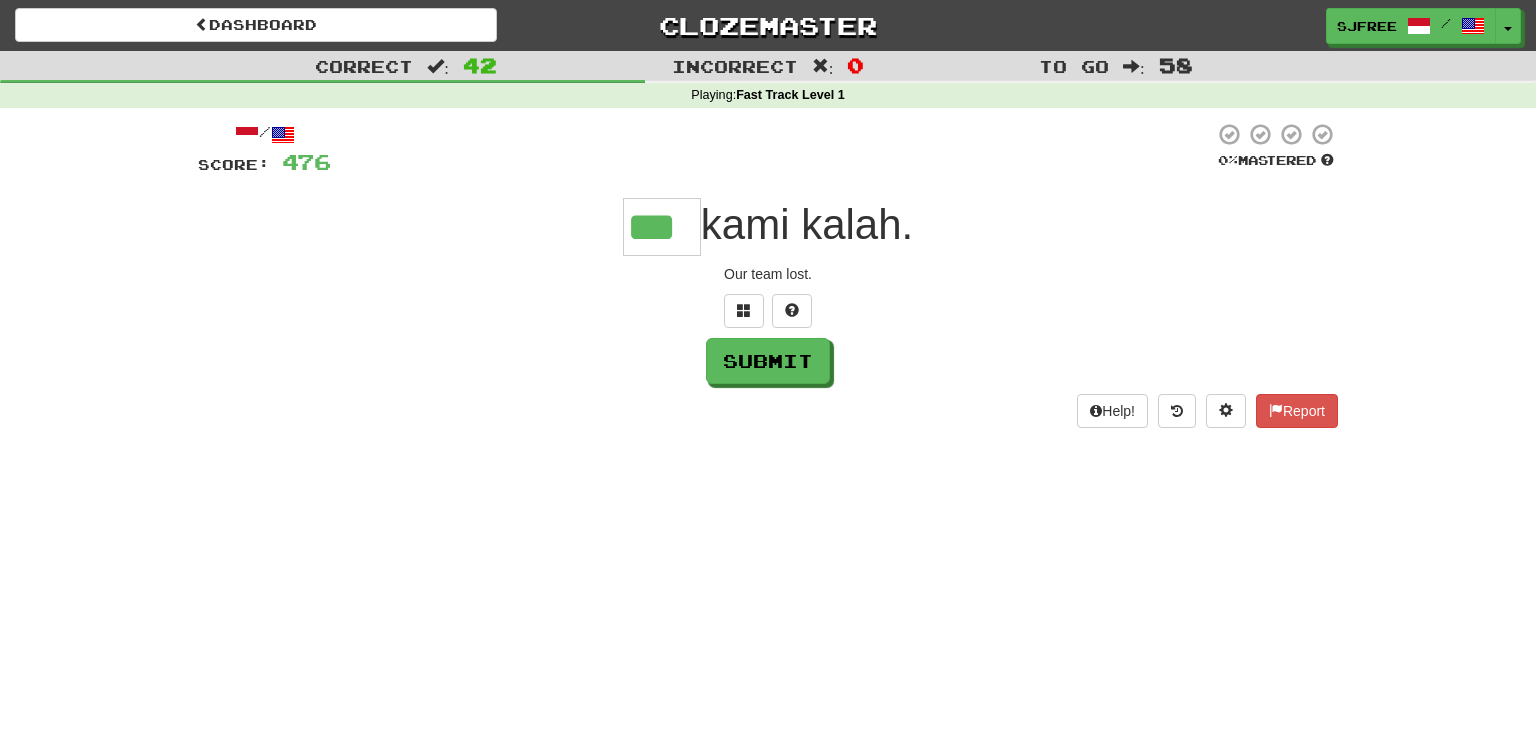 type on "***" 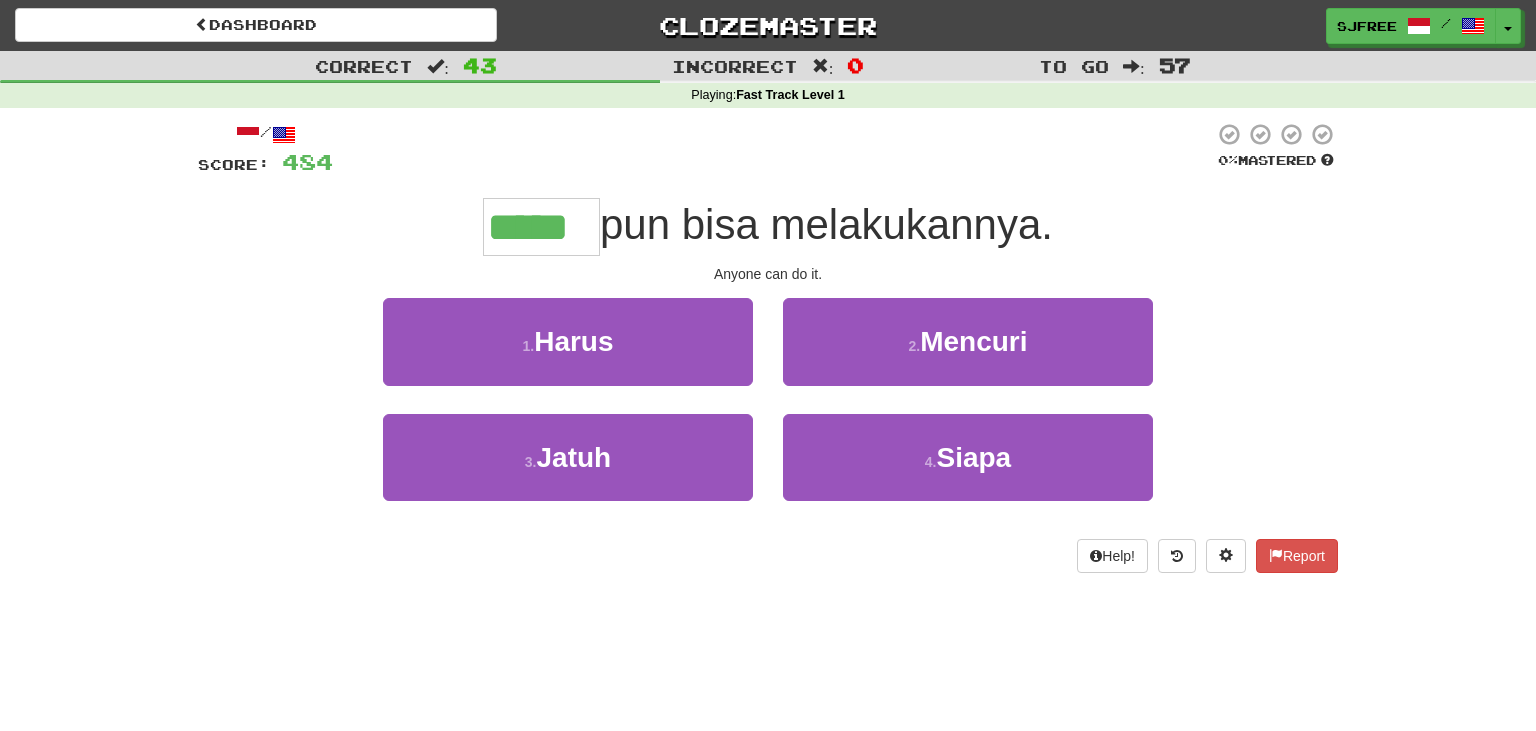 type on "*****" 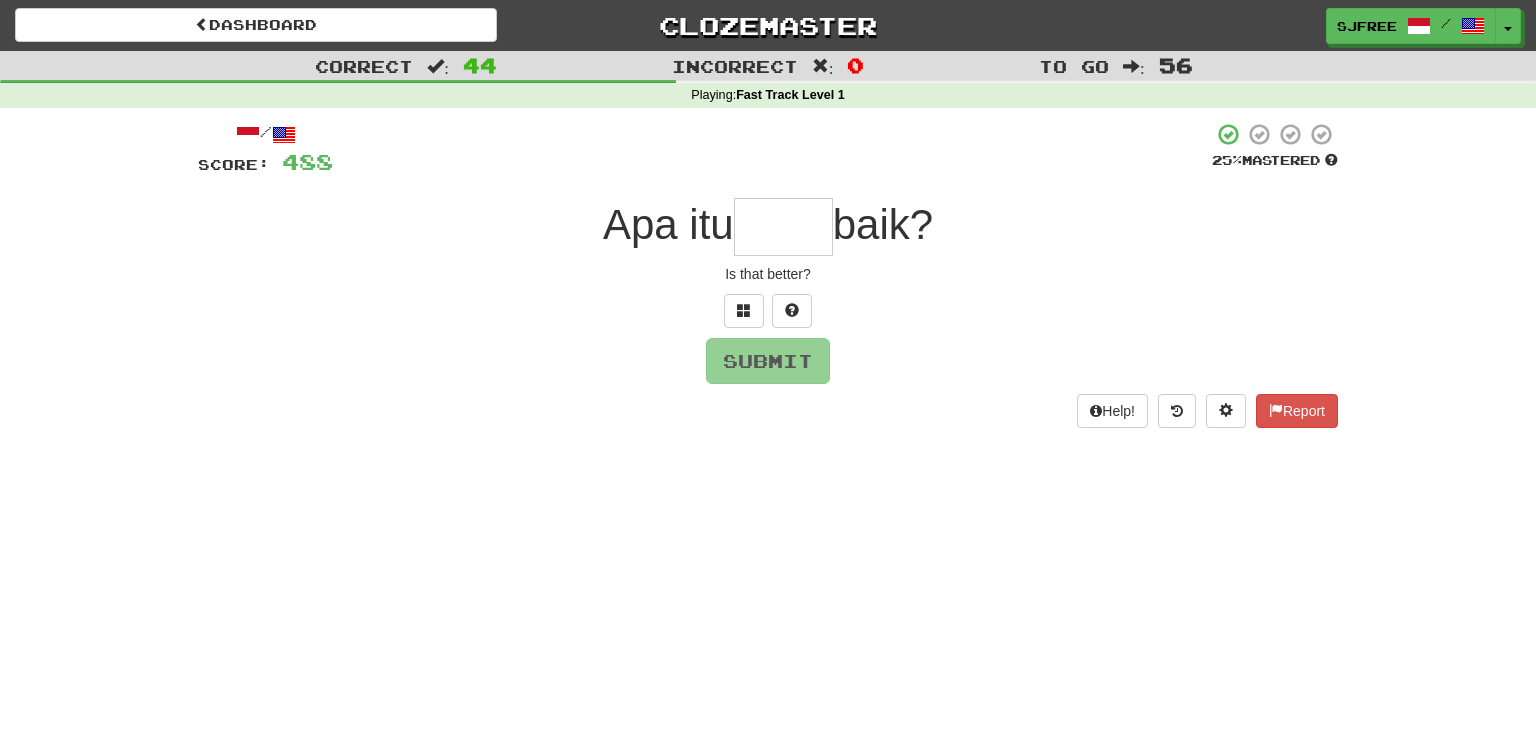 type on "*" 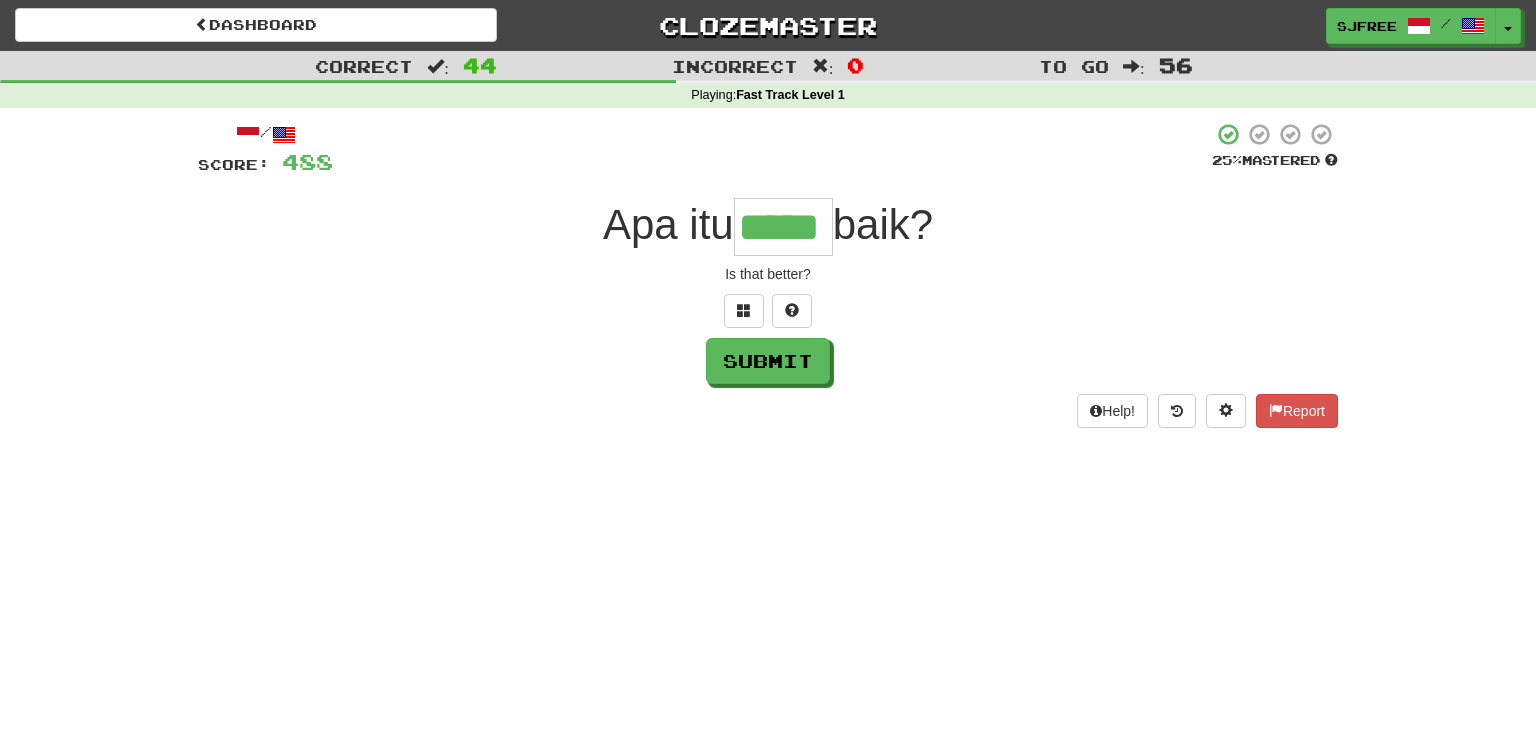type on "*****" 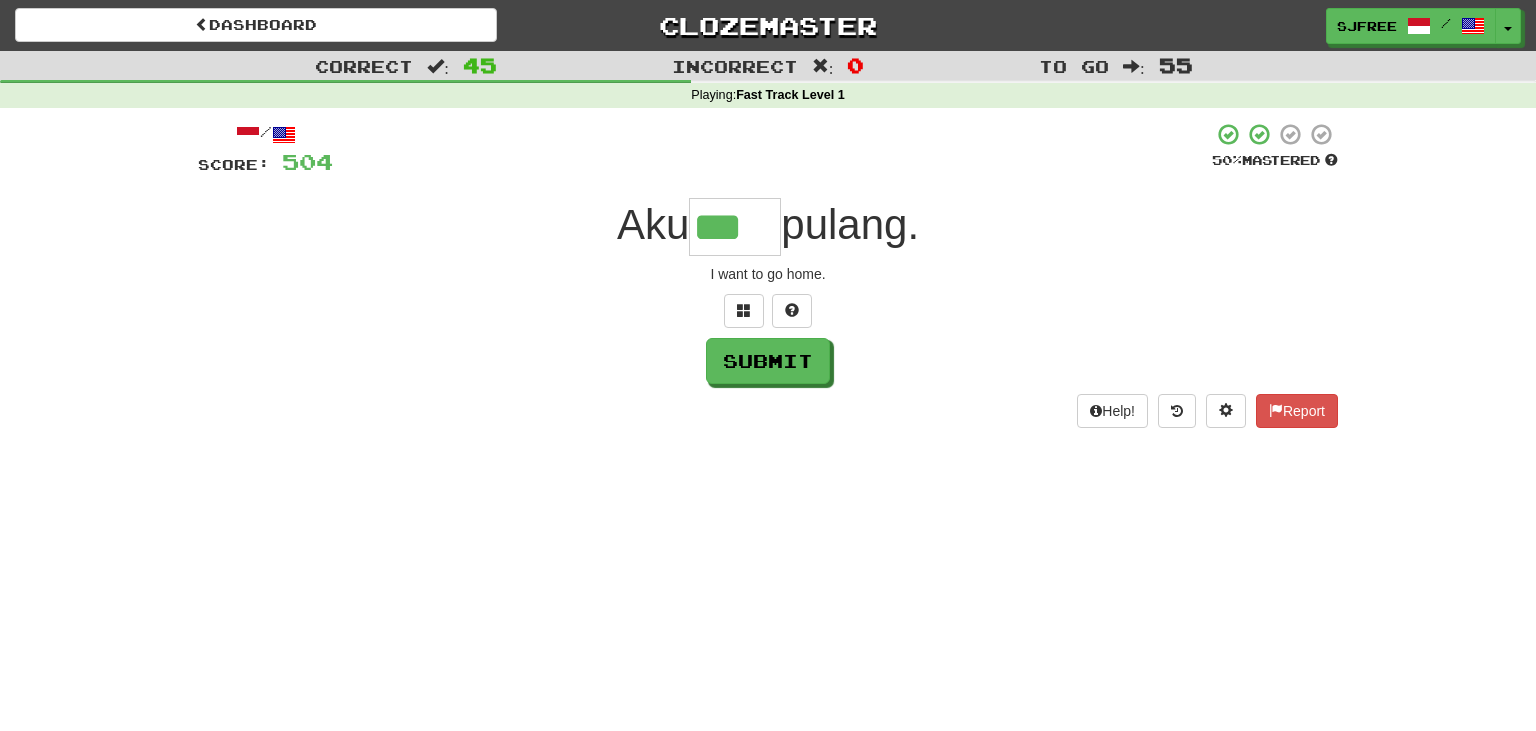 type on "***" 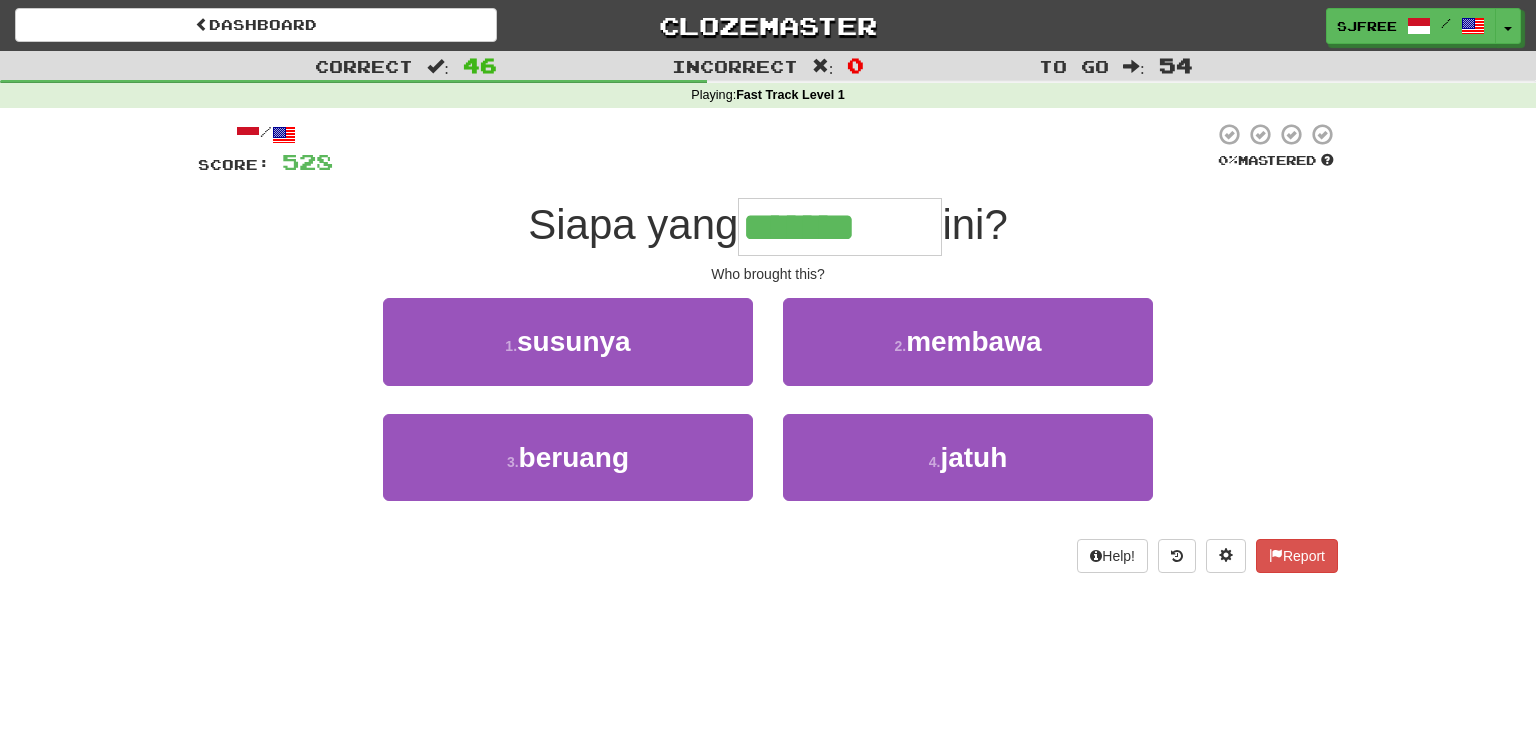 type on "*******" 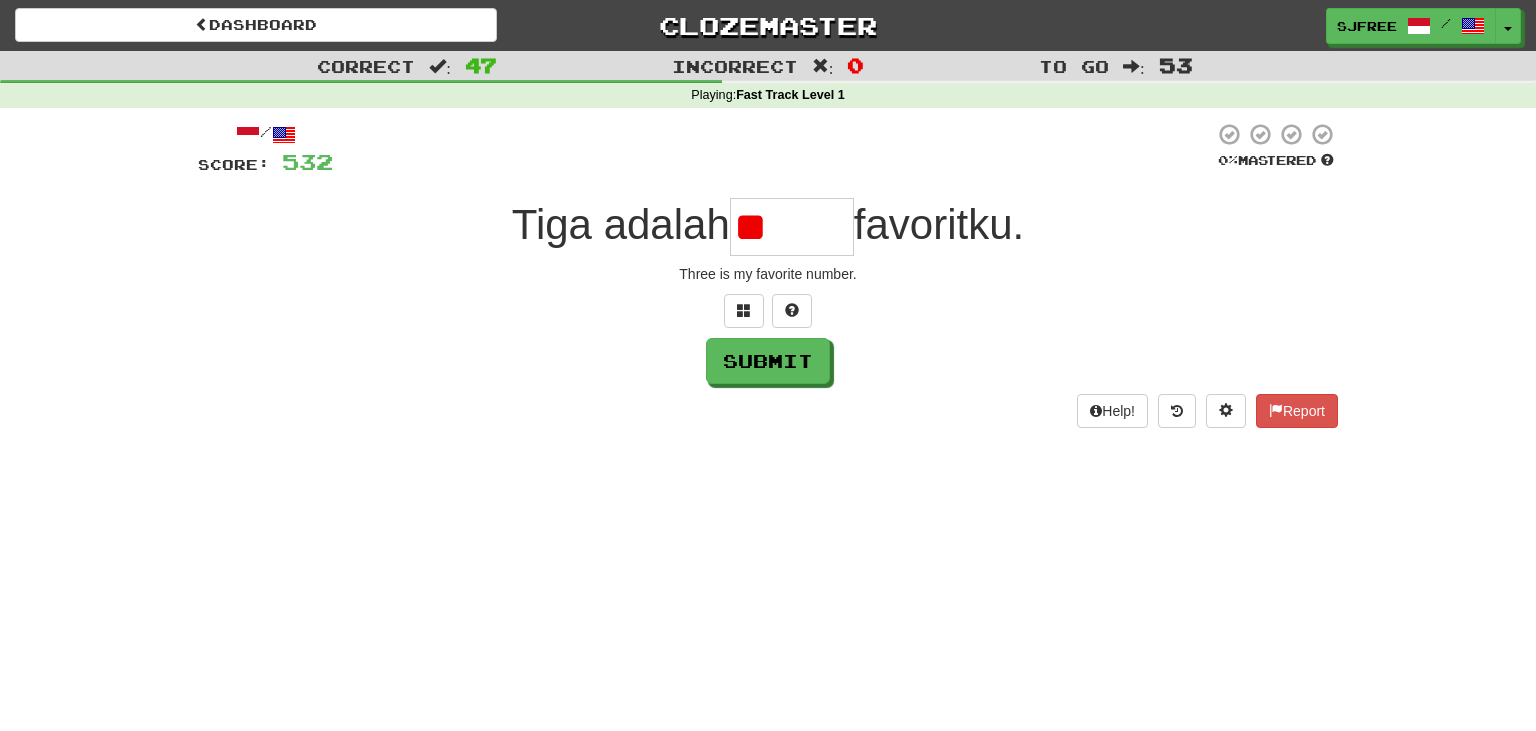 type on "*" 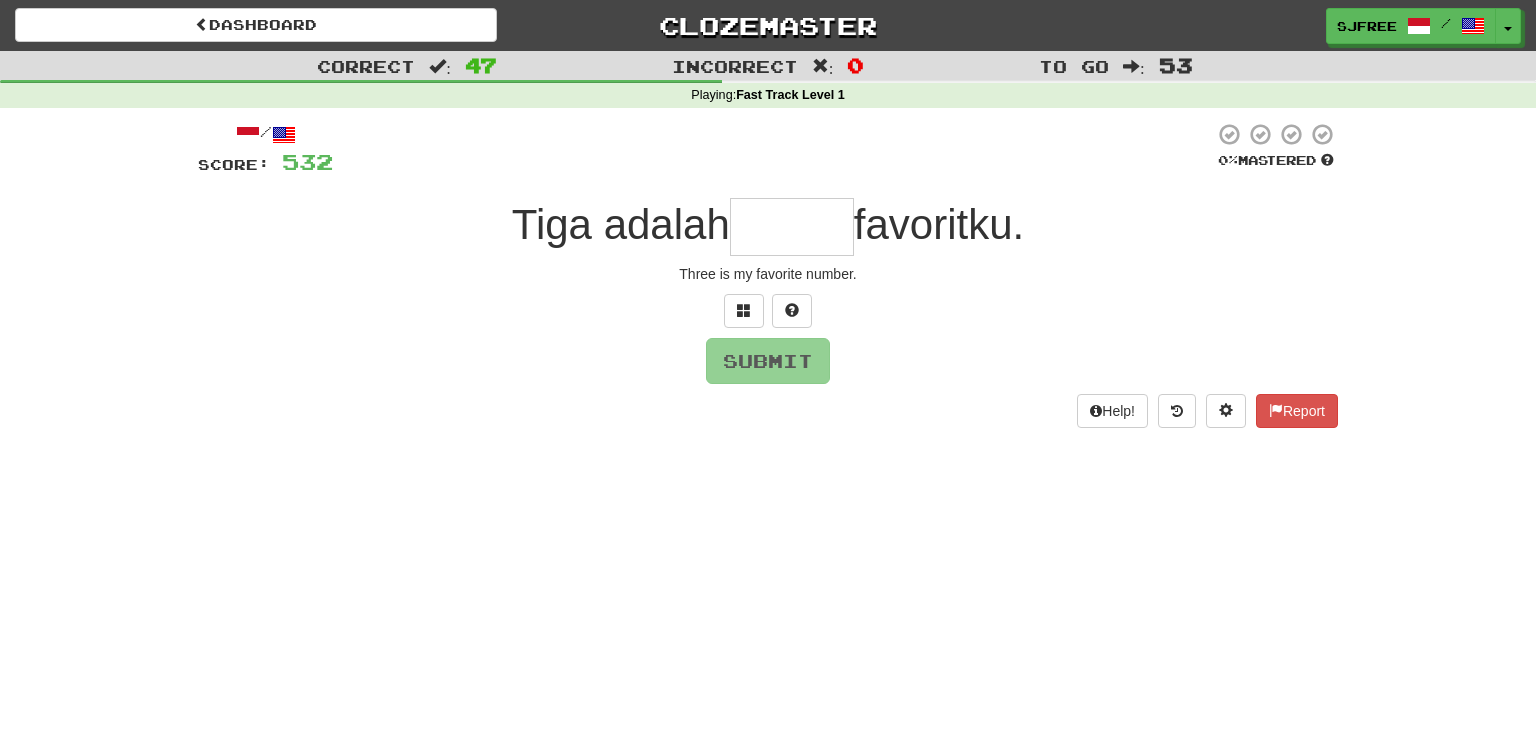 type on "*" 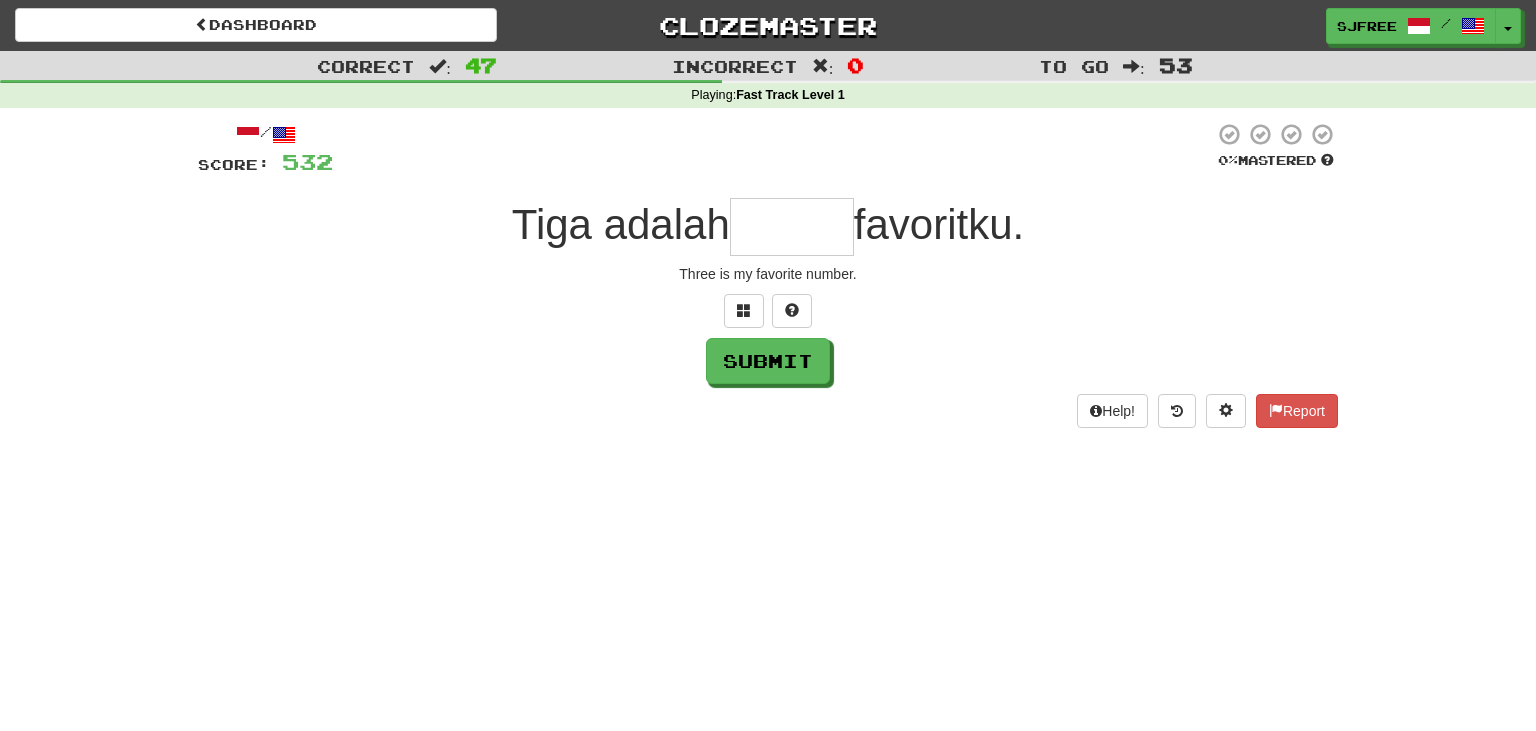 type on "*" 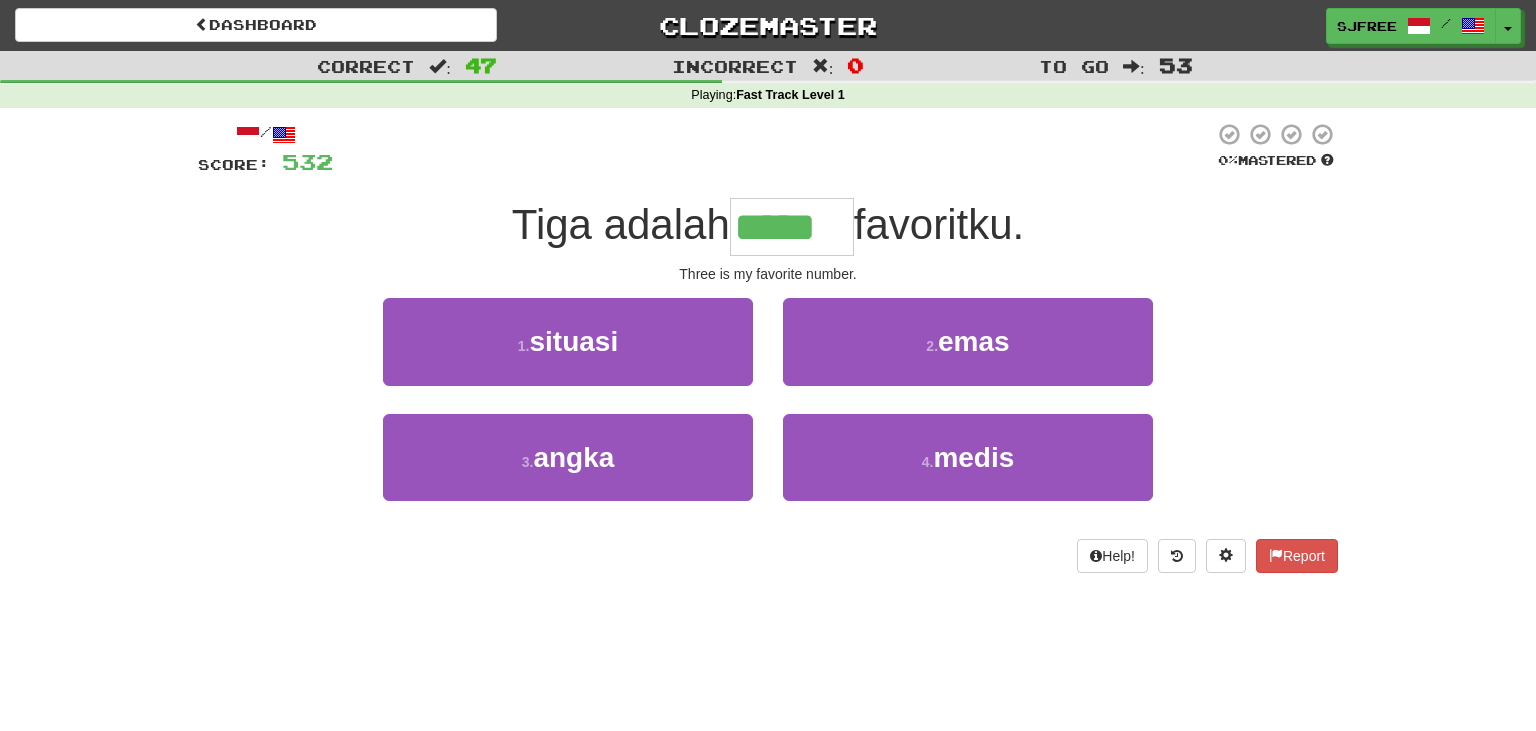 type on "*****" 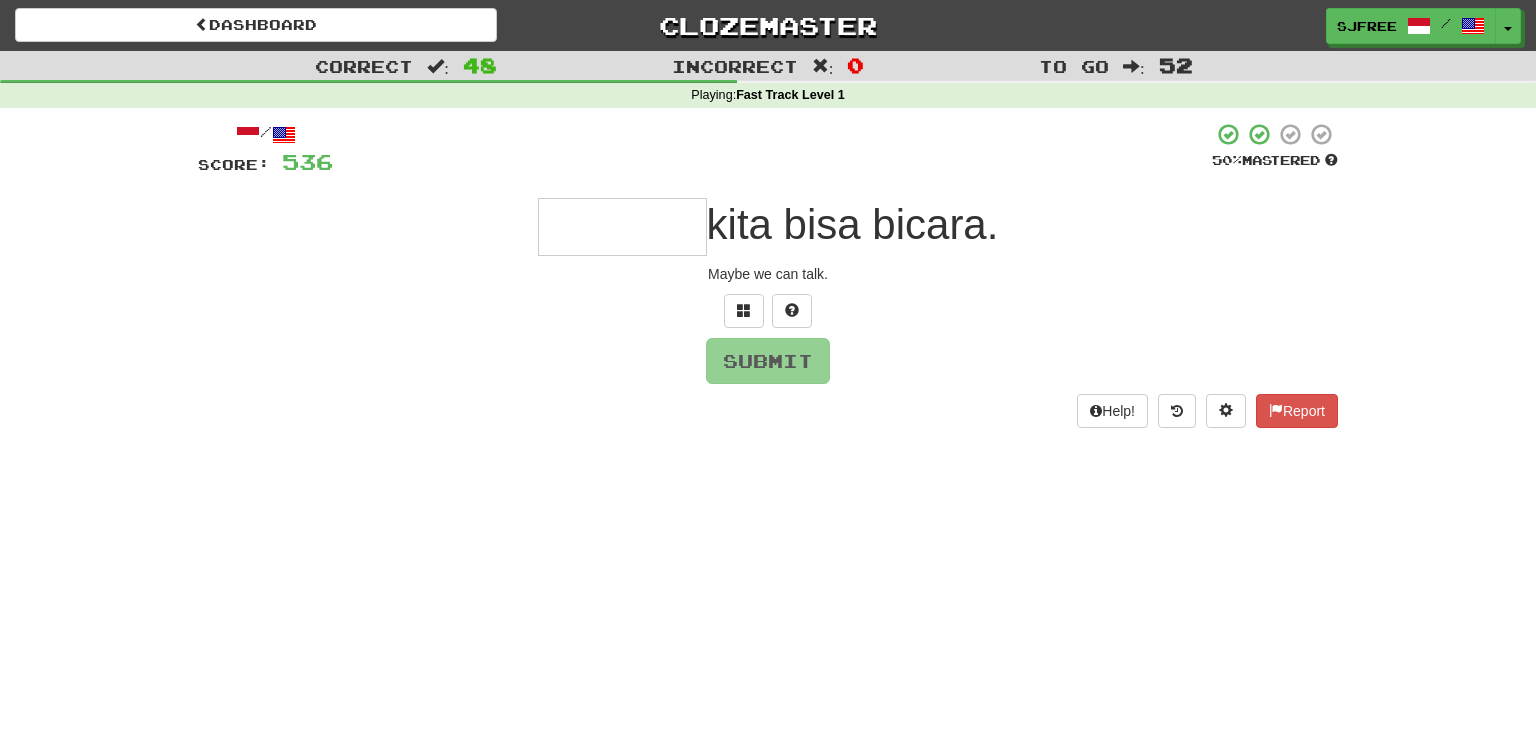 type on "*" 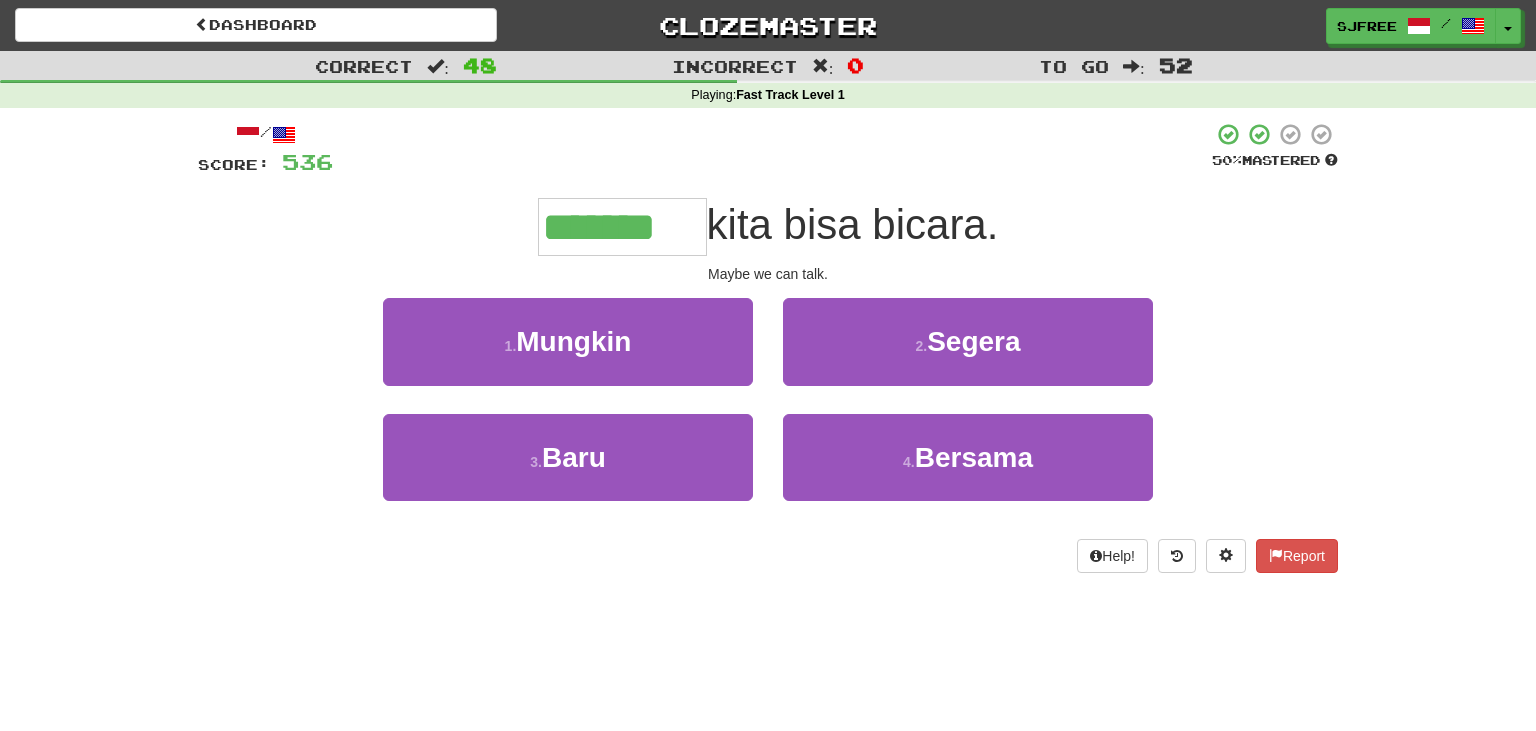 type on "*******" 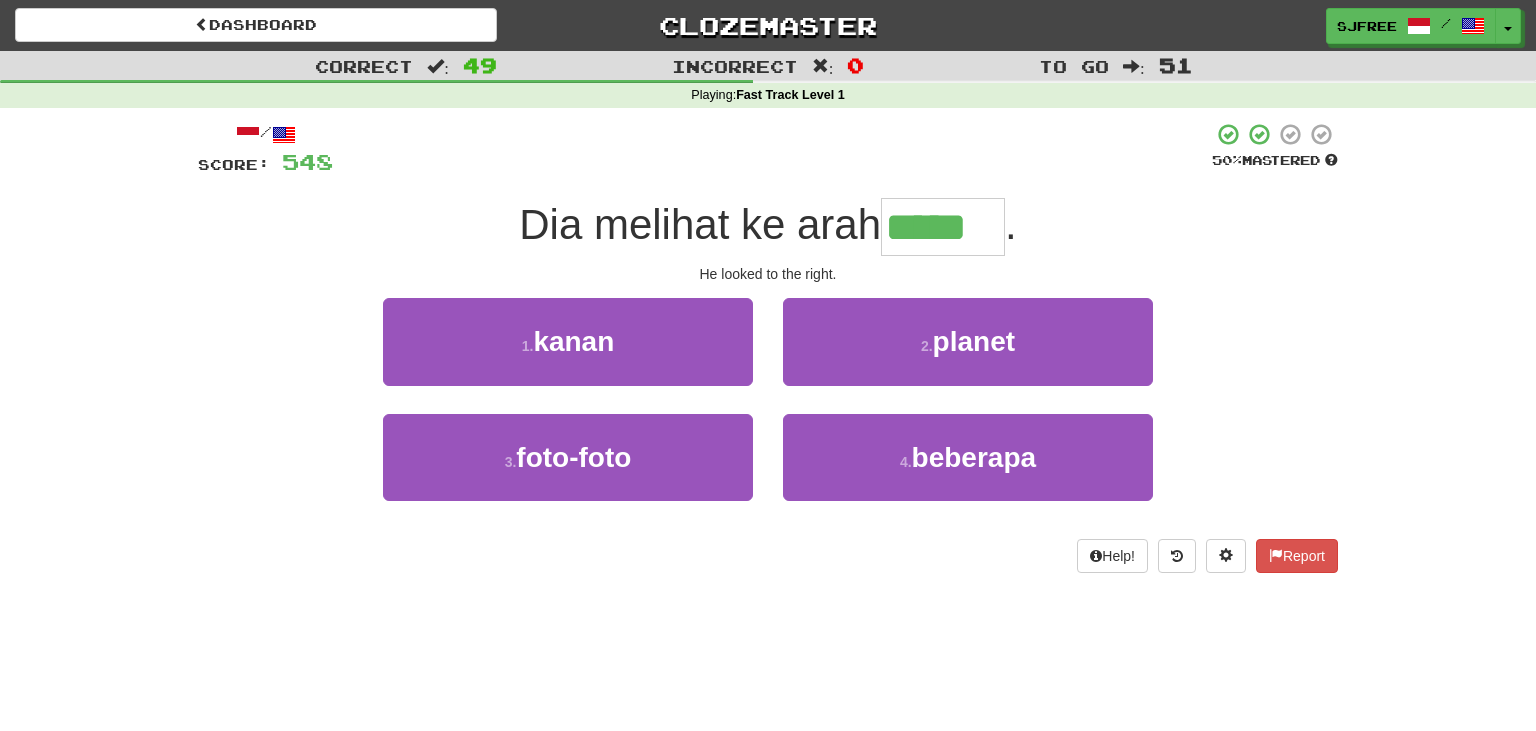 type on "*****" 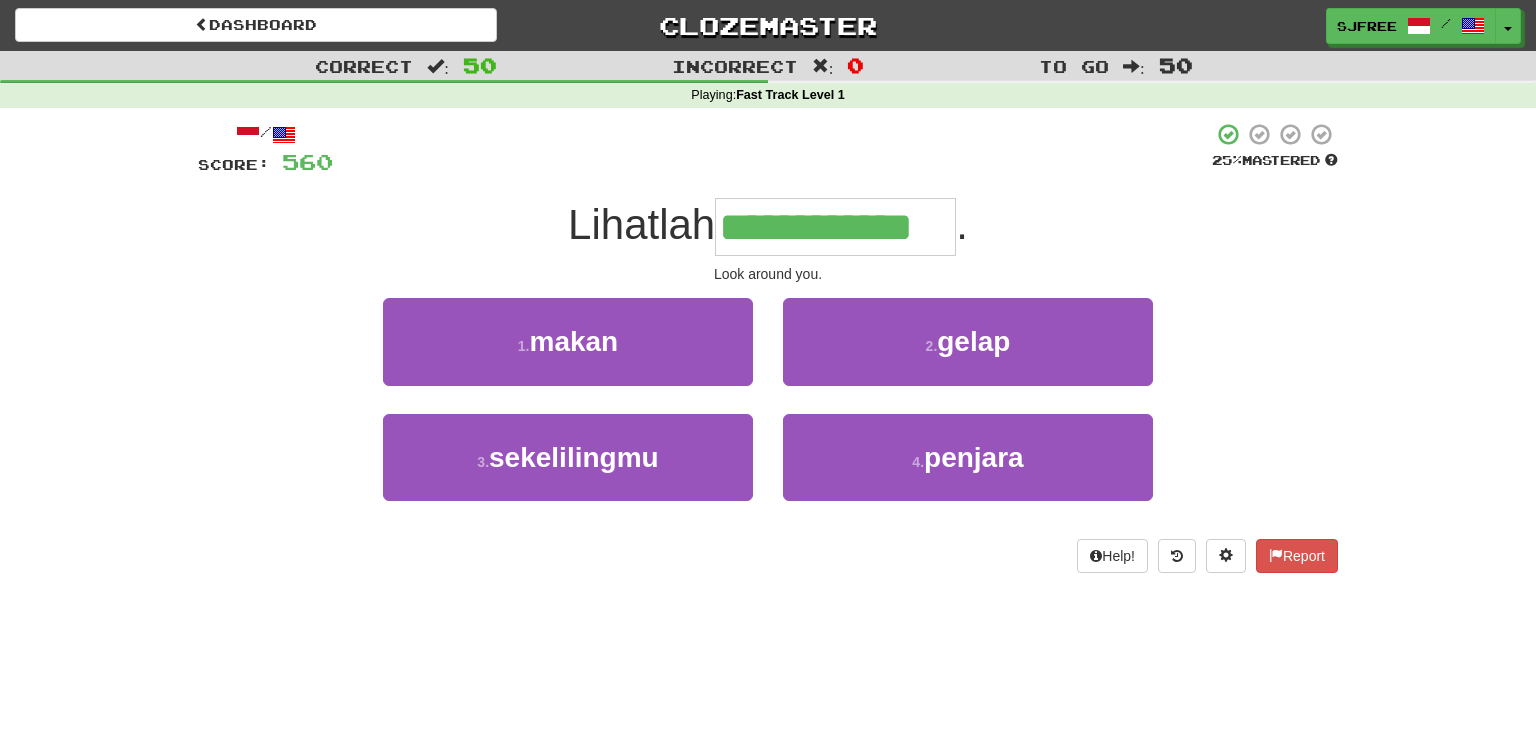 type on "**********" 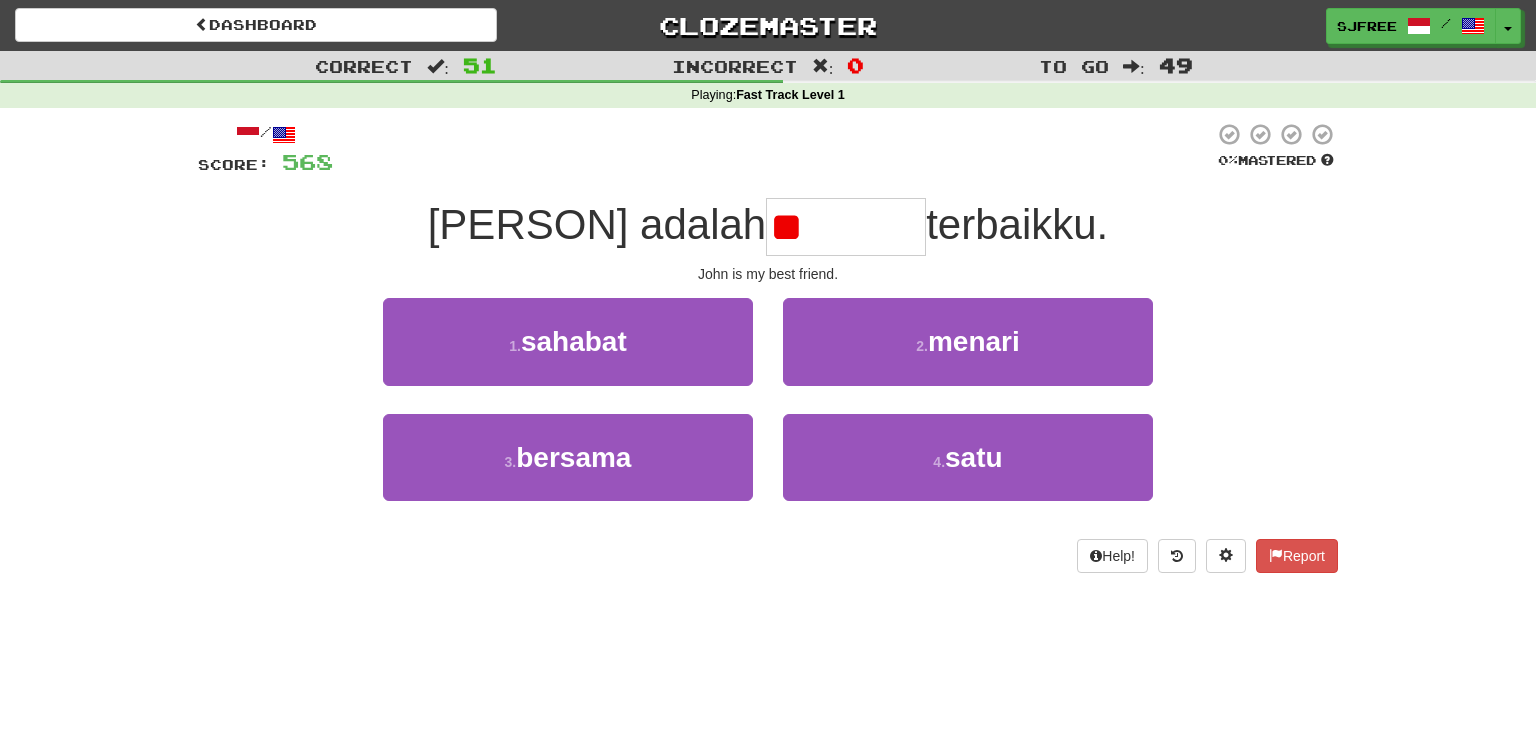 type on "*" 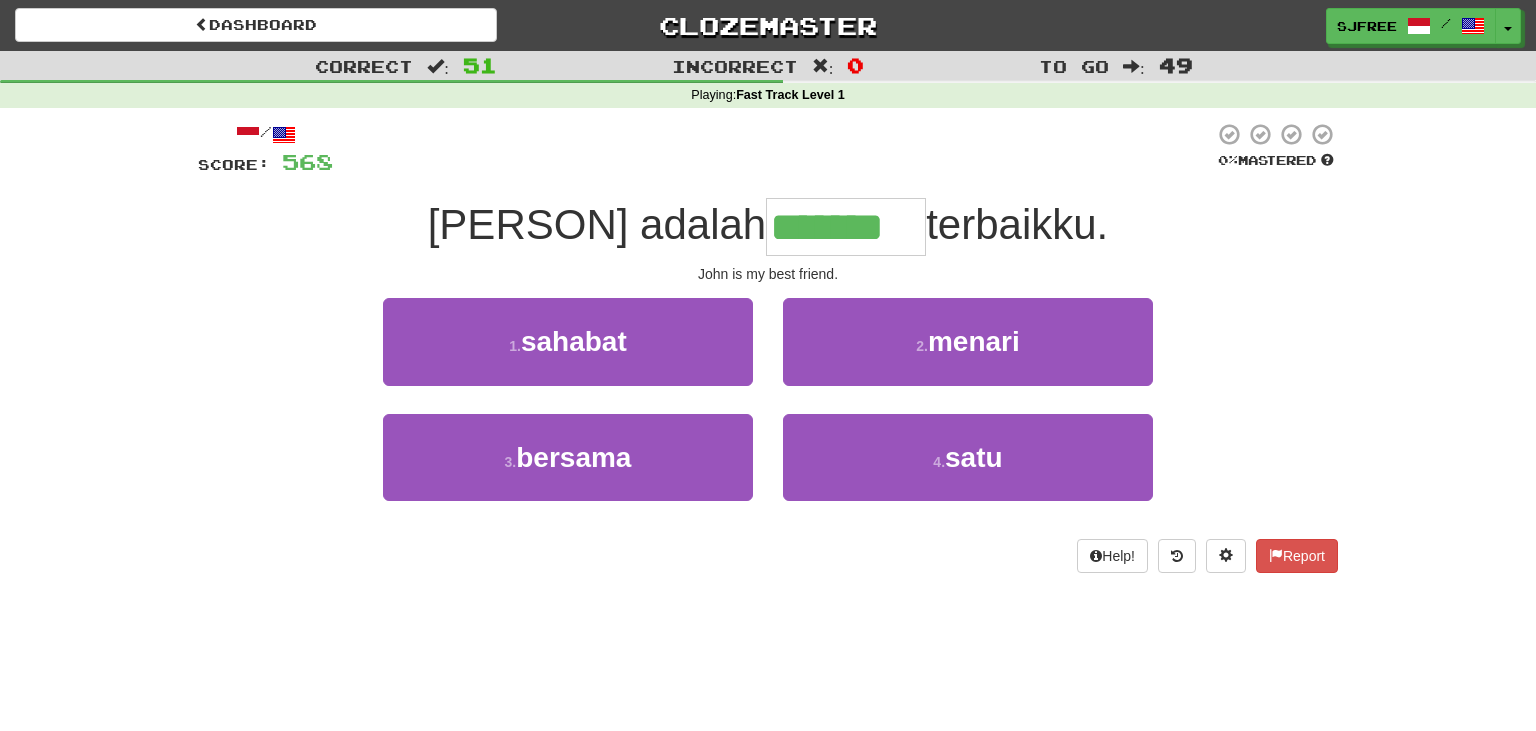 type on "*******" 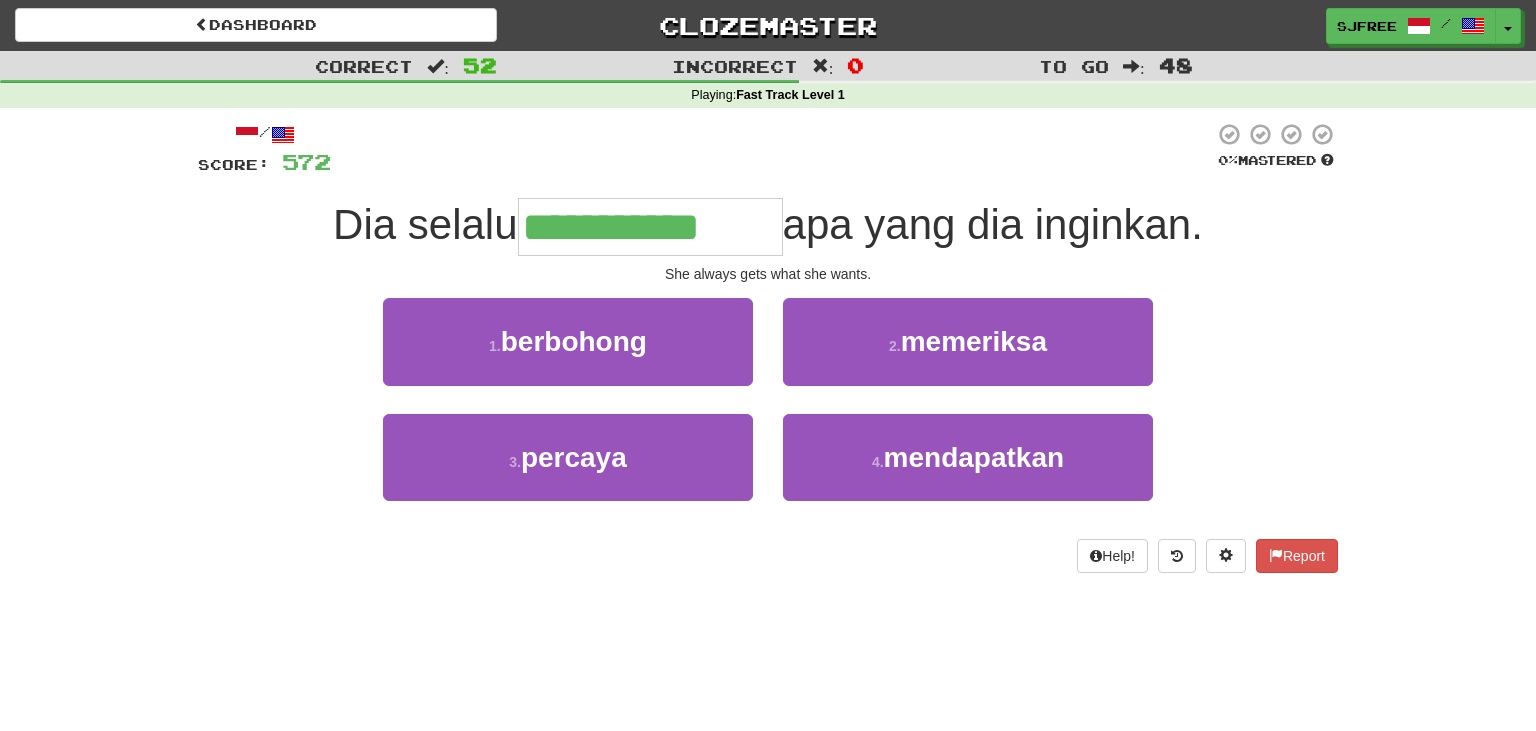 type on "**********" 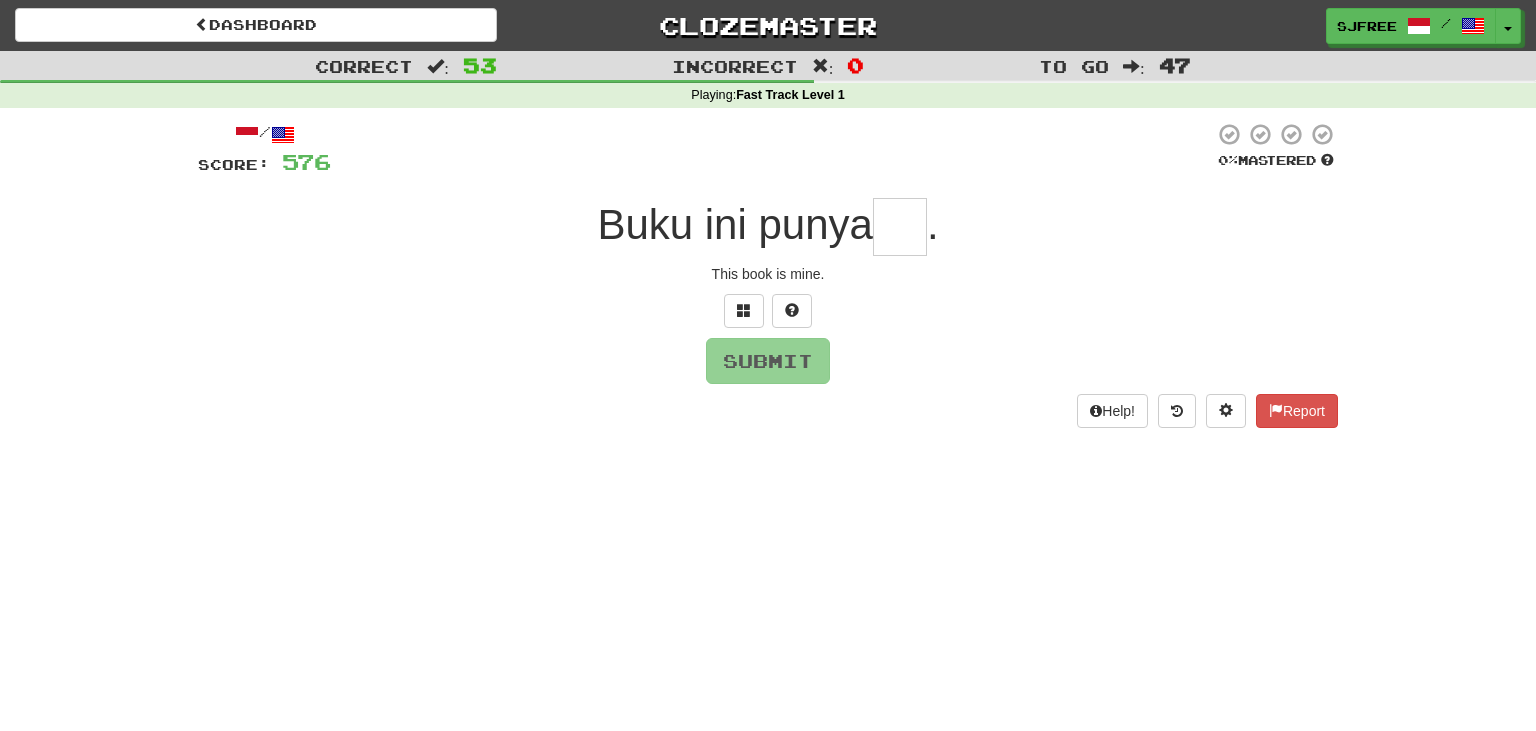 type on "*" 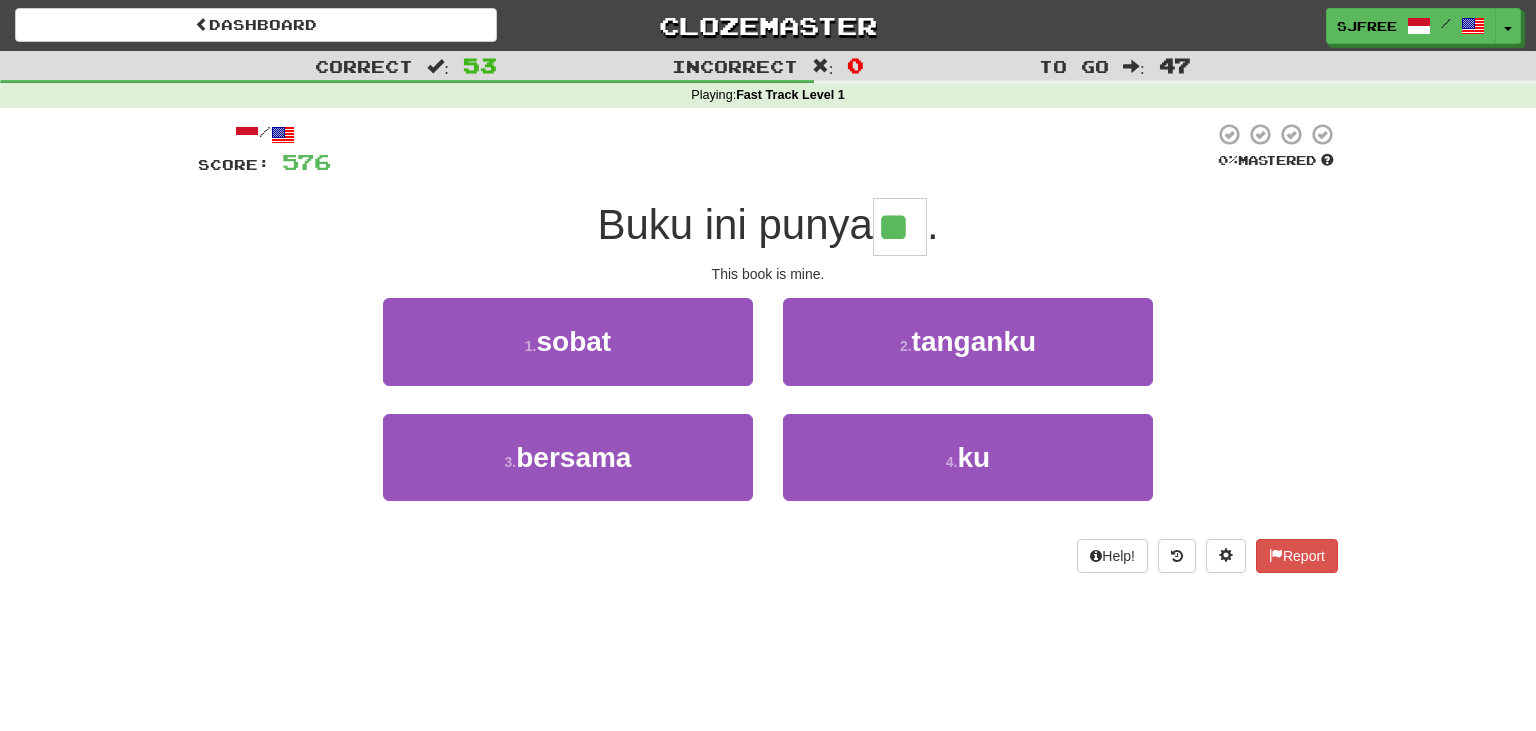 type on "**" 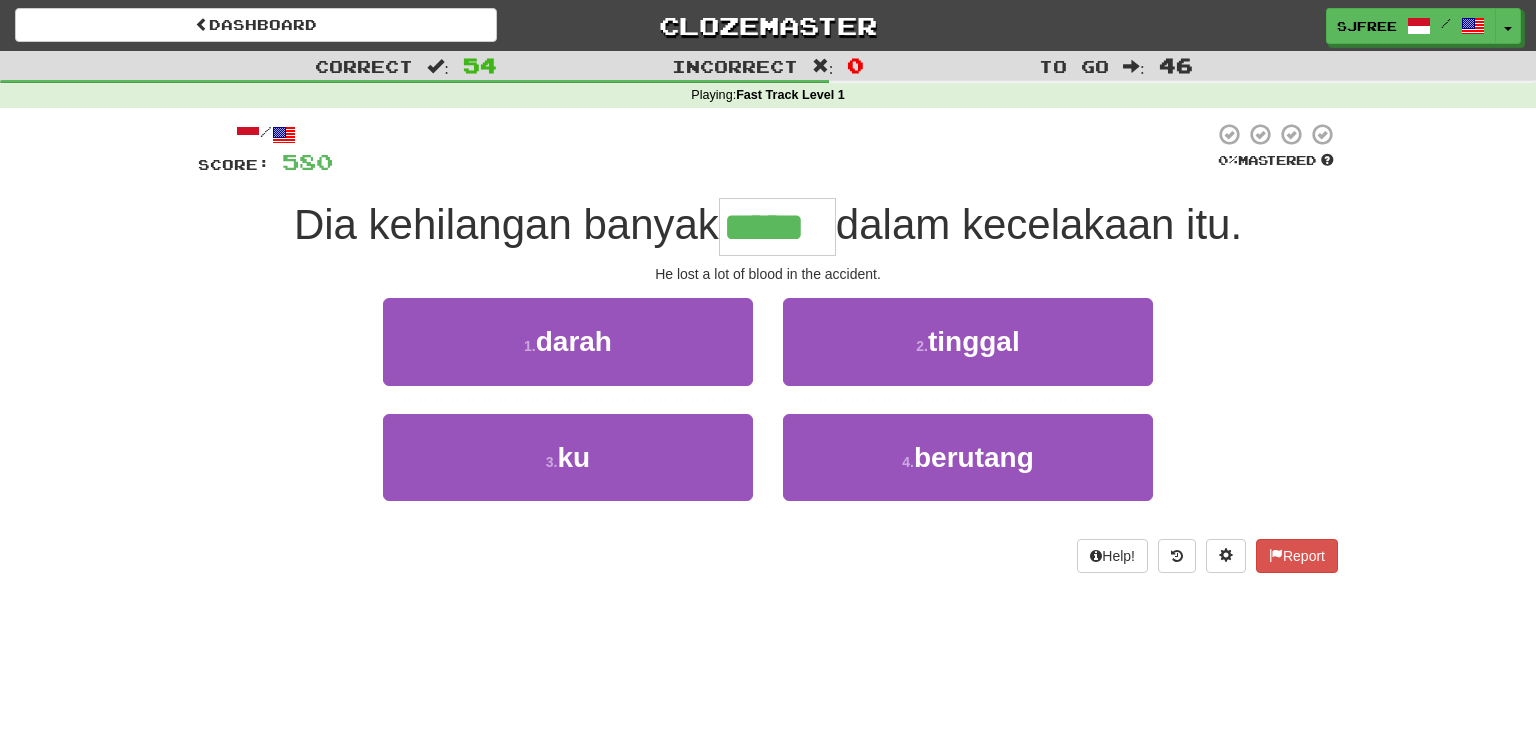 type on "*****" 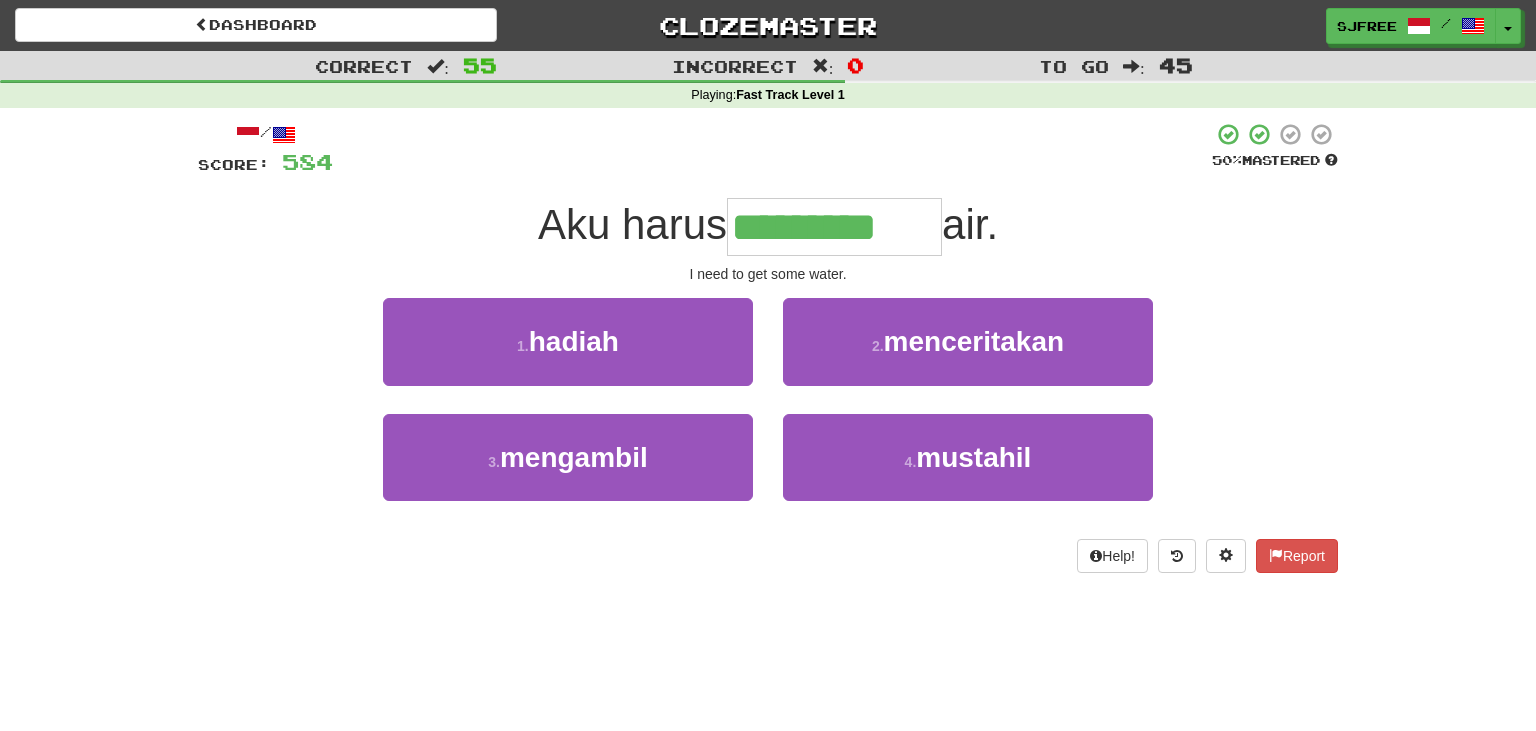 type on "*********" 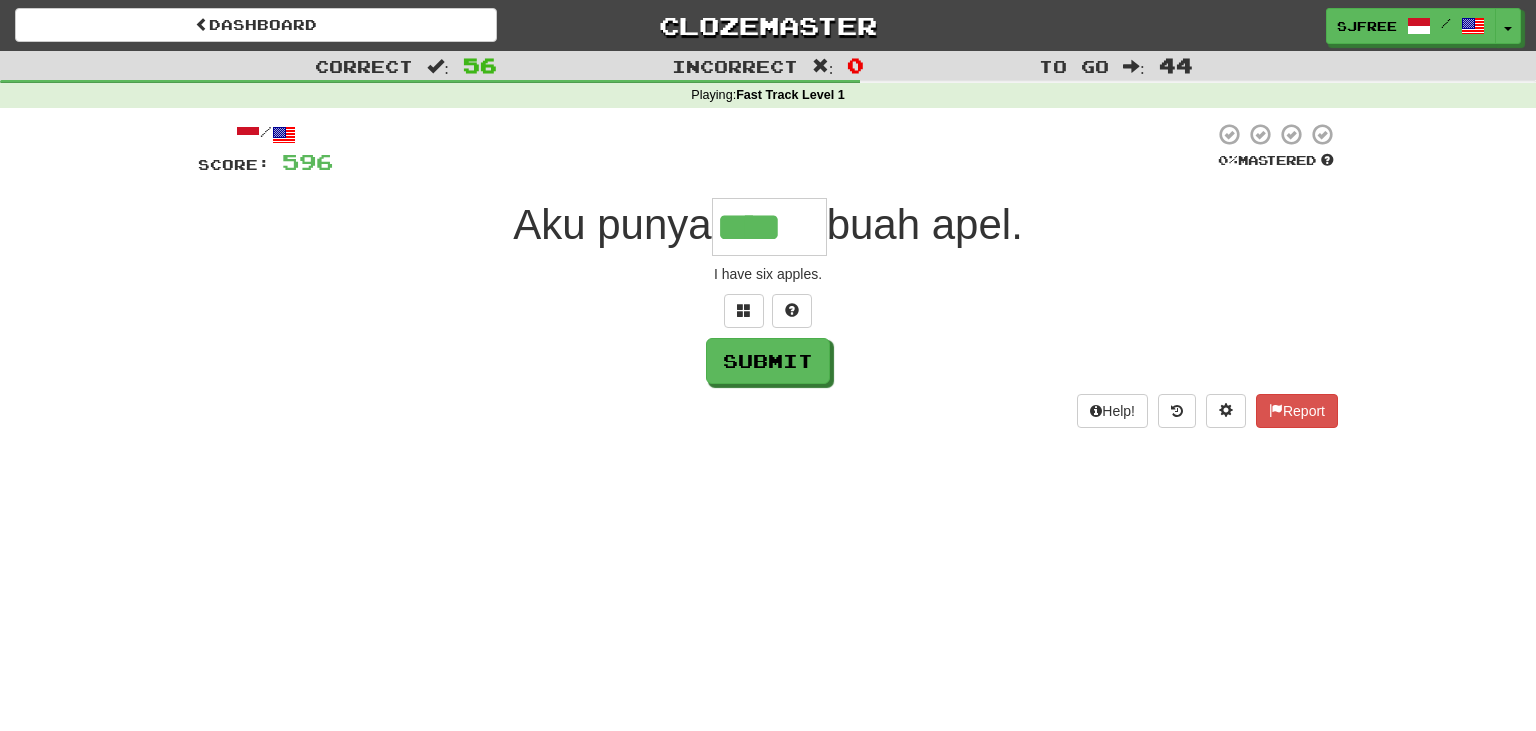 type on "****" 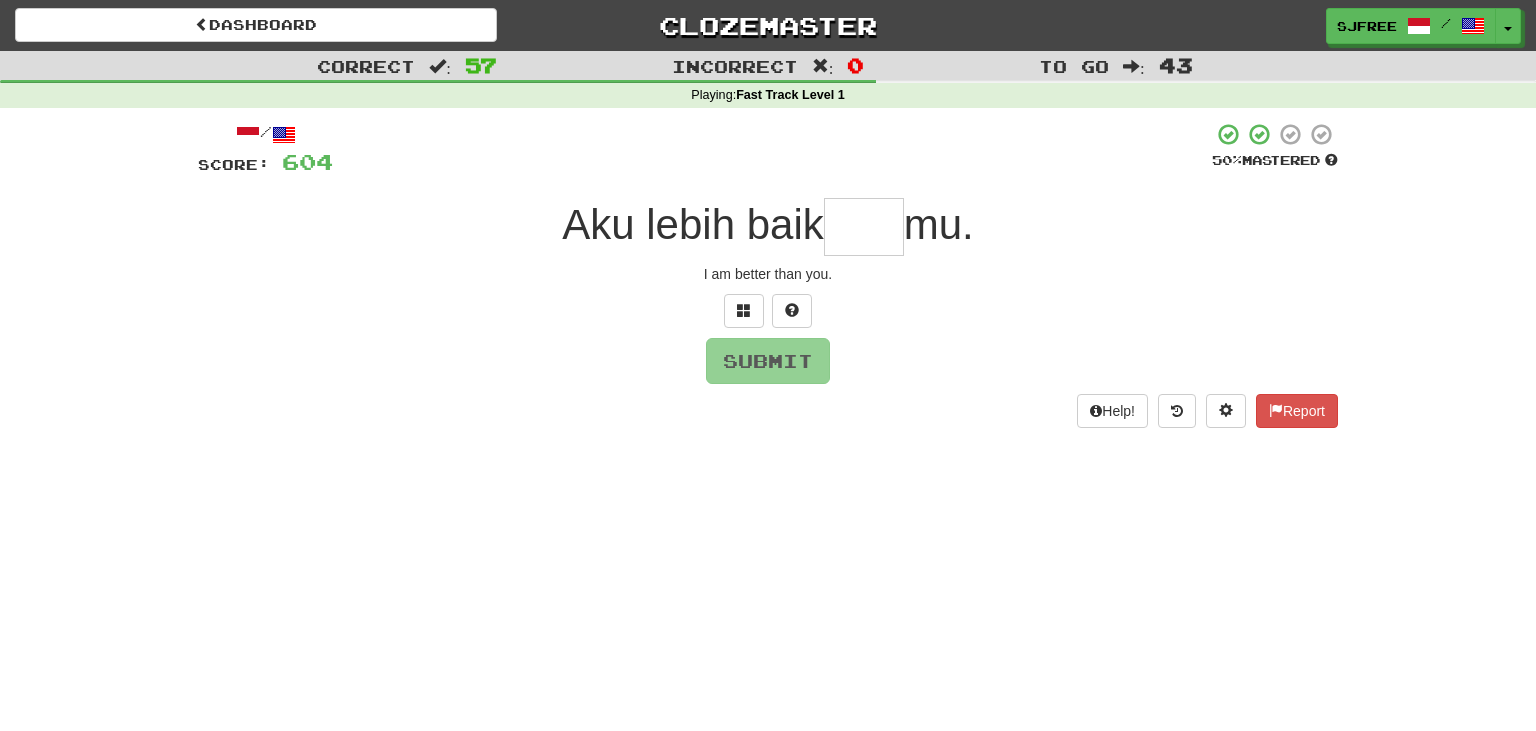 click on "Aku lebih baik   mu." at bounding box center (768, 227) 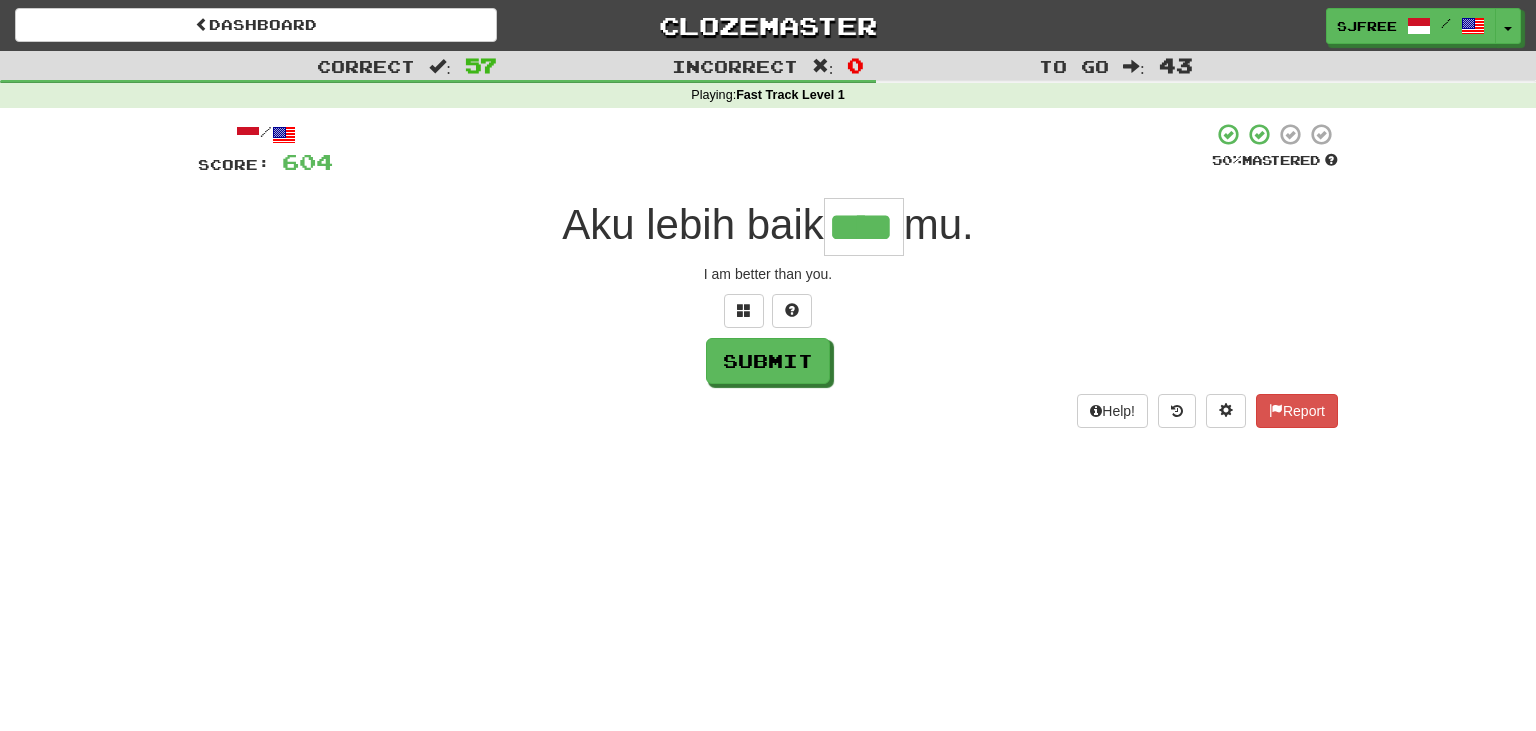 type on "****" 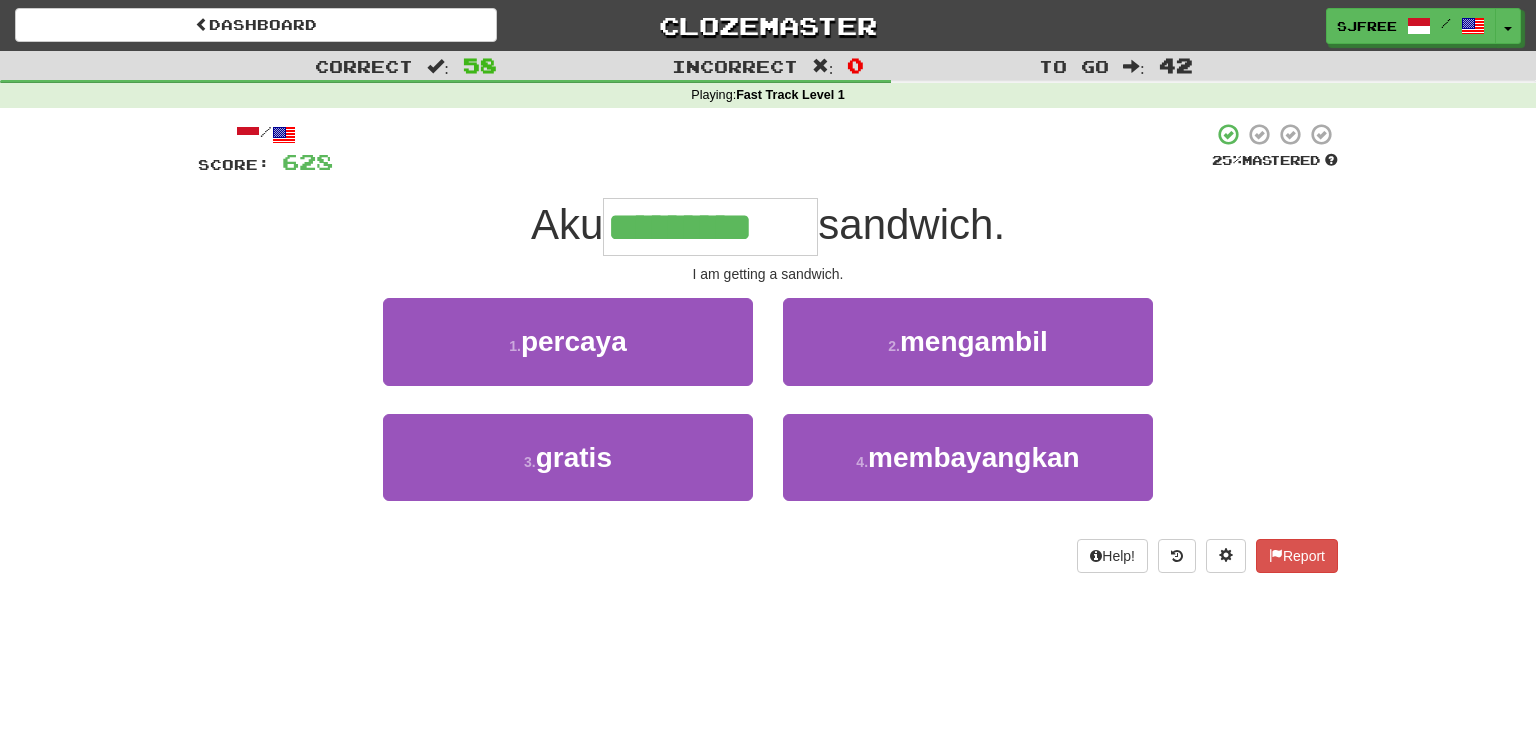 type on "*********" 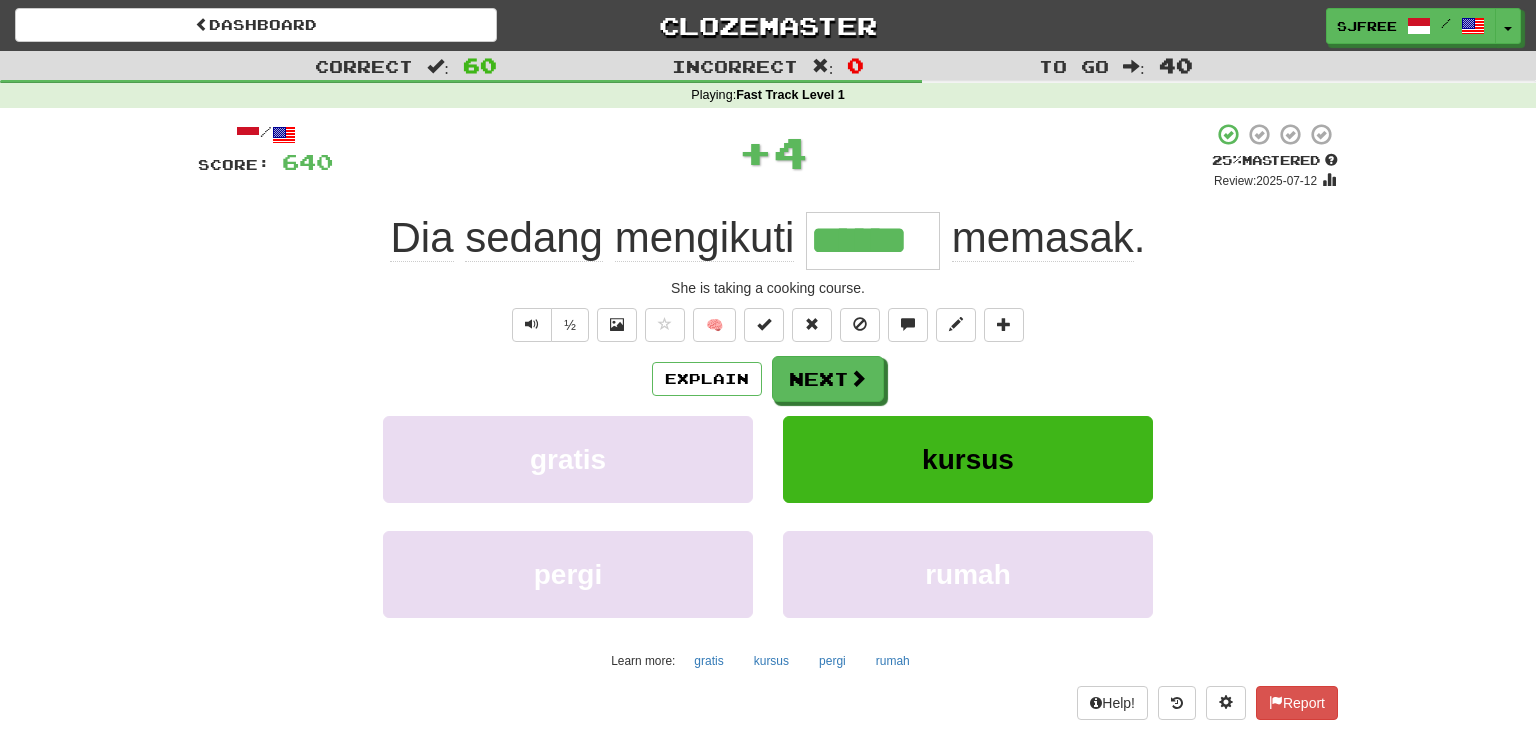type on "******" 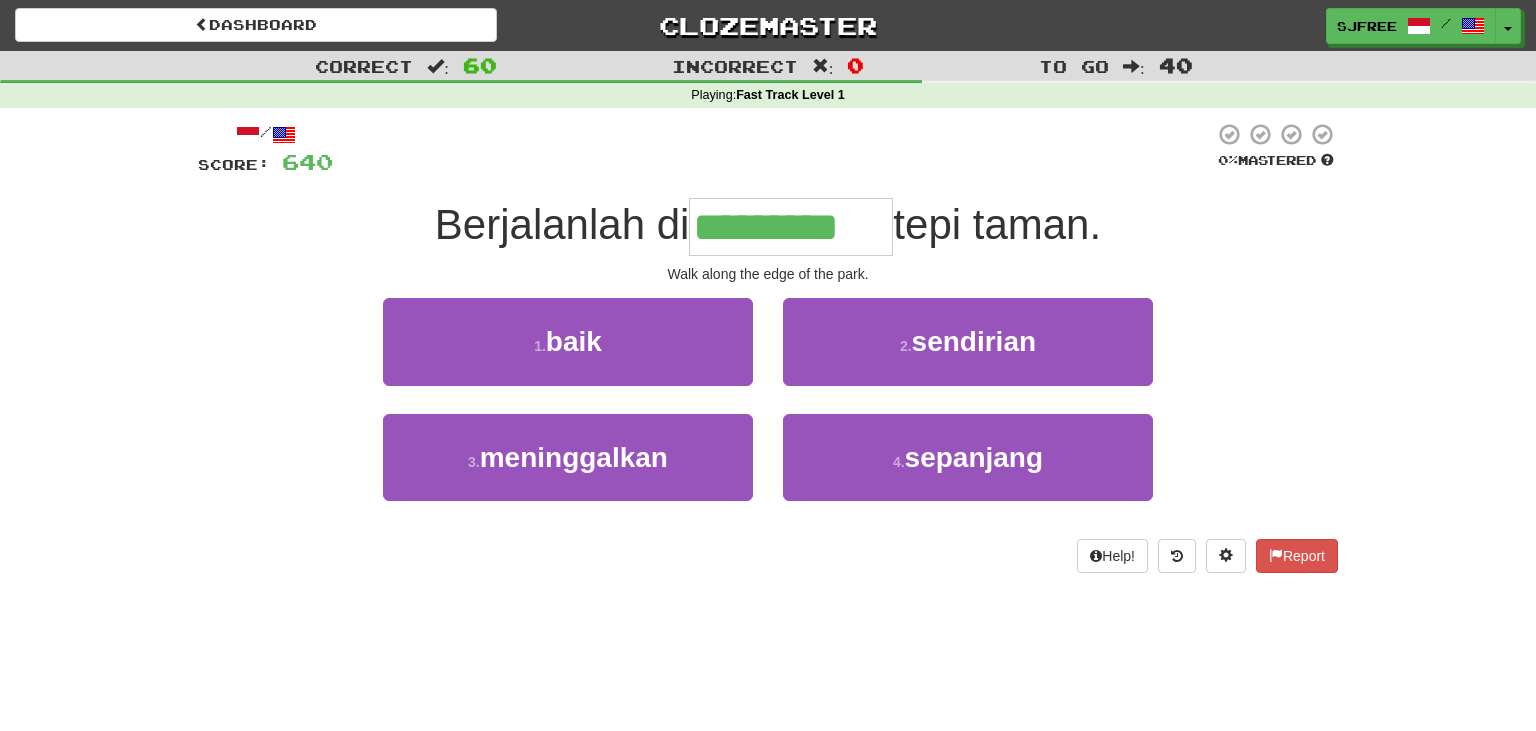 type on "*********" 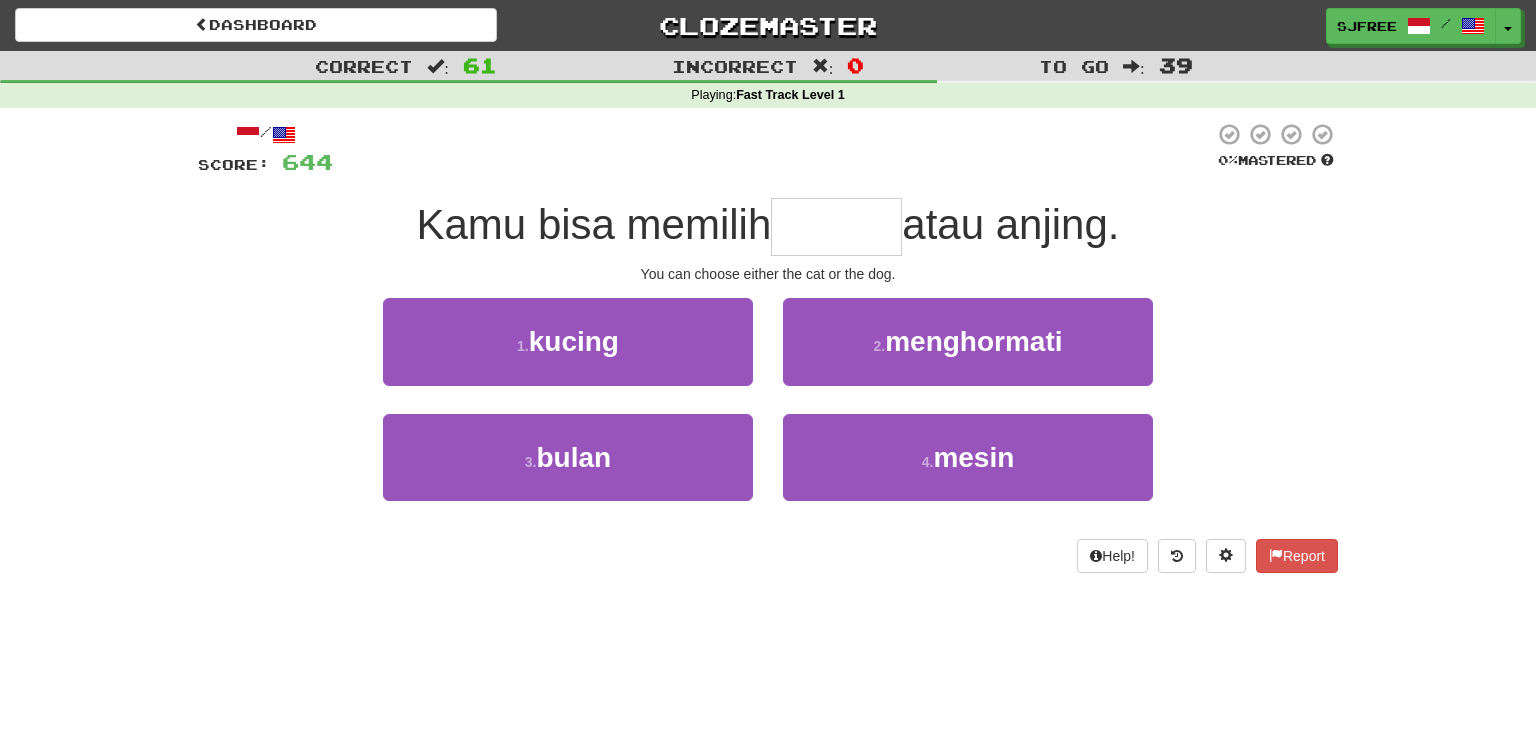 type on "*" 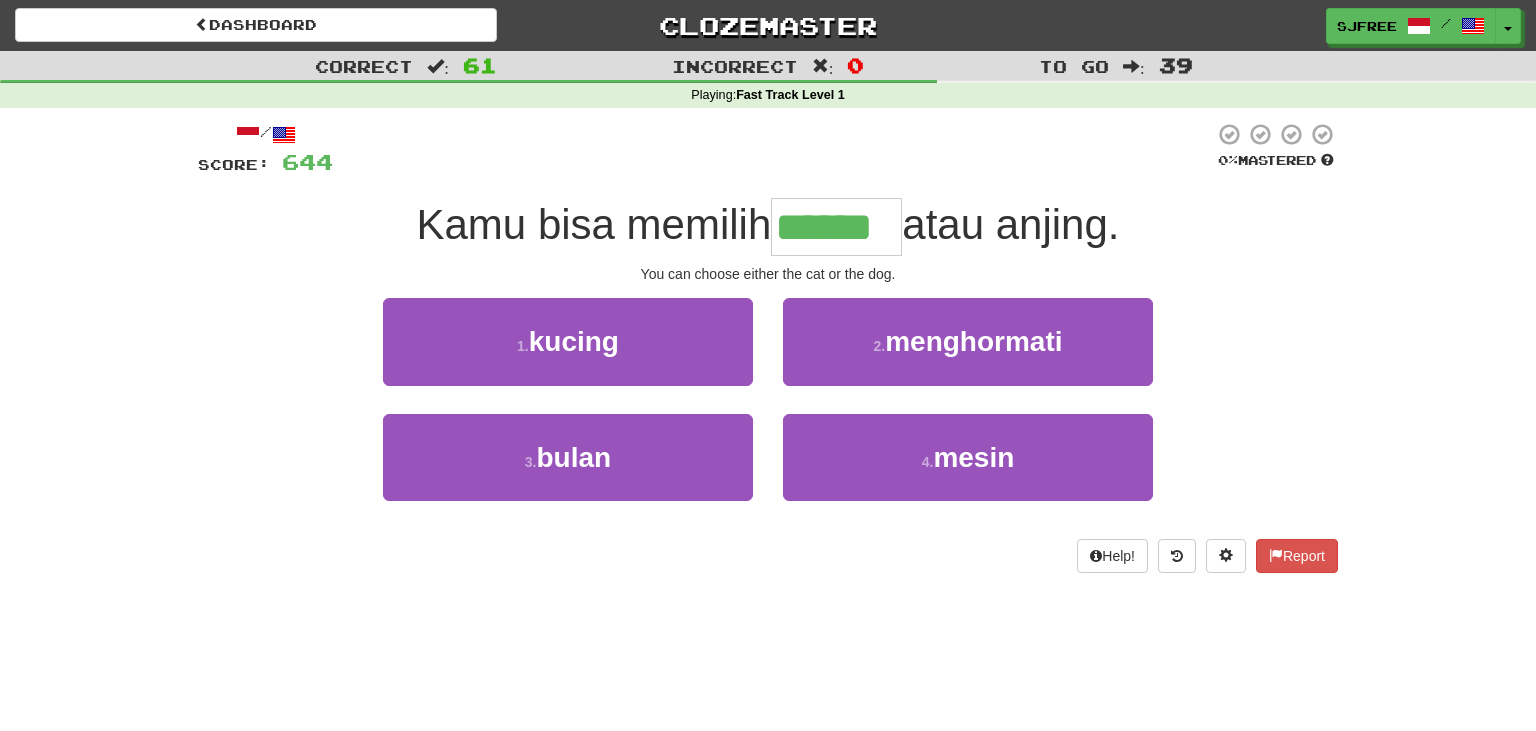 type on "******" 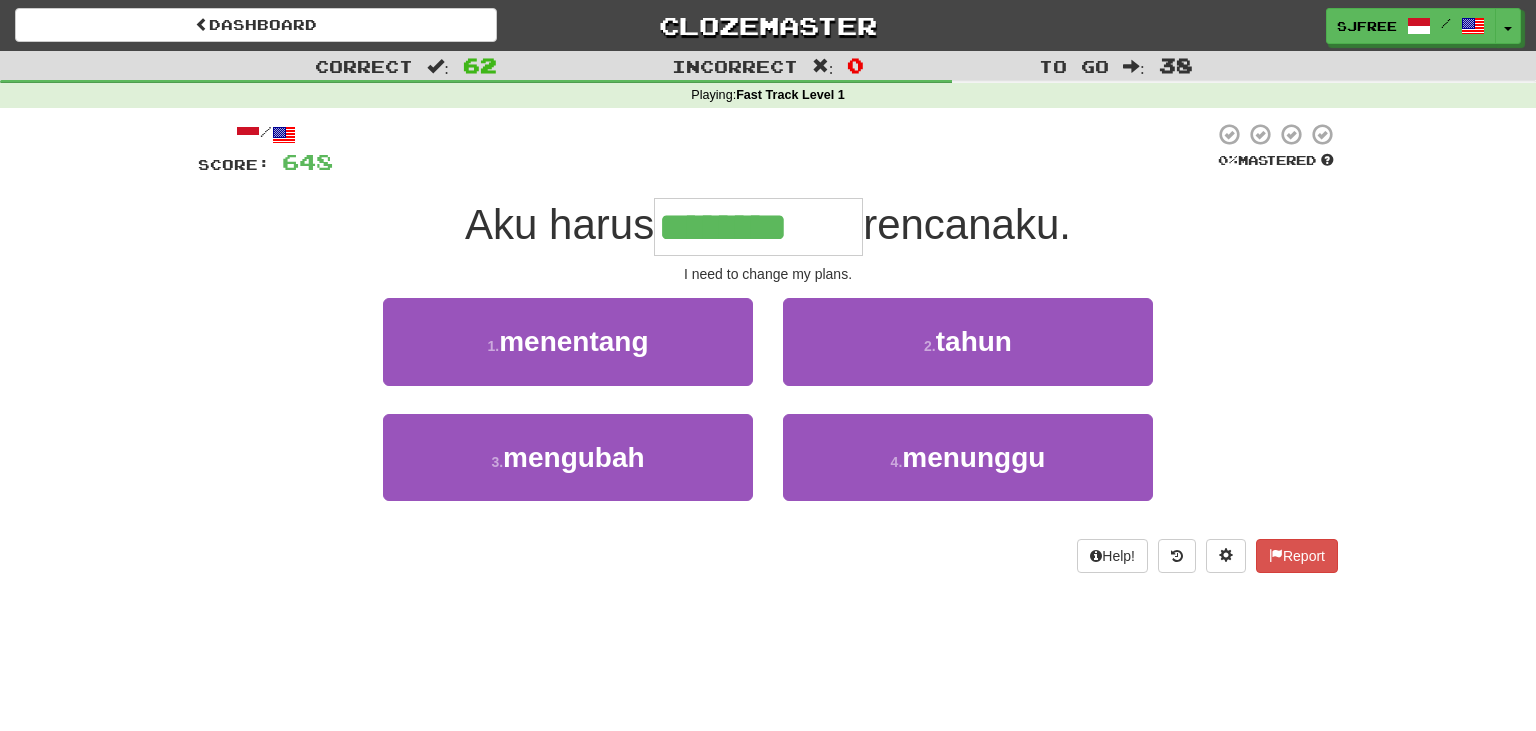 type on "********" 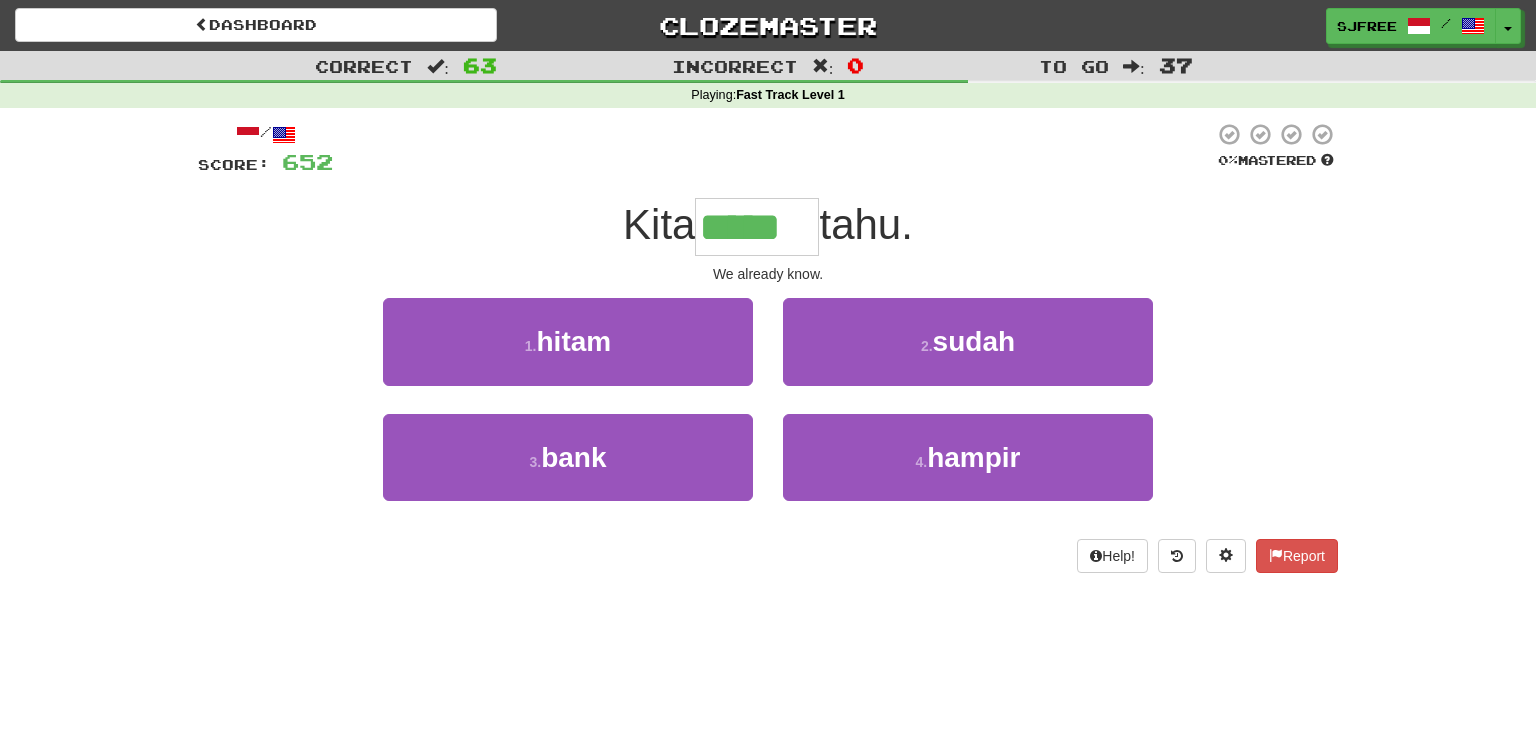 type on "*****" 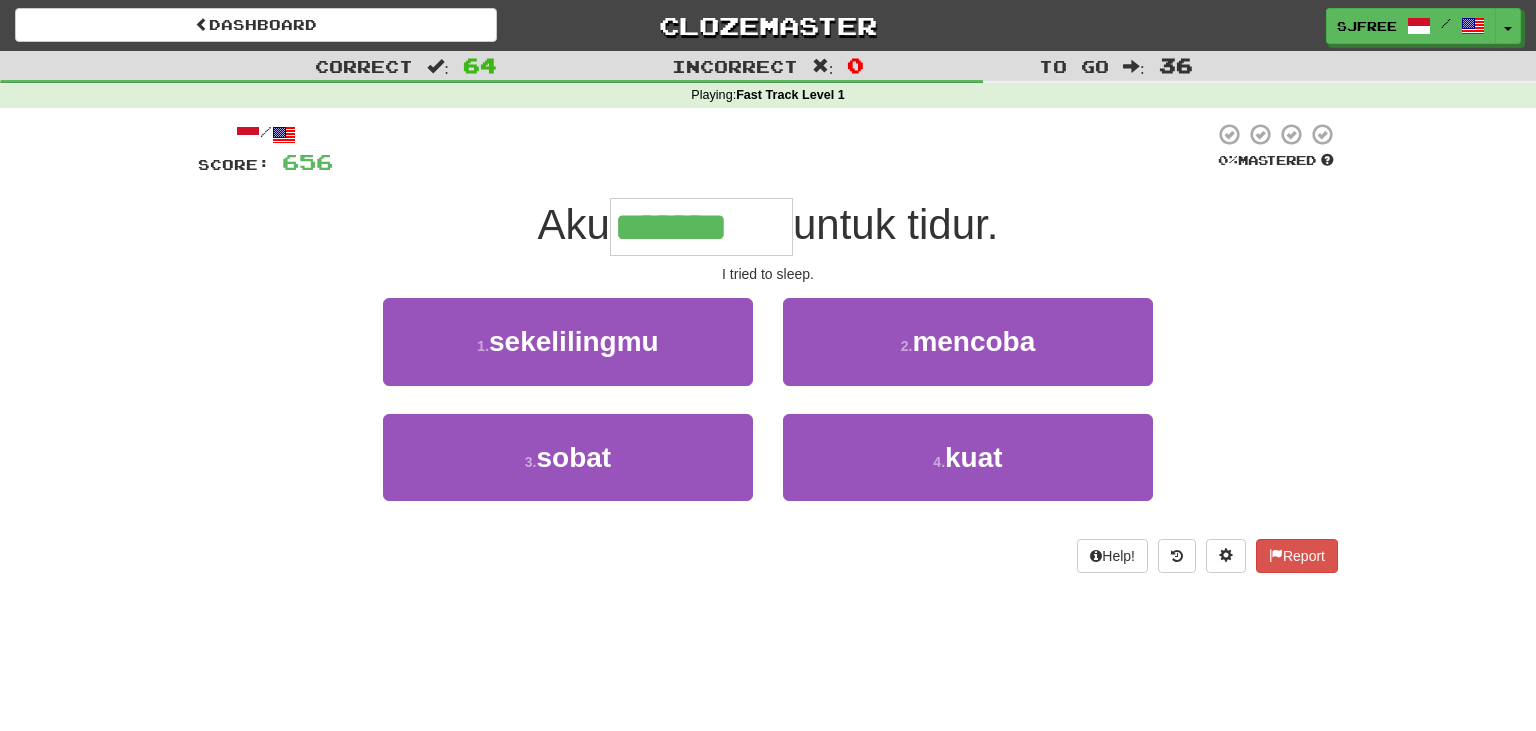 type on "*******" 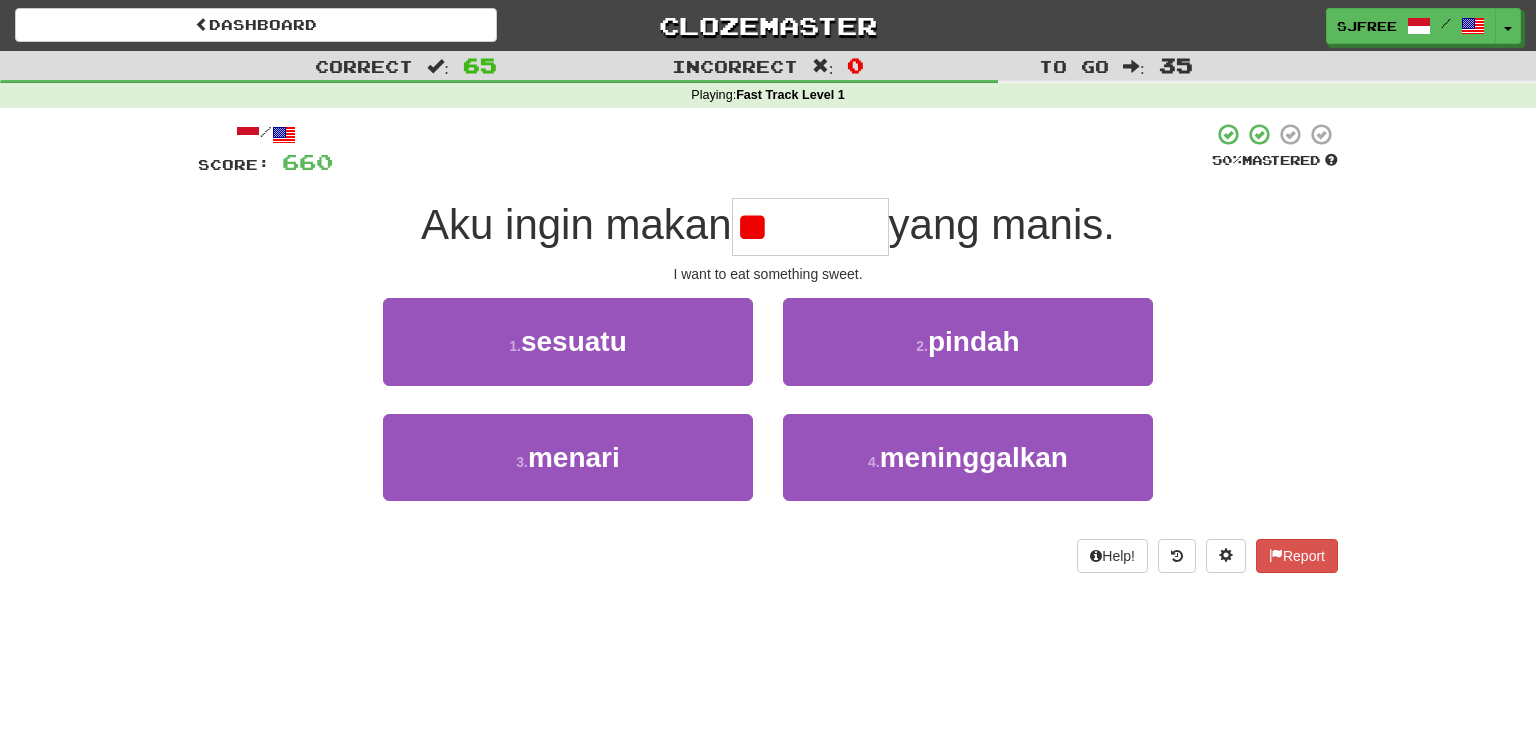 type on "*" 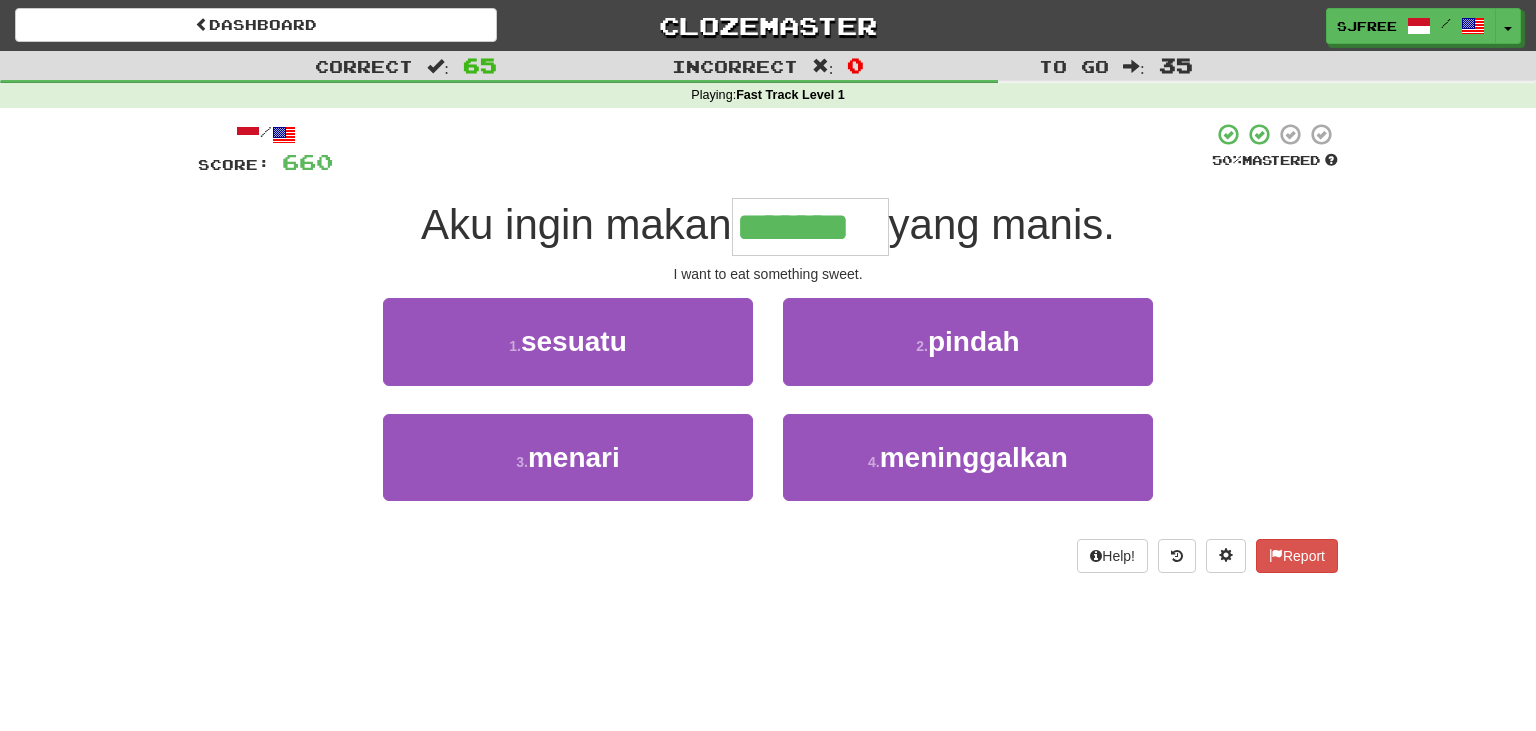 type on "*******" 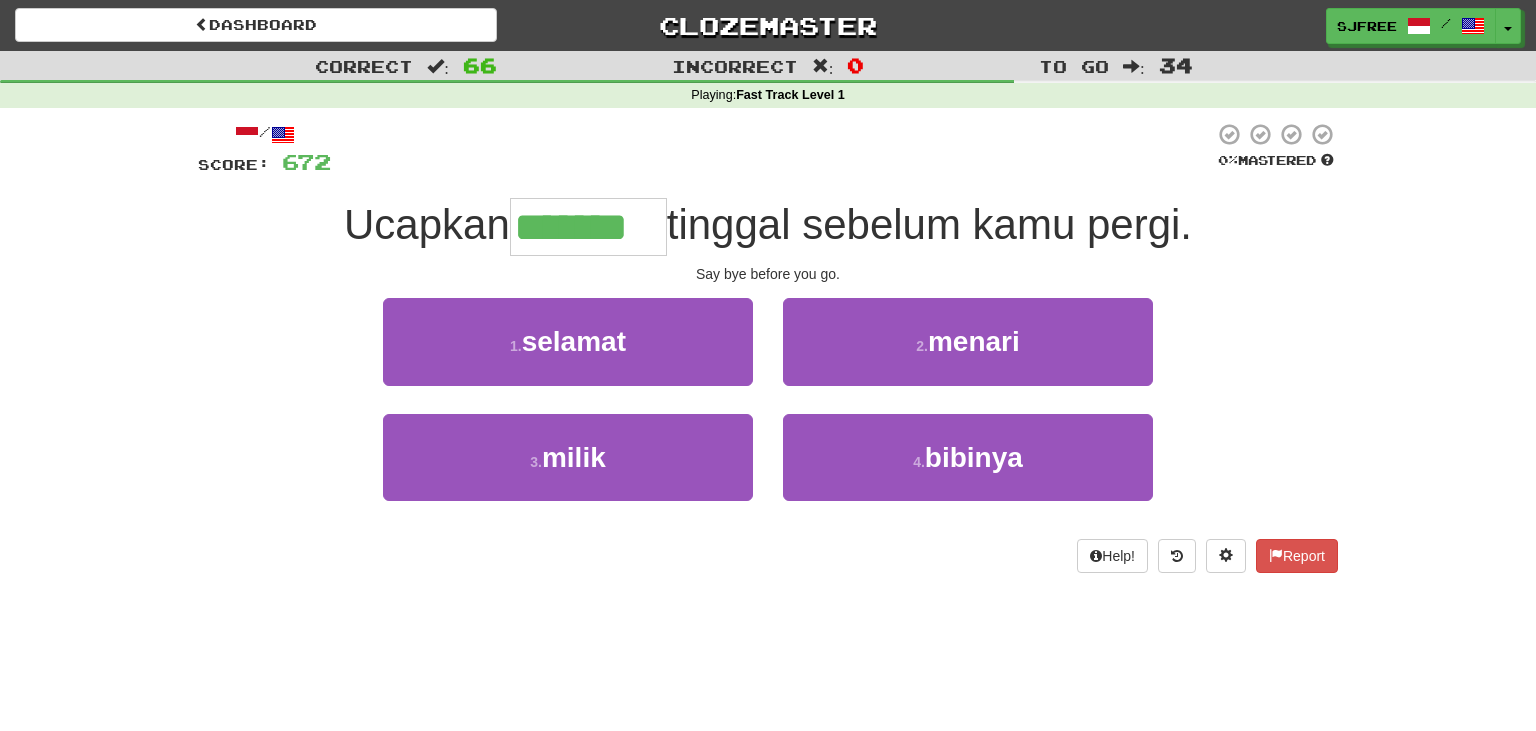type on "*******" 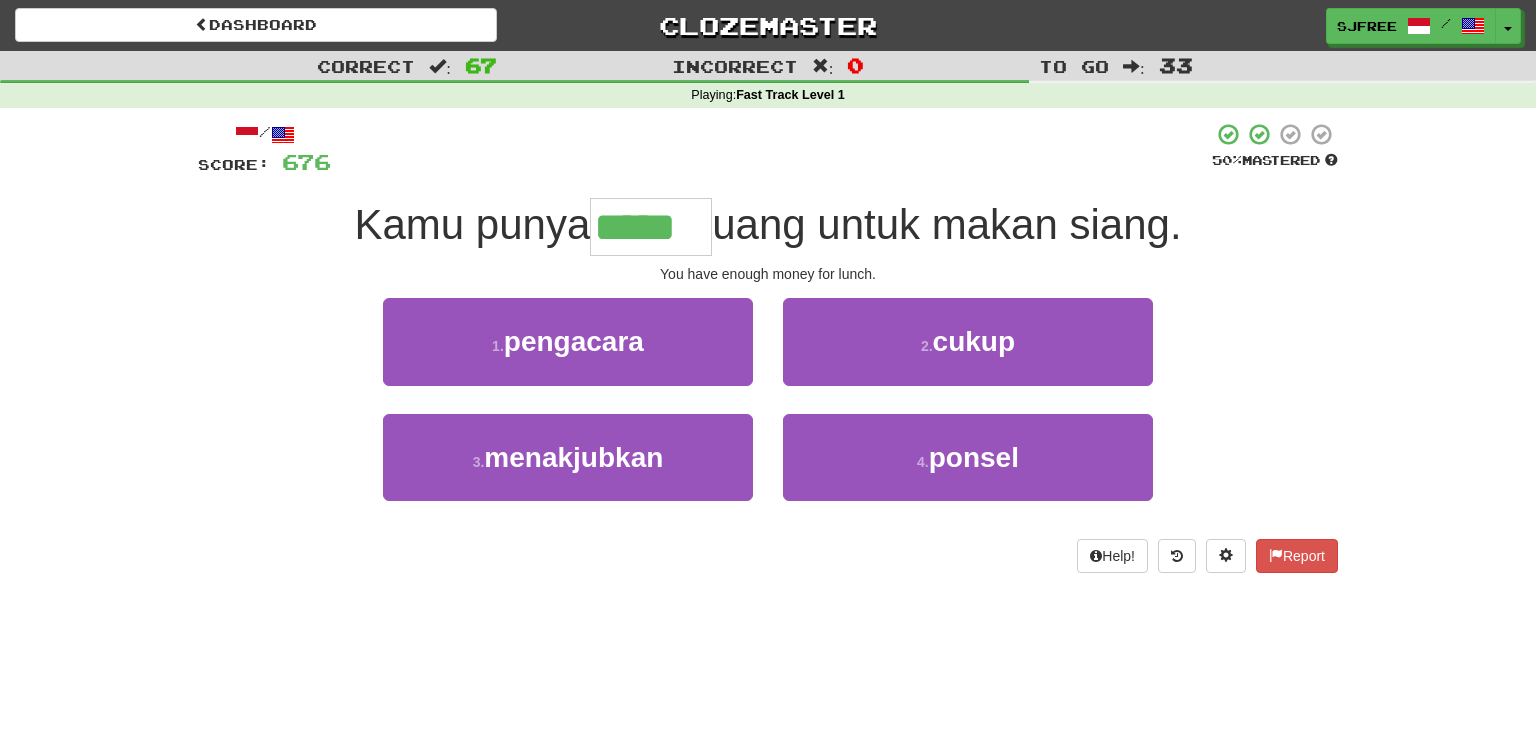 type on "*****" 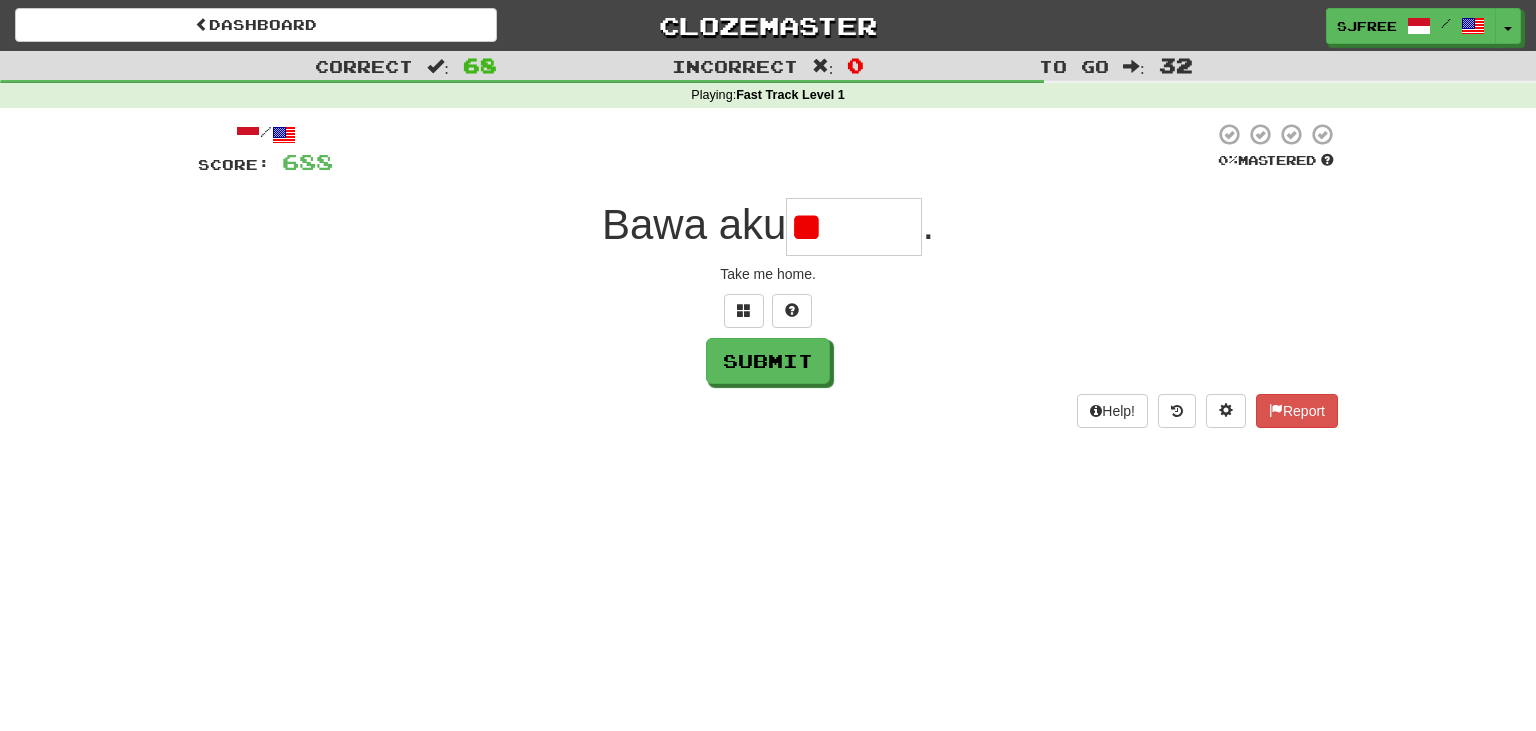 type on "*" 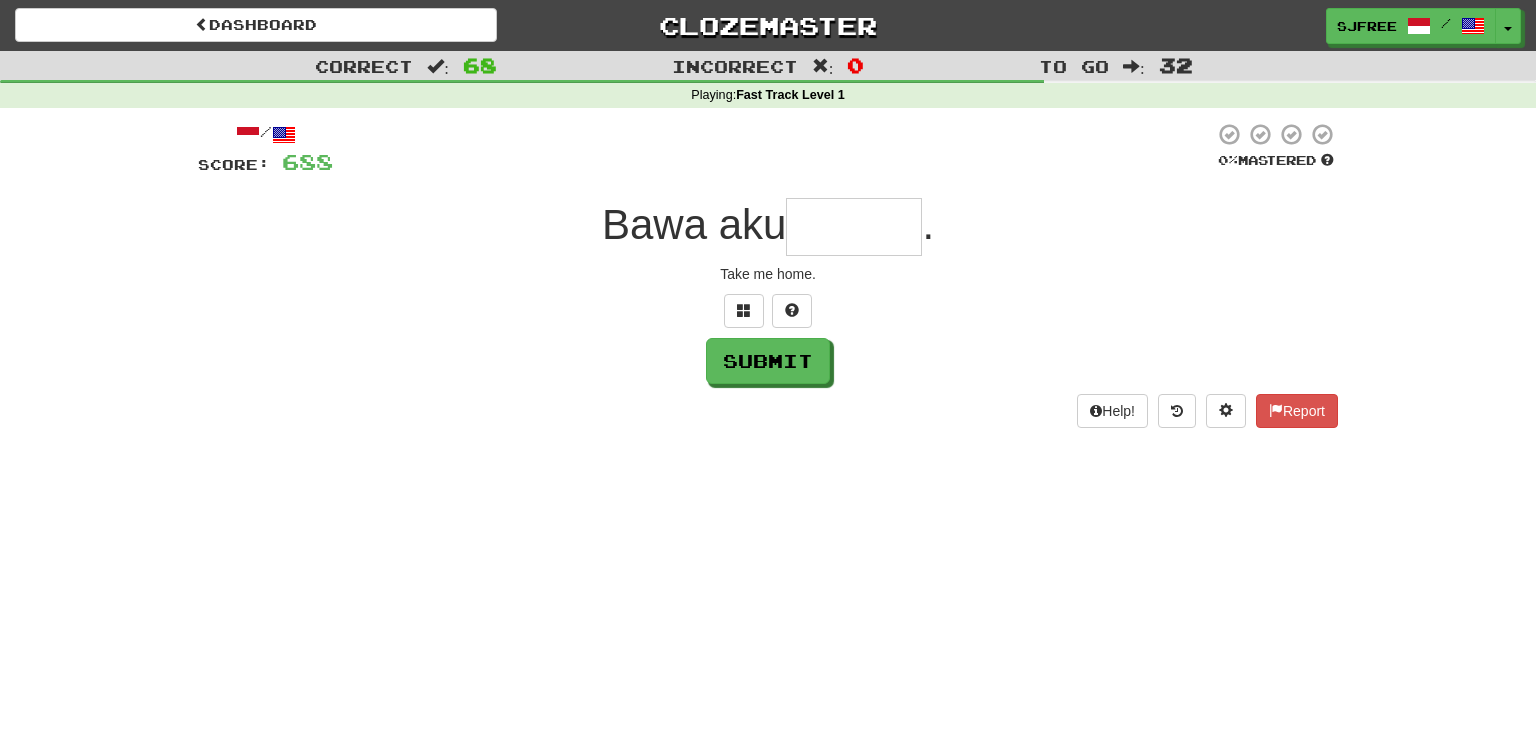 type on "*" 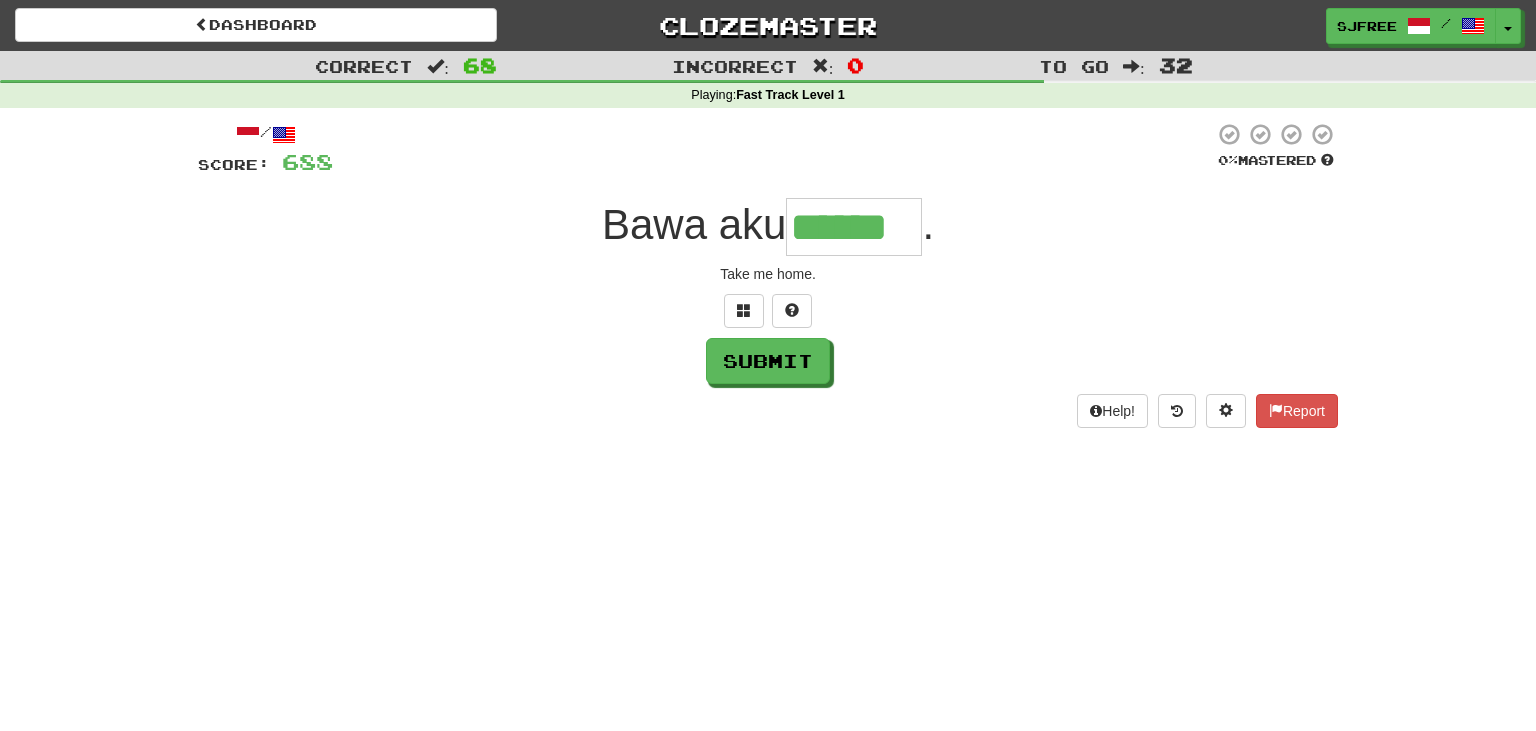 type on "******" 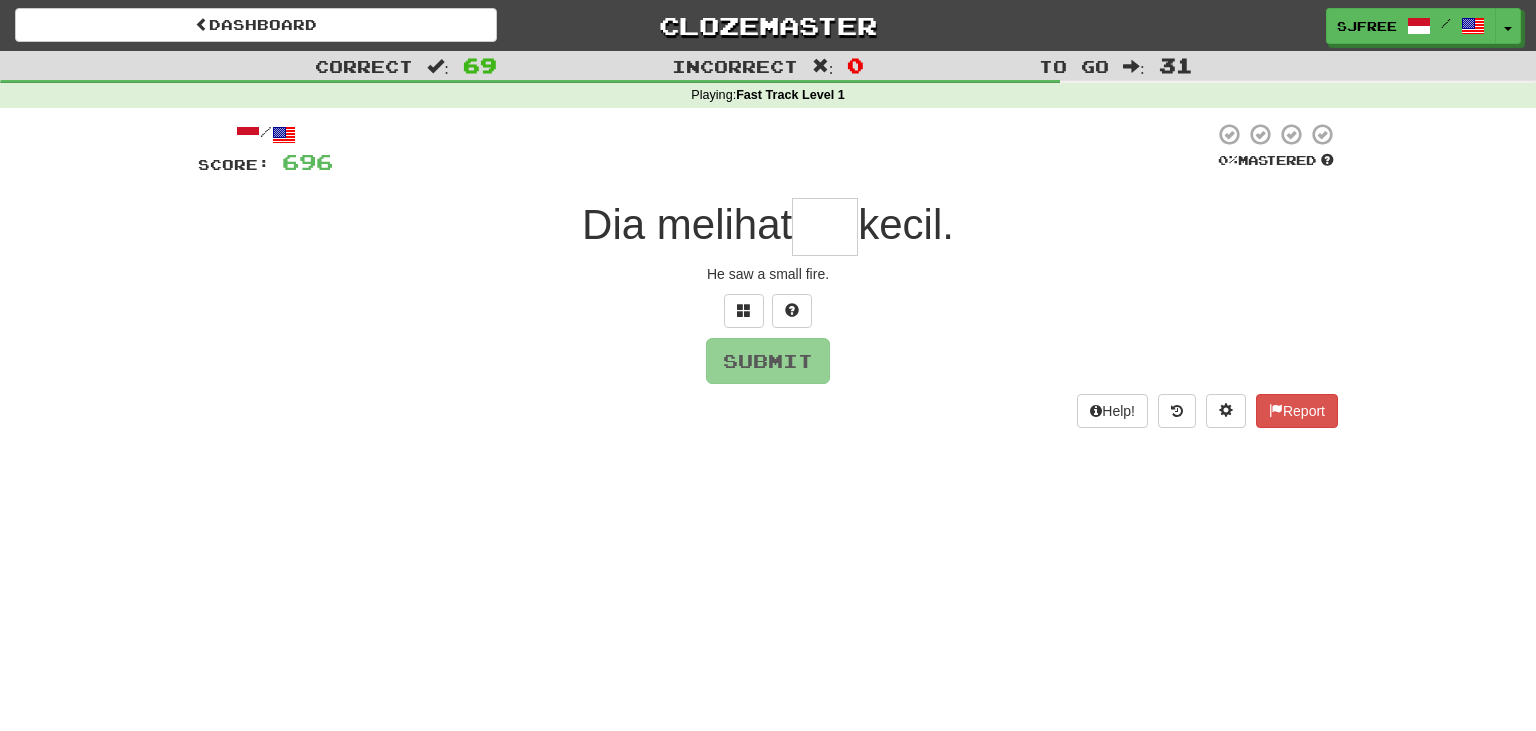 type on "*" 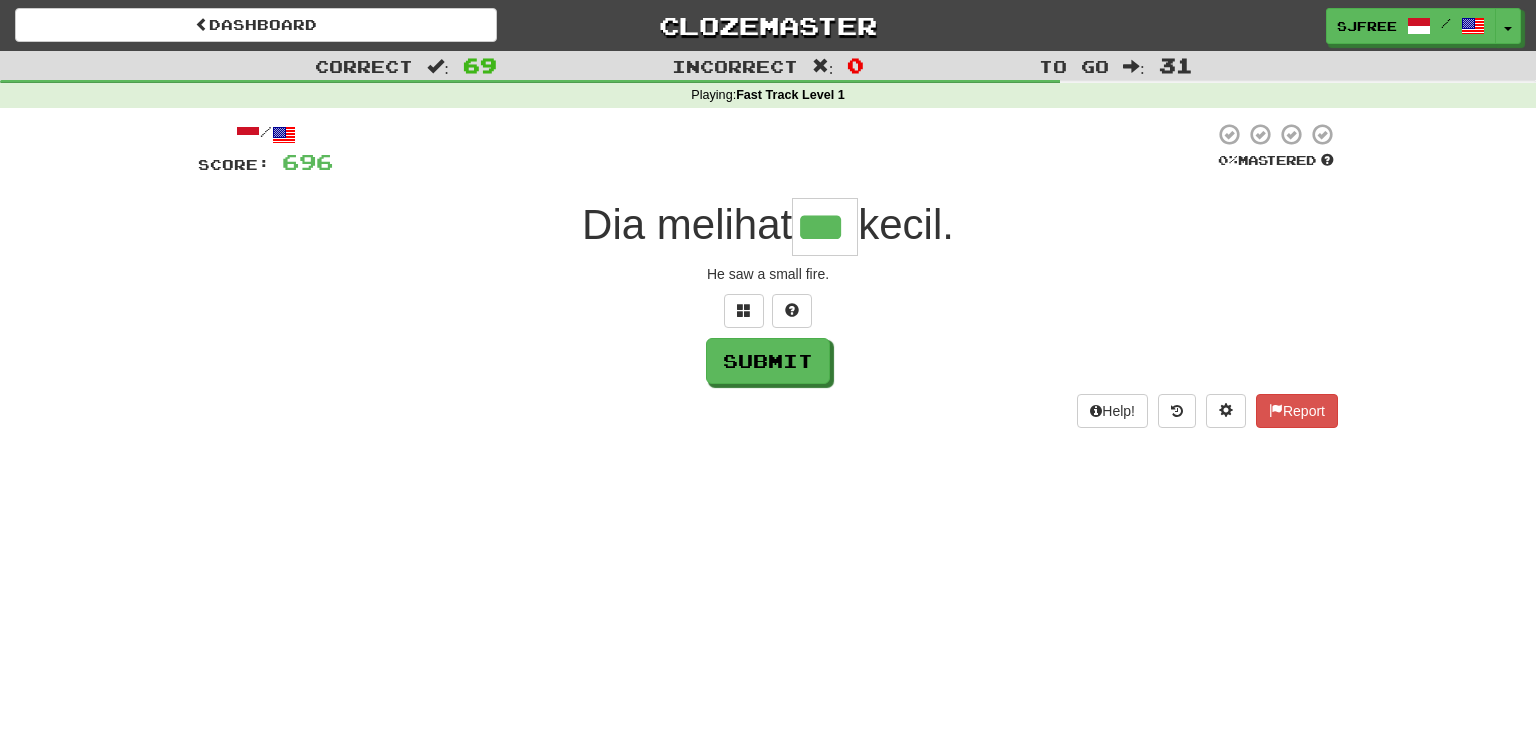 type on "***" 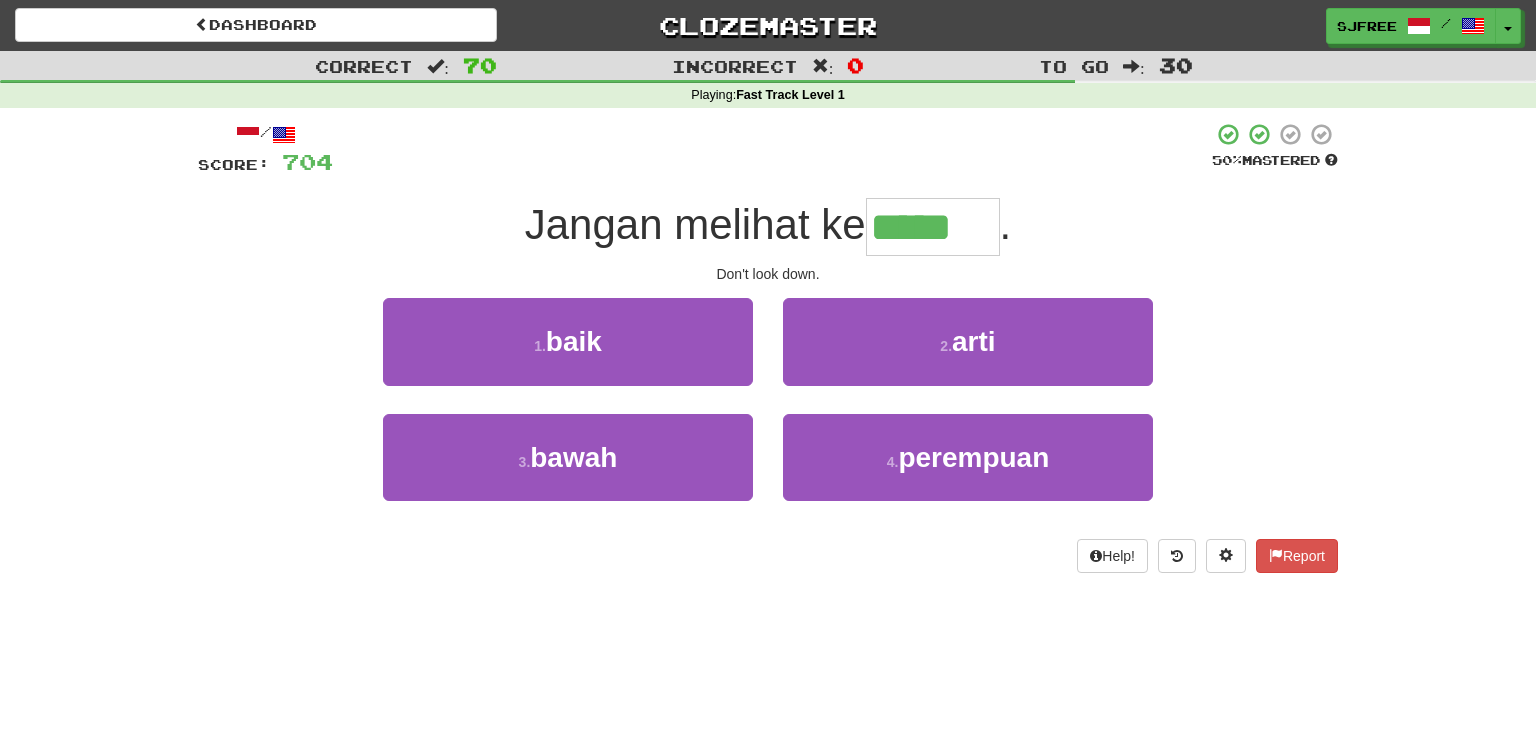 type on "*****" 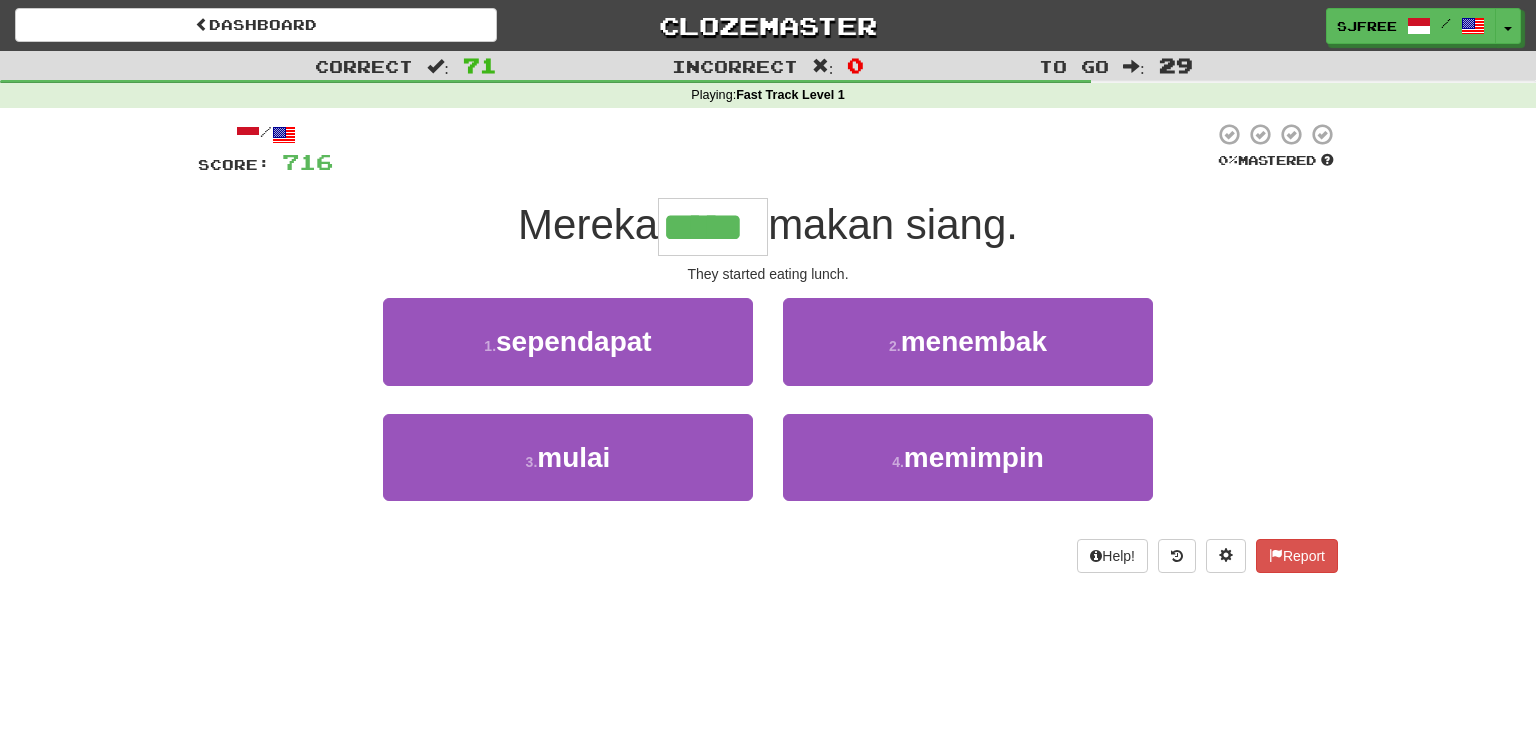 type on "*****" 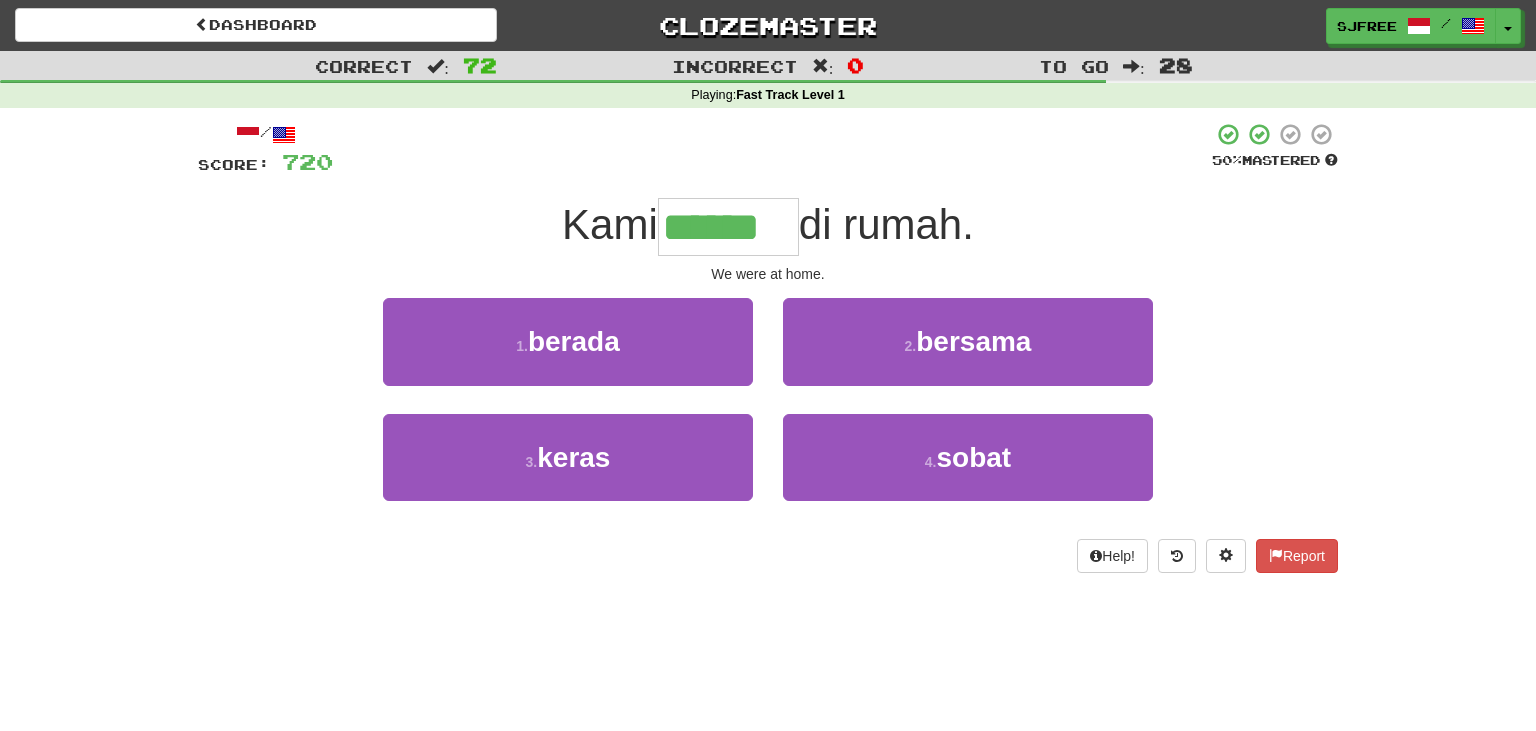 type on "******" 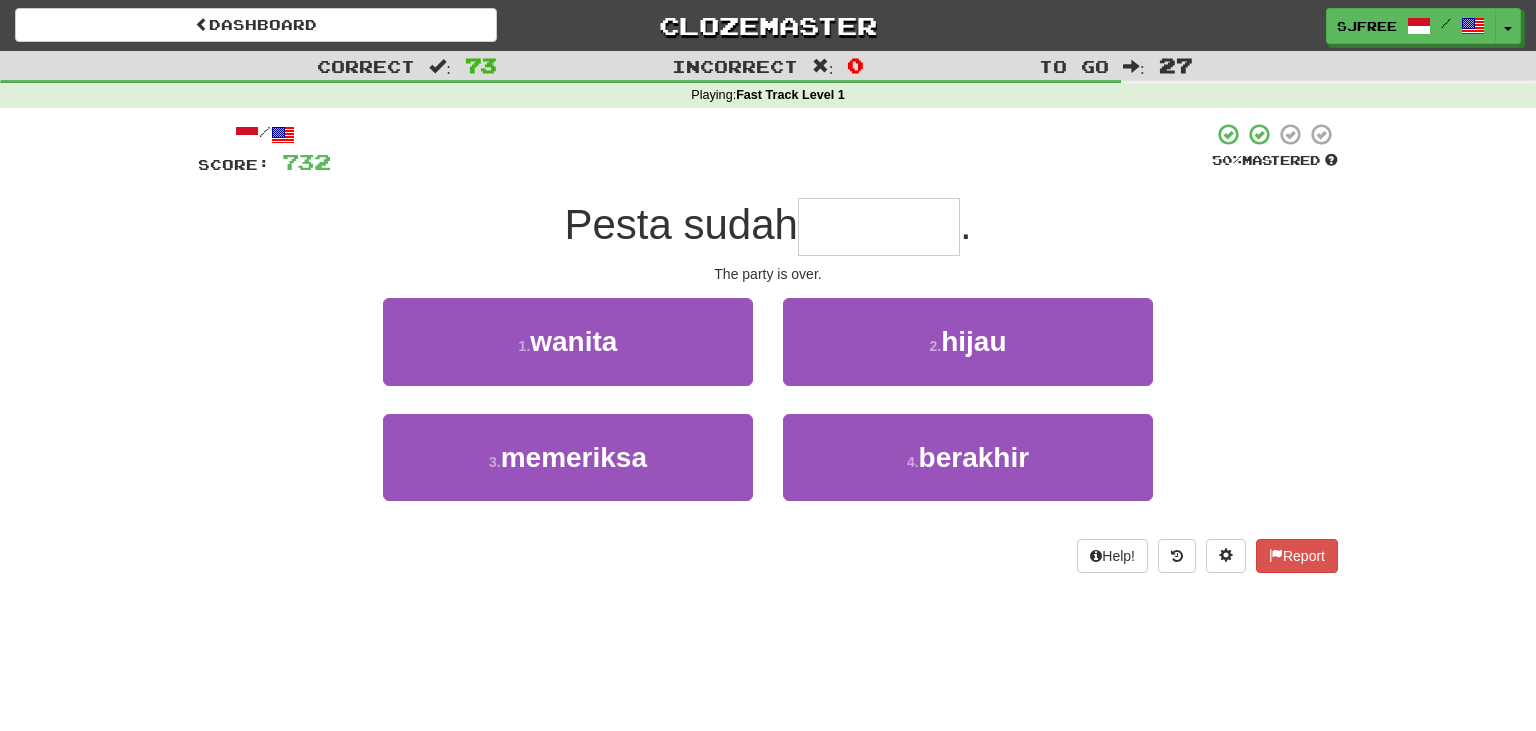 click at bounding box center (879, 227) 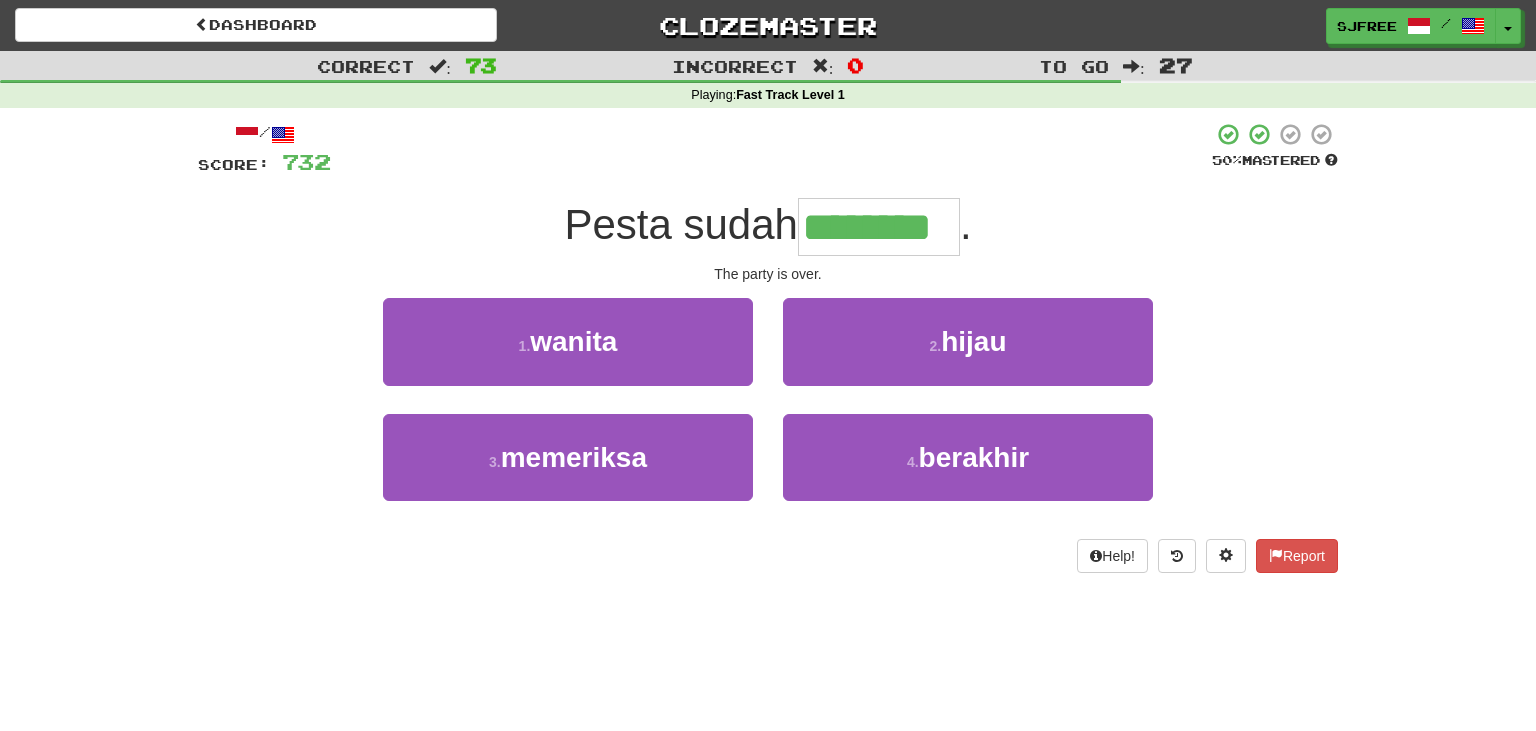 type on "********" 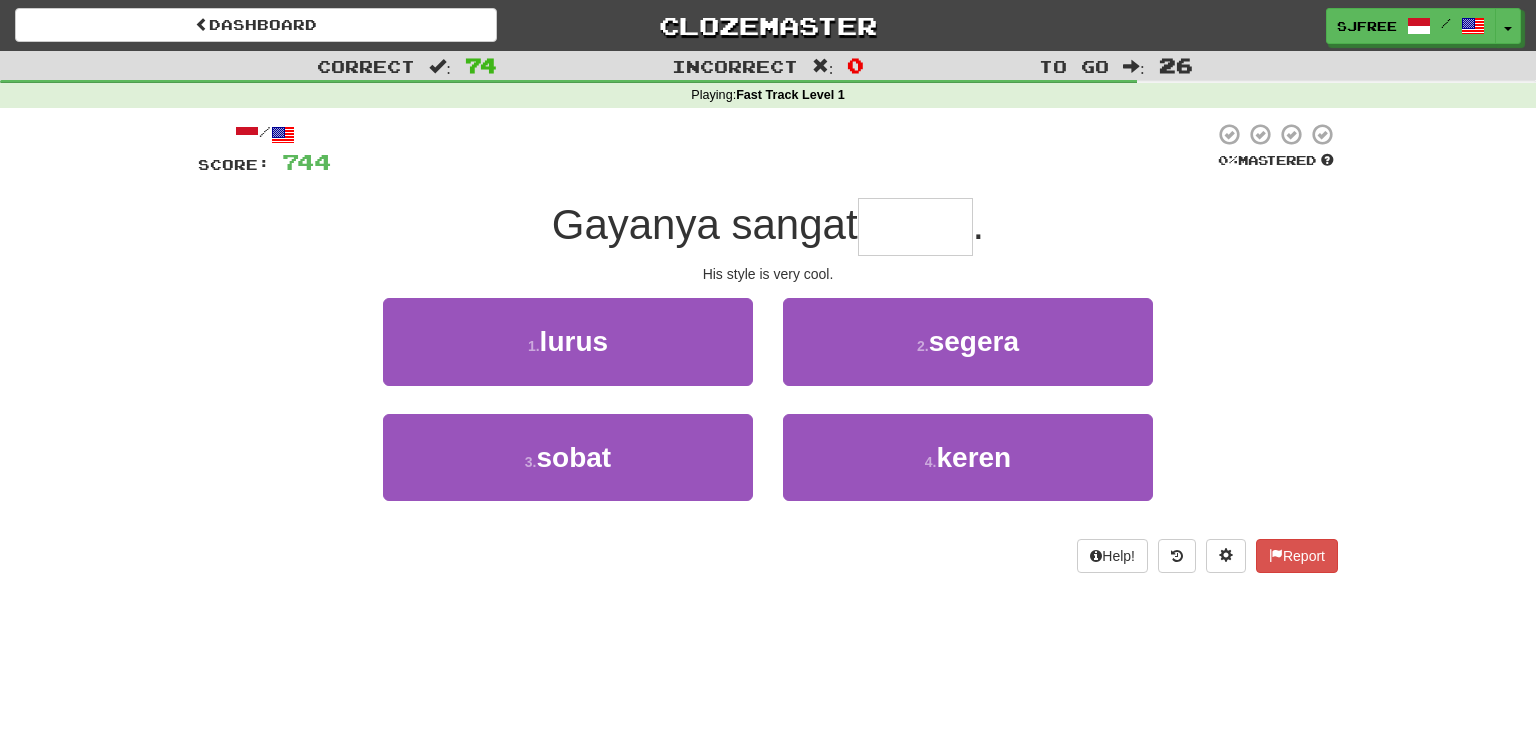 type on "*" 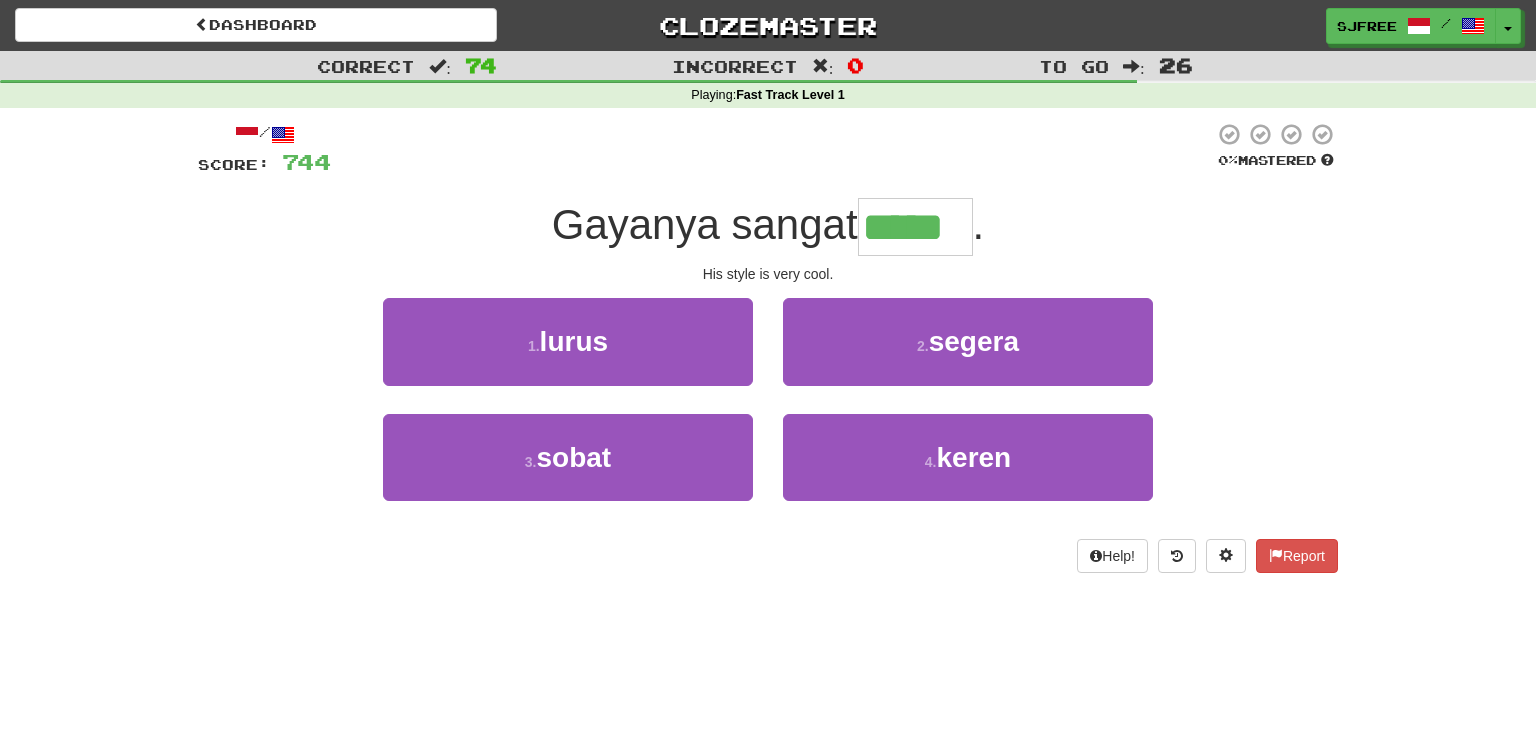 type on "*****" 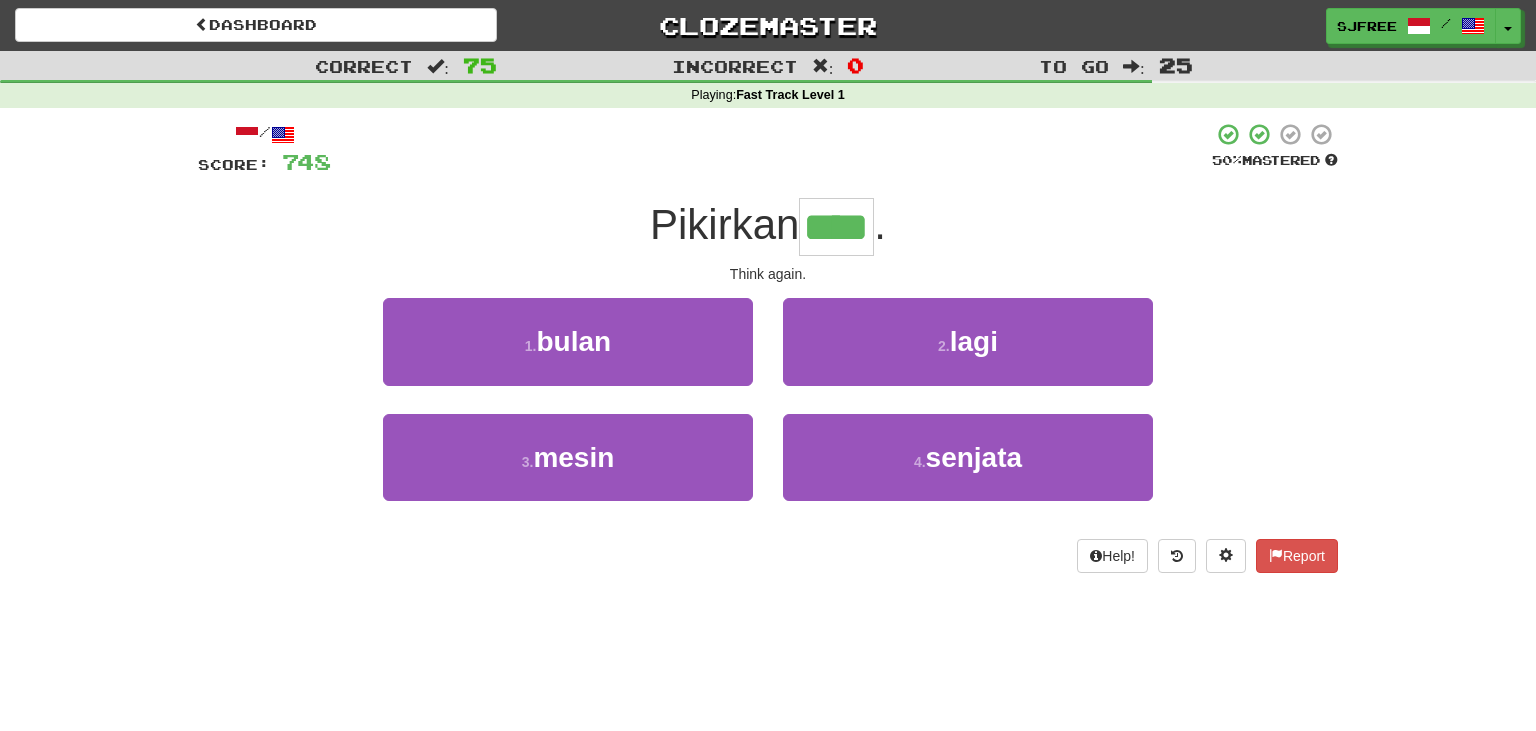 type on "****" 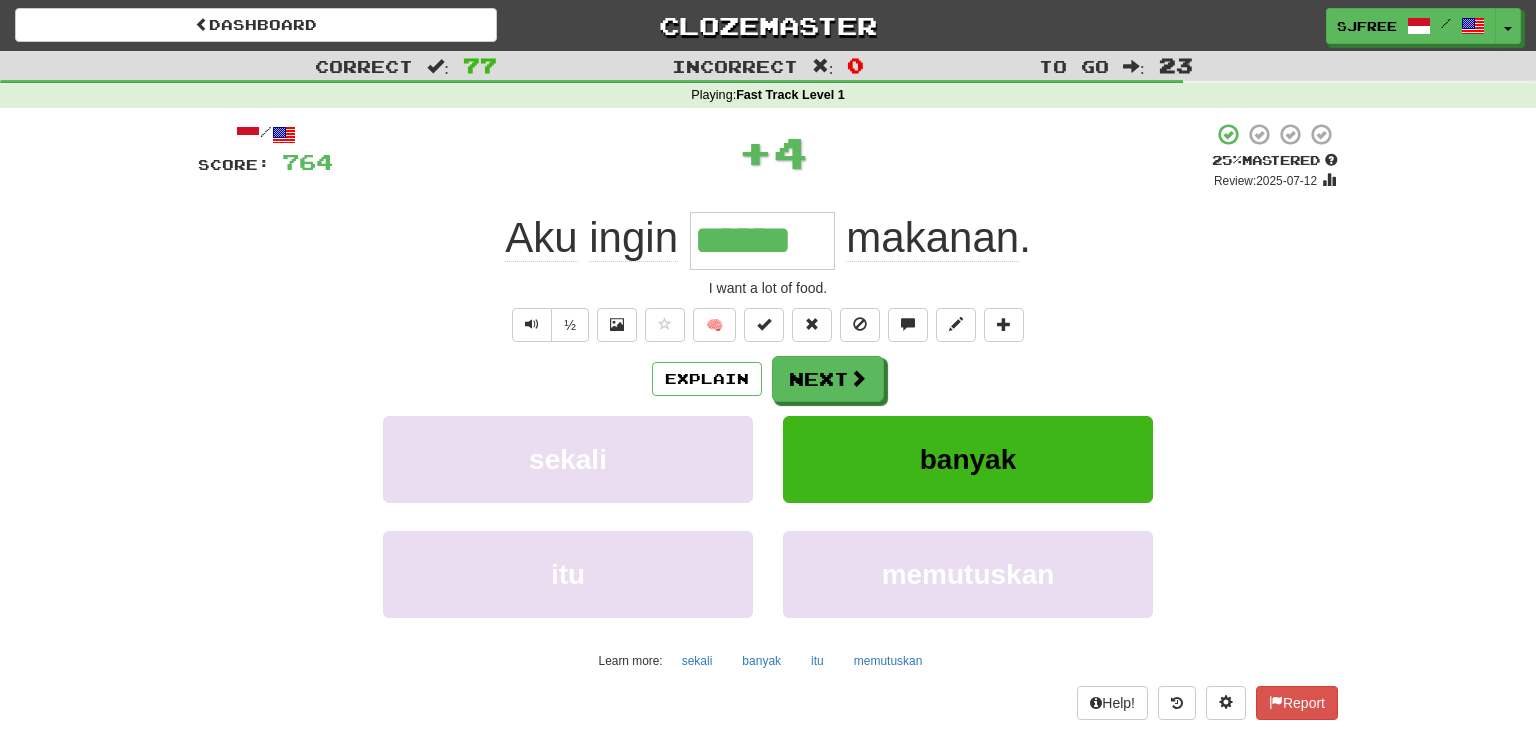 type on "******" 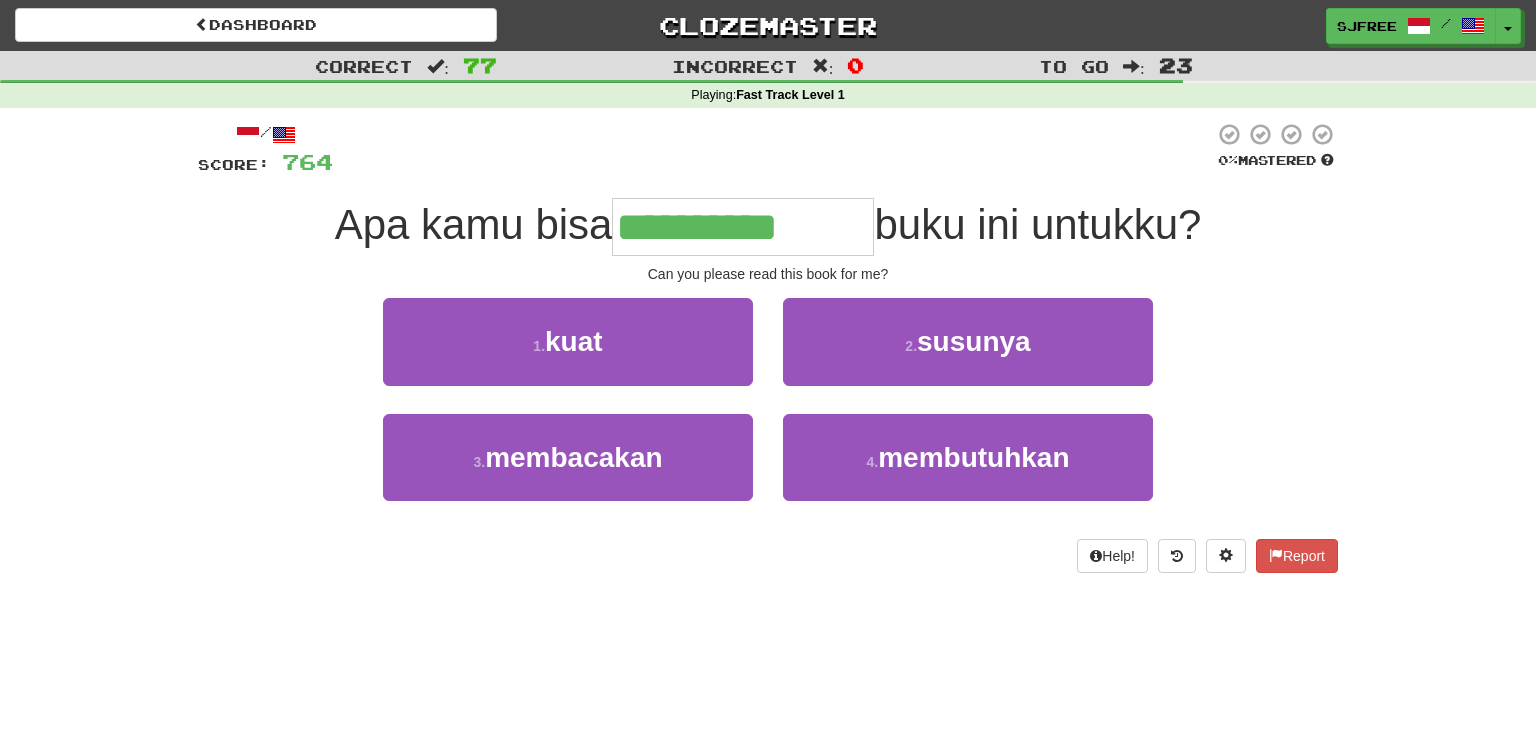 type on "**********" 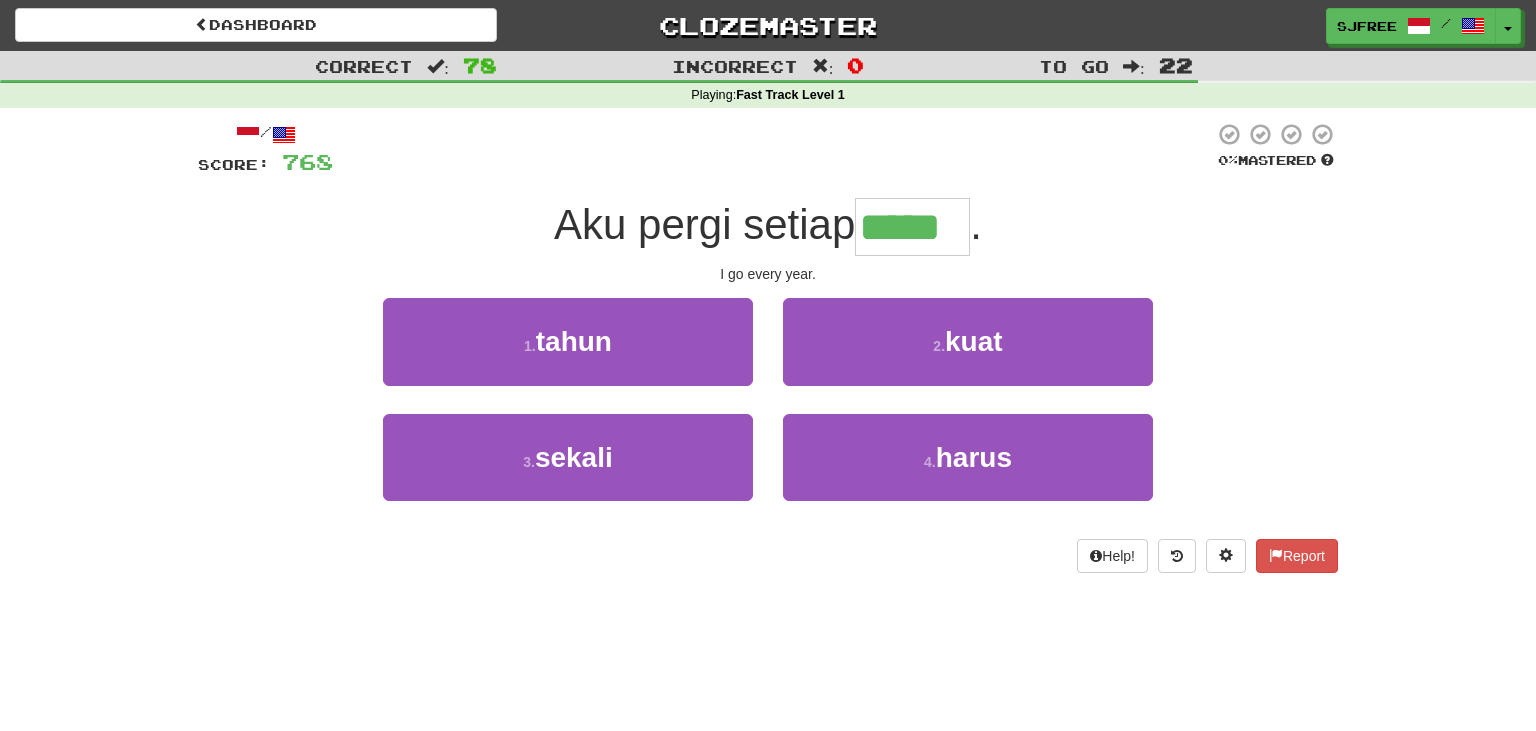 type on "*****" 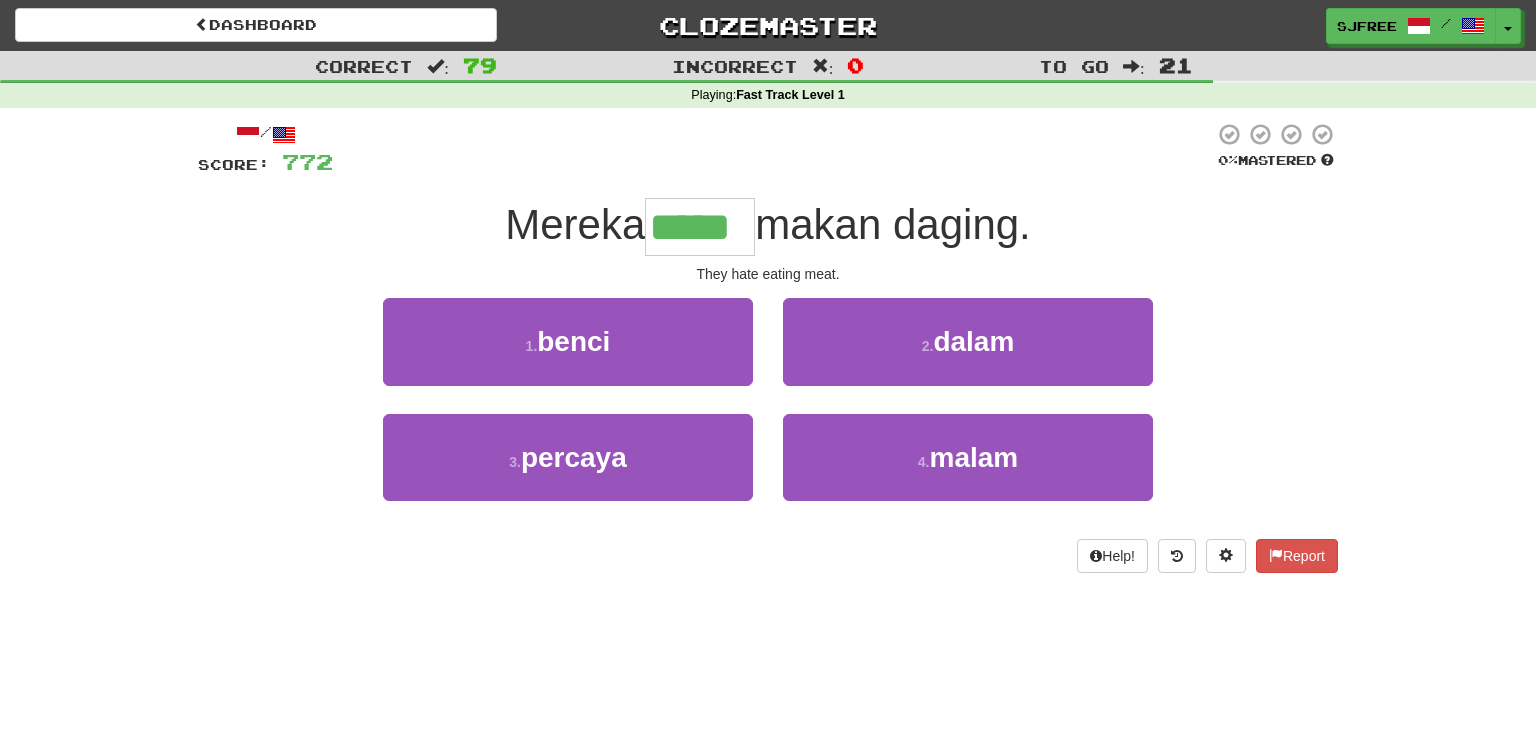 type on "*****" 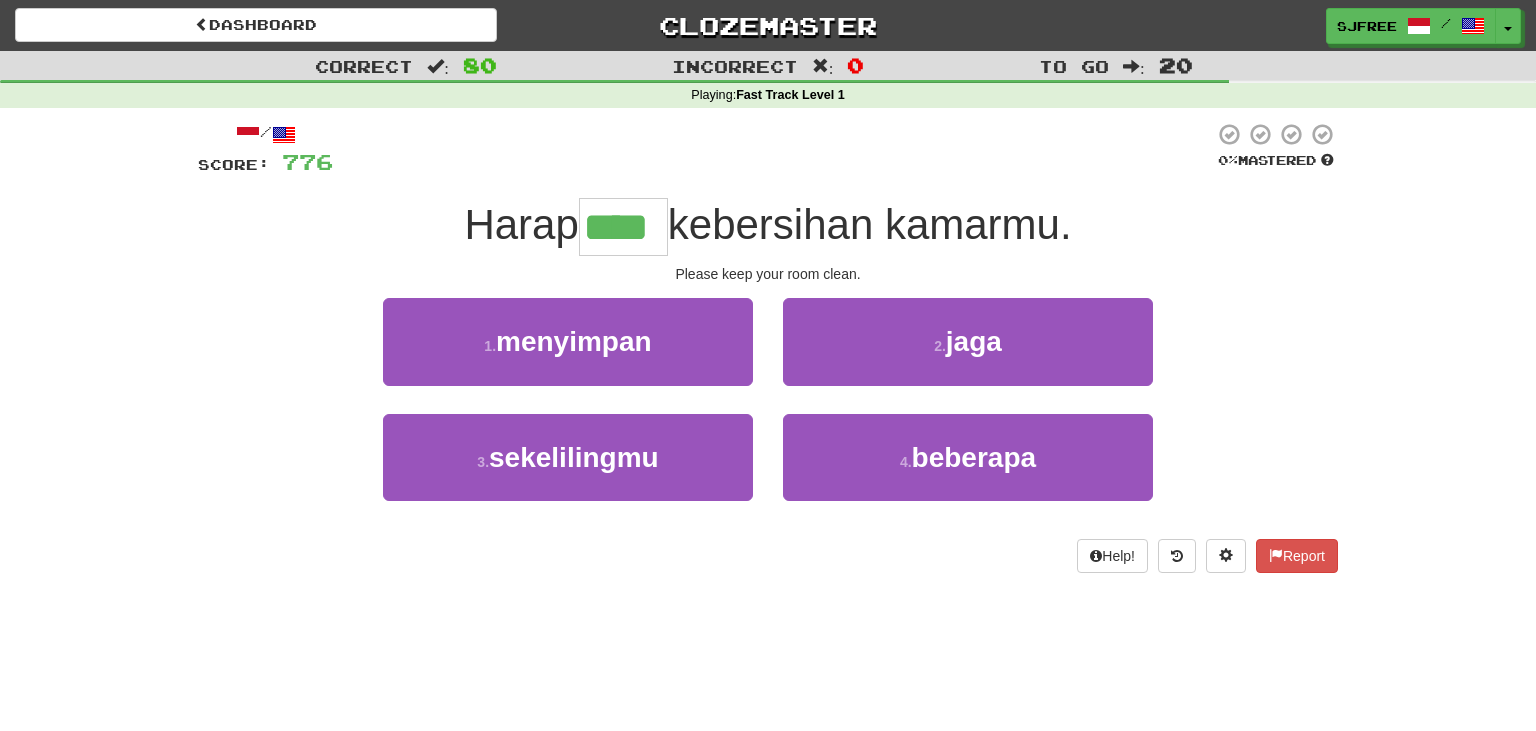 type on "****" 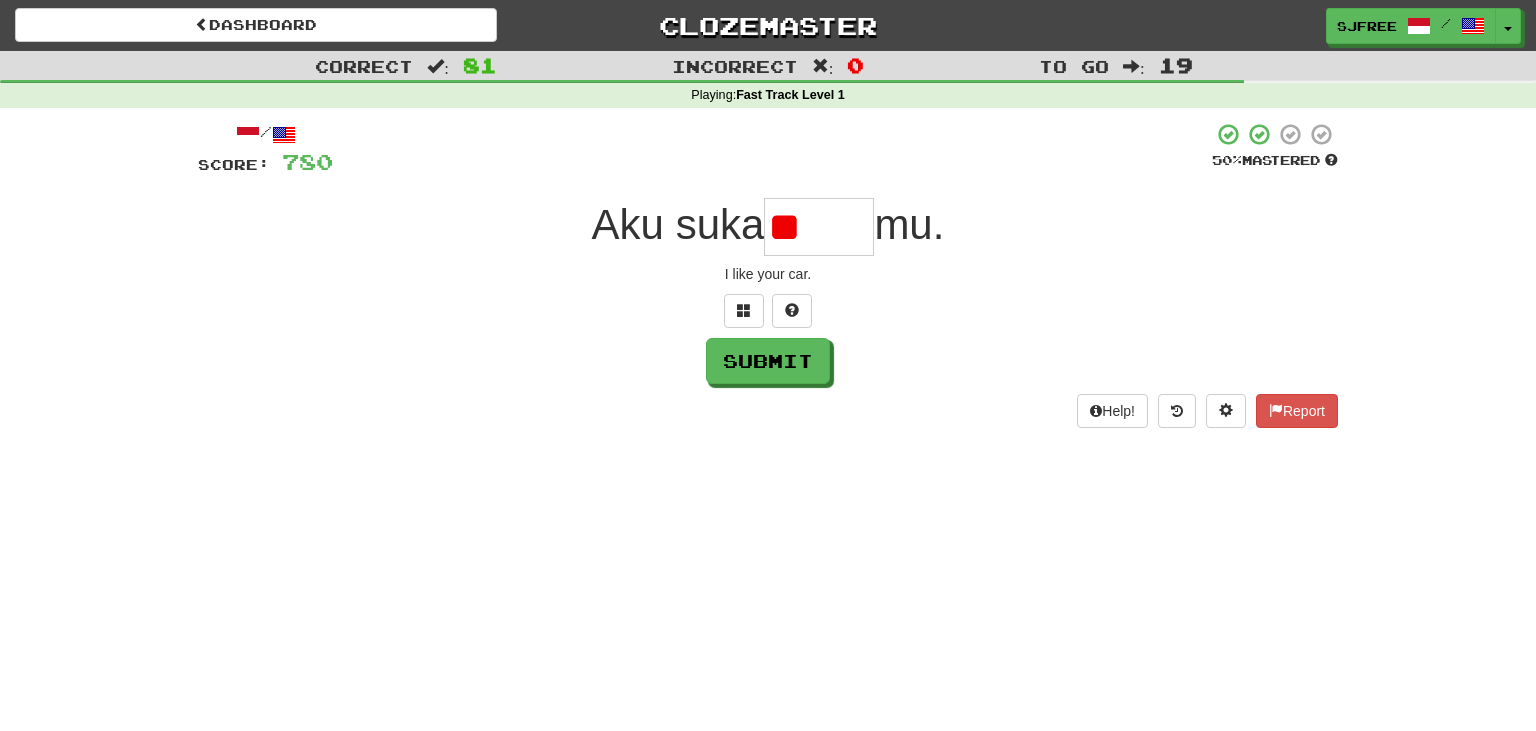 type on "*" 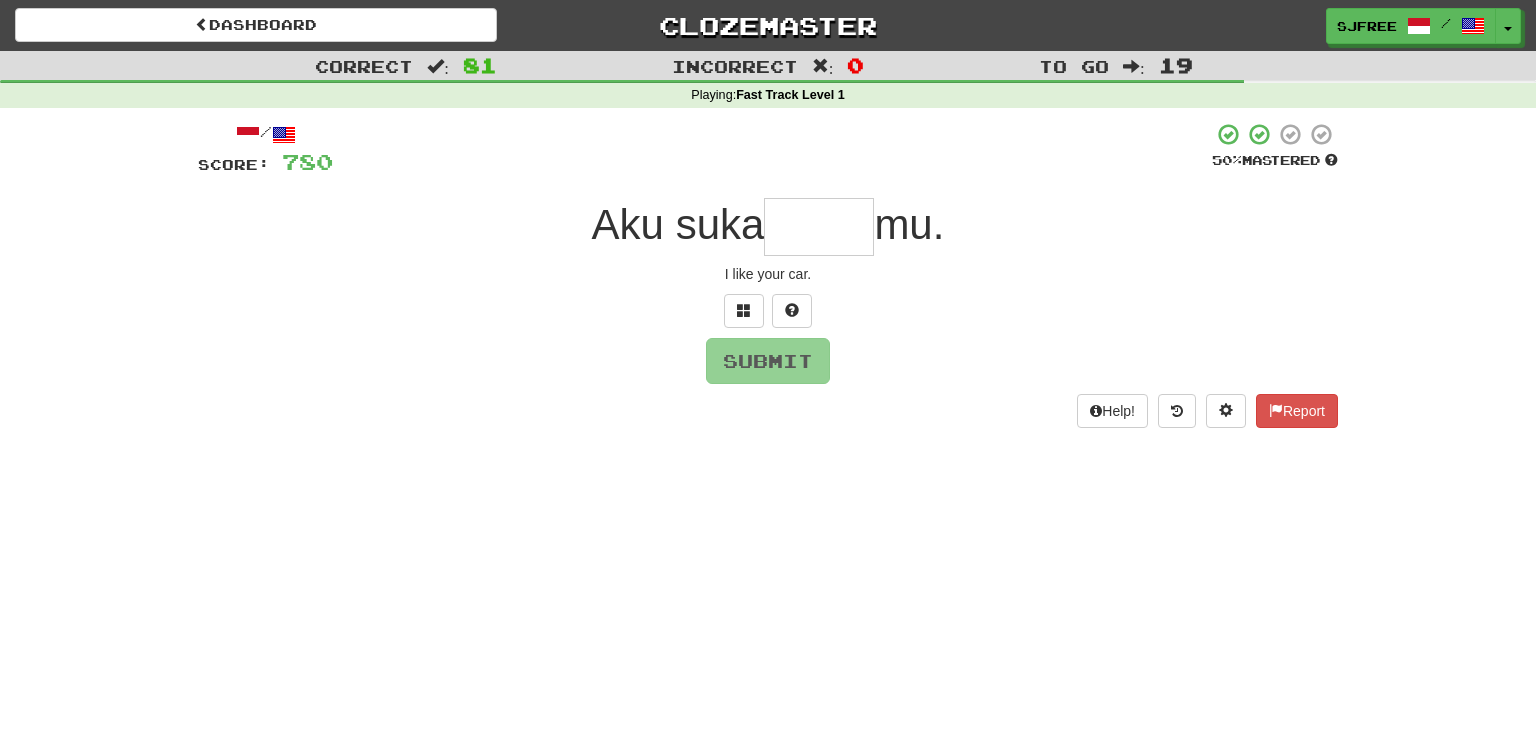 type on "*" 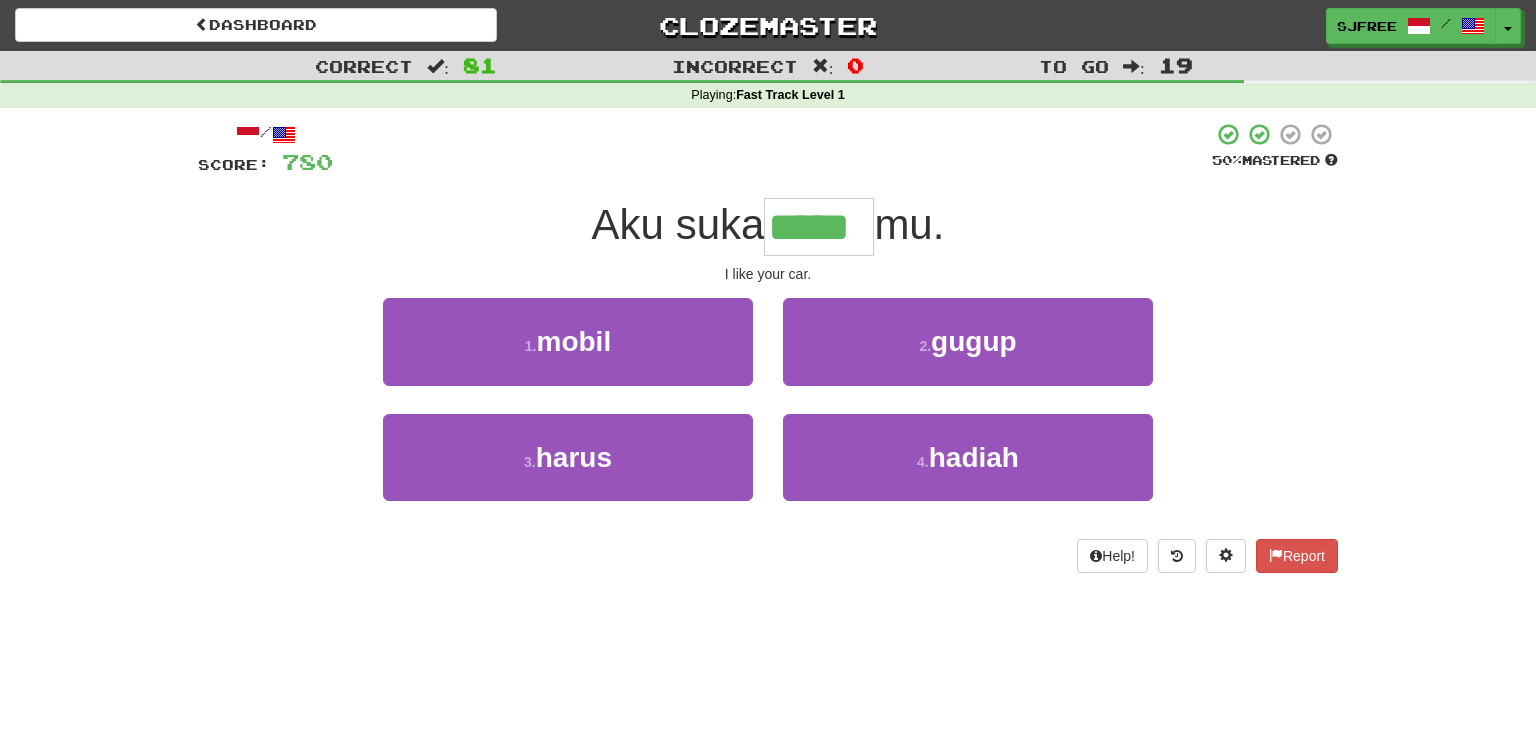 type on "*****" 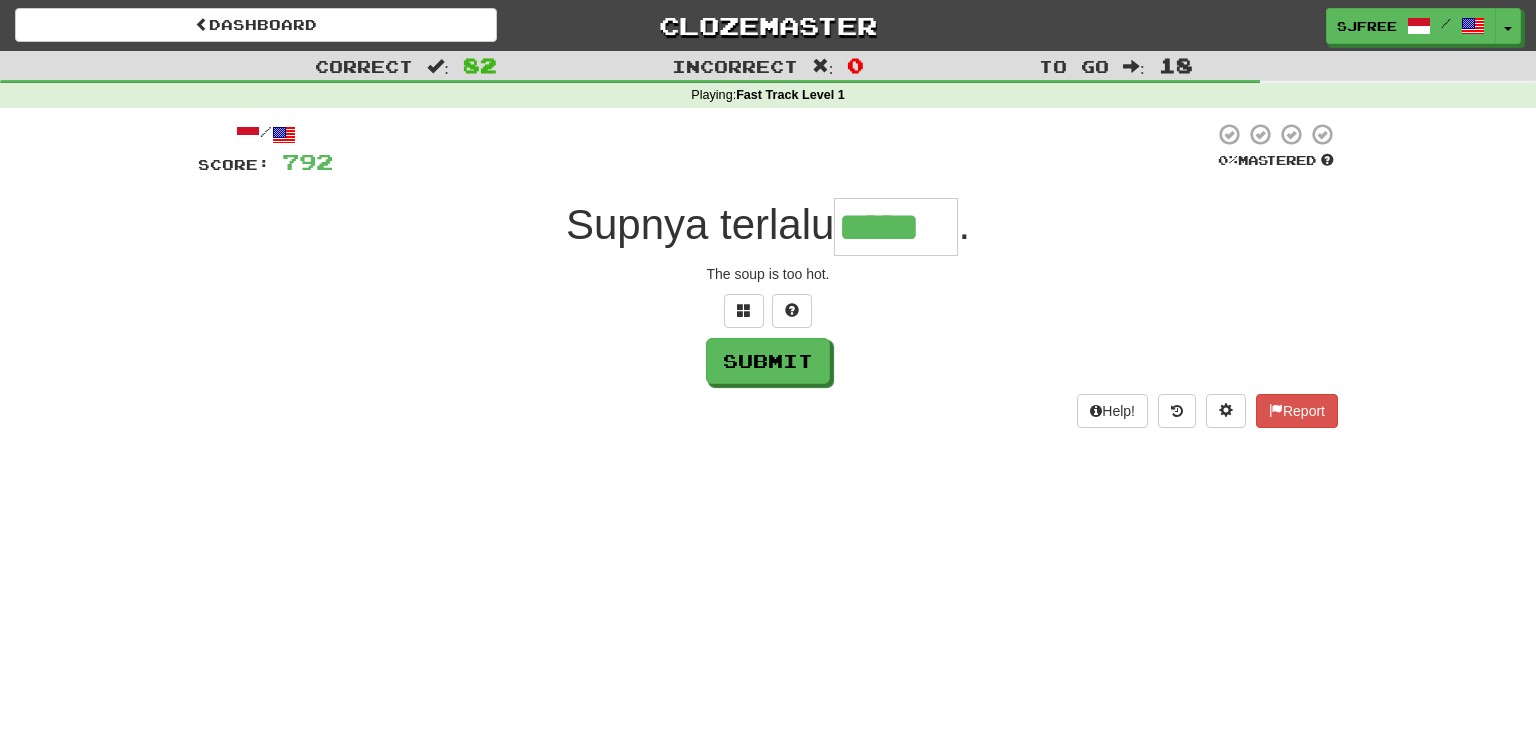 type on "*****" 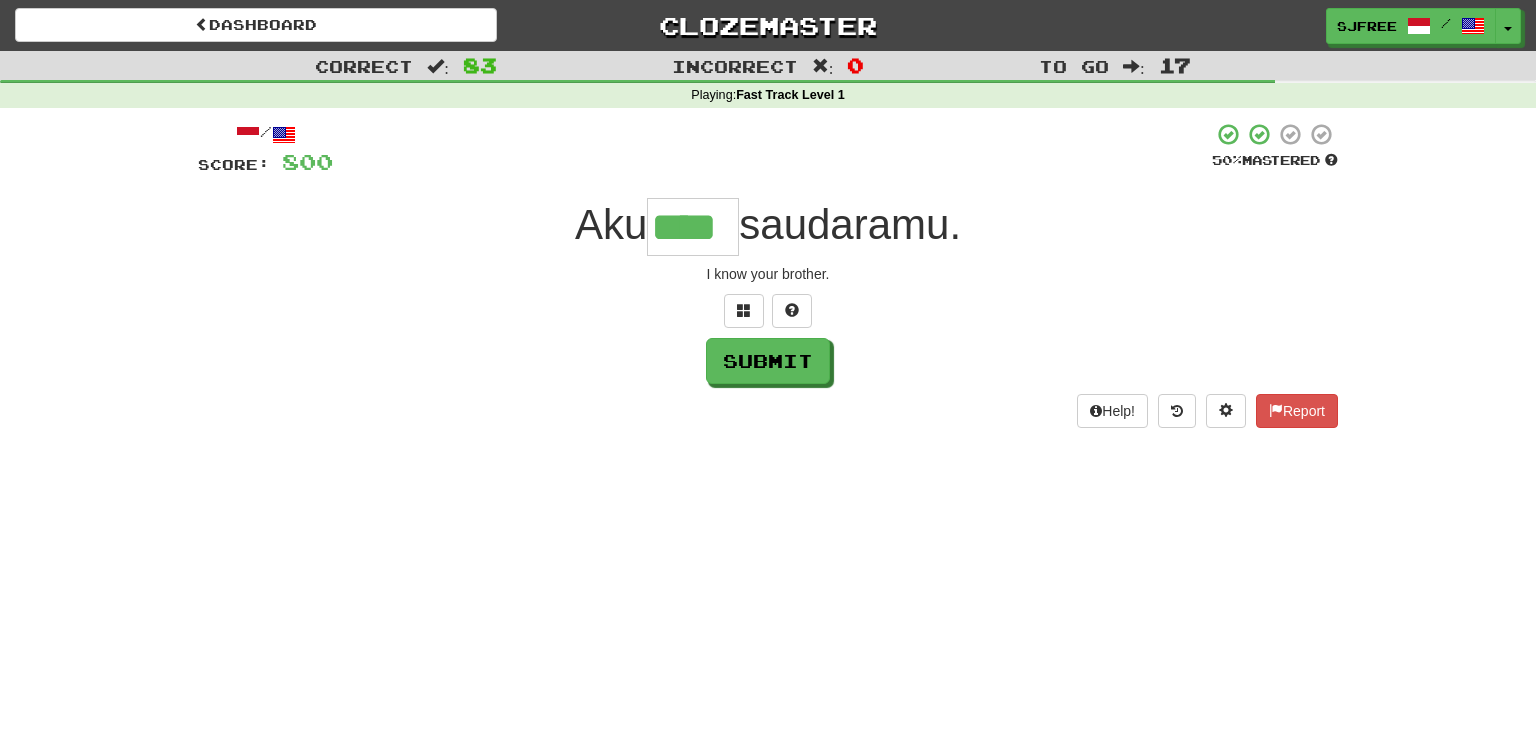 type on "****" 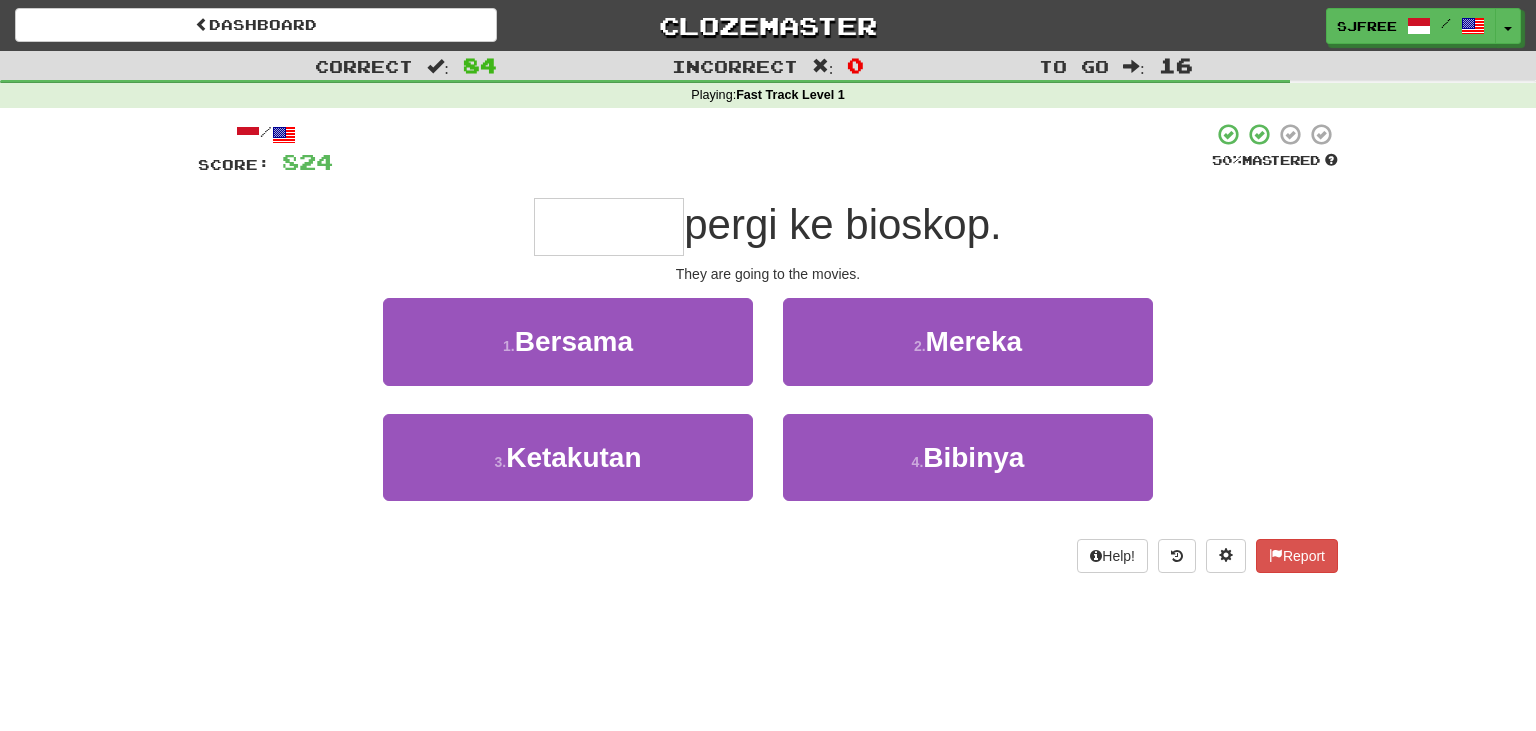 type on "*" 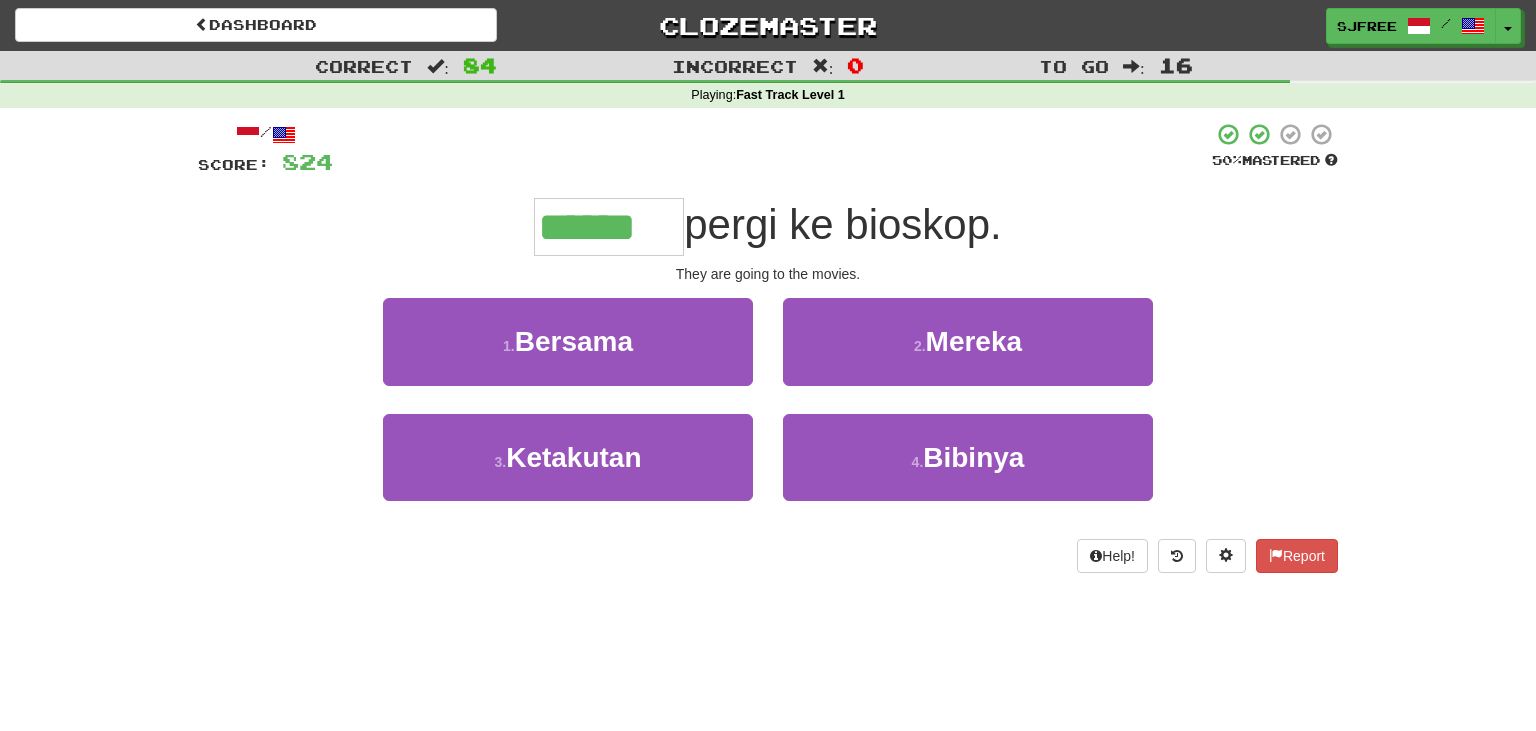 type on "******" 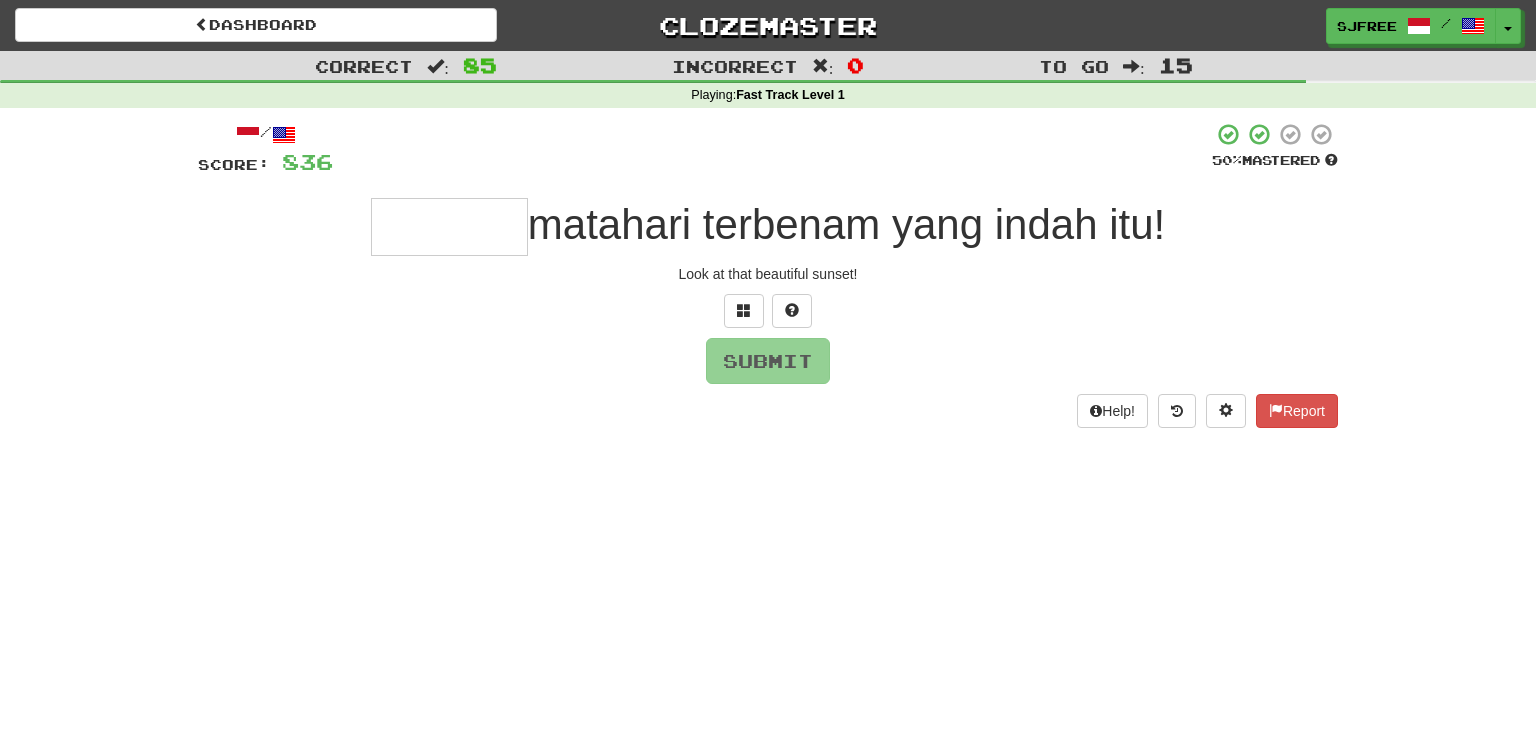 click at bounding box center [449, 227] 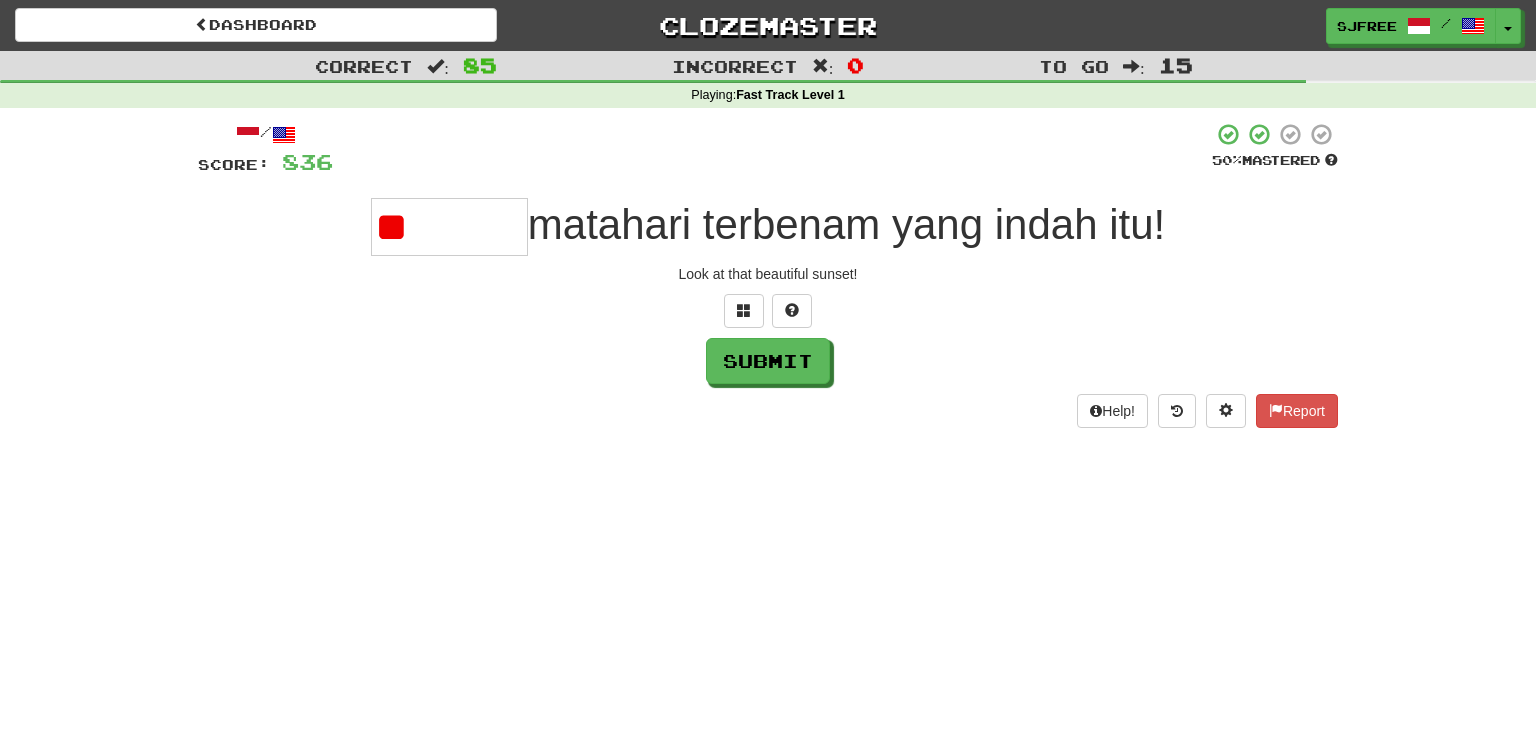 type on "*" 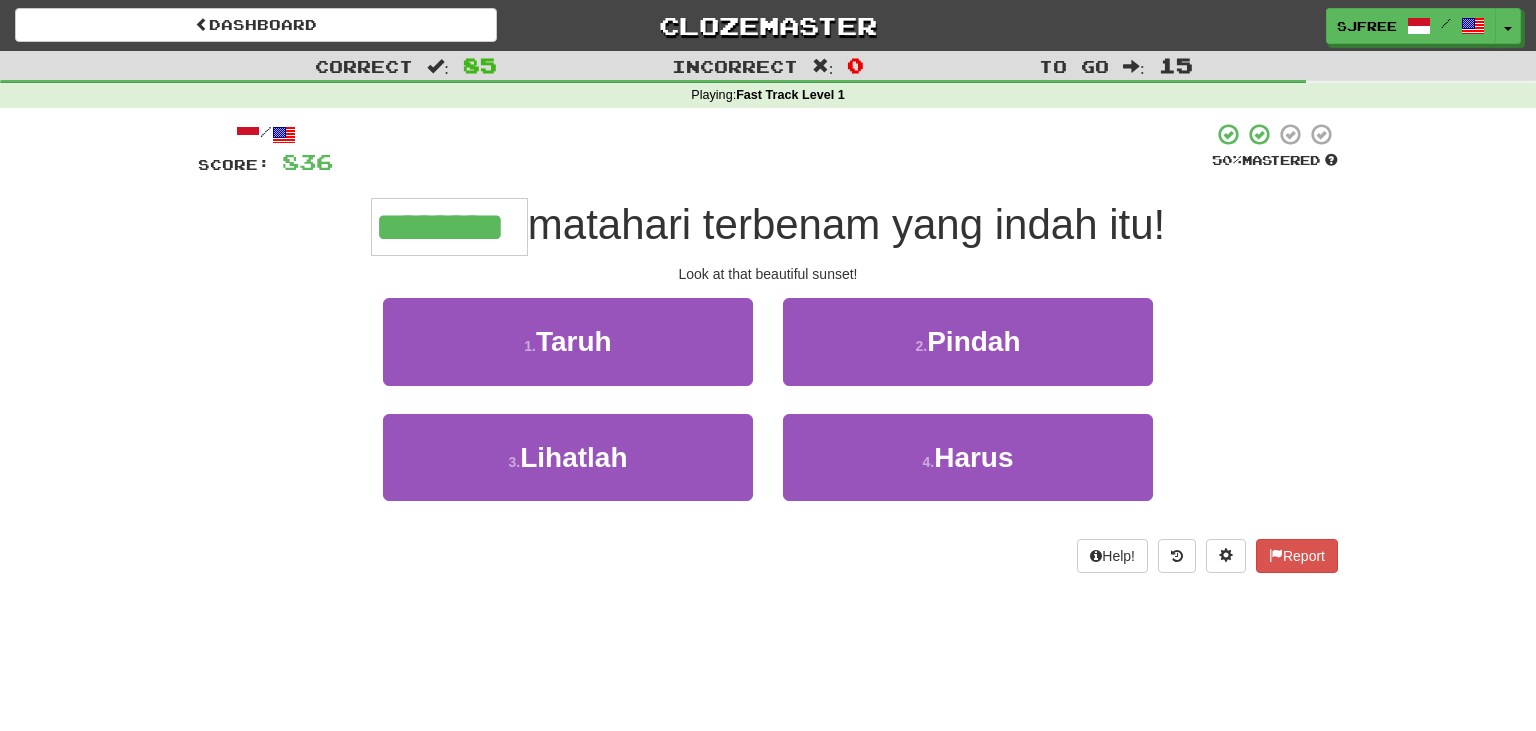 type on "********" 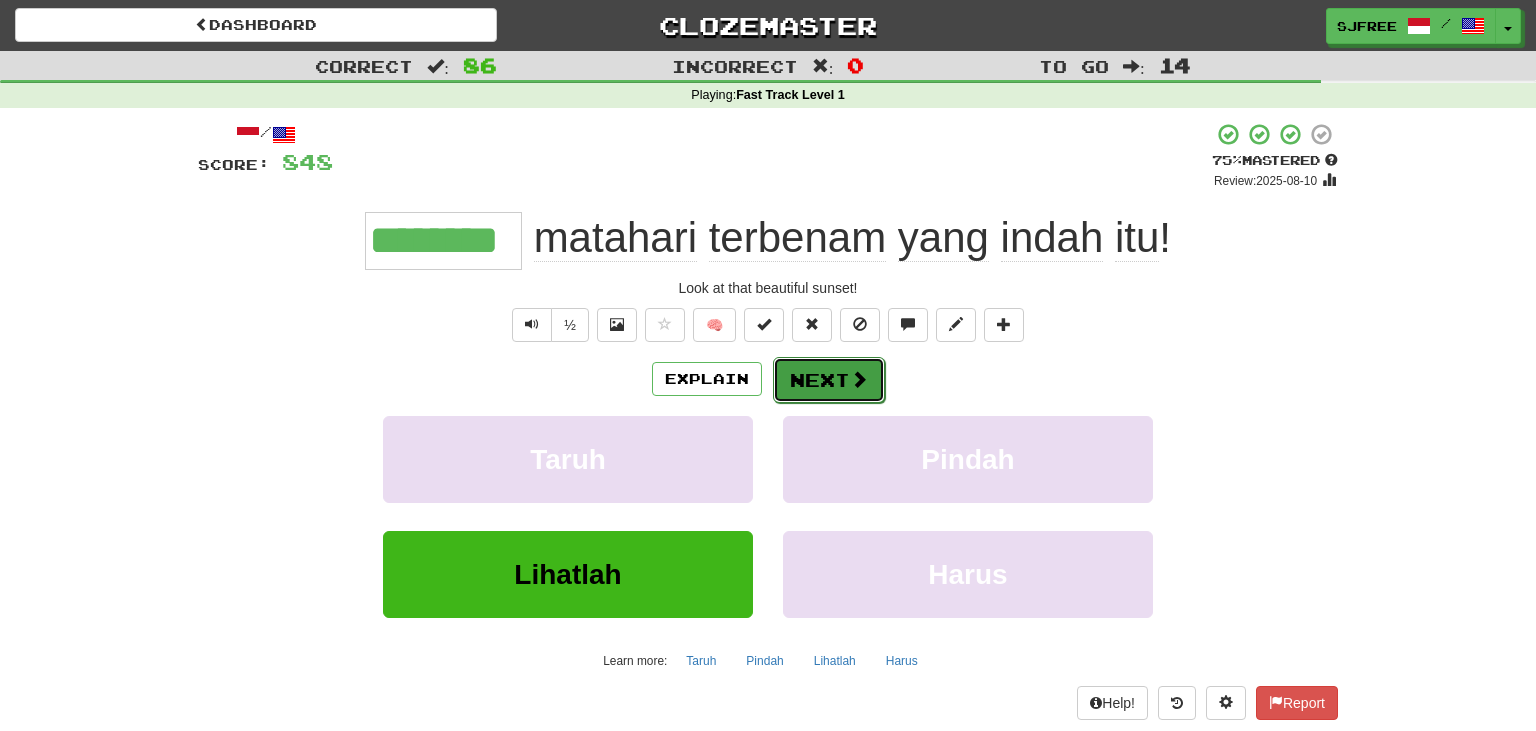 click on "Next" at bounding box center (829, 380) 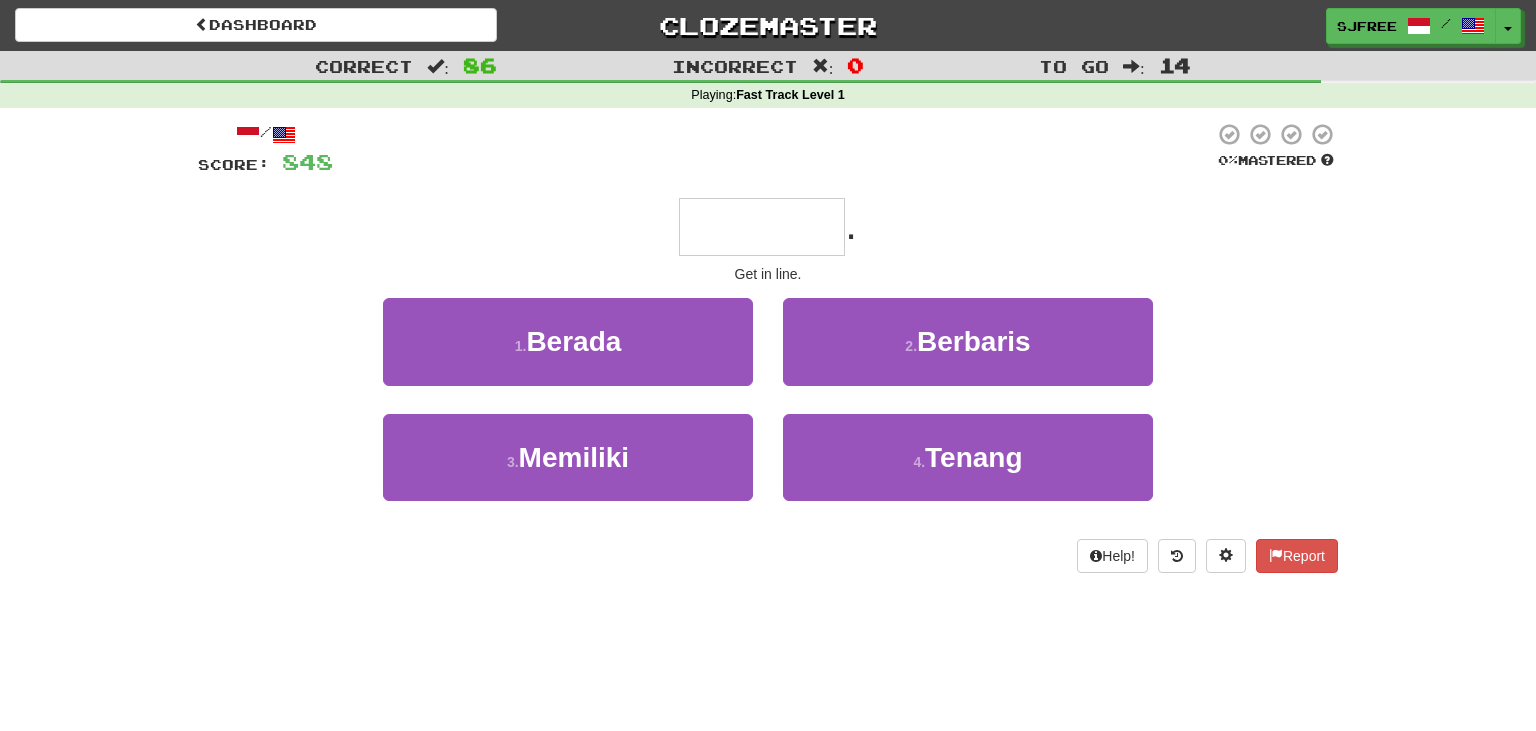 type on "*" 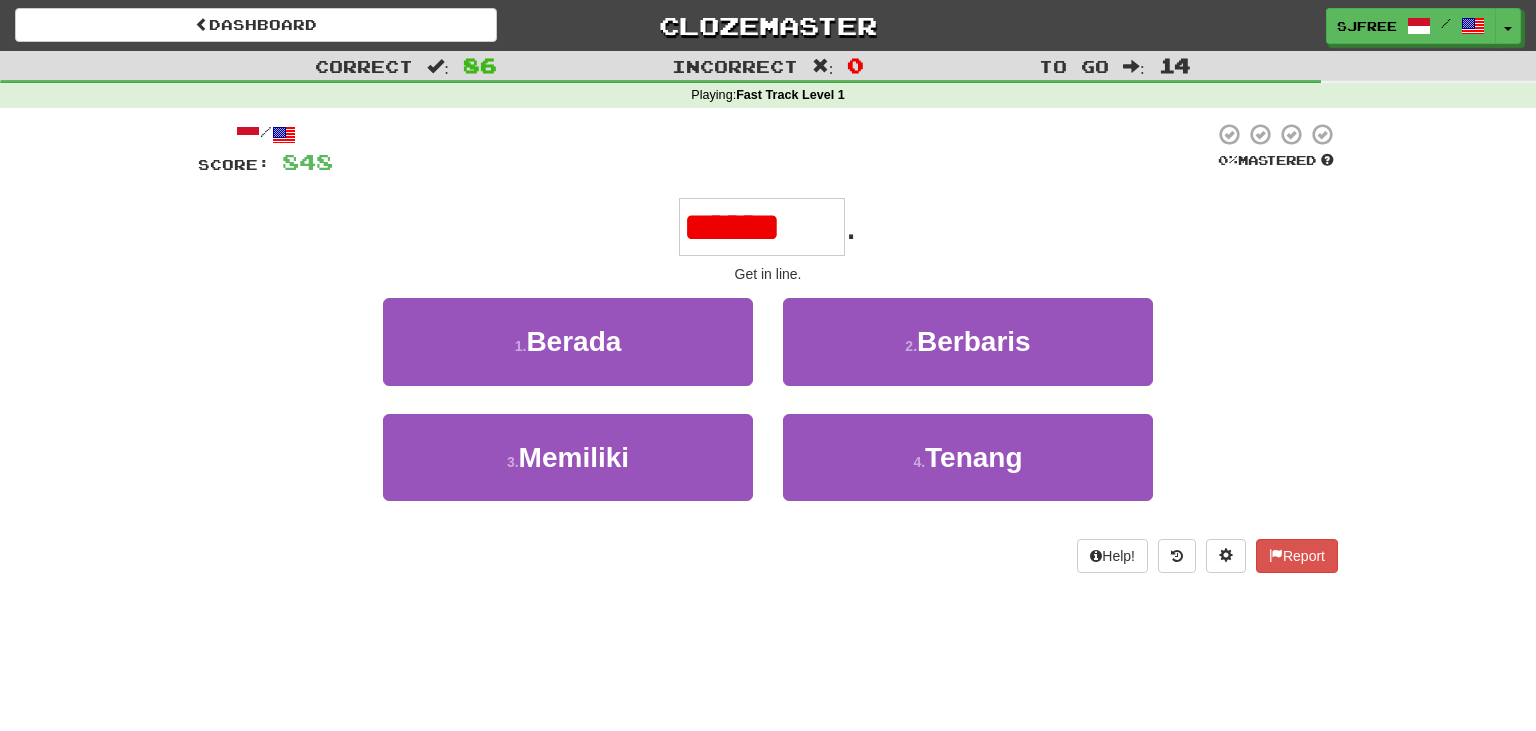 type on "********" 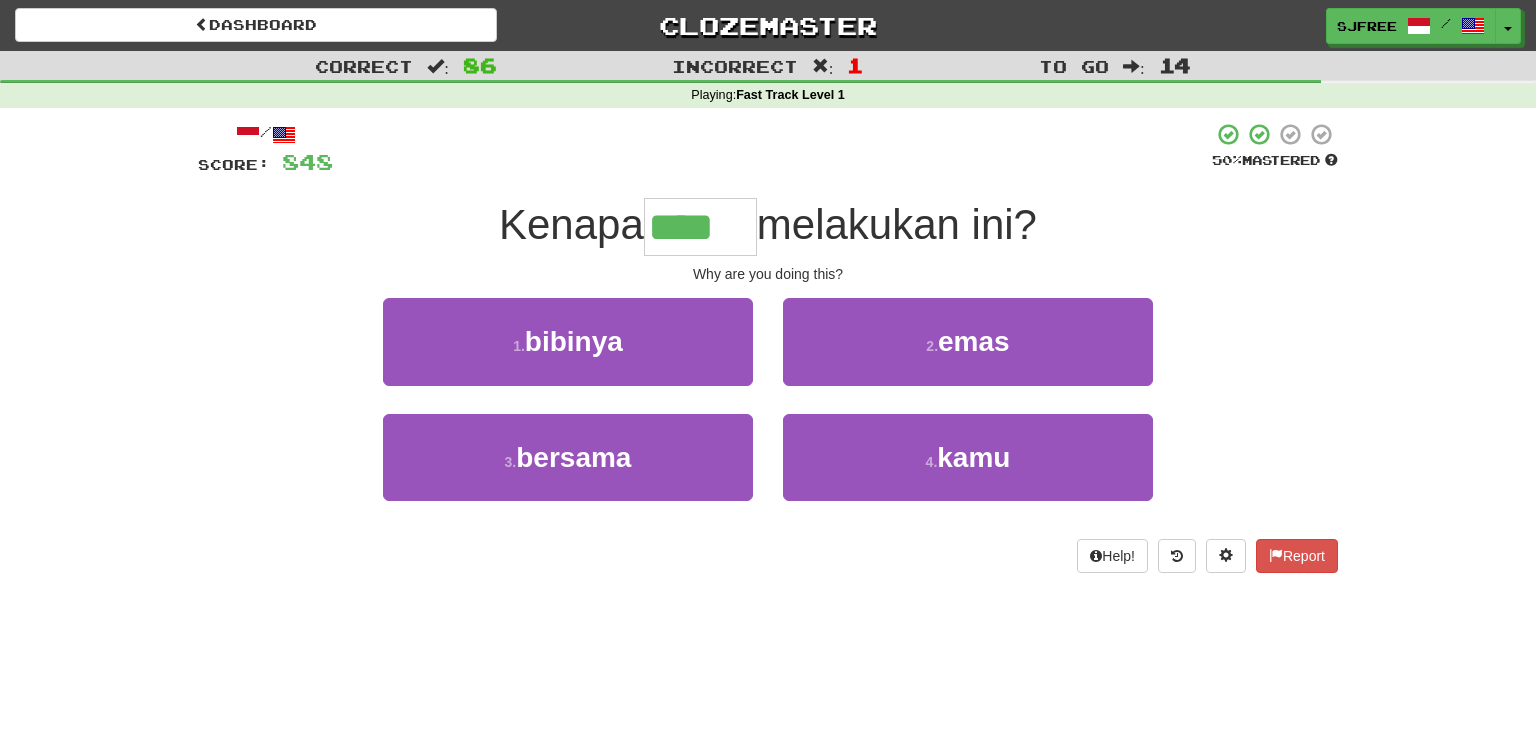 type on "****" 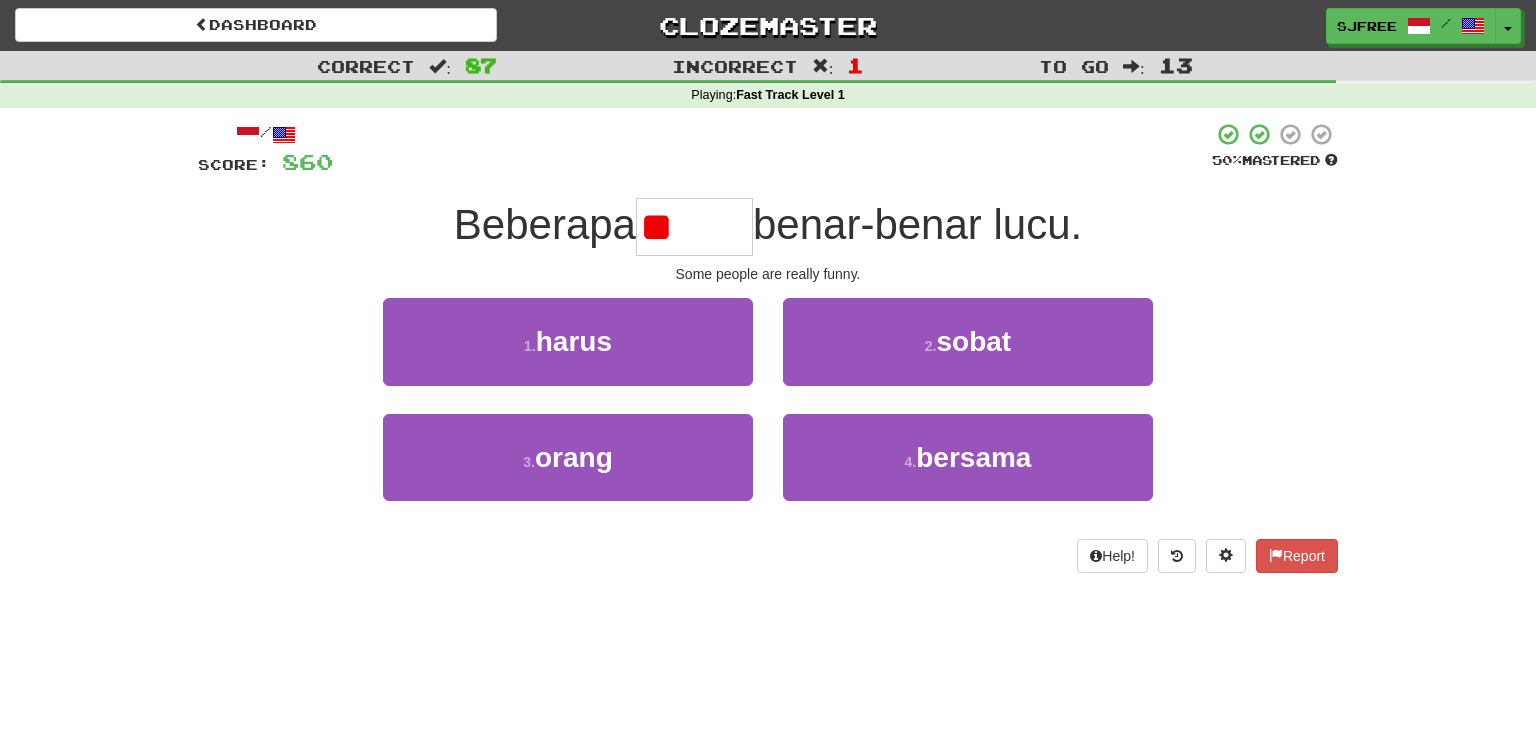 type on "*" 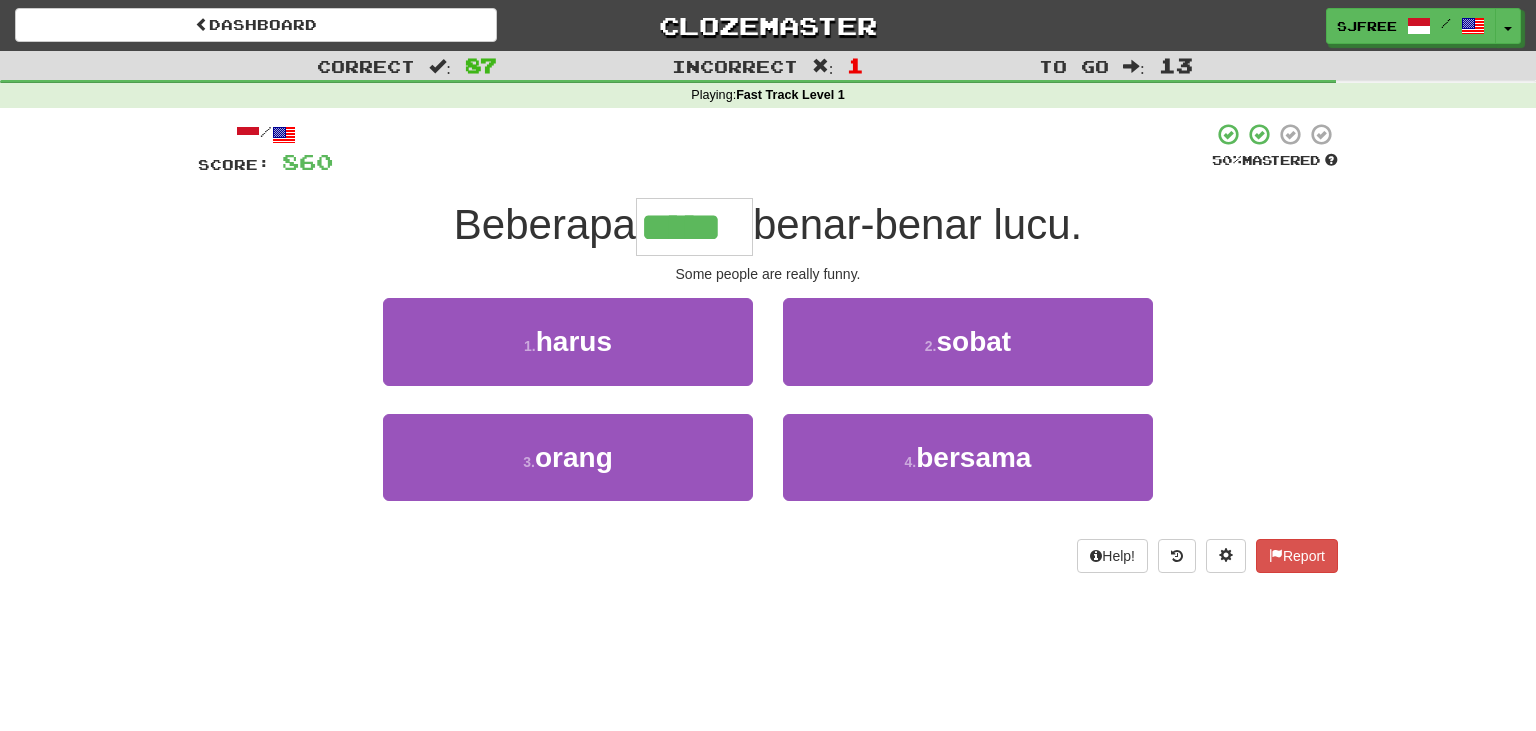 type on "*****" 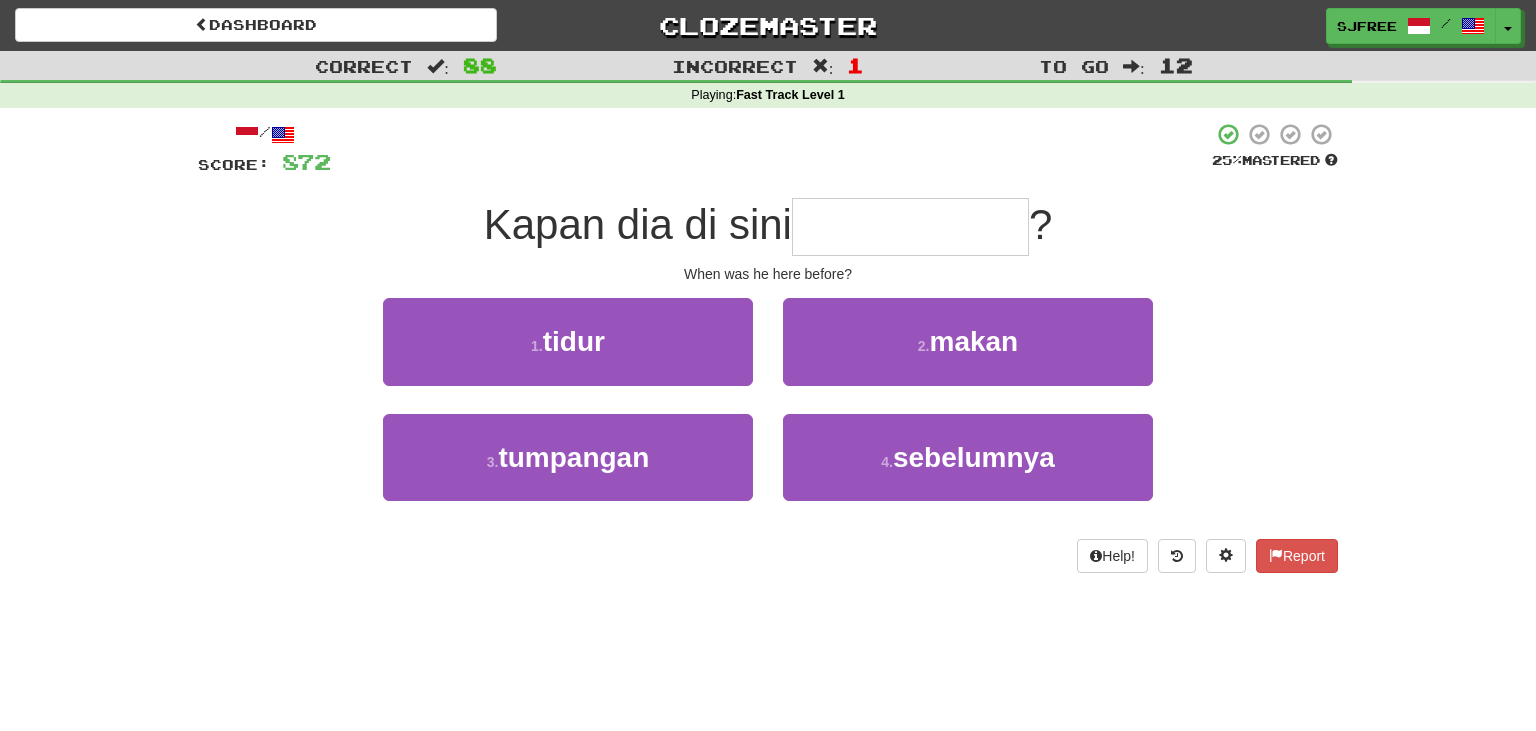 type on "*" 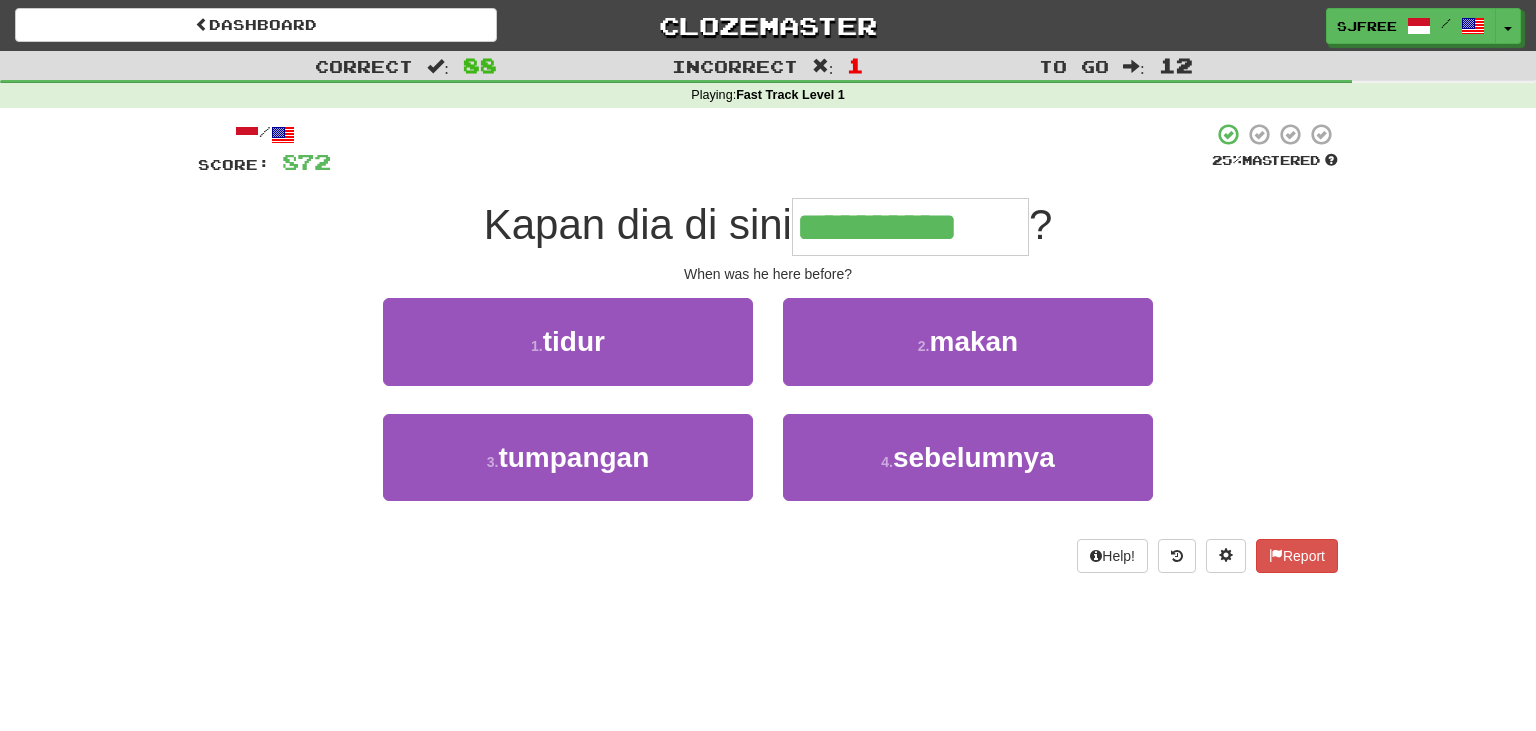 type on "**********" 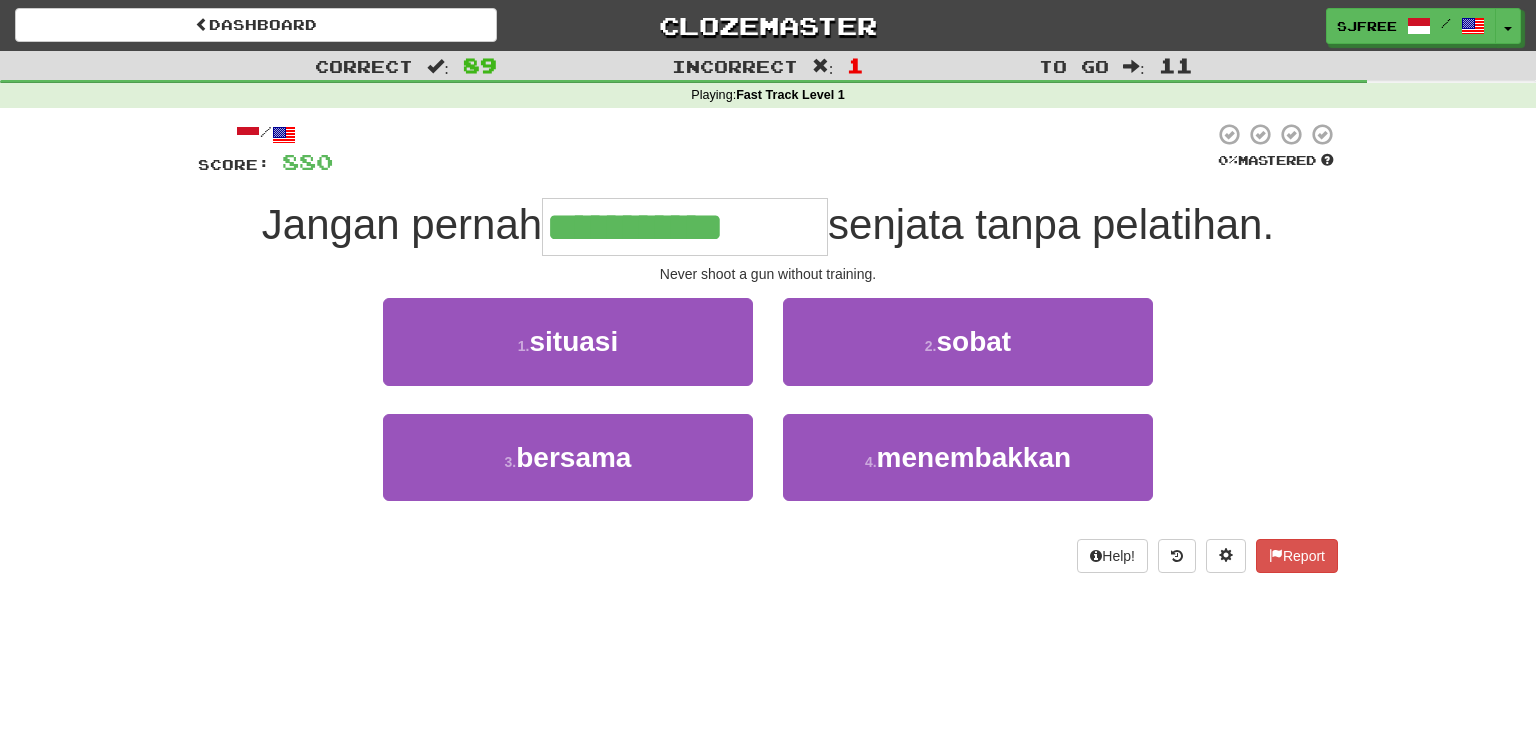 type on "**********" 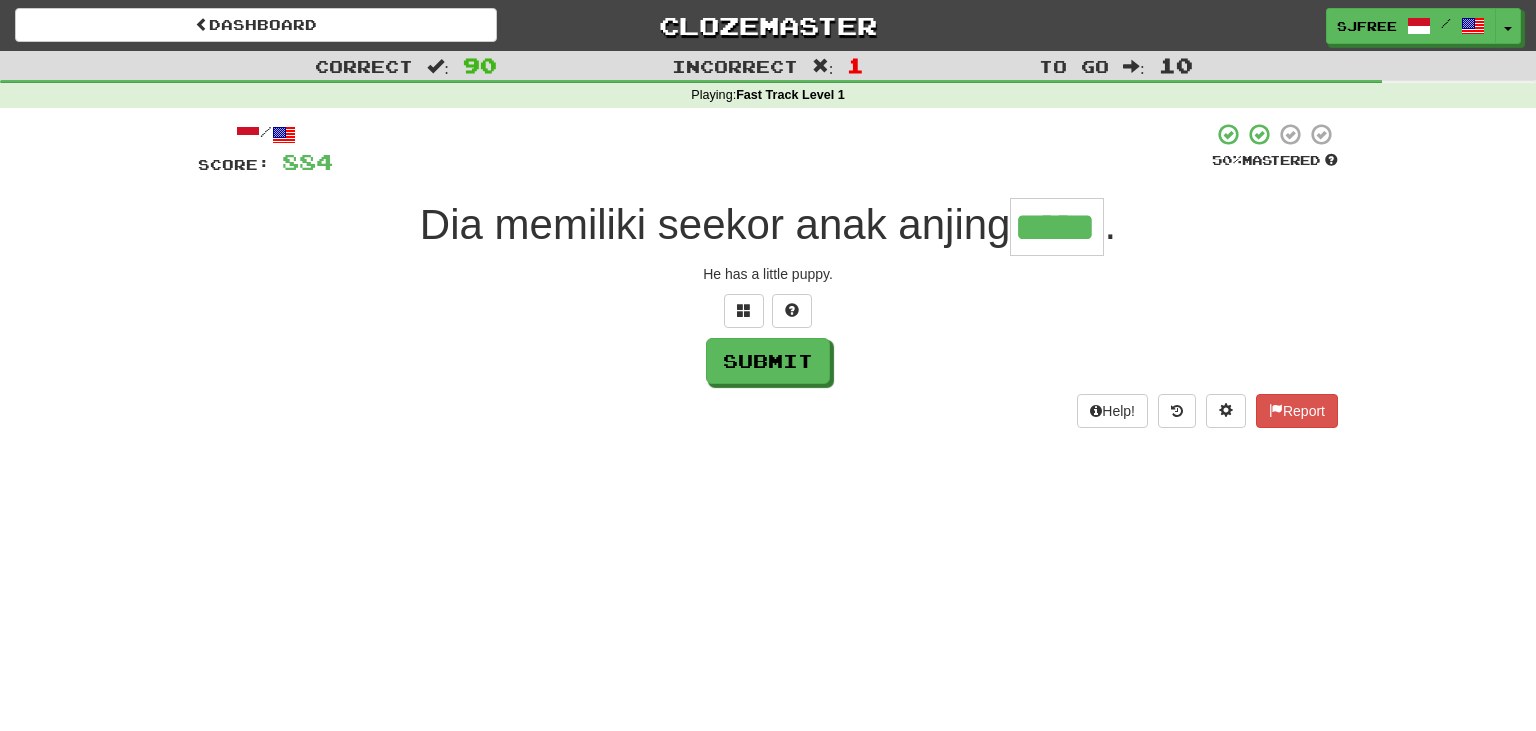 type on "*****" 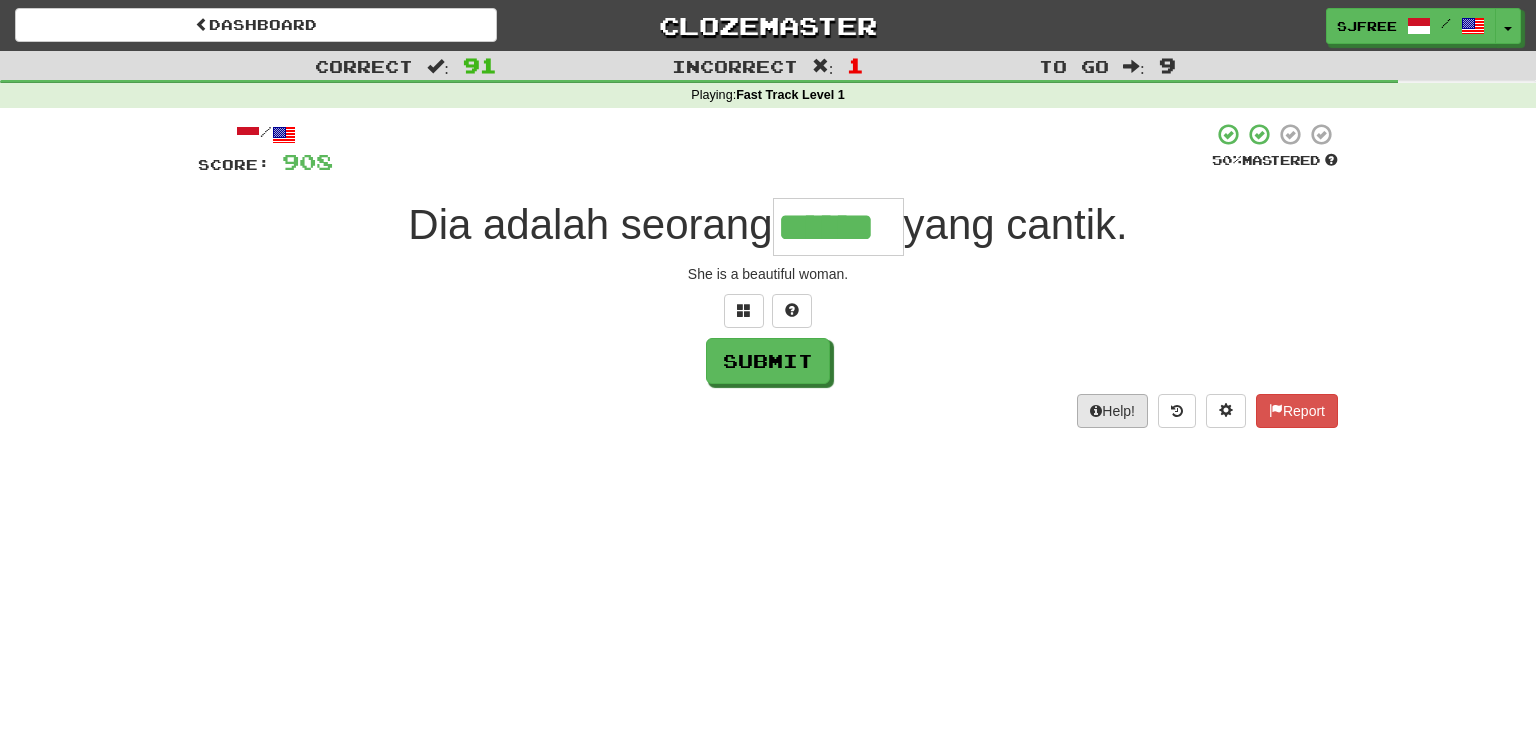 type on "******" 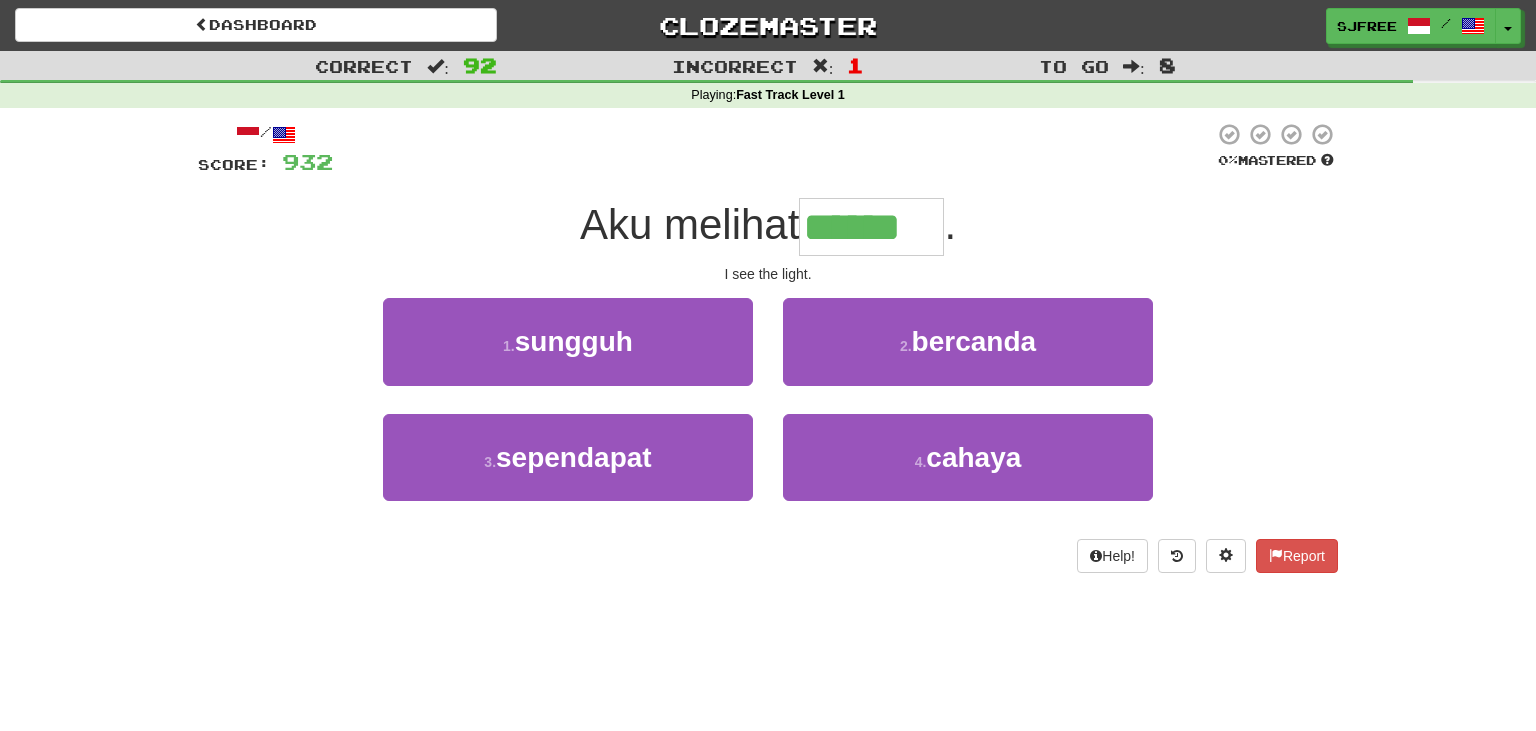 type on "******" 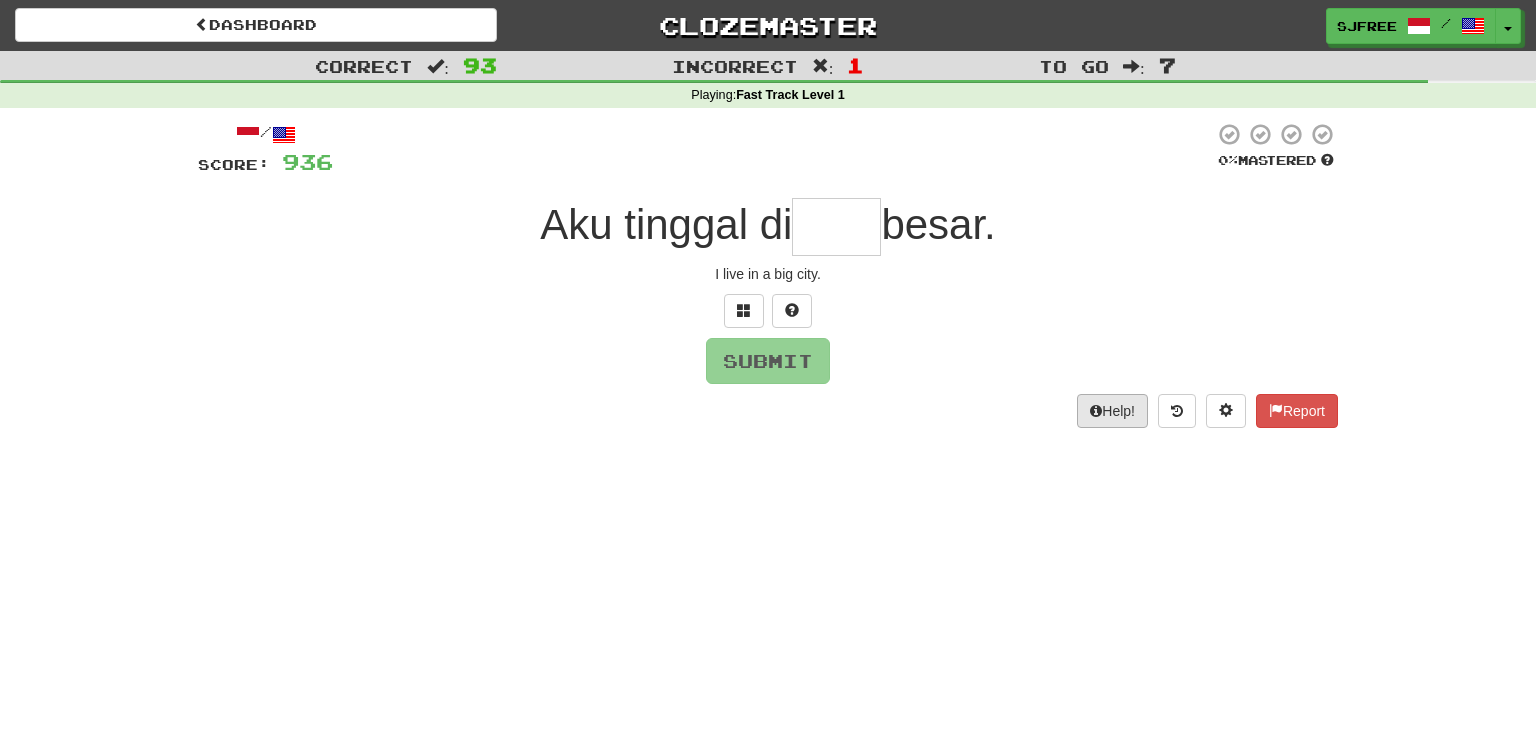 type on "*" 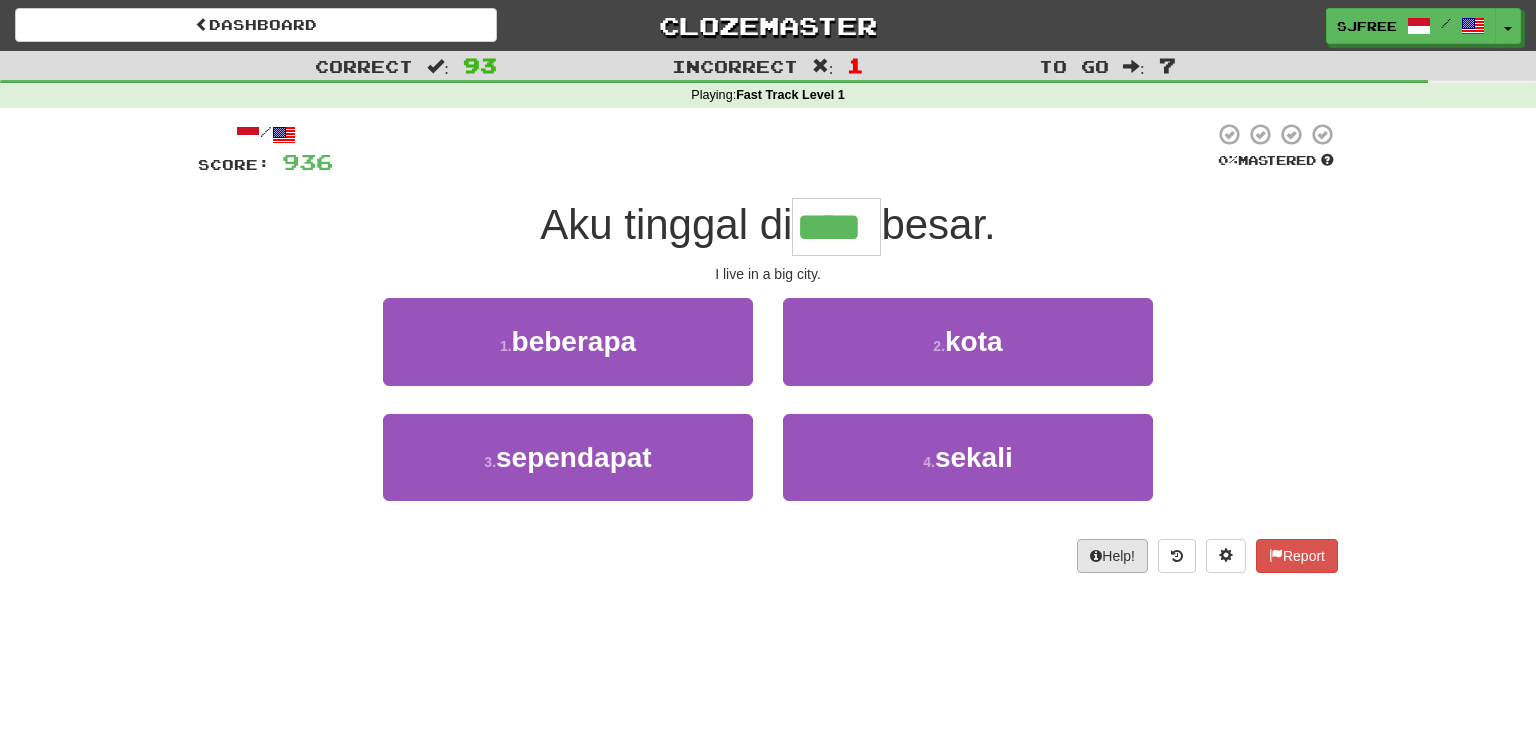type on "****" 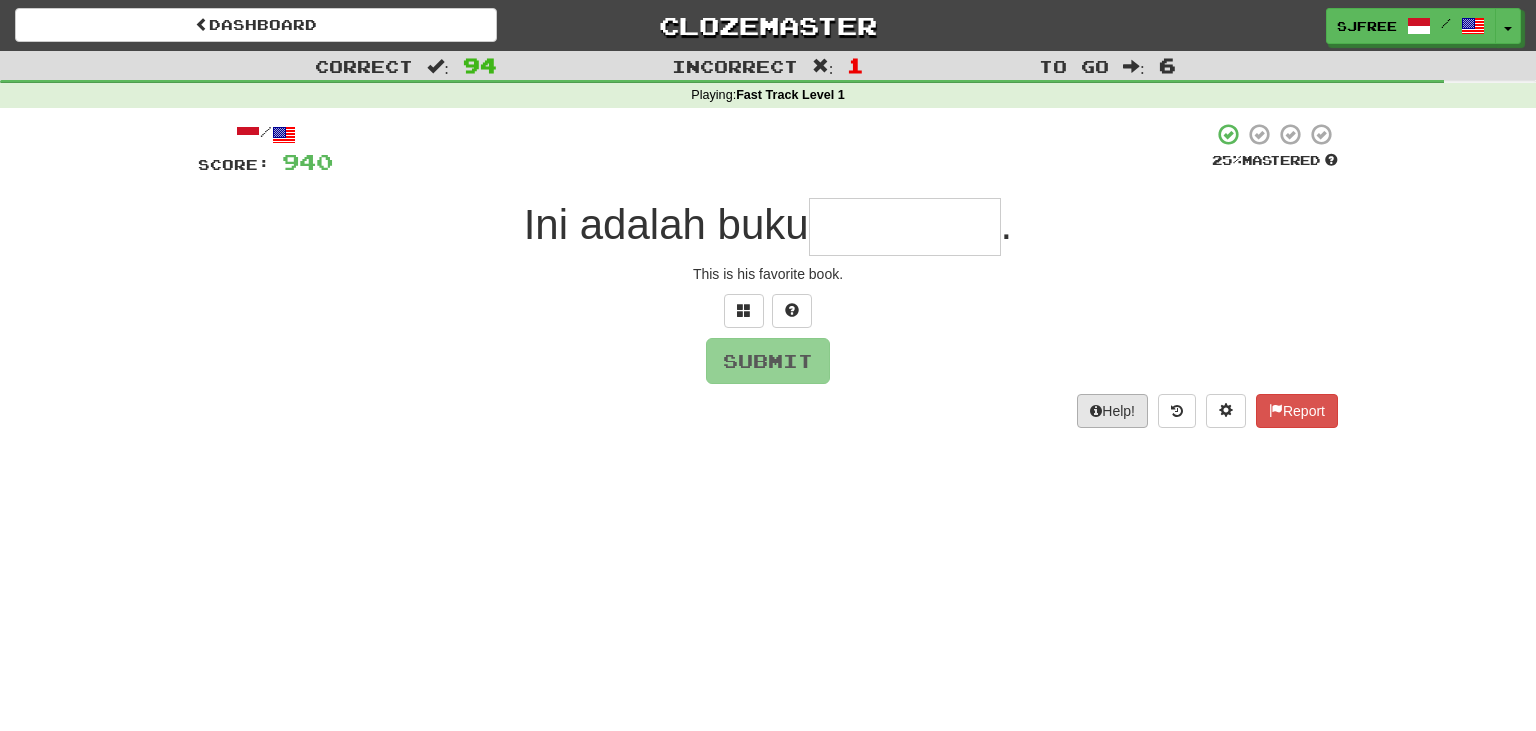 type on "*" 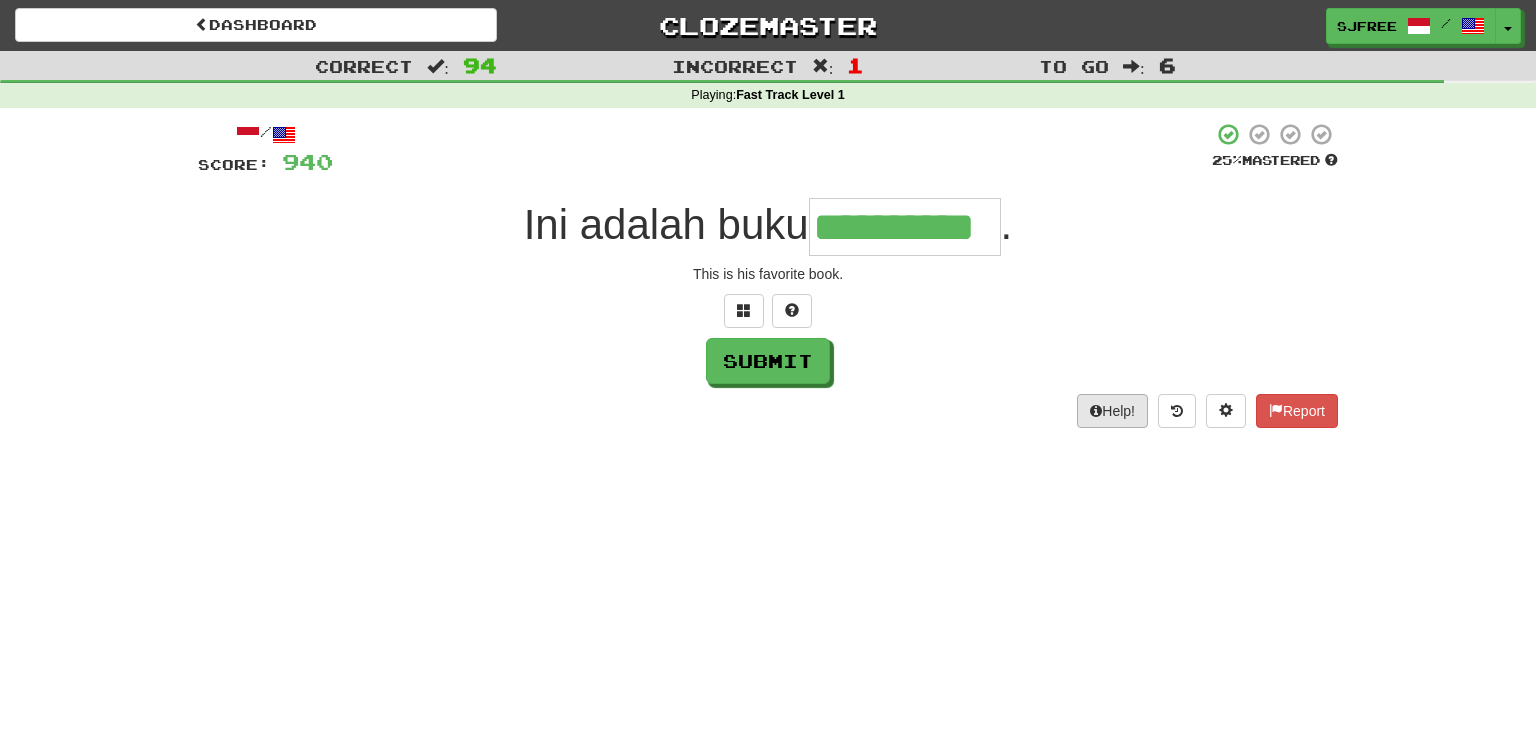 type on "**********" 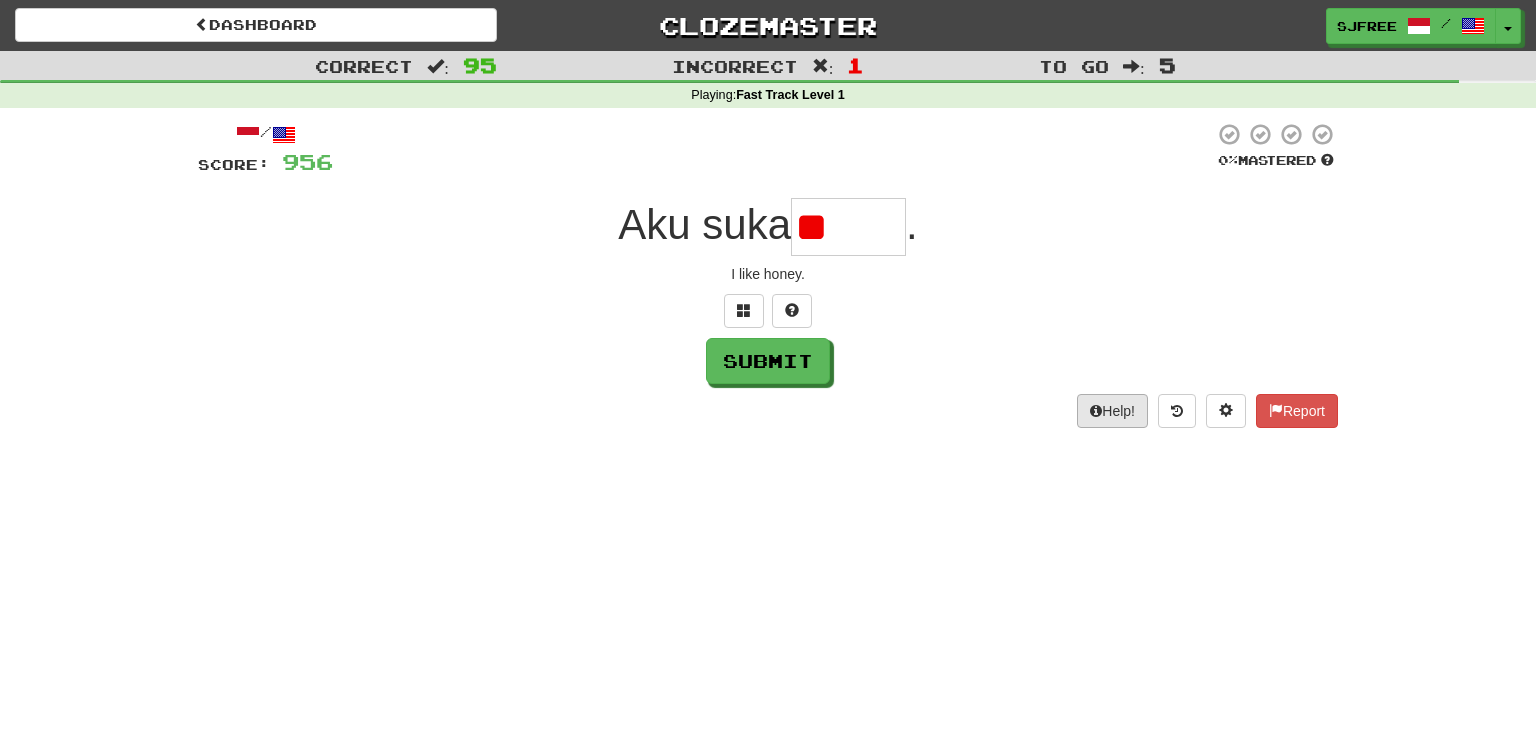type on "*" 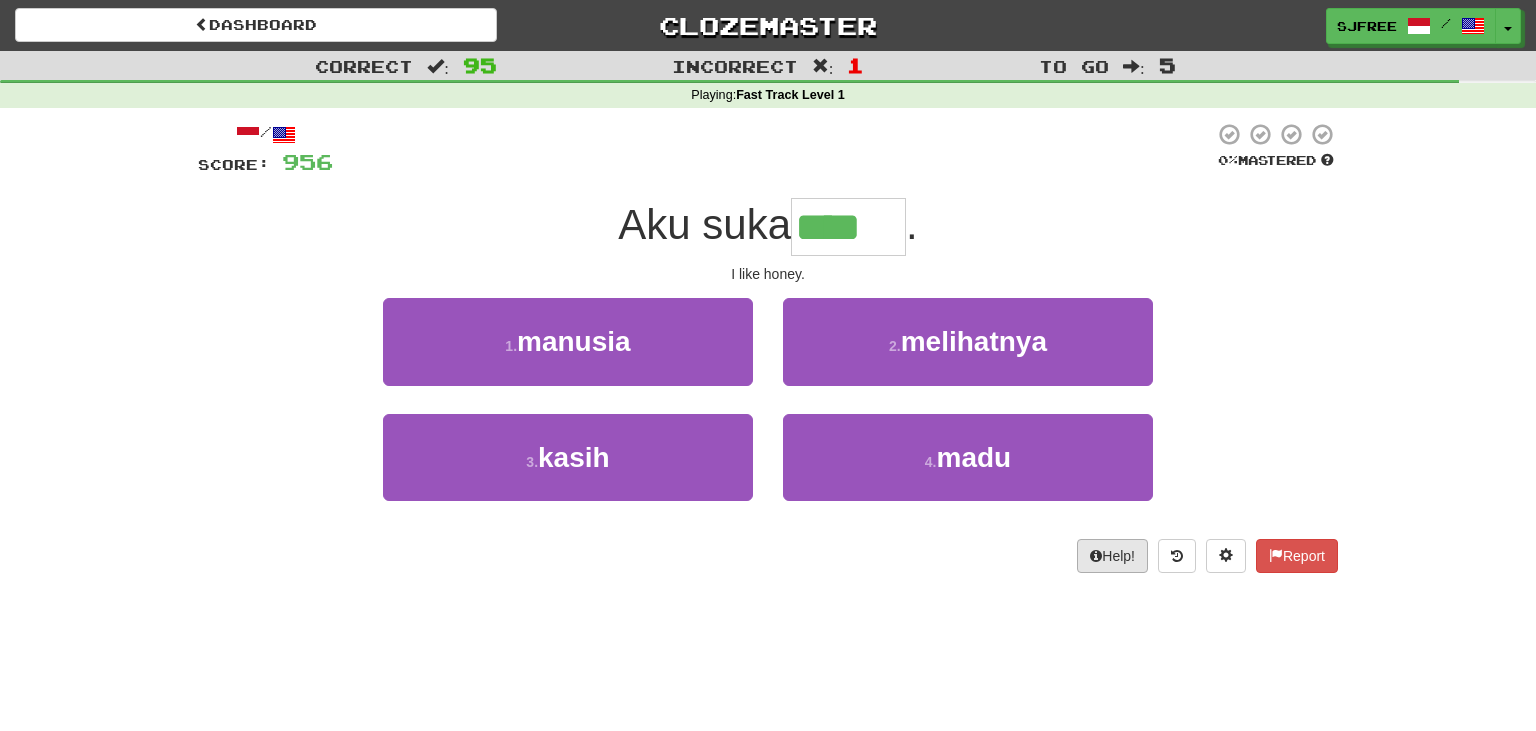 type on "****" 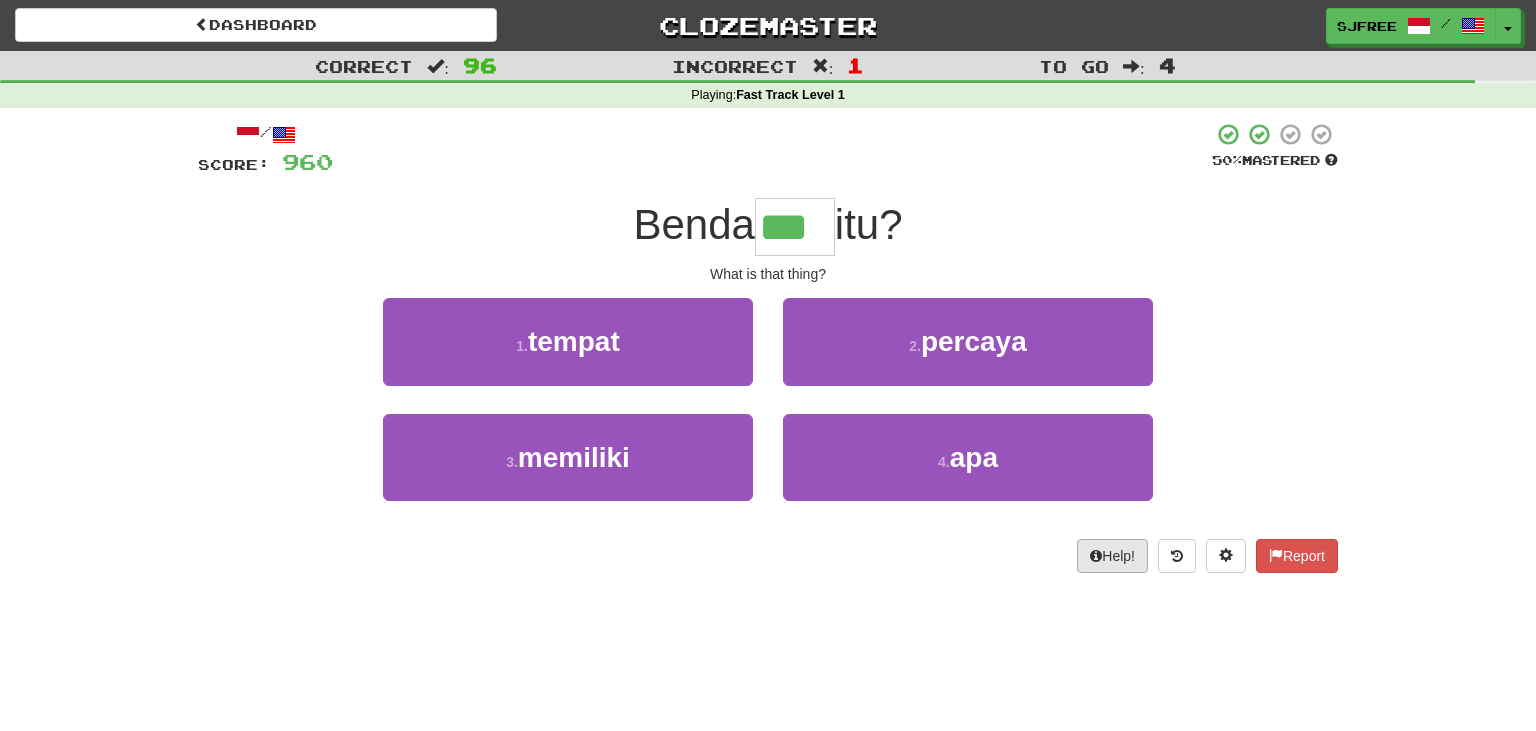 type on "***" 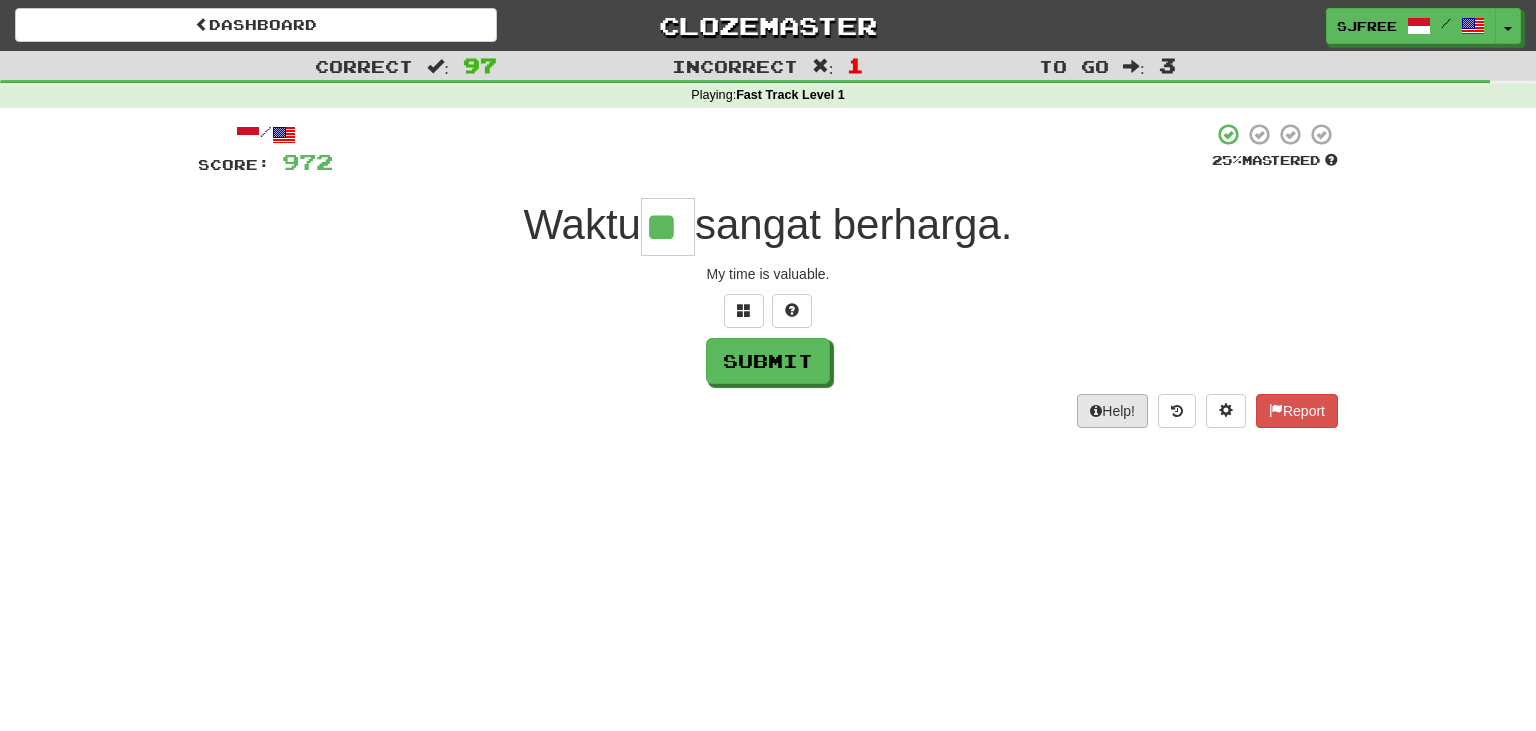 type on "**" 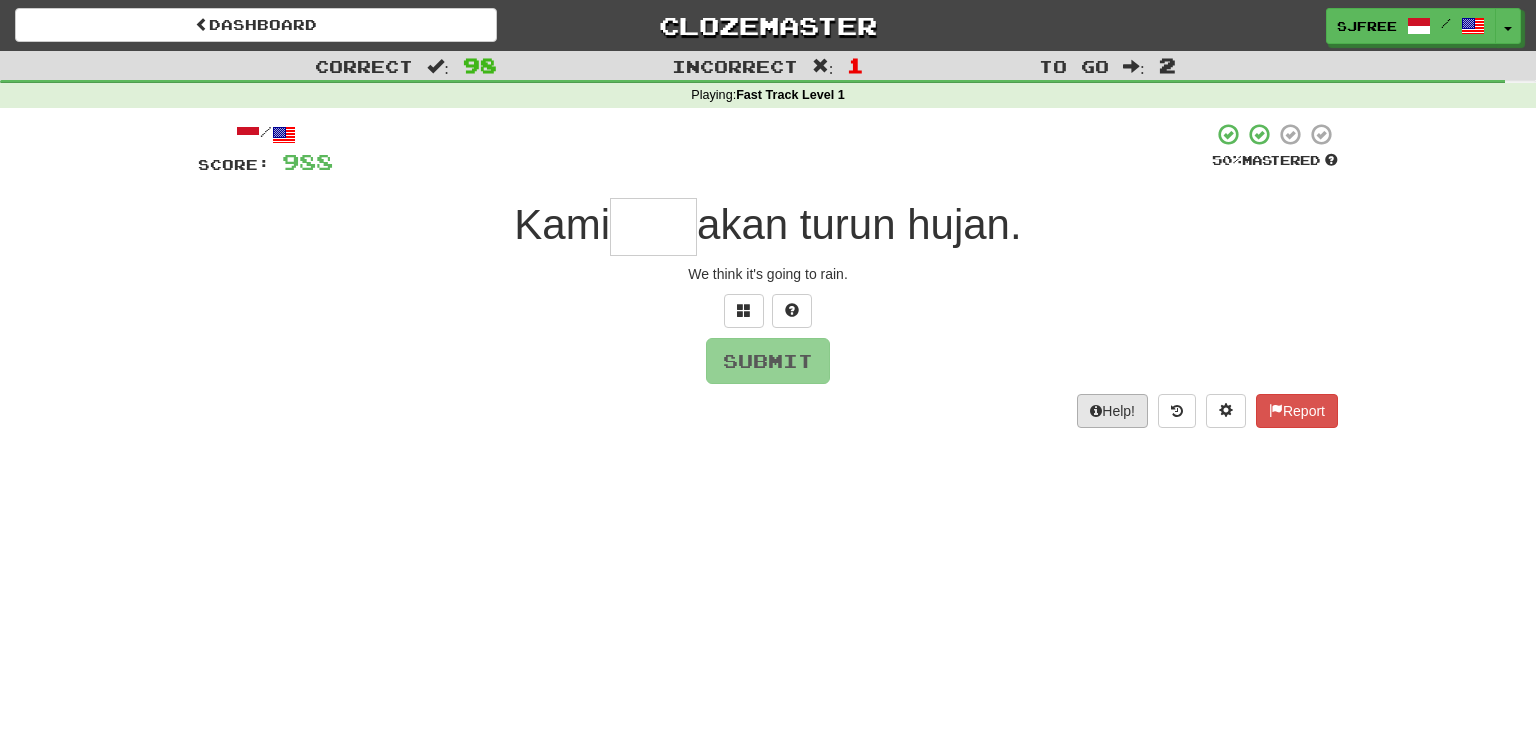 type on "*" 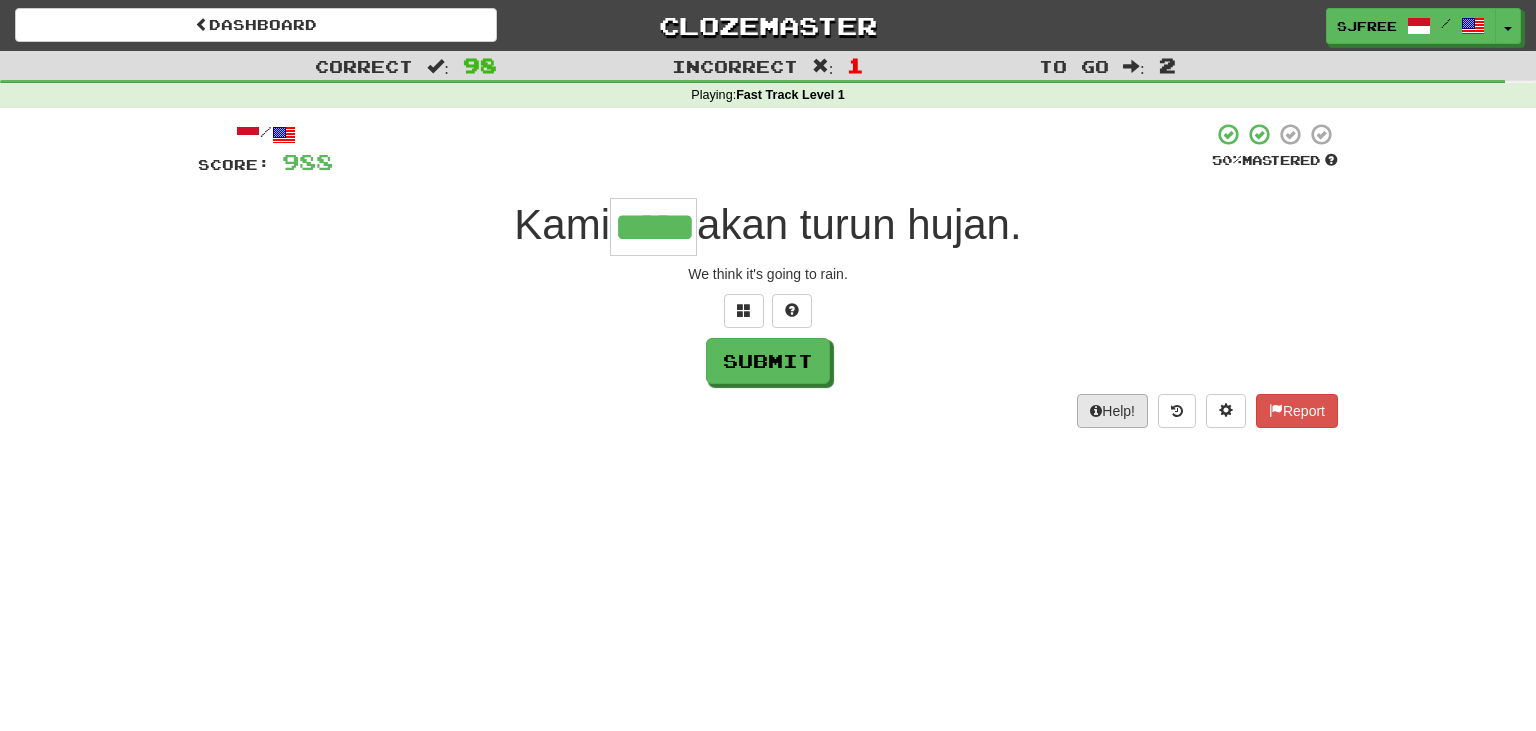 type on "*****" 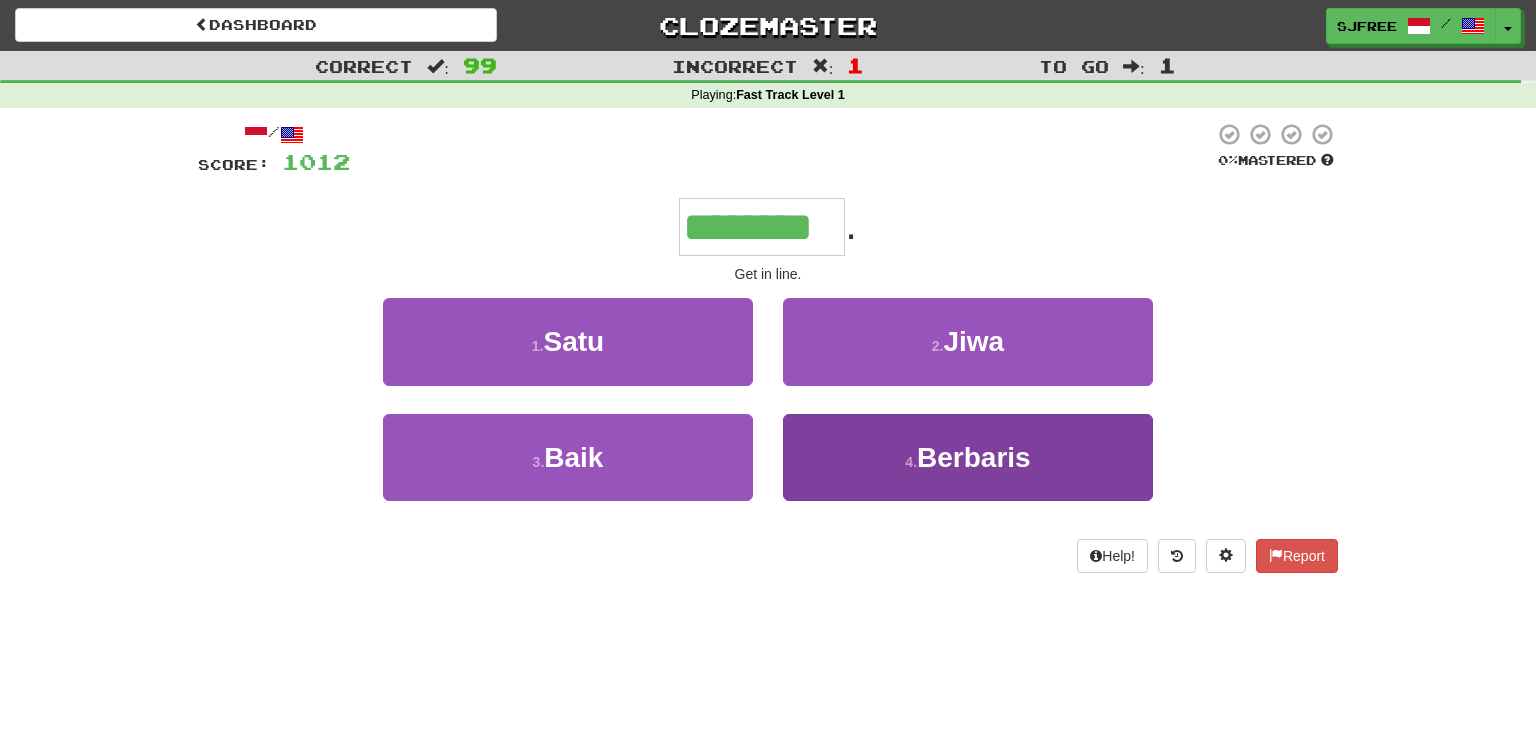 type on "********" 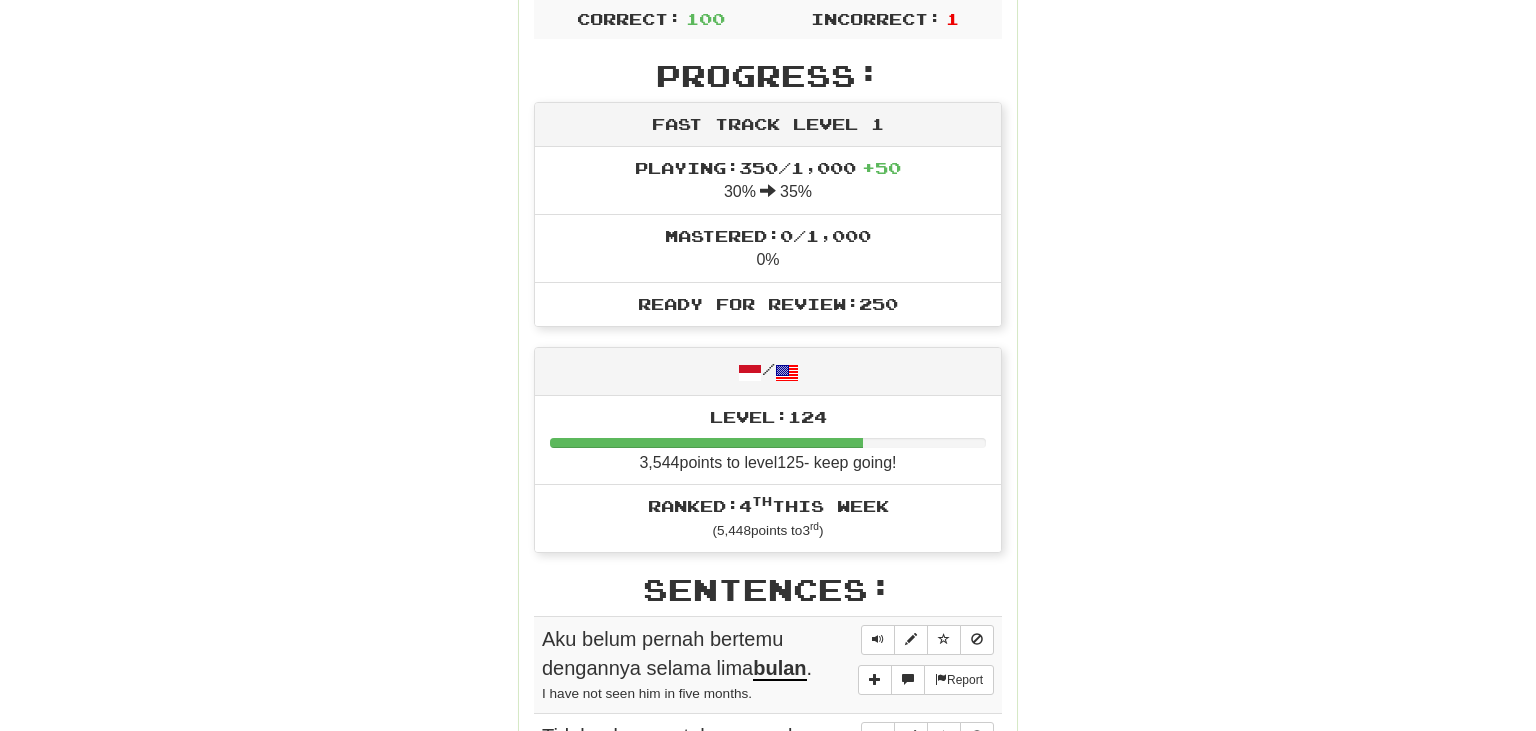 scroll, scrollTop: 470, scrollLeft: 0, axis: vertical 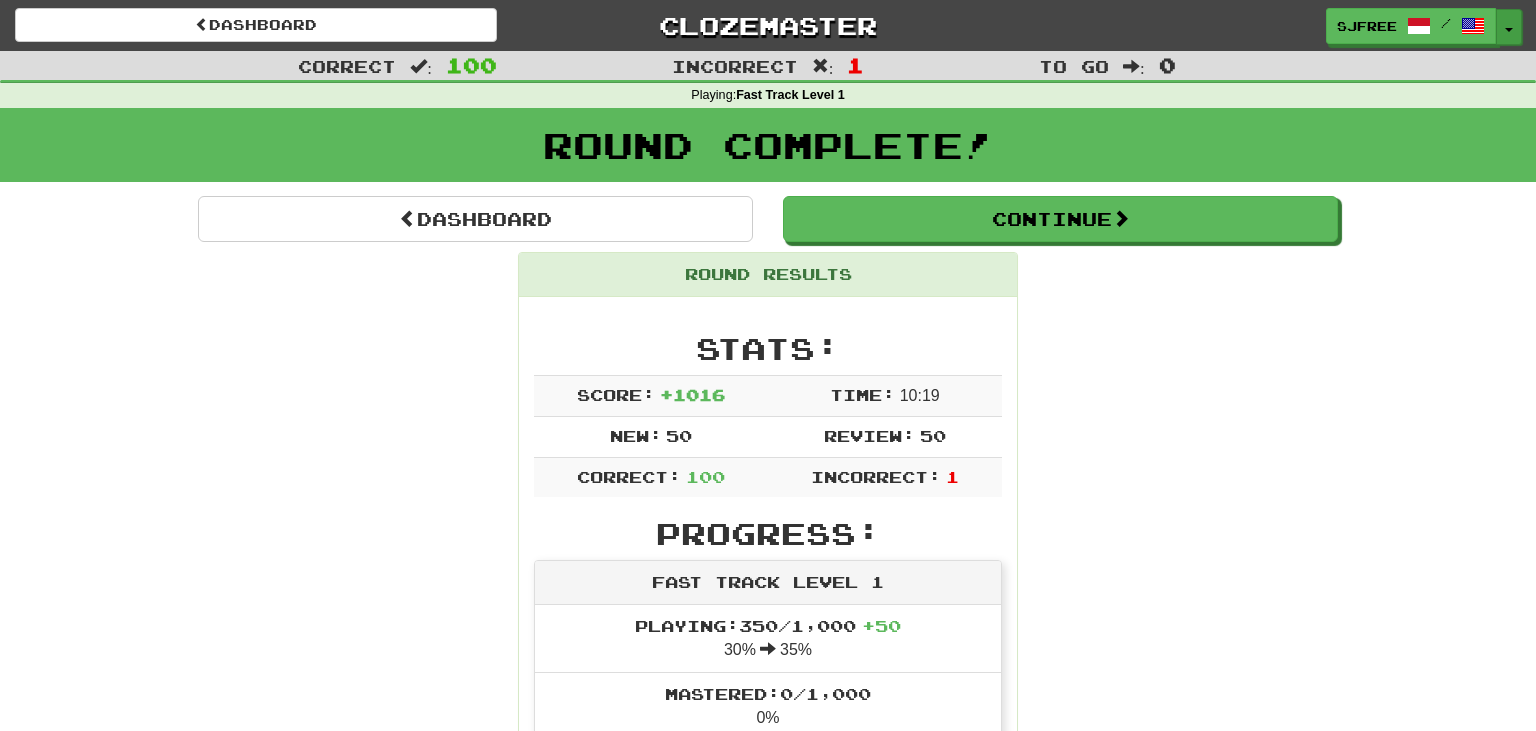 click on "Toggle Dropdown" at bounding box center (1509, 27) 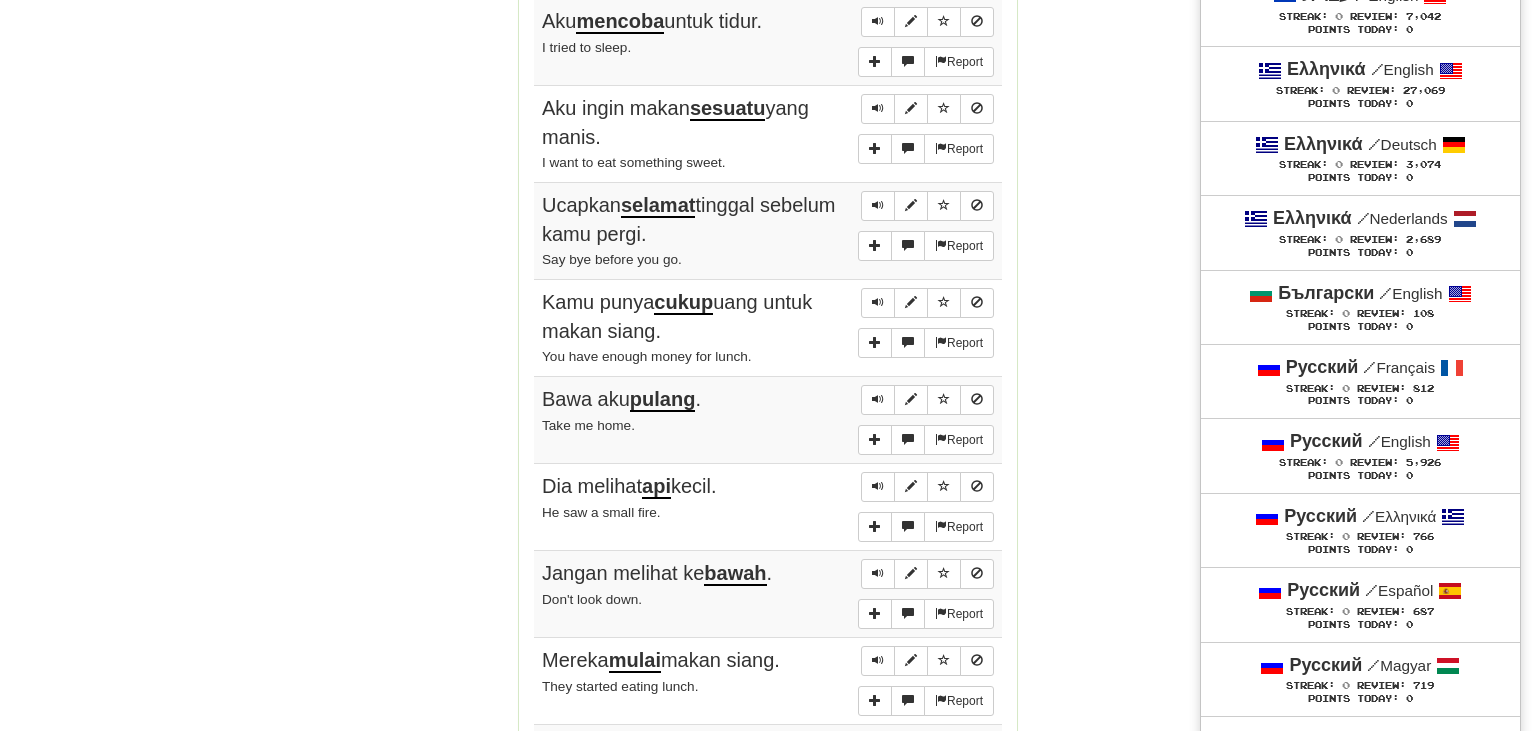 scroll, scrollTop: 6836, scrollLeft: 0, axis: vertical 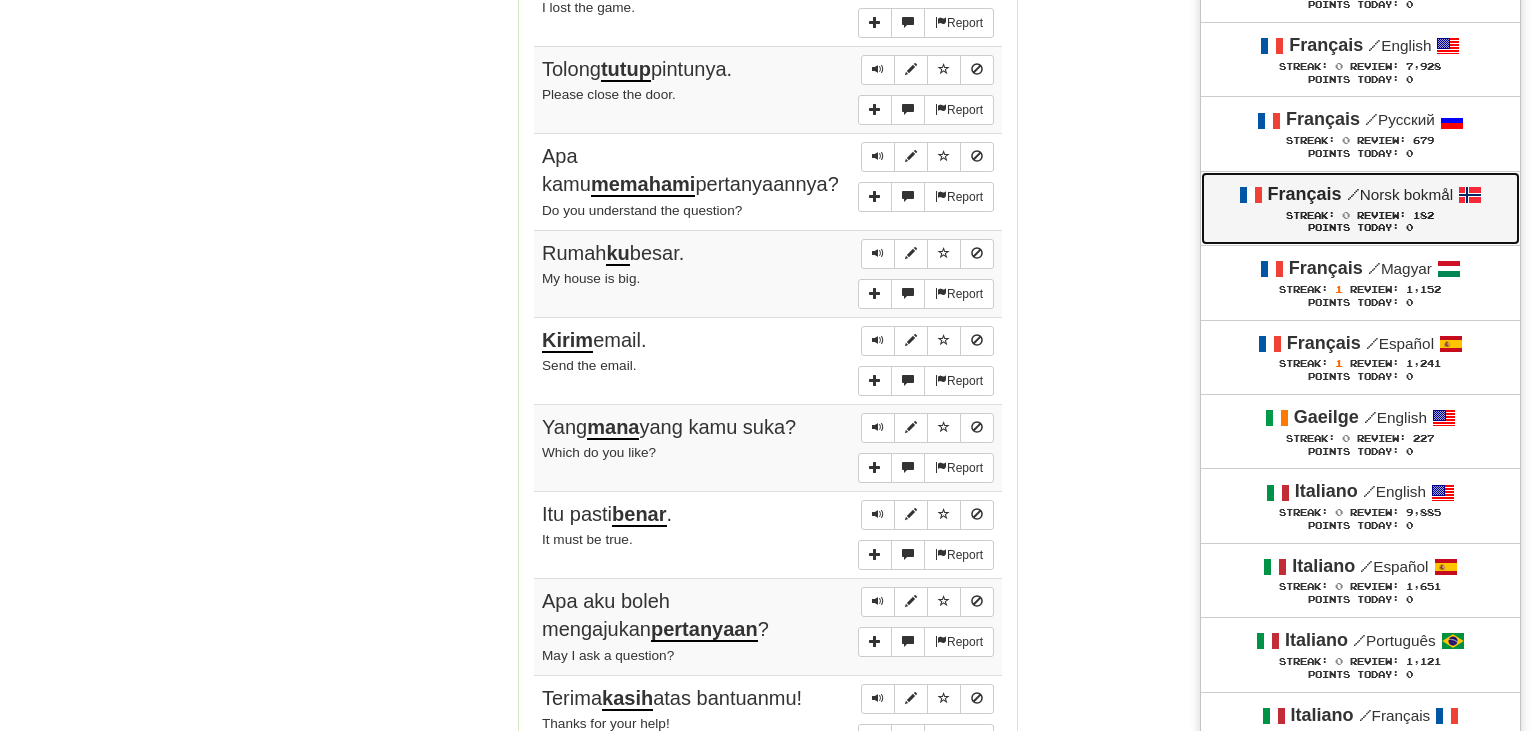 click on "Review:" at bounding box center (1381, 215) 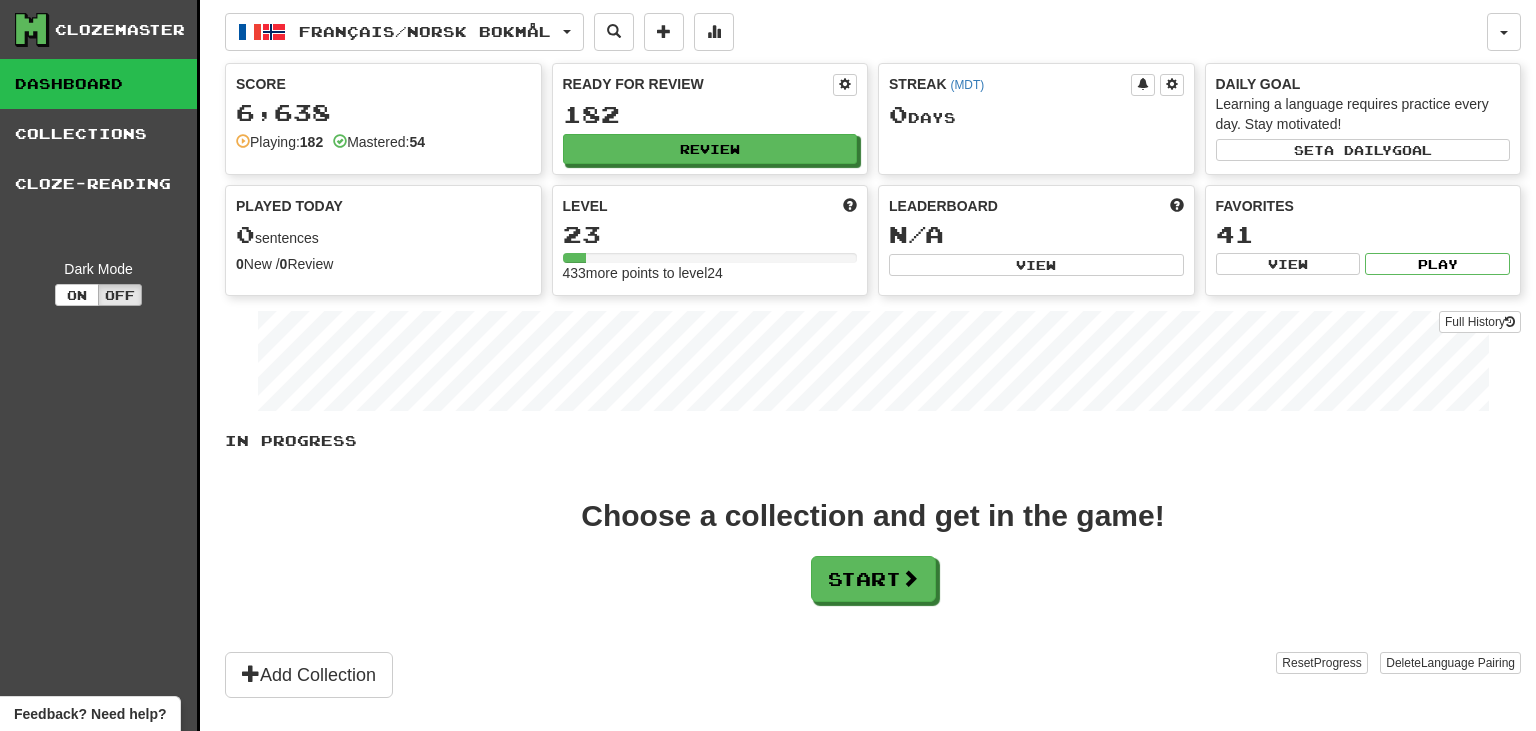 scroll, scrollTop: 0, scrollLeft: 0, axis: both 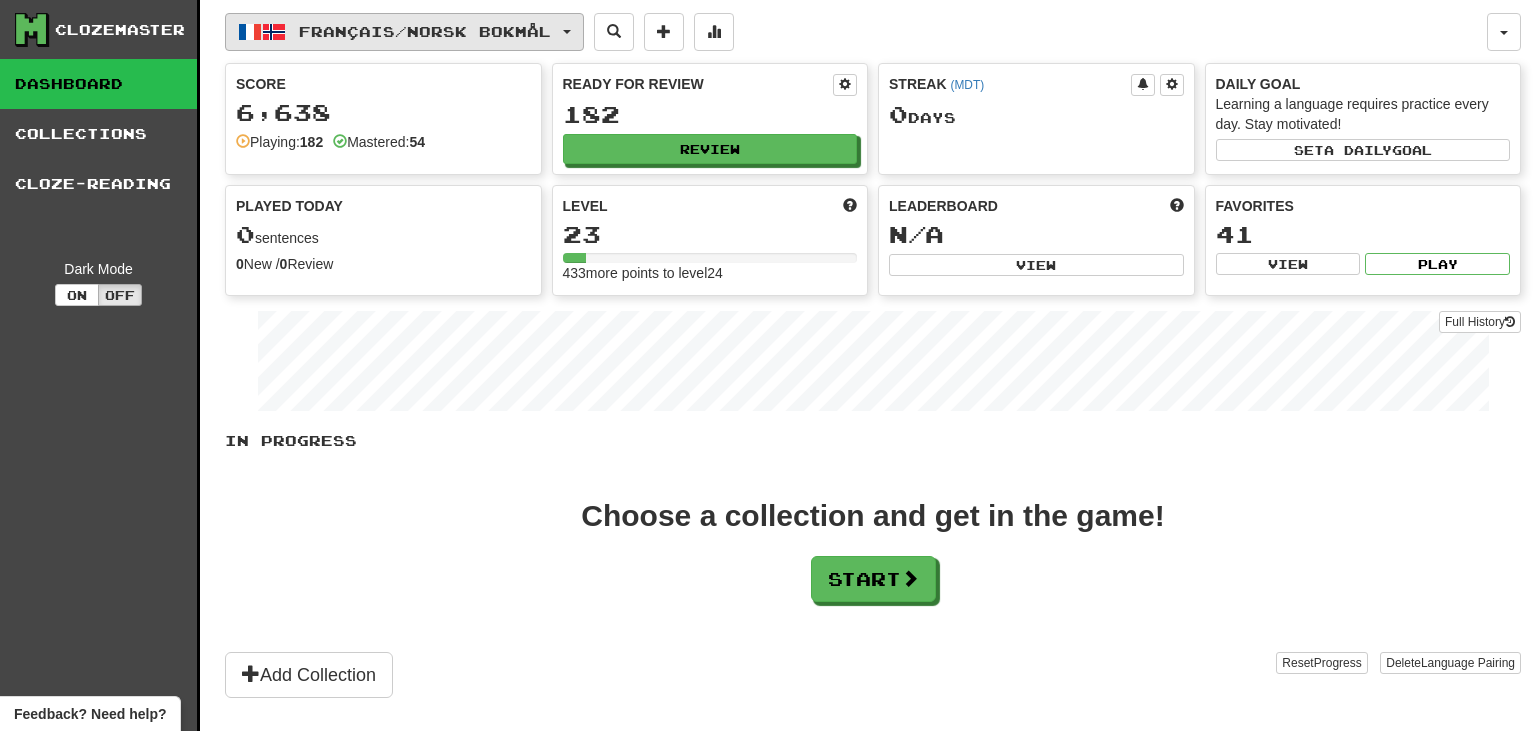 click on "Français  /  Norsk bokmål" at bounding box center (404, 32) 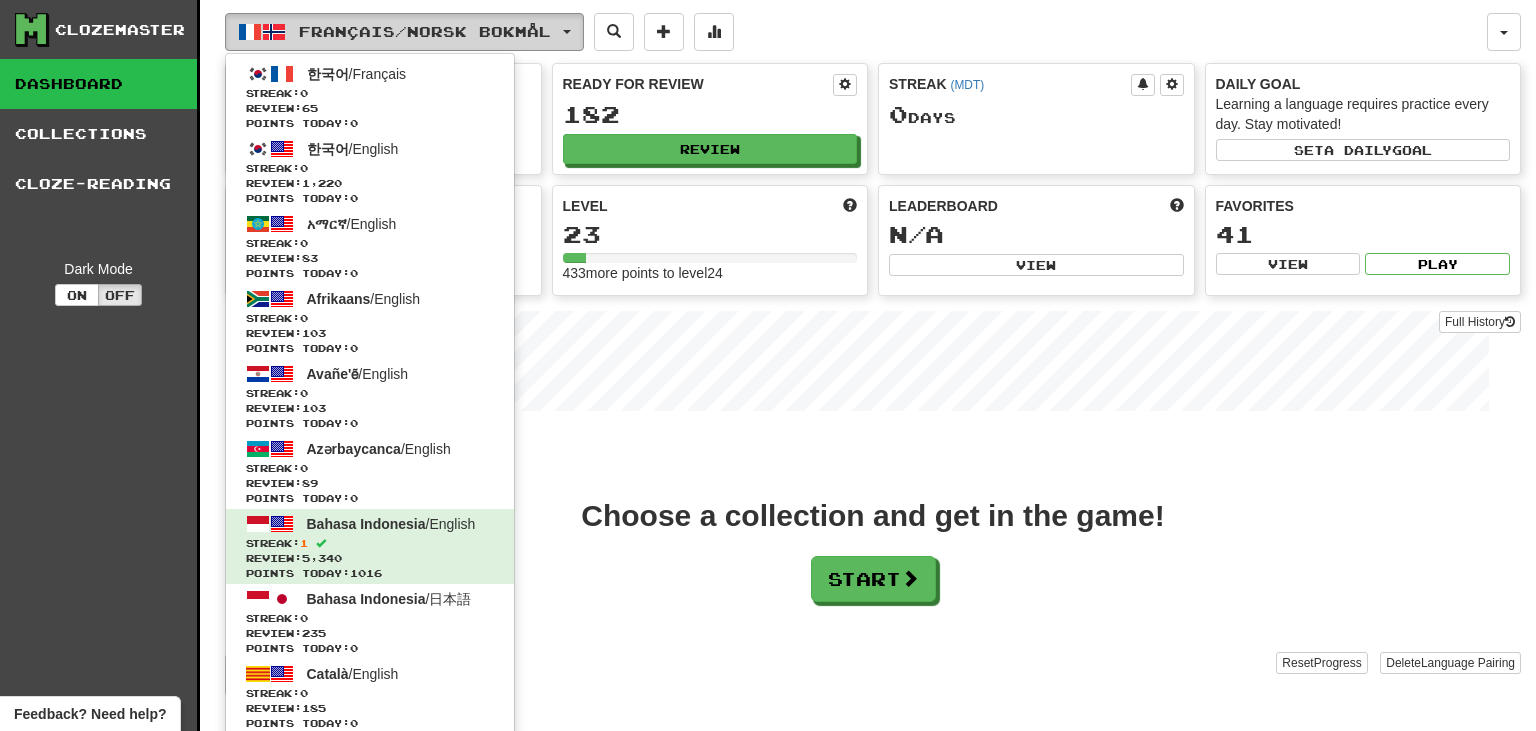 type 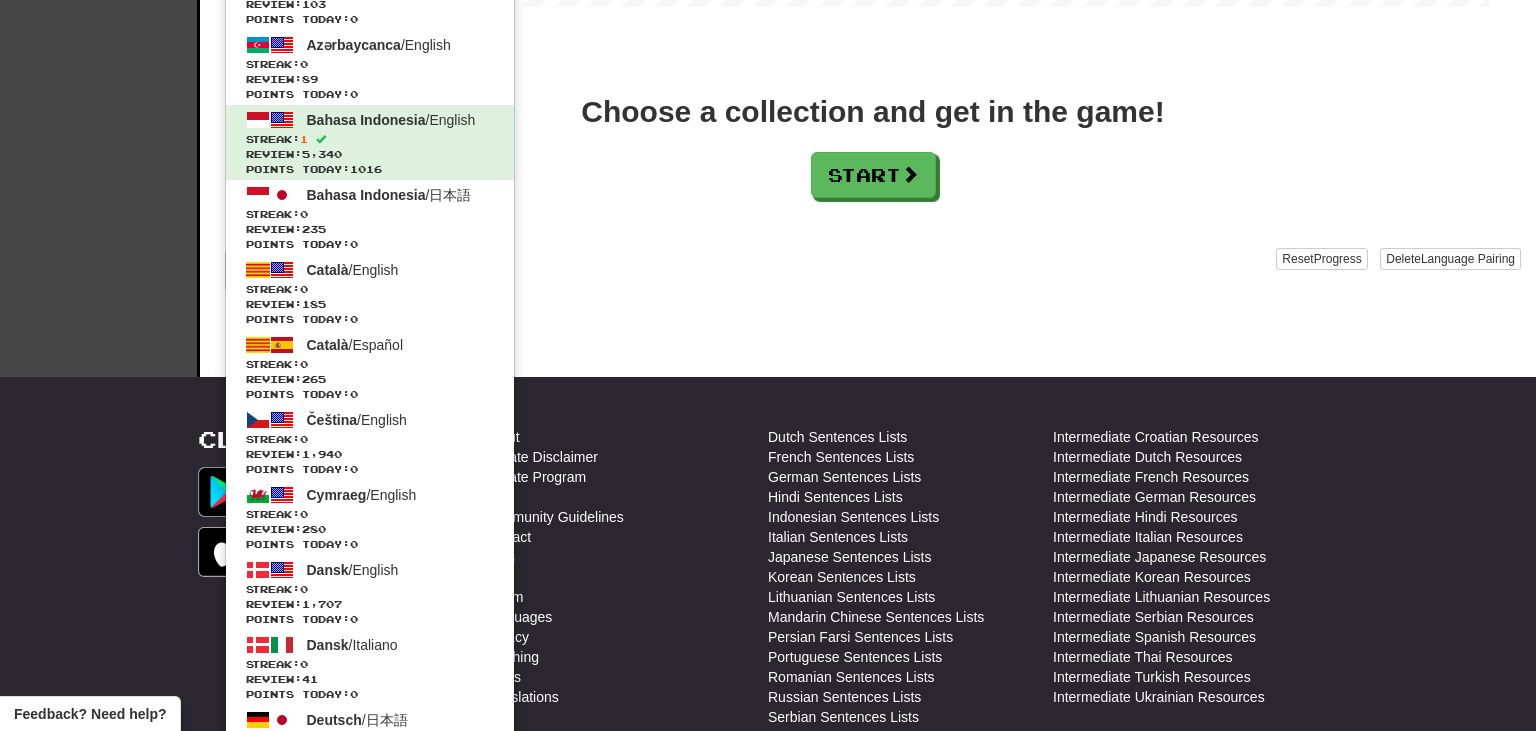 scroll, scrollTop: 854, scrollLeft: 0, axis: vertical 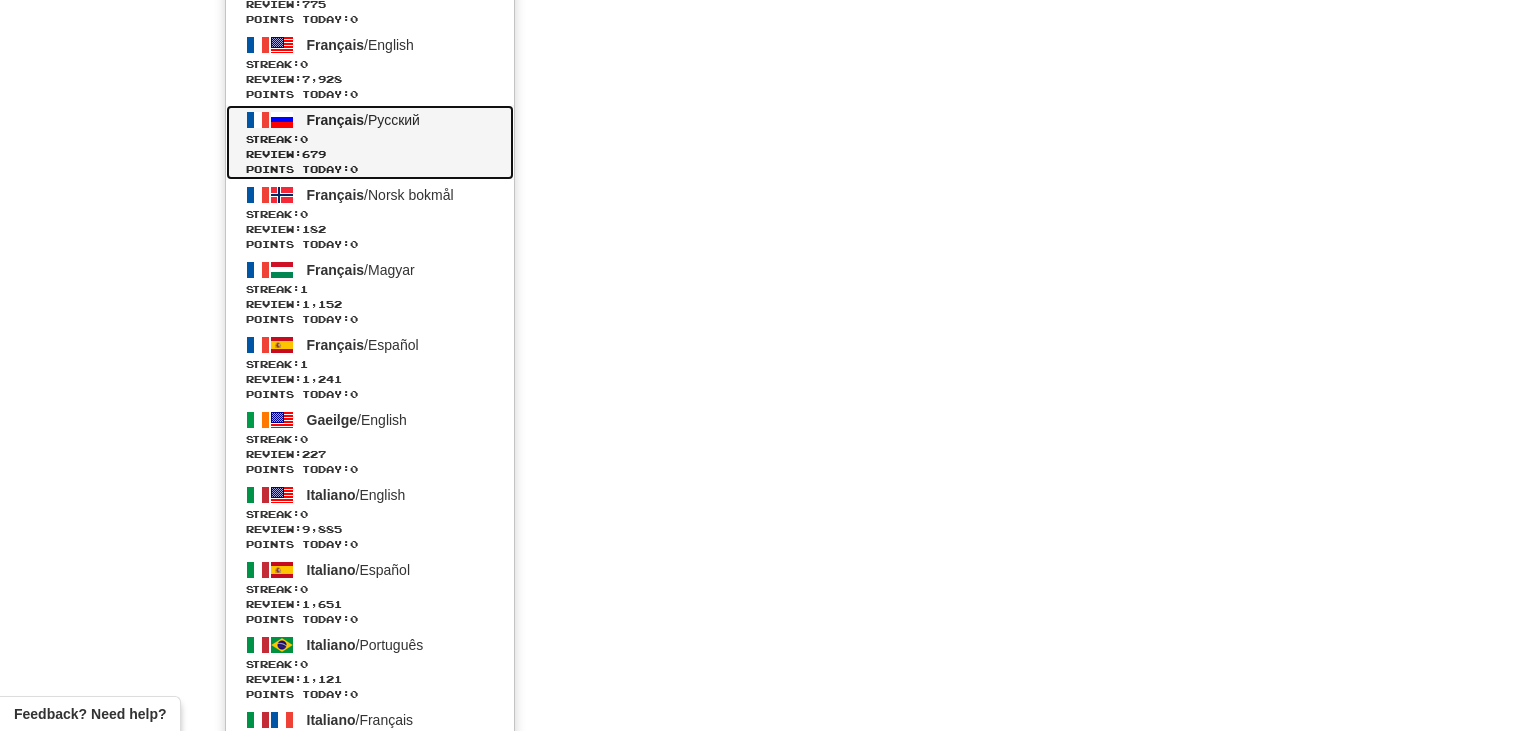 click on "Français  /  Русский Streak:  0   Review:  679 Points today:  0" at bounding box center (370, 142) 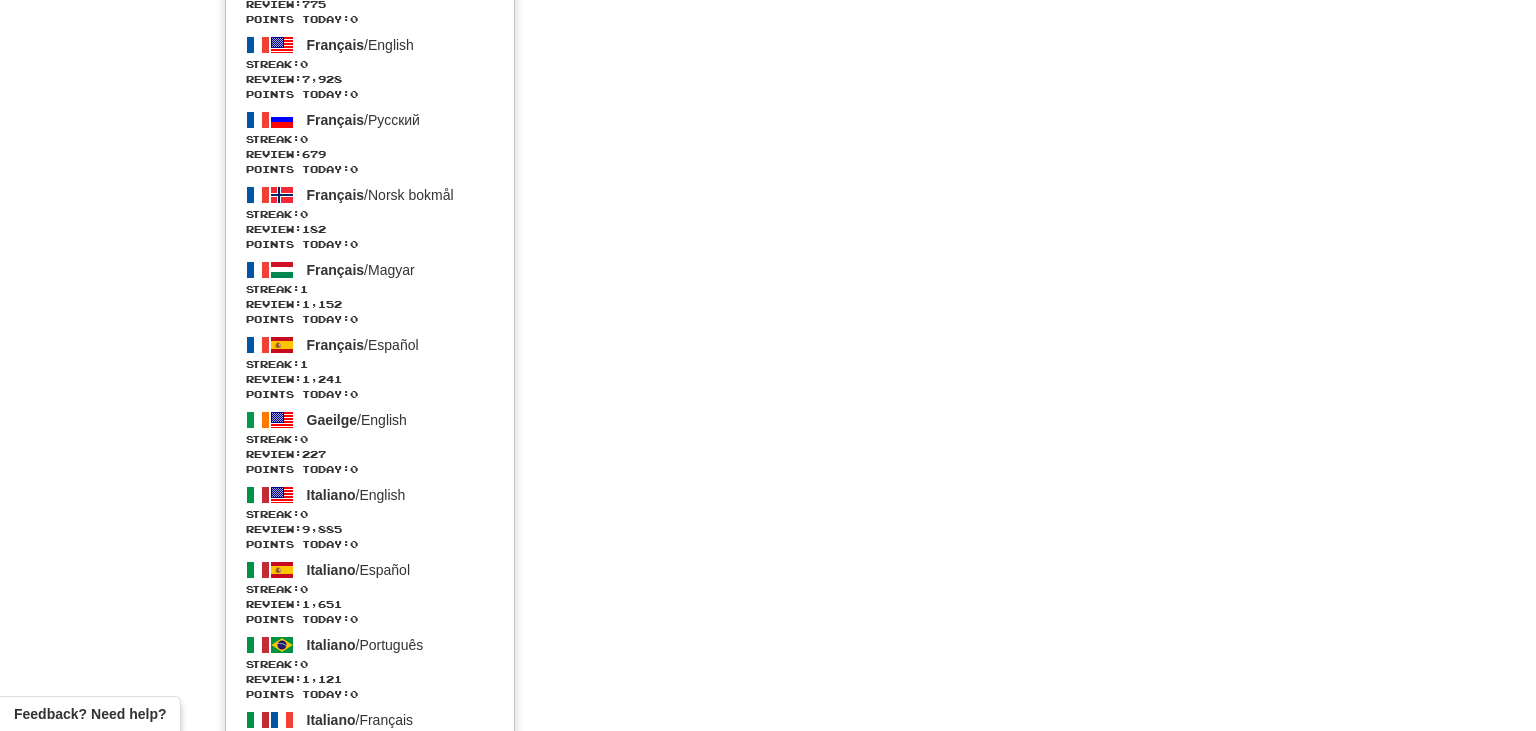 scroll, scrollTop: 710, scrollLeft: 0, axis: vertical 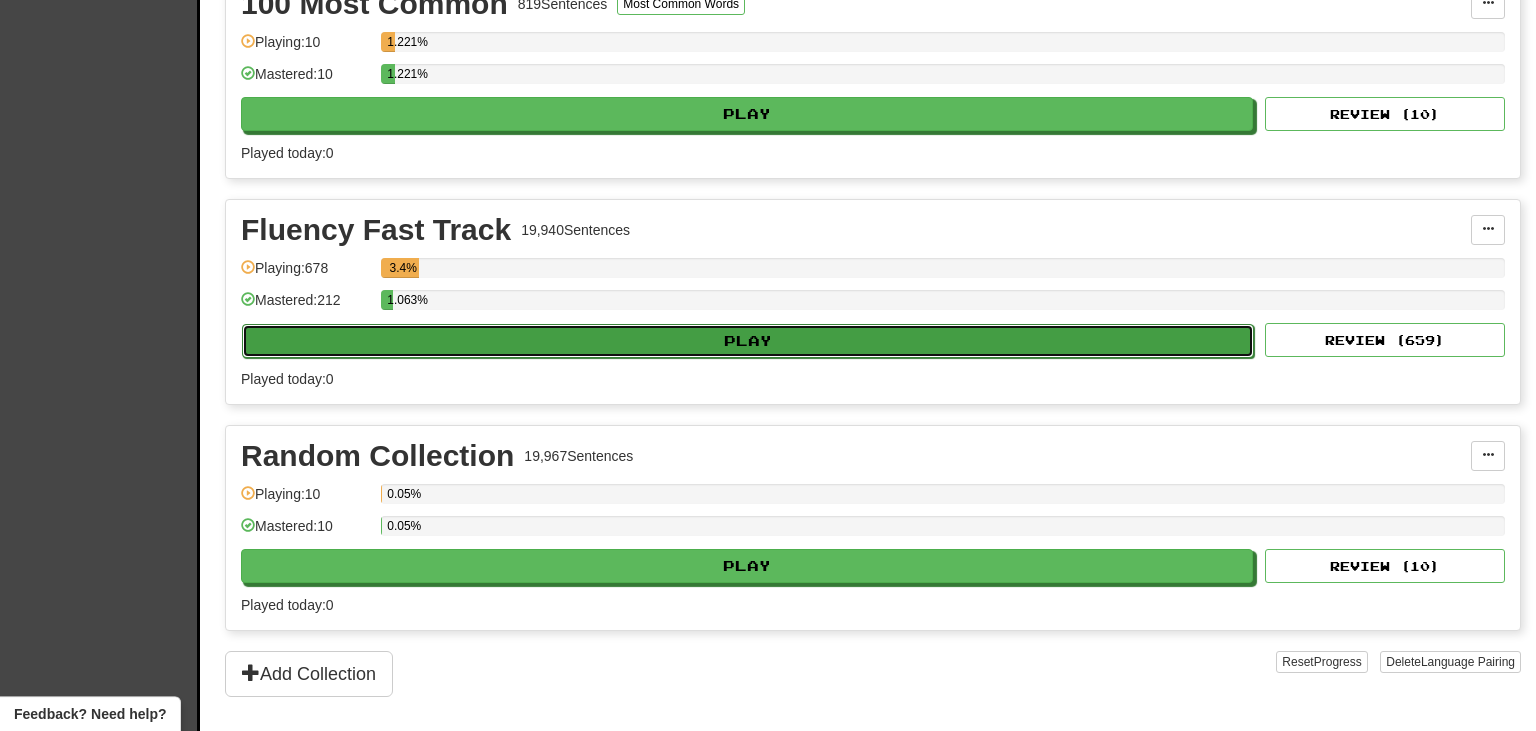 click on "Play" at bounding box center [748, 341] 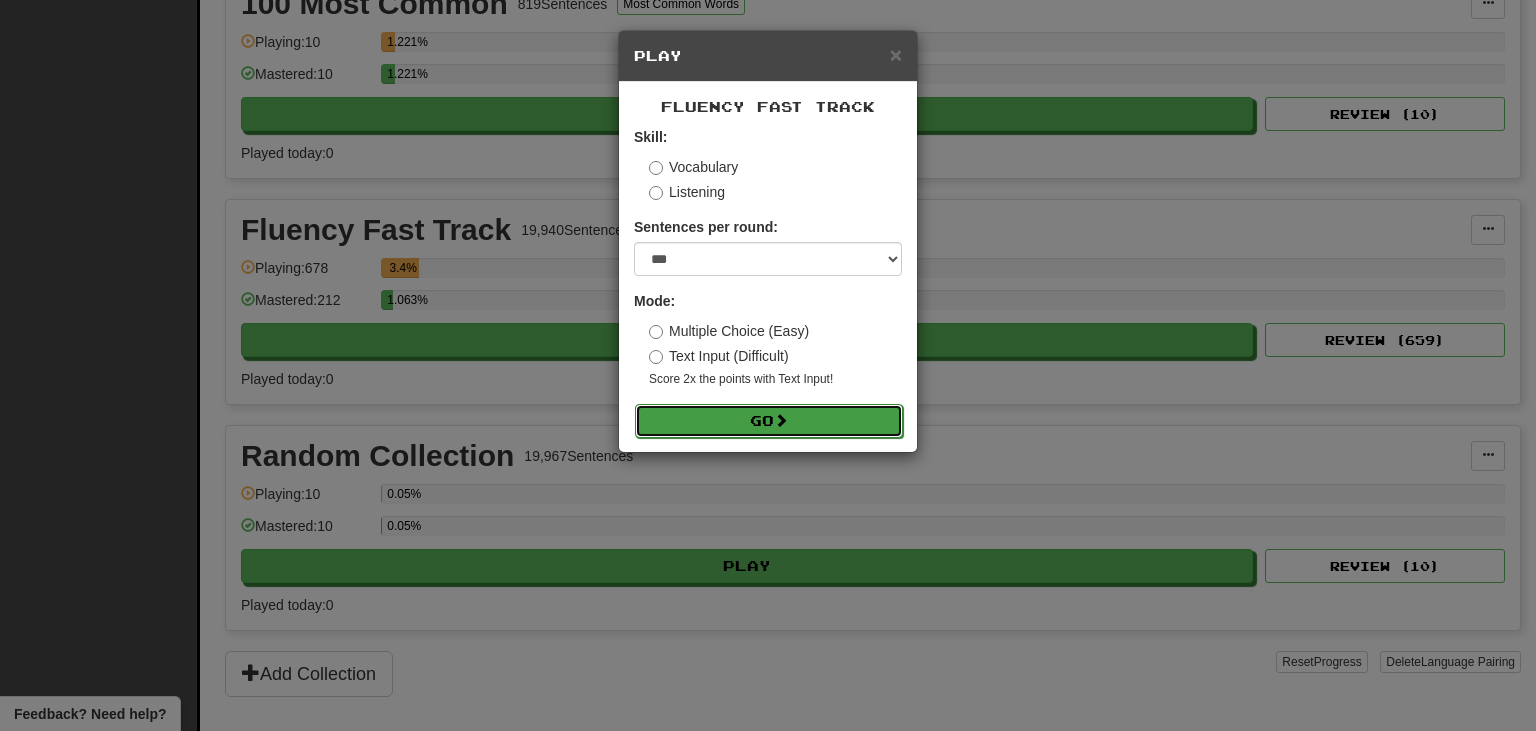 click at bounding box center (781, 420) 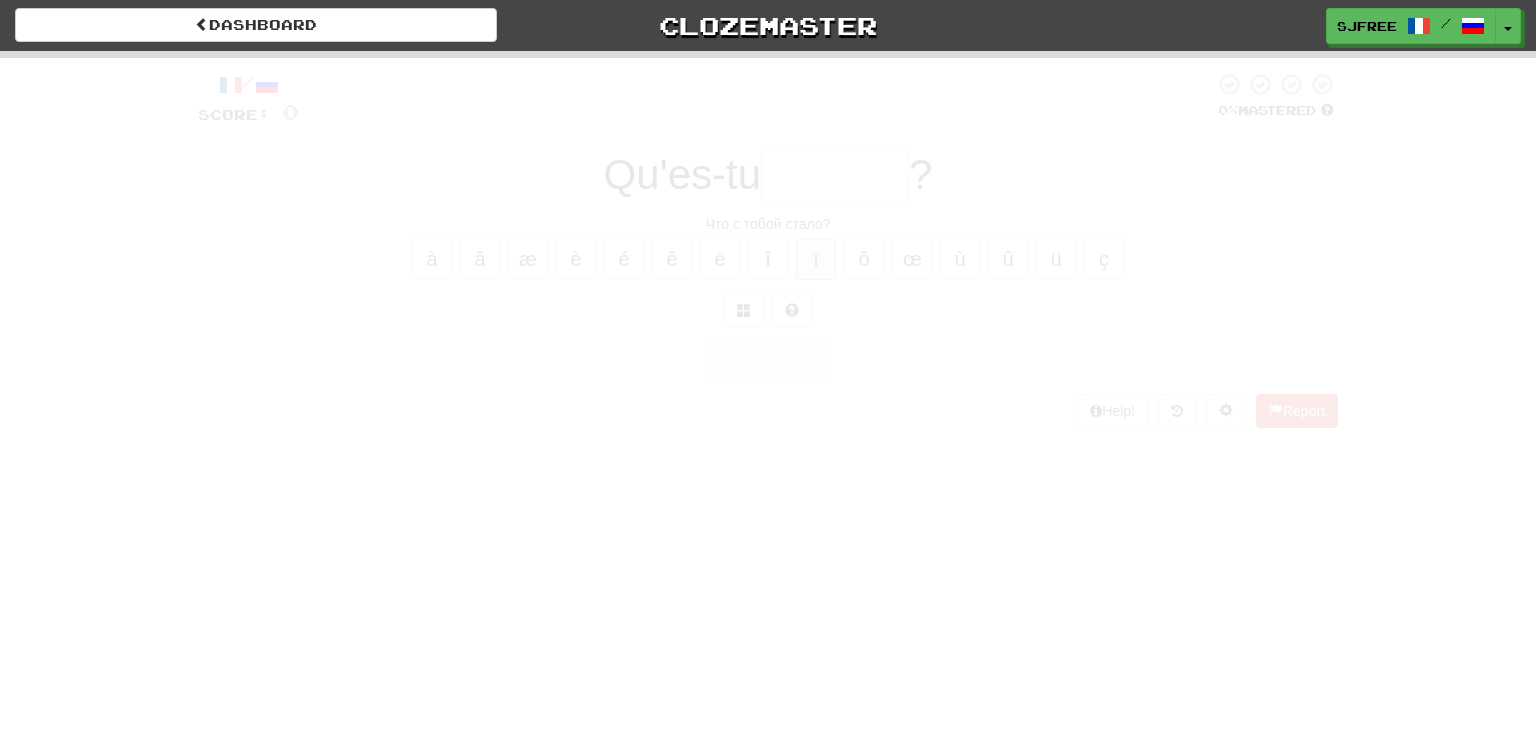 scroll, scrollTop: 0, scrollLeft: 0, axis: both 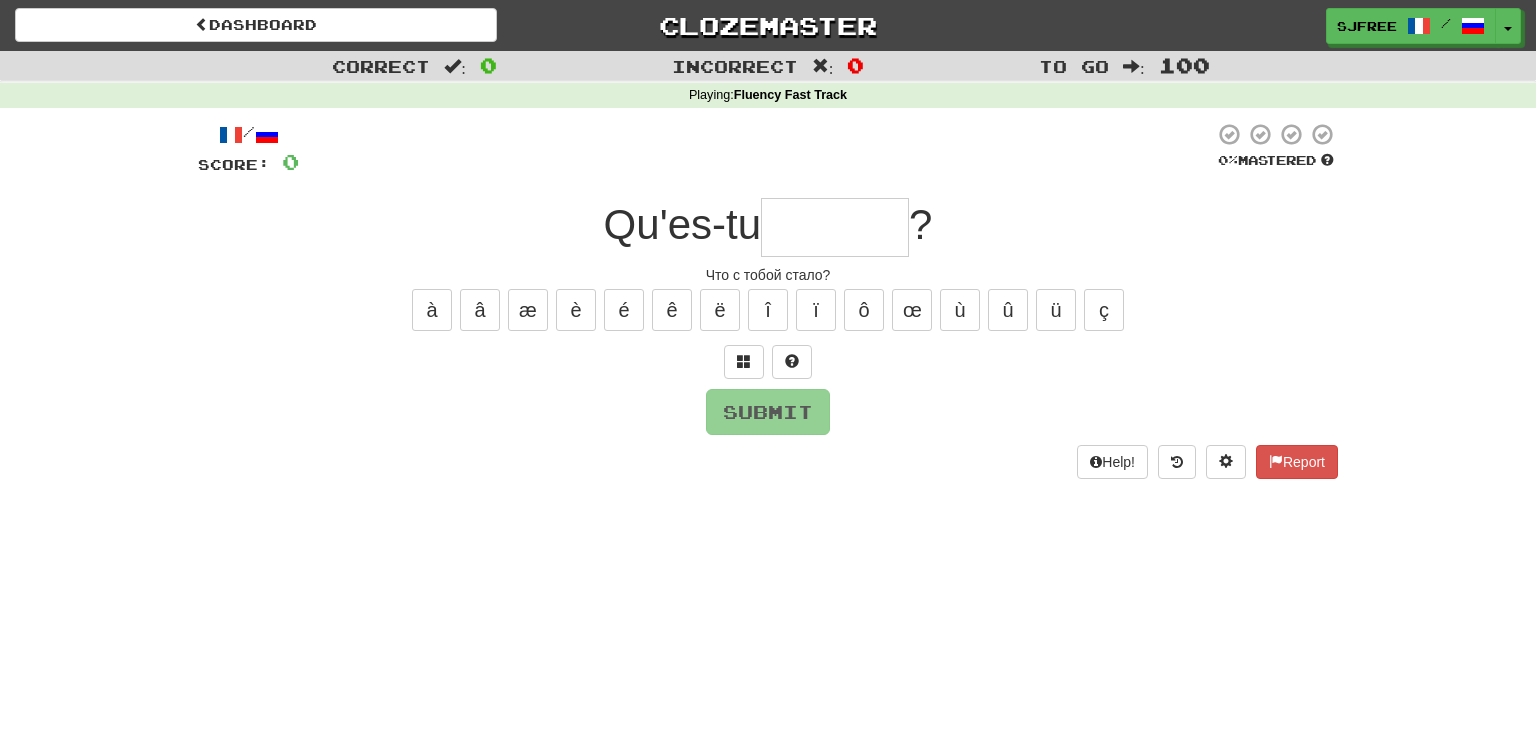 type on "*" 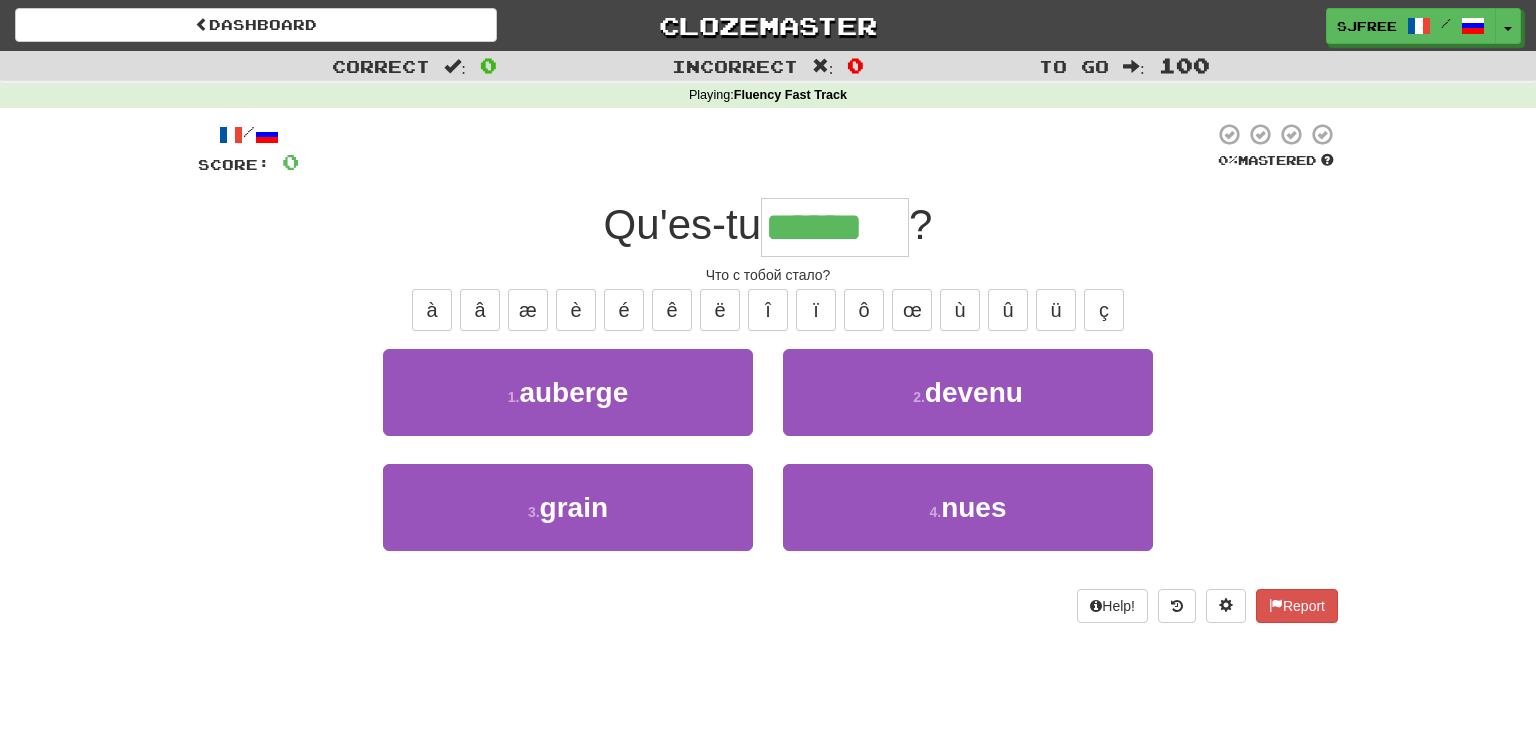 type on "******" 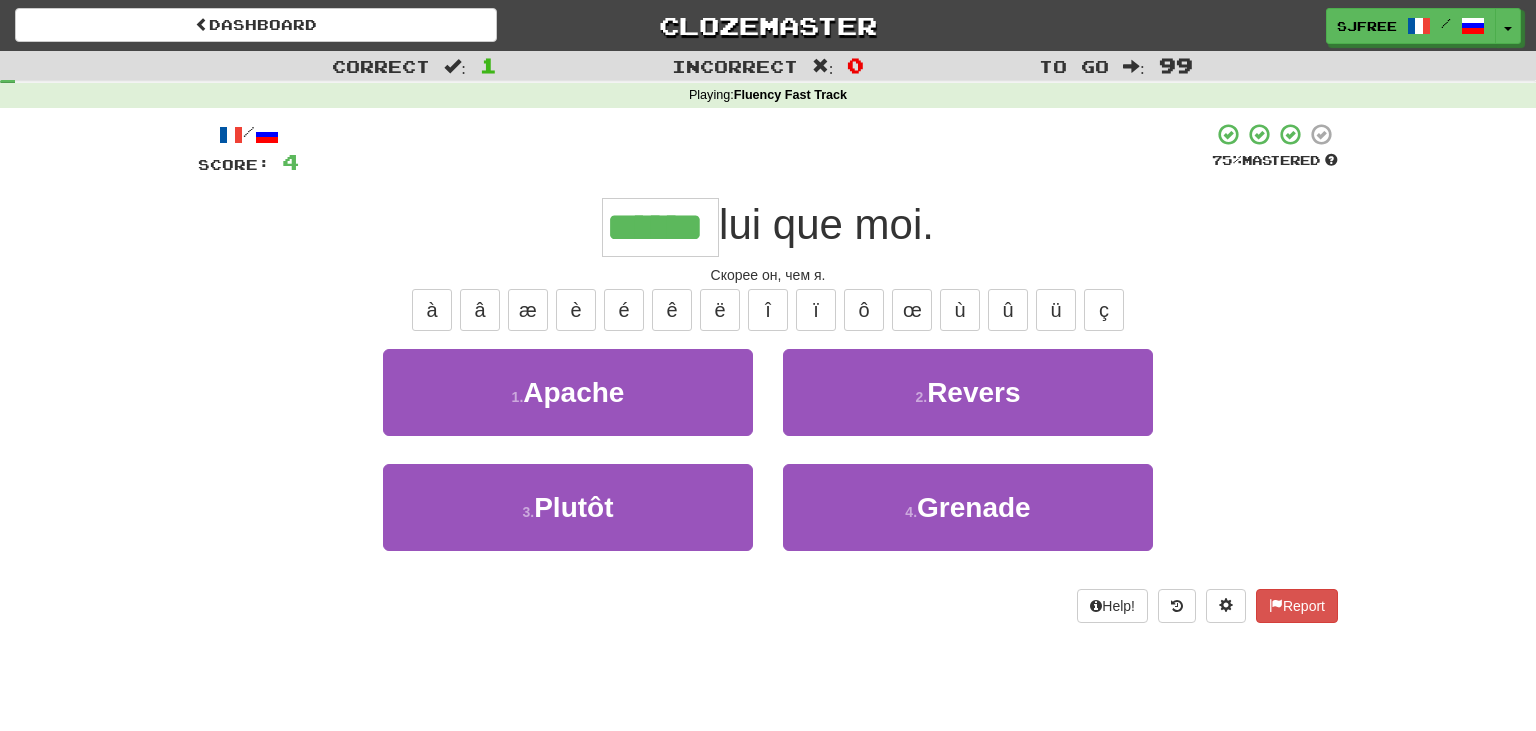 type on "******" 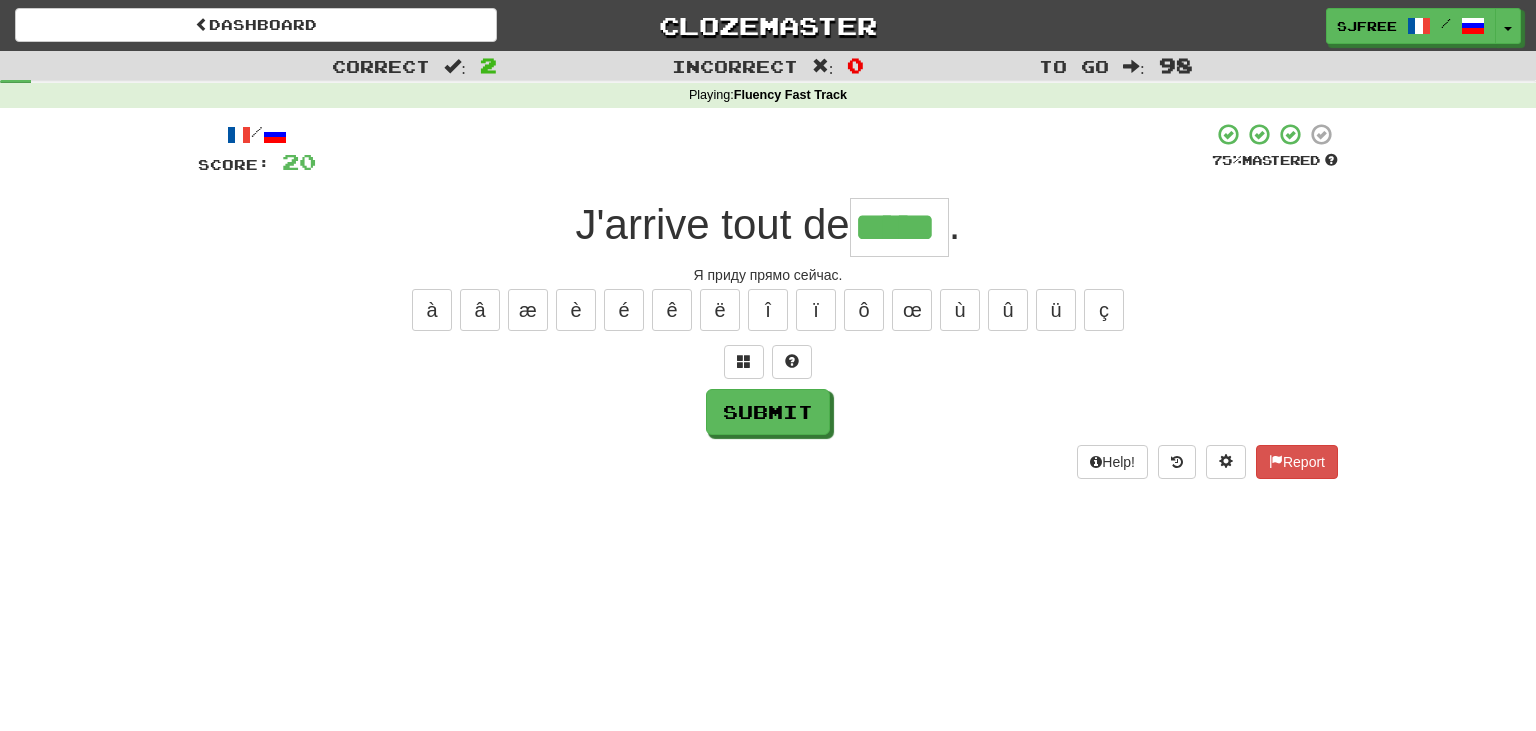 type on "*****" 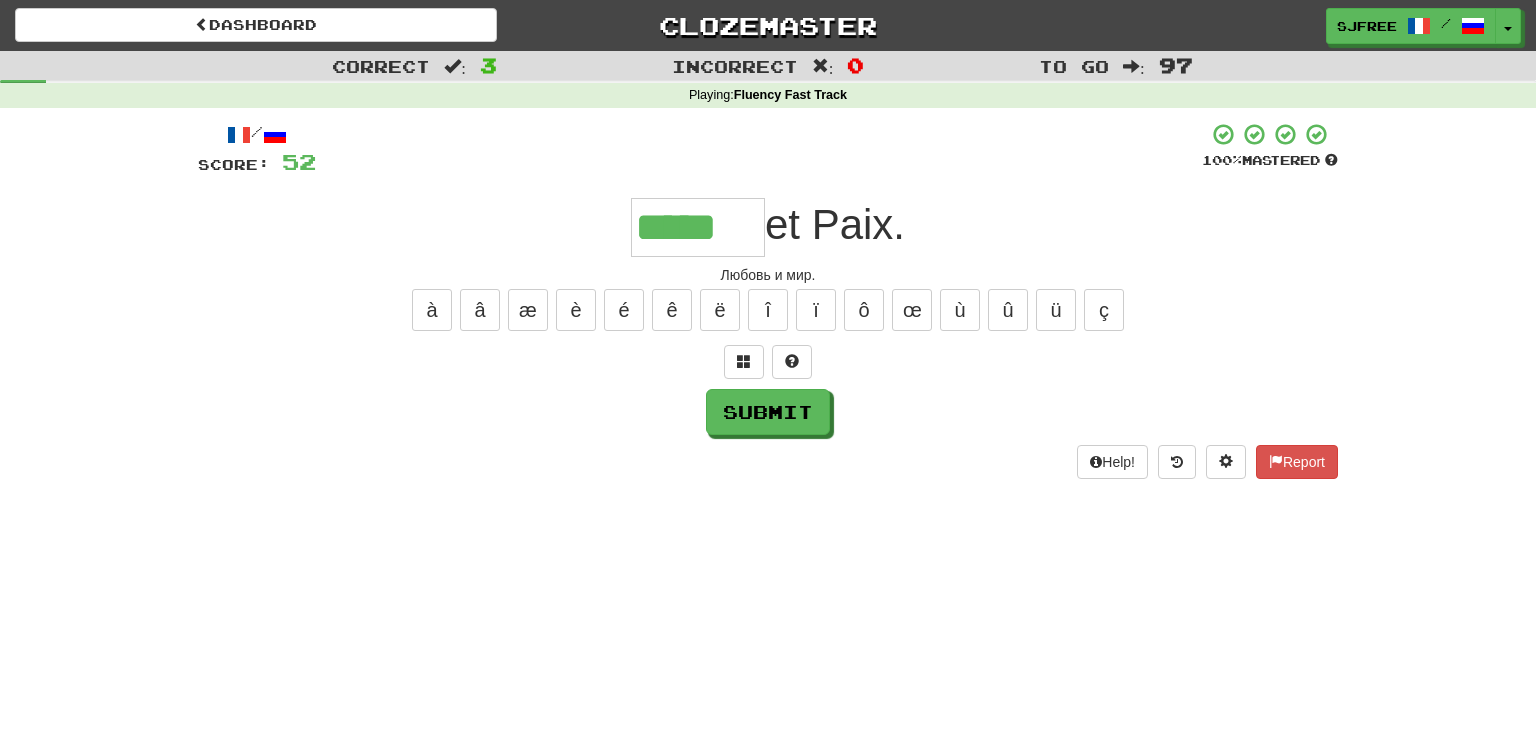 type on "*****" 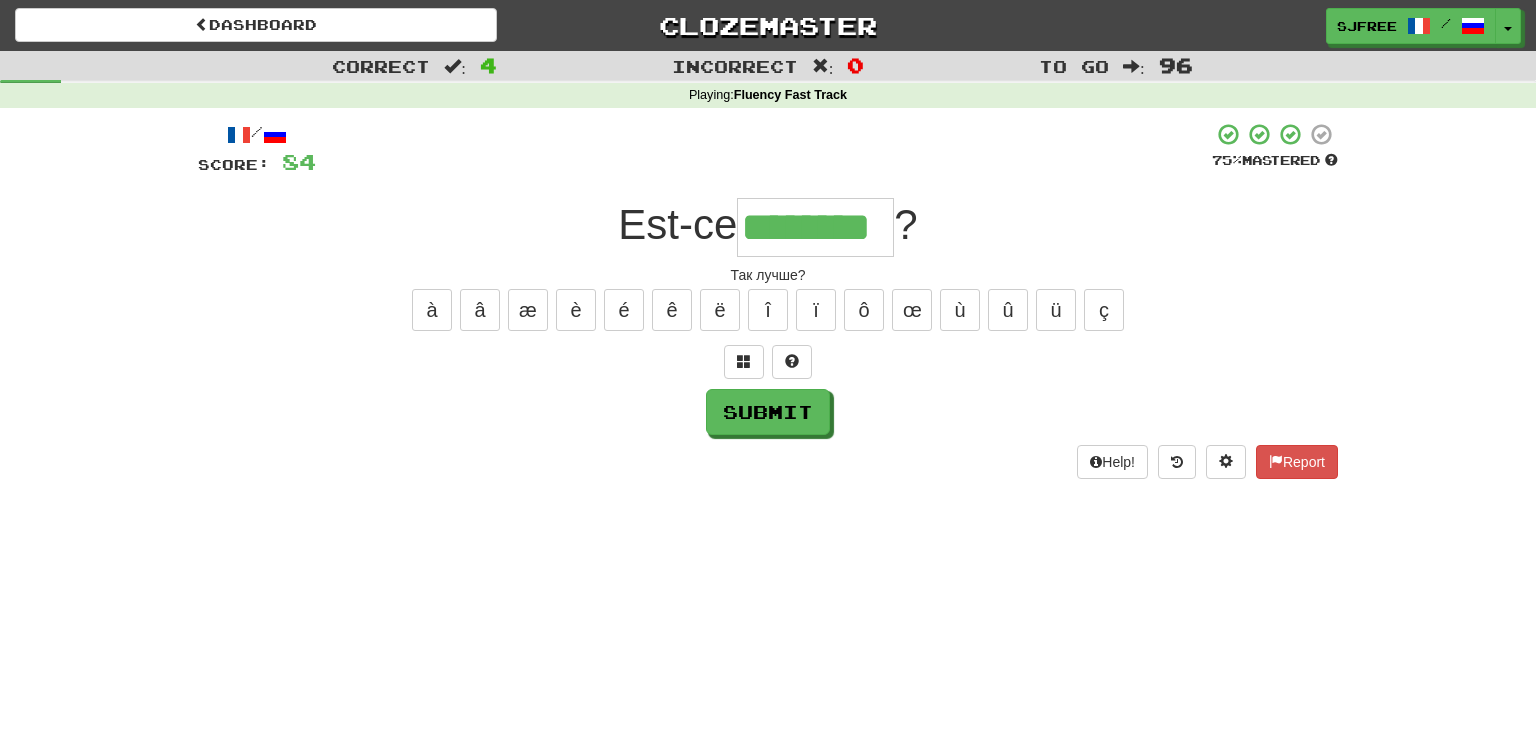 type on "********" 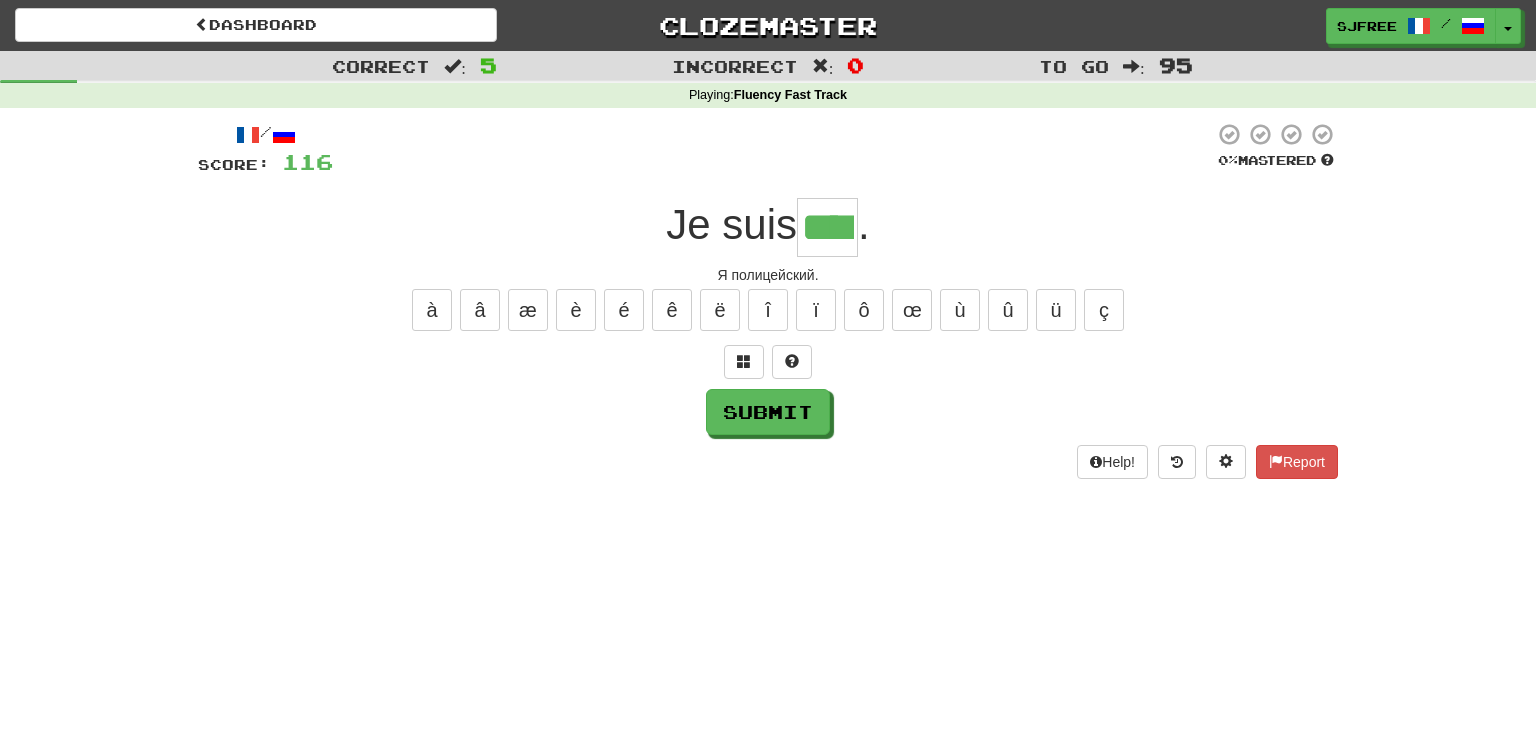 type on "****" 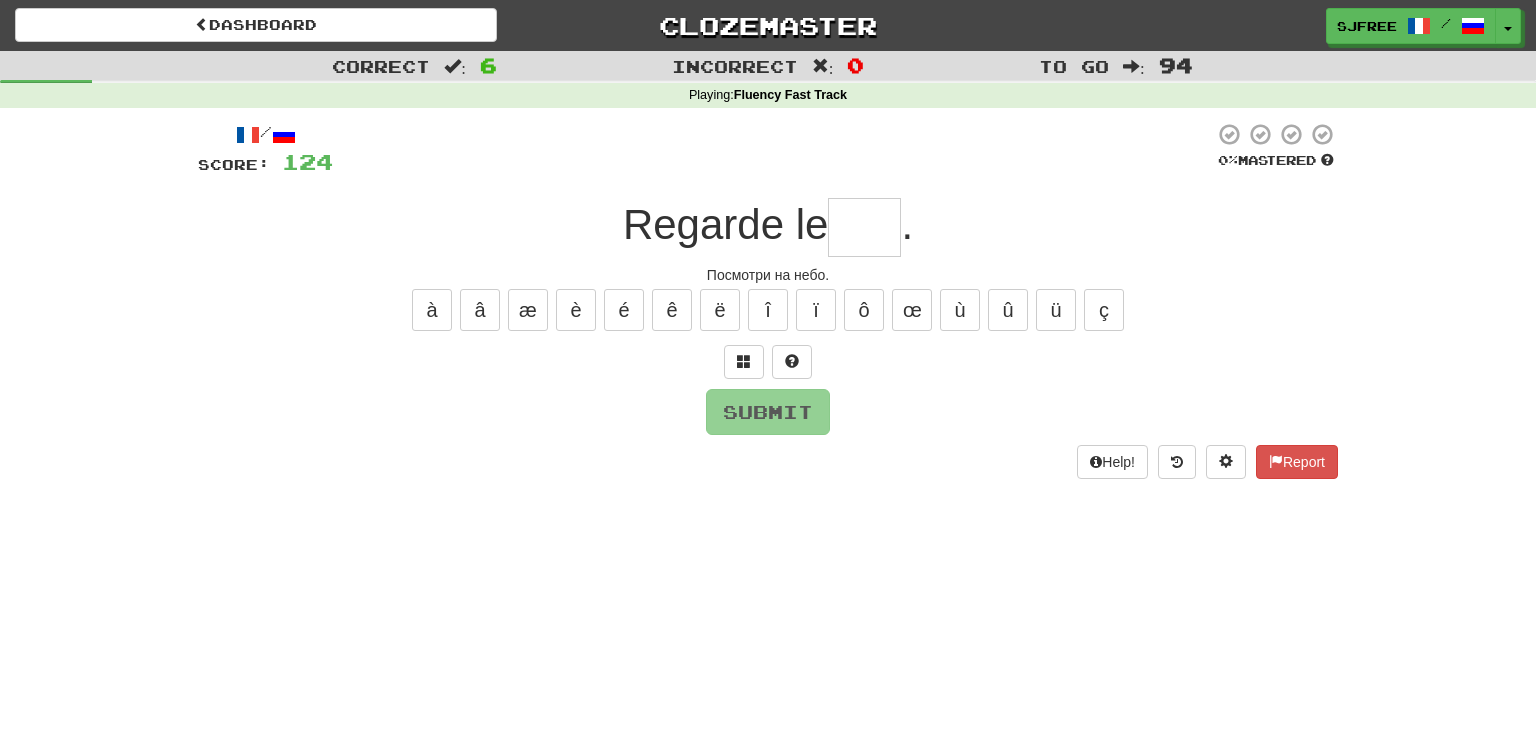 type on "*" 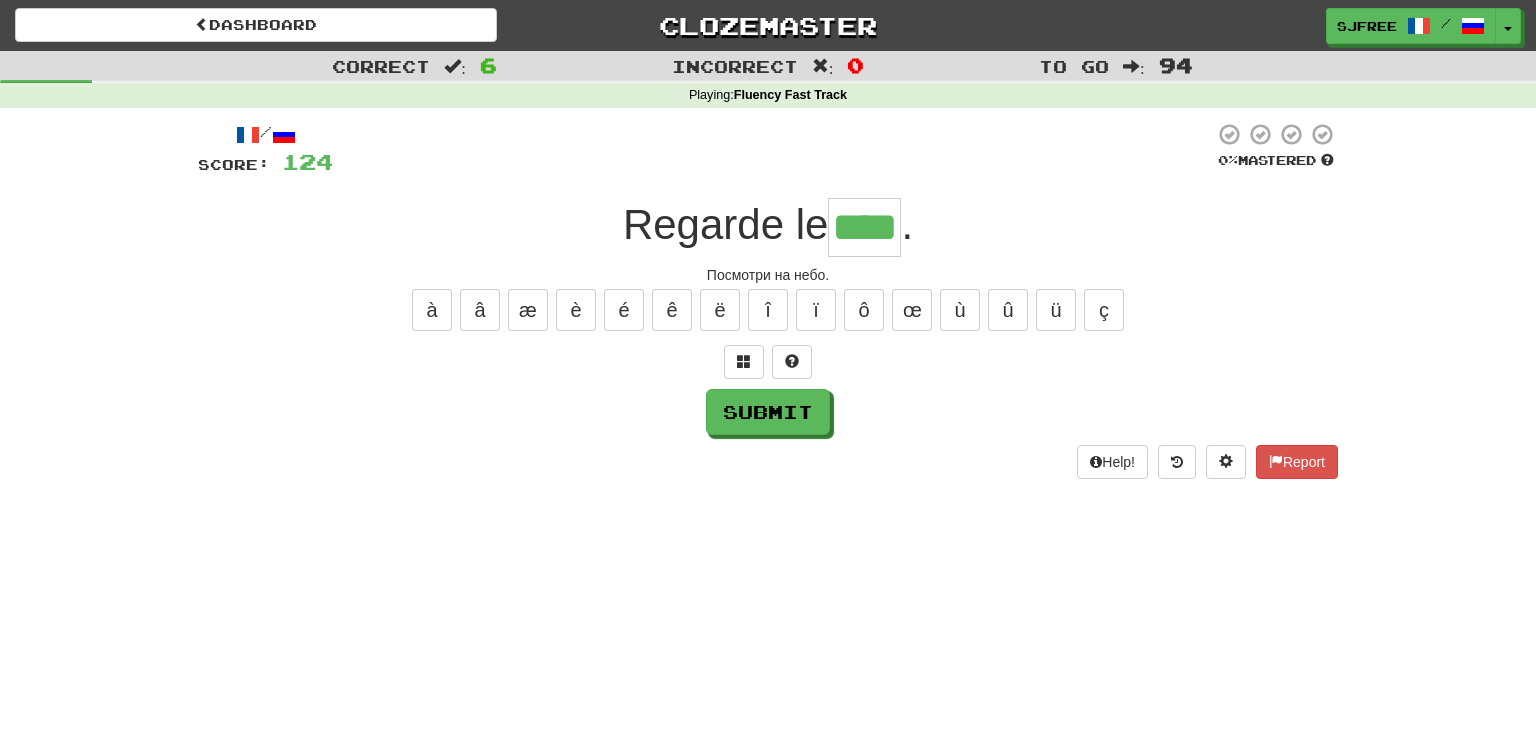 type on "****" 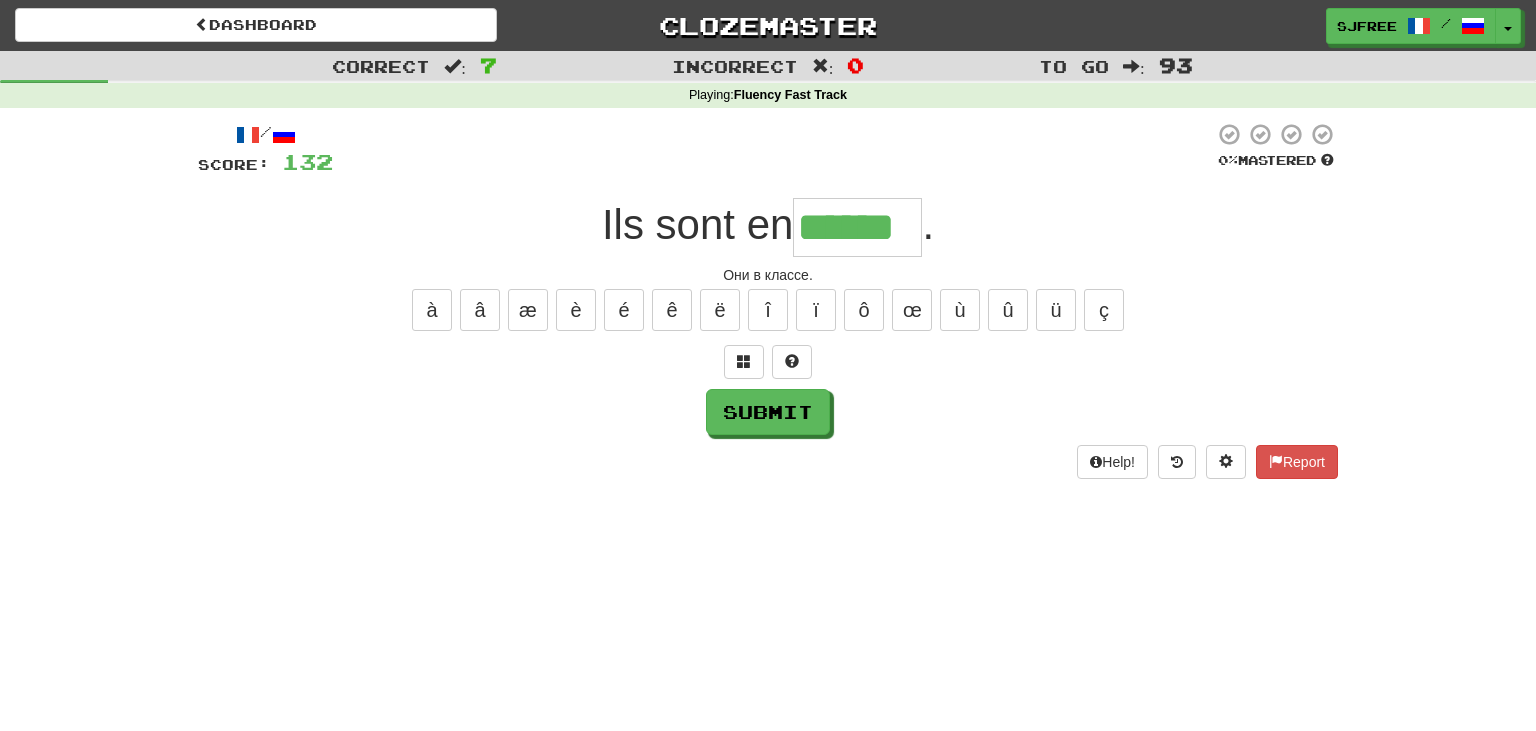 type on "******" 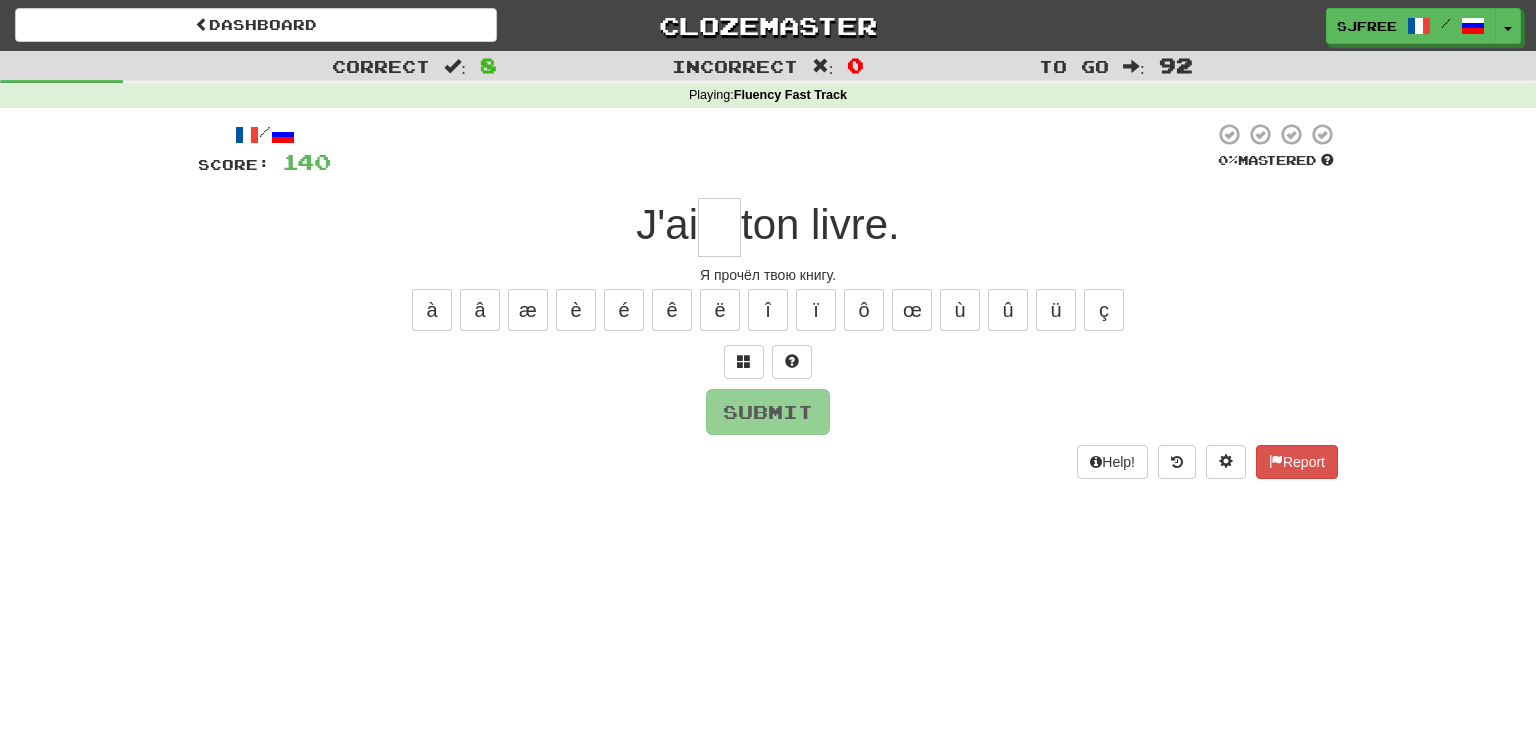 type on "*" 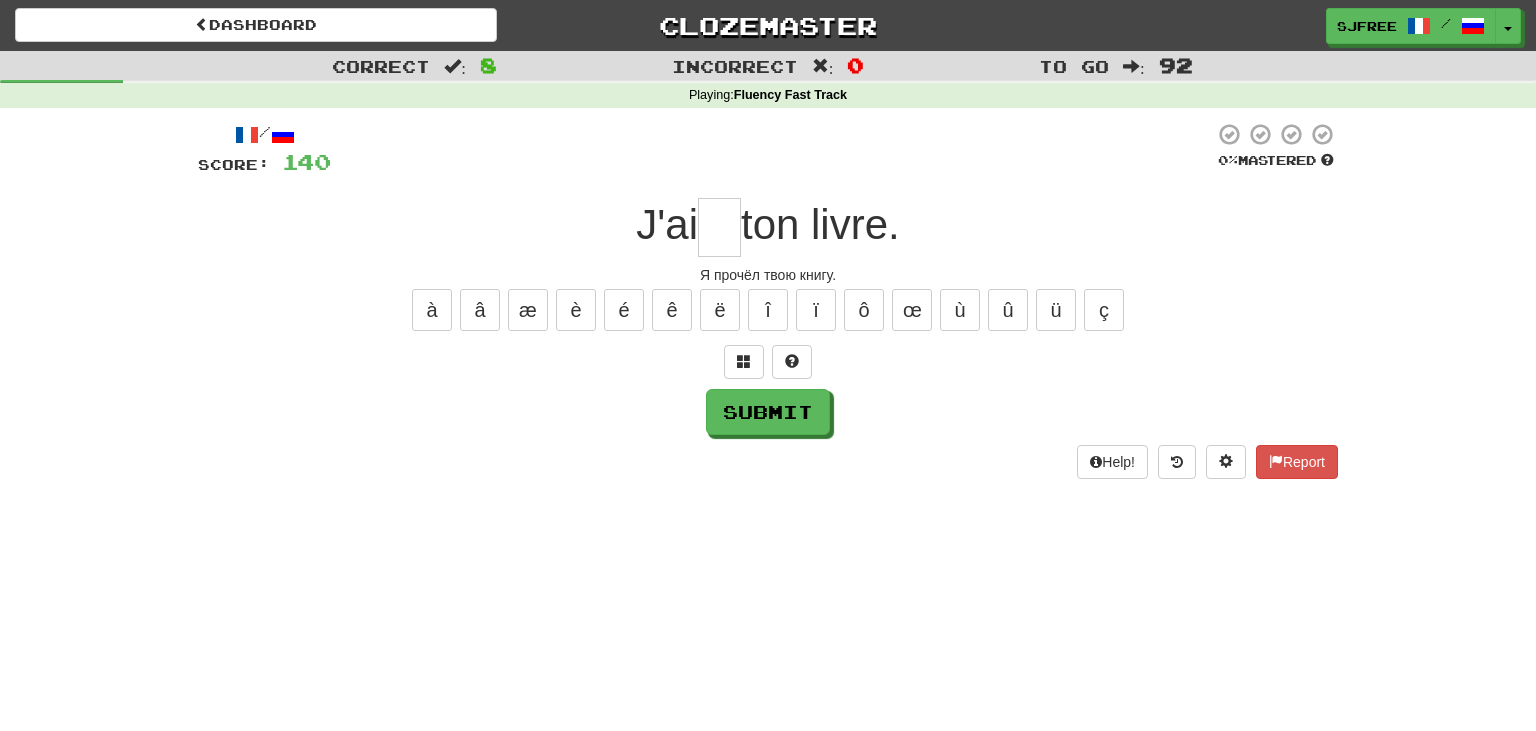 type on "*" 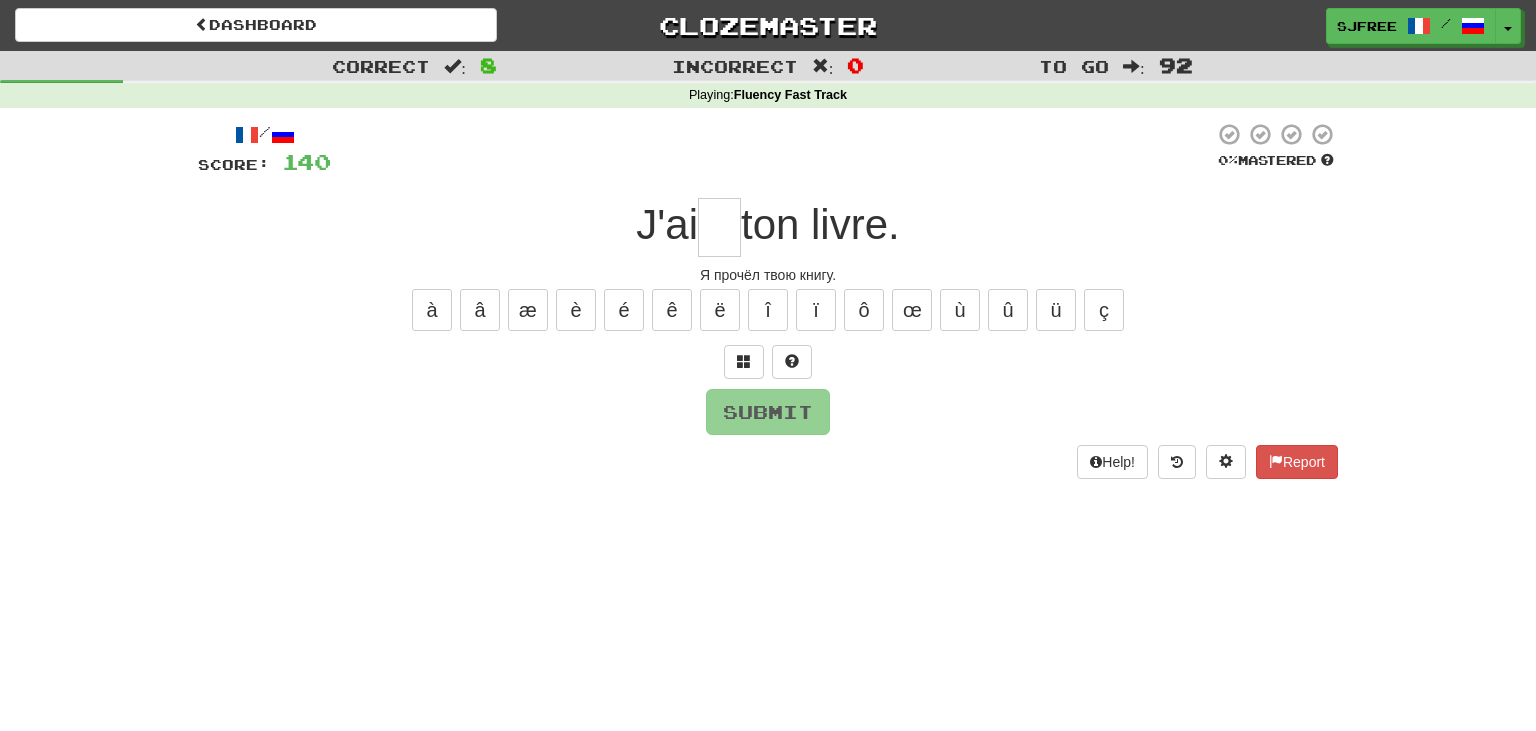 type on "*" 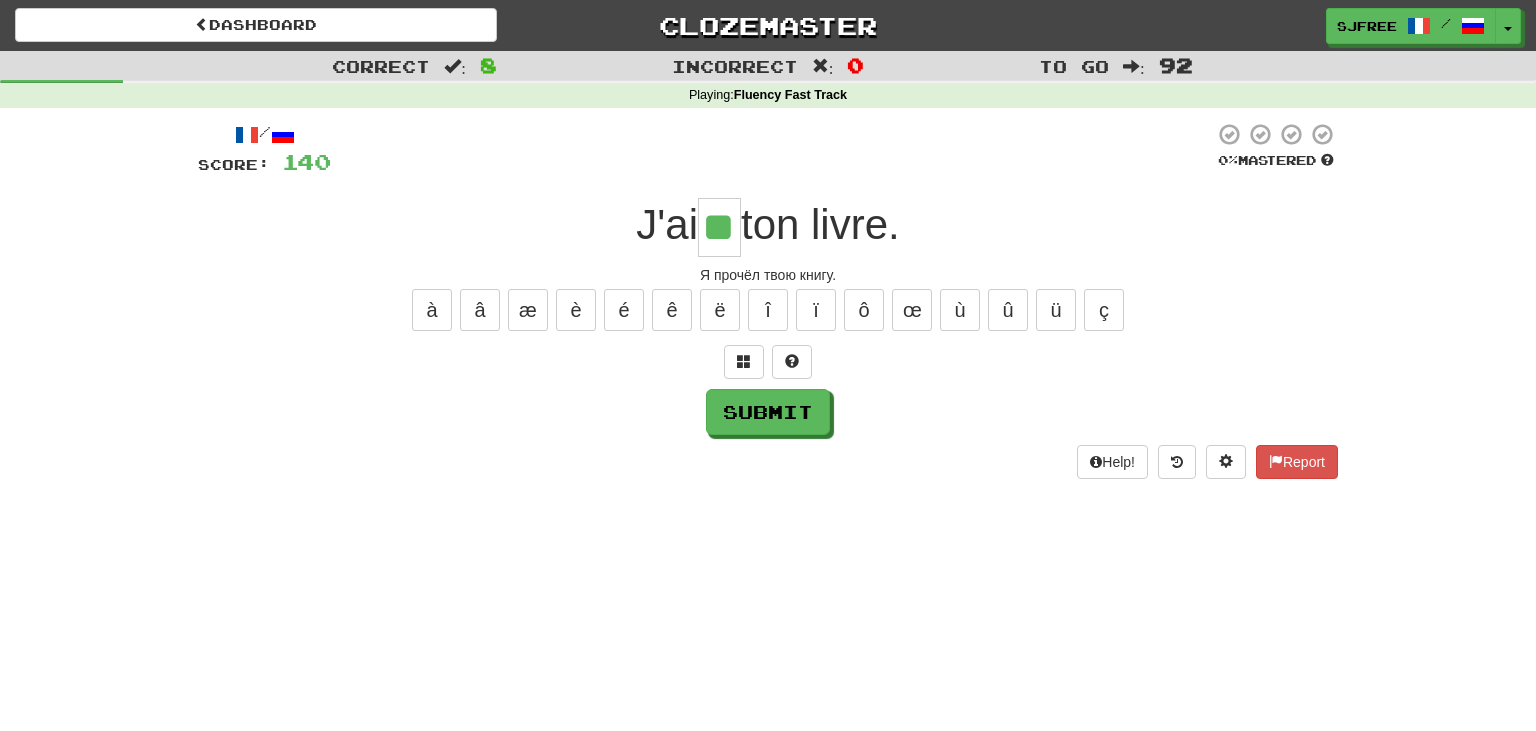 type on "**" 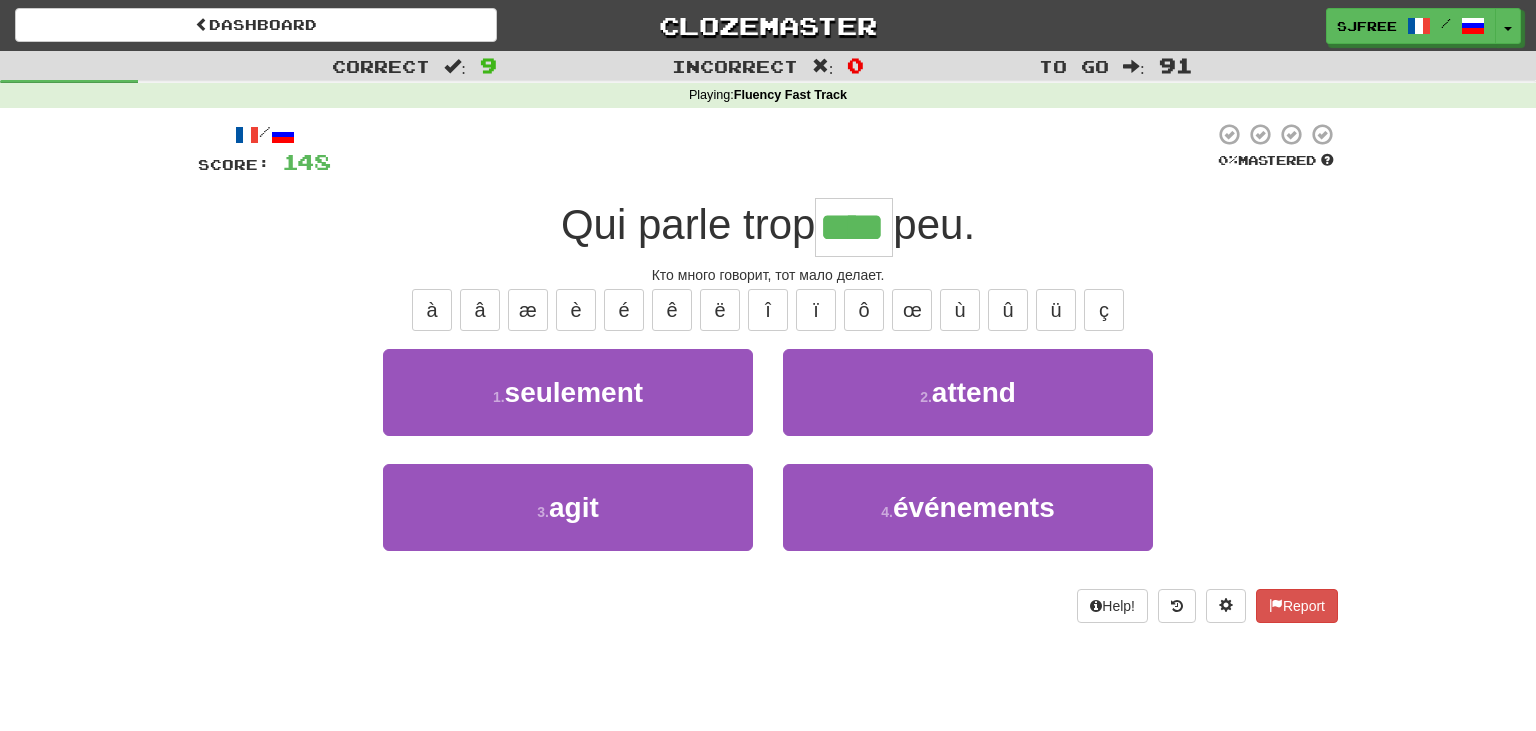 type on "****" 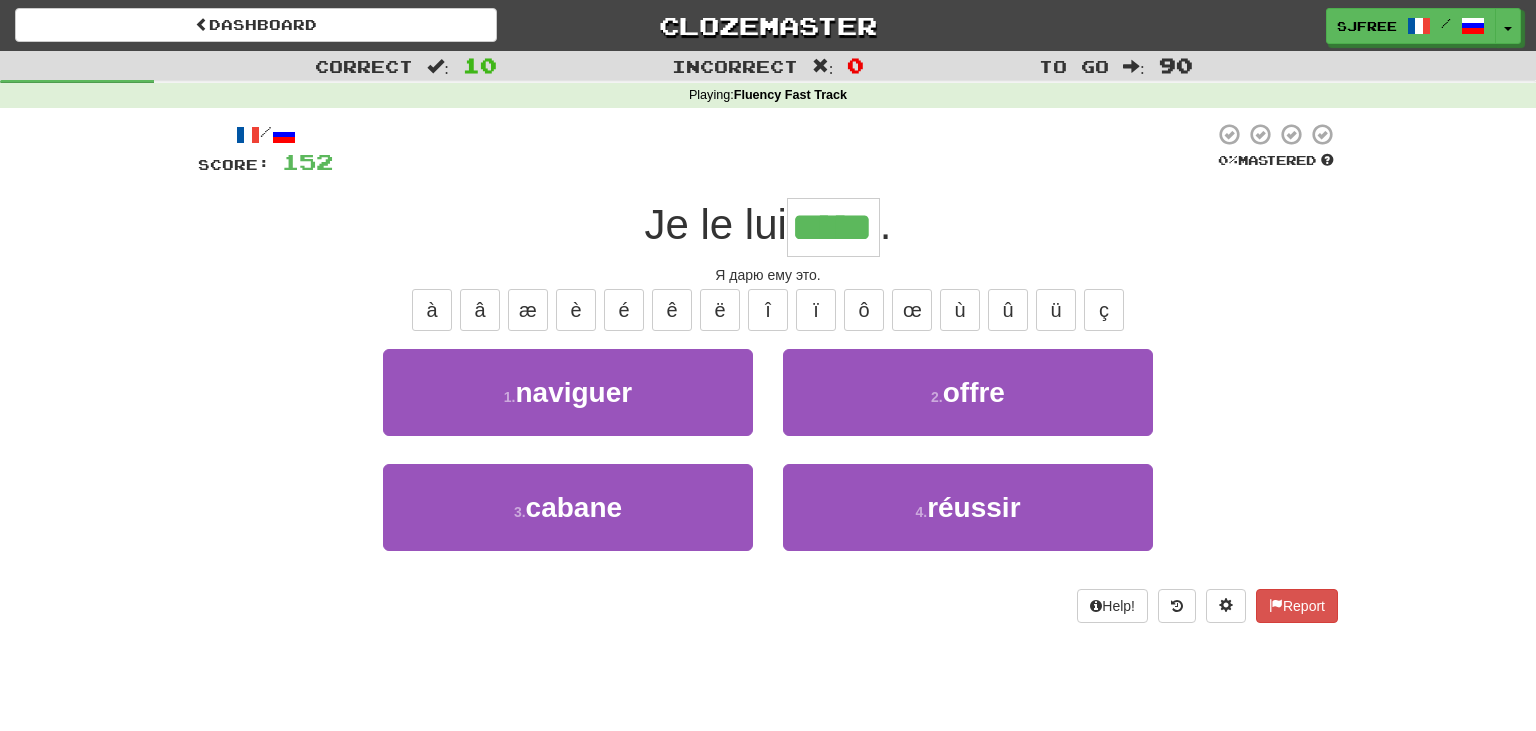 type on "*****" 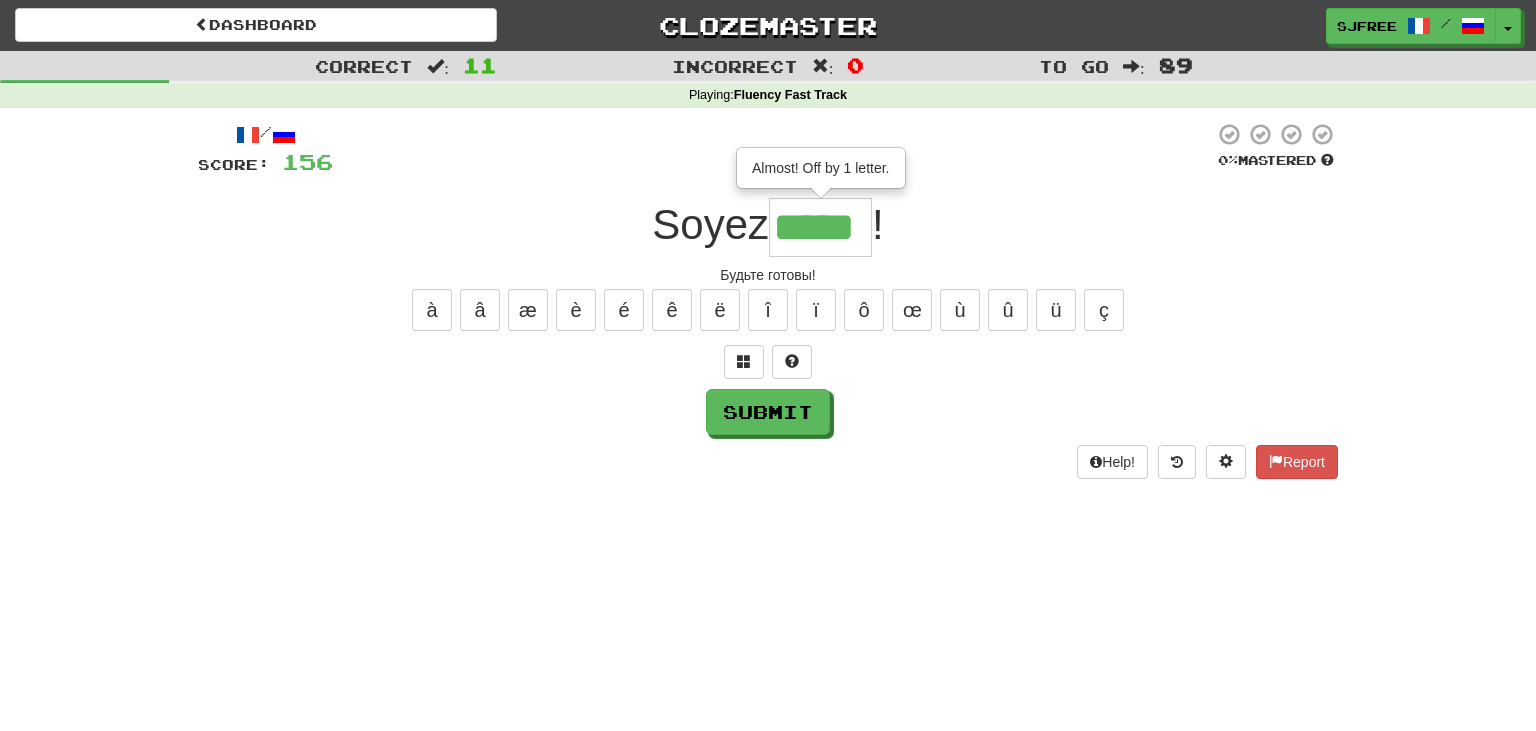 type on "*****" 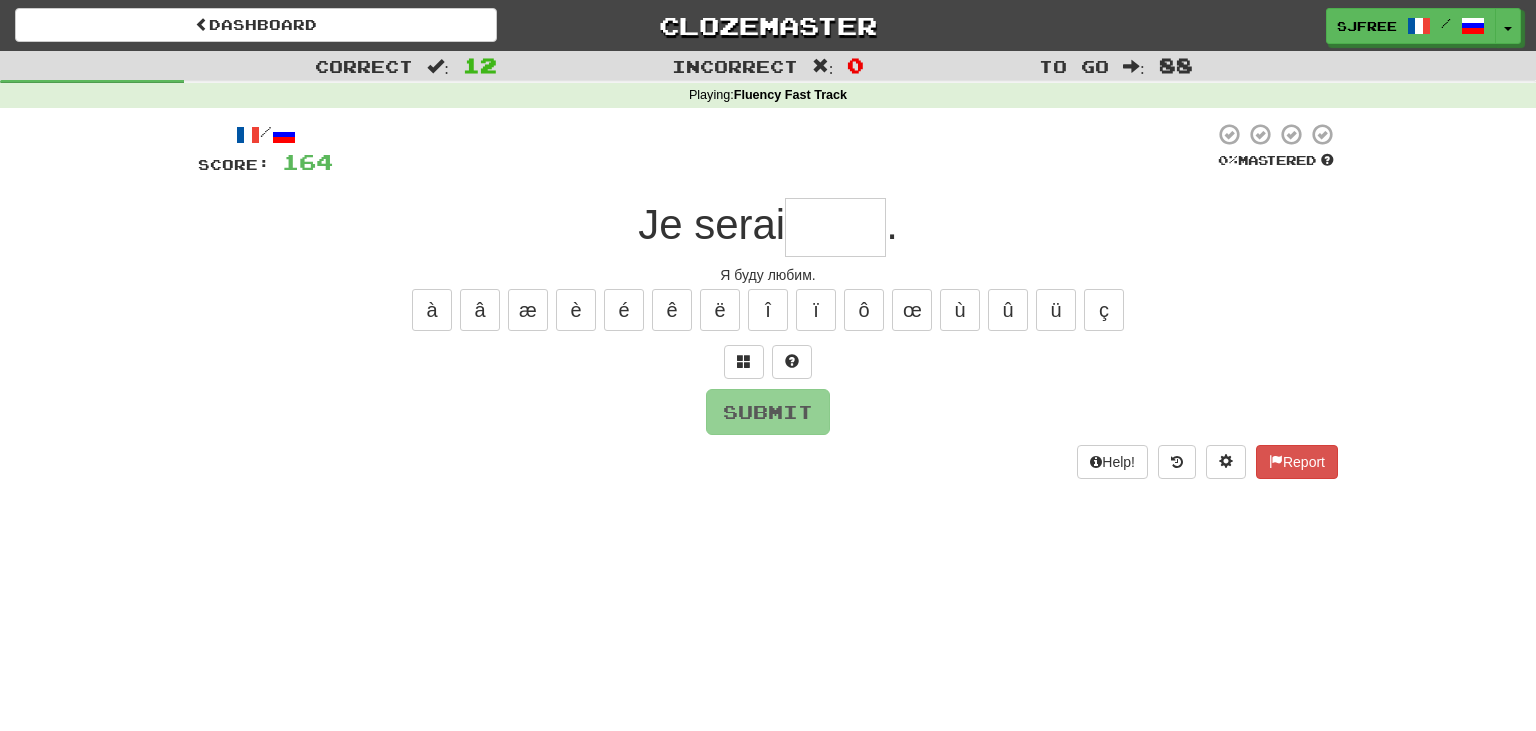type on "*" 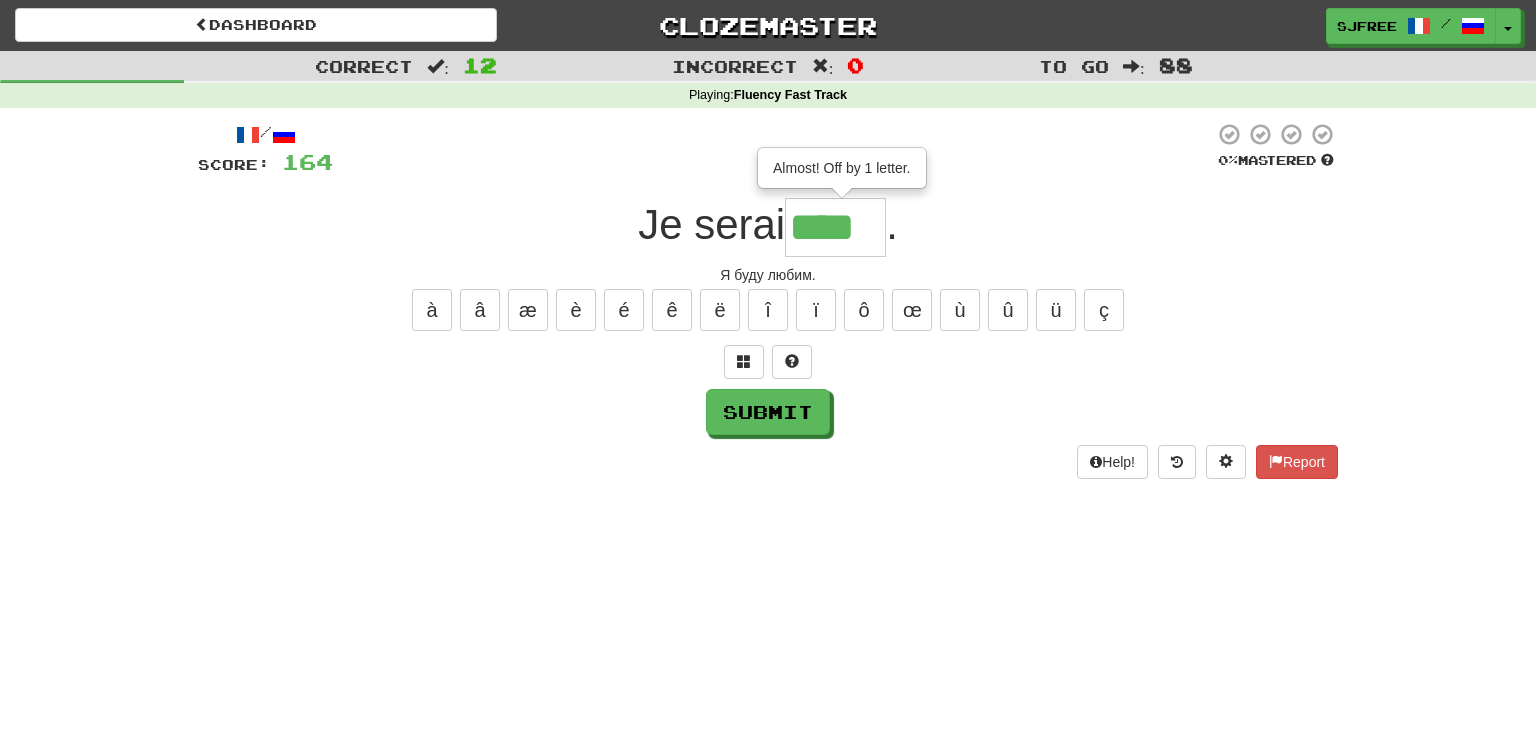type on "****" 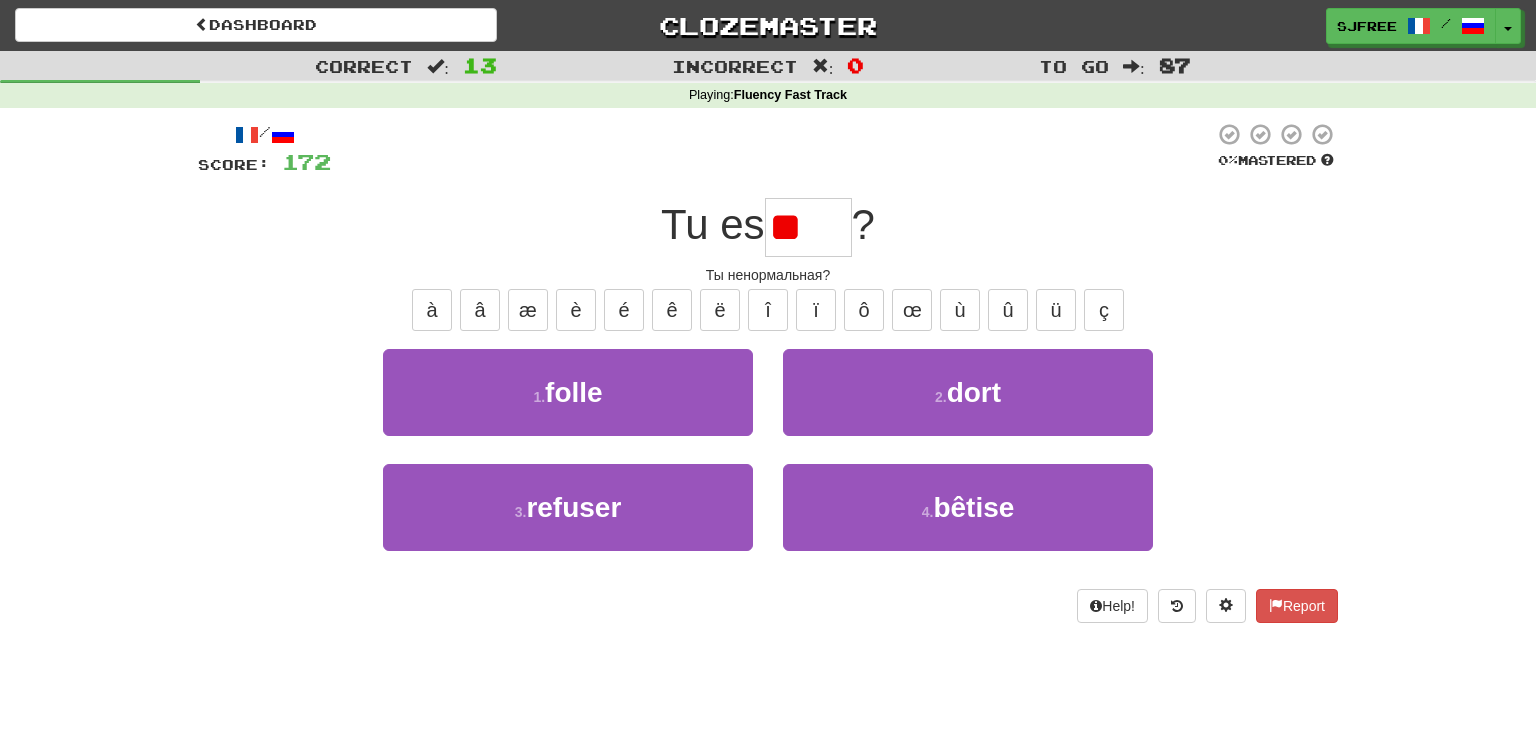 type on "*" 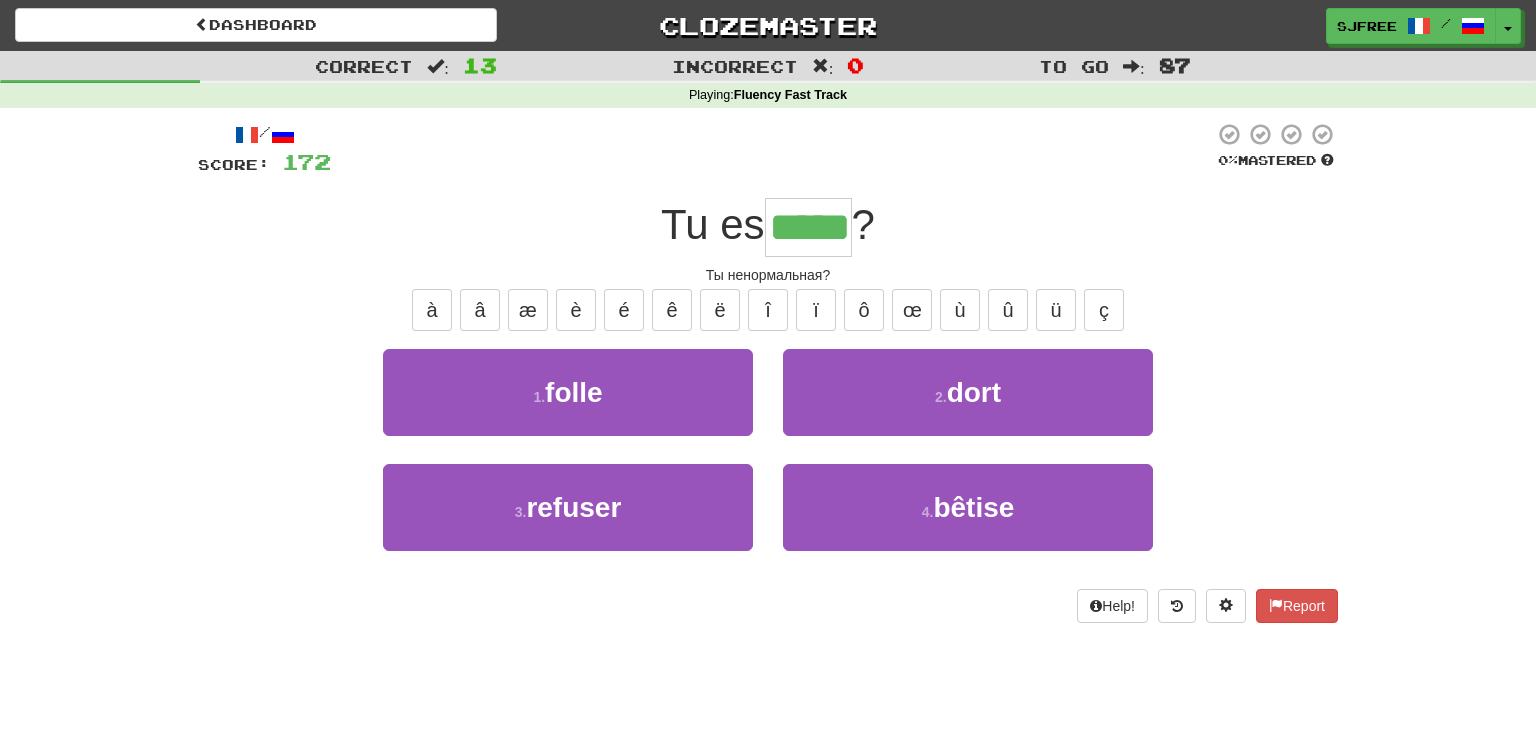 type on "*****" 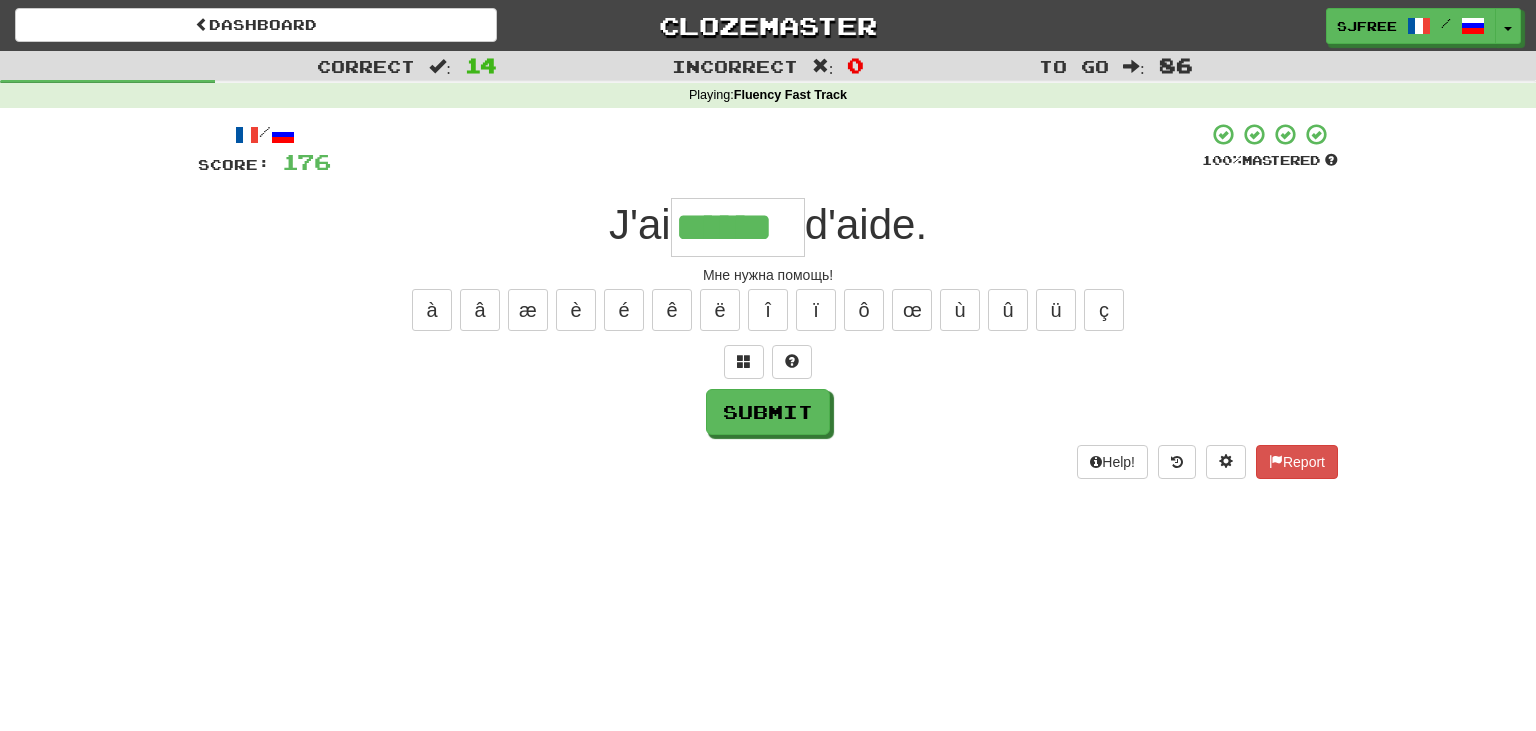 type on "******" 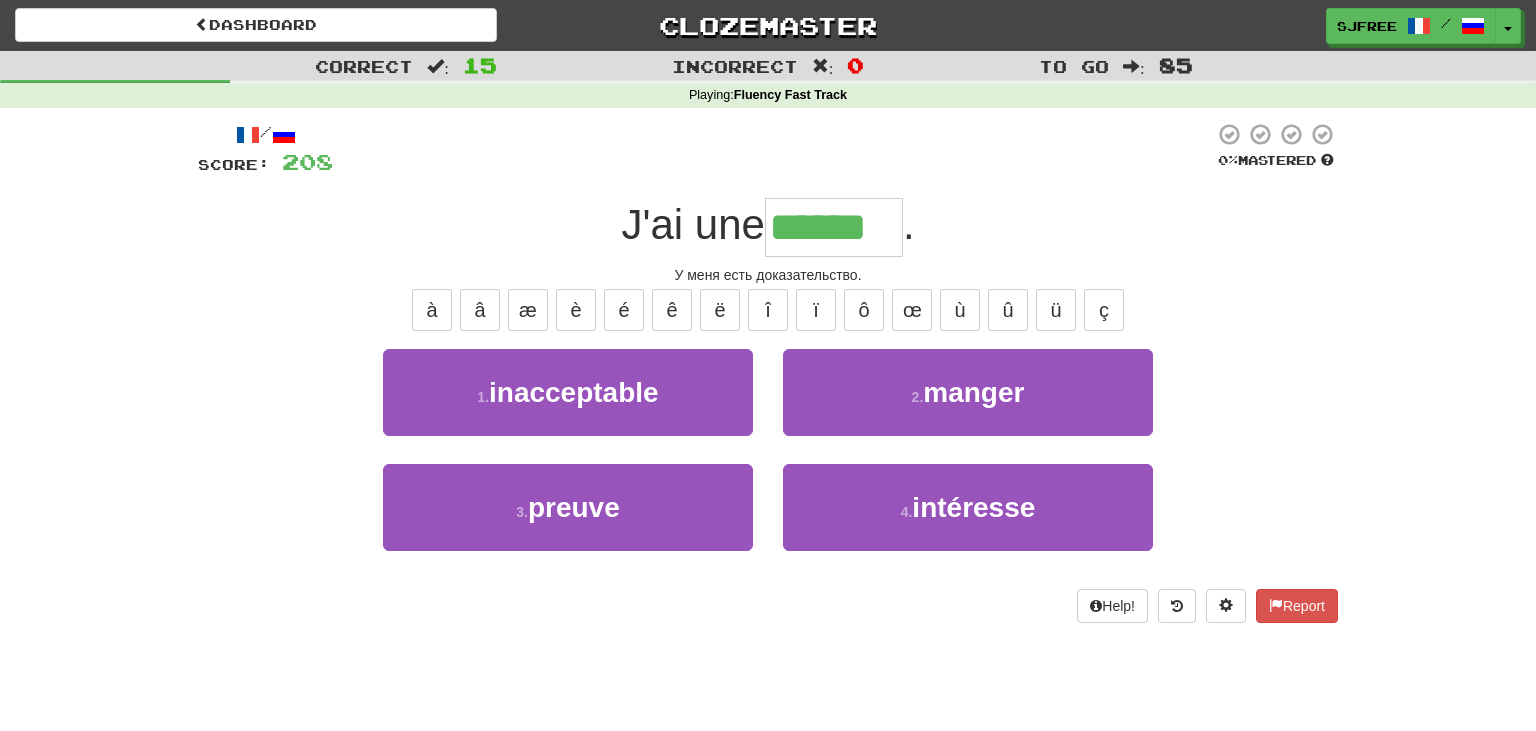 type on "******" 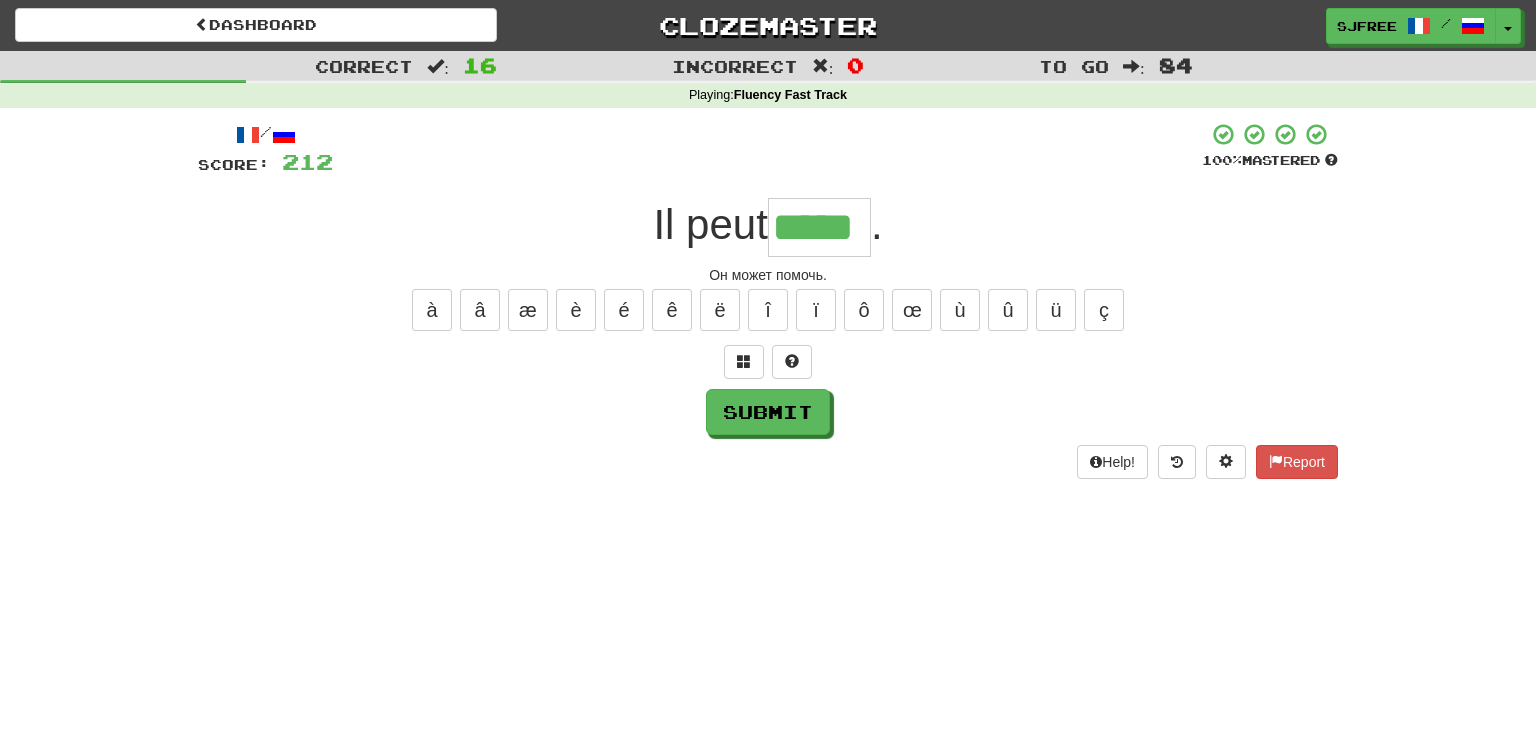 type on "*****" 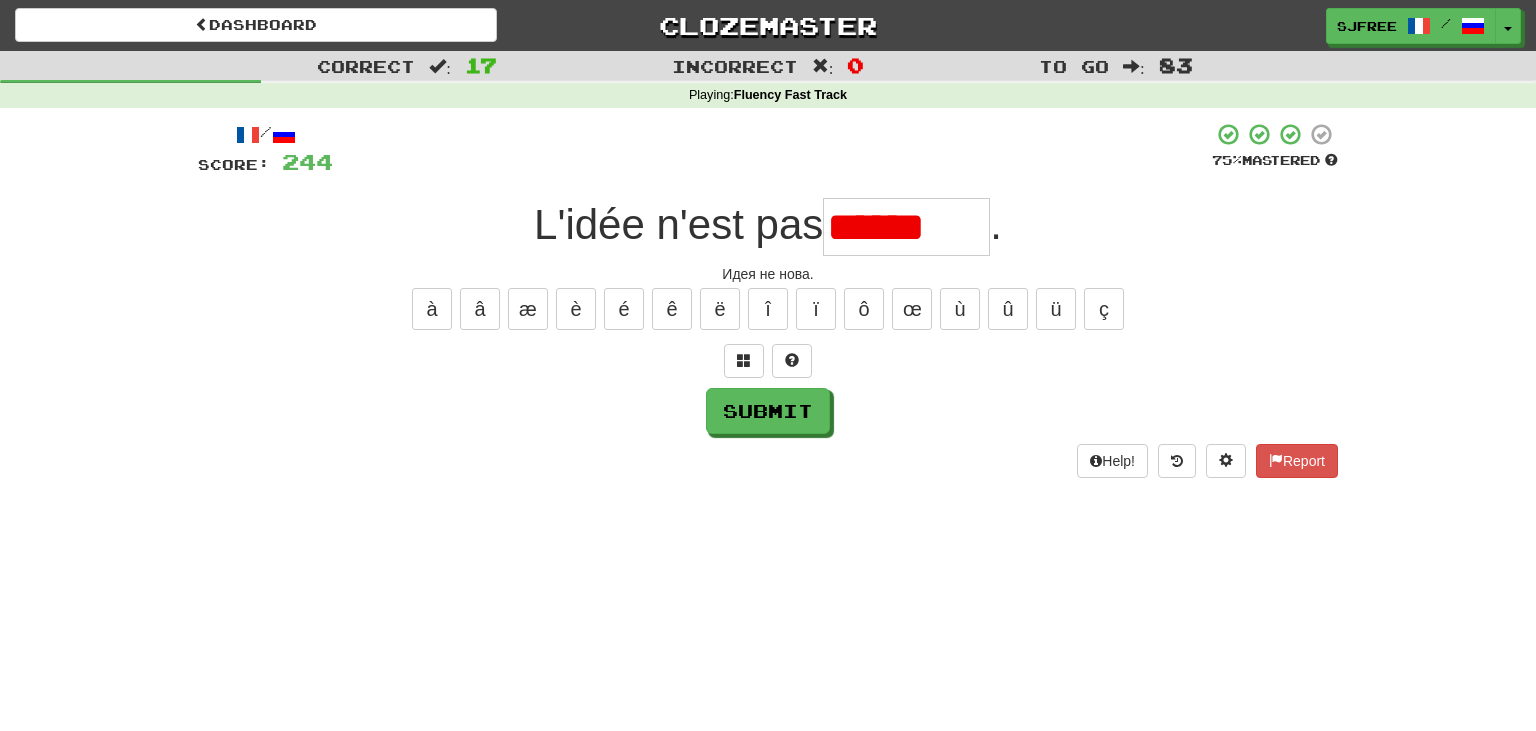 scroll, scrollTop: 0, scrollLeft: 0, axis: both 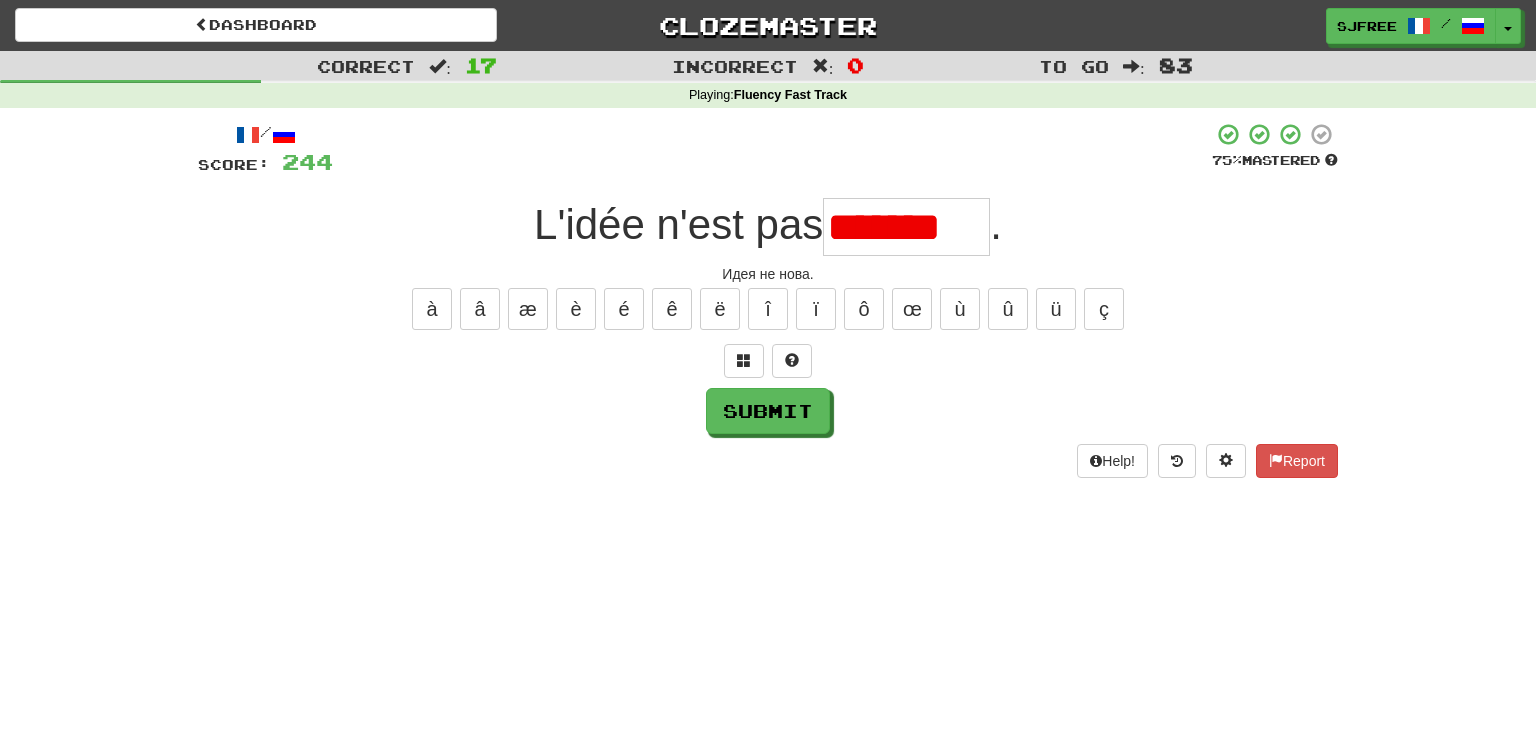 click on "*******" at bounding box center [906, 227] 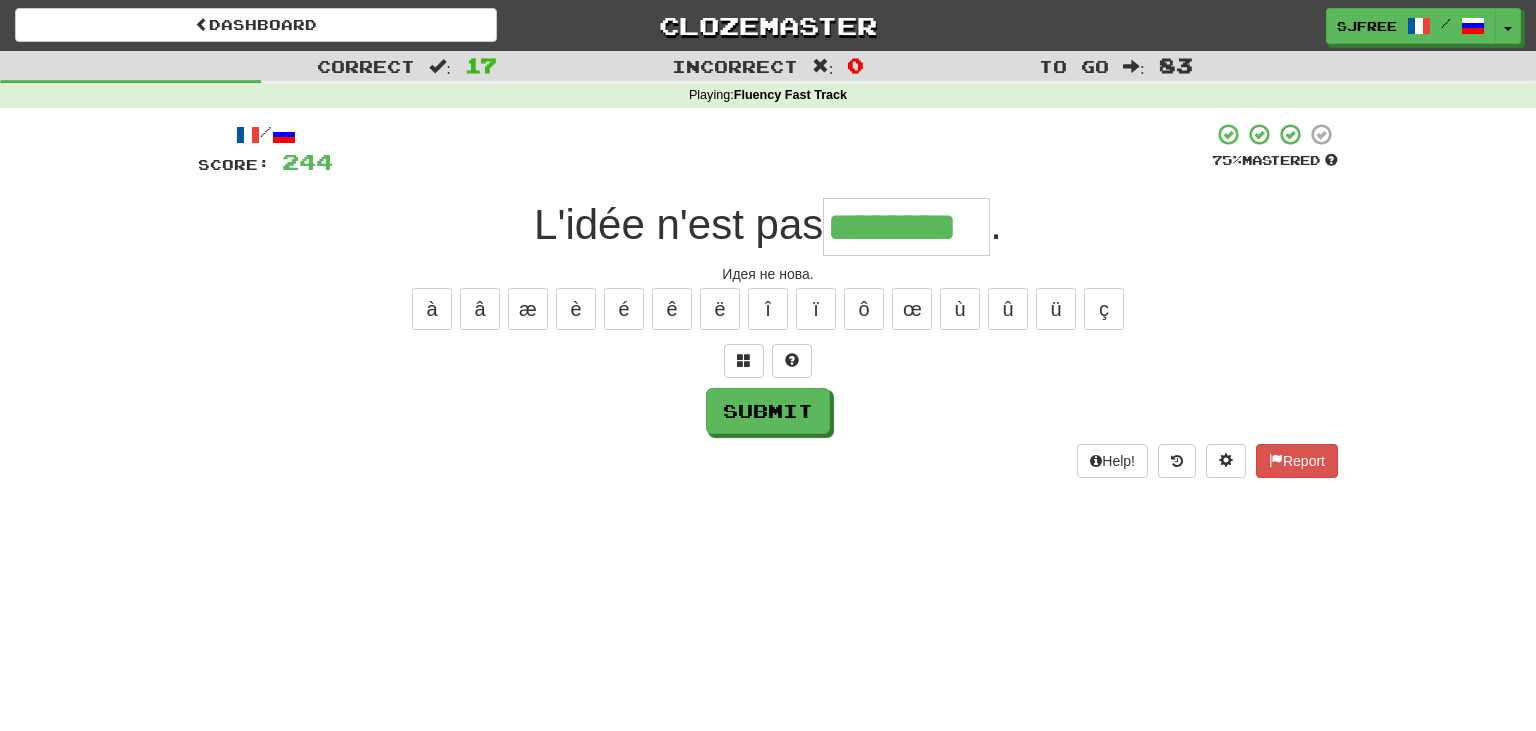 type on "********" 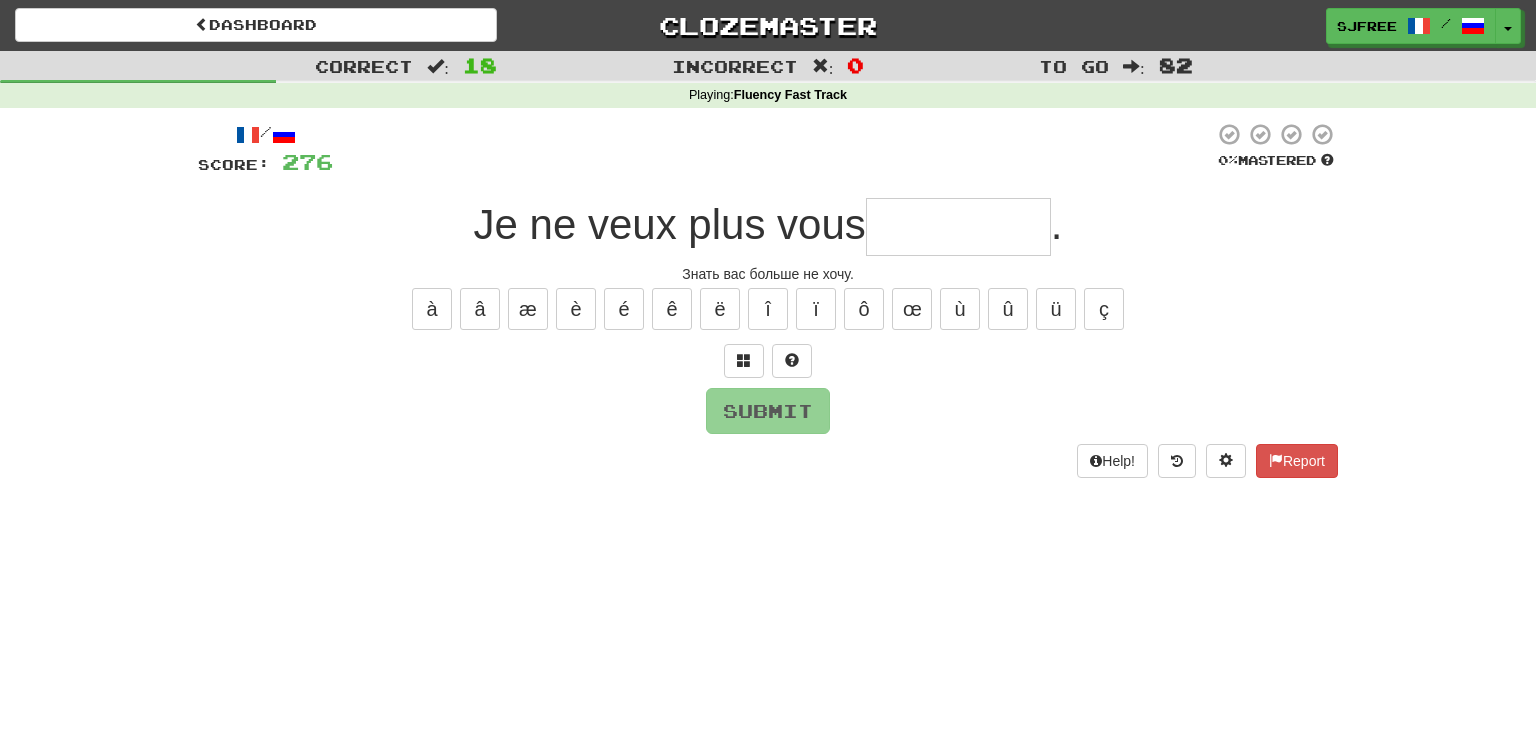 type on "*" 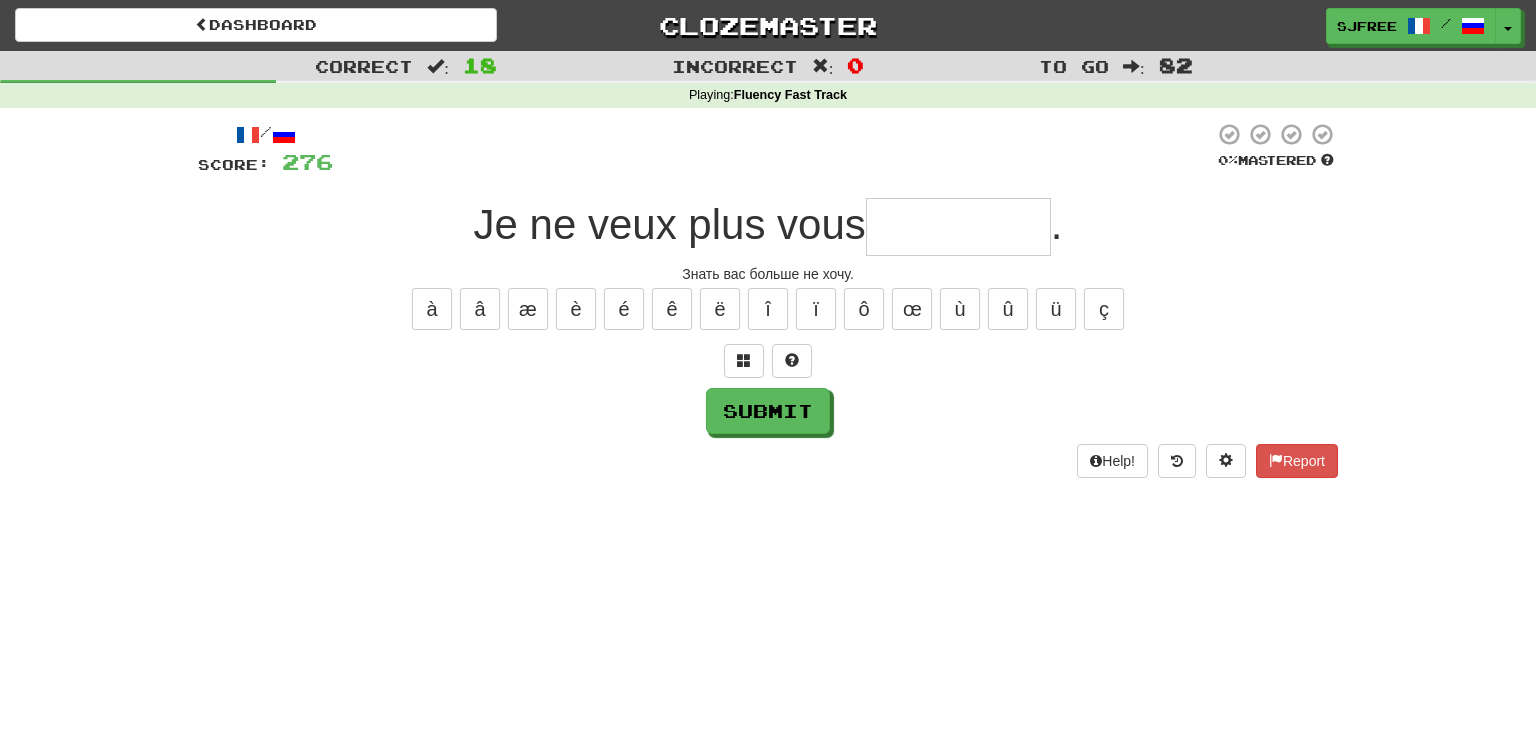type on "*" 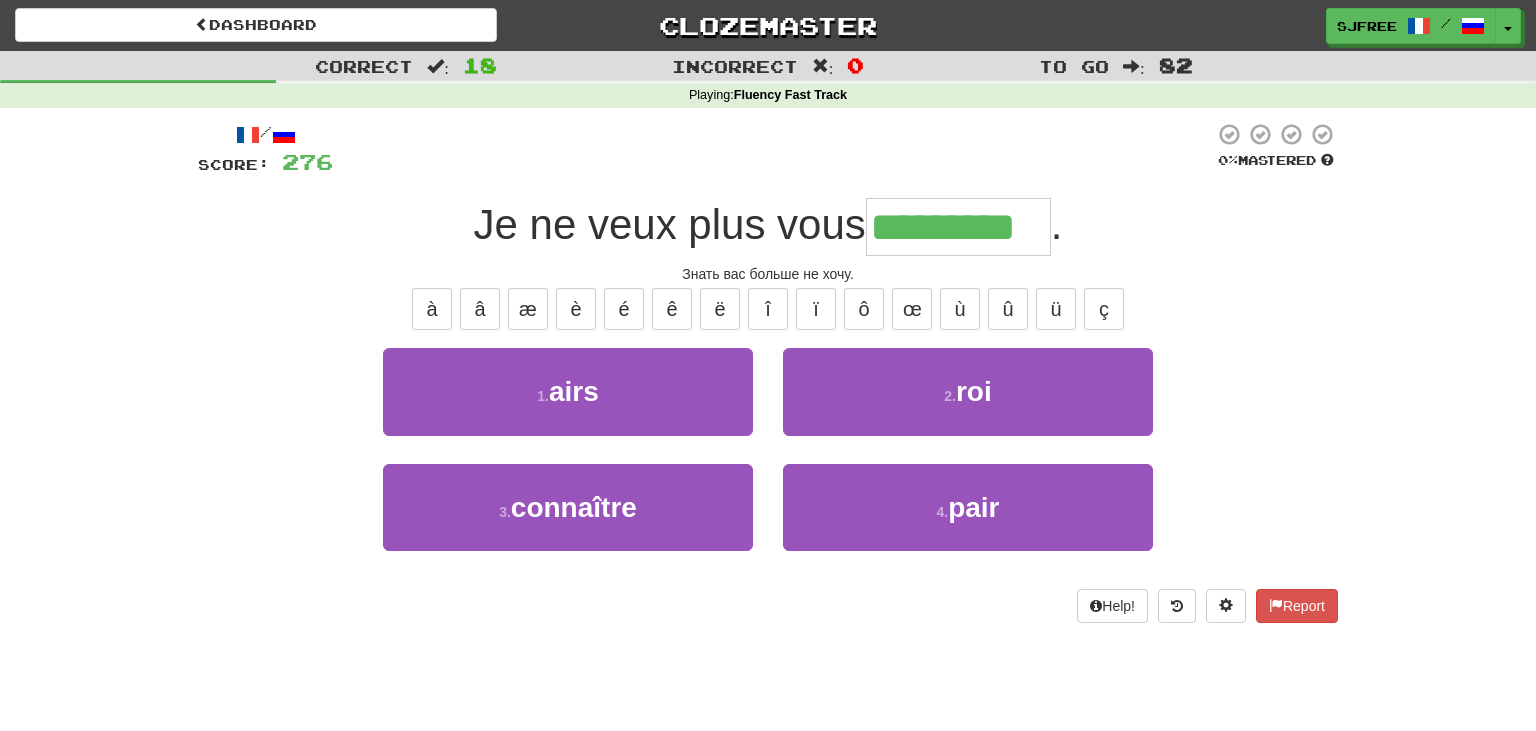 type on "*********" 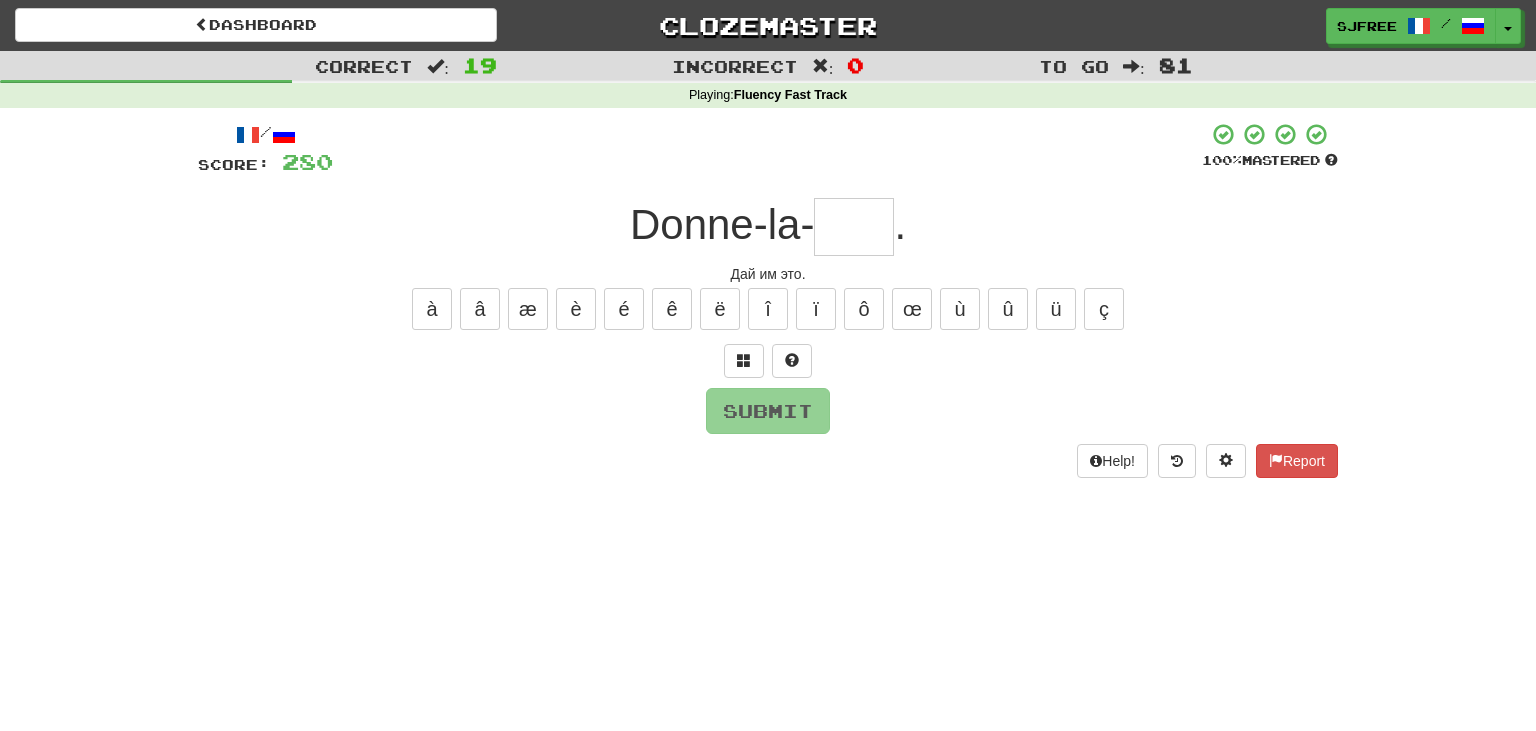 type on "*" 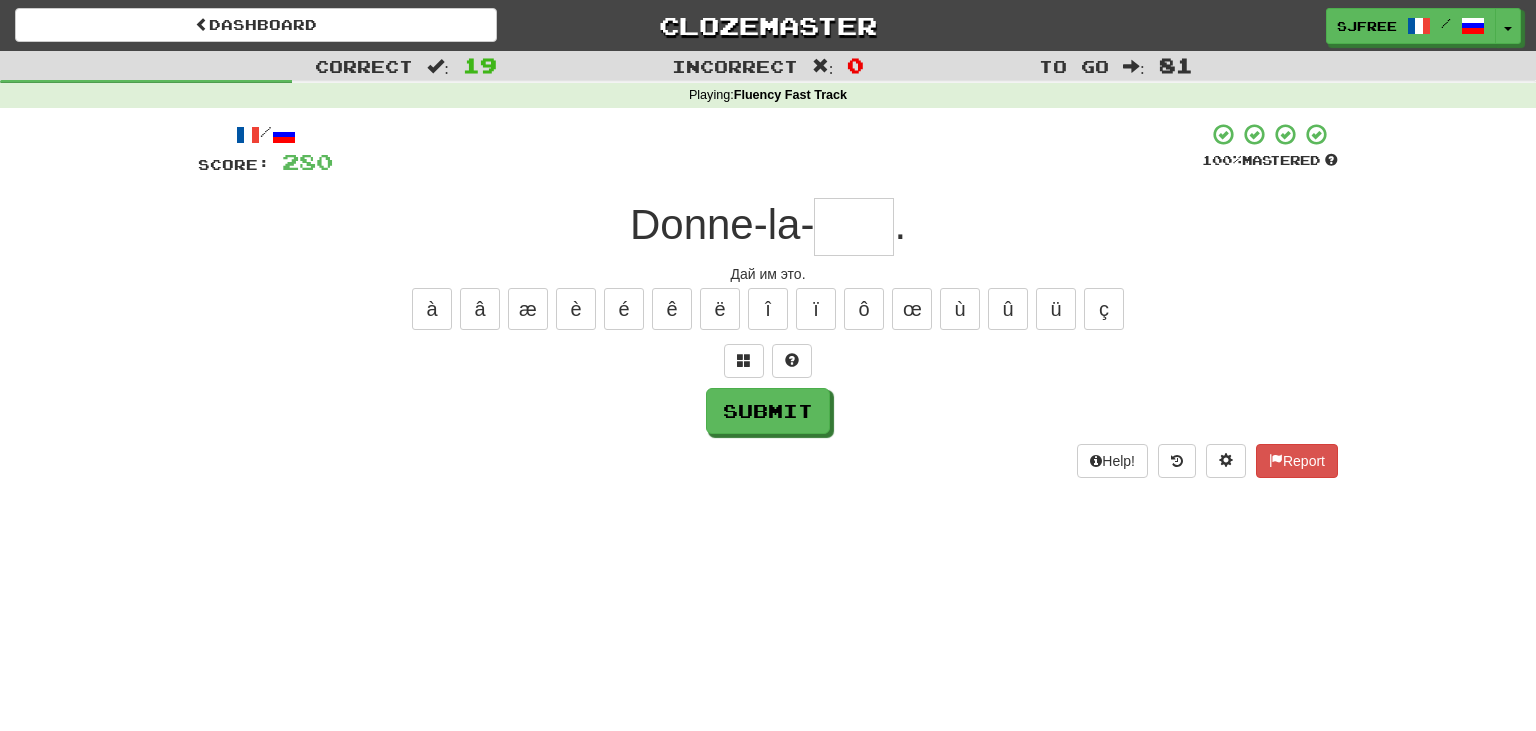 type on "*" 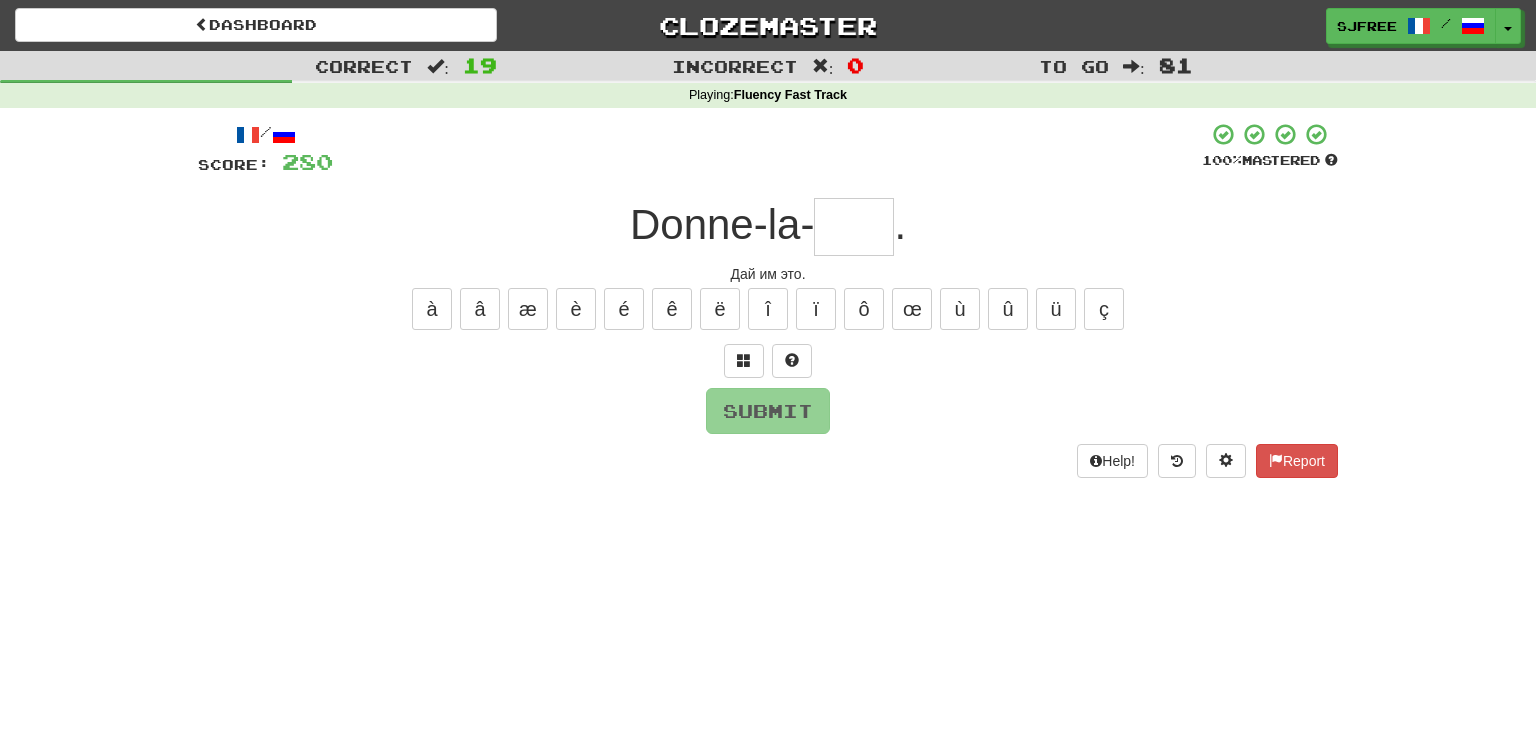 type on "*" 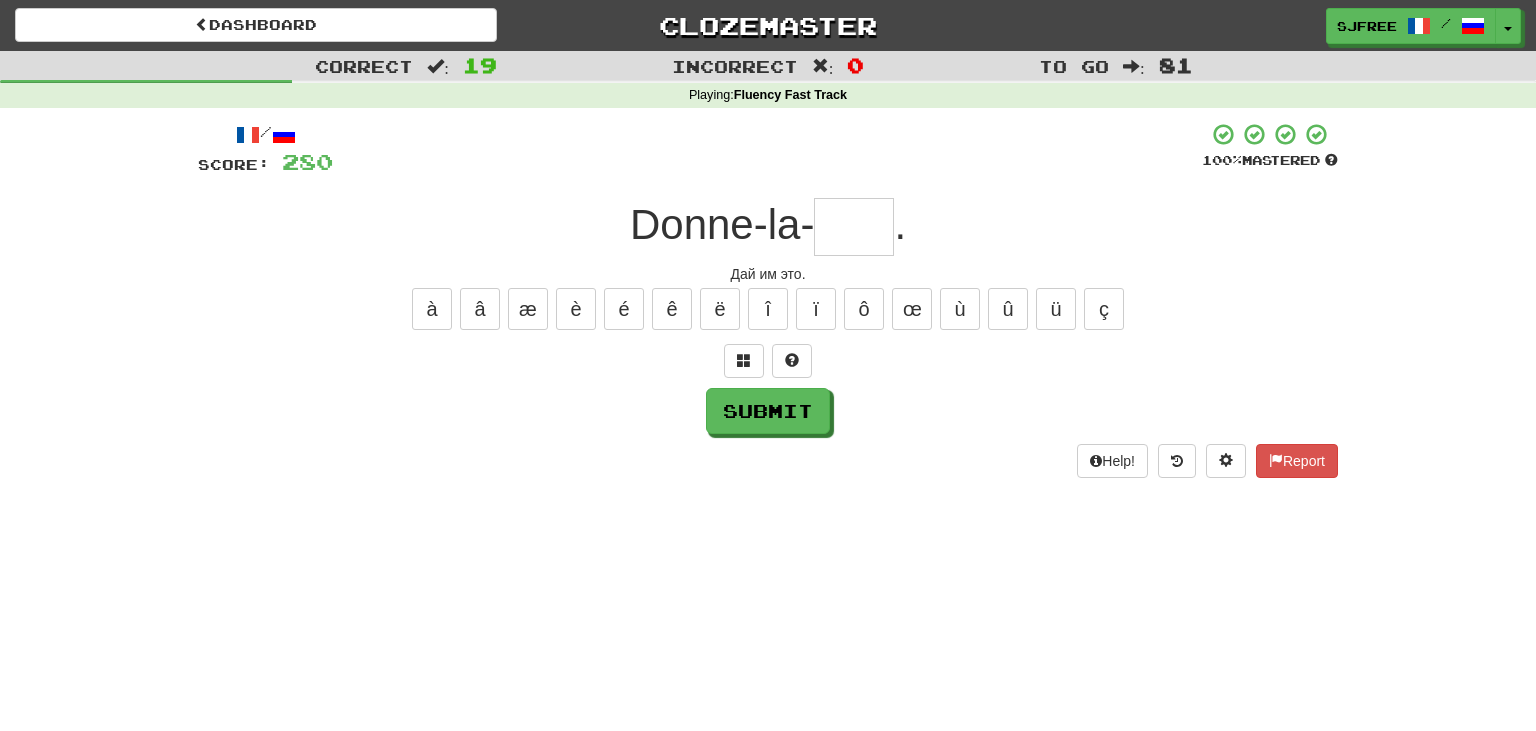 type on "*" 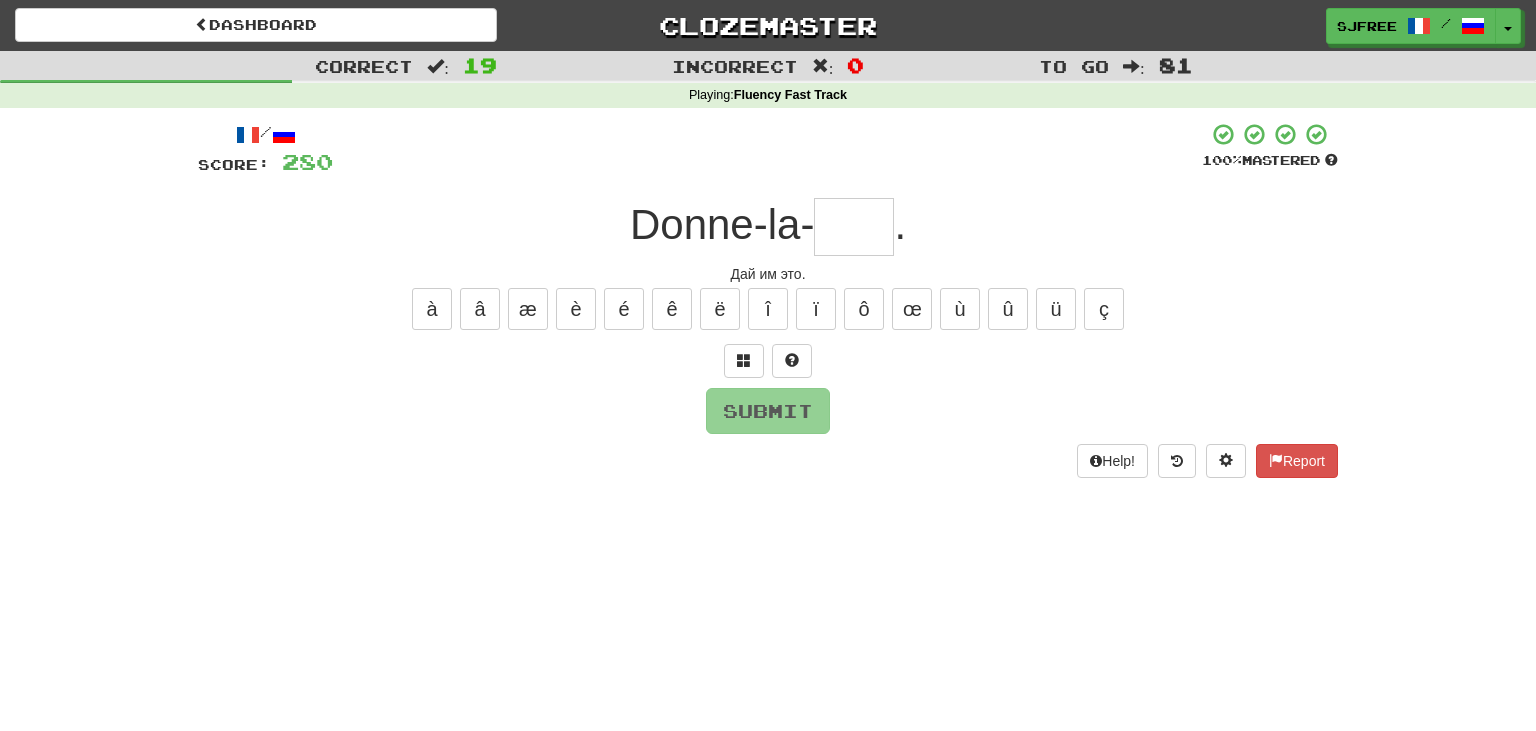 type on "*" 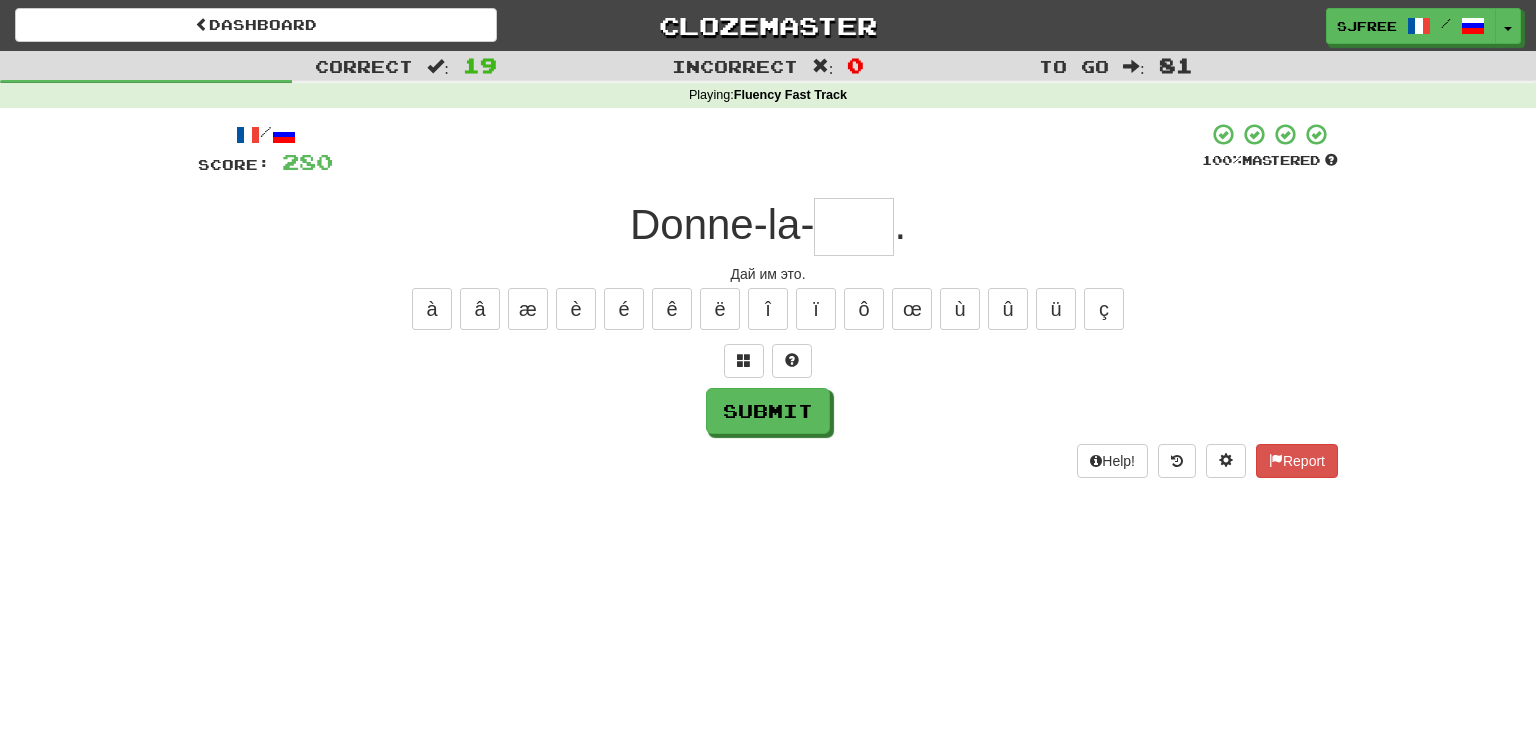 type on "*" 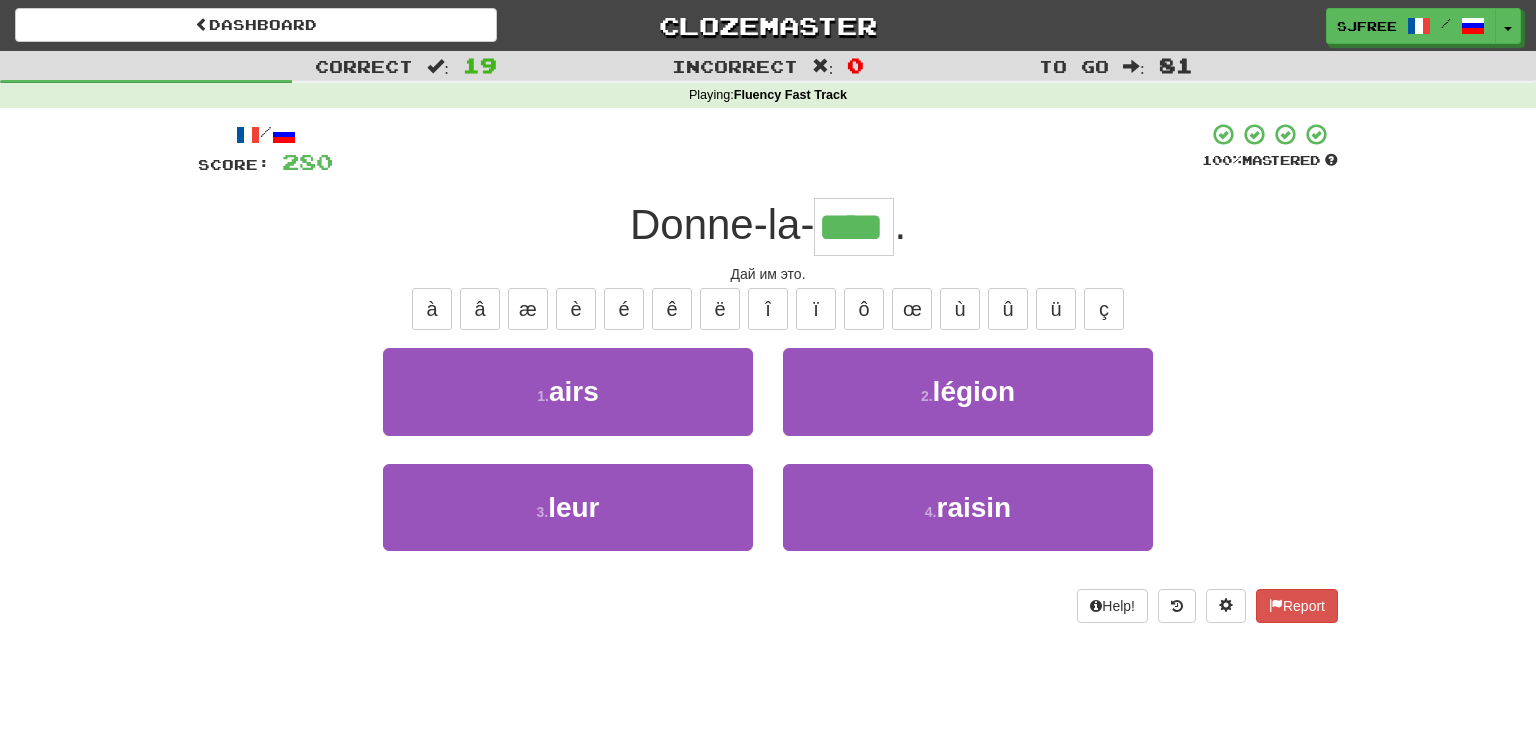 type on "****" 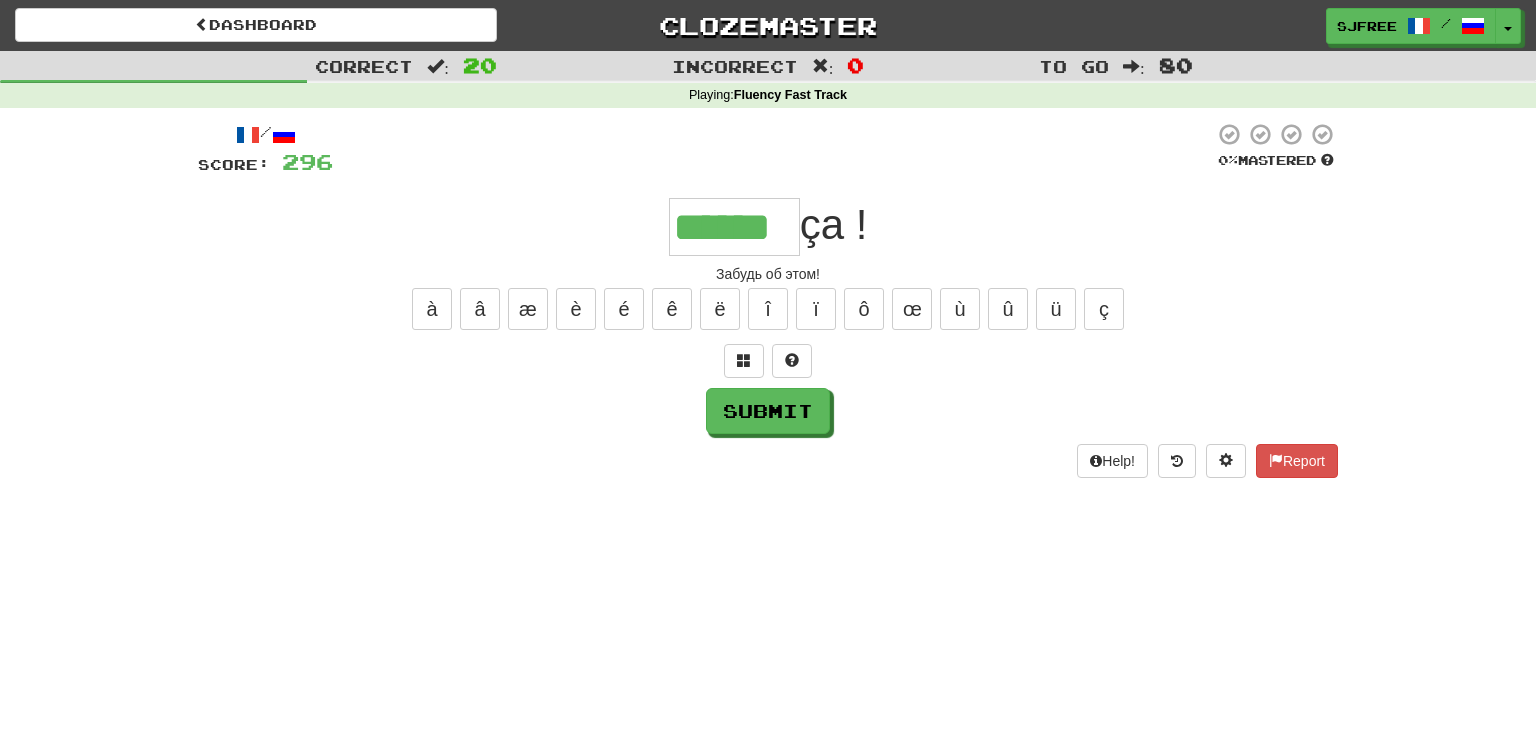 type on "******" 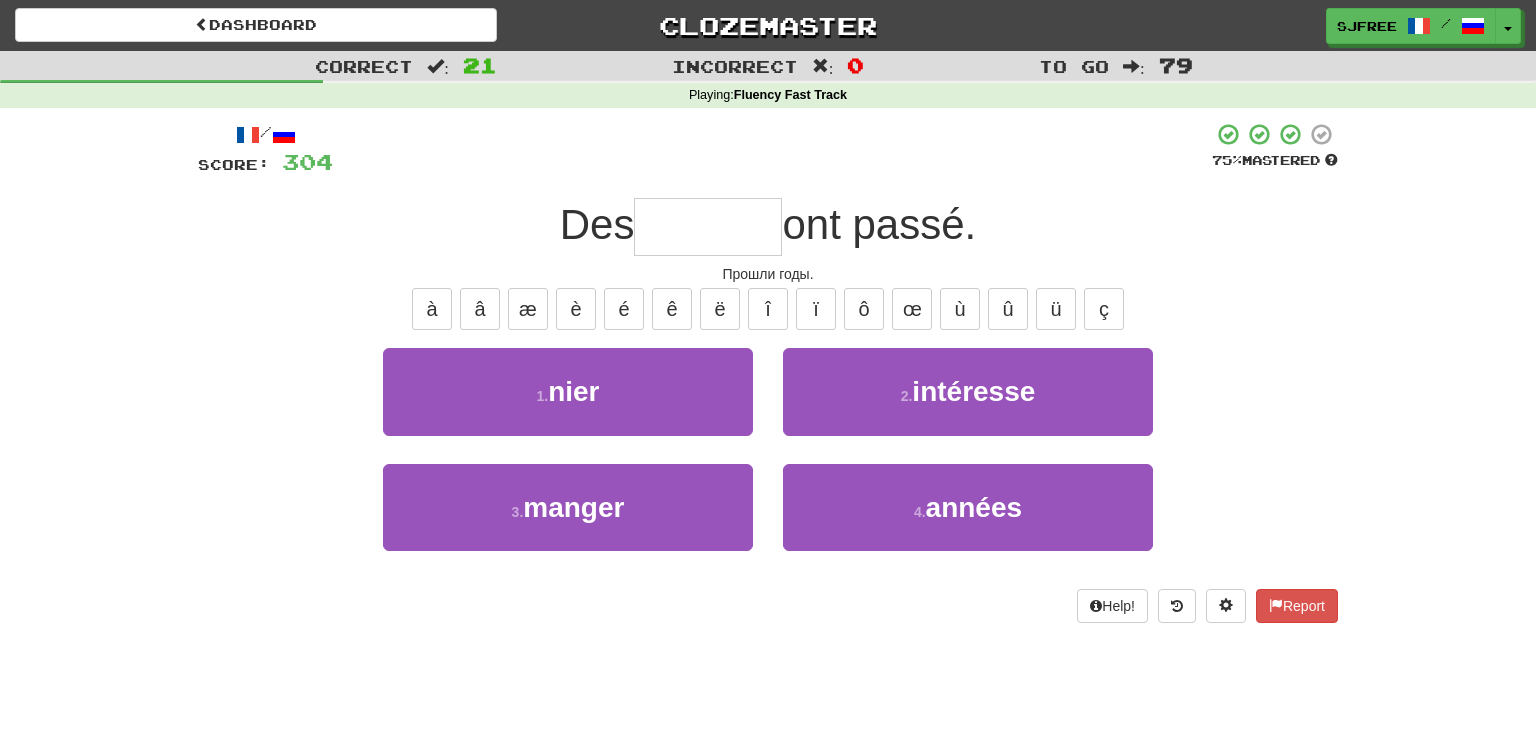 type on "*" 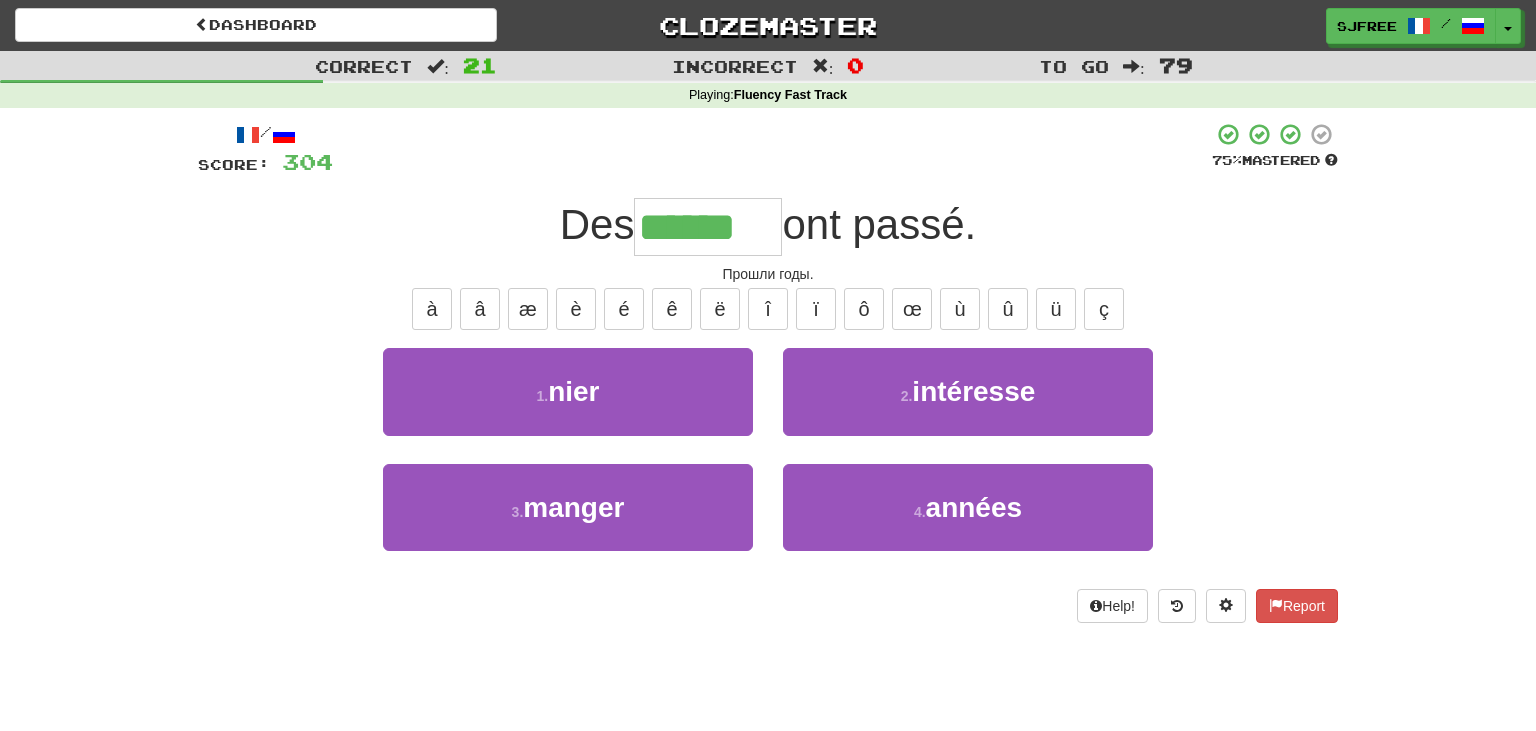 type on "******" 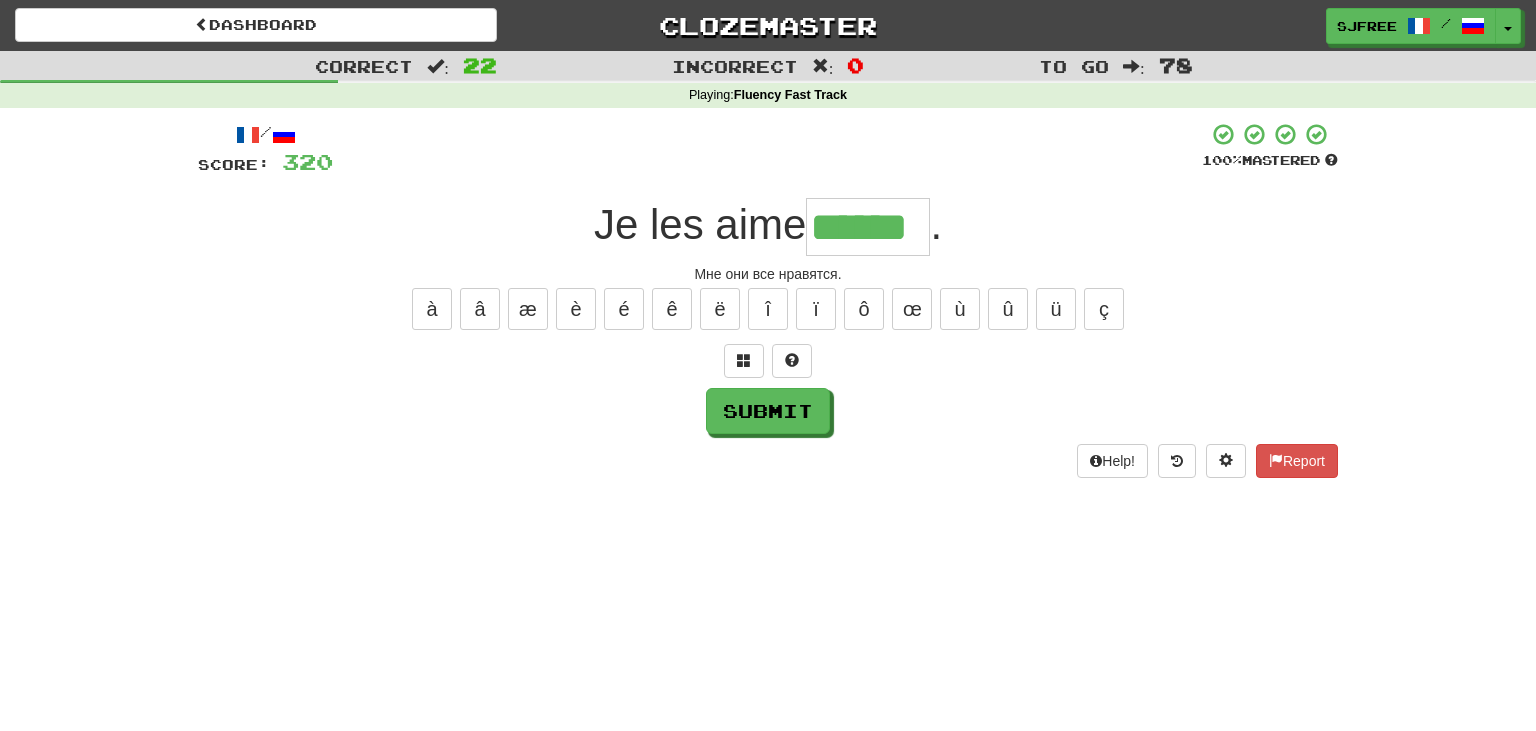 type on "******" 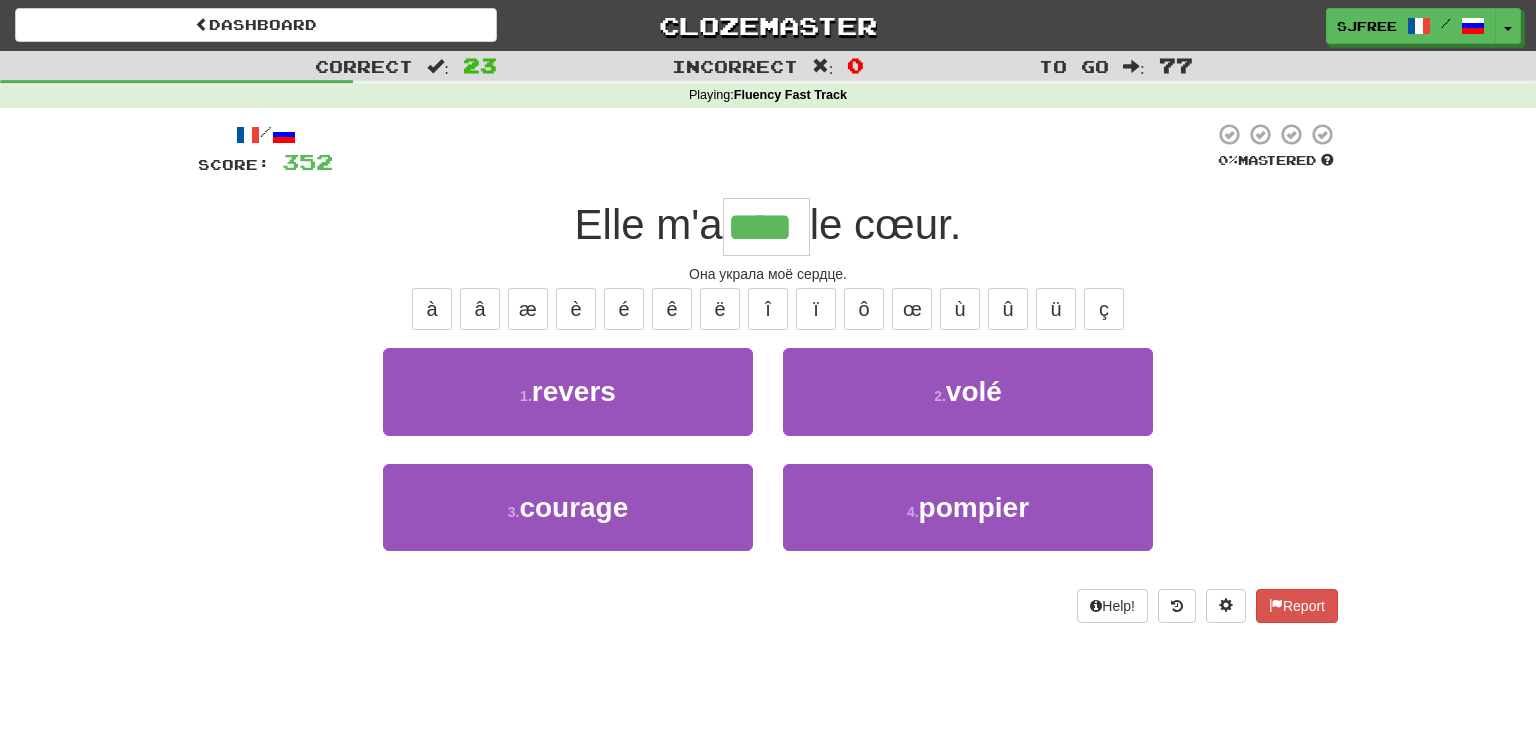 type on "****" 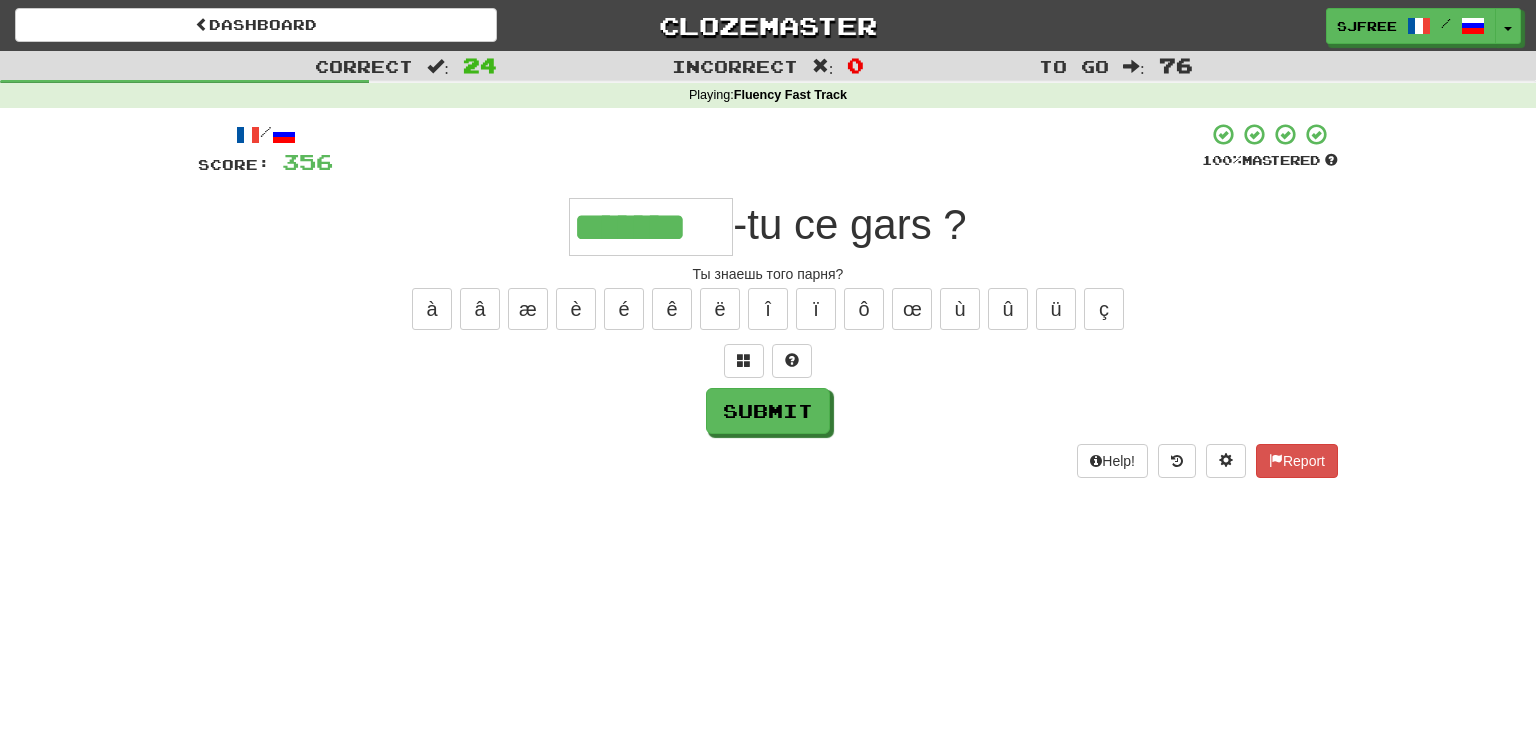 type on "*******" 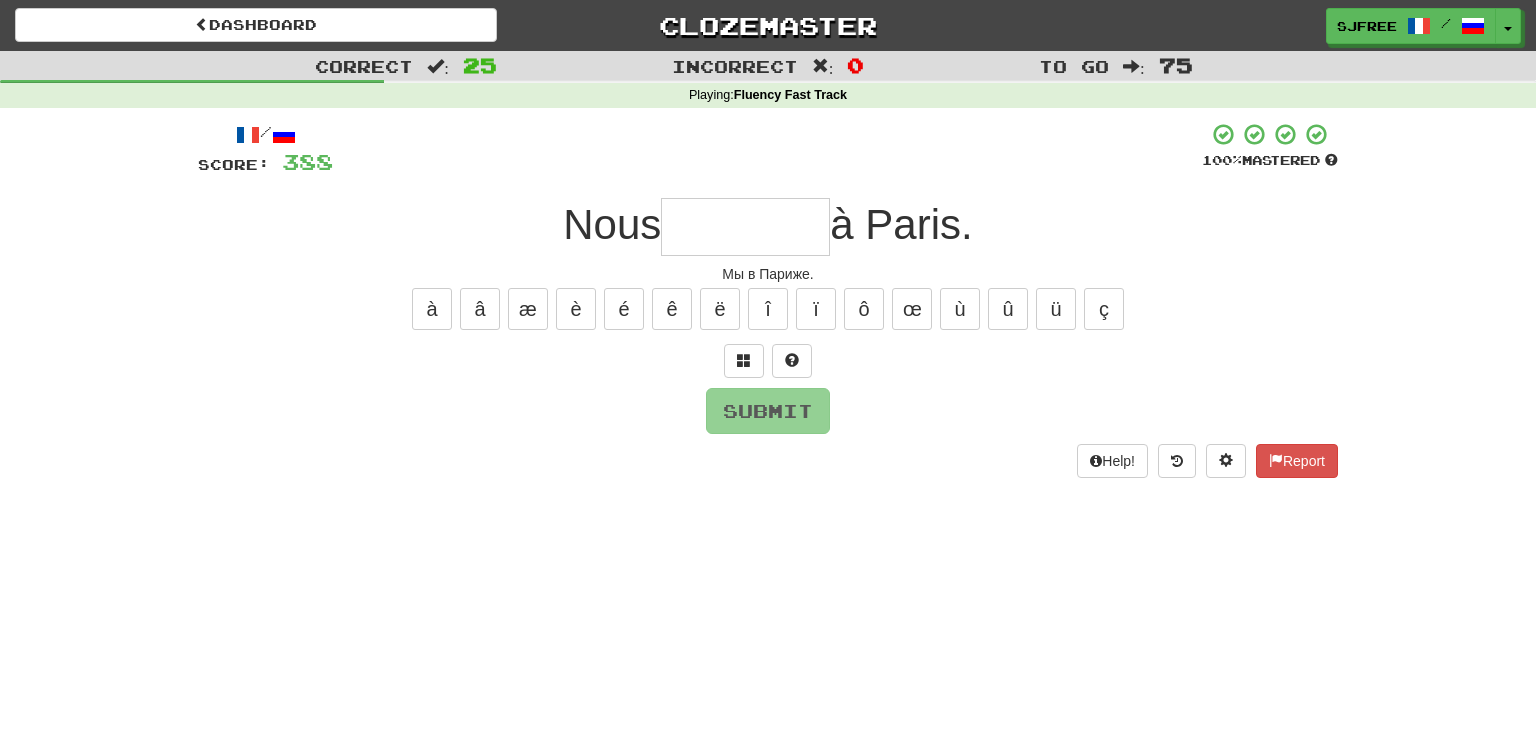 type on "*" 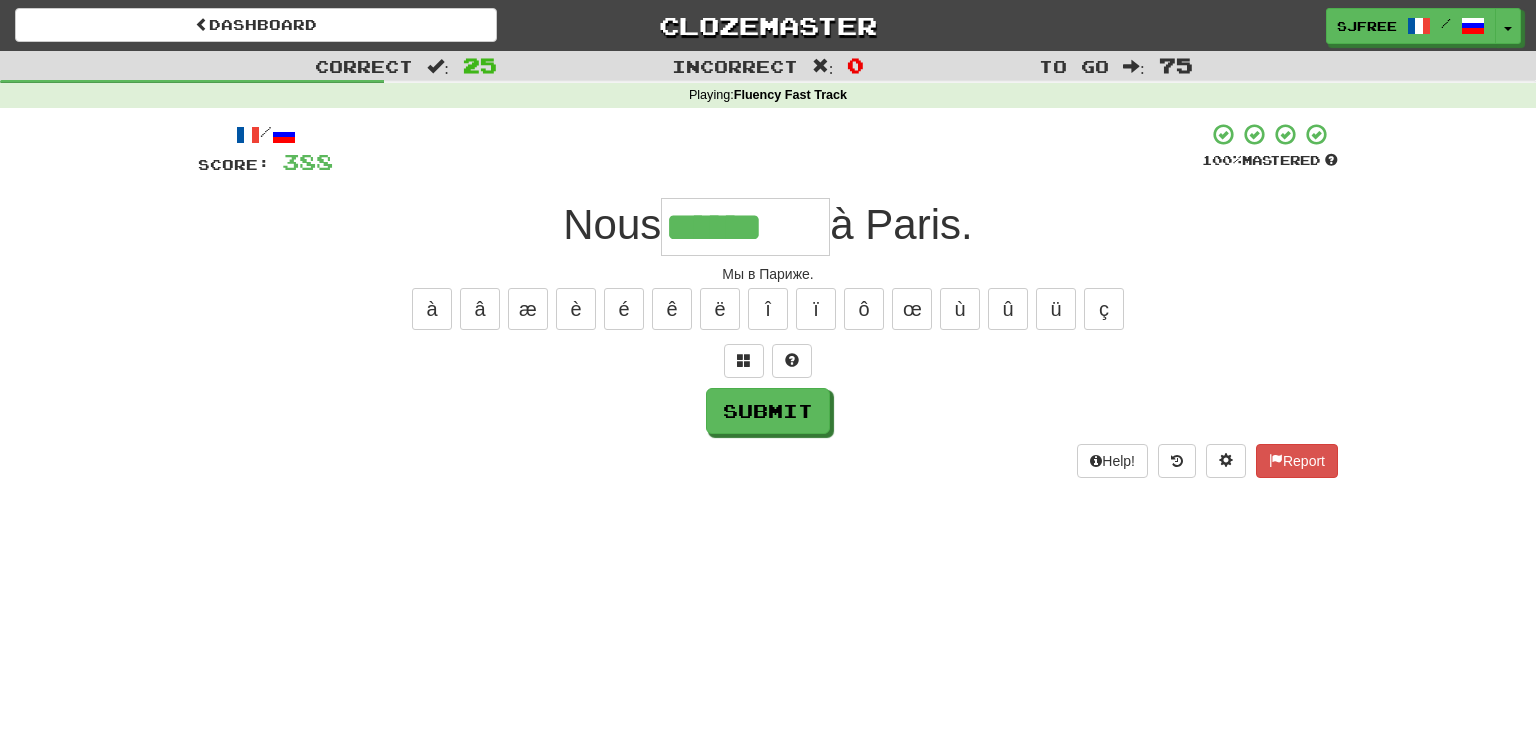 type on "******" 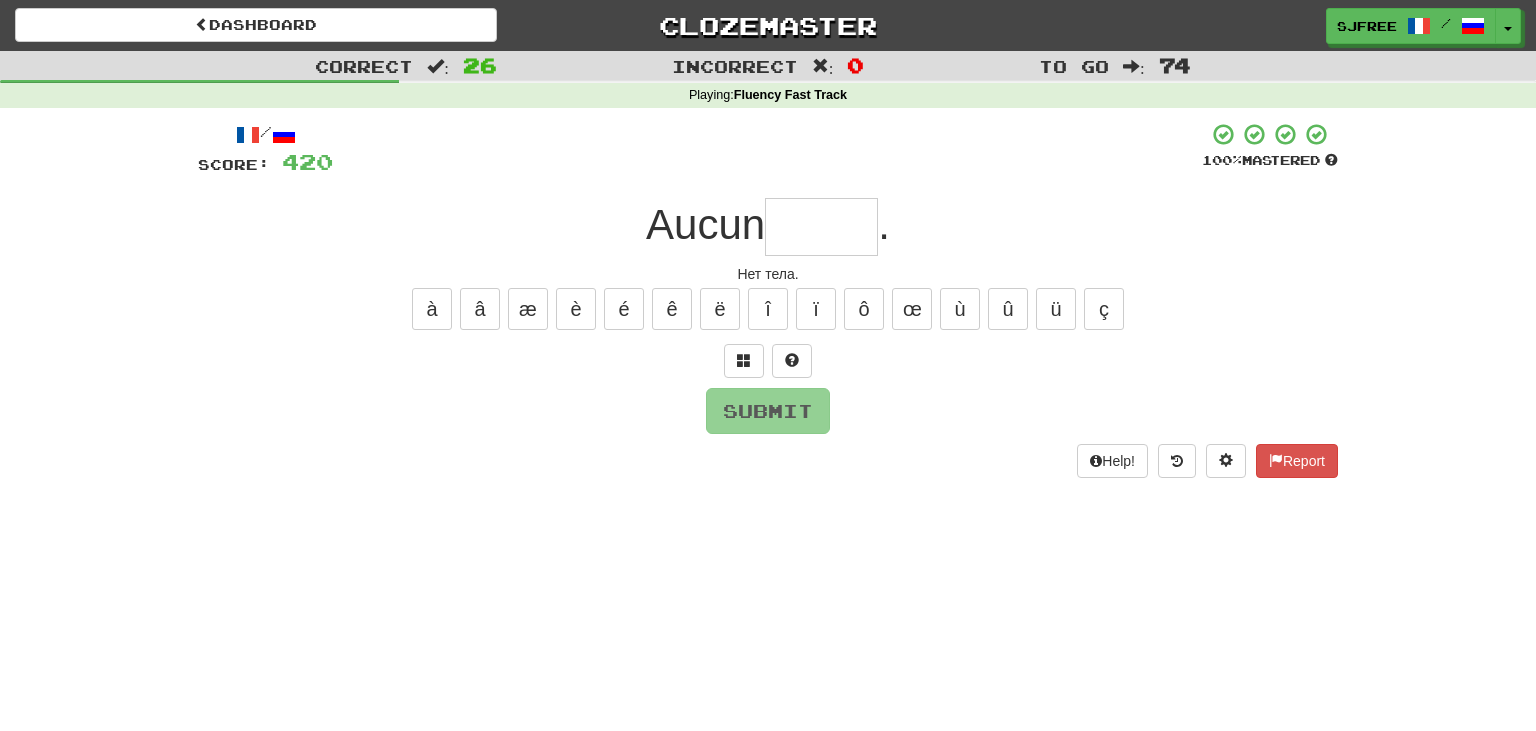 click on "Aucun  ." at bounding box center [768, 227] 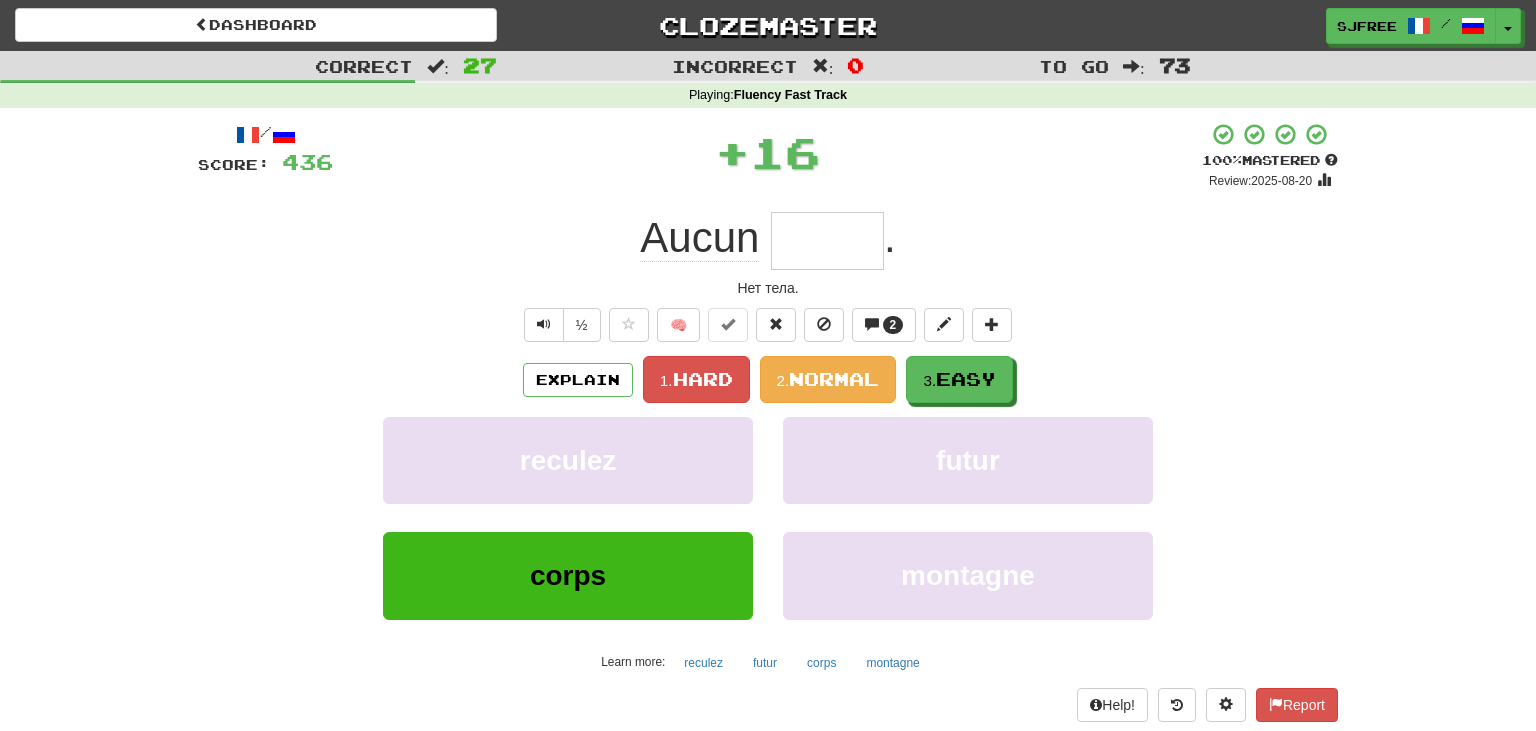 type on "*****" 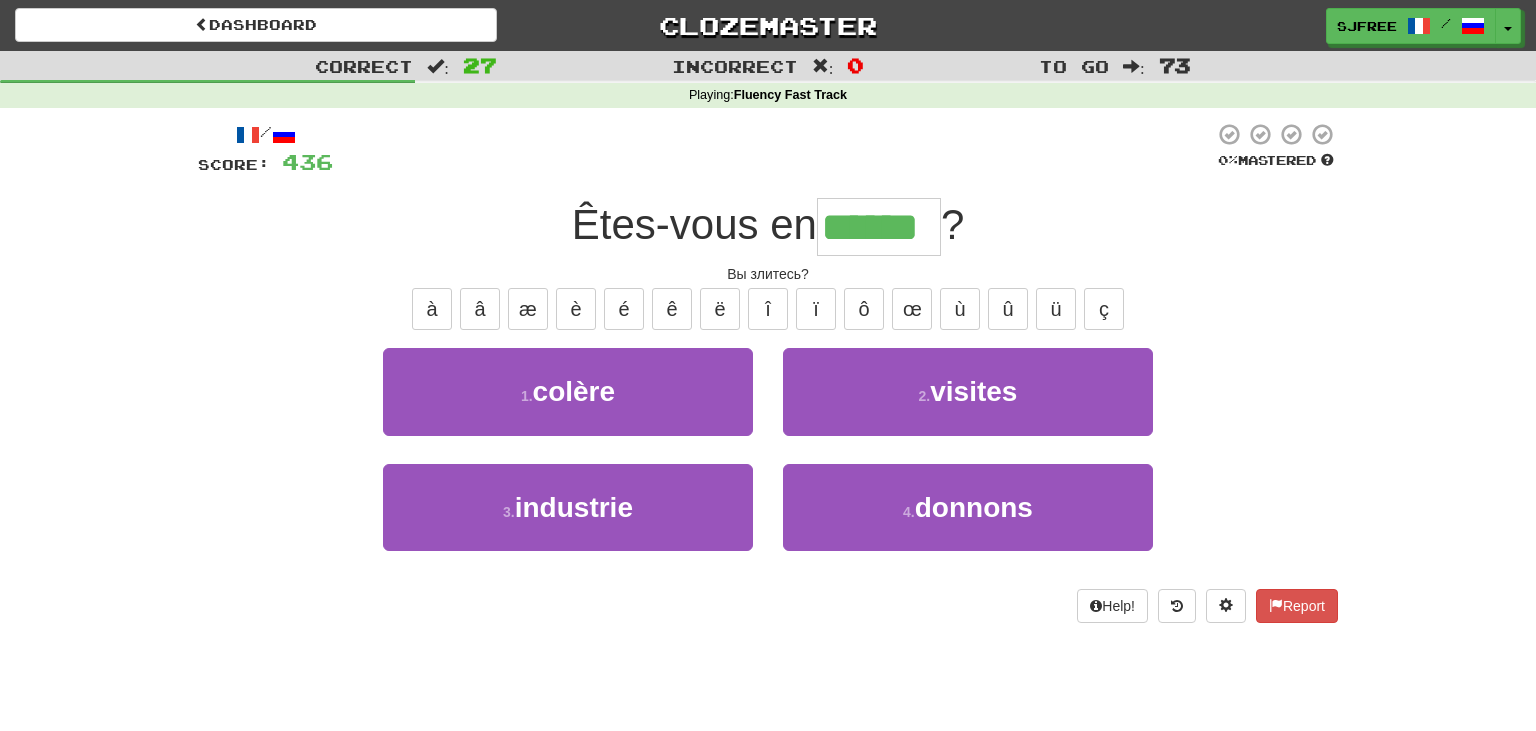 type on "******" 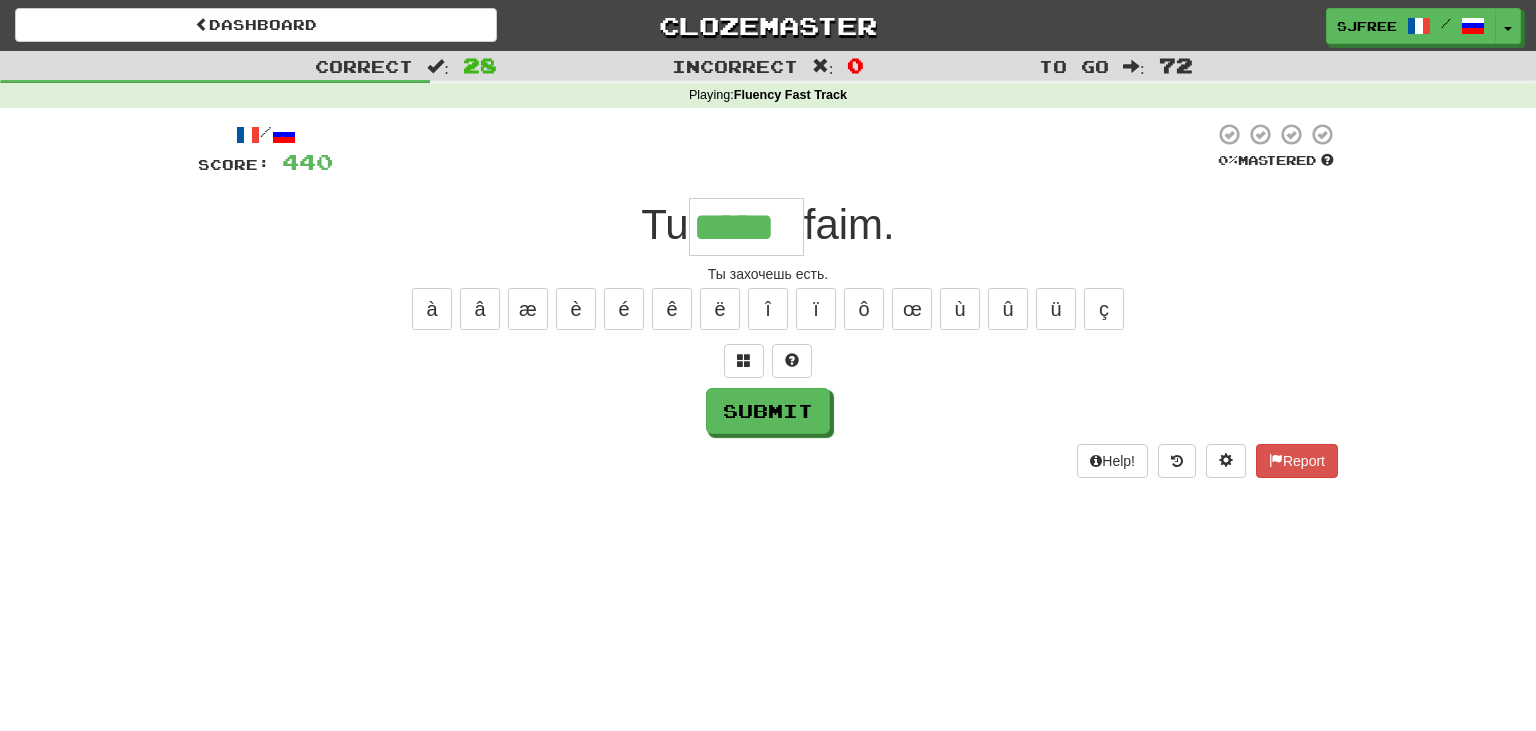 type on "*****" 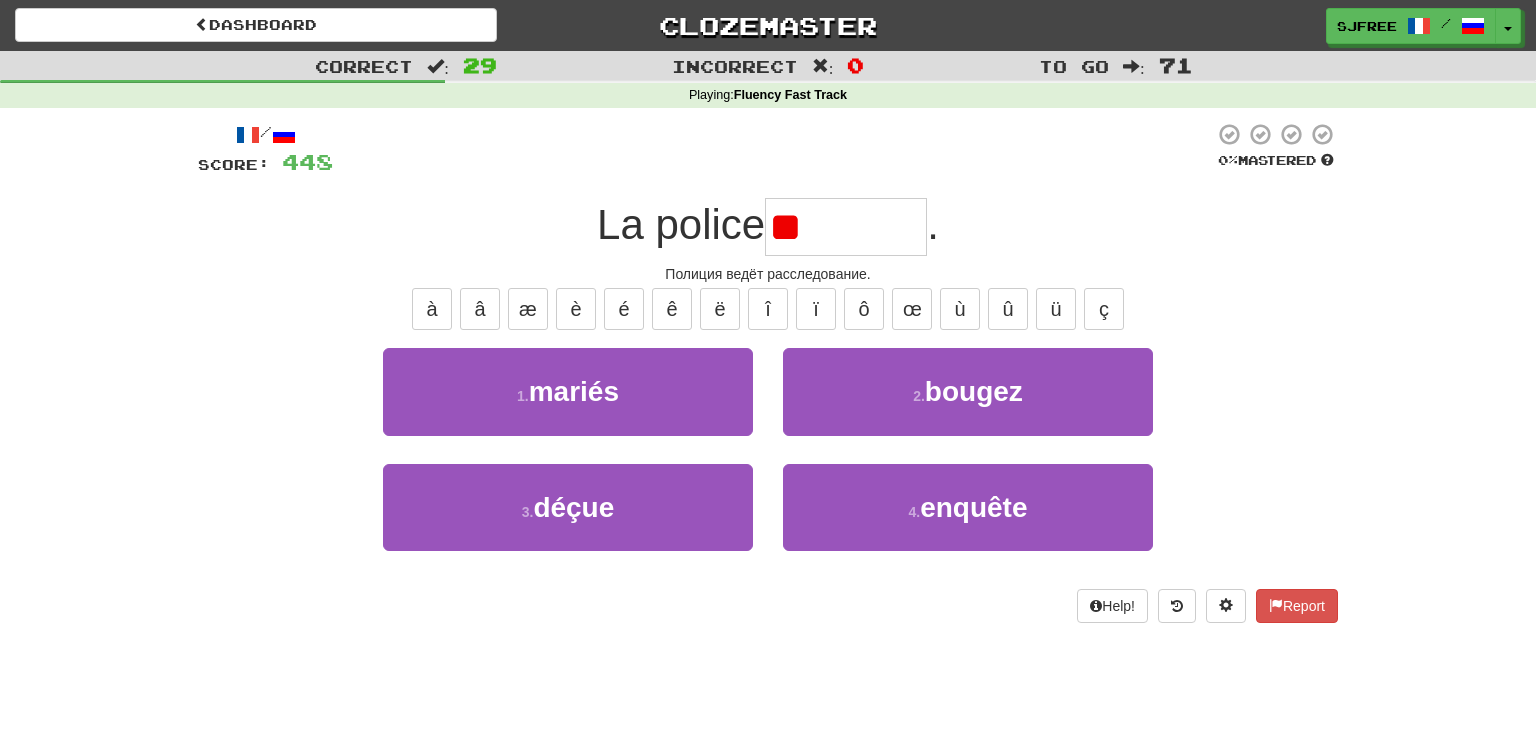 type on "*" 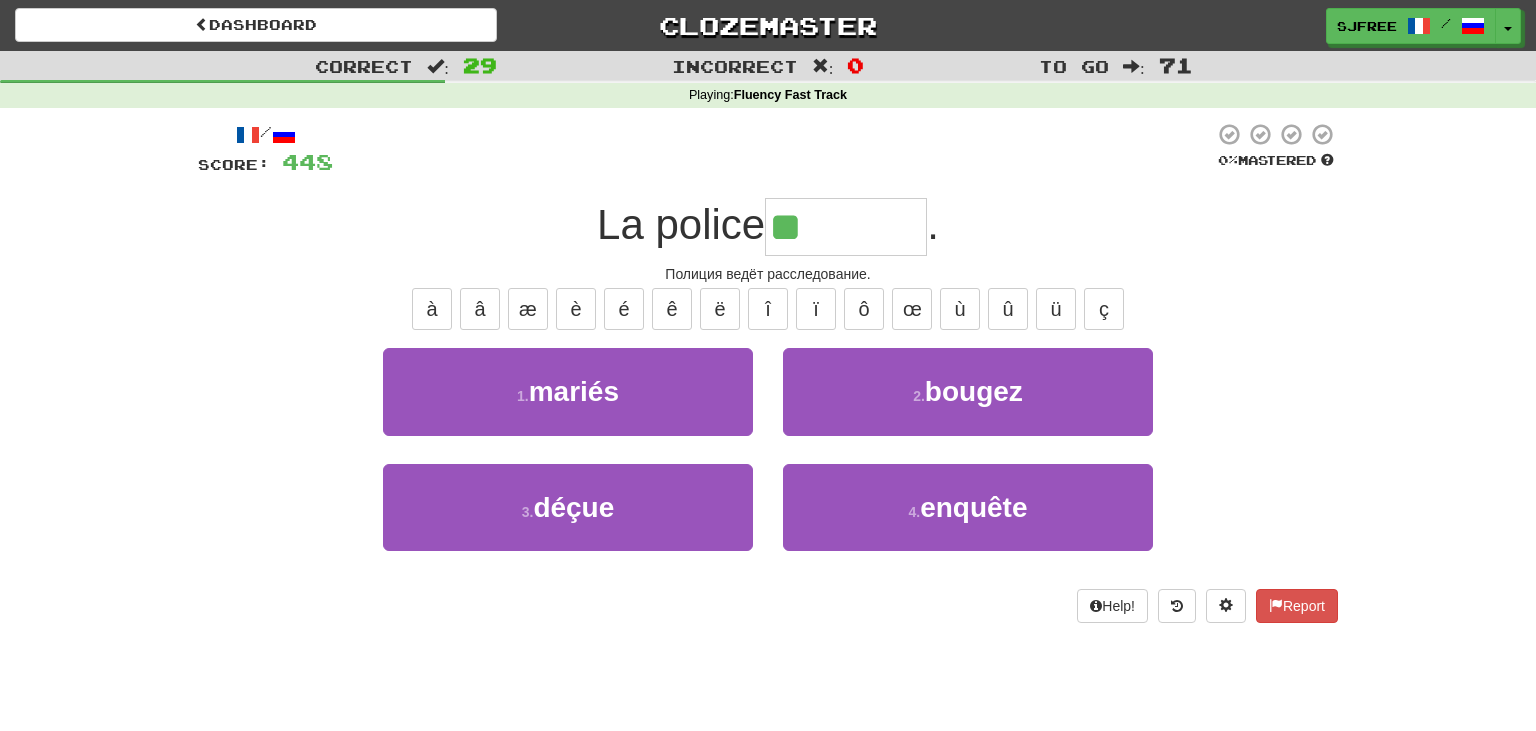 type on "*******" 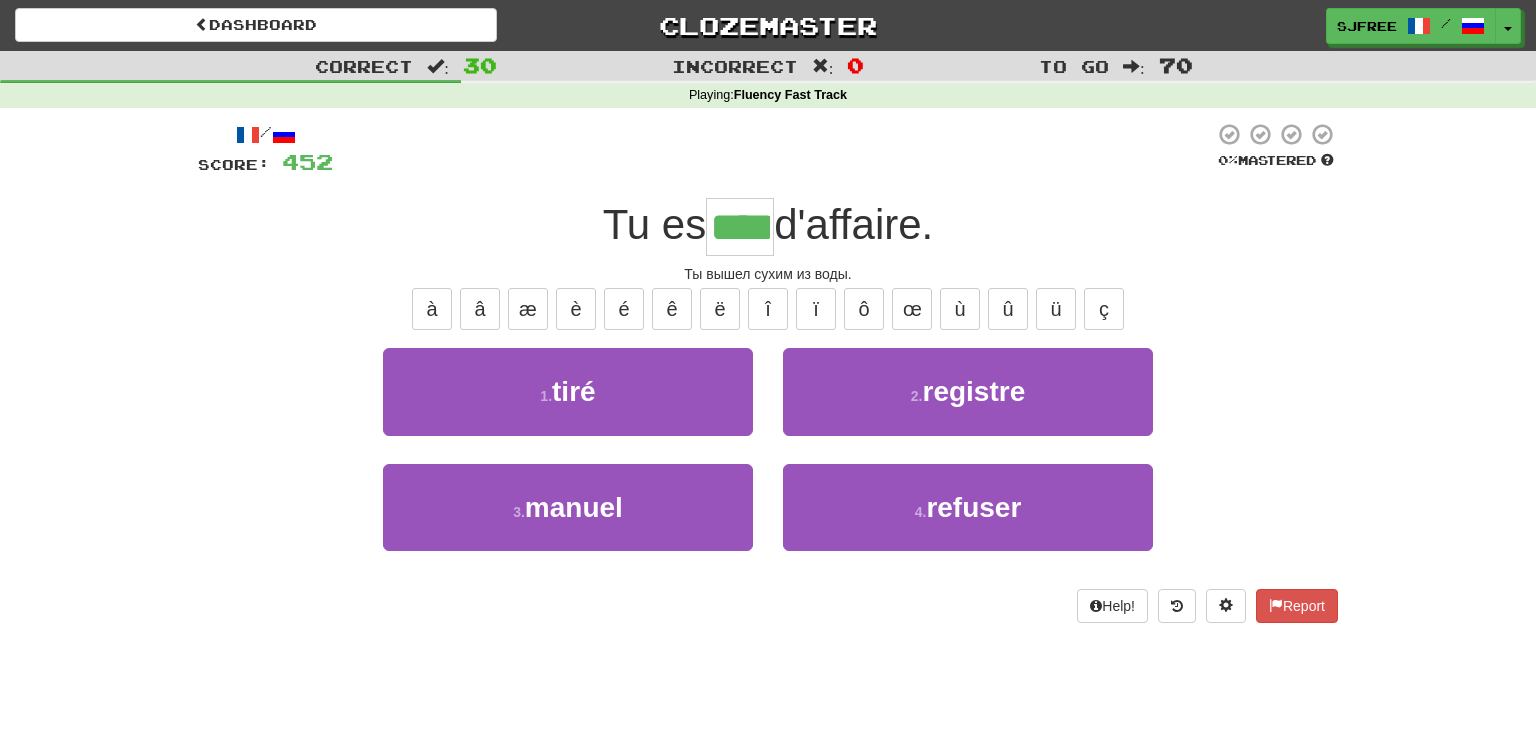type on "****" 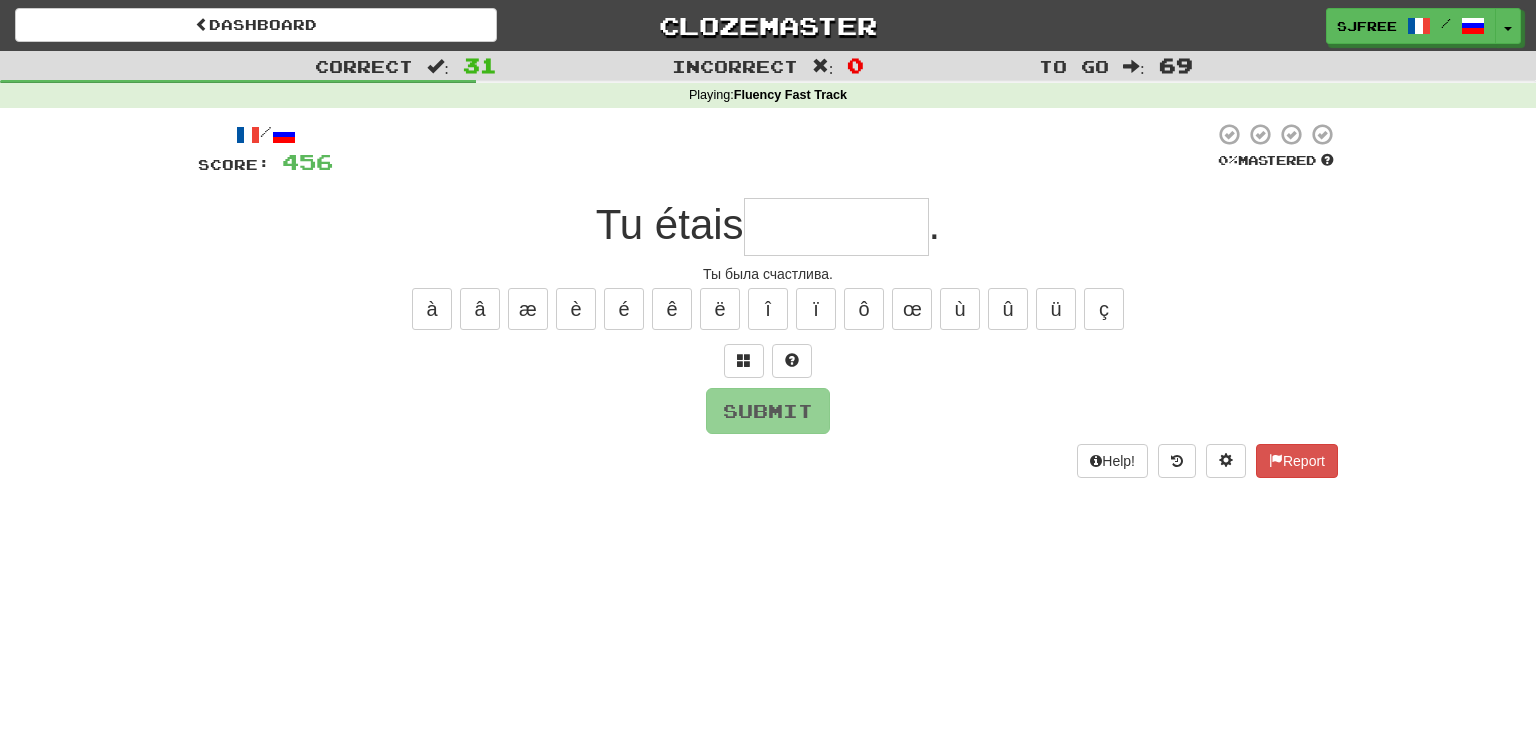 type on "*" 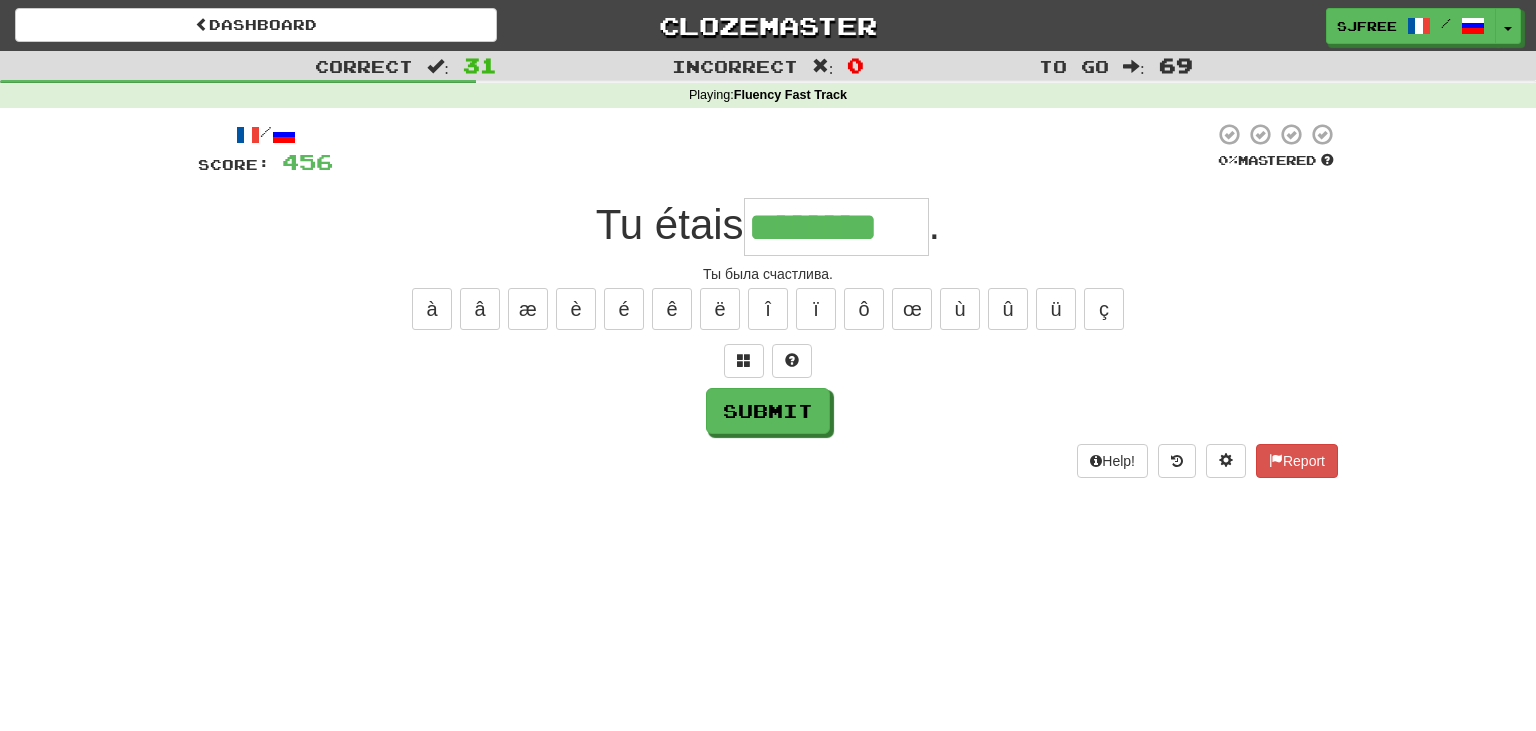 type on "********" 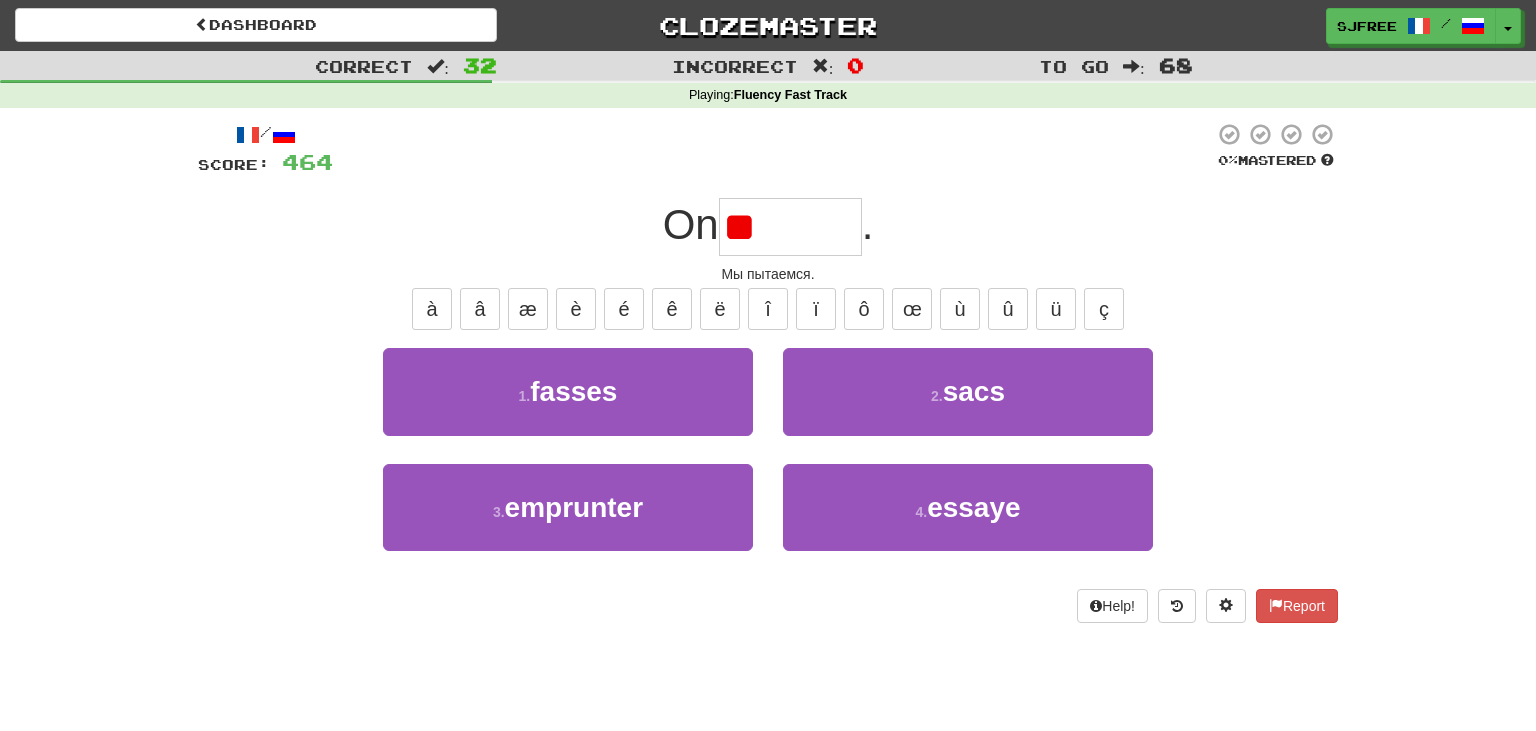 type on "*" 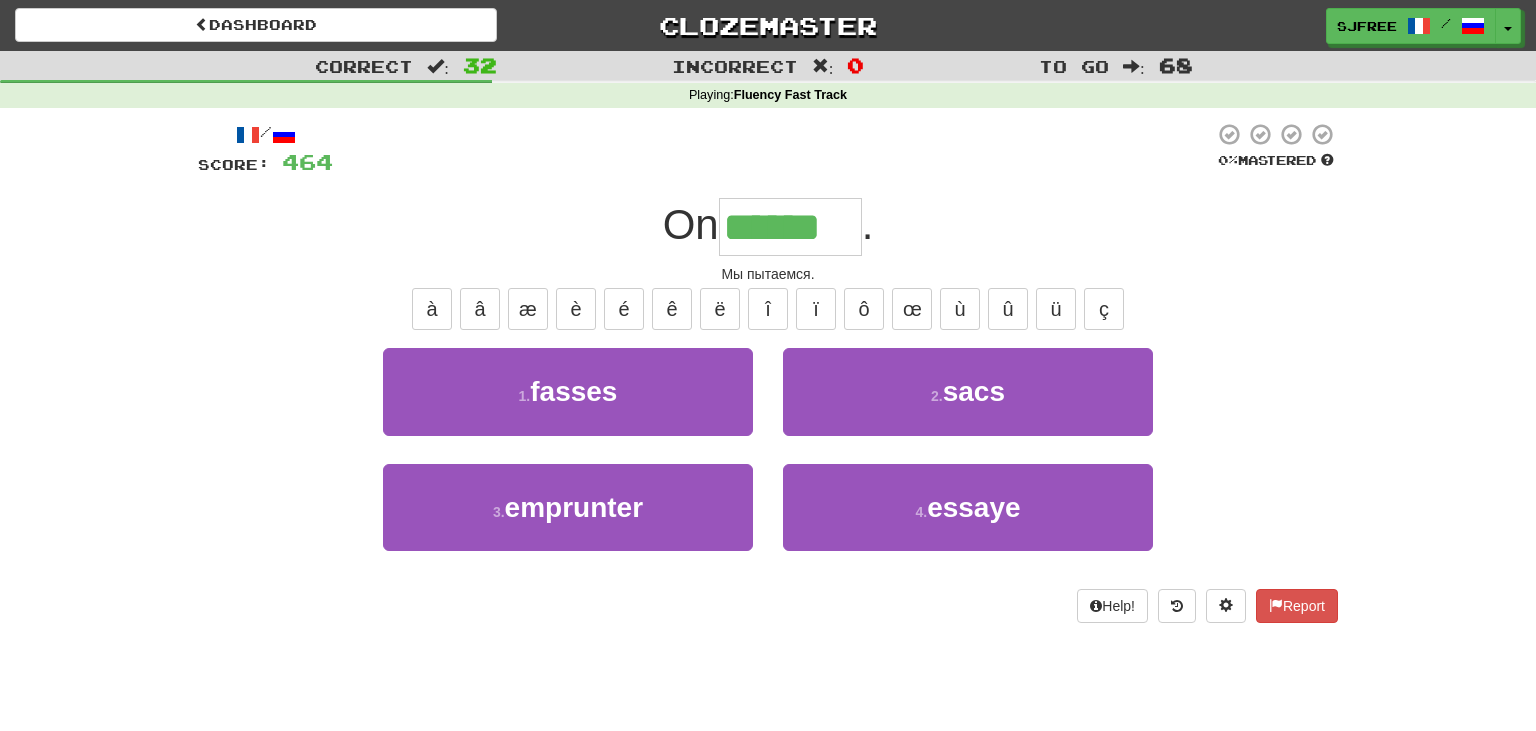 type on "******" 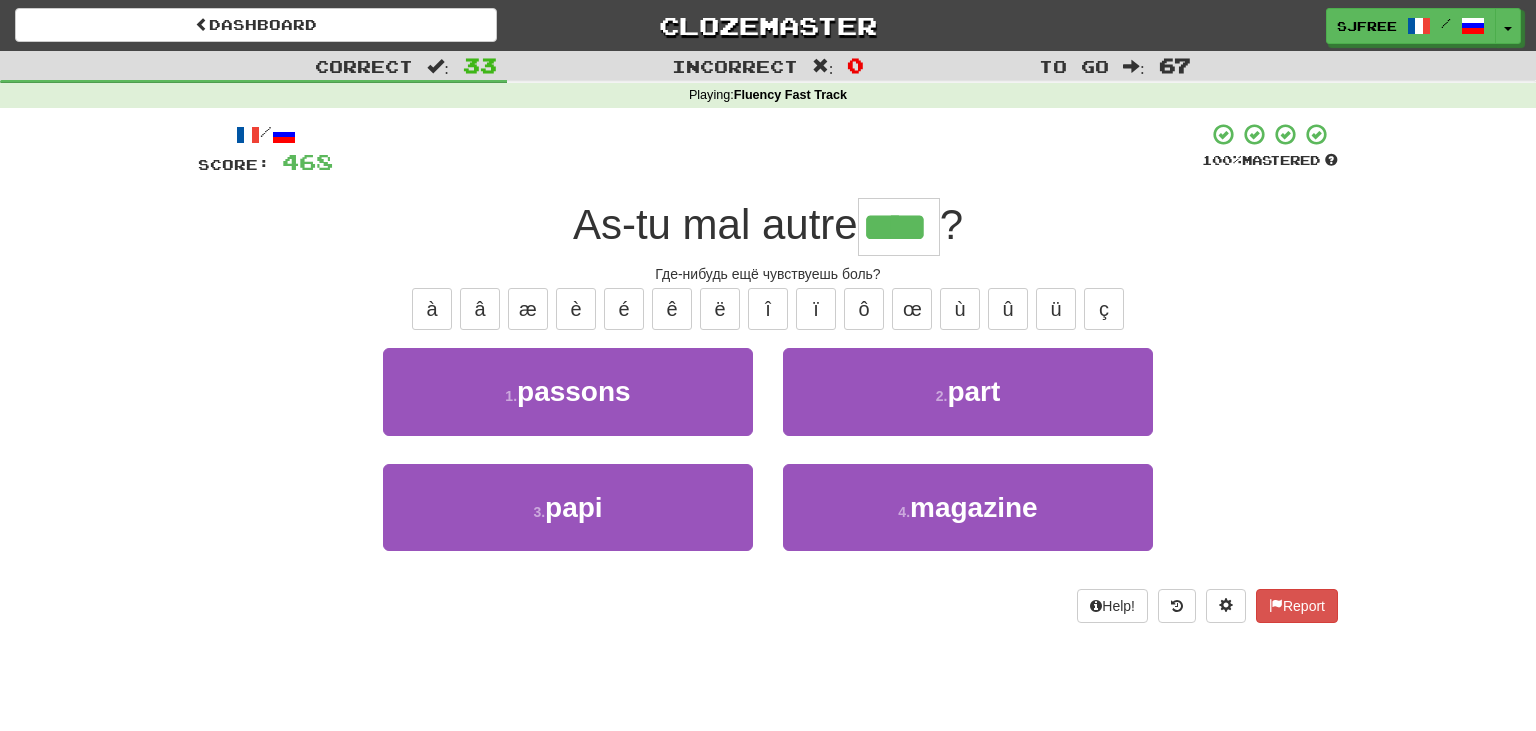 type on "****" 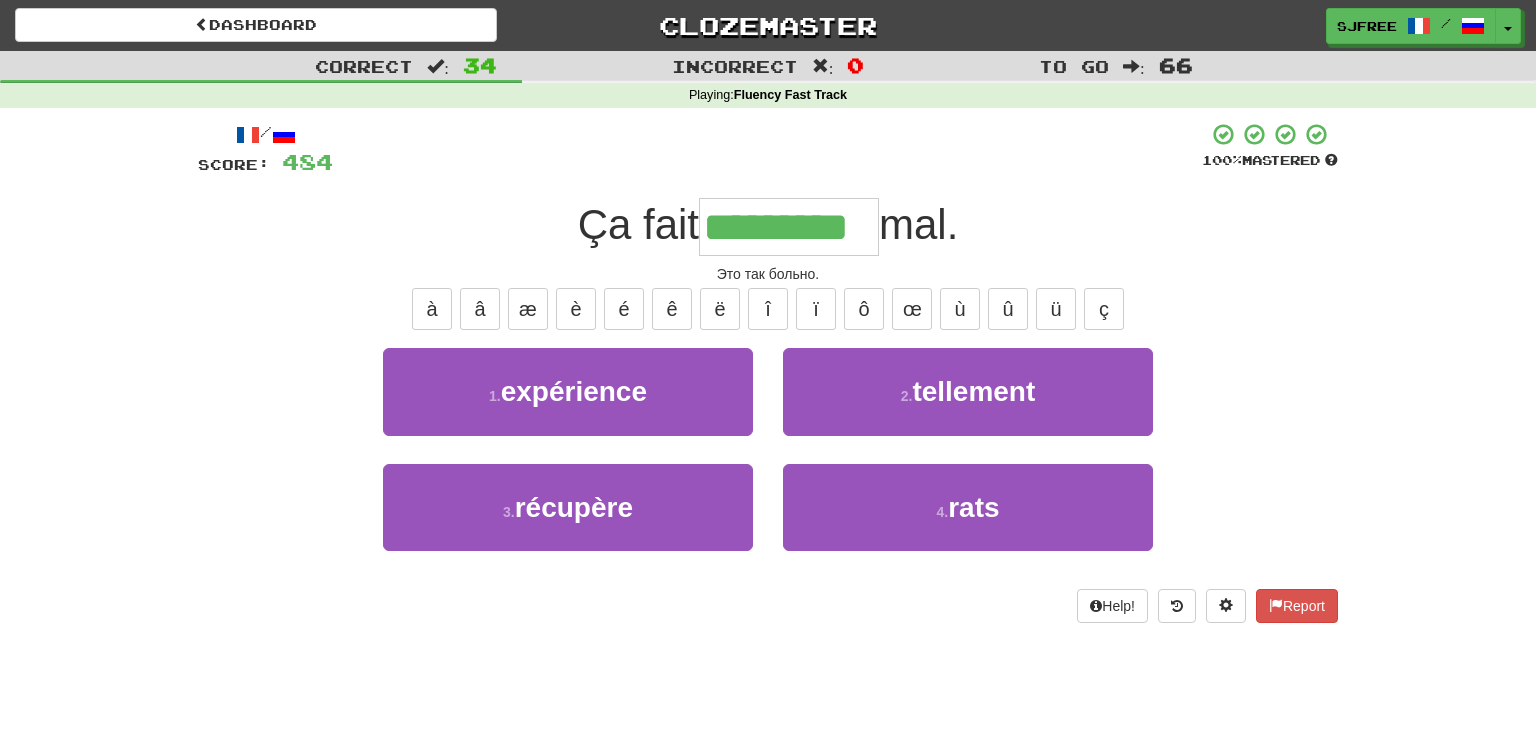 type on "*********" 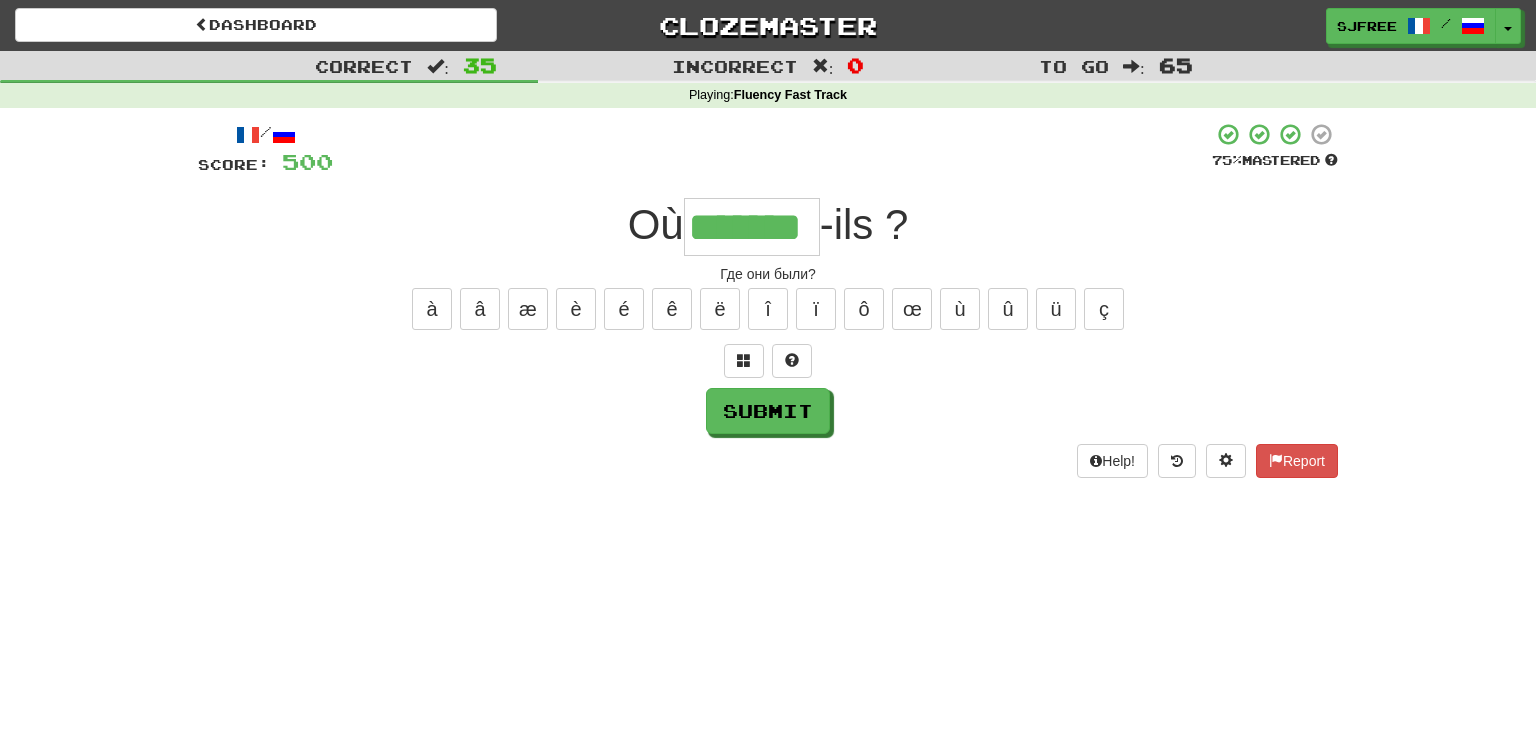 type on "*******" 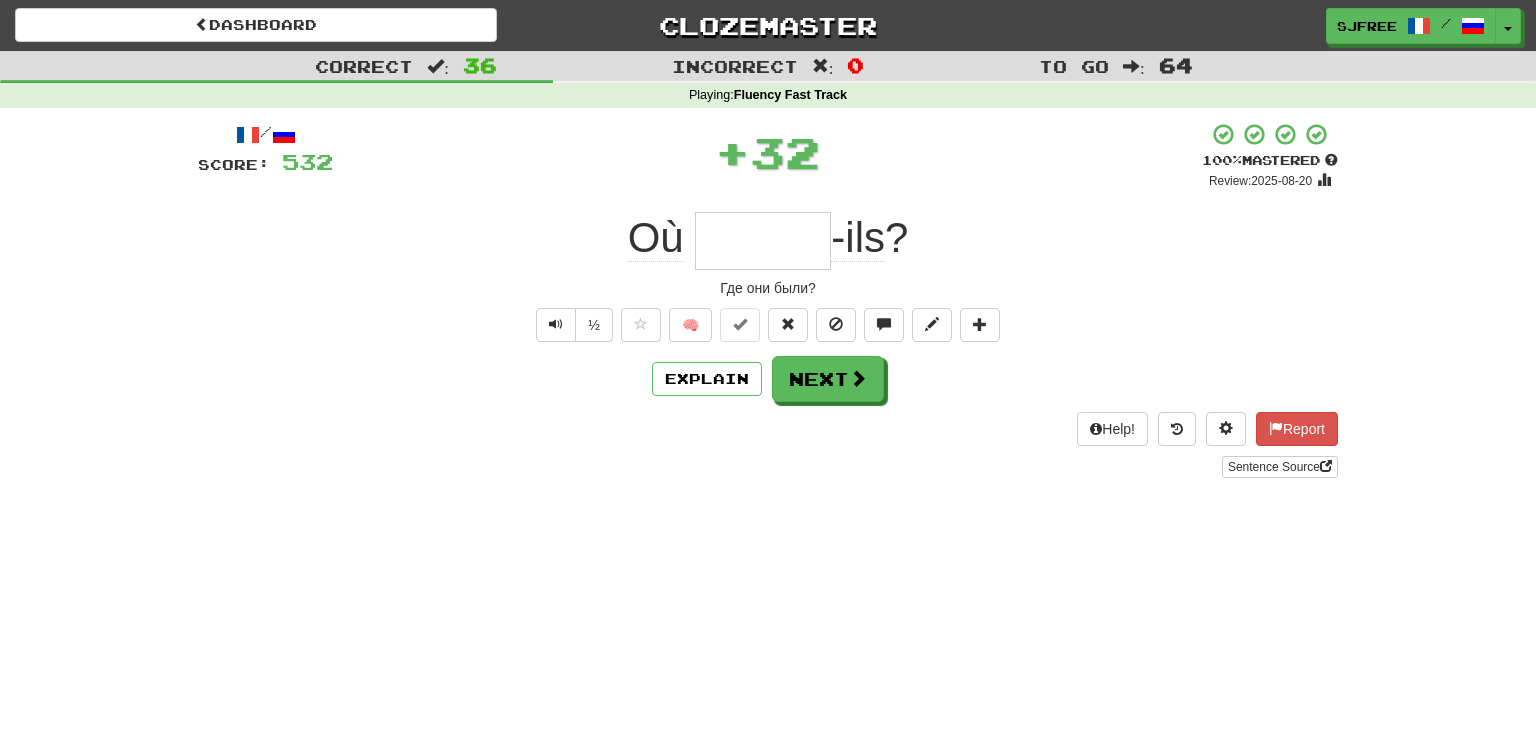 type on "*" 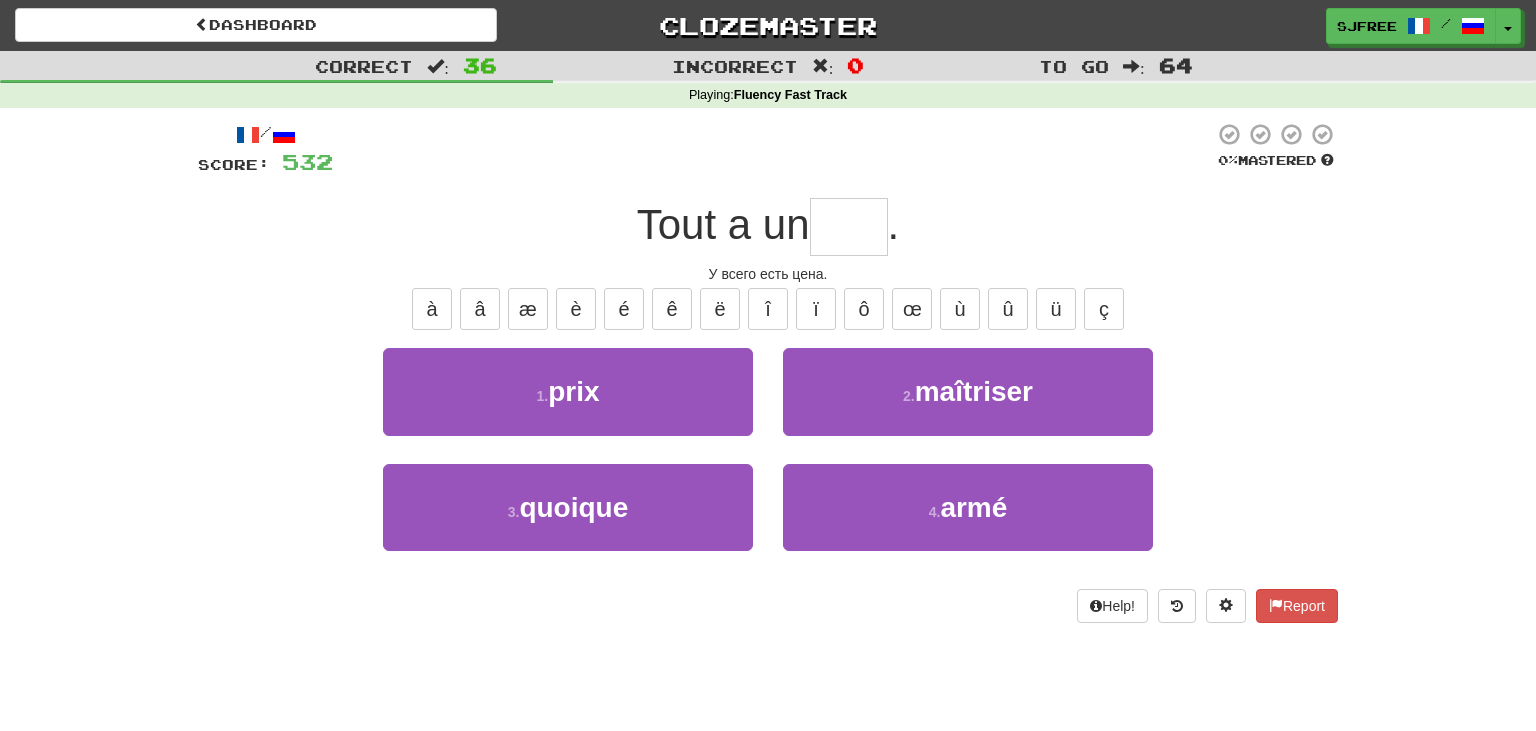 type on "*" 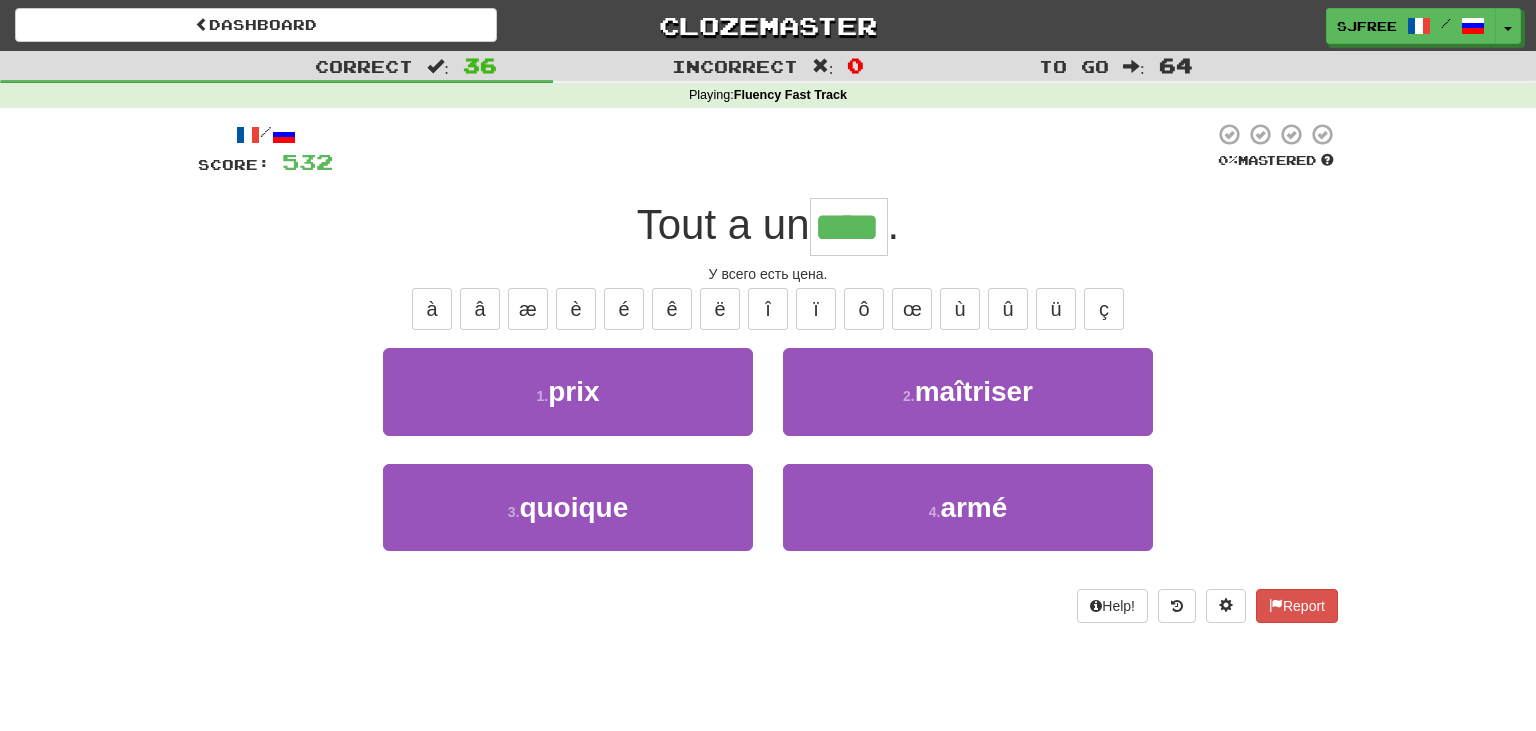 type on "****" 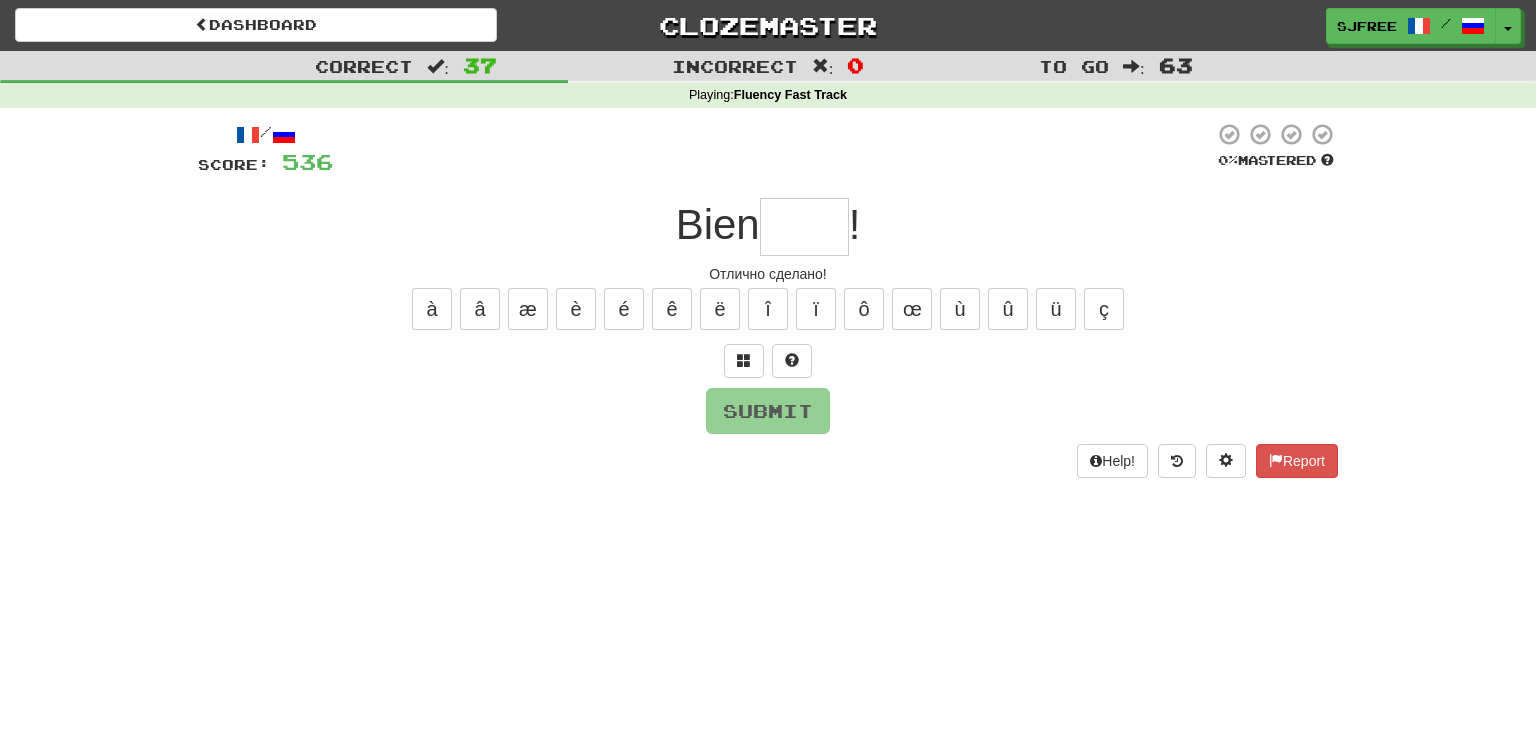 type on "*" 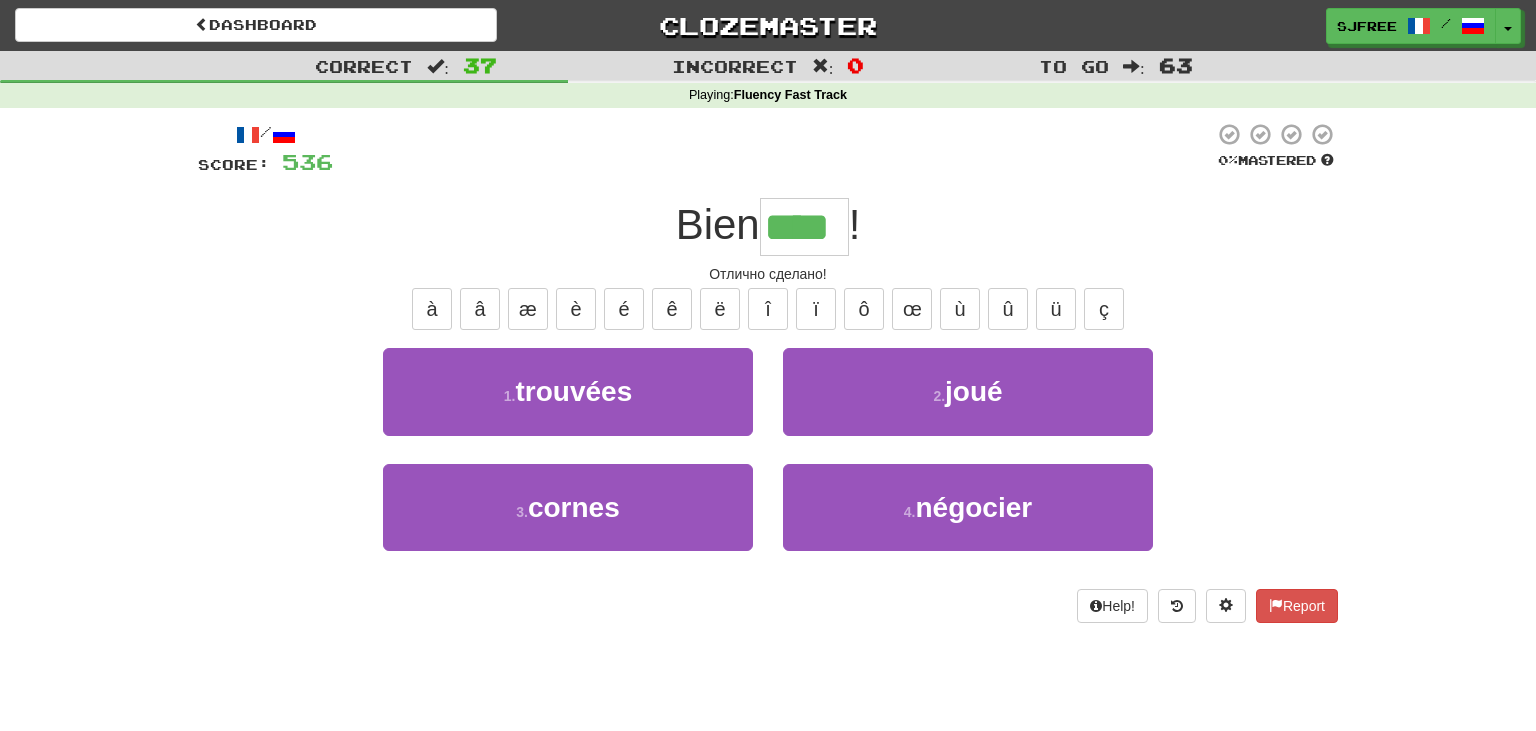type on "****" 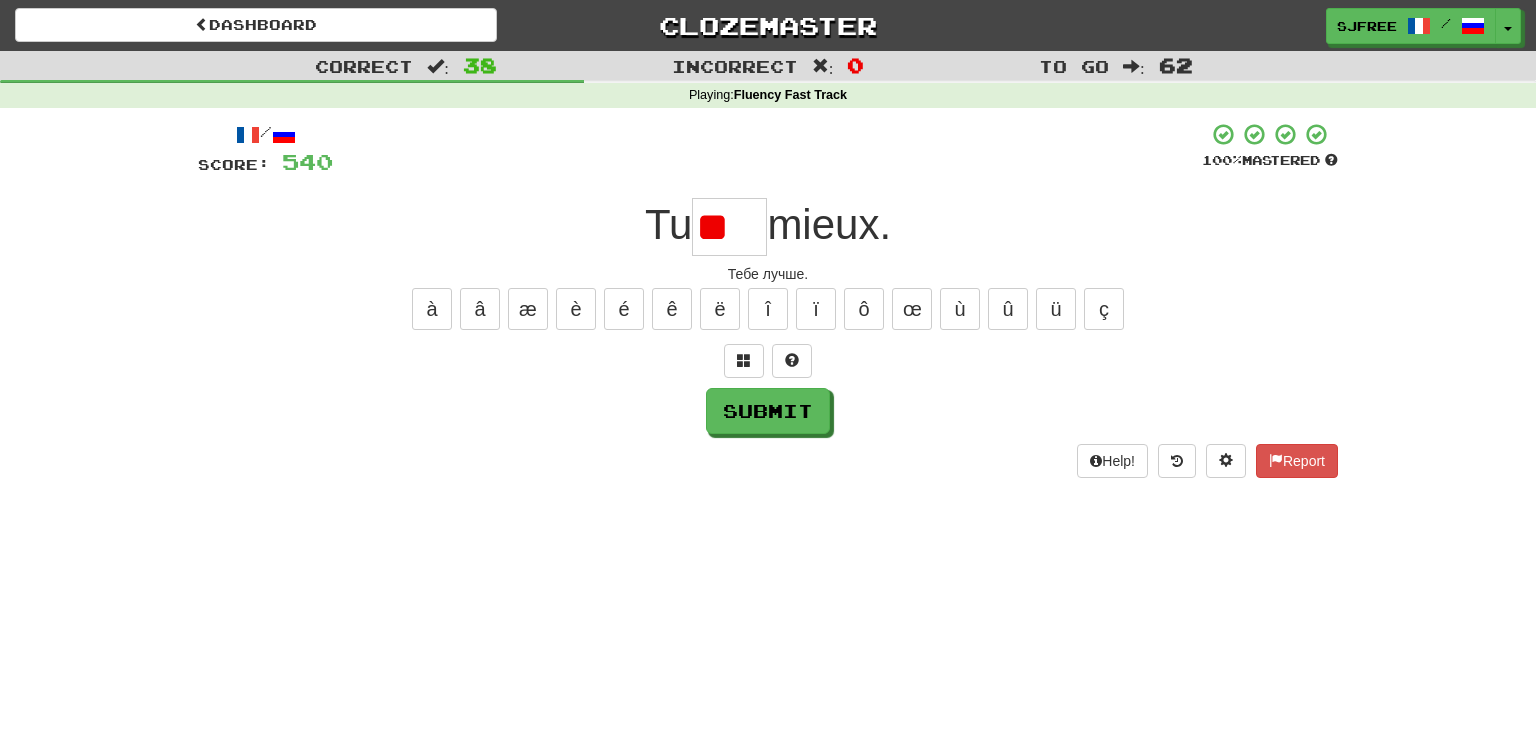 type on "*" 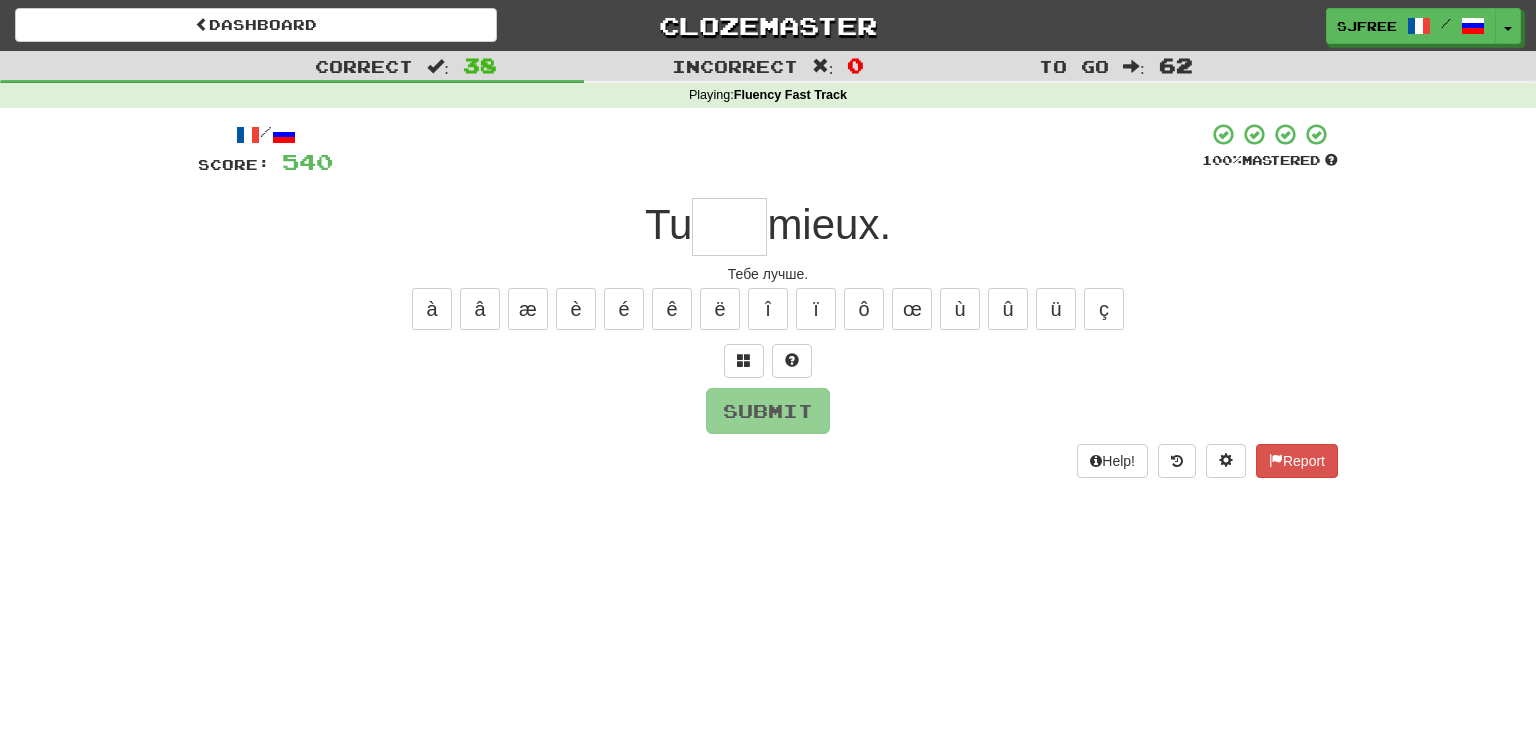 type on "*" 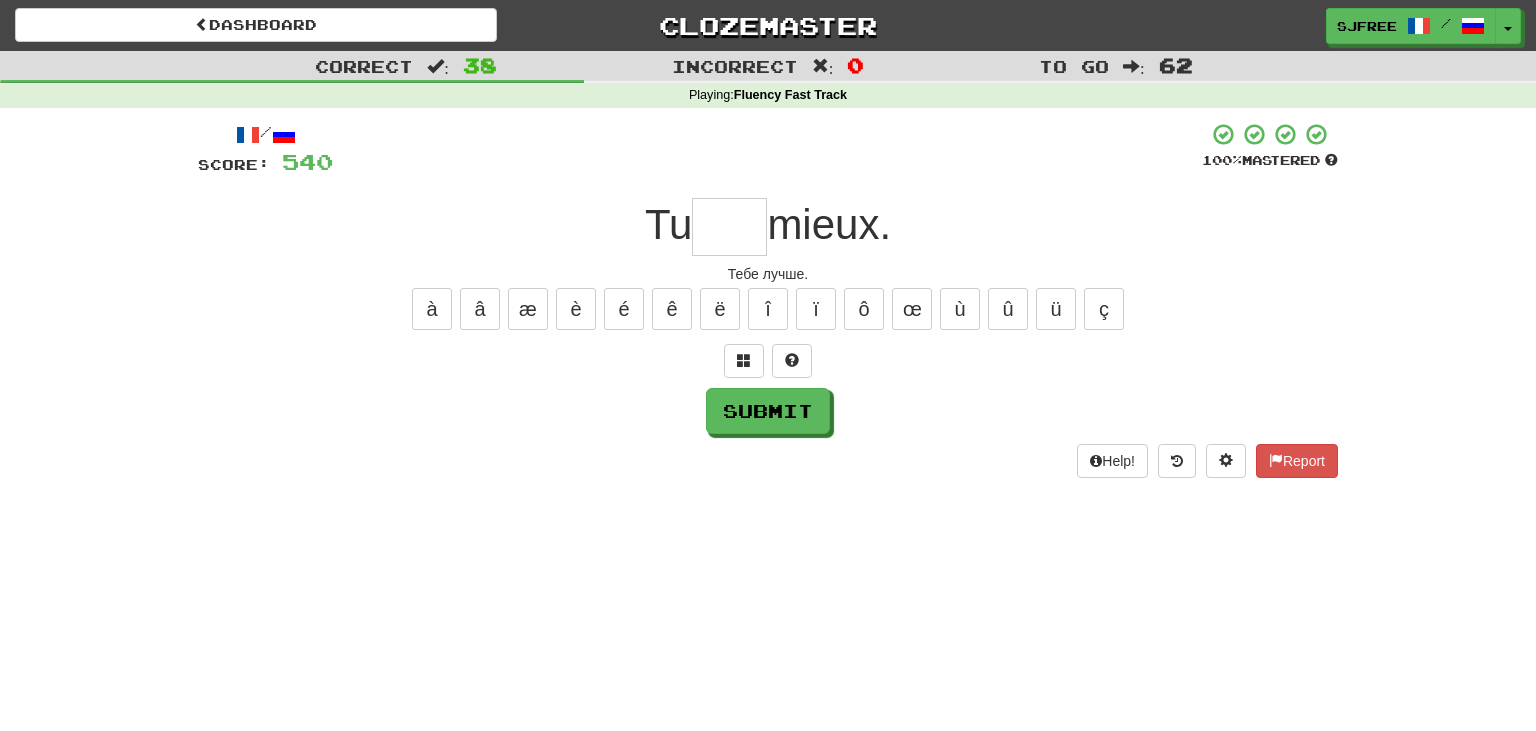 type on "*" 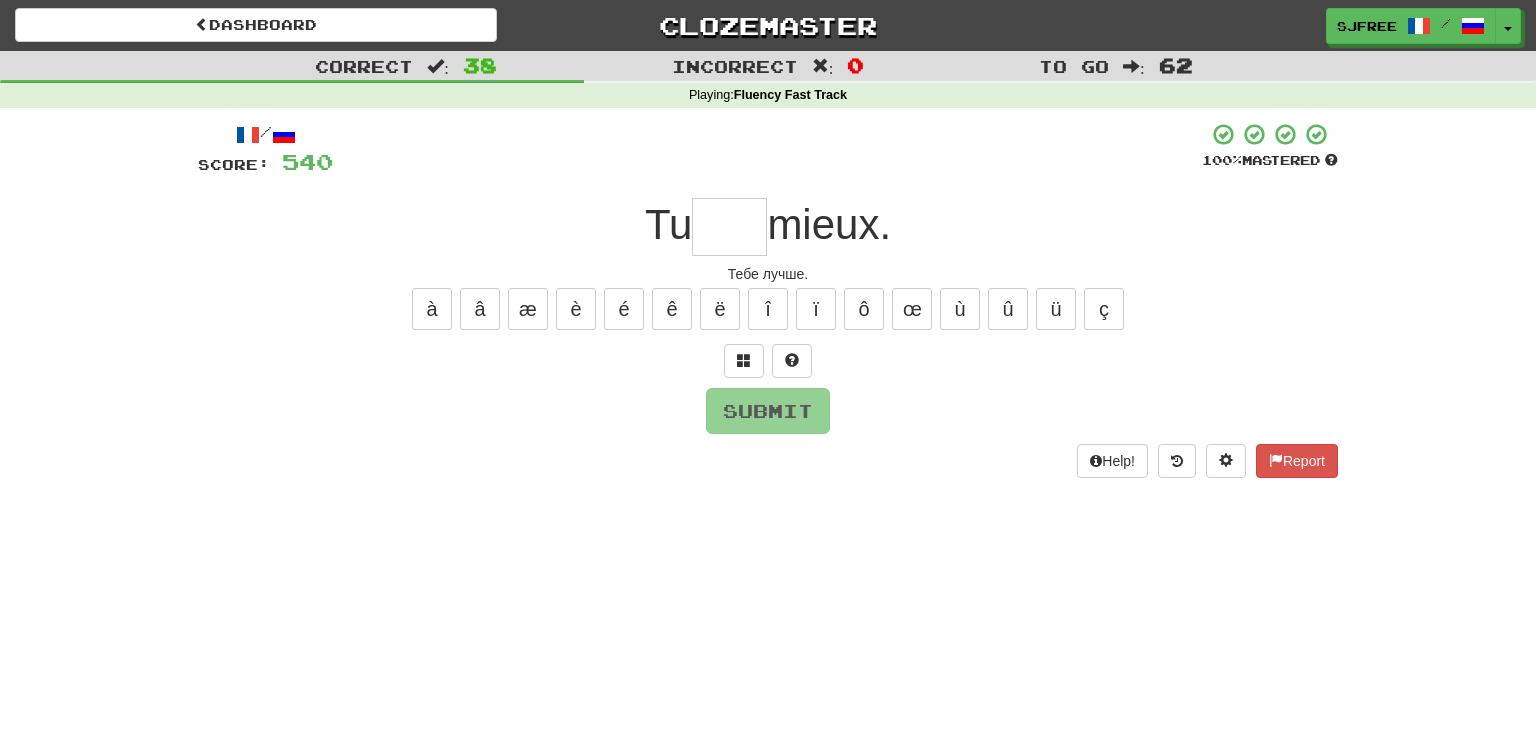 type on "*" 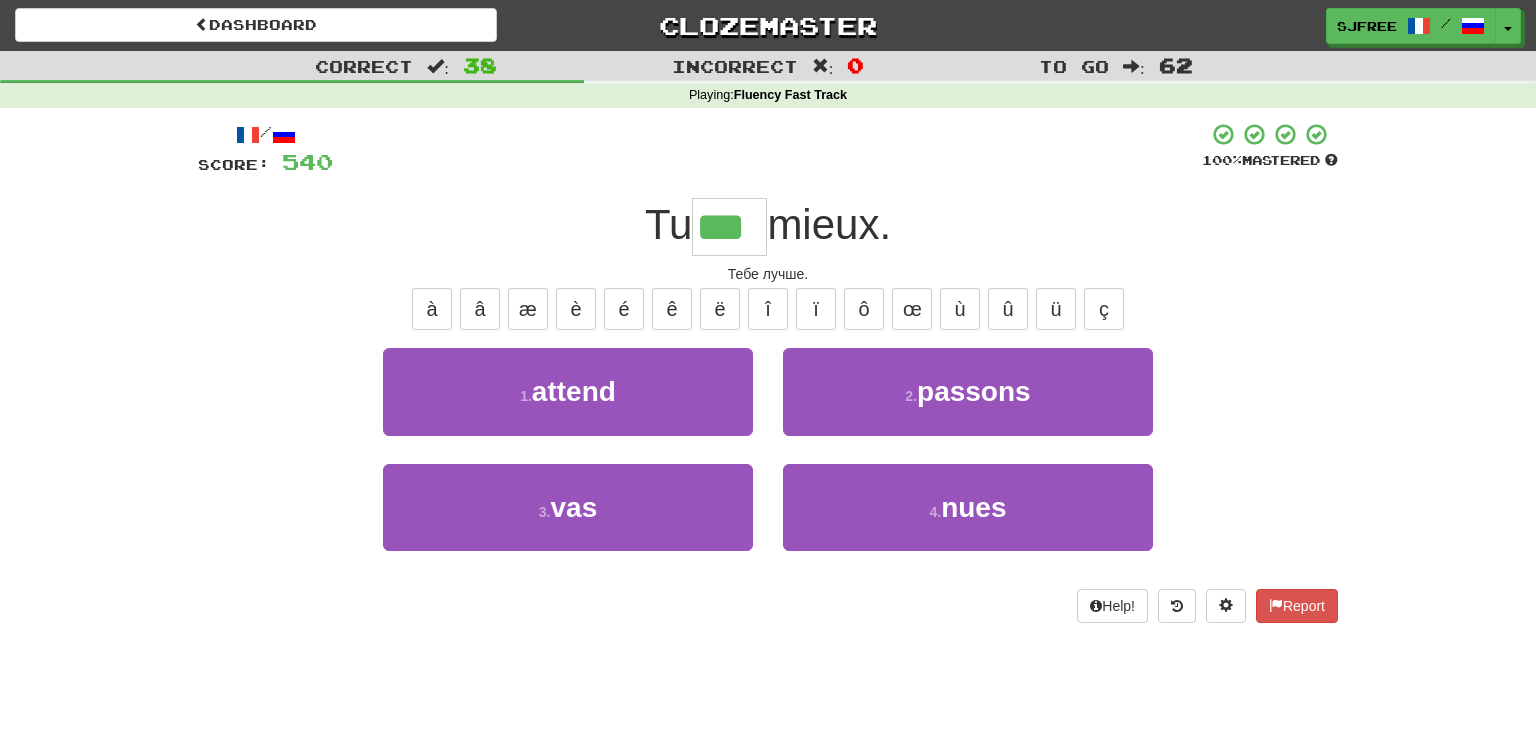 type on "***" 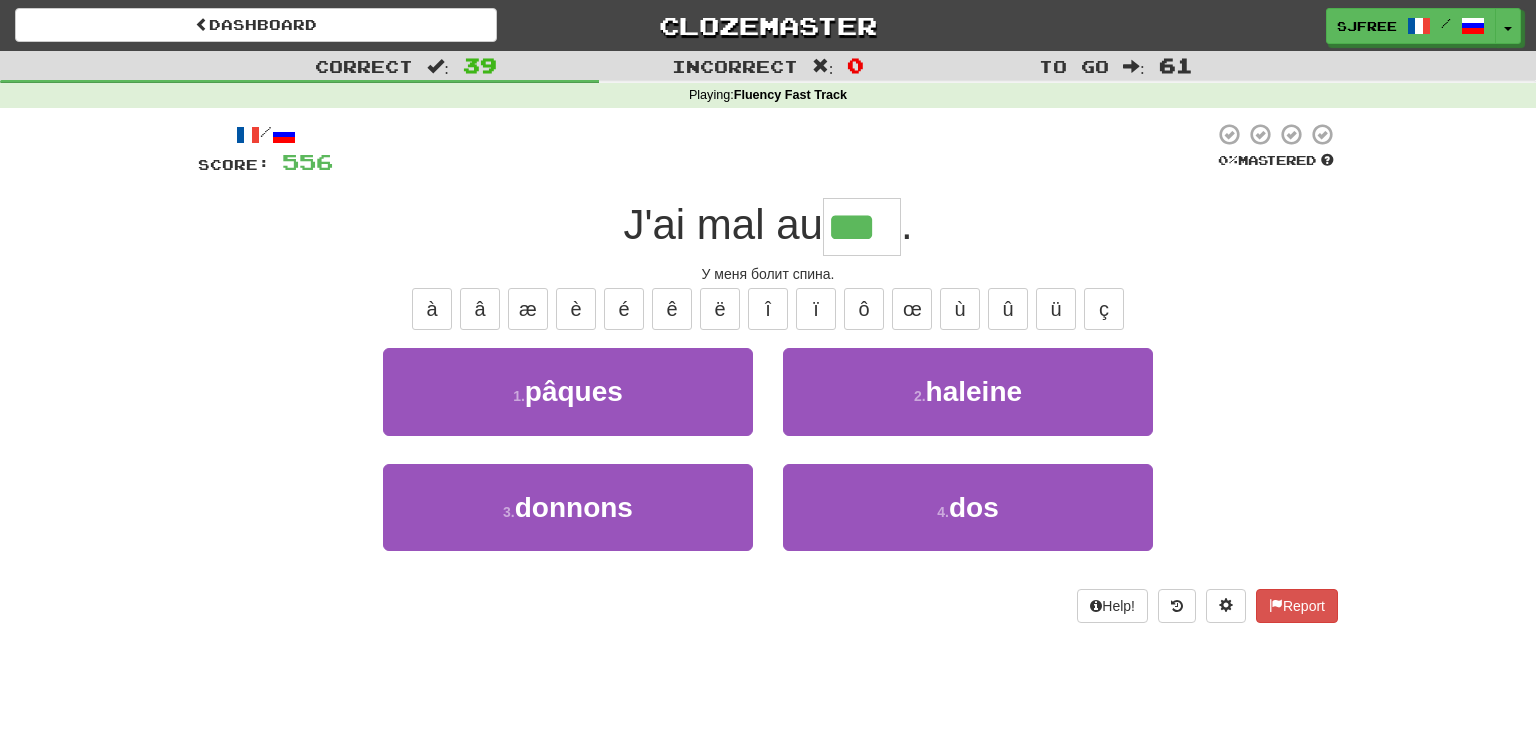 type on "***" 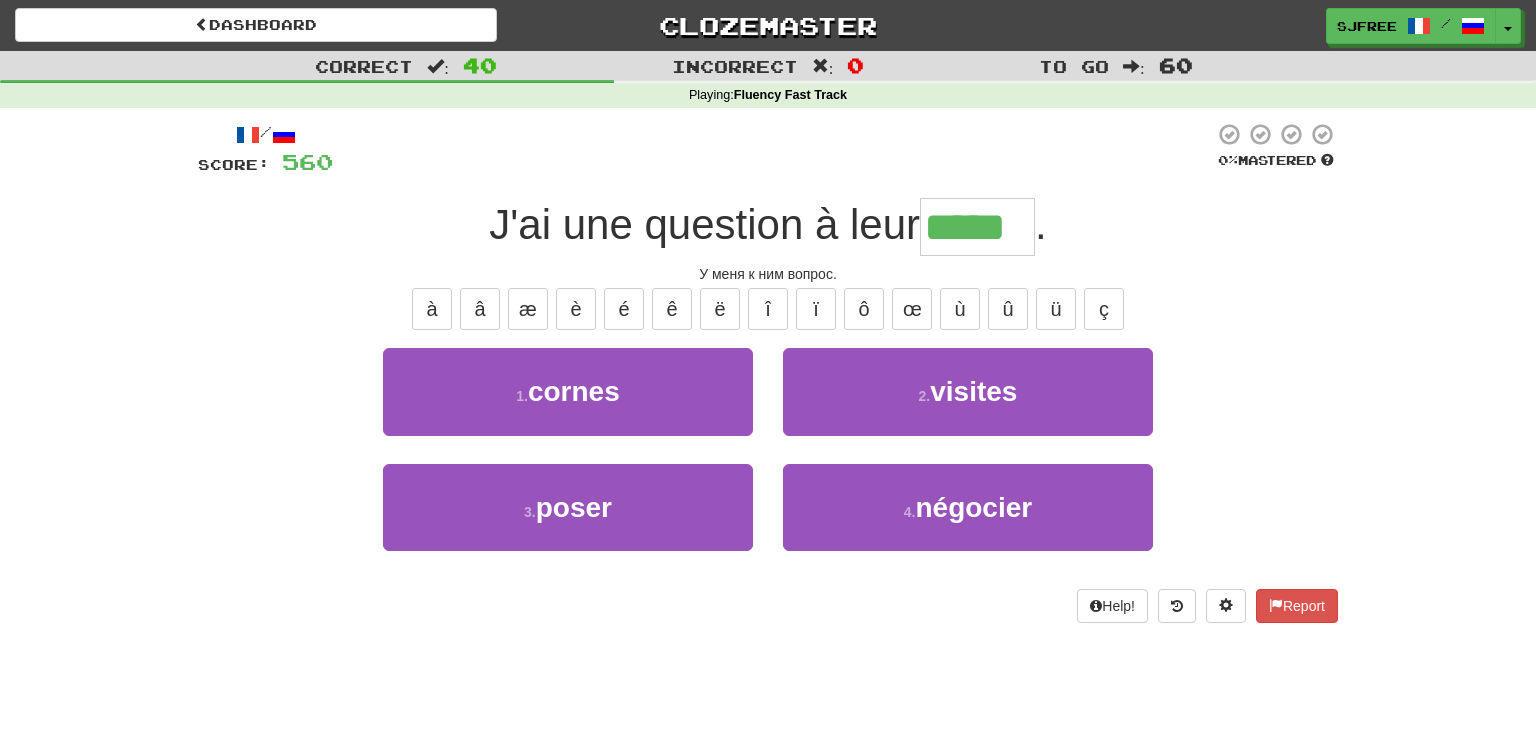 type on "*****" 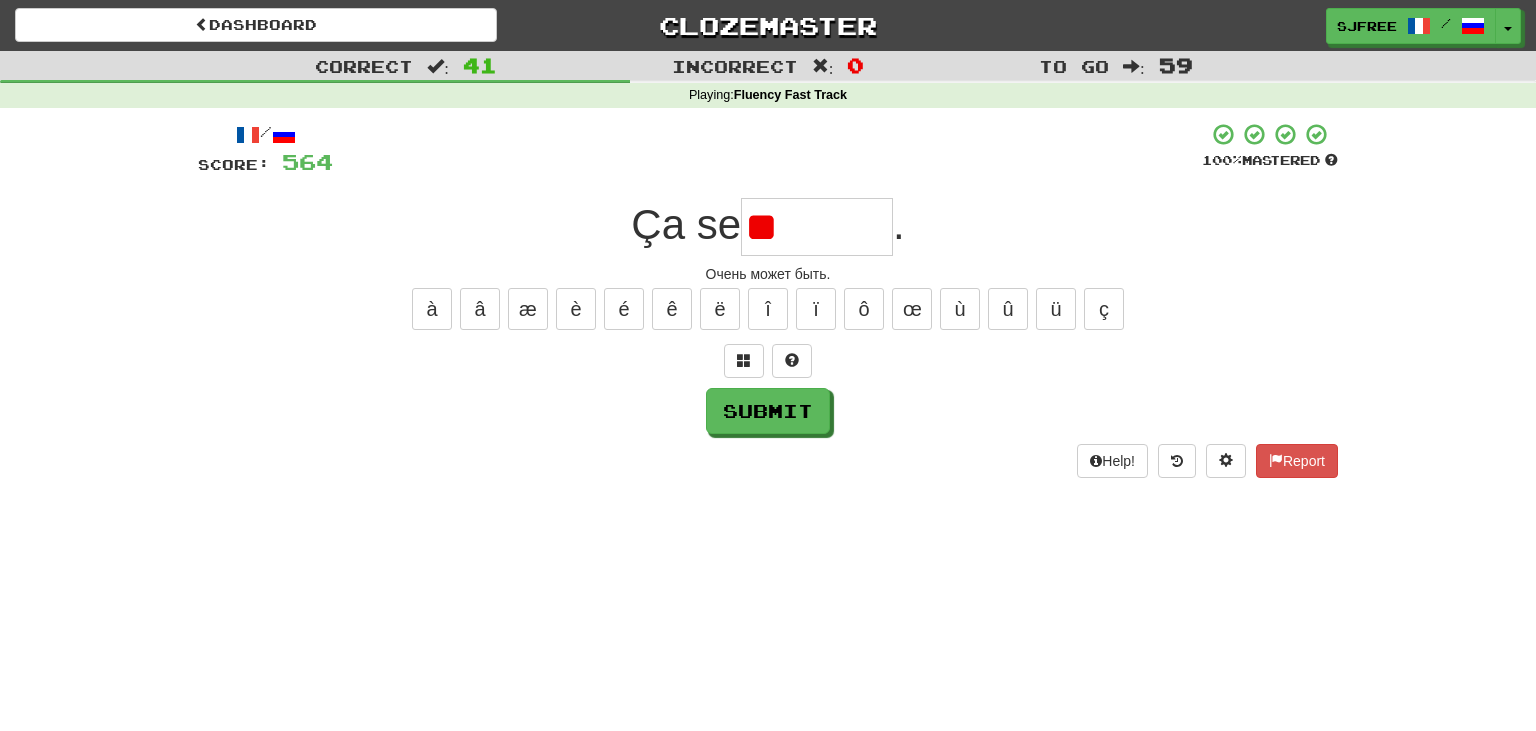 type on "*" 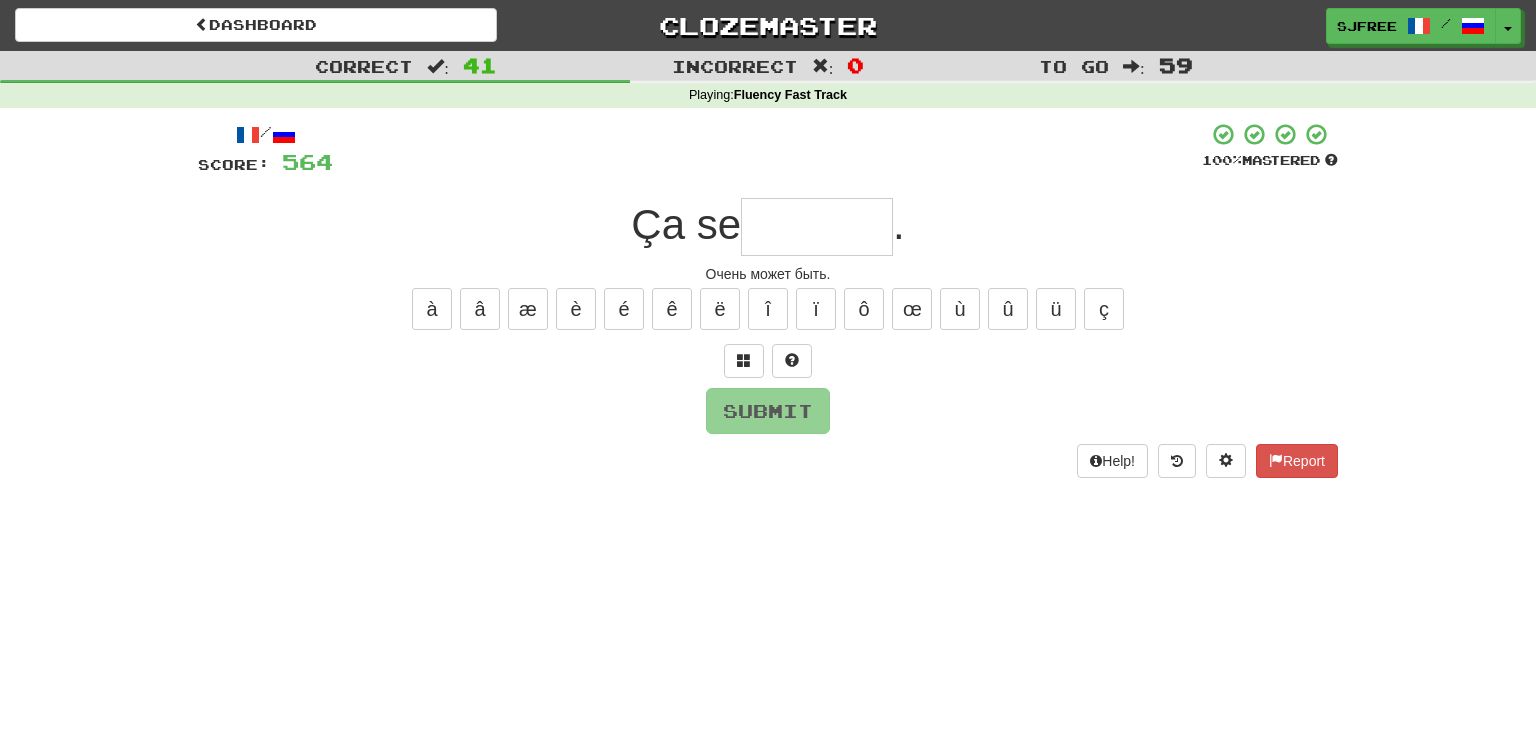 type on "*" 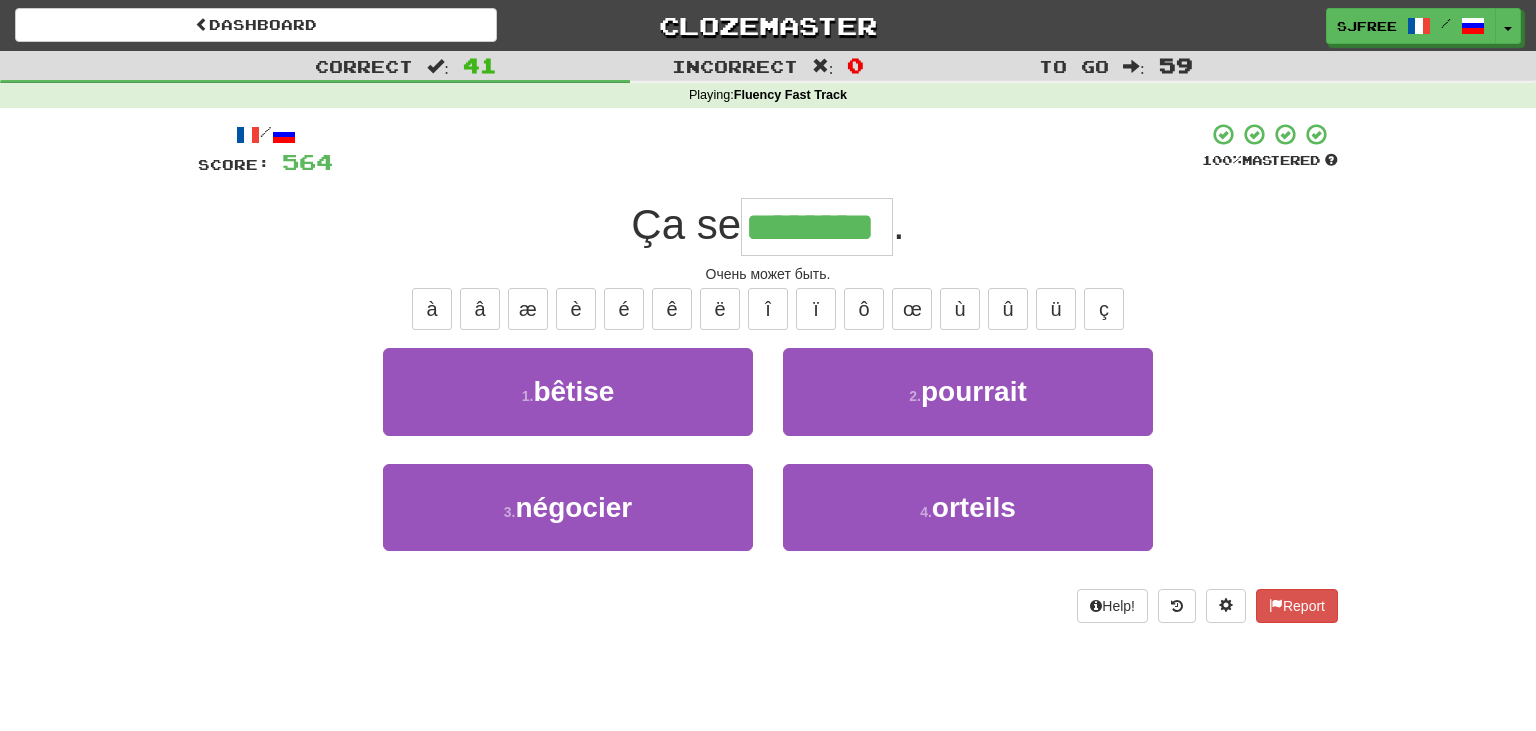 type on "********" 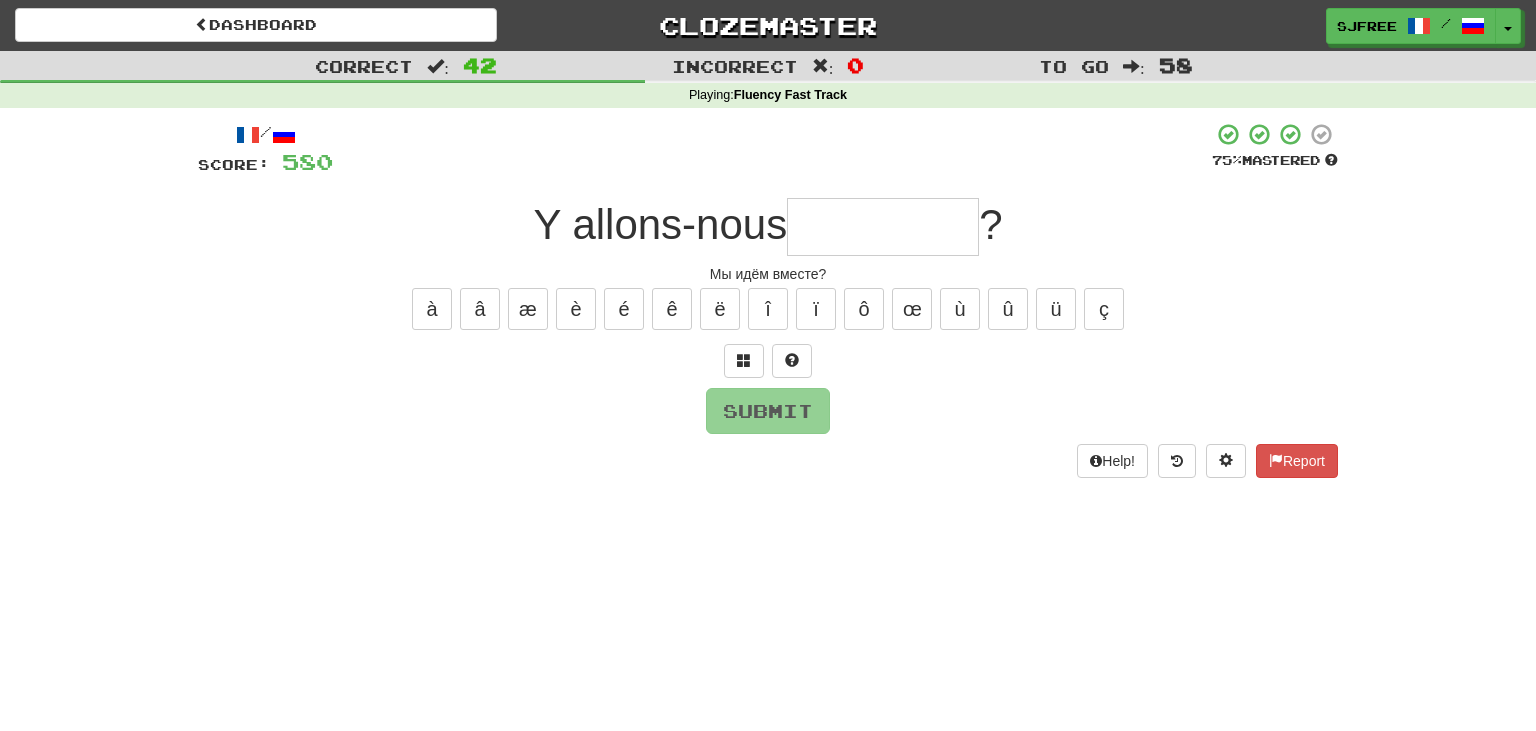 type on "*" 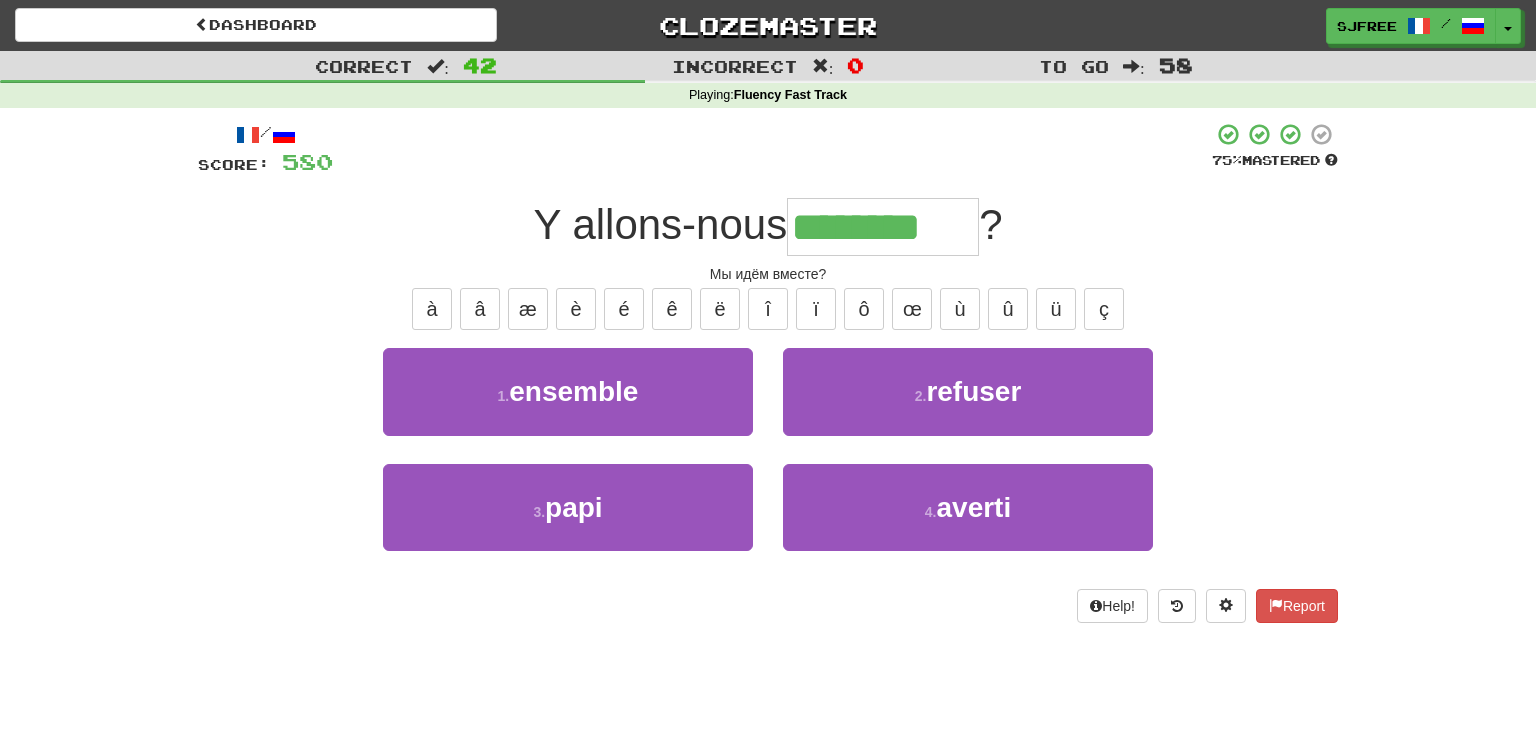 type on "********" 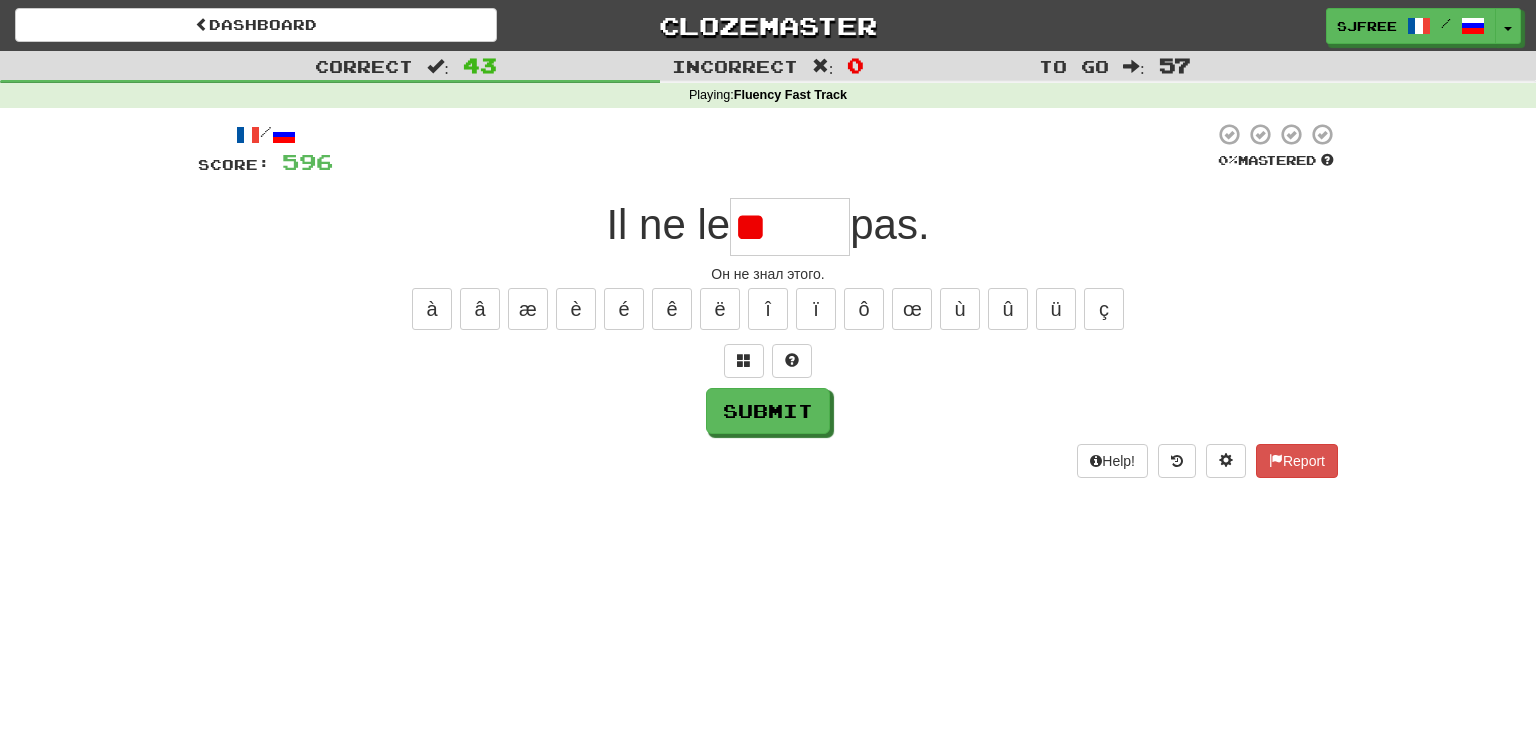type on "*" 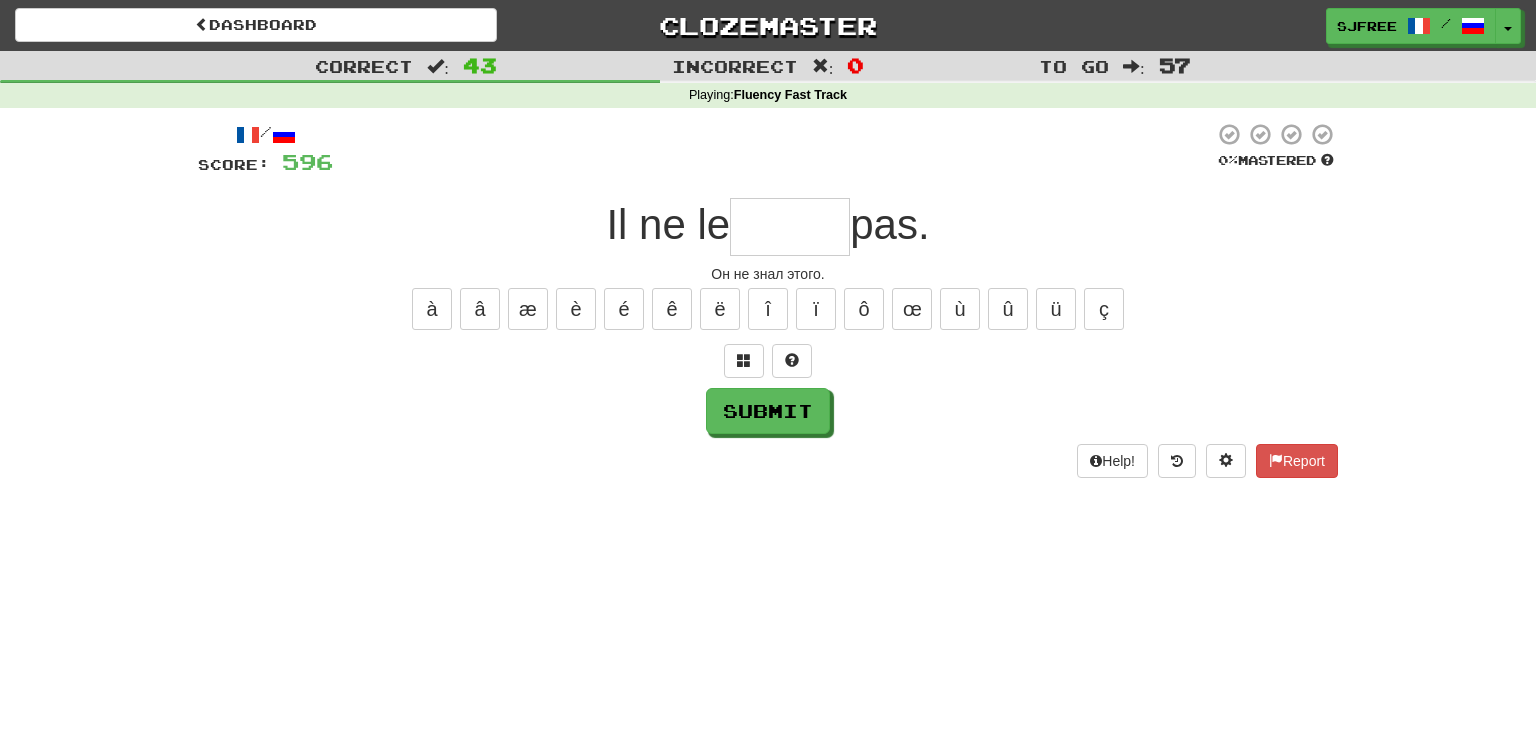 type on "*" 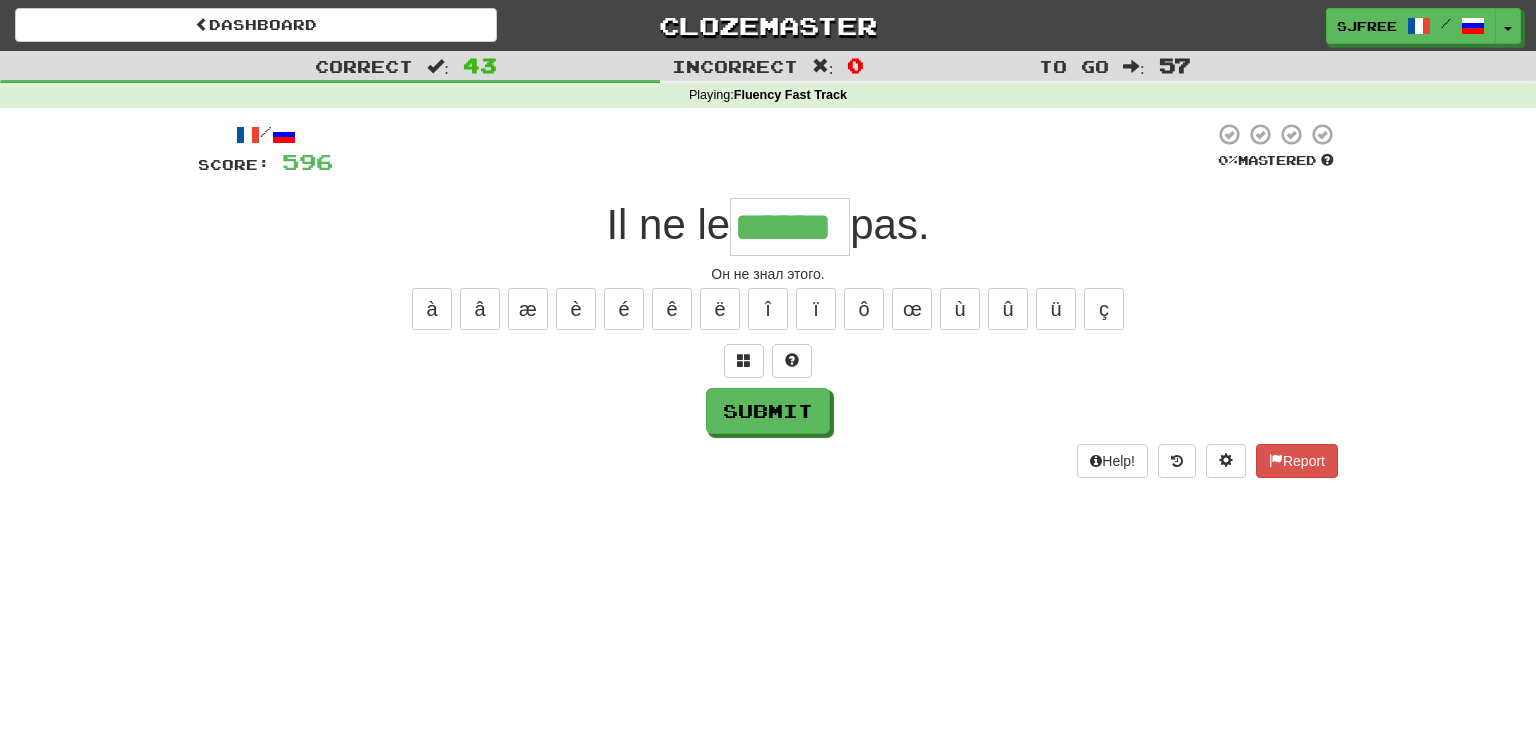 type on "******" 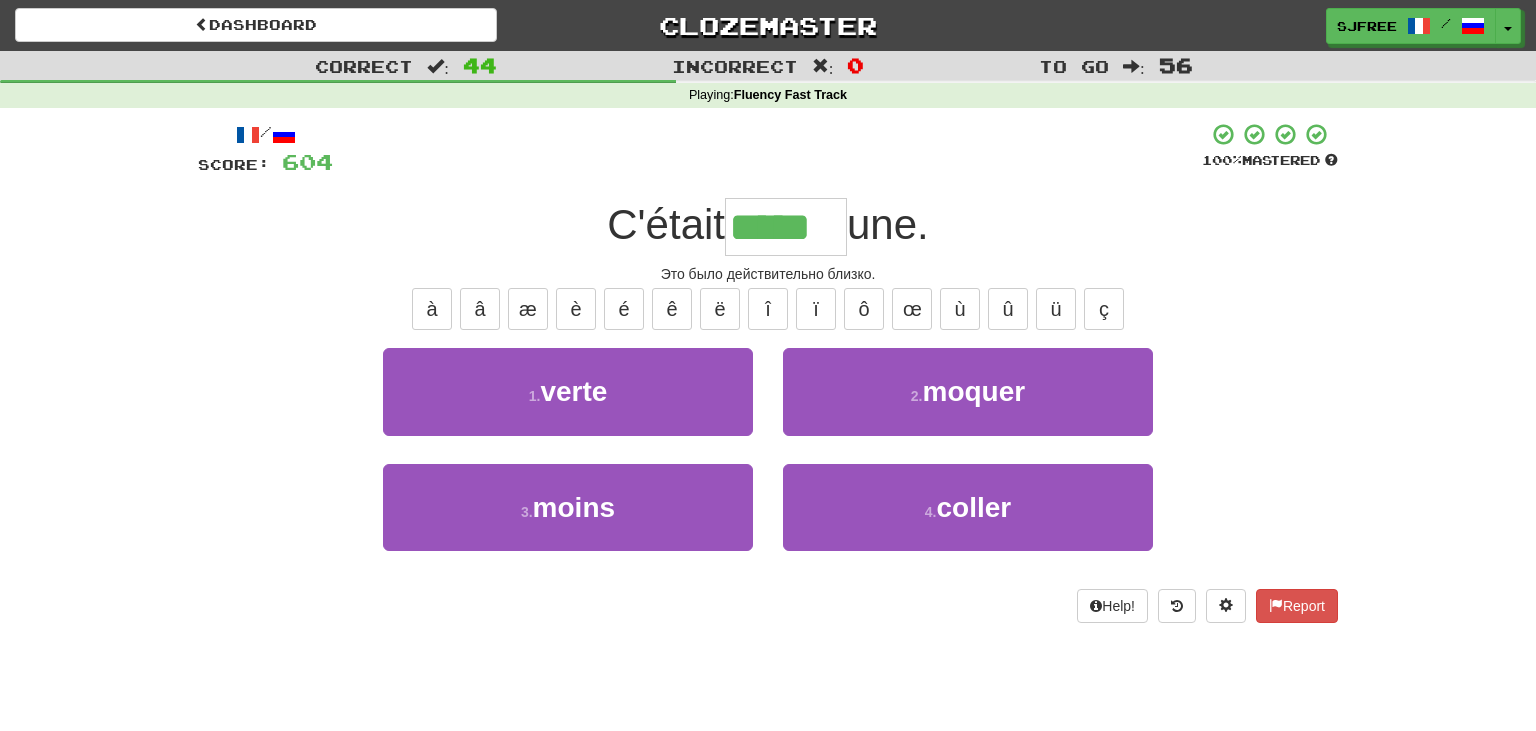 type on "*****" 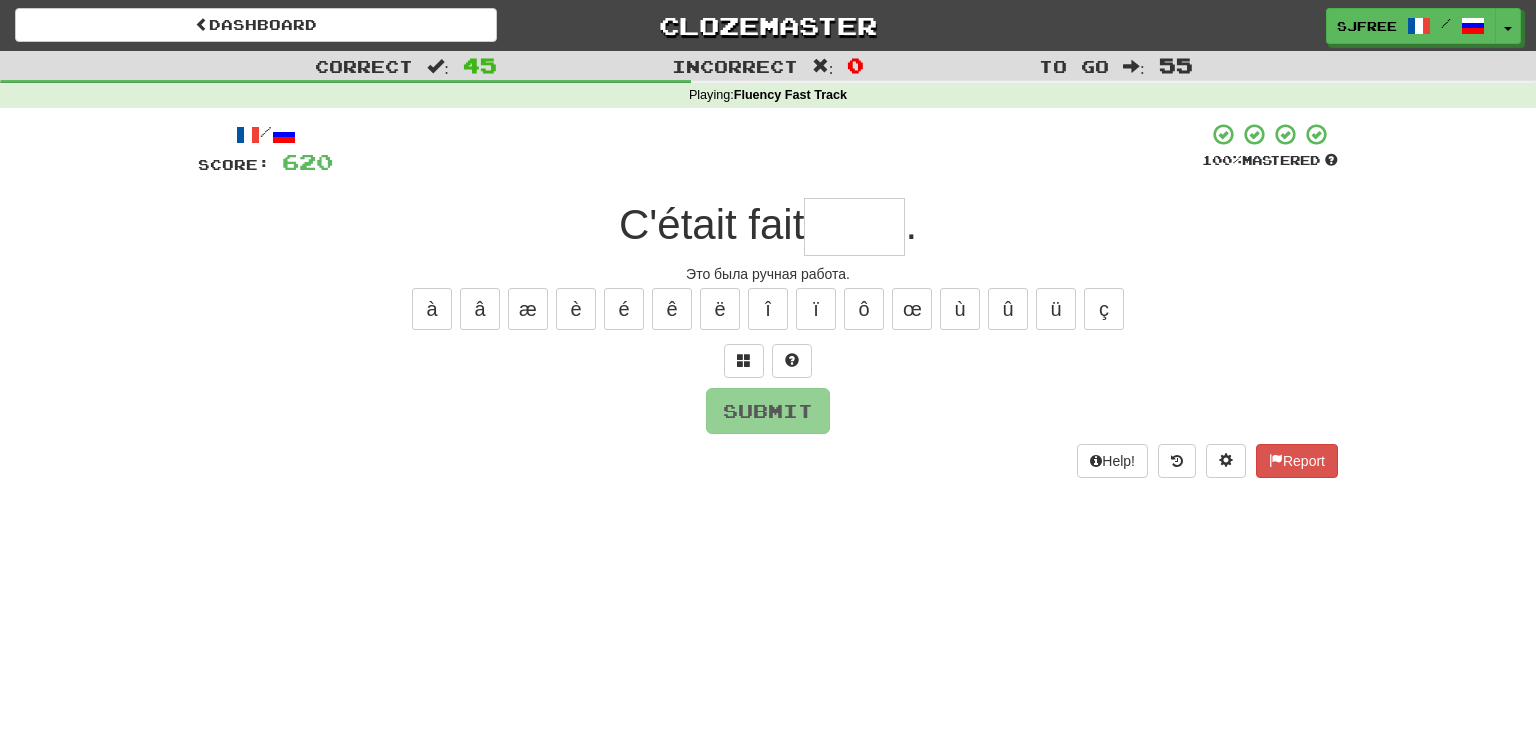 type on "*" 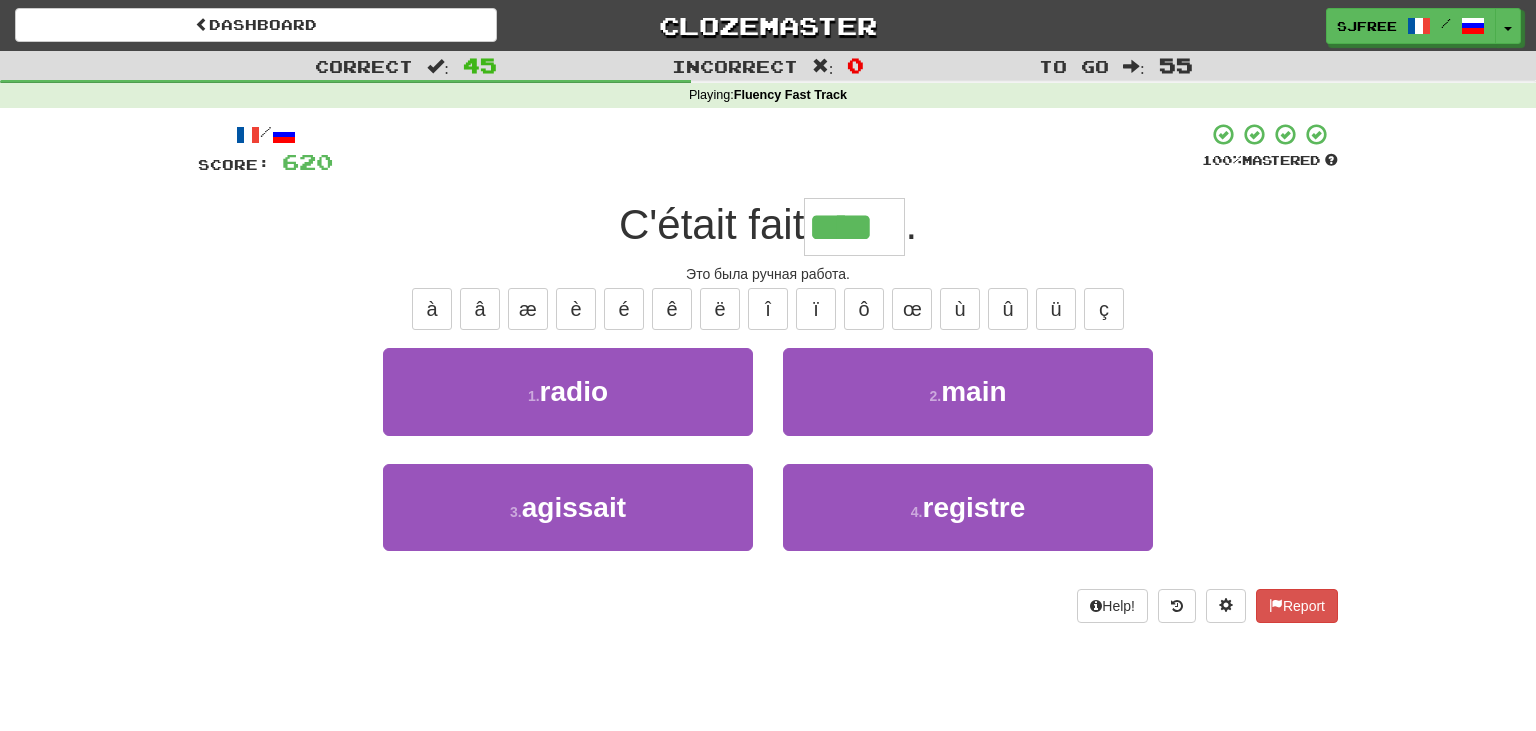 type on "****" 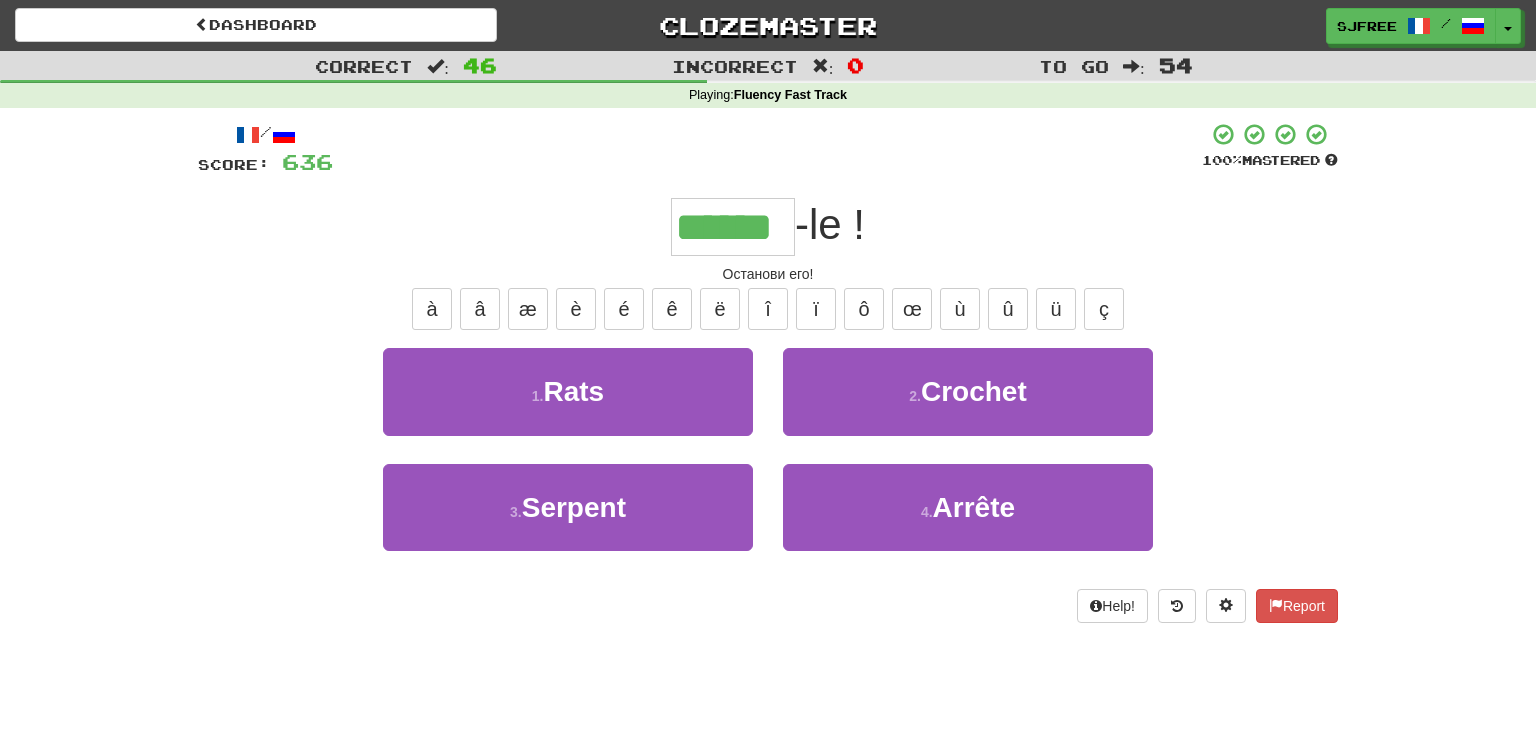 type on "******" 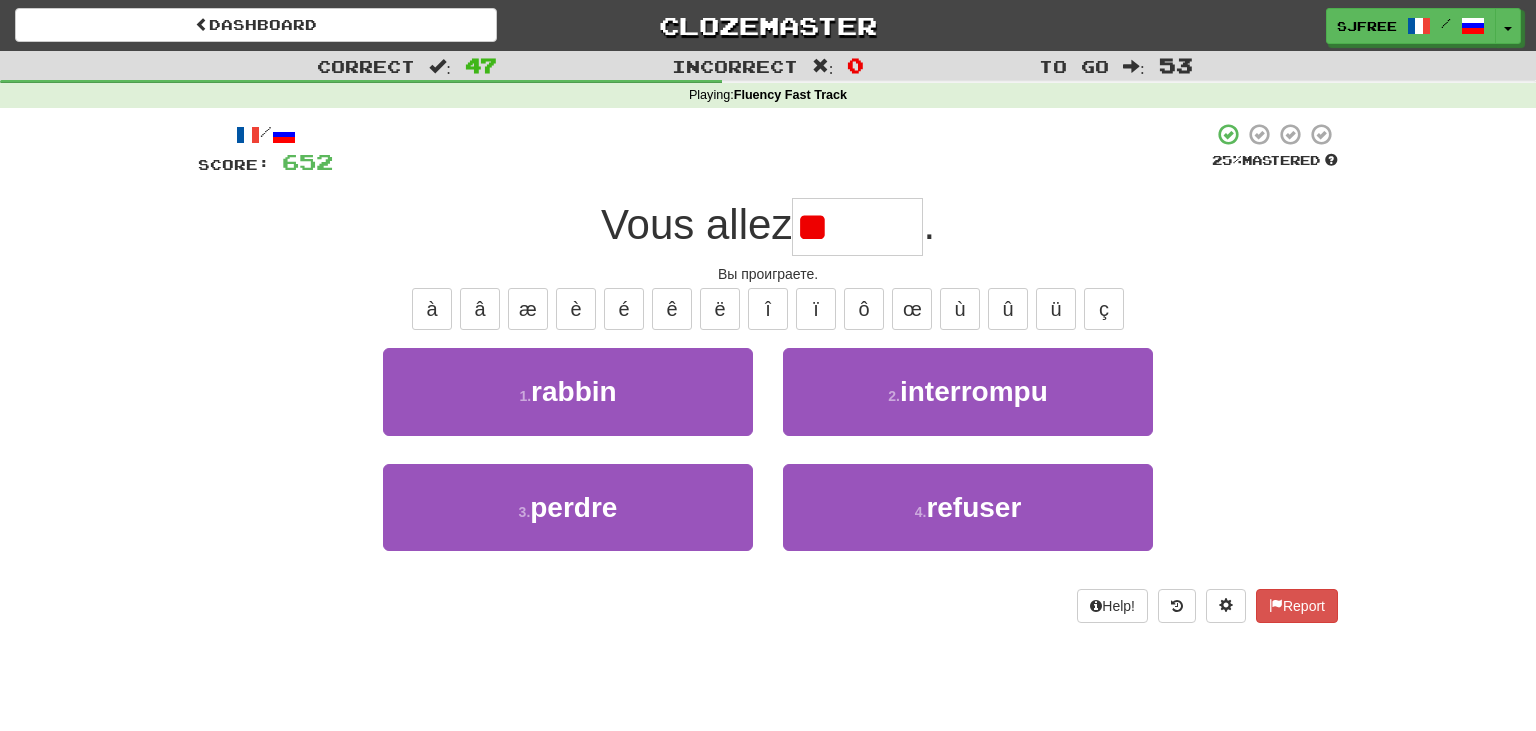 type on "*" 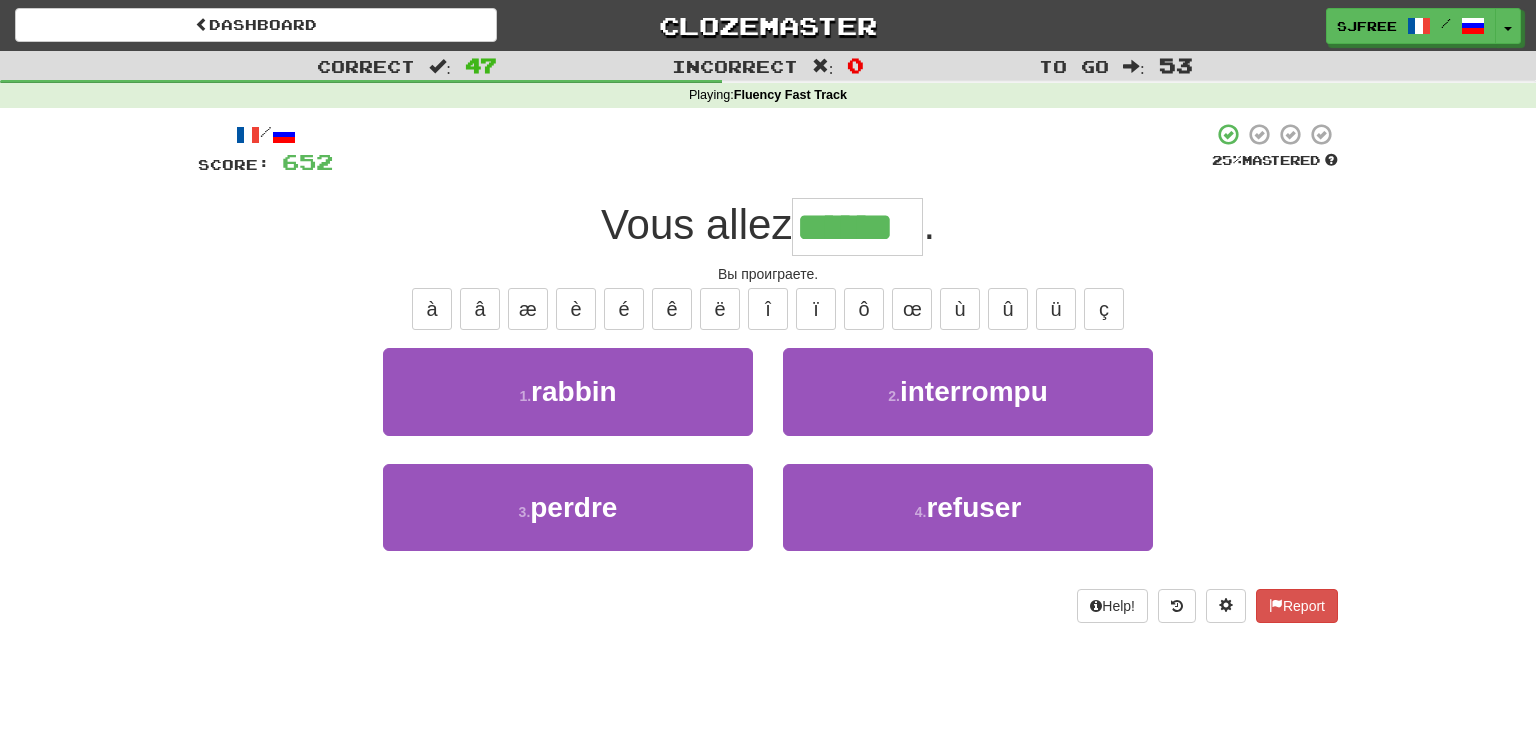 type on "******" 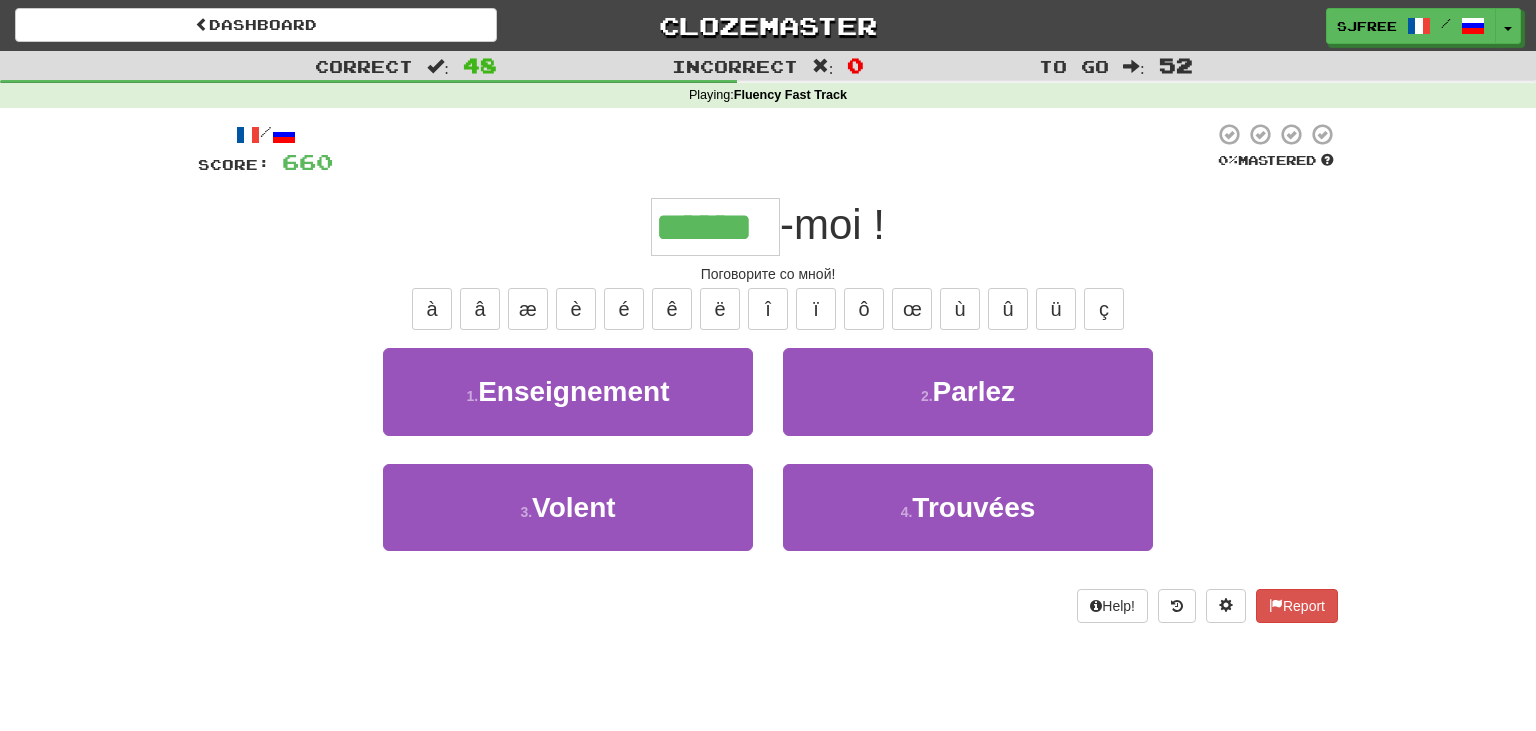 type on "******" 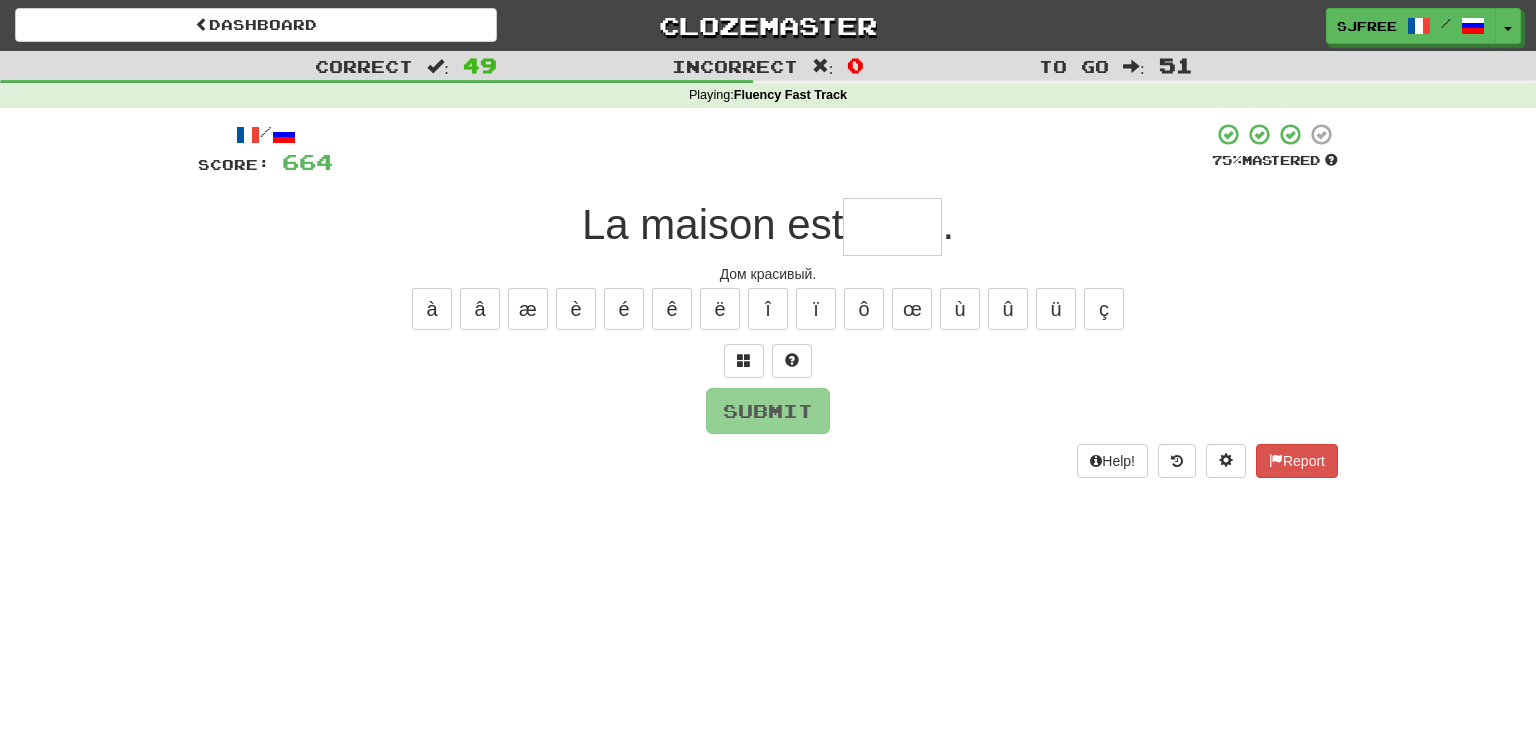 type on "*" 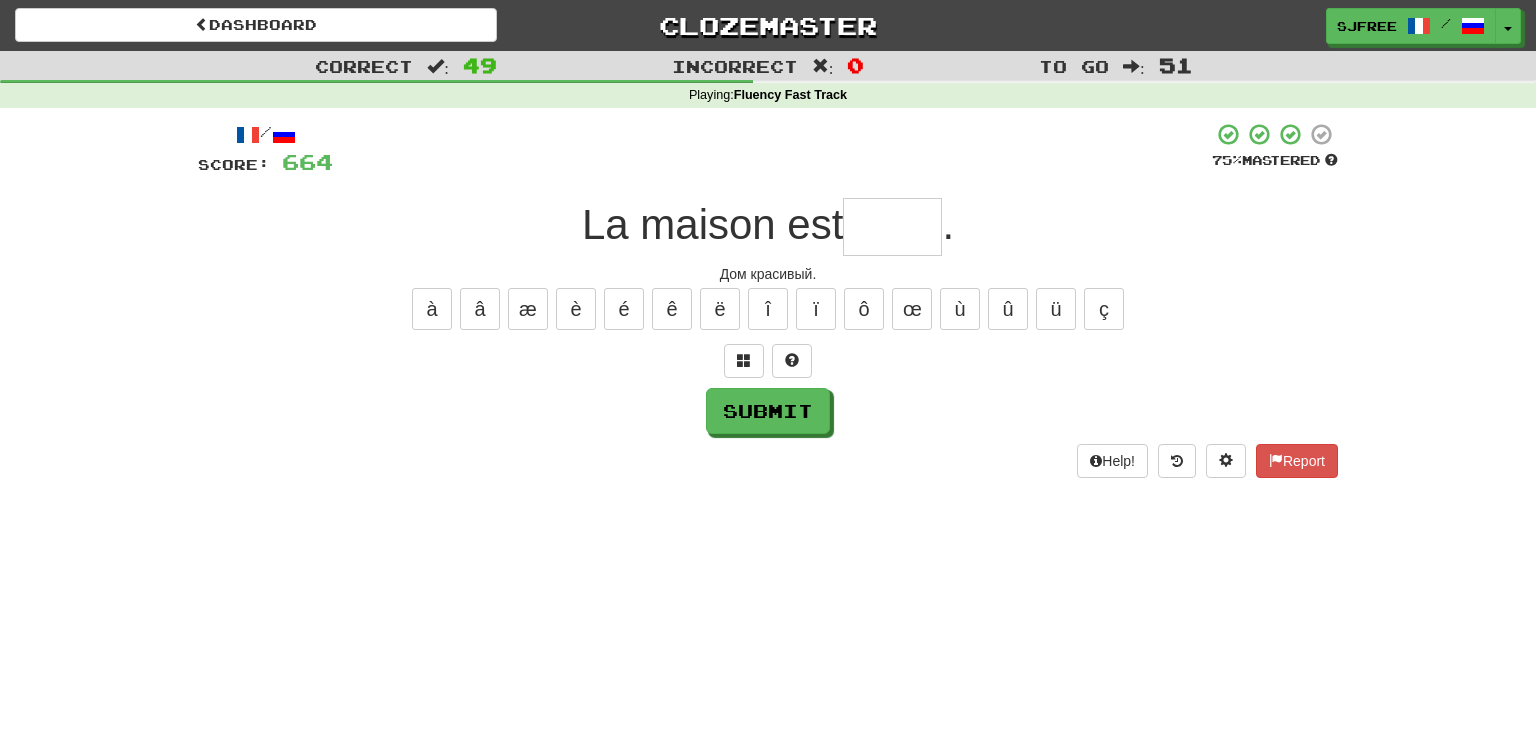 type on "*" 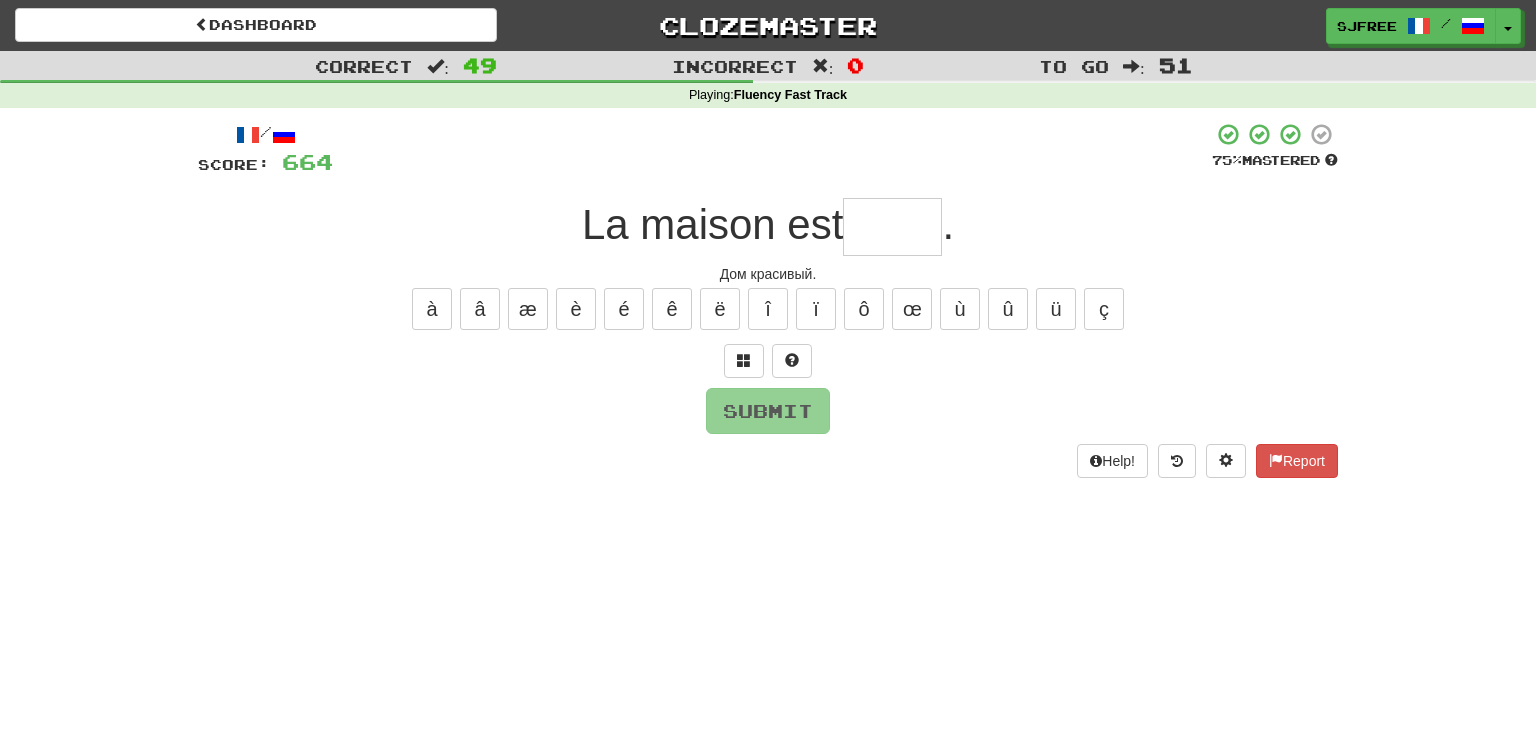 type on "*" 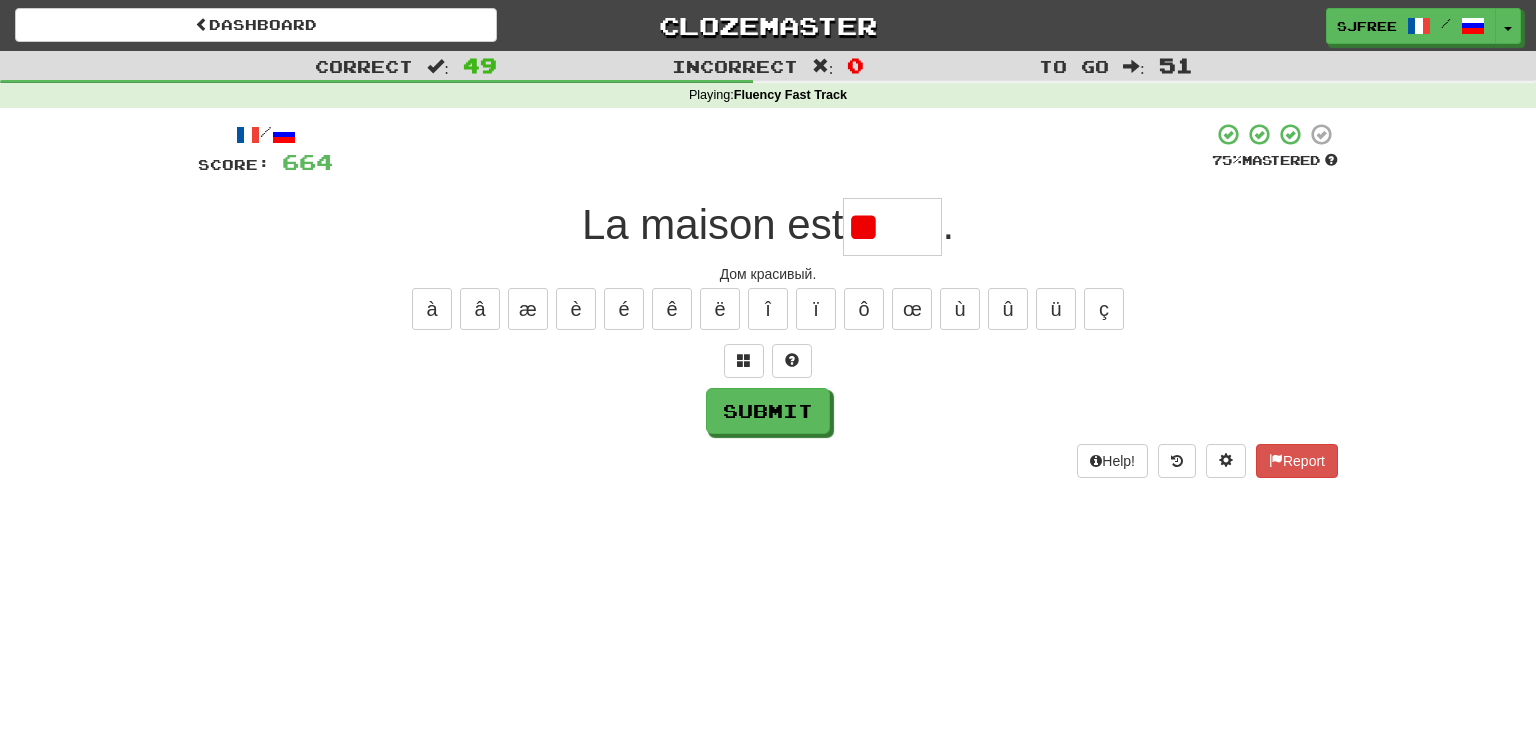 type on "*" 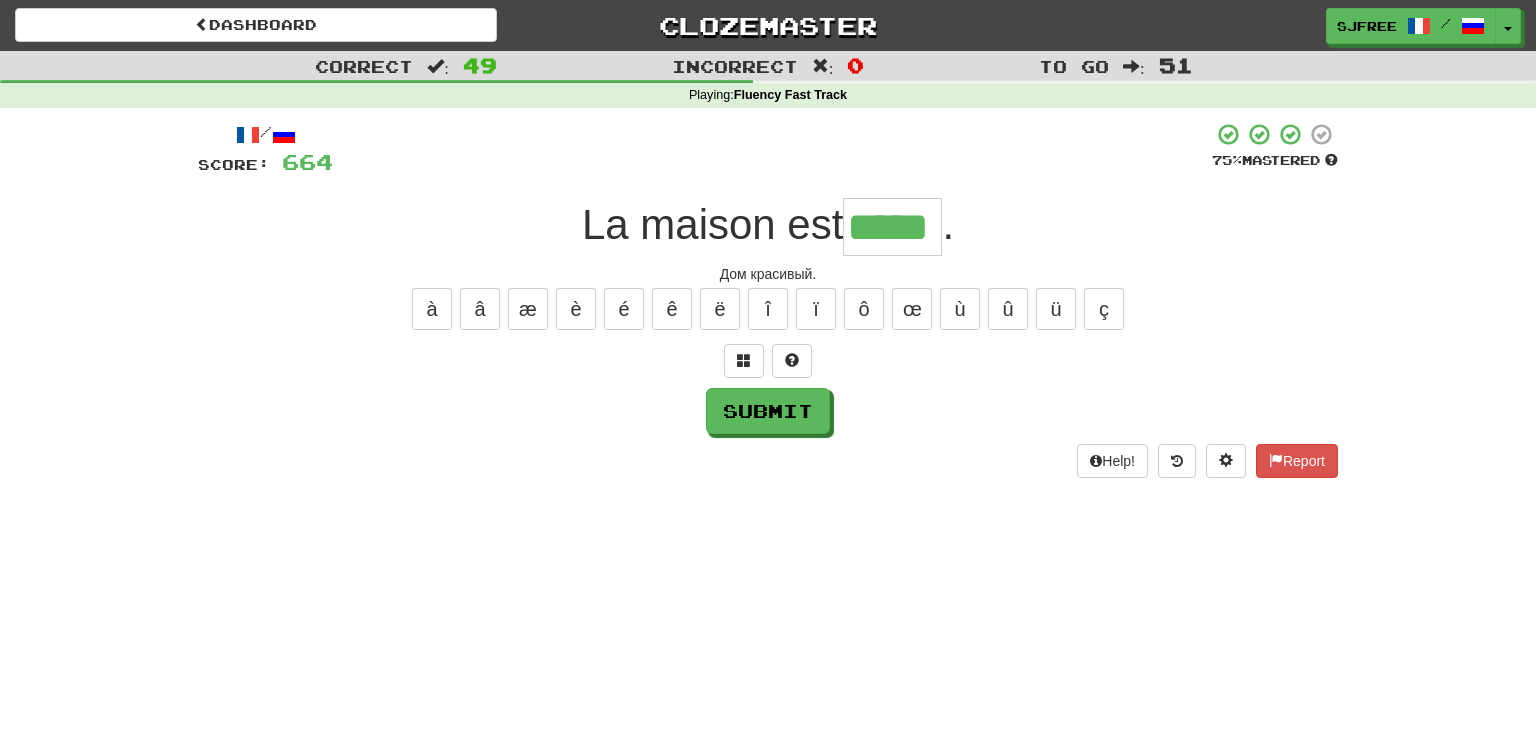 type on "*****" 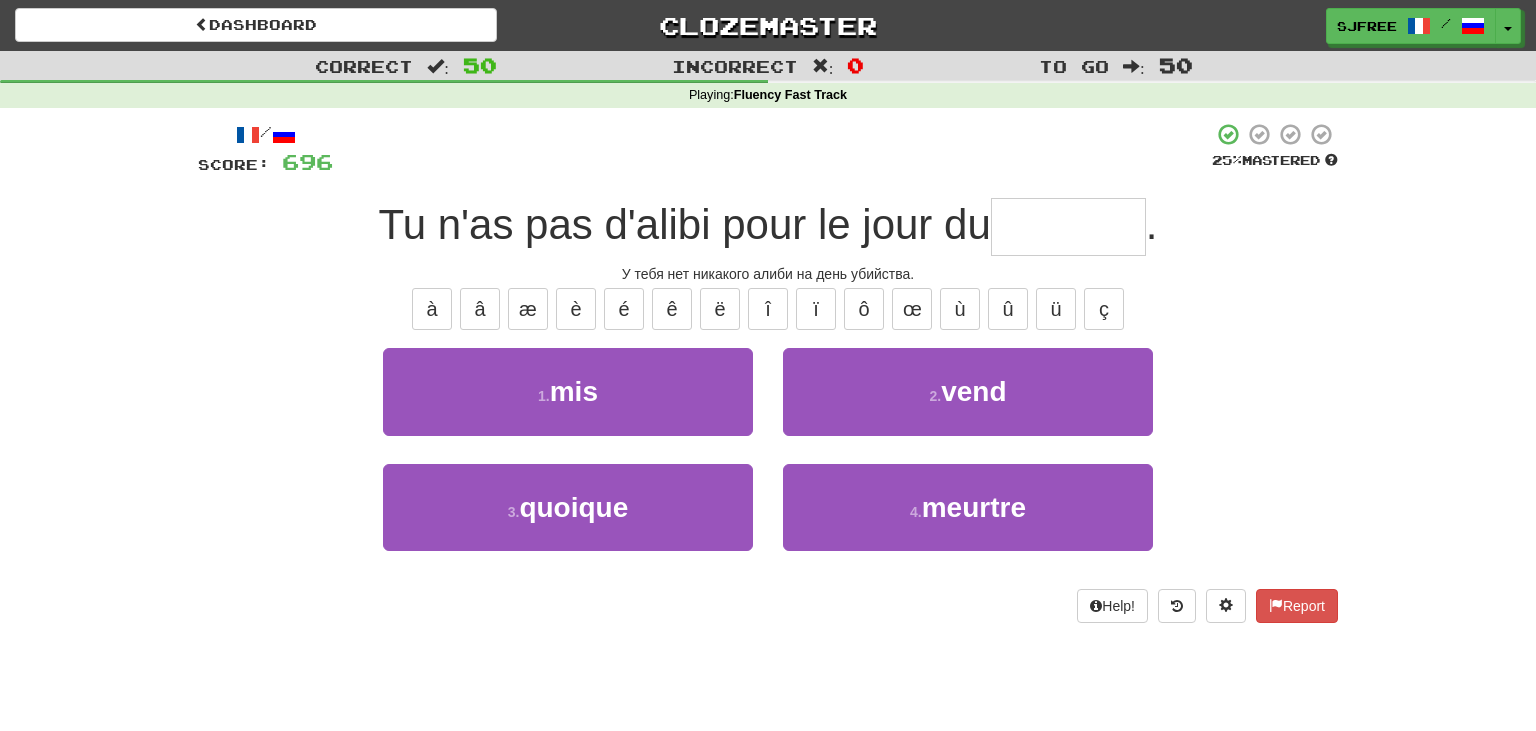 type on "*" 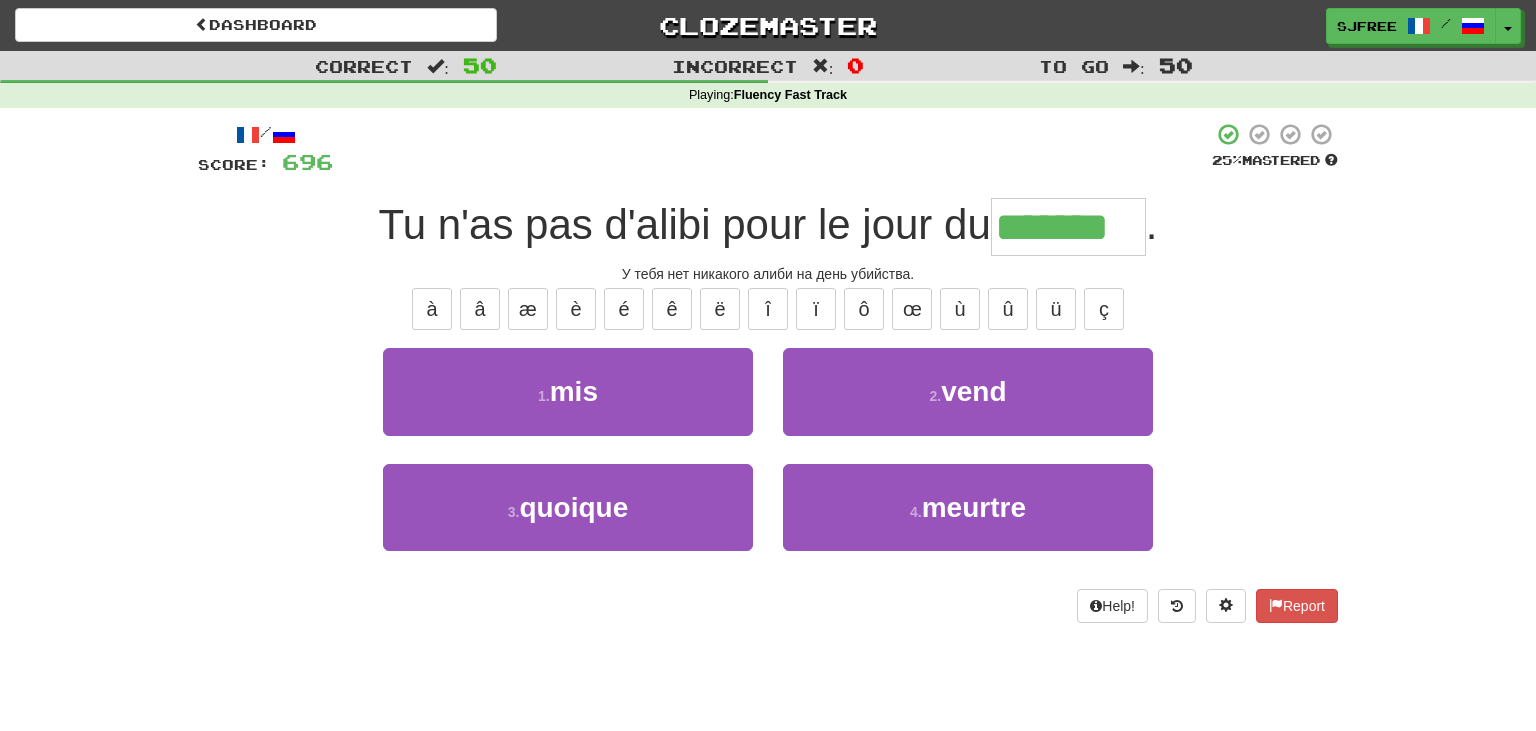 type on "*******" 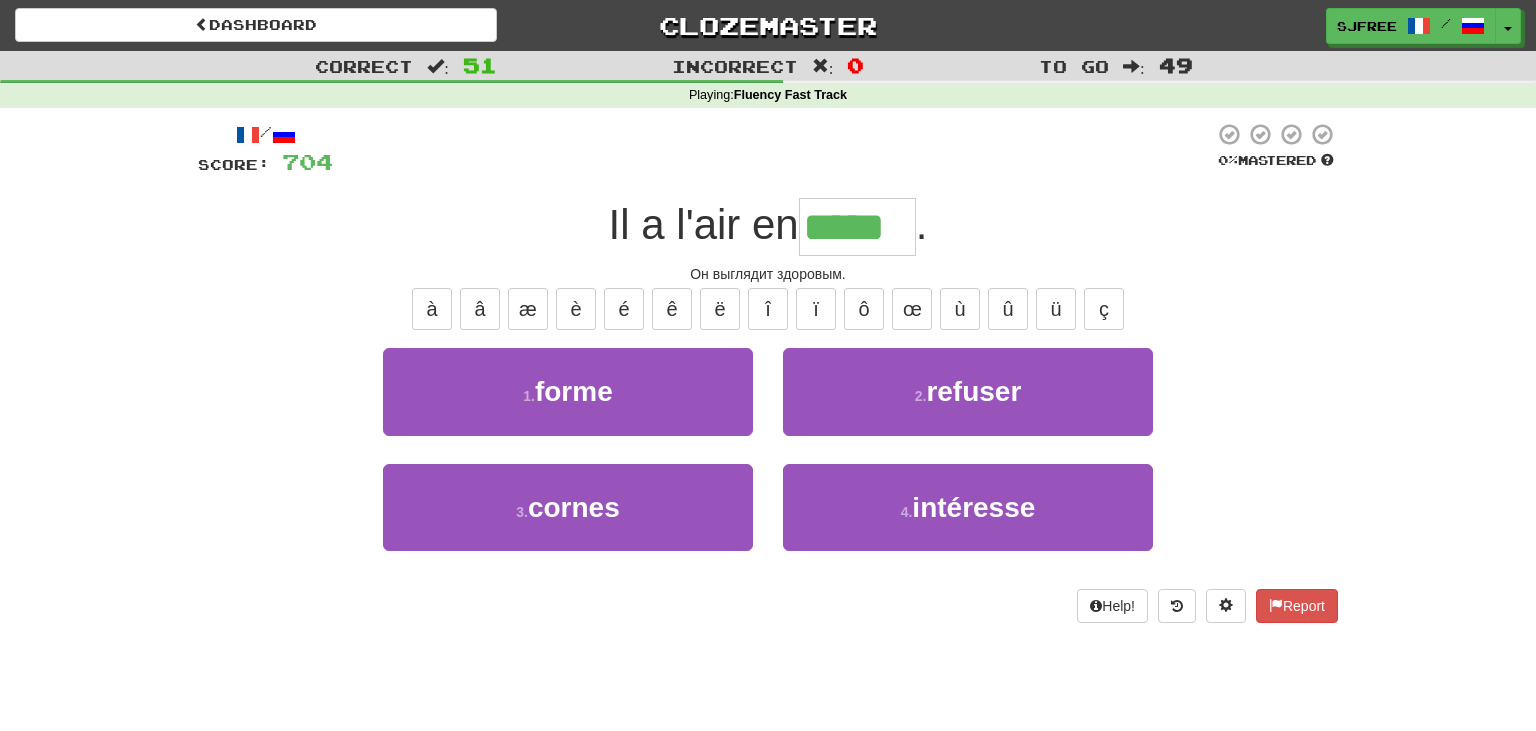 type on "*****" 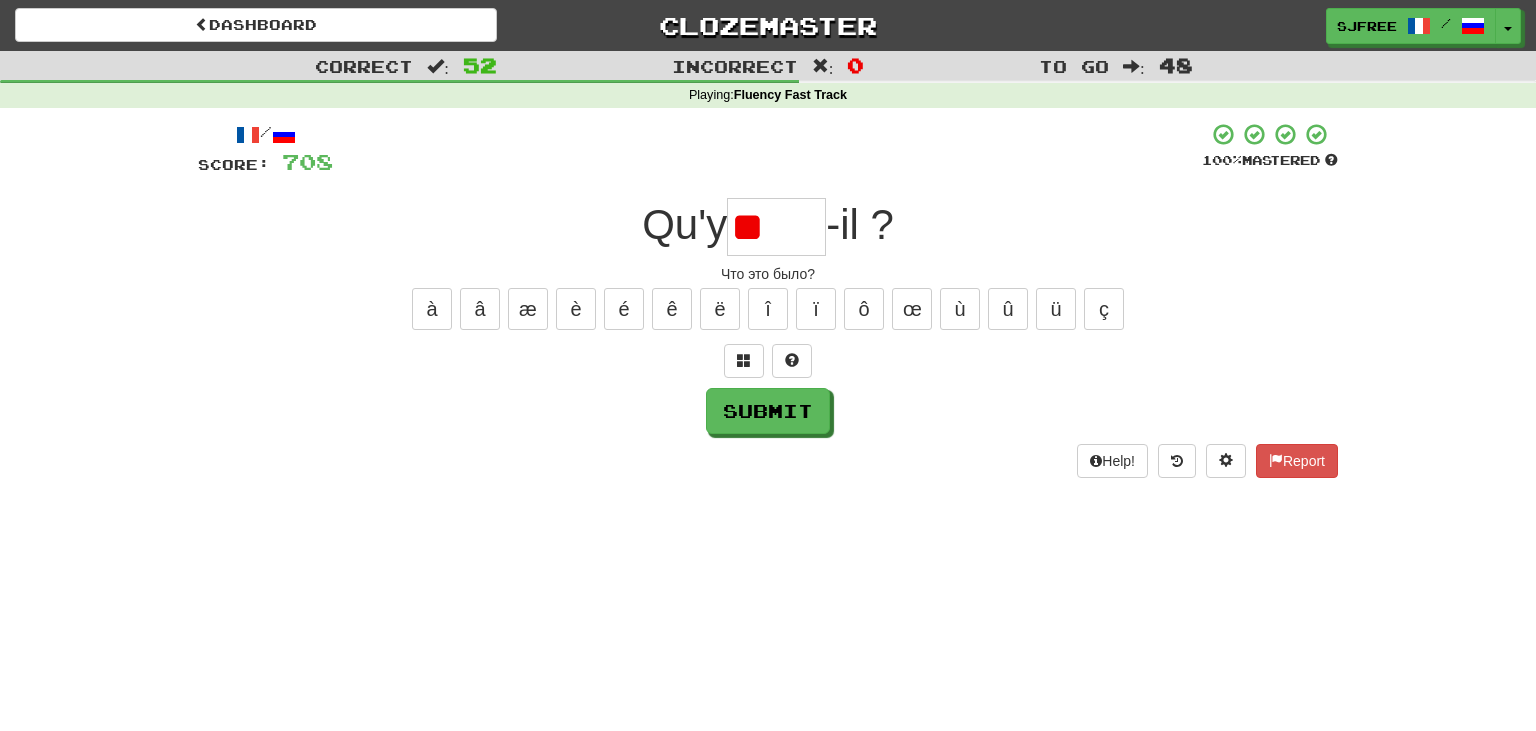 type on "*" 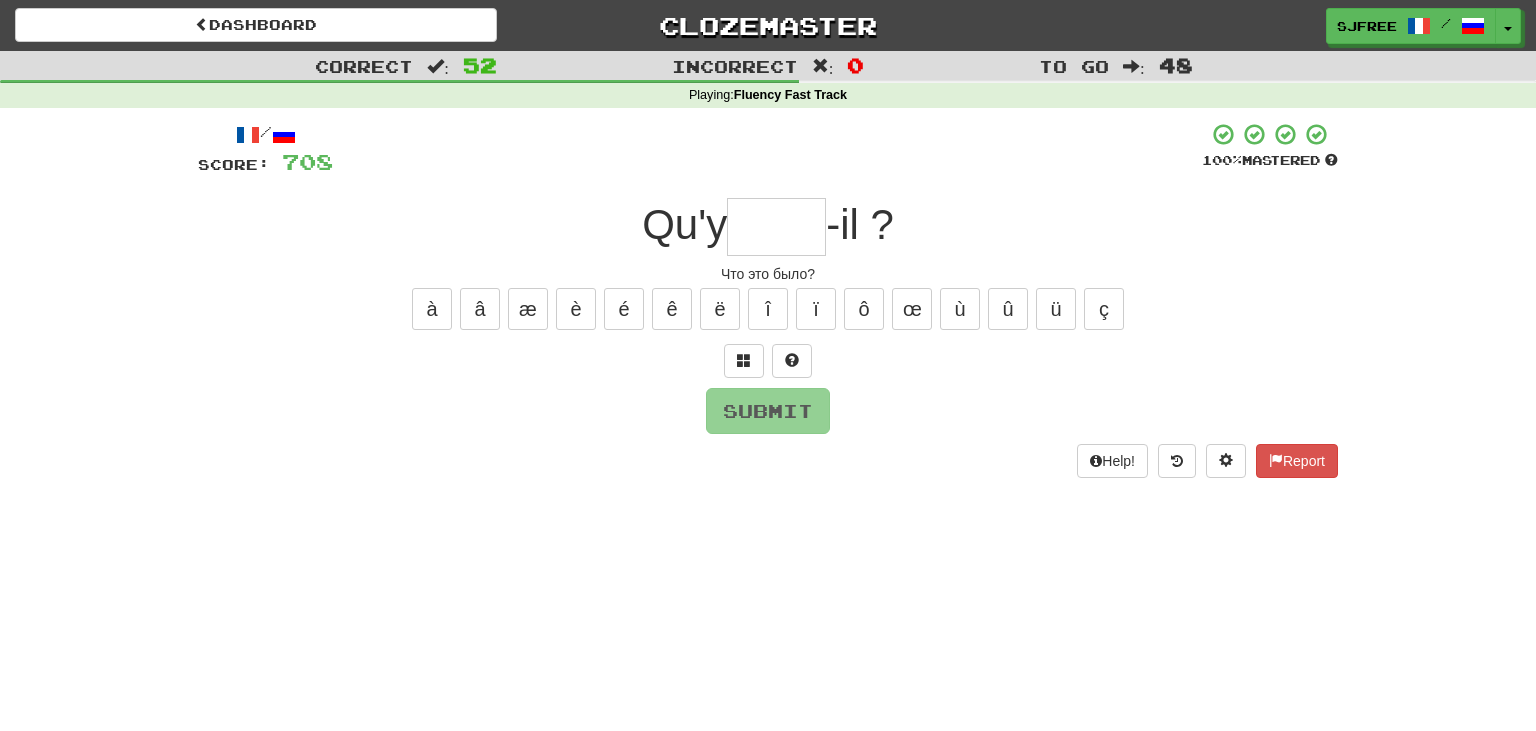type on "*" 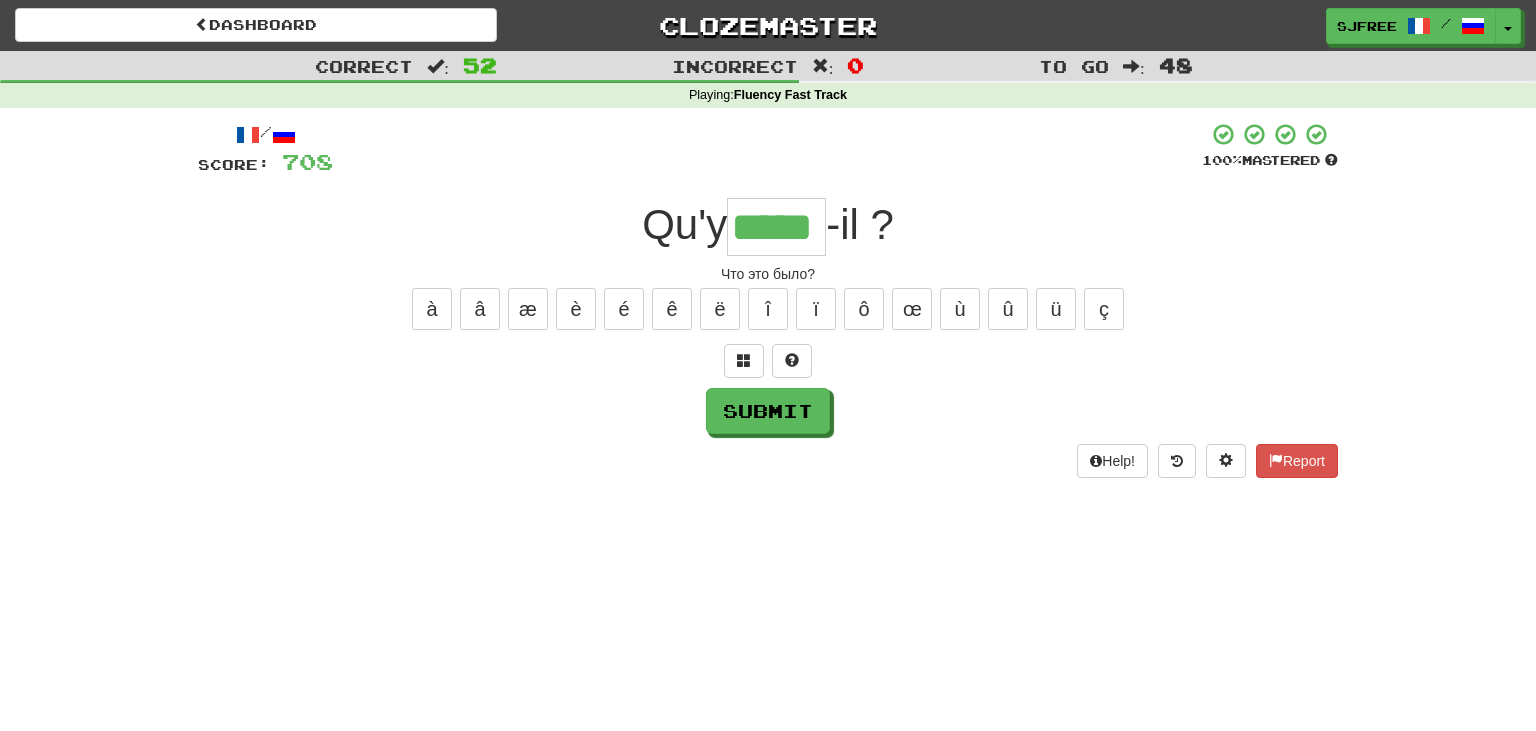 type on "*****" 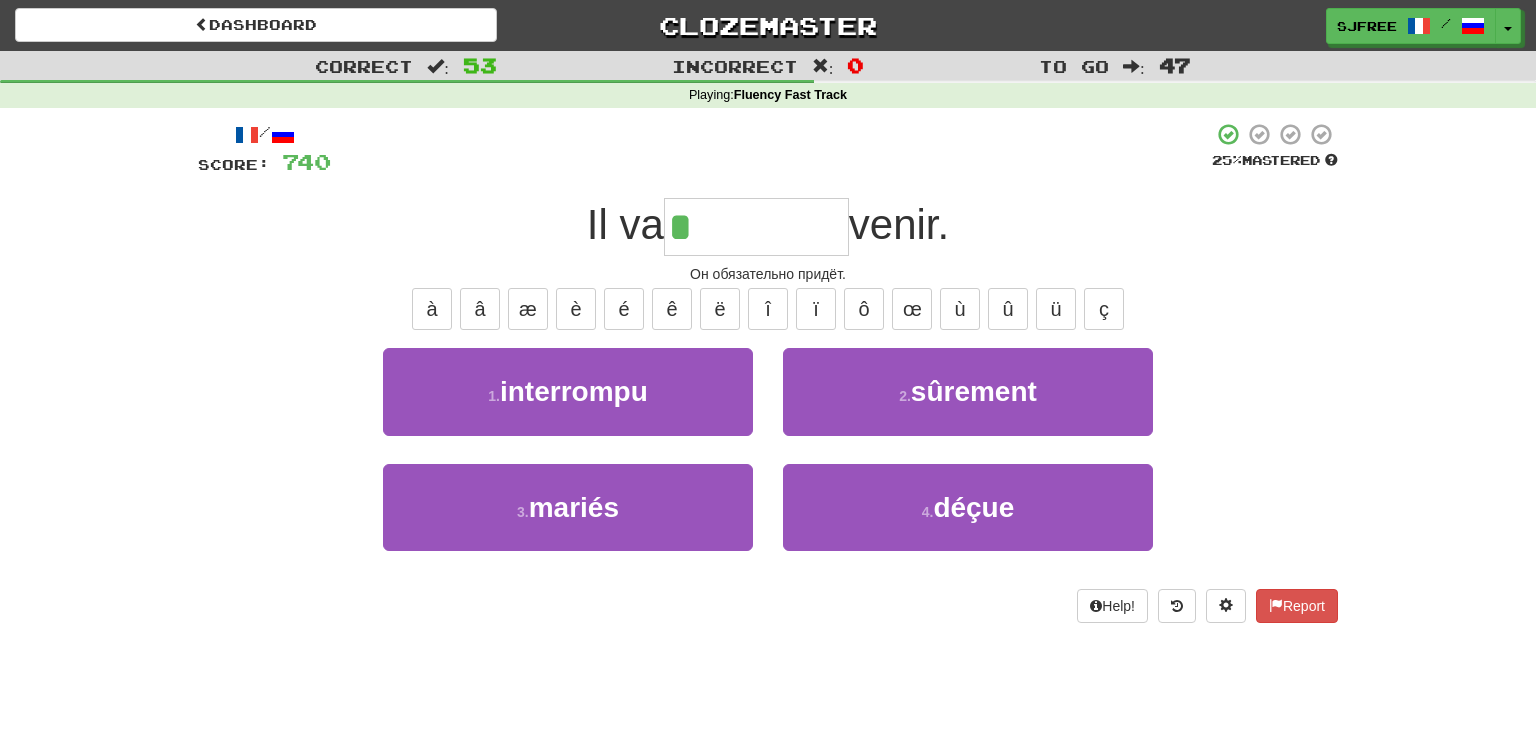 type on "********" 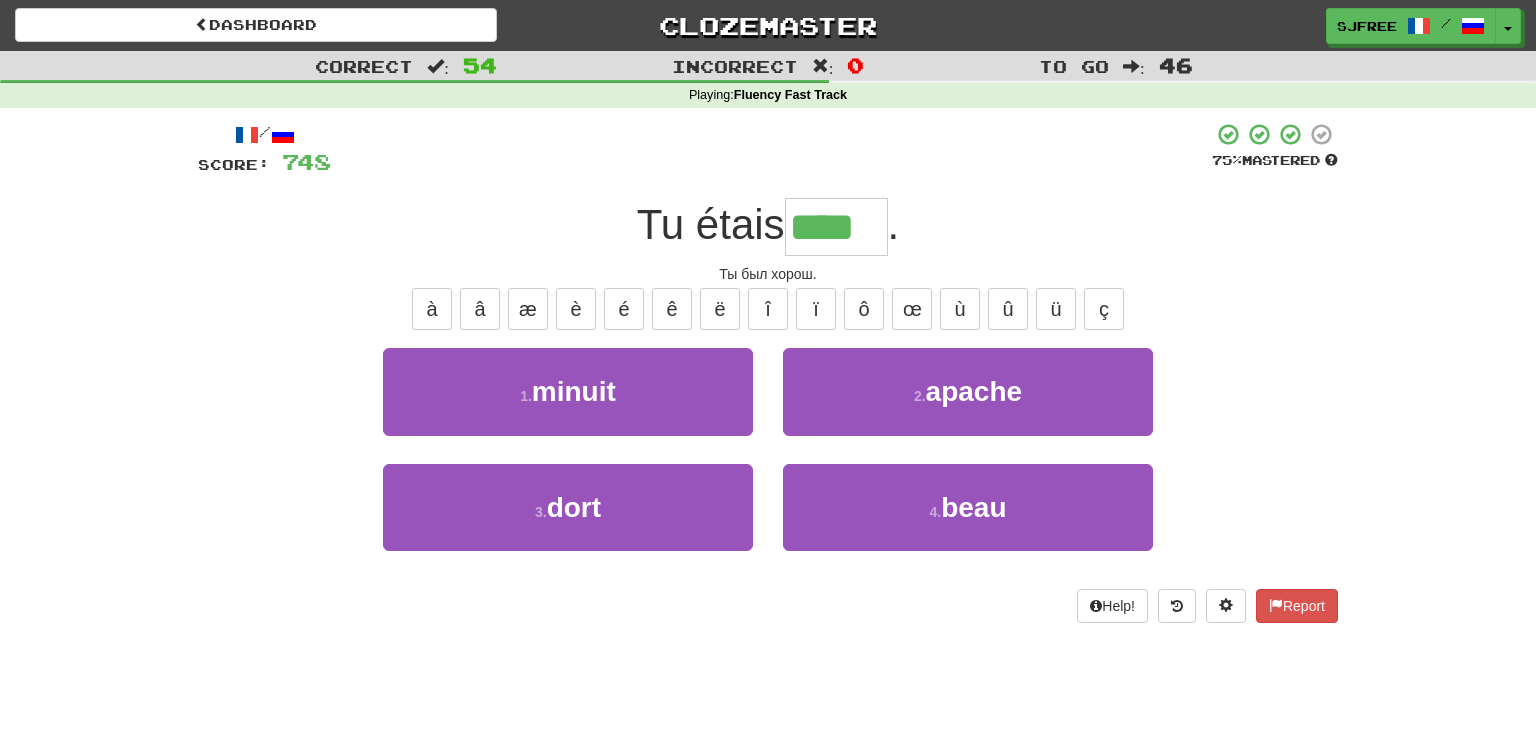 type on "****" 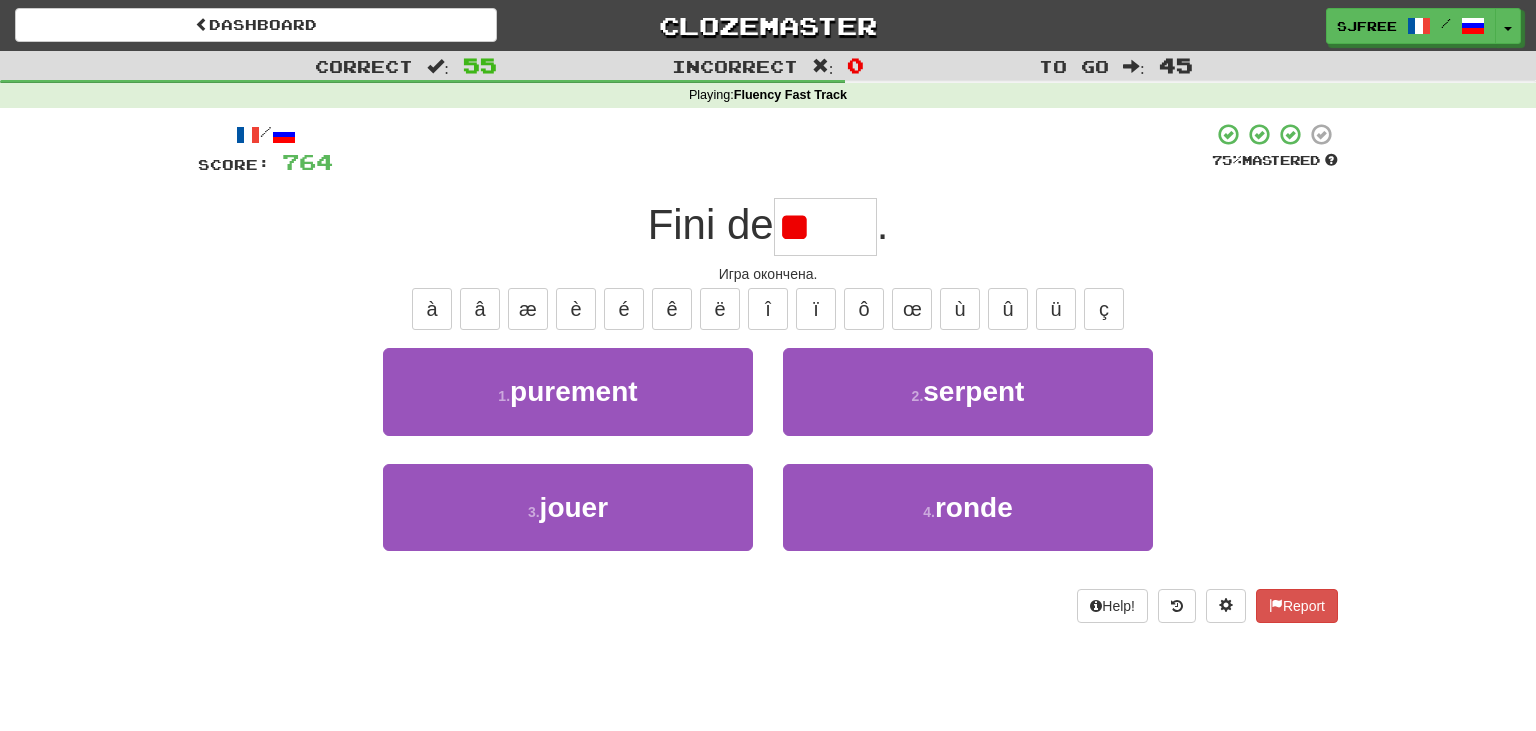 type on "*" 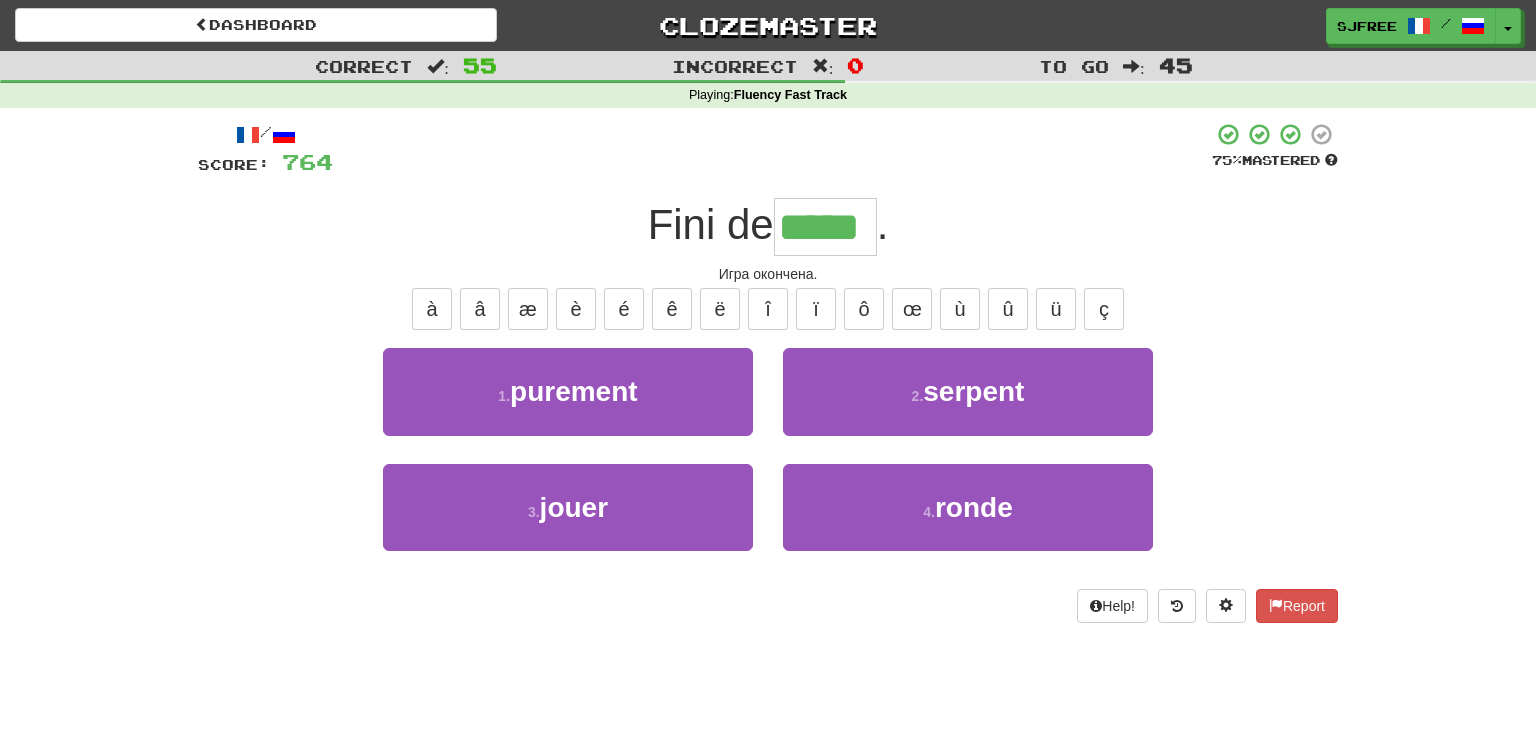 type on "*****" 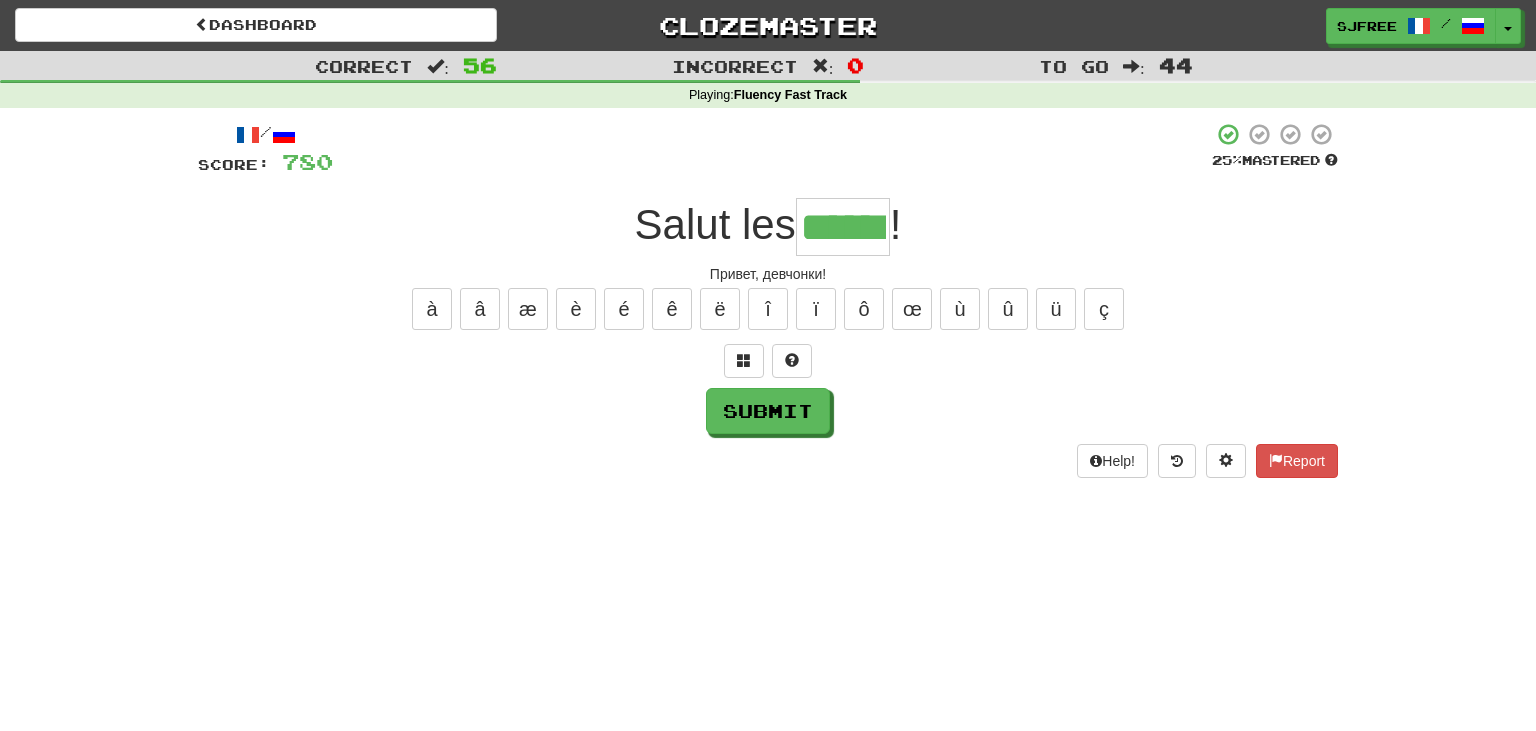 type on "******" 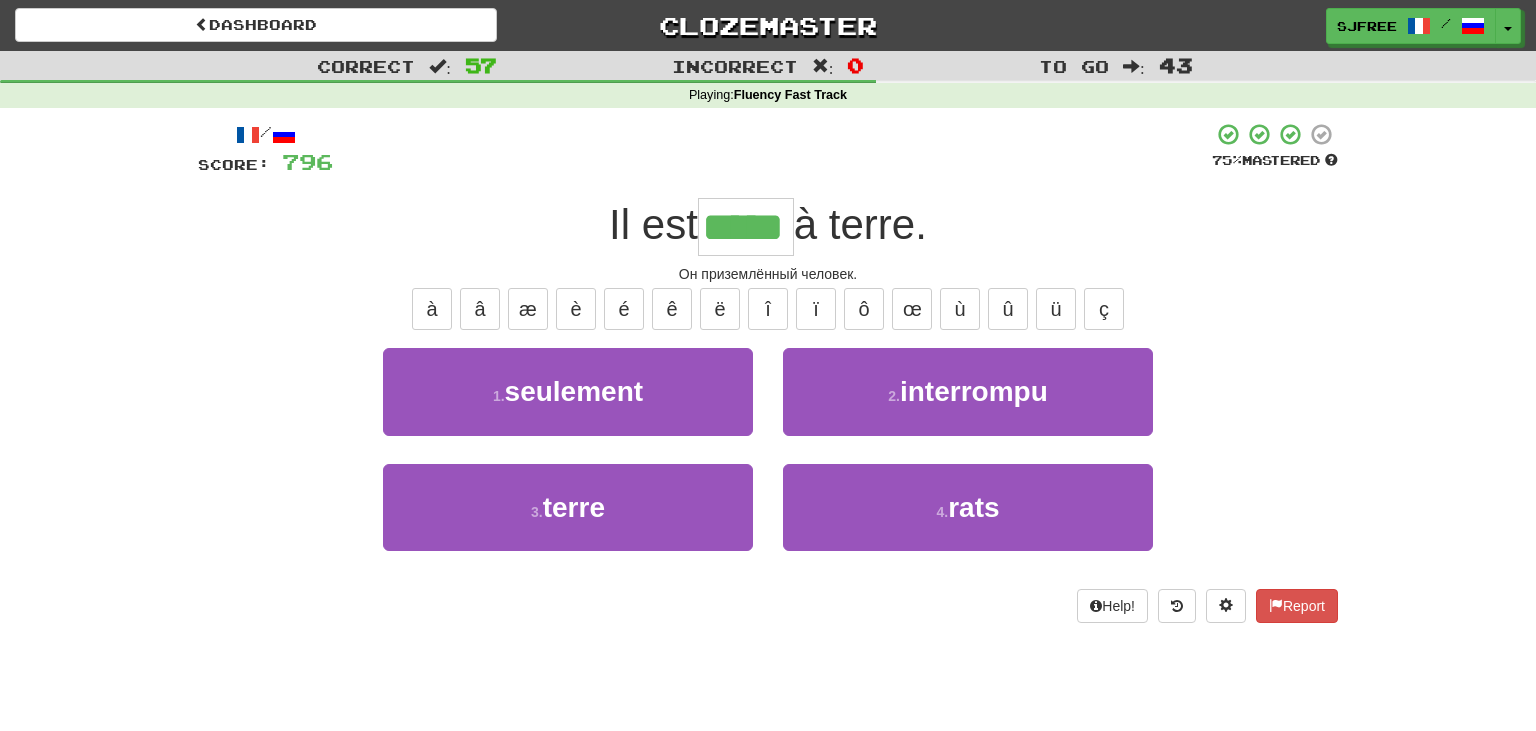 type on "*****" 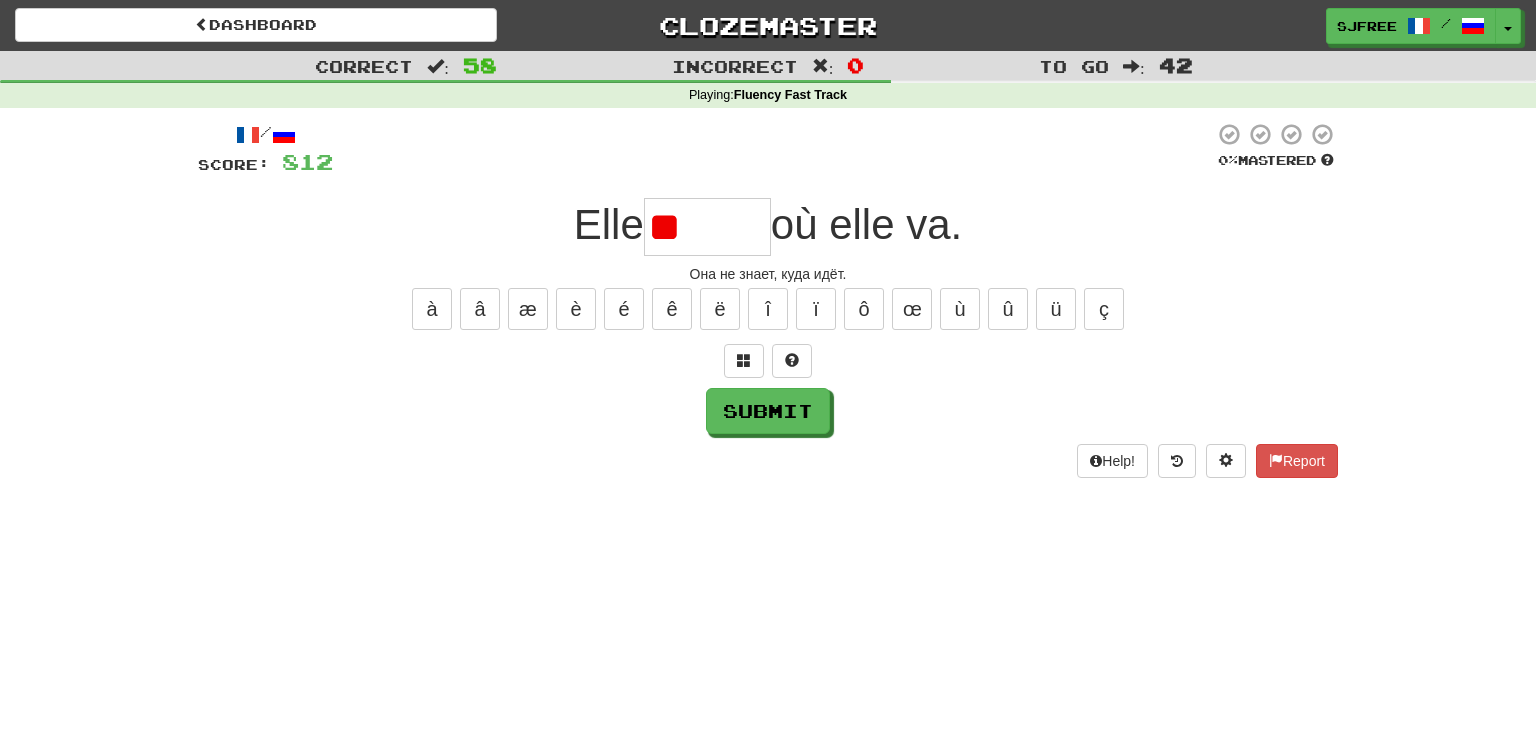 type on "*" 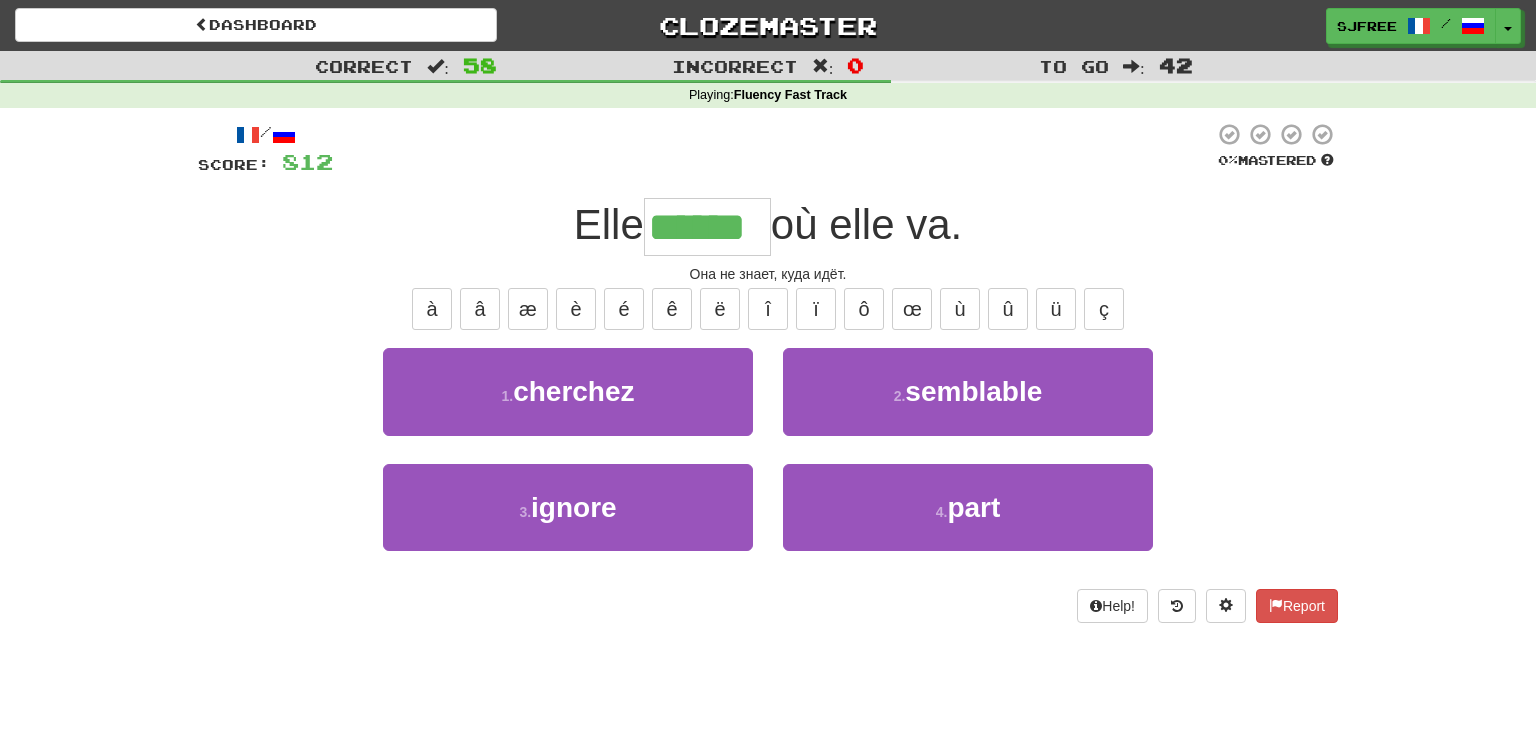 type on "******" 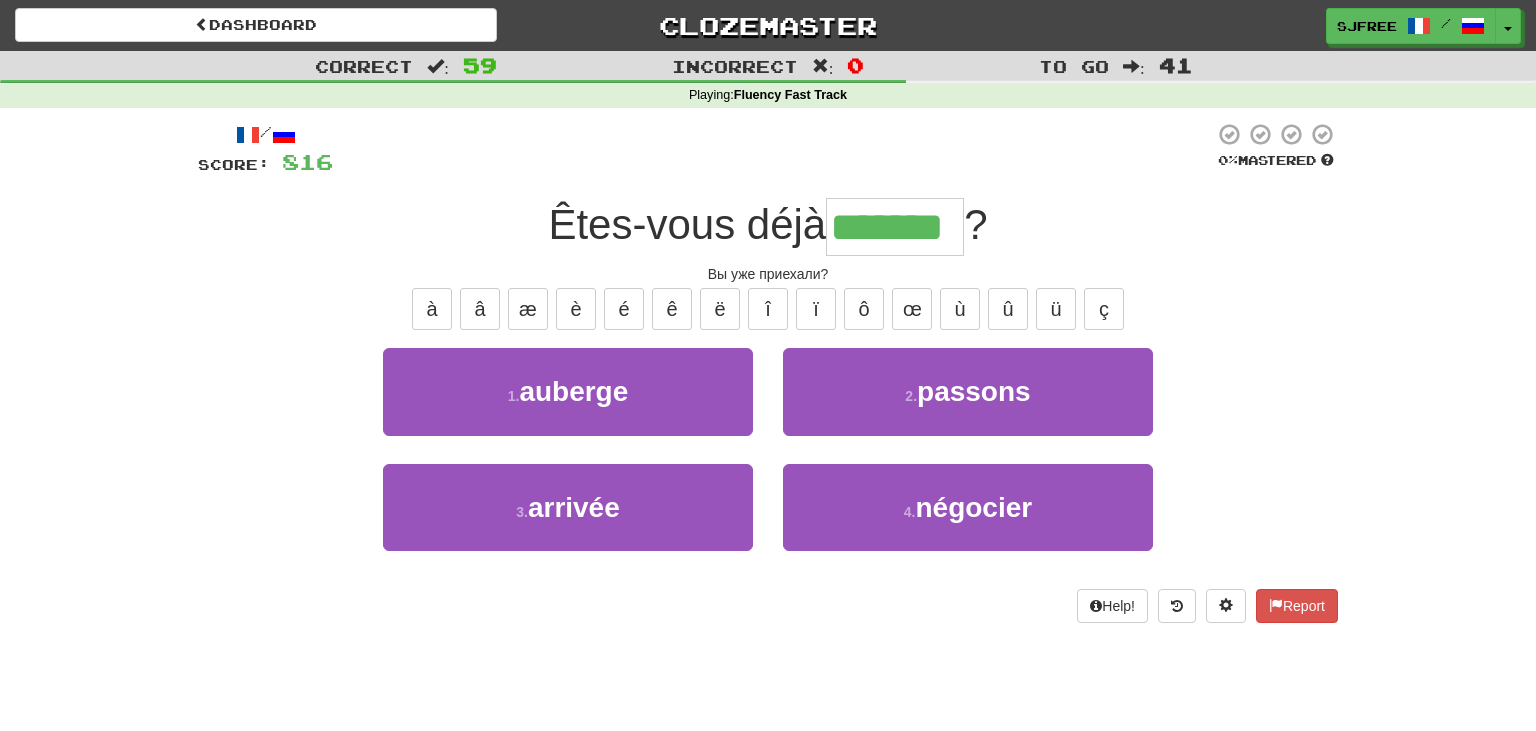 type on "*******" 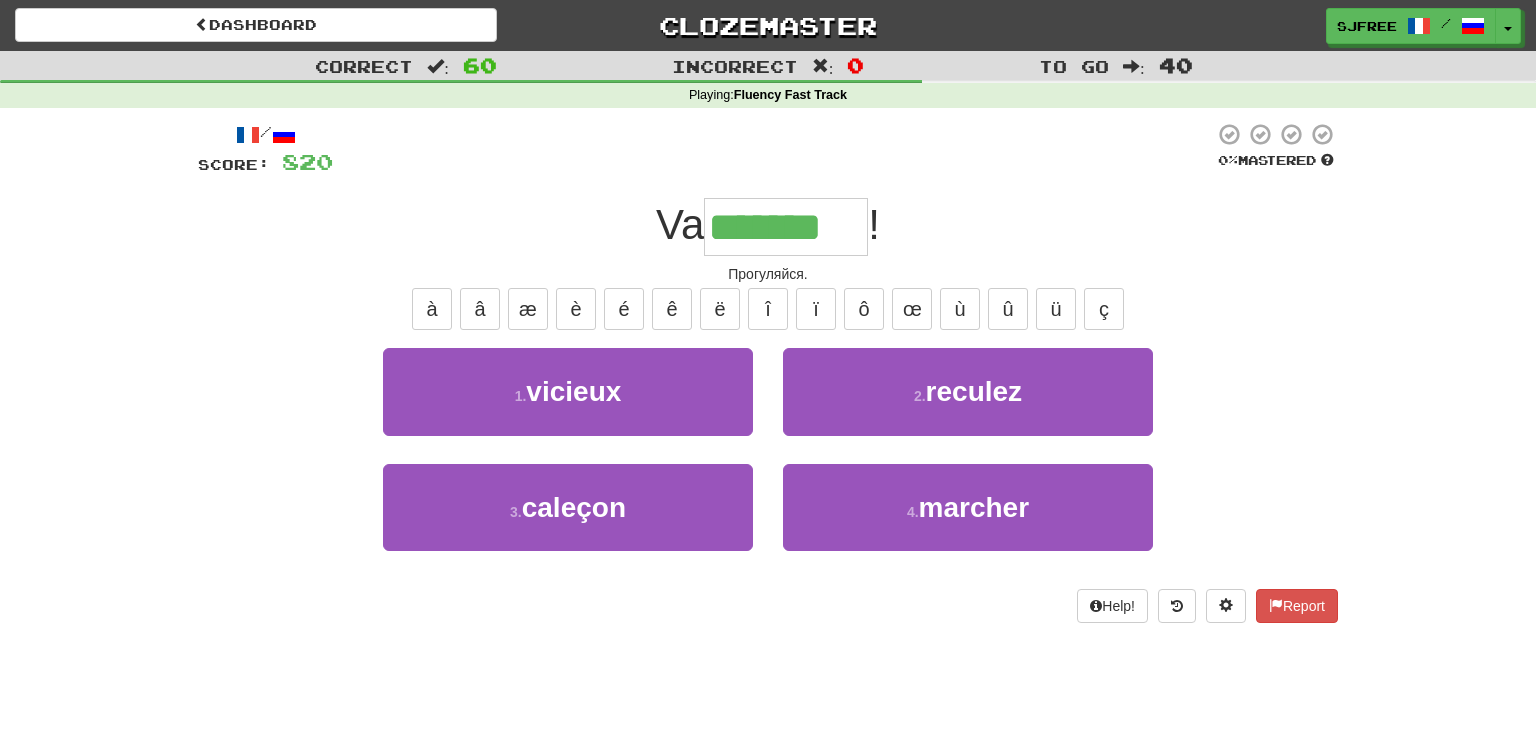 type on "*******" 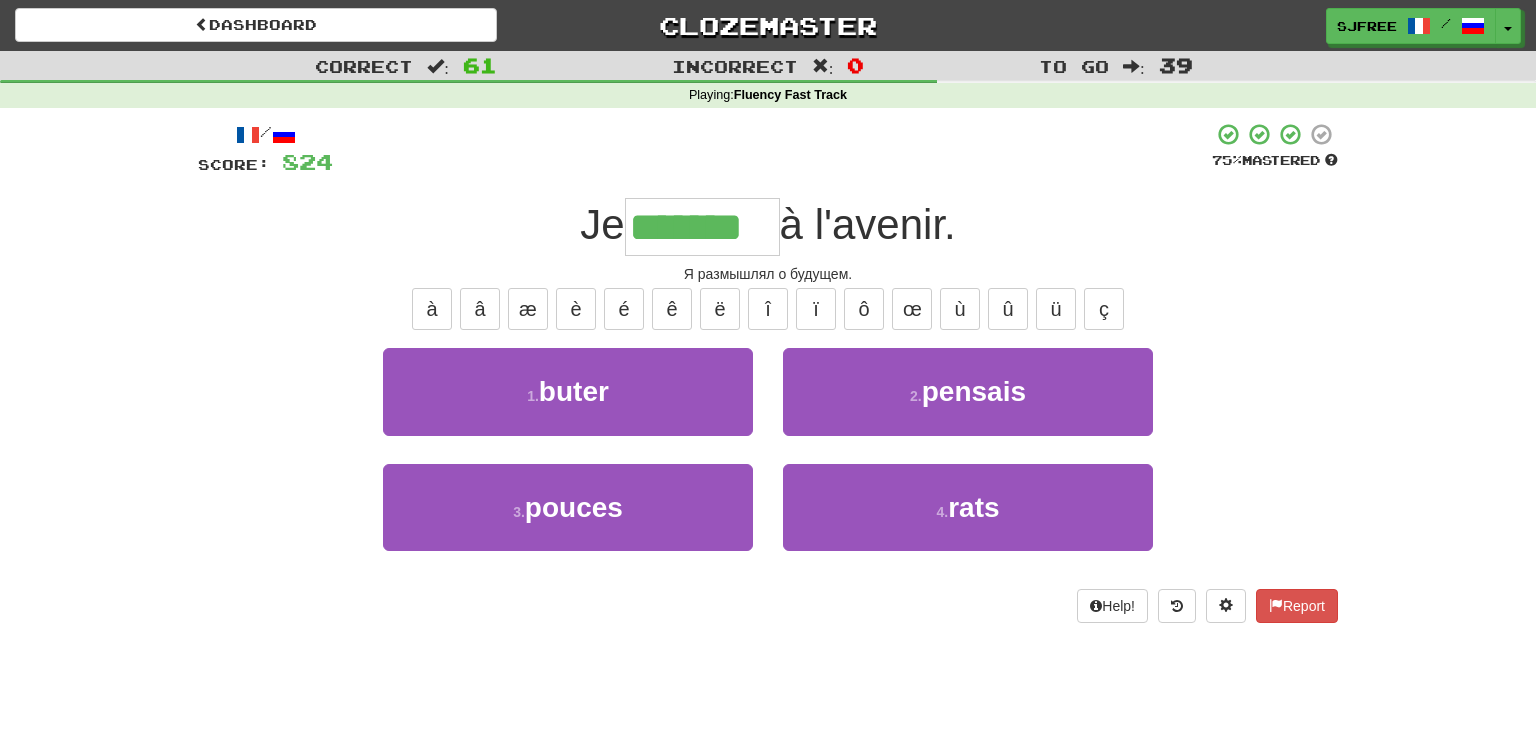 type on "*******" 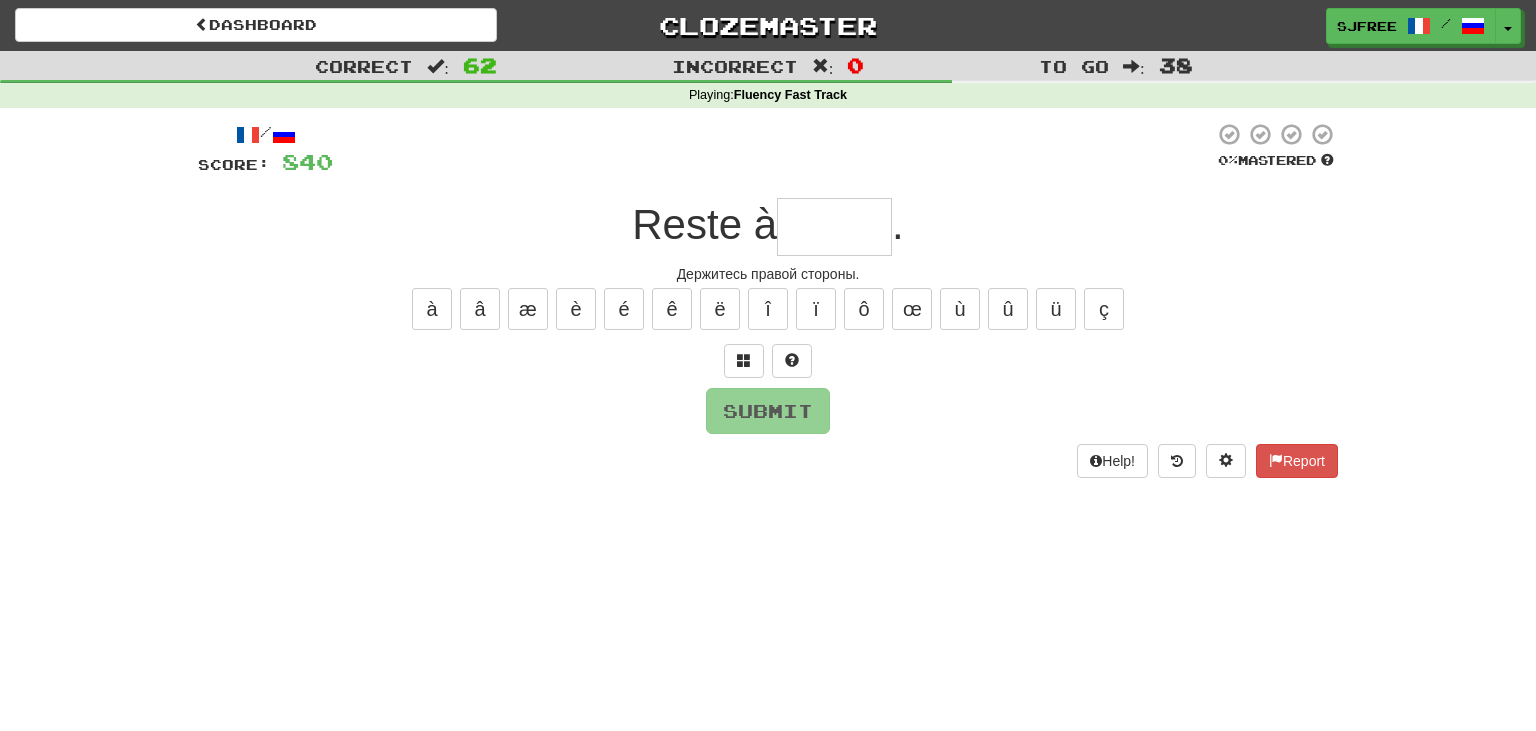 click at bounding box center [773, 149] 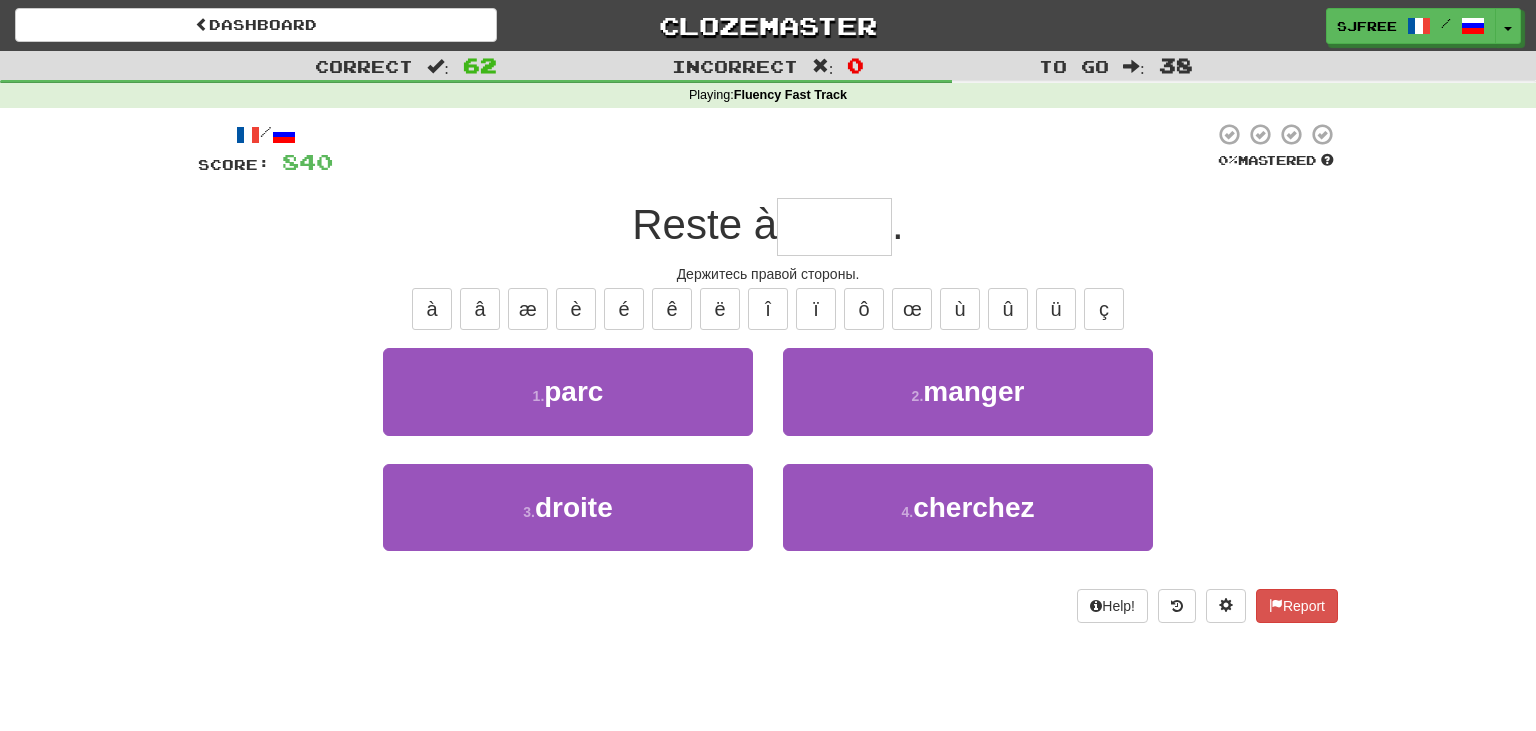 click at bounding box center (834, 227) 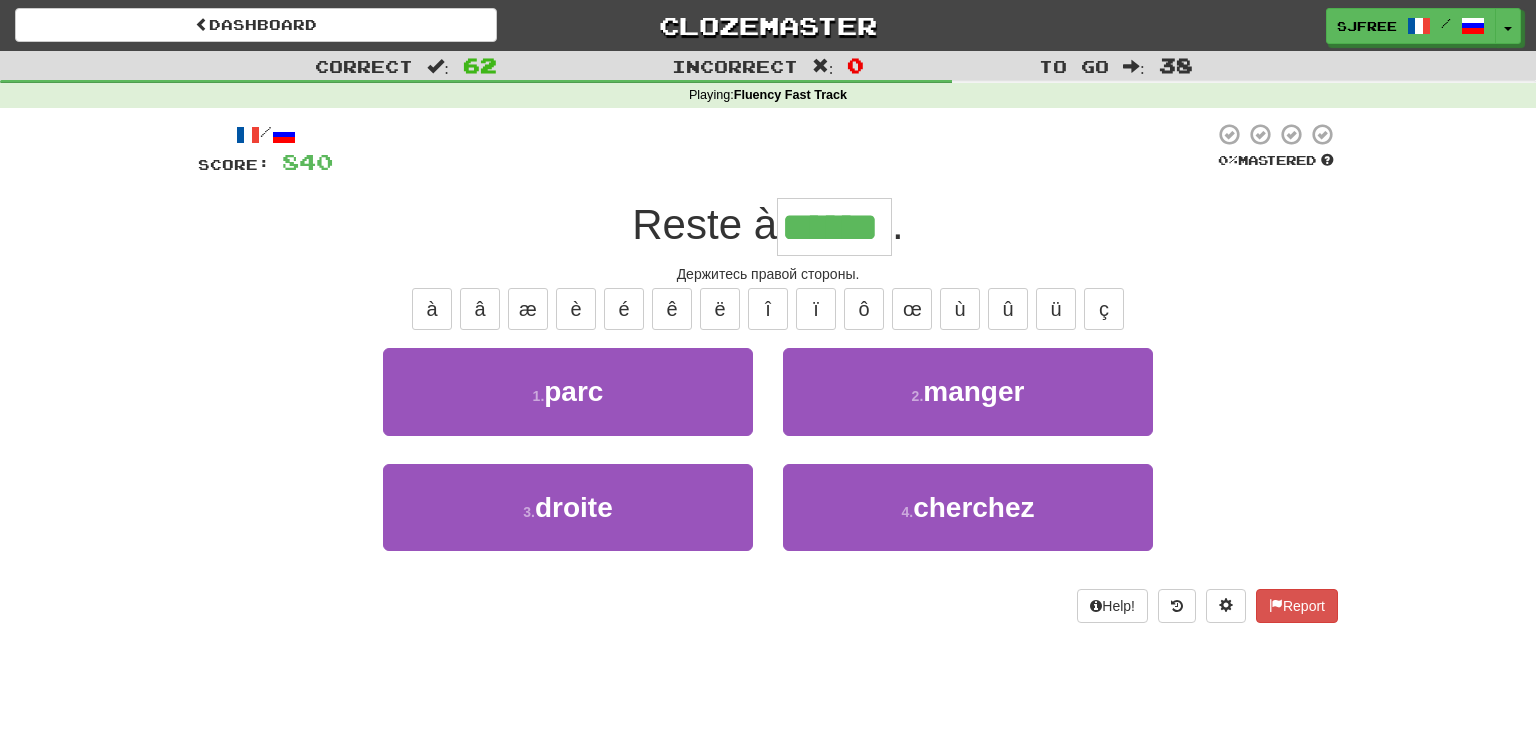 type on "******" 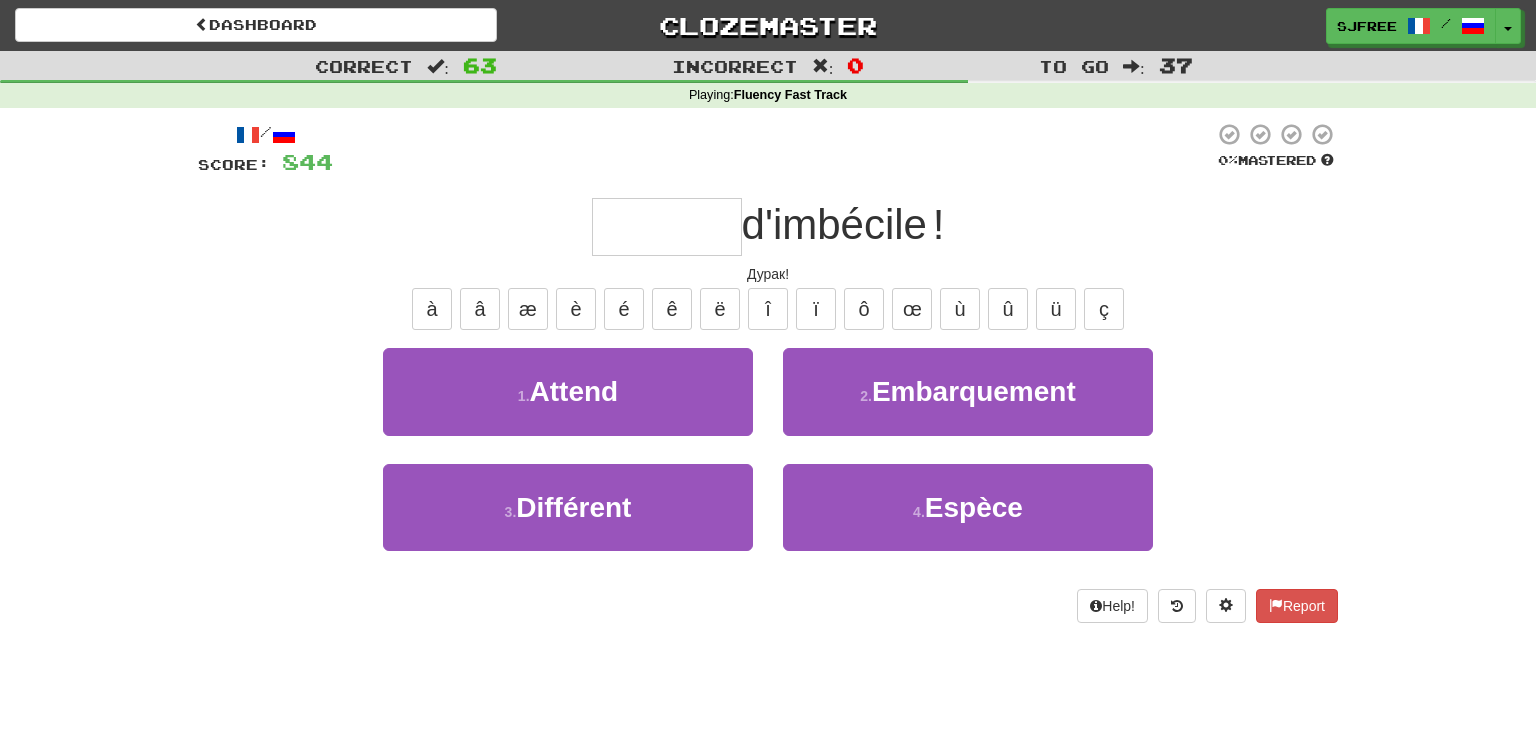 click on "d'imbécile !" at bounding box center (843, 224) 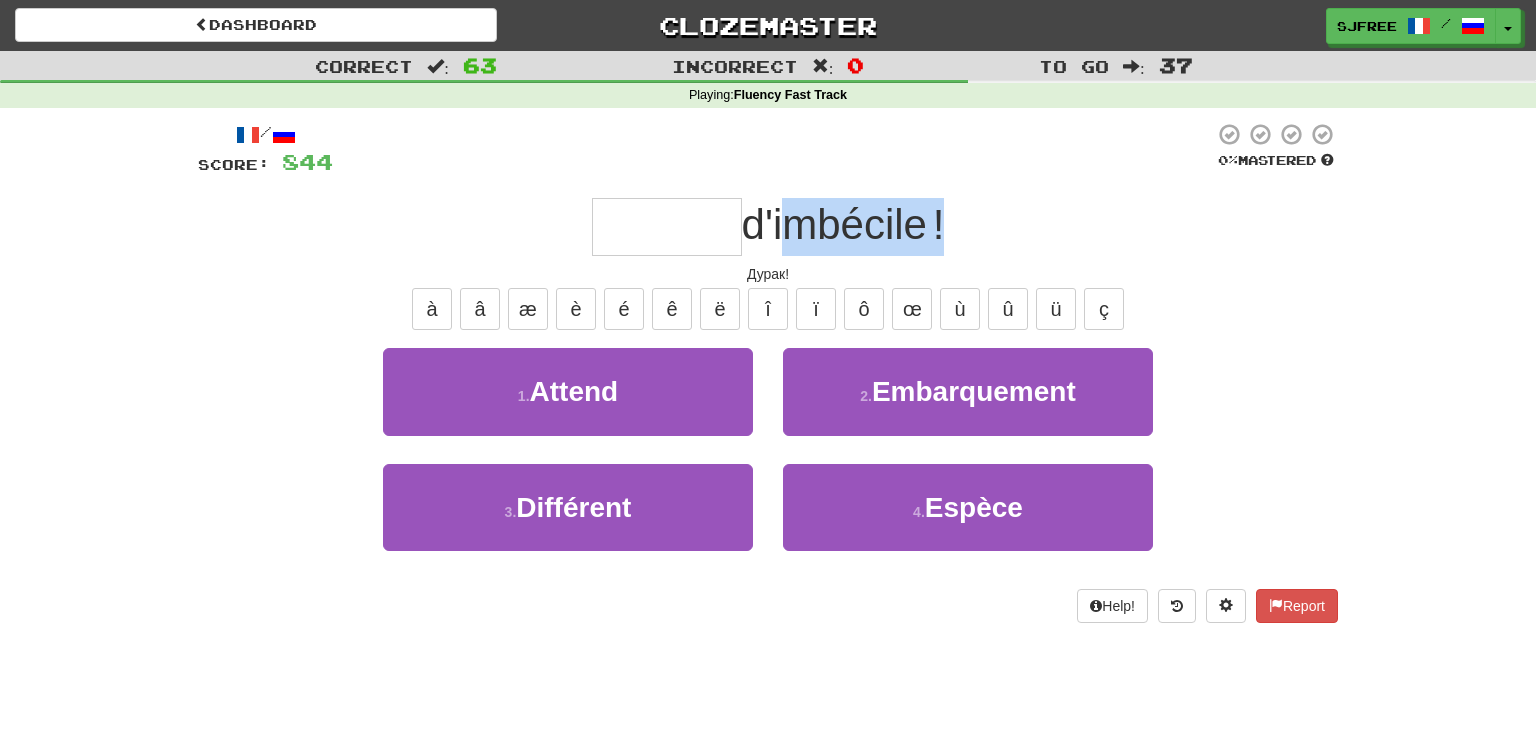 click on "d'imbécile !" at bounding box center [843, 224] 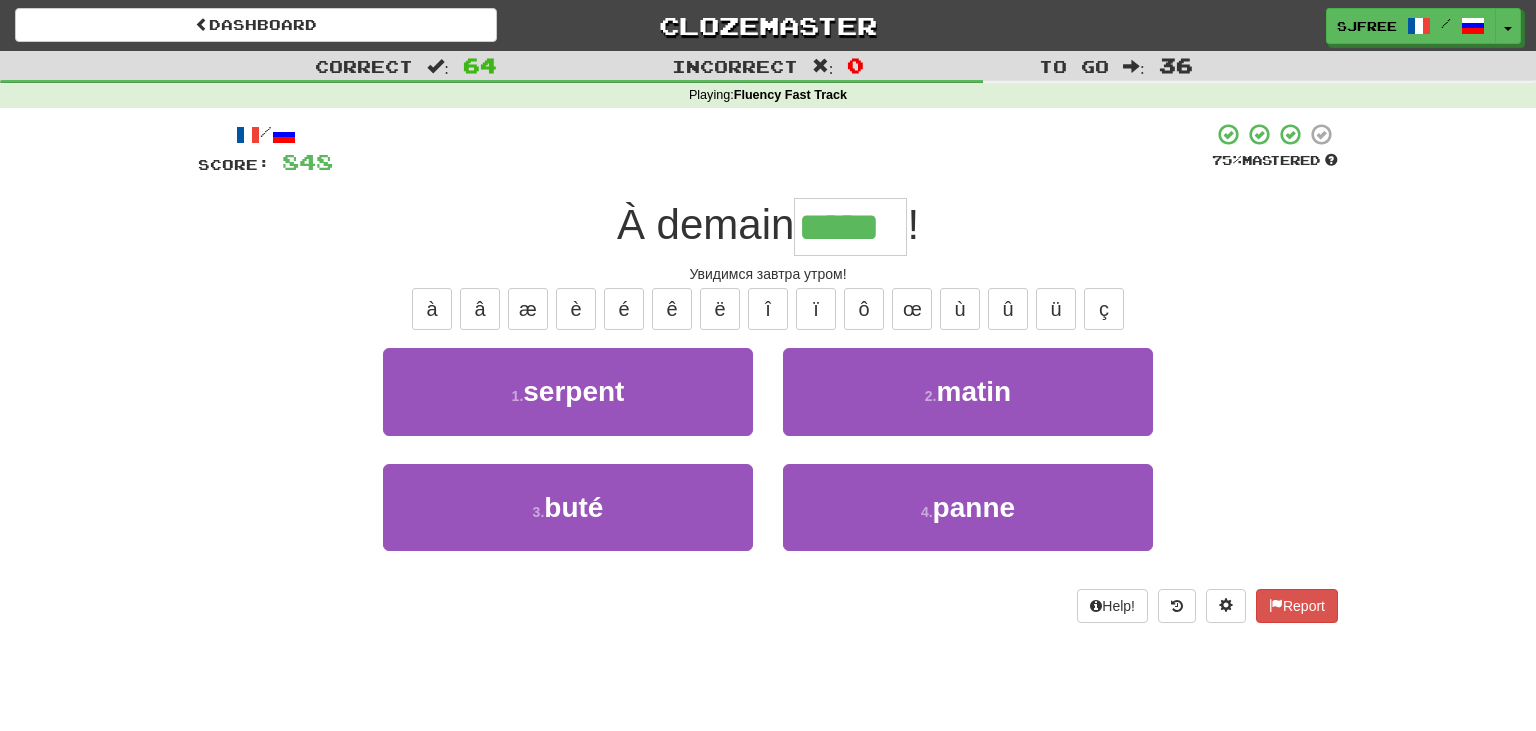 type on "*****" 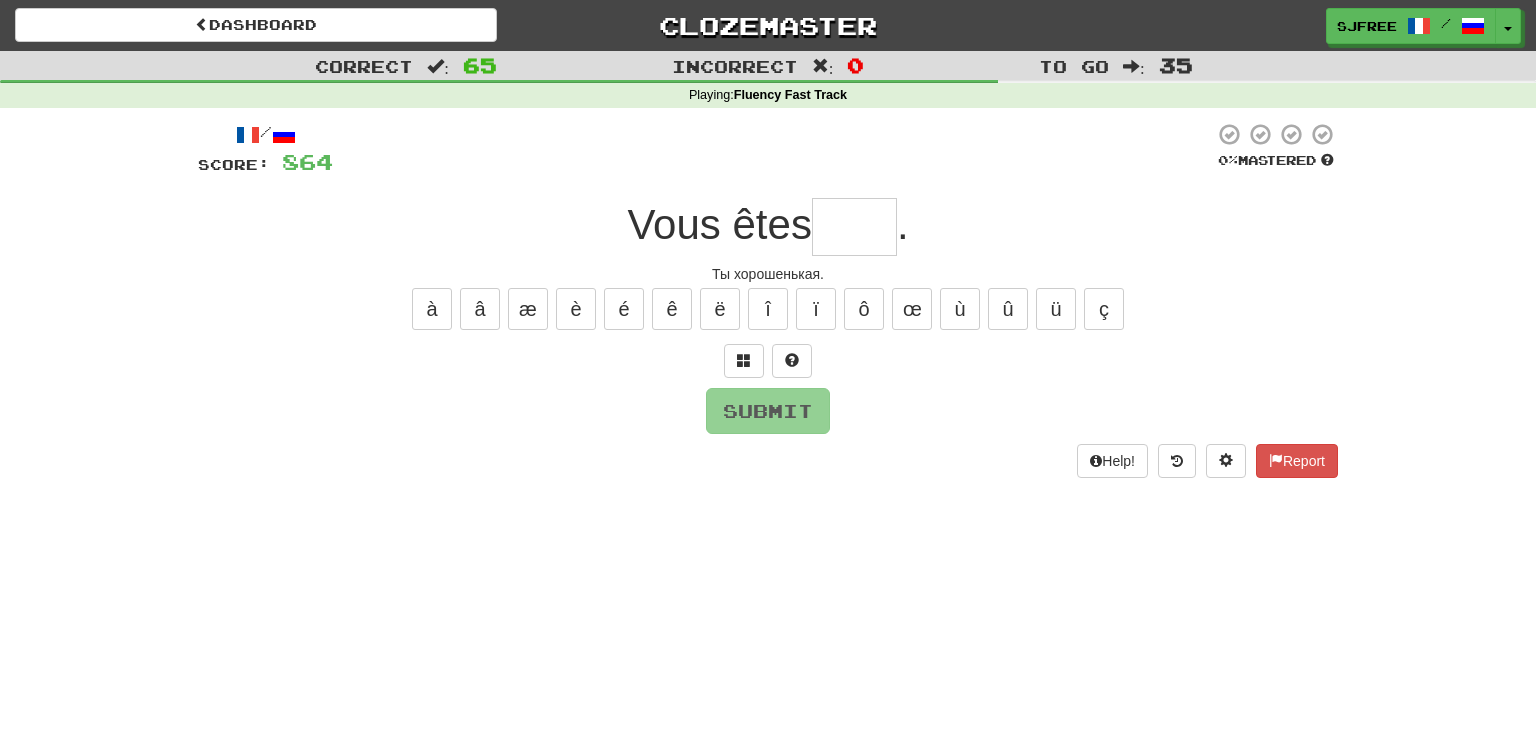 type on "*" 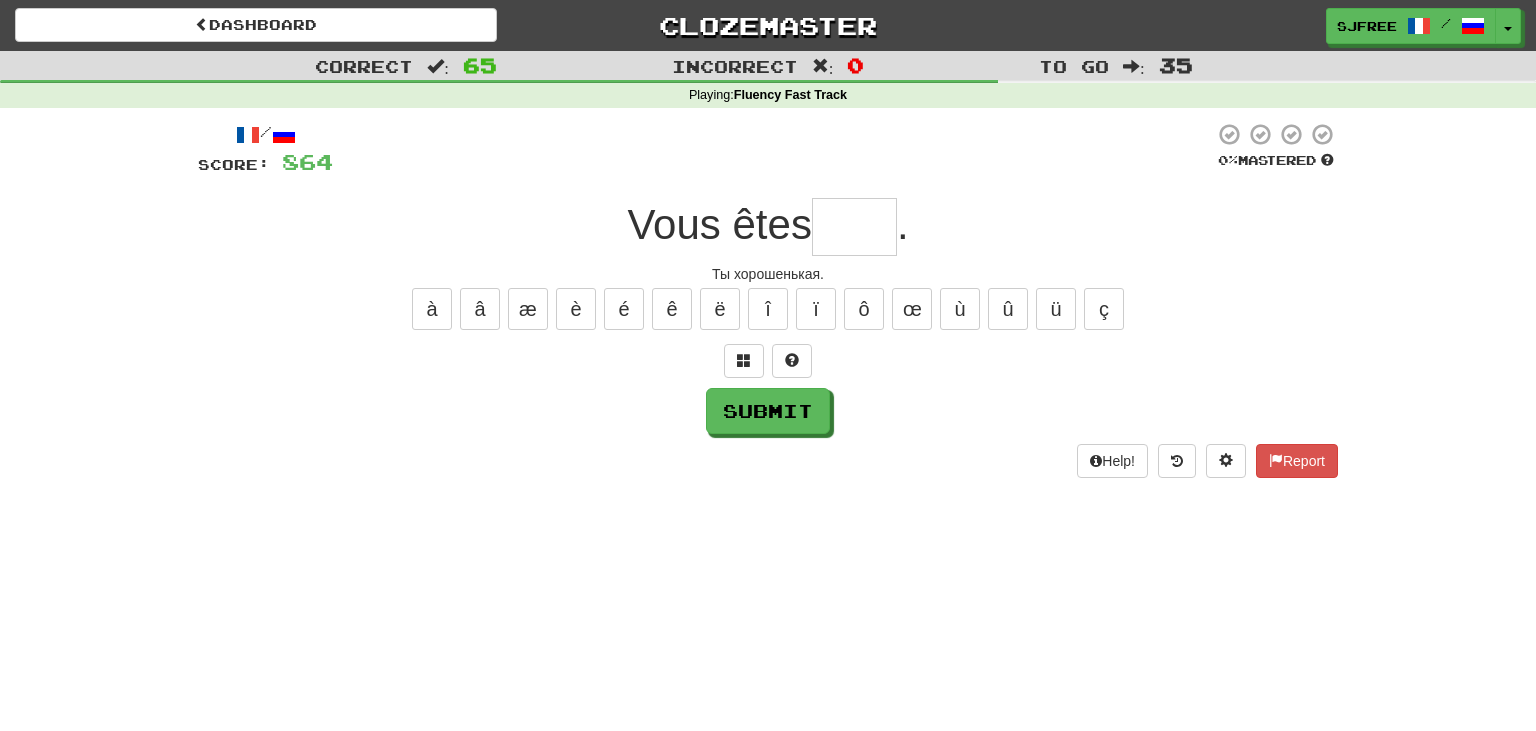 type on "*" 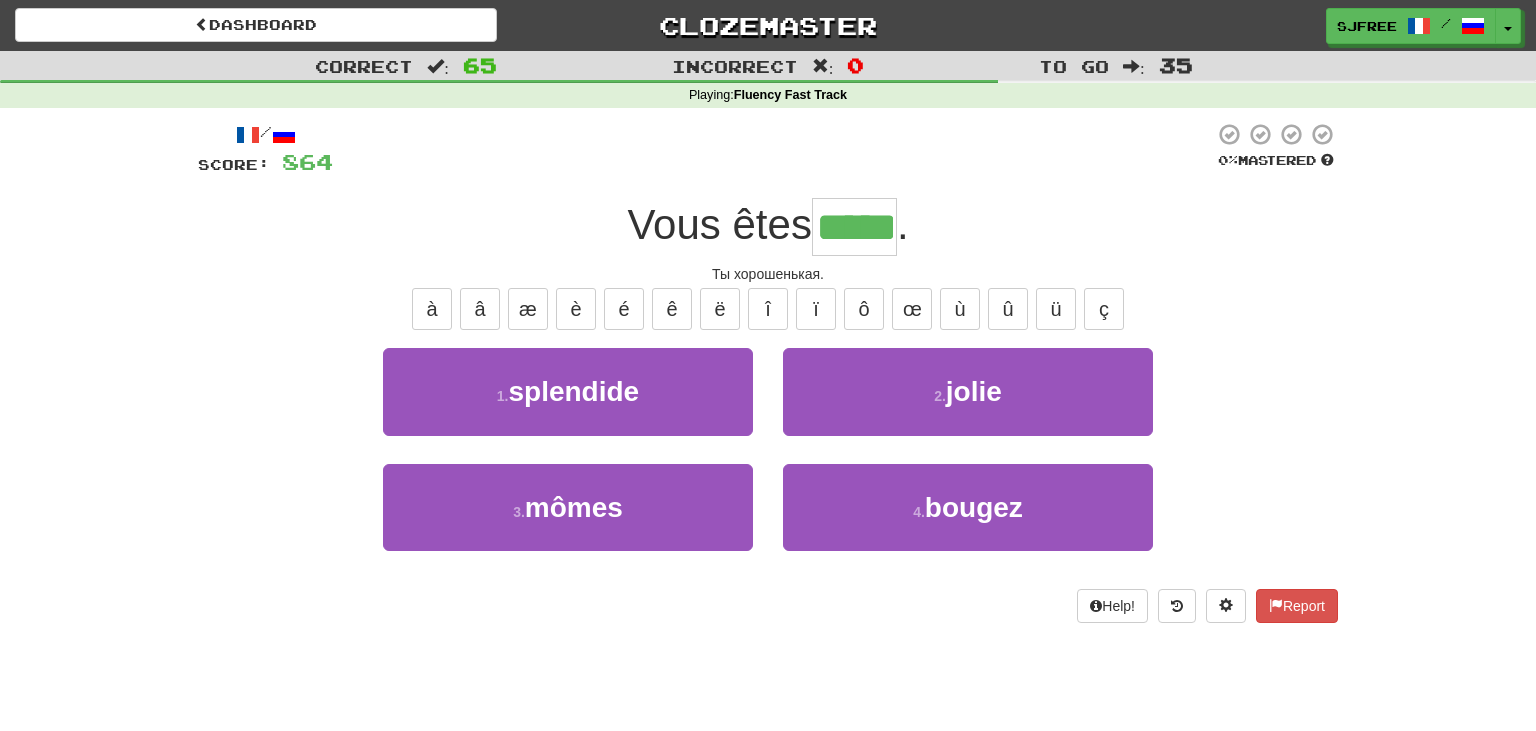 type on "*****" 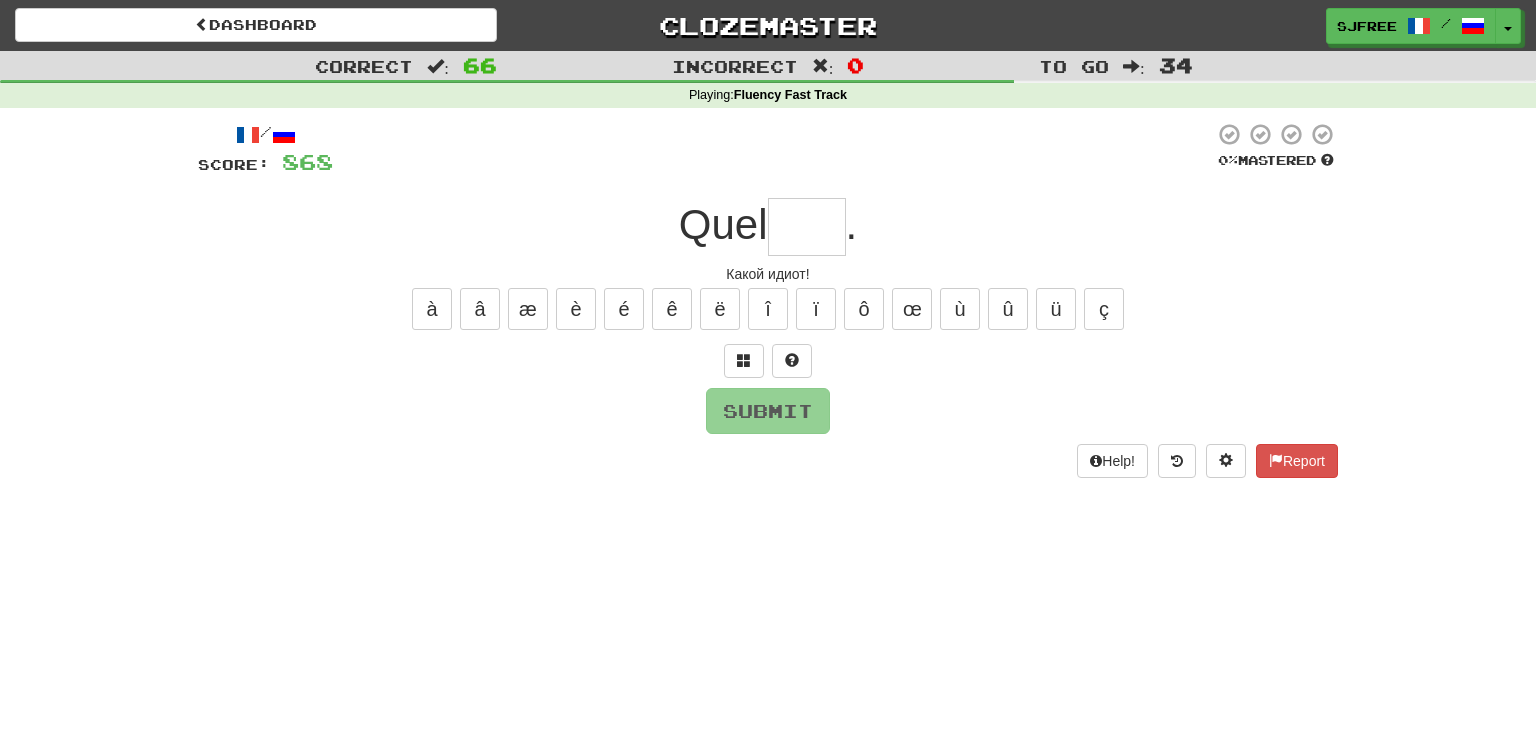 type on "*" 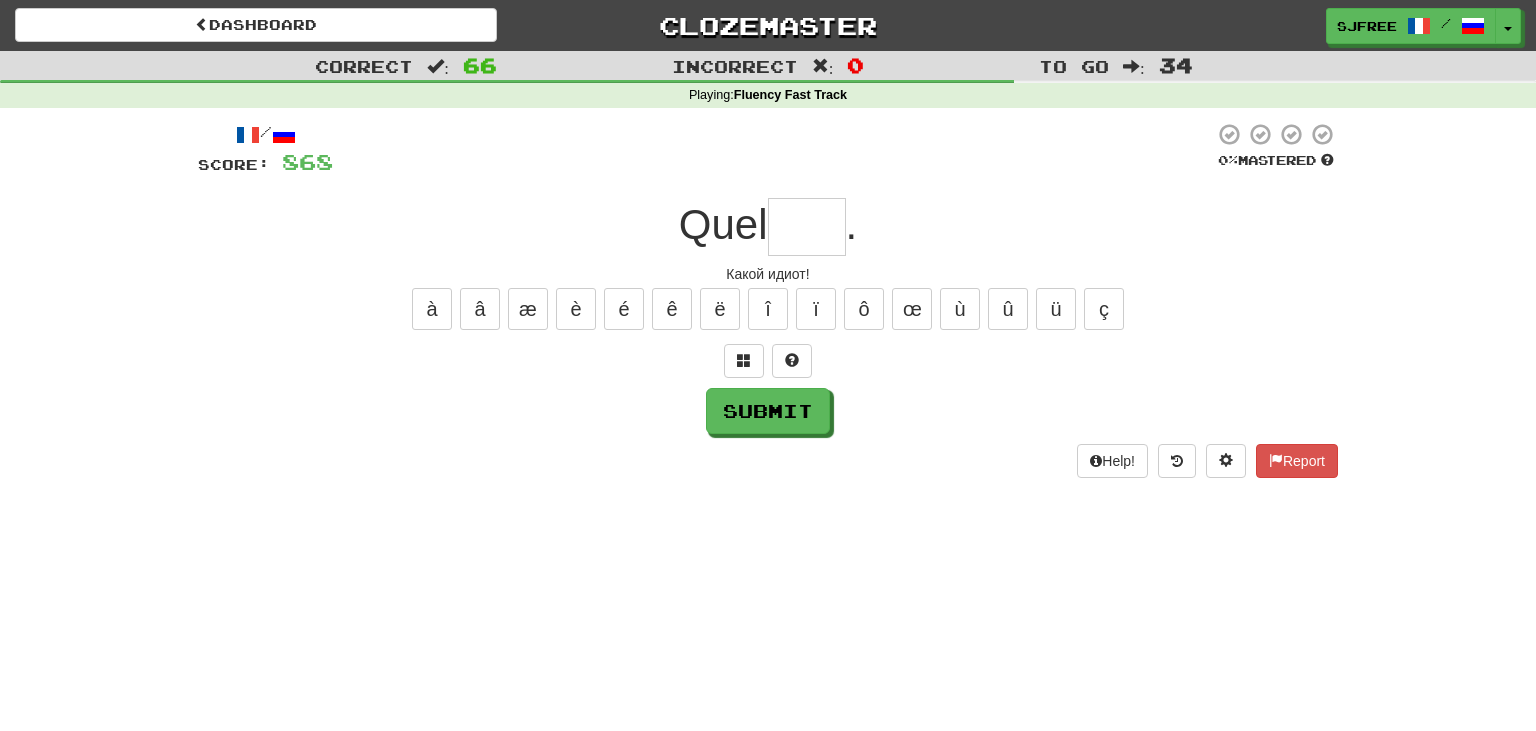 type on "*" 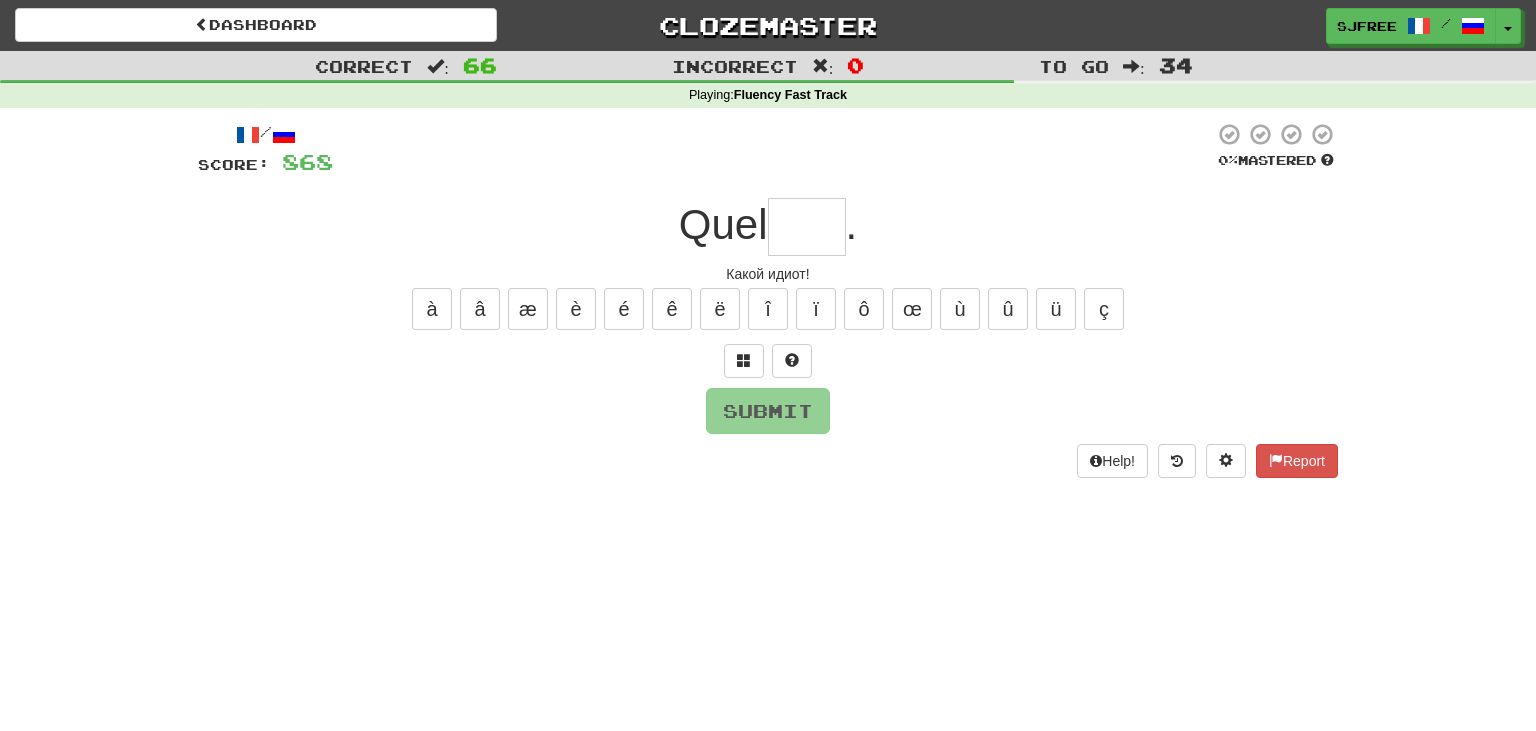 type on "*" 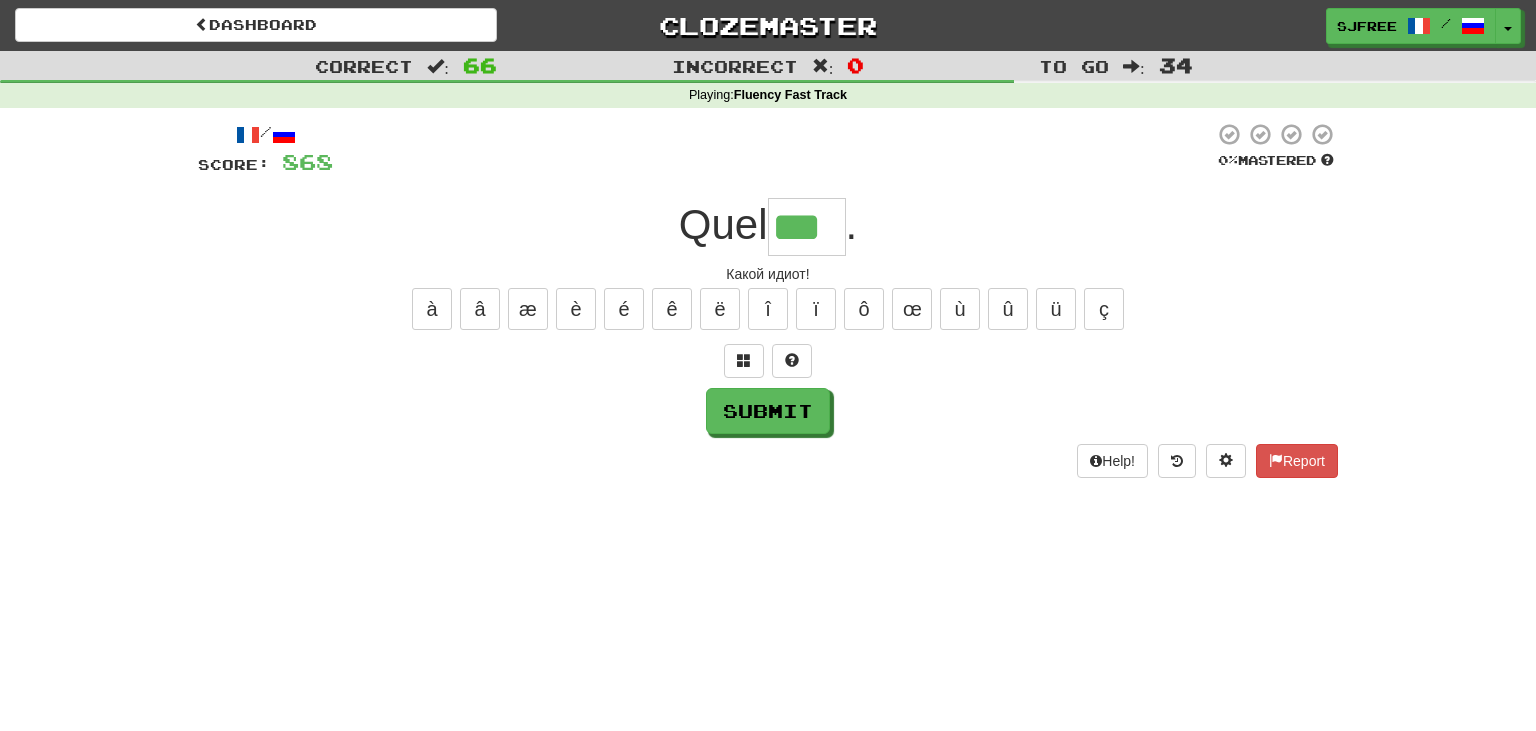 type on "***" 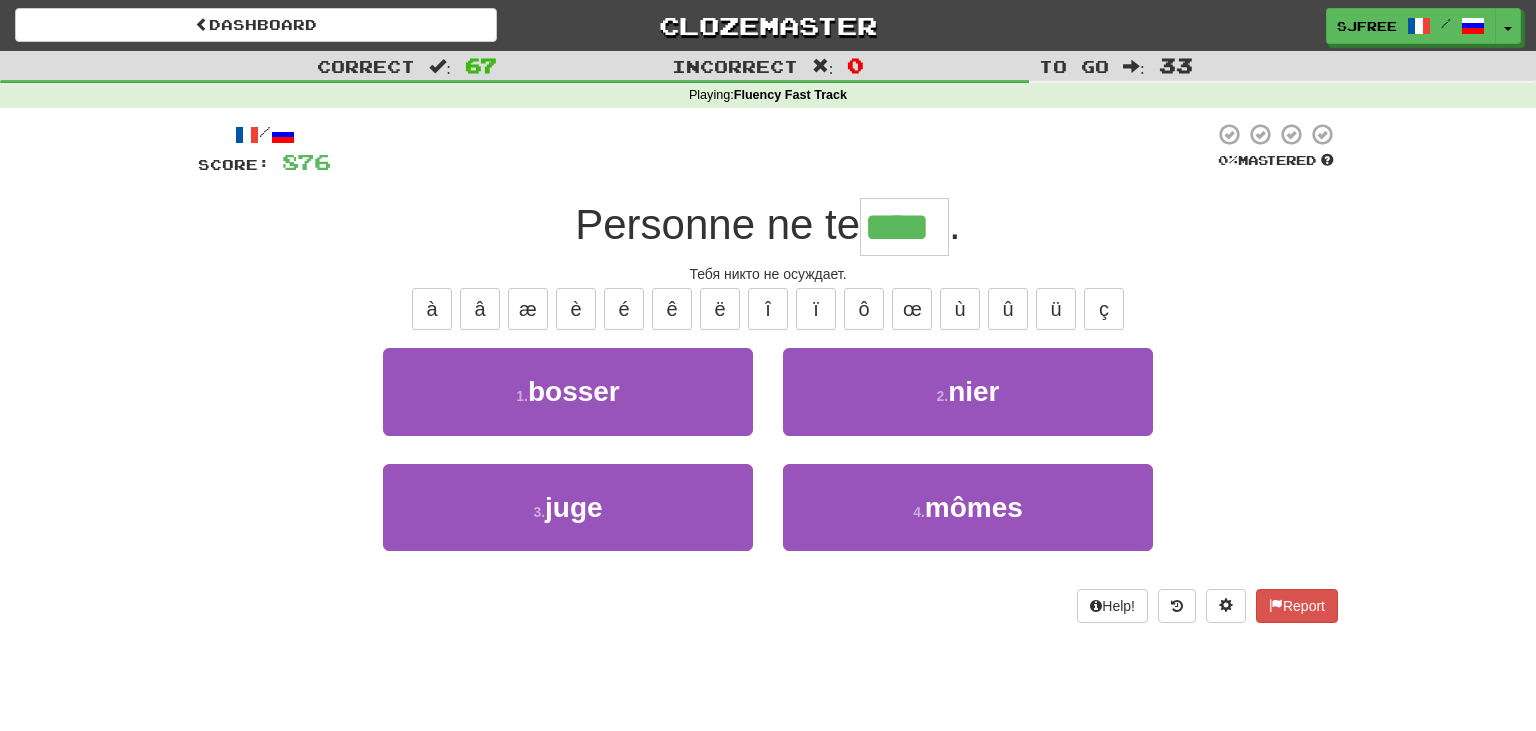 type on "****" 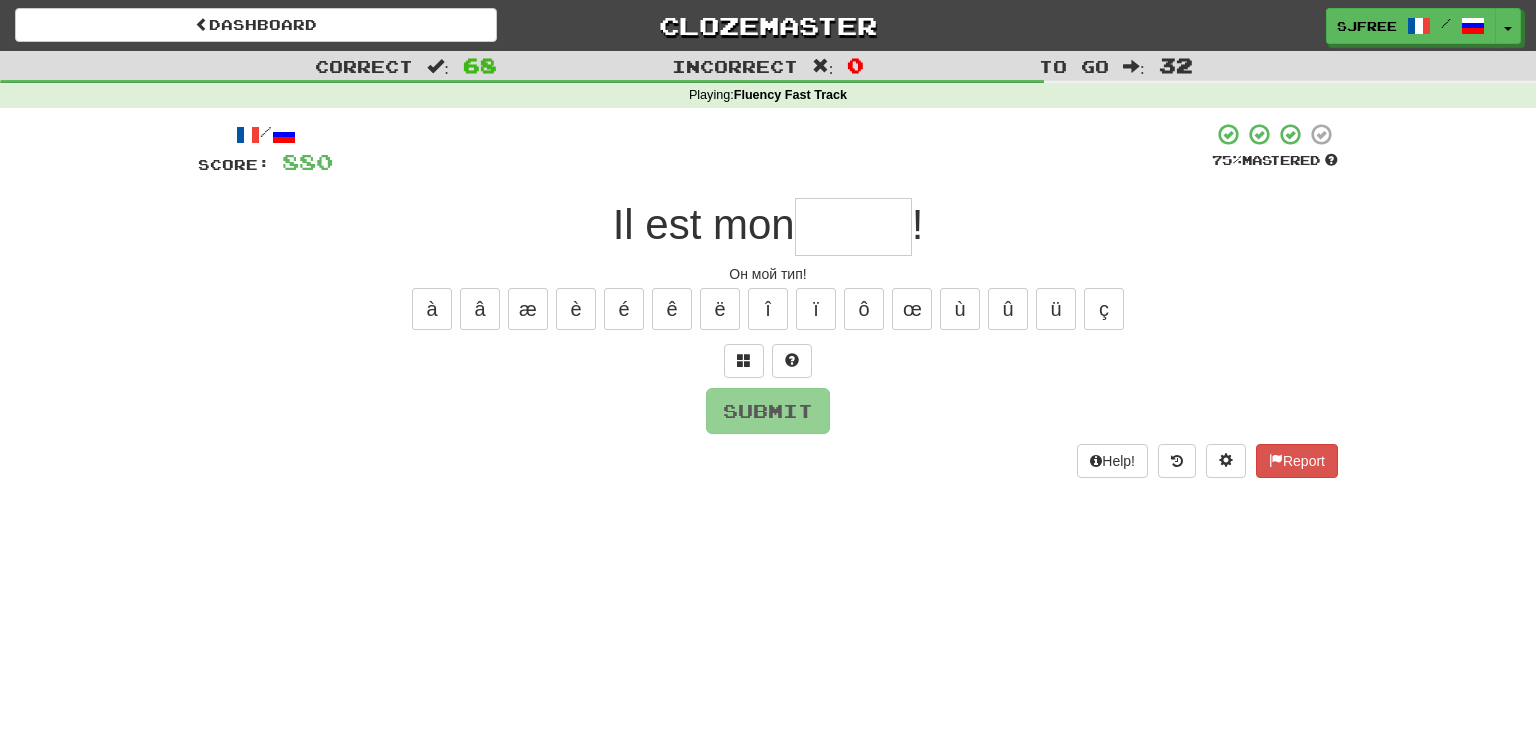 type on "*" 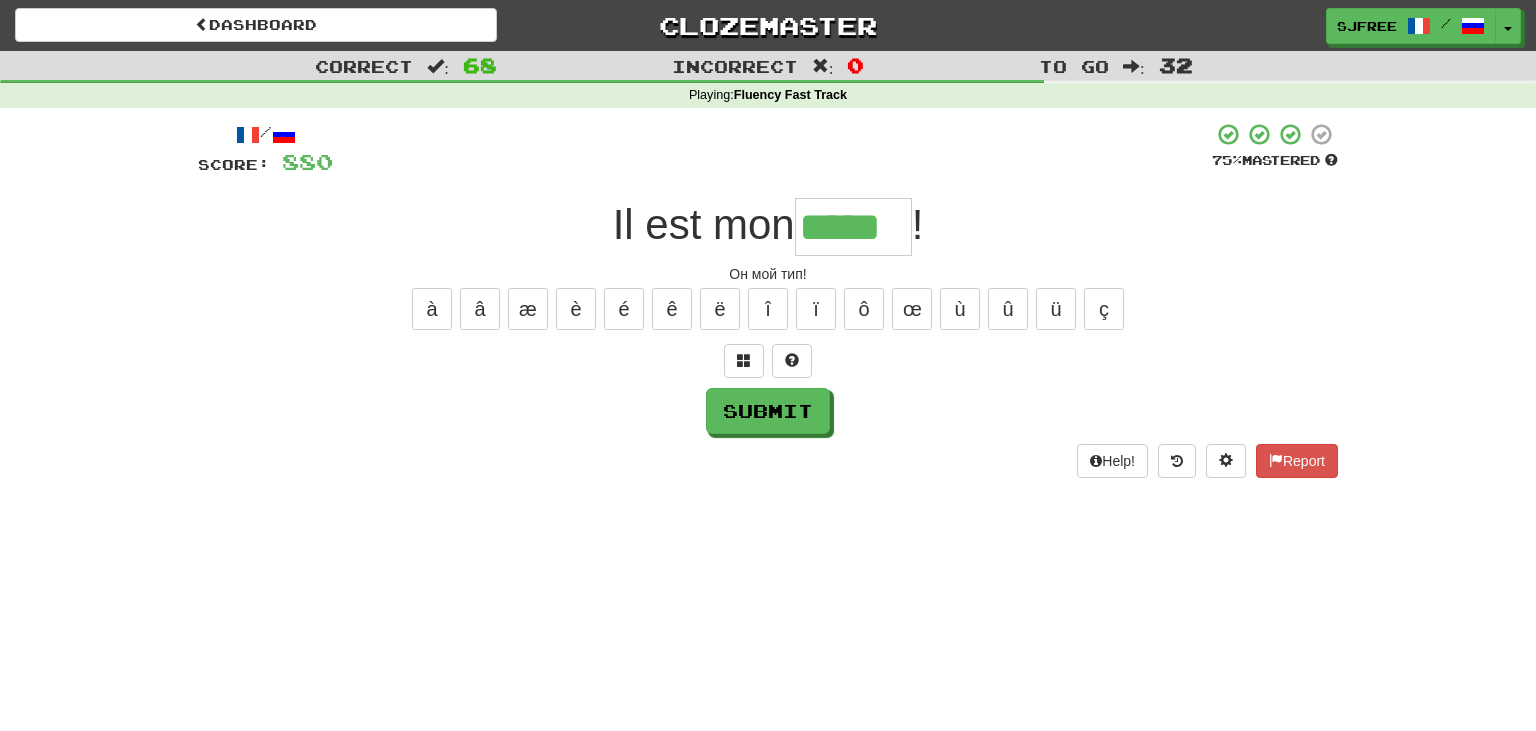 type on "*****" 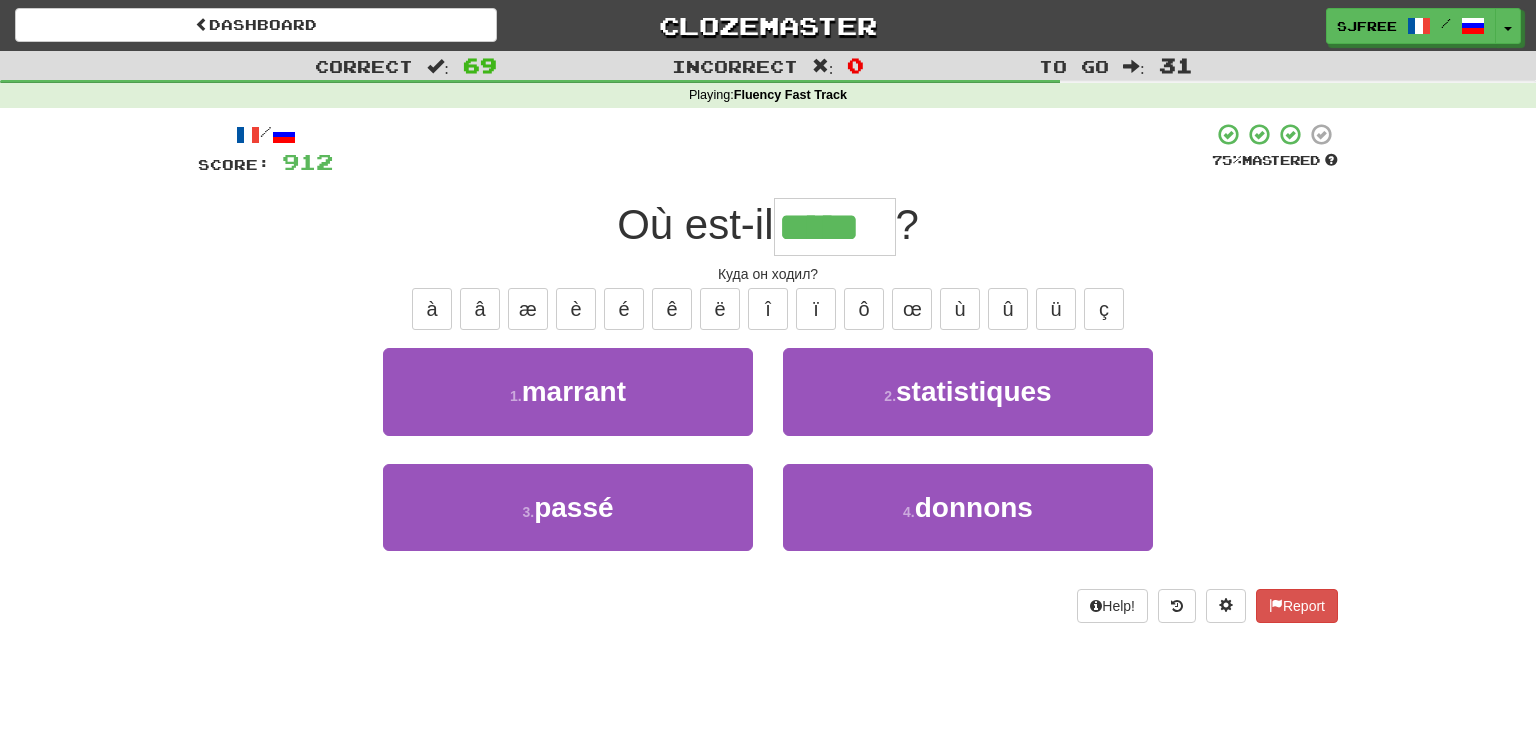 type on "*****" 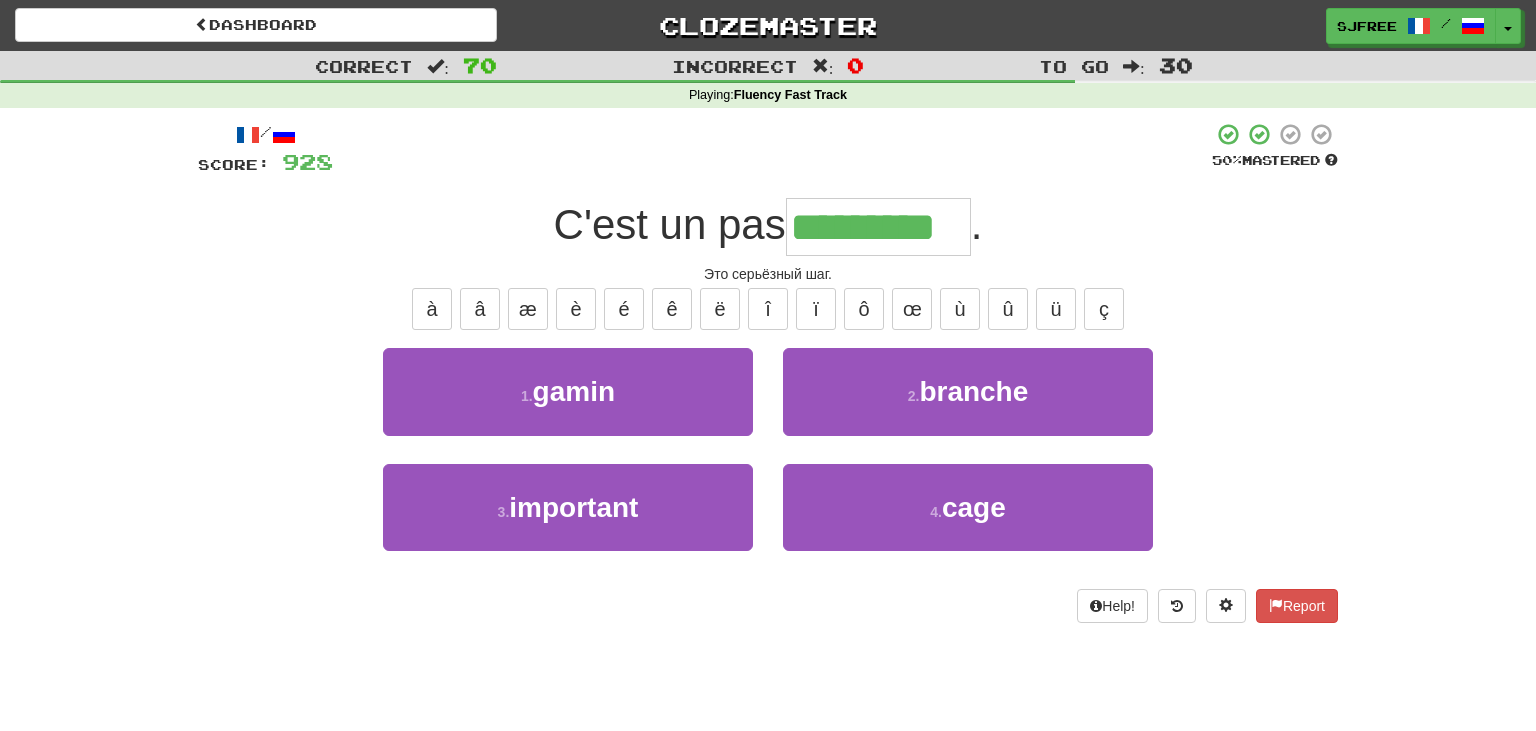 type on "*********" 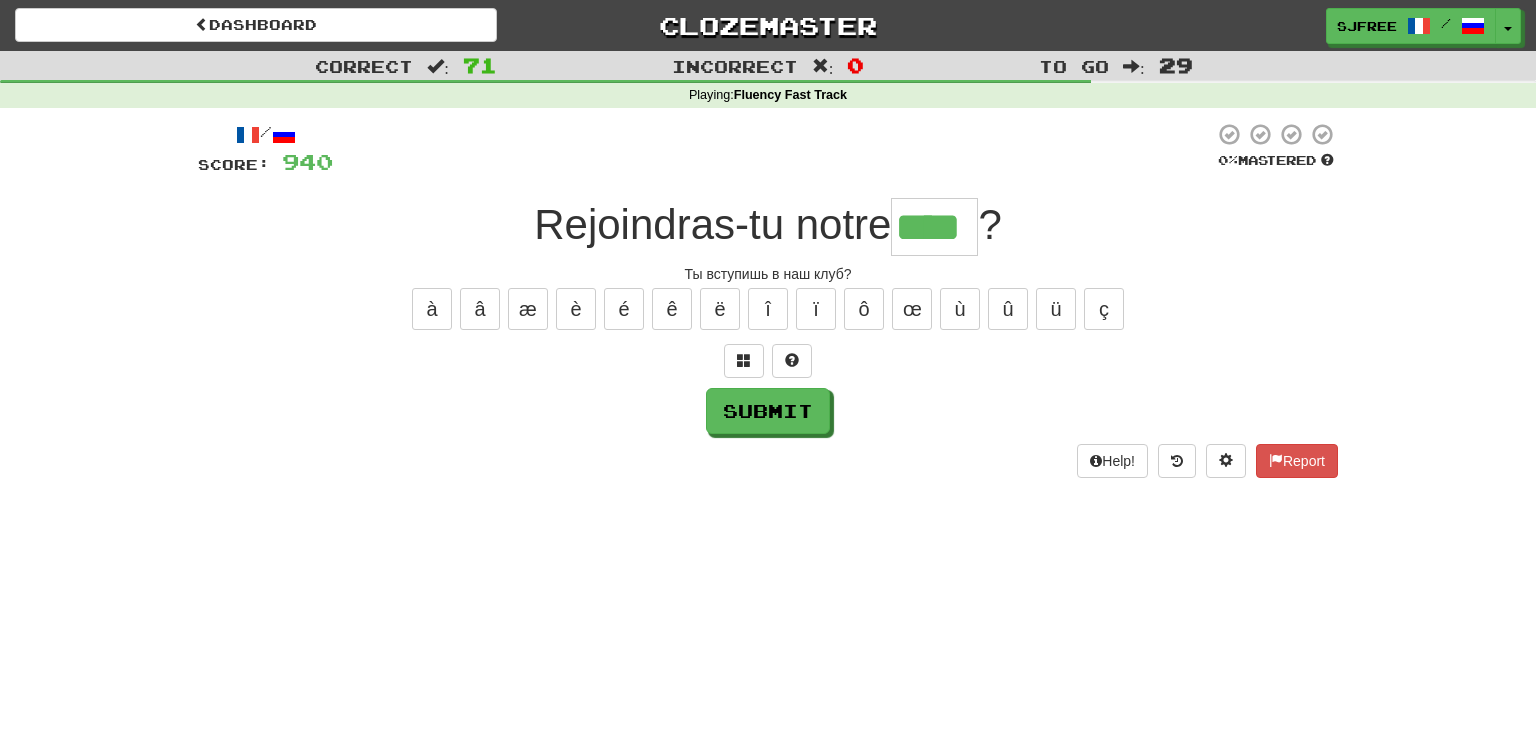 type on "****" 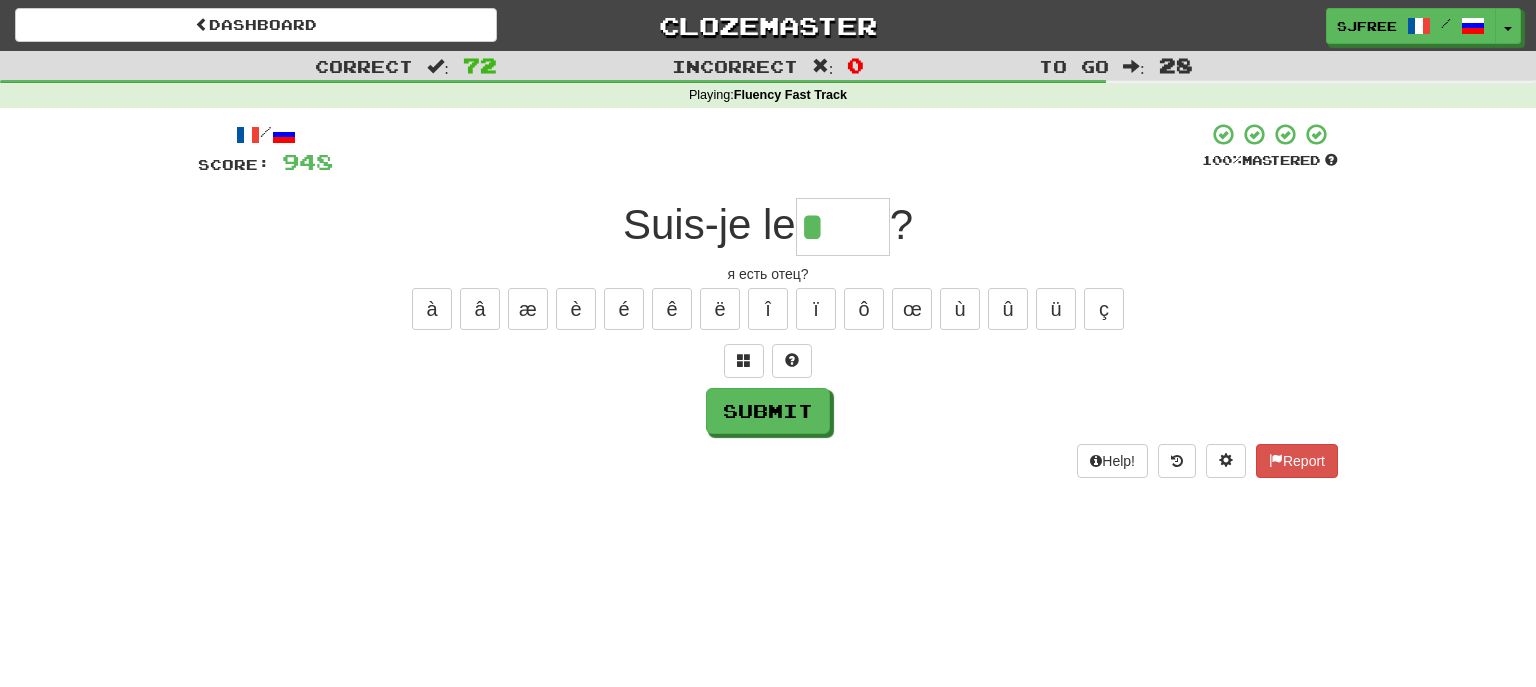 click on "/  Score:   948 100 %  Mastered Suis-je le  *  ? я есть отец? à â æ è é ê ë î ï ô œ ù û ü ç Submit  Help!  Report" at bounding box center [768, 300] 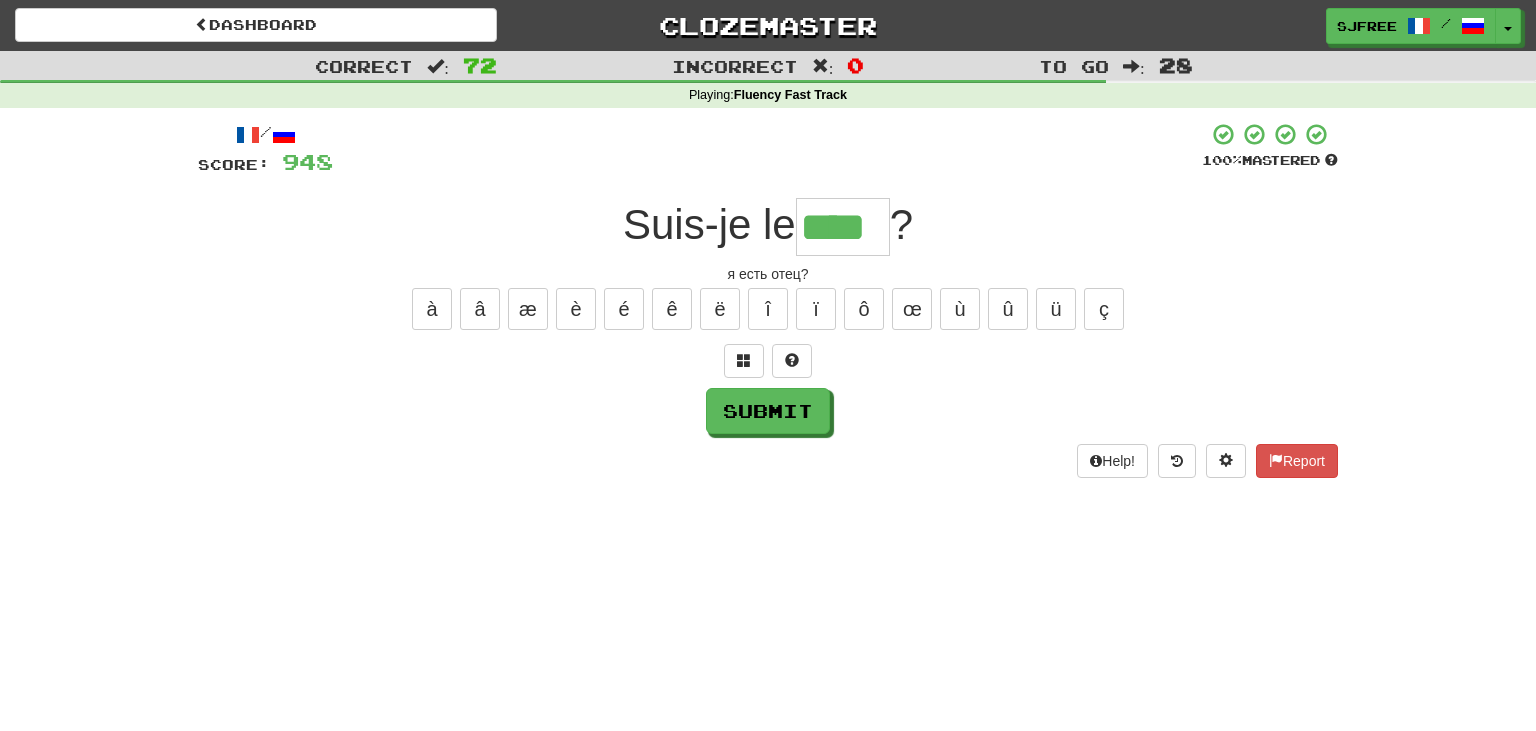 type on "****" 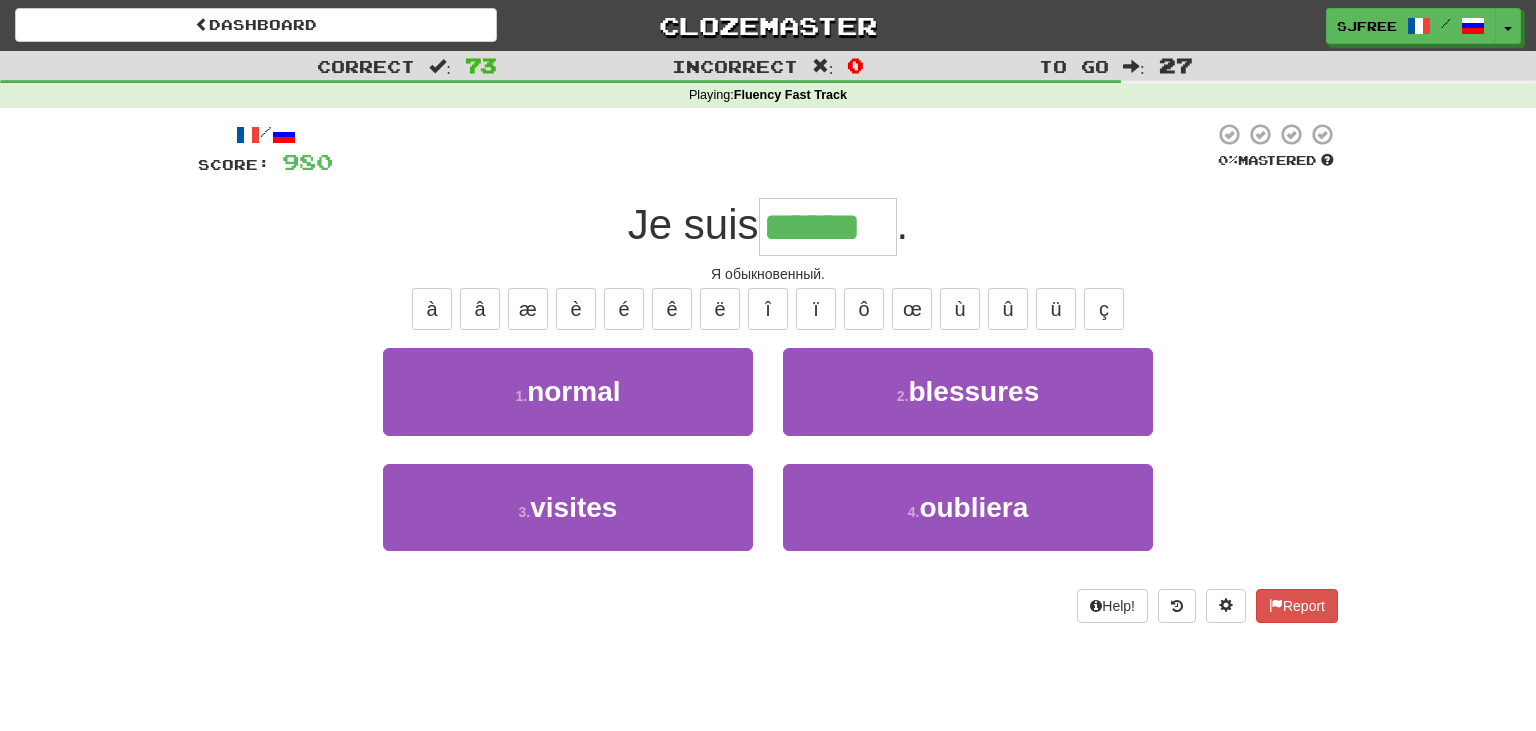 type on "******" 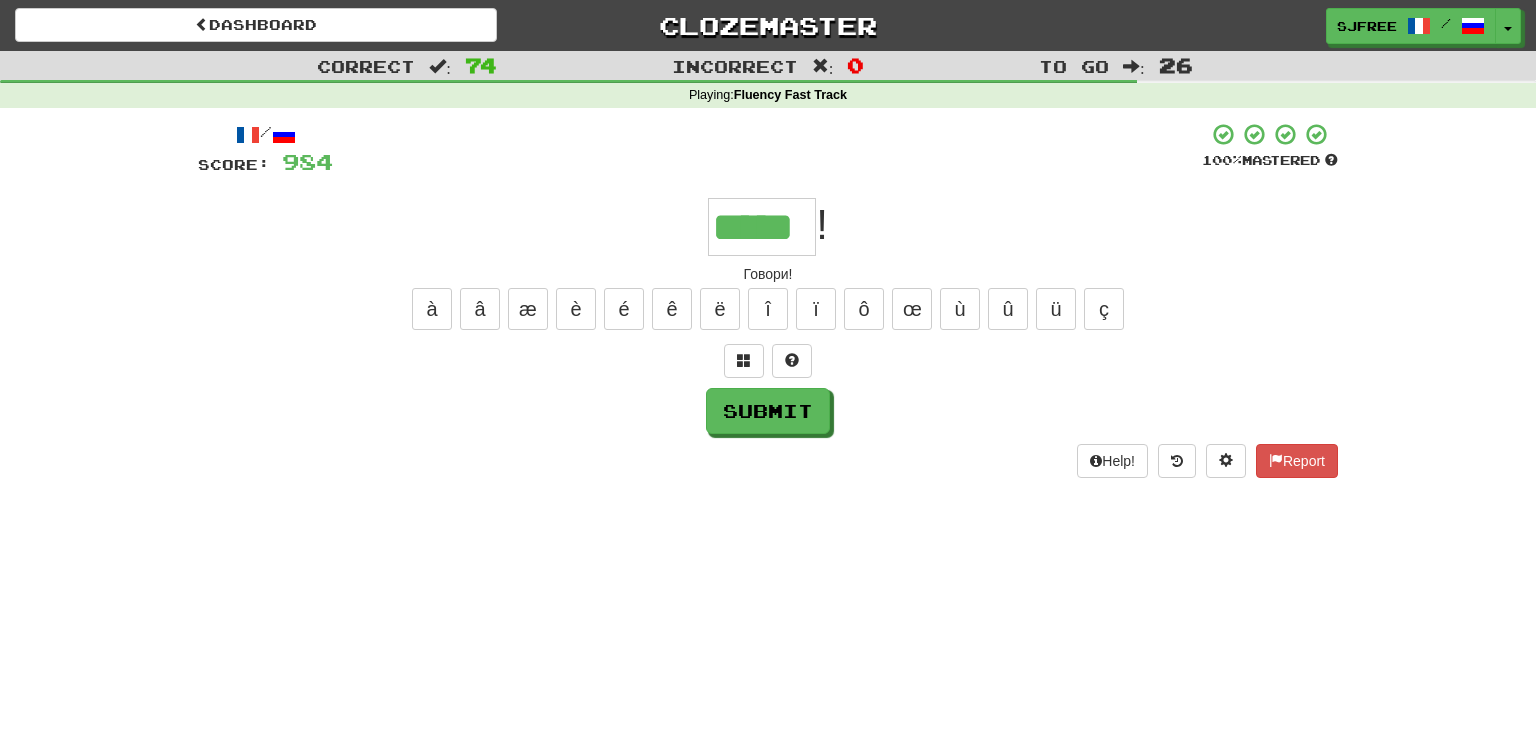 type on "*****" 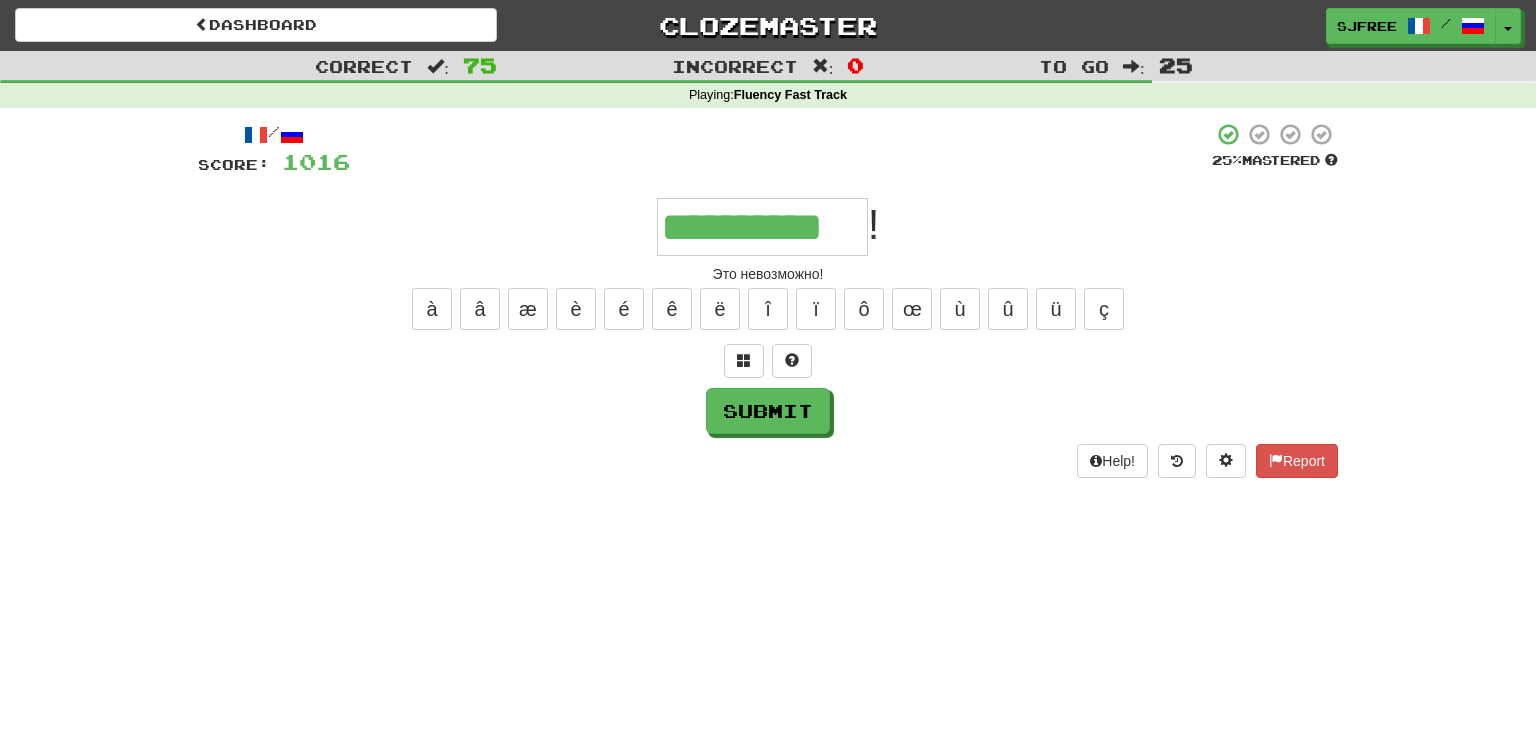 type on "**********" 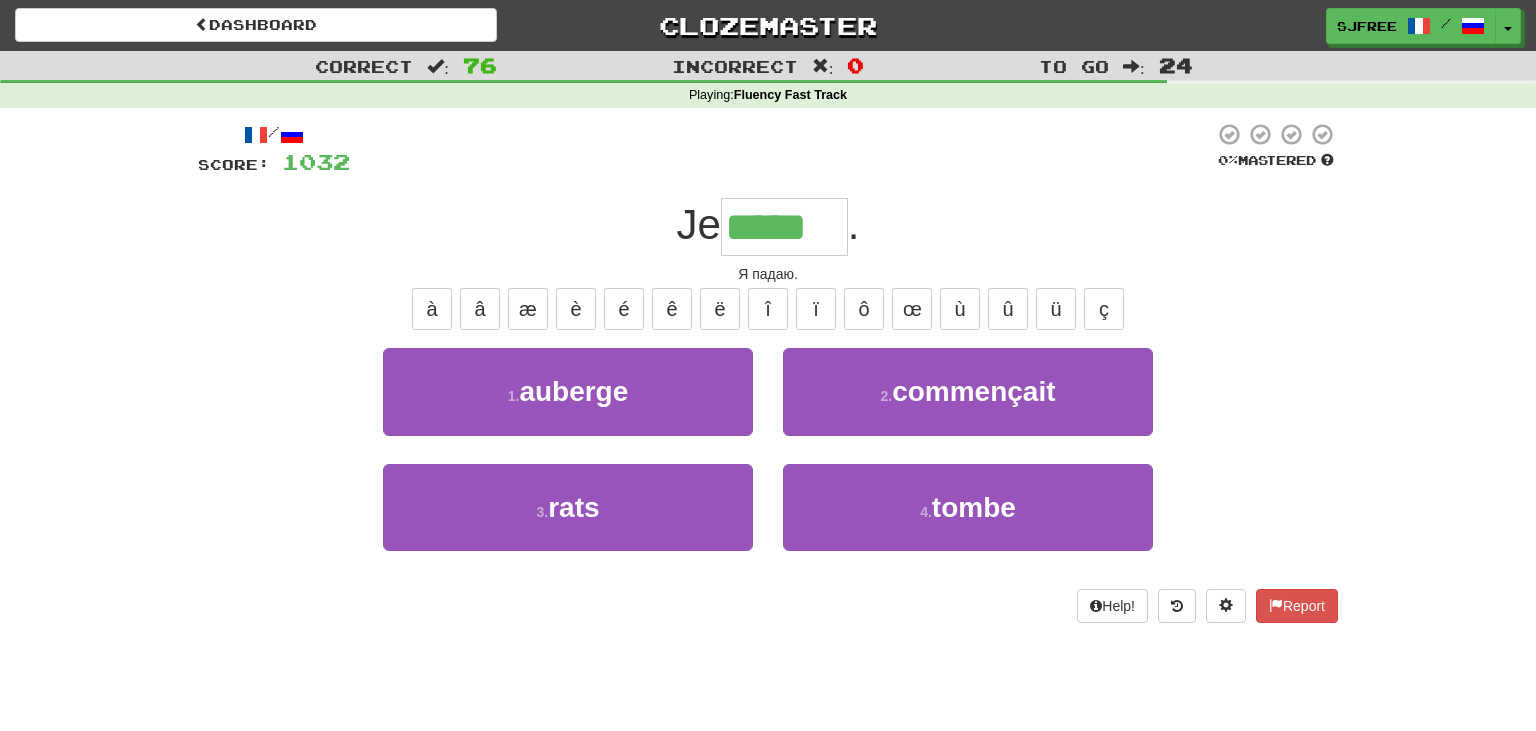 type on "*****" 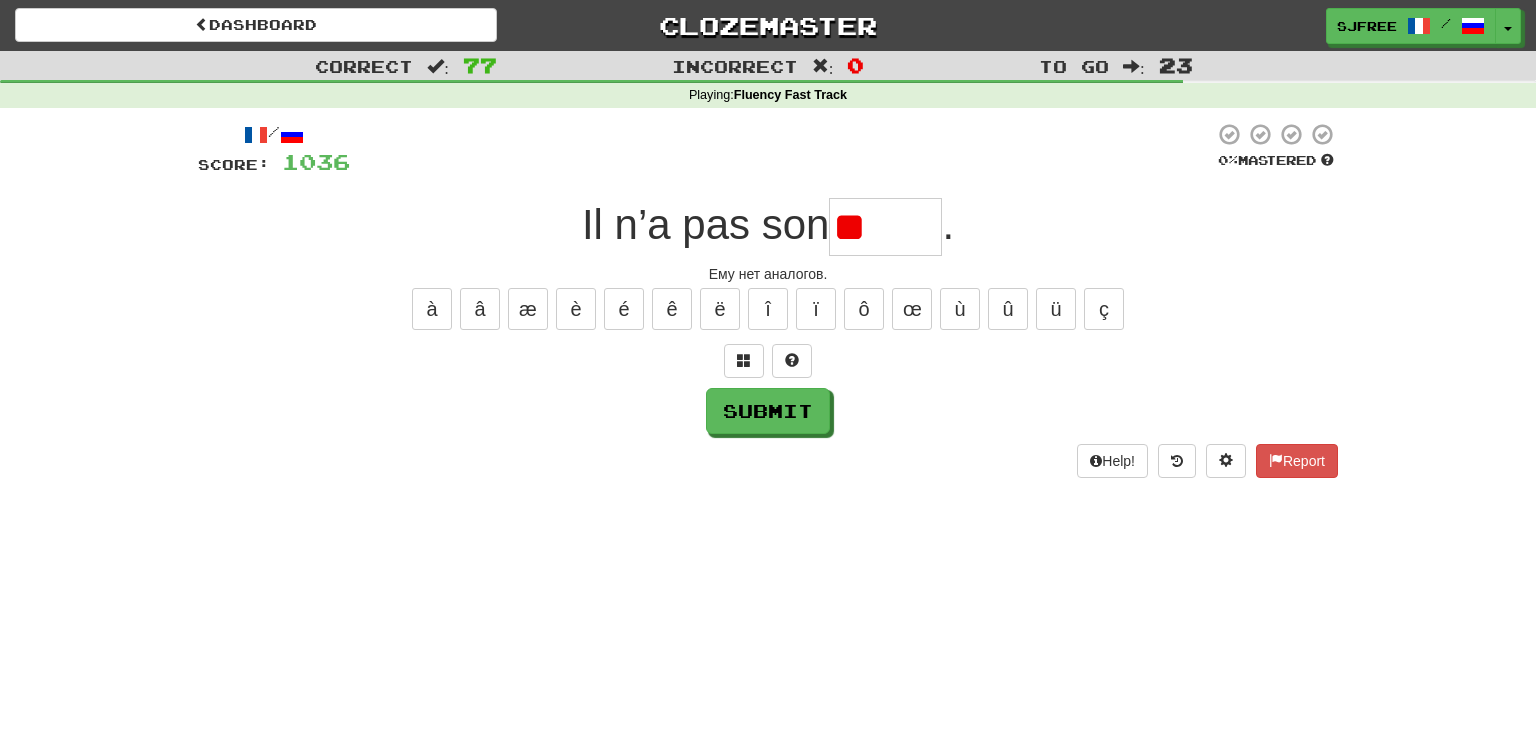 type on "*" 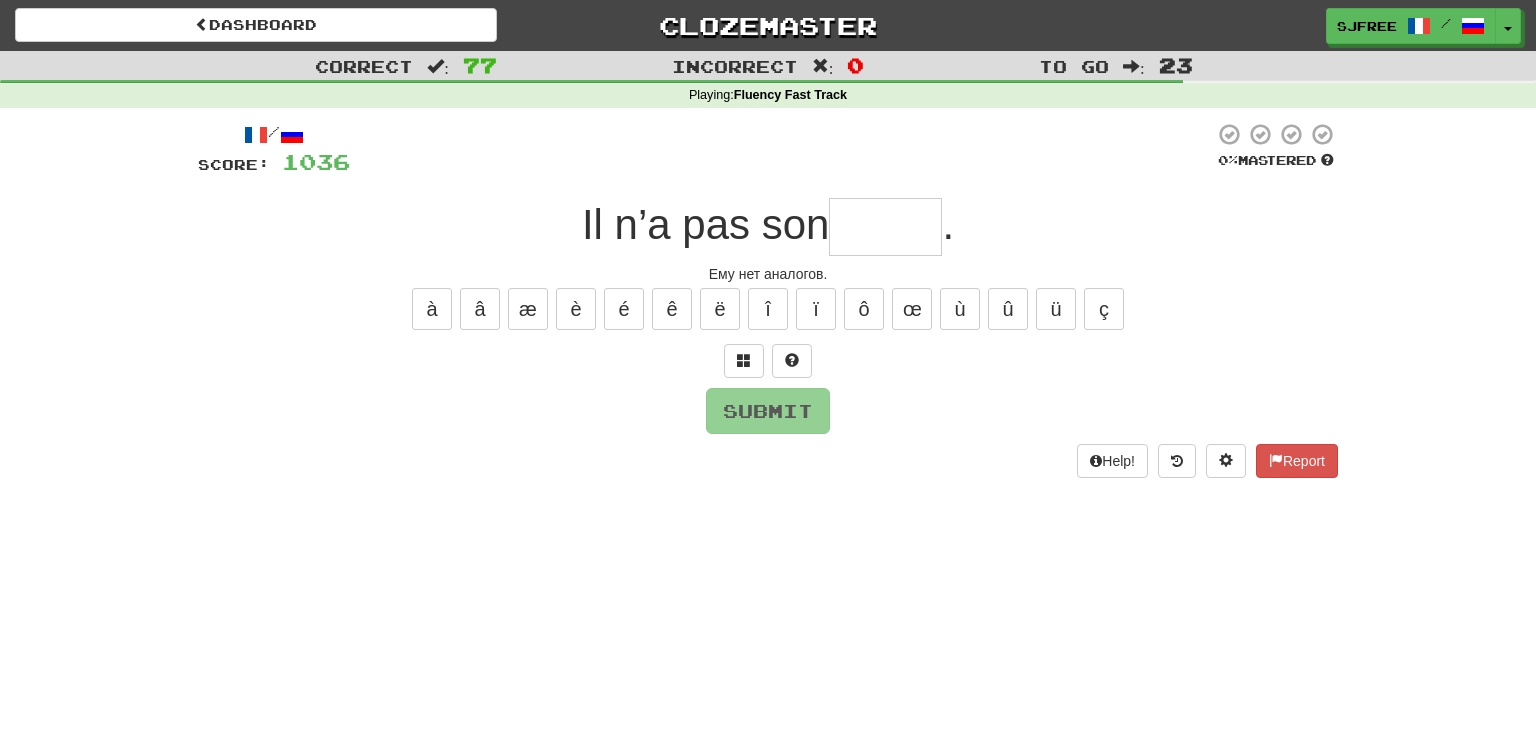 type on "*" 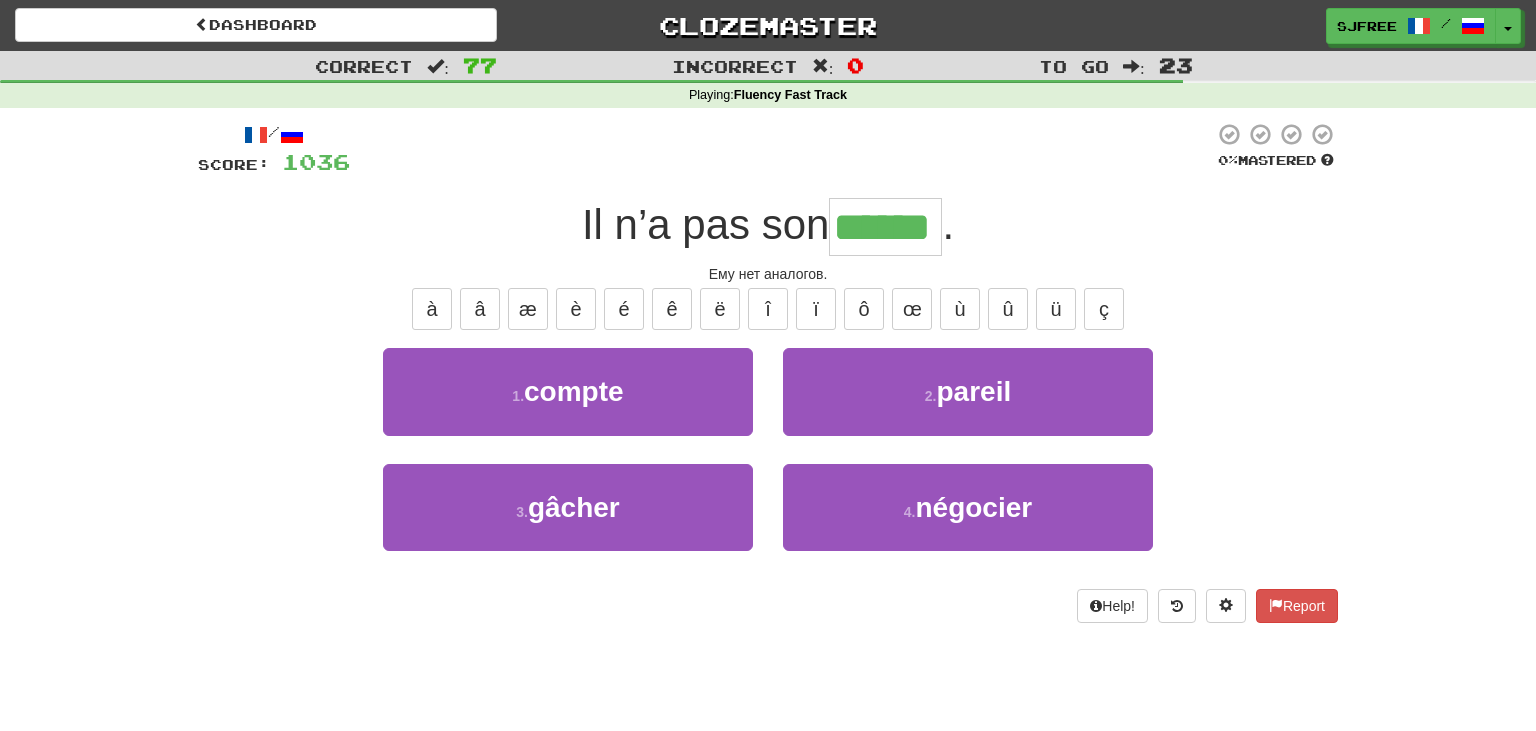 type on "******" 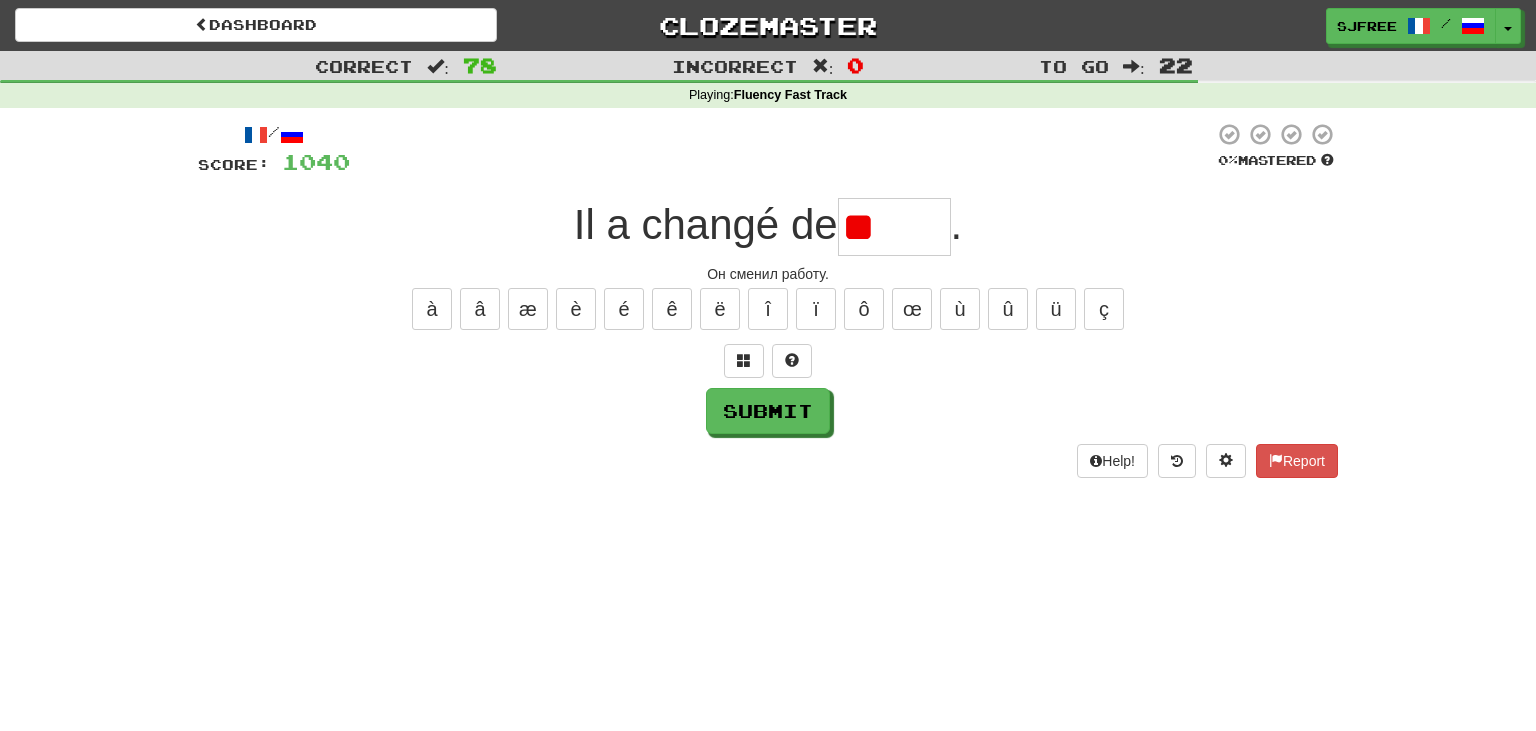 type on "*" 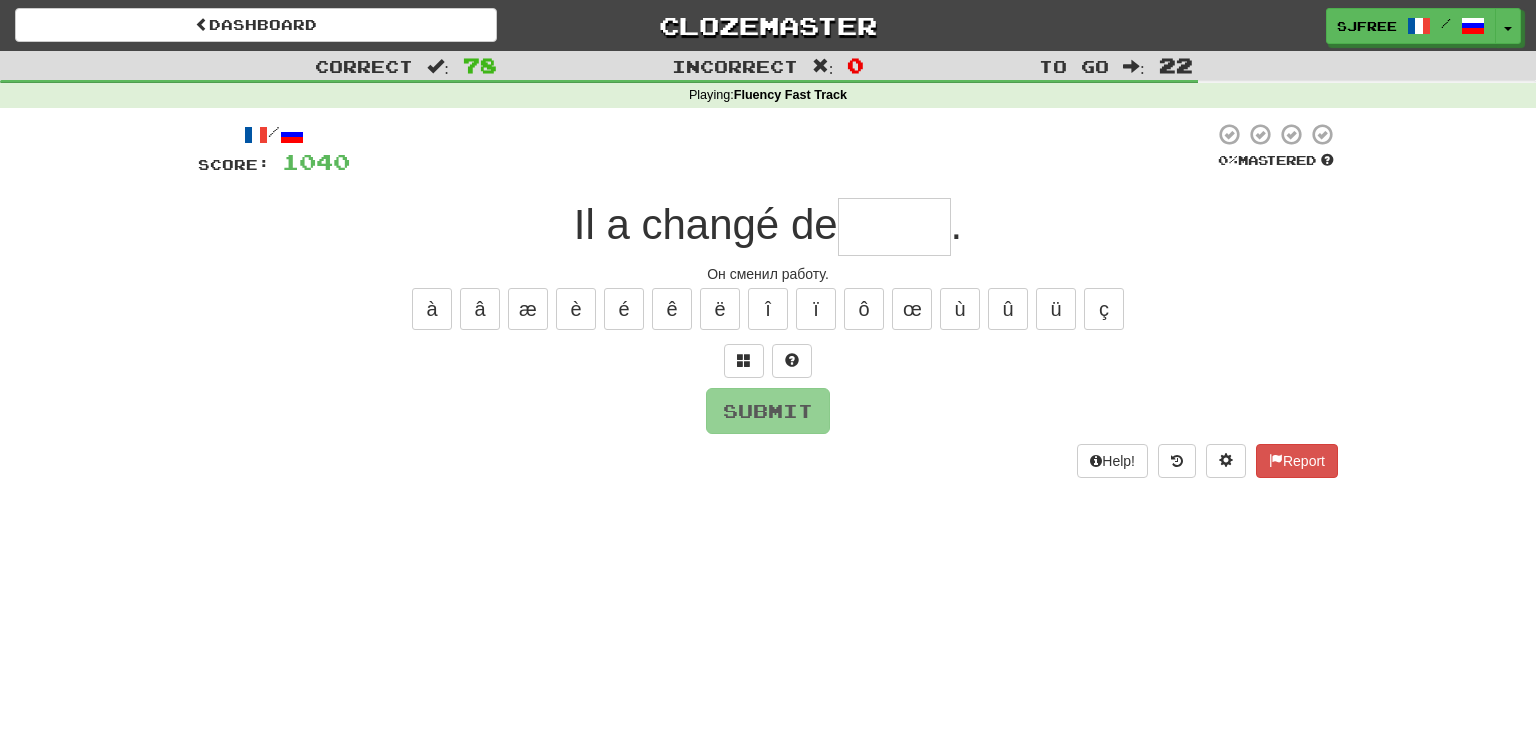 type on "*" 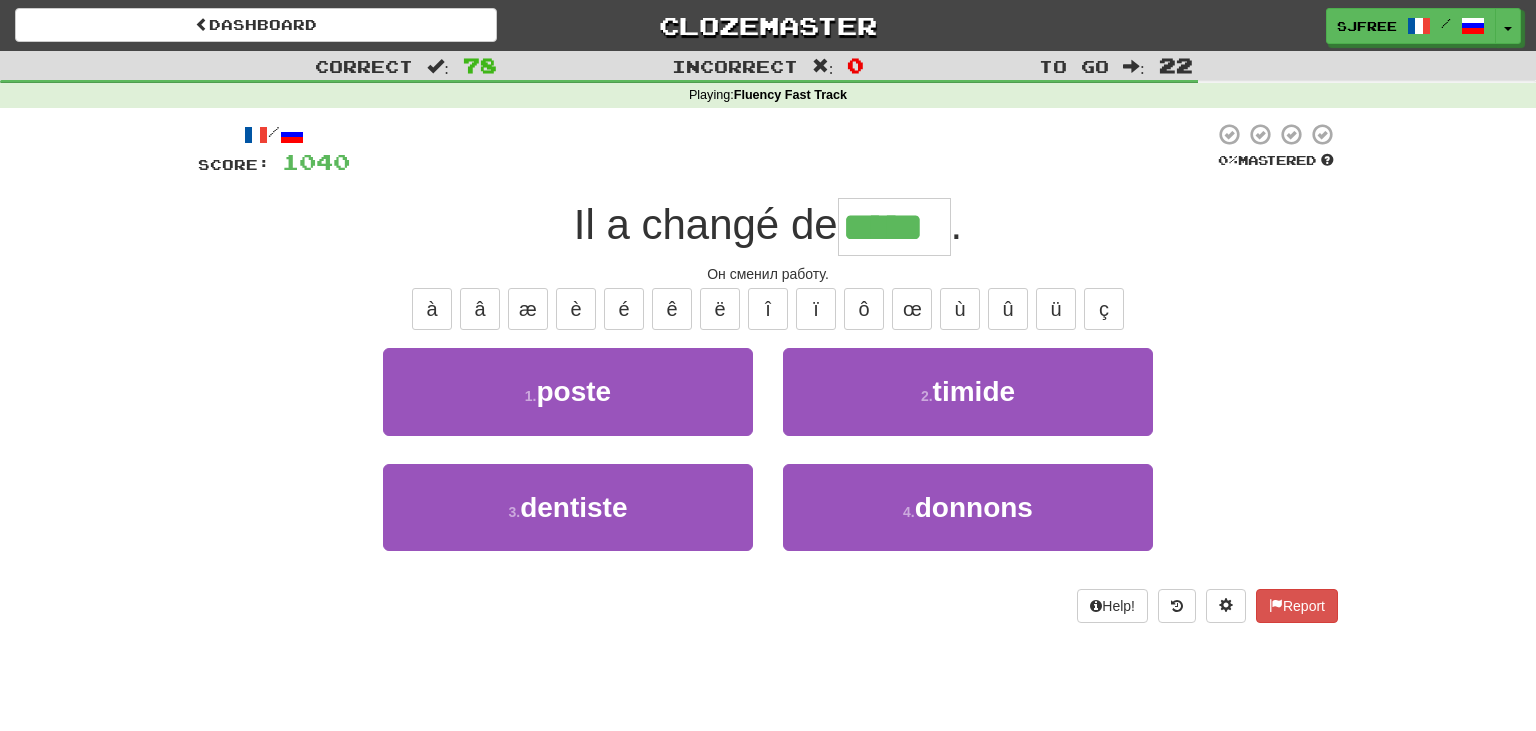 type on "*****" 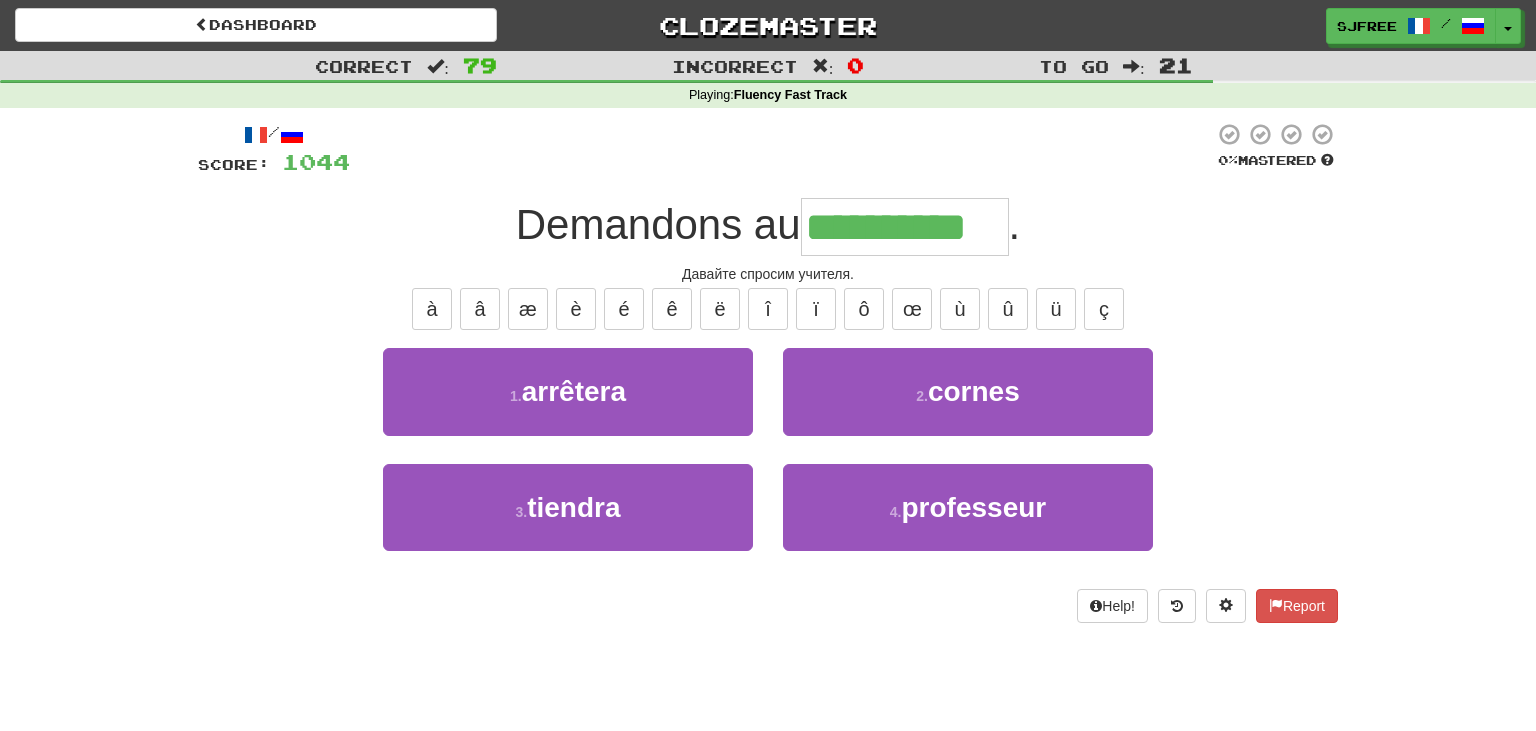 type on "**********" 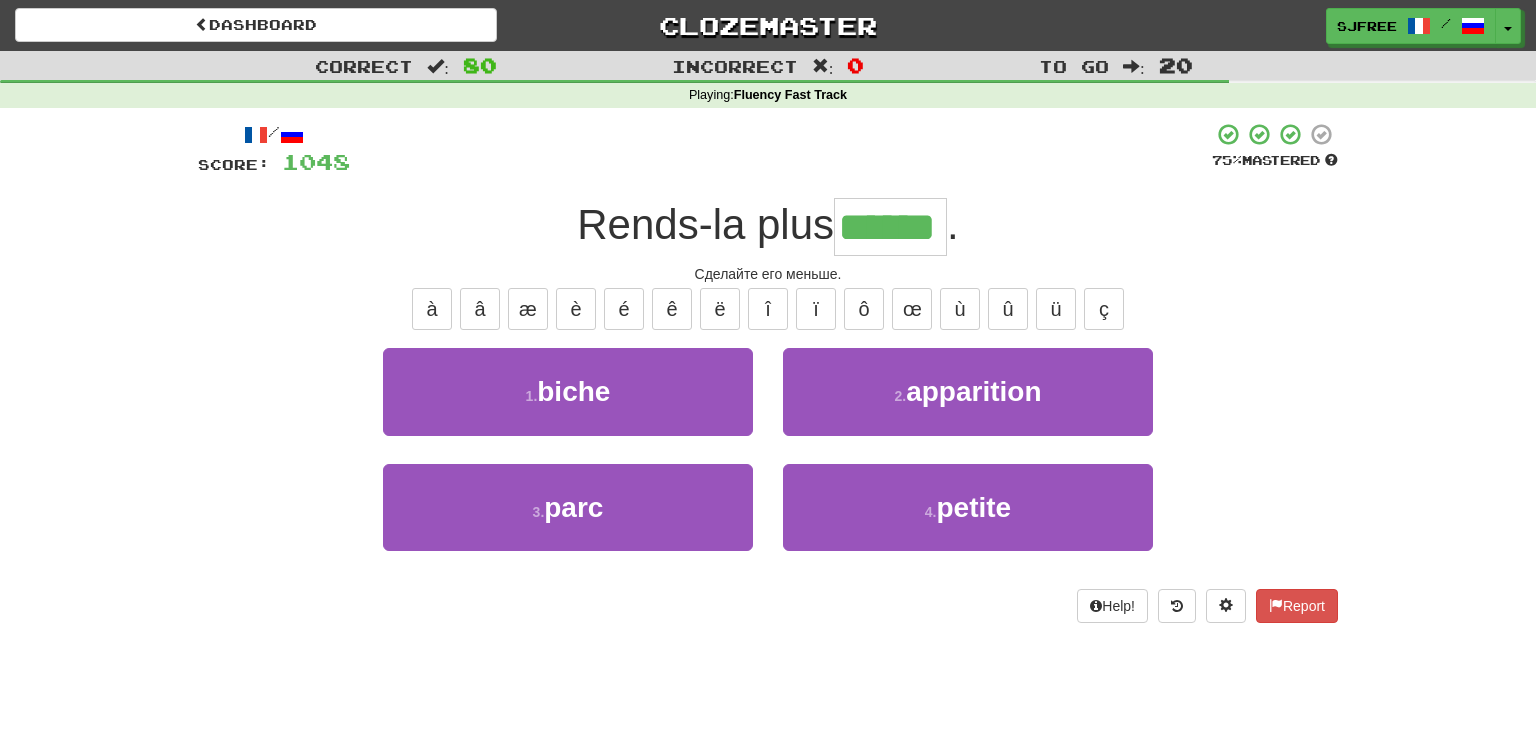 type on "******" 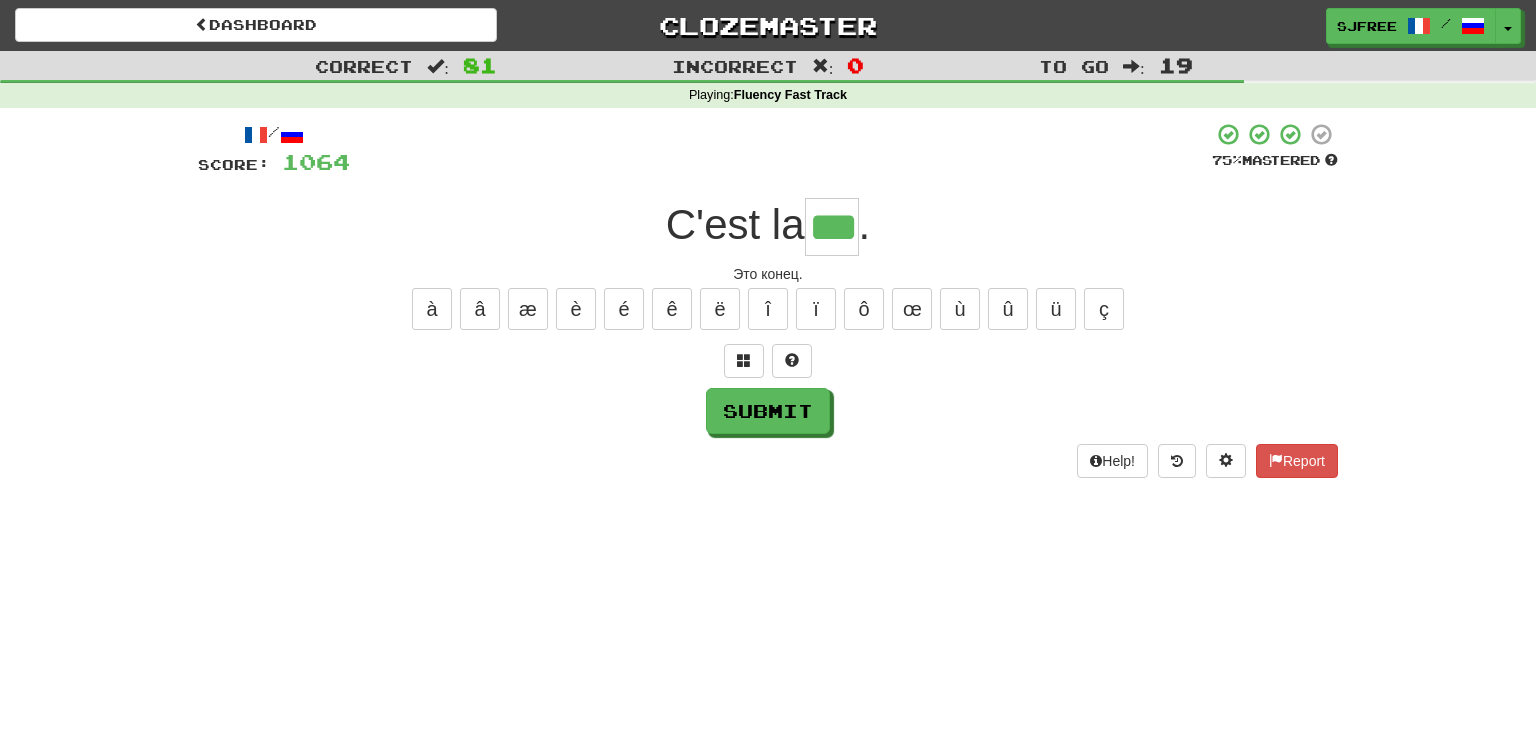 type on "***" 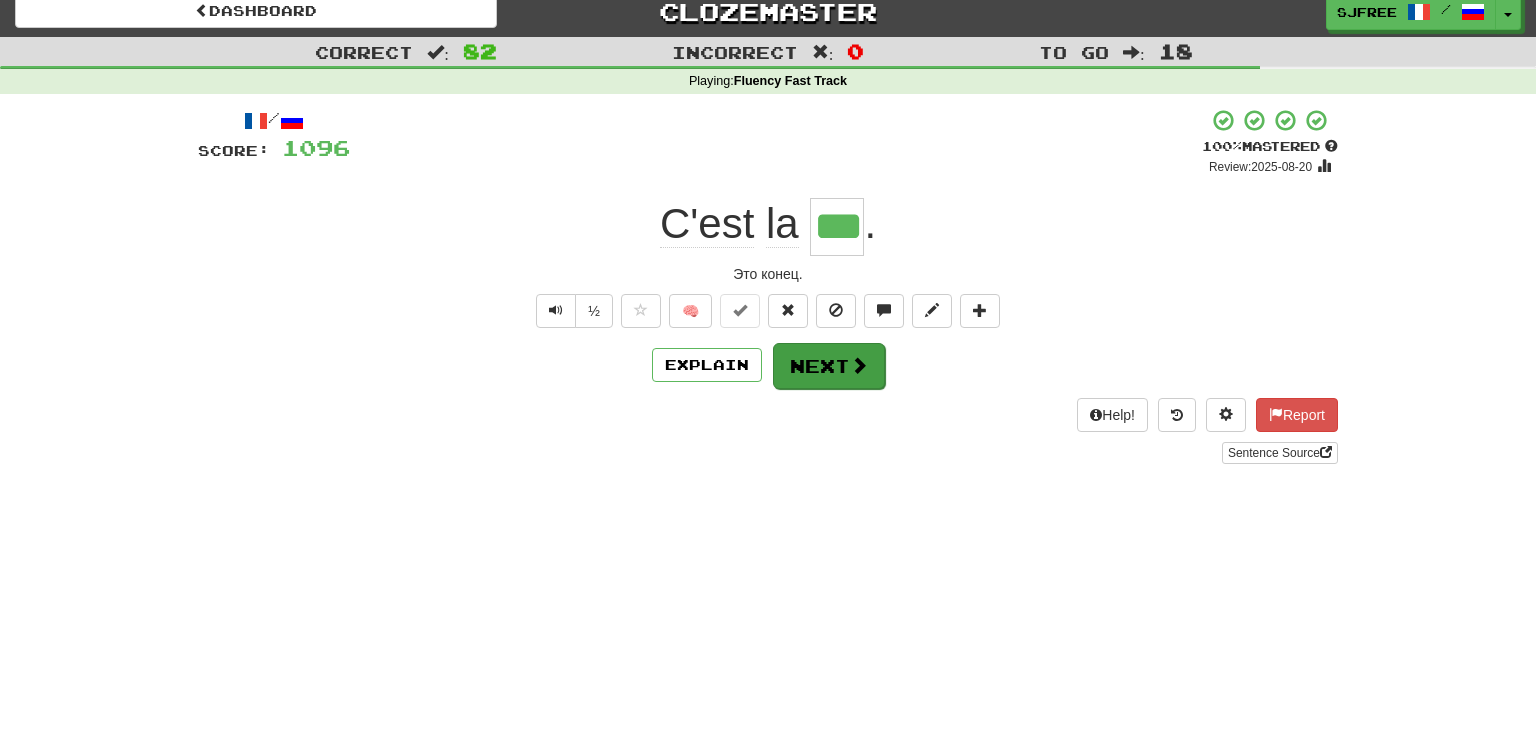 scroll, scrollTop: 15, scrollLeft: 0, axis: vertical 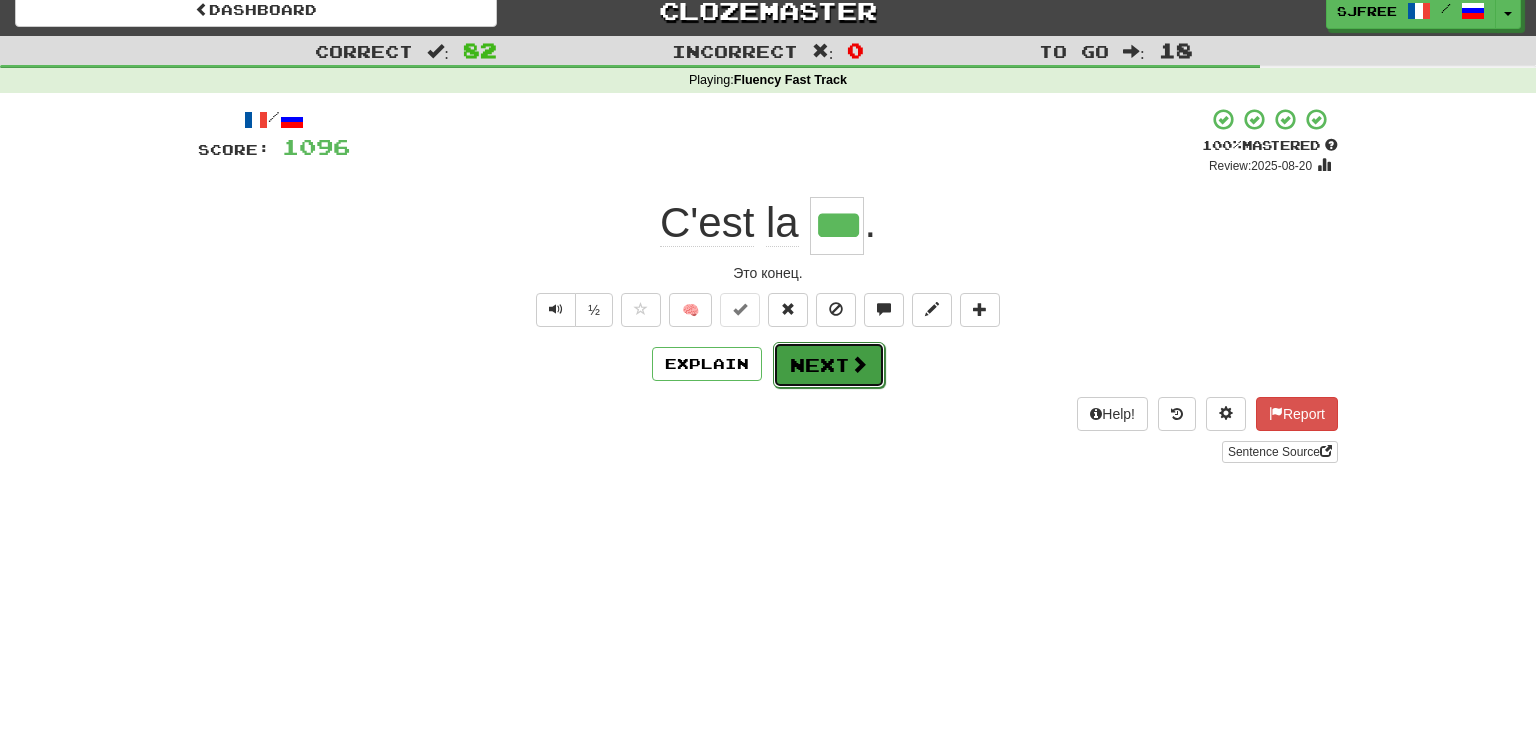 click at bounding box center (859, 364) 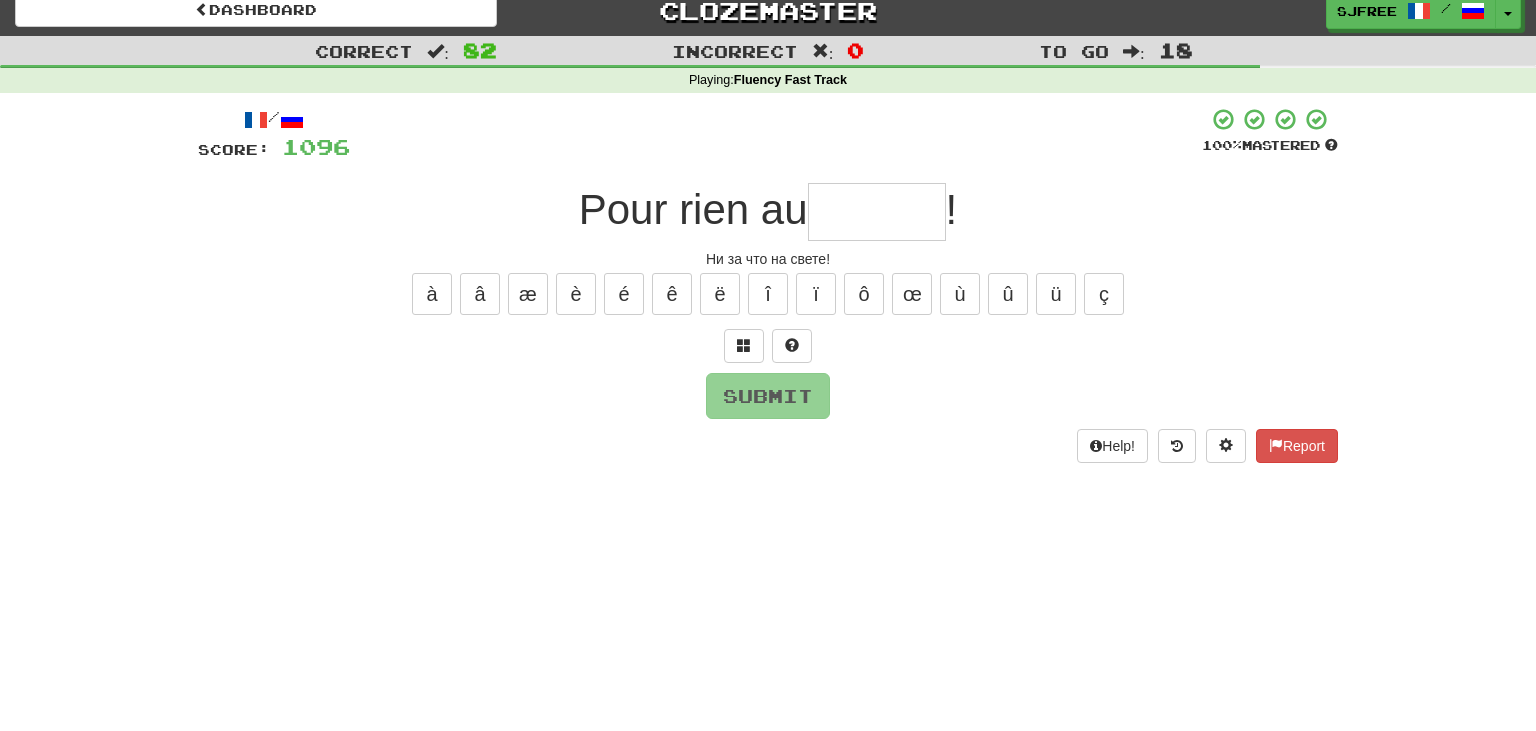 type on "*" 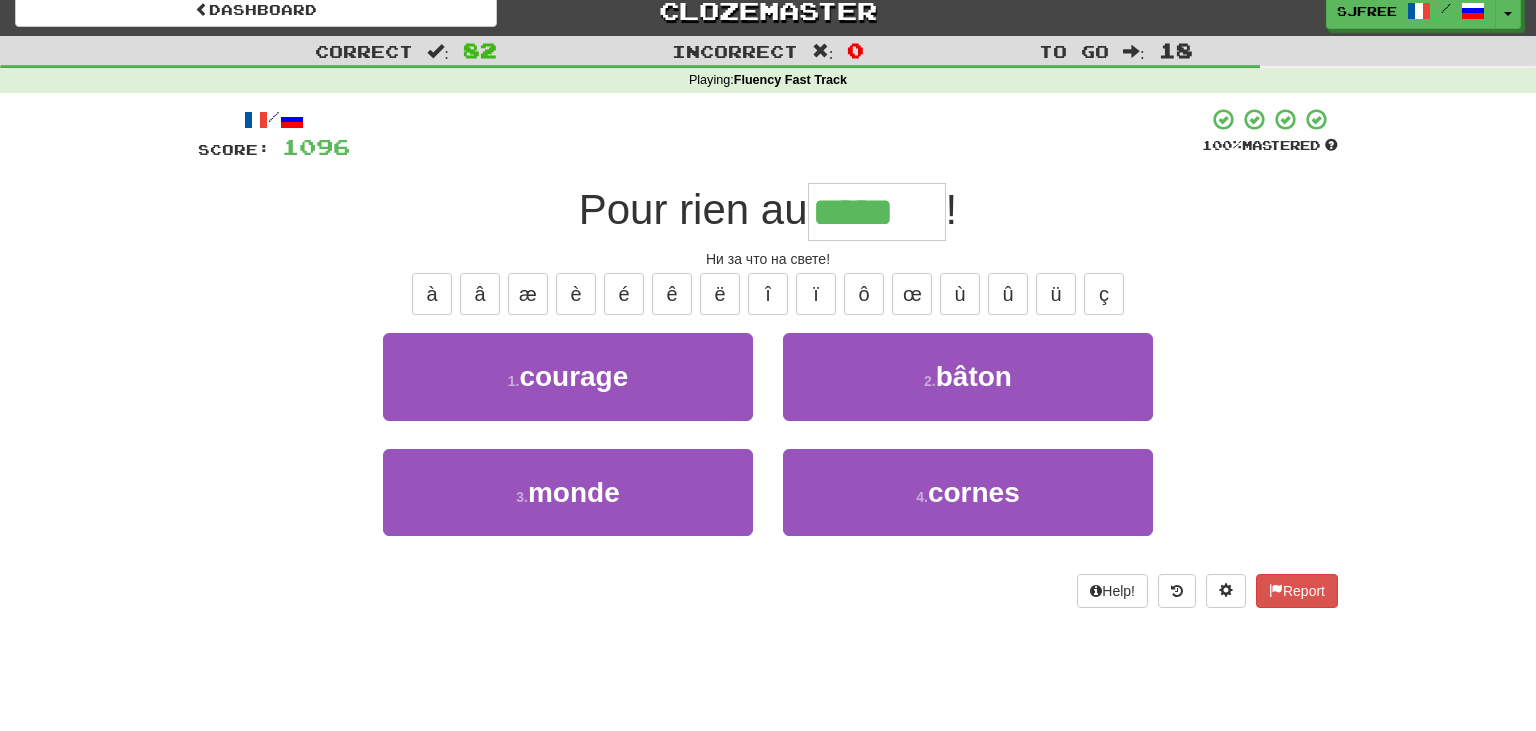 type on "*****" 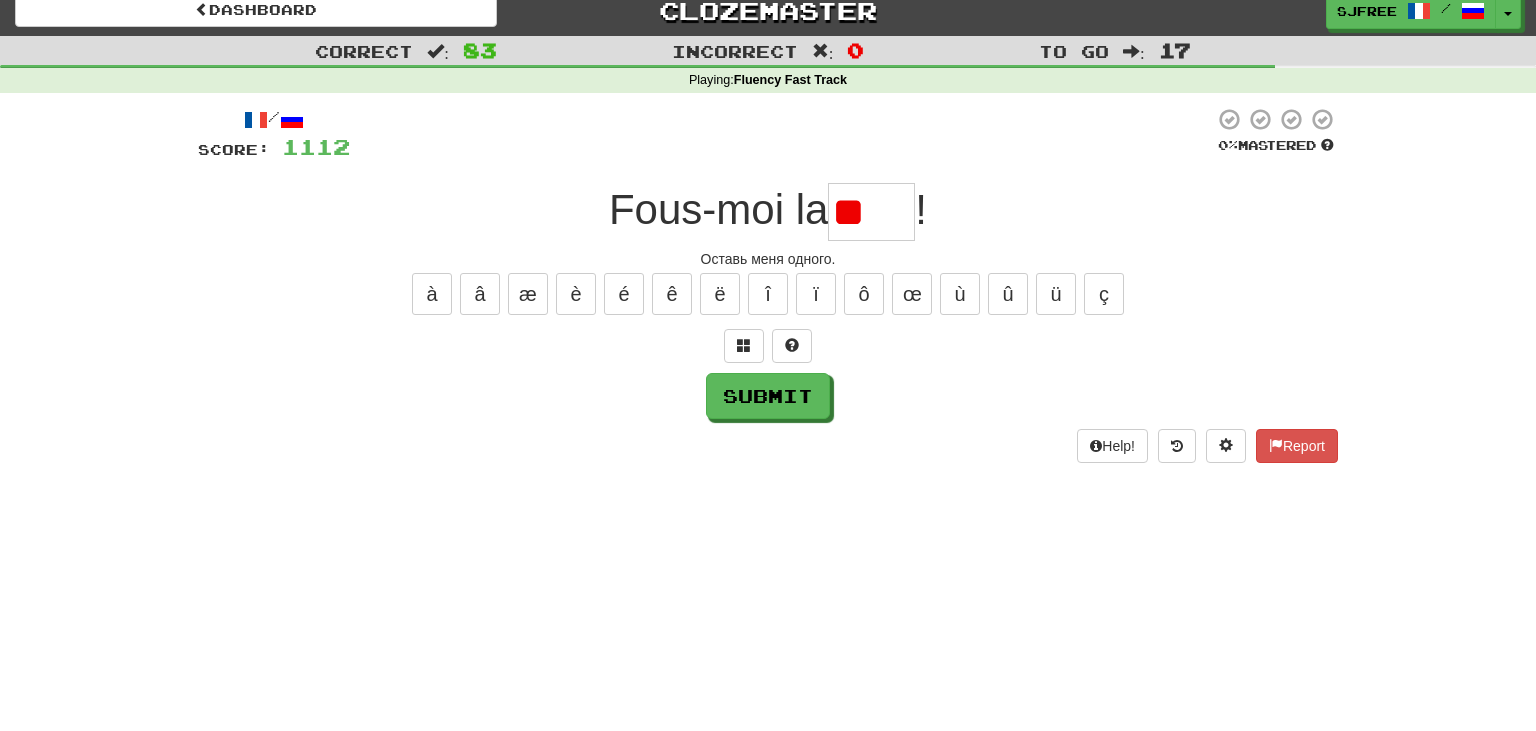 type on "*" 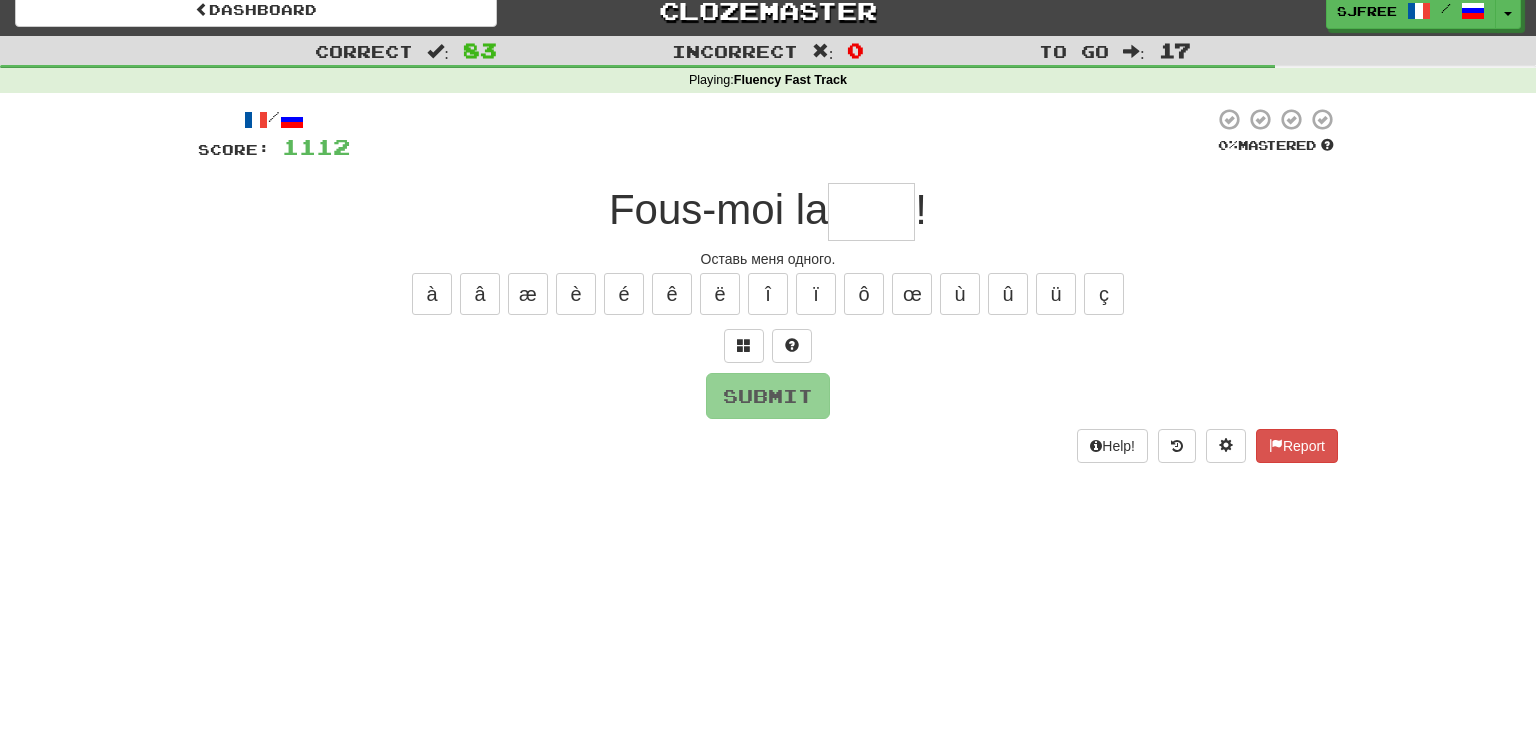 type on "*" 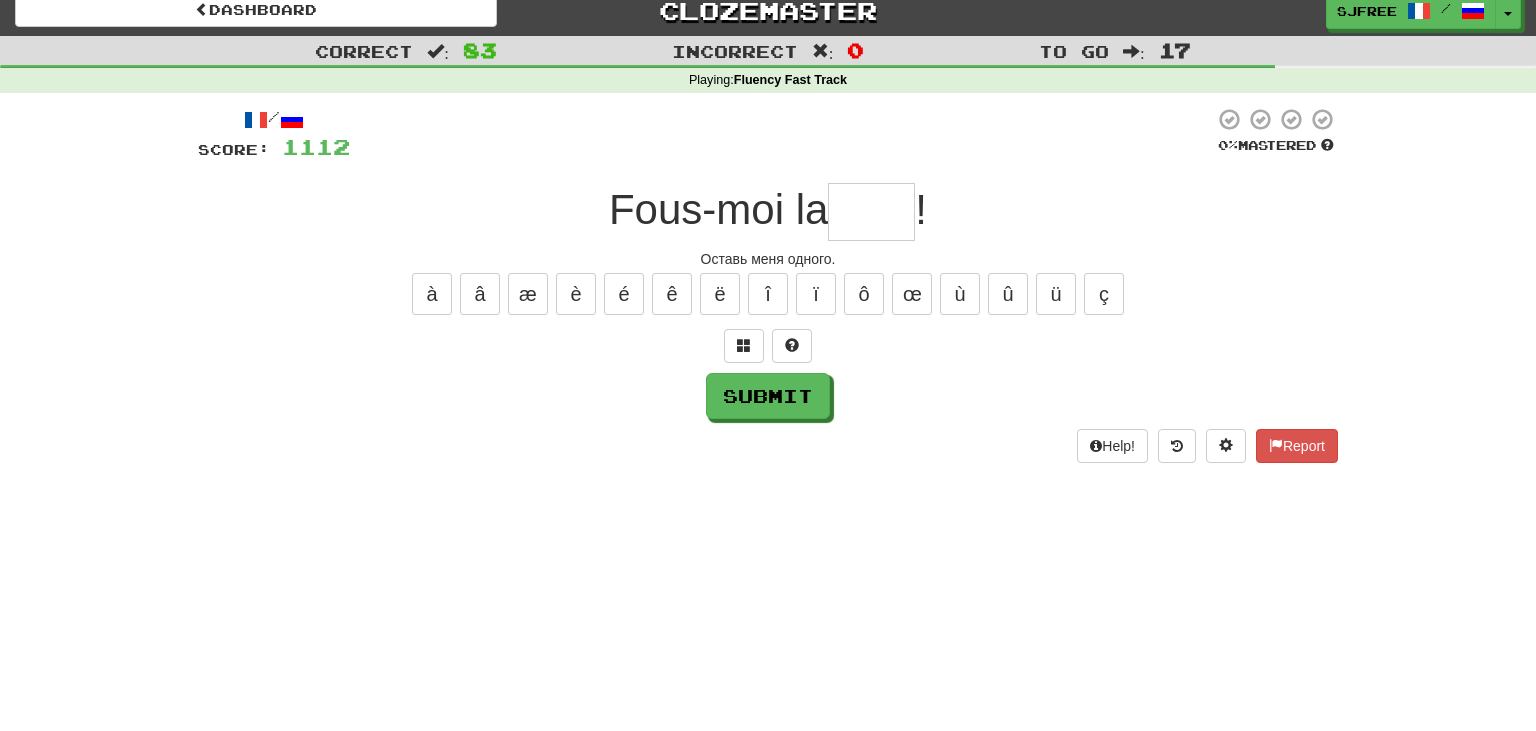 type on "*" 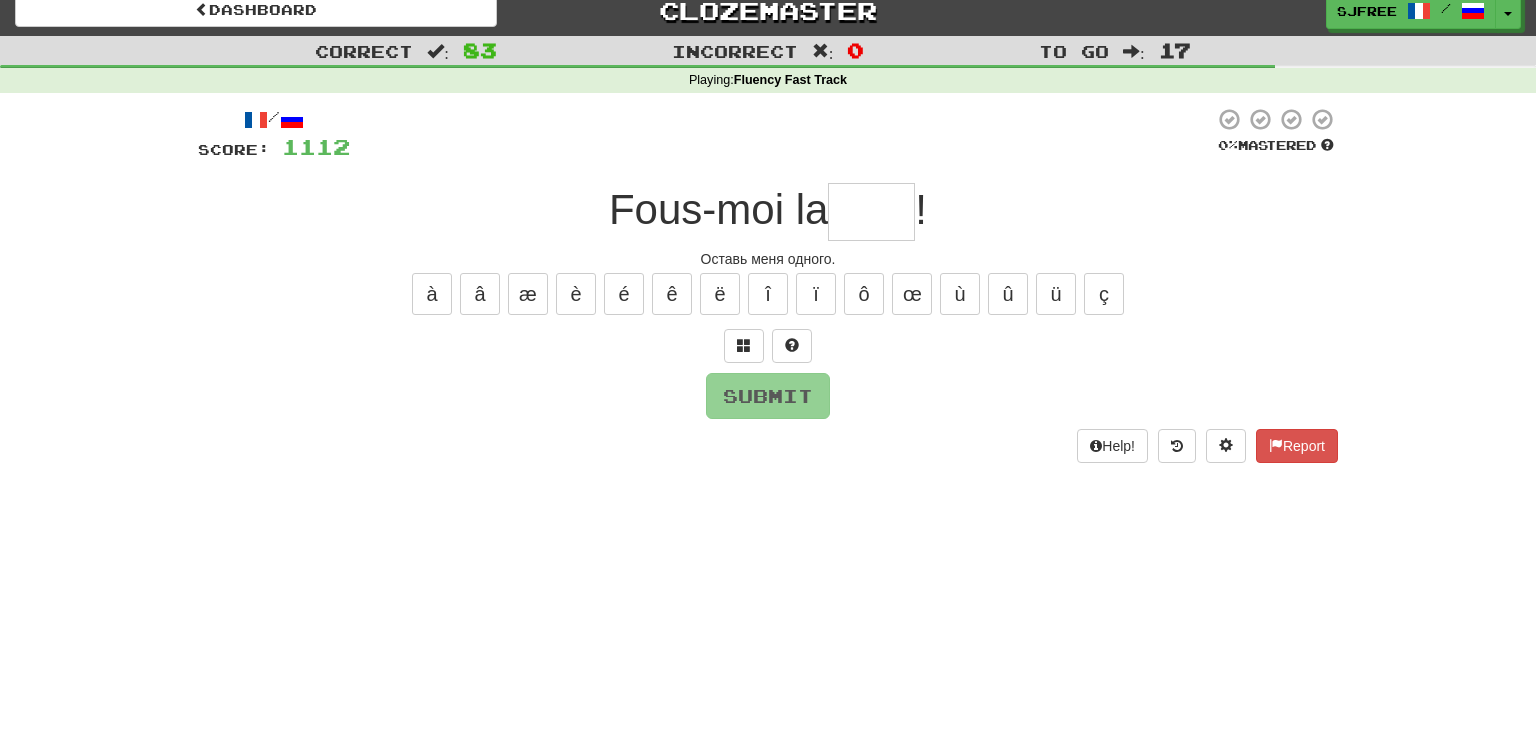 type on "*" 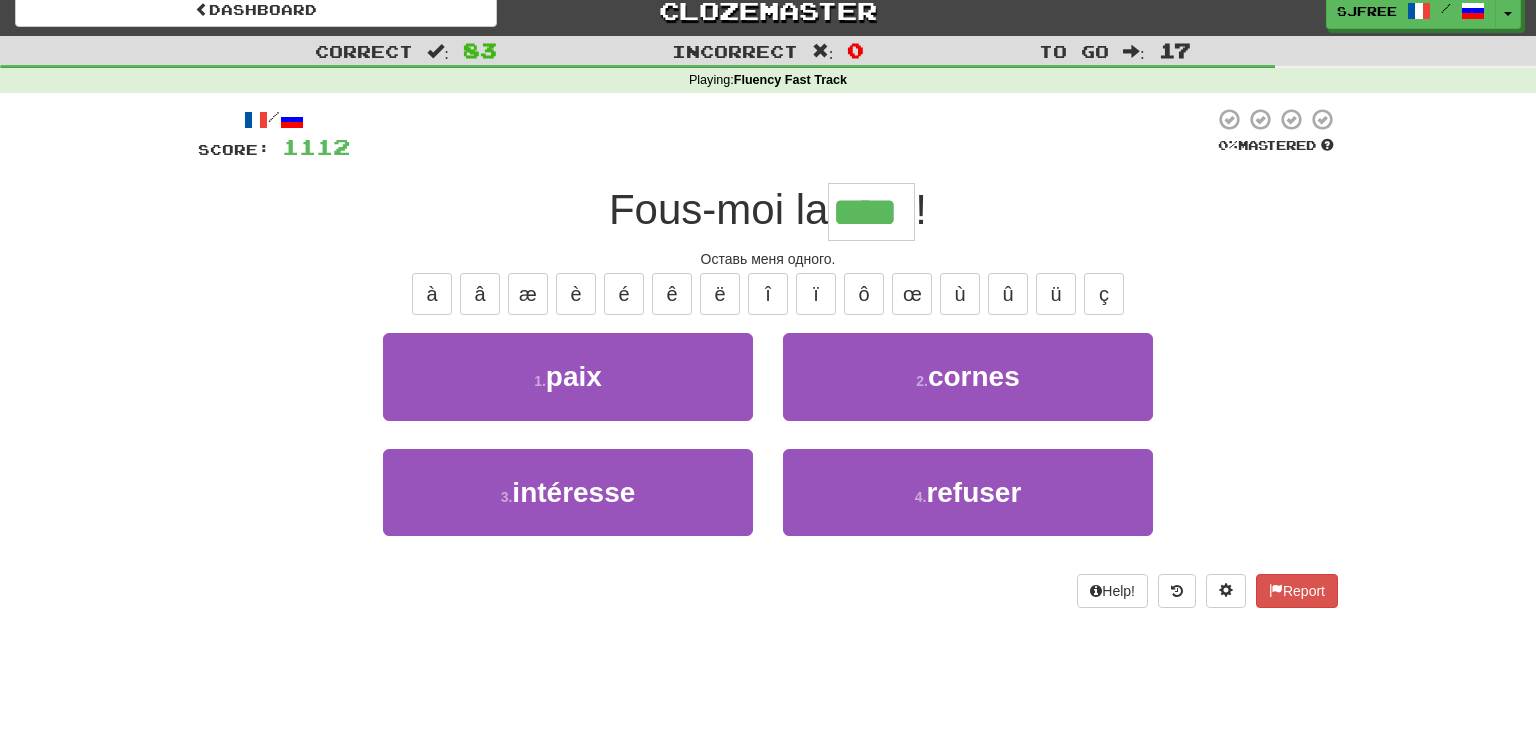 type on "****" 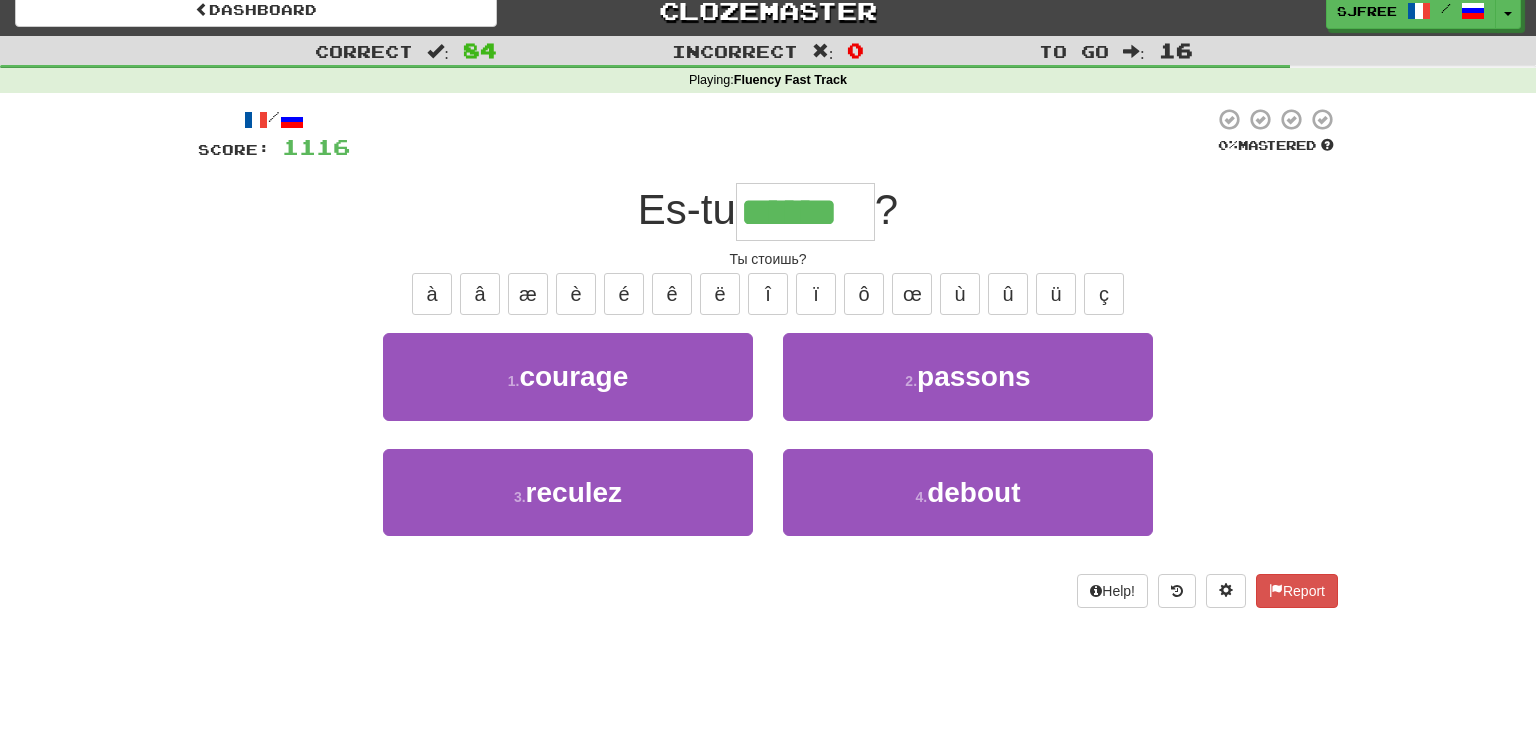 type on "******" 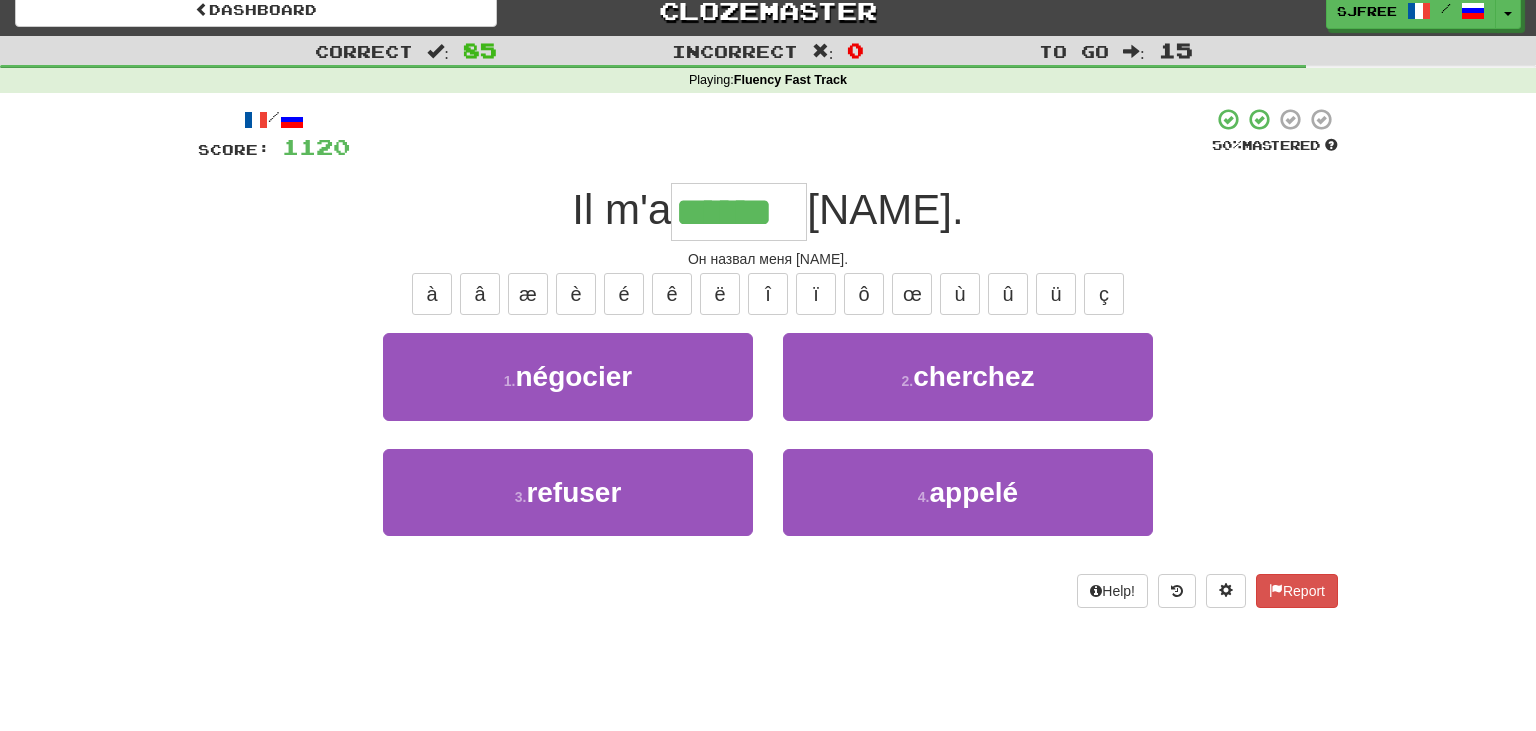 type on "******" 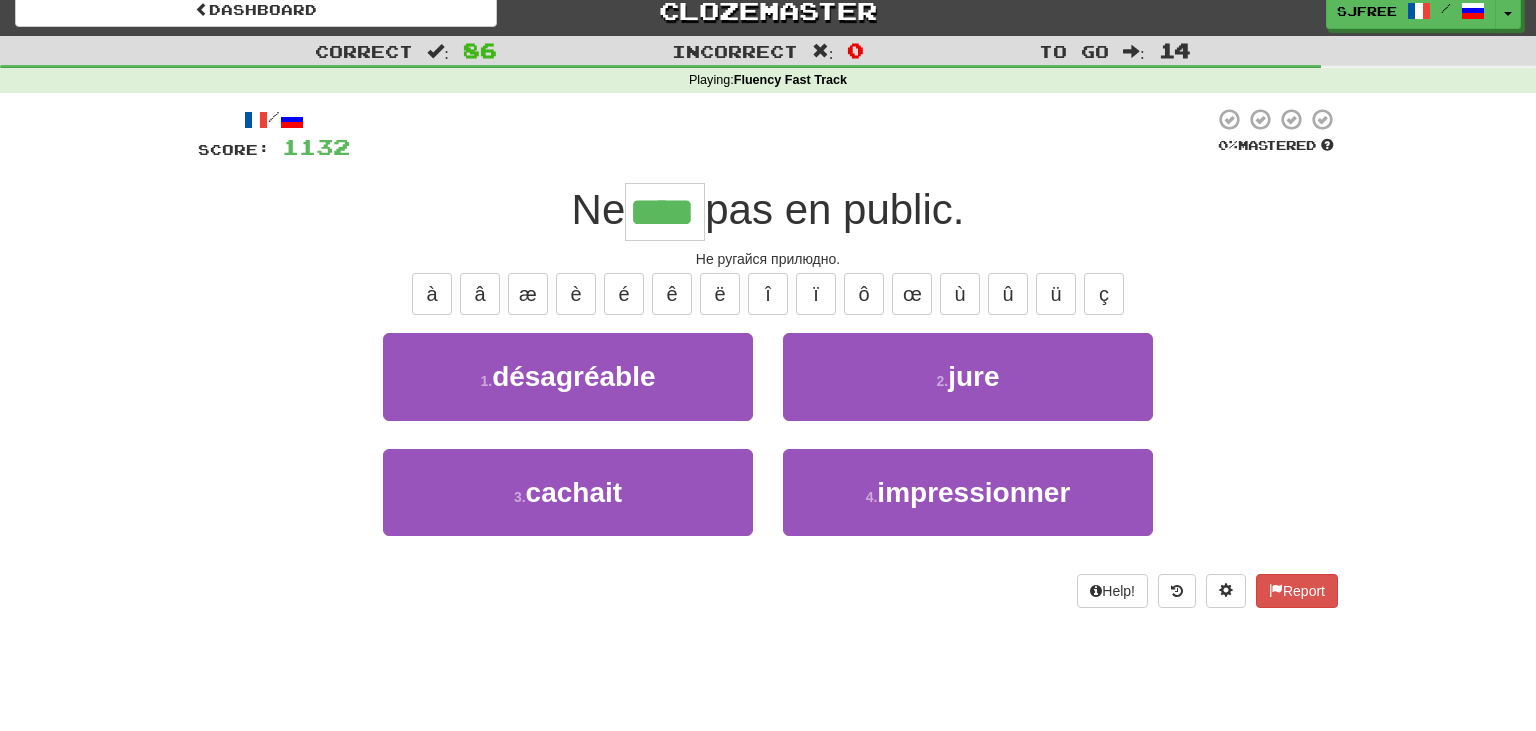type on "****" 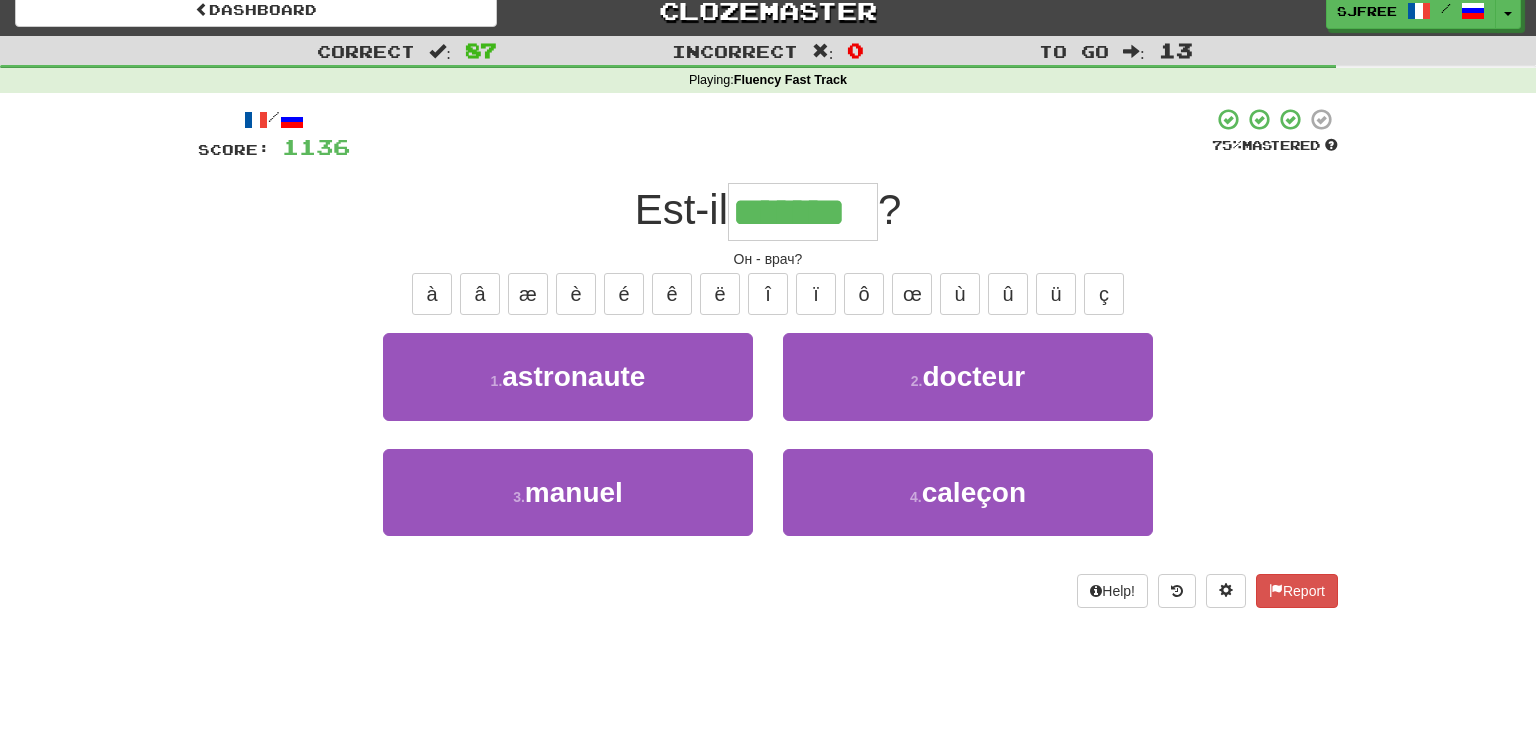 type on "*******" 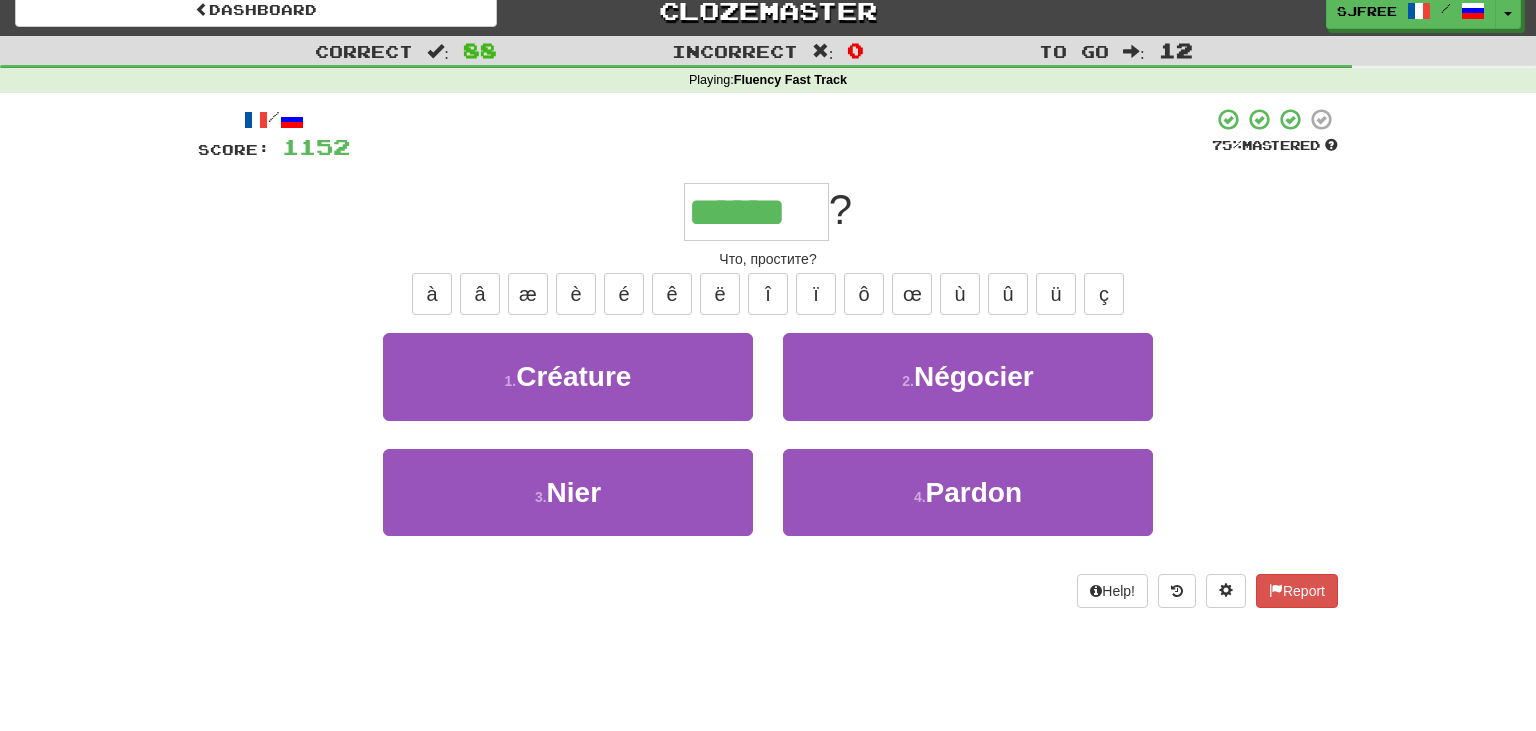 type on "******" 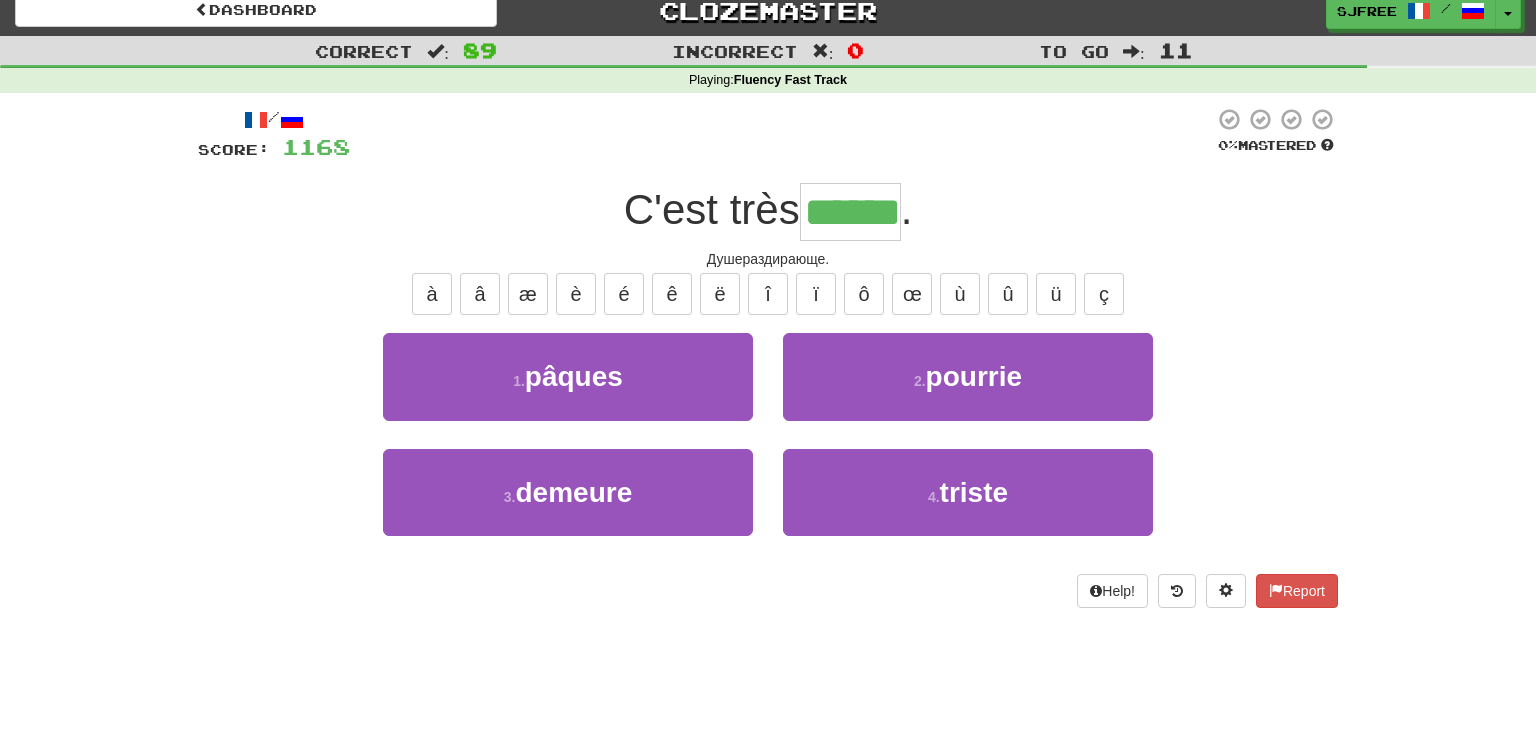 type on "******" 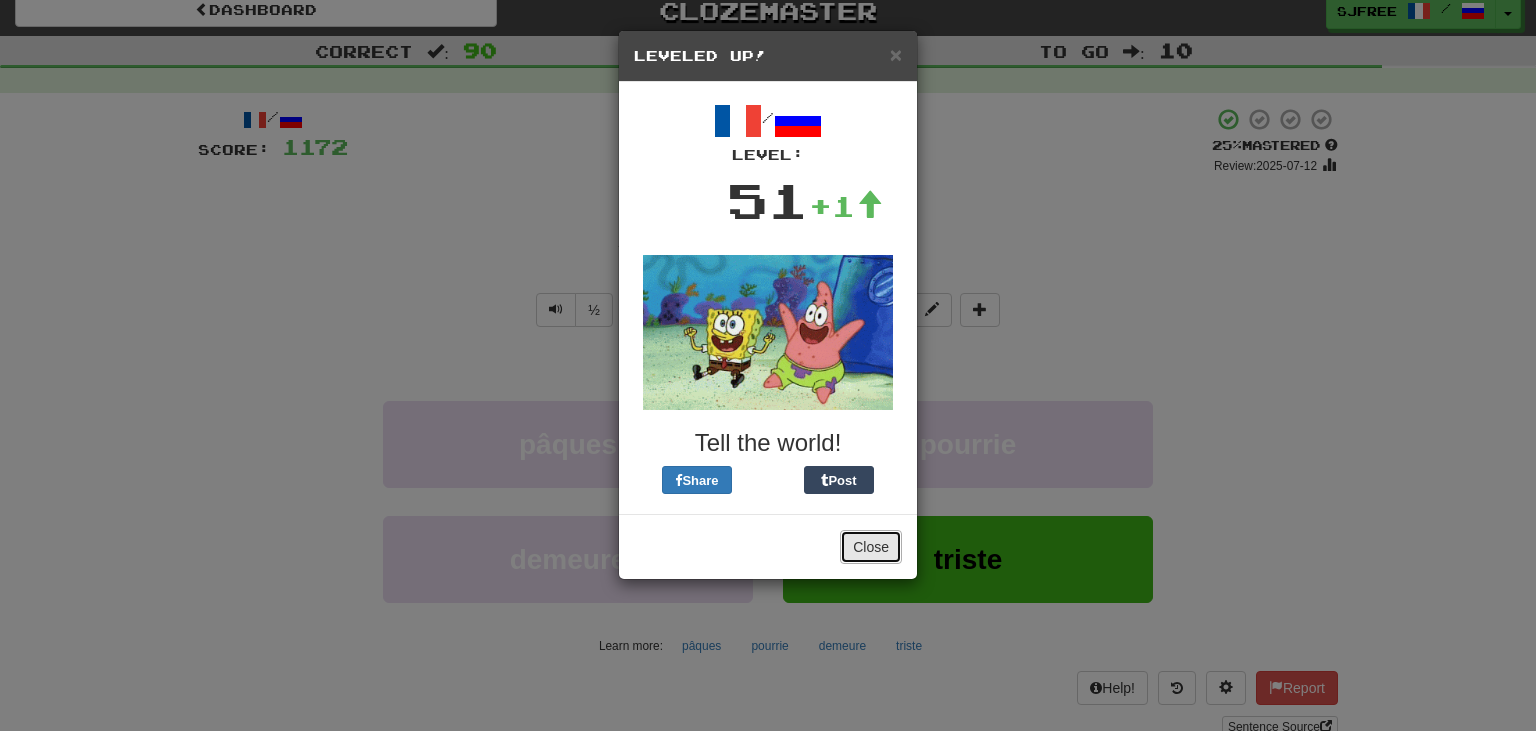 click on "Close" at bounding box center [871, 547] 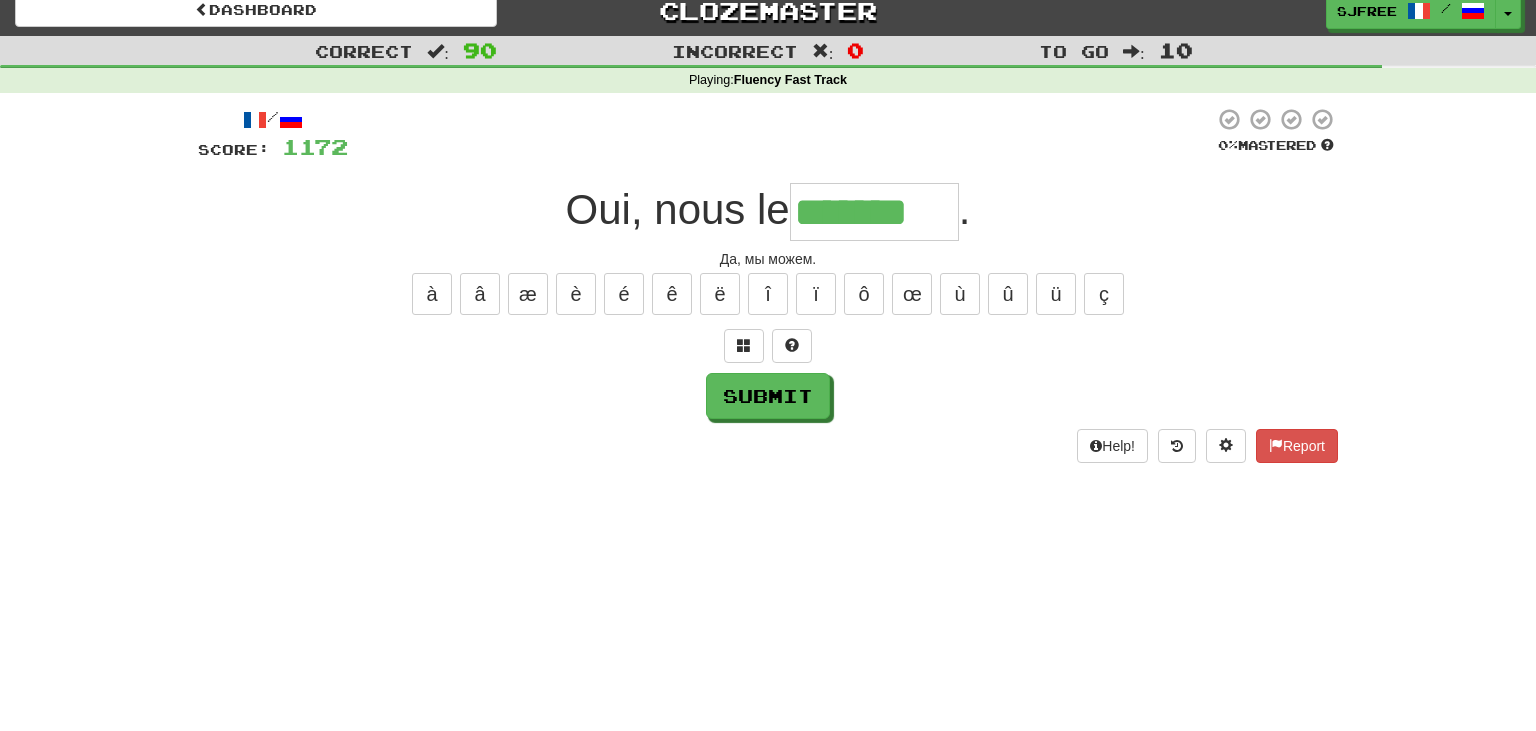 type on "*******" 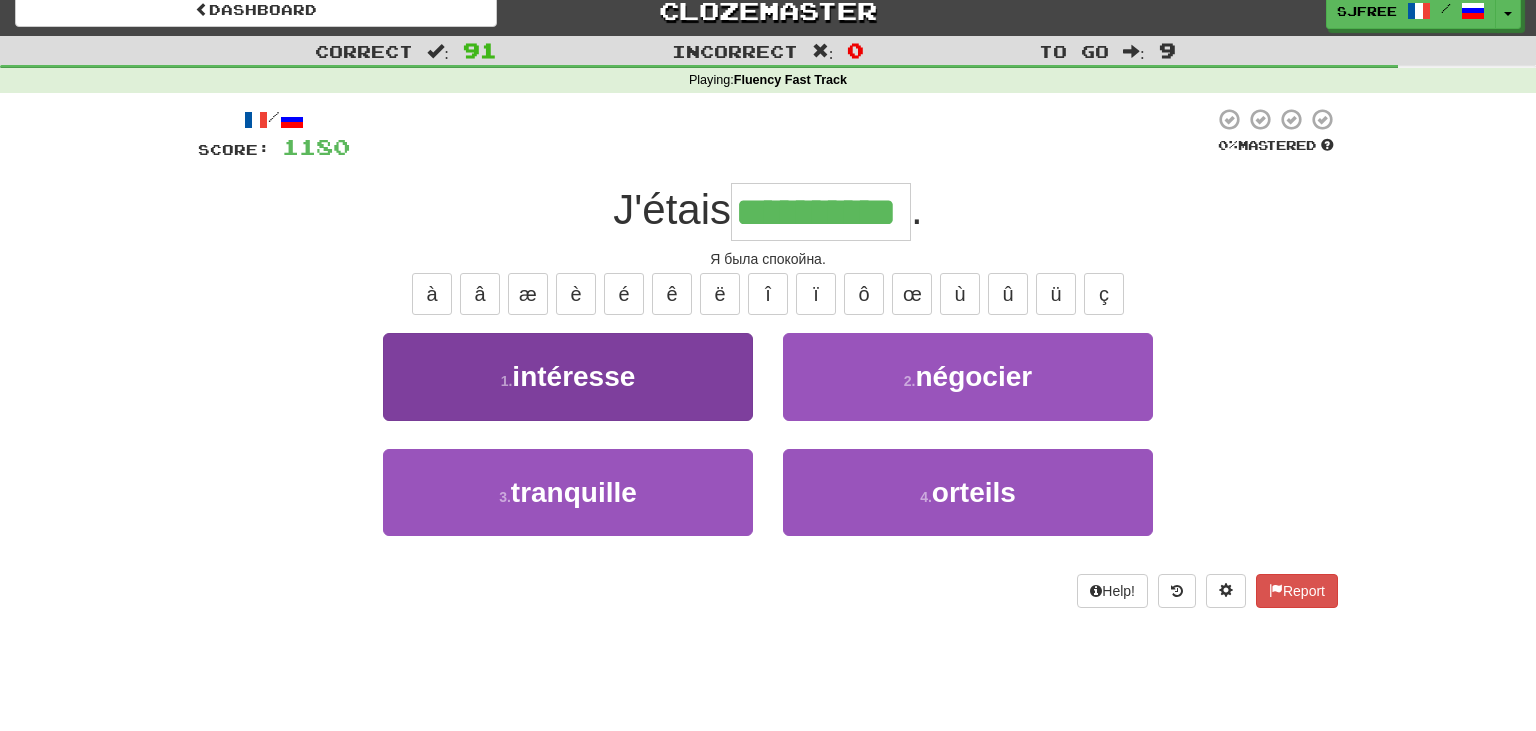 type on "**********" 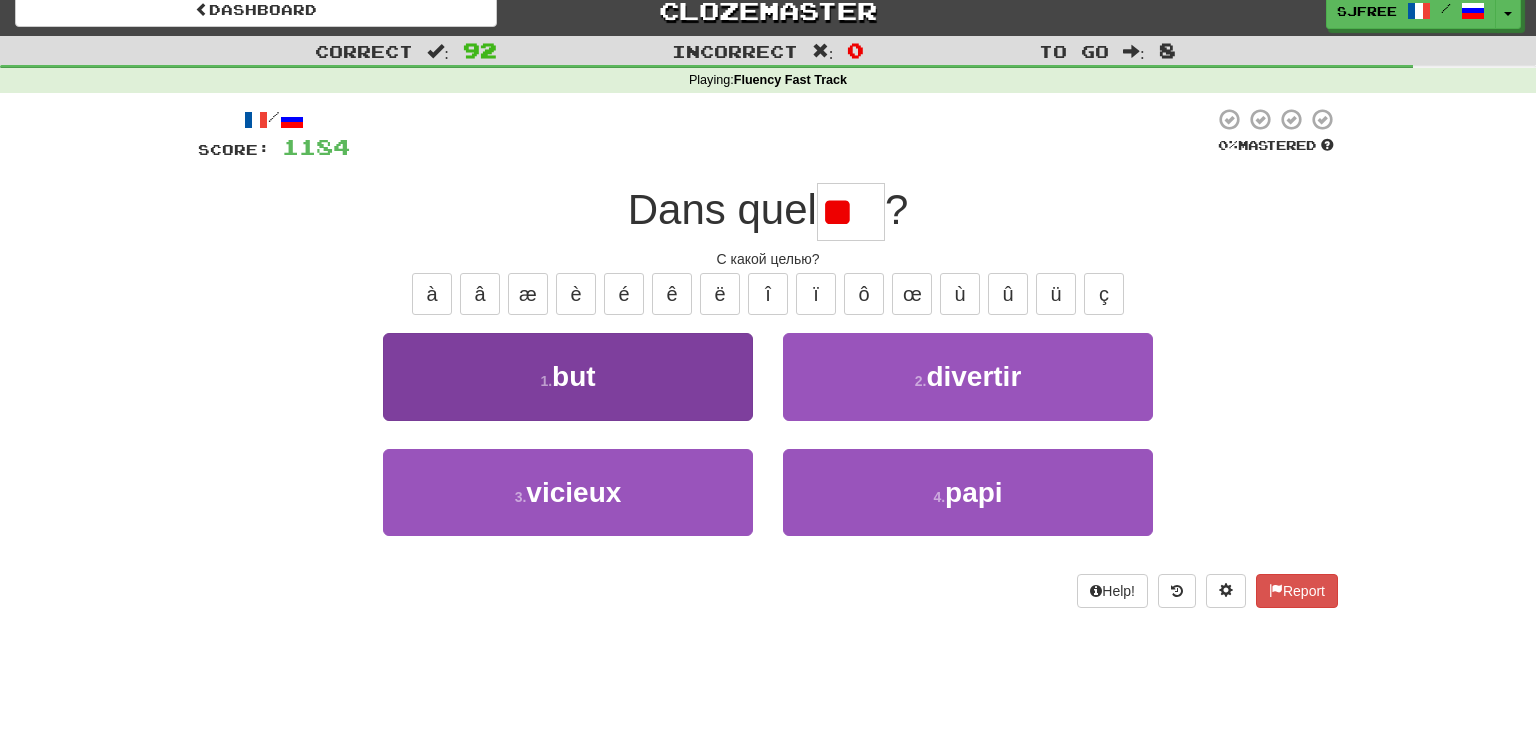 scroll, scrollTop: 0, scrollLeft: 0, axis: both 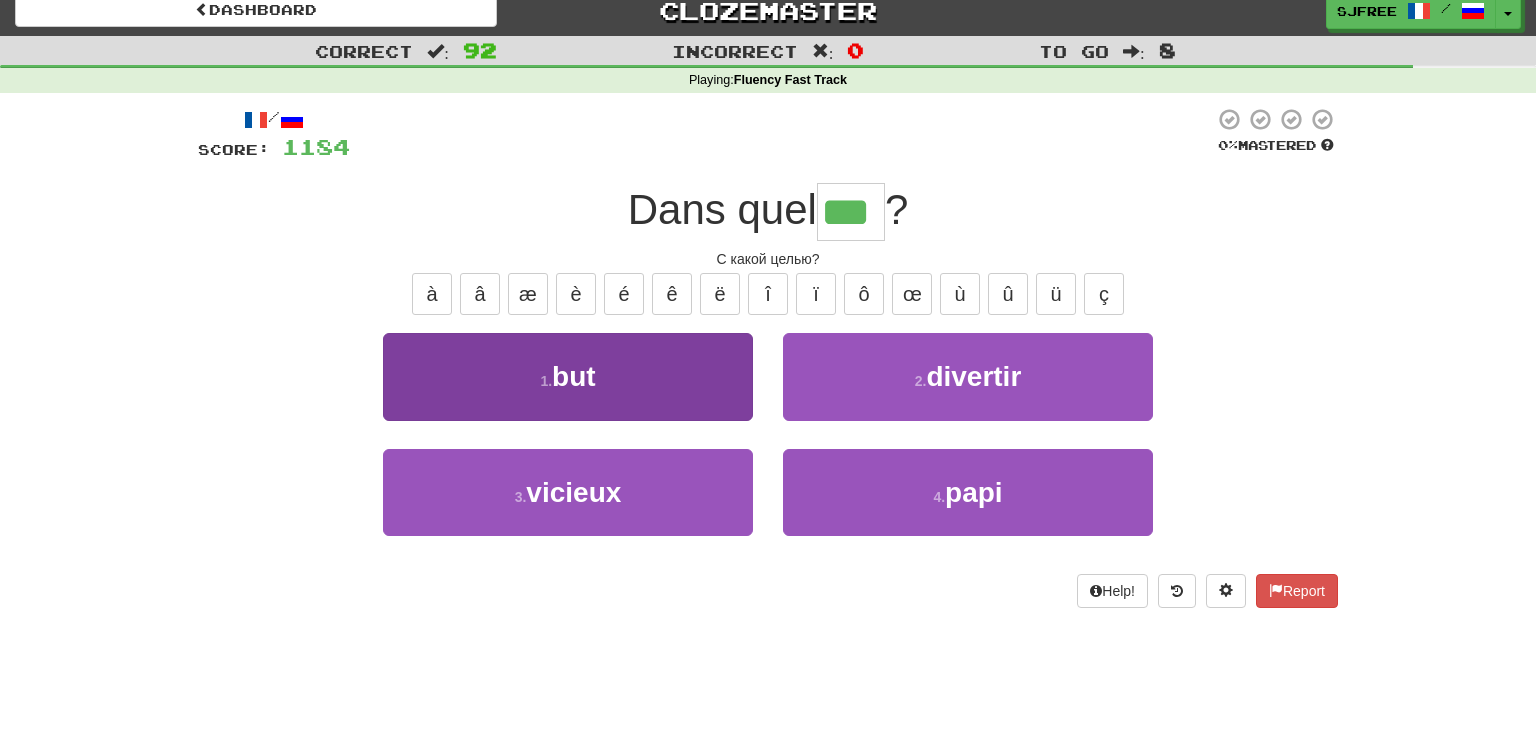 type on "***" 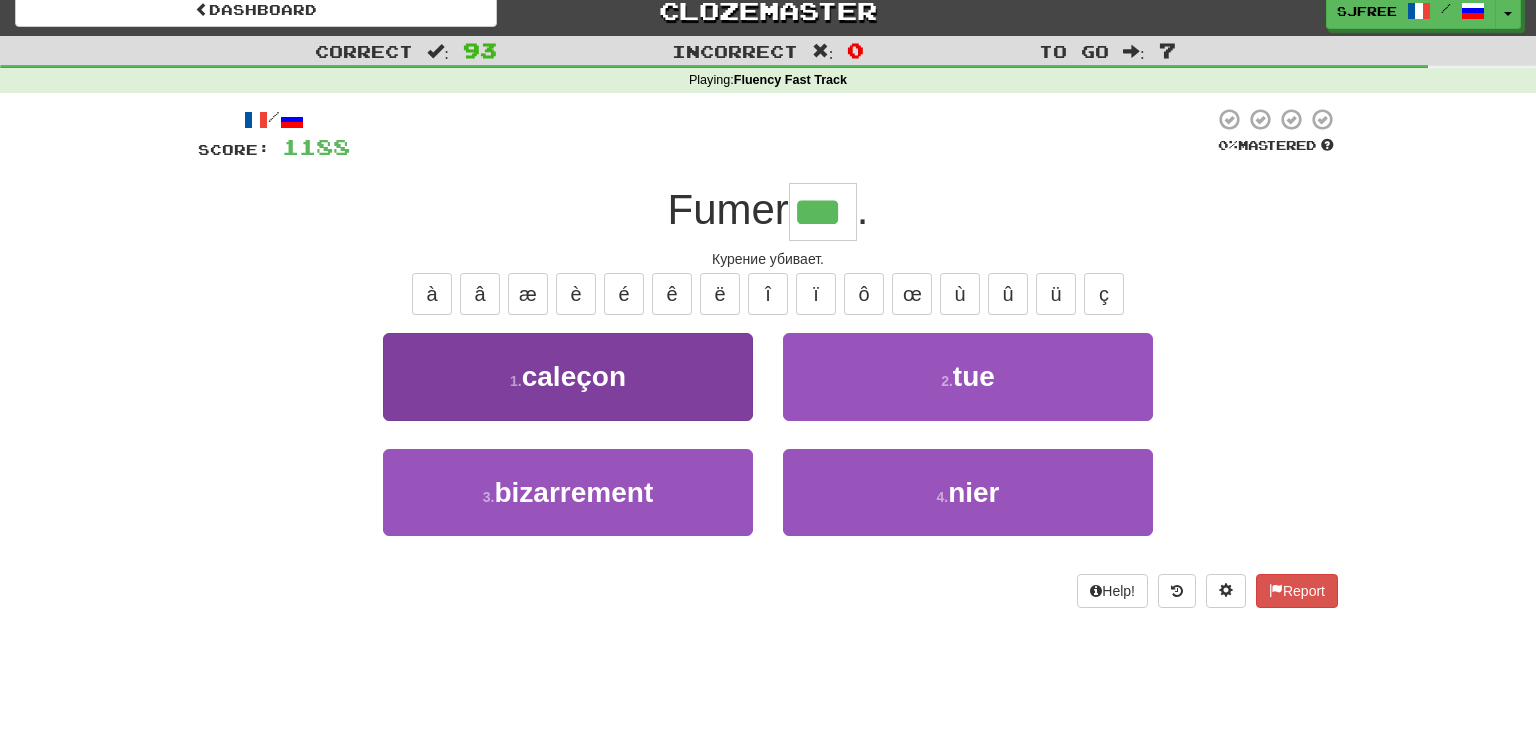 type on "***" 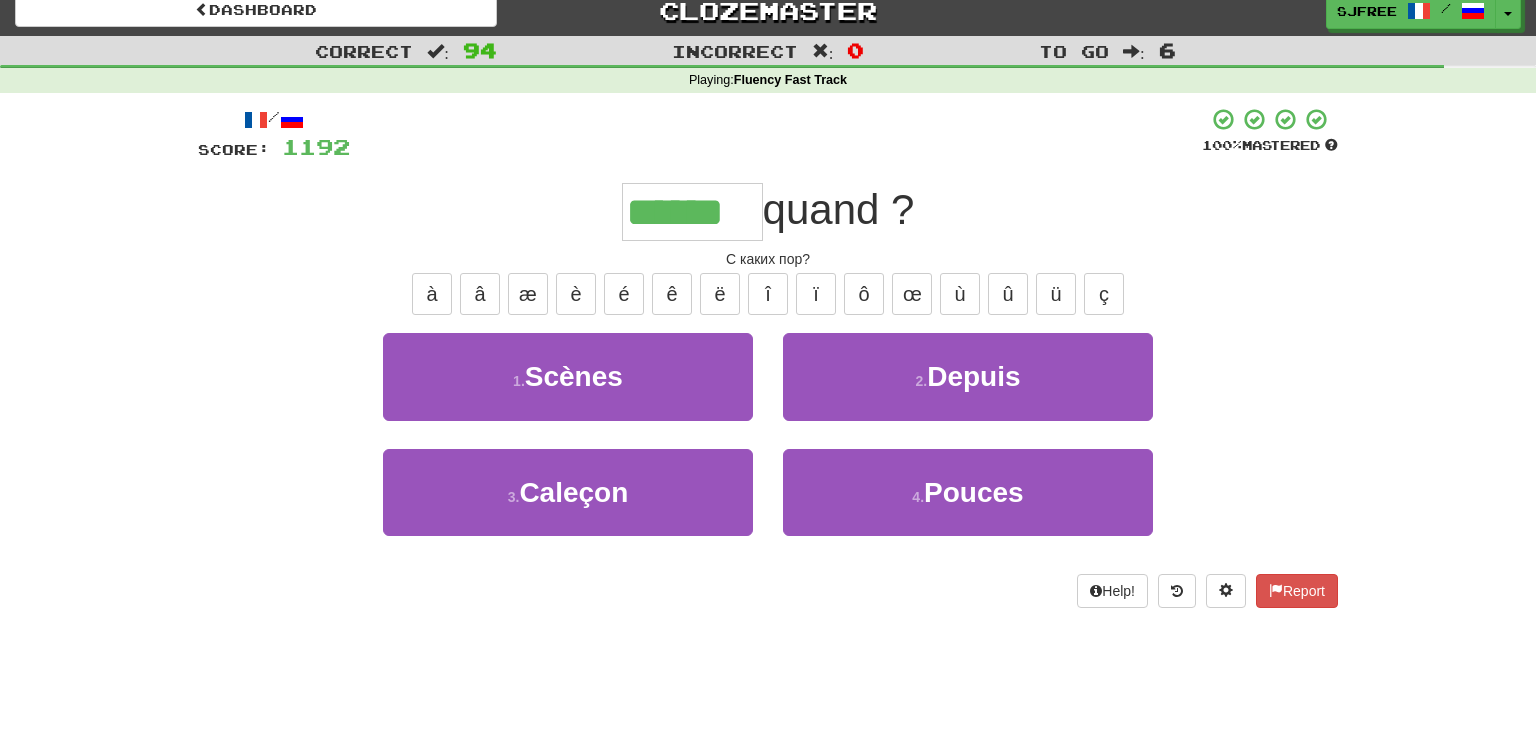 type 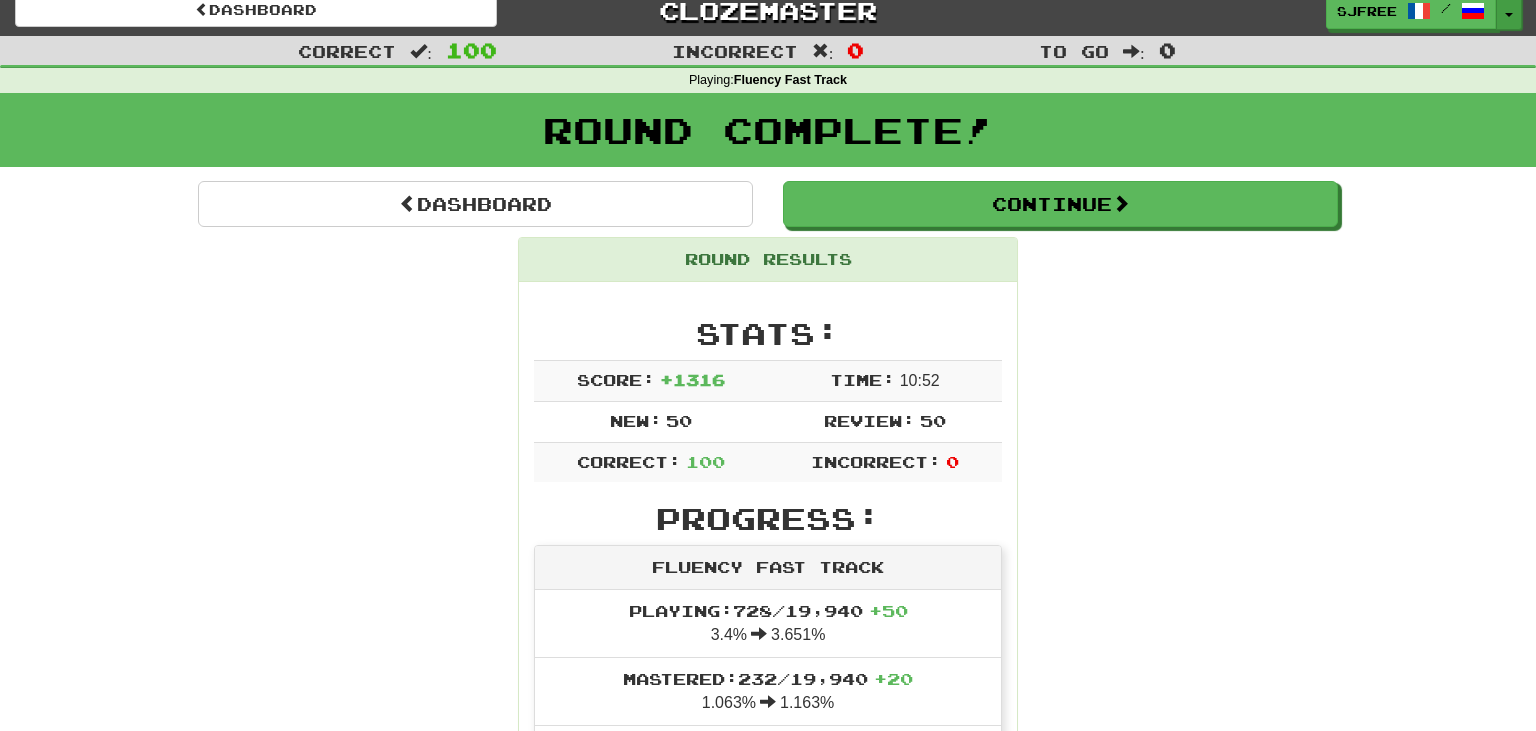 click on "Toggle Dropdown" at bounding box center (1509, 12) 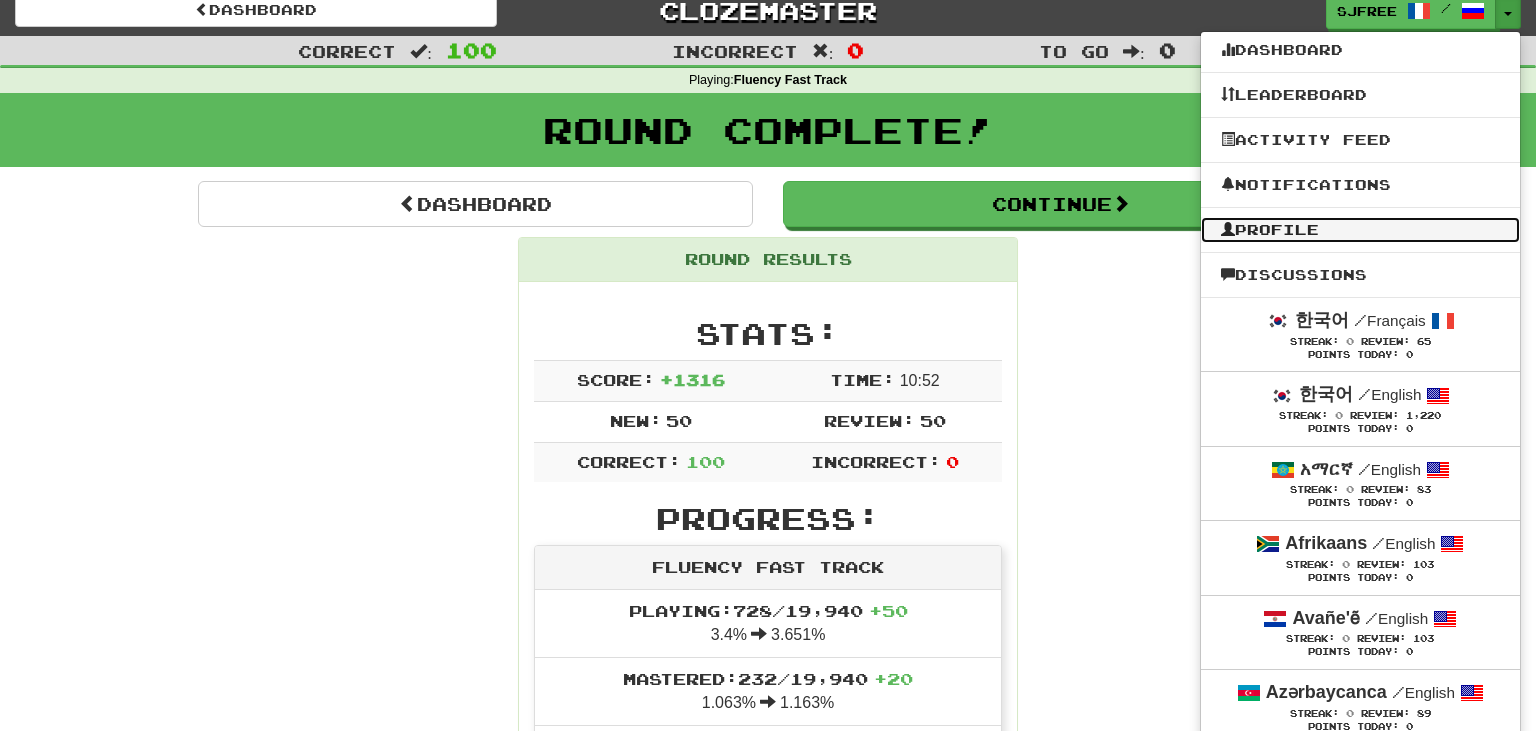 click on "Profile" at bounding box center (1360, 230) 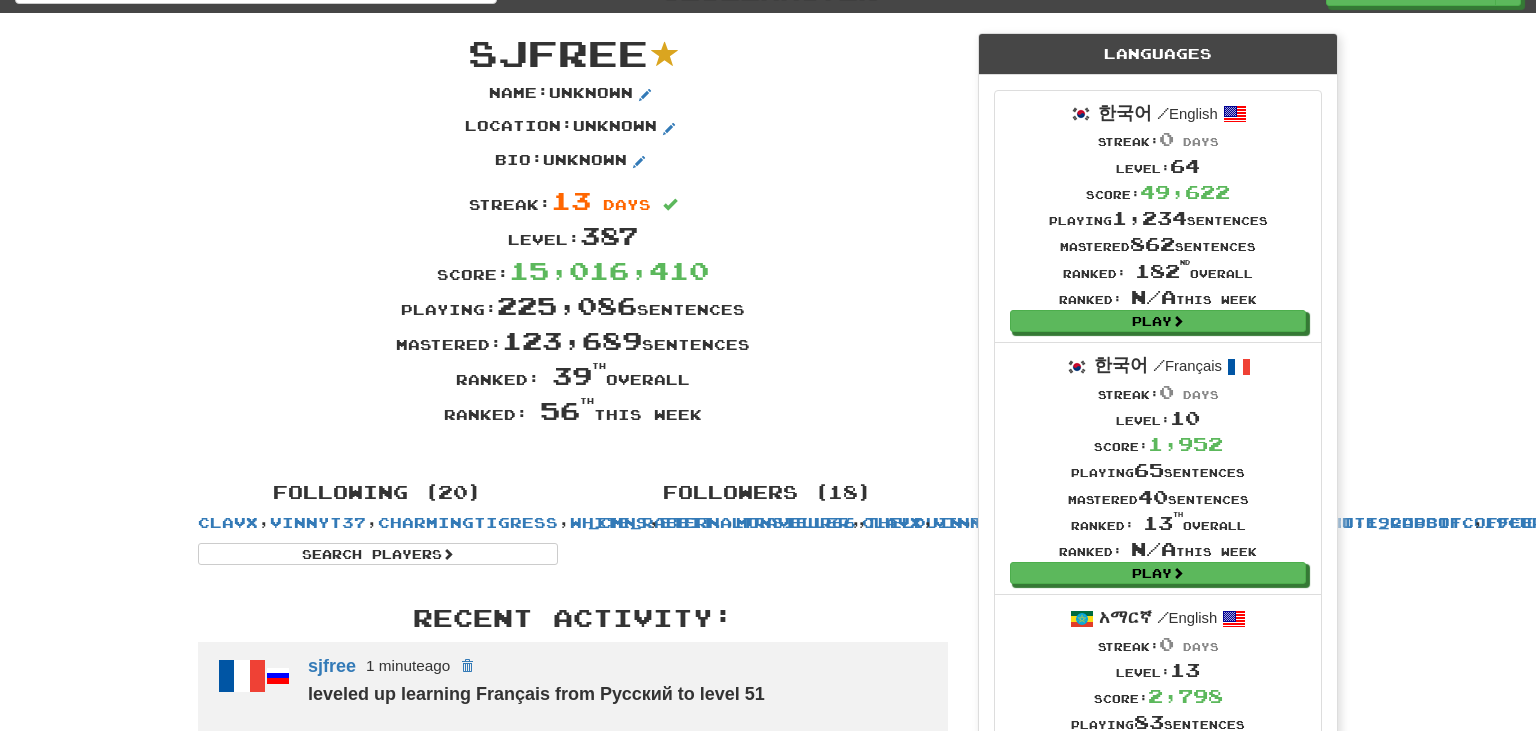 scroll, scrollTop: 0, scrollLeft: 0, axis: both 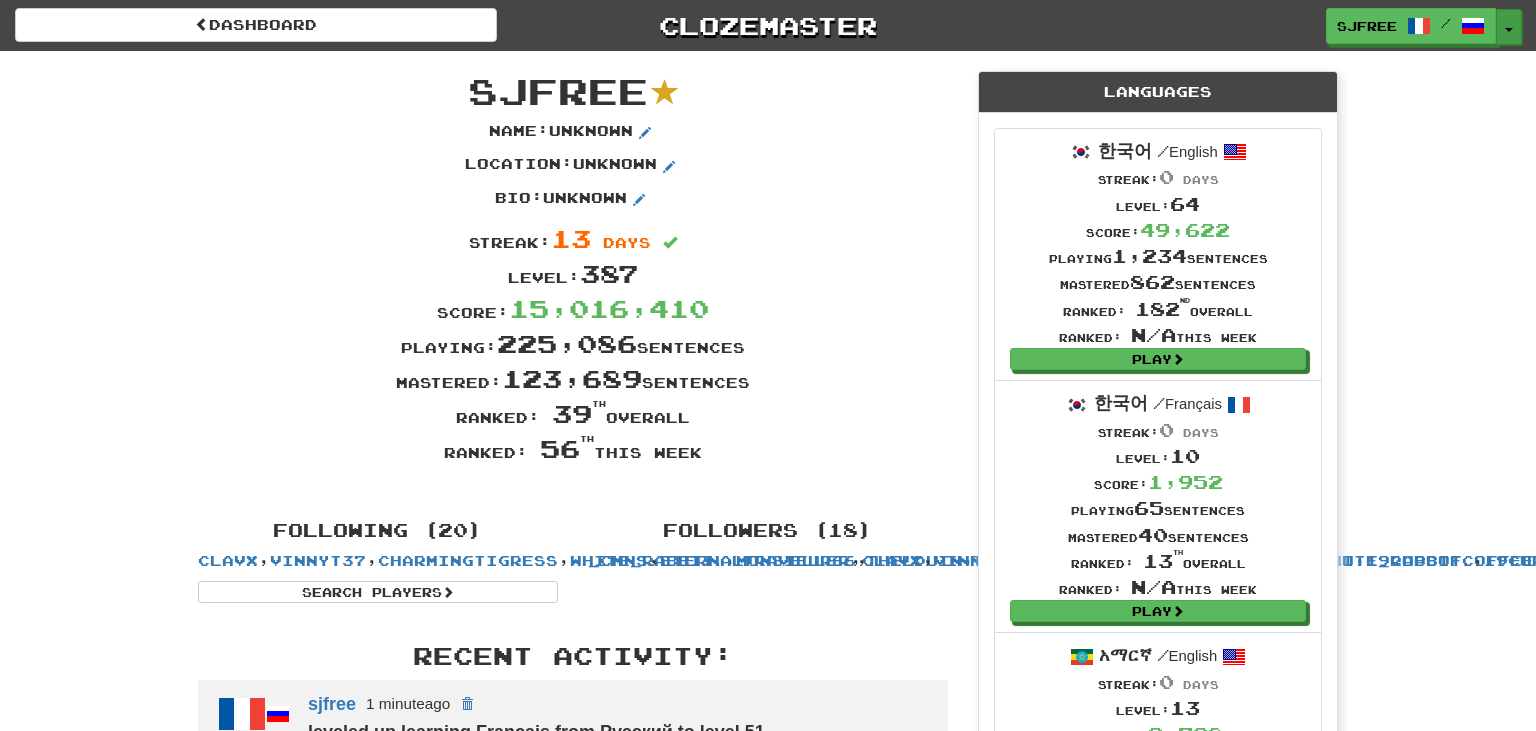 click on "Toggle Dropdown" at bounding box center [1509, 27] 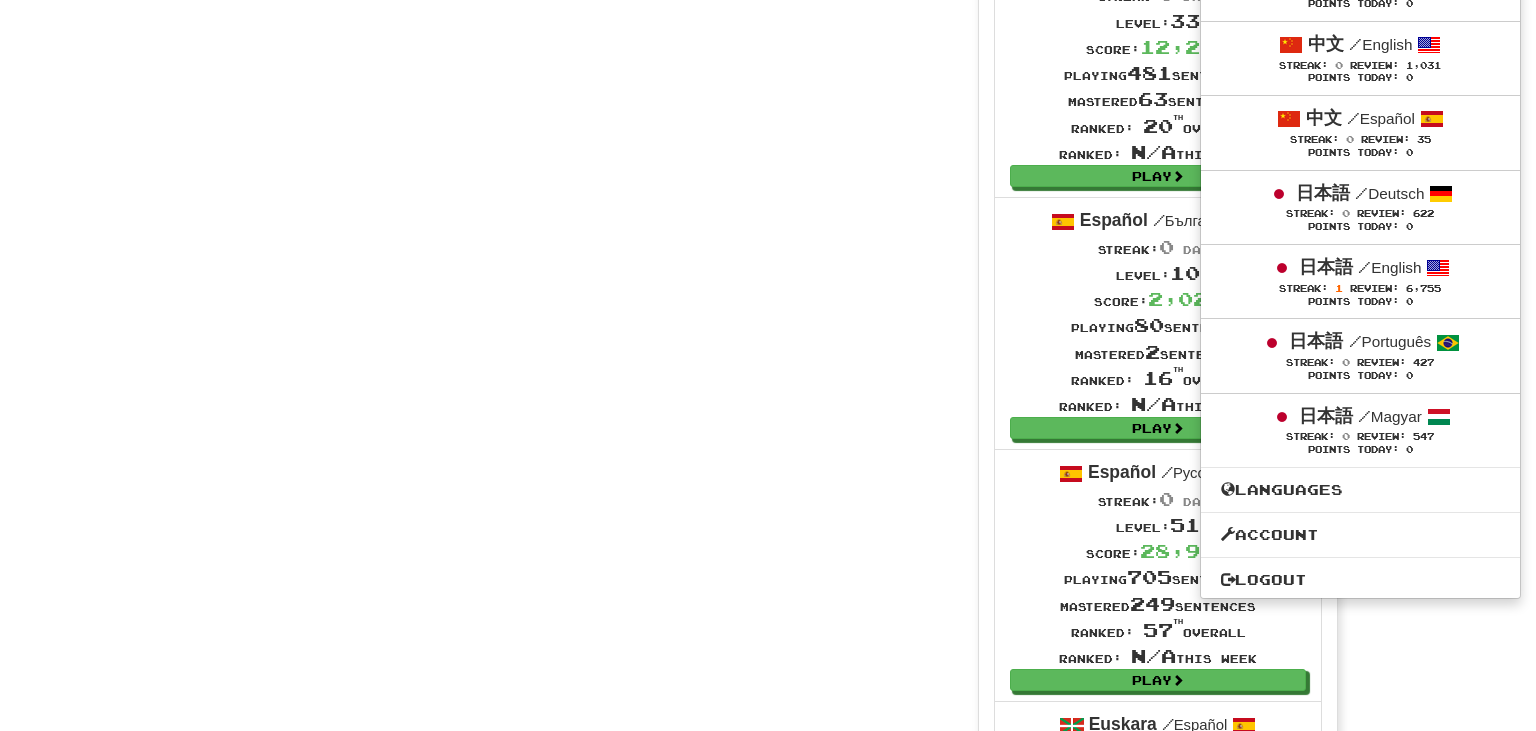 scroll, scrollTop: 8284, scrollLeft: 0, axis: vertical 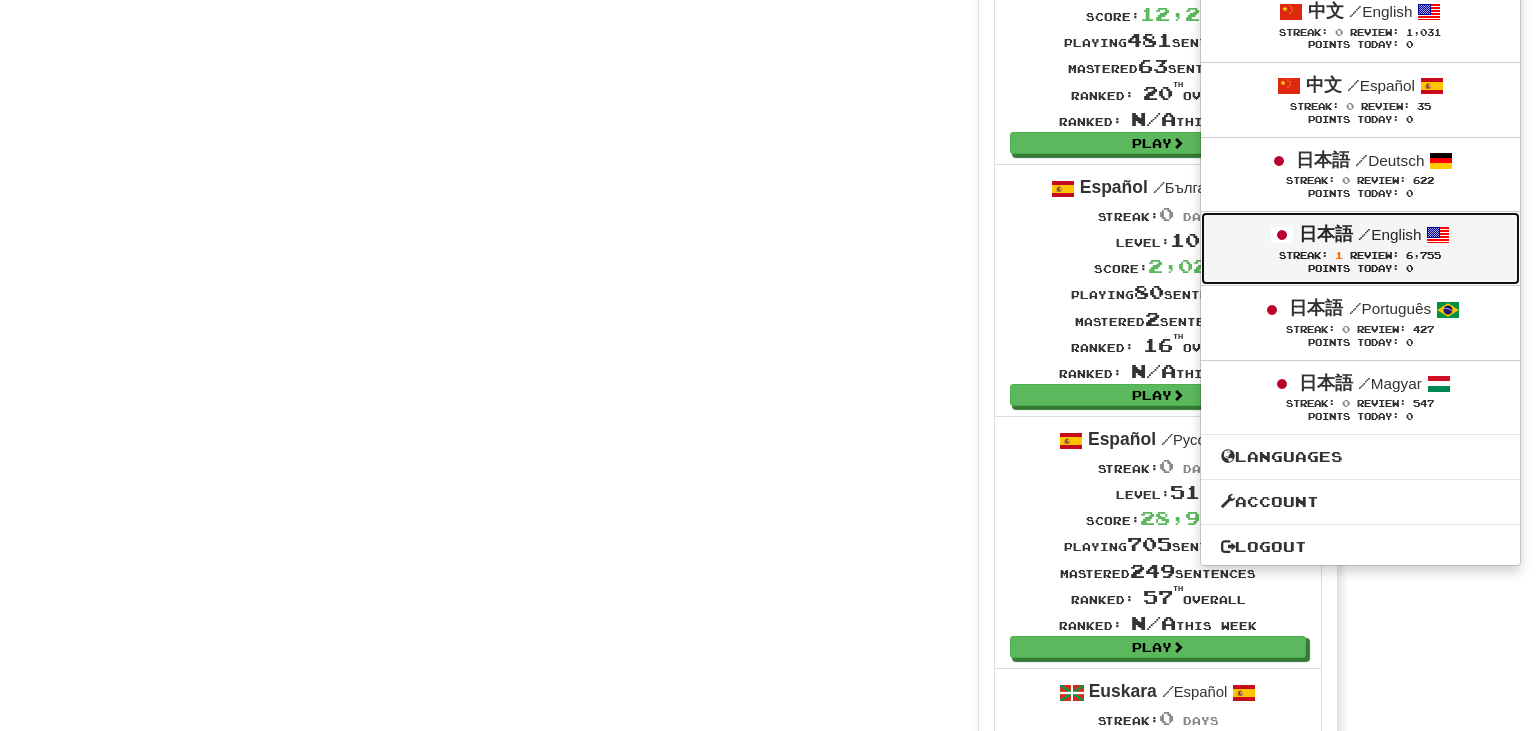 click at bounding box center (1438, 235) 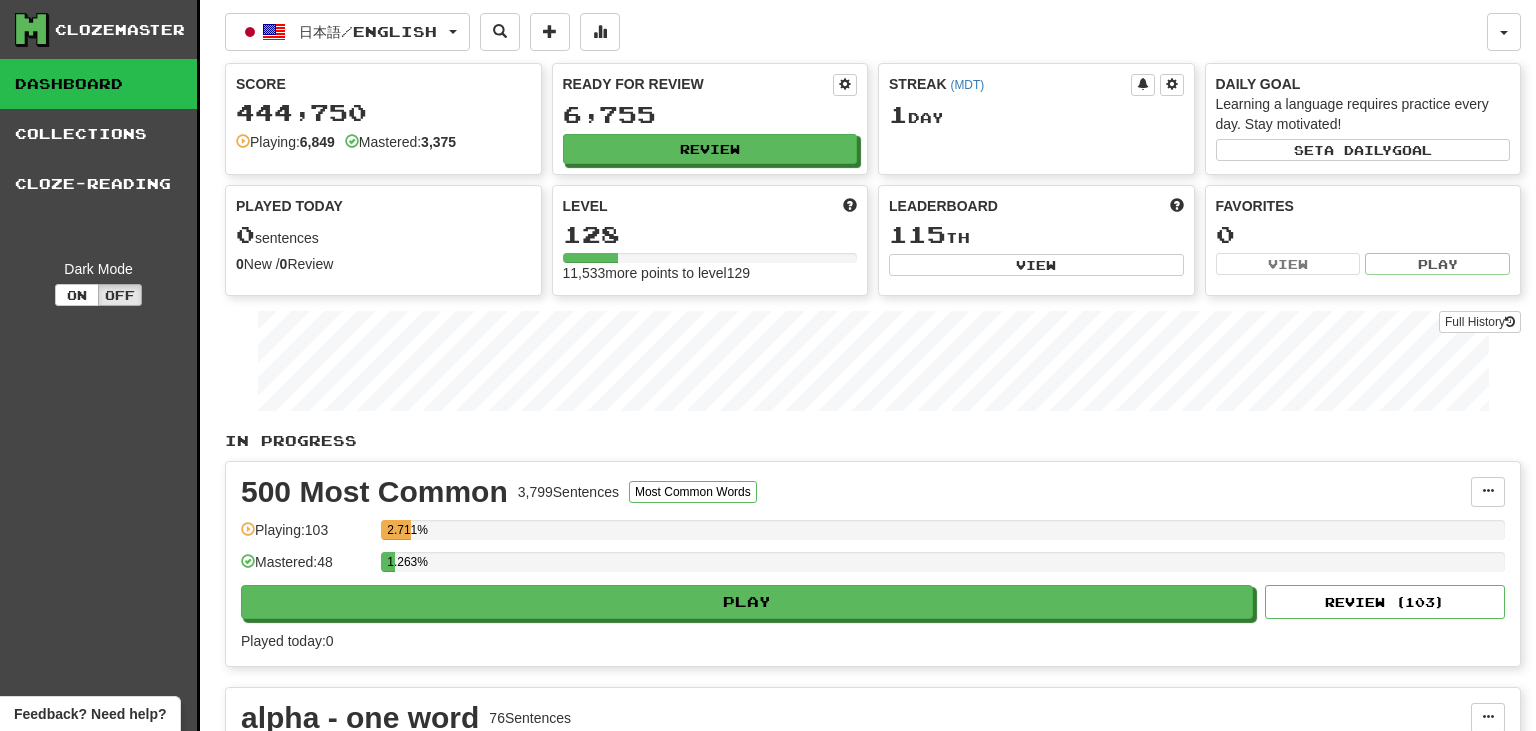 scroll, scrollTop: 0, scrollLeft: 0, axis: both 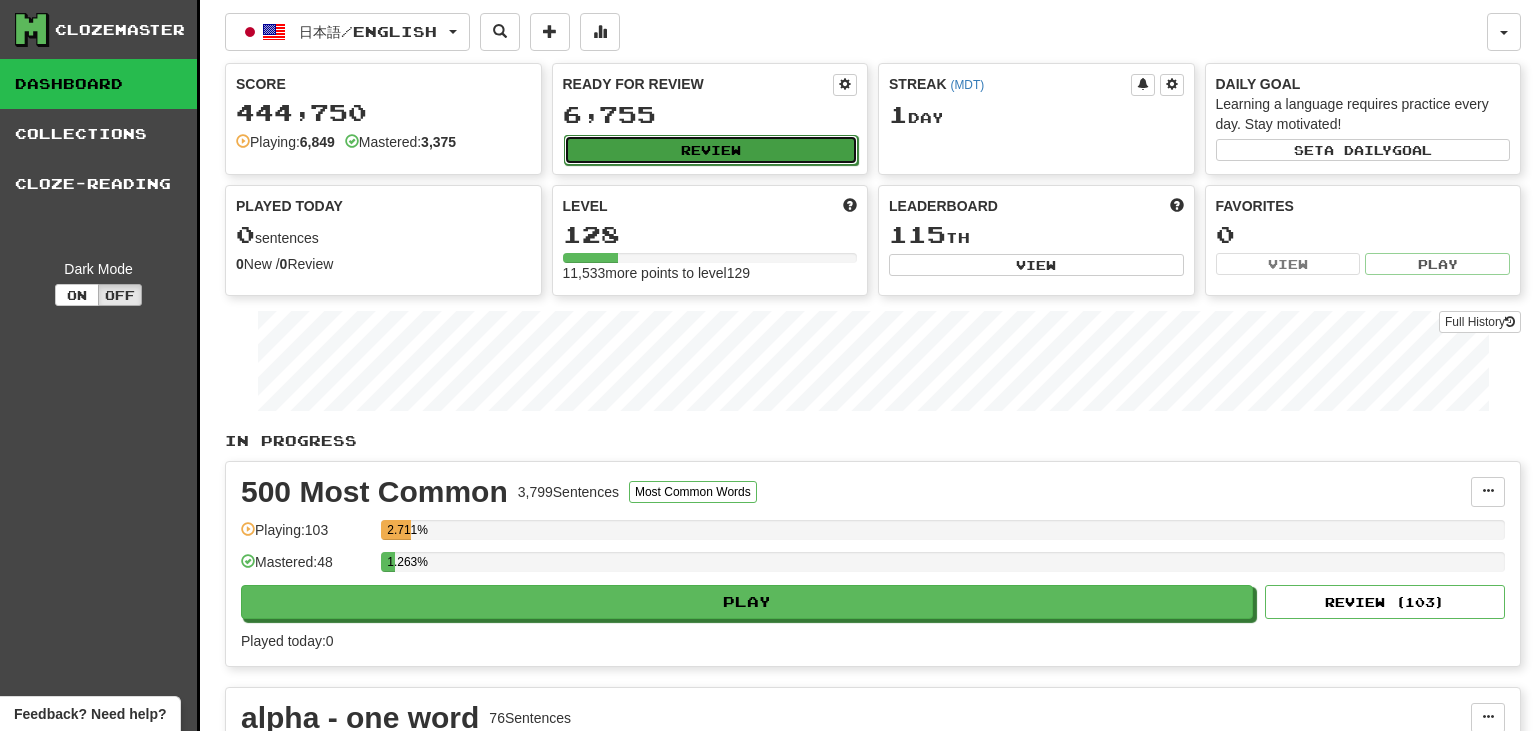 click on "Review" at bounding box center (711, 150) 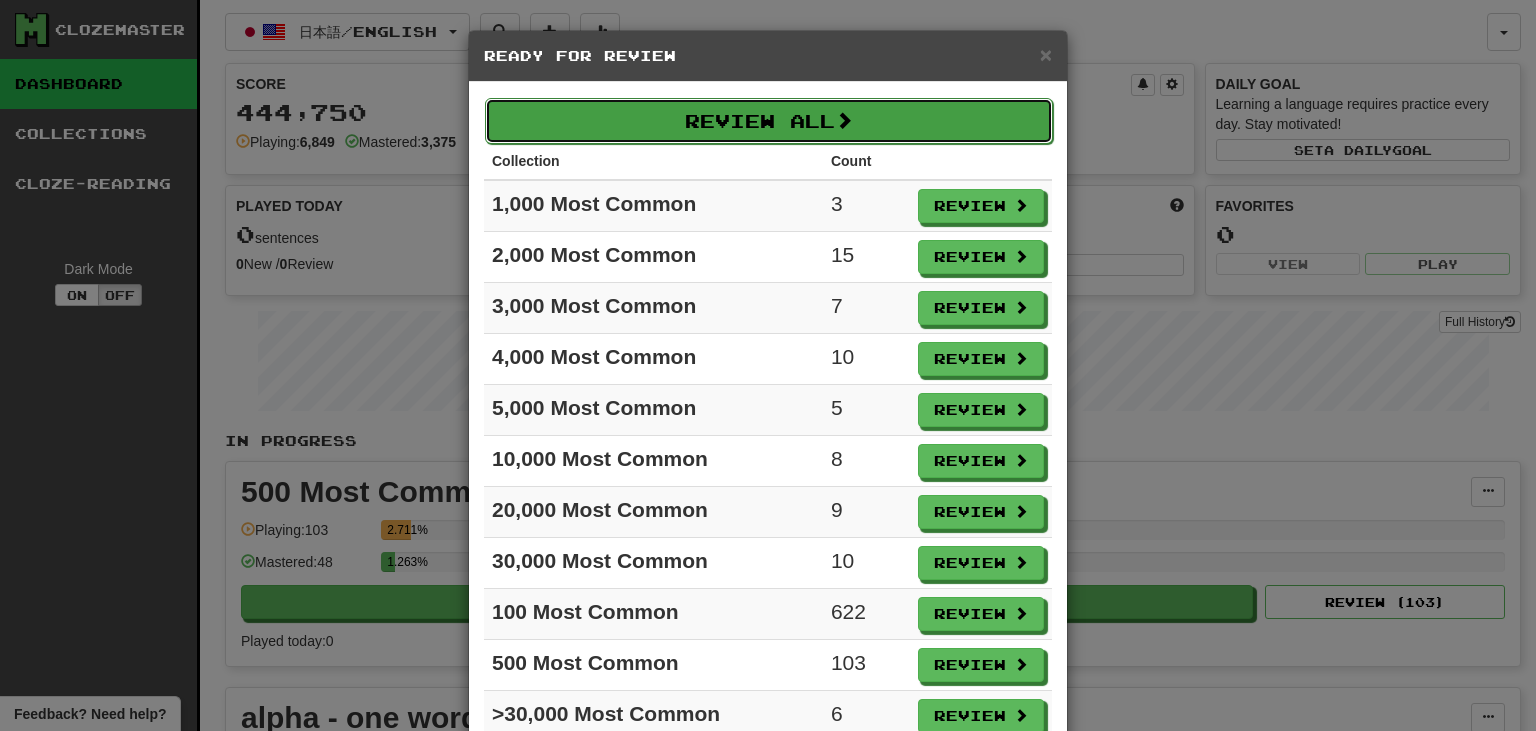 click on "Review All" at bounding box center (769, 121) 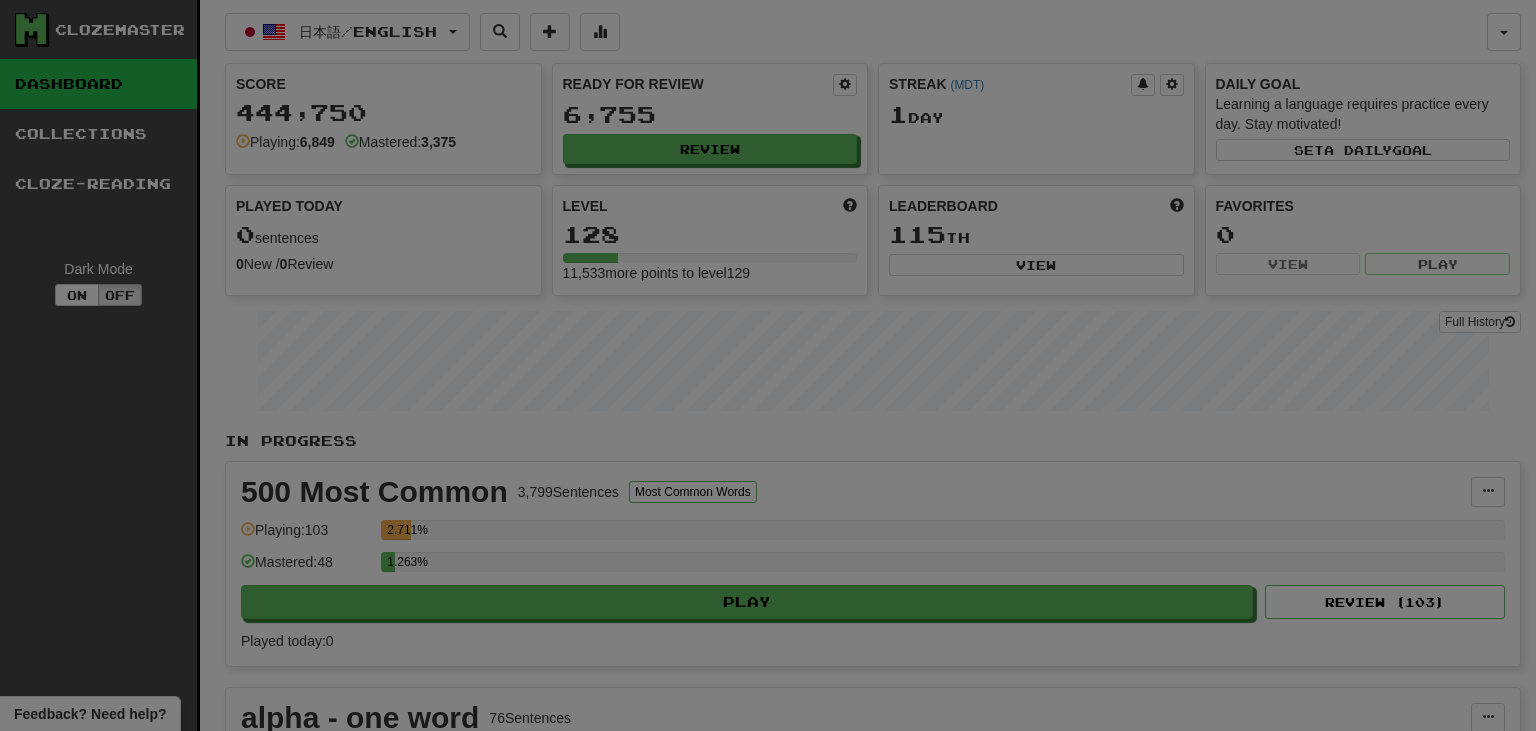 select on "***" 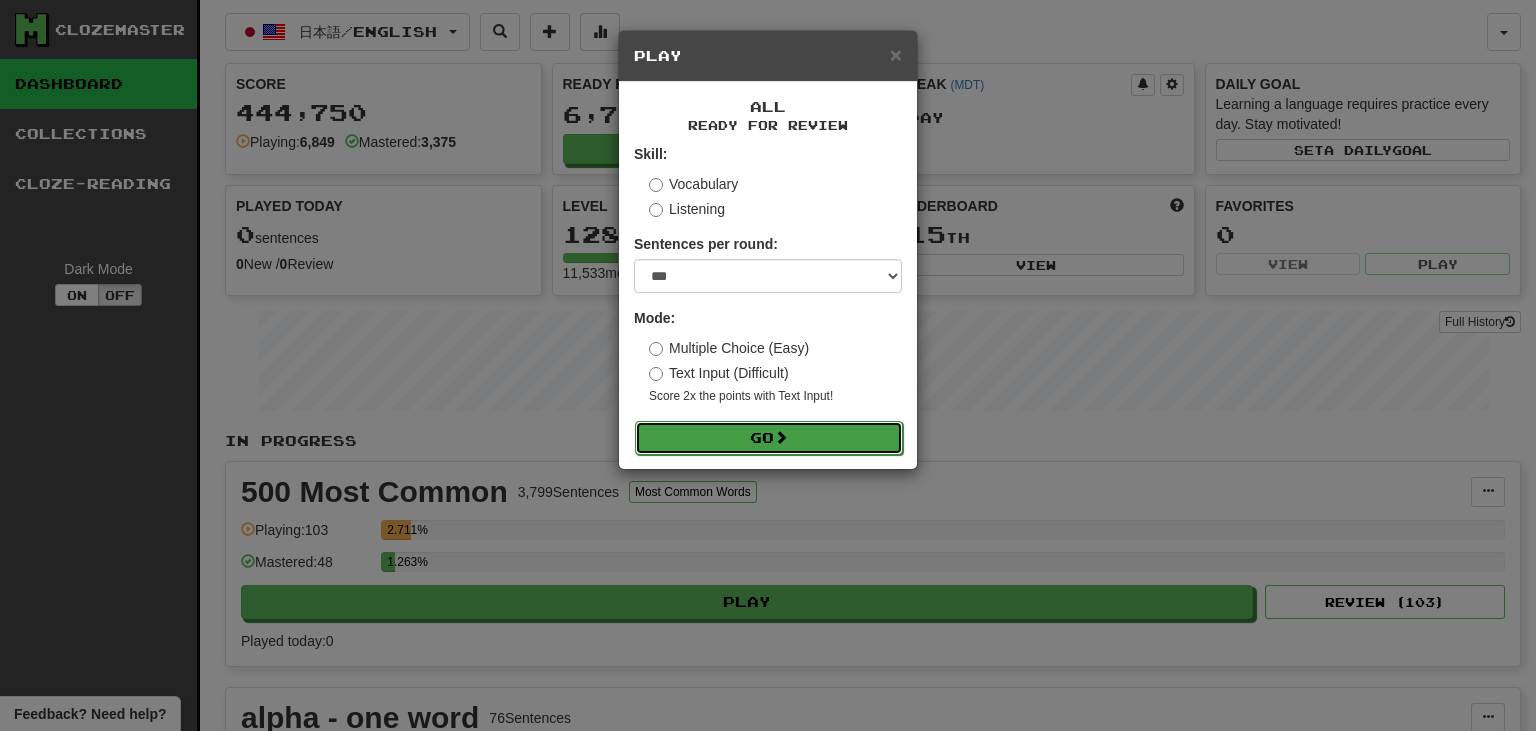 click on "Go" at bounding box center (769, 438) 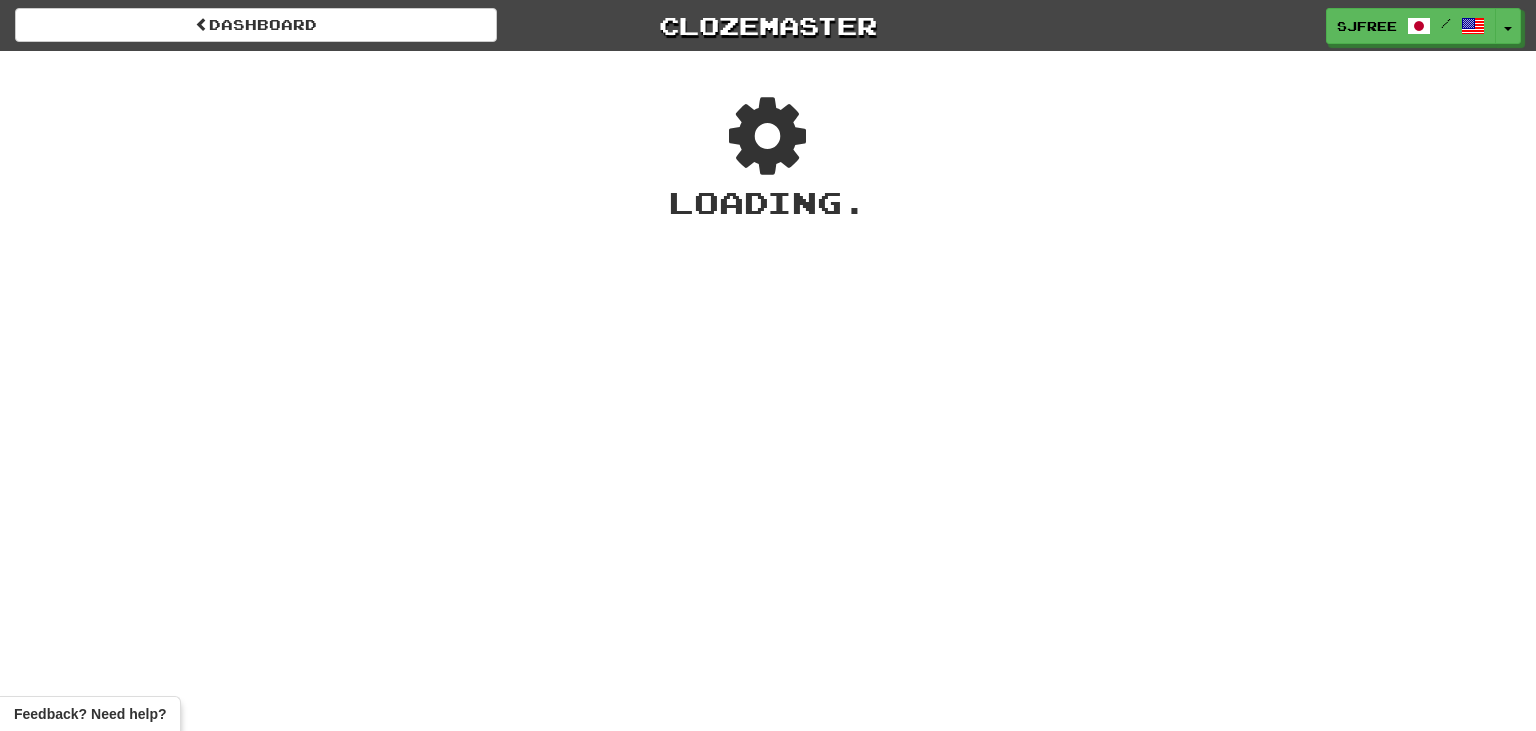 scroll, scrollTop: 0, scrollLeft: 0, axis: both 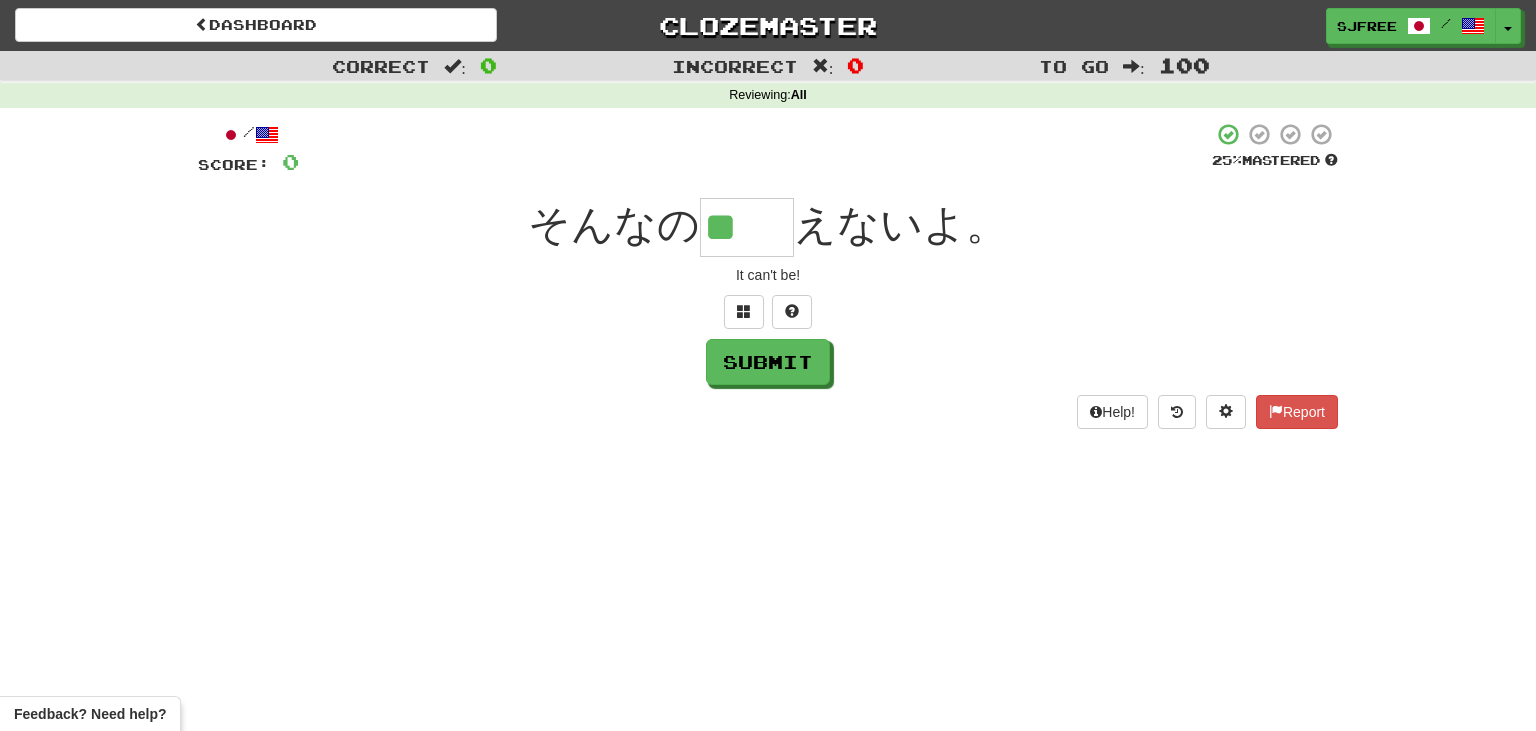 type on "**" 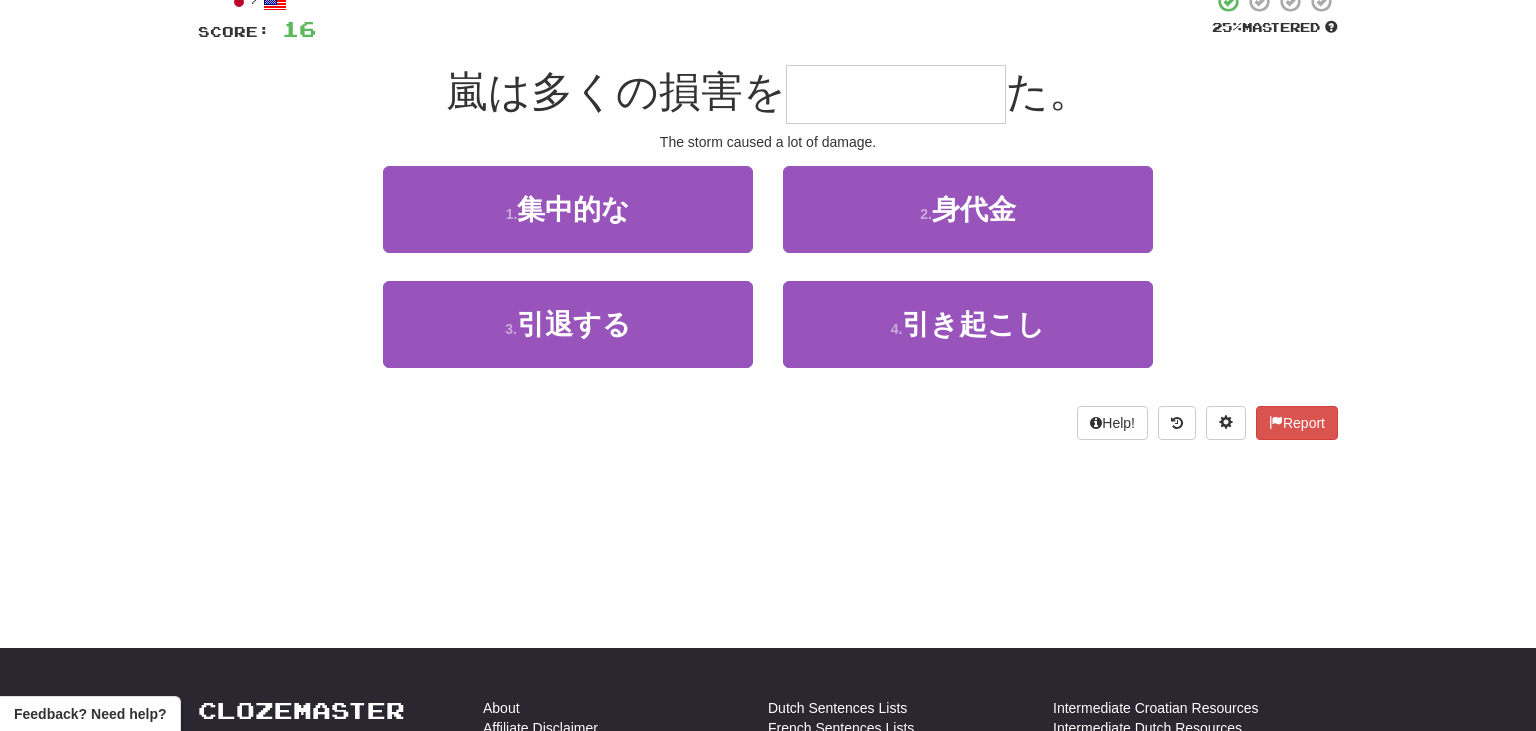 scroll, scrollTop: 135, scrollLeft: 0, axis: vertical 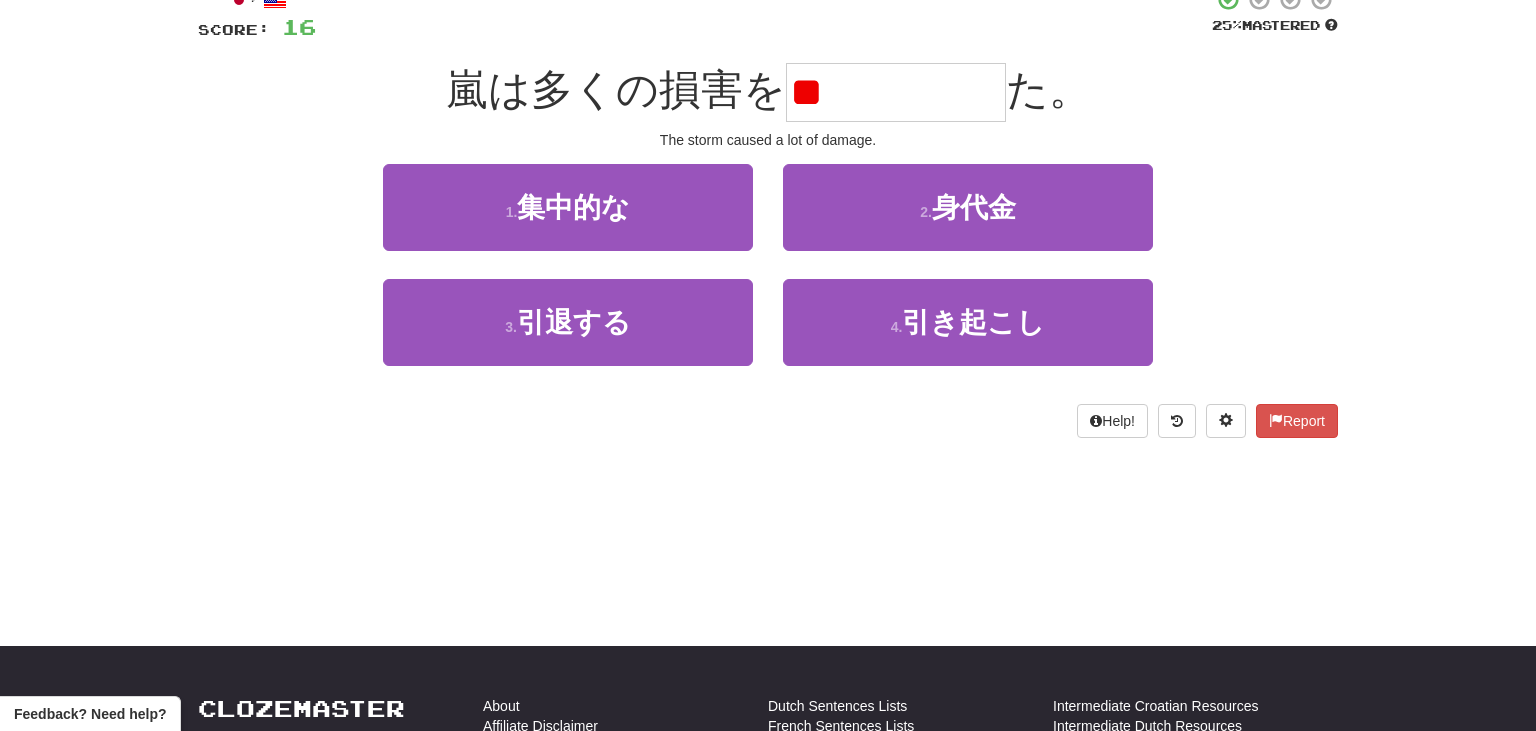 type on "*" 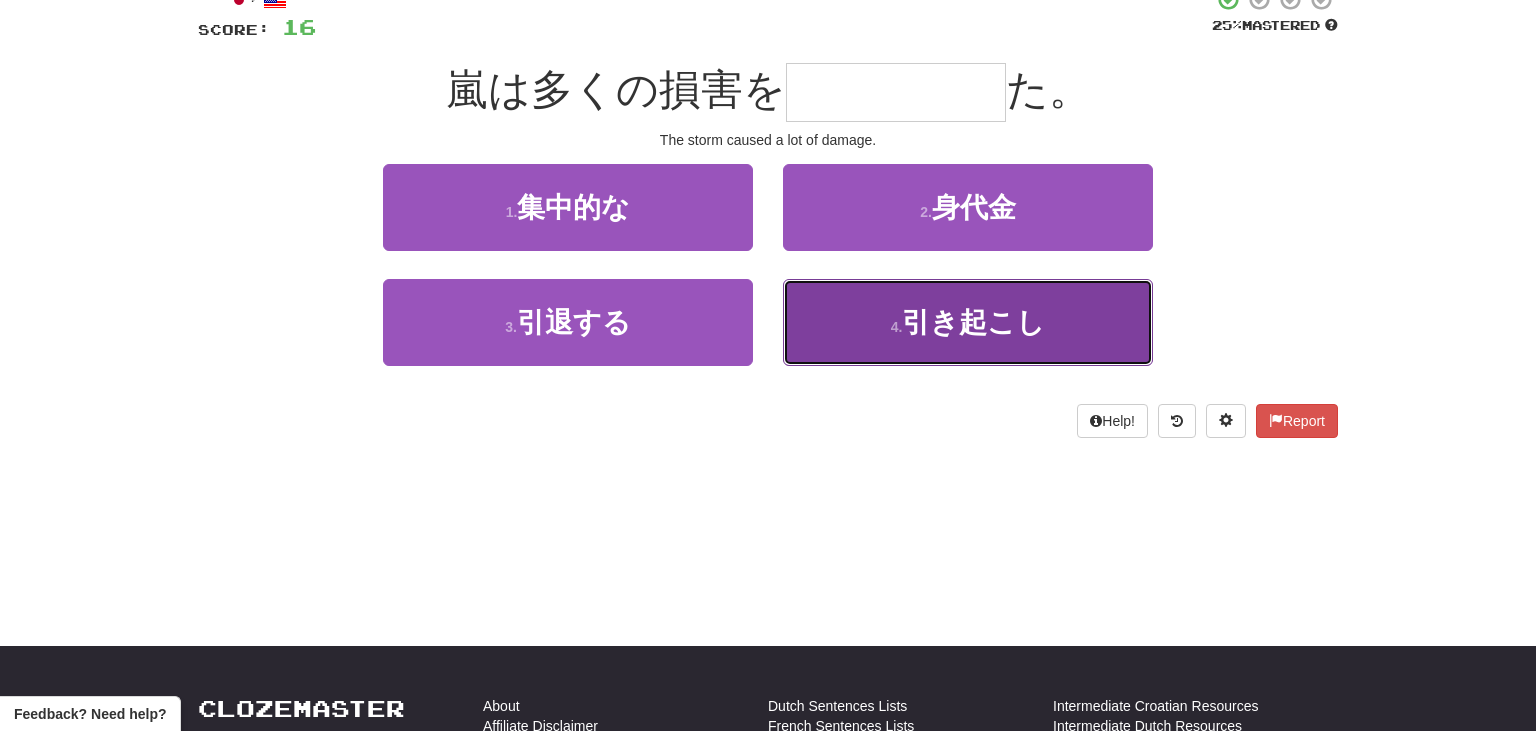 click on "4 .  引き起こし" at bounding box center (968, 322) 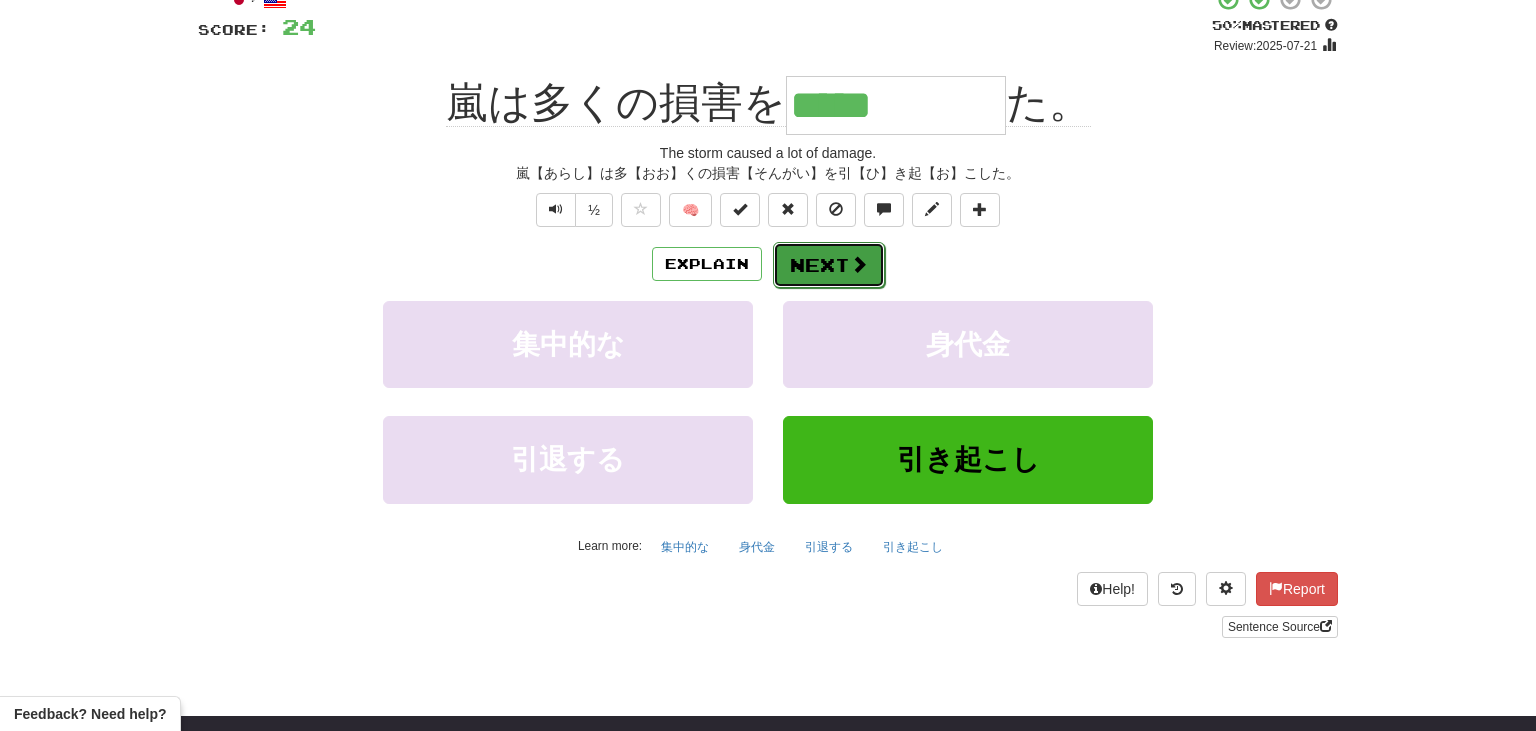 click at bounding box center [859, 264] 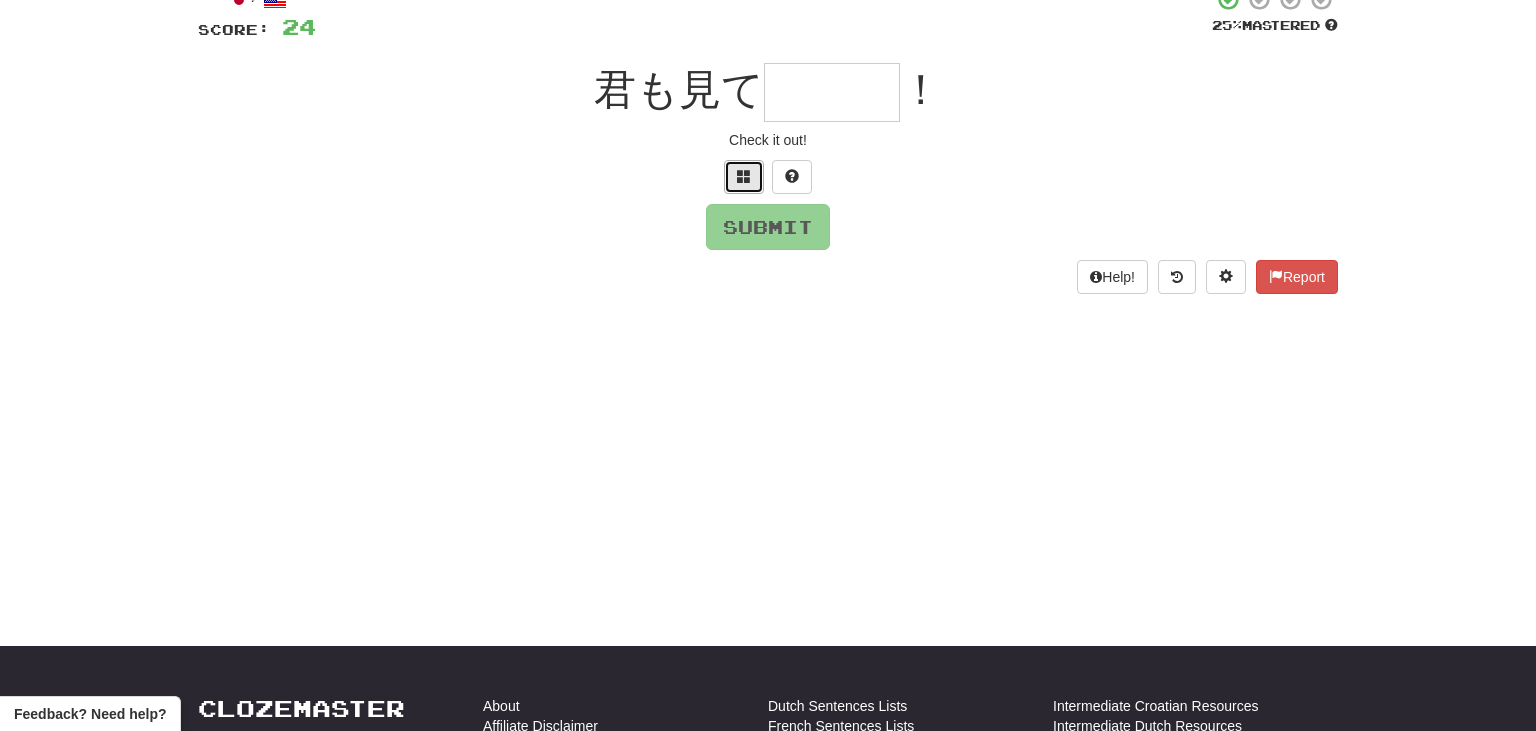 click at bounding box center [744, 177] 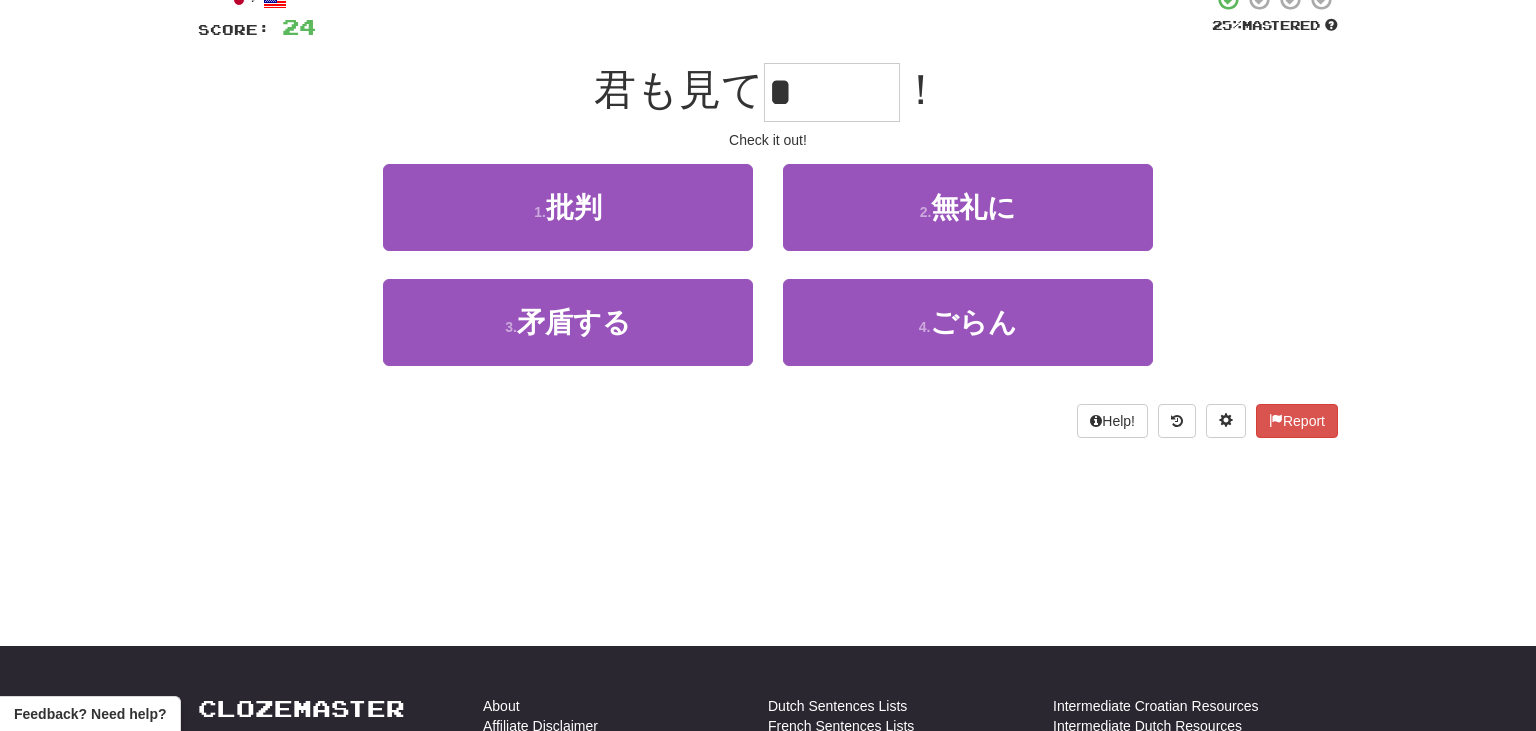 type on "*" 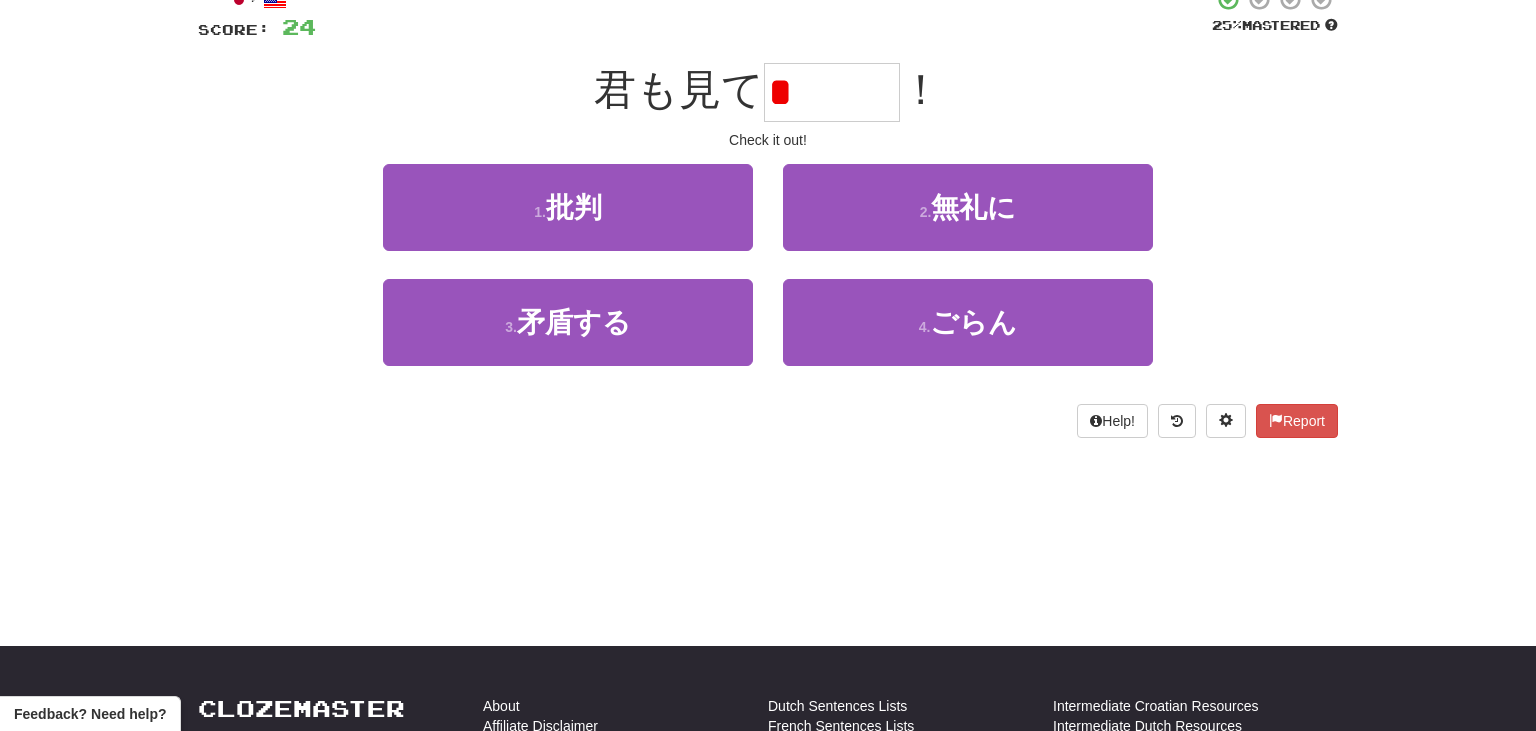 type on "*" 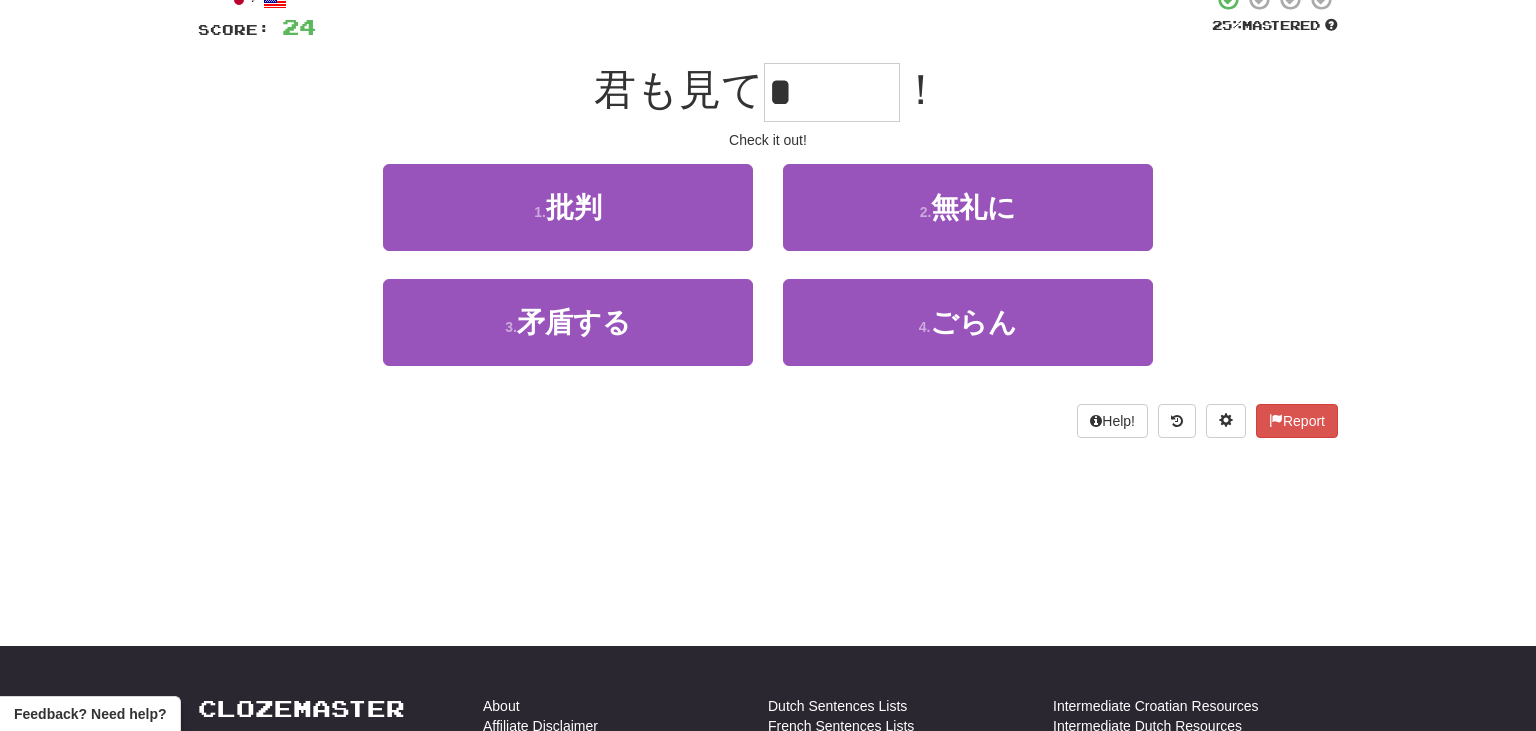 type on "*" 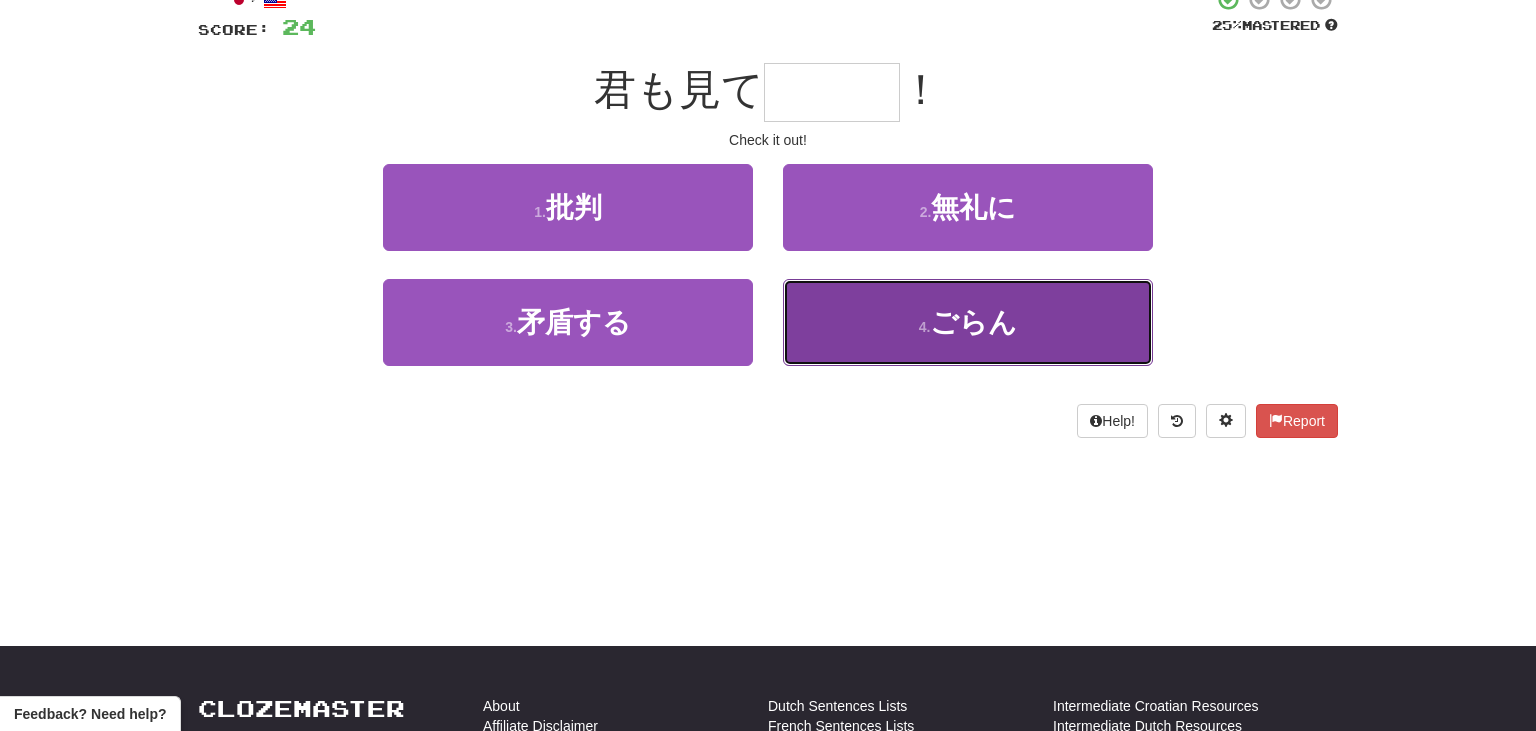 click on "4 .  ごらん" at bounding box center [968, 322] 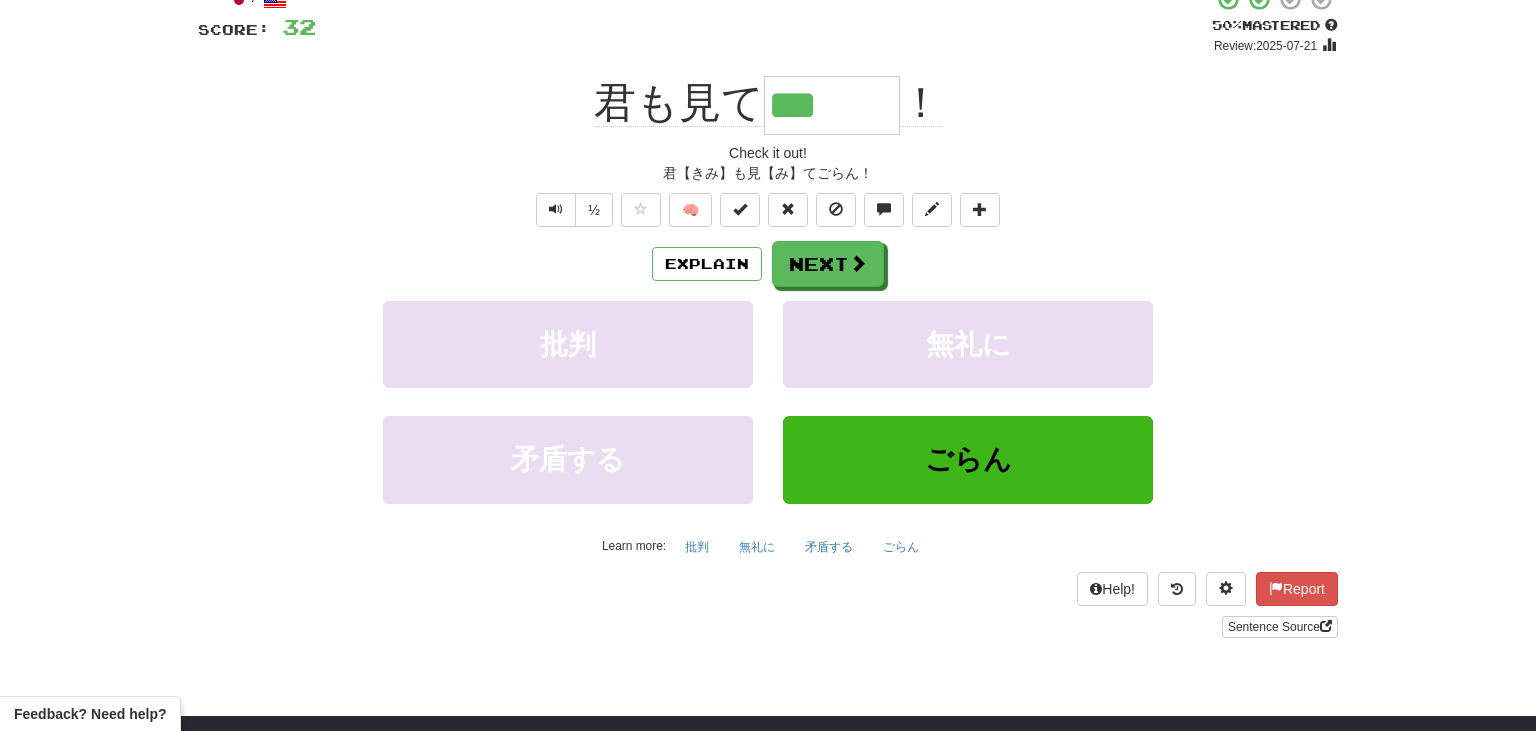 click on "***" at bounding box center (832, 105) 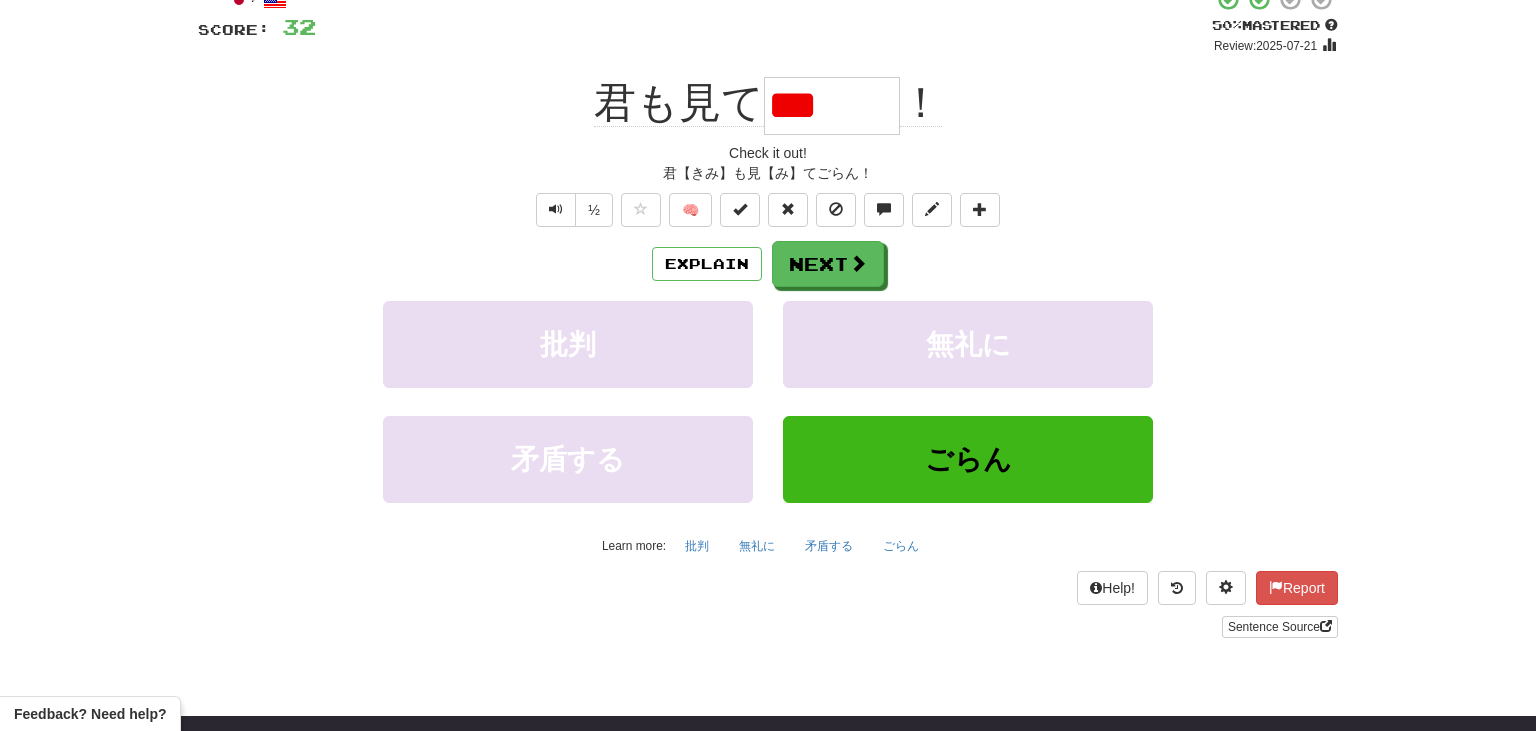 scroll, scrollTop: 0, scrollLeft: 0, axis: both 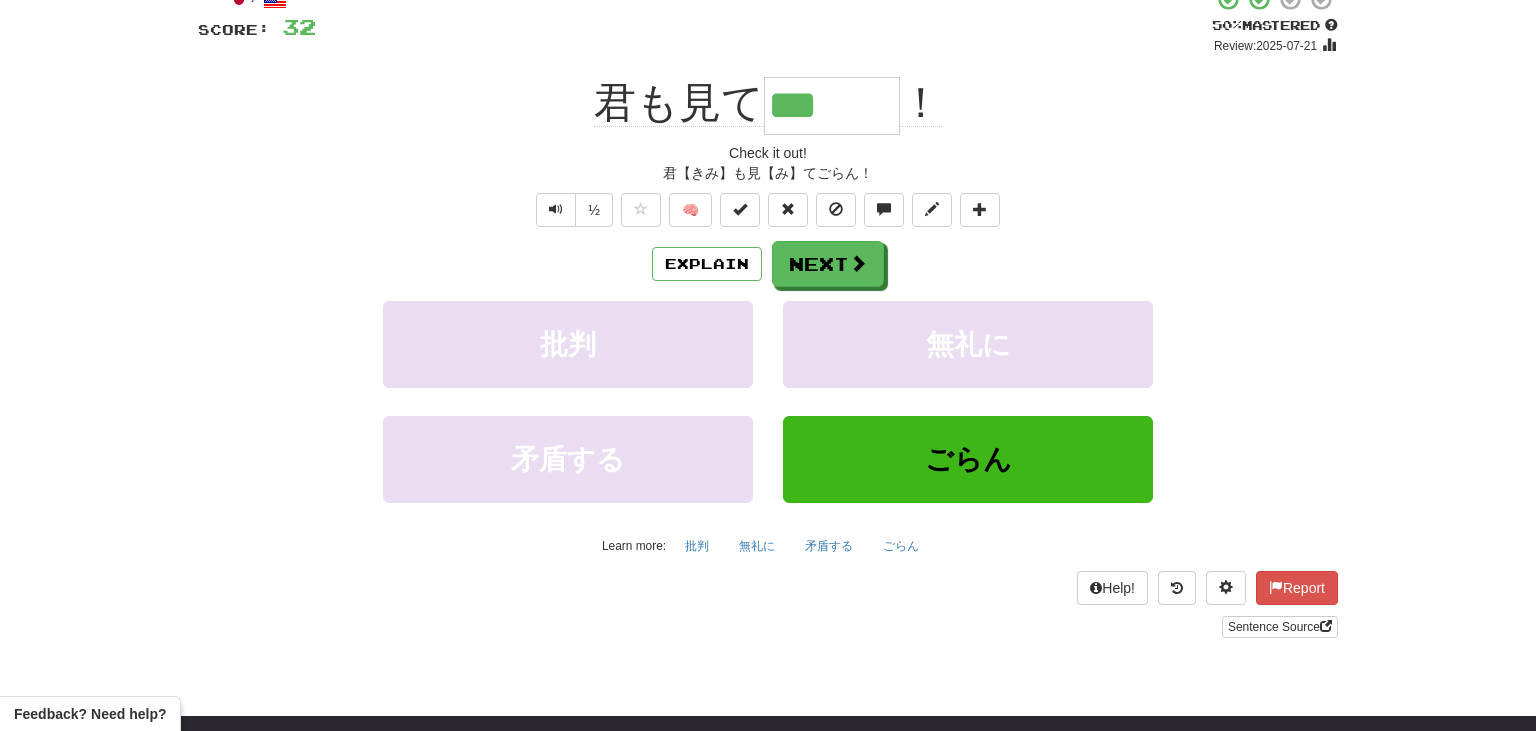 drag, startPoint x: 778, startPoint y: 106, endPoint x: 909, endPoint y: 114, distance: 131.24405 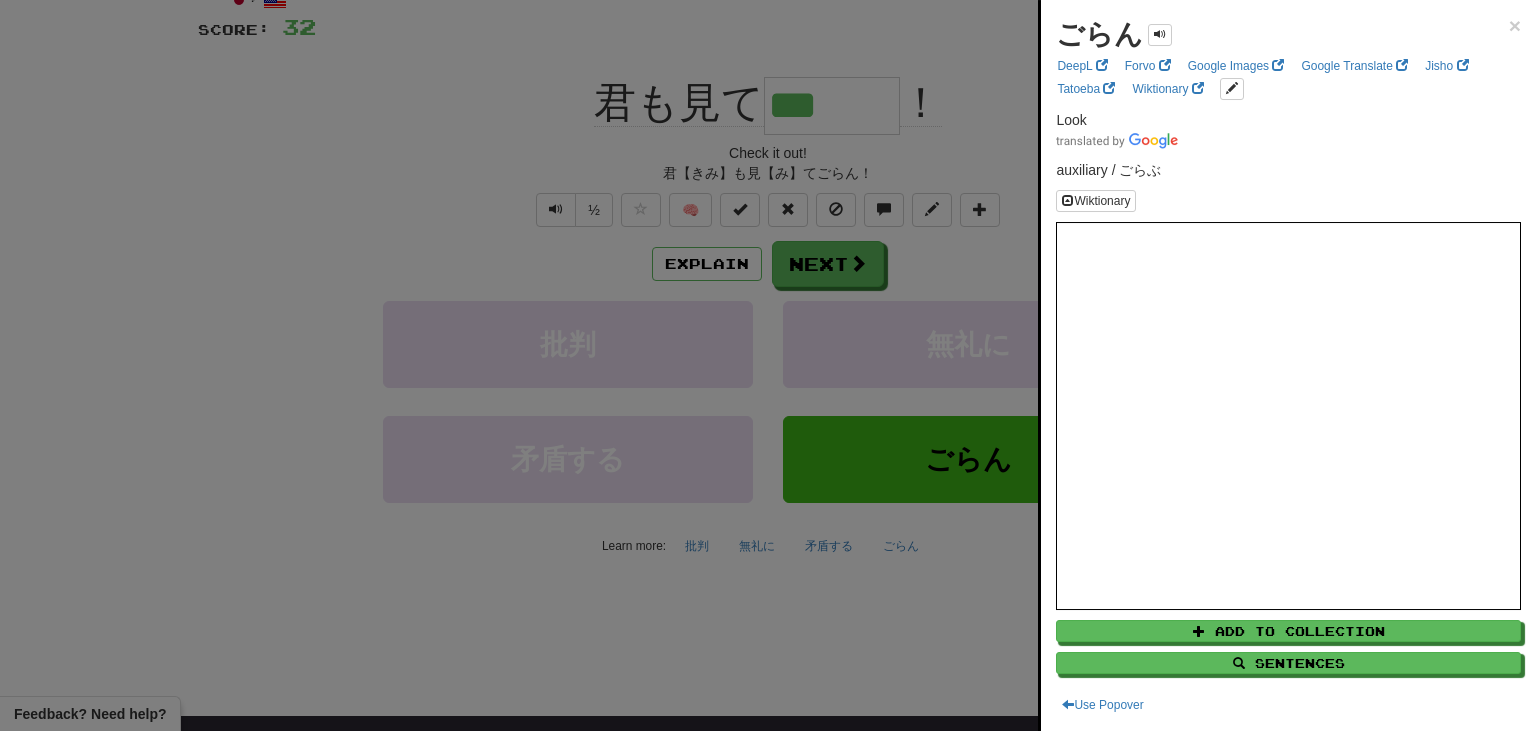 type on "***" 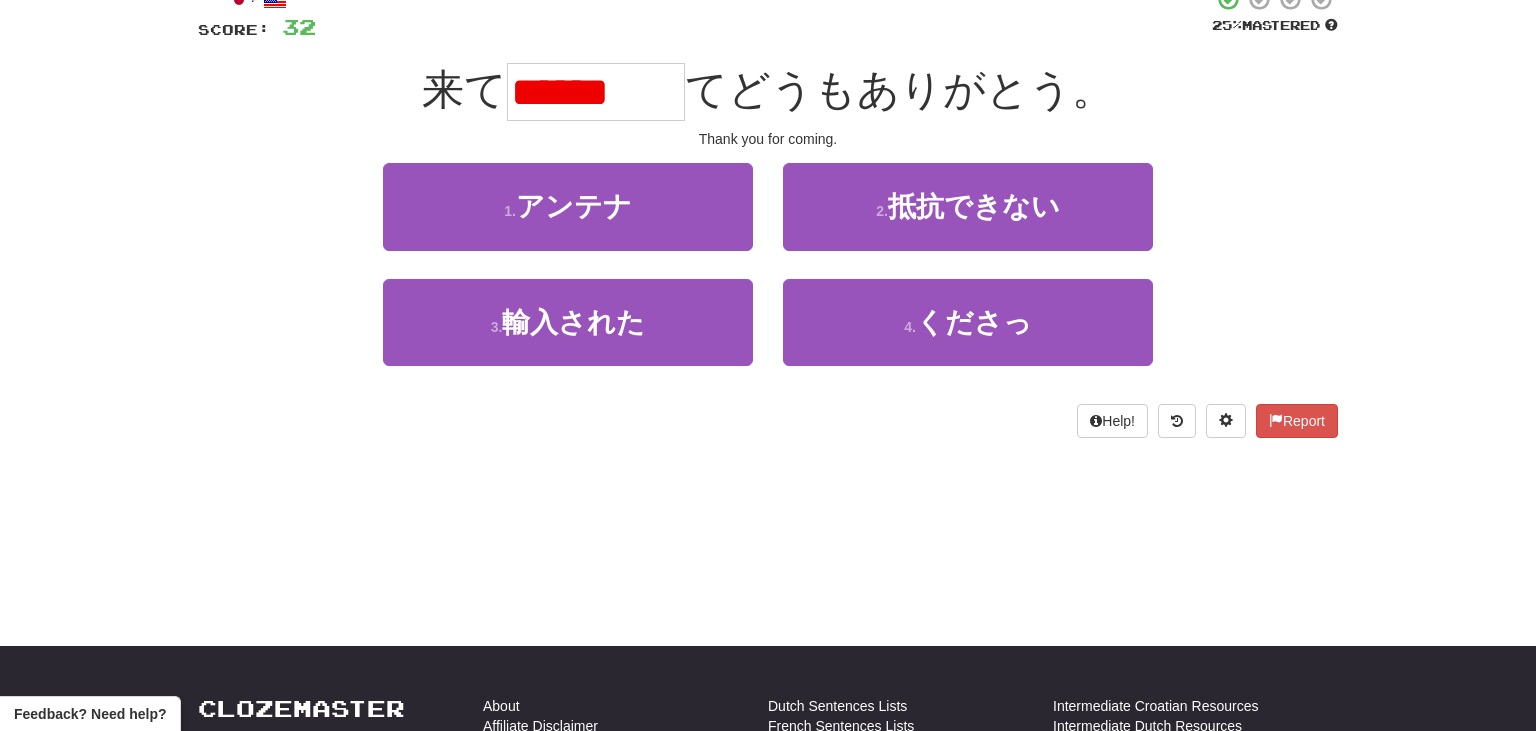 scroll, scrollTop: 0, scrollLeft: 0, axis: both 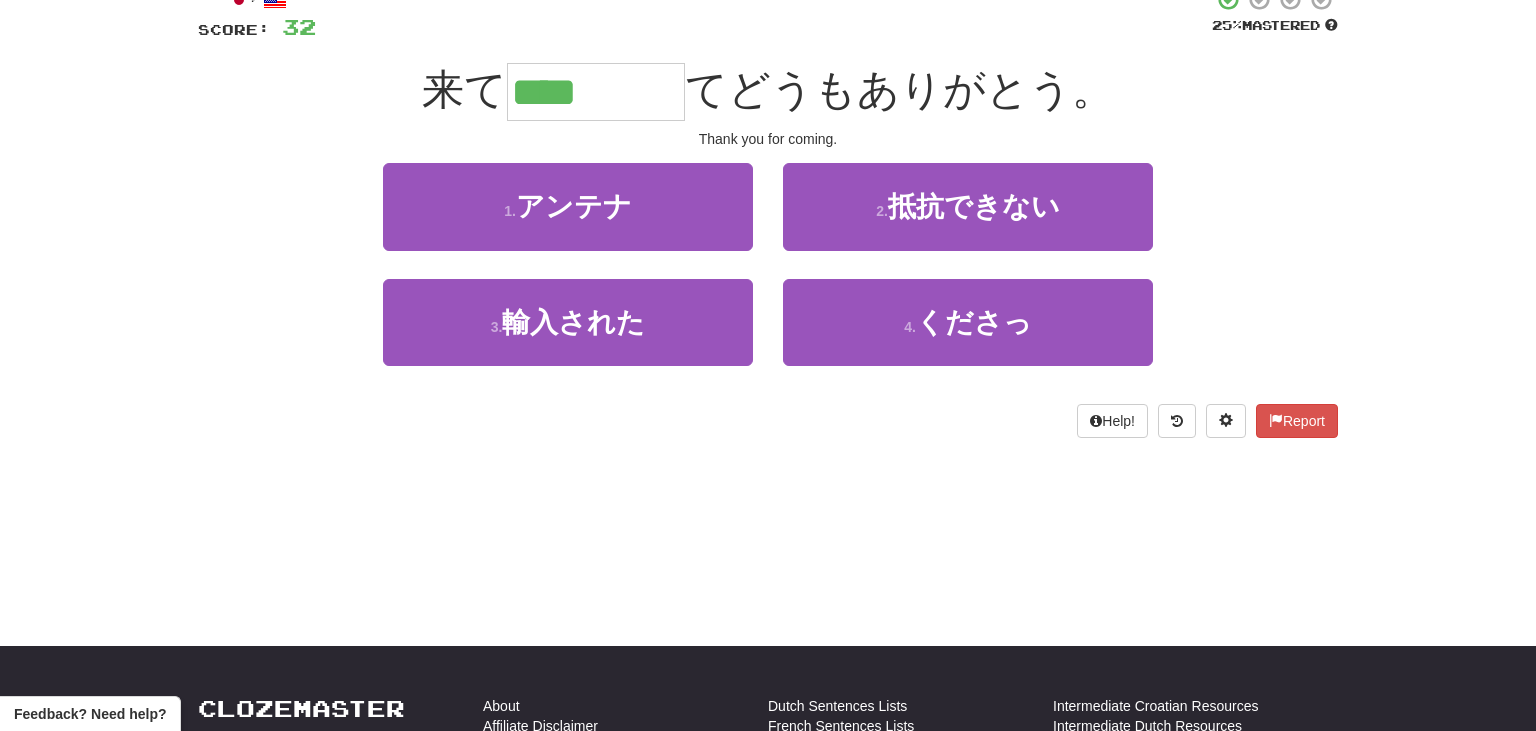 type on "****" 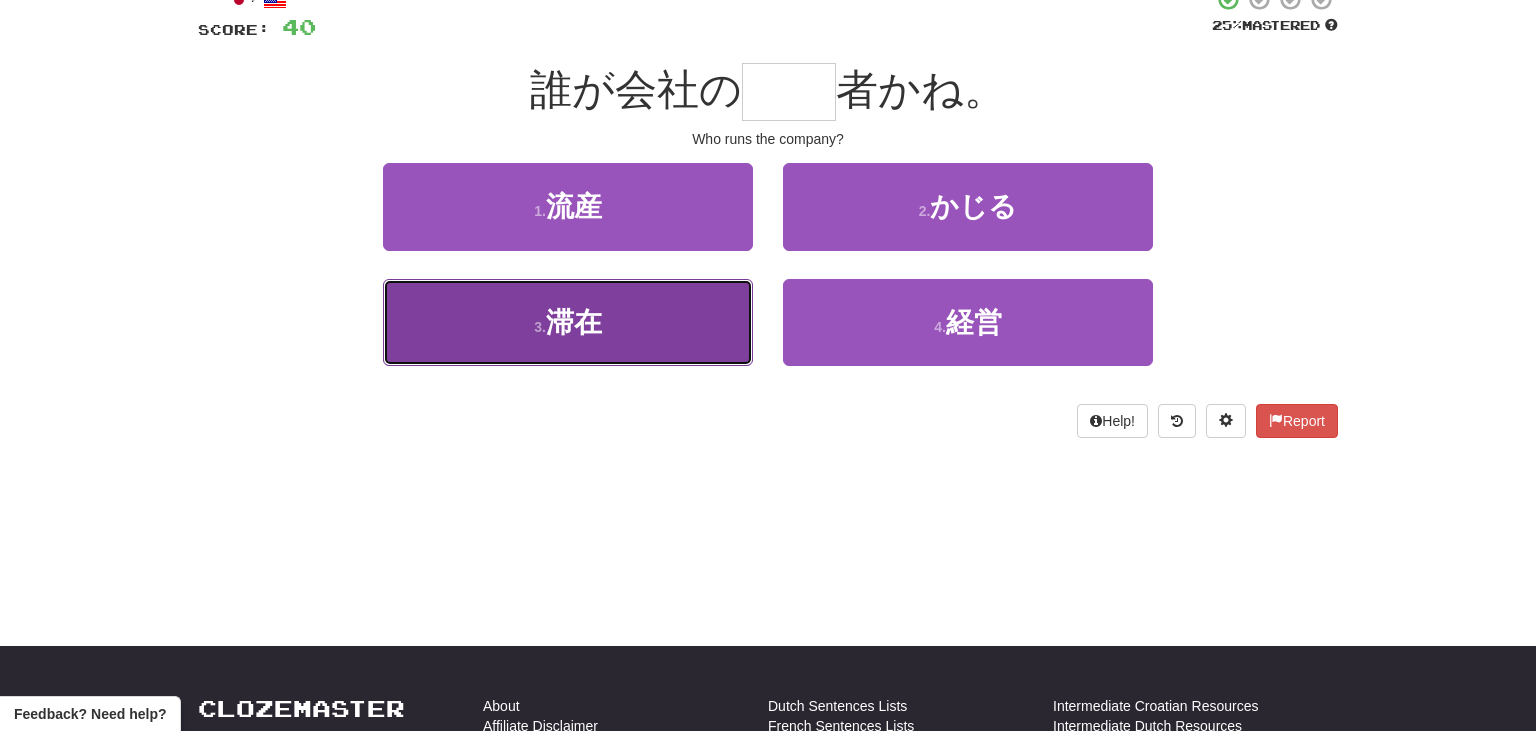 click on "3 .  滞在" at bounding box center (568, 322) 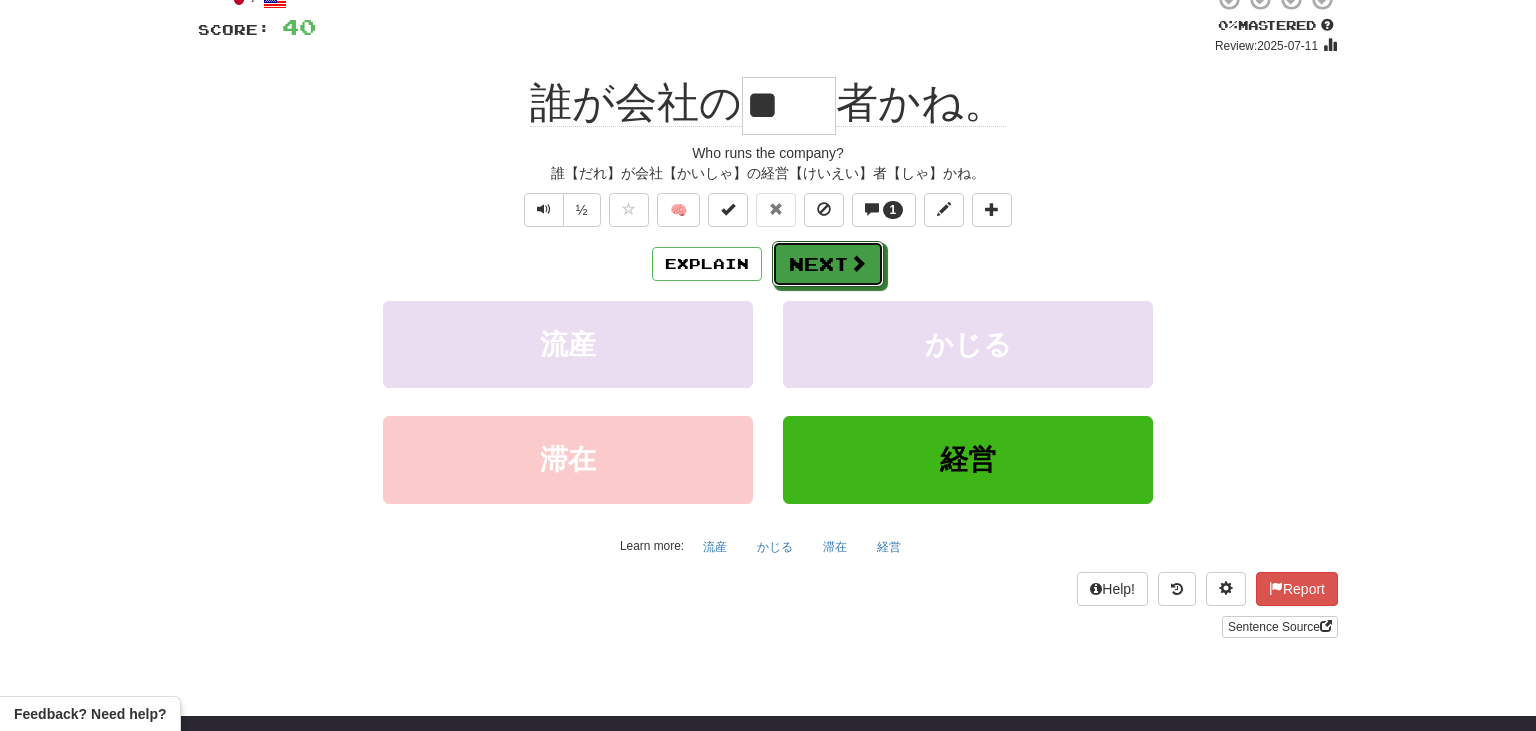 drag, startPoint x: 851, startPoint y: 269, endPoint x: 934, endPoint y: 286, distance: 84.723076 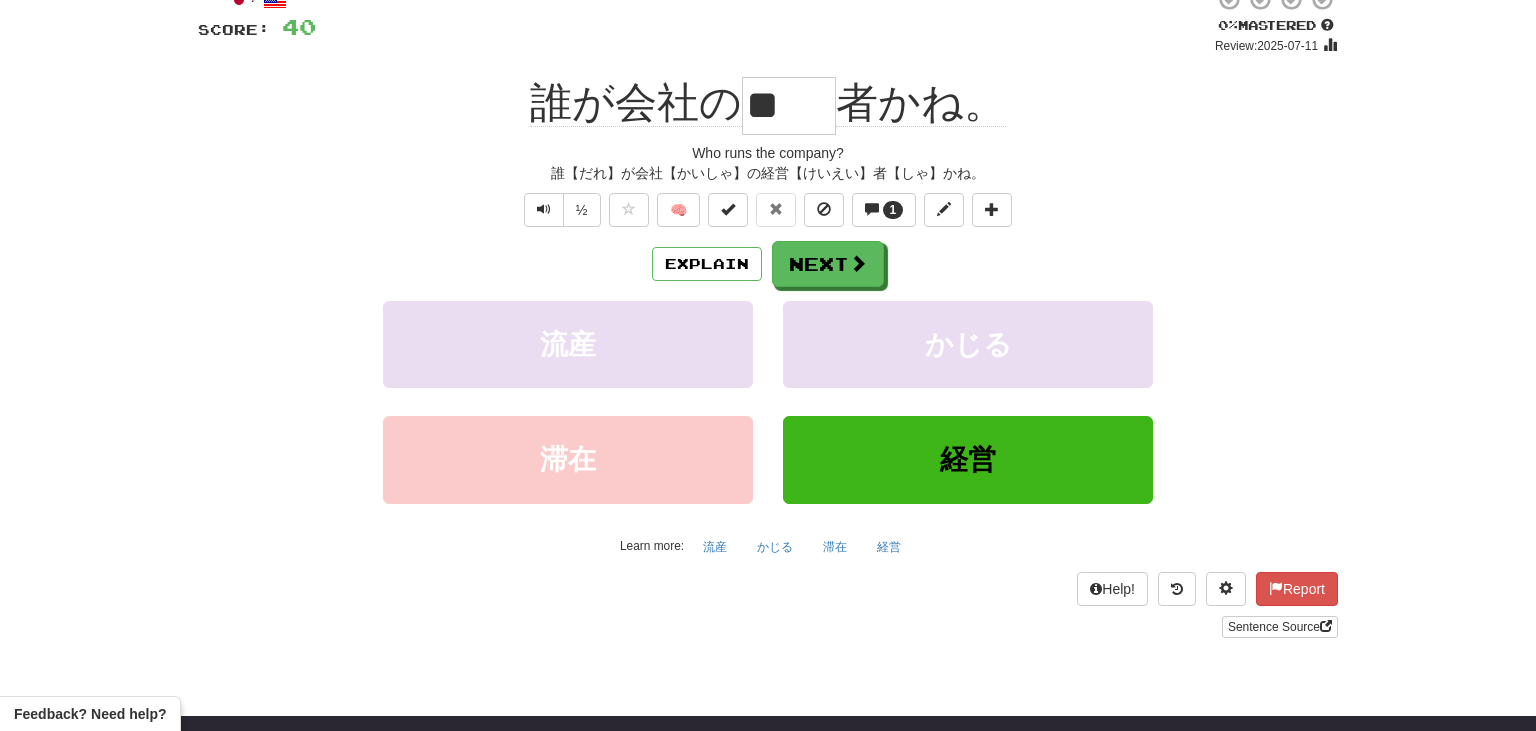 drag, startPoint x: 756, startPoint y: 104, endPoint x: 838, endPoint y: 114, distance: 82.607506 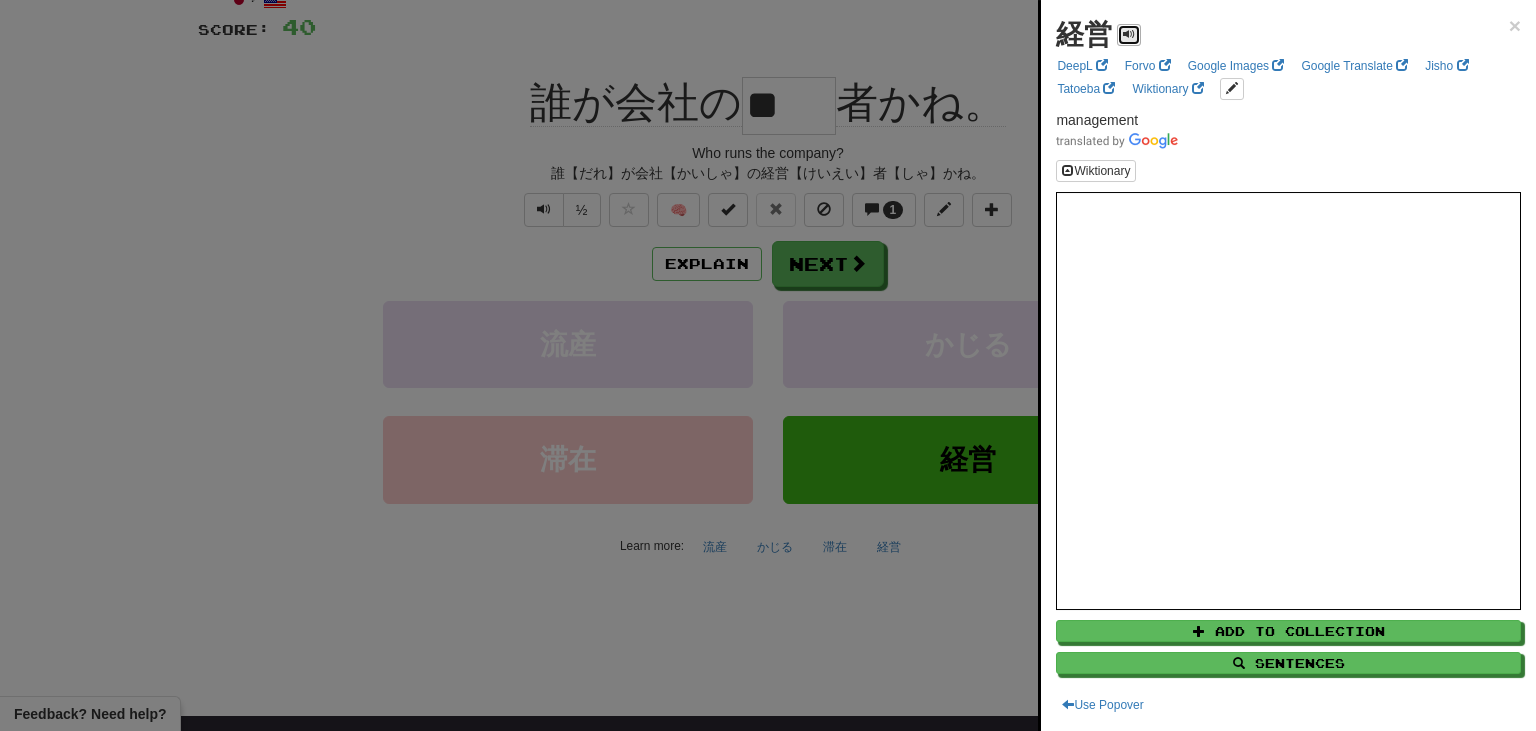 click at bounding box center [1129, 34] 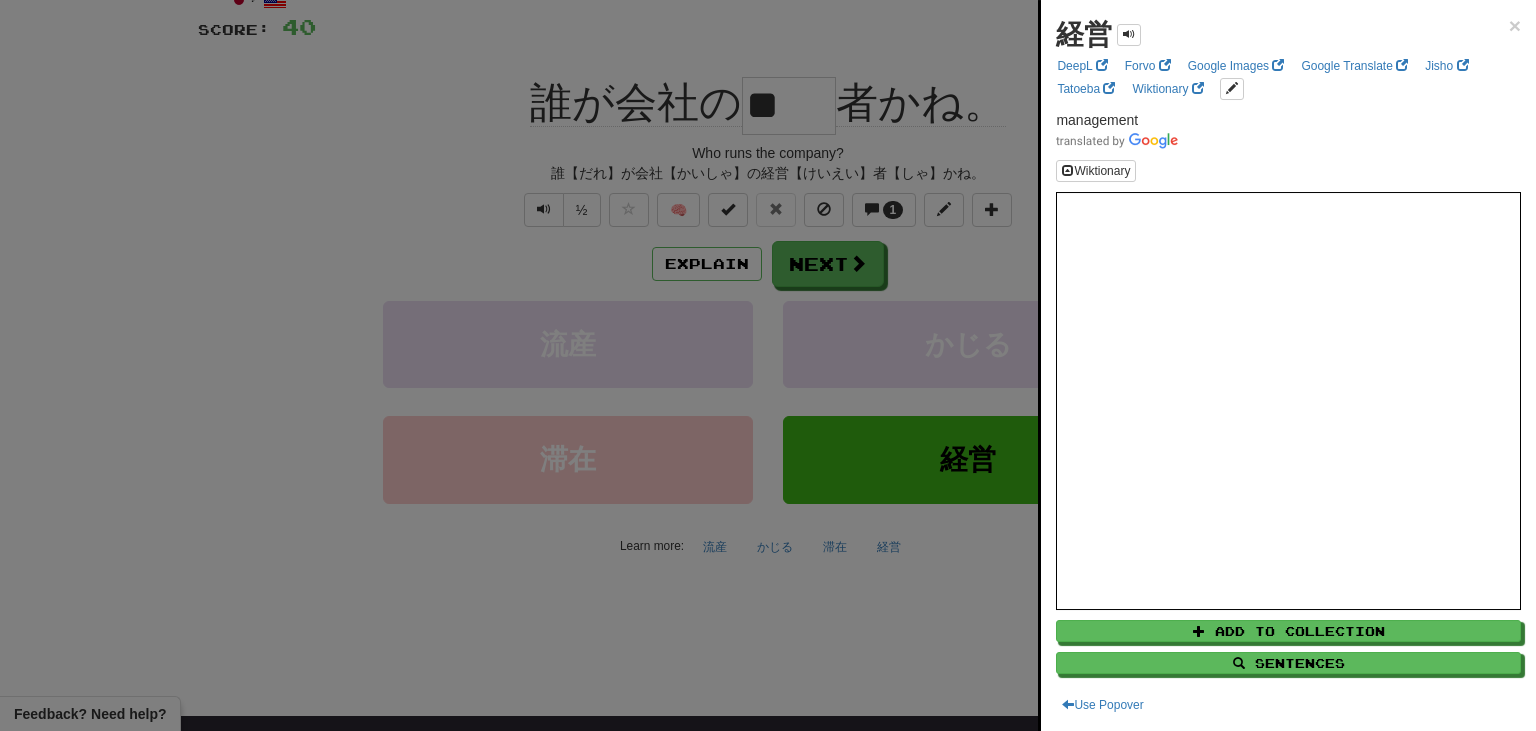 click at bounding box center (768, 365) 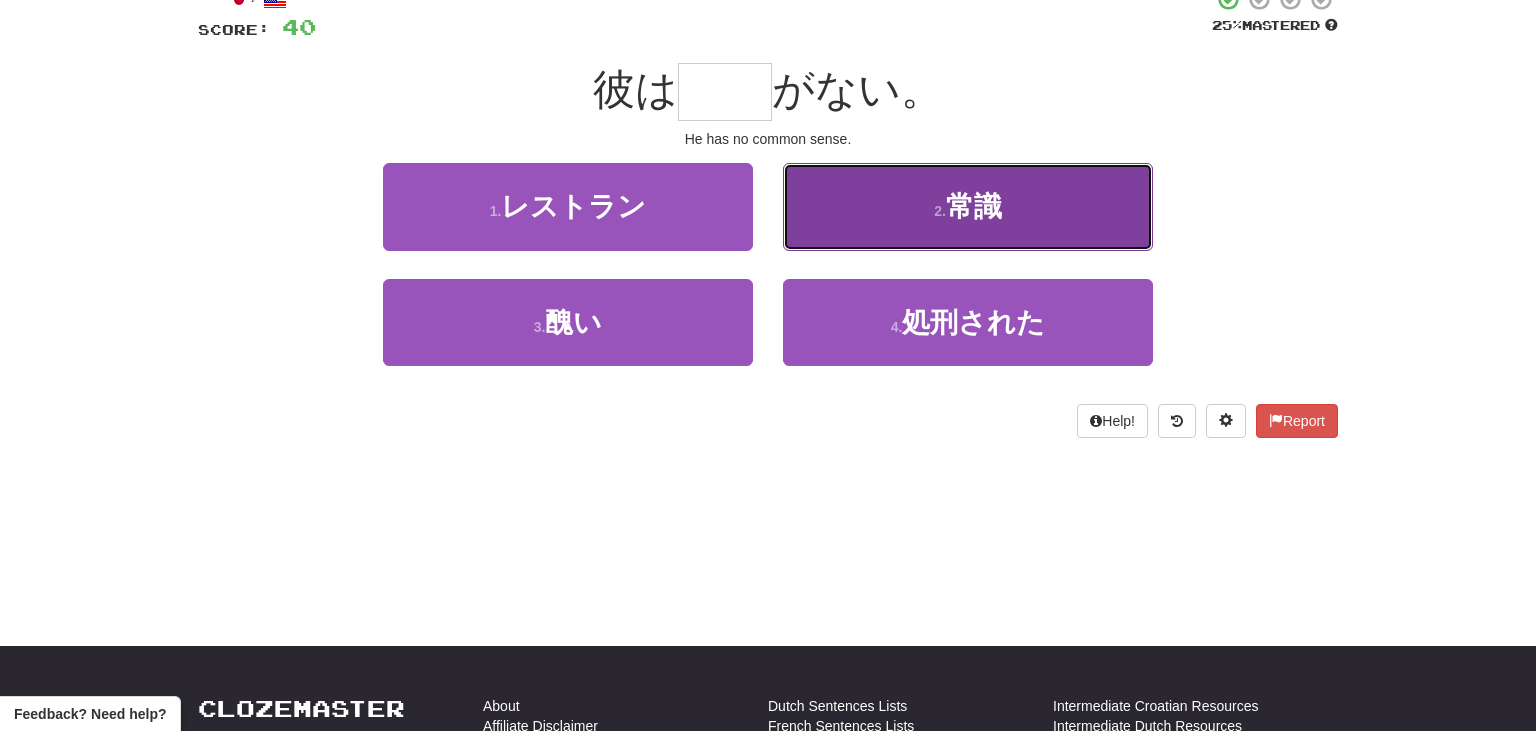 click on "2 .  常識" at bounding box center (968, 206) 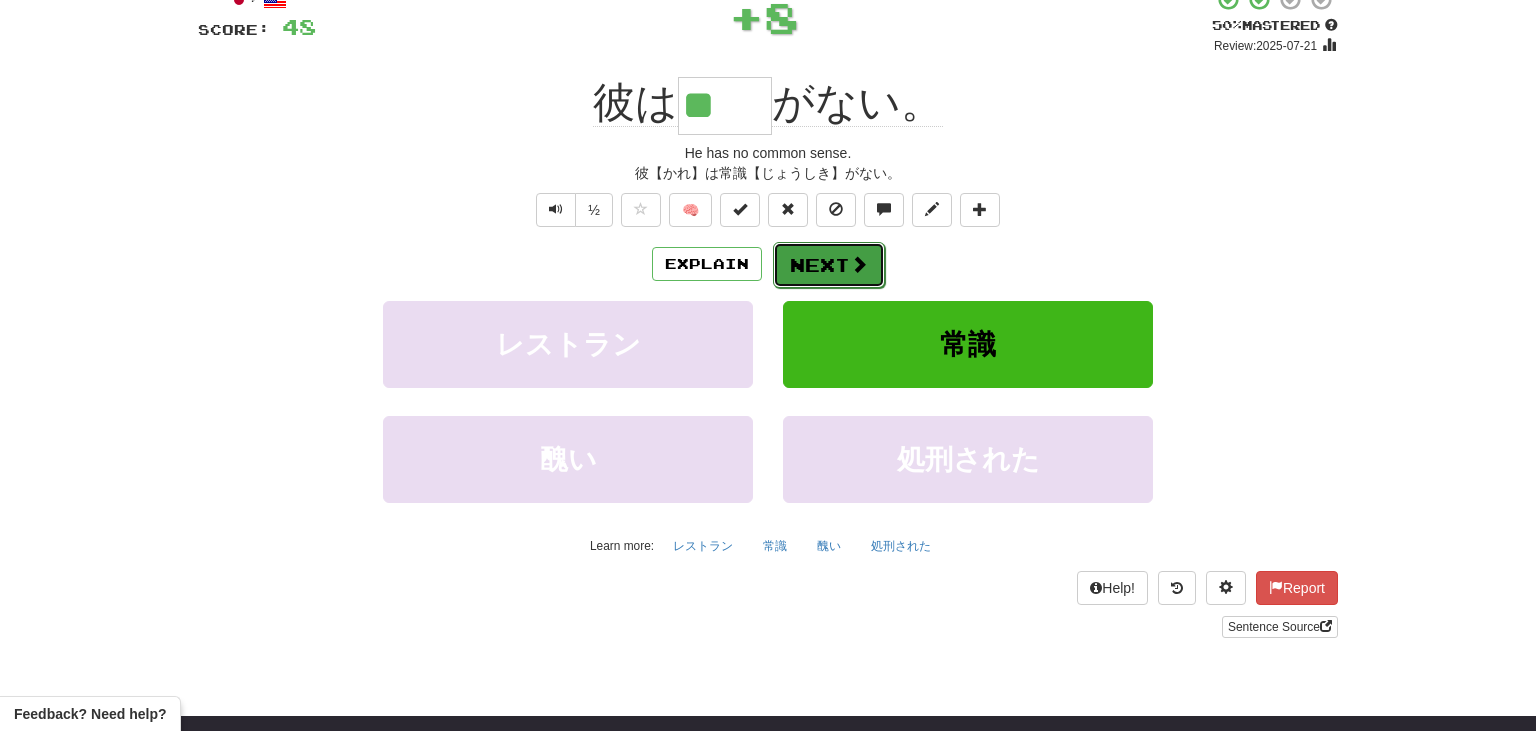 click at bounding box center (859, 264) 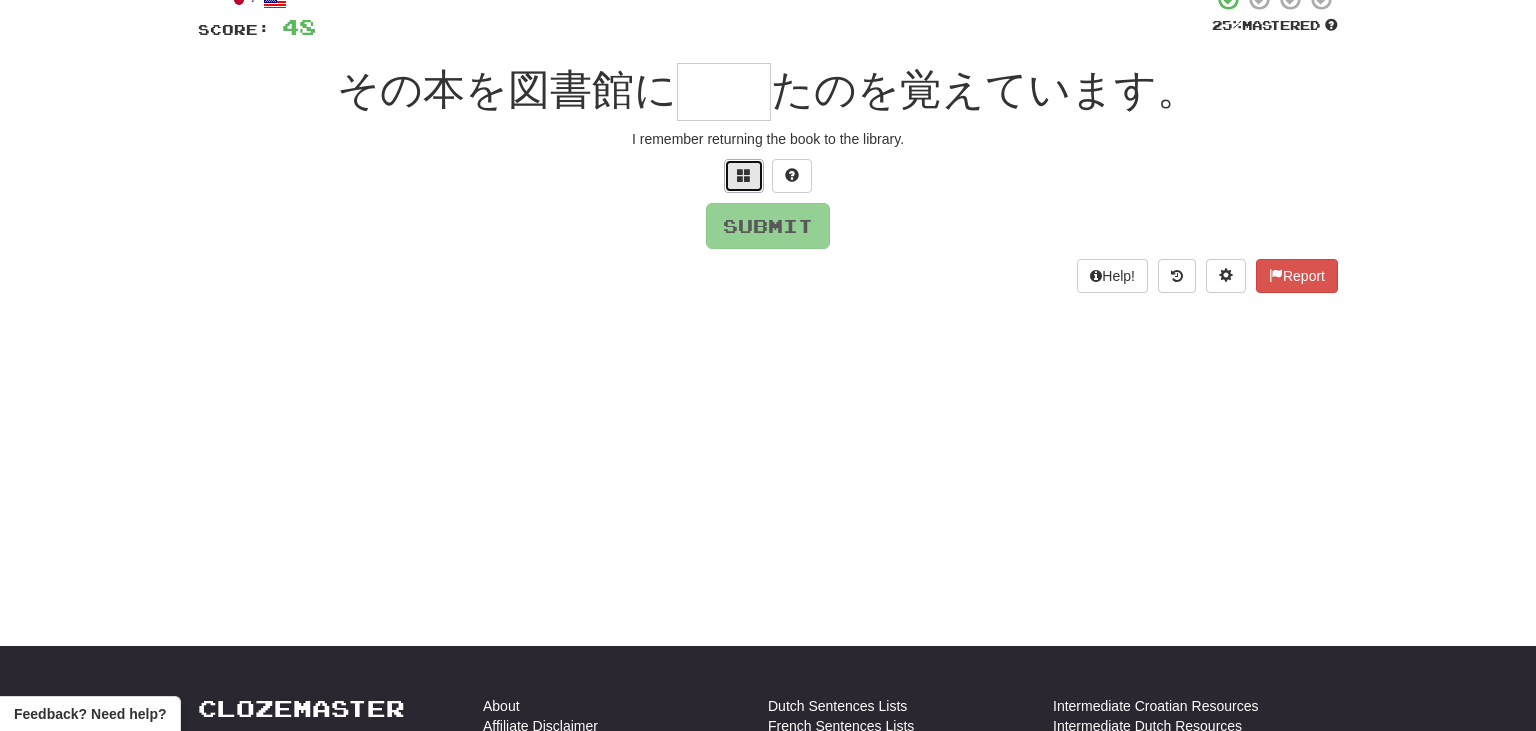 click at bounding box center [744, 175] 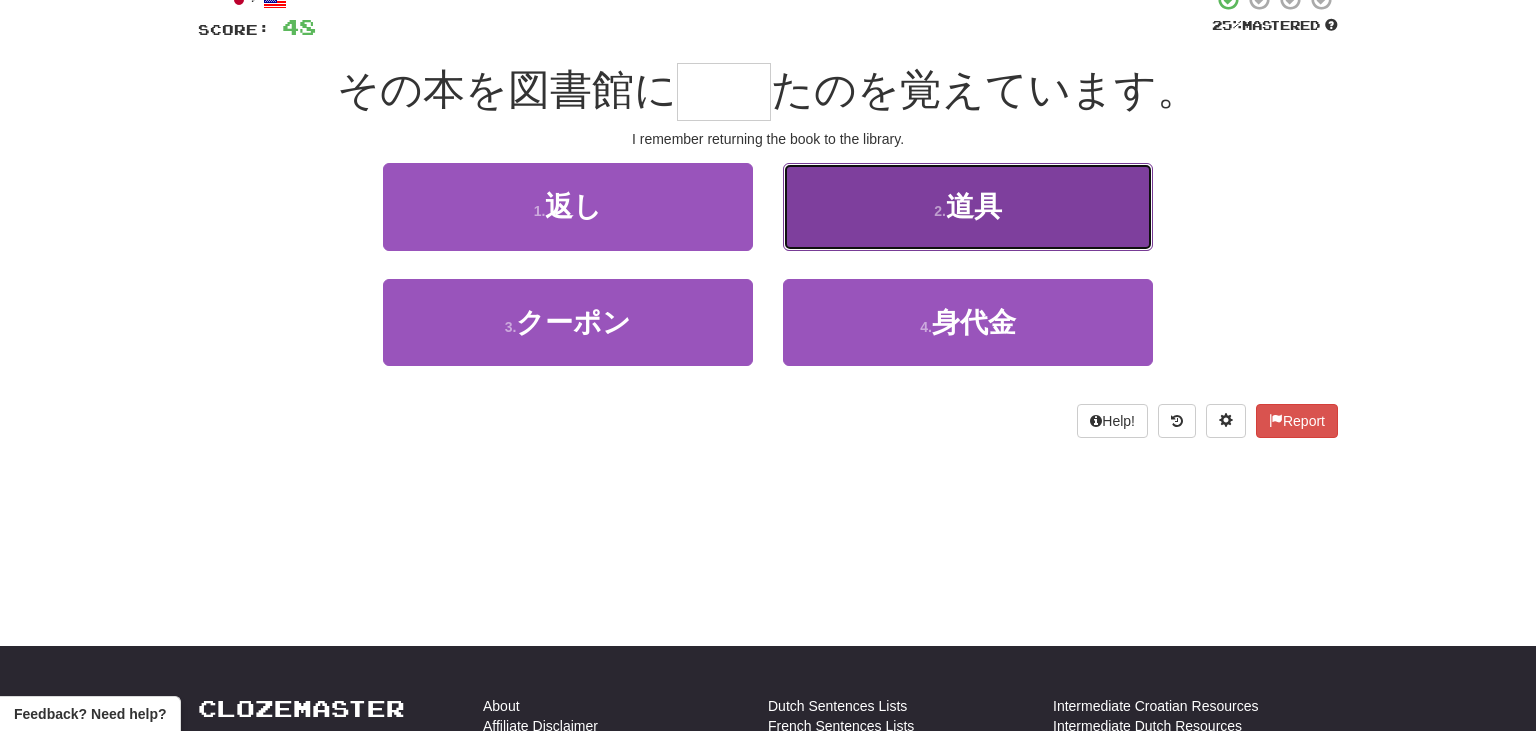 click on "2 .  道具" at bounding box center [968, 206] 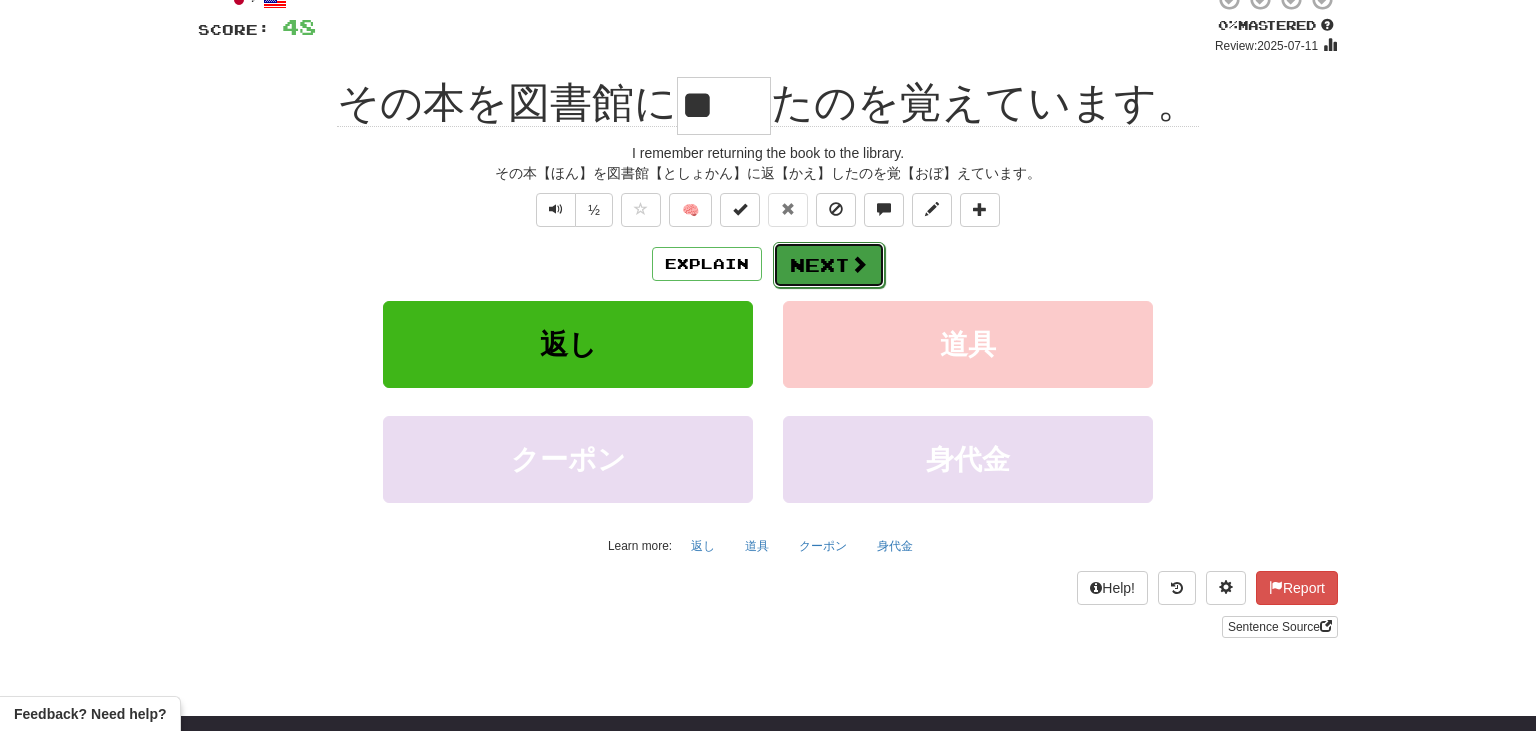 click on "Next" at bounding box center (829, 265) 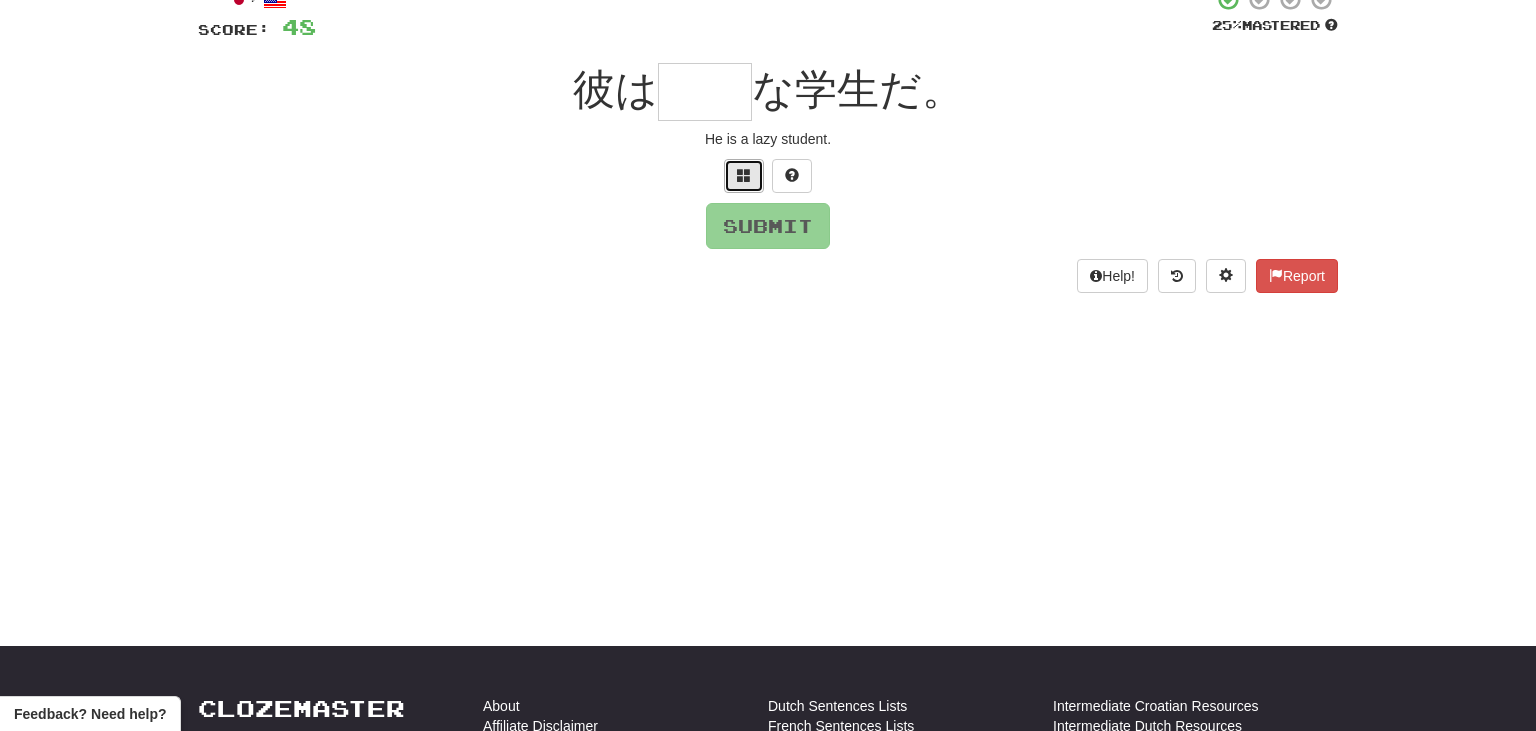 click at bounding box center (744, 175) 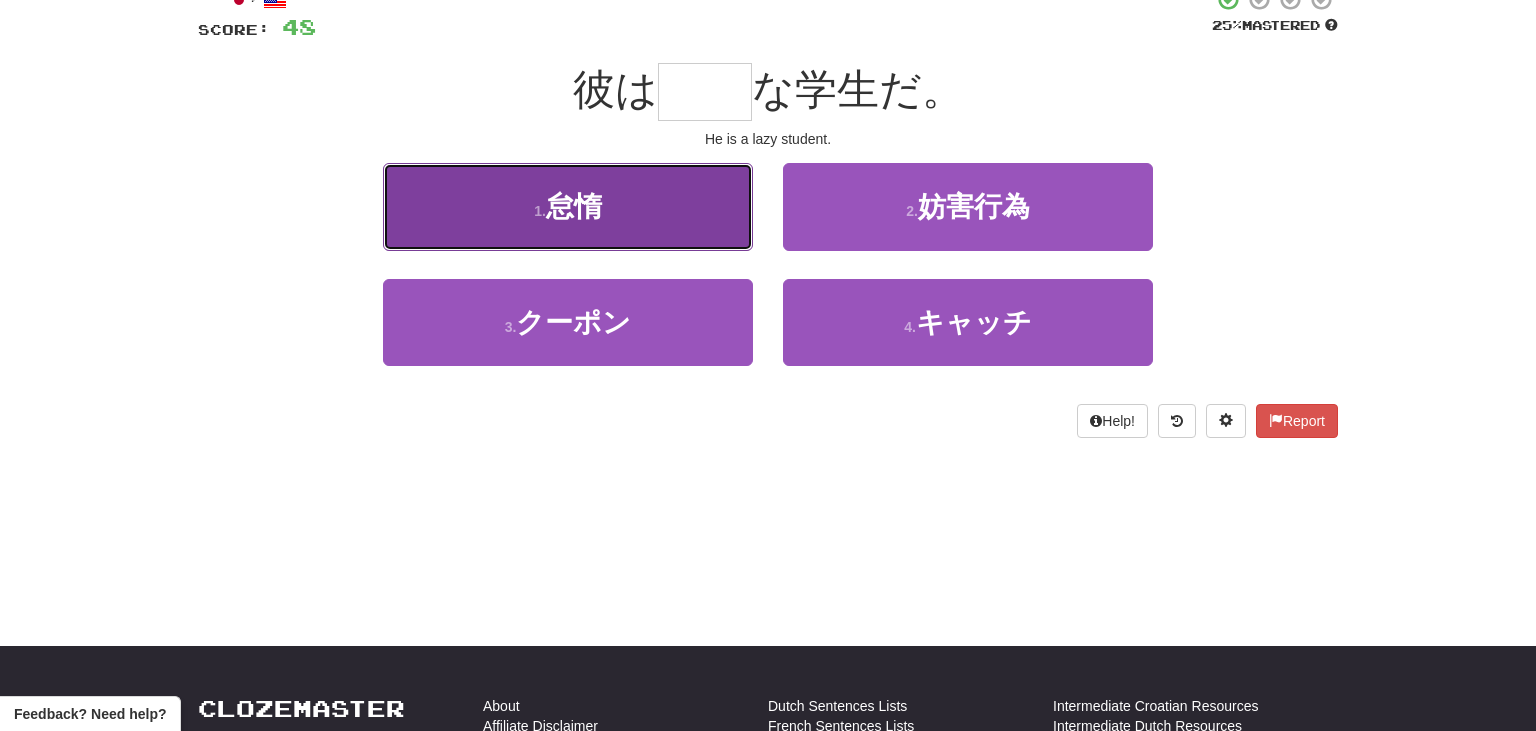 click on "1 .  怠惰" at bounding box center (568, 206) 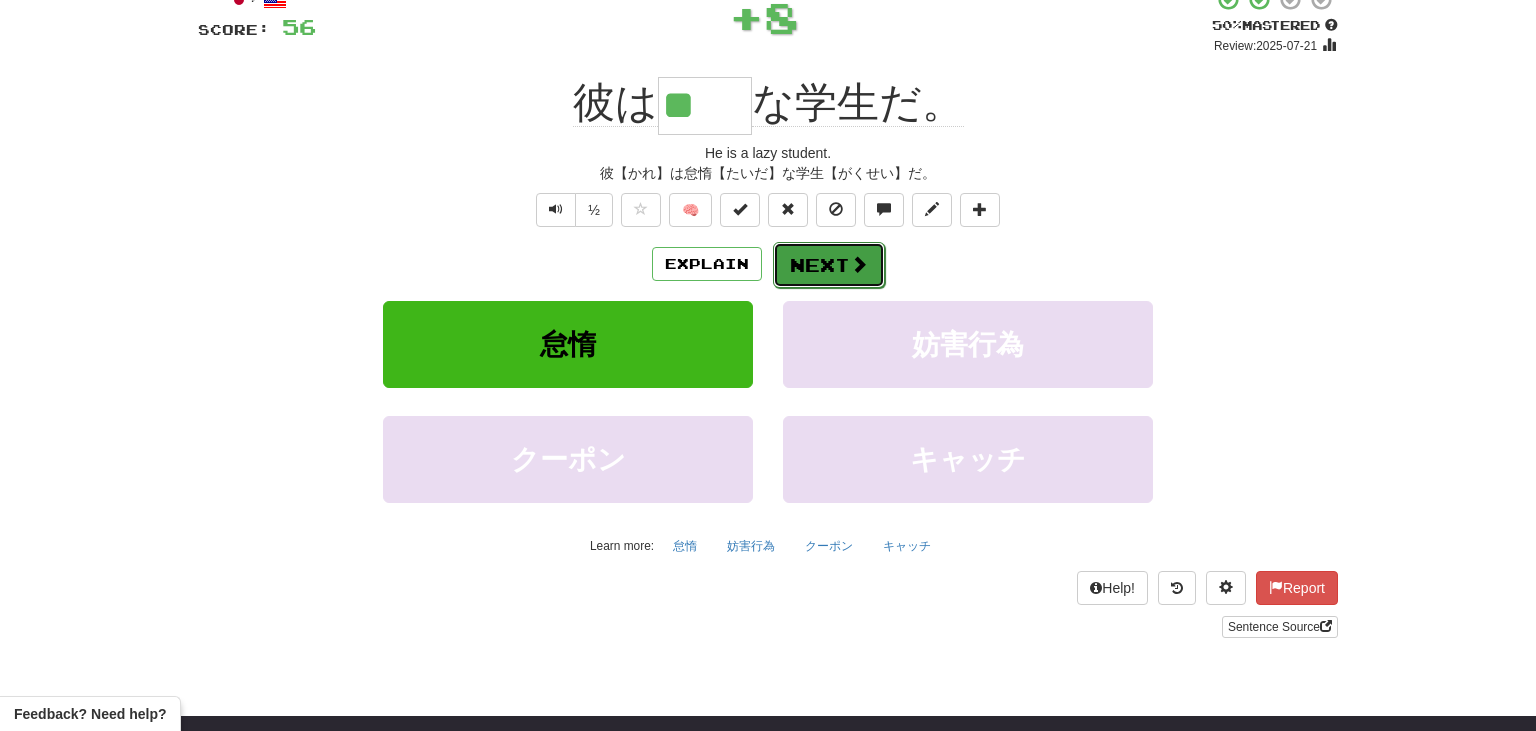 click at bounding box center (859, 264) 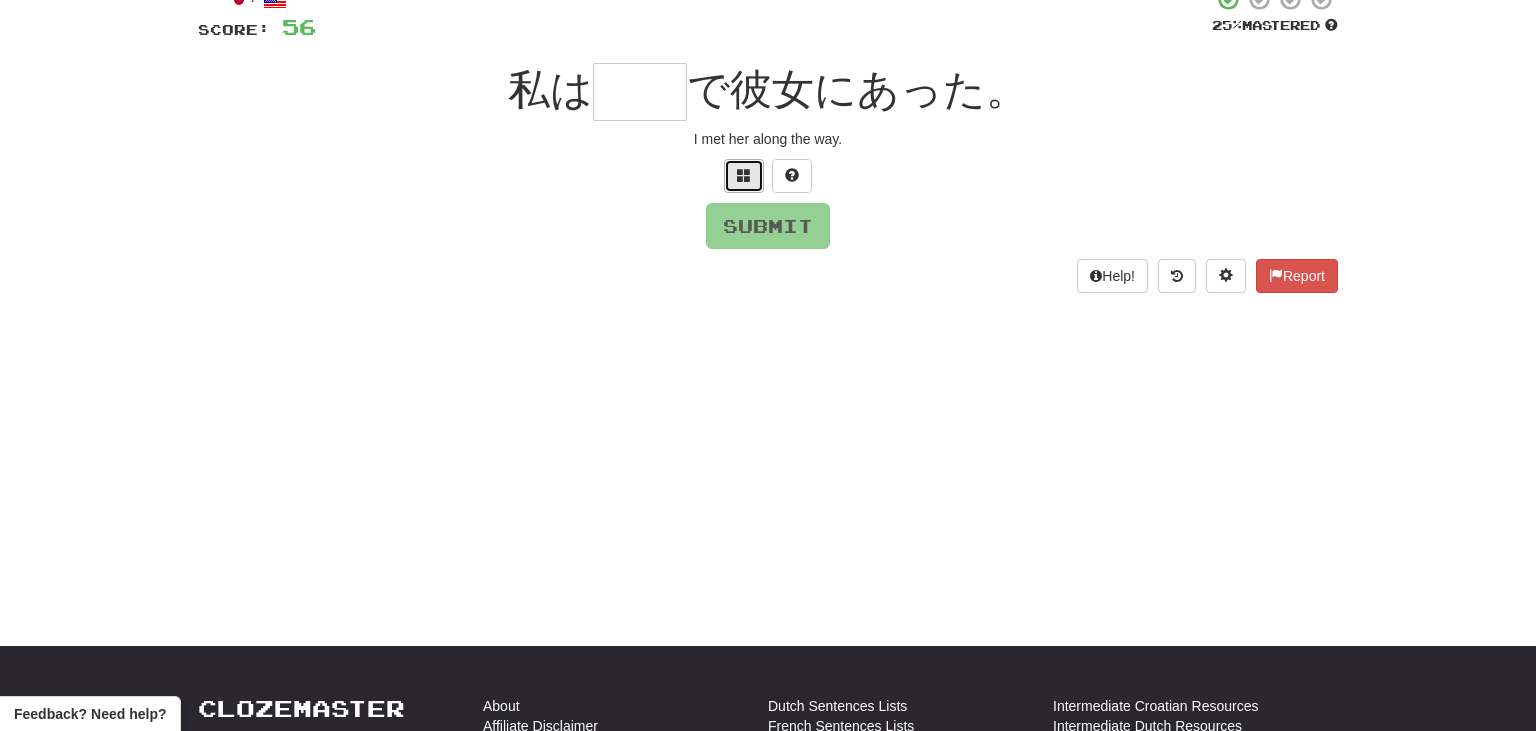 click at bounding box center (744, 175) 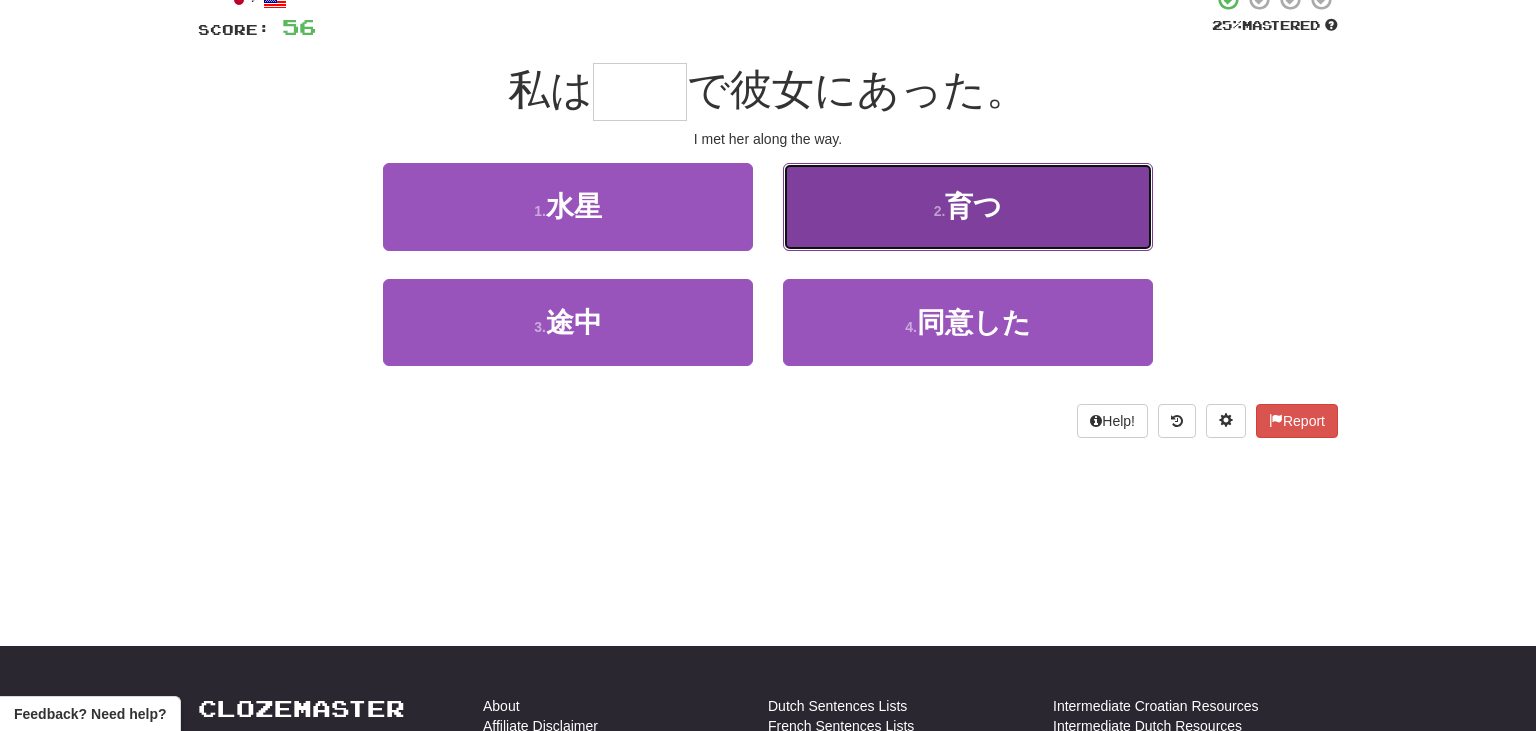 click on "2 .  育つ" at bounding box center (968, 206) 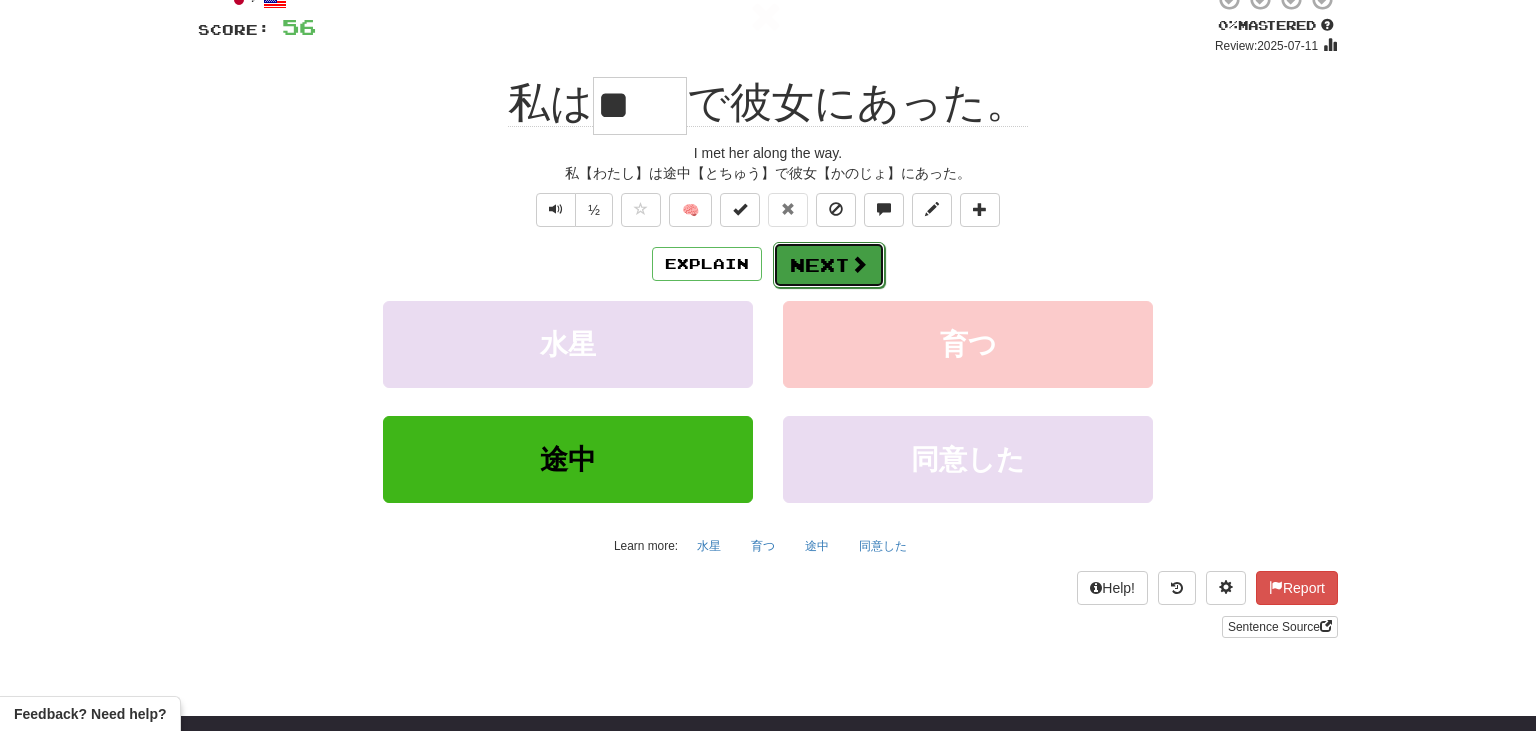 click at bounding box center [859, 264] 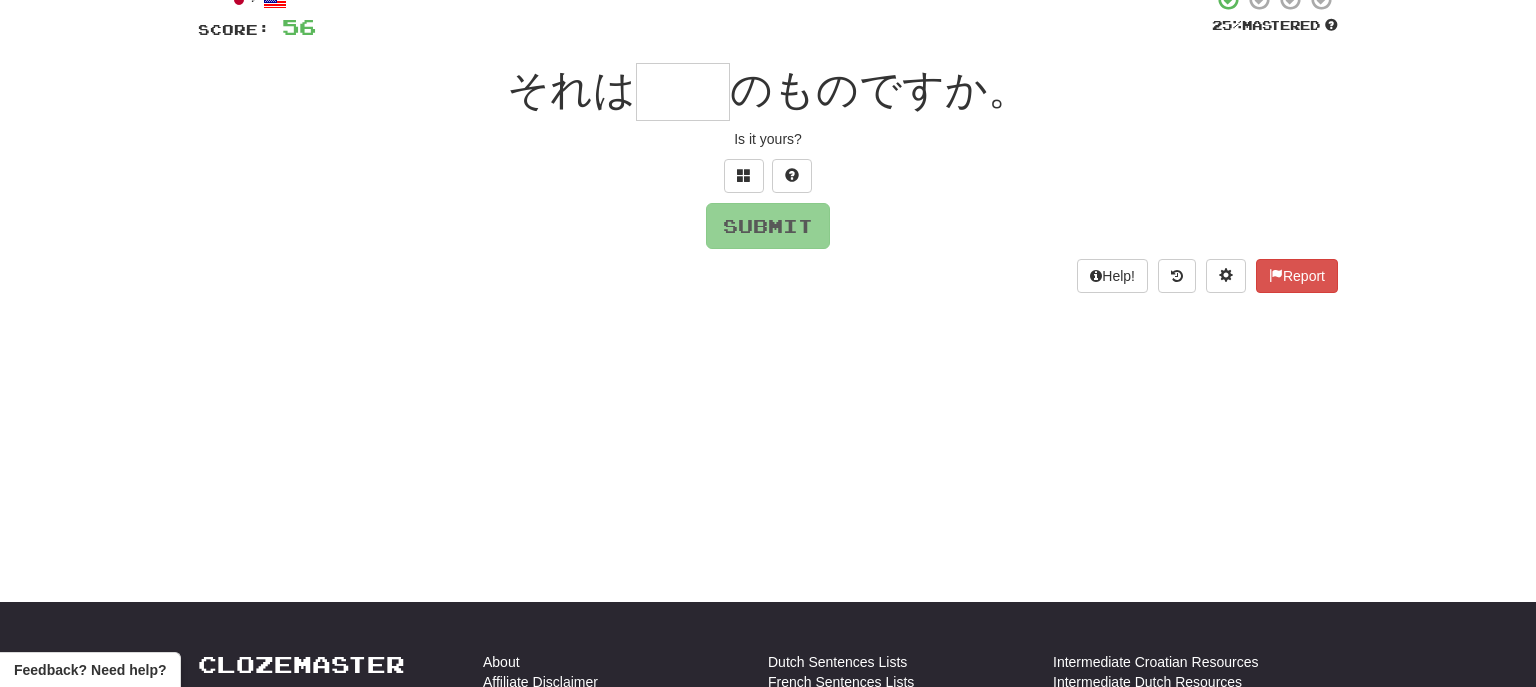 click on "/  Score:   56 25 %  Mastered それは のものですか。 Is it yours? Submit  Help!  Report" at bounding box center [768, 140] 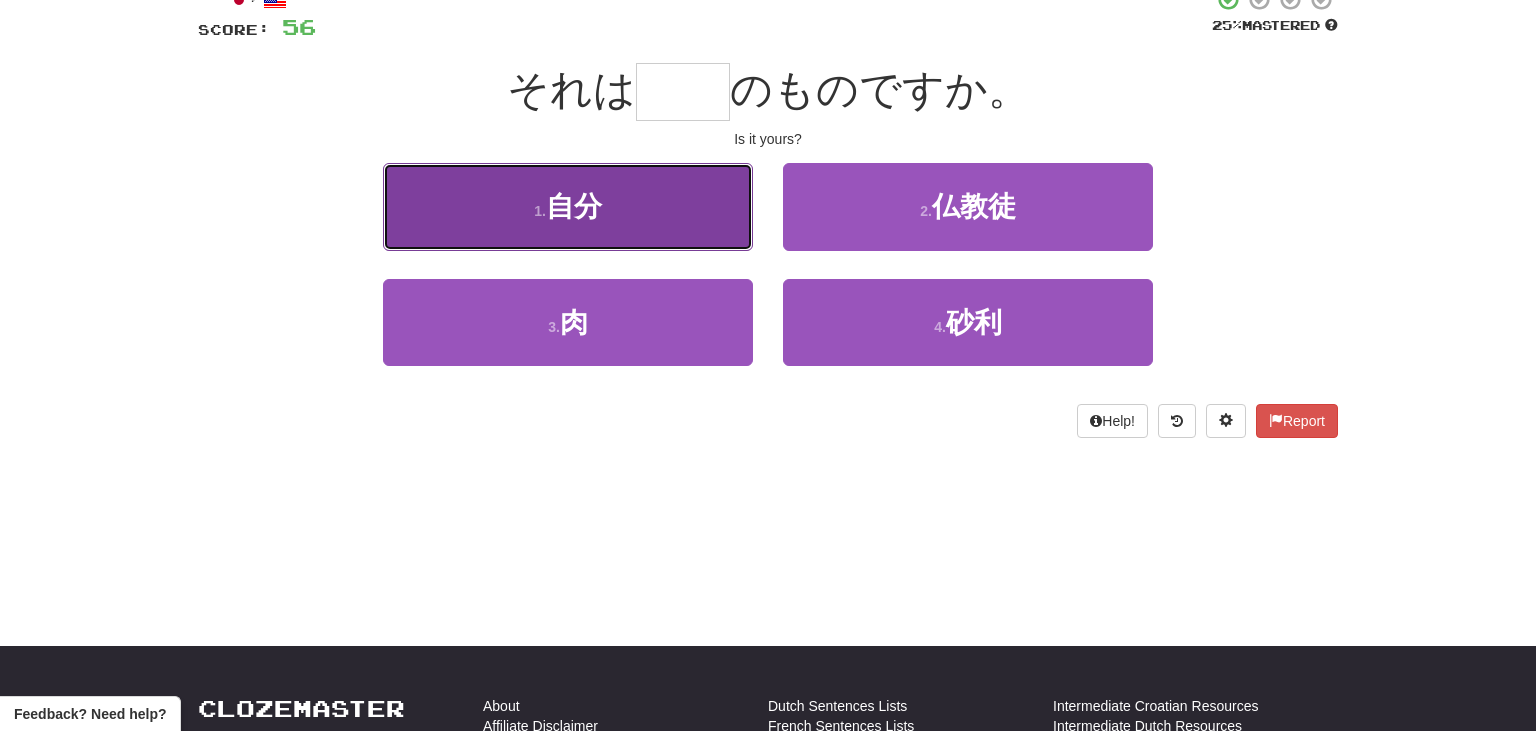 click on "1 .  自分" at bounding box center [568, 206] 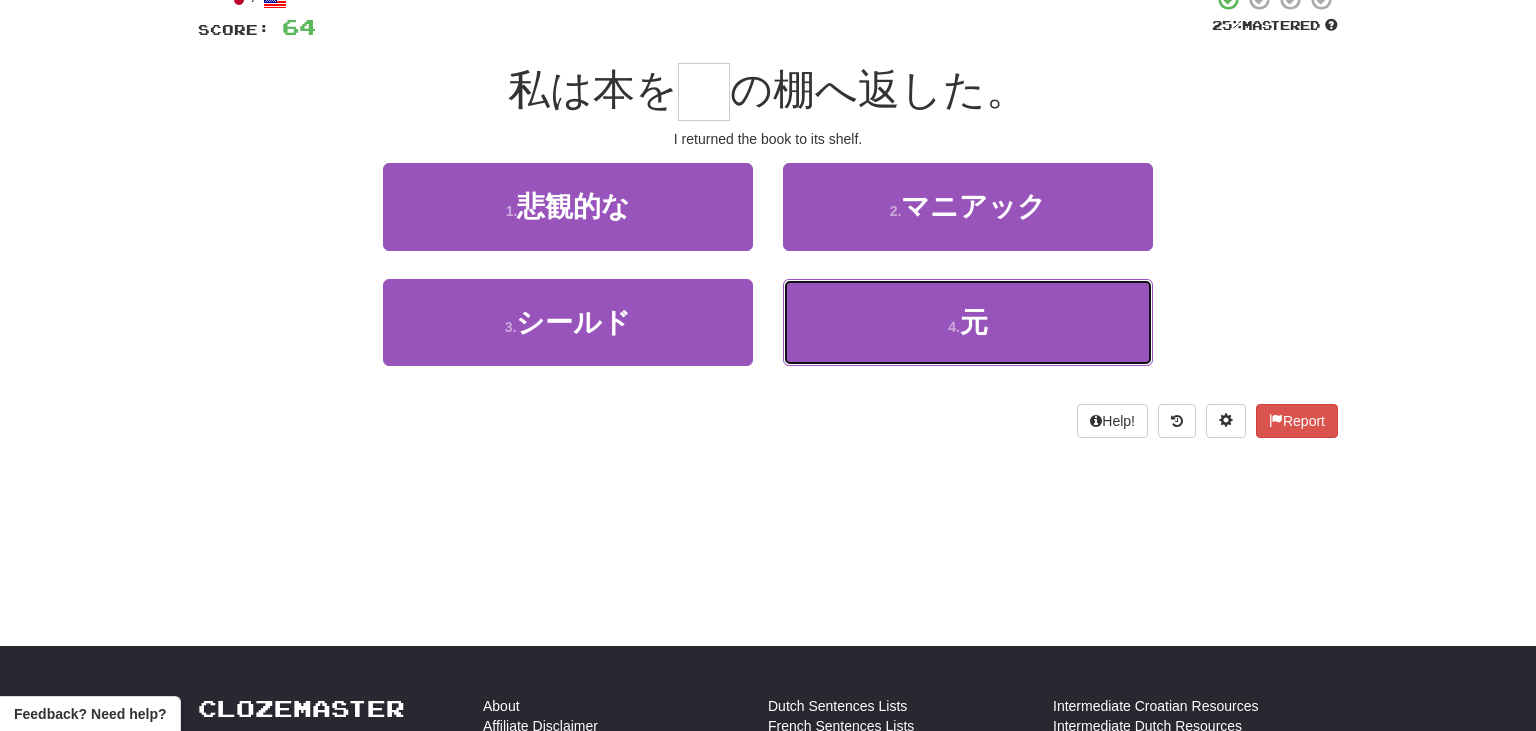 click on "4 .  元" at bounding box center (968, 322) 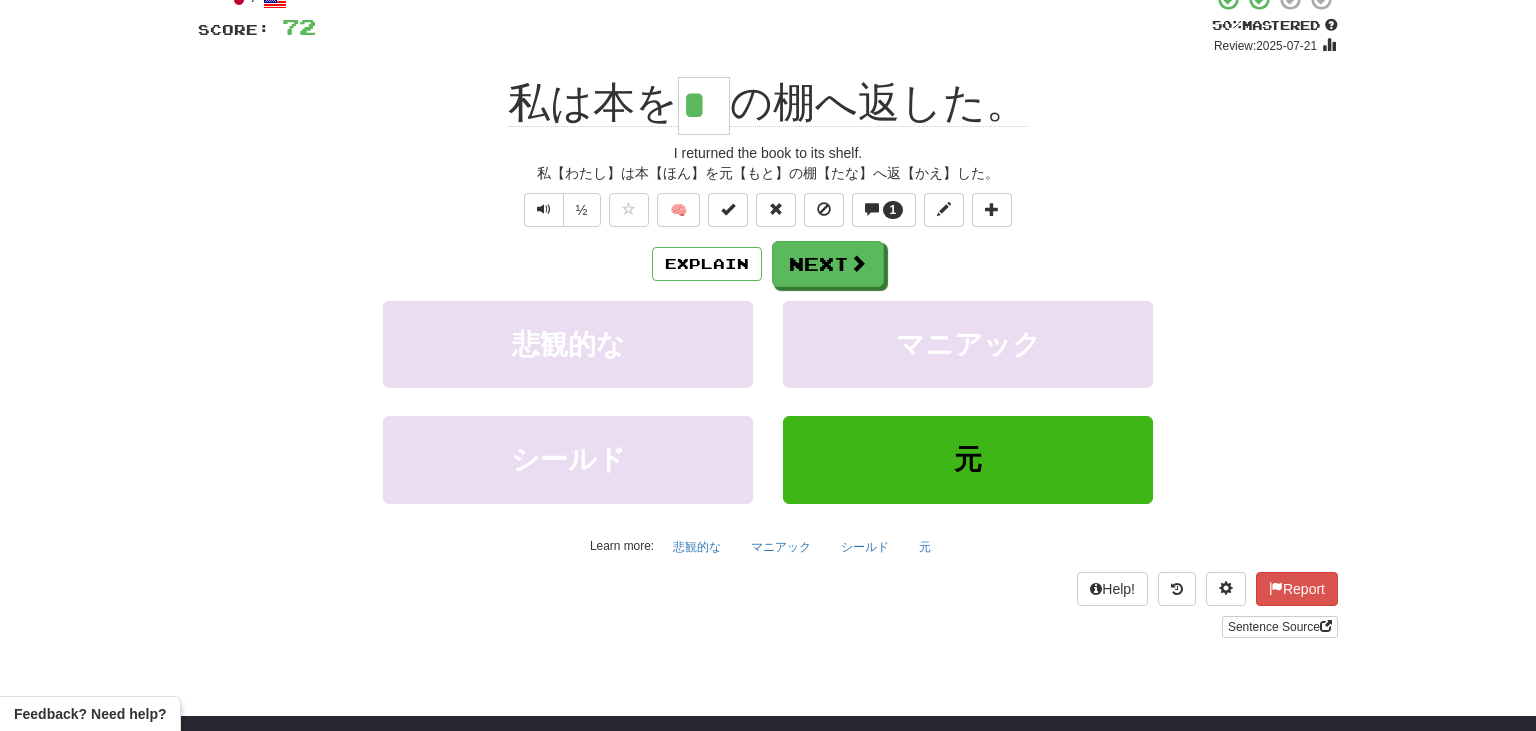 drag, startPoint x: 690, startPoint y: 113, endPoint x: 722, endPoint y: 125, distance: 34.176014 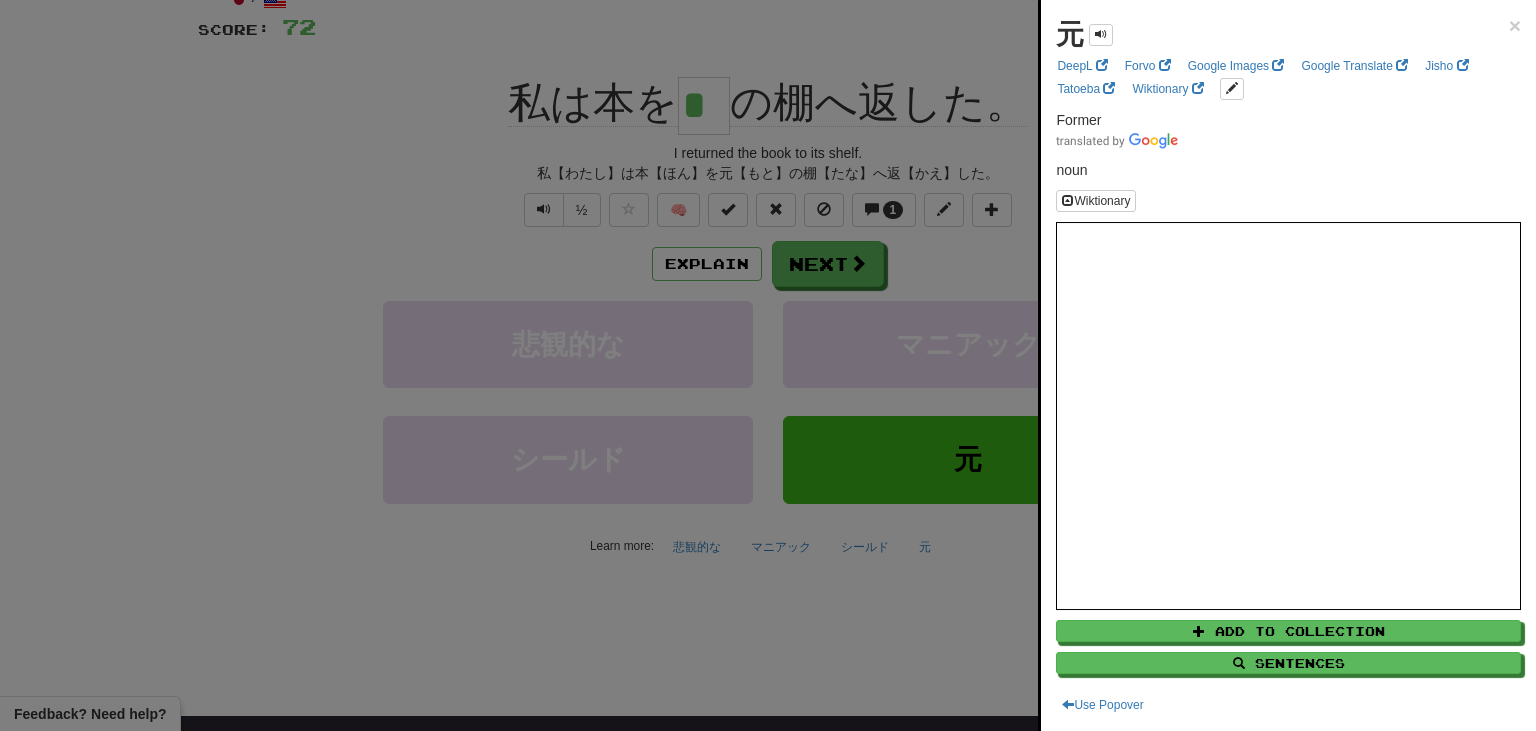 click at bounding box center [768, 365] 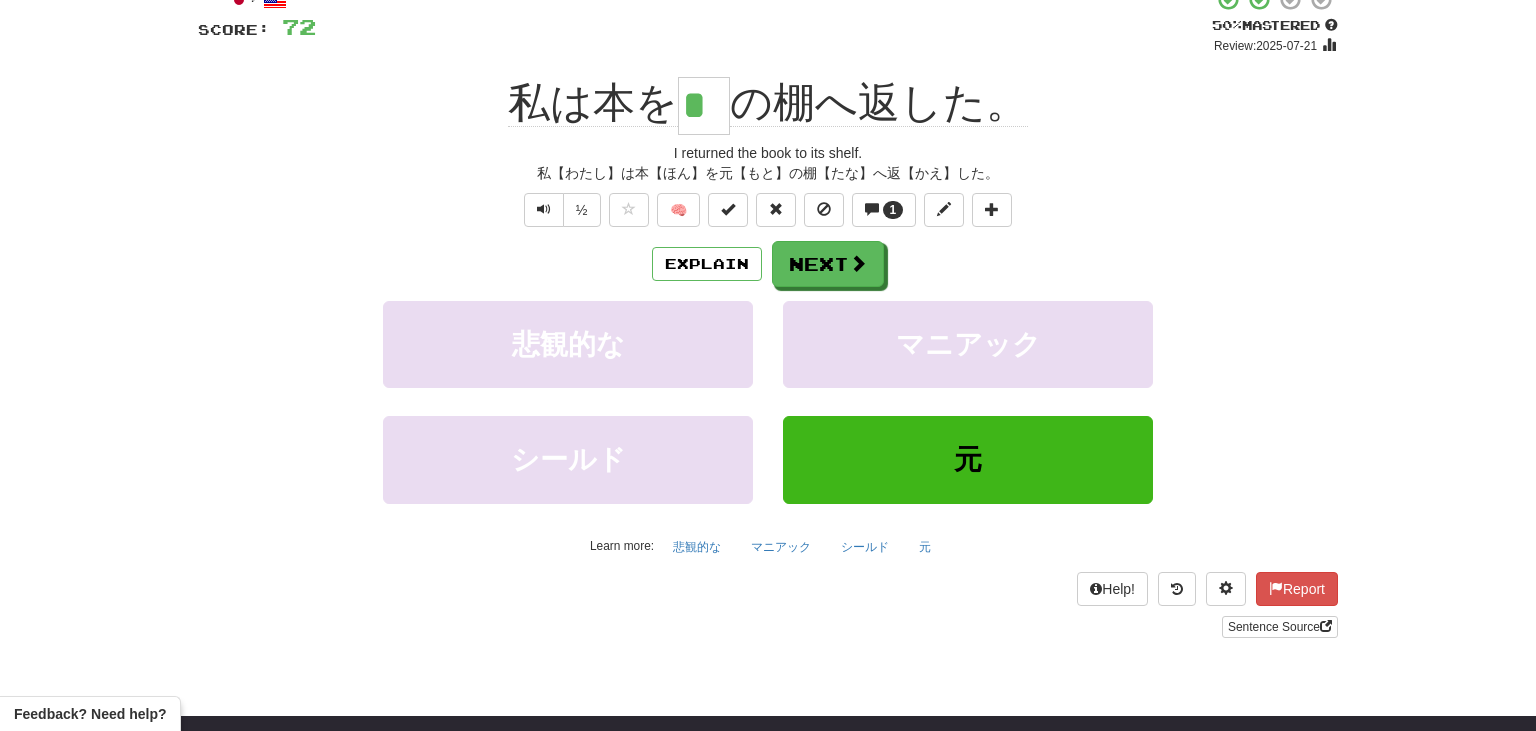 drag, startPoint x: 693, startPoint y: 106, endPoint x: 731, endPoint y: 117, distance: 39.56008 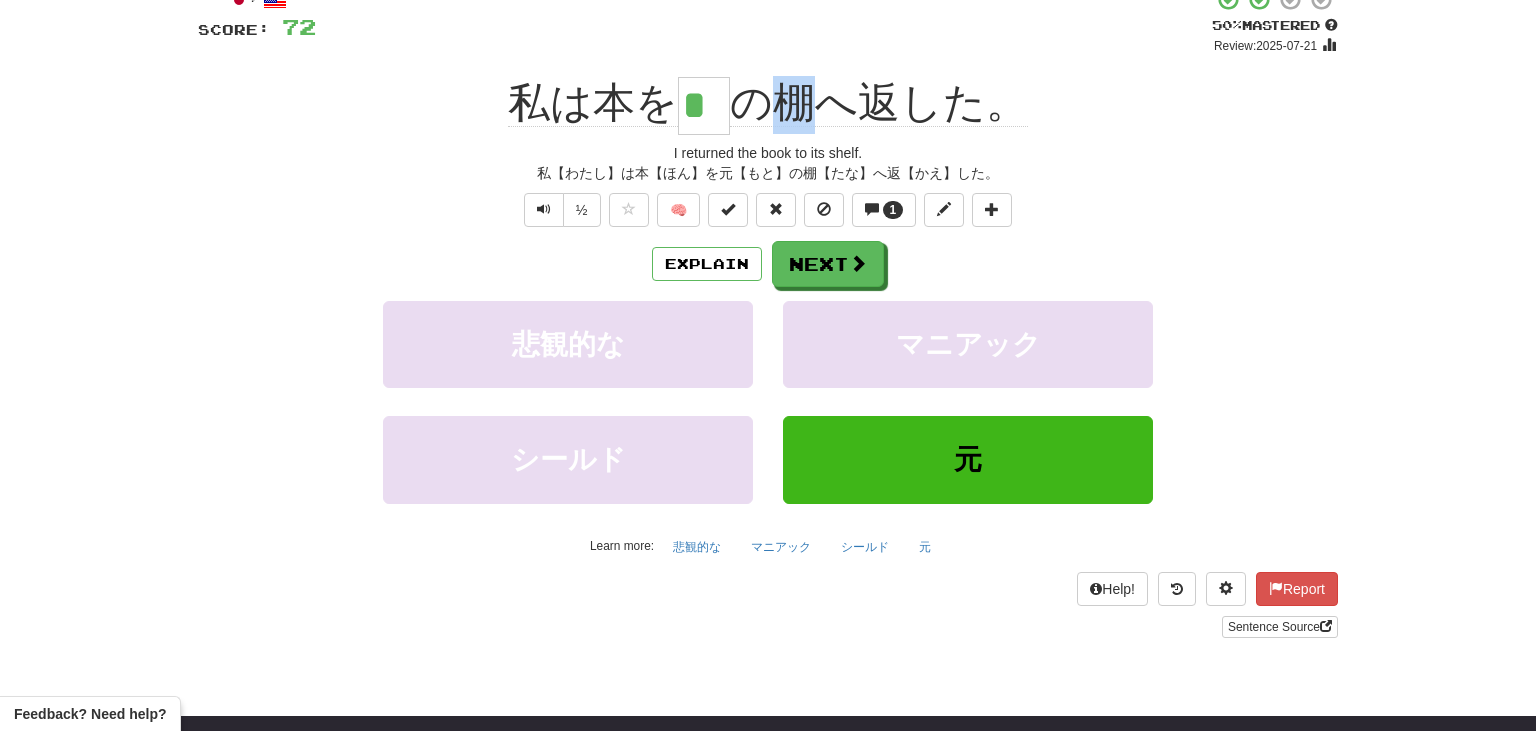 drag, startPoint x: 775, startPoint y: 82, endPoint x: 816, endPoint y: 117, distance: 53.90733 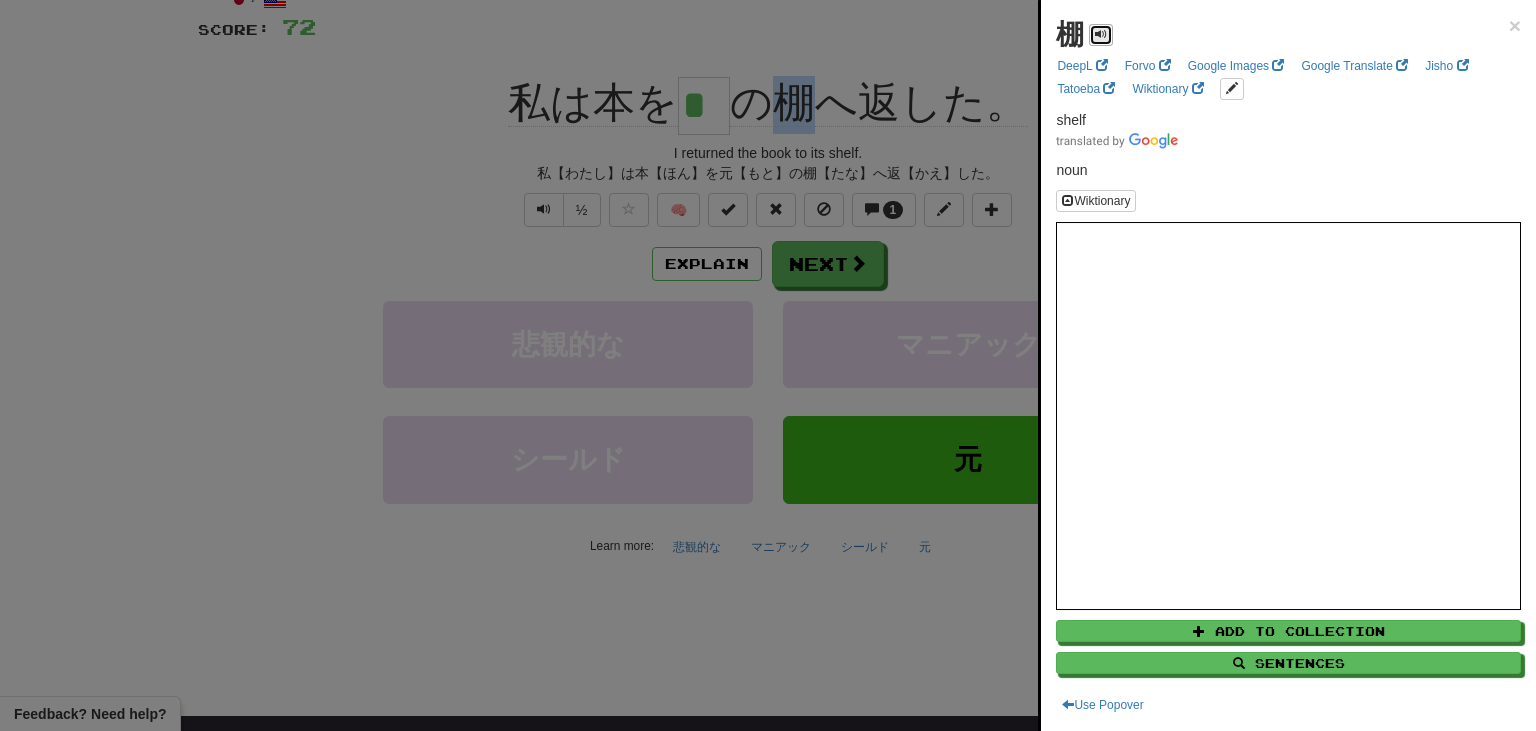 click at bounding box center [1101, 34] 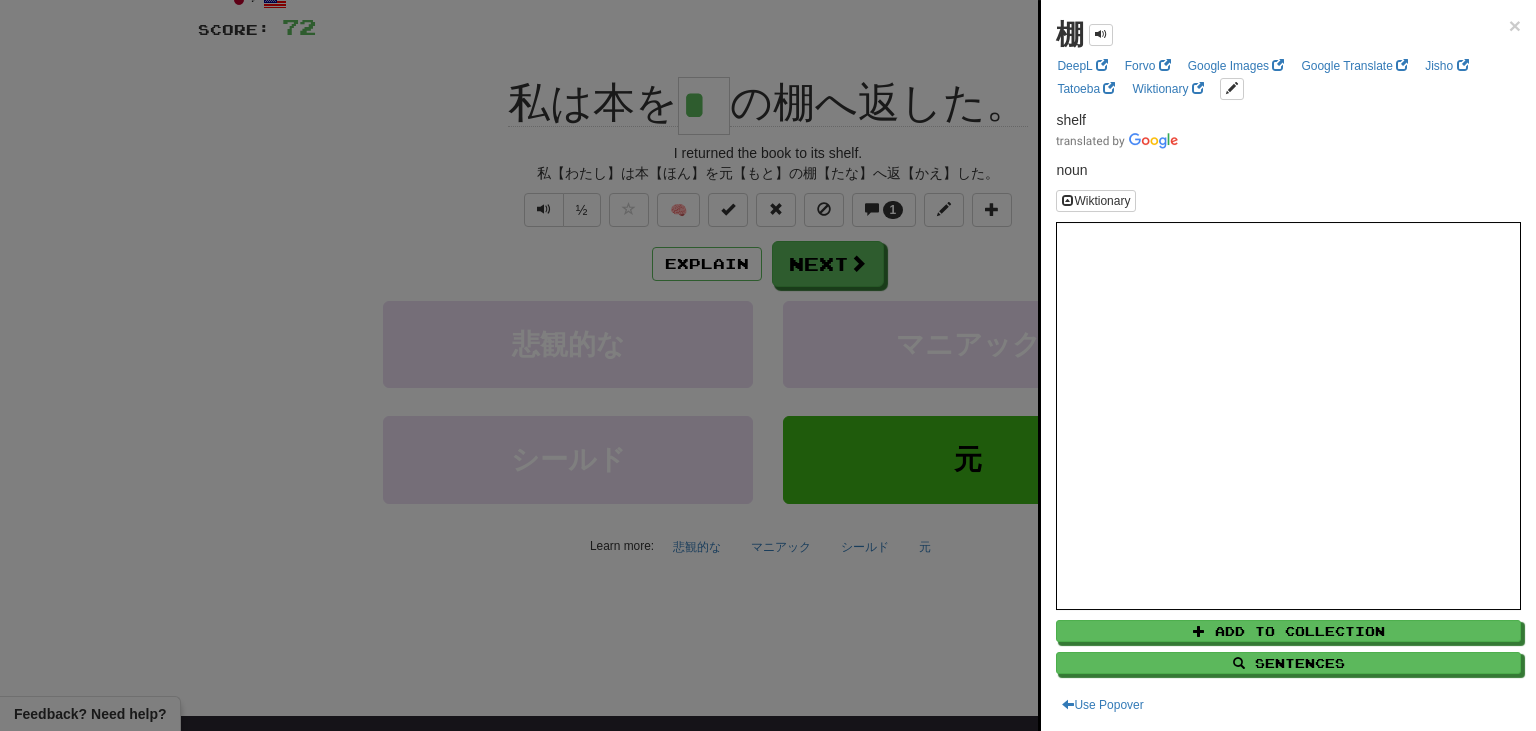 click at bounding box center [768, 365] 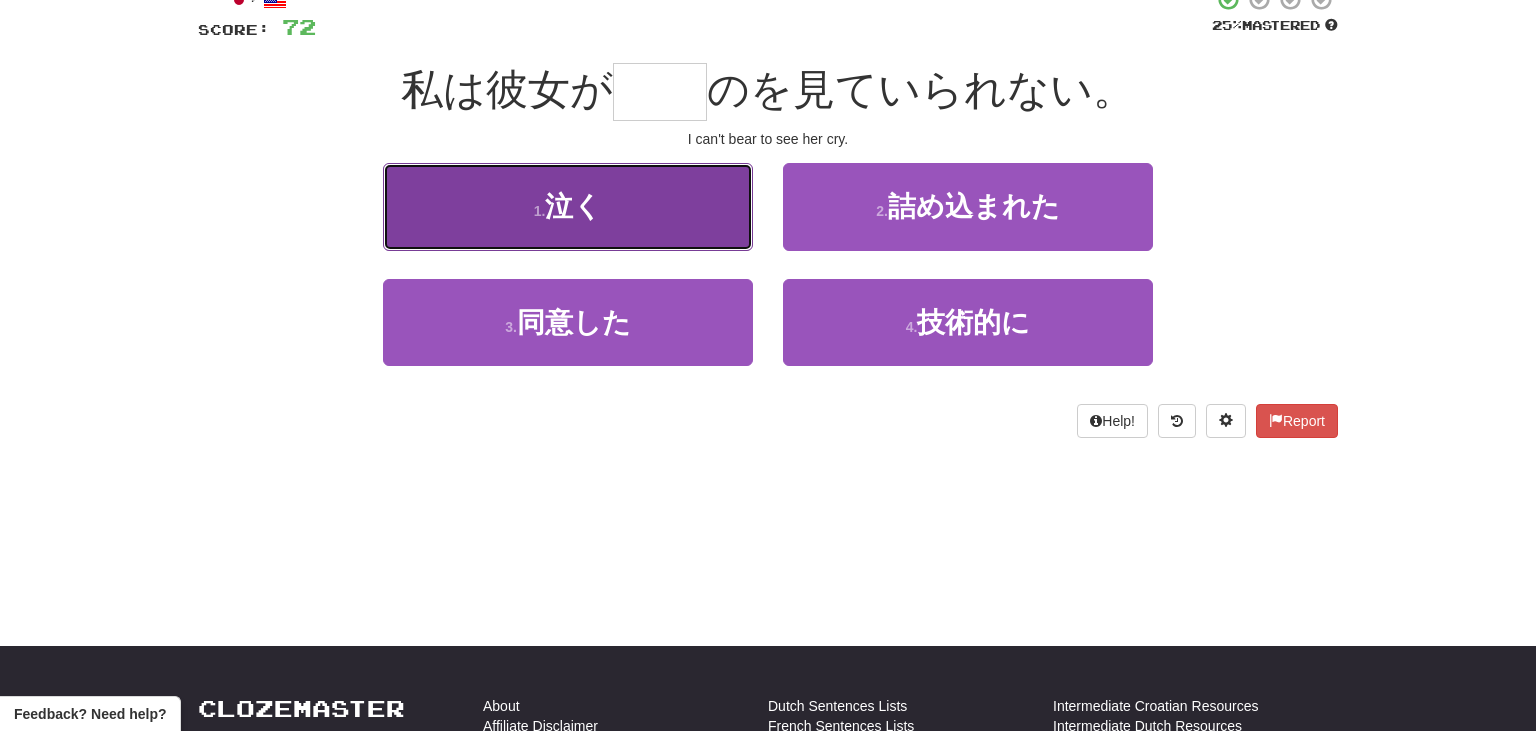 click on "1 .  泣く" at bounding box center [568, 206] 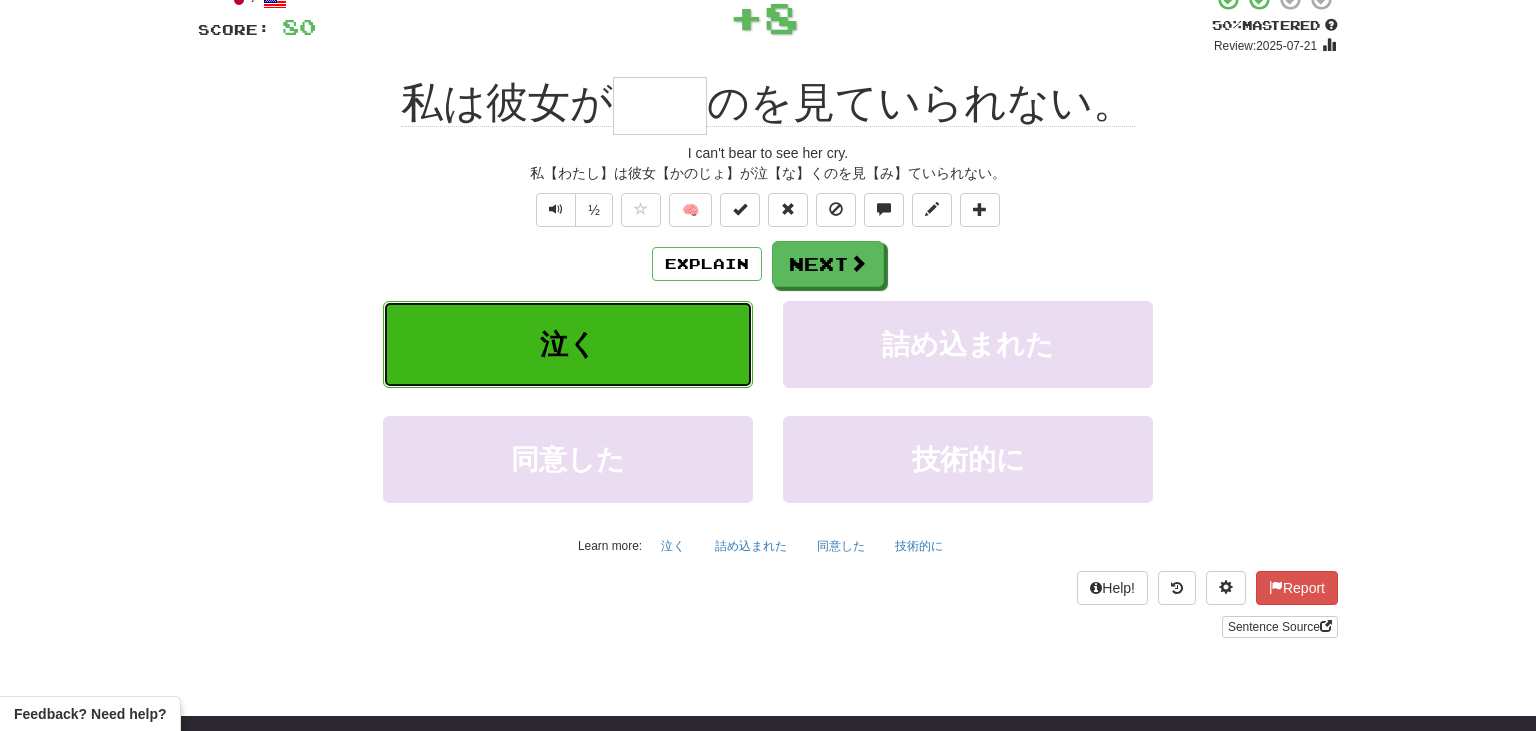 type on "**" 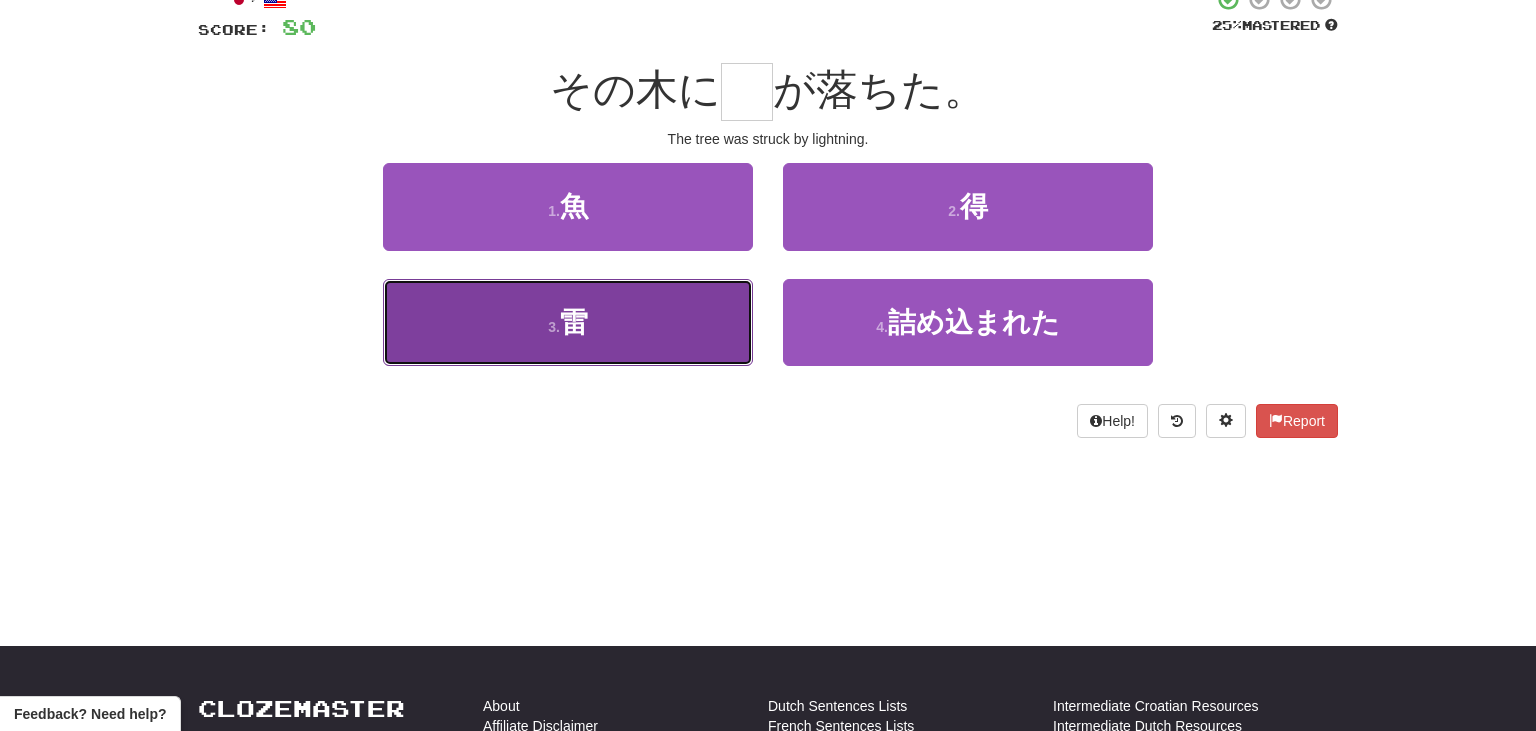 click on "3 .  雷" at bounding box center [568, 322] 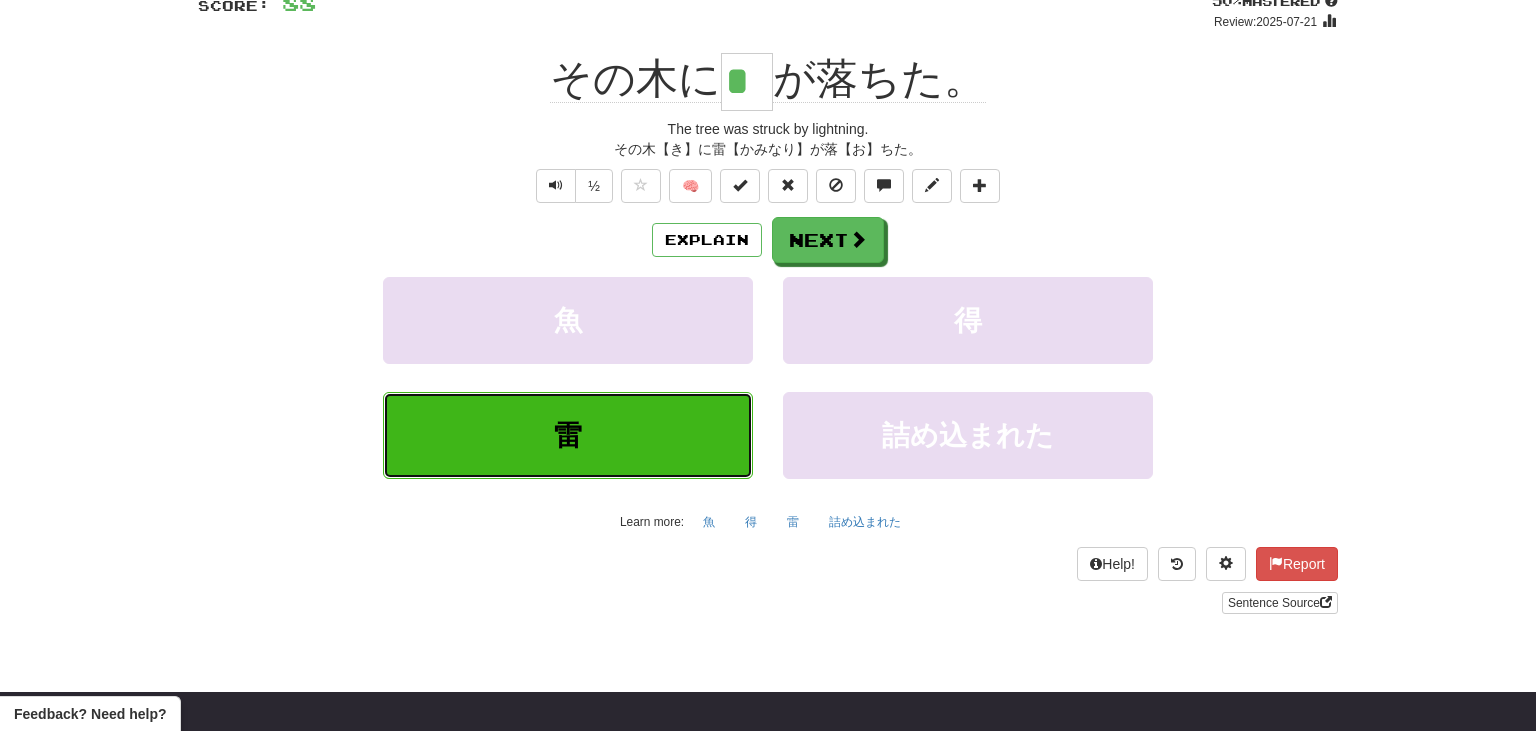 scroll, scrollTop: 161, scrollLeft: 0, axis: vertical 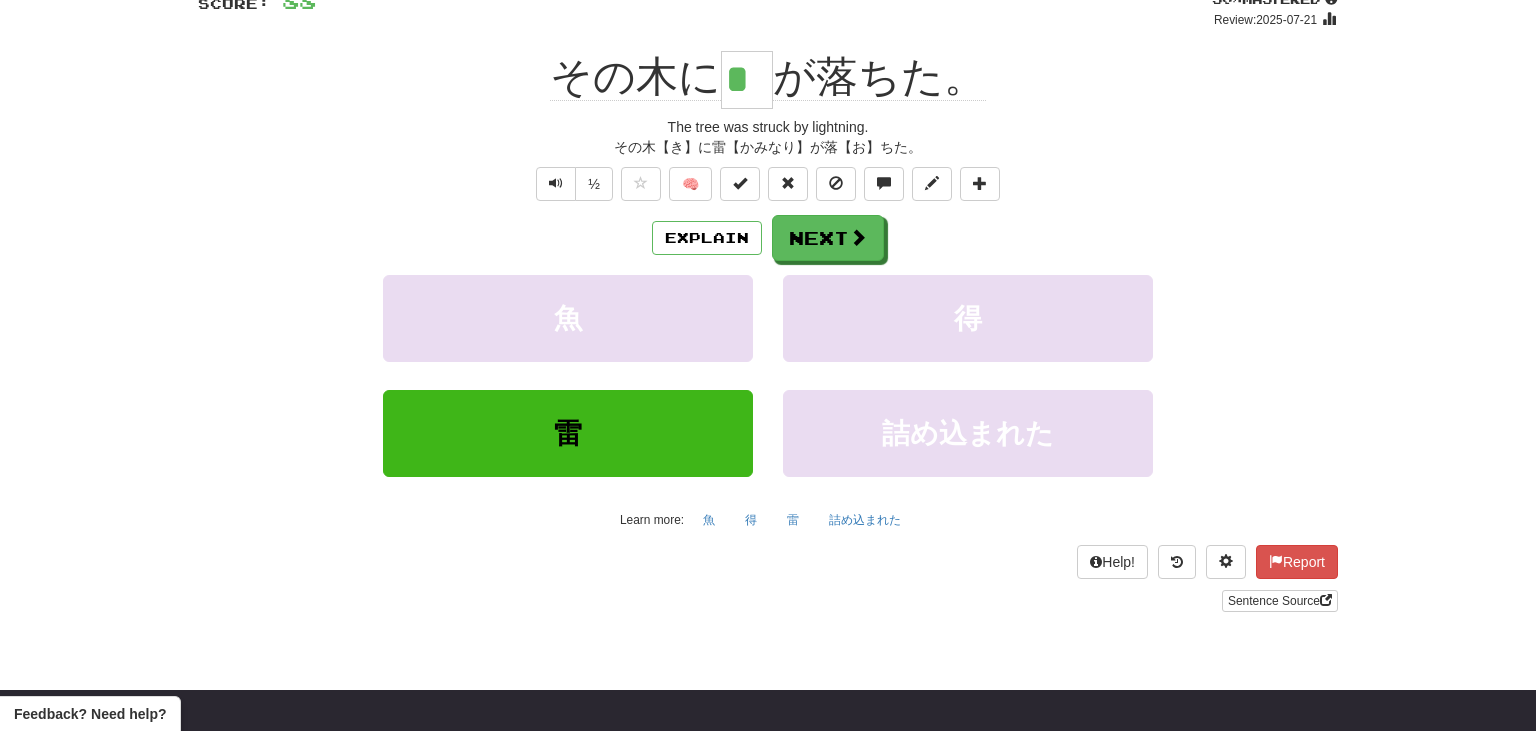 click on "*" at bounding box center [747, 80] 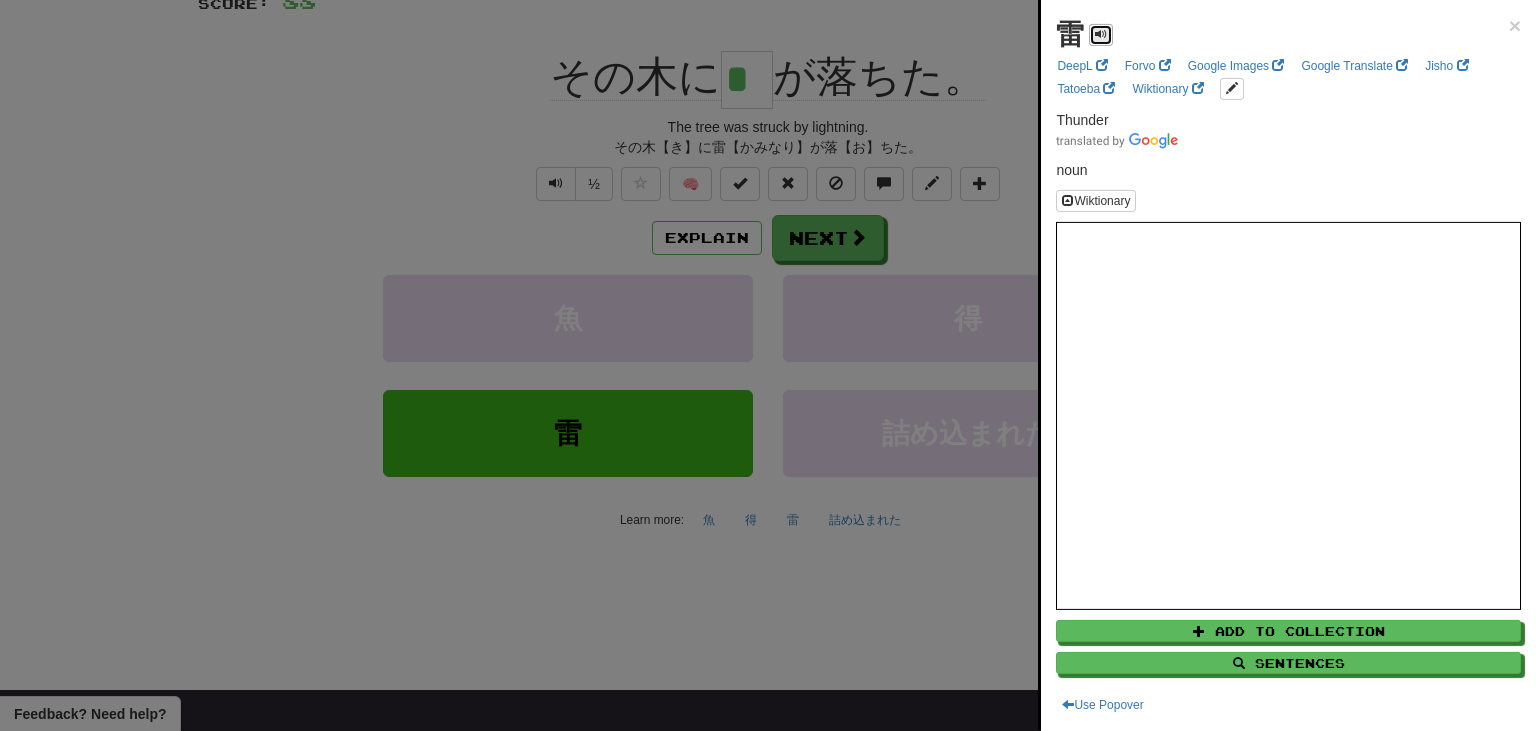 click at bounding box center [1101, 34] 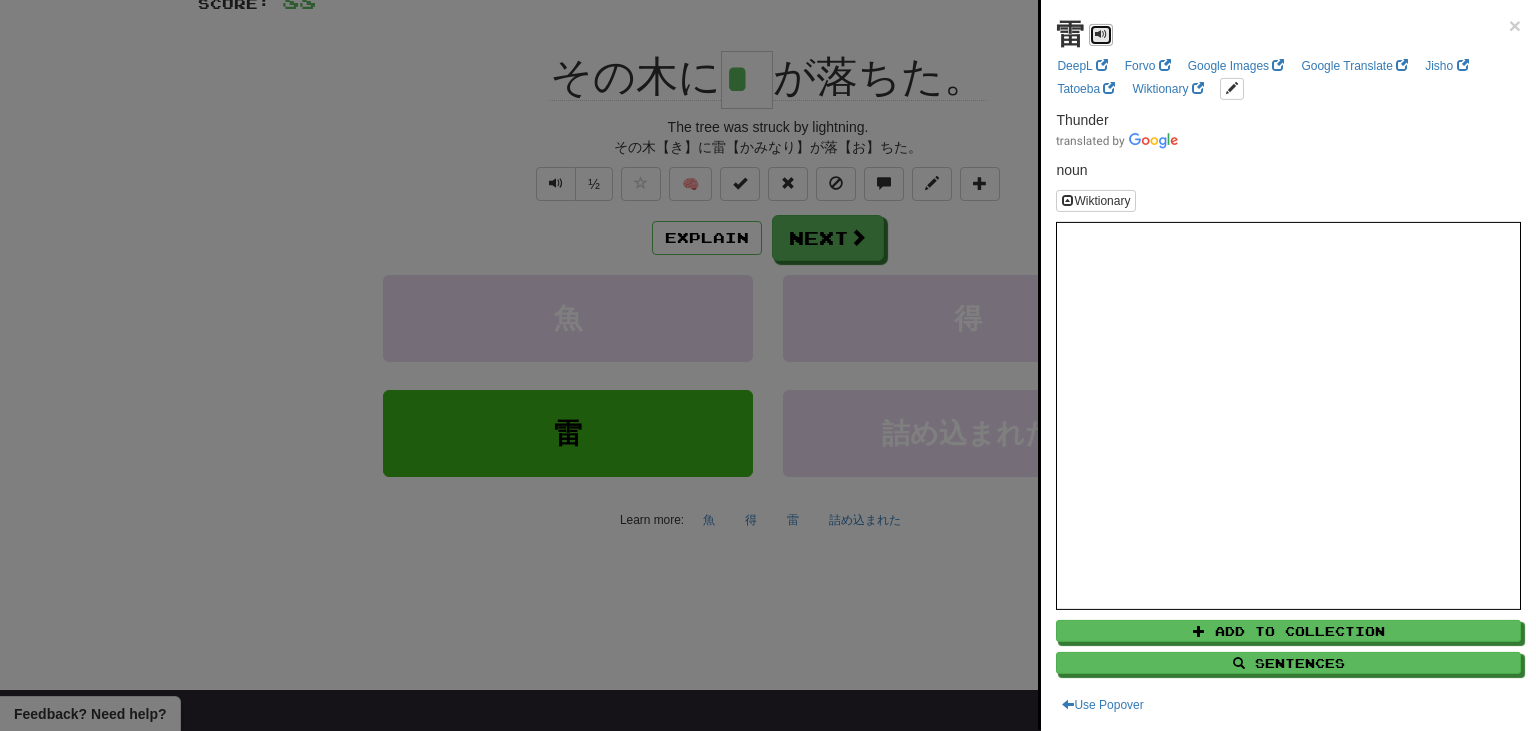 click at bounding box center (1101, 35) 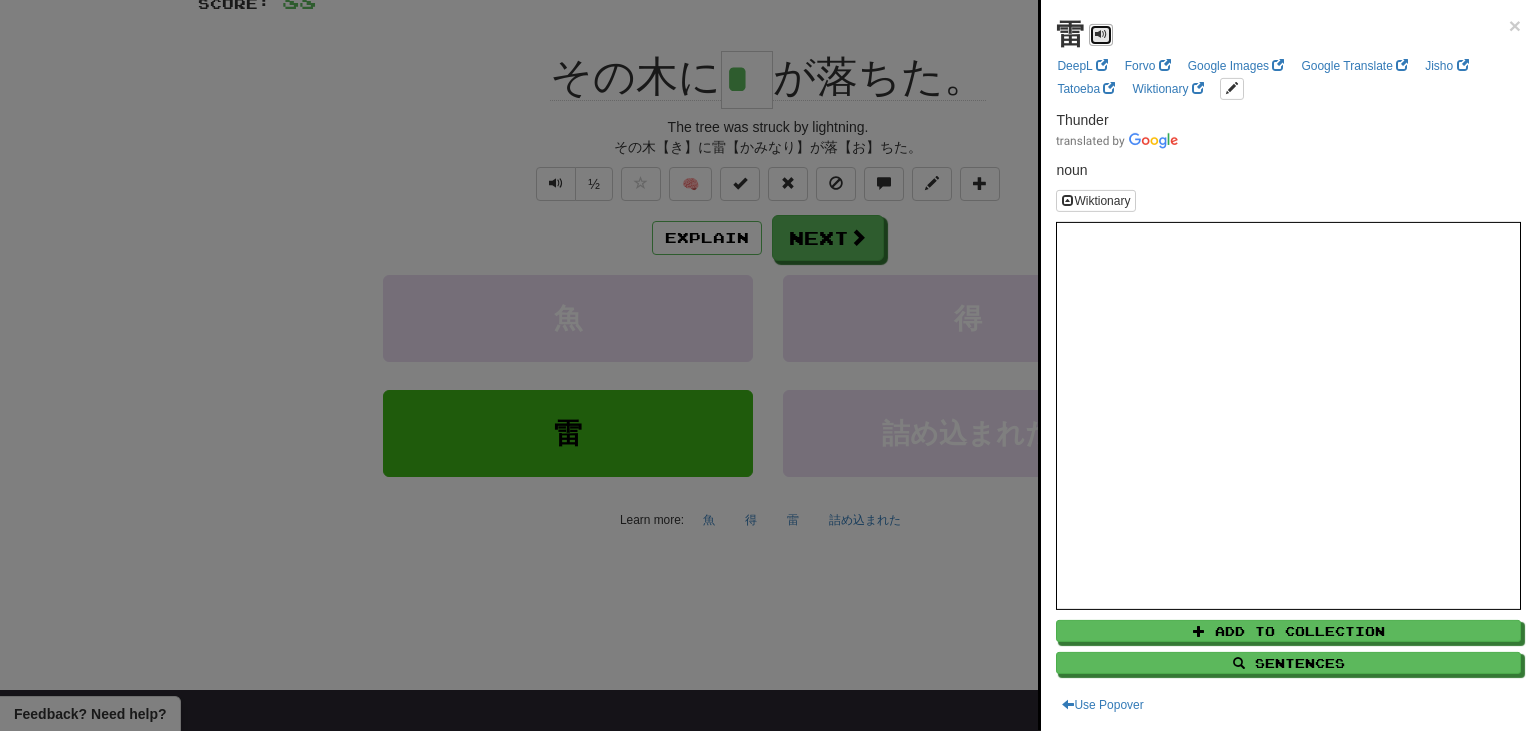 click at bounding box center [1101, 35] 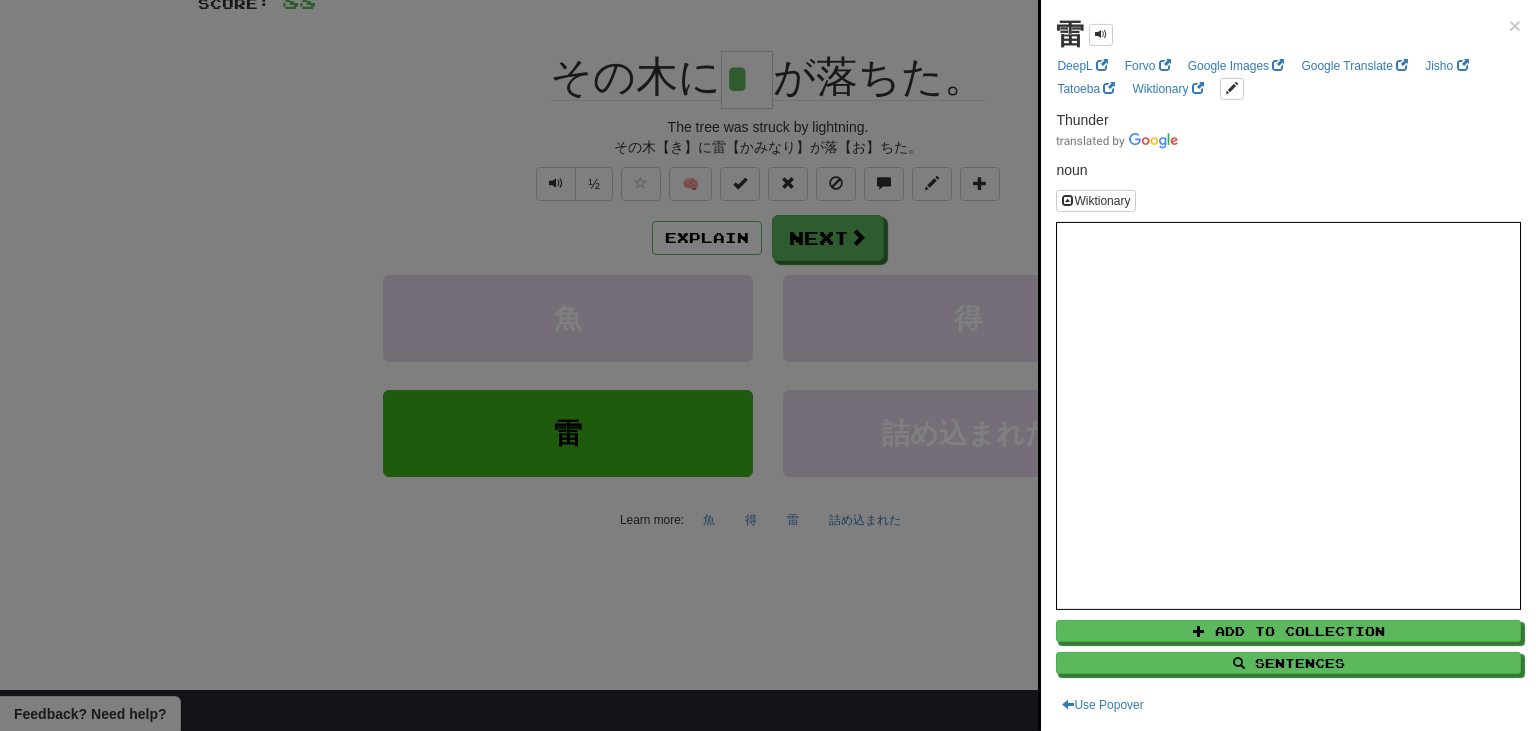 click at bounding box center (768, 365) 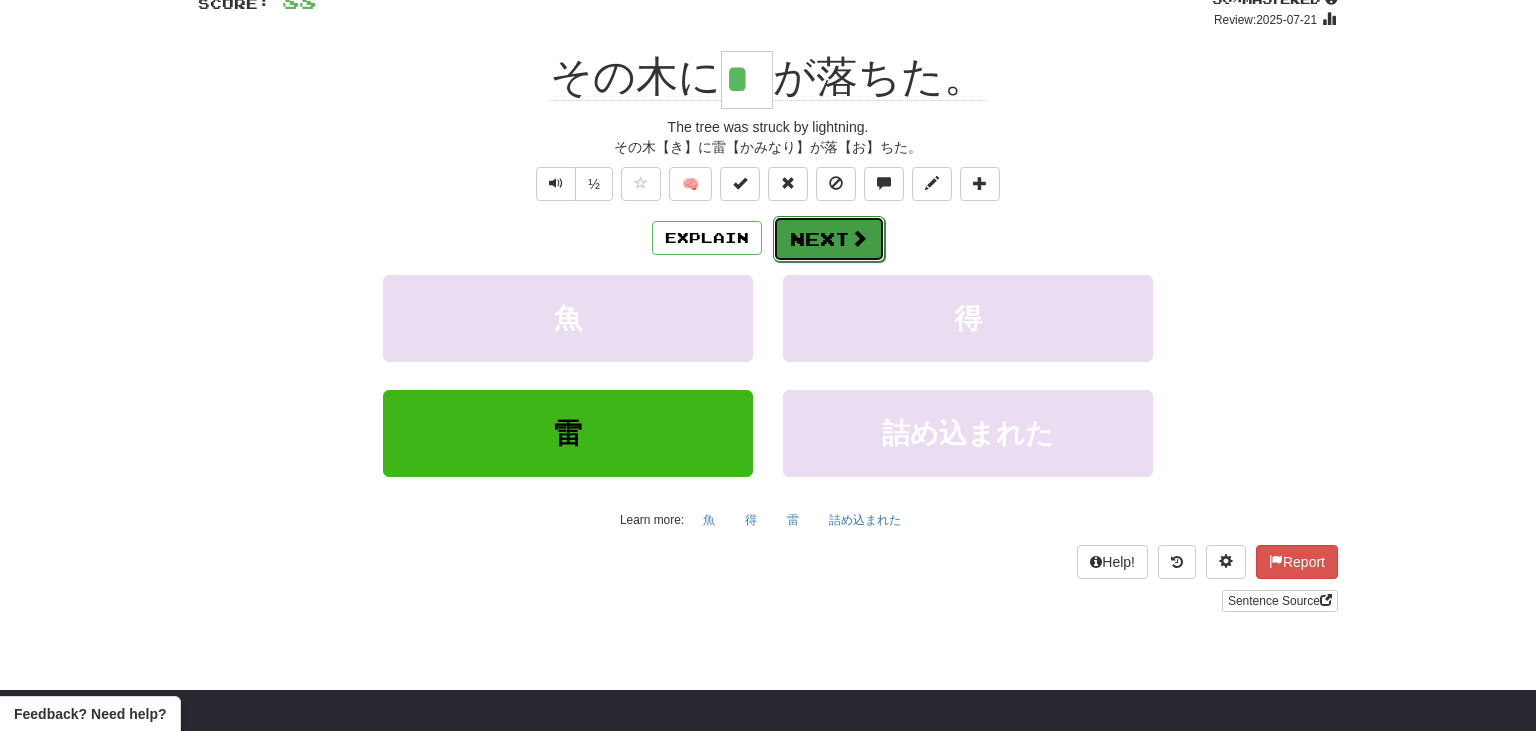 click at bounding box center (859, 238) 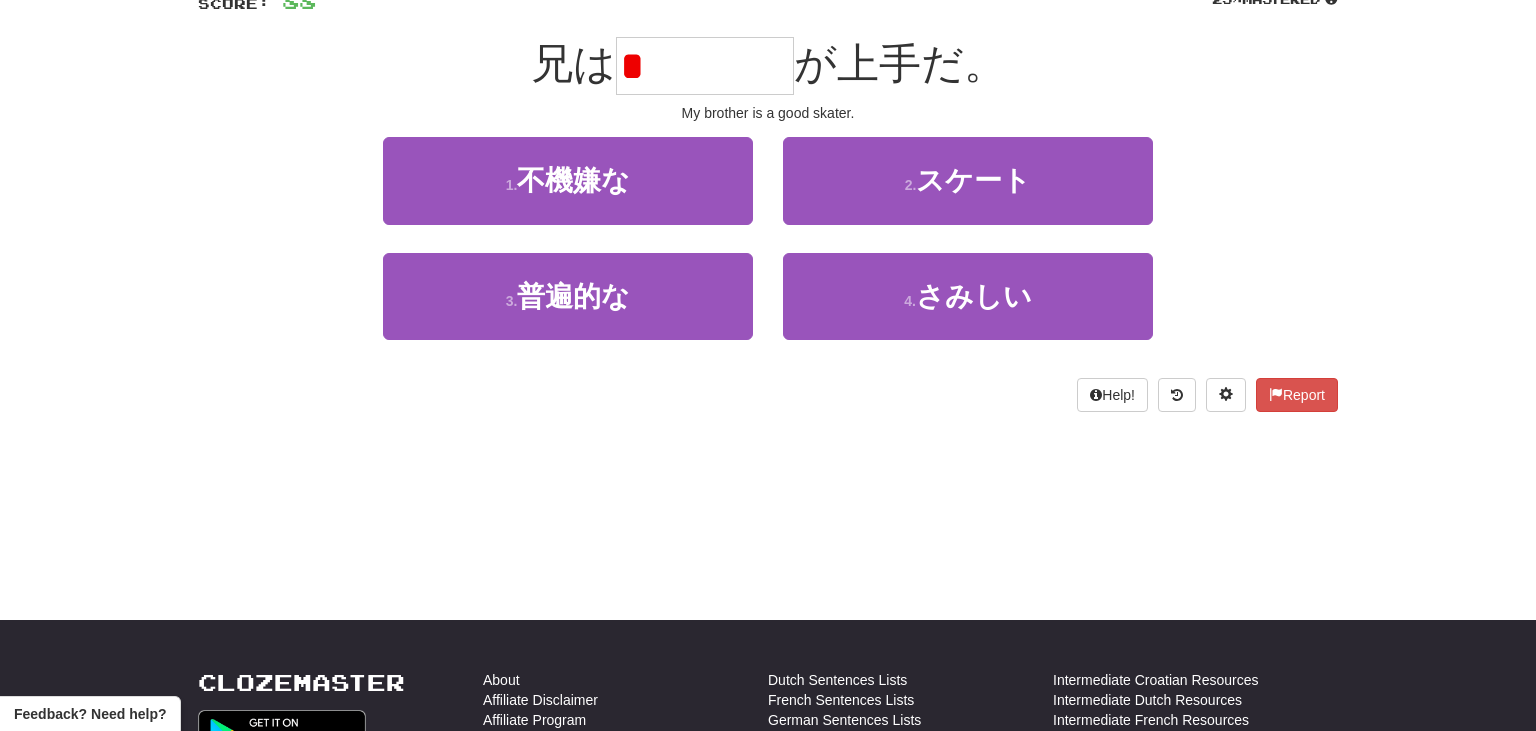 type on "*" 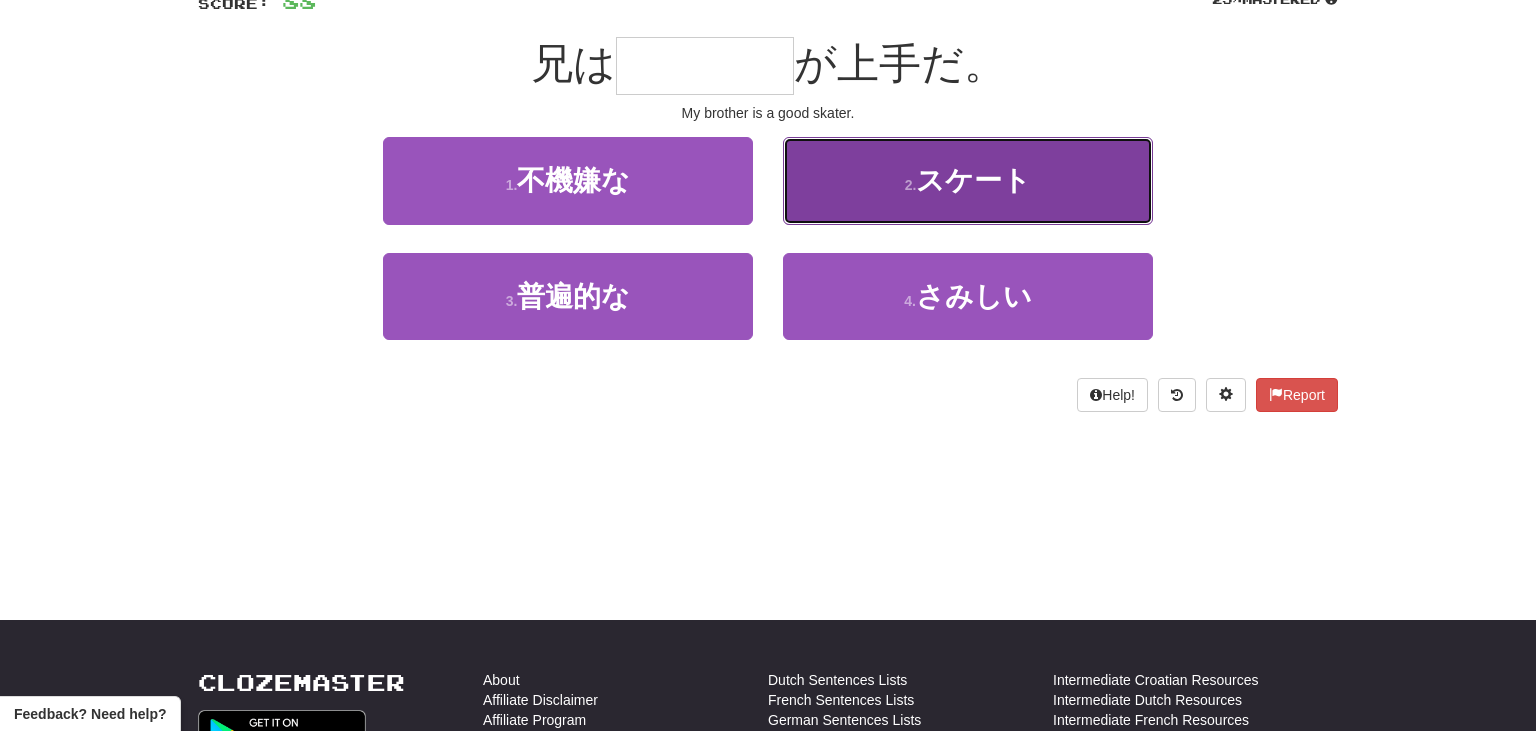 click on "2 .  スケート" at bounding box center [968, 180] 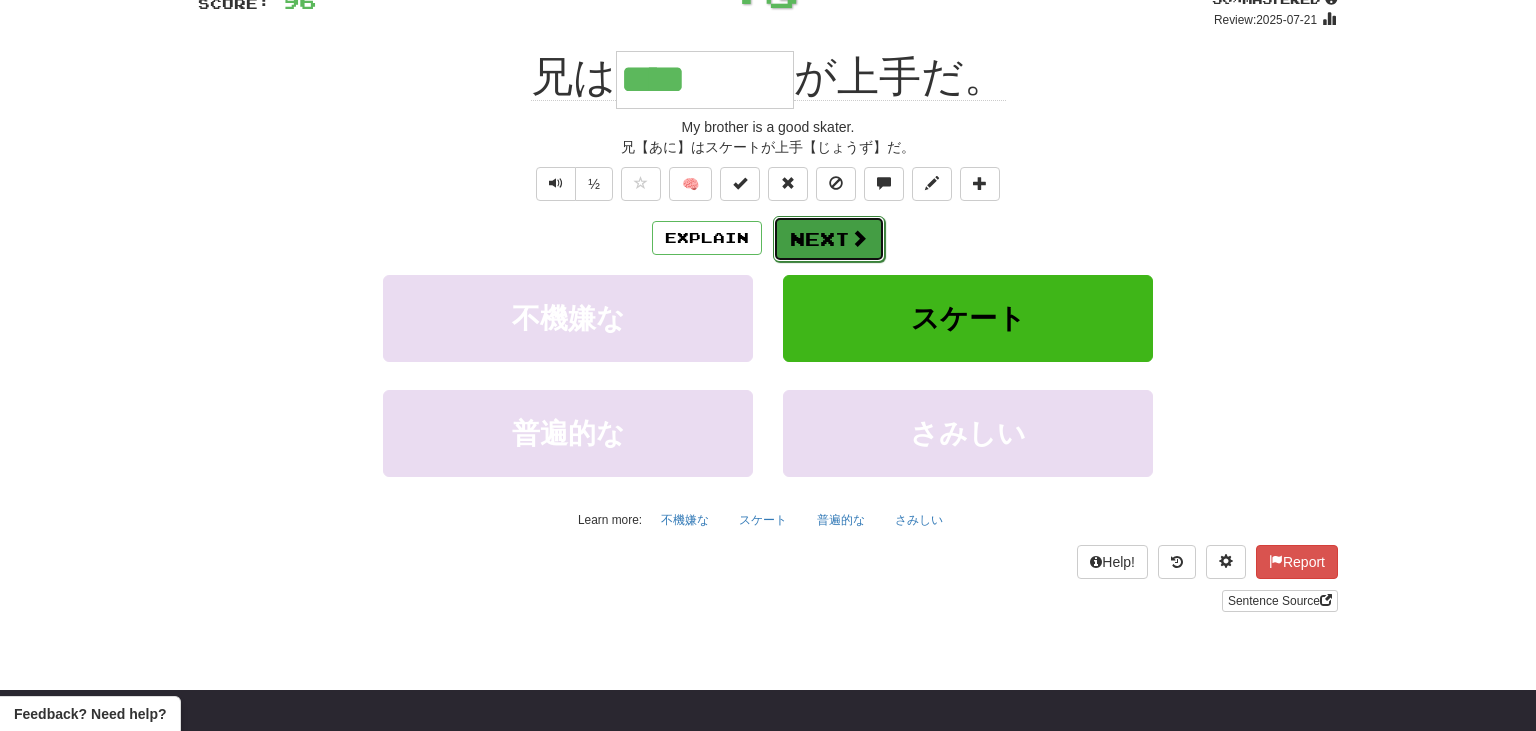 click on "Next" at bounding box center [829, 239] 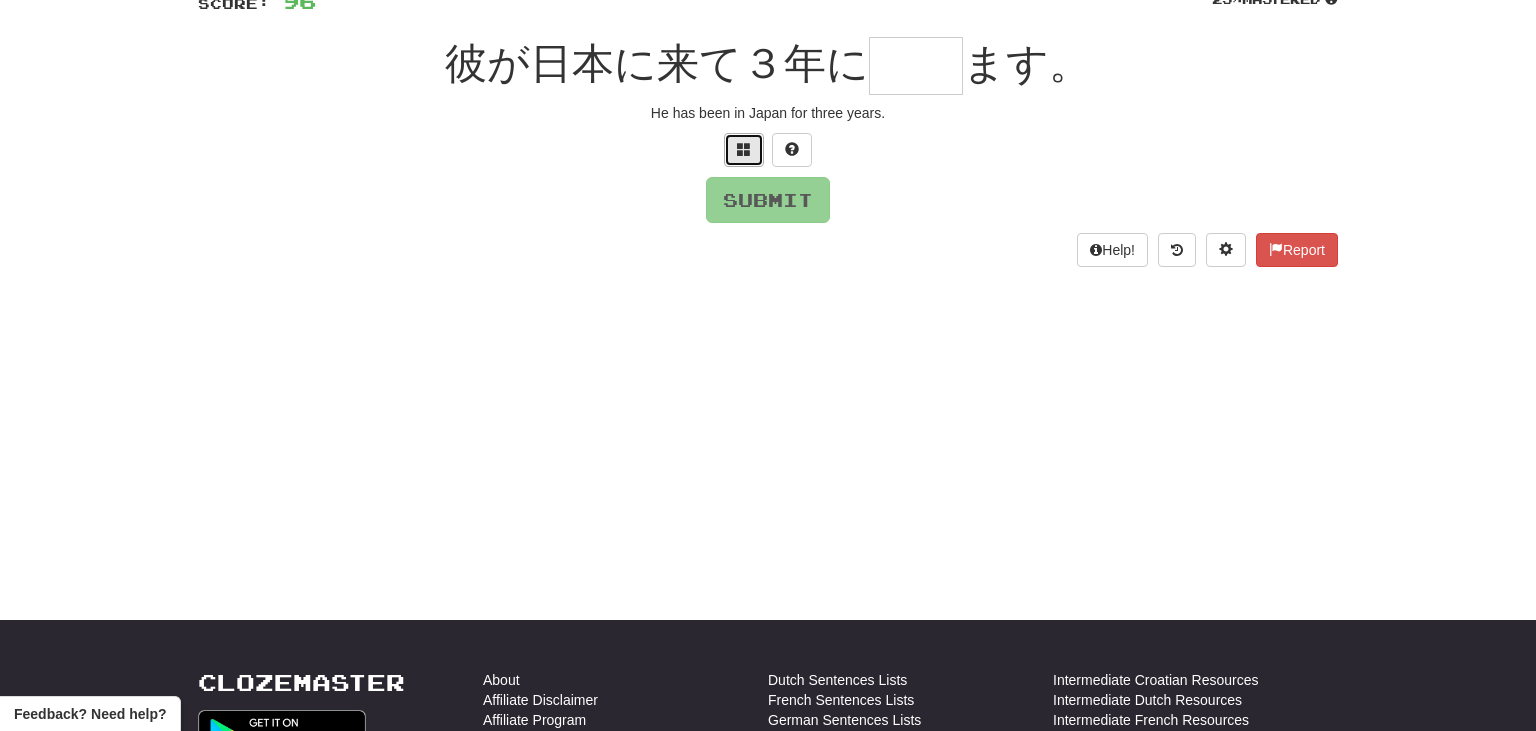 click at bounding box center (744, 150) 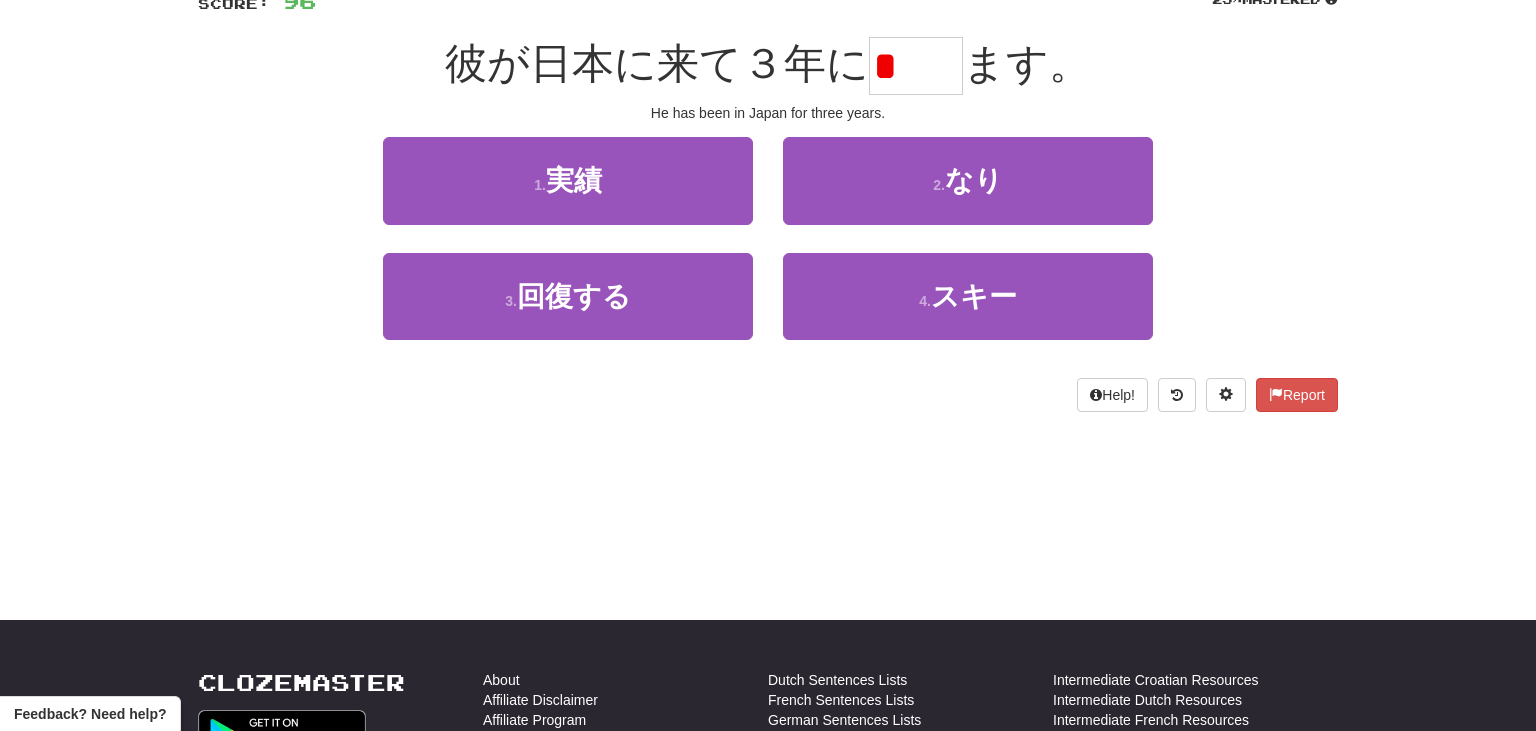 type on "*" 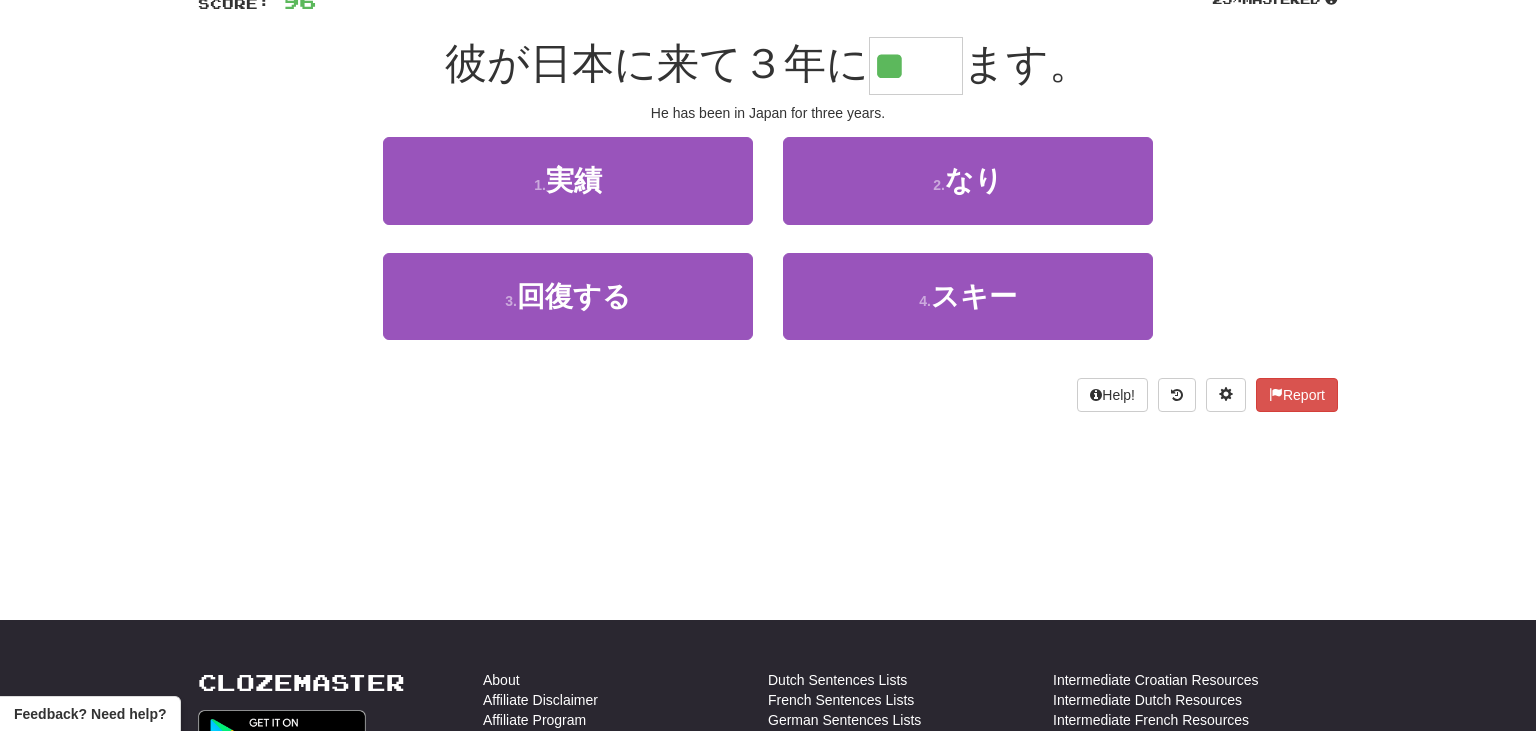 type on "**" 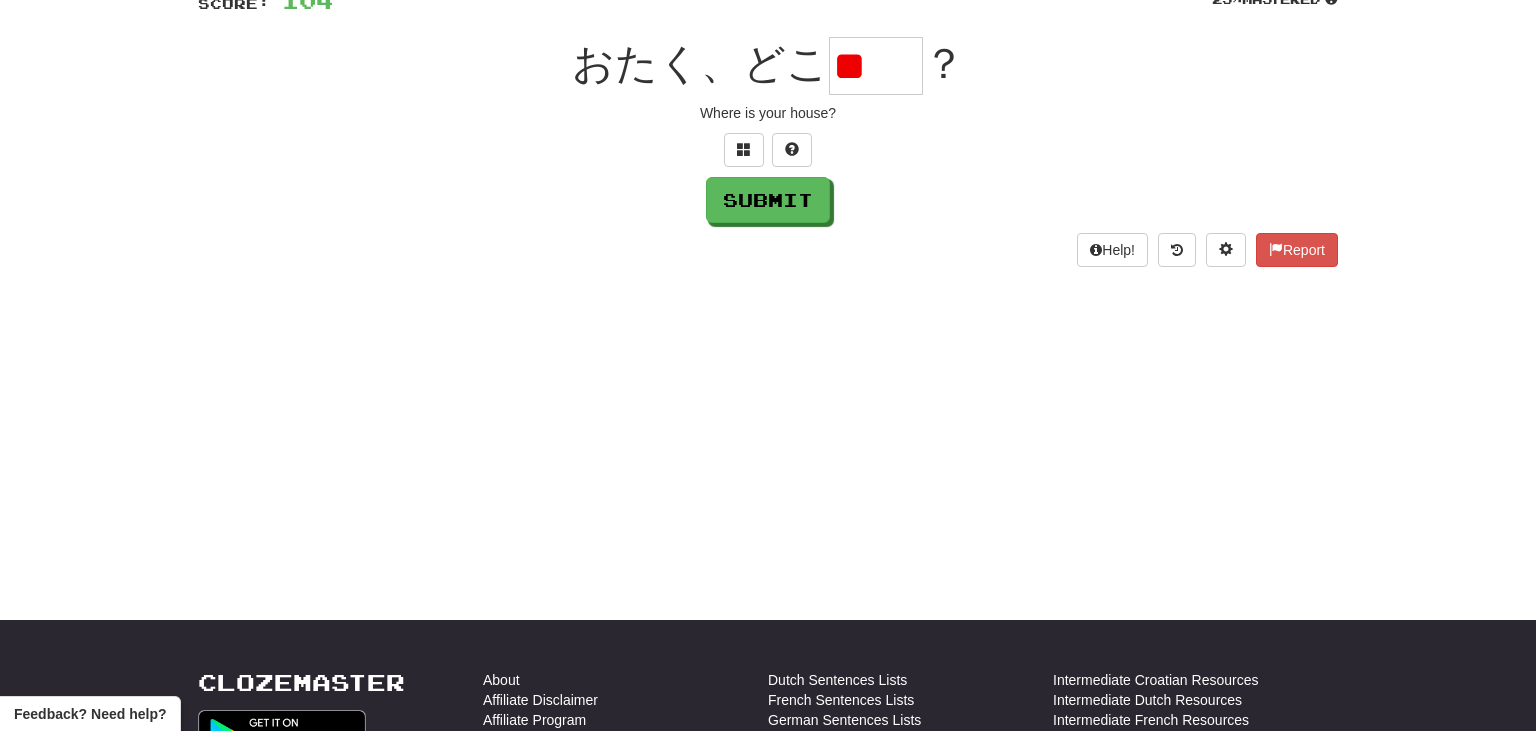 type on "*" 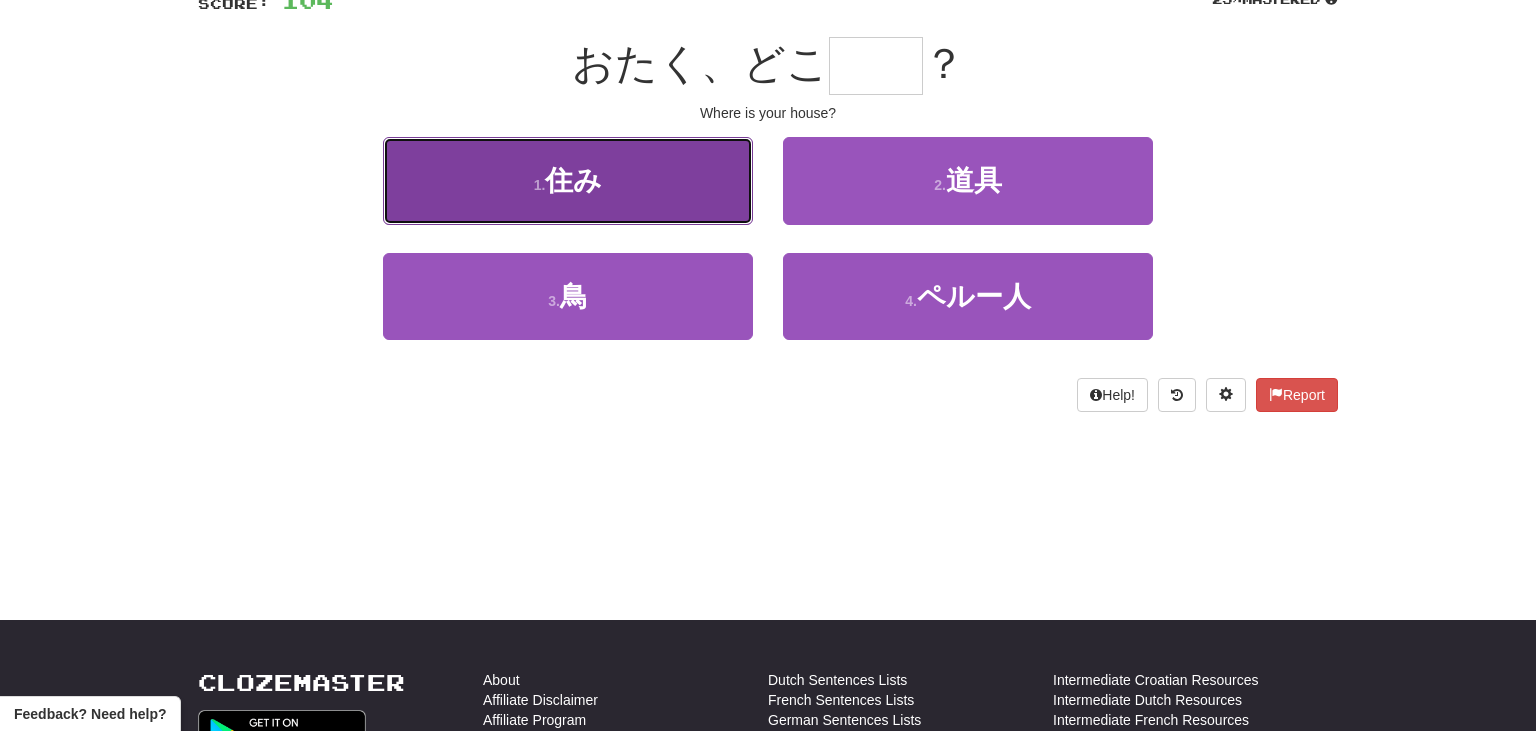 click on "1 .  住み" at bounding box center [568, 180] 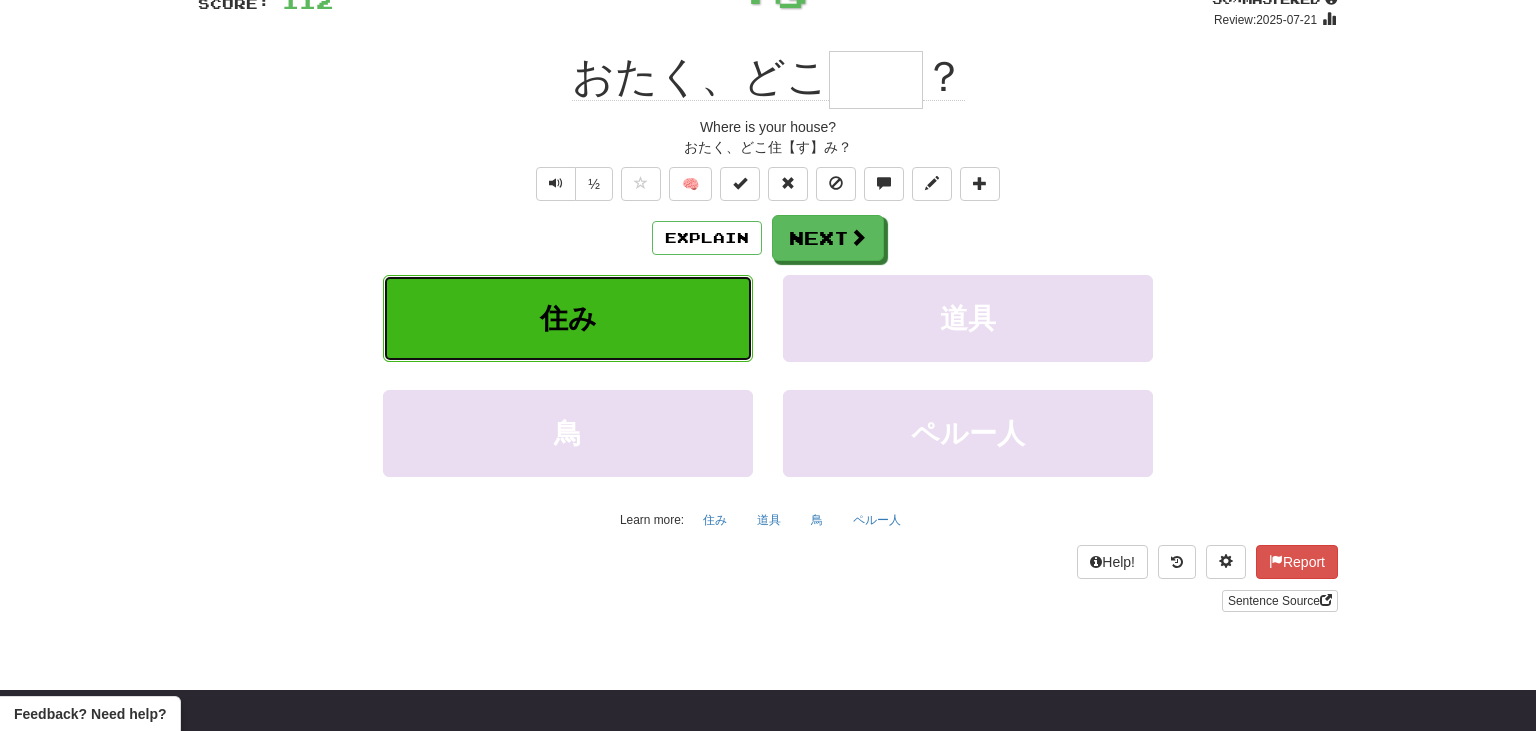 type on "**" 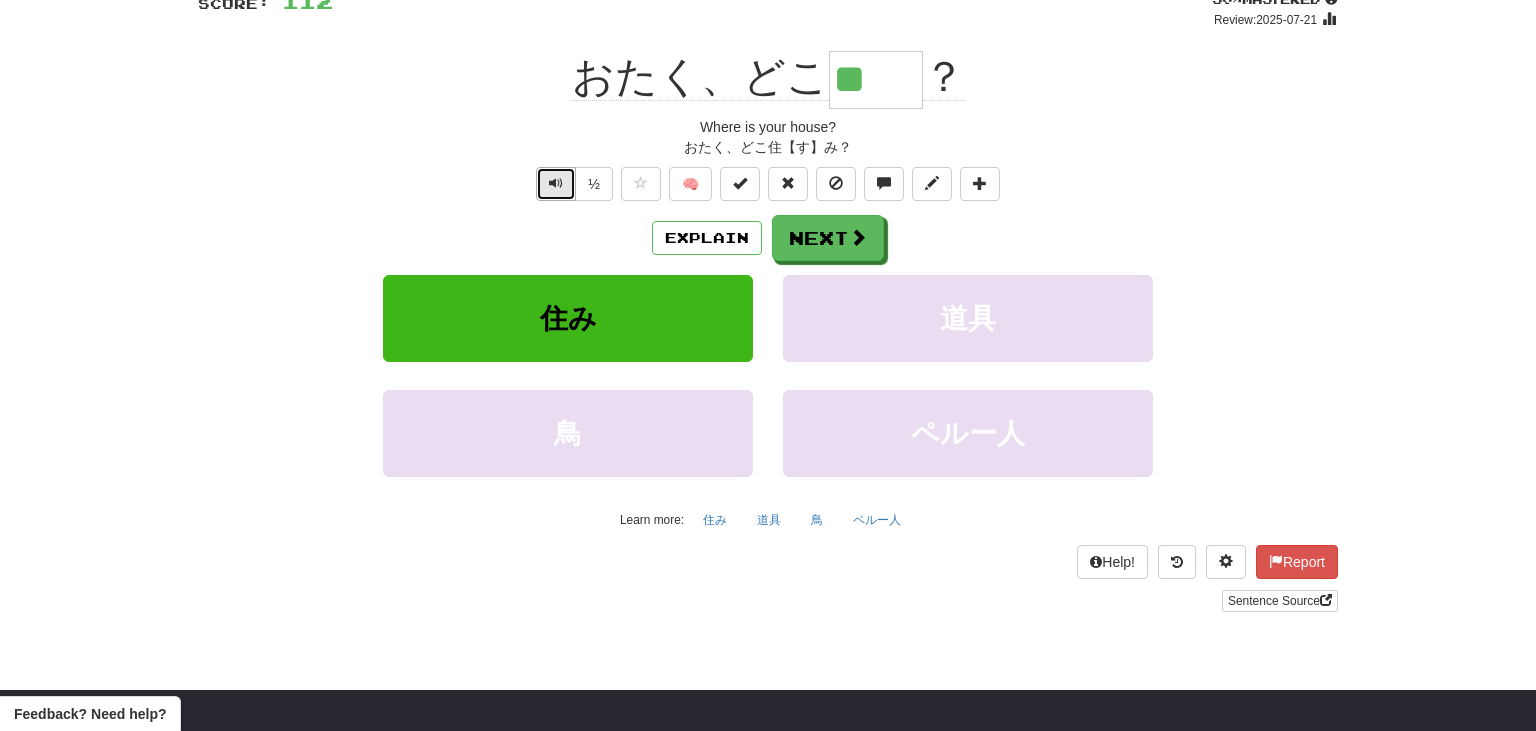 click at bounding box center (556, 183) 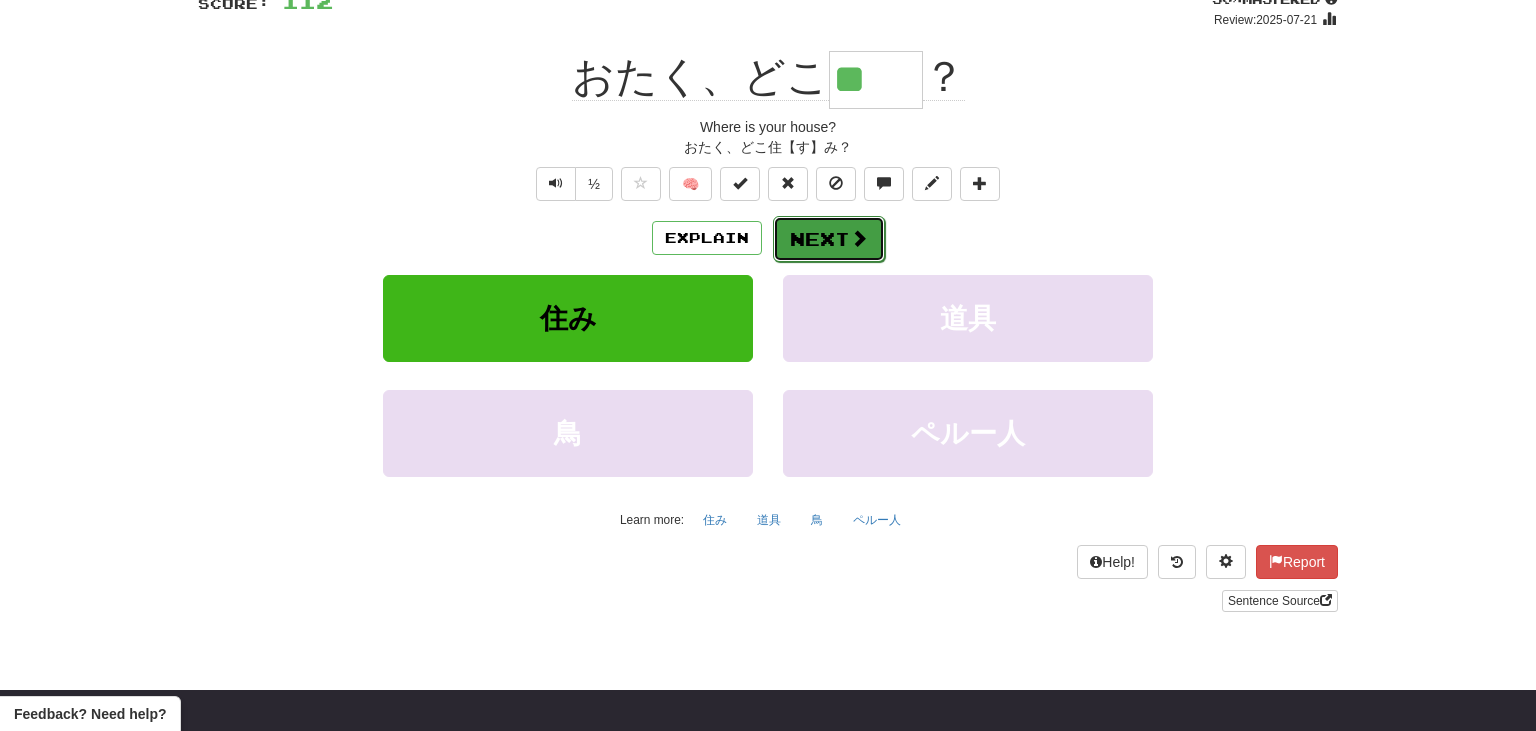 click on "Next" at bounding box center [829, 239] 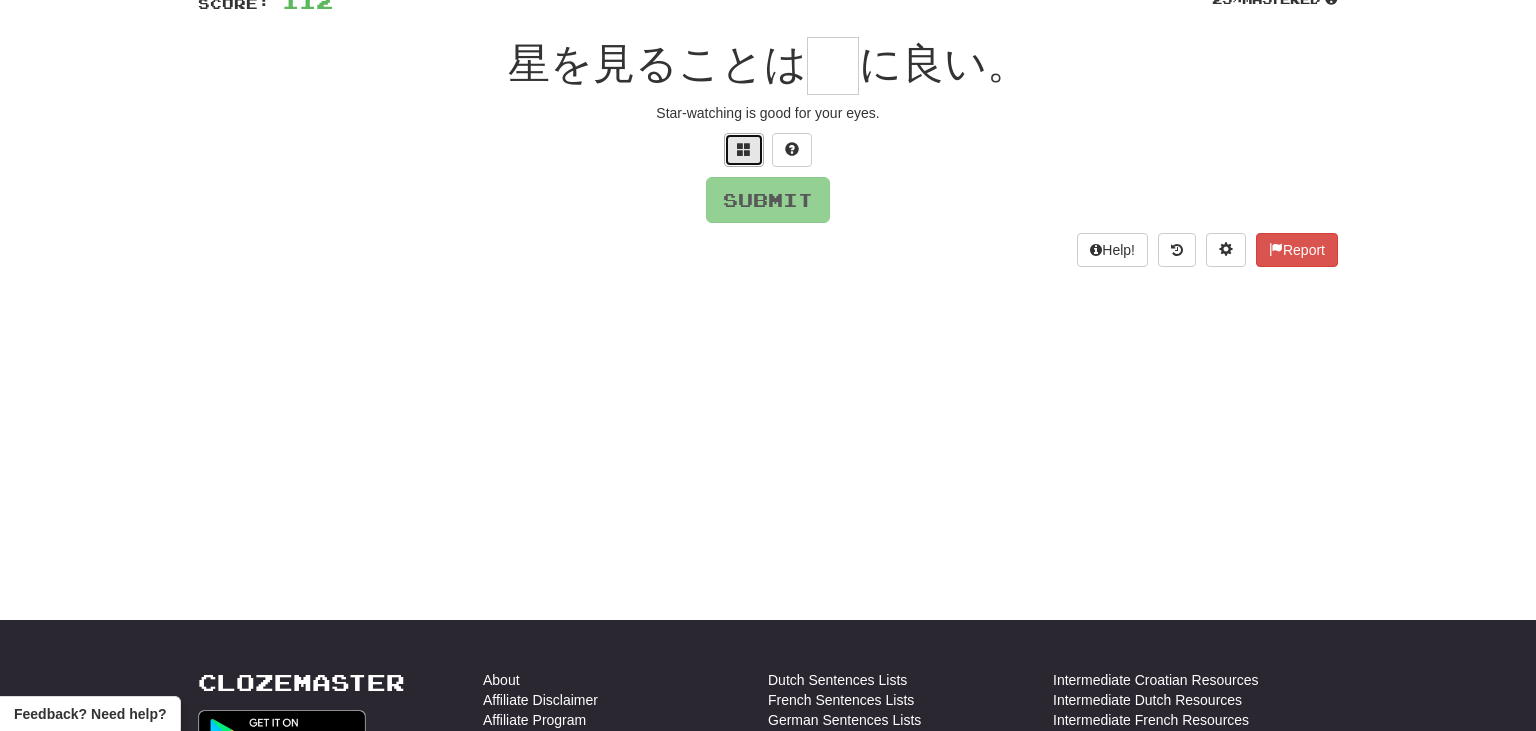 click at bounding box center (744, 150) 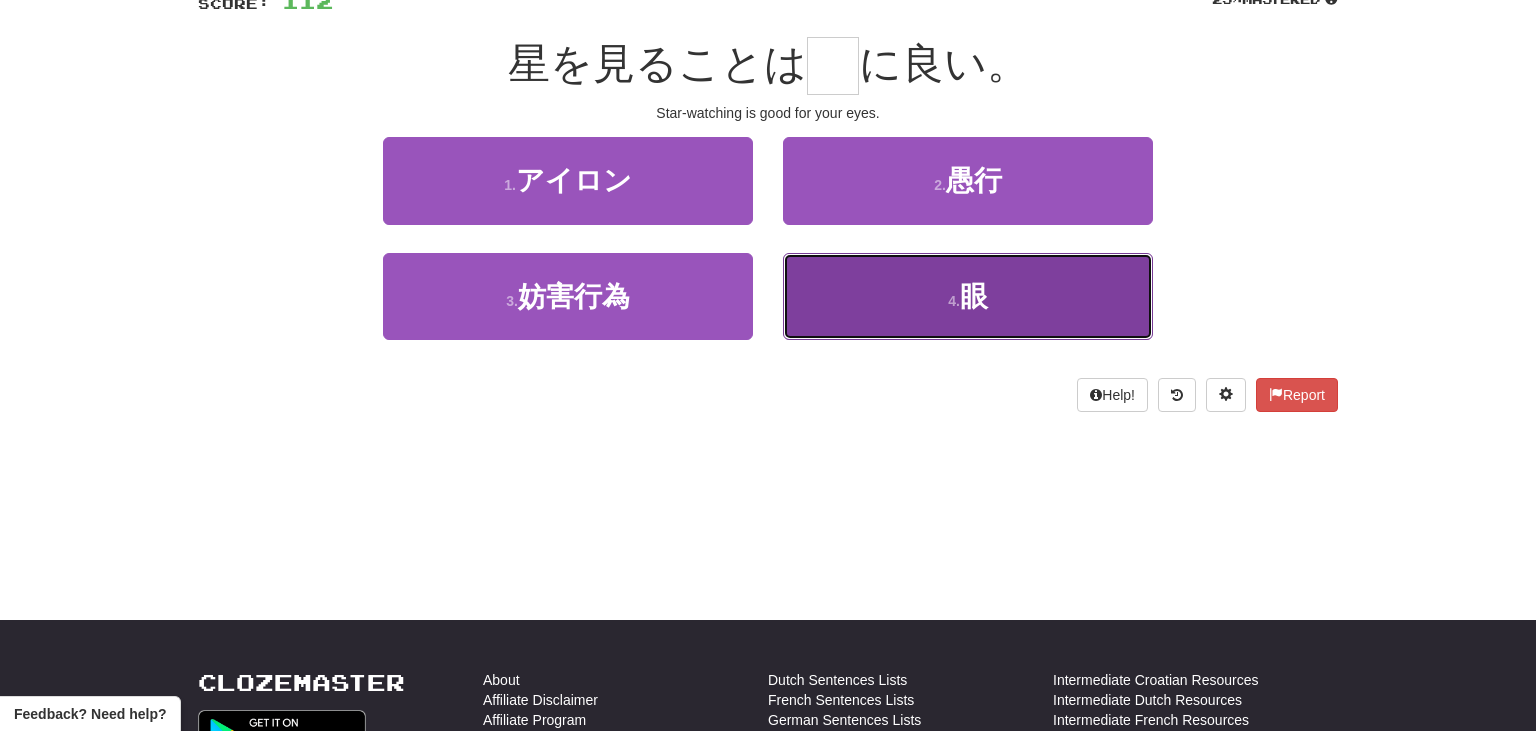 click on "4 .  眼" at bounding box center (968, 296) 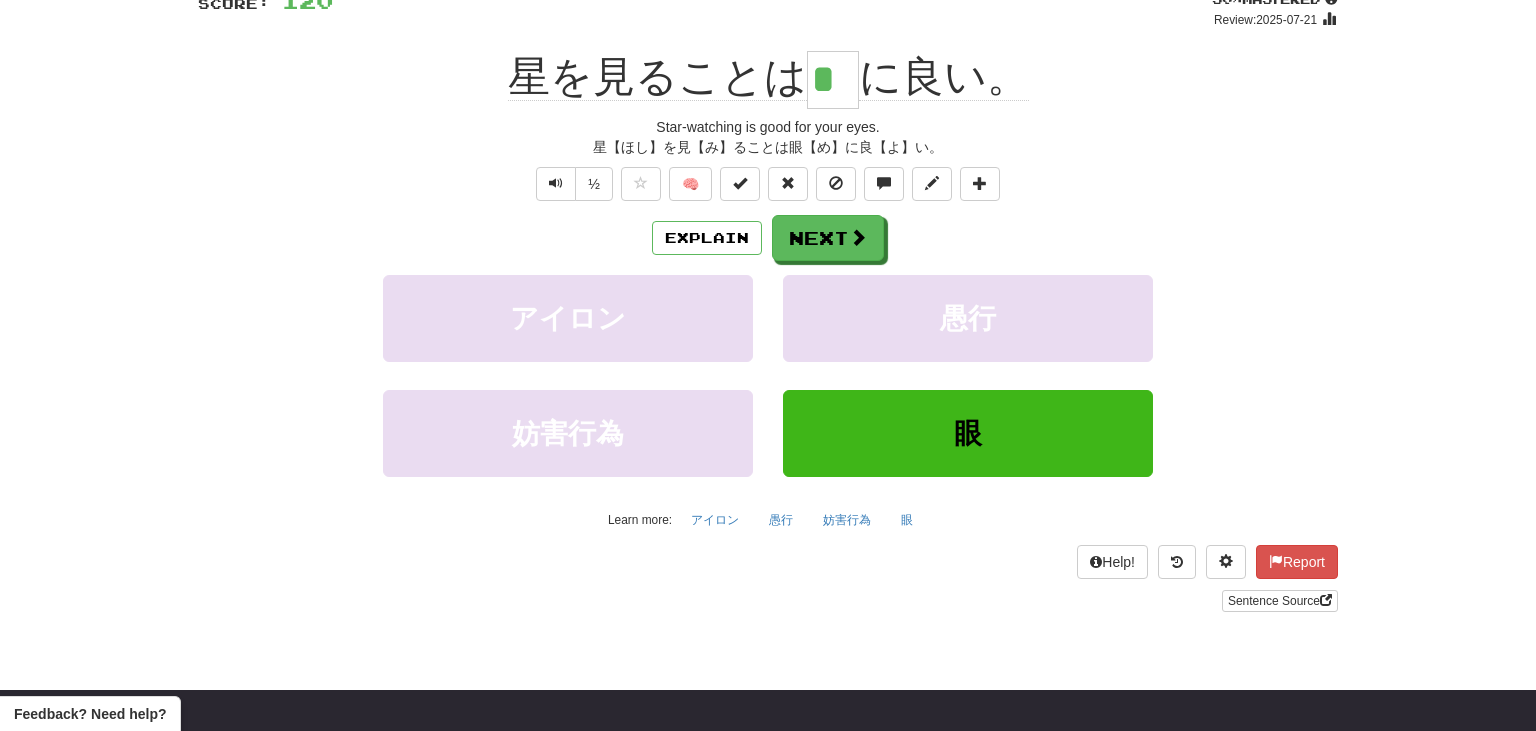 drag, startPoint x: 822, startPoint y: 68, endPoint x: 854, endPoint y: 73, distance: 32.38827 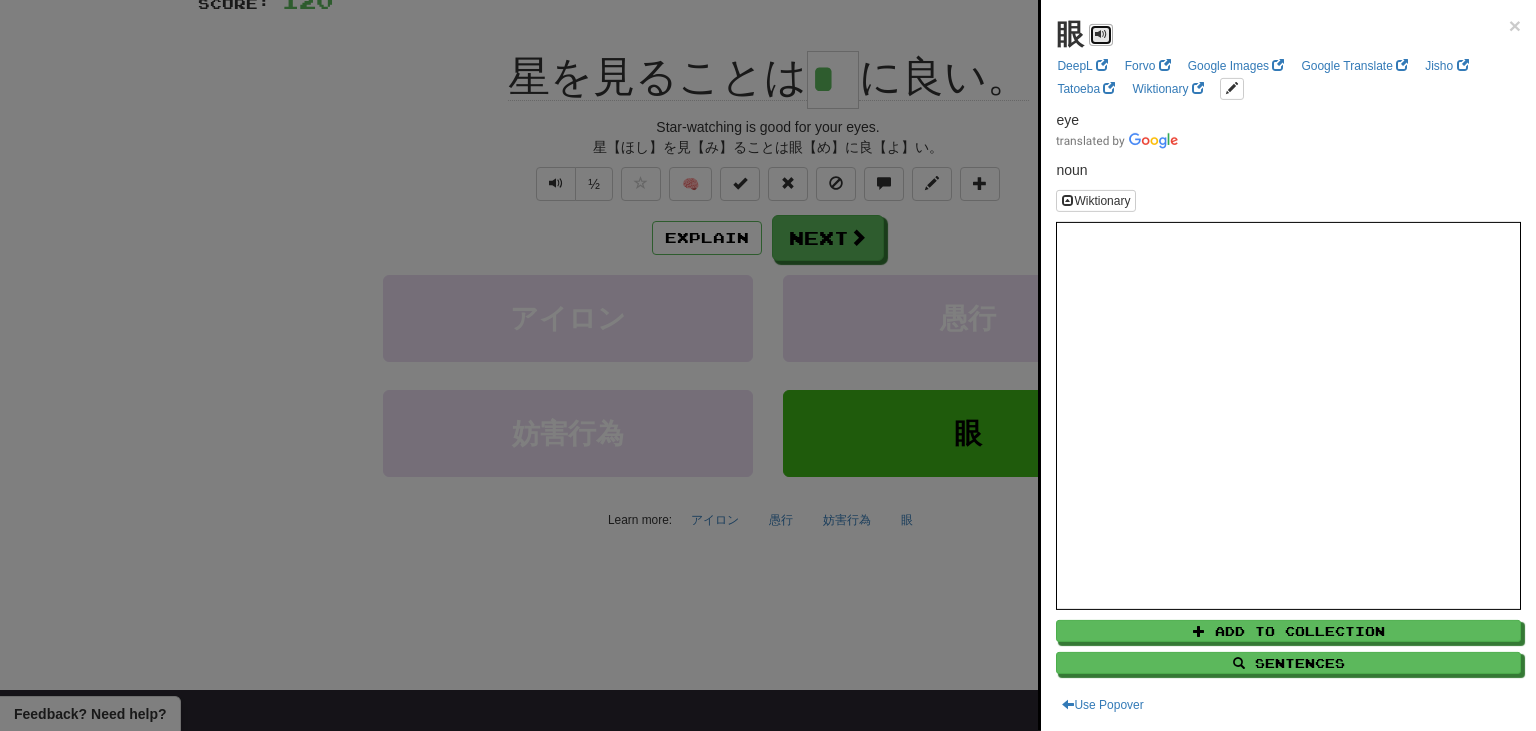 click at bounding box center [1101, 34] 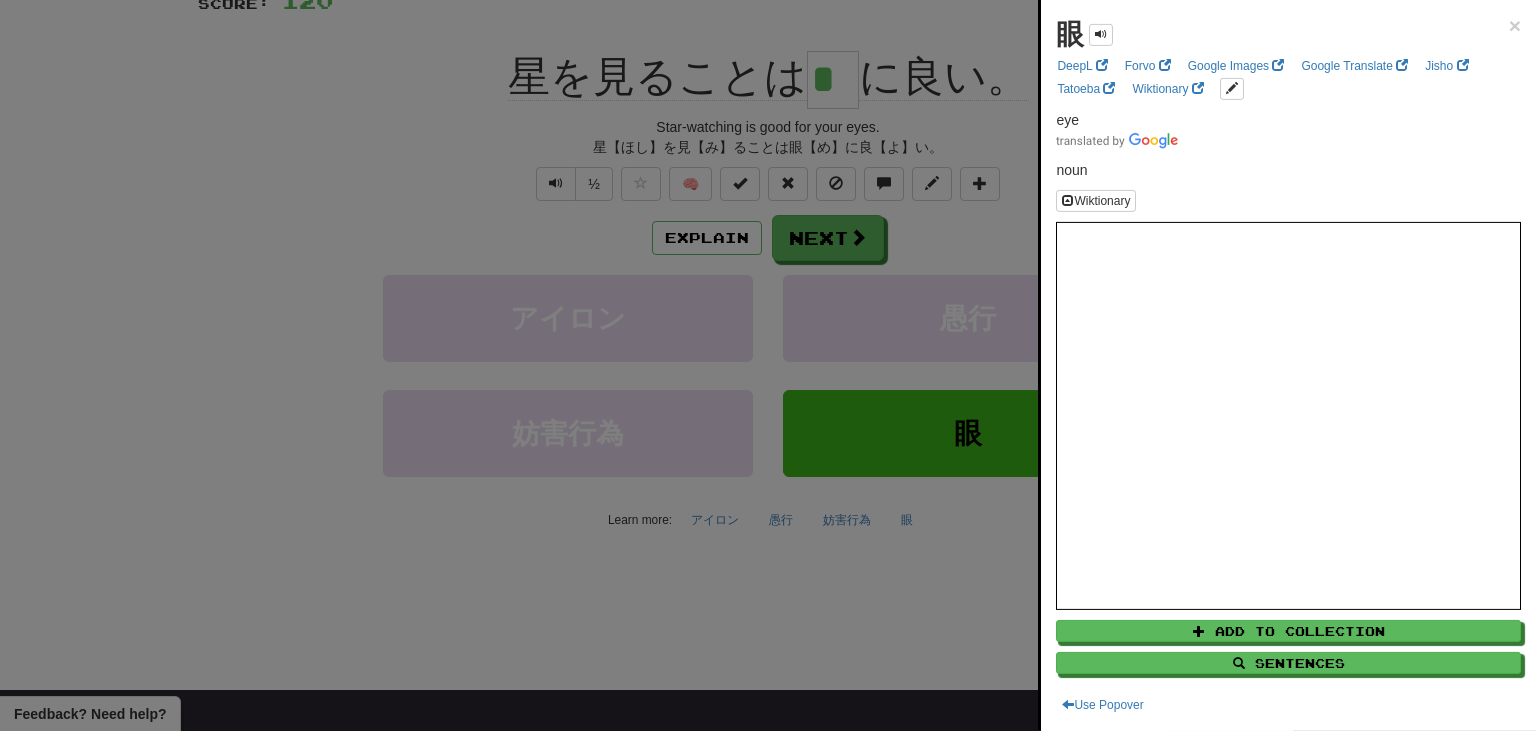 click at bounding box center [768, 365] 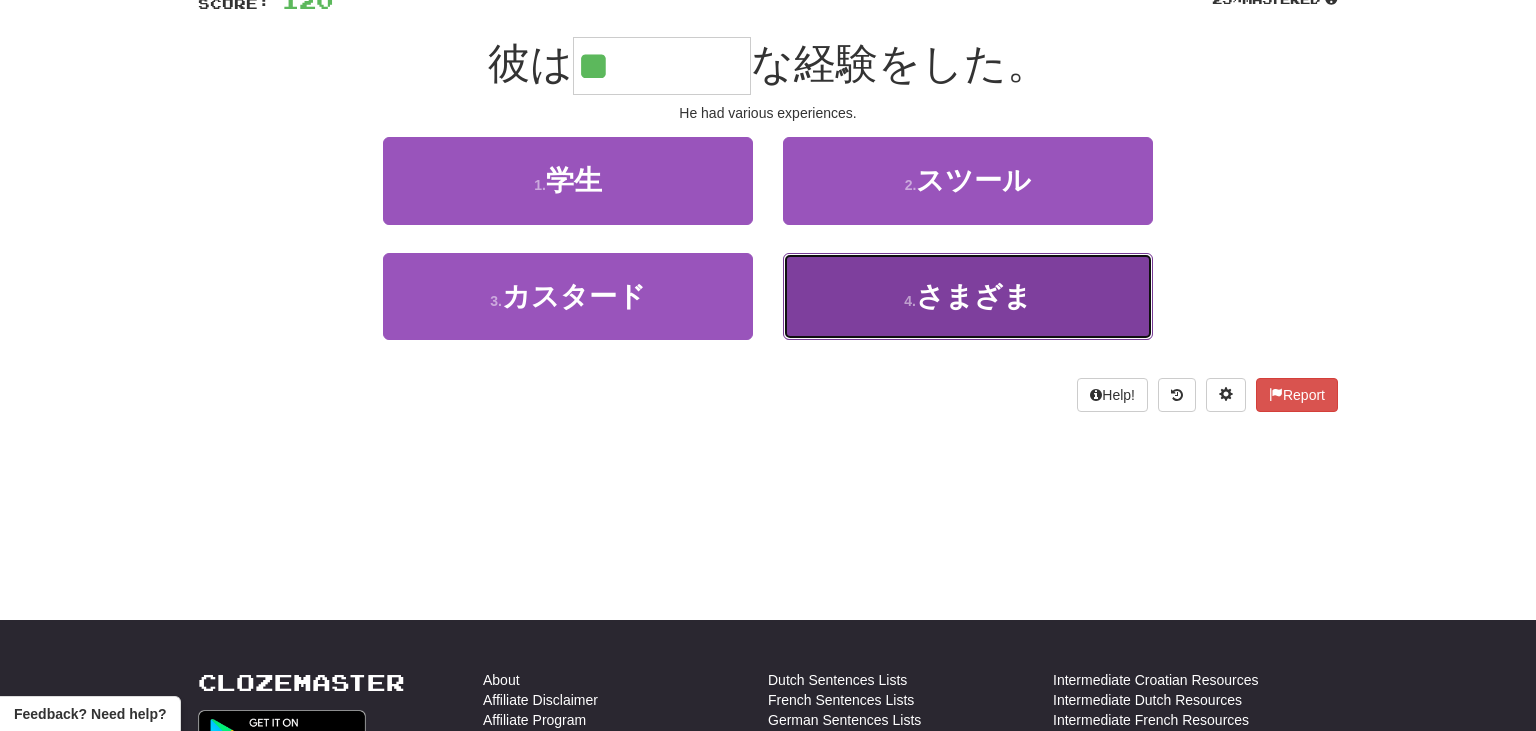 click on "4 .  さまざま" at bounding box center (968, 296) 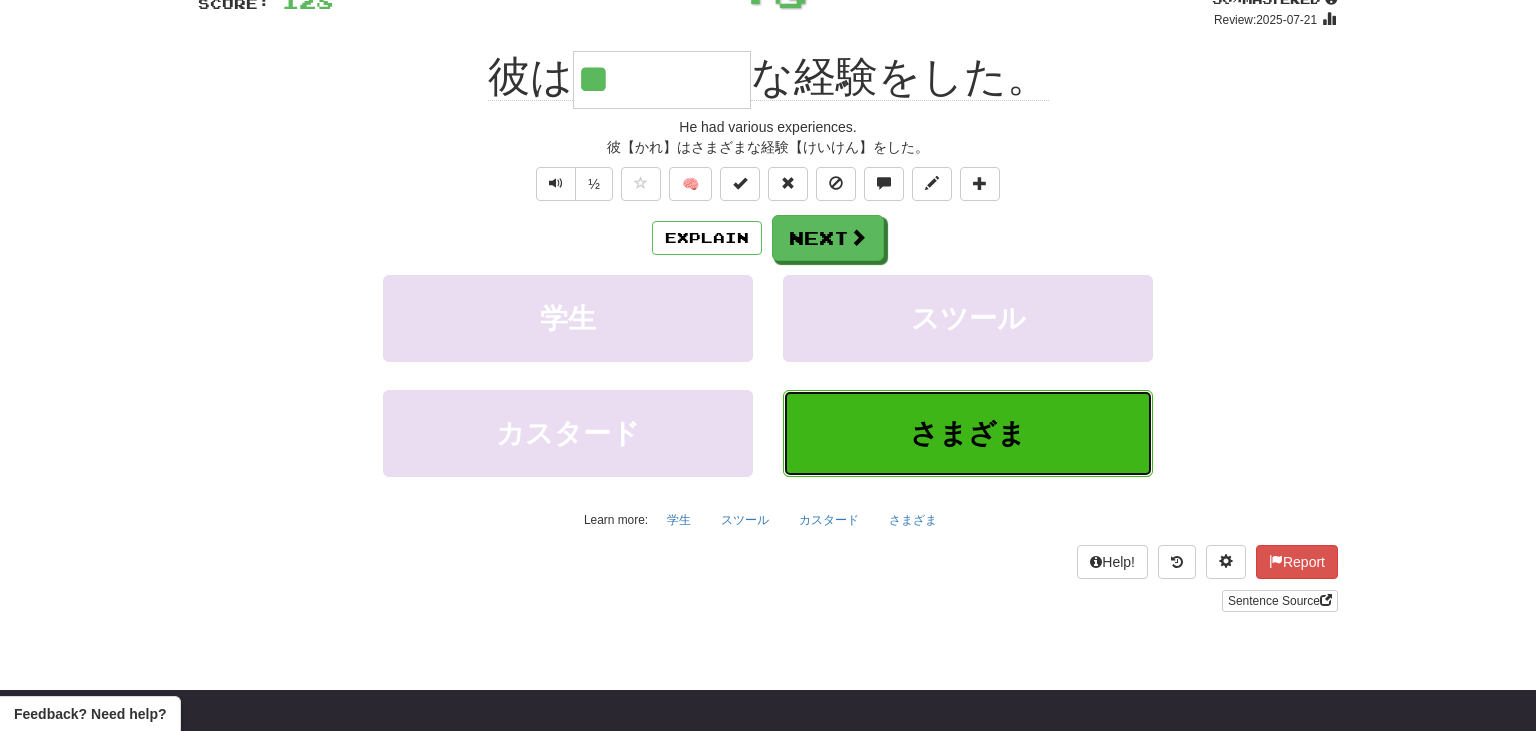 type on "****" 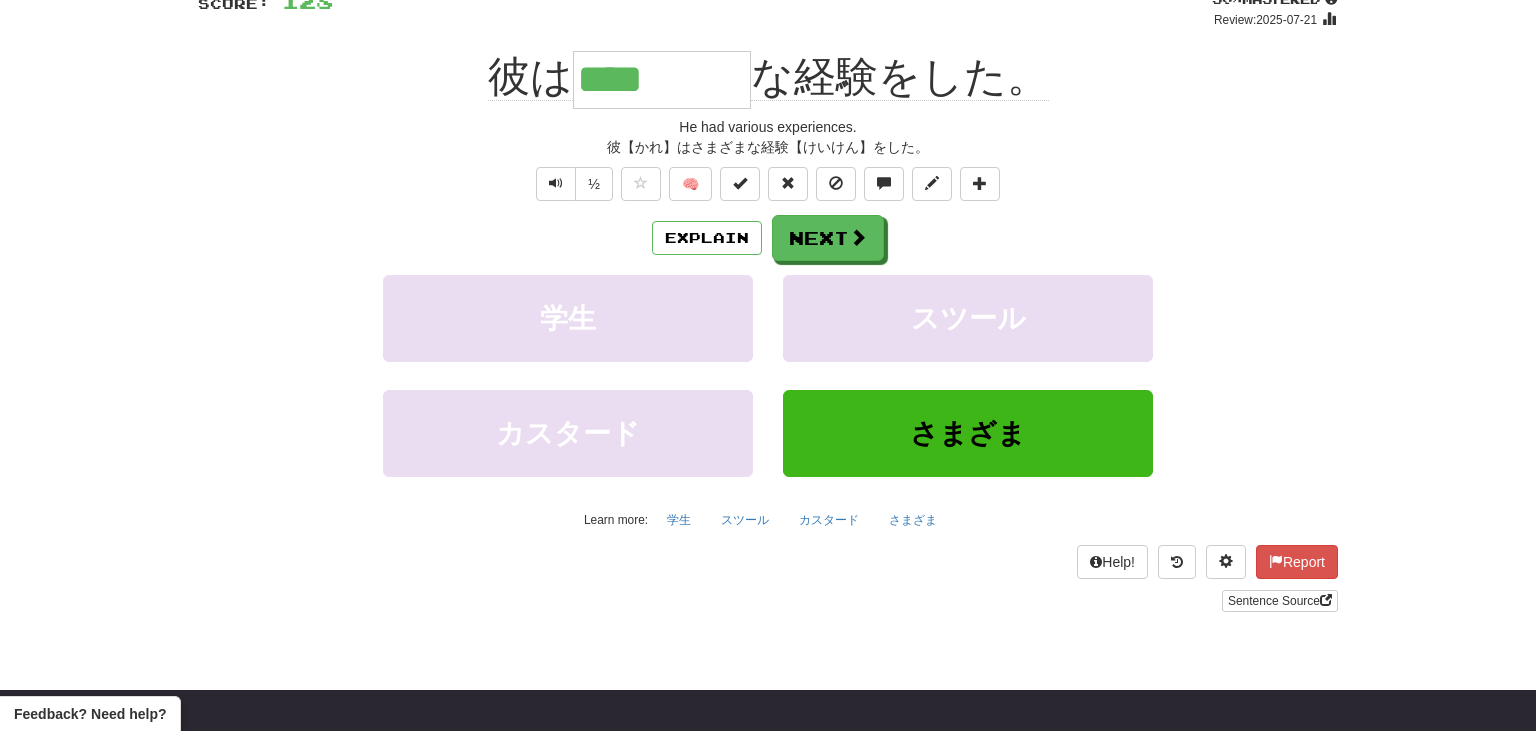 drag, startPoint x: 592, startPoint y: 72, endPoint x: 754, endPoint y: 79, distance: 162.15117 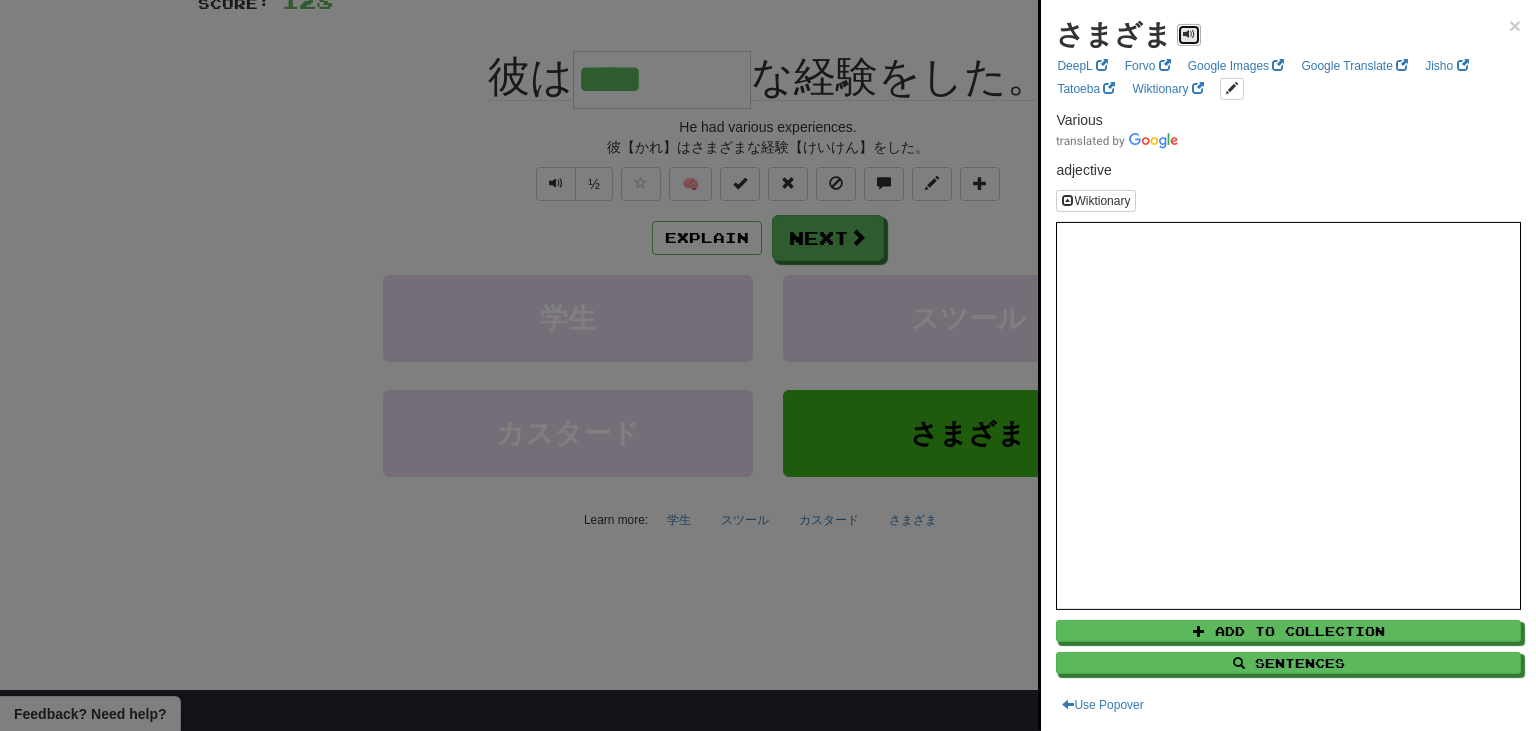 click at bounding box center [1189, 34] 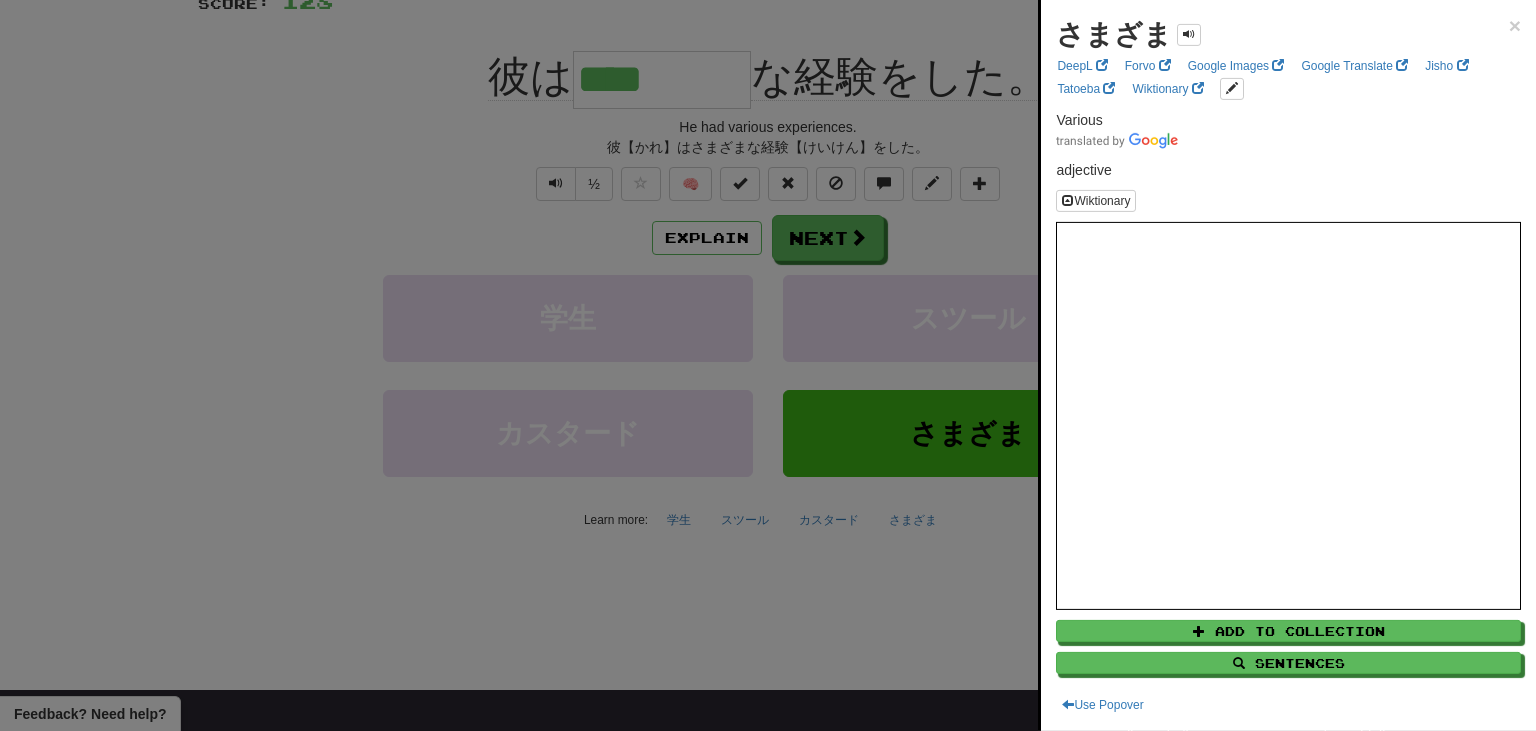 click at bounding box center [768, 365] 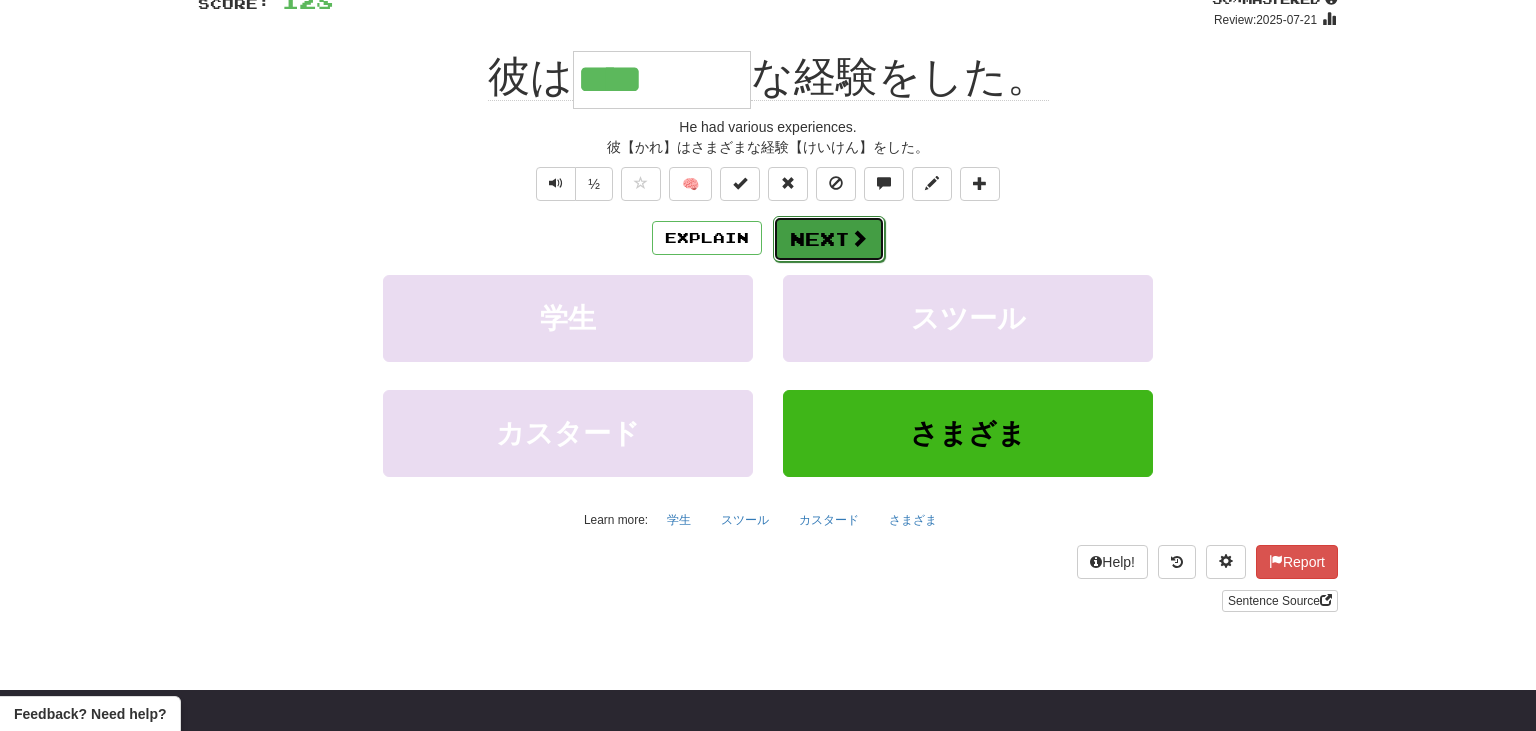 click on "Next" at bounding box center (829, 239) 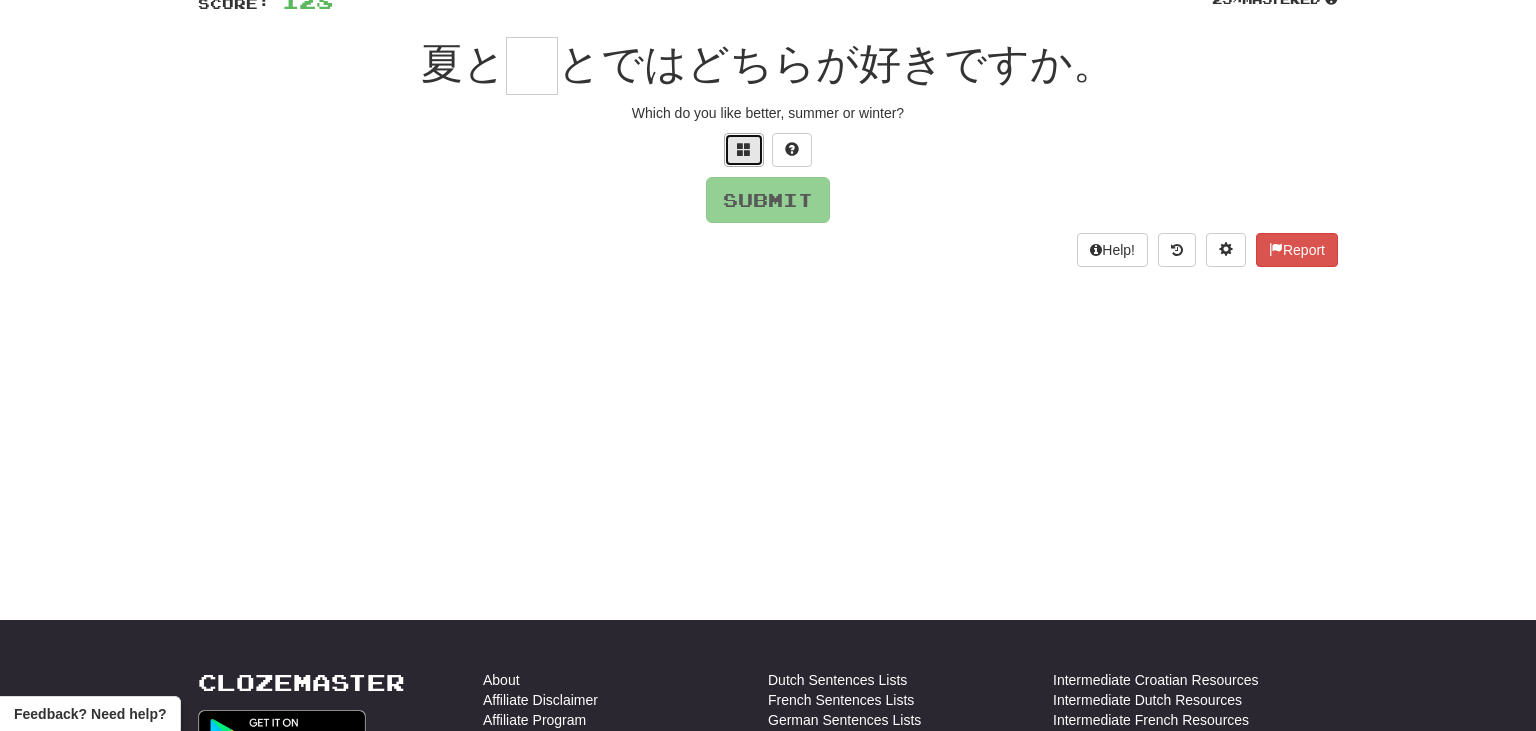 click at bounding box center (744, 149) 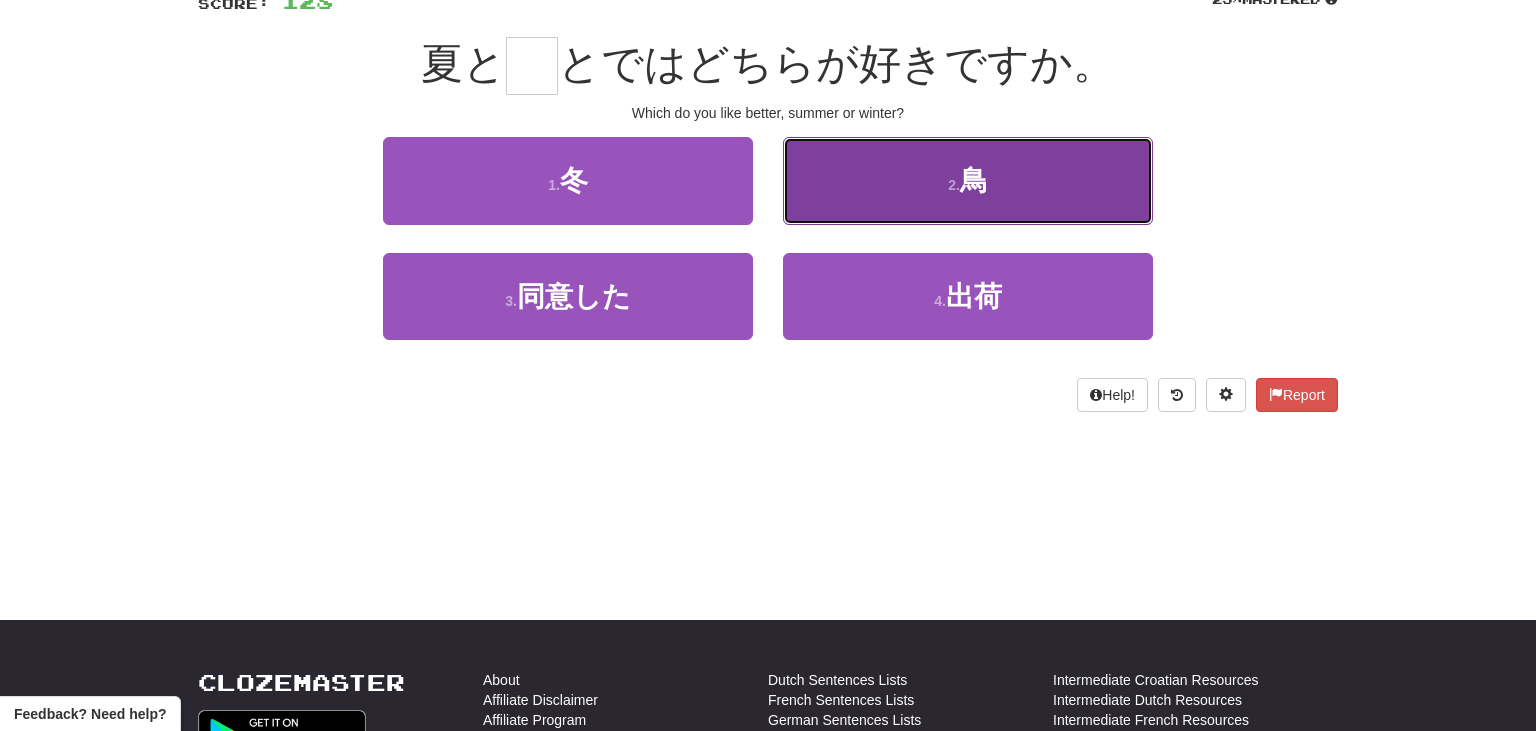 click on "鳥" at bounding box center (974, 180) 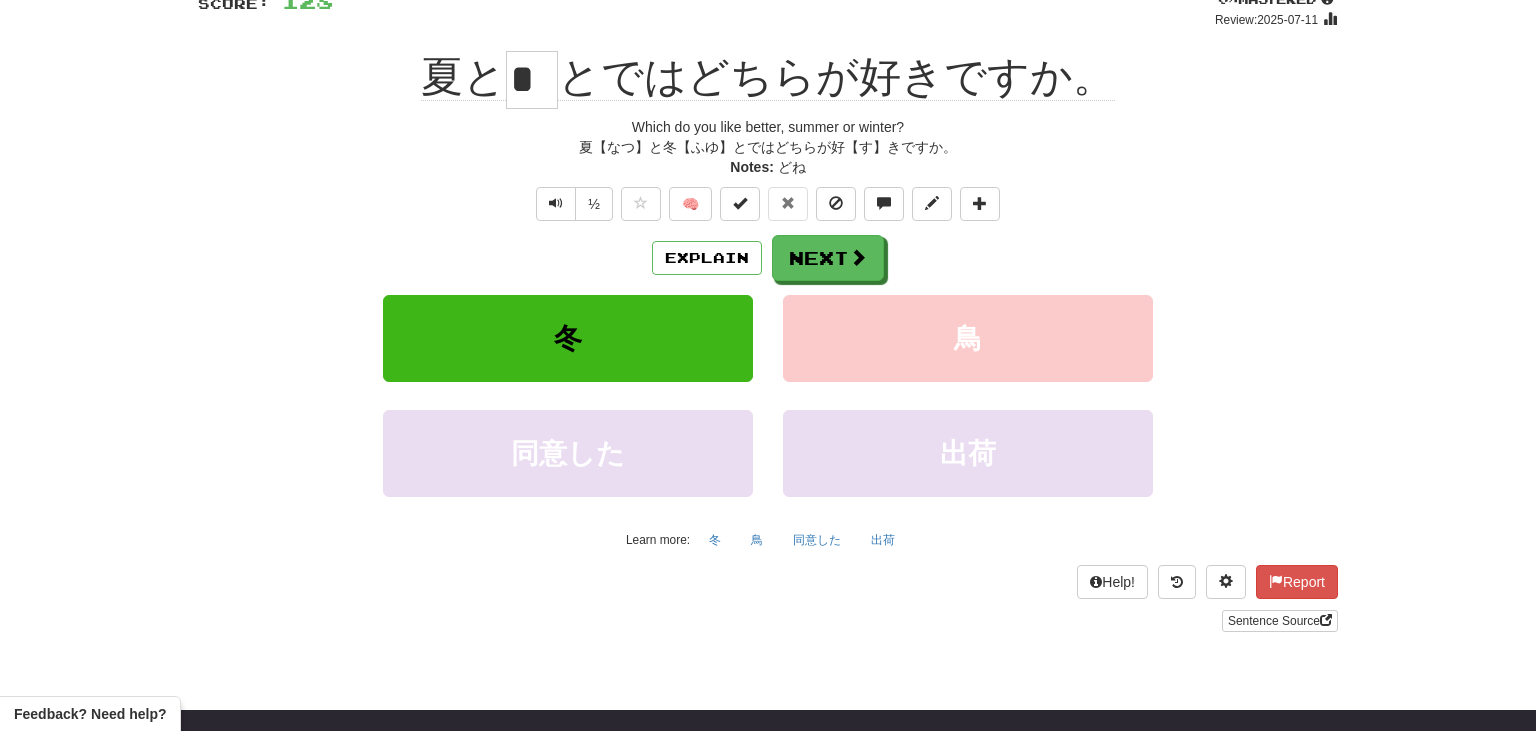 drag, startPoint x: 522, startPoint y: 77, endPoint x: 566, endPoint y: 93, distance: 46.818798 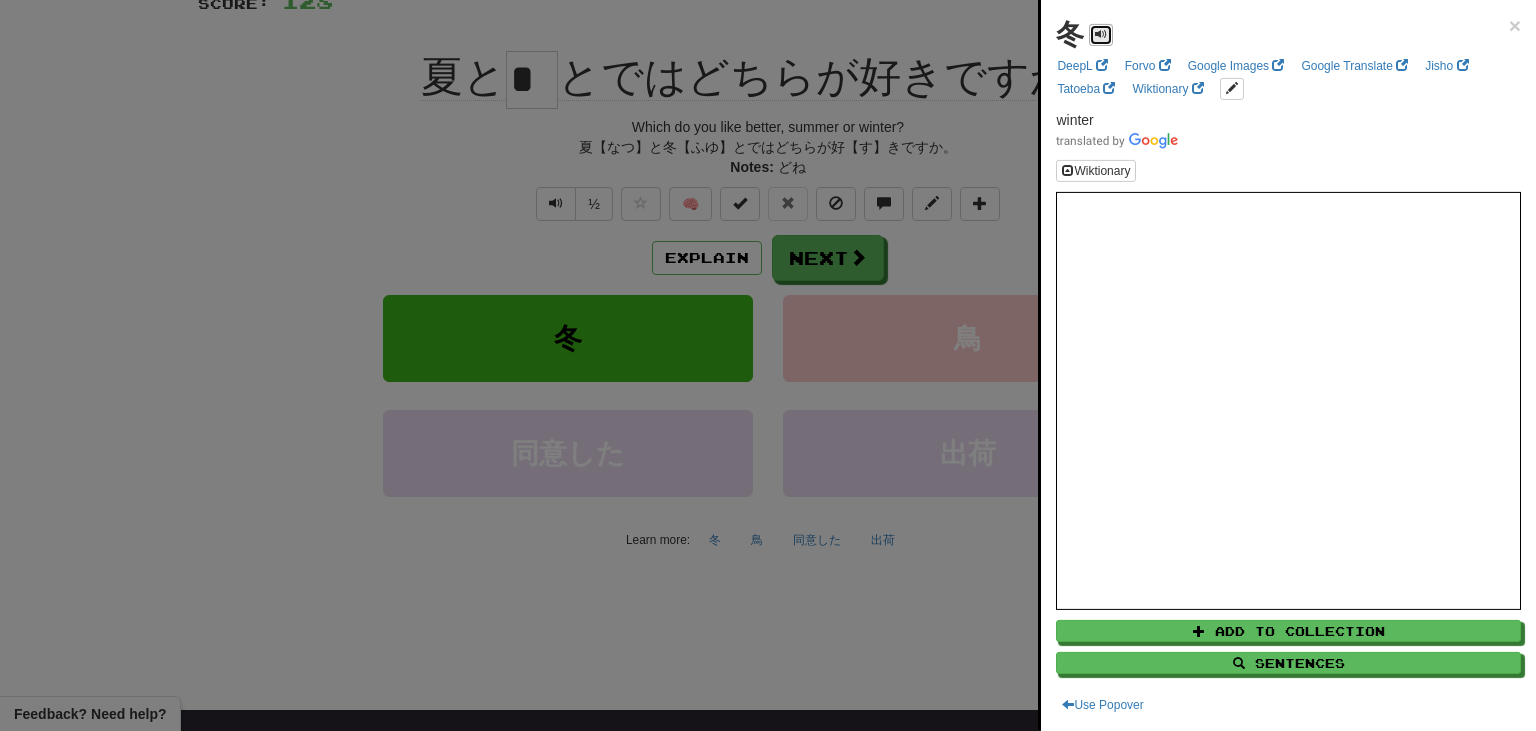 click at bounding box center [1101, 34] 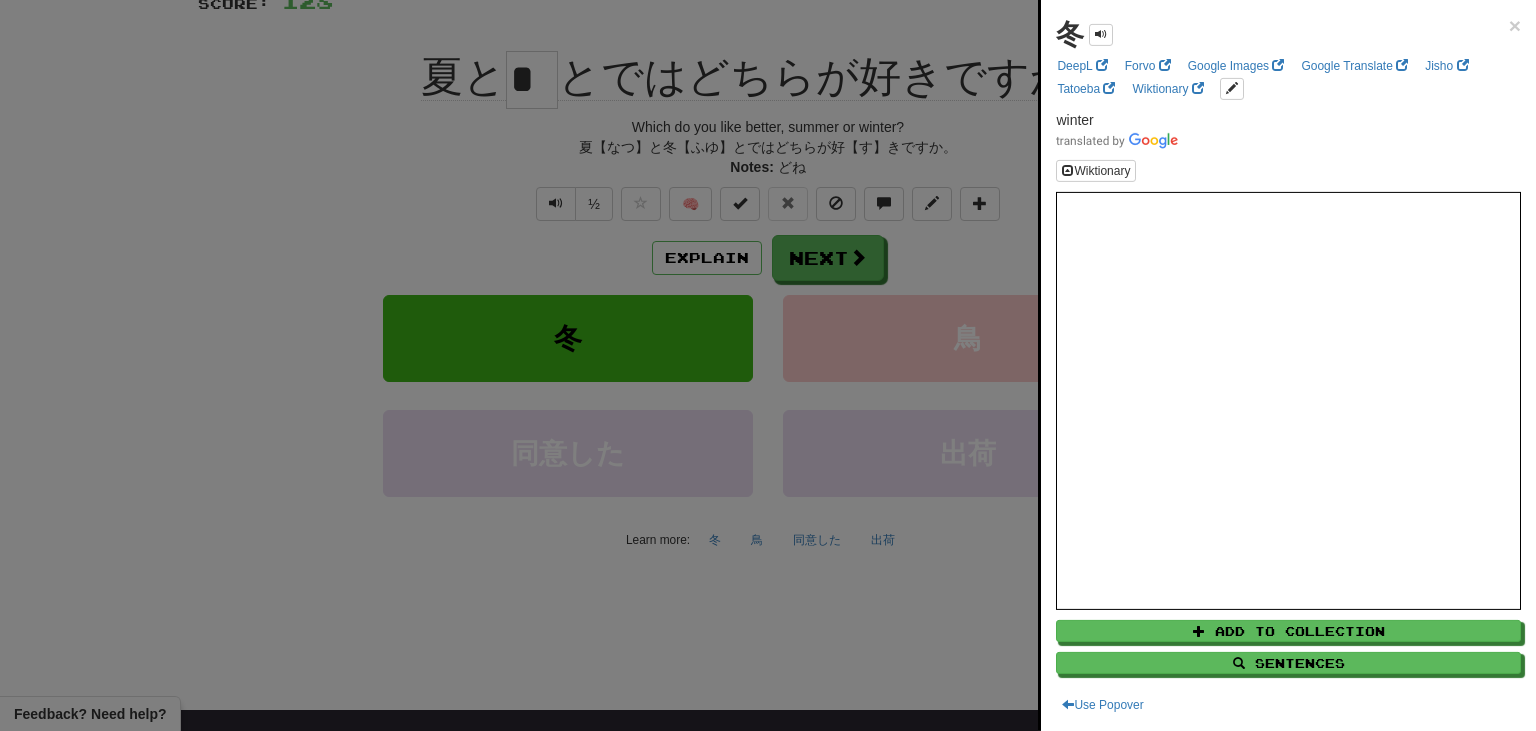 click at bounding box center [768, 365] 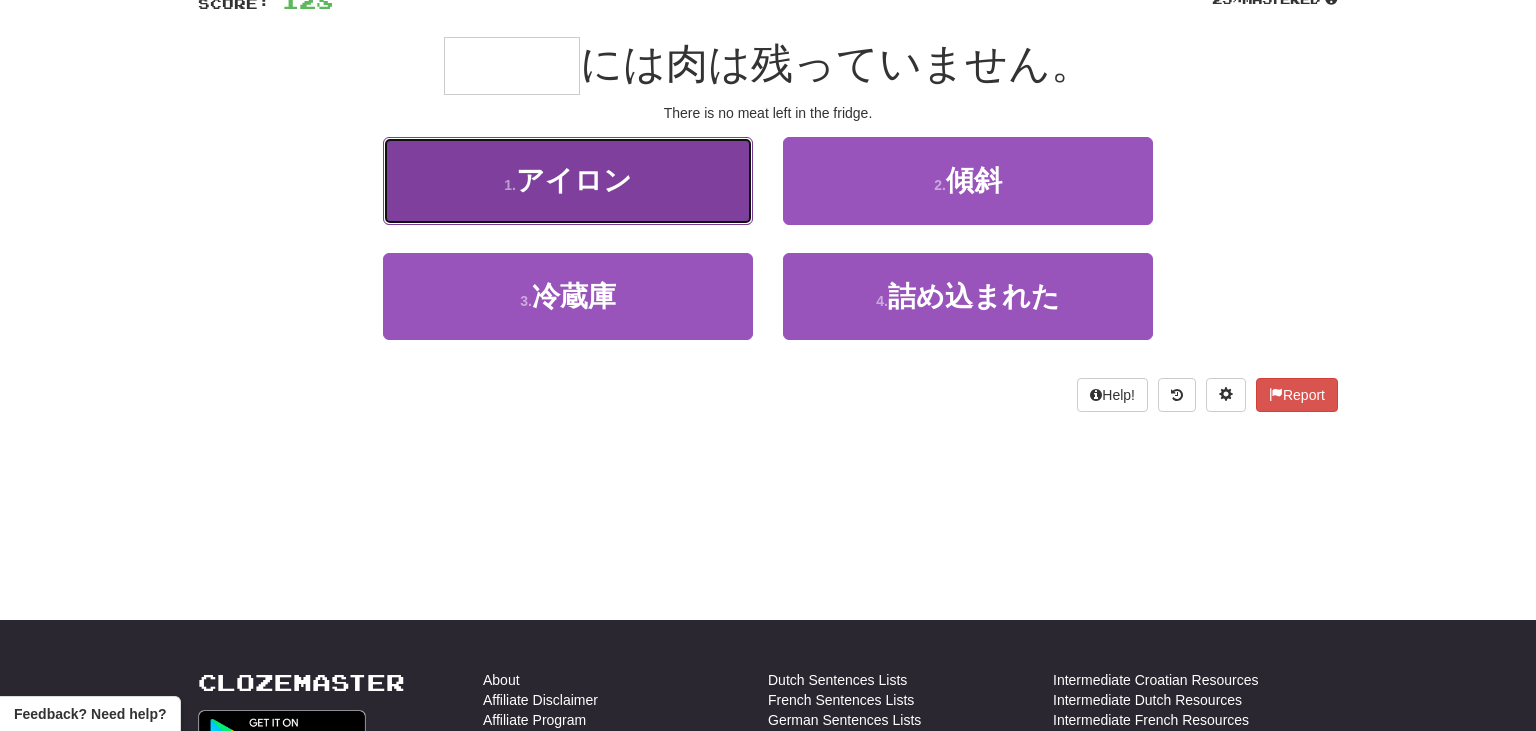 click on "1 .  アイロン" at bounding box center (568, 180) 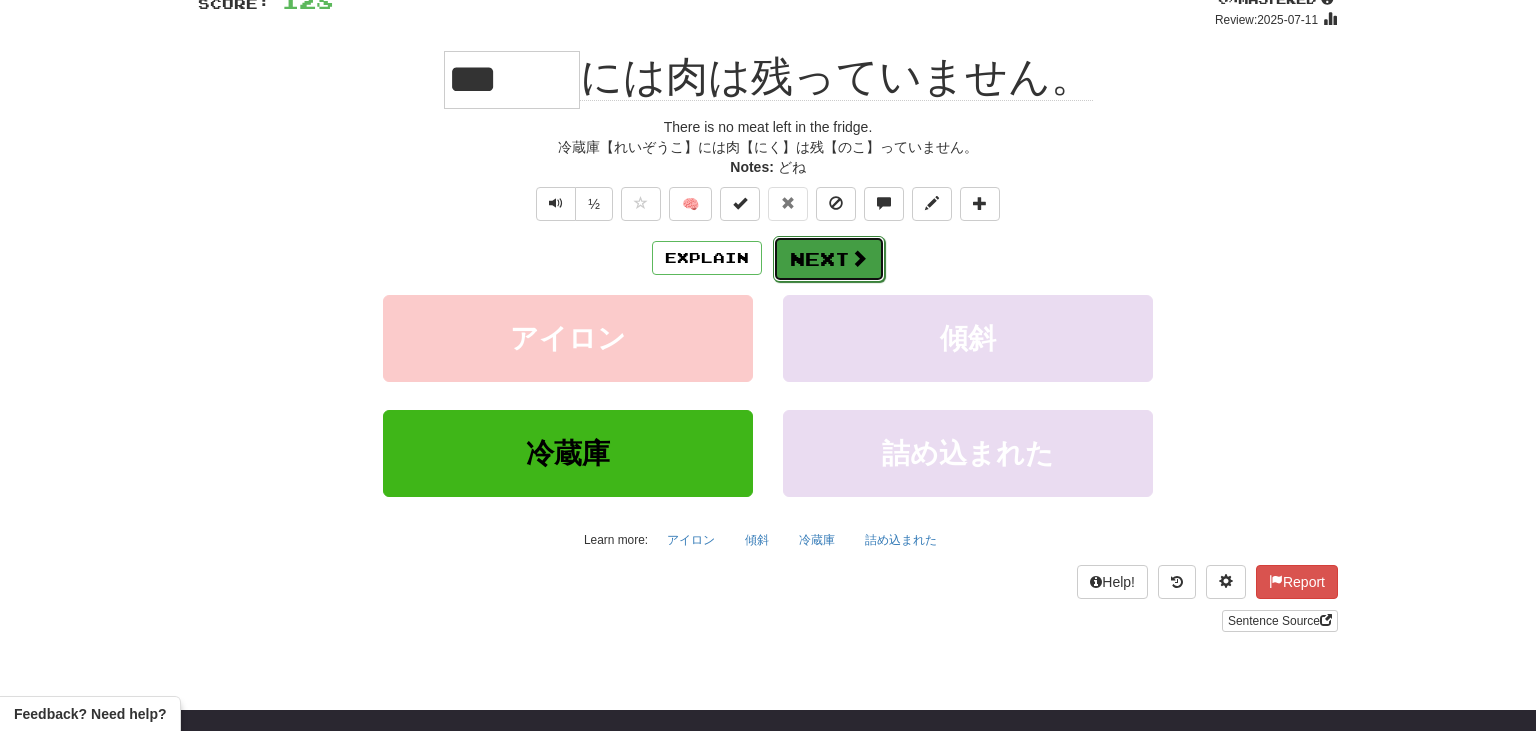 click on "Next" at bounding box center [829, 259] 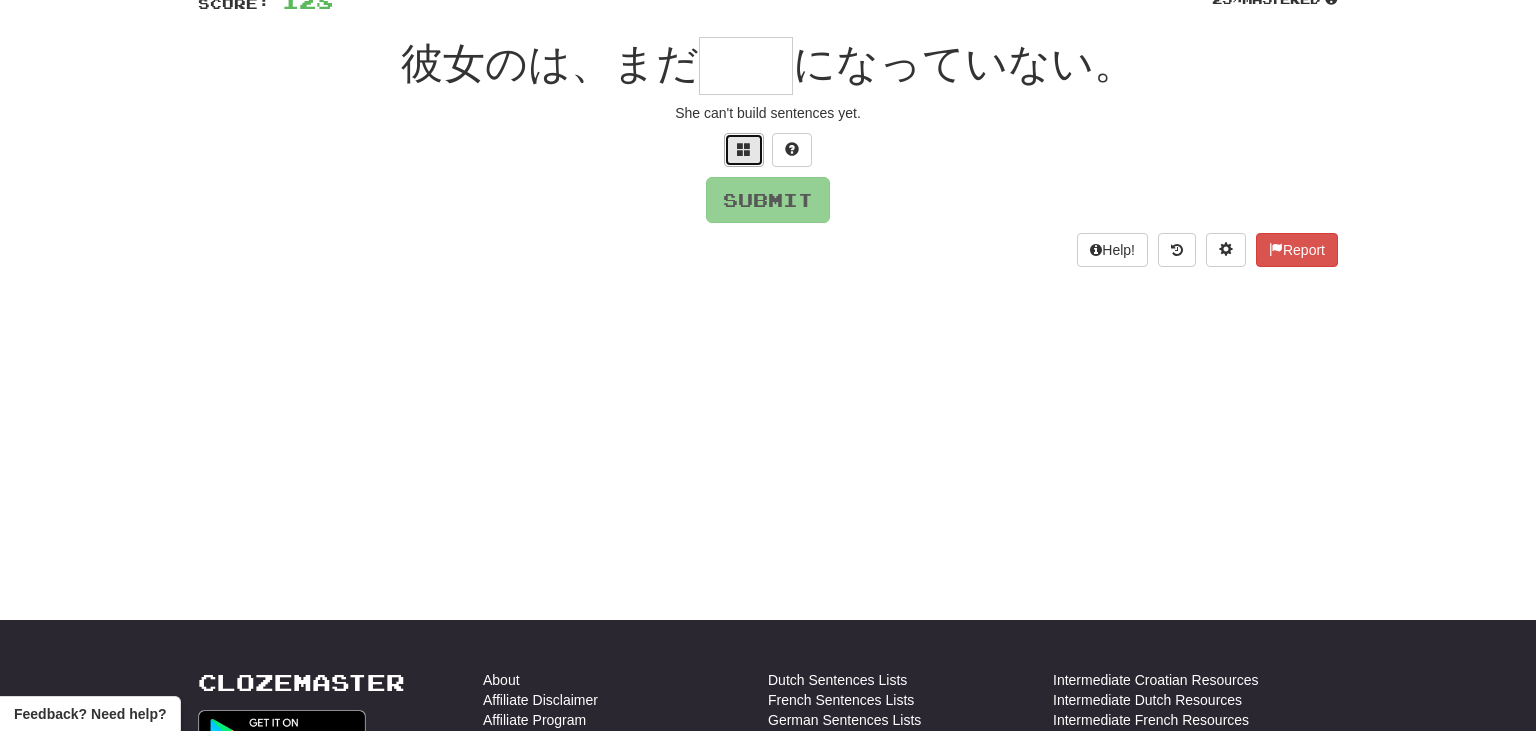 click at bounding box center [744, 150] 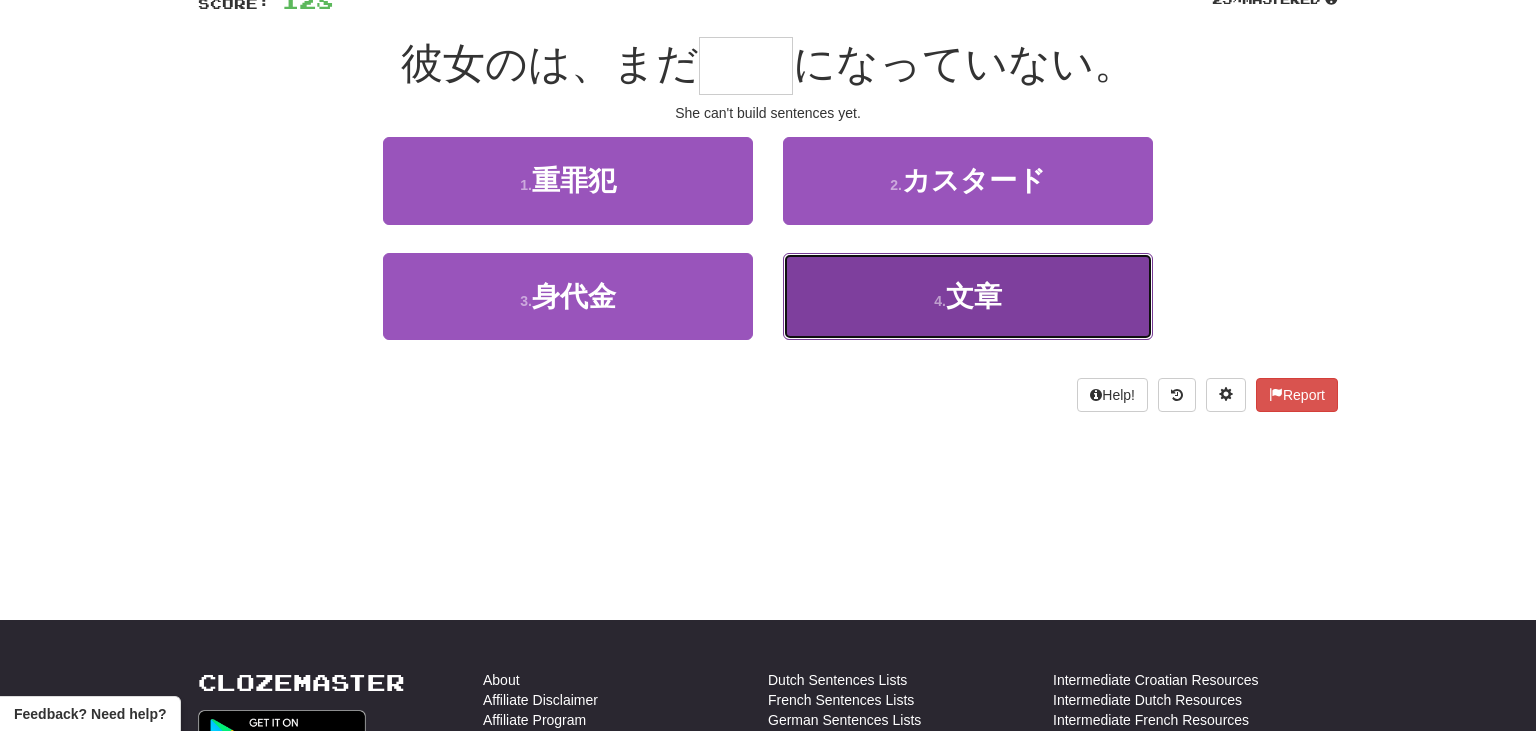 click on "4 .  文章" at bounding box center (968, 296) 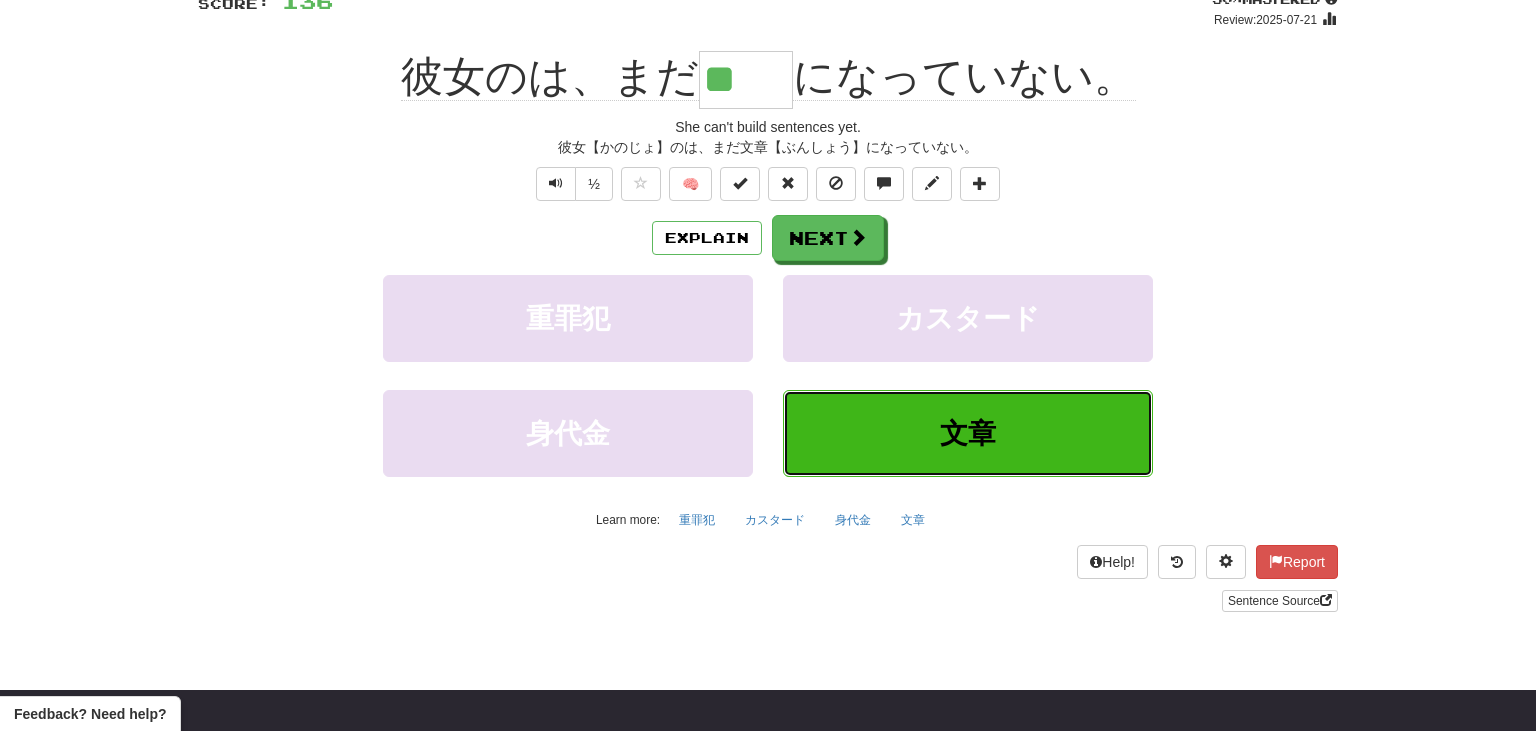 scroll, scrollTop: 0, scrollLeft: 0, axis: both 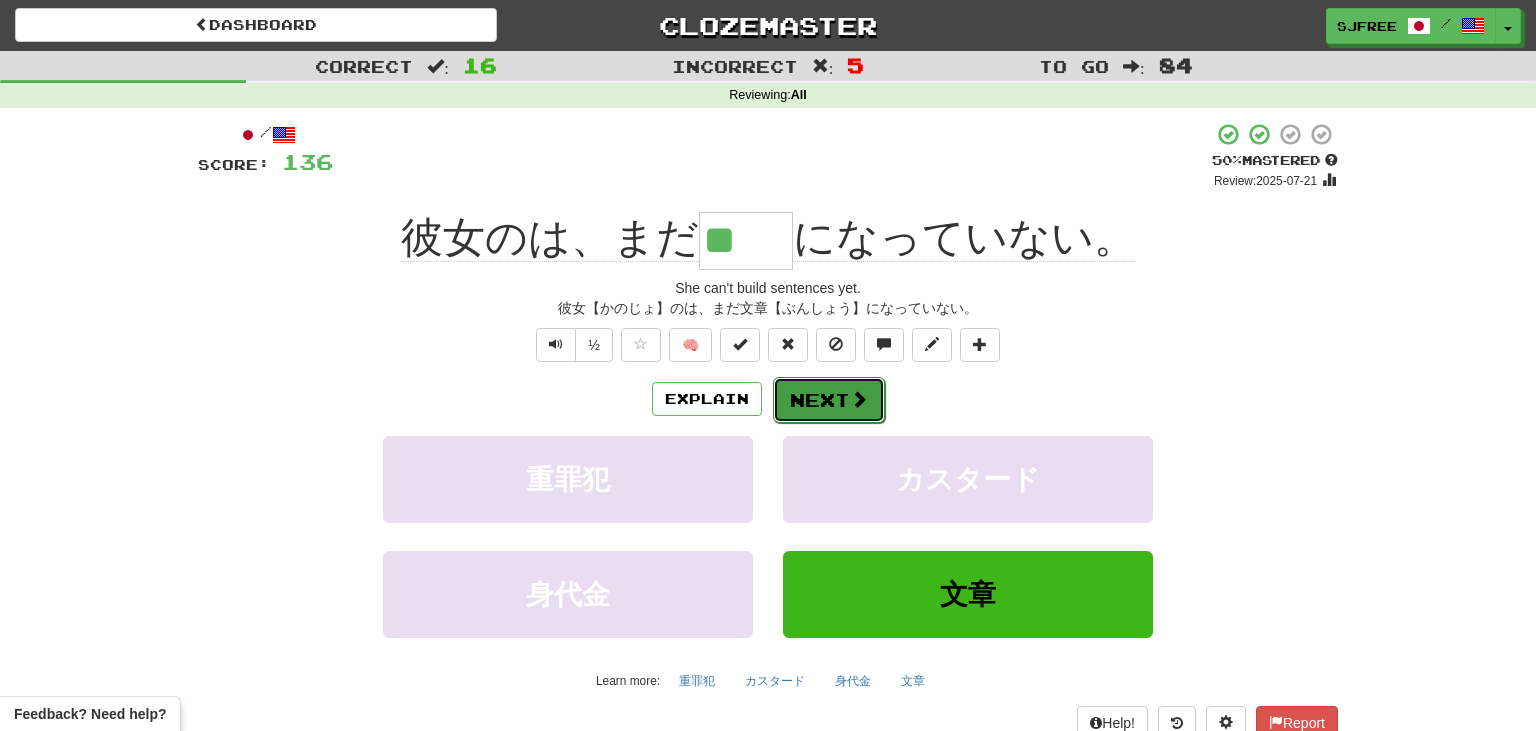 click on "Next" at bounding box center [829, 400] 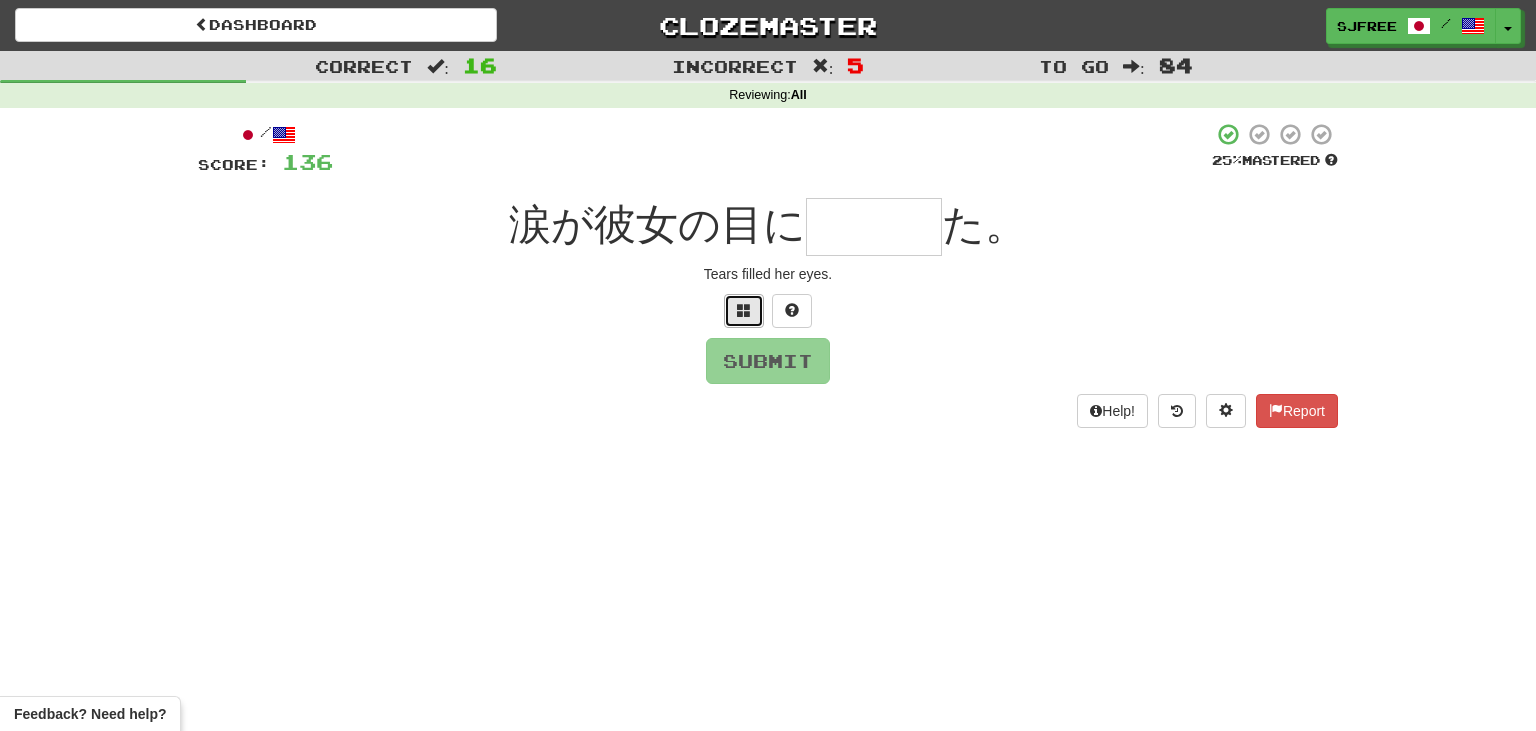 click at bounding box center [744, 311] 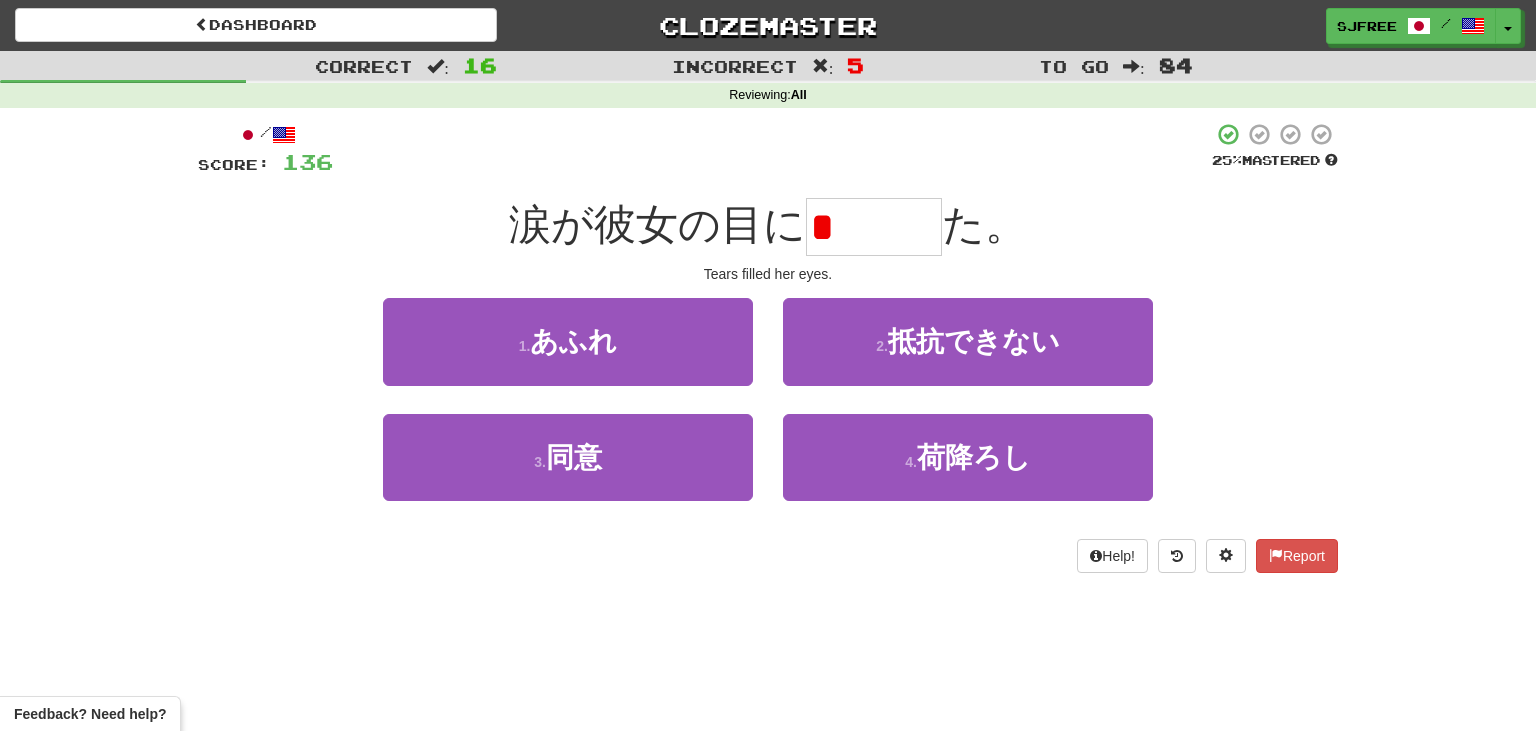 type on "*" 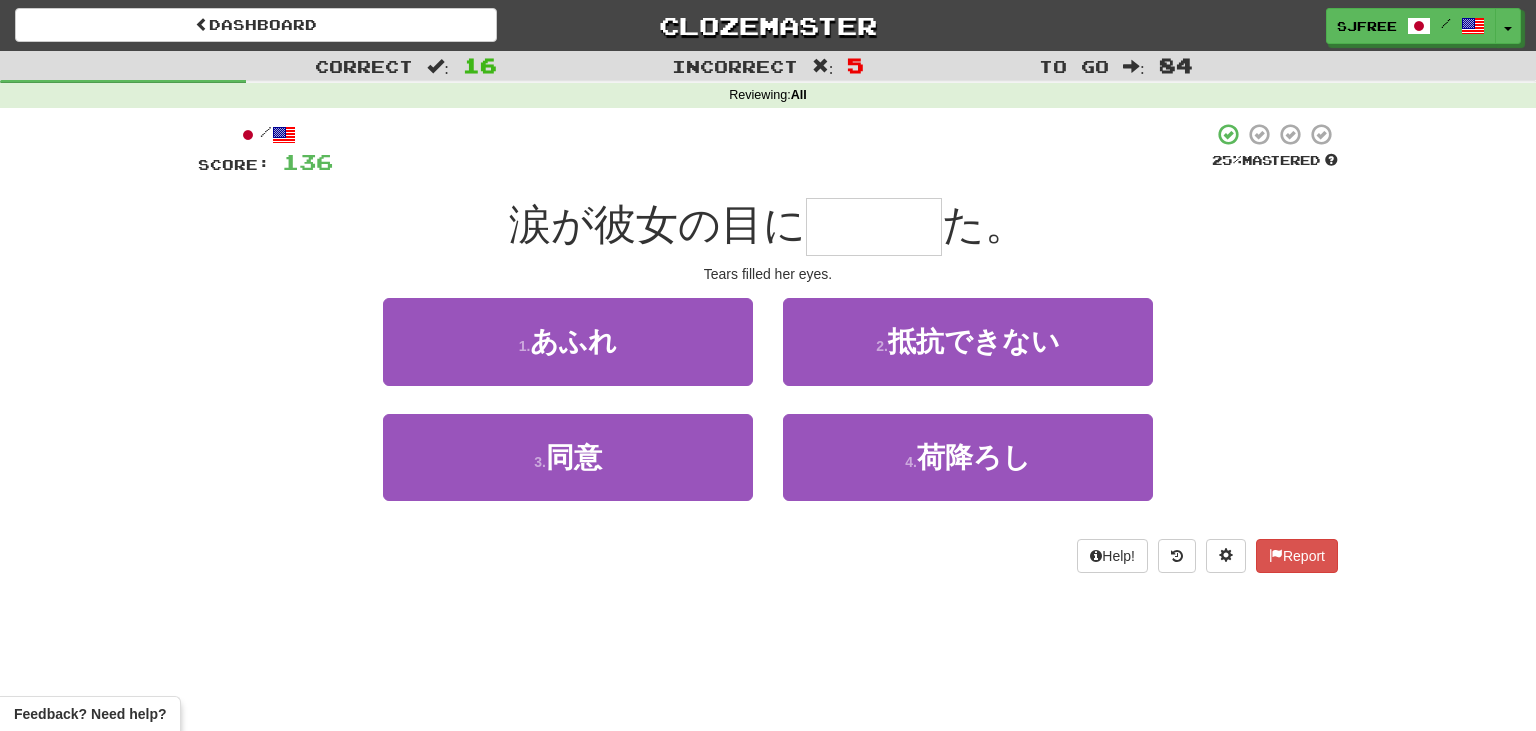 type on "*" 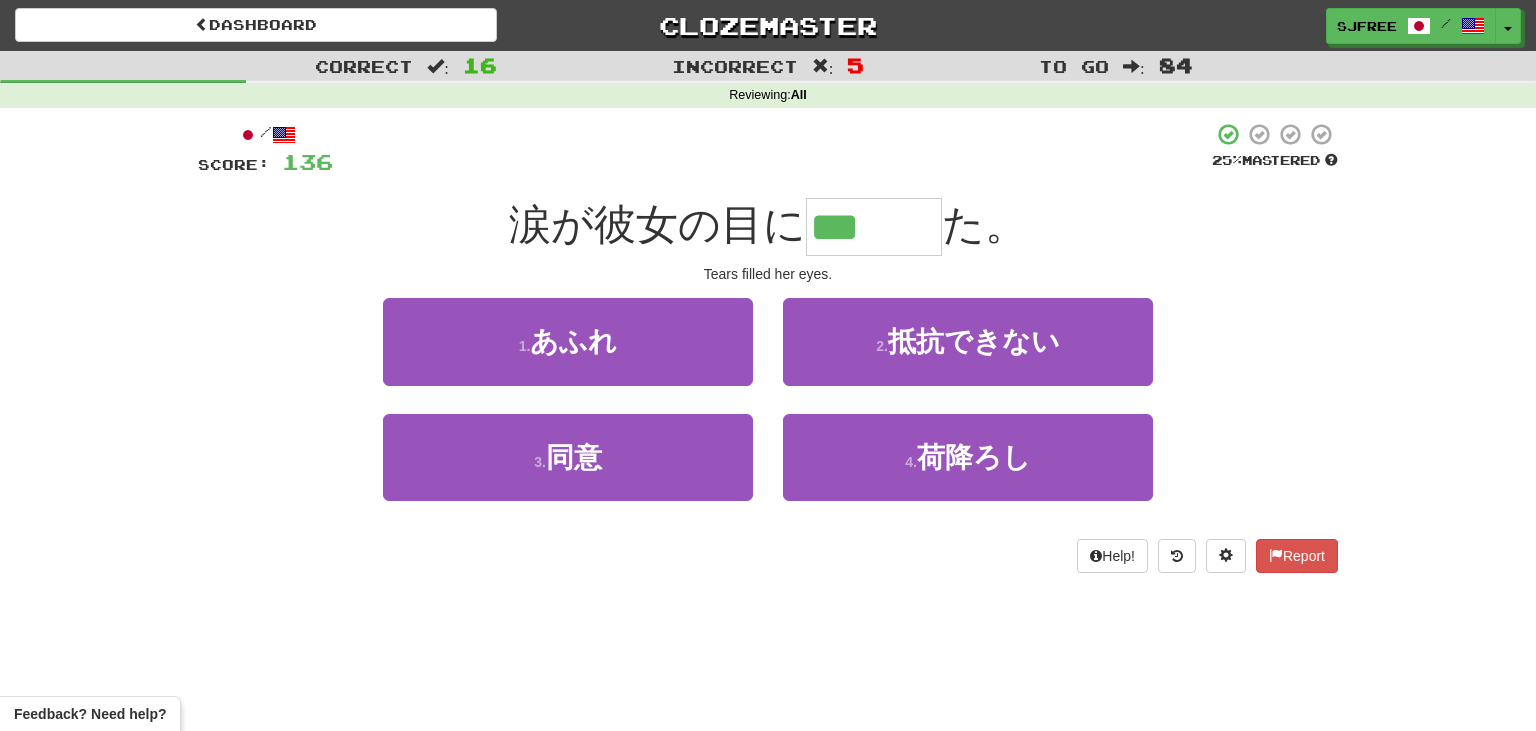 type on "***" 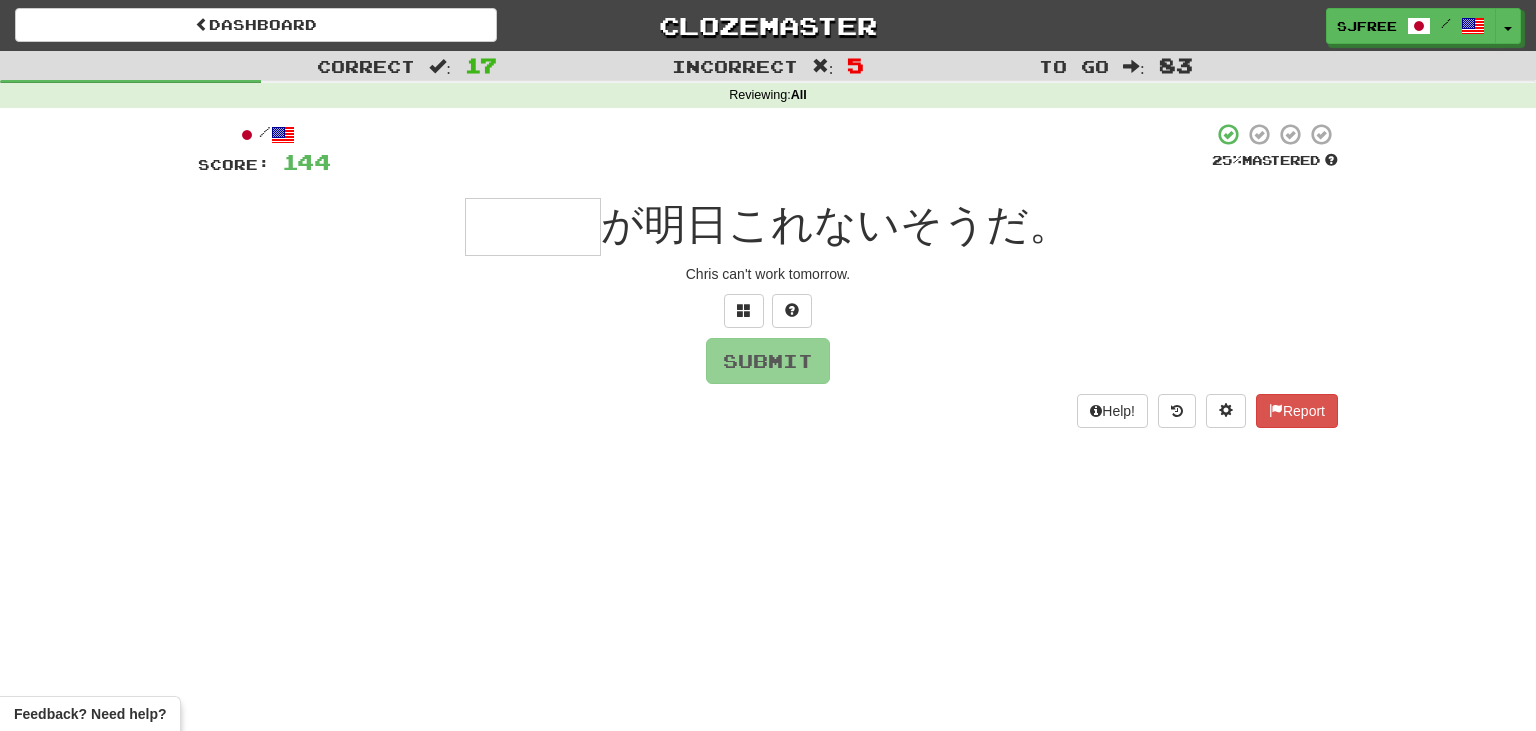 click at bounding box center [533, 227] 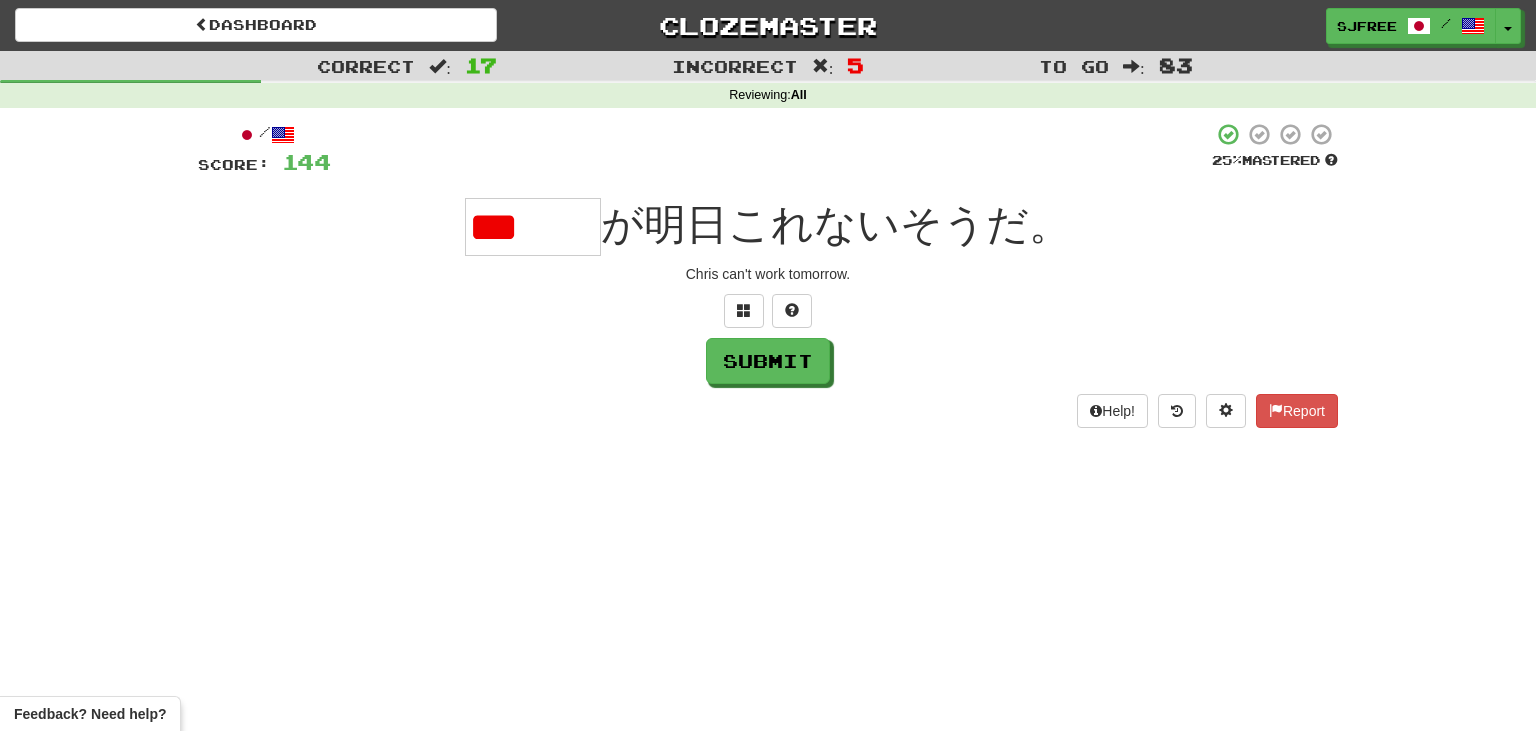 scroll, scrollTop: 0, scrollLeft: 0, axis: both 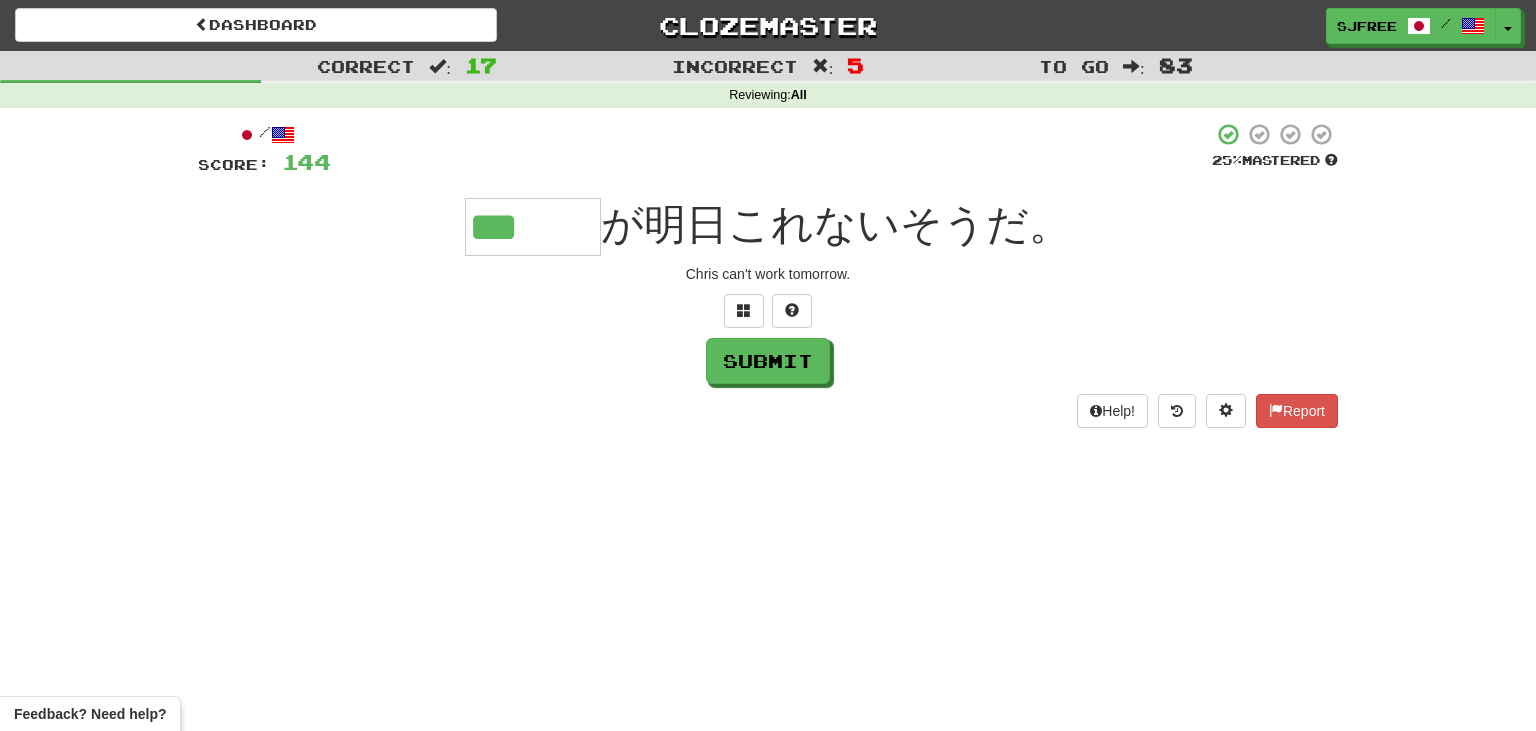 type on "***" 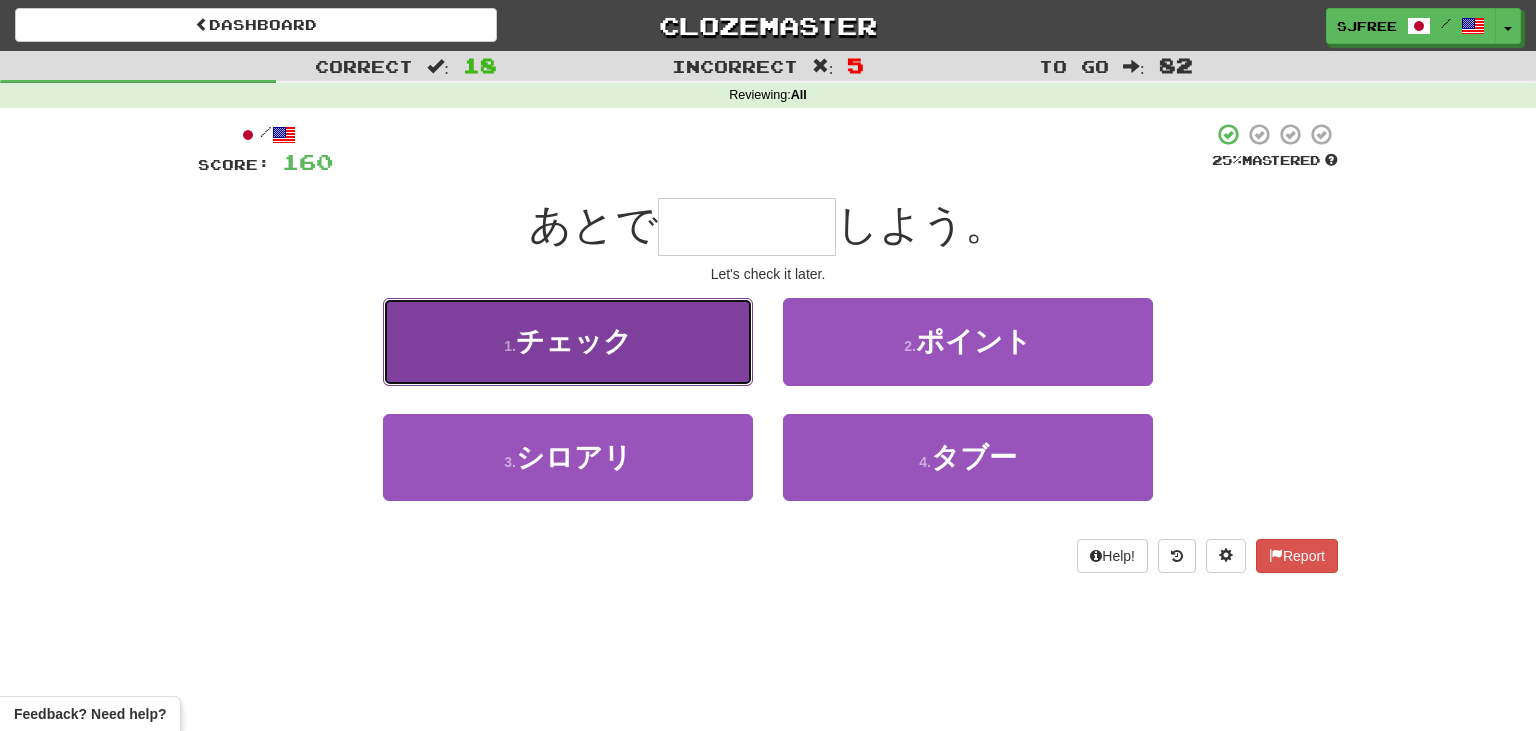 click on "1 .  チェック" at bounding box center [568, 341] 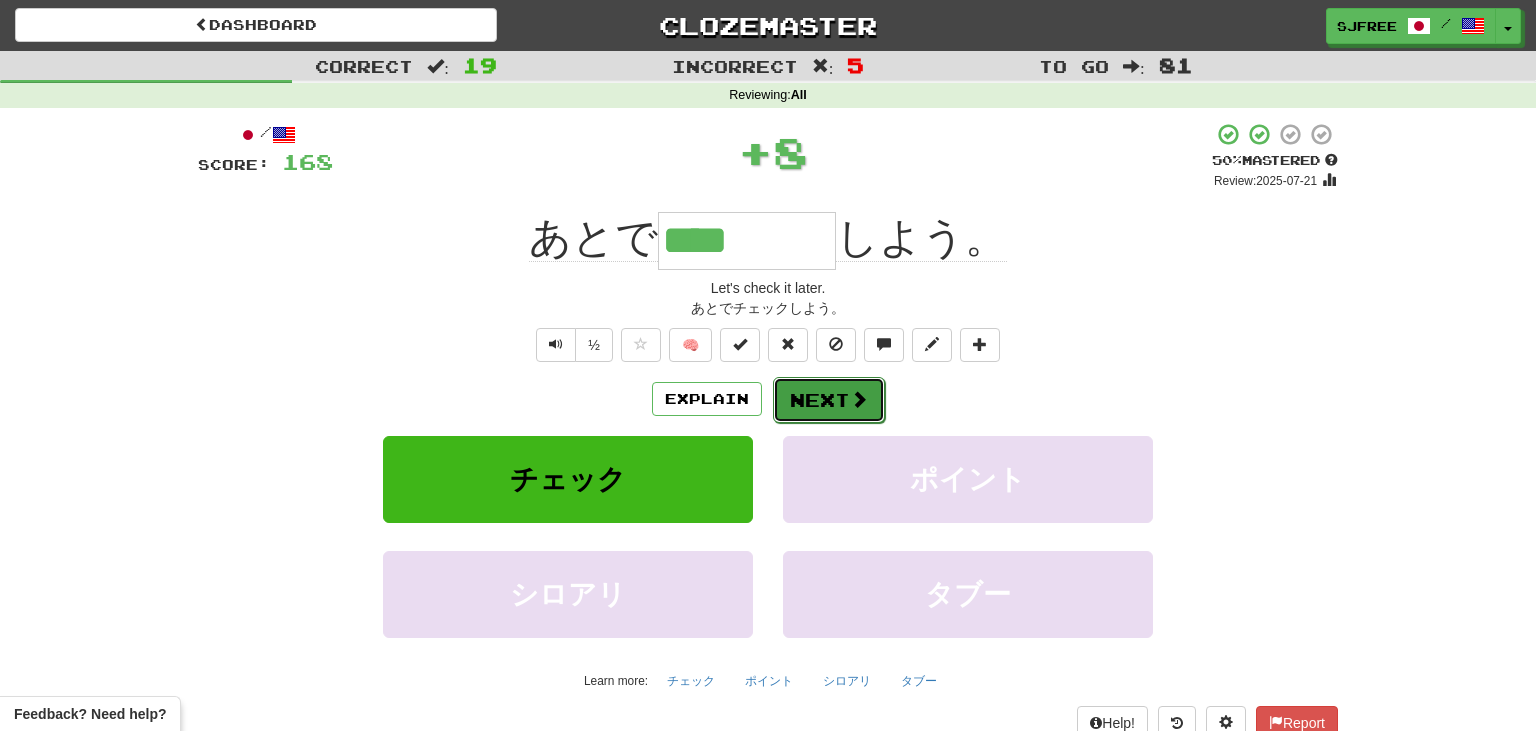 click on "Next" at bounding box center [829, 400] 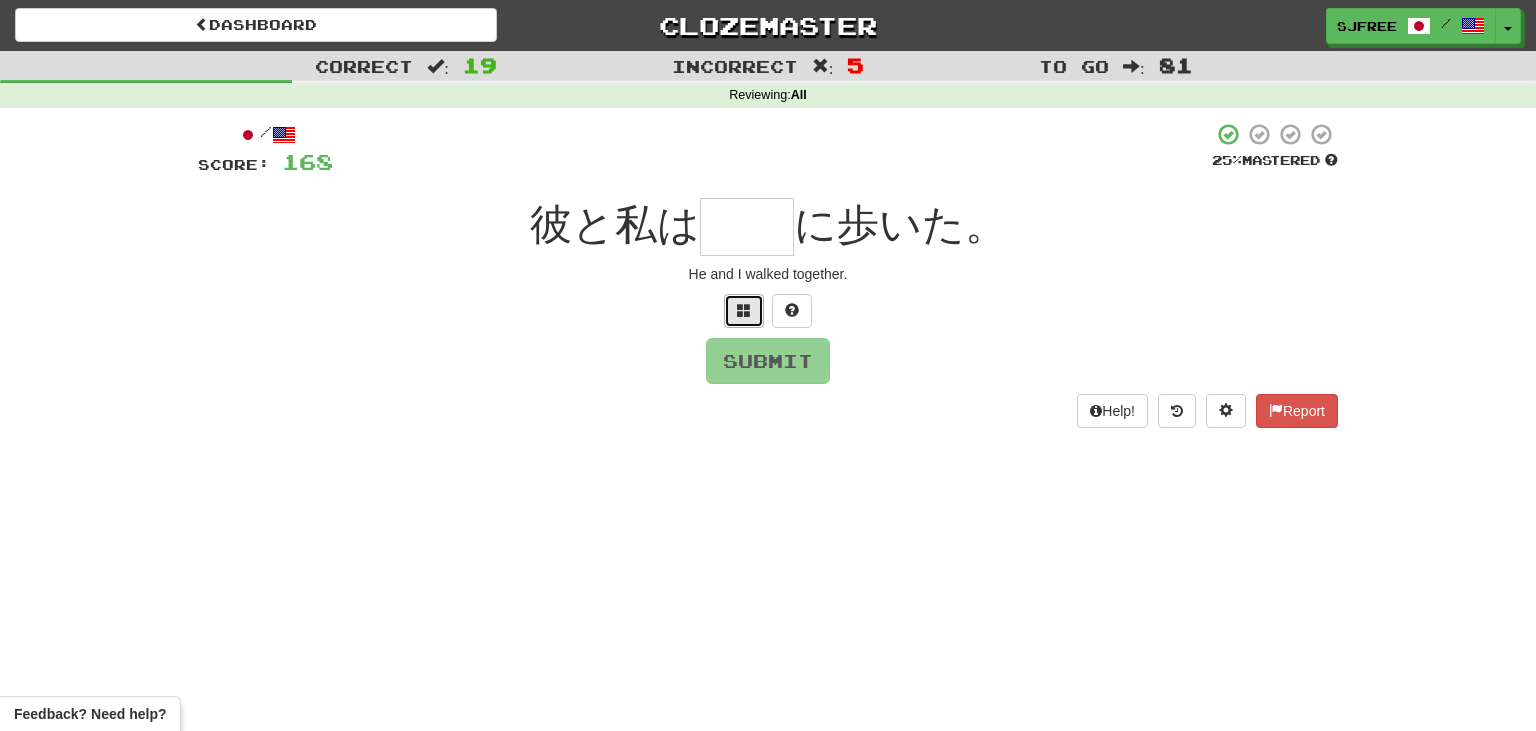 click at bounding box center (744, 311) 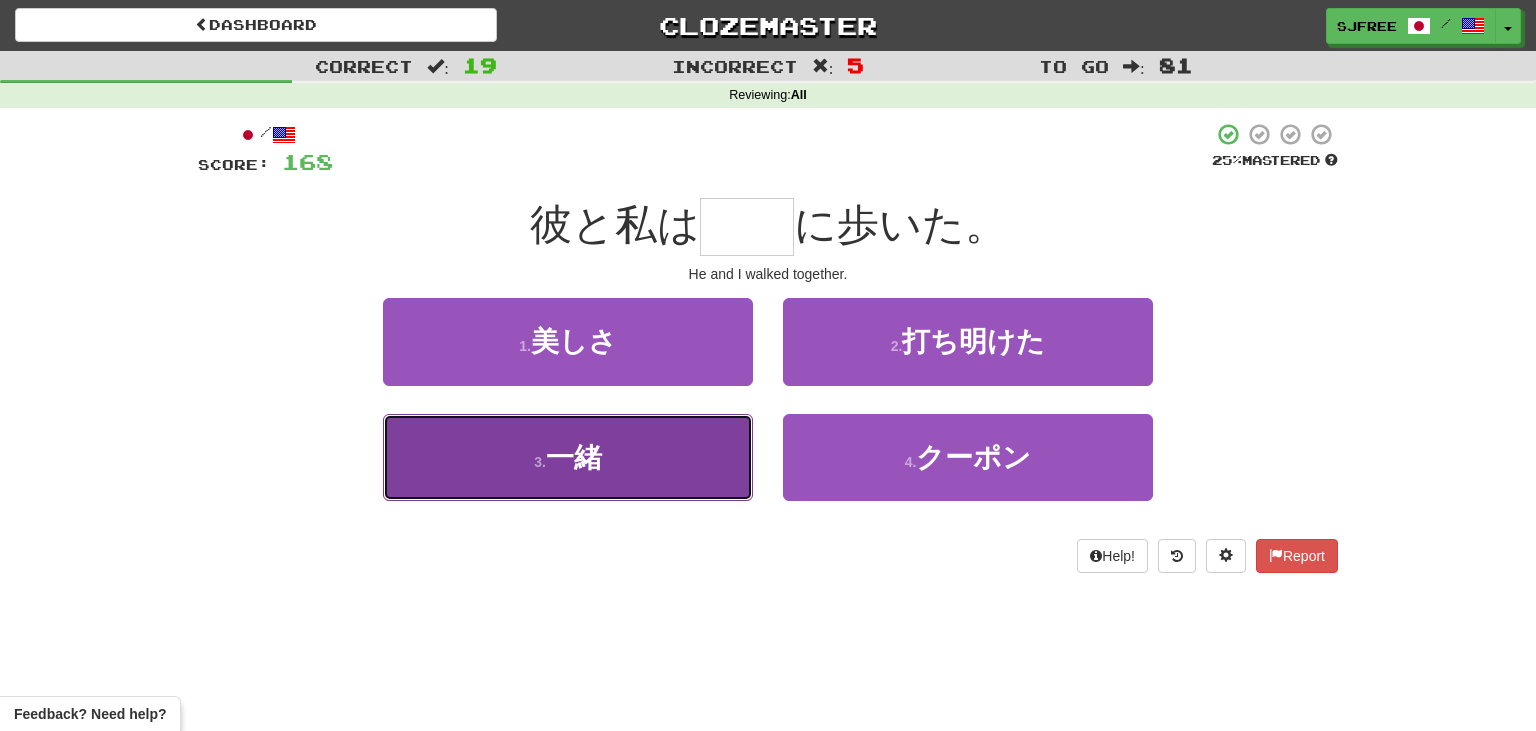 click on "3 .  一緒" at bounding box center [568, 457] 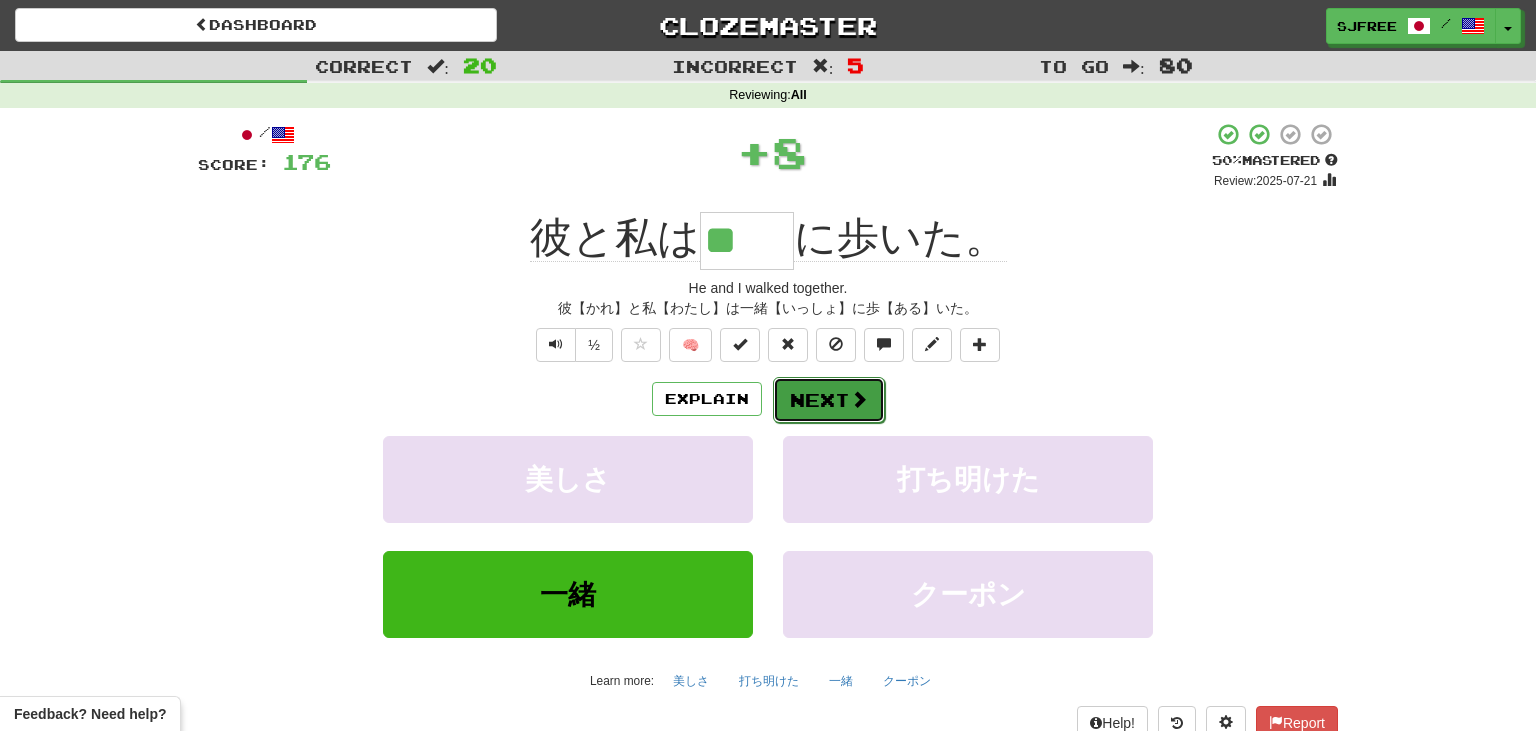 click on "Next" at bounding box center (829, 400) 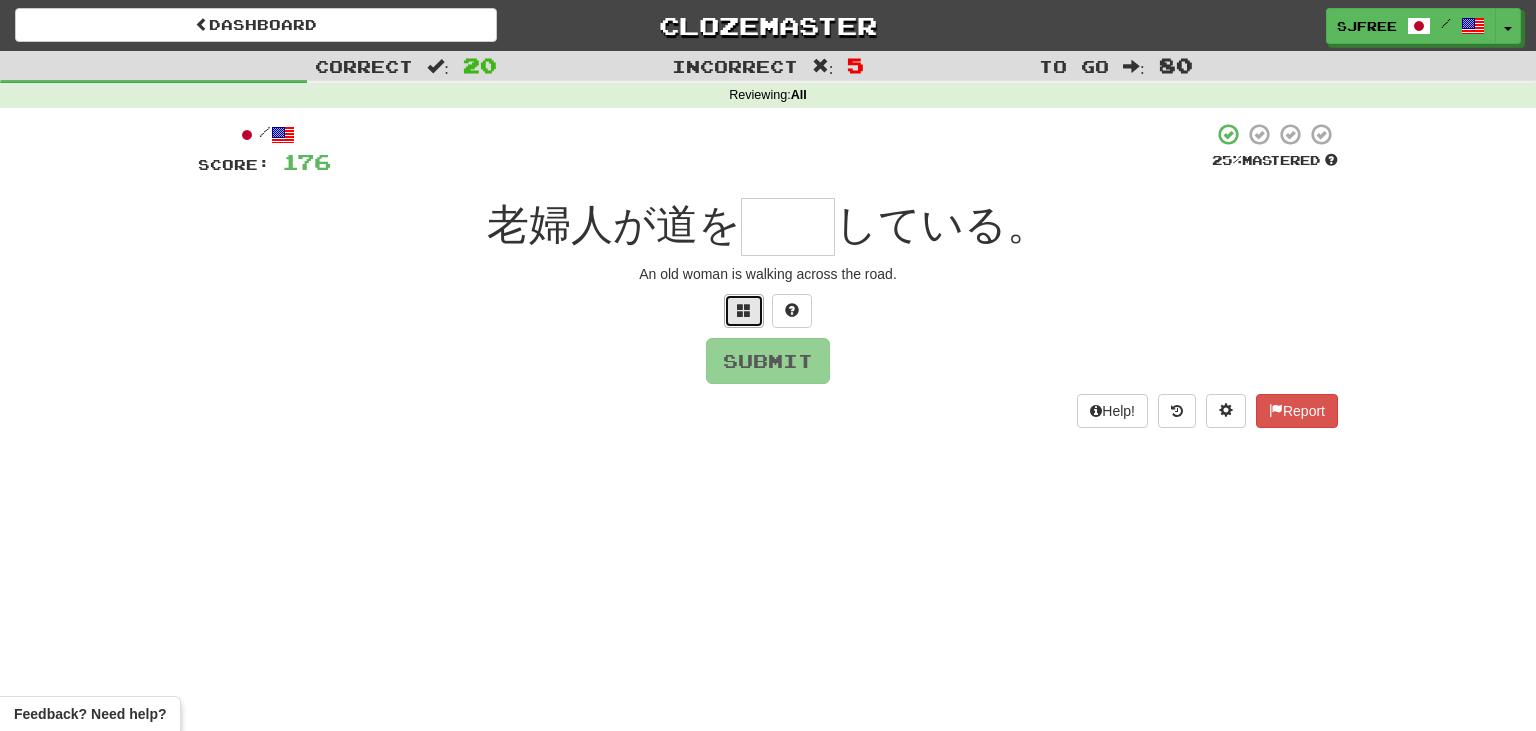 click at bounding box center [744, 311] 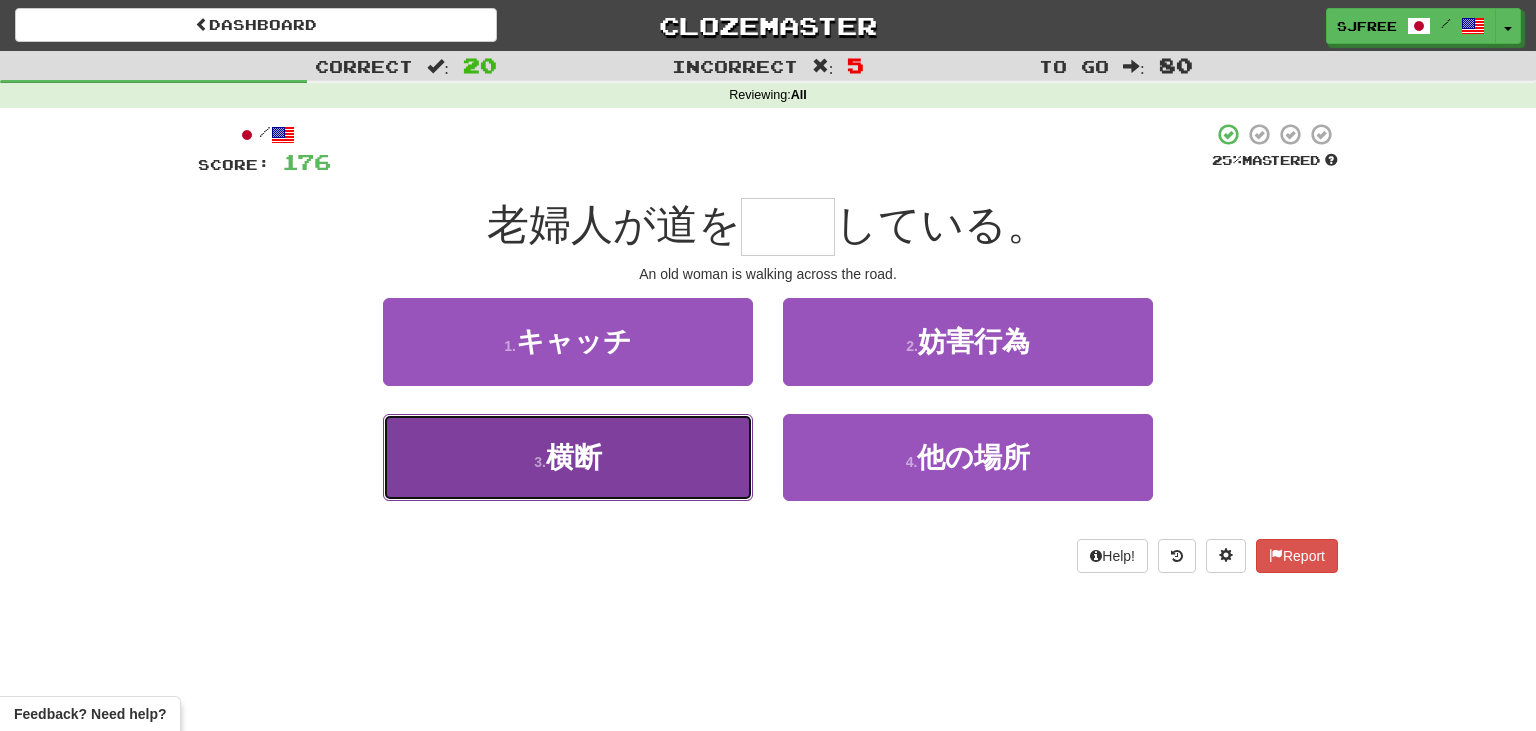 click on "3 .  横断" at bounding box center (568, 457) 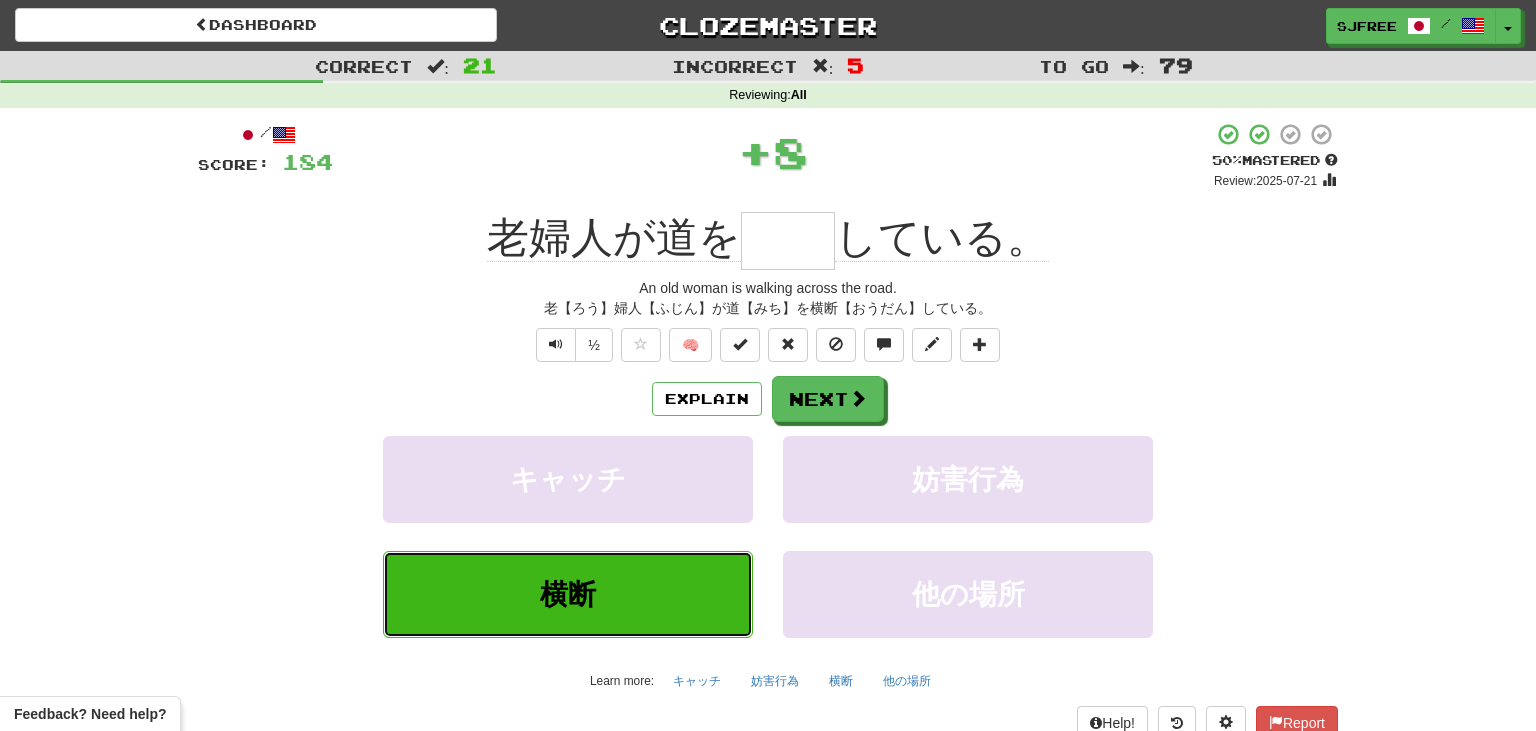 type on "**" 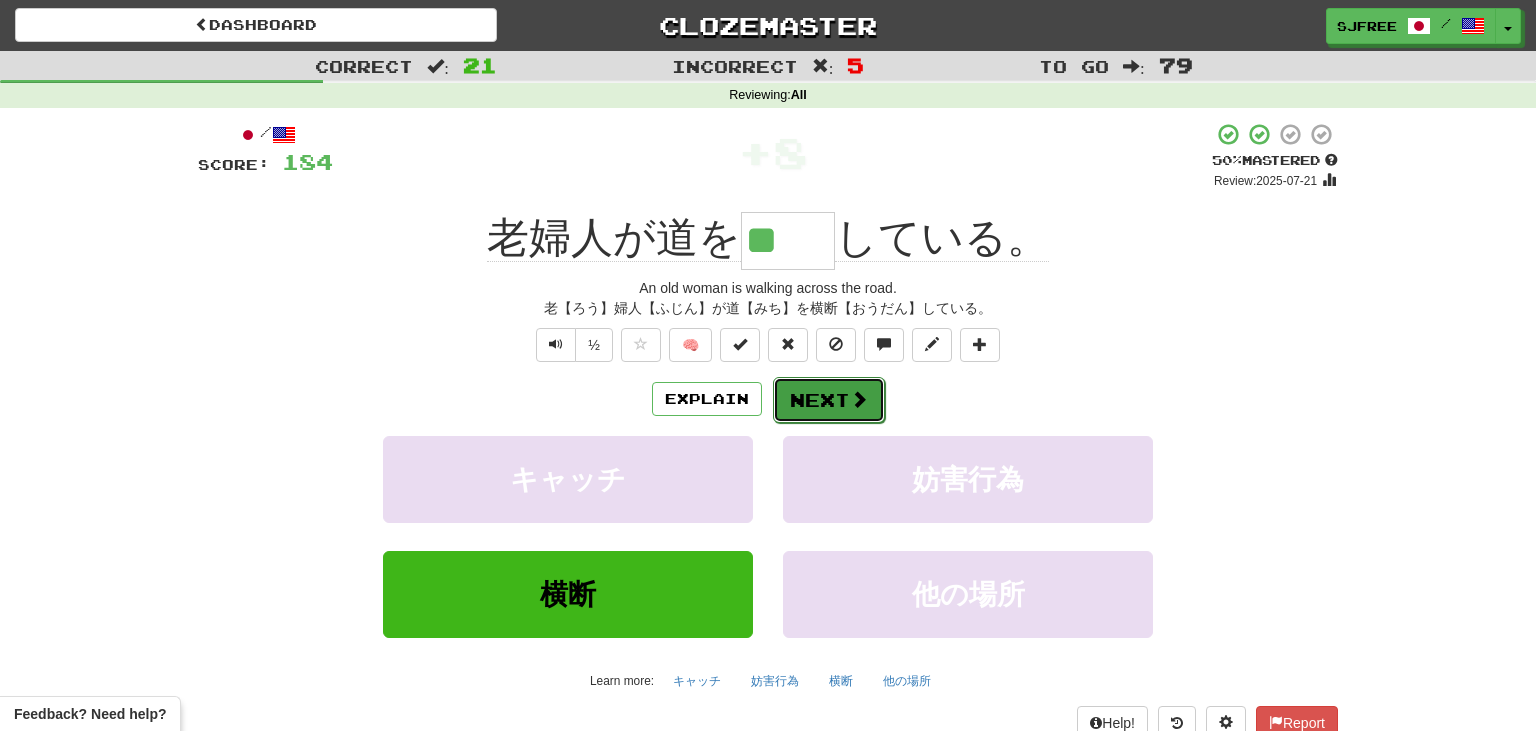 click on "Next" at bounding box center [829, 400] 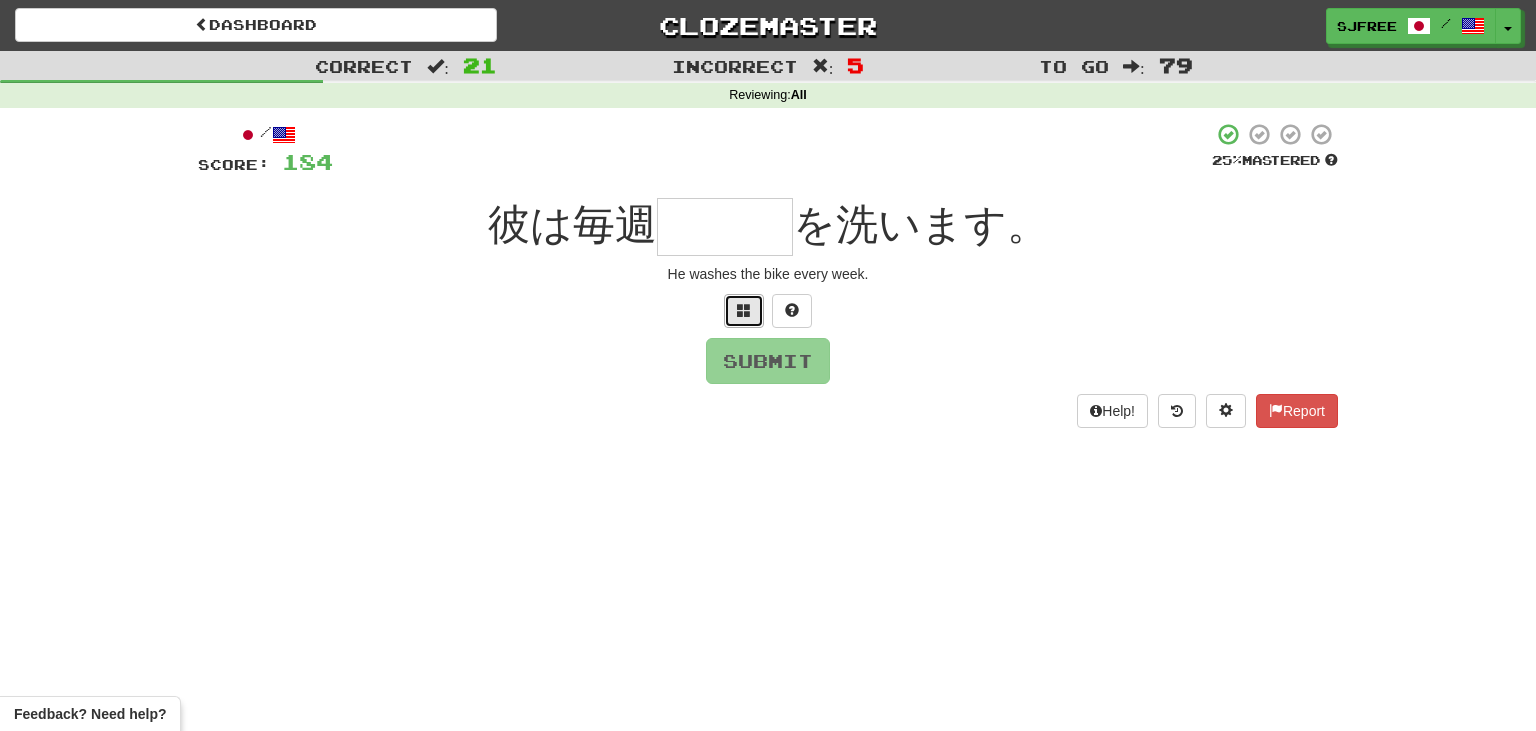 click at bounding box center [744, 310] 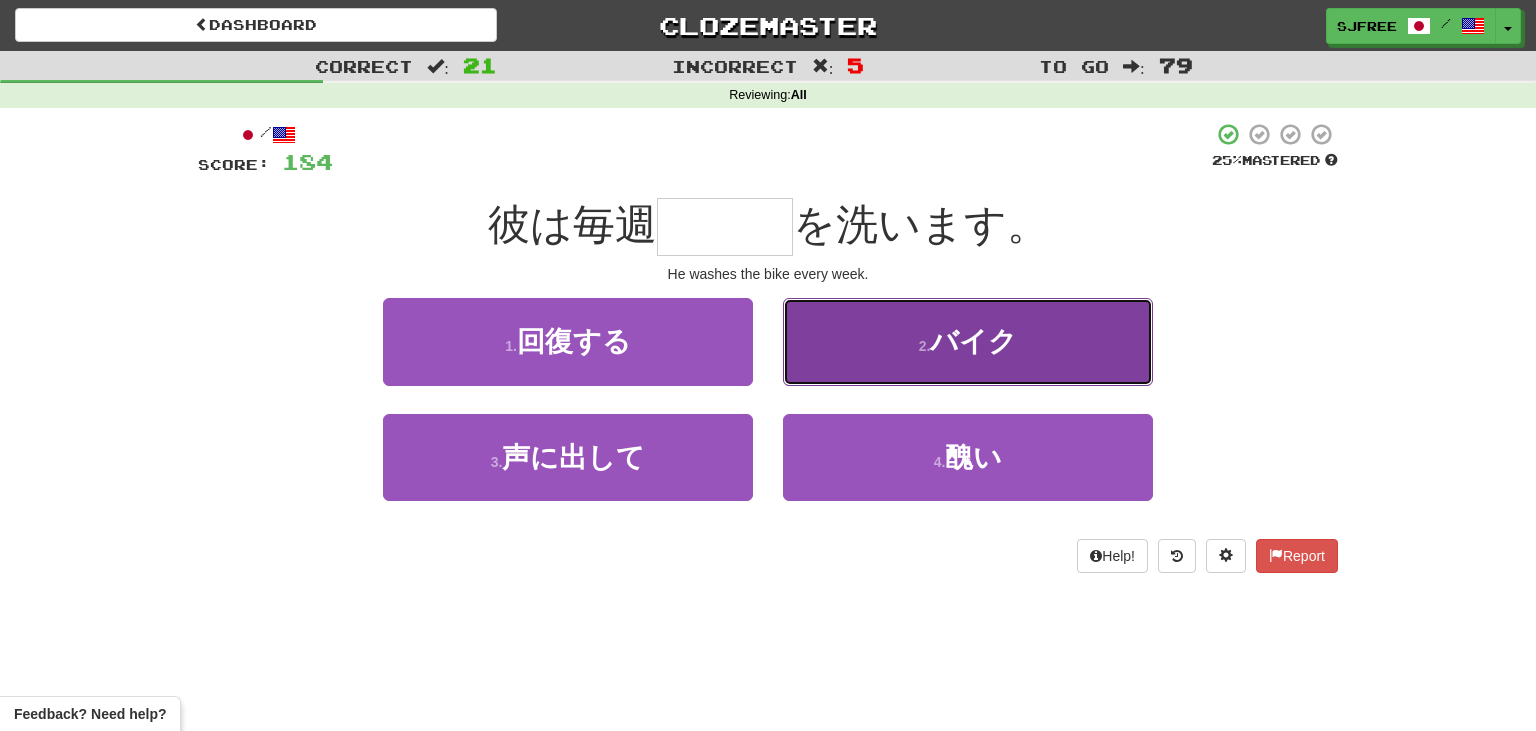 click on "バイク" at bounding box center (973, 341) 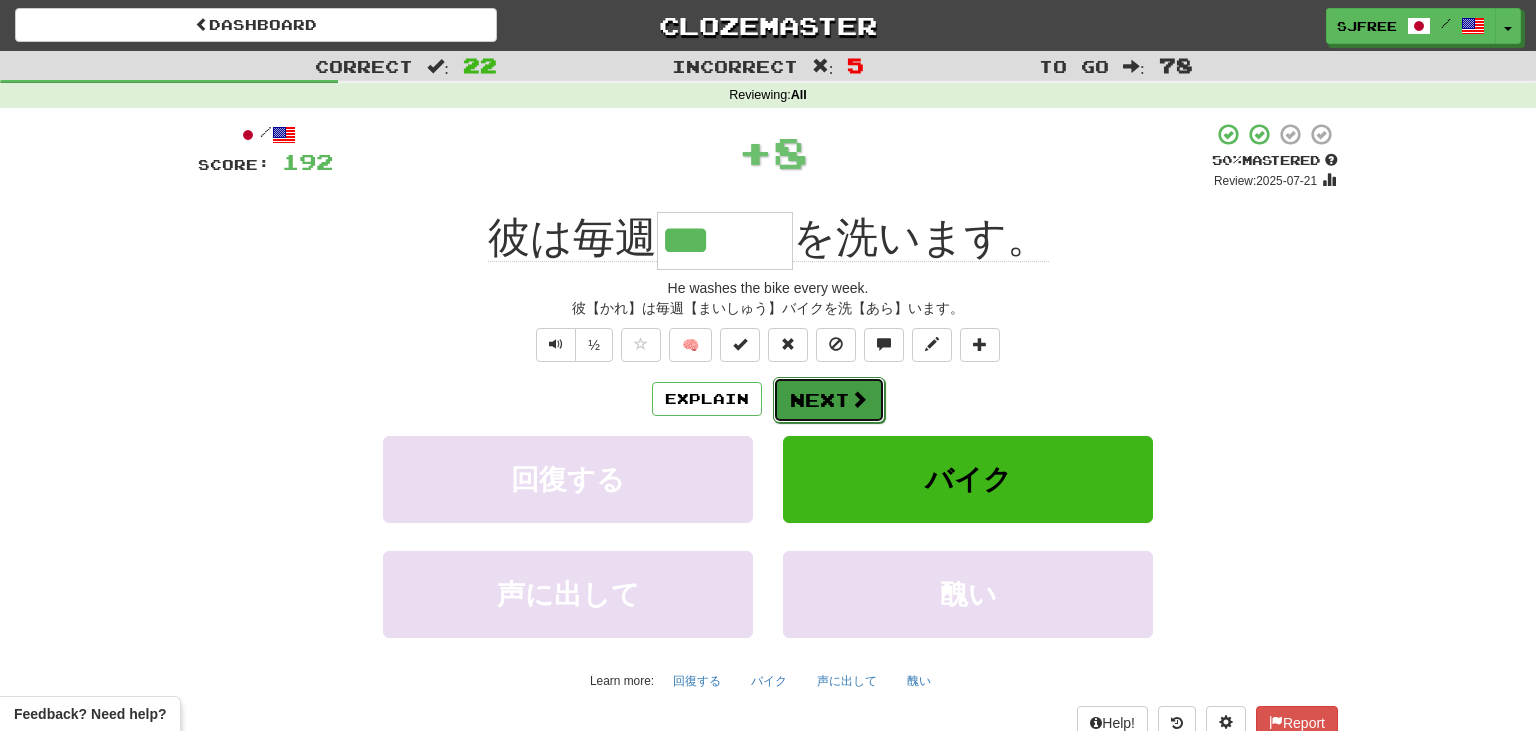 click at bounding box center (859, 399) 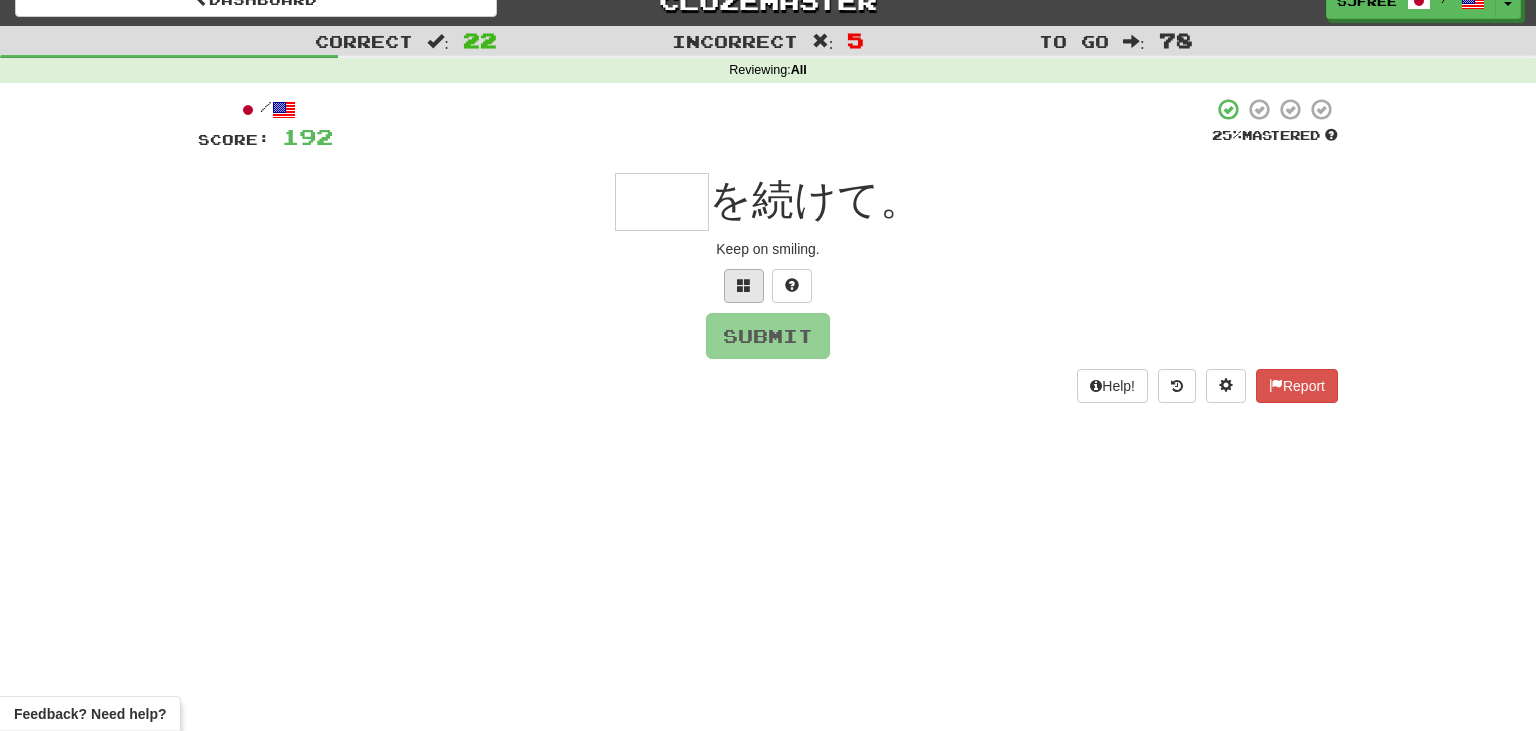 scroll, scrollTop: 27, scrollLeft: 0, axis: vertical 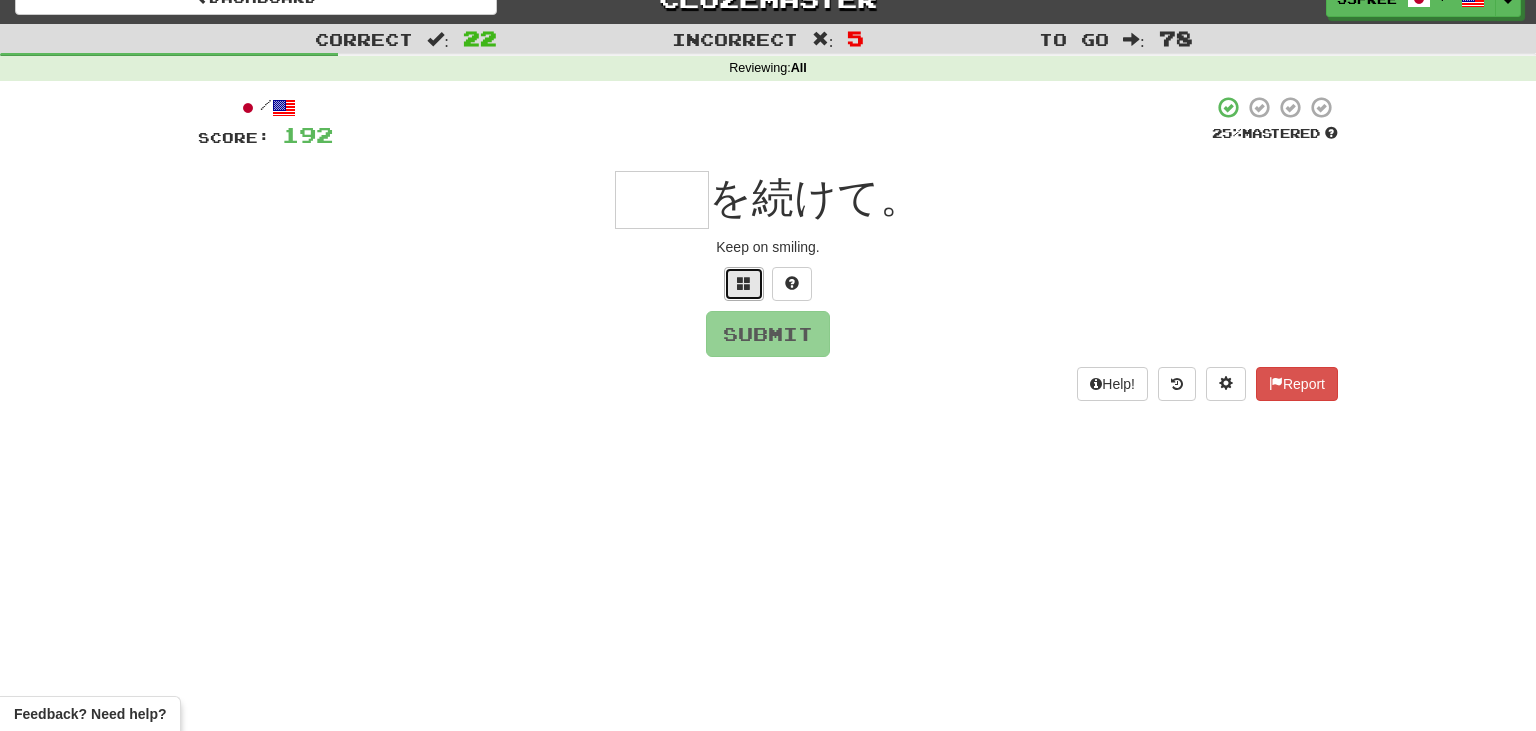 click at bounding box center (744, 284) 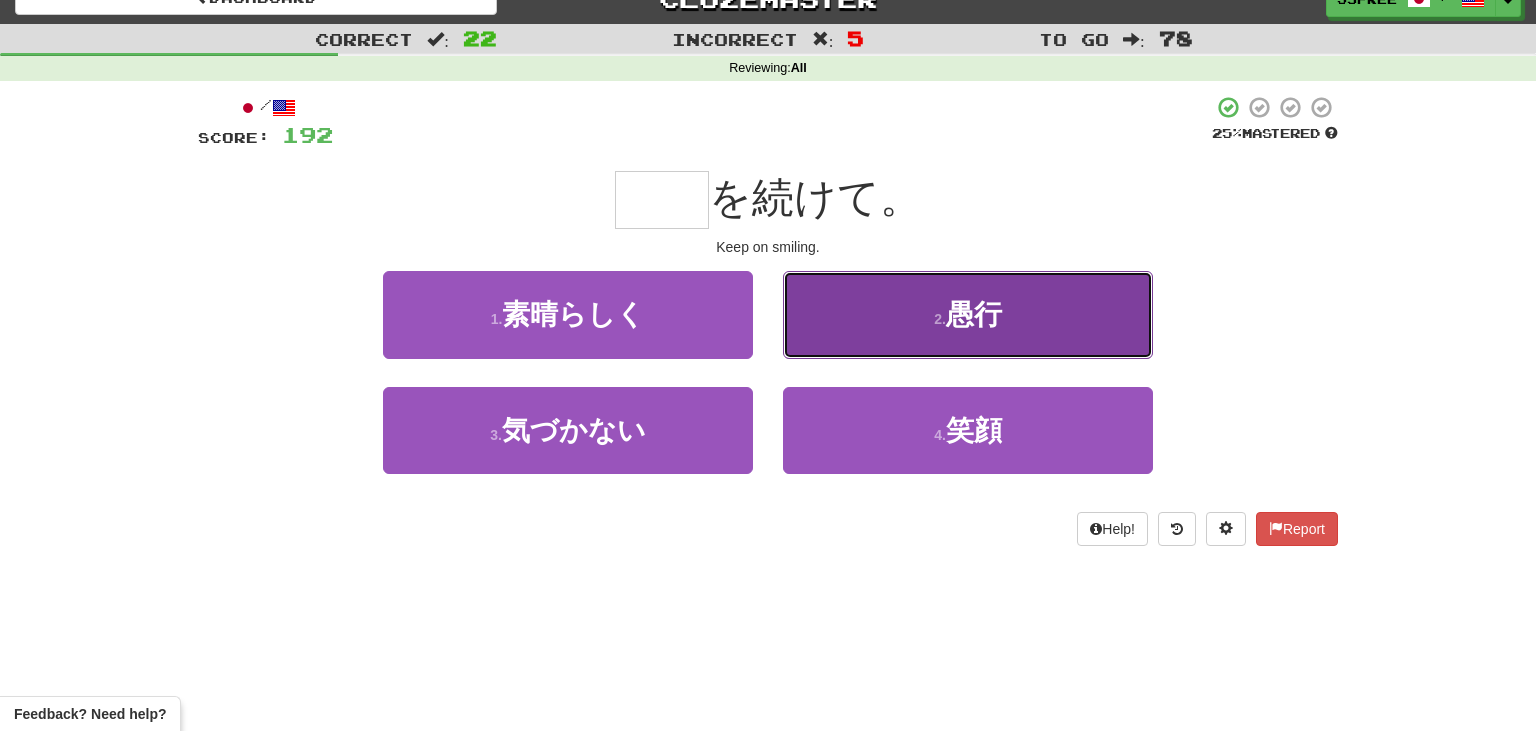 click on "2 .  愚行" at bounding box center (968, 314) 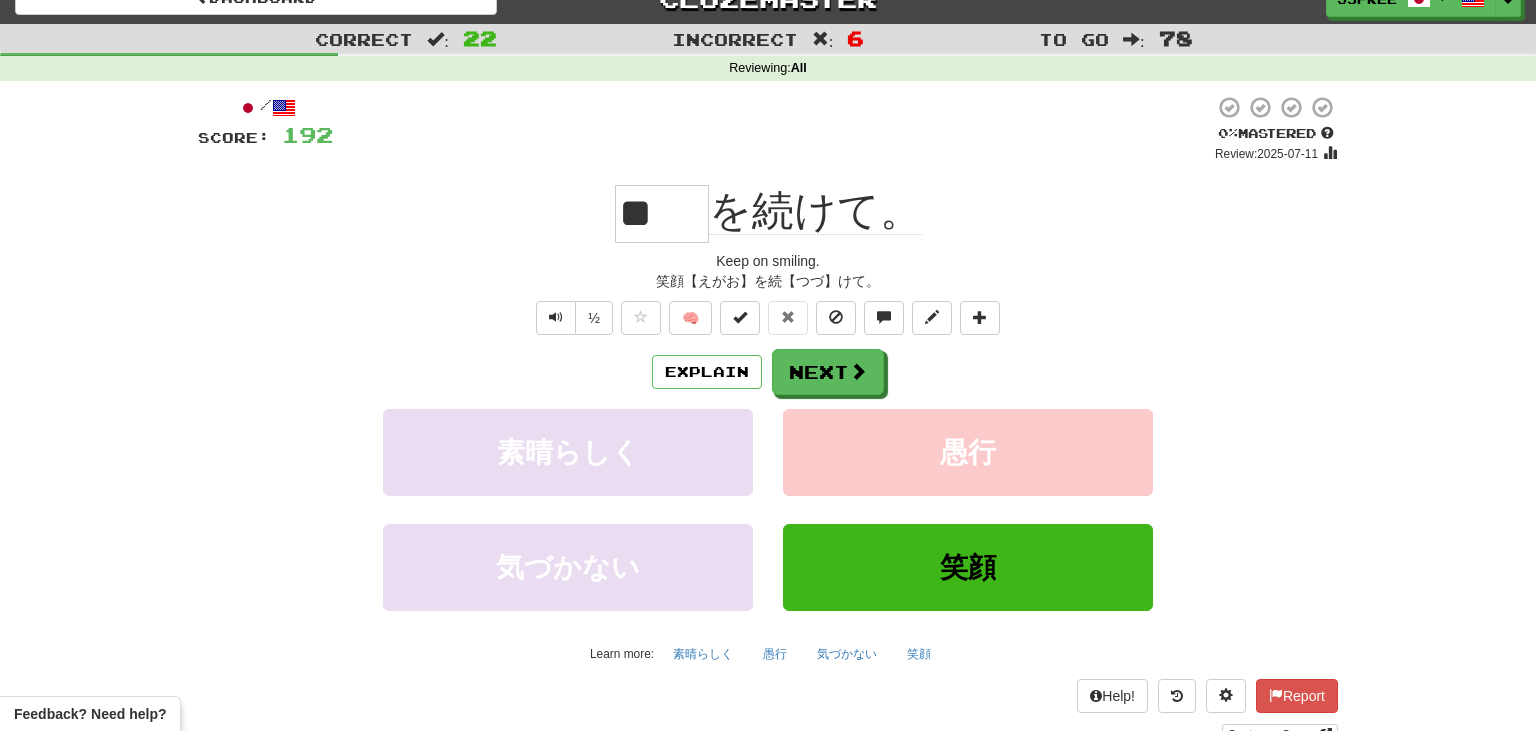drag, startPoint x: 629, startPoint y: 208, endPoint x: 710, endPoint y: 231, distance: 84.20214 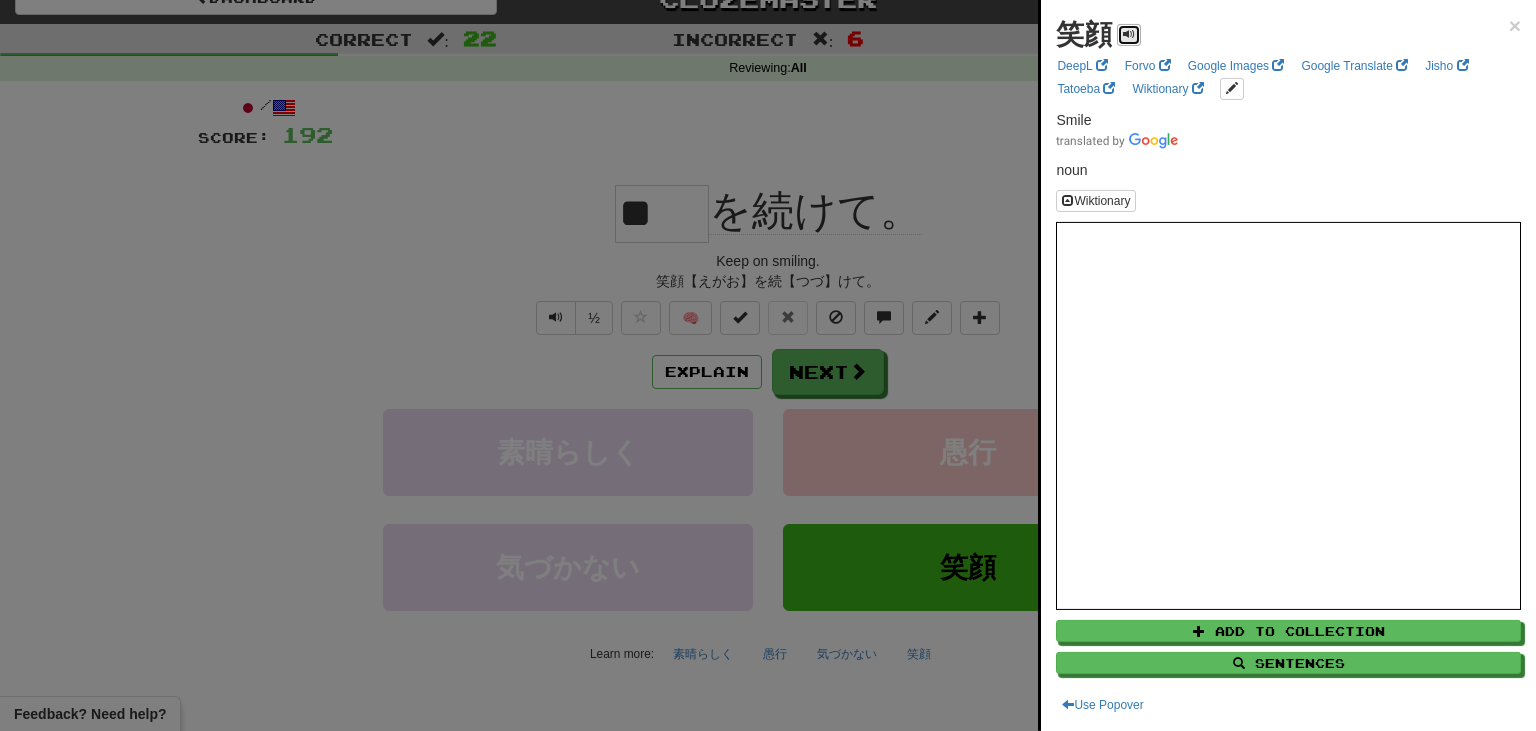 click at bounding box center (1129, 34) 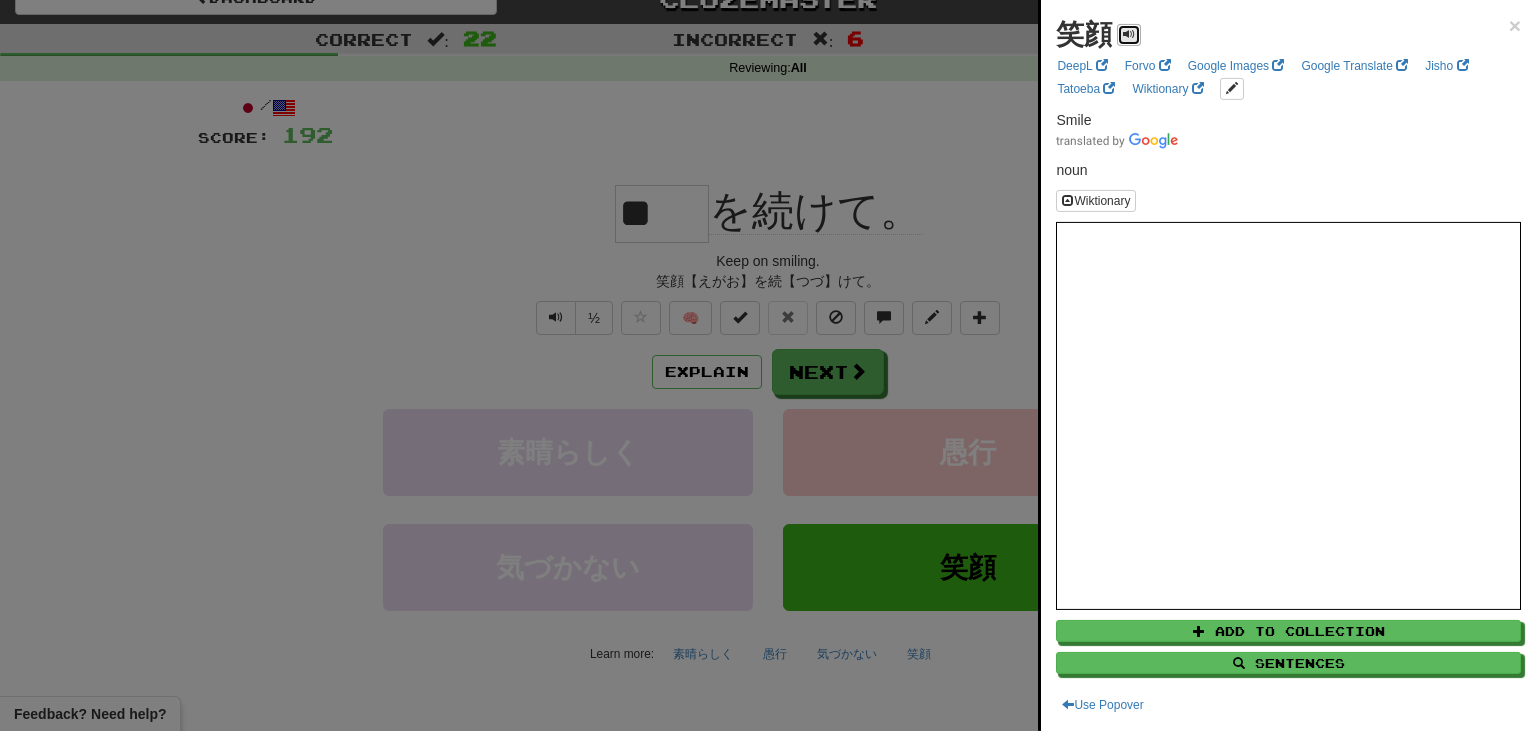 click at bounding box center (1129, 34) 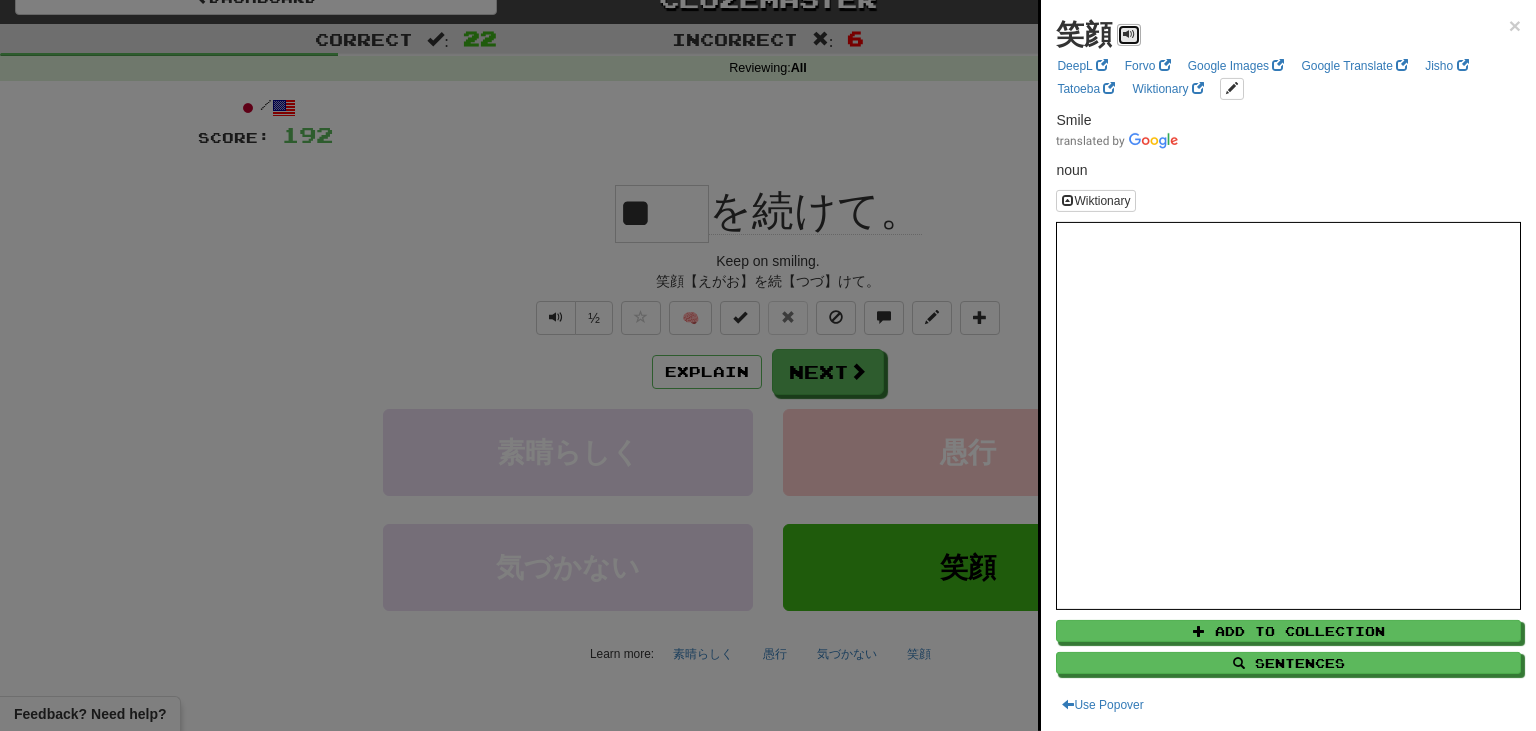 click at bounding box center [1129, 35] 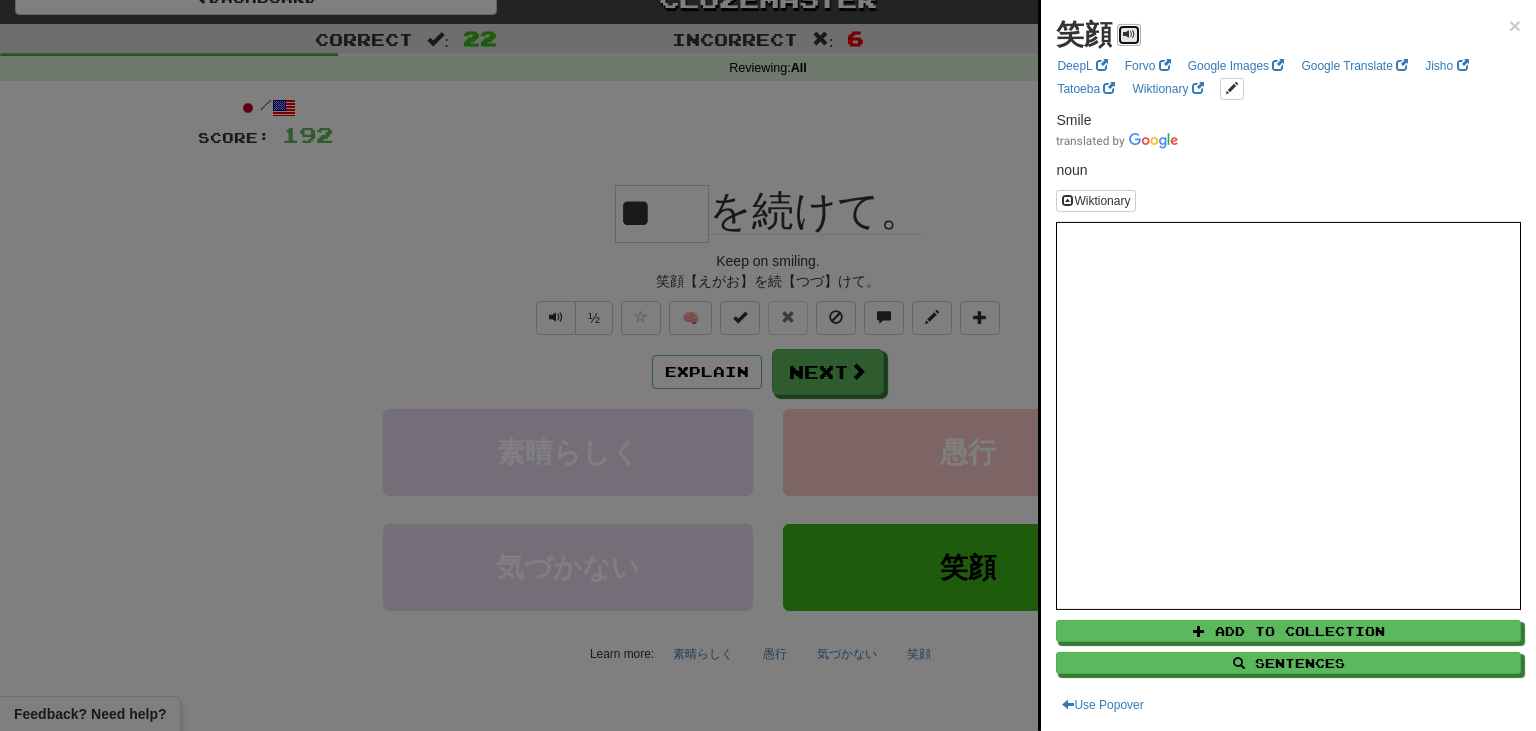 click at bounding box center (1129, 34) 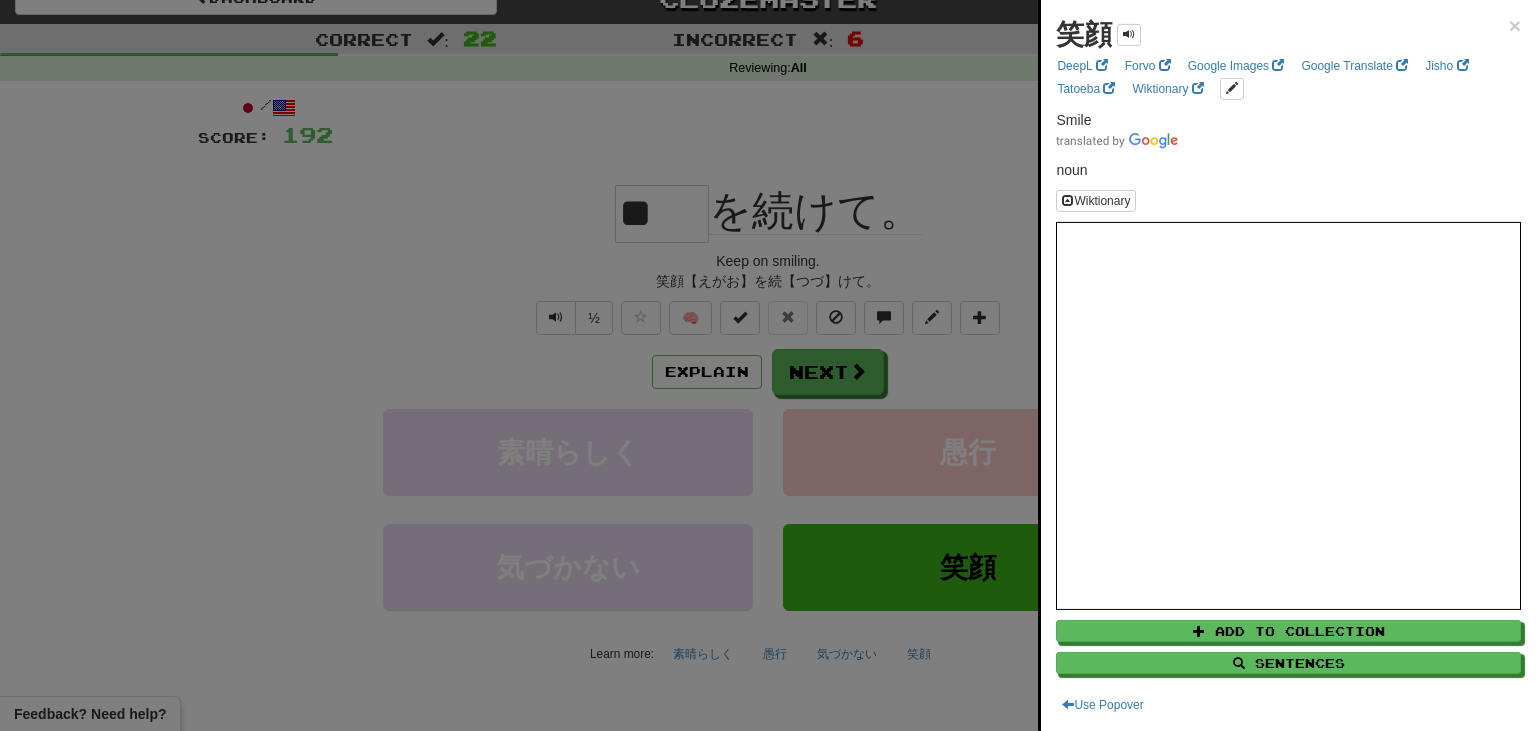 click at bounding box center (768, 365) 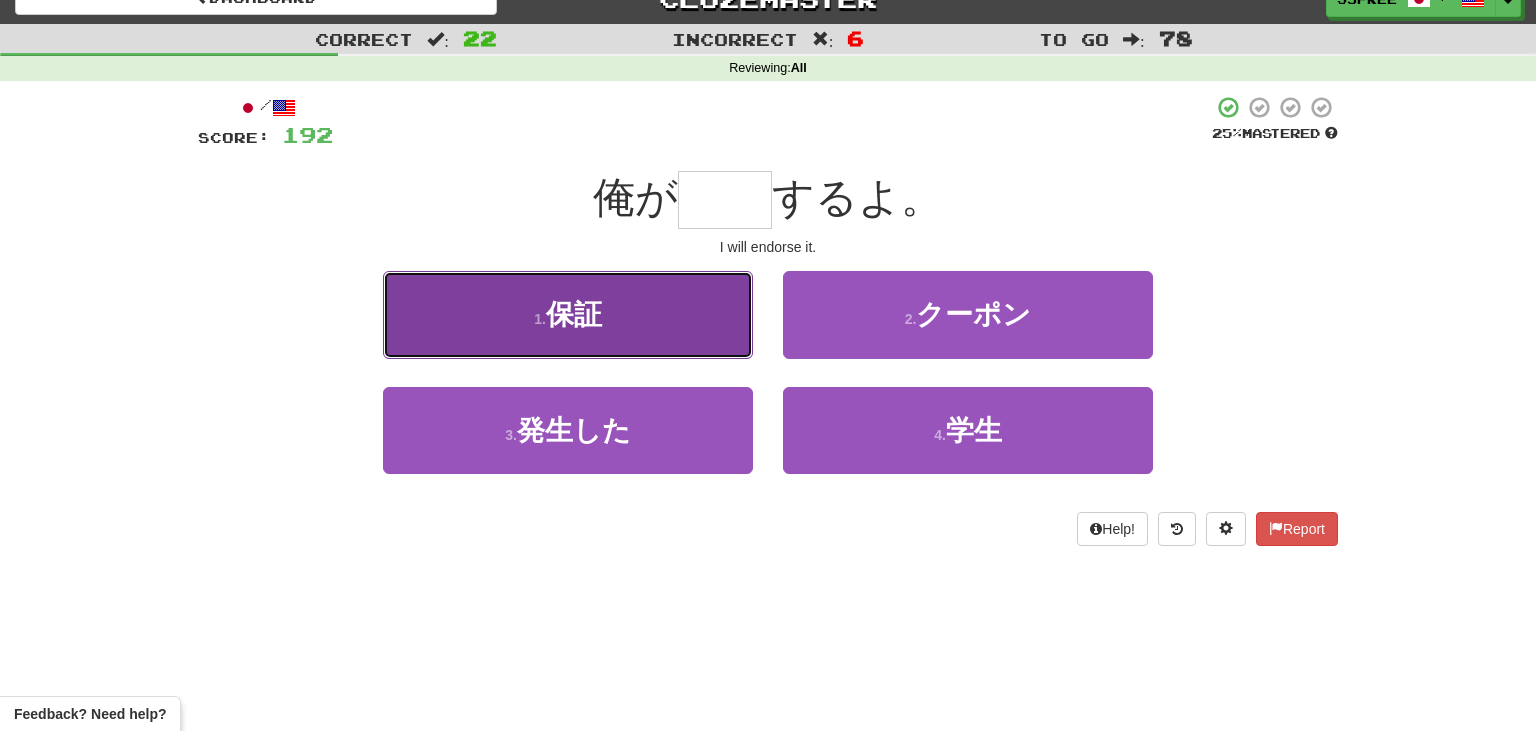 click on "1 .  保証" at bounding box center [568, 314] 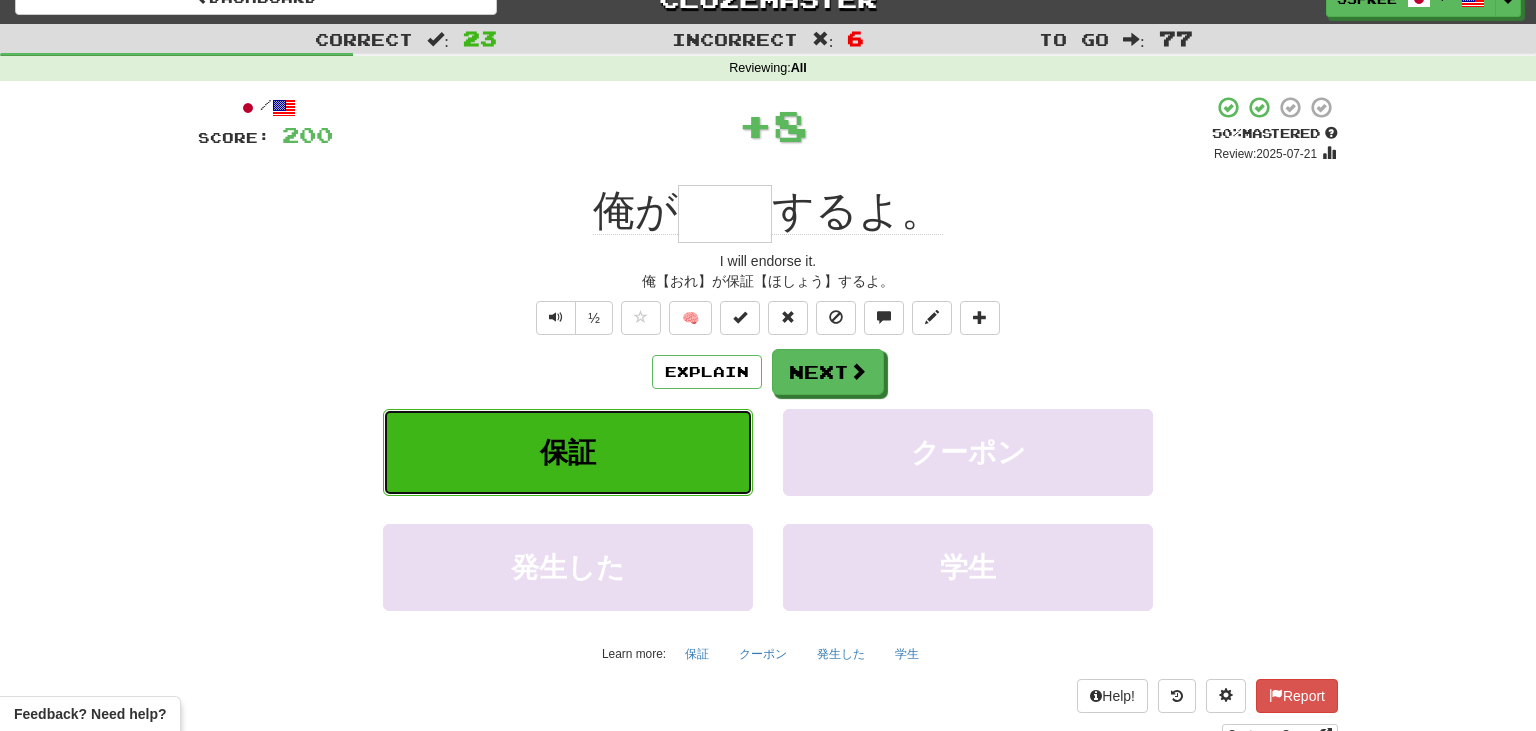 type on "**" 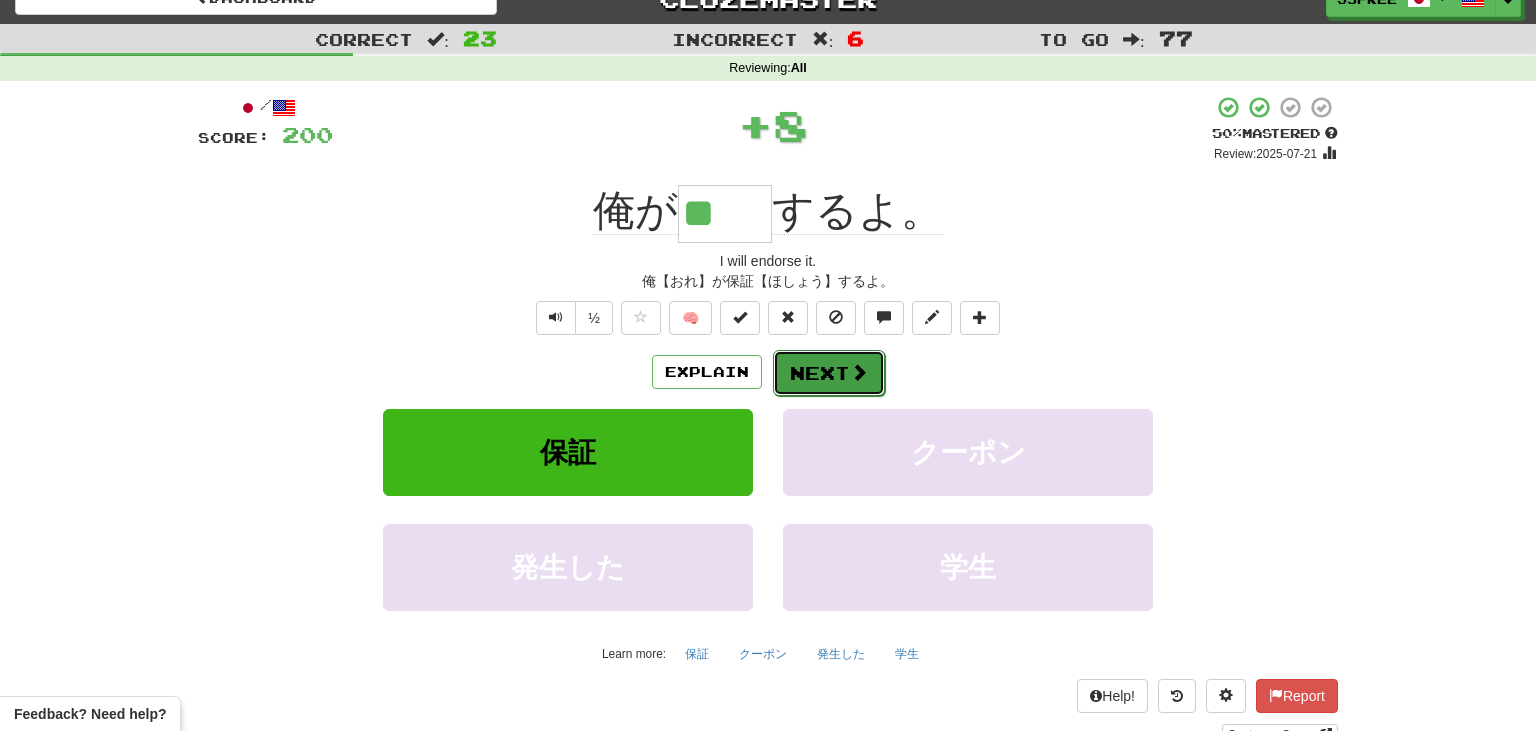 click at bounding box center (859, 372) 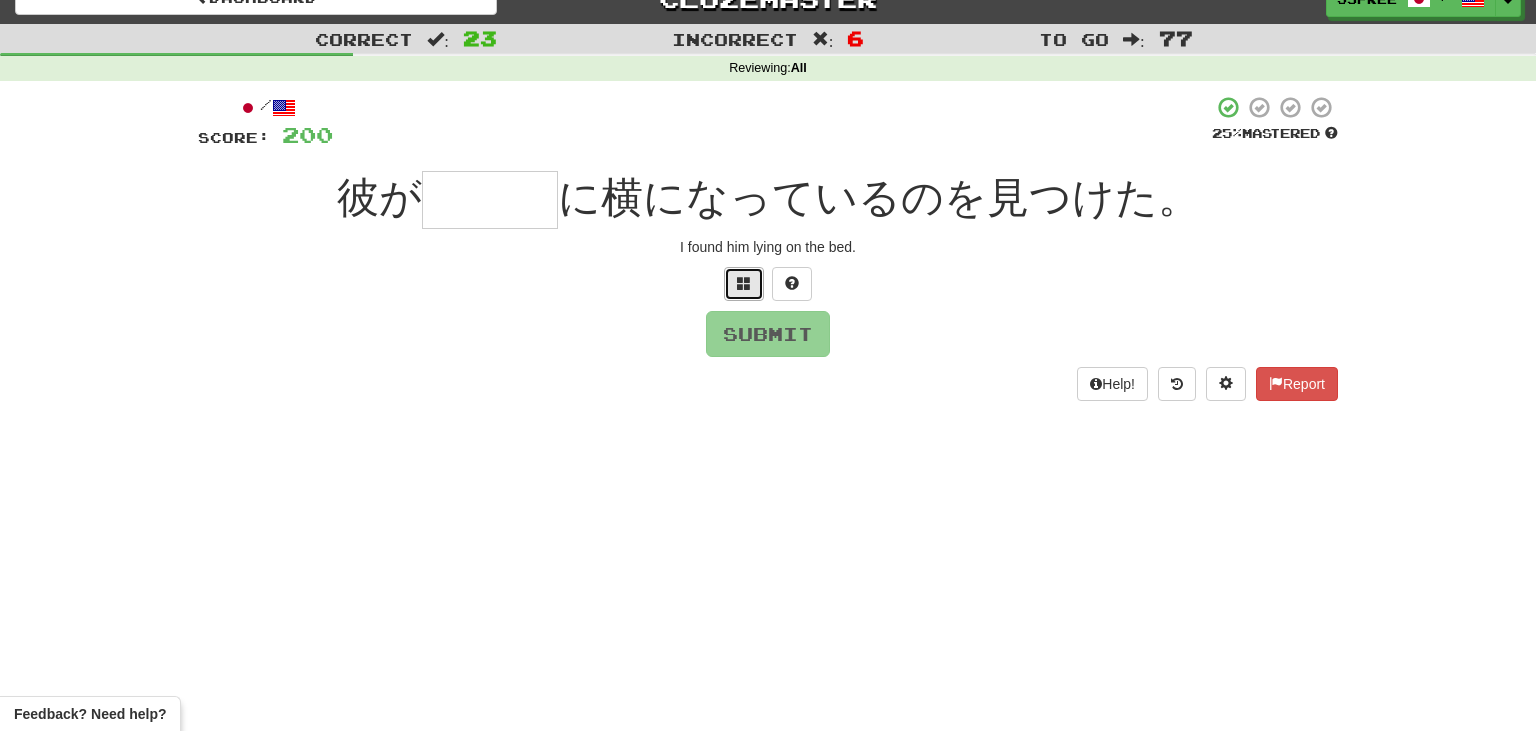 click at bounding box center (744, 284) 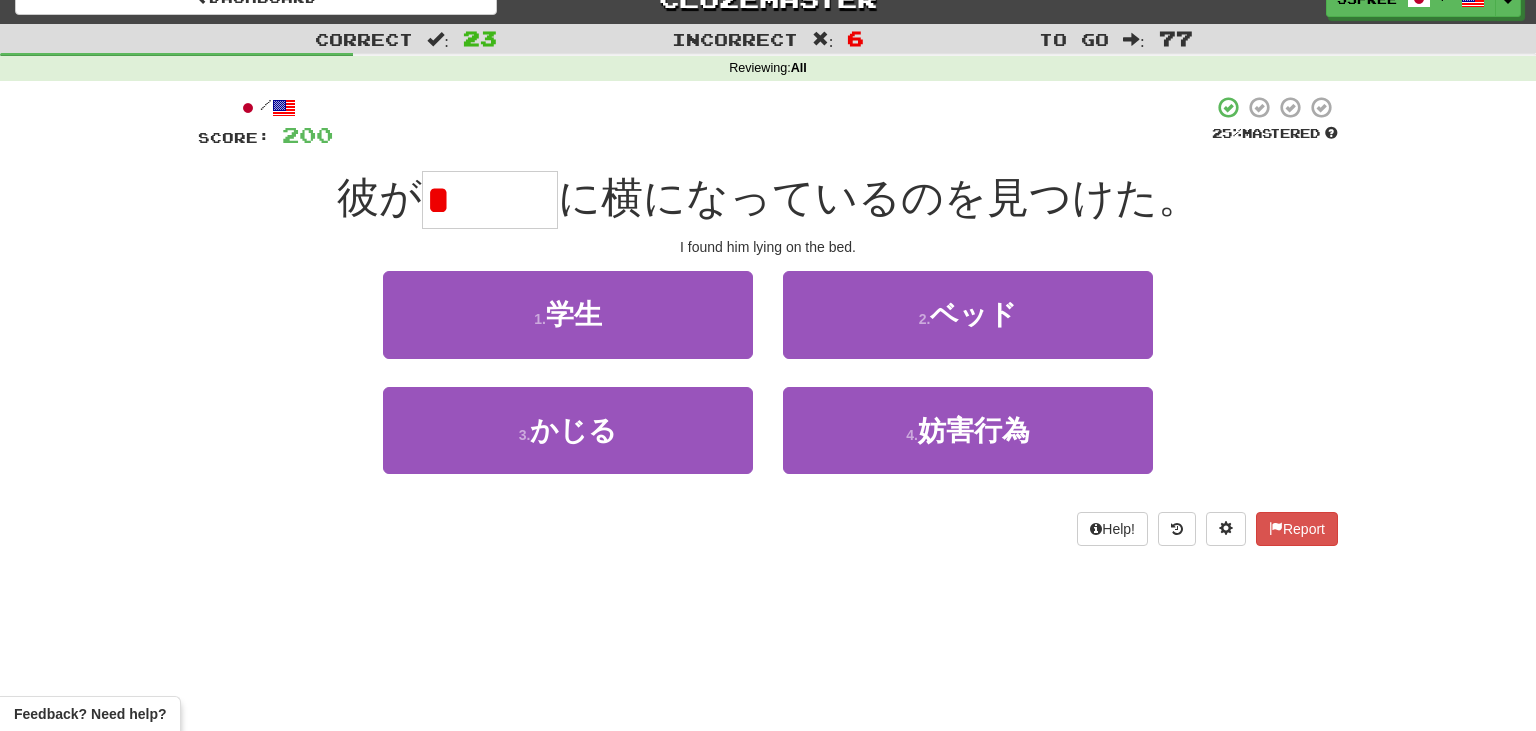 type on "*" 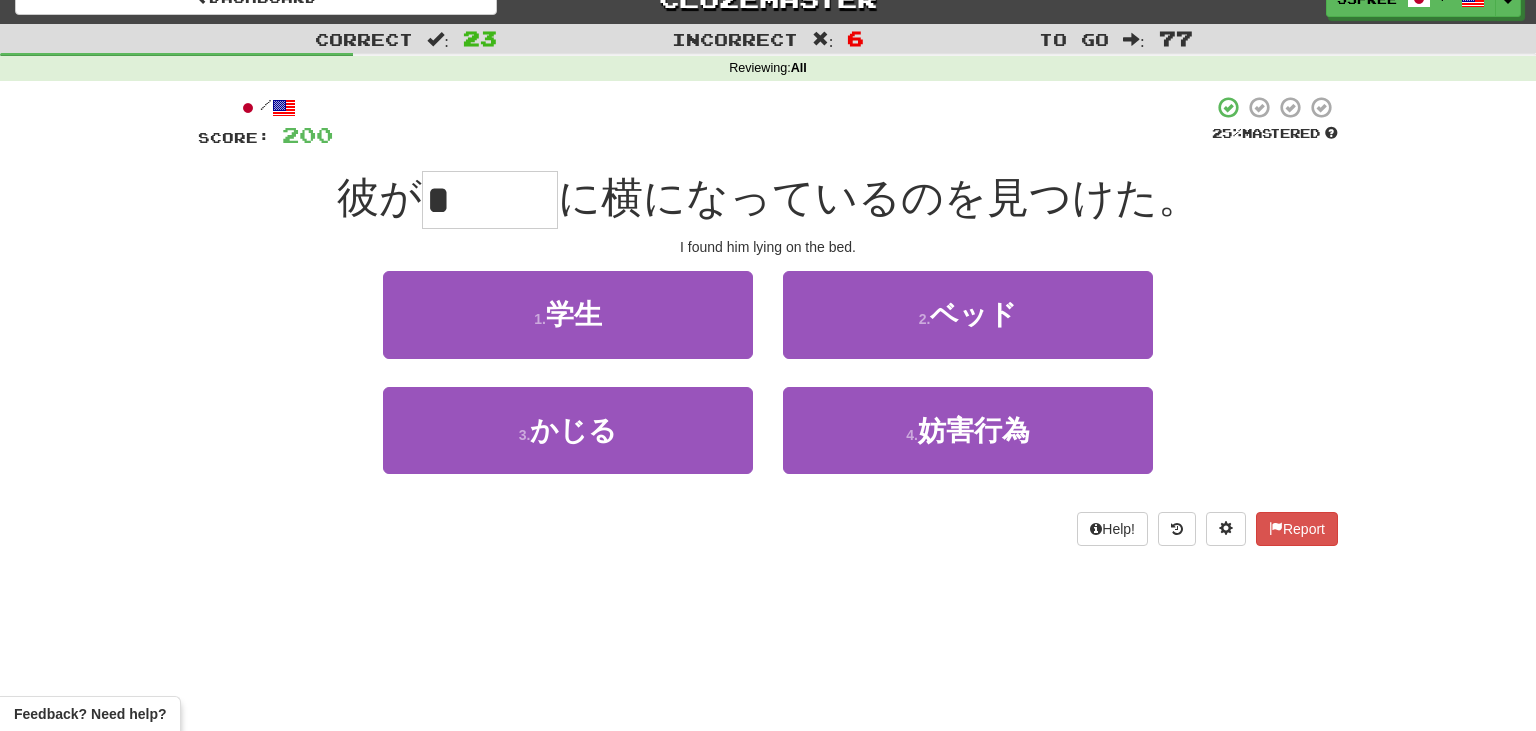 type on "*" 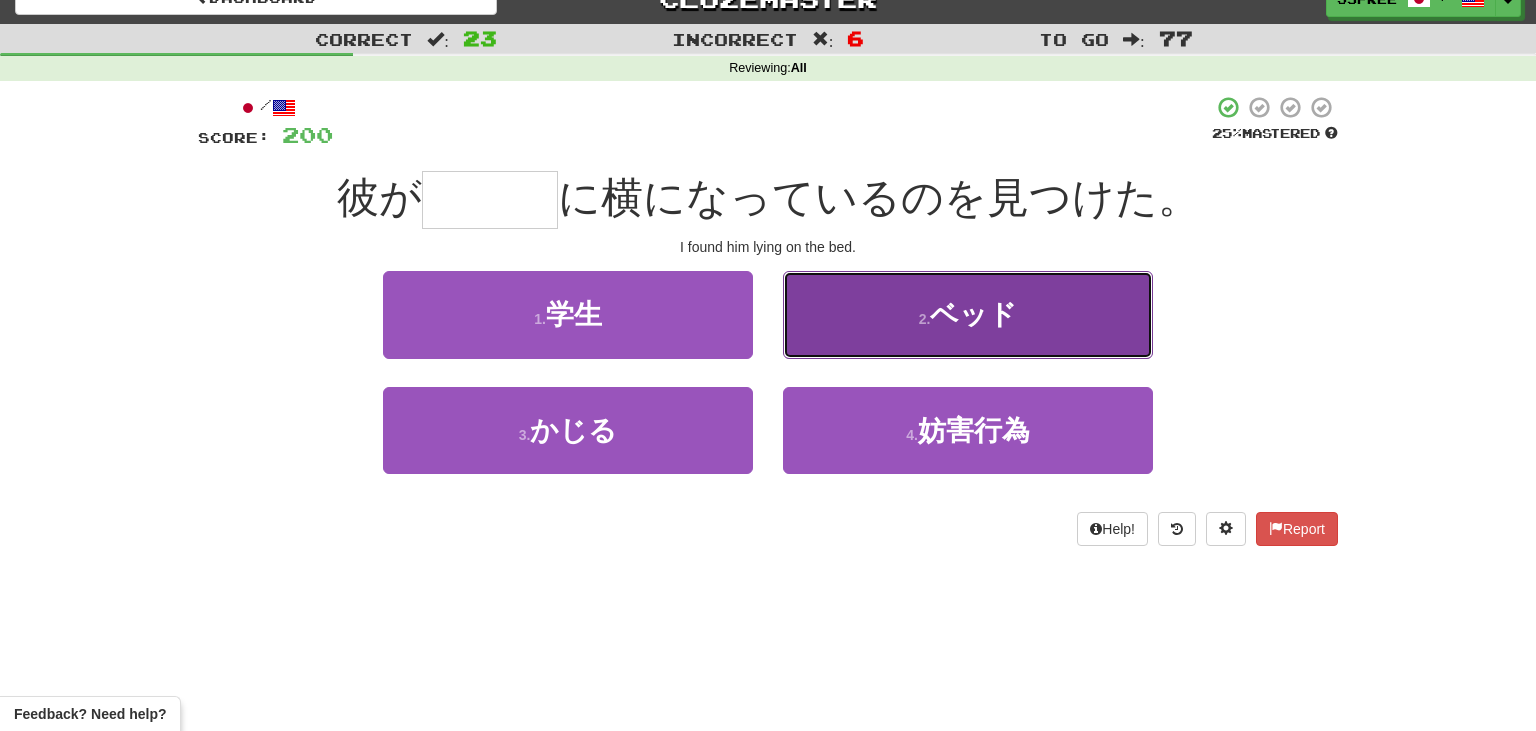 click on "ベッド" at bounding box center [973, 314] 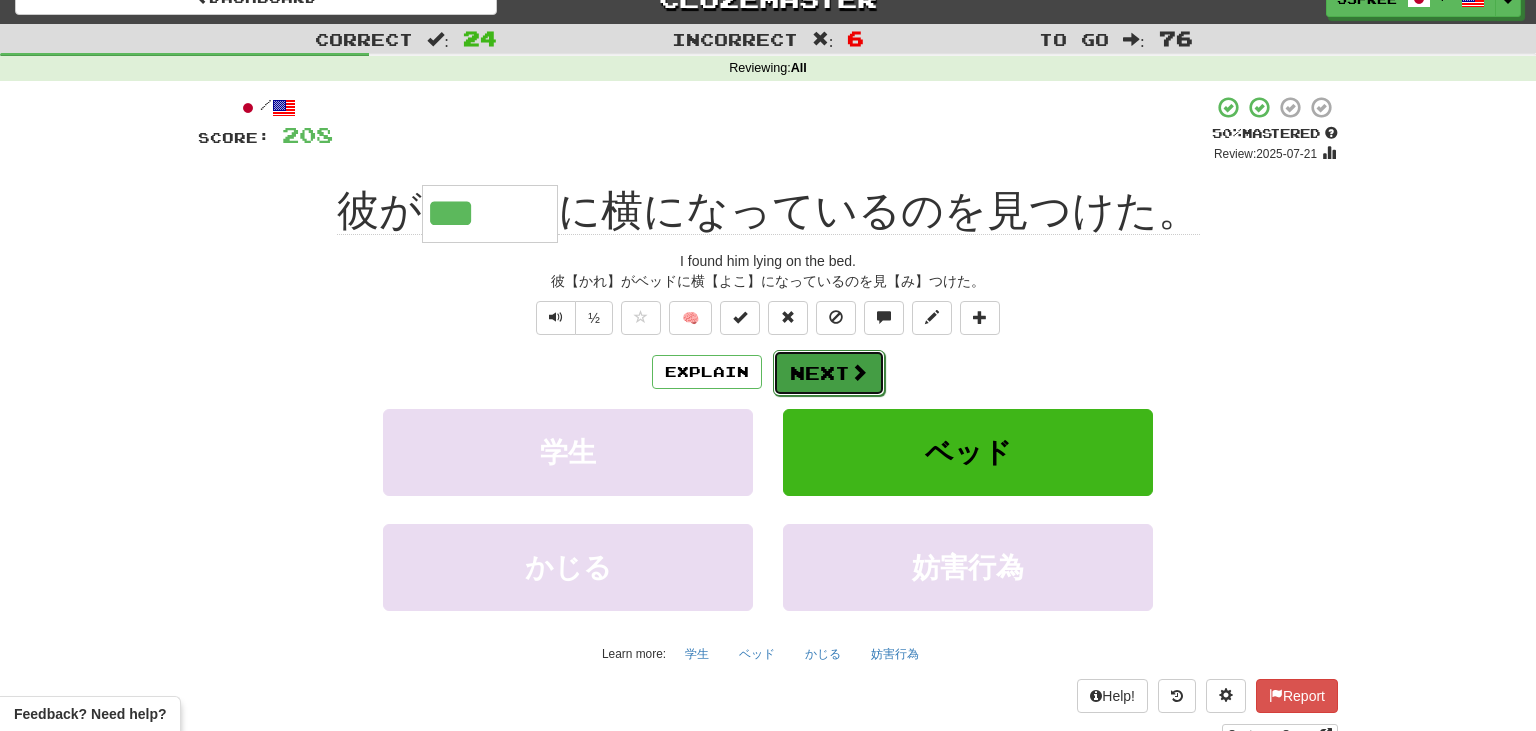 click at bounding box center (859, 372) 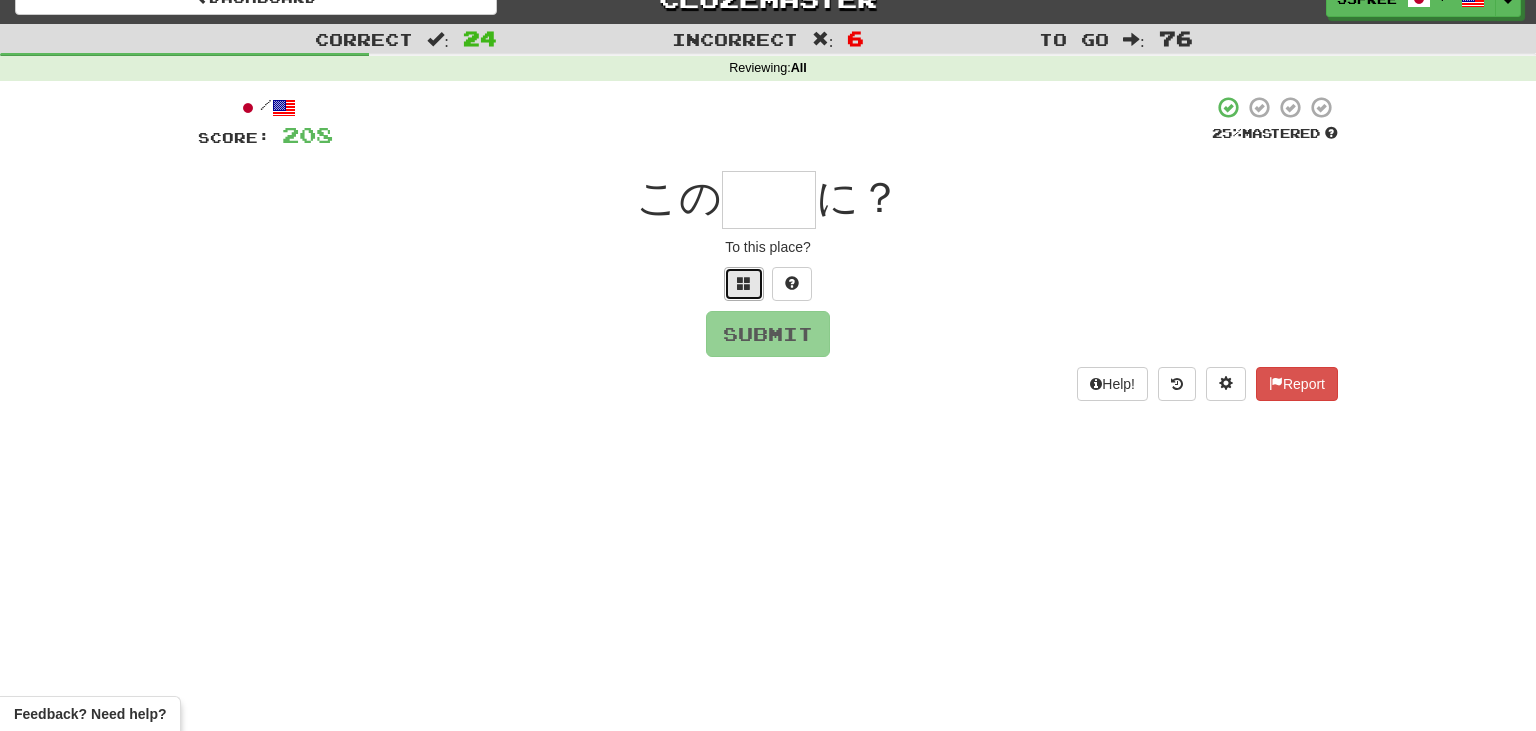 click at bounding box center (744, 283) 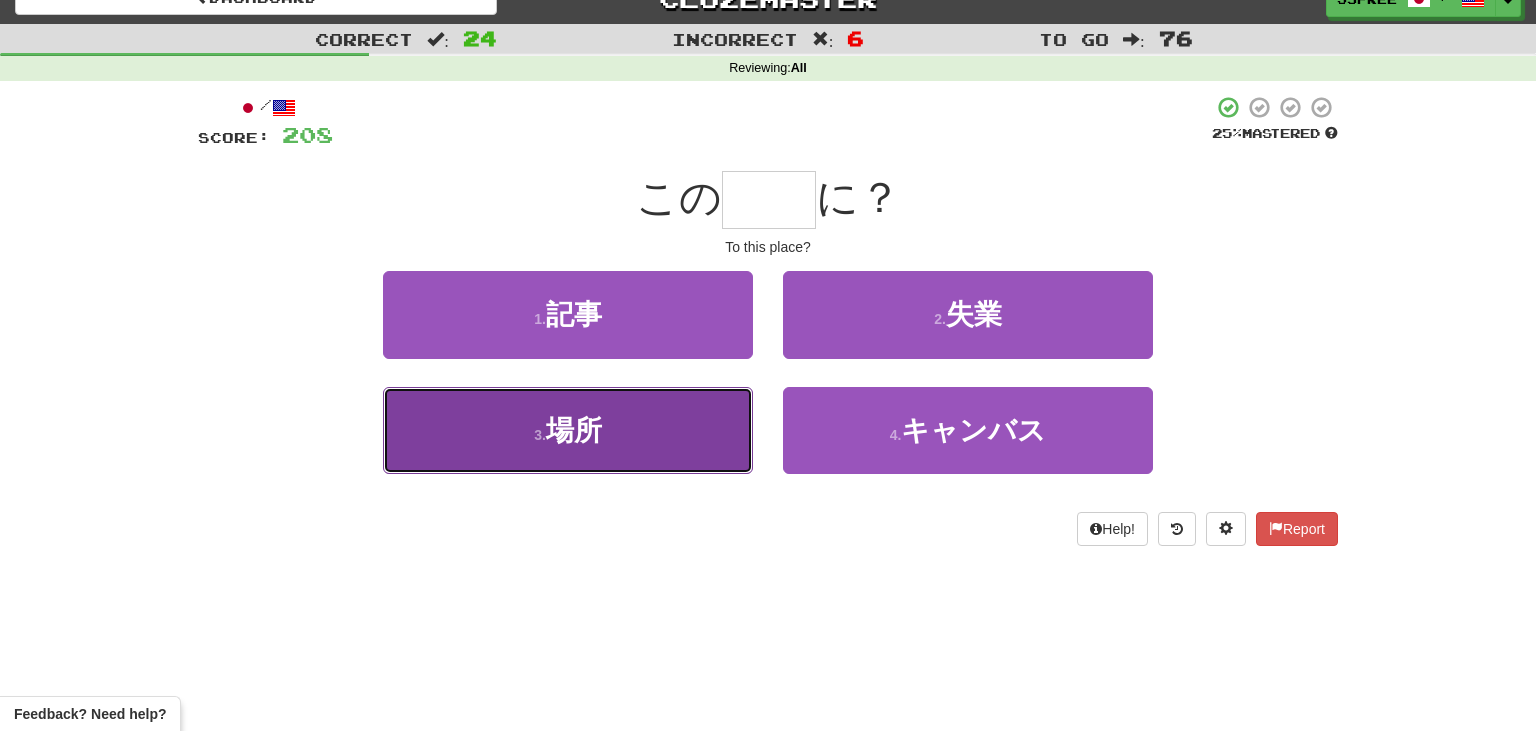 click on "3 .  場所" at bounding box center [568, 430] 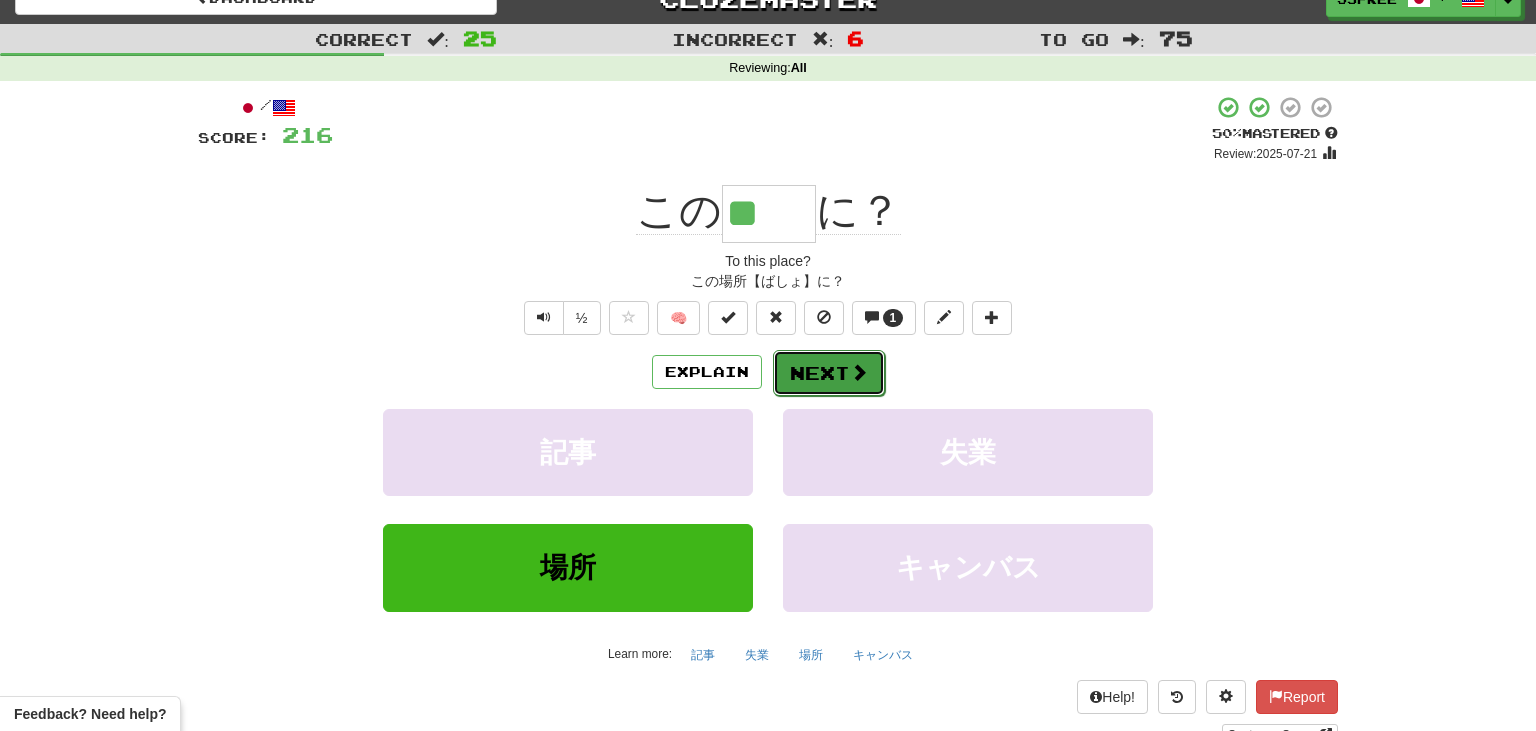 click on "Next" at bounding box center [829, 373] 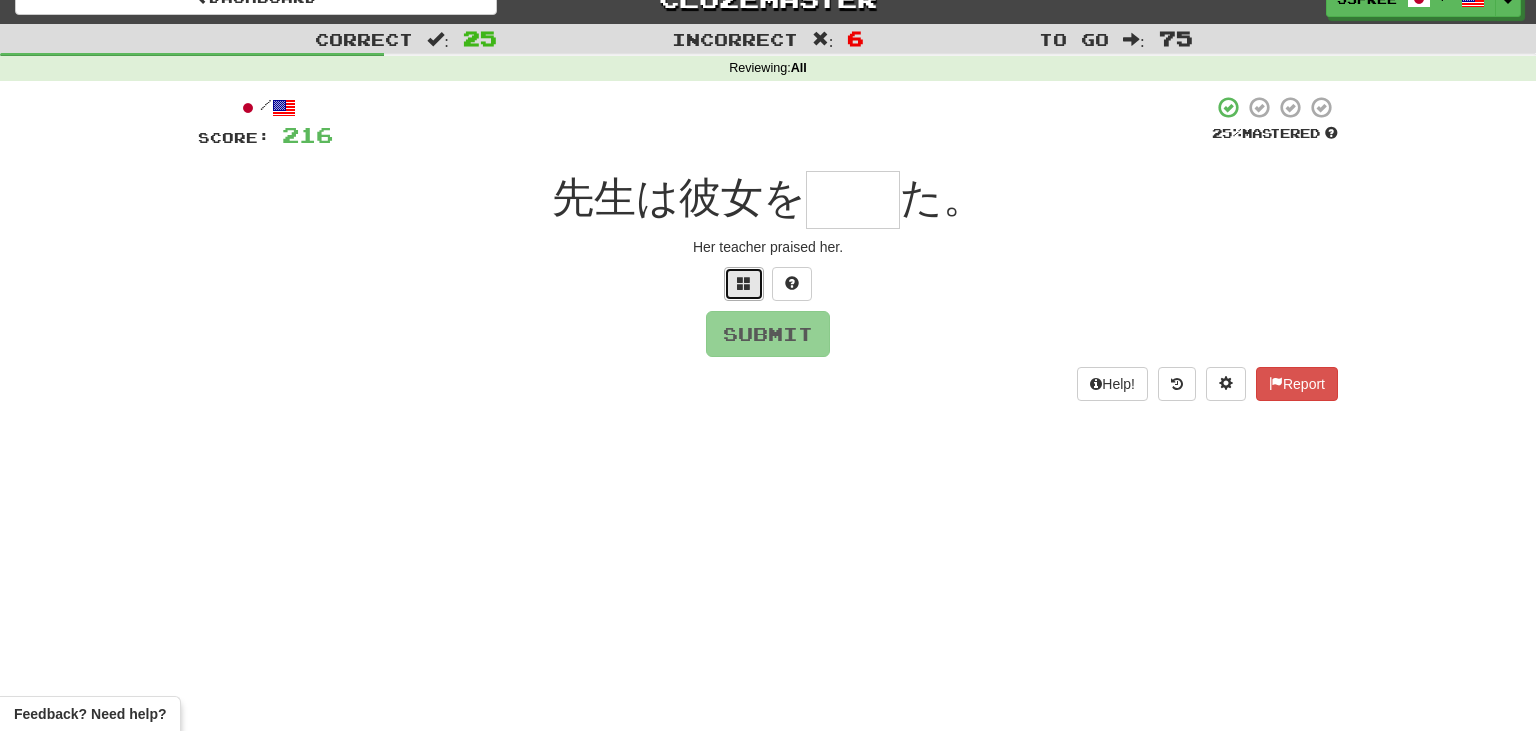 click at bounding box center (744, 284) 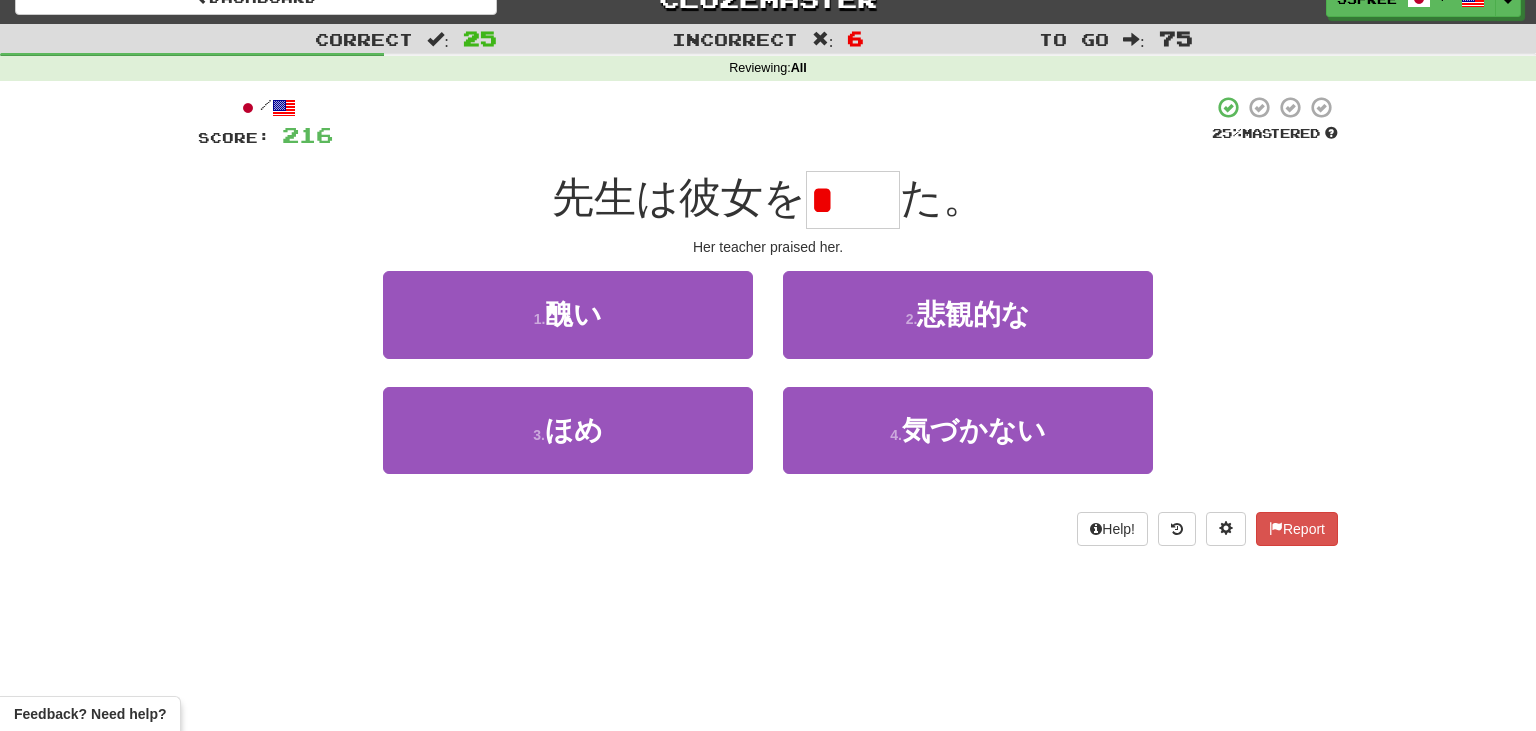 type on "*" 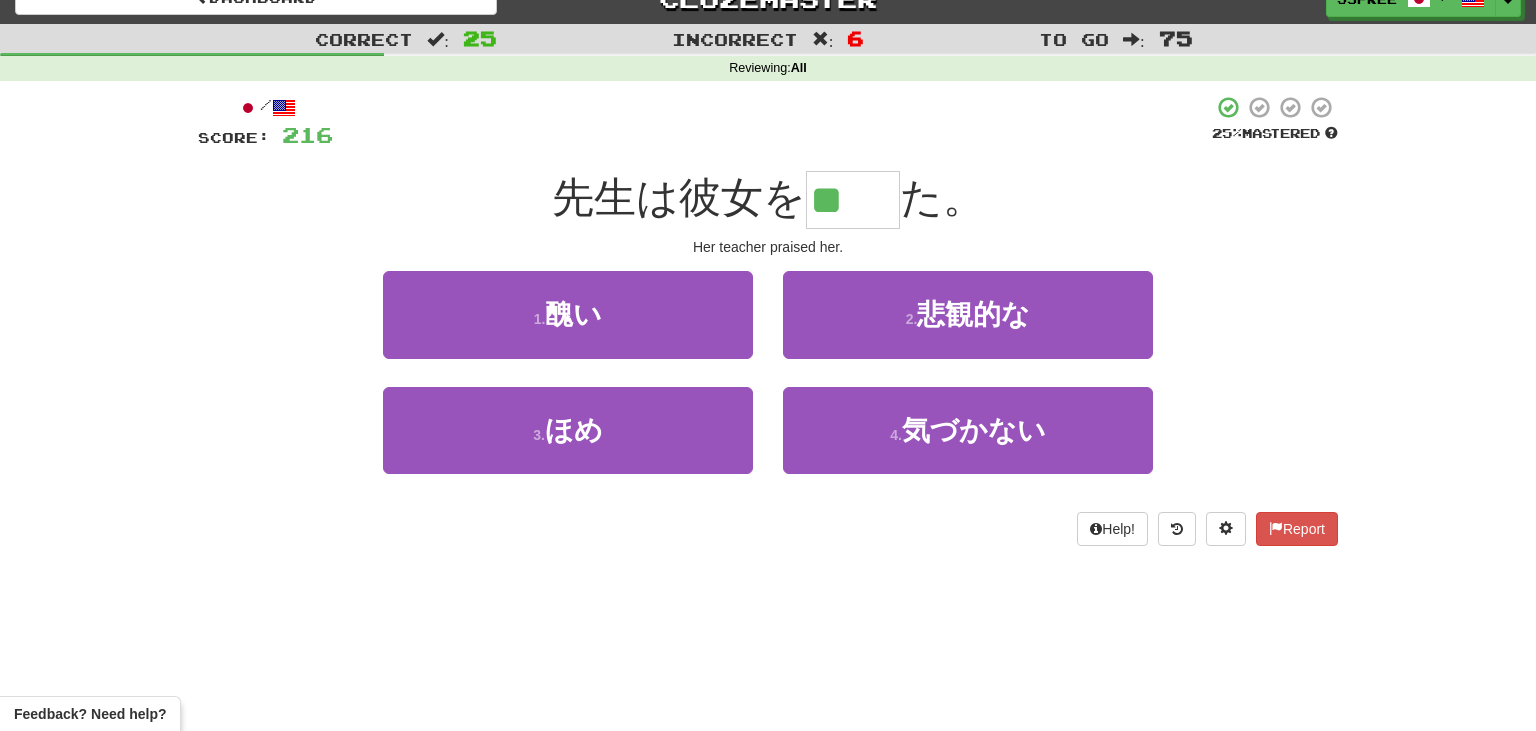 type on "**" 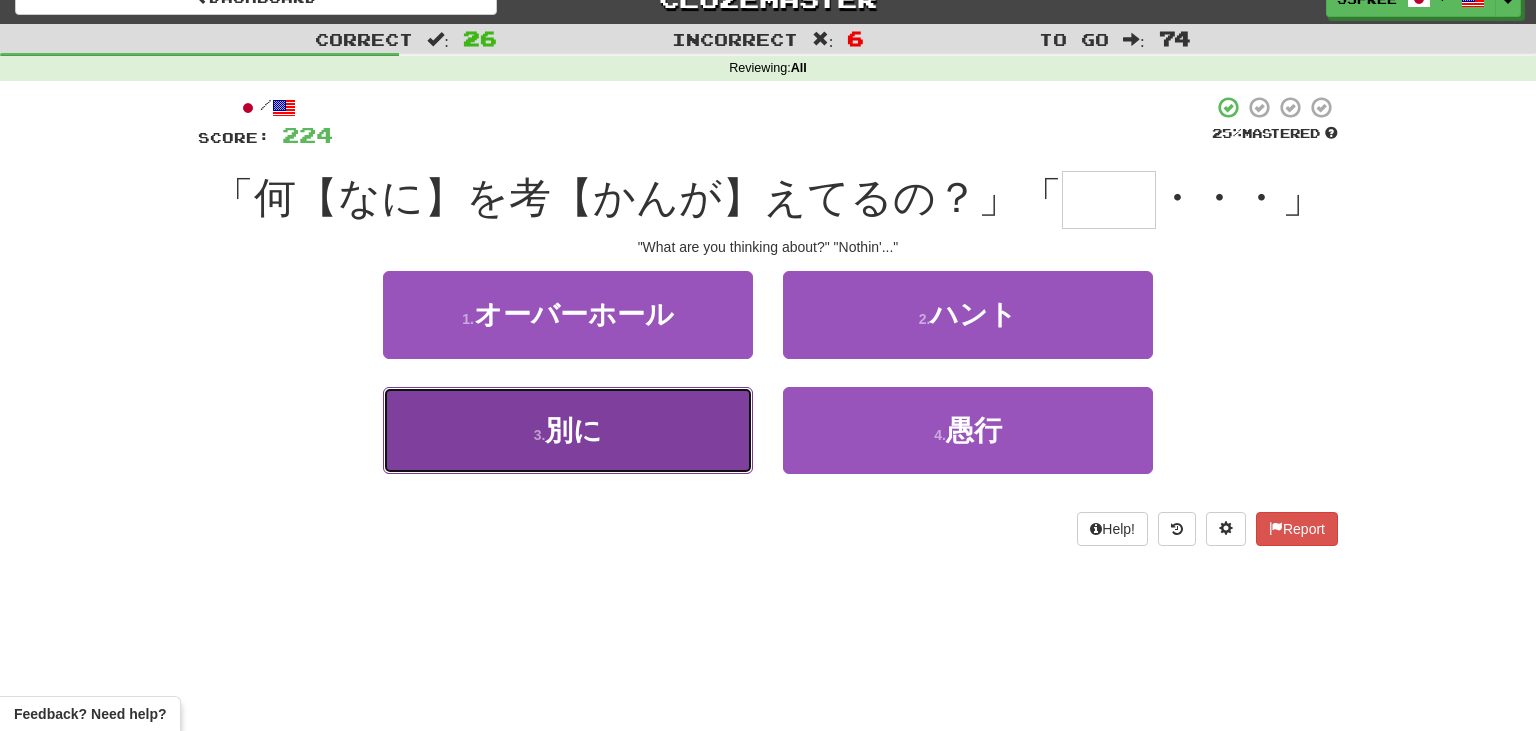 click on "3 .  別に" at bounding box center [568, 430] 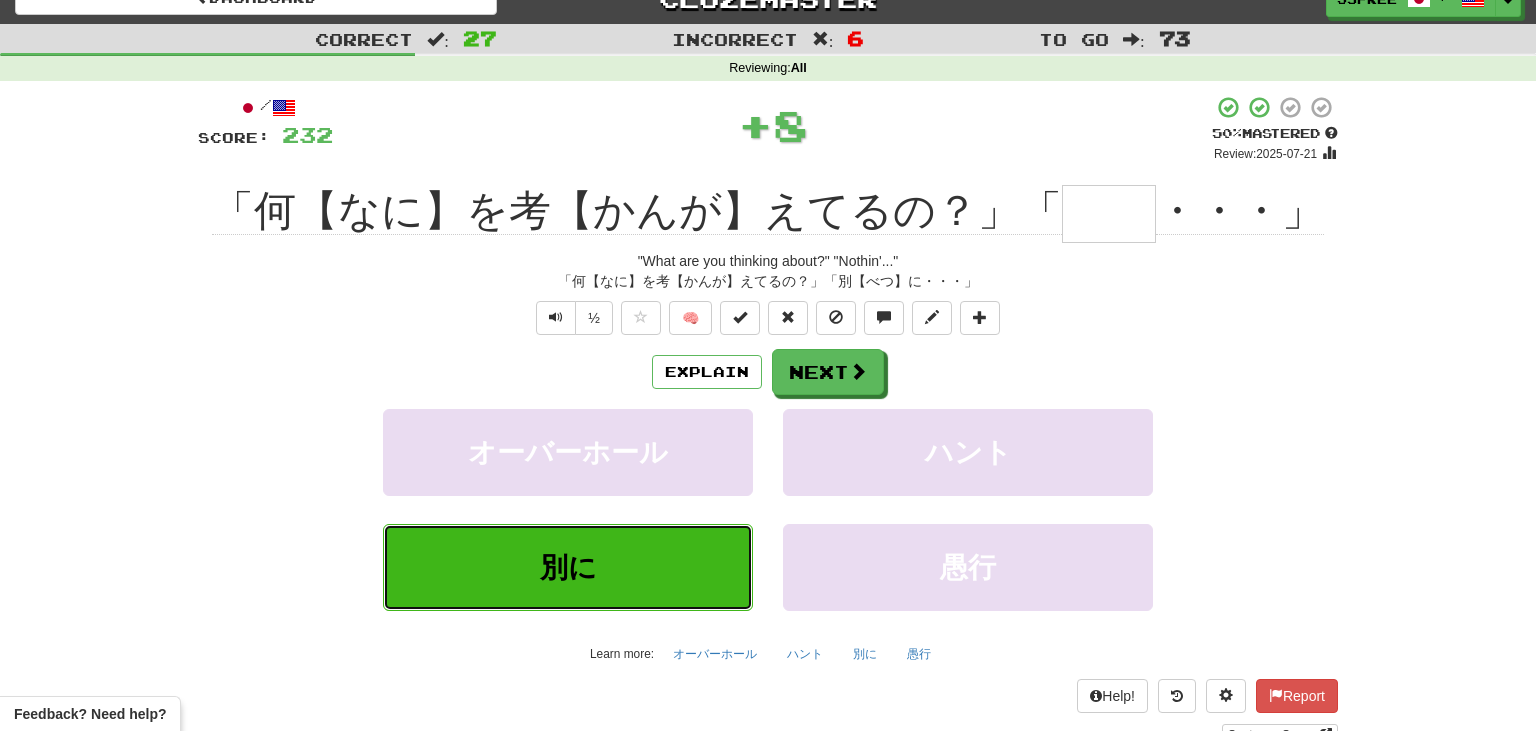 type on "**" 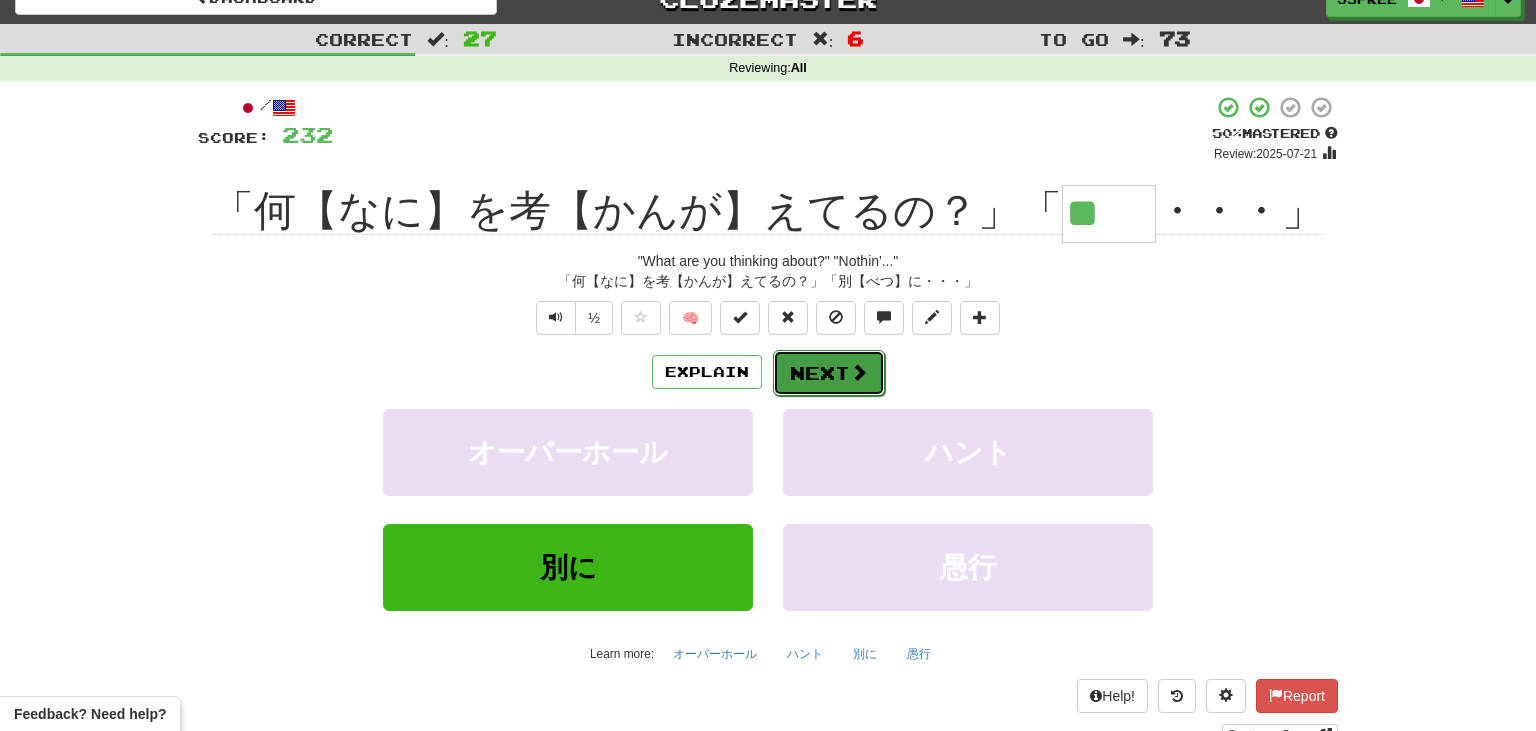 click on "Next" at bounding box center (829, 373) 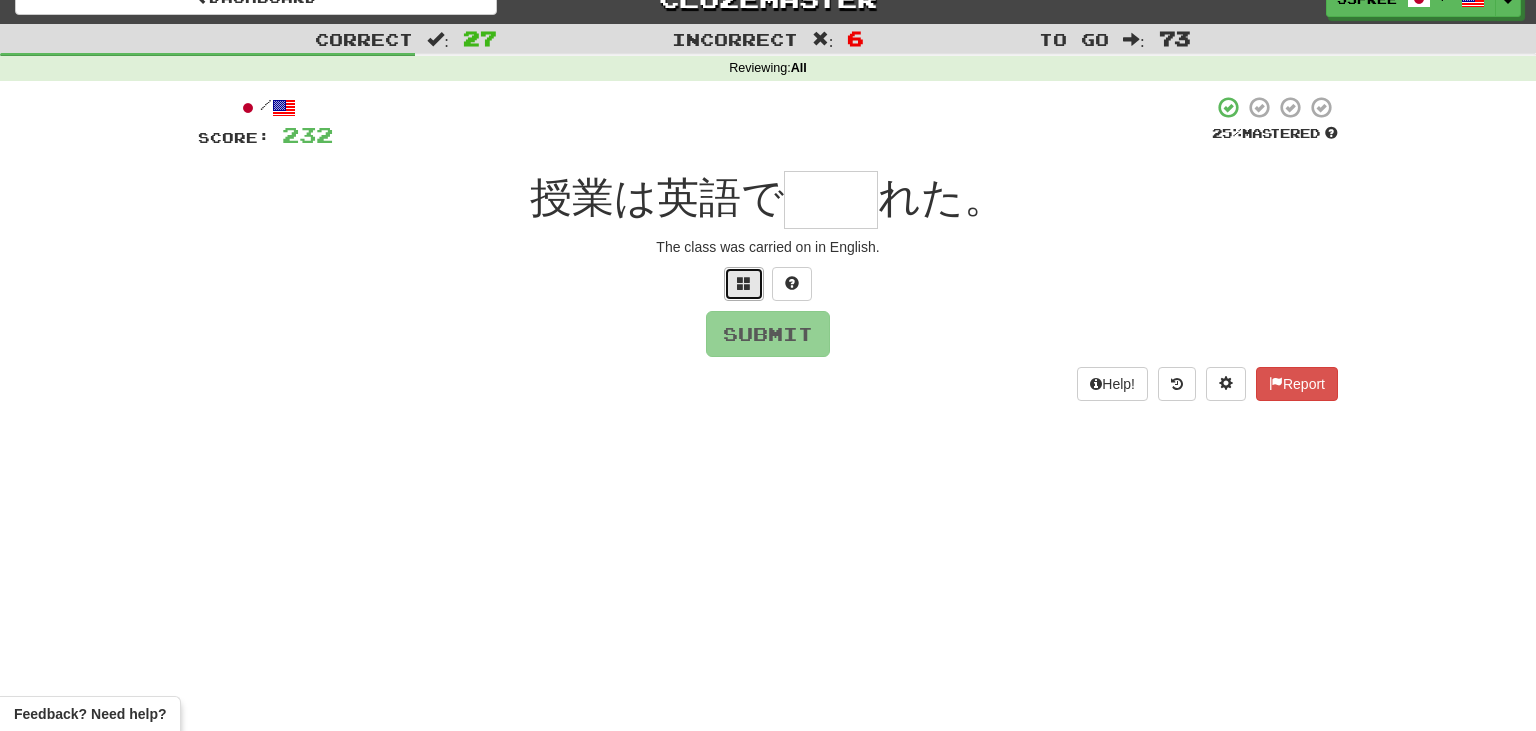 click at bounding box center (744, 284) 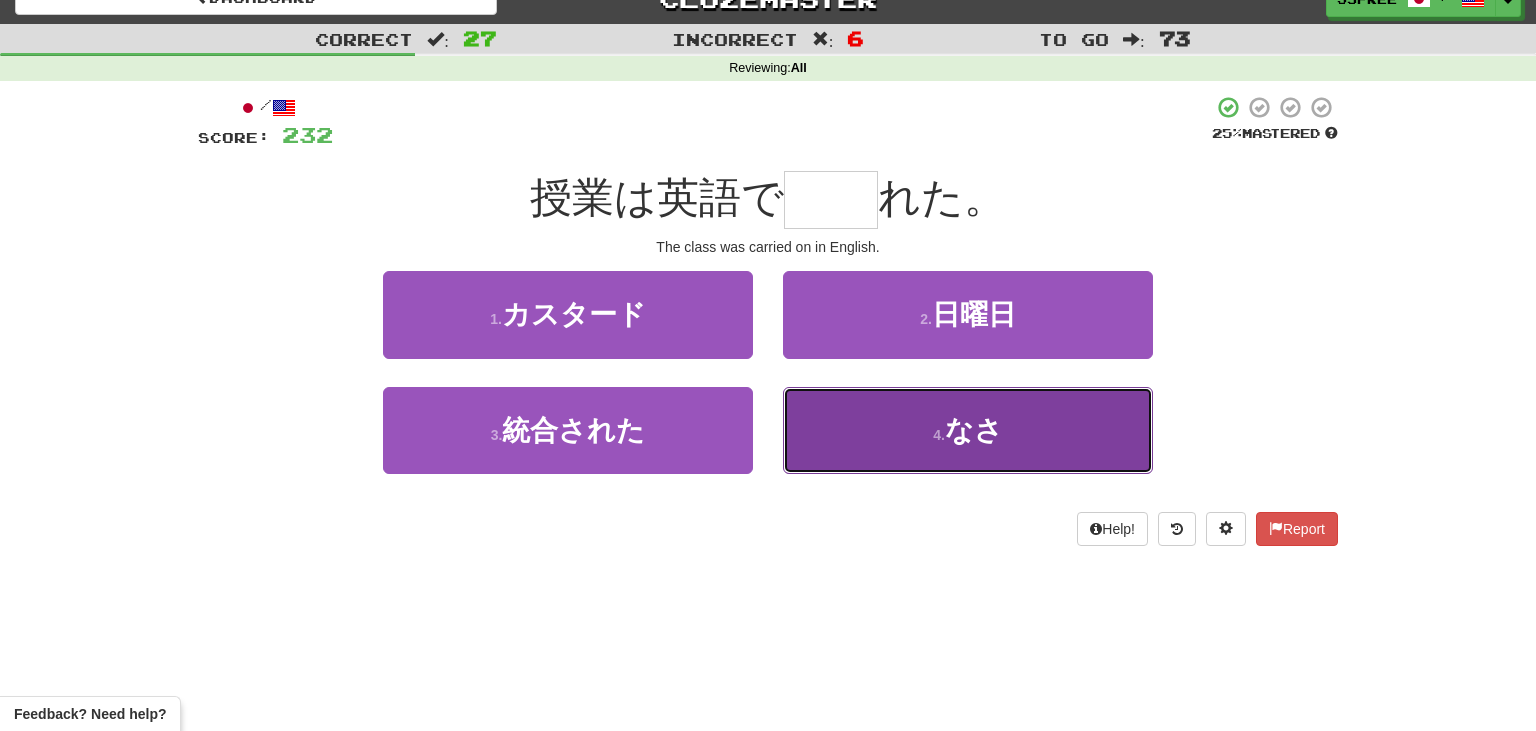 click on "4 .  なさ" at bounding box center [968, 430] 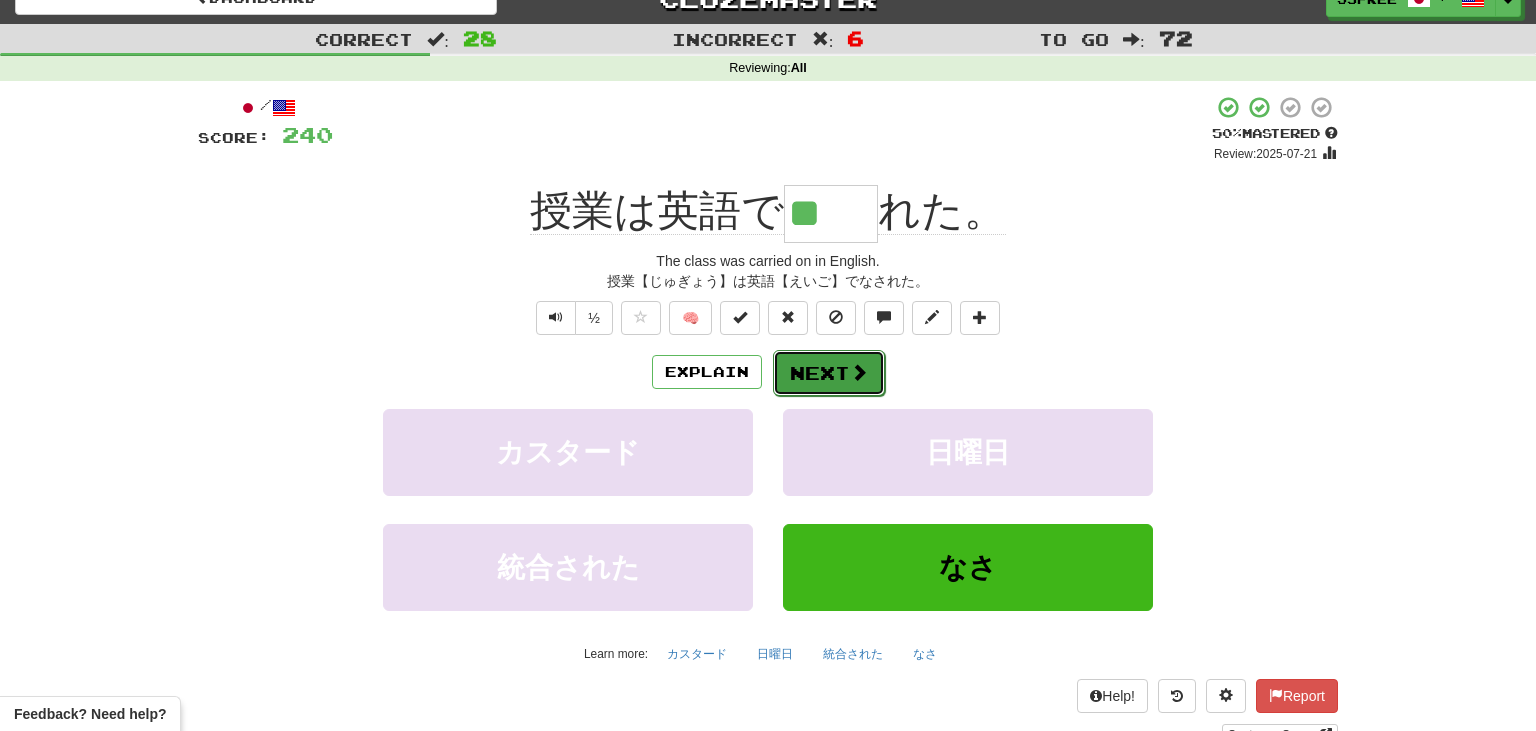click at bounding box center [859, 372] 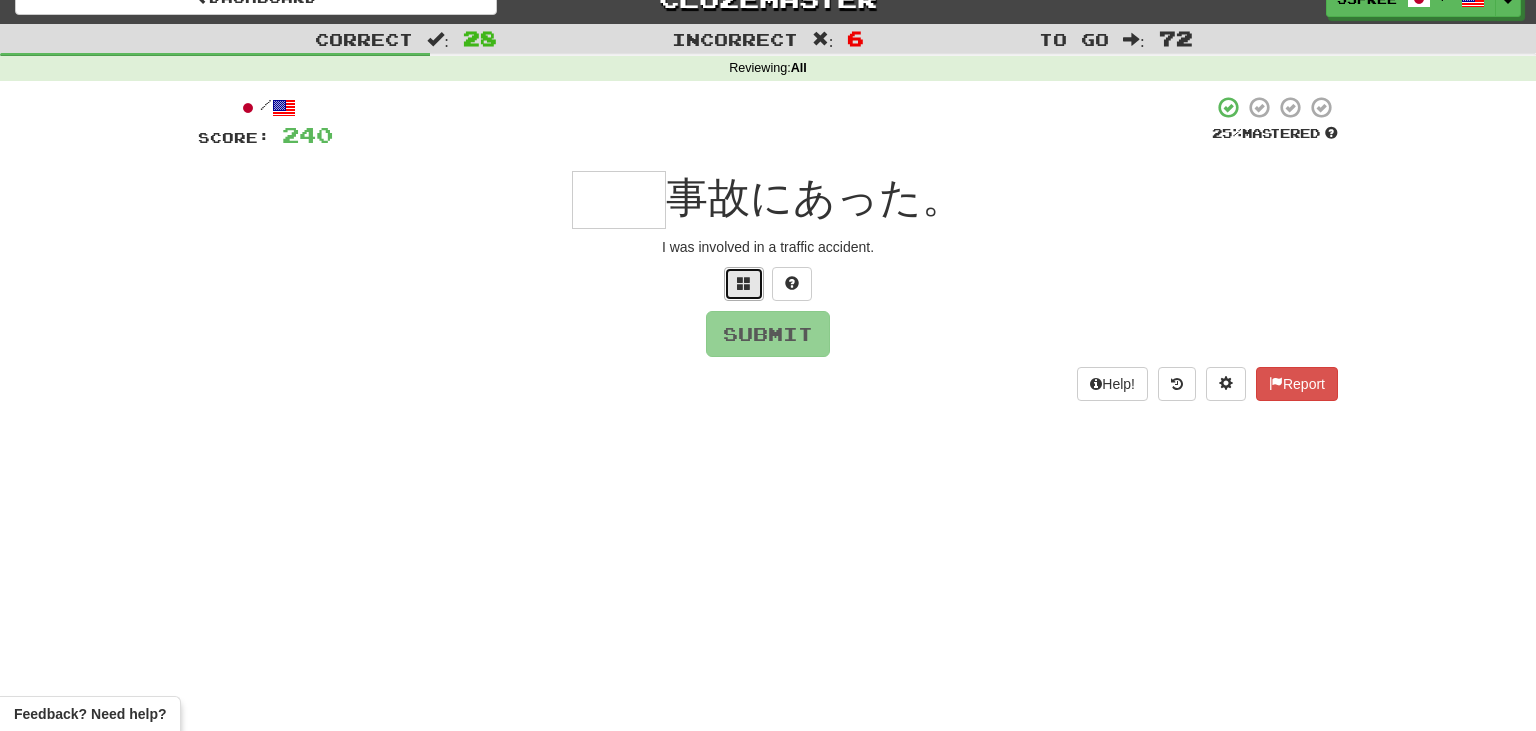 click at bounding box center [744, 283] 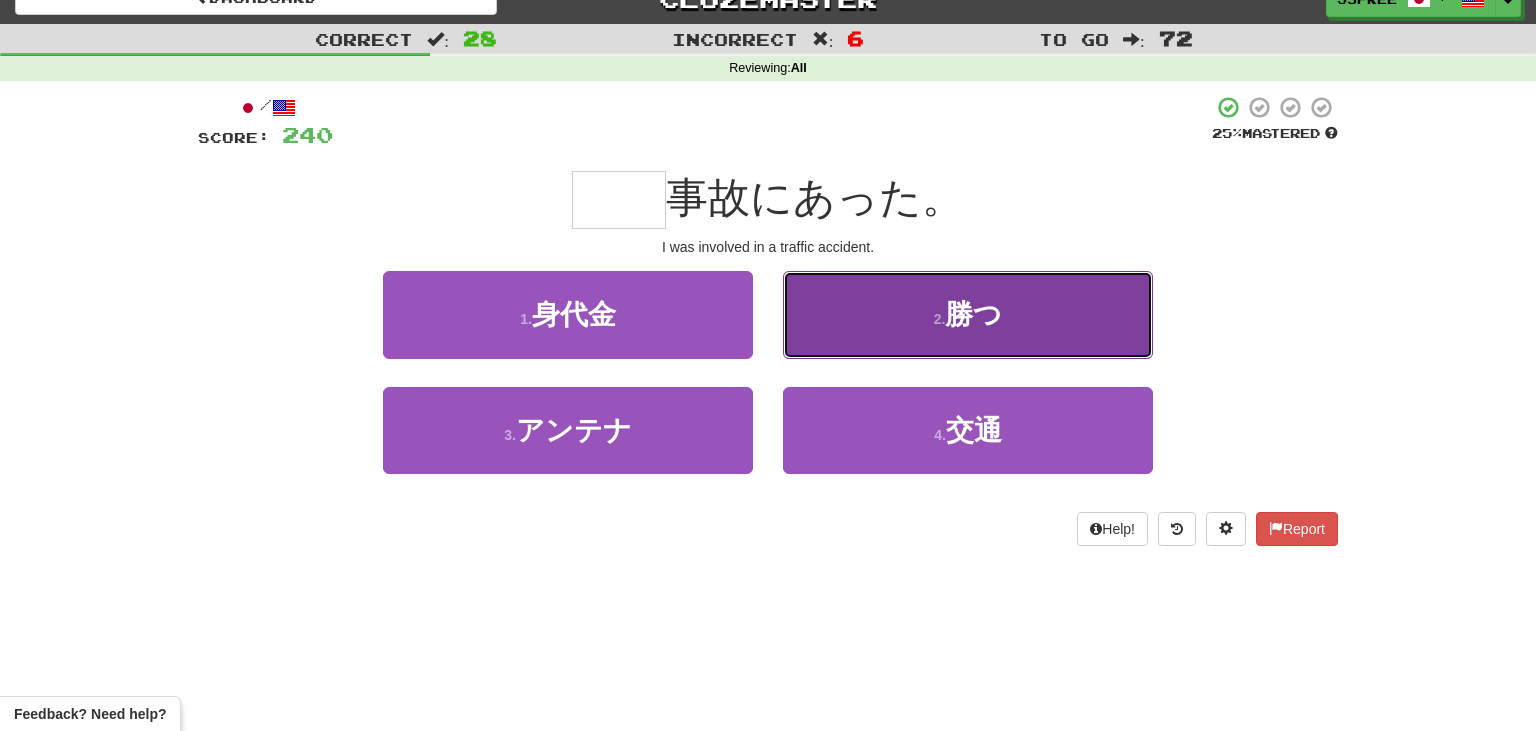click on "2 .  勝つ" at bounding box center (968, 314) 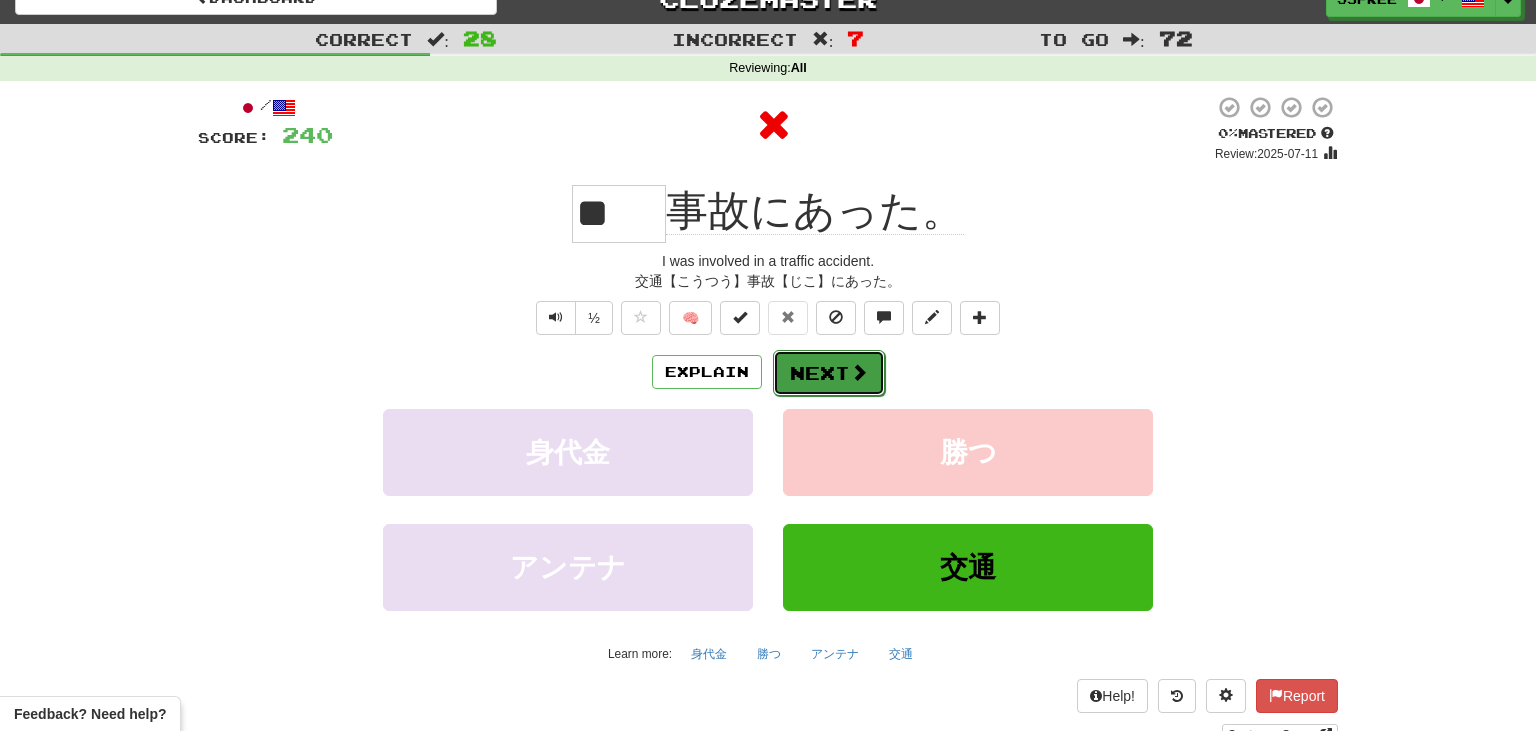 click on "Next" at bounding box center [829, 373] 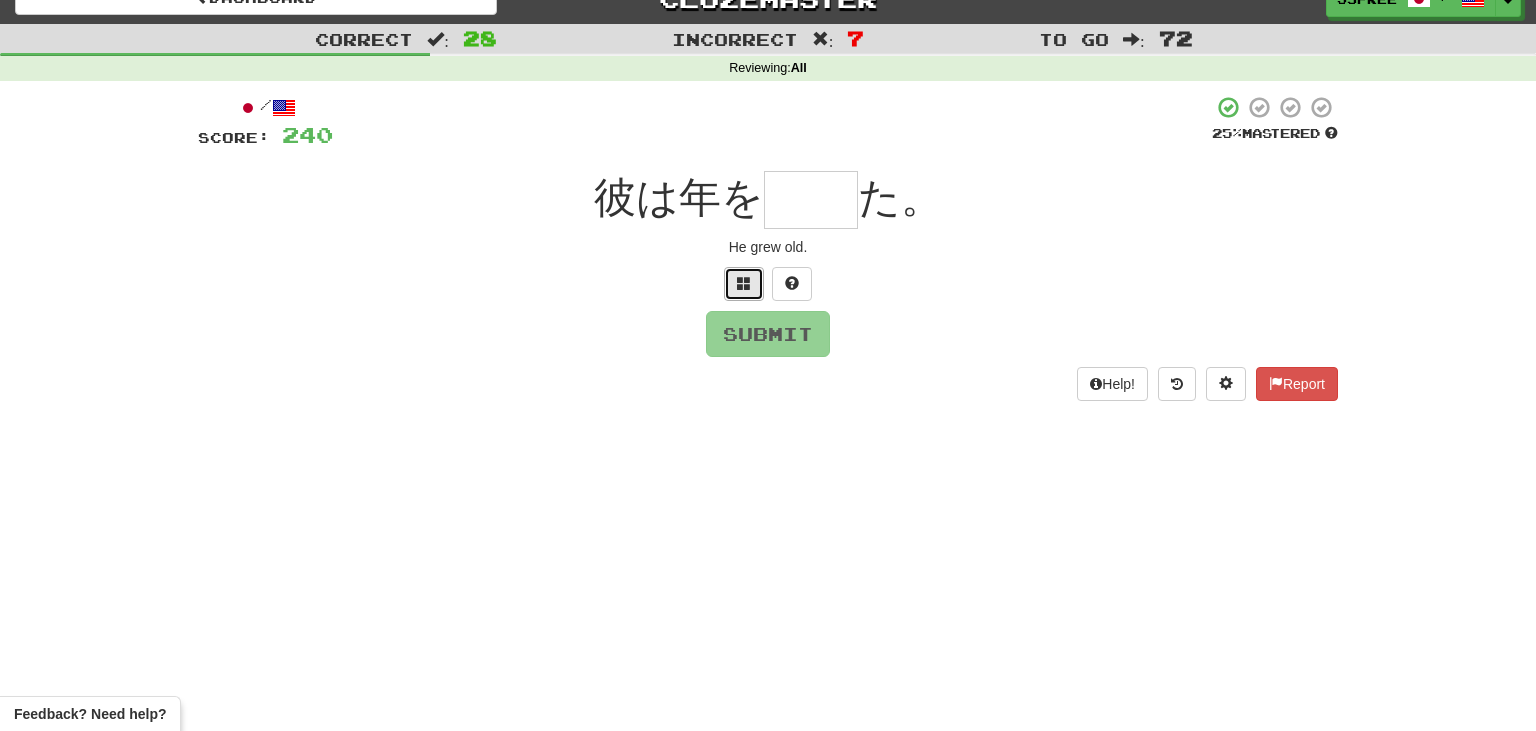 click at bounding box center (744, 283) 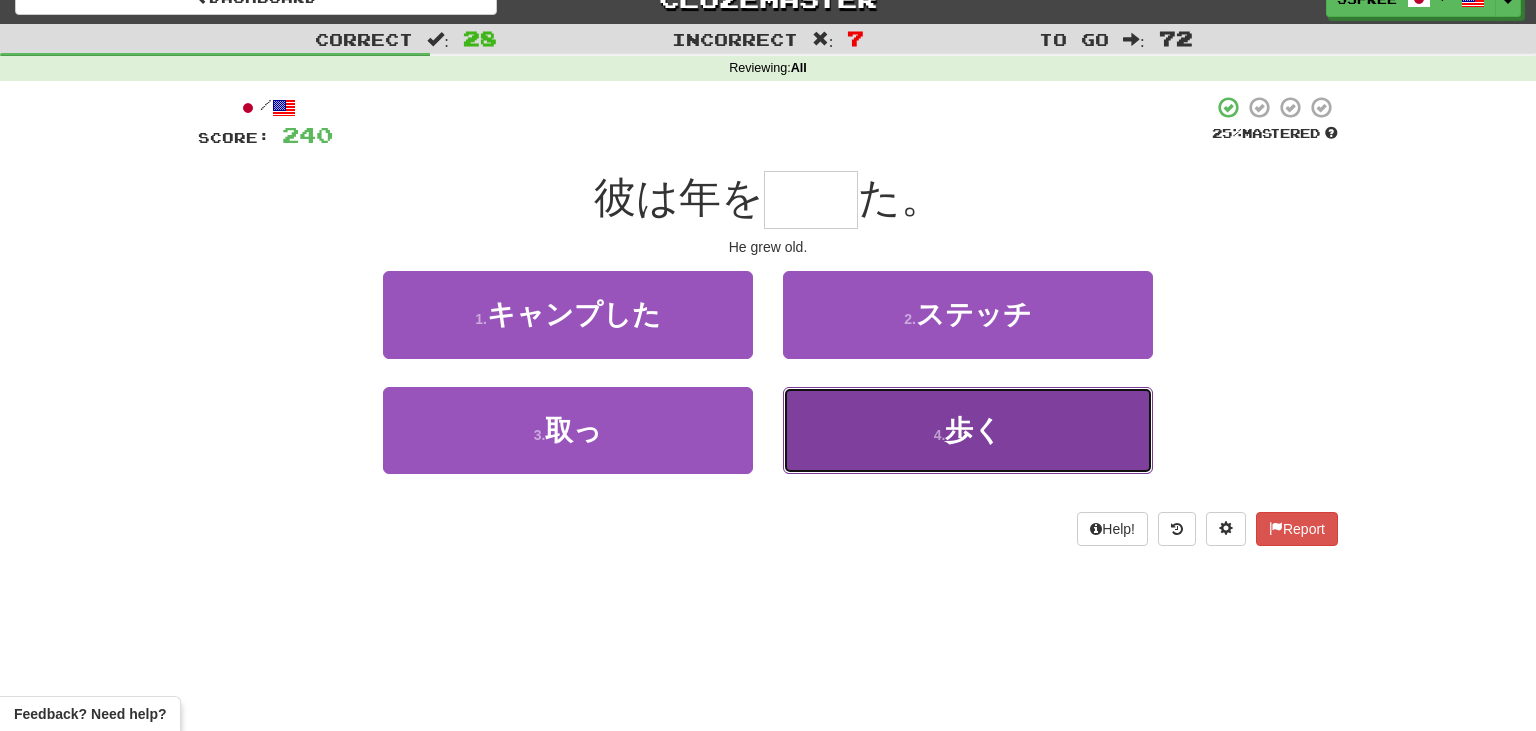 click on "4 .  歩く" at bounding box center [968, 430] 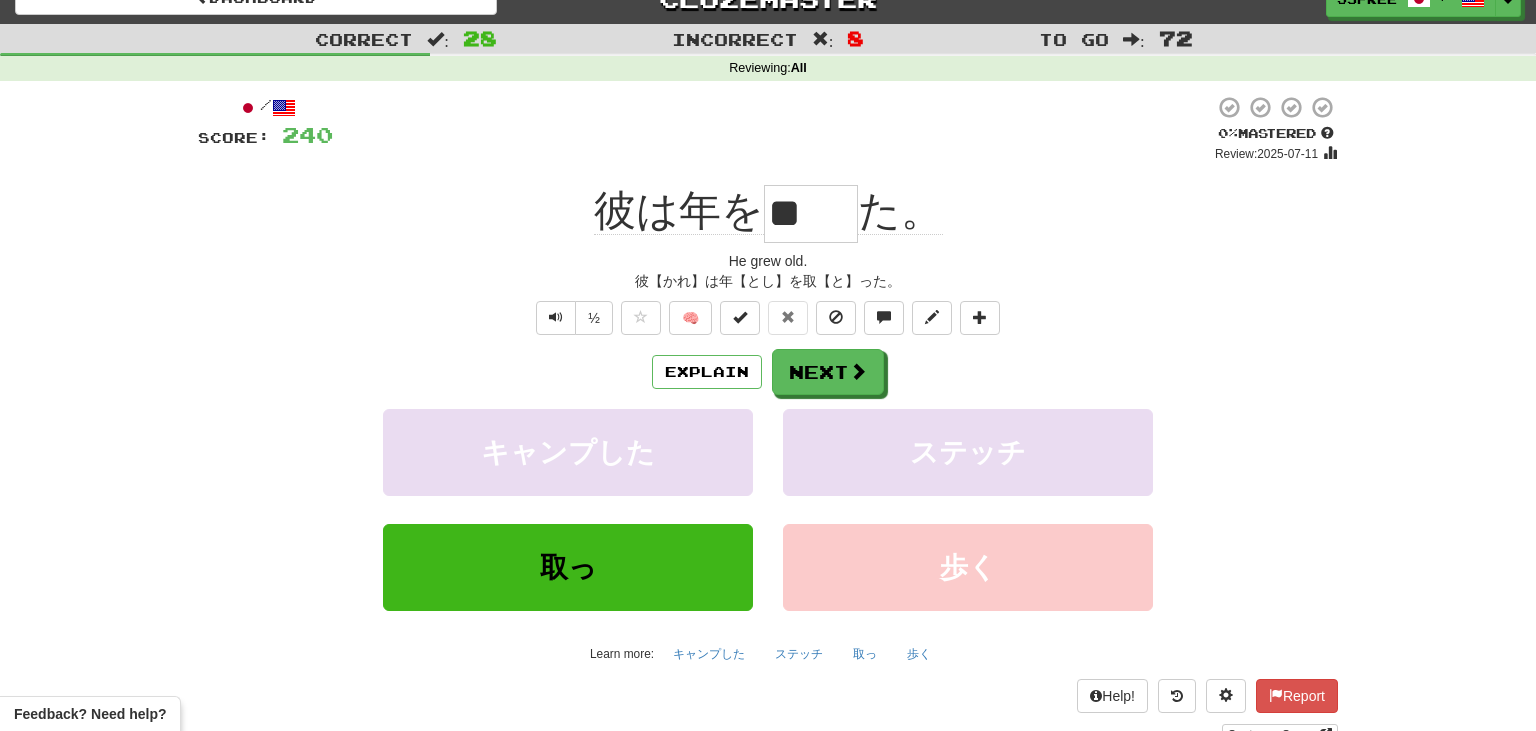 drag, startPoint x: 779, startPoint y: 208, endPoint x: 840, endPoint y: 242, distance: 69.83552 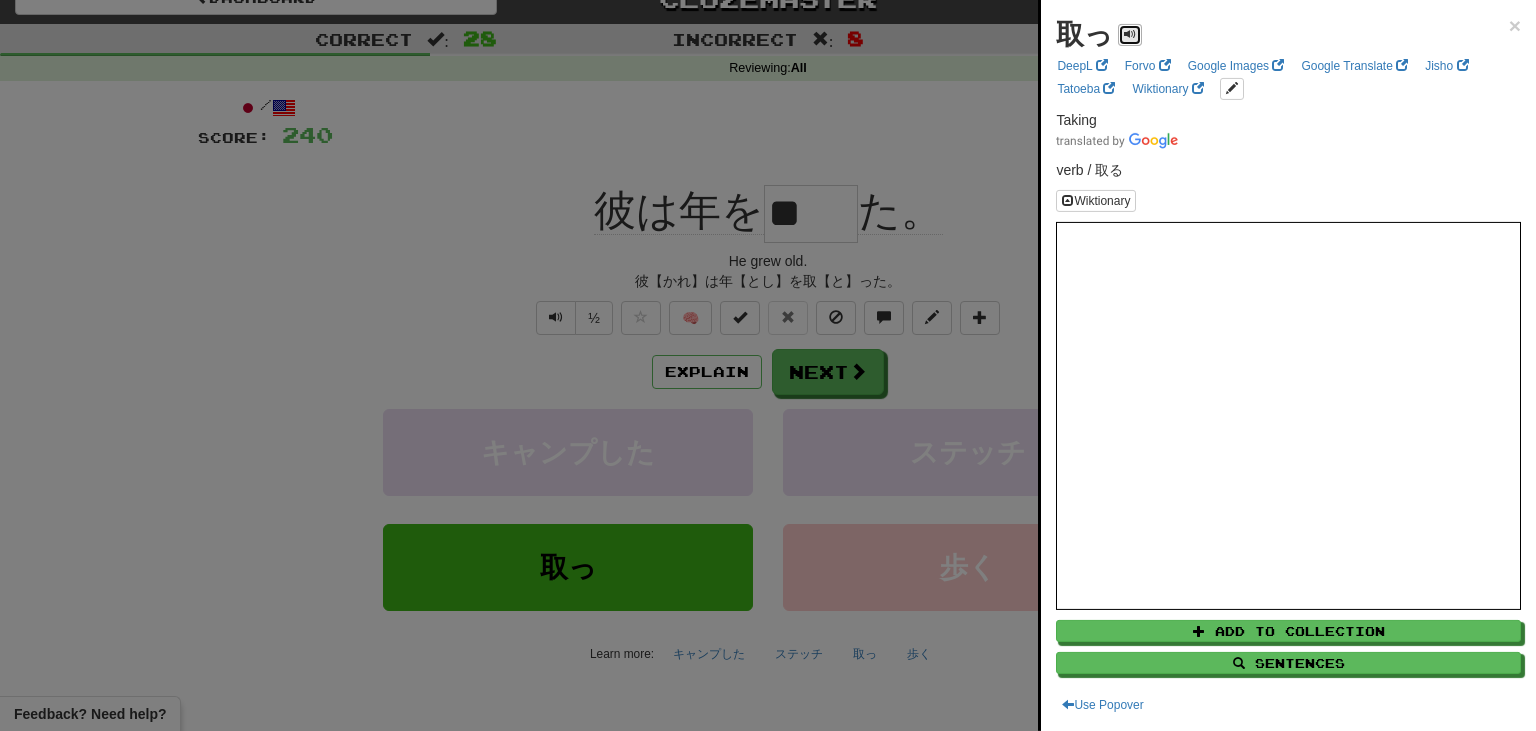 click at bounding box center [1130, 34] 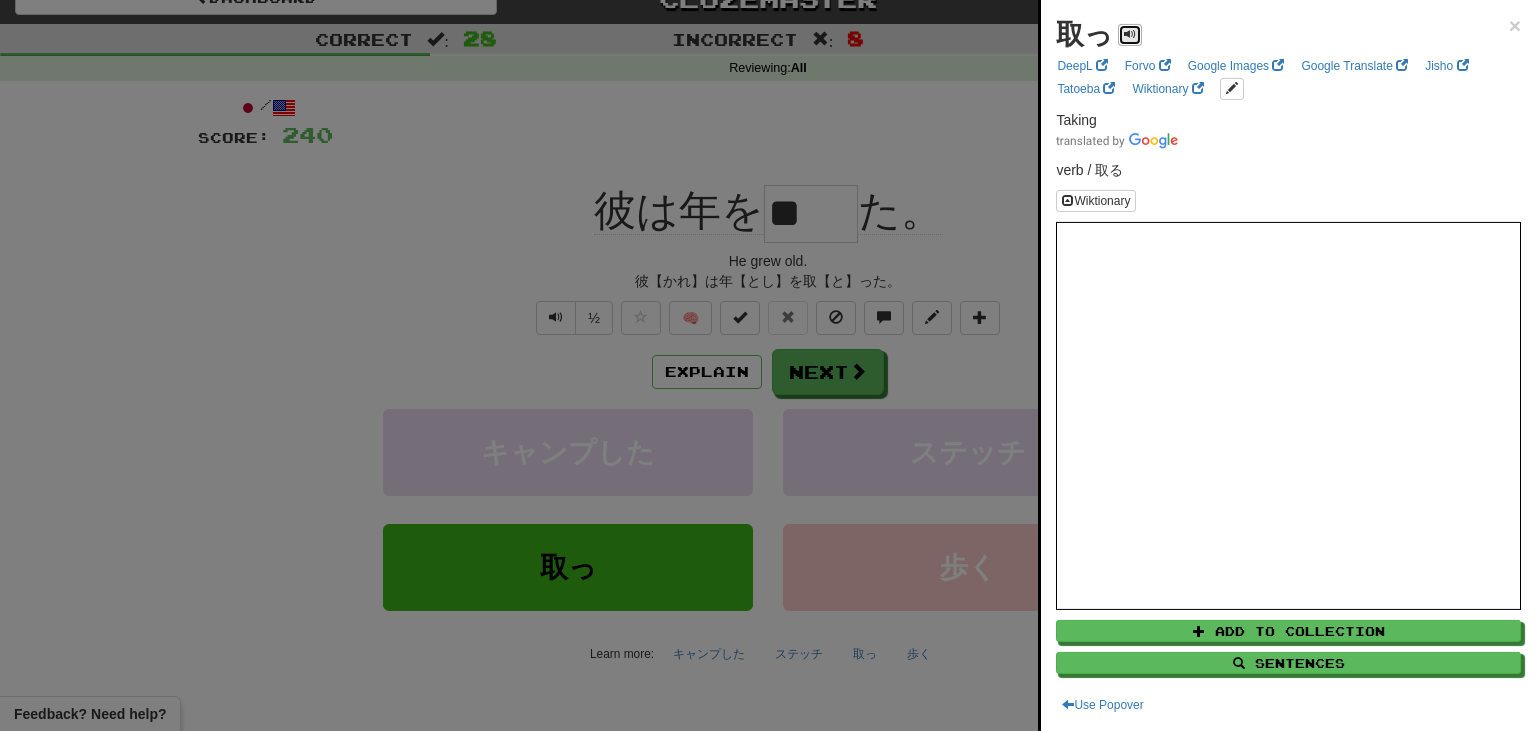 click at bounding box center (1130, 34) 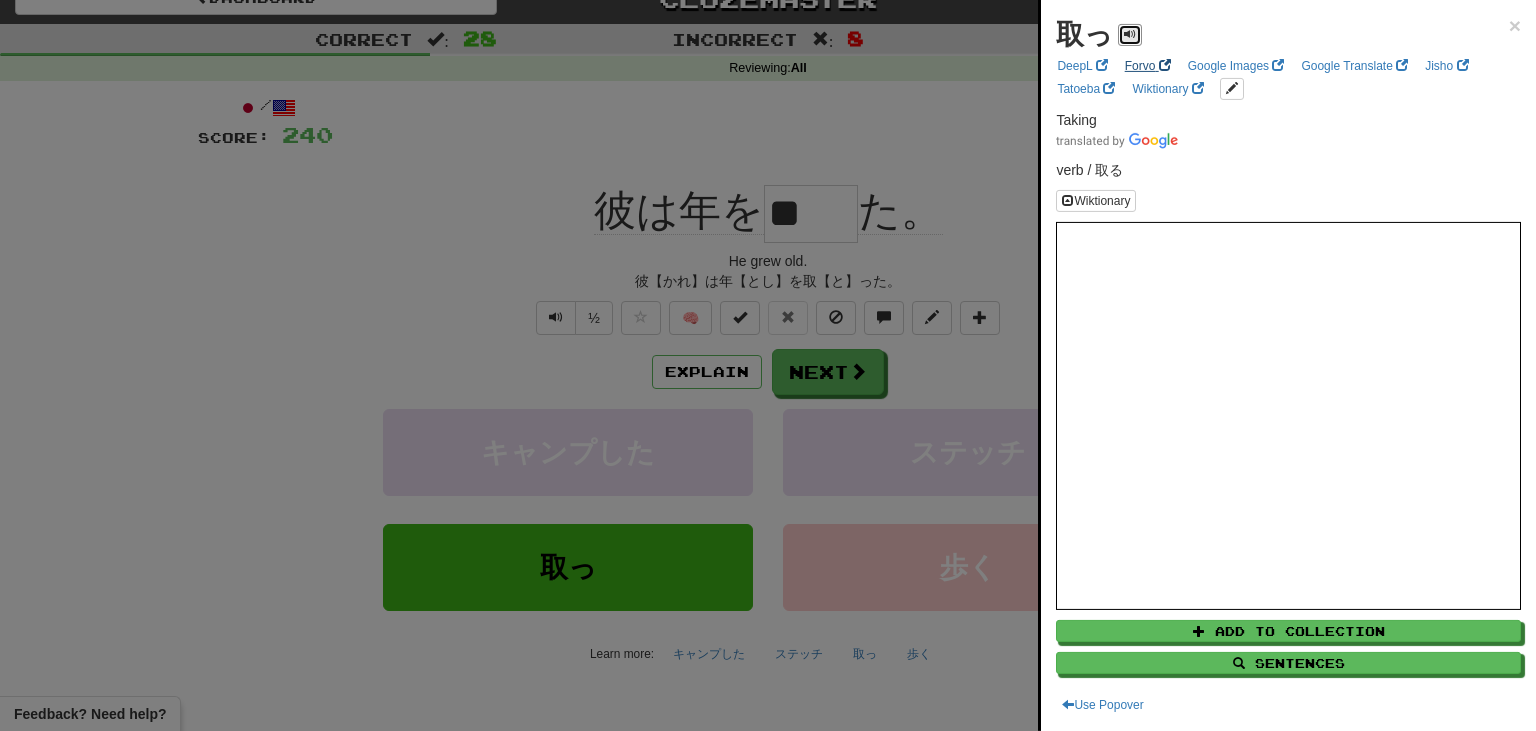 drag, startPoint x: 1128, startPoint y: 38, endPoint x: 1154, endPoint y: 59, distance: 33.42155 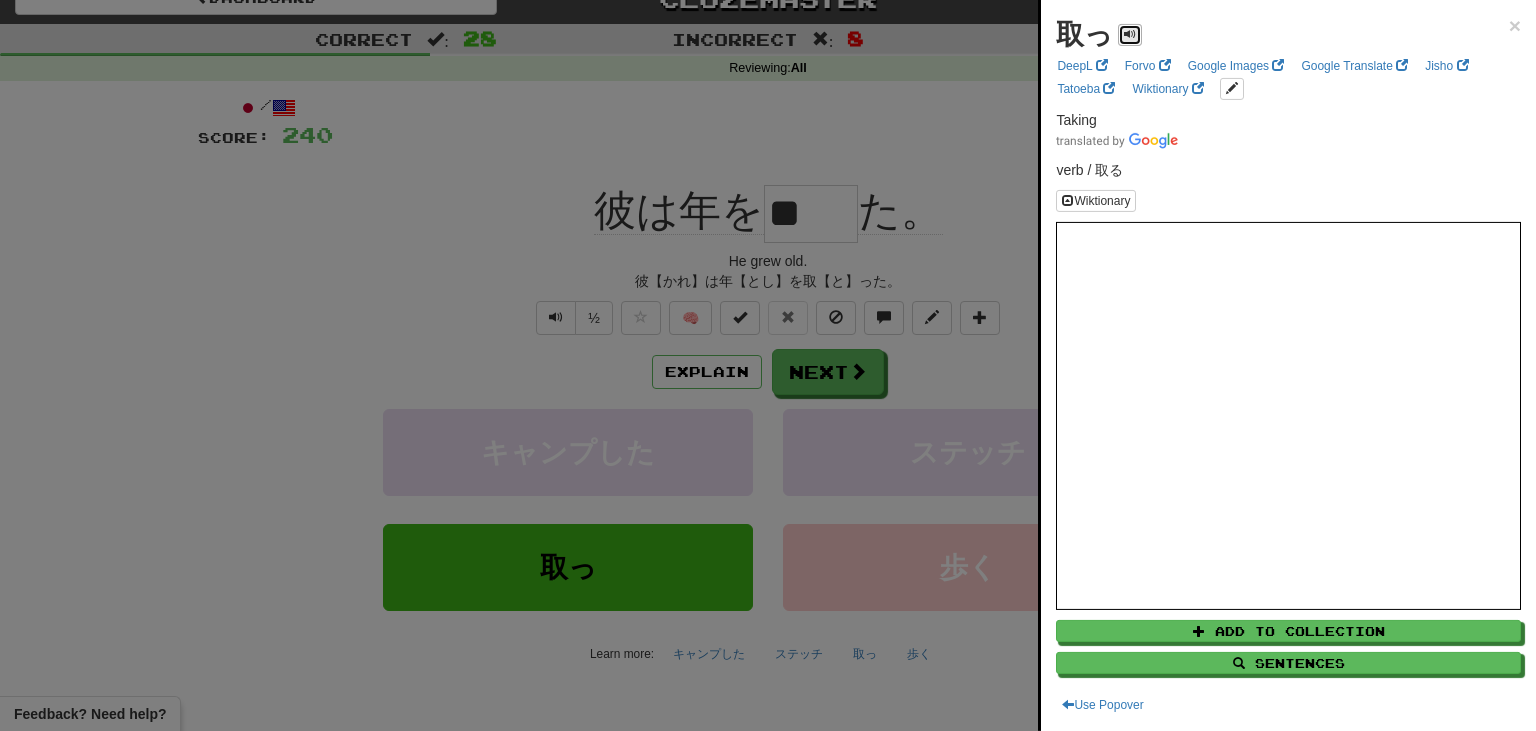 click at bounding box center (1130, 35) 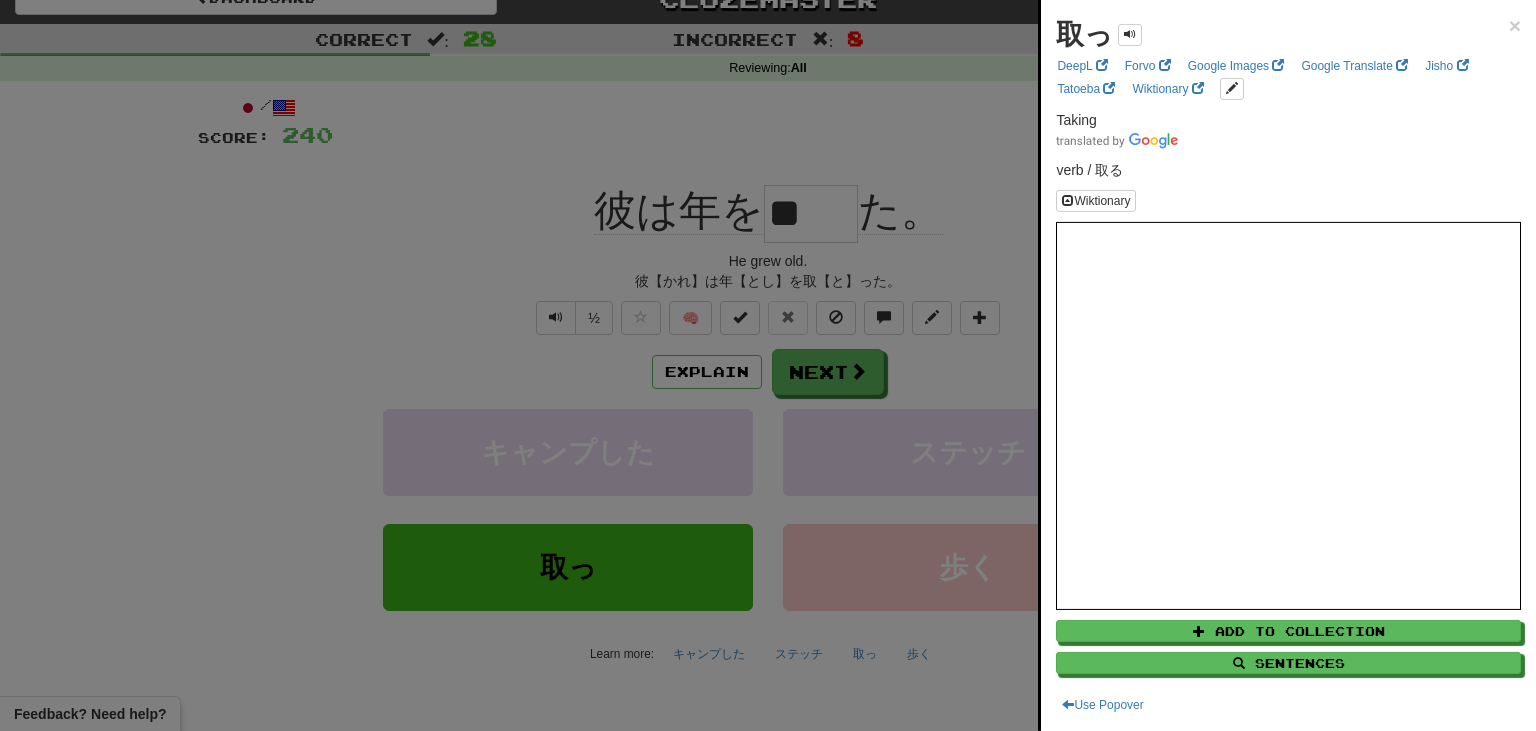 click at bounding box center (768, 365) 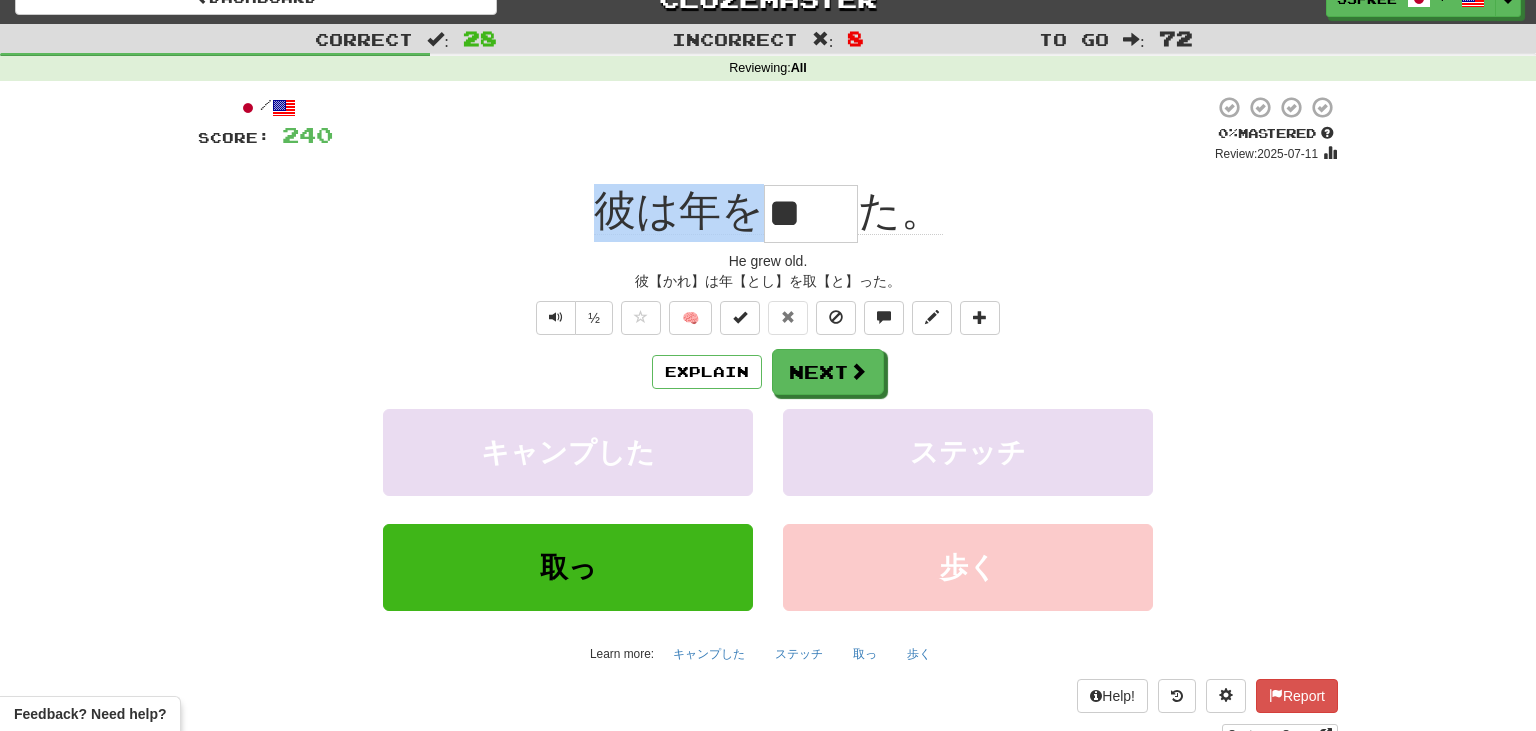 drag, startPoint x: 571, startPoint y: 194, endPoint x: 746, endPoint y: 222, distance: 177.22585 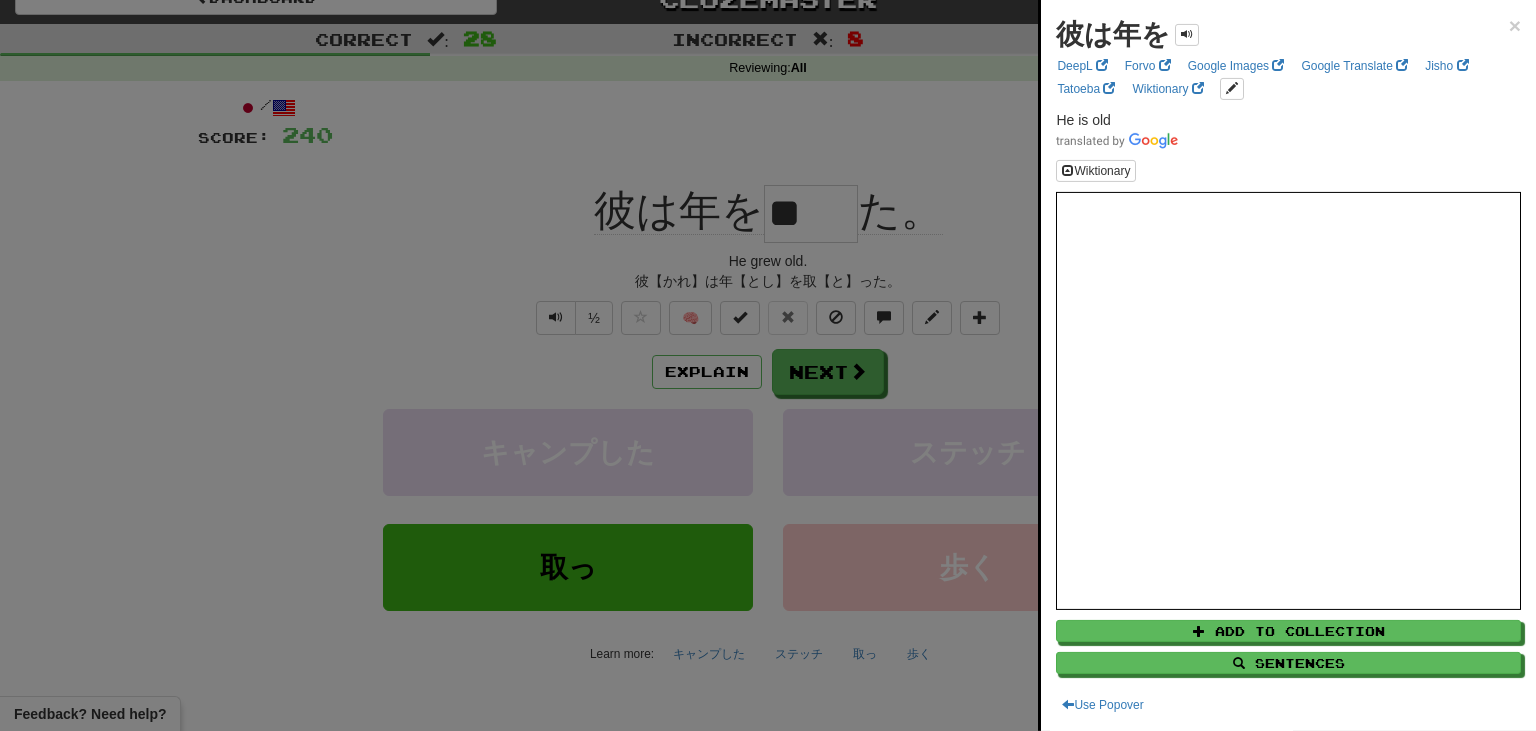 click at bounding box center (768, 365) 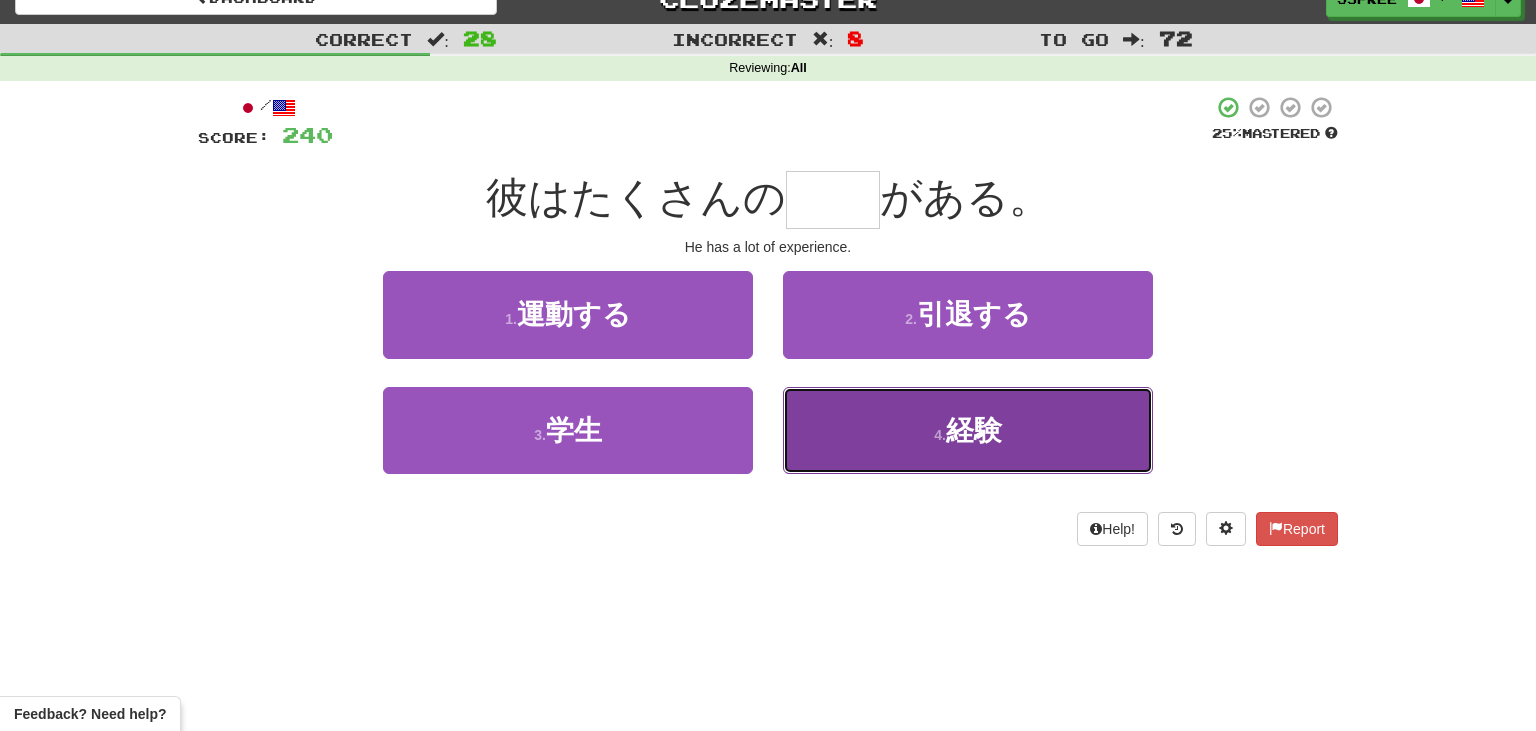 click on "4 .  経験" at bounding box center [968, 430] 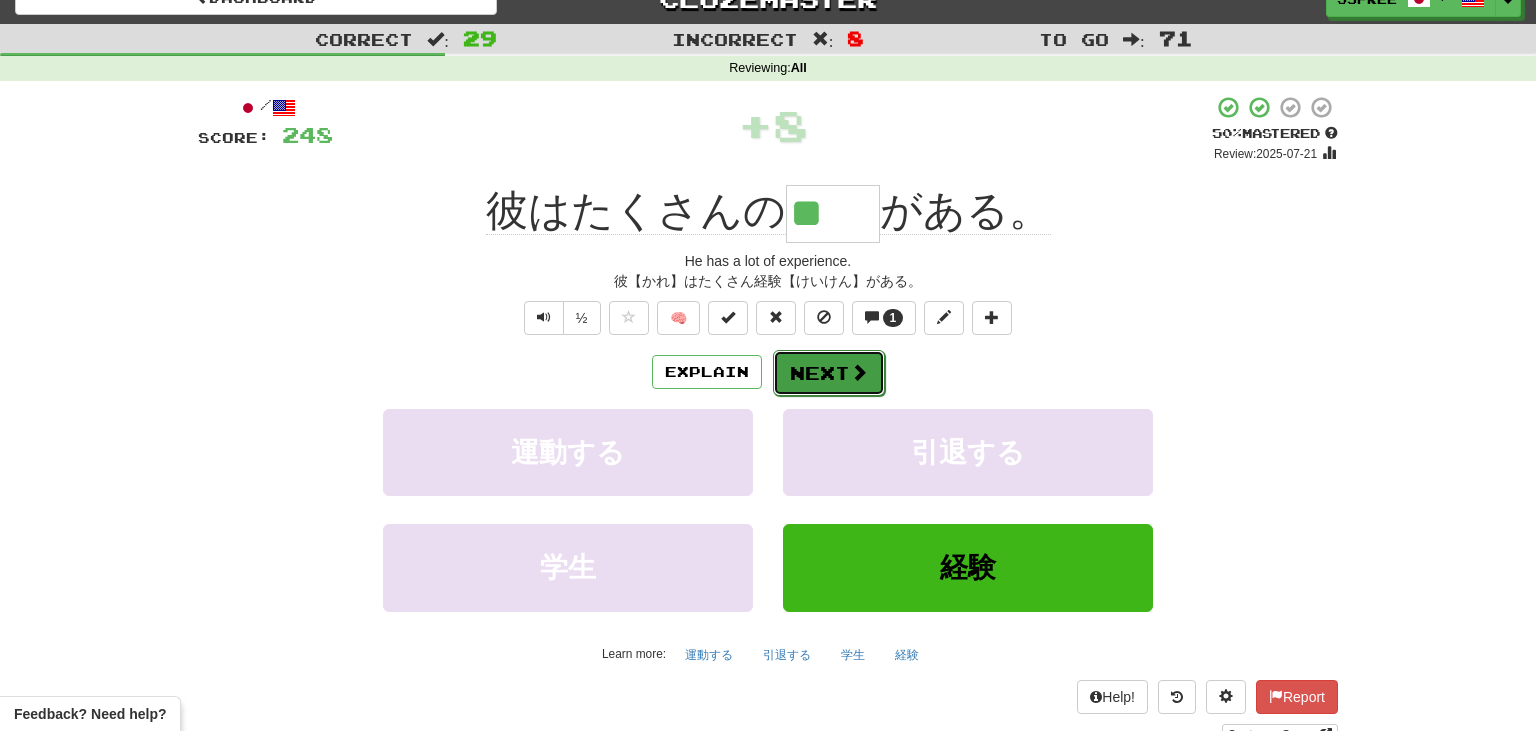click on "Next" at bounding box center (829, 373) 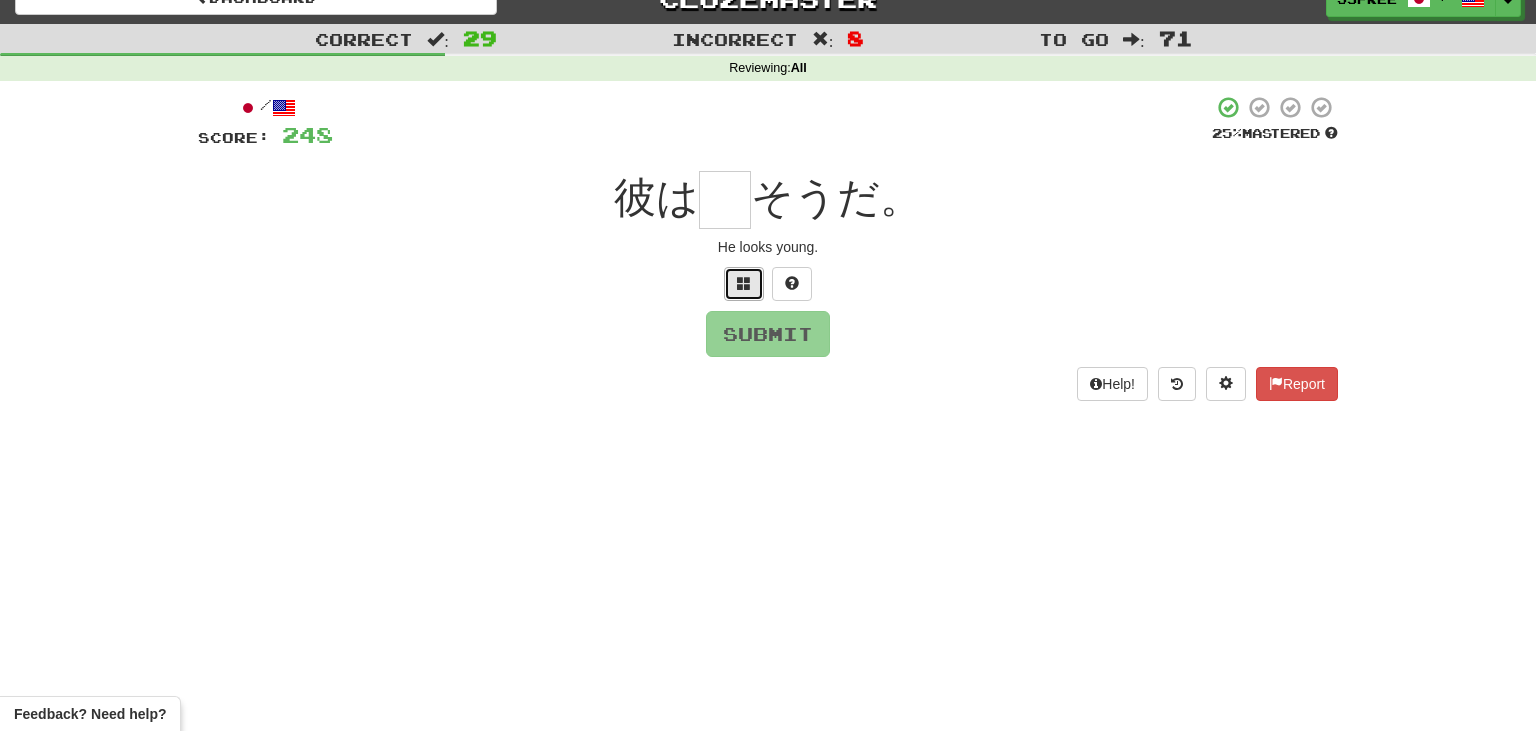 click at bounding box center [744, 284] 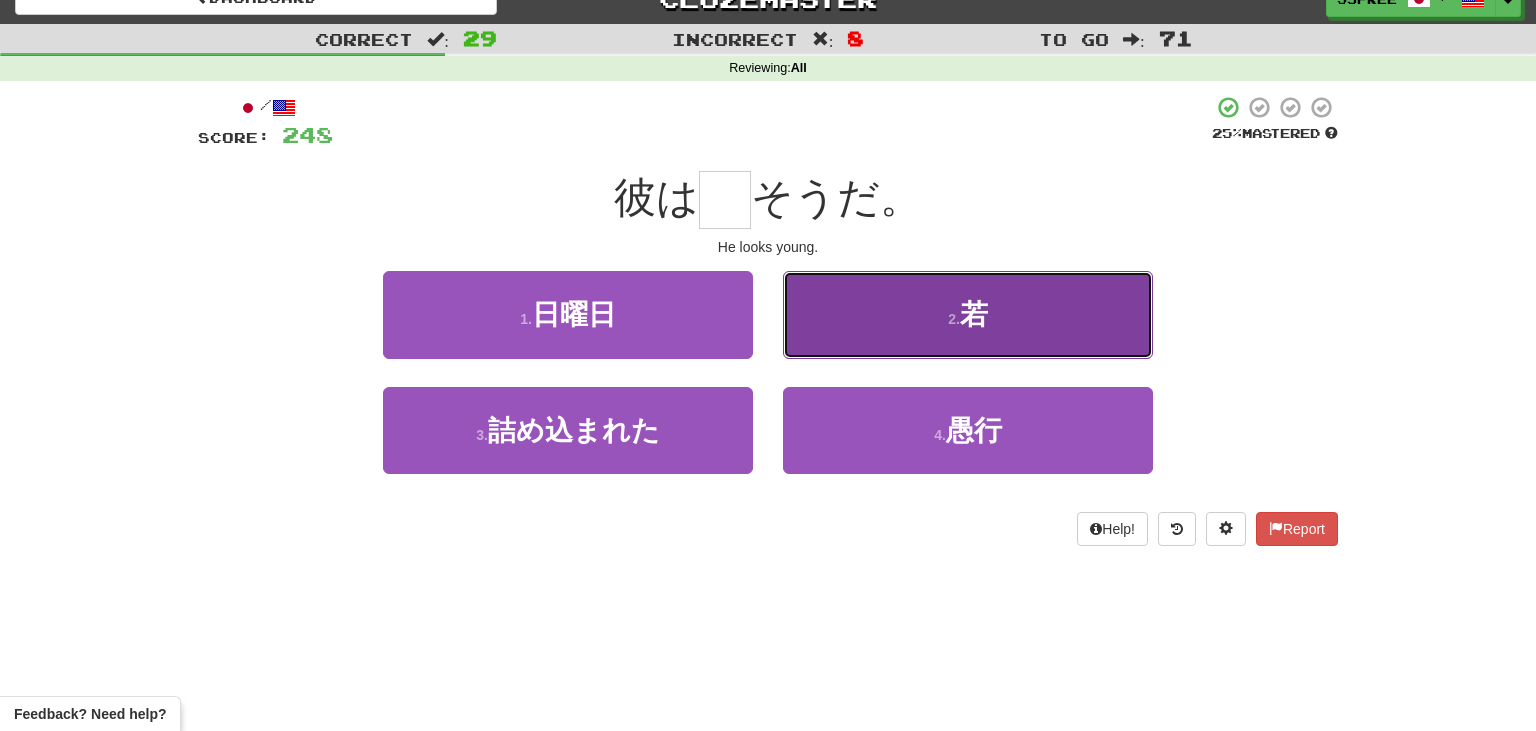 click on "2 .  若" at bounding box center [968, 314] 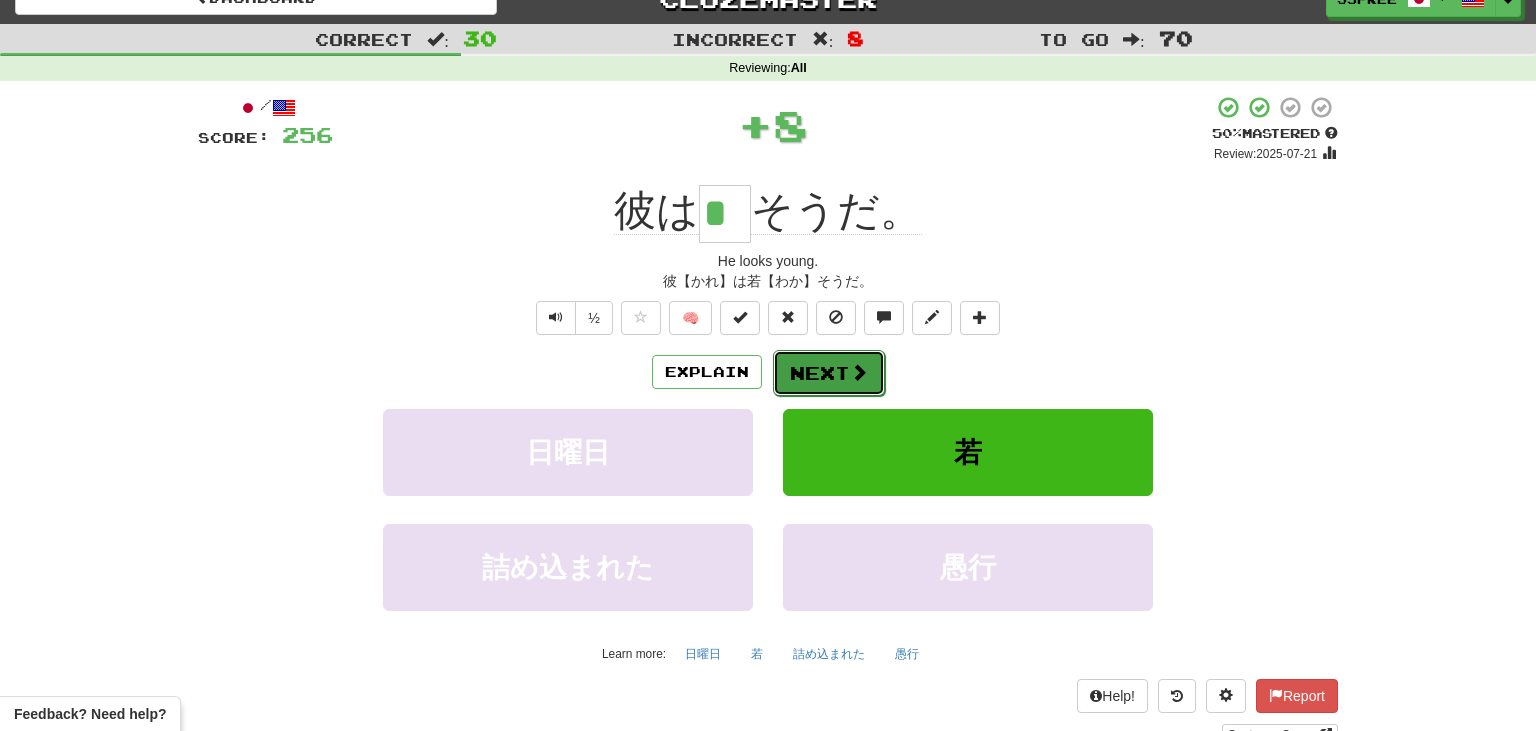 click at bounding box center [859, 372] 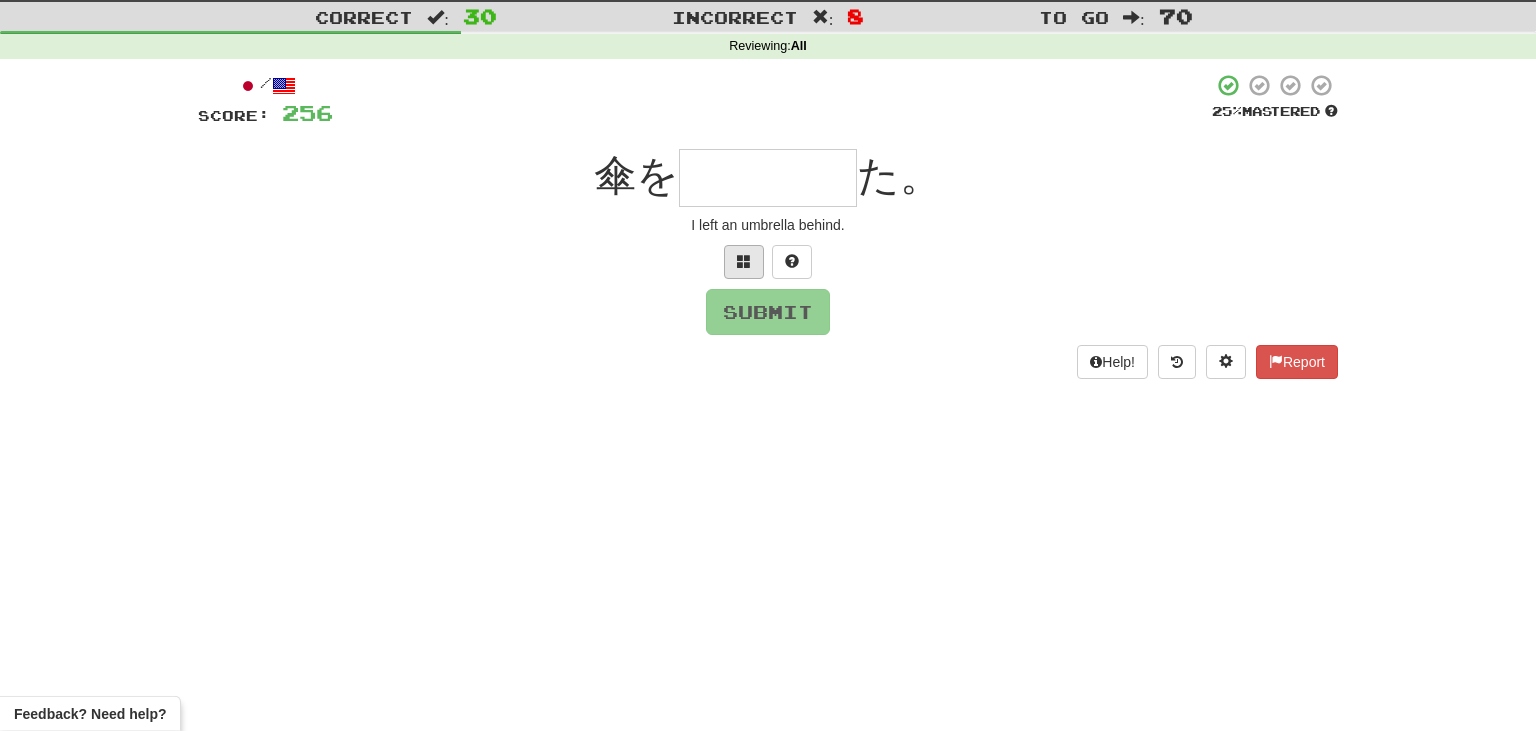 scroll, scrollTop: 51, scrollLeft: 0, axis: vertical 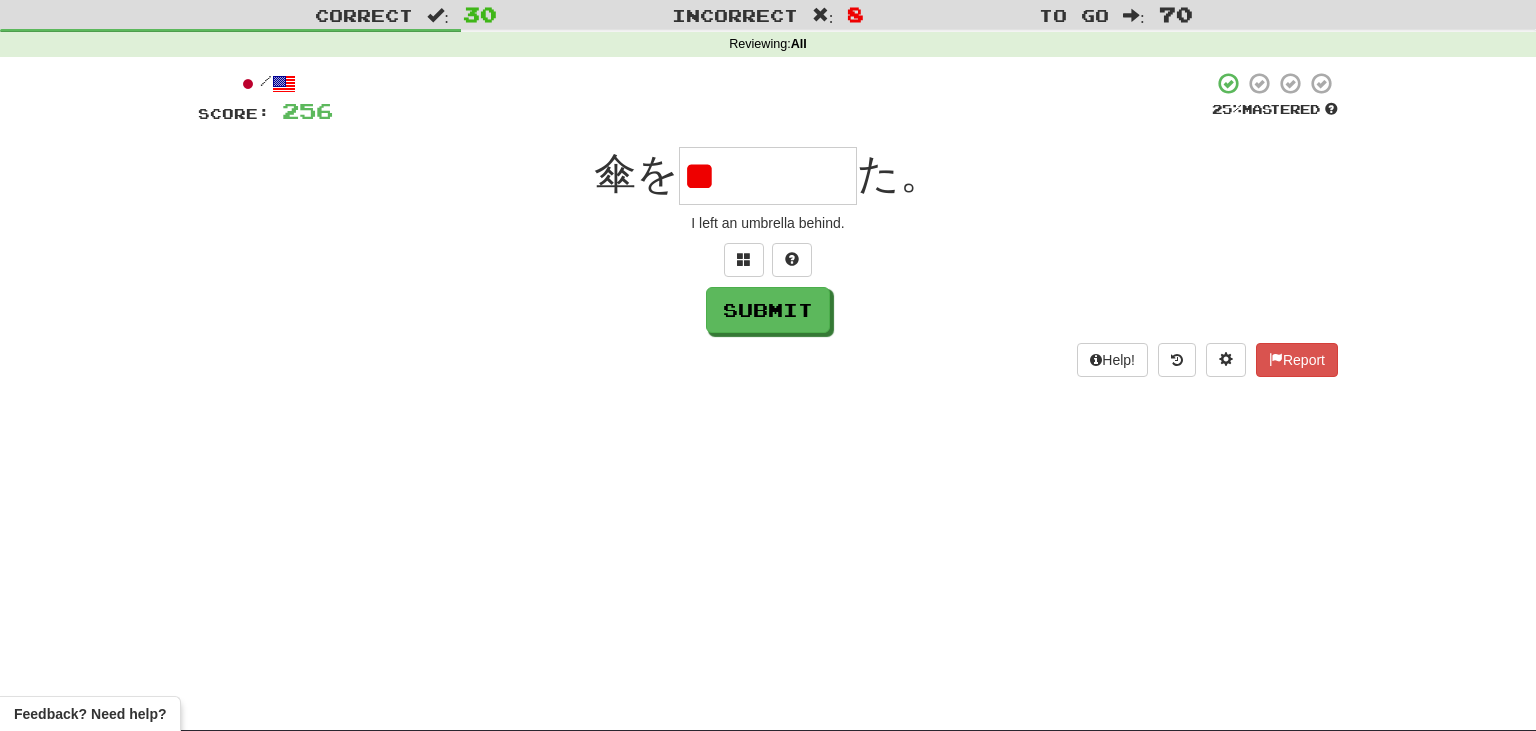 type on "*" 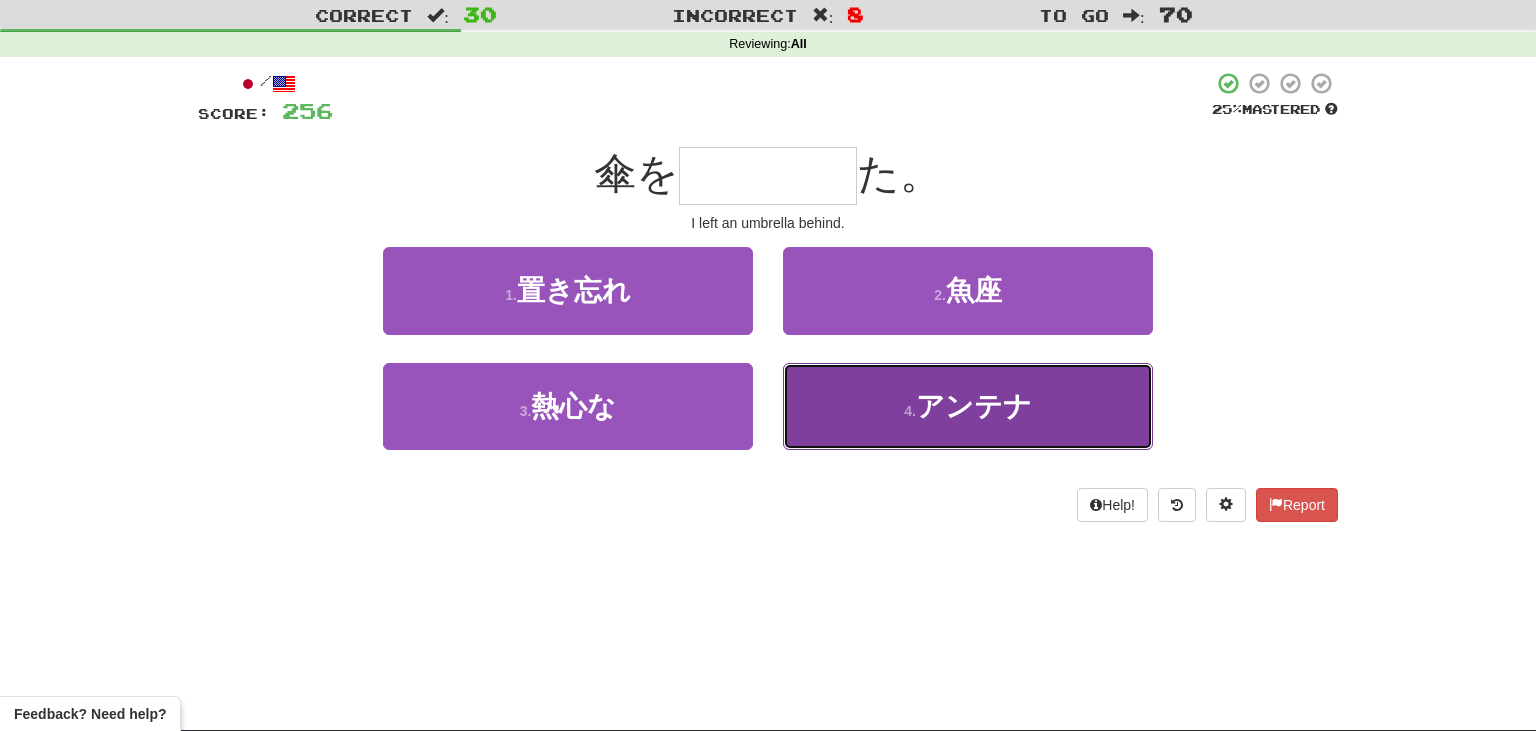 click on "4 .  アンテナ" at bounding box center (968, 406) 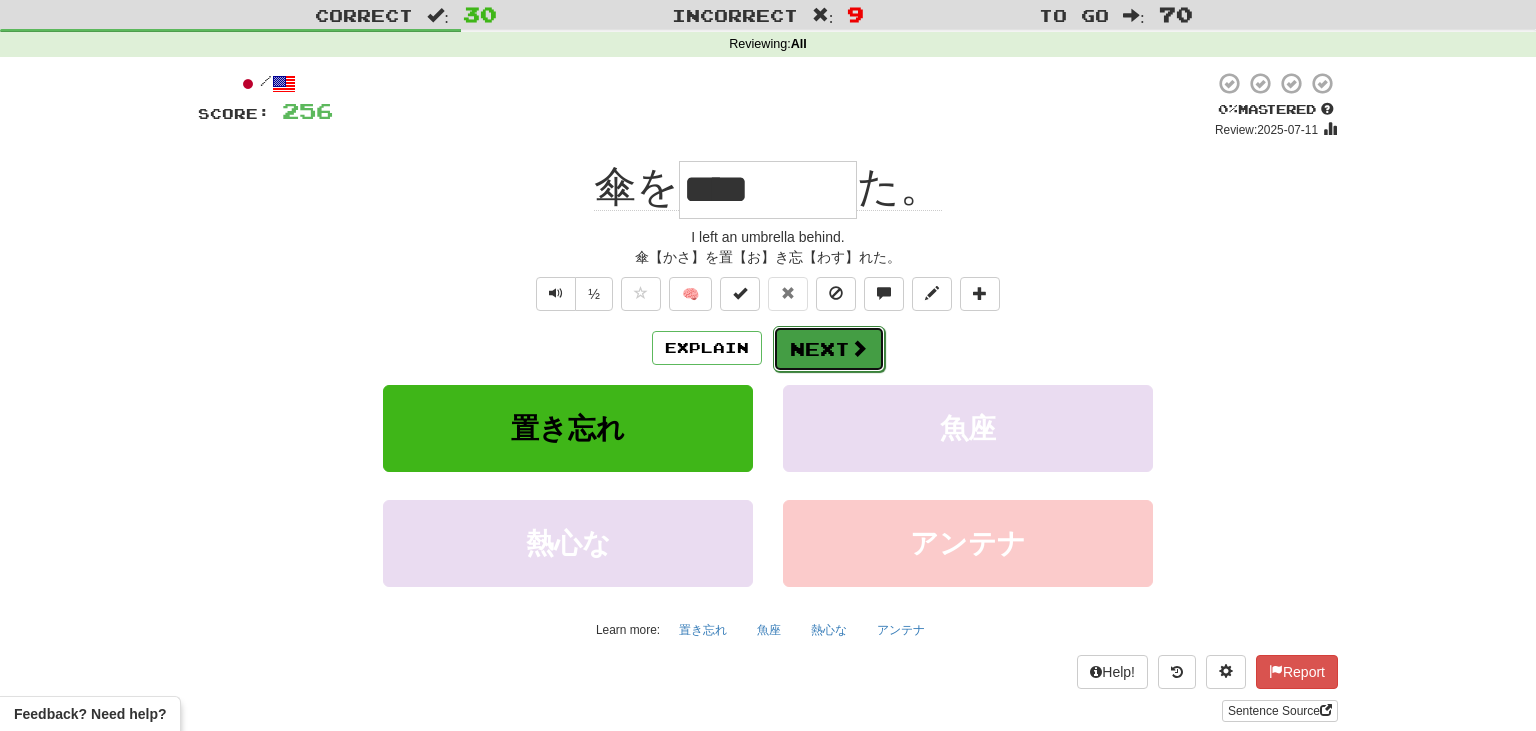 click at bounding box center [859, 348] 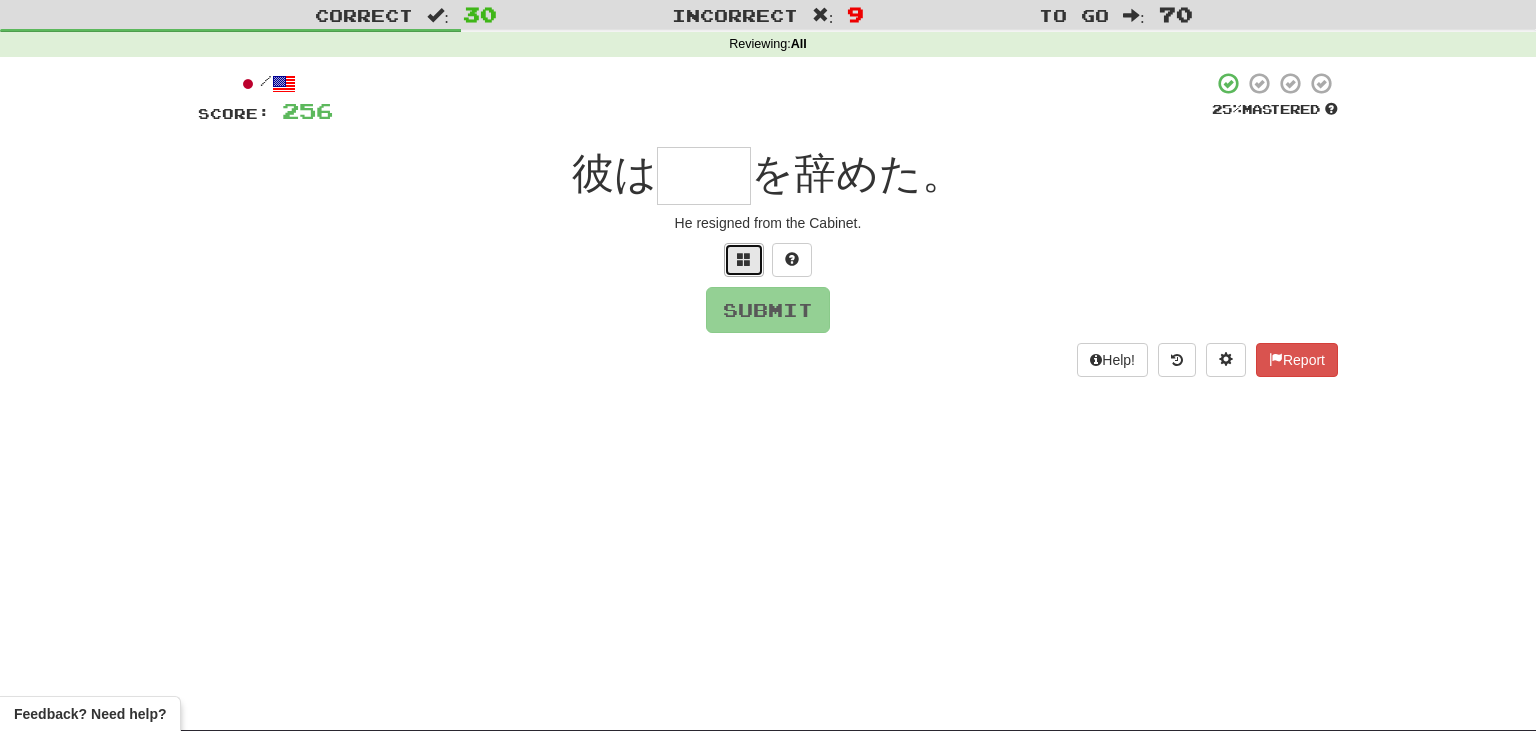 click at bounding box center [744, 260] 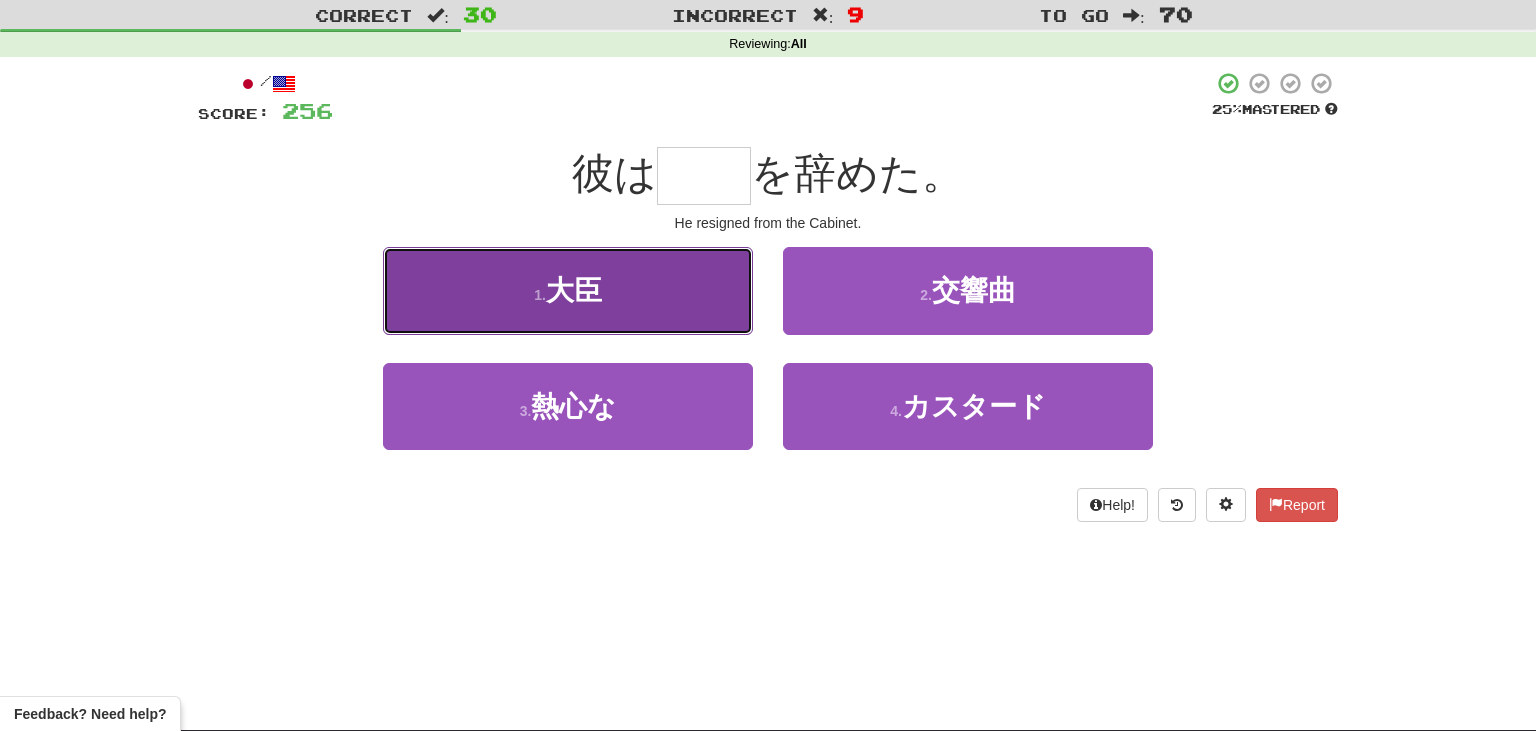 click on "1 .  大臣" at bounding box center [568, 290] 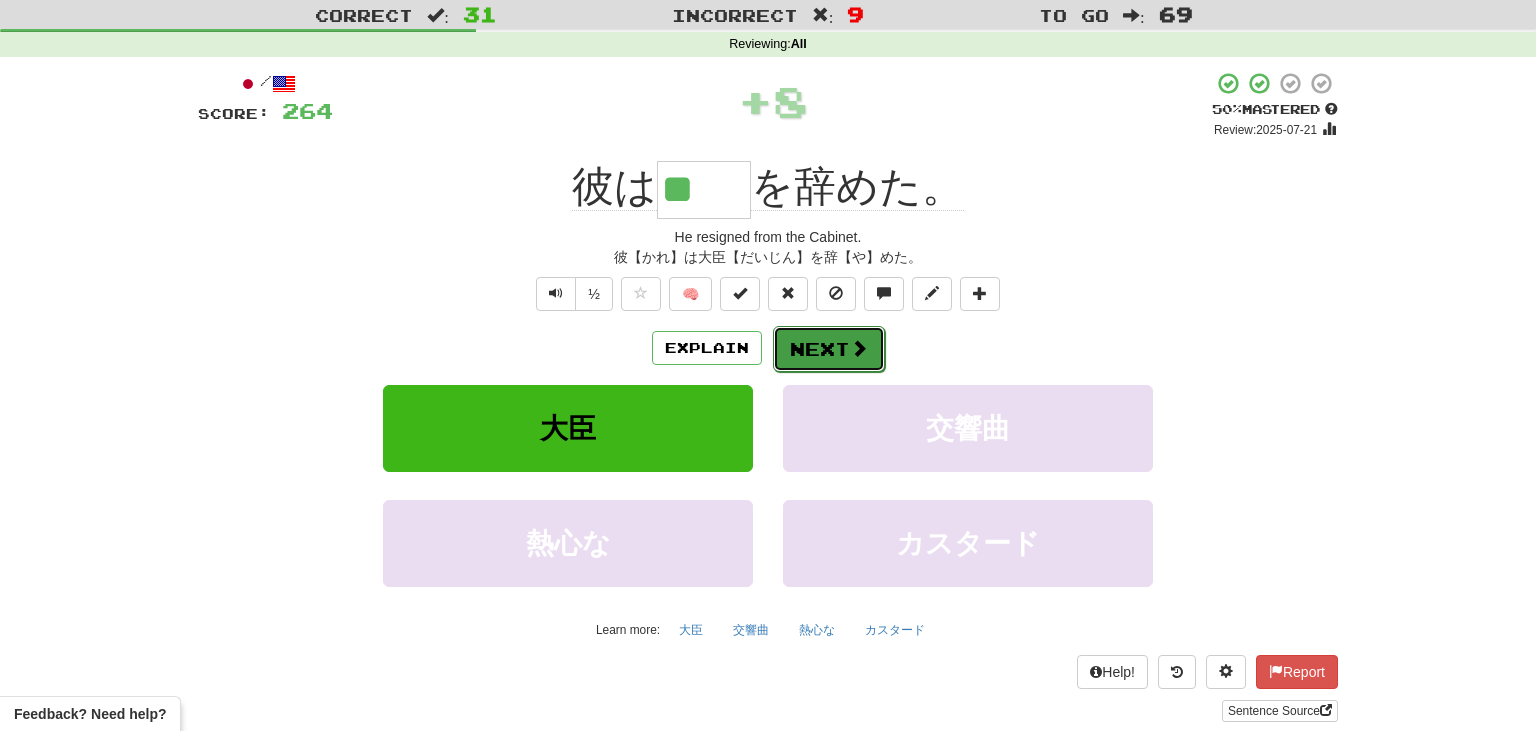 click at bounding box center (859, 348) 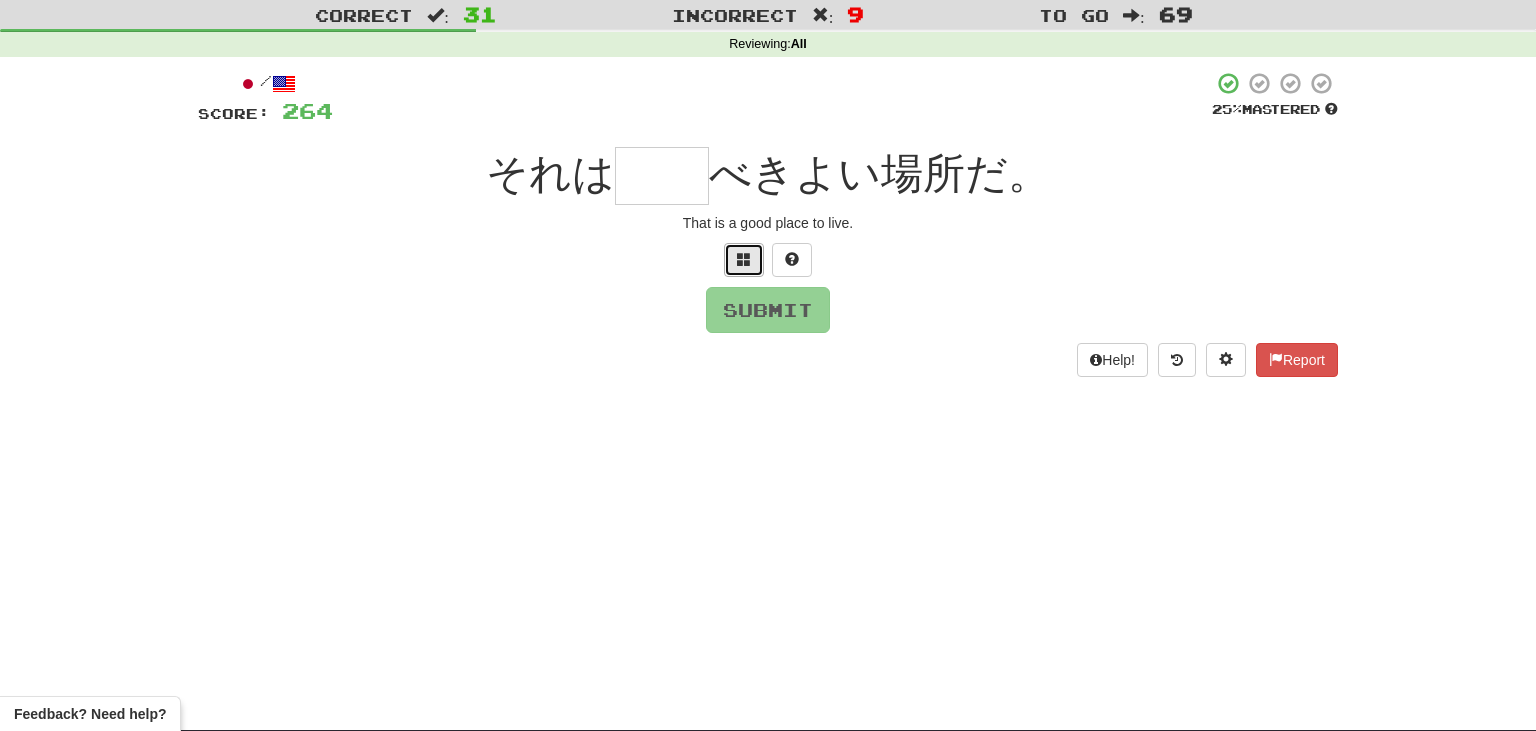 click at bounding box center [744, 259] 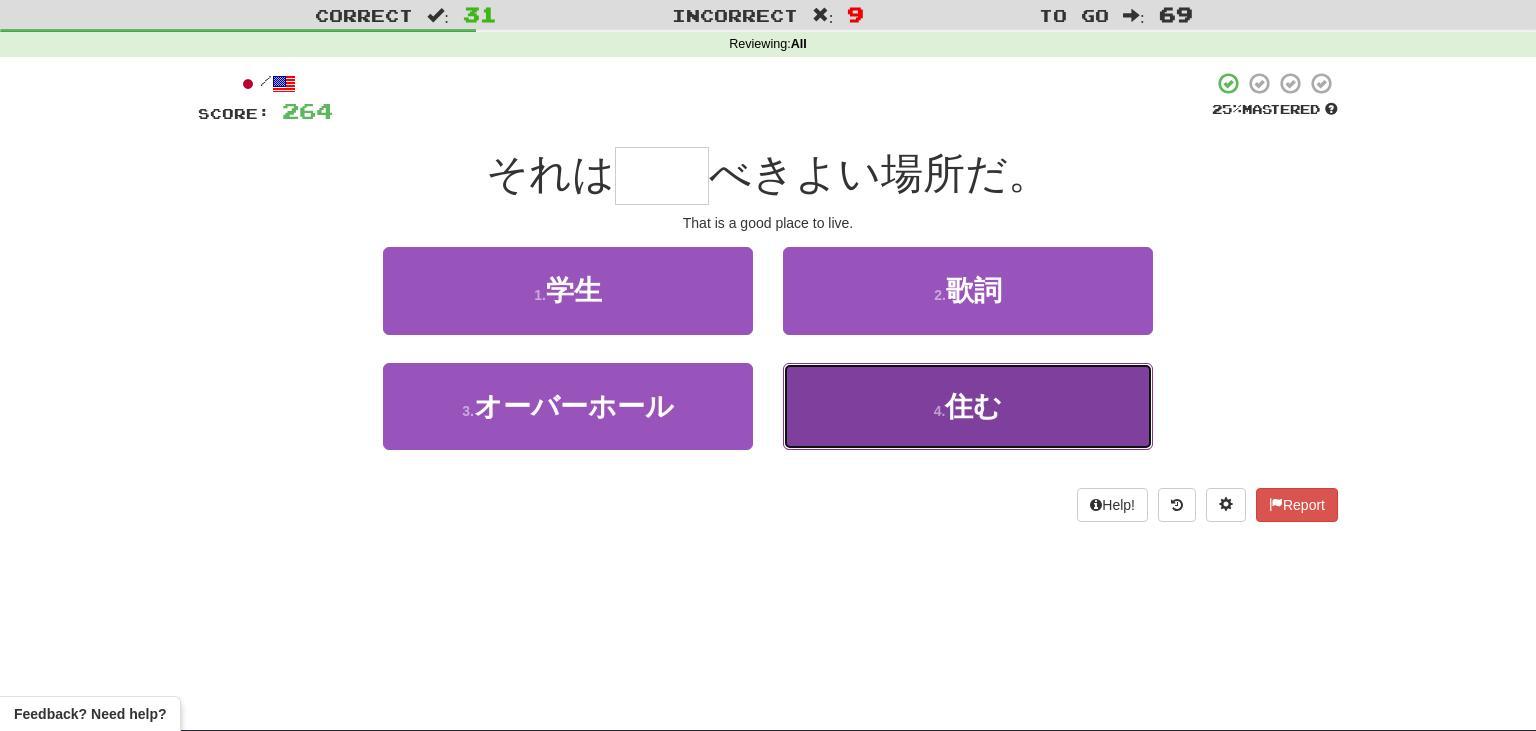 click on "4 .  住む" at bounding box center [968, 406] 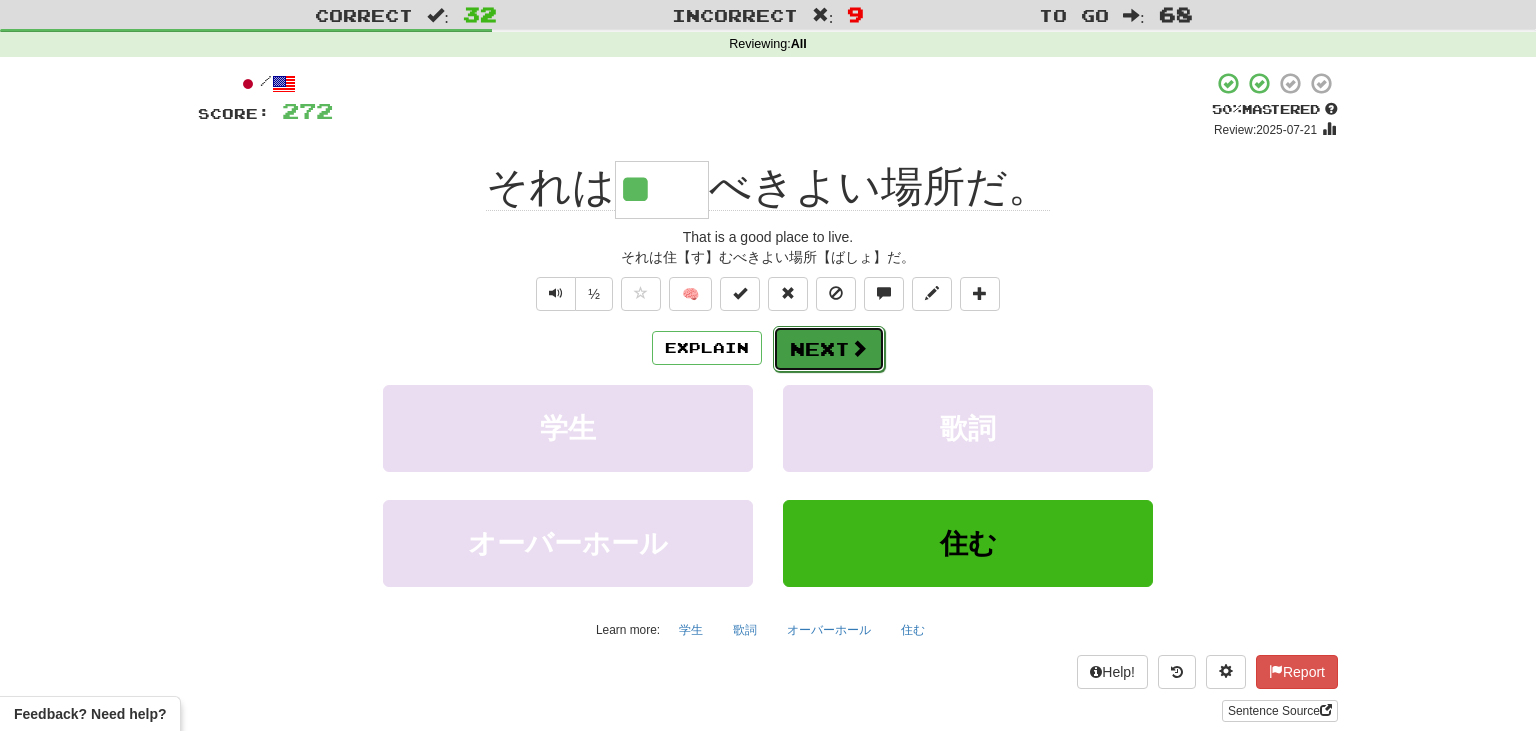 click at bounding box center (859, 348) 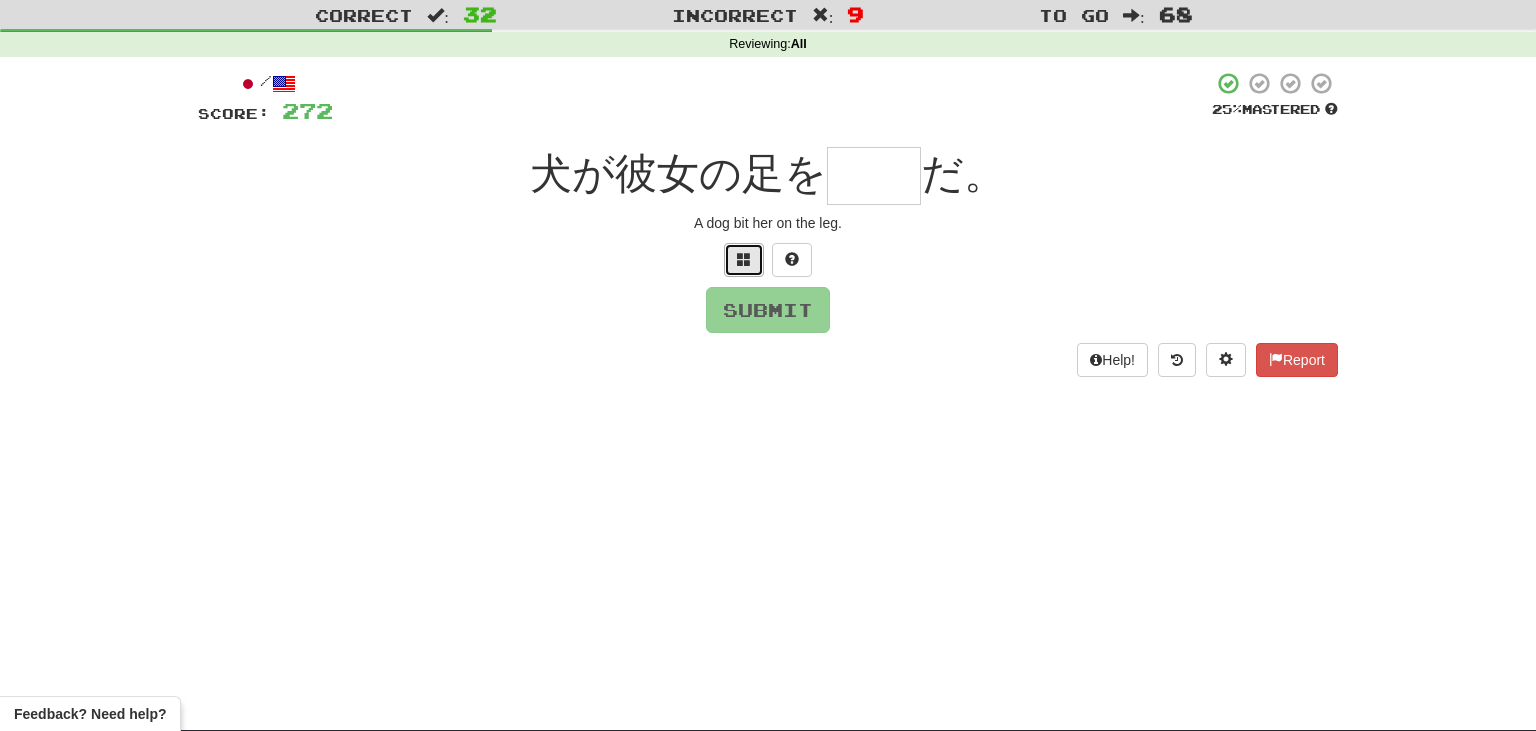 click at bounding box center [744, 259] 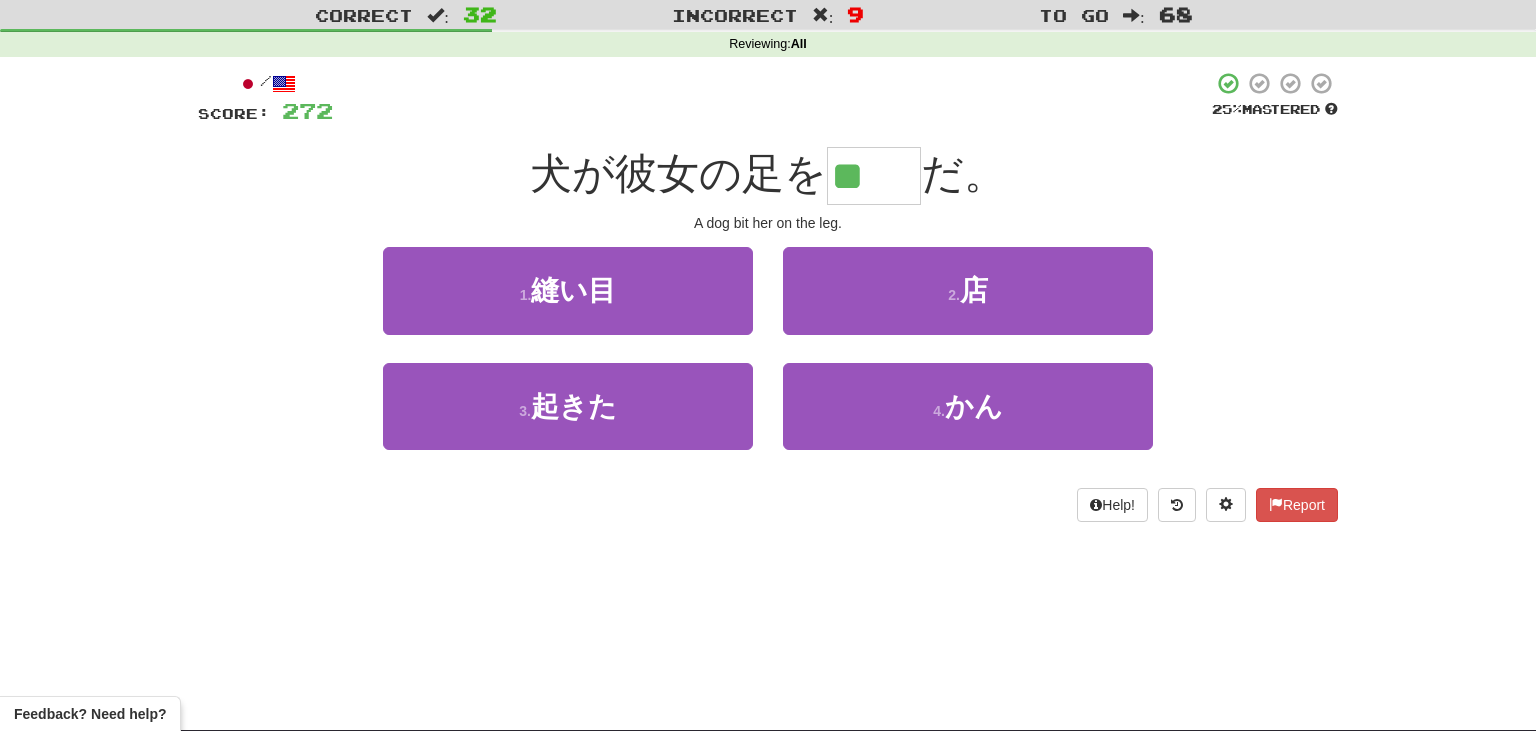 type on "**" 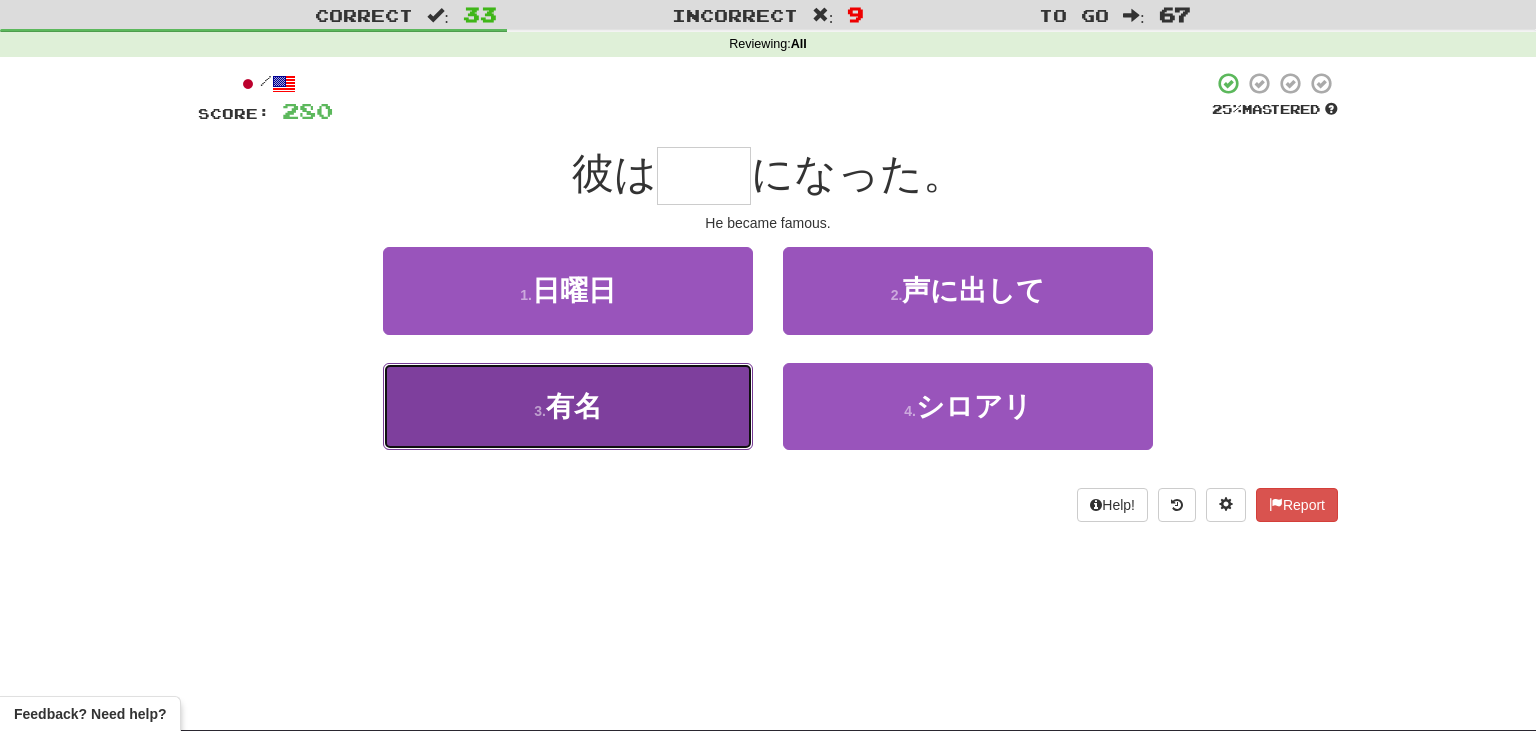 click on "3 .  有名" at bounding box center (568, 406) 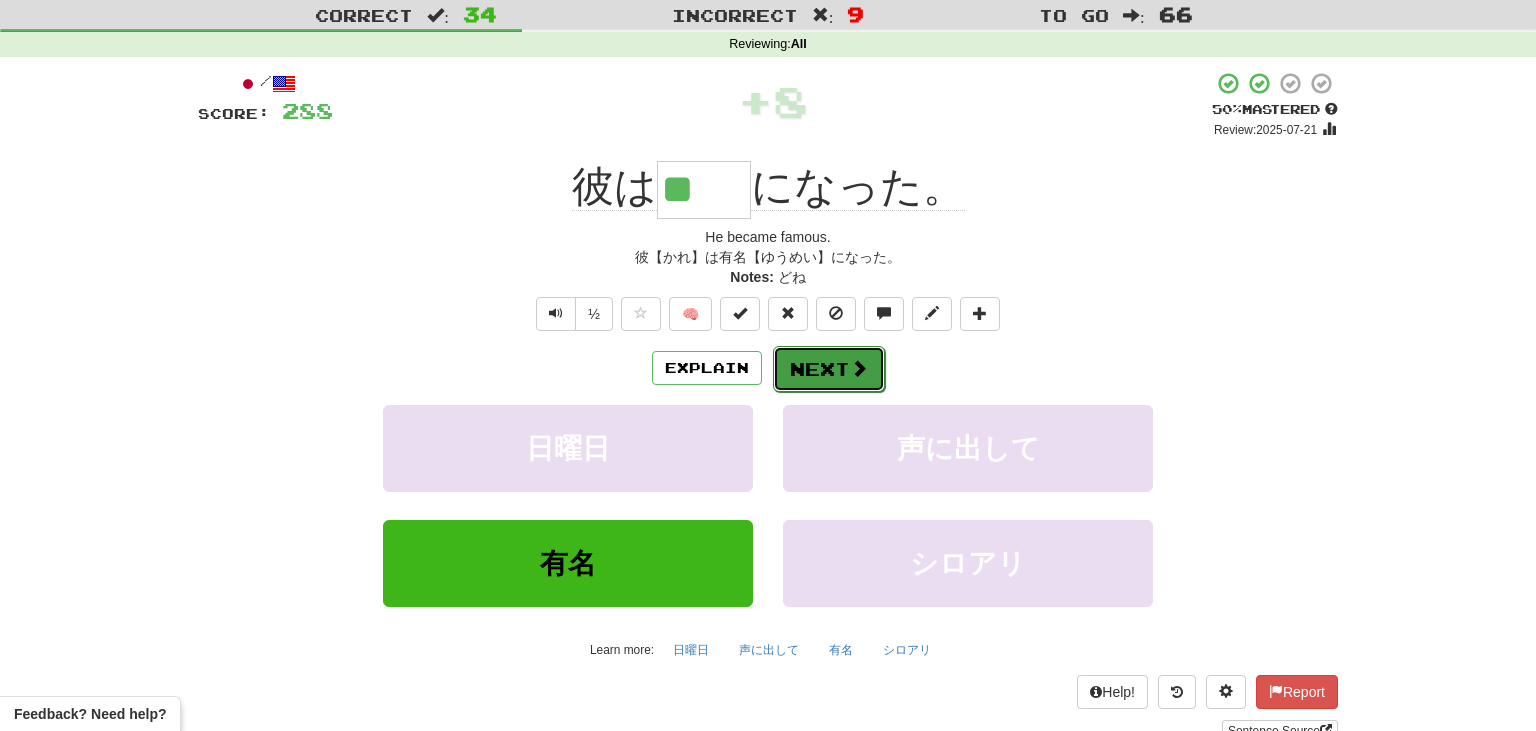 click on "Next" at bounding box center (829, 369) 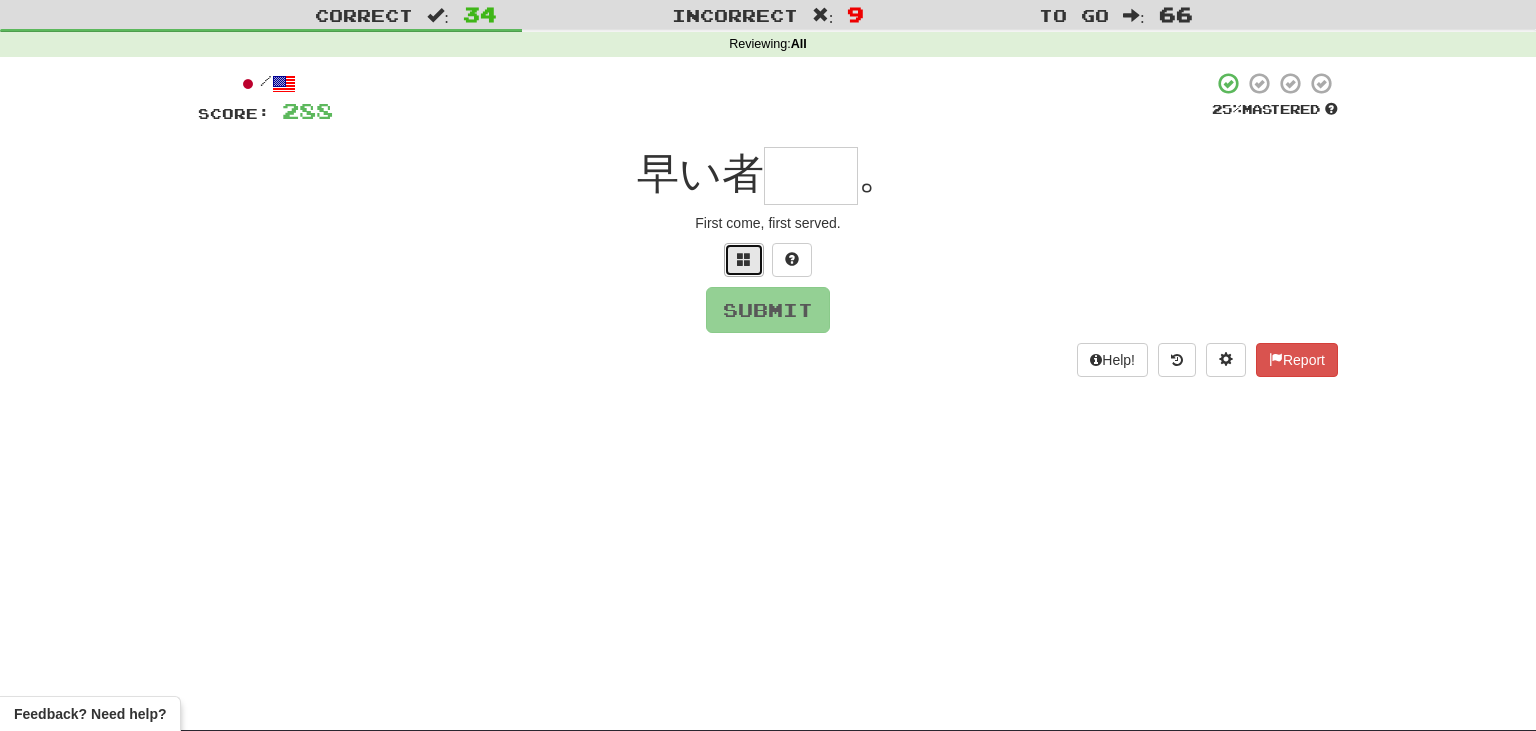 click at bounding box center [744, 259] 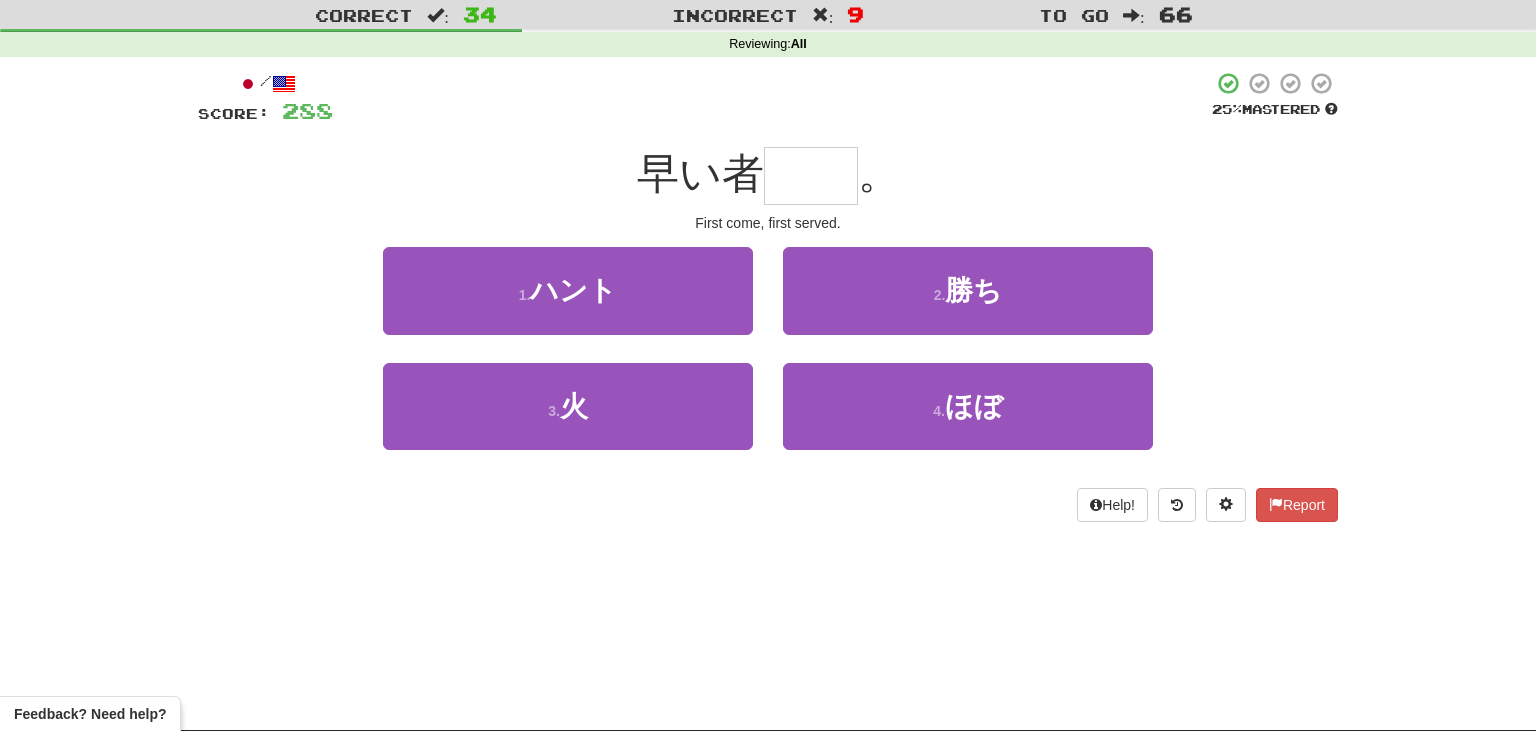 click on "早い者 。" at bounding box center [768, 176] 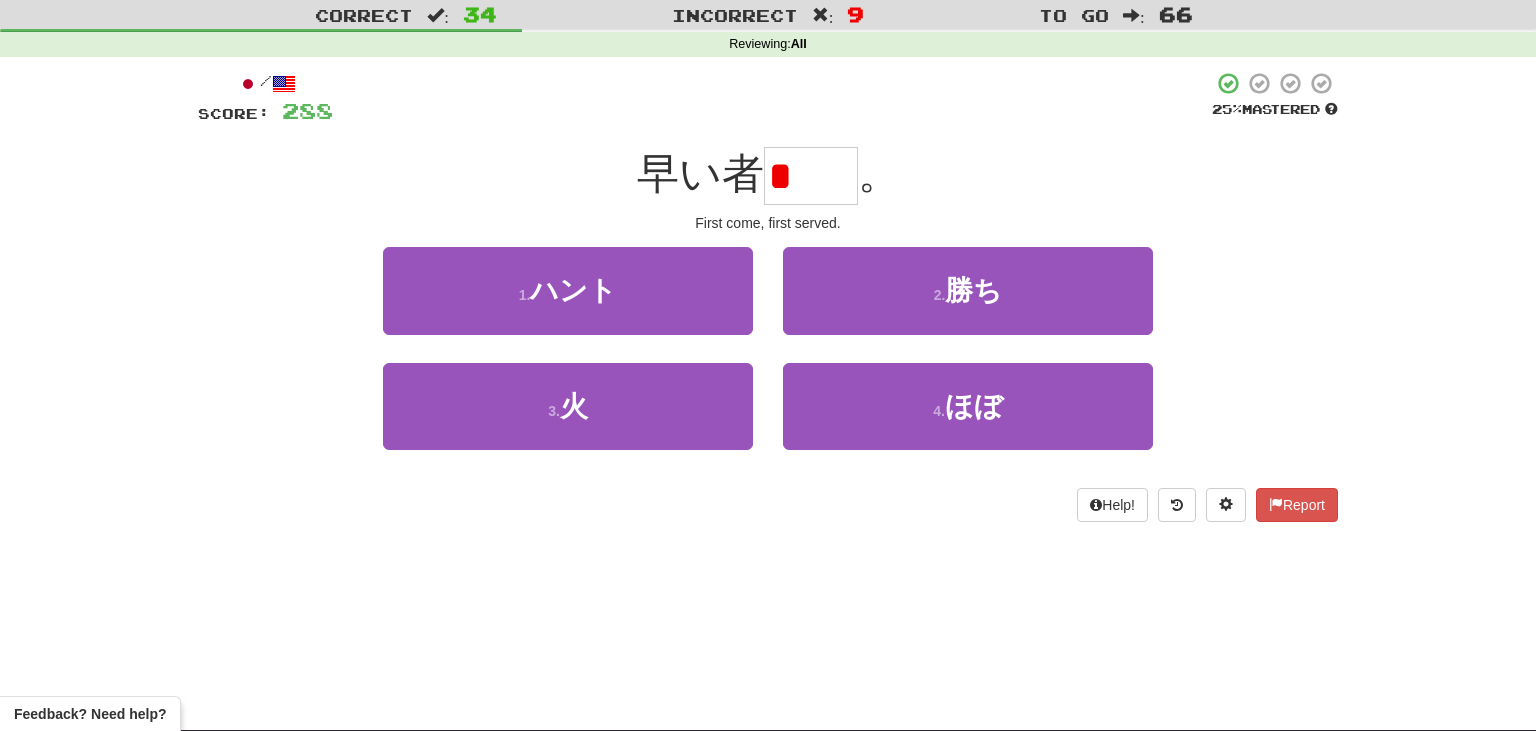type on "*" 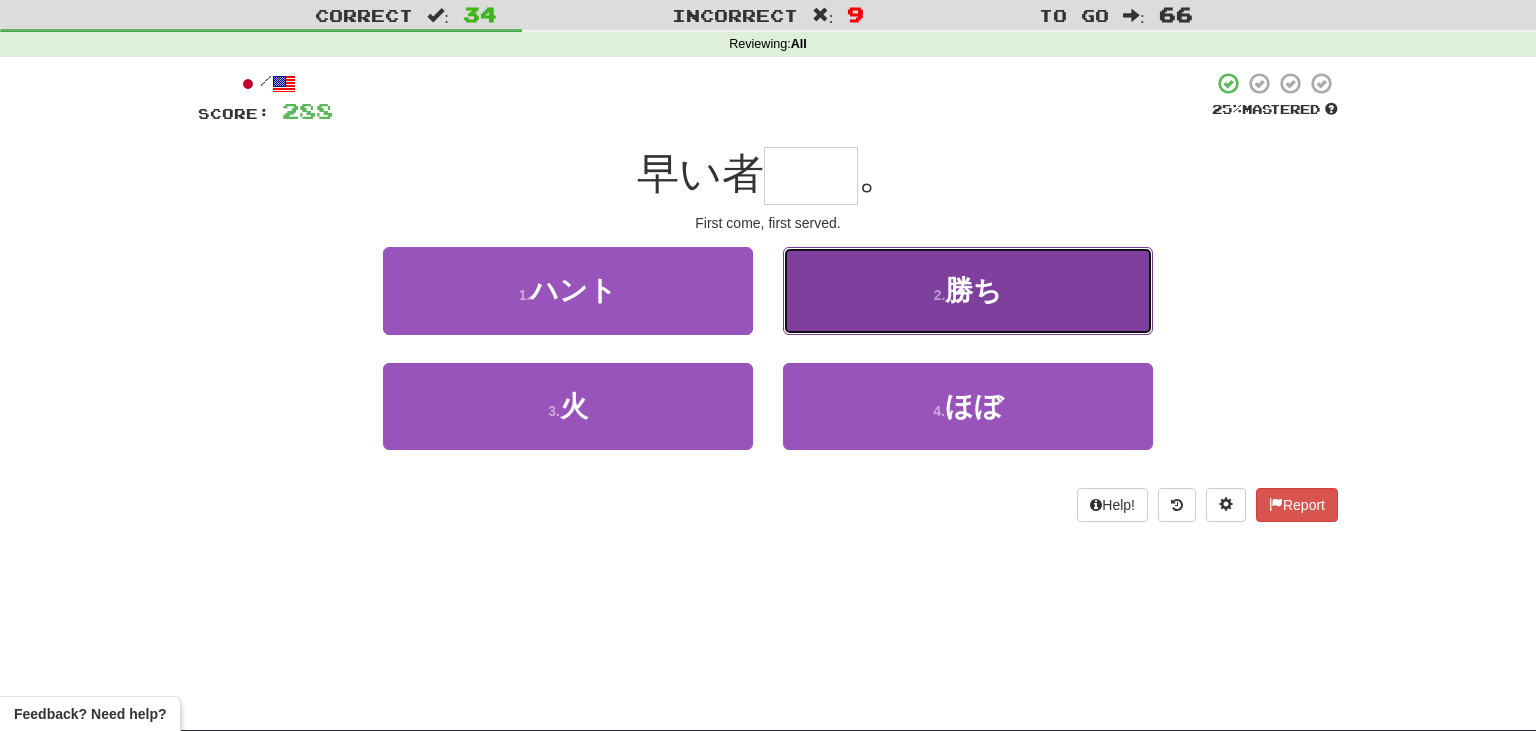 click on "2 .  勝ち" at bounding box center [968, 290] 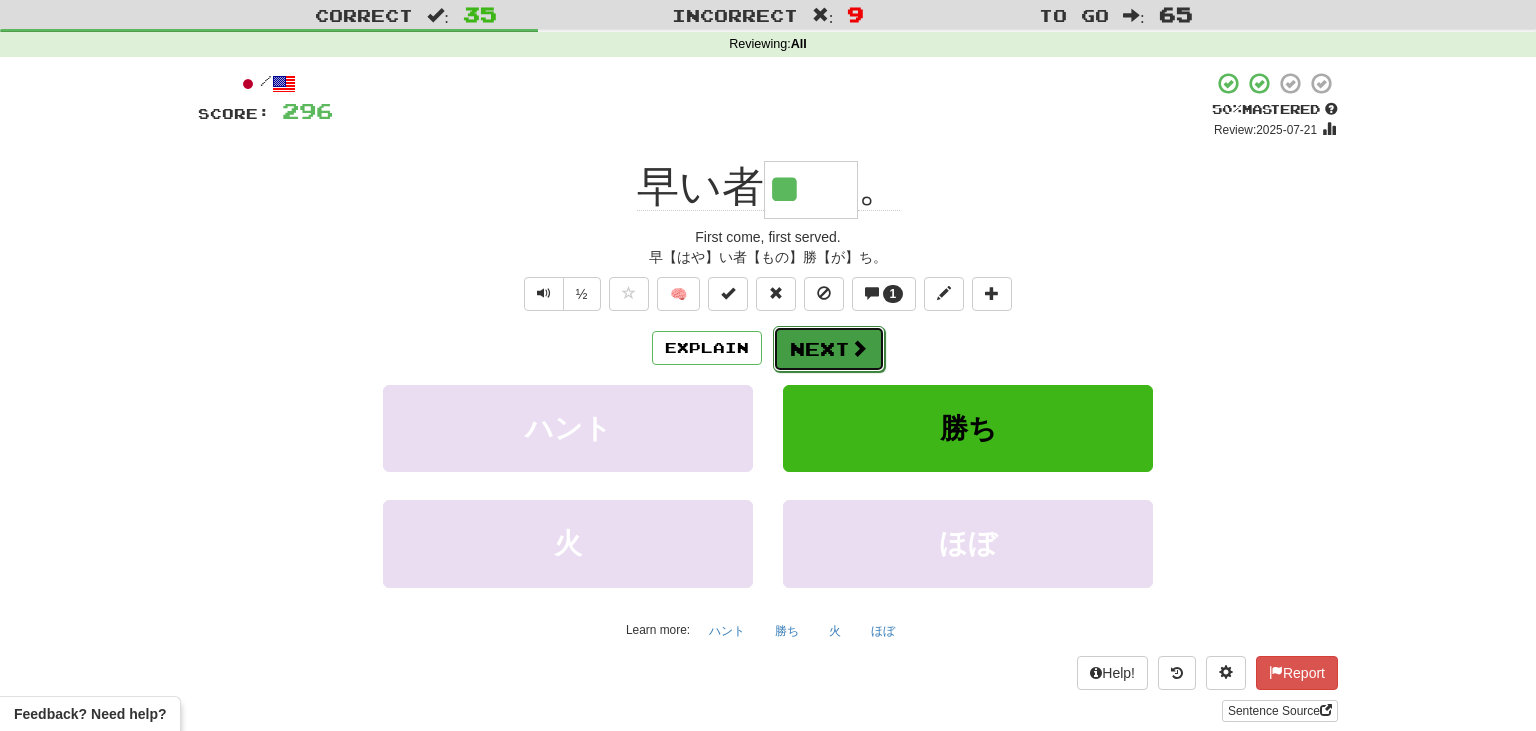 click on "Next" at bounding box center [829, 349] 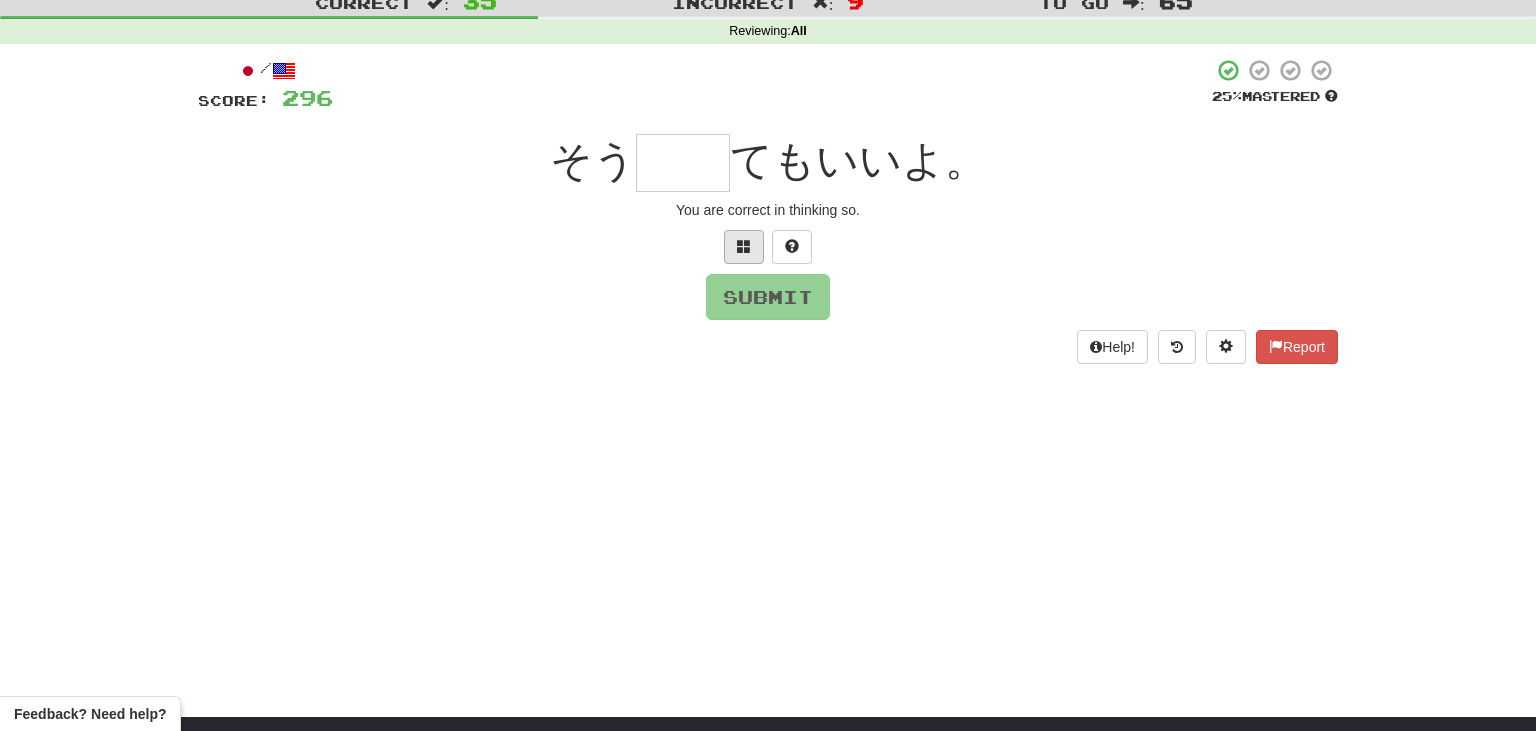 scroll, scrollTop: 65, scrollLeft: 0, axis: vertical 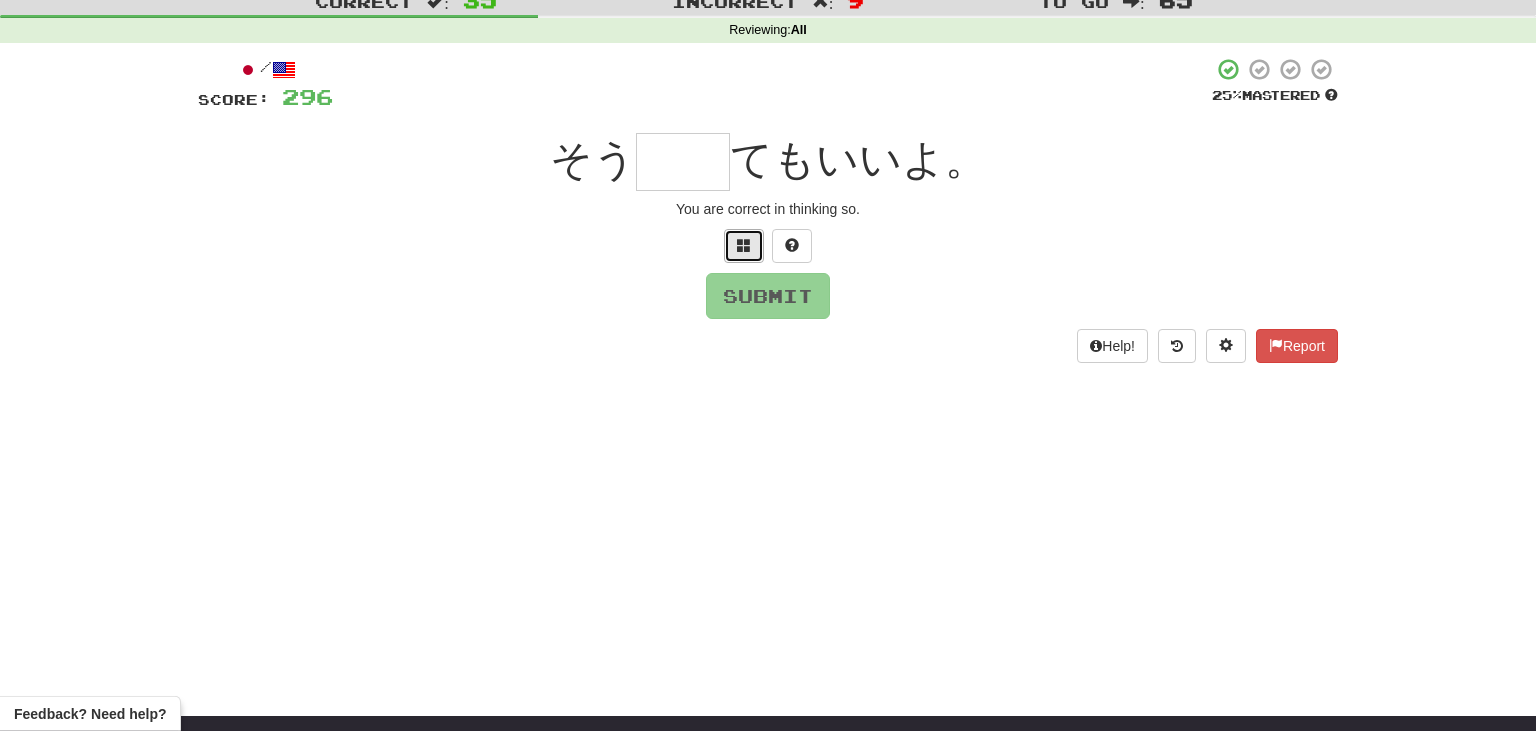 click at bounding box center [744, 246] 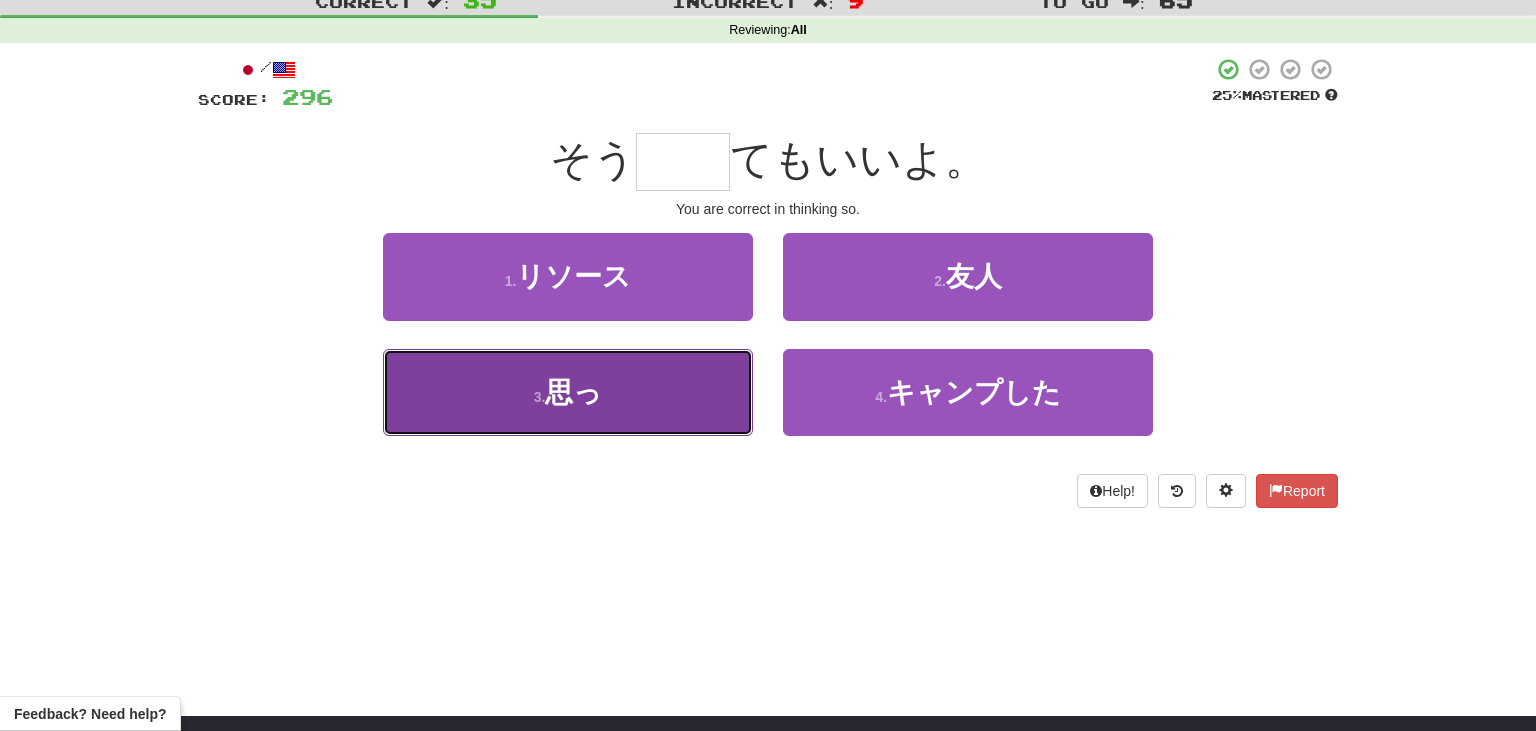 click on "3 .  思っ" at bounding box center (568, 392) 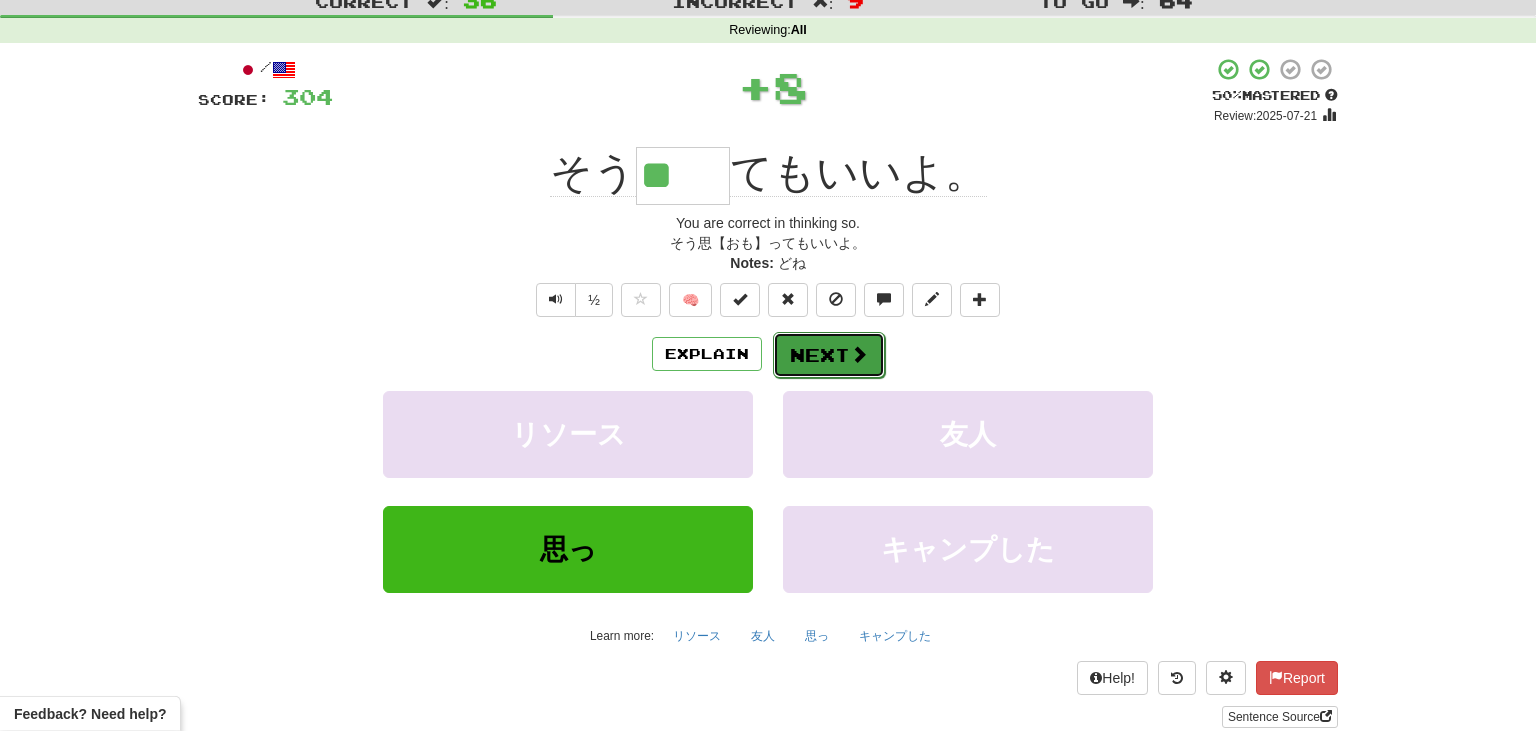 click at bounding box center (859, 354) 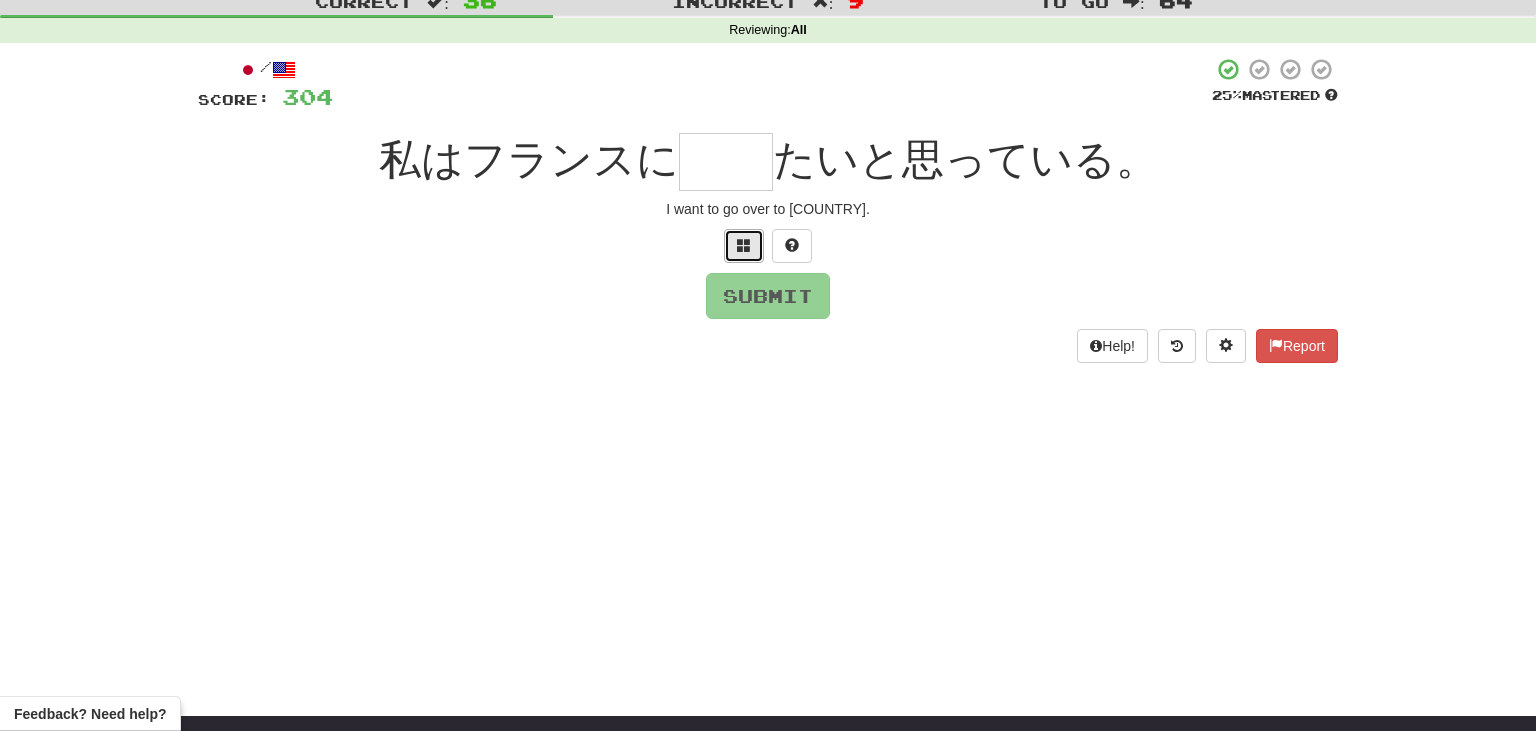 click at bounding box center [744, 246] 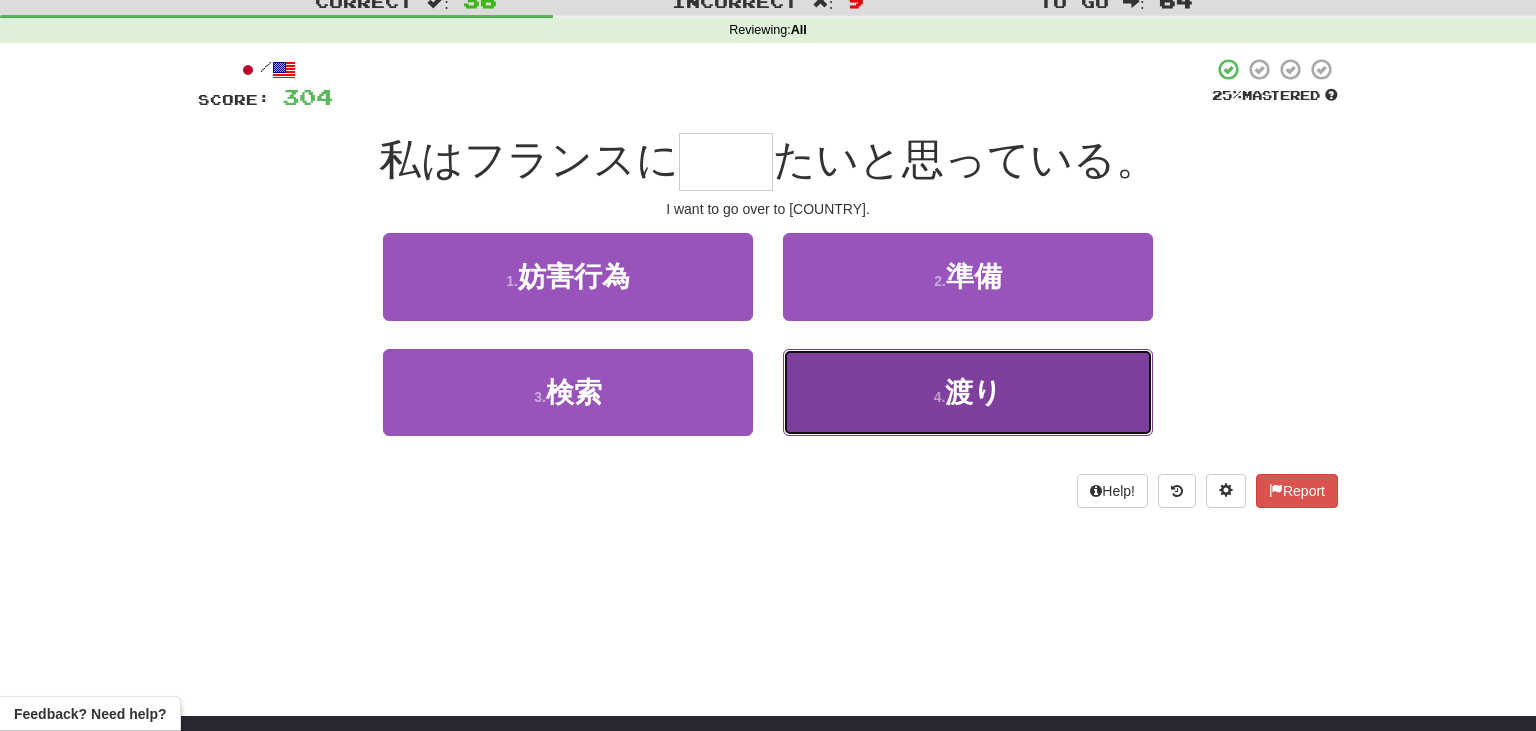 click on "4 .  渡り" at bounding box center (968, 392) 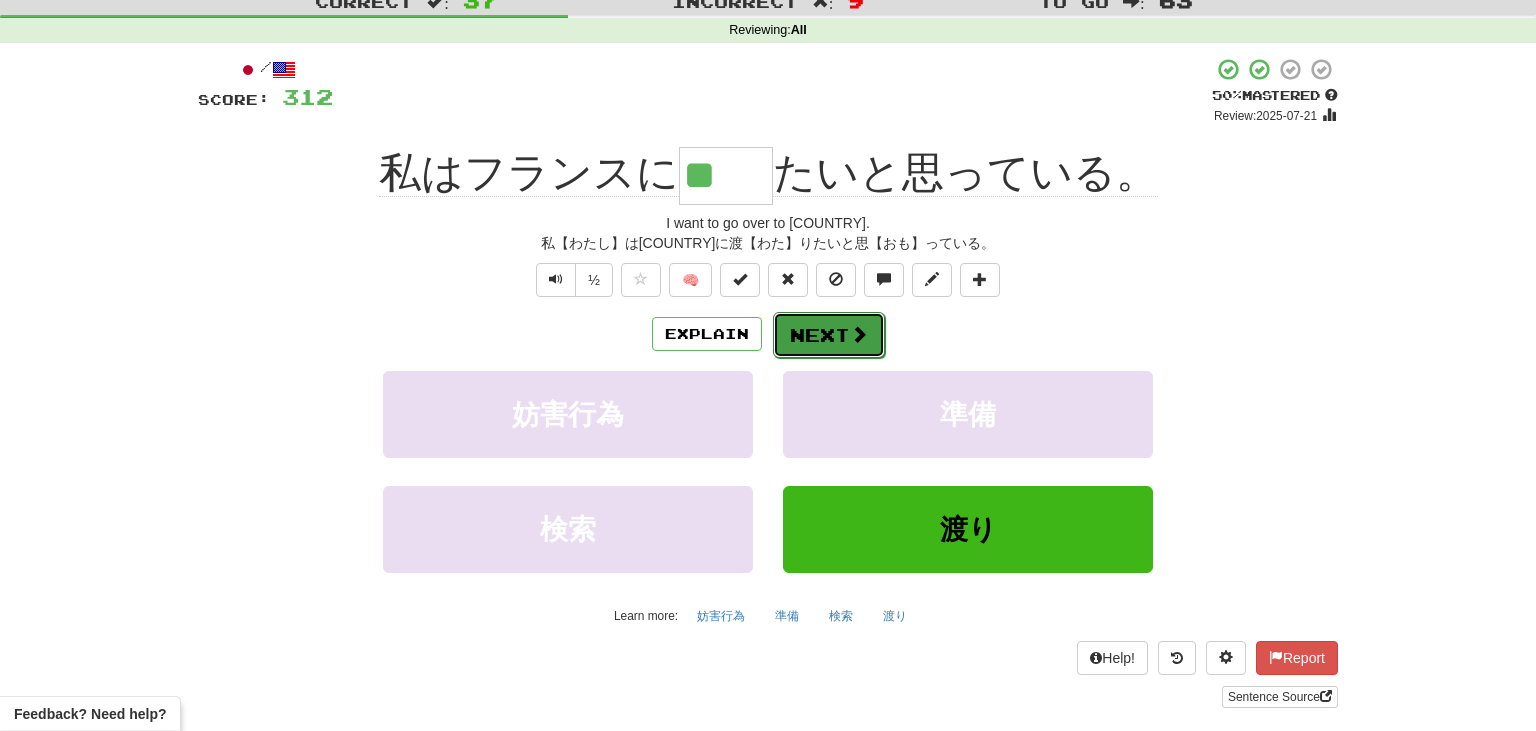 click on "Next" at bounding box center [829, 335] 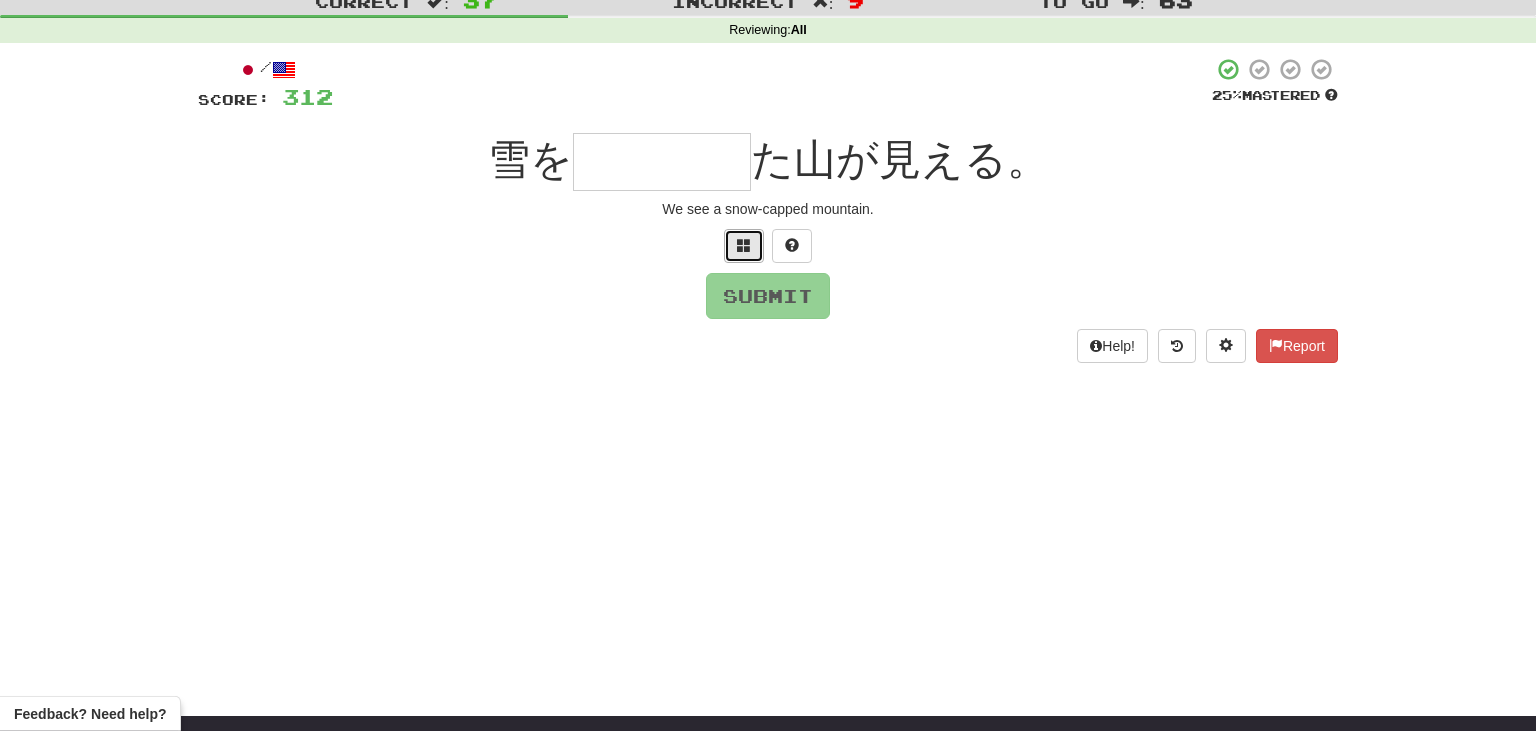 click at bounding box center [744, 246] 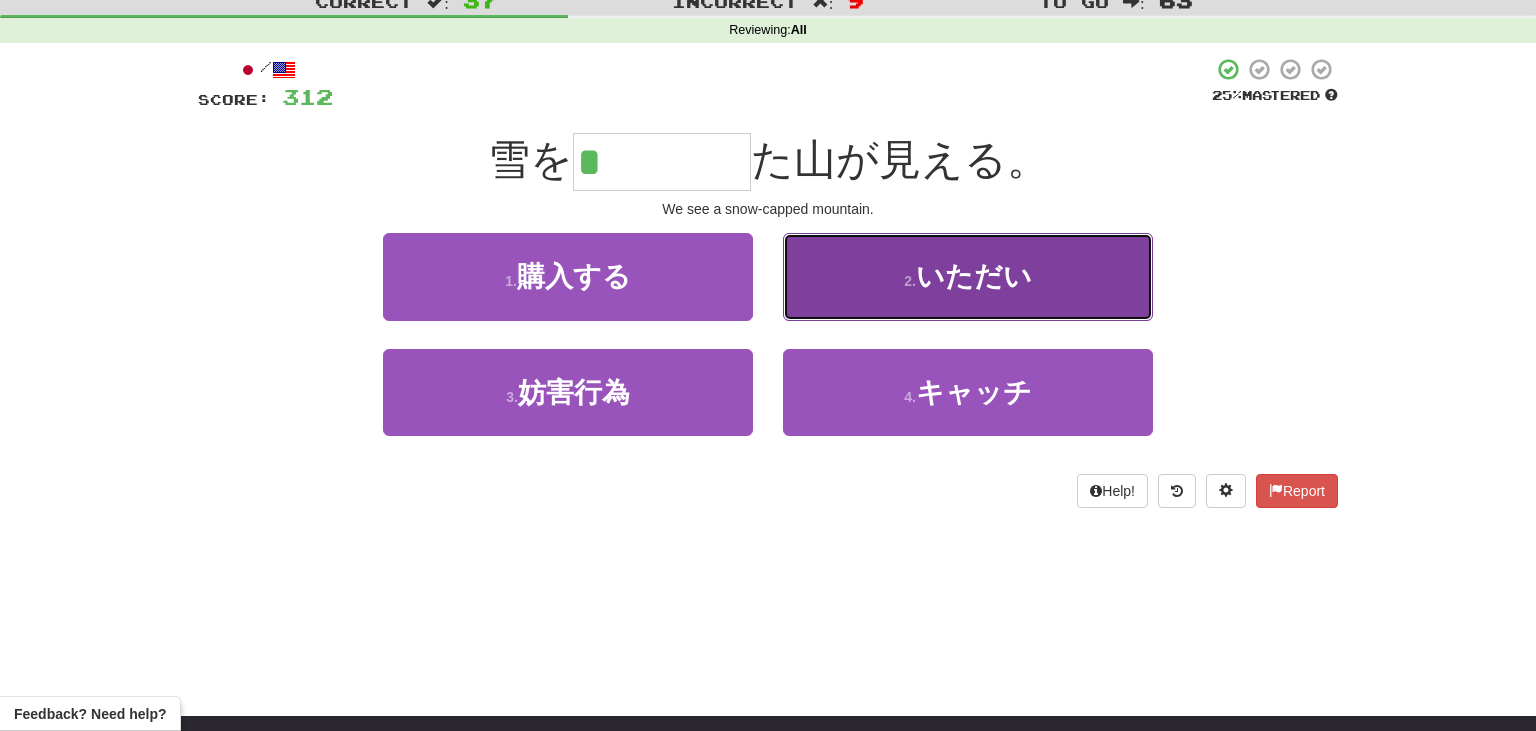 click on "2 .  いただい" at bounding box center (968, 276) 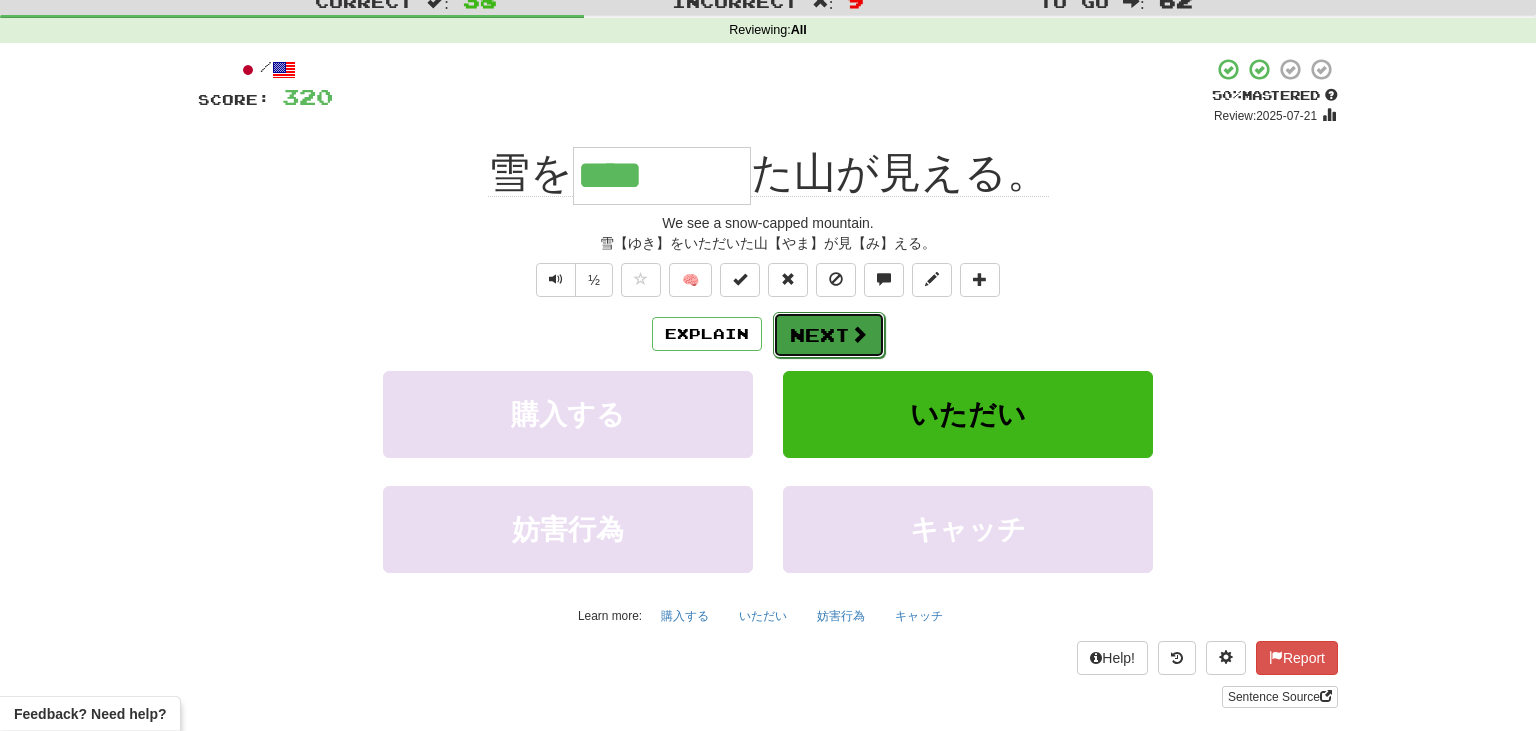 click on "Next" at bounding box center [829, 335] 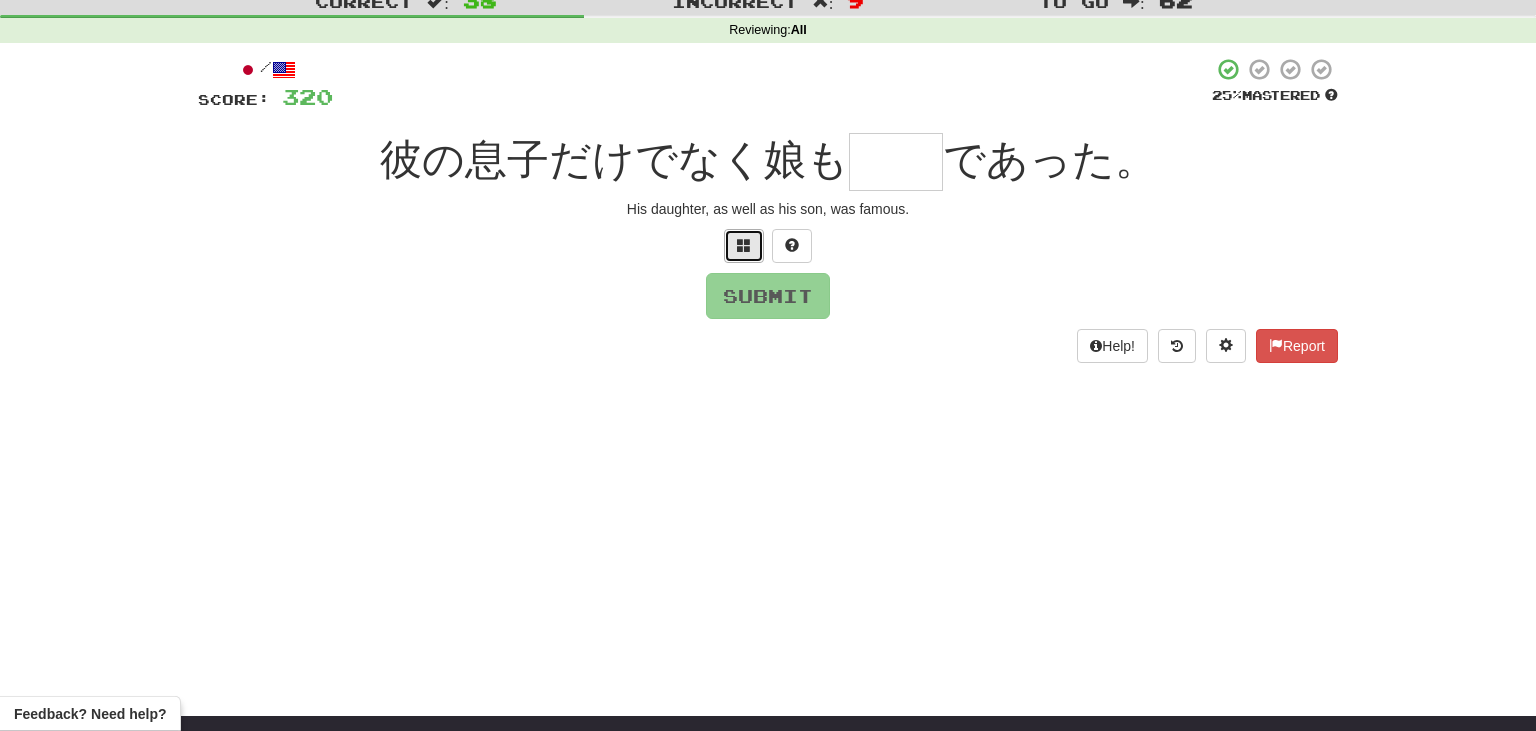 click at bounding box center (744, 245) 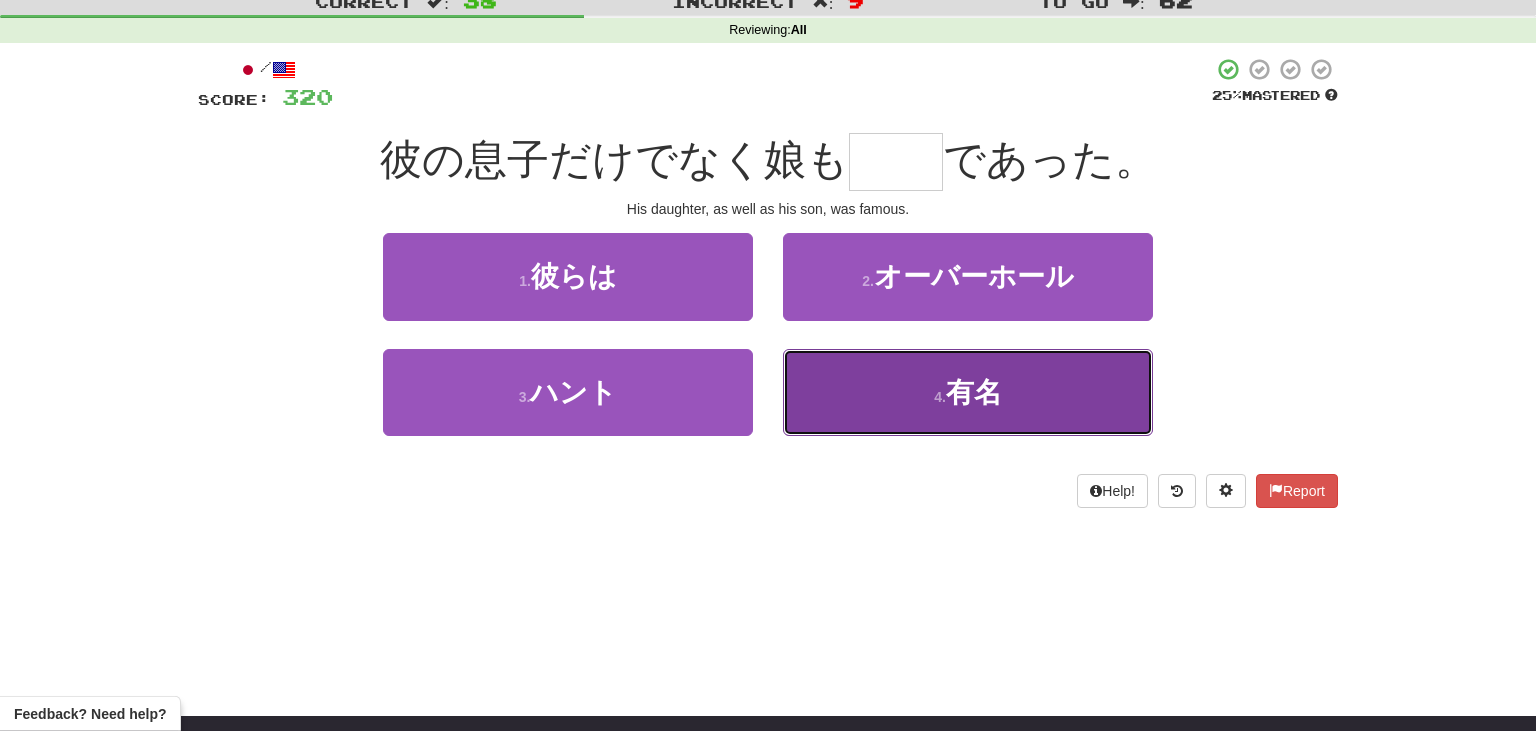 click on "4 .  有名" at bounding box center (968, 392) 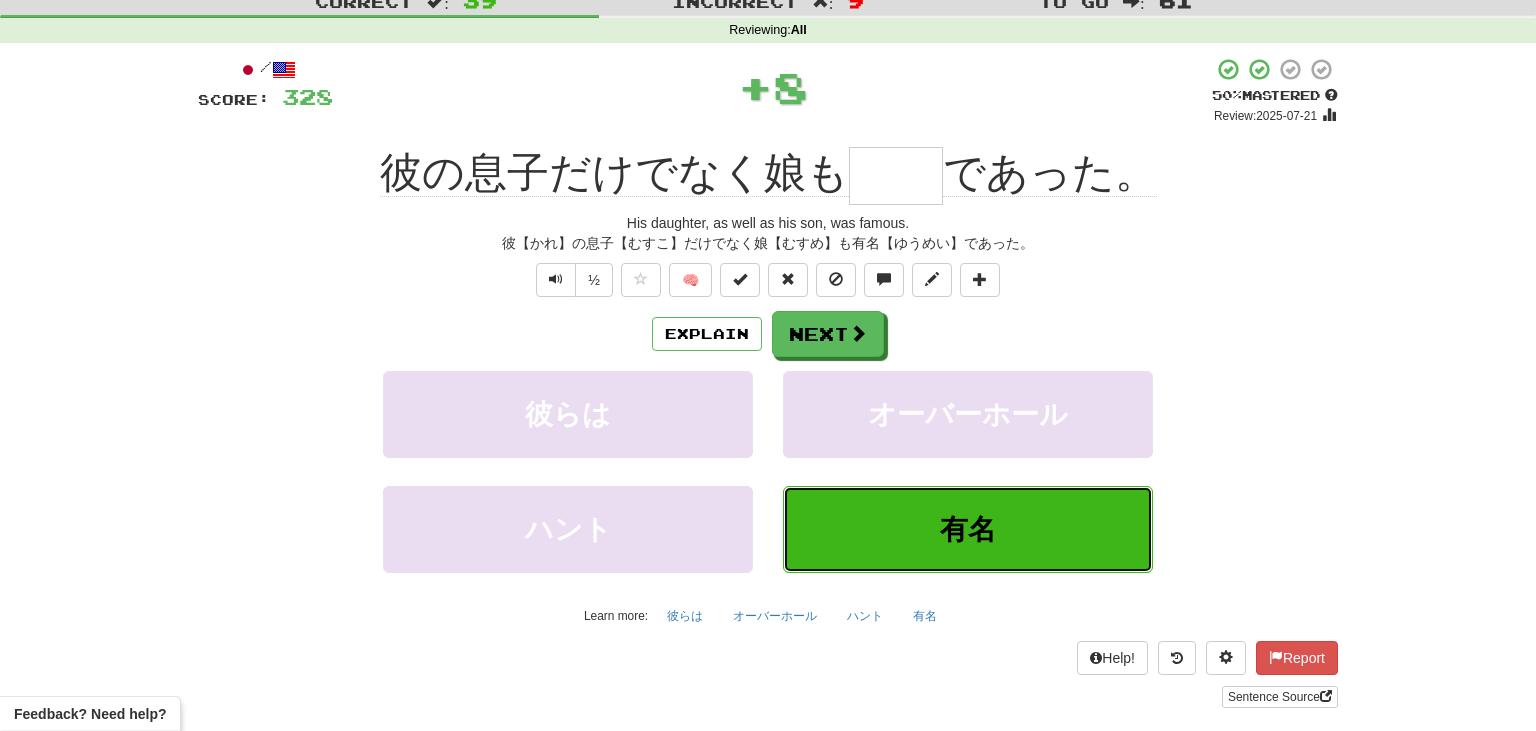 type on "**" 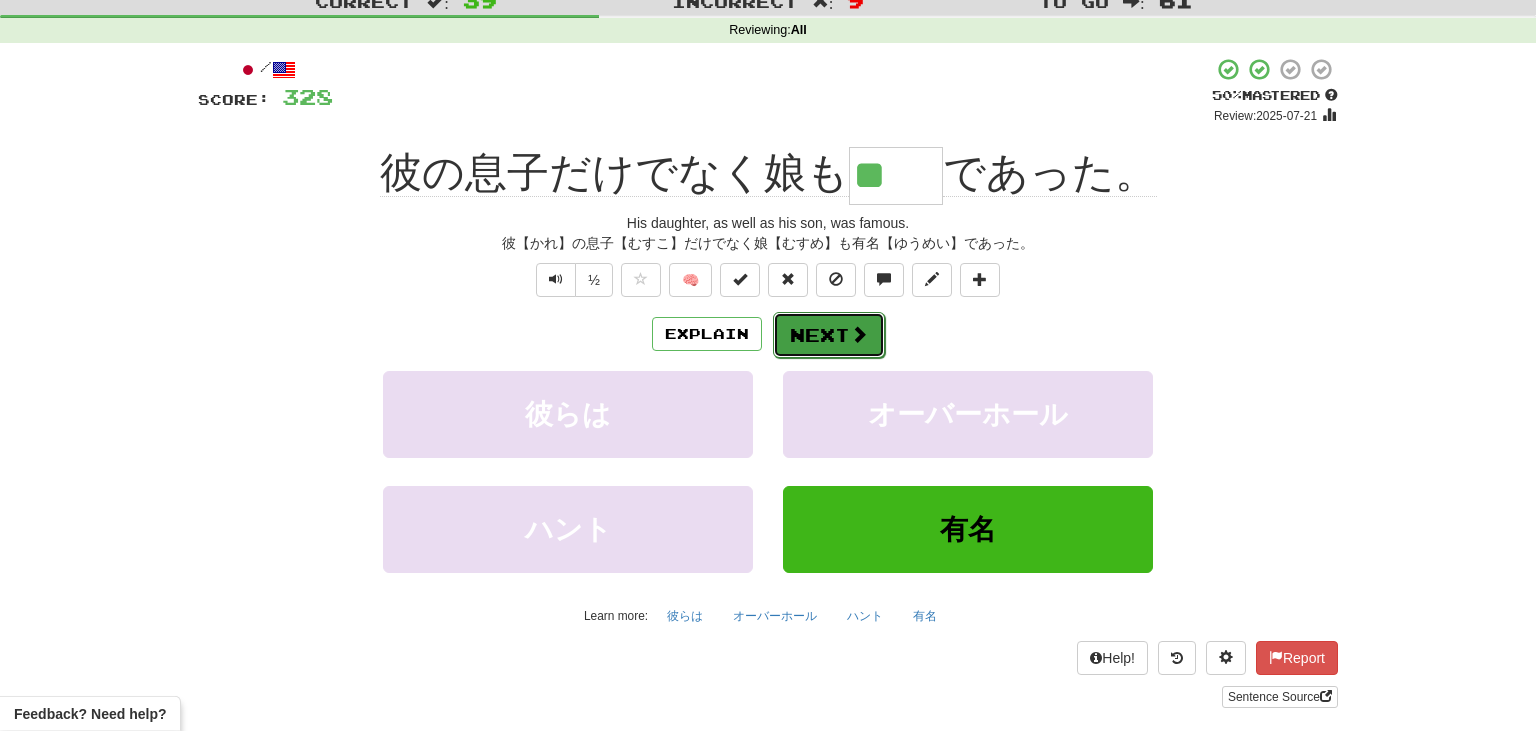 click on "Next" at bounding box center (829, 335) 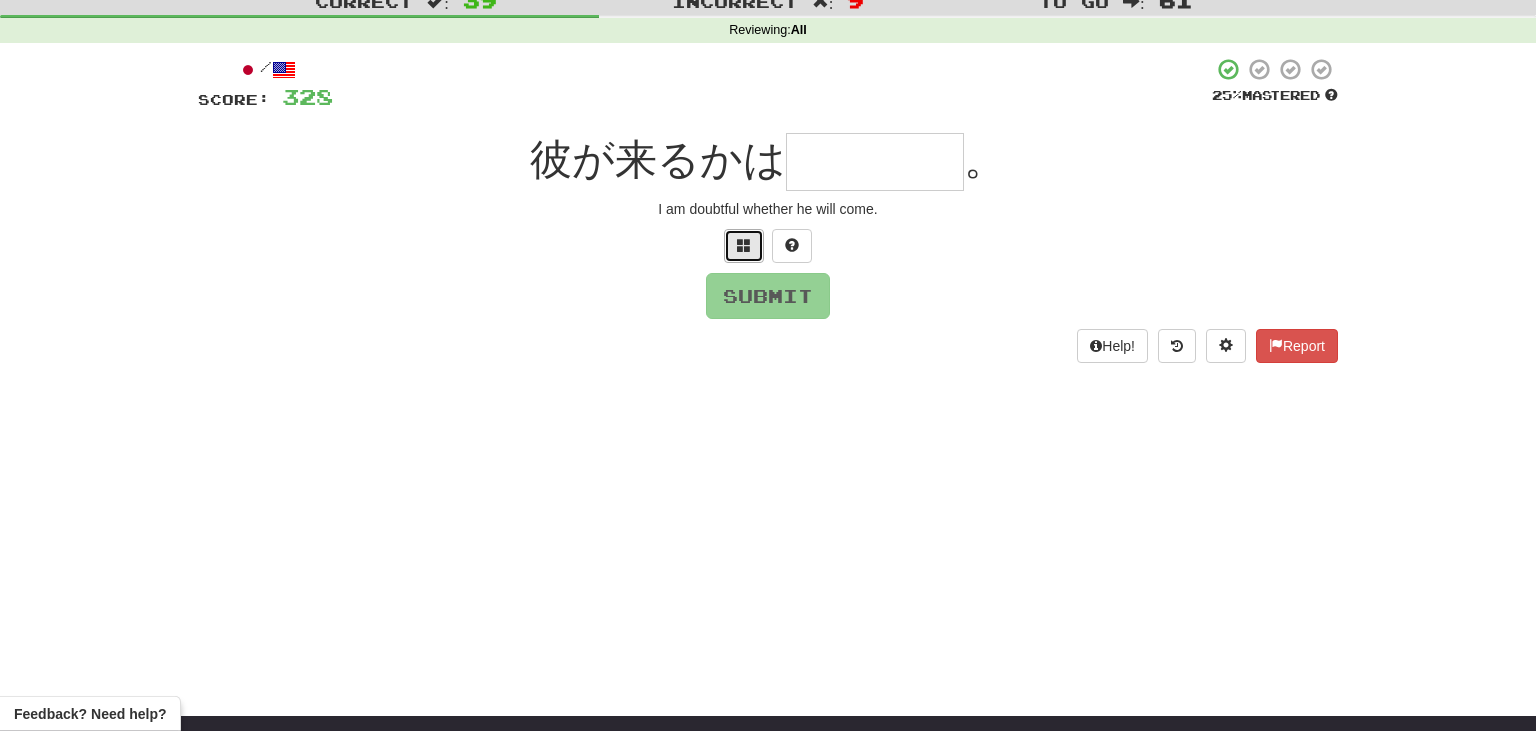 click at bounding box center [744, 245] 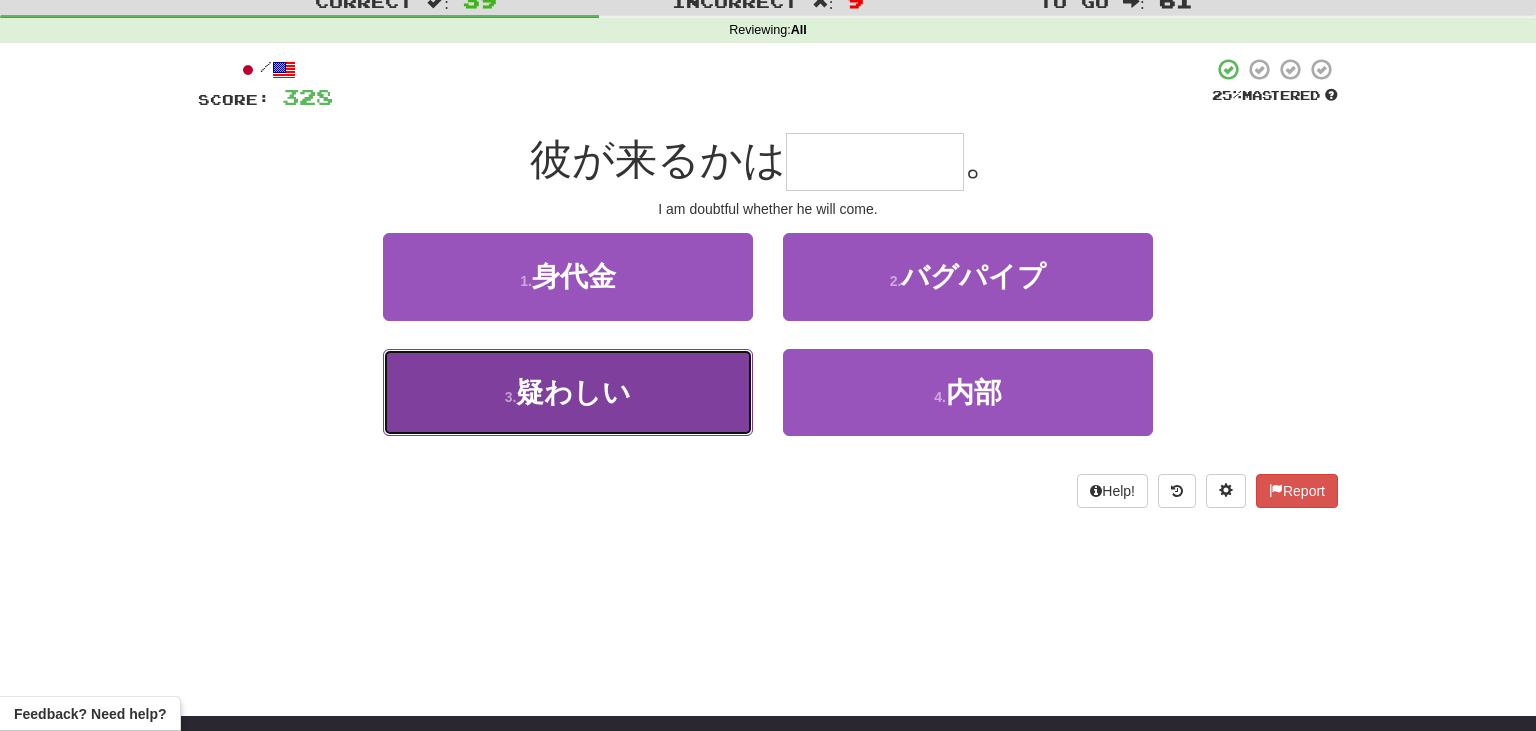 click on "3 .  疑わしい" at bounding box center (568, 392) 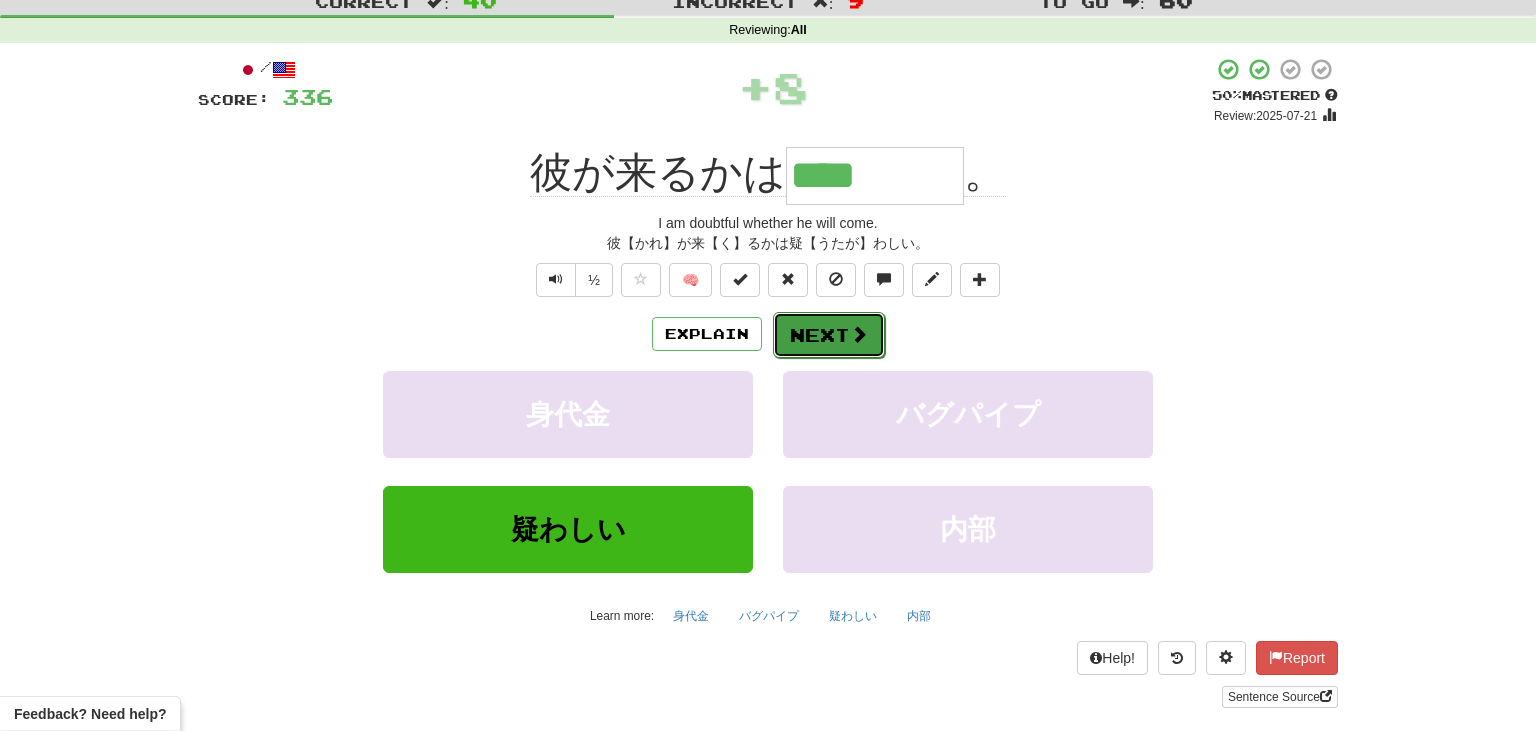 click on "Next" at bounding box center (829, 335) 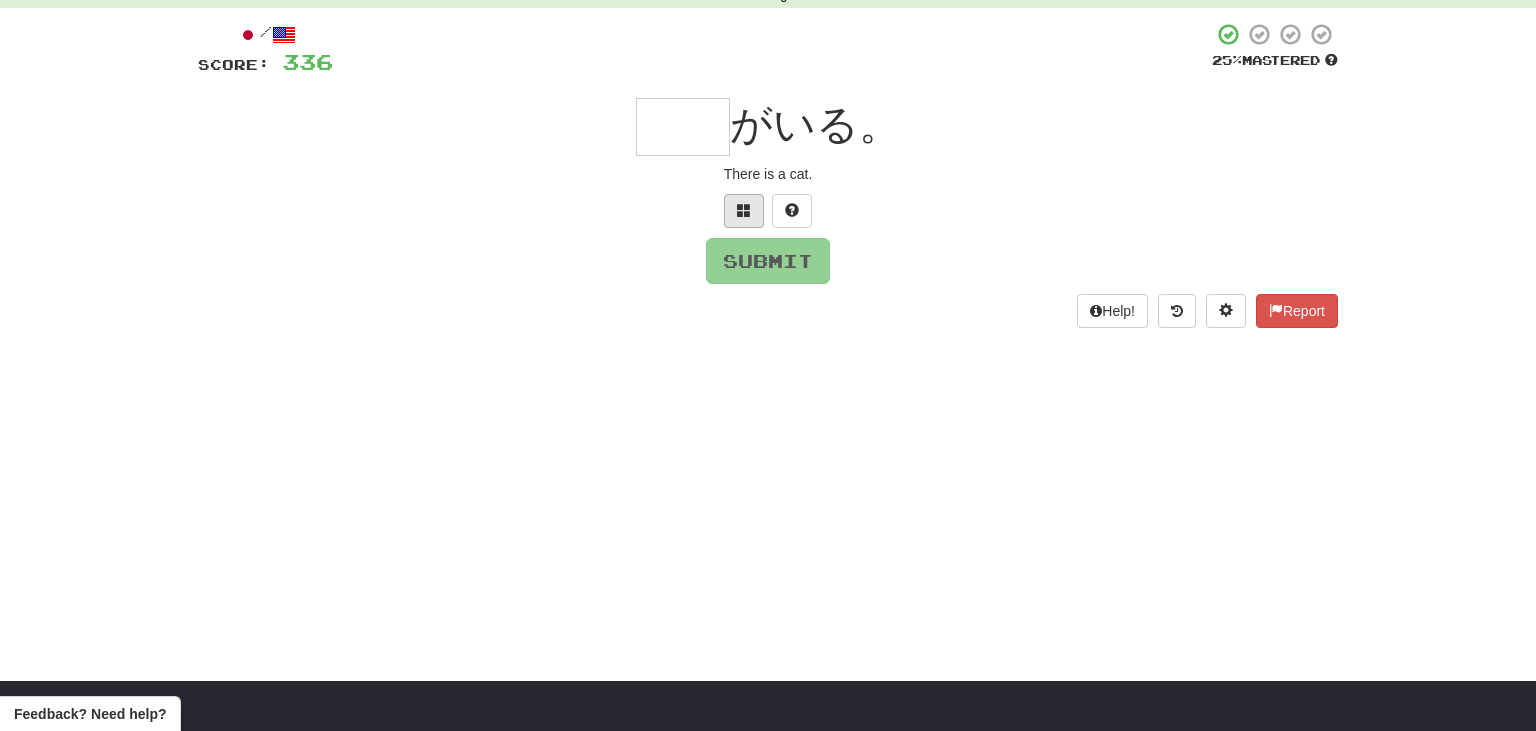 scroll, scrollTop: 101, scrollLeft: 0, axis: vertical 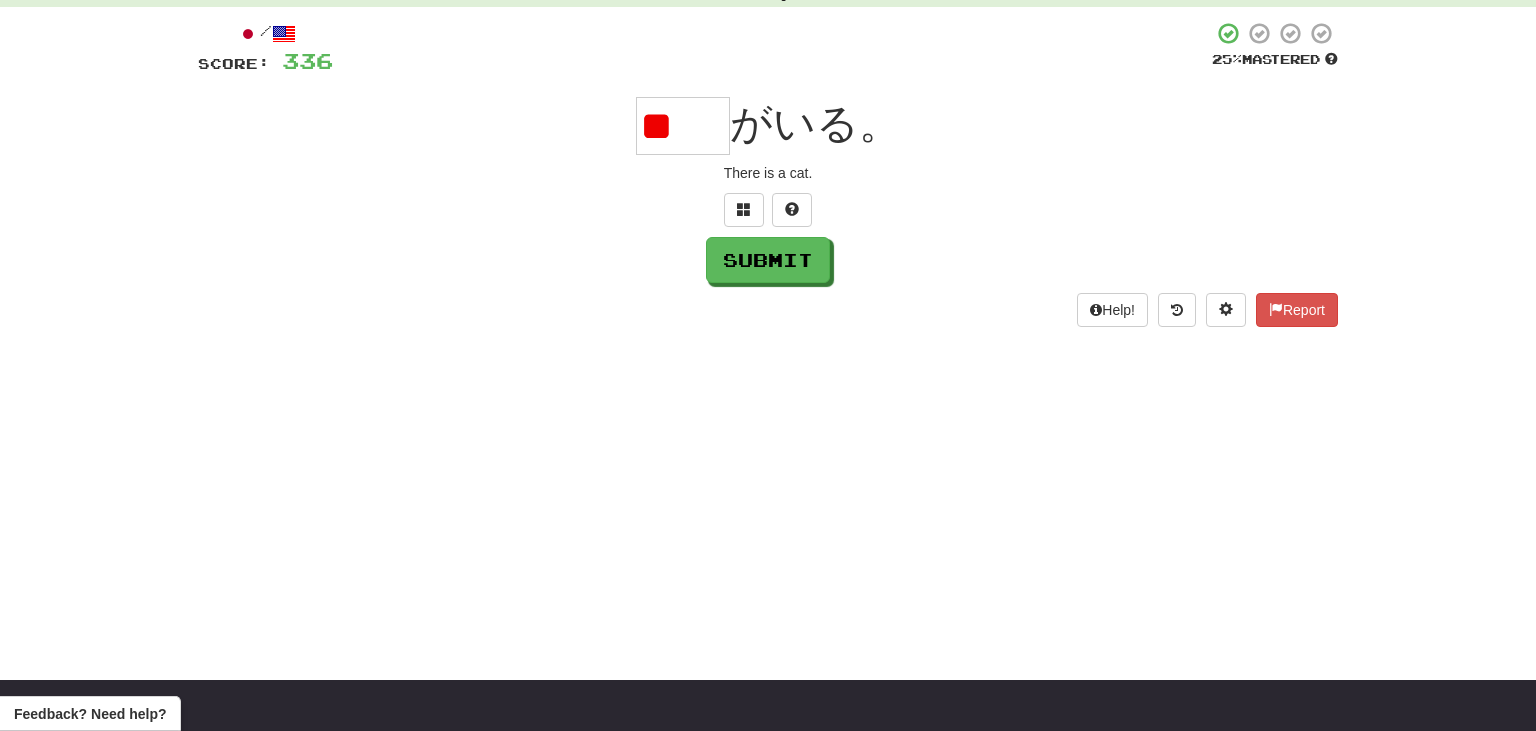 type on "*" 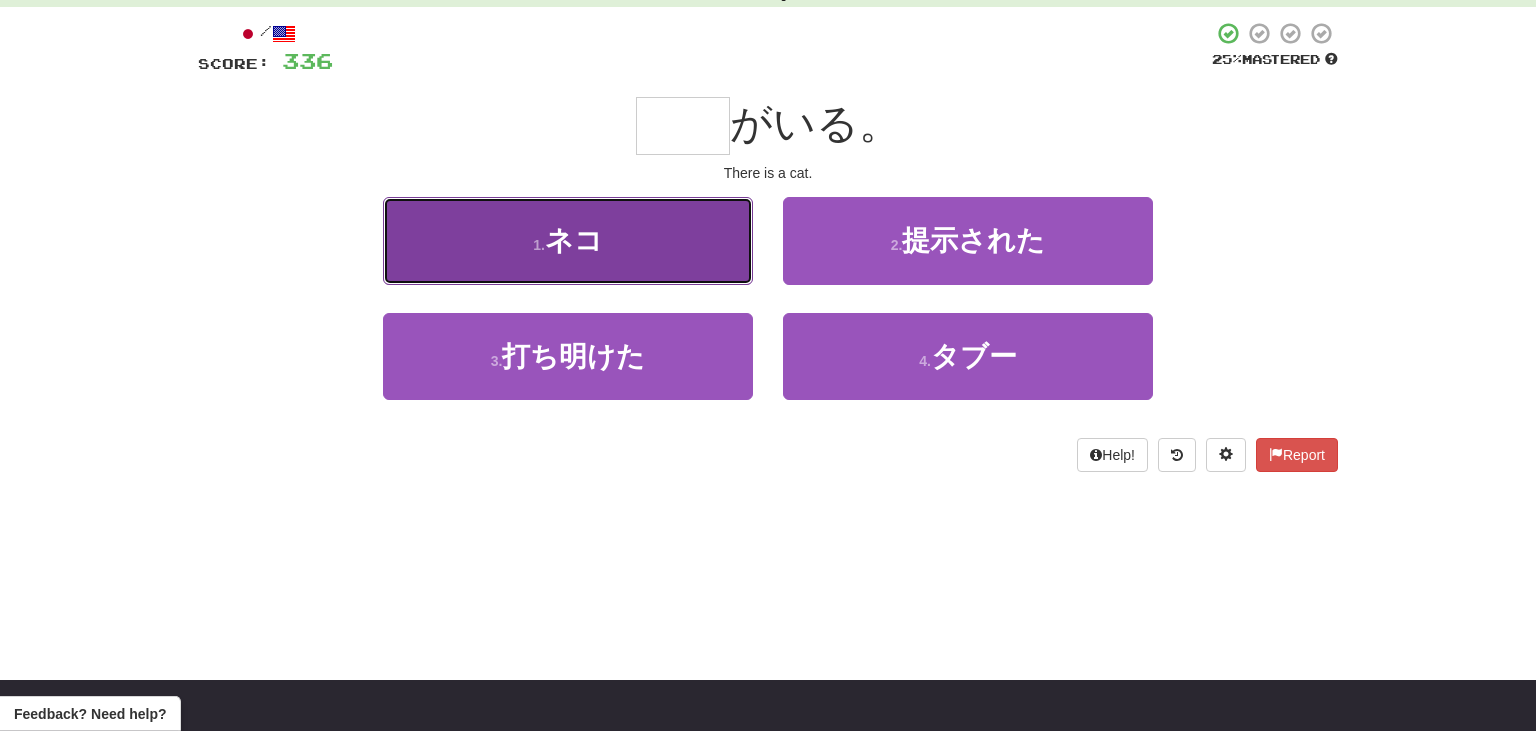 click on "1 .  ネコ" at bounding box center [568, 240] 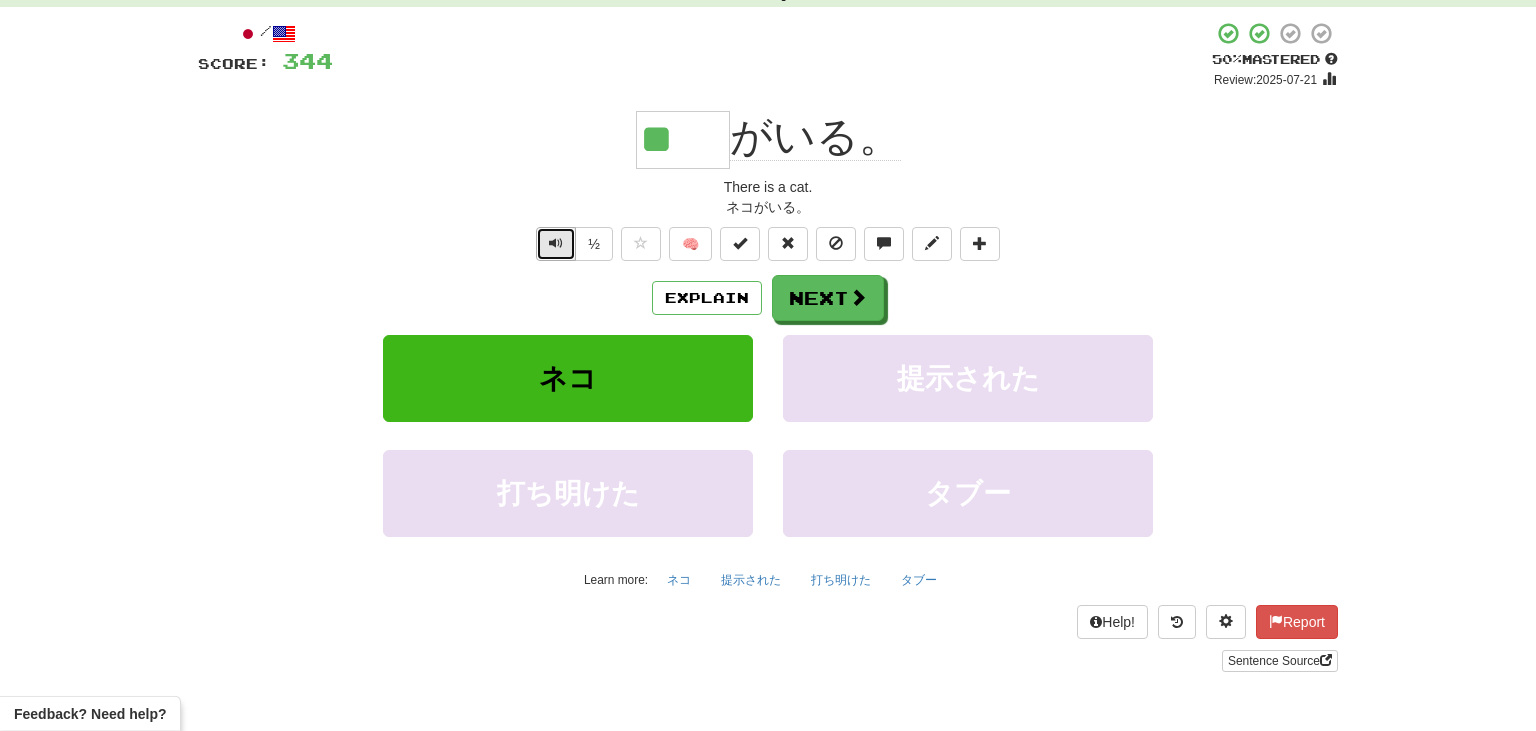 click at bounding box center (556, 243) 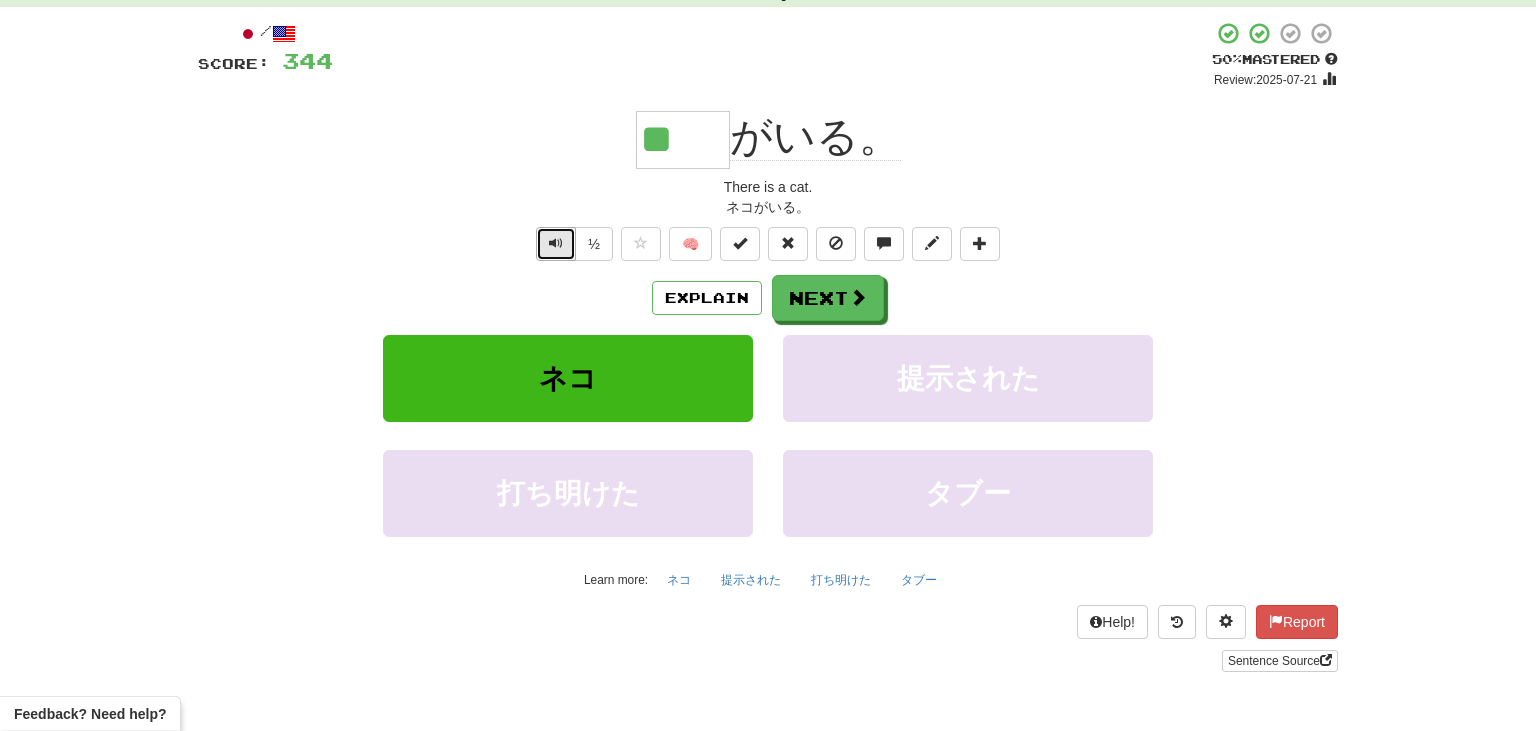 click at bounding box center (556, 243) 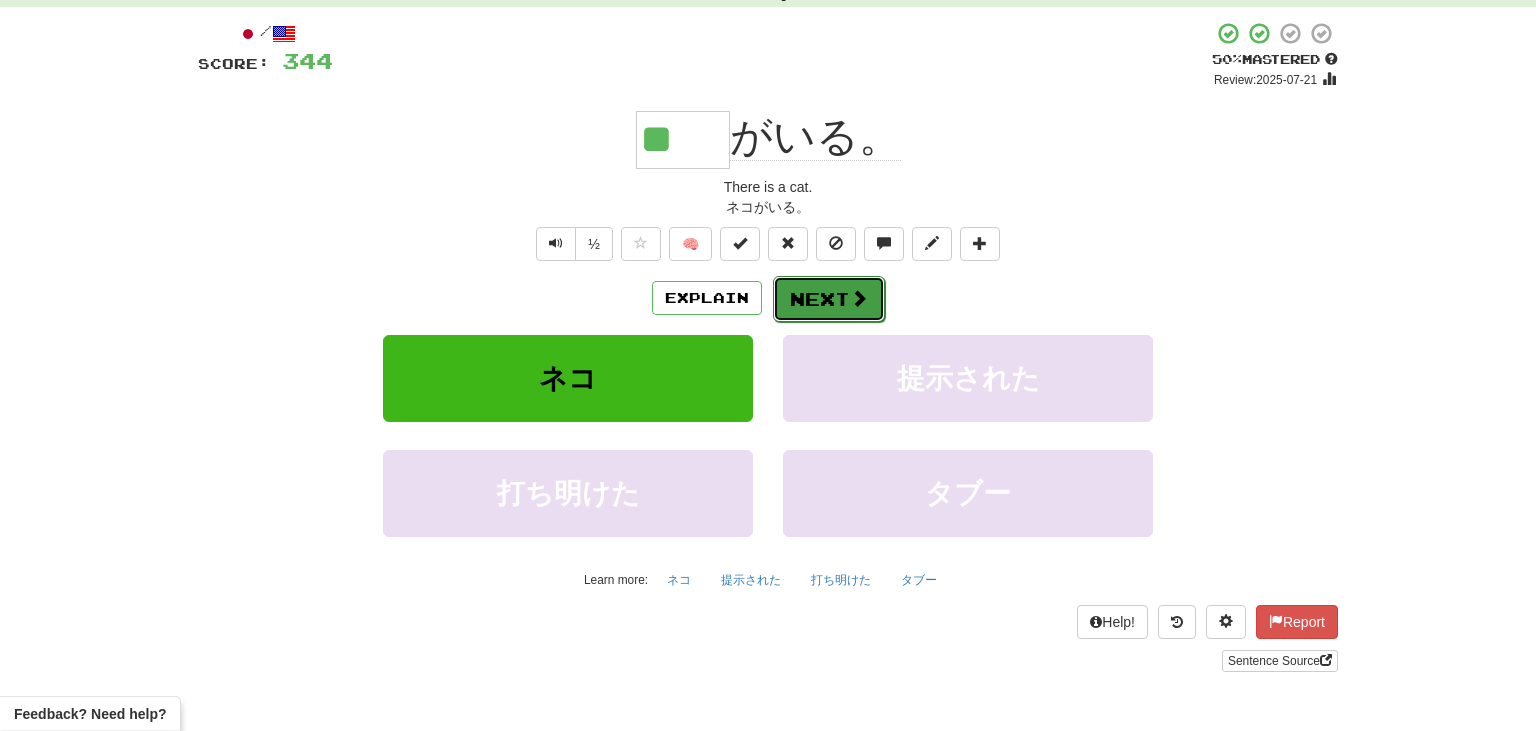 click on "Next" at bounding box center (829, 299) 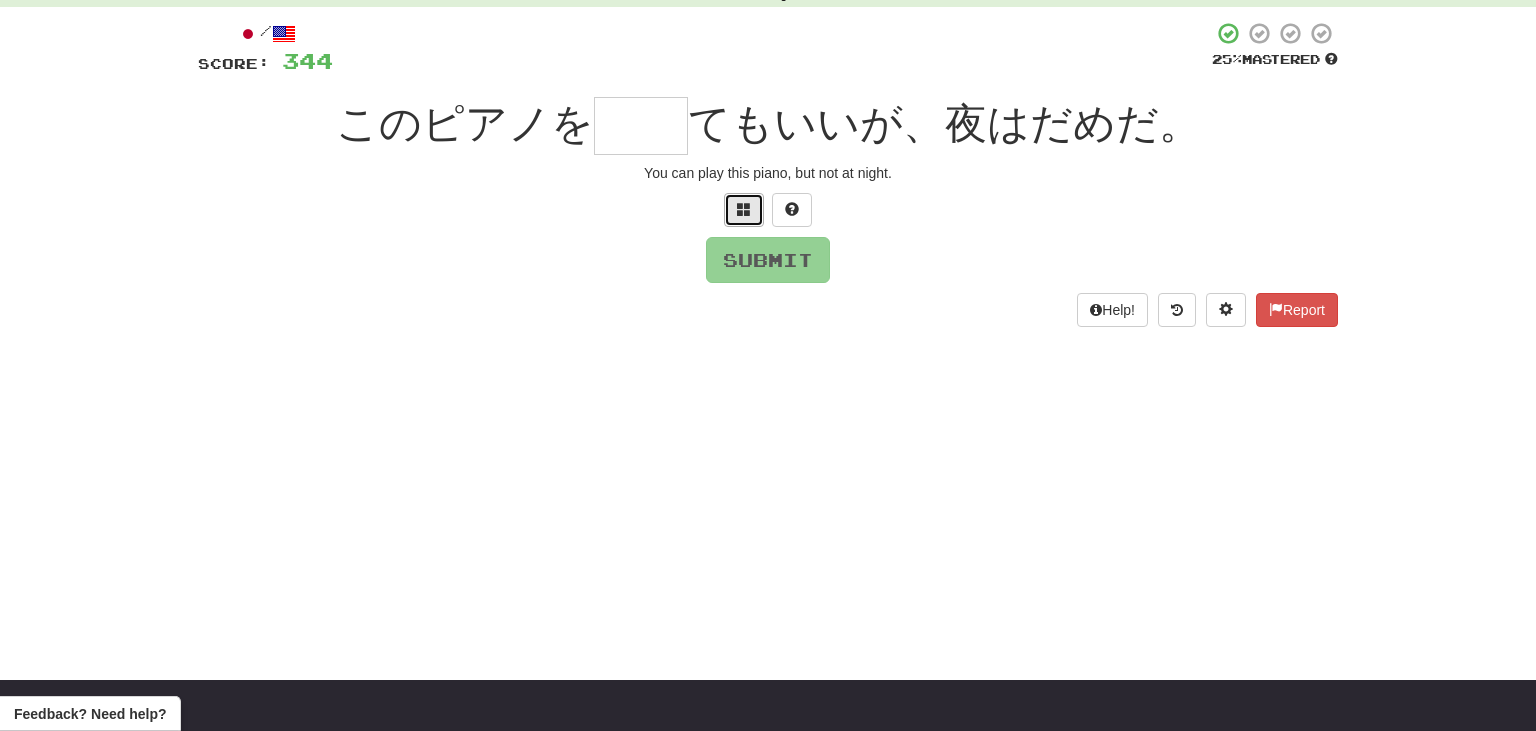 click at bounding box center [744, 210] 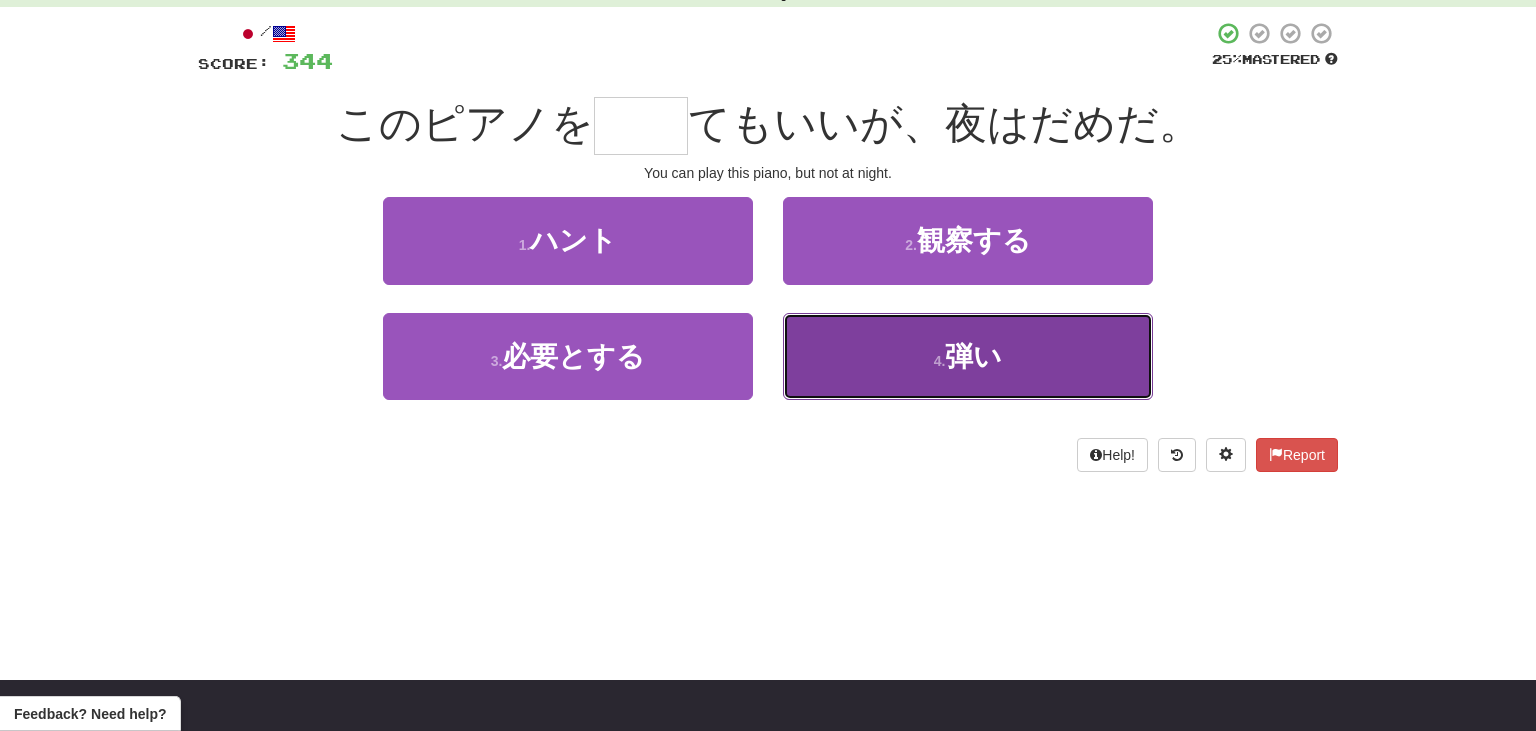 click on "4 ." at bounding box center [940, 361] 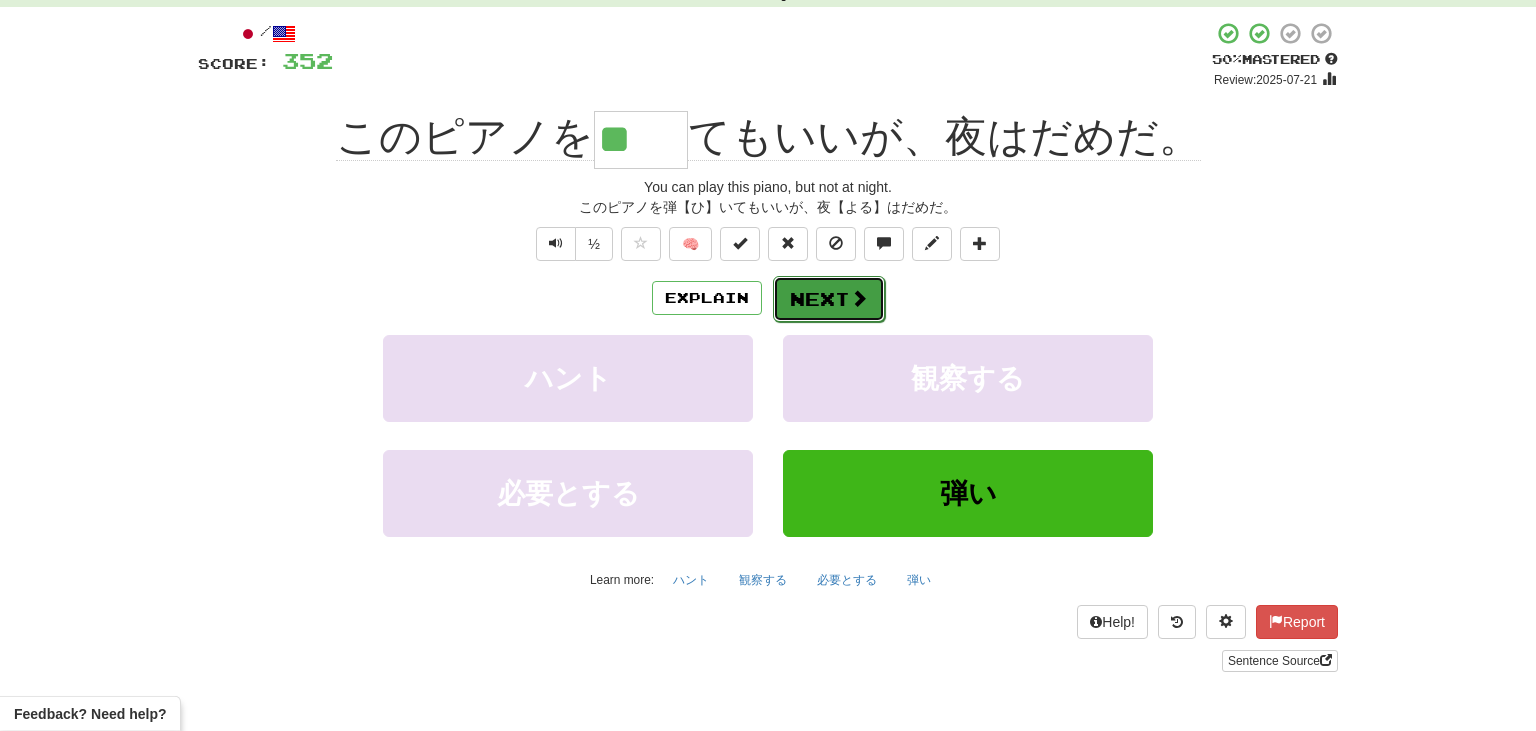 click on "Next" at bounding box center (829, 299) 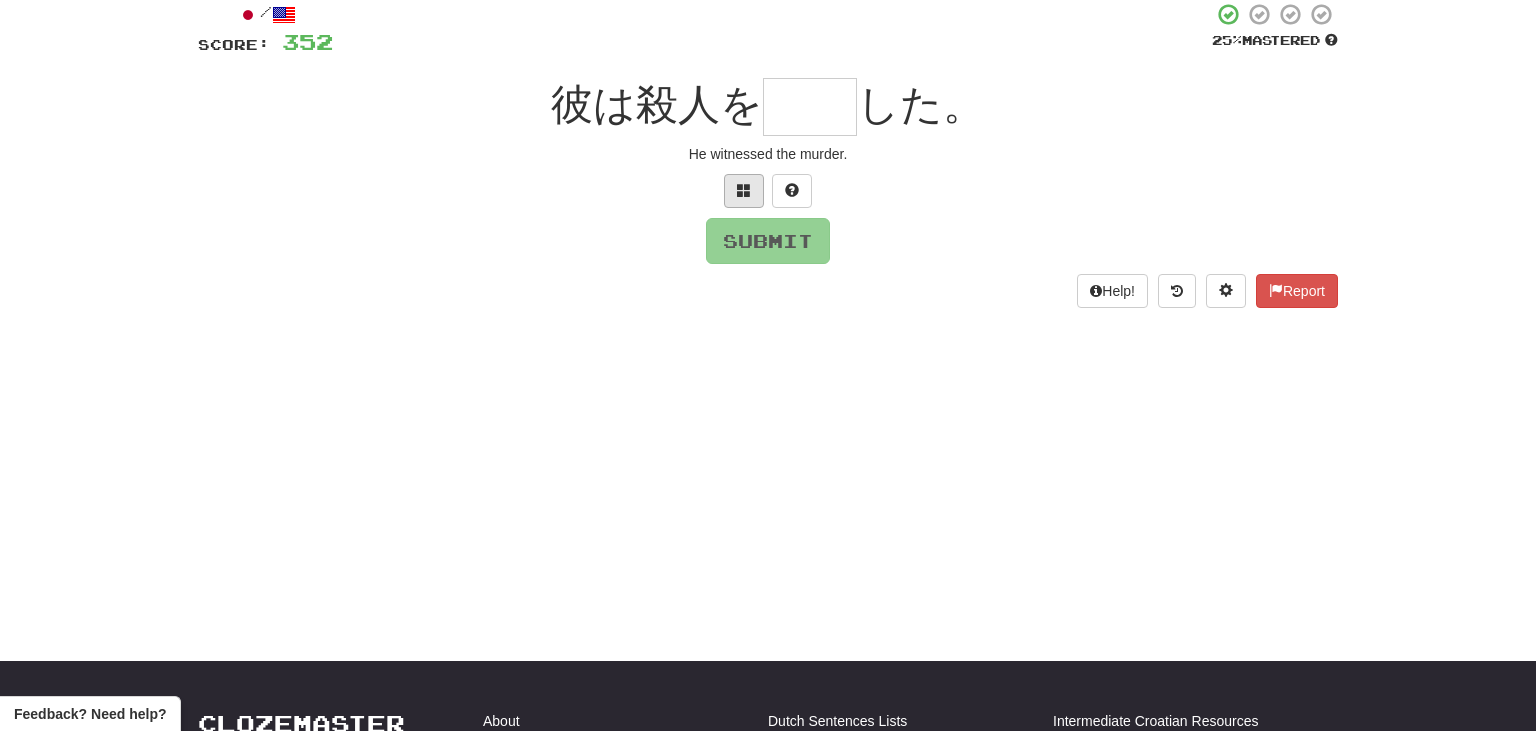 scroll, scrollTop: 124, scrollLeft: 0, axis: vertical 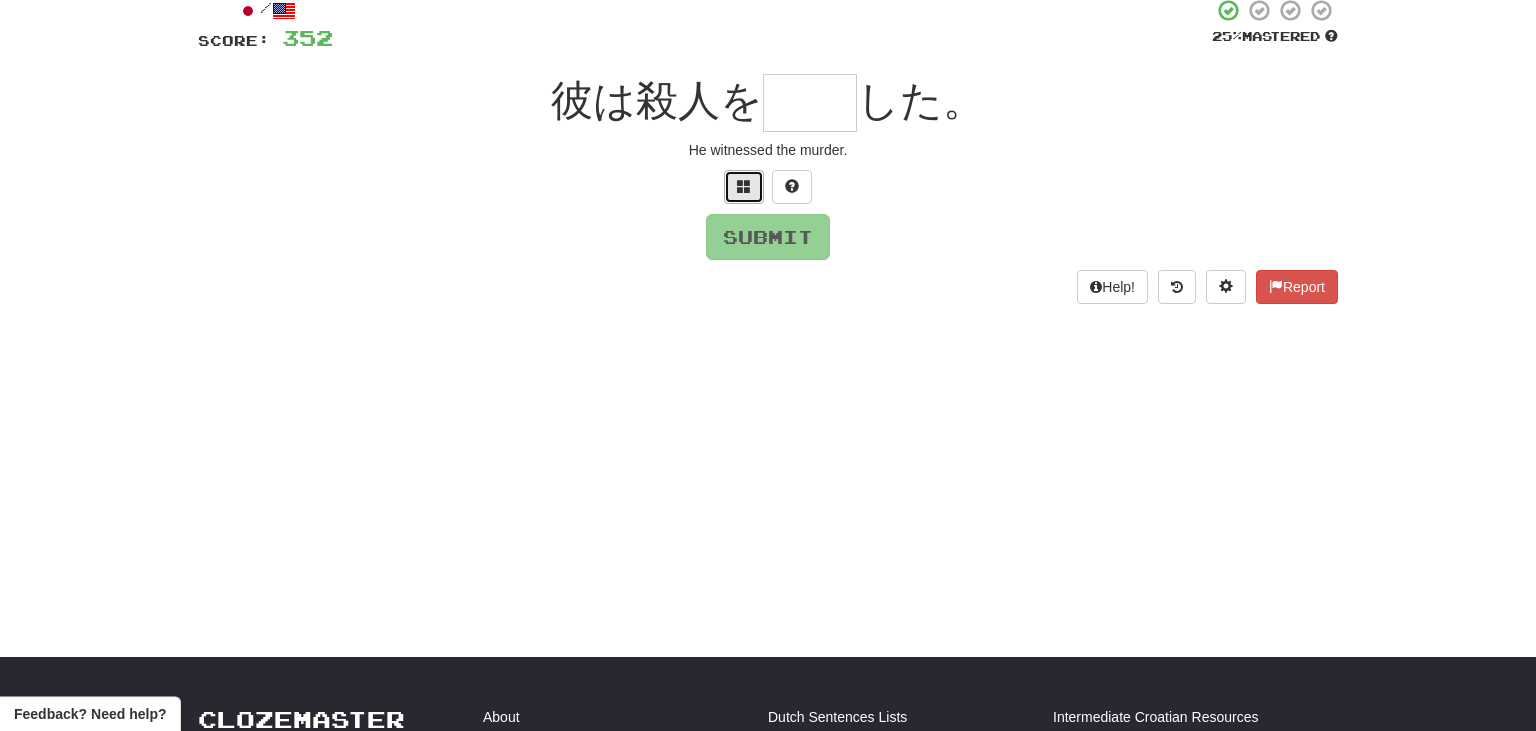 click at bounding box center (744, 187) 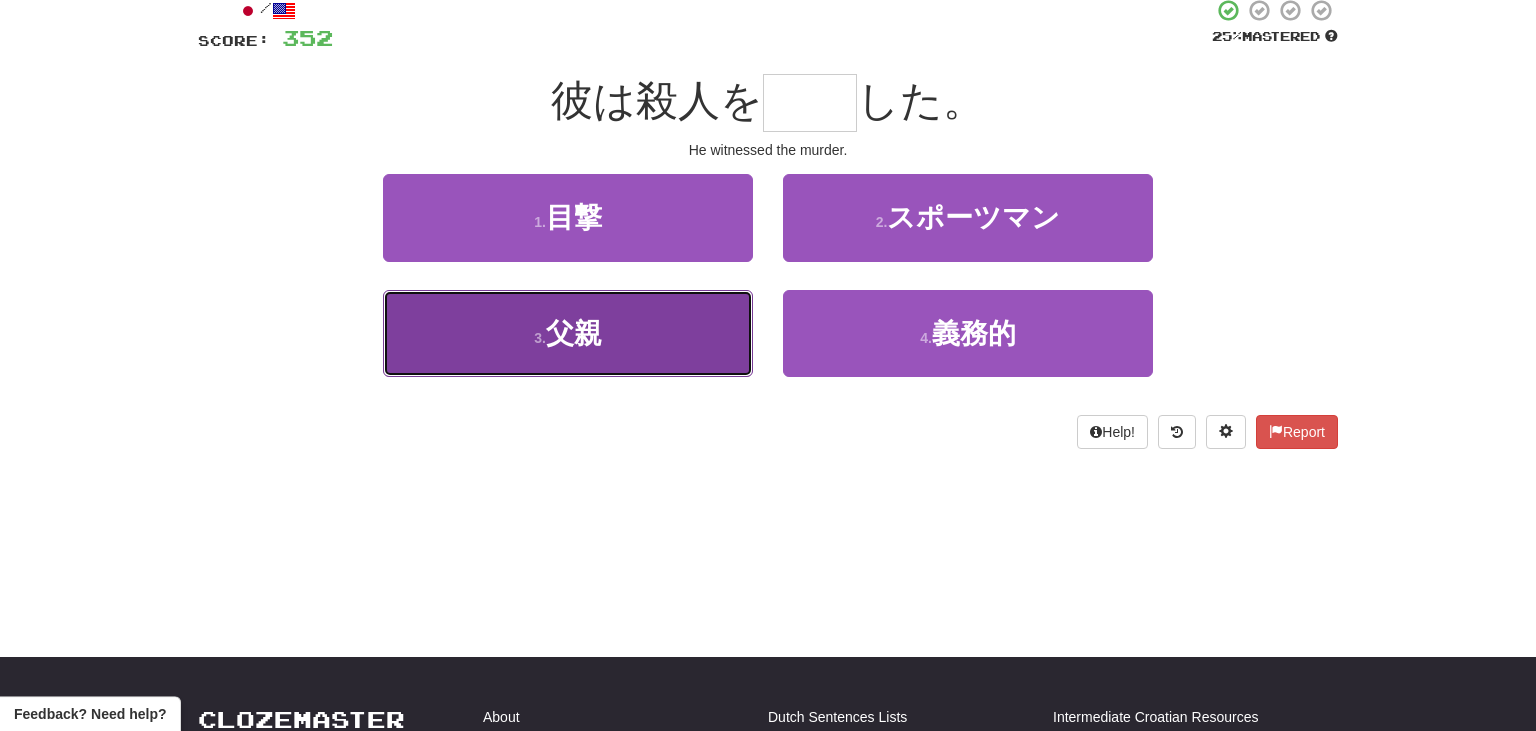 click on "3 .  父親" at bounding box center (568, 333) 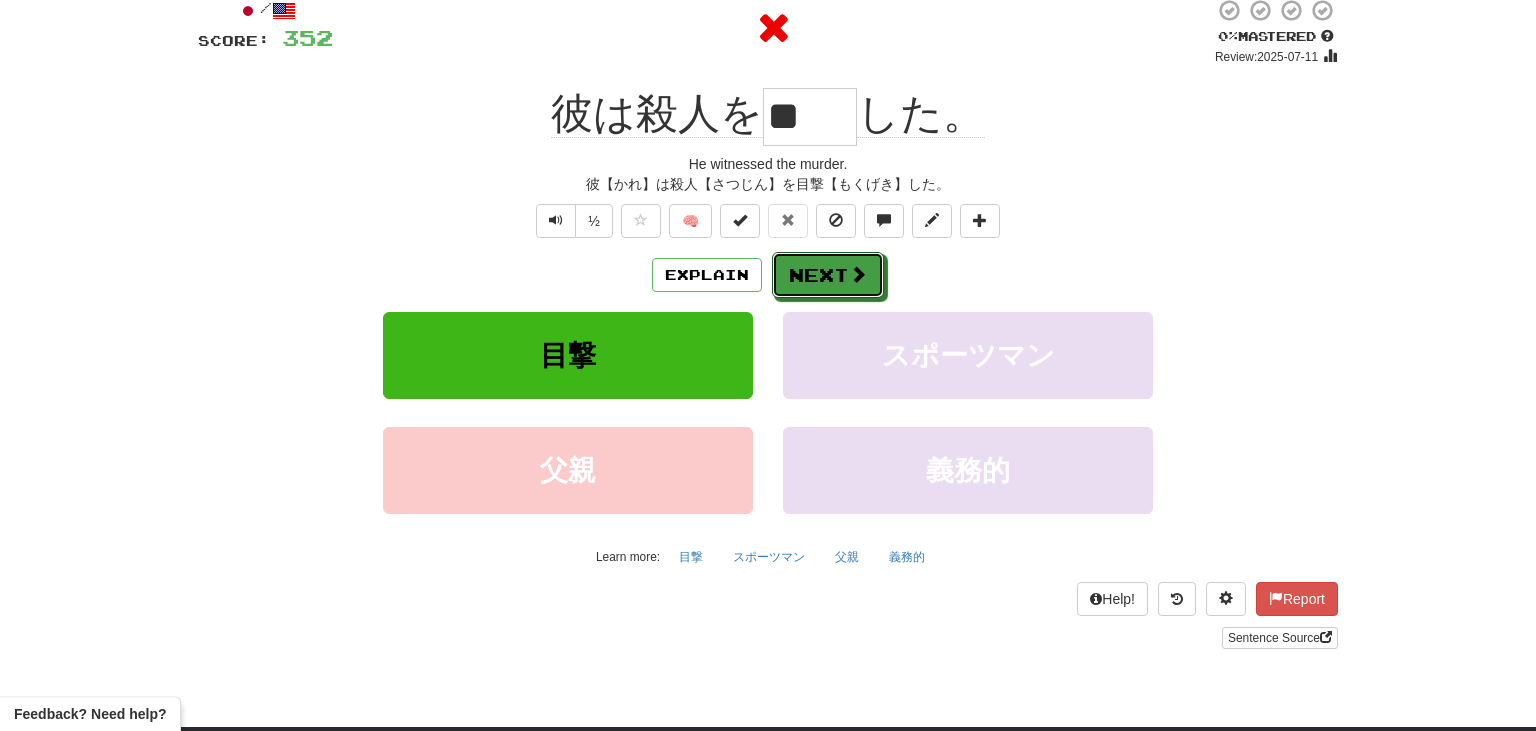drag, startPoint x: 858, startPoint y: 283, endPoint x: 1039, endPoint y: 270, distance: 181.46625 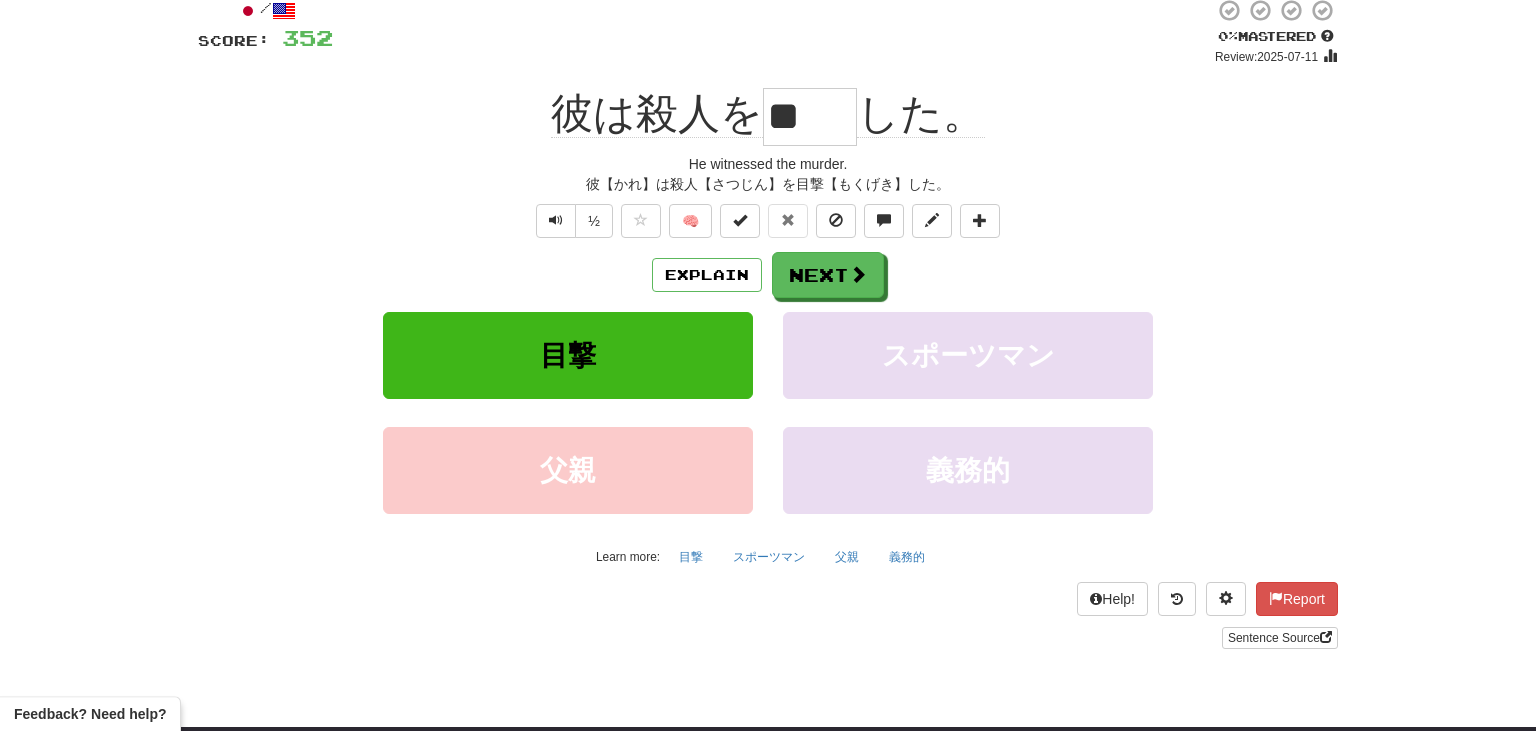 click on "**" at bounding box center (810, 117) 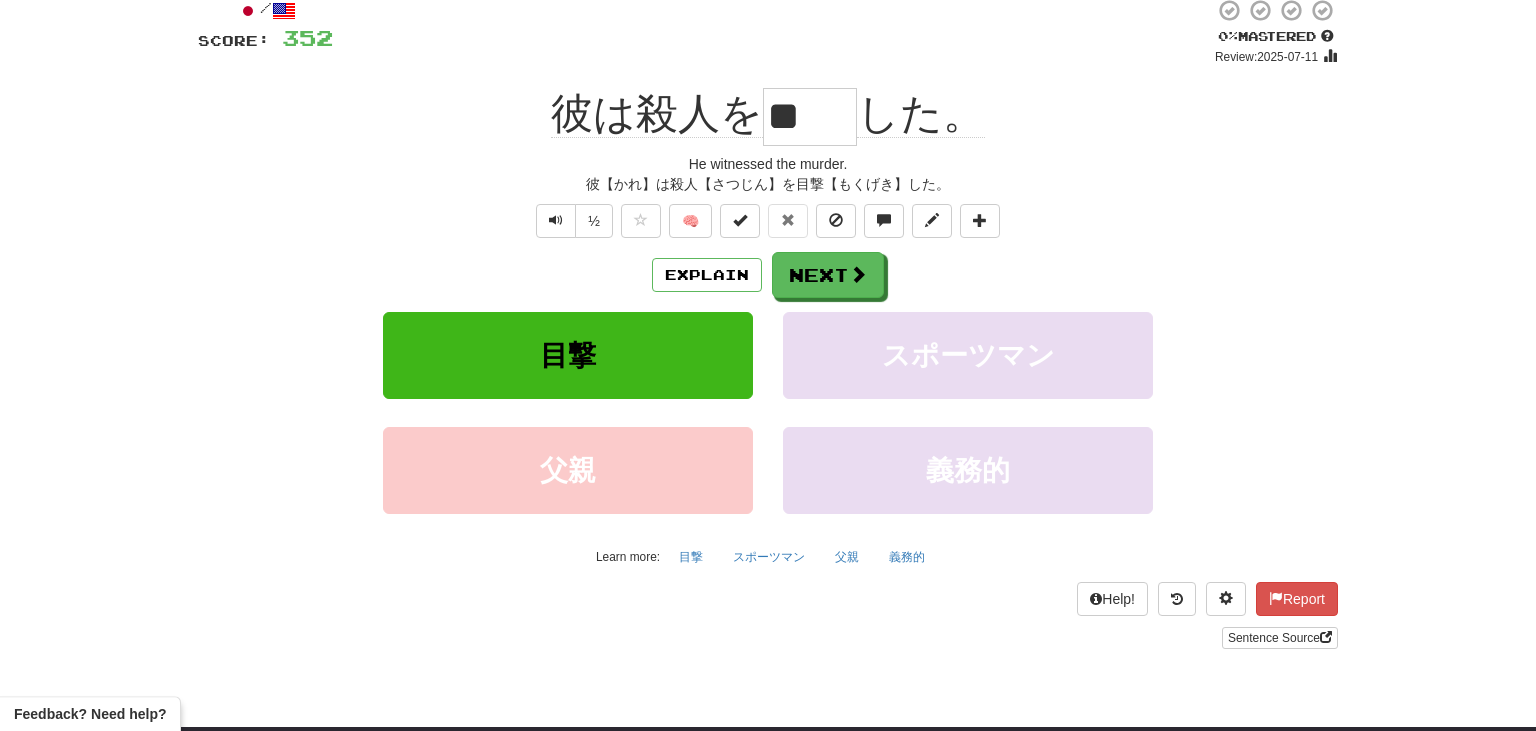 drag, startPoint x: 772, startPoint y: 113, endPoint x: 858, endPoint y: 125, distance: 86.833176 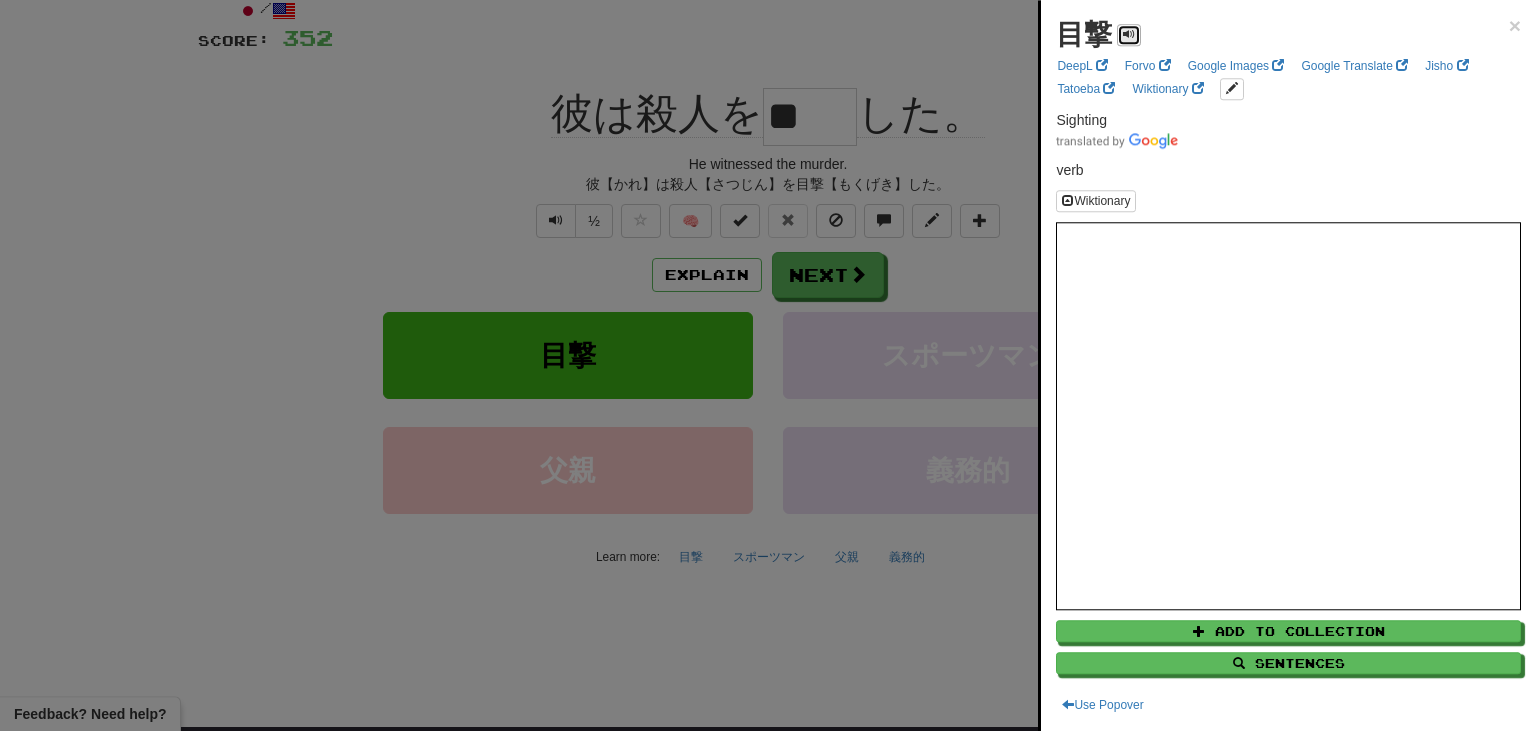click at bounding box center [1129, 34] 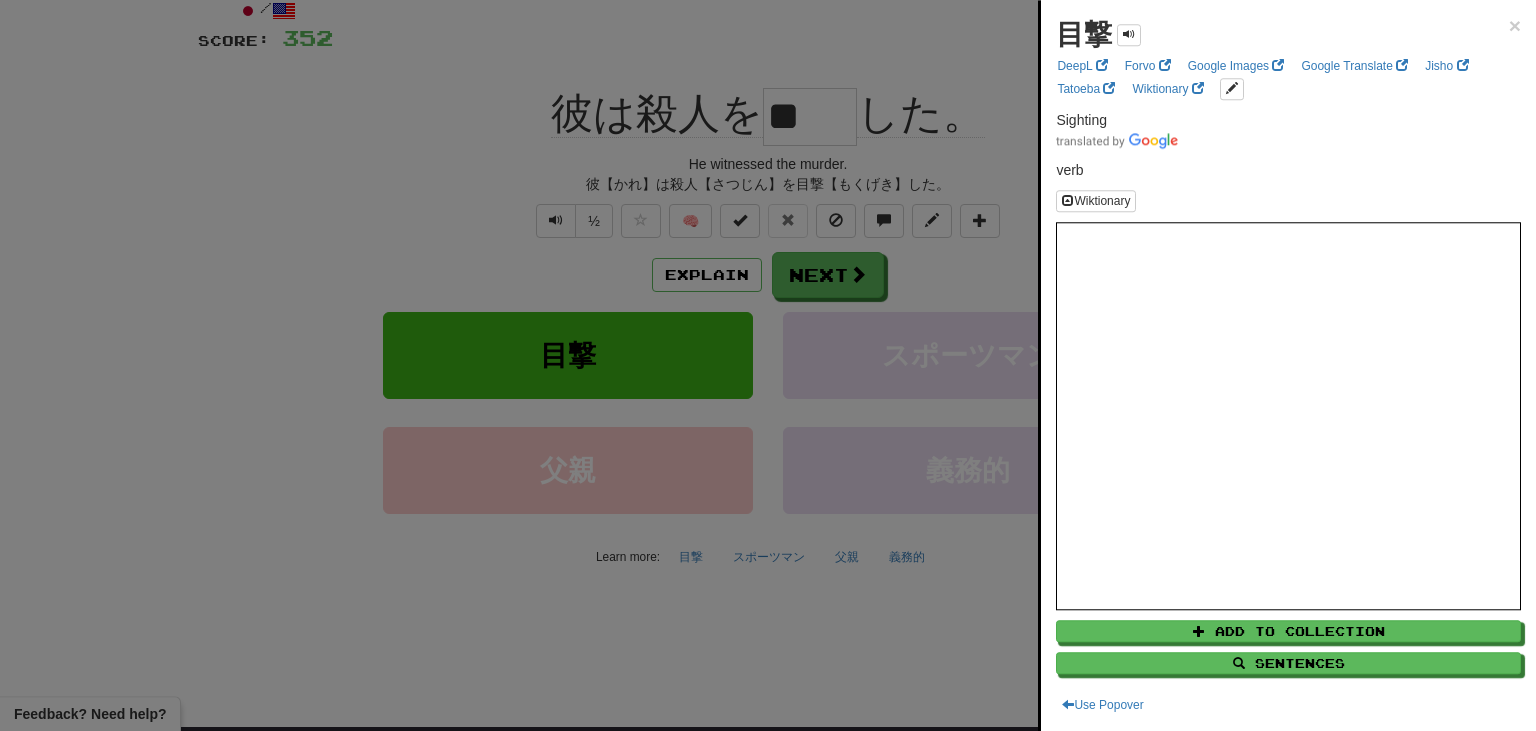 click at bounding box center [768, 365] 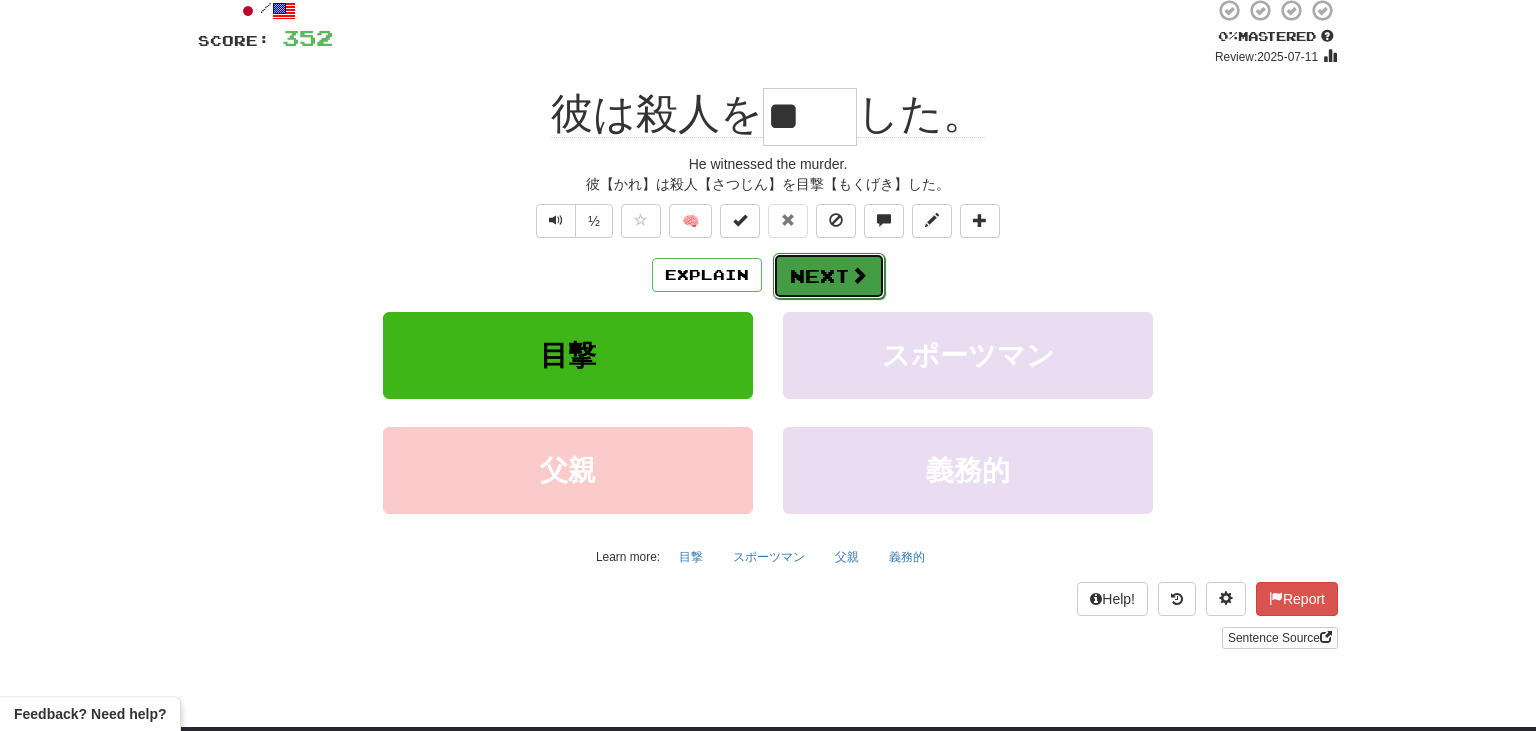 click on "Next" at bounding box center [829, 276] 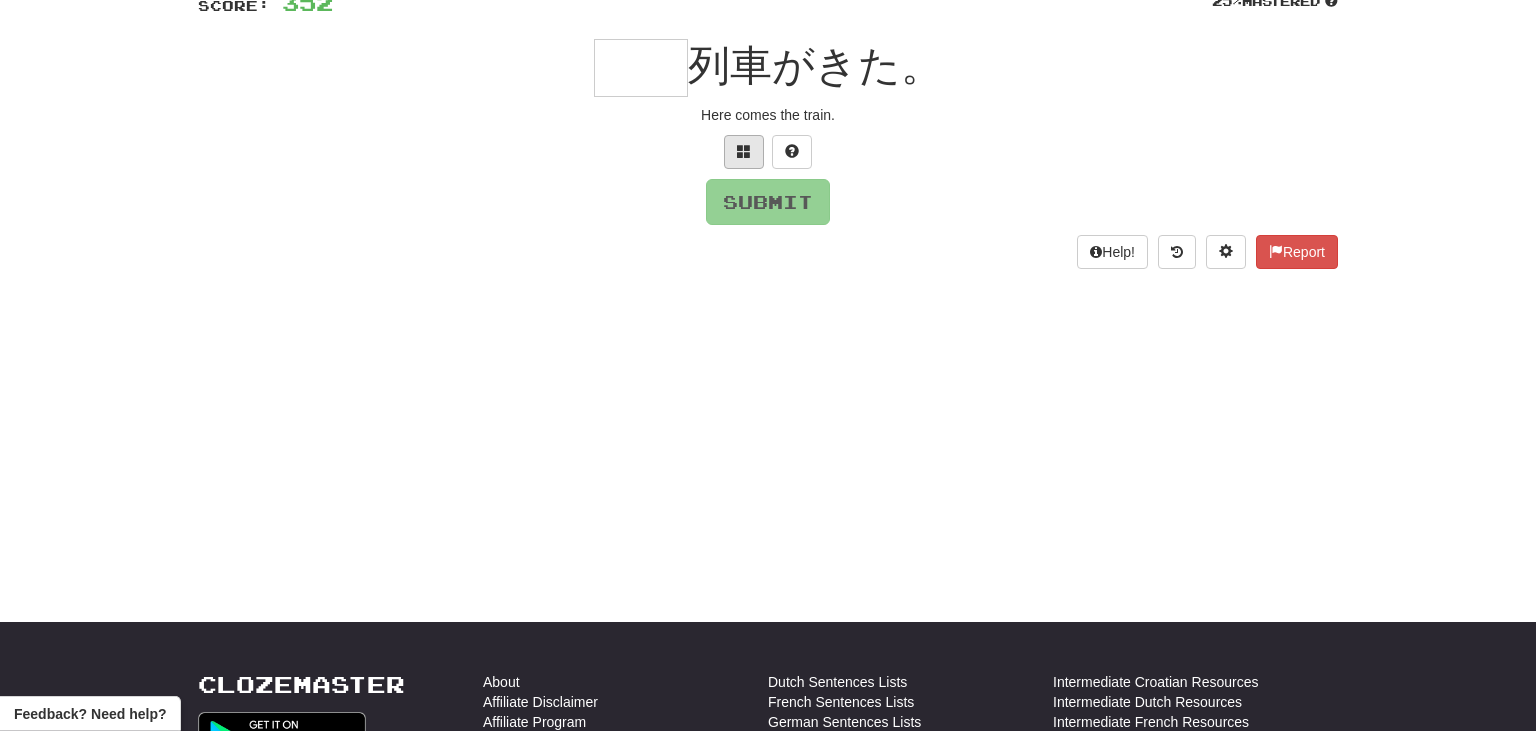 scroll, scrollTop: 157, scrollLeft: 0, axis: vertical 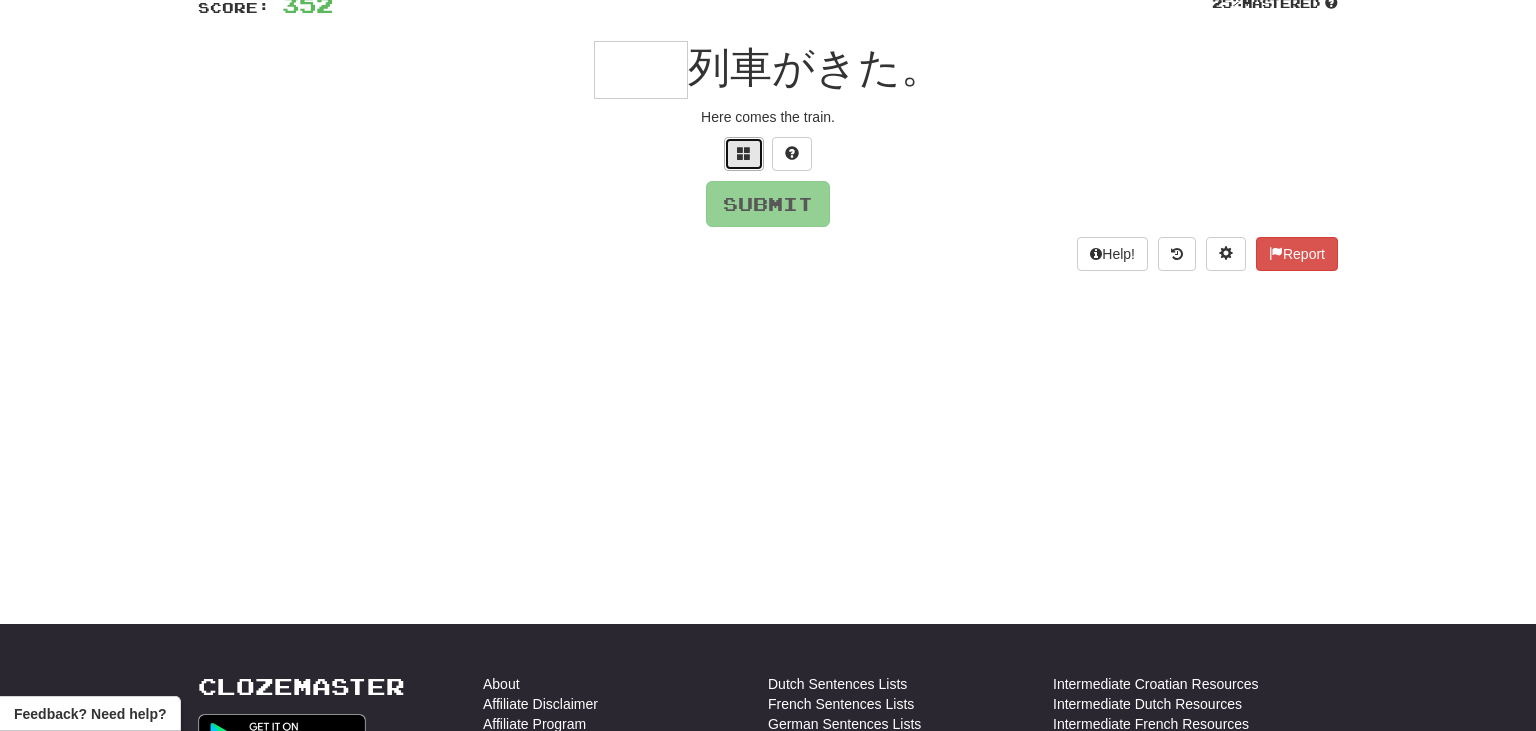 click at bounding box center (744, 154) 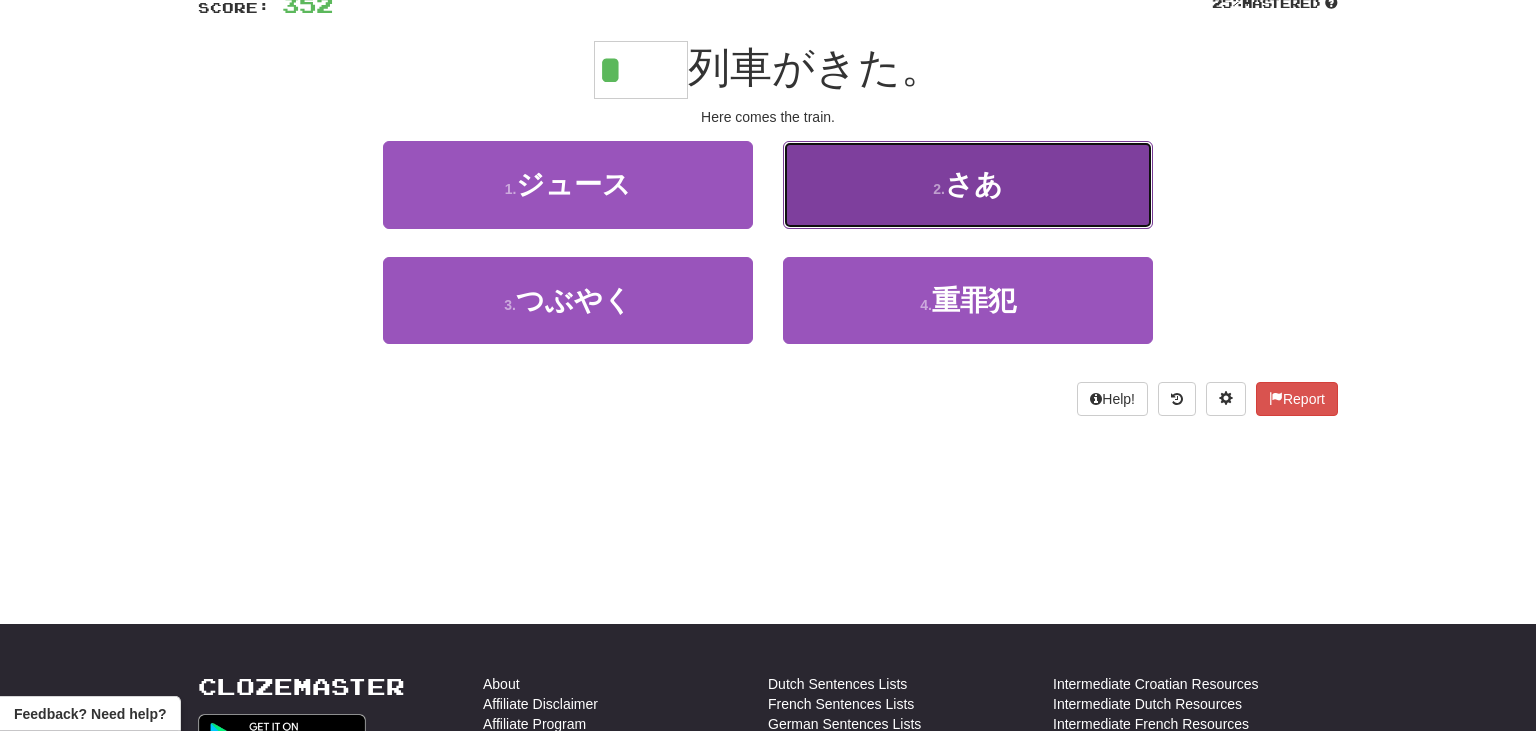 click on "2 .  さあ" at bounding box center [968, 184] 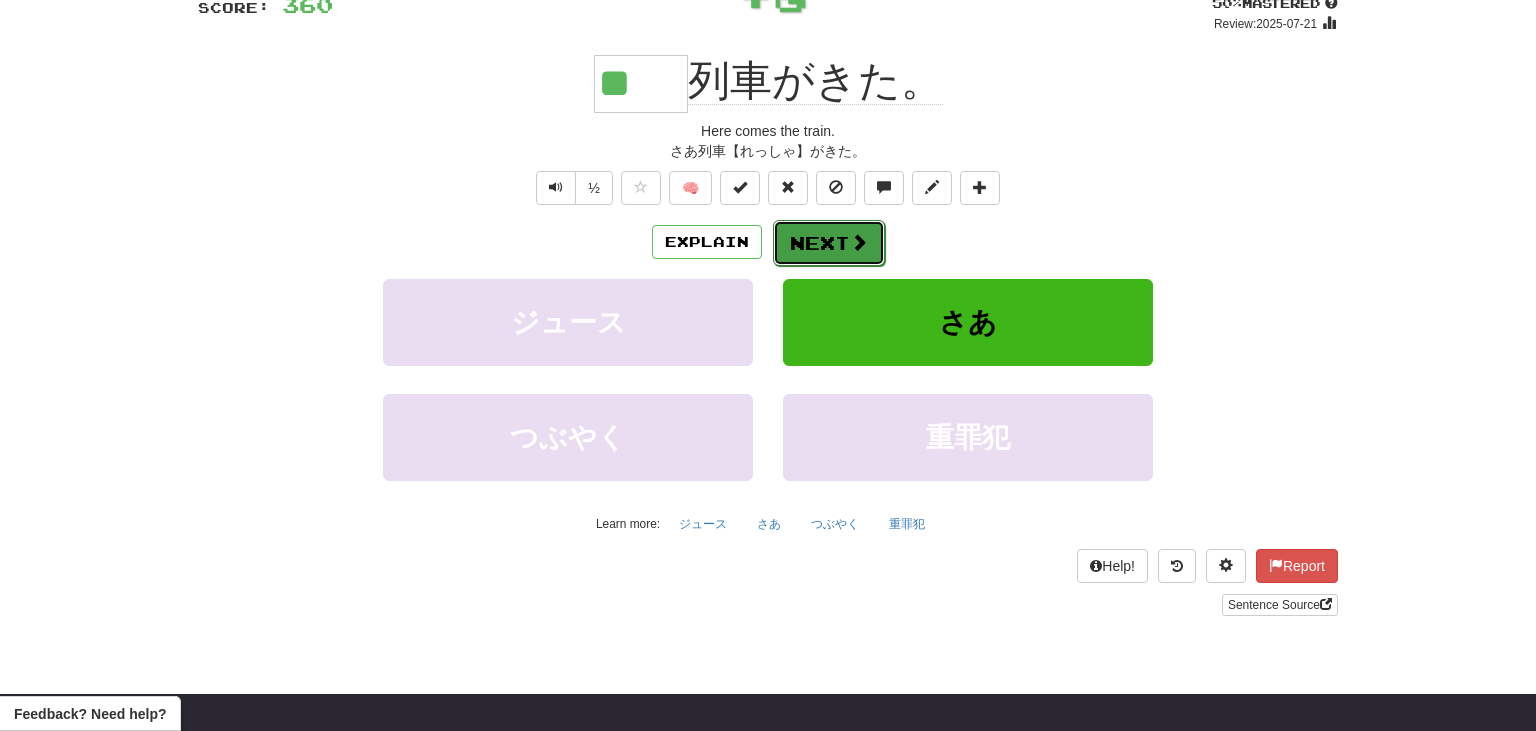 click on "Next" at bounding box center [829, 243] 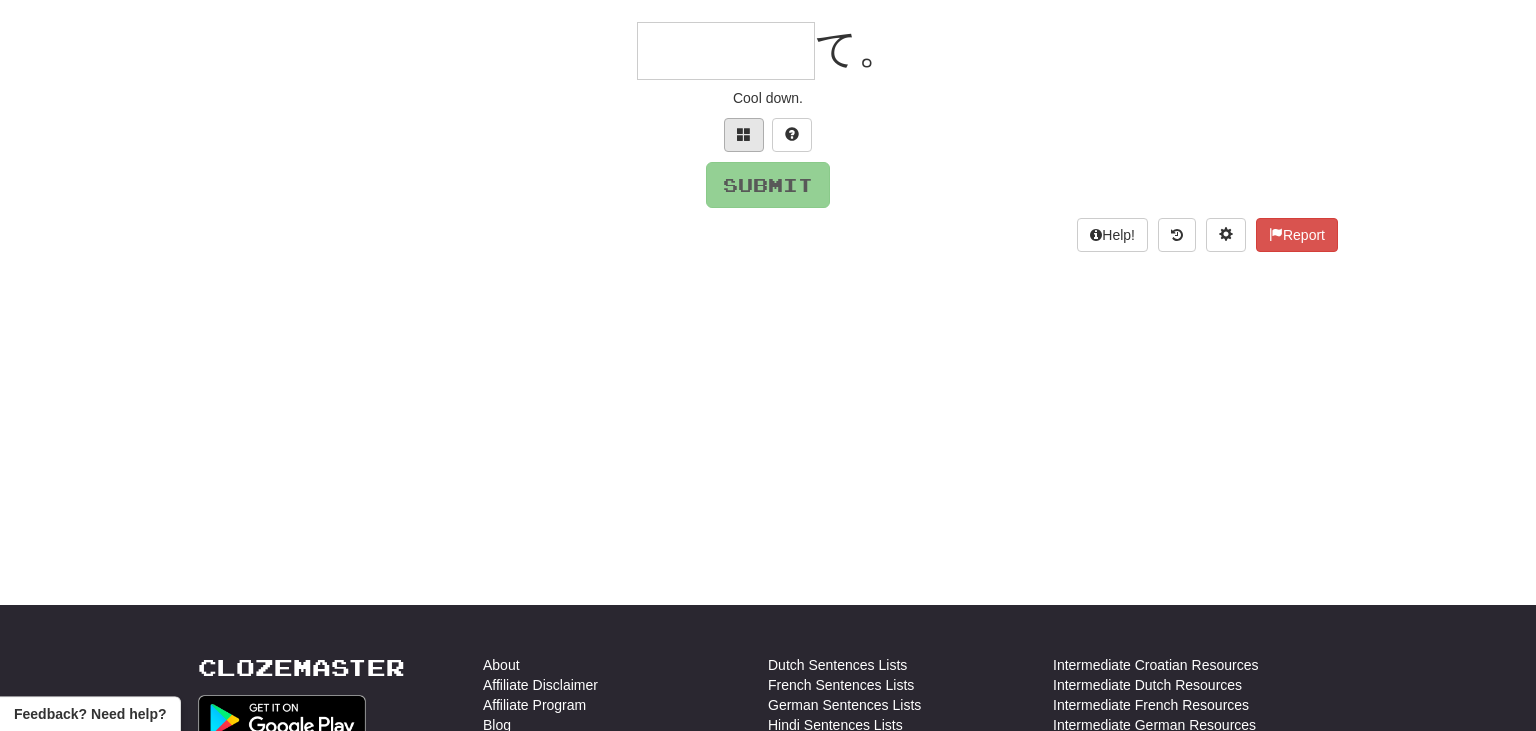 scroll, scrollTop: 176, scrollLeft: 0, axis: vertical 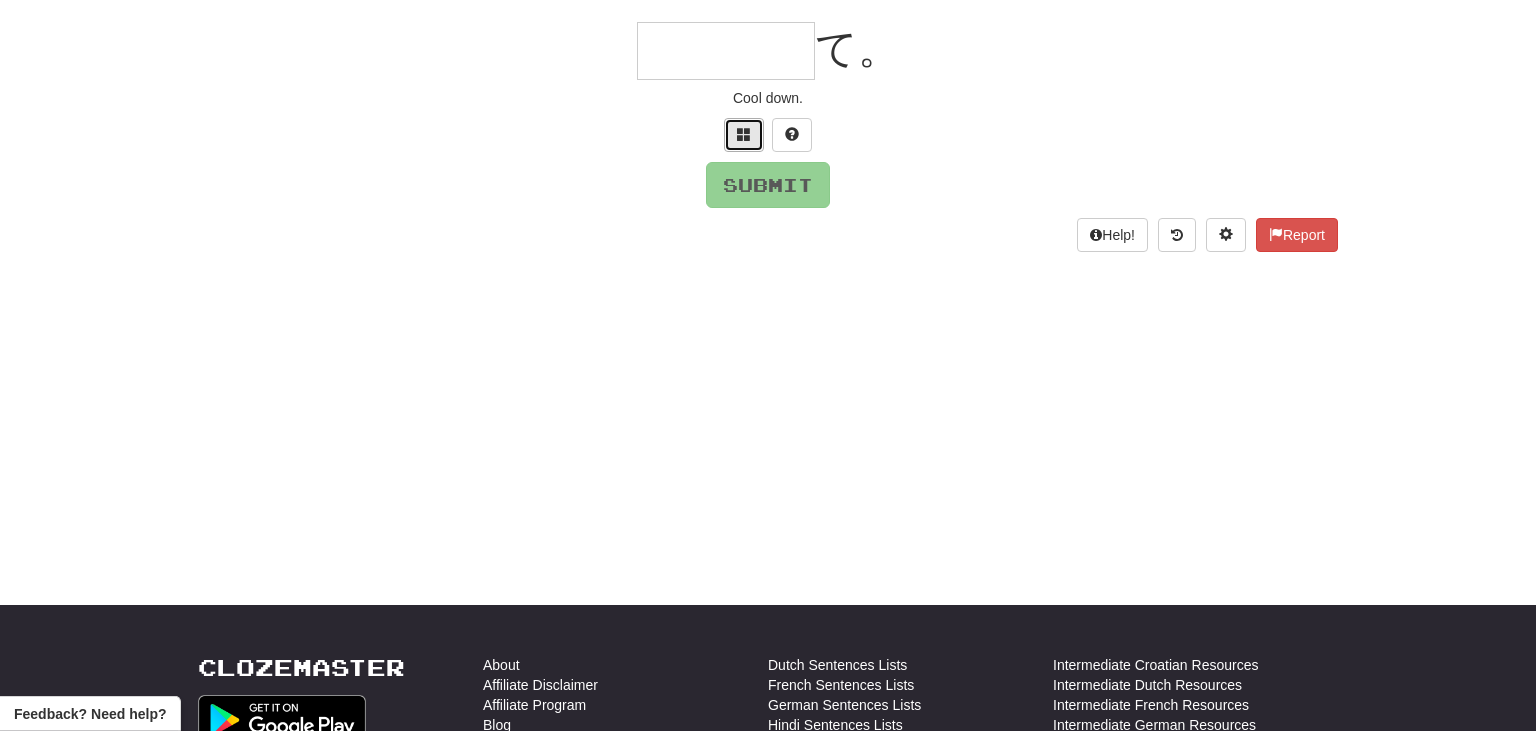 click at bounding box center [744, 135] 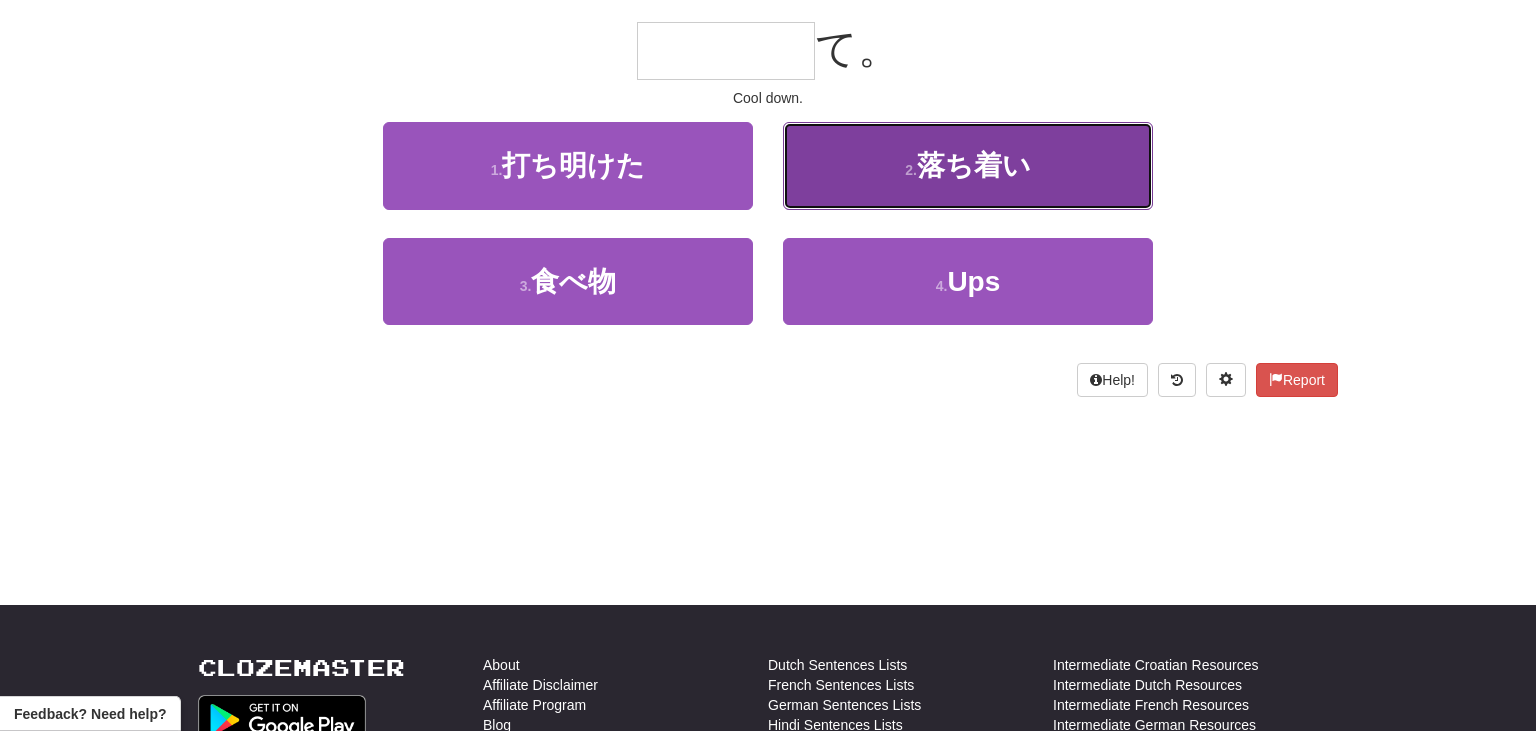 click on "2 .  落ち着い" at bounding box center [968, 165] 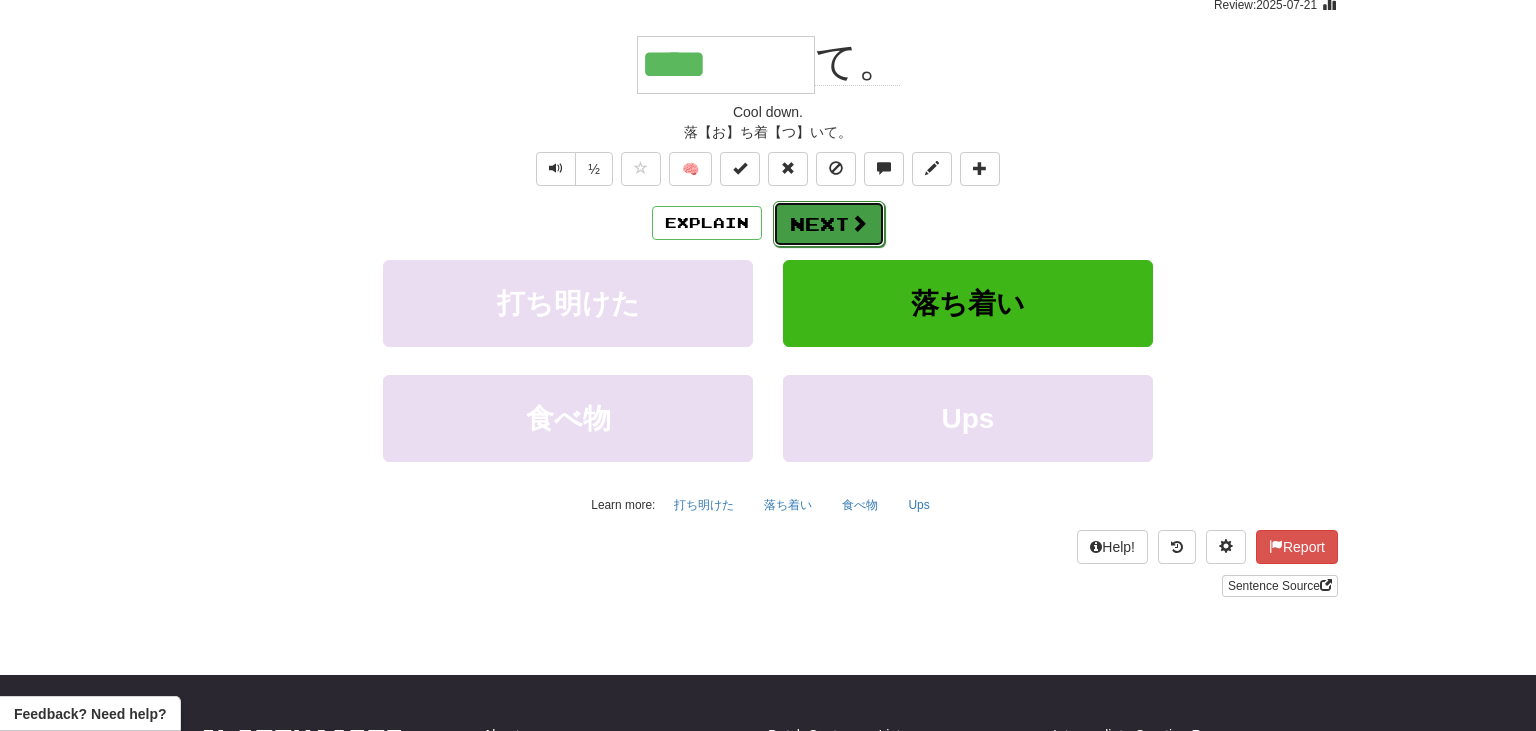 click on "Next" at bounding box center [829, 224] 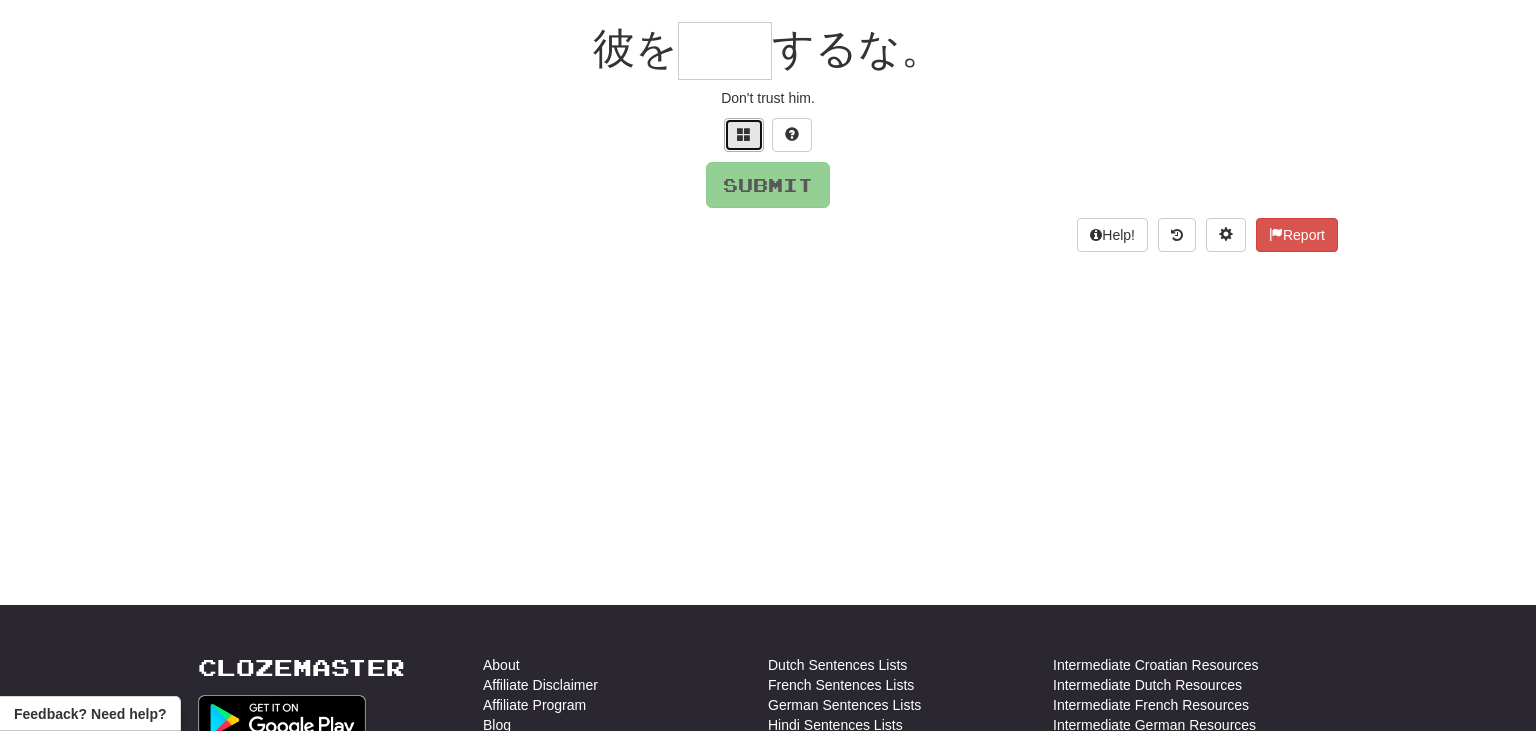click at bounding box center (744, 135) 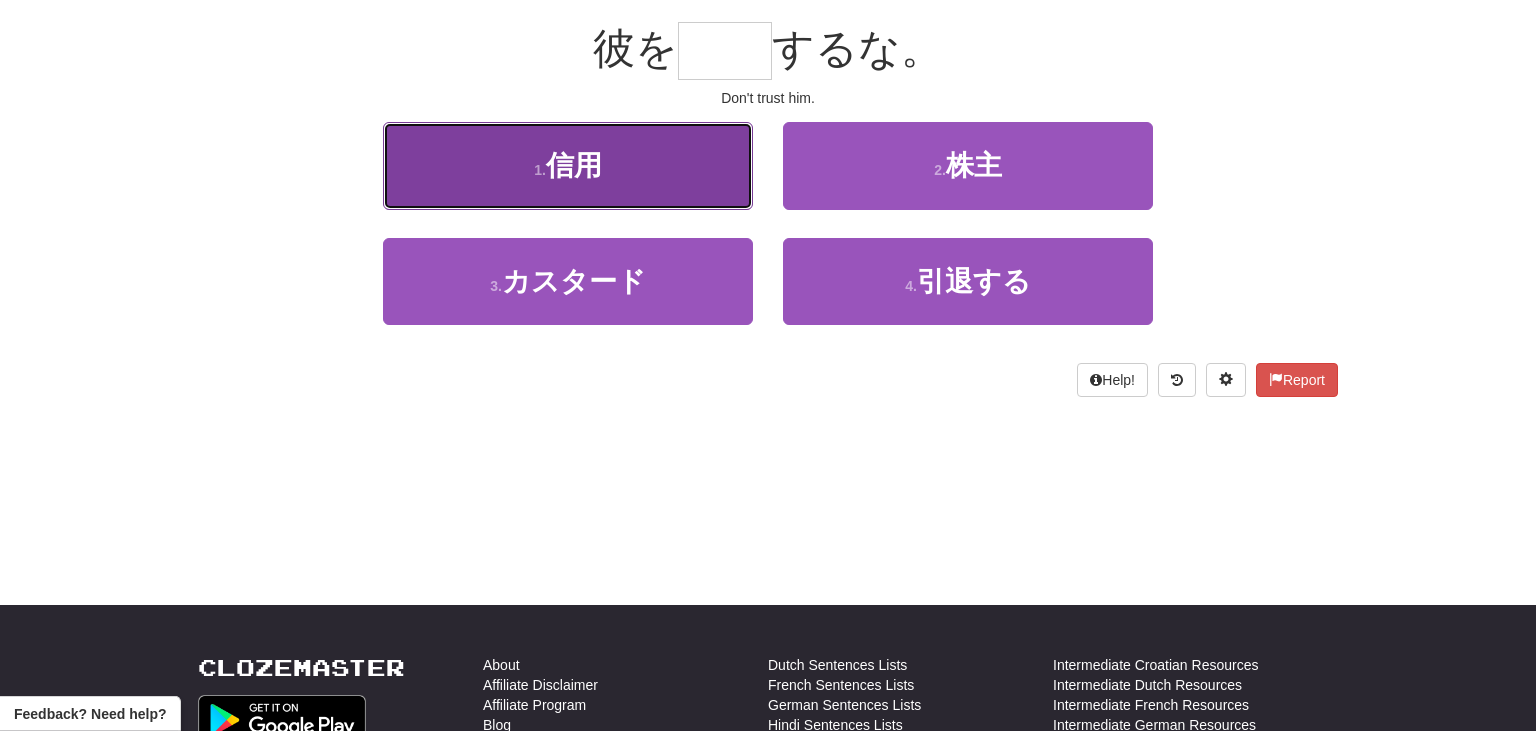 click on "1 .  信用" at bounding box center (568, 165) 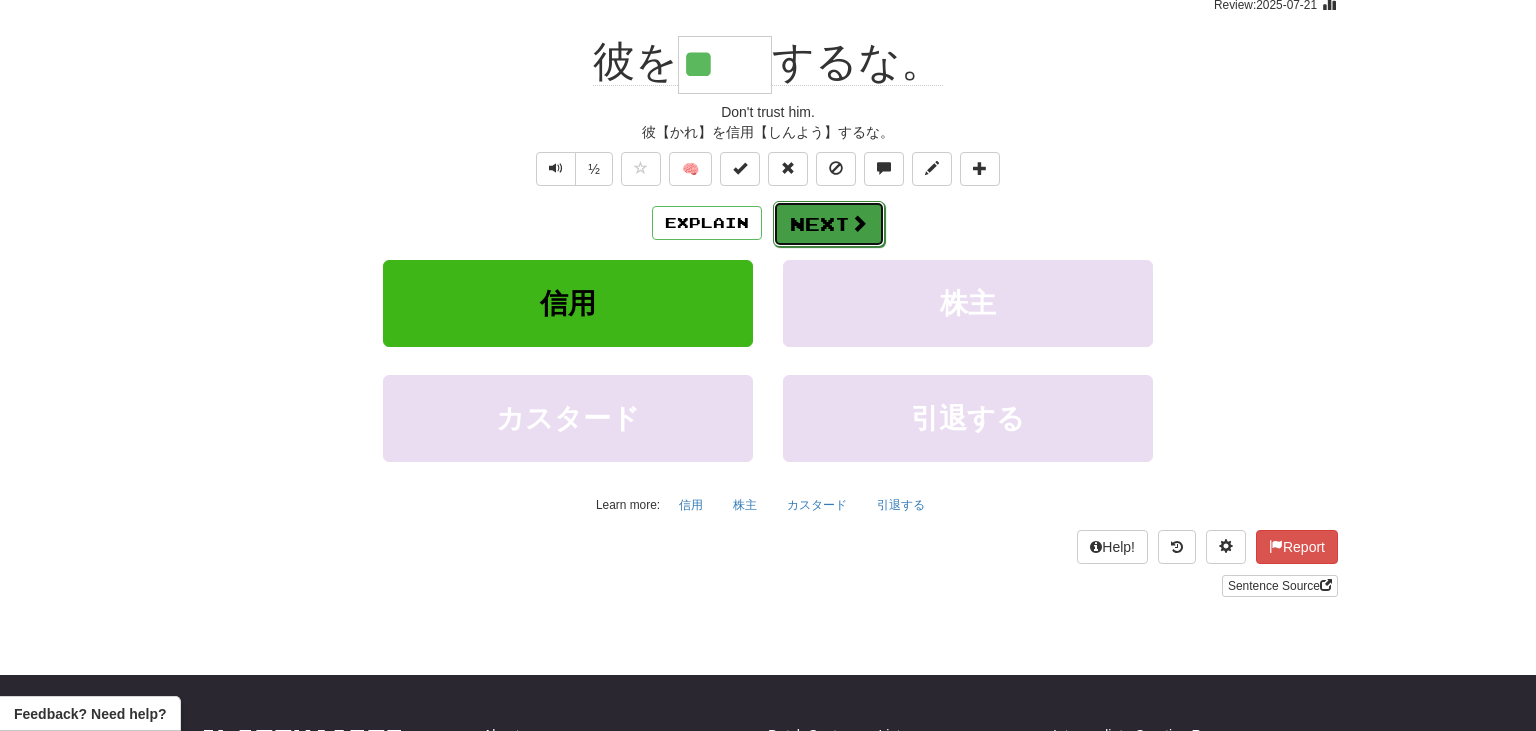 click on "Next" at bounding box center (829, 224) 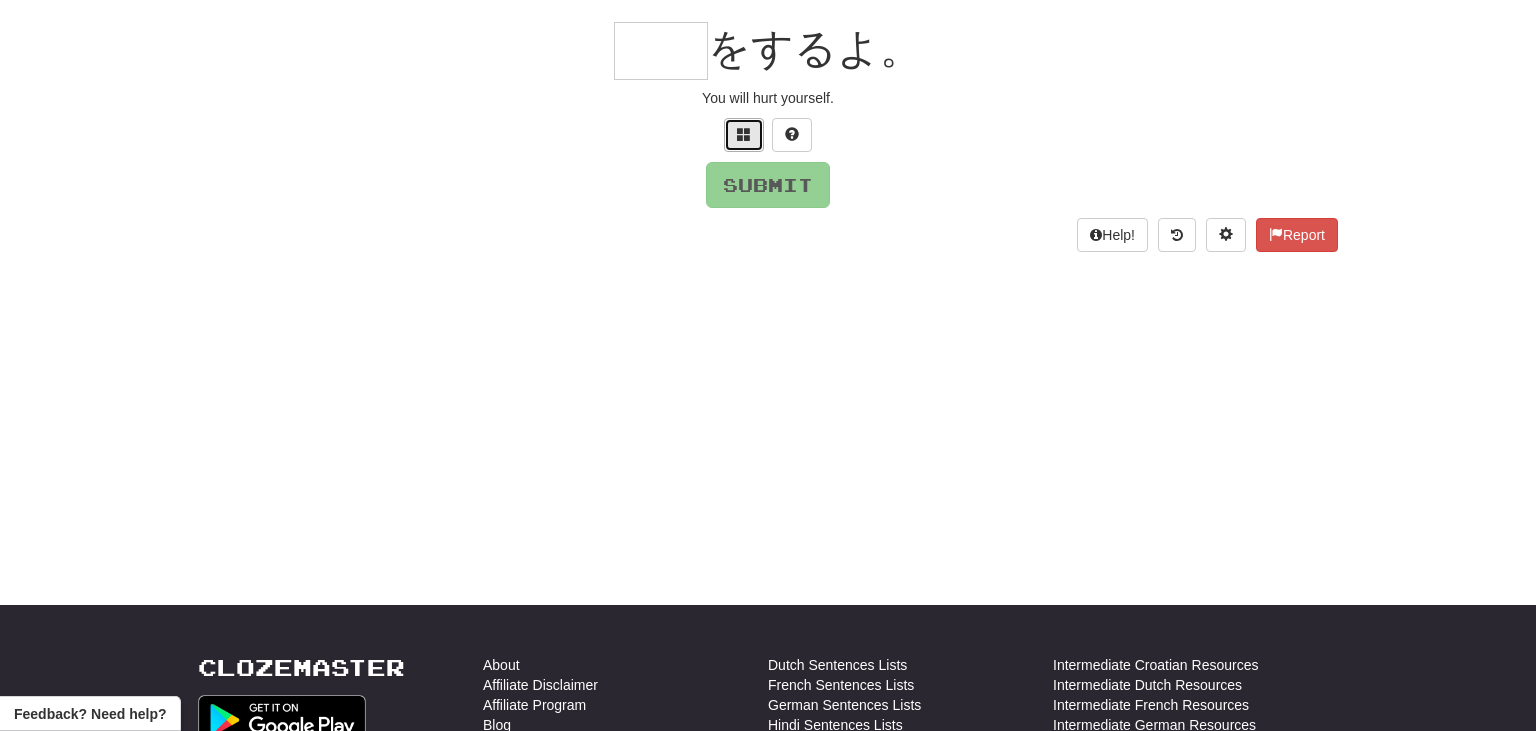 click at bounding box center [744, 134] 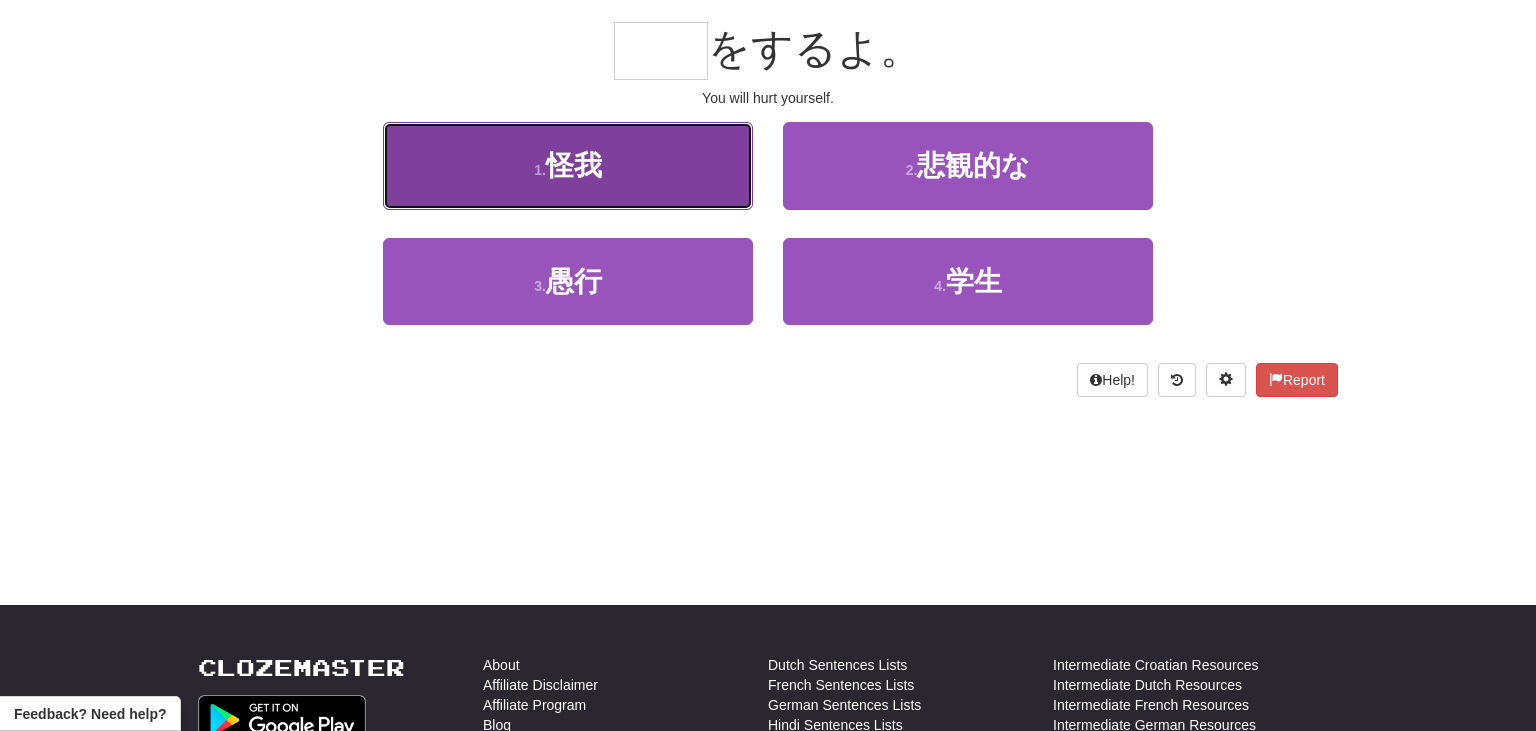 click on "1 .  怪我" at bounding box center (568, 165) 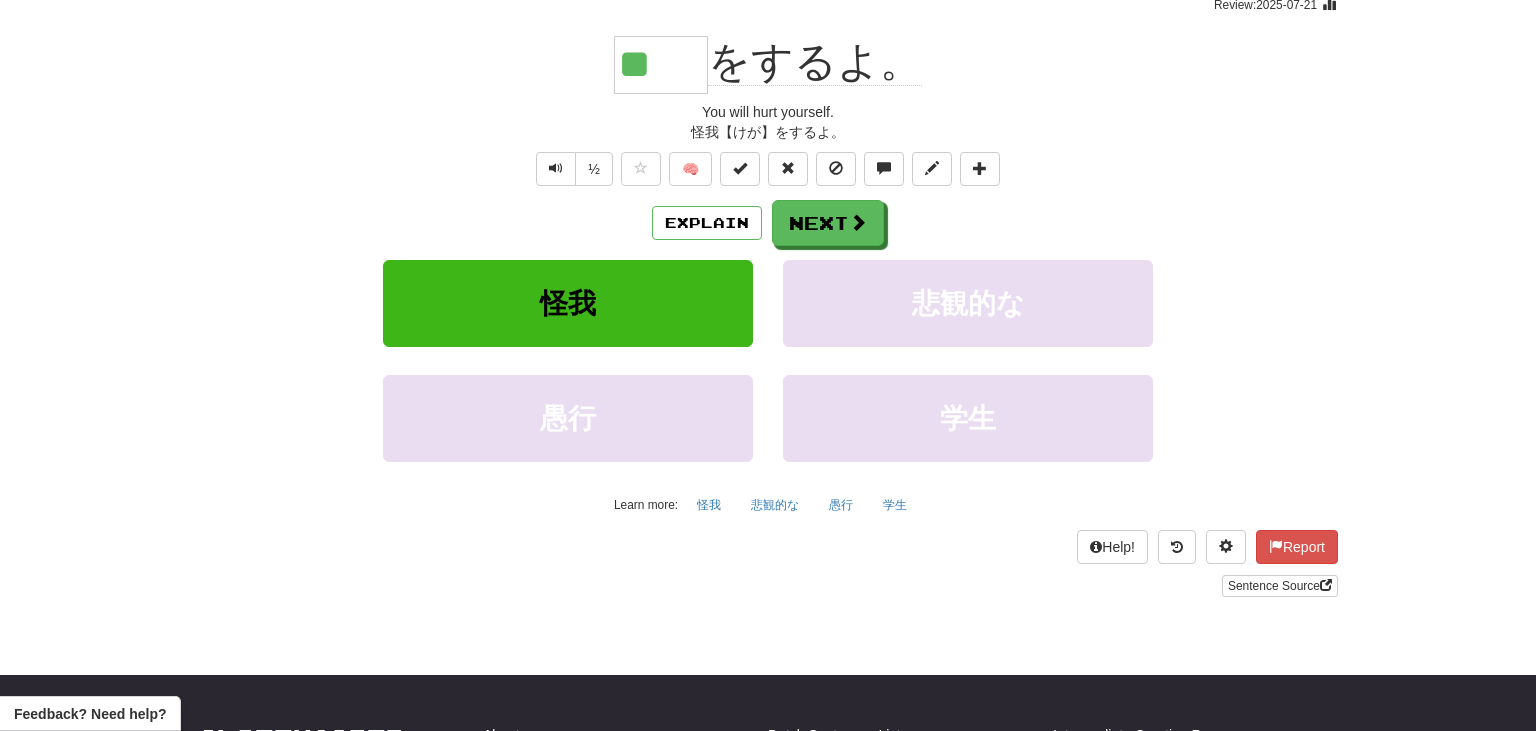 click on "Explain Next 怪我 悲観的な 愚行 学生 Learn more: 怪我 悲観的な 愚行 学生" at bounding box center (768, 360) 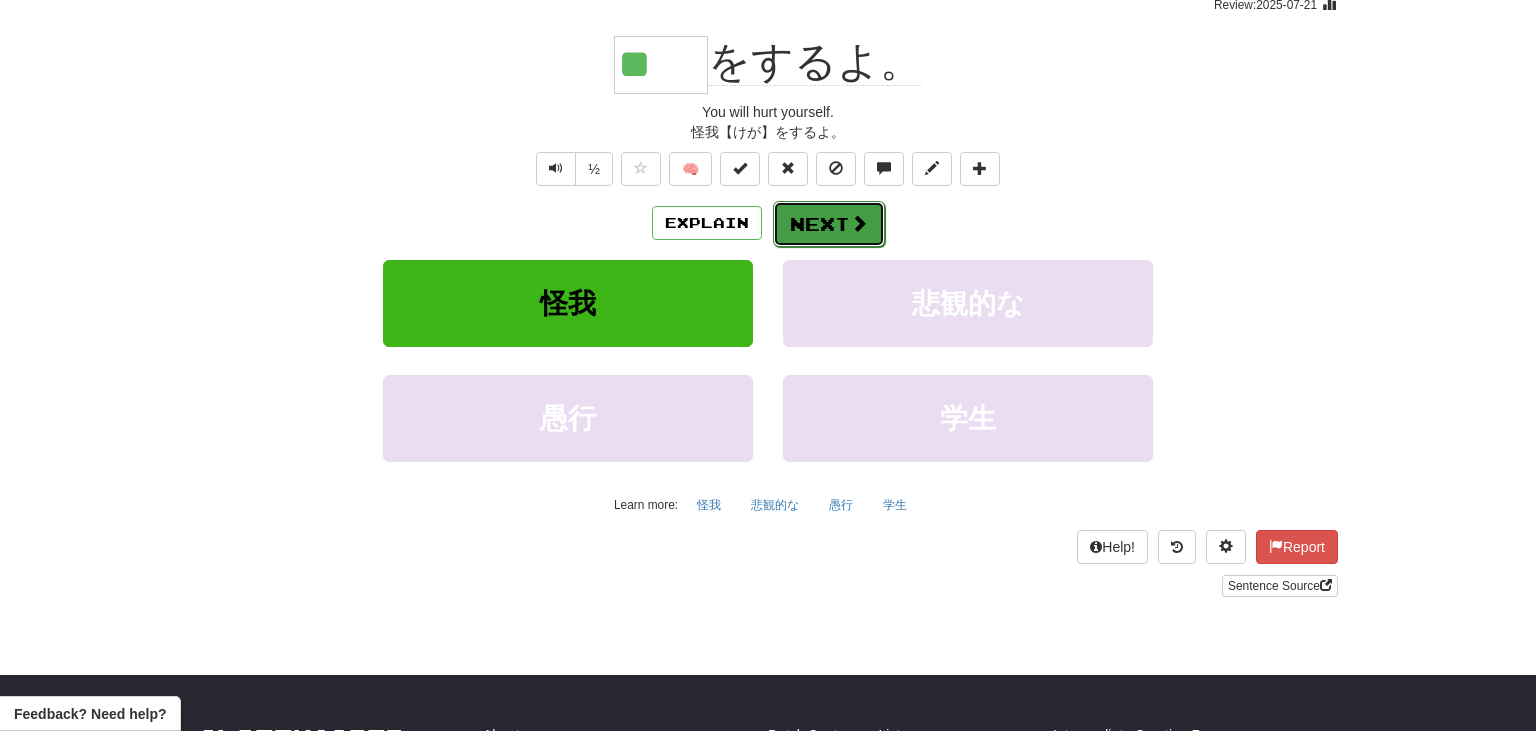 click at bounding box center (859, 223) 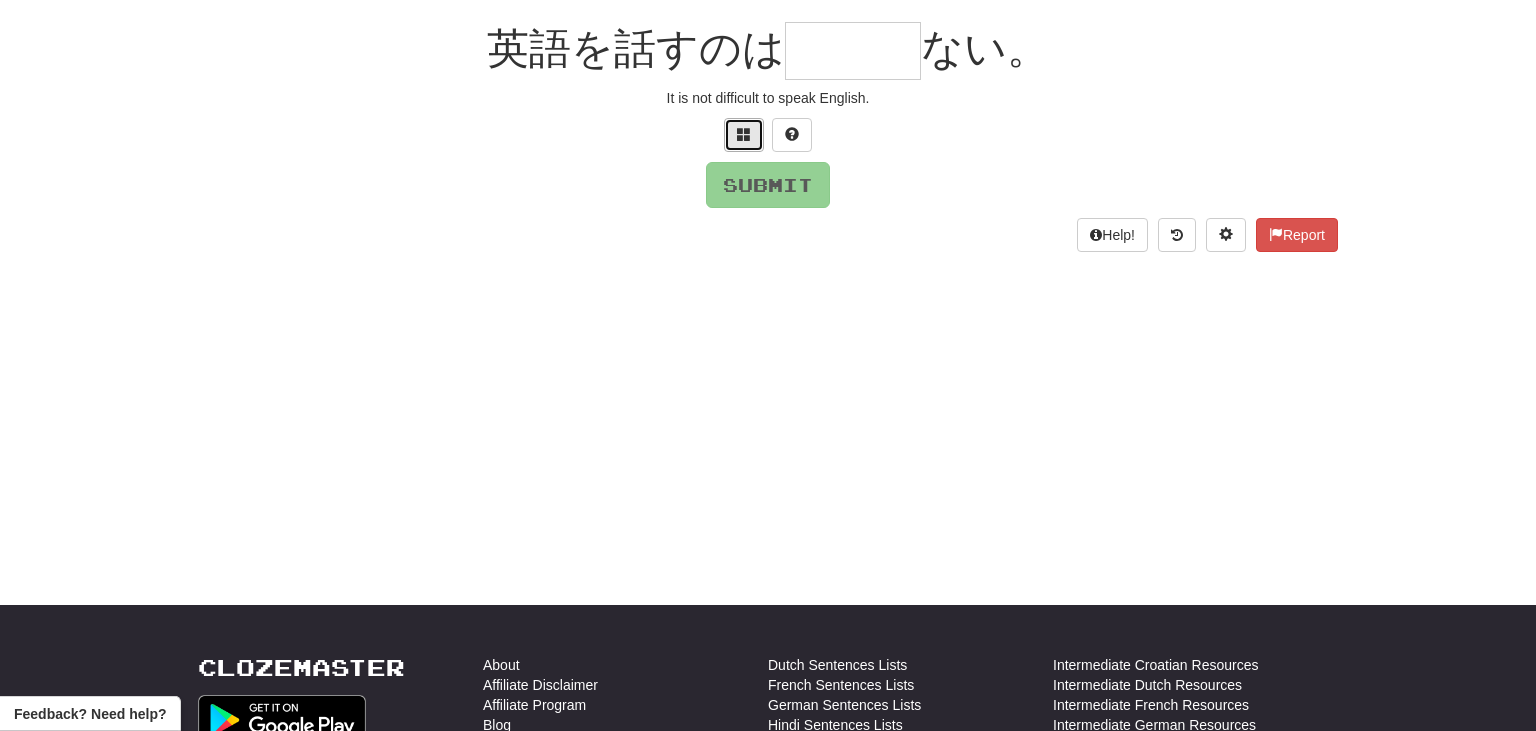 click at bounding box center (744, 135) 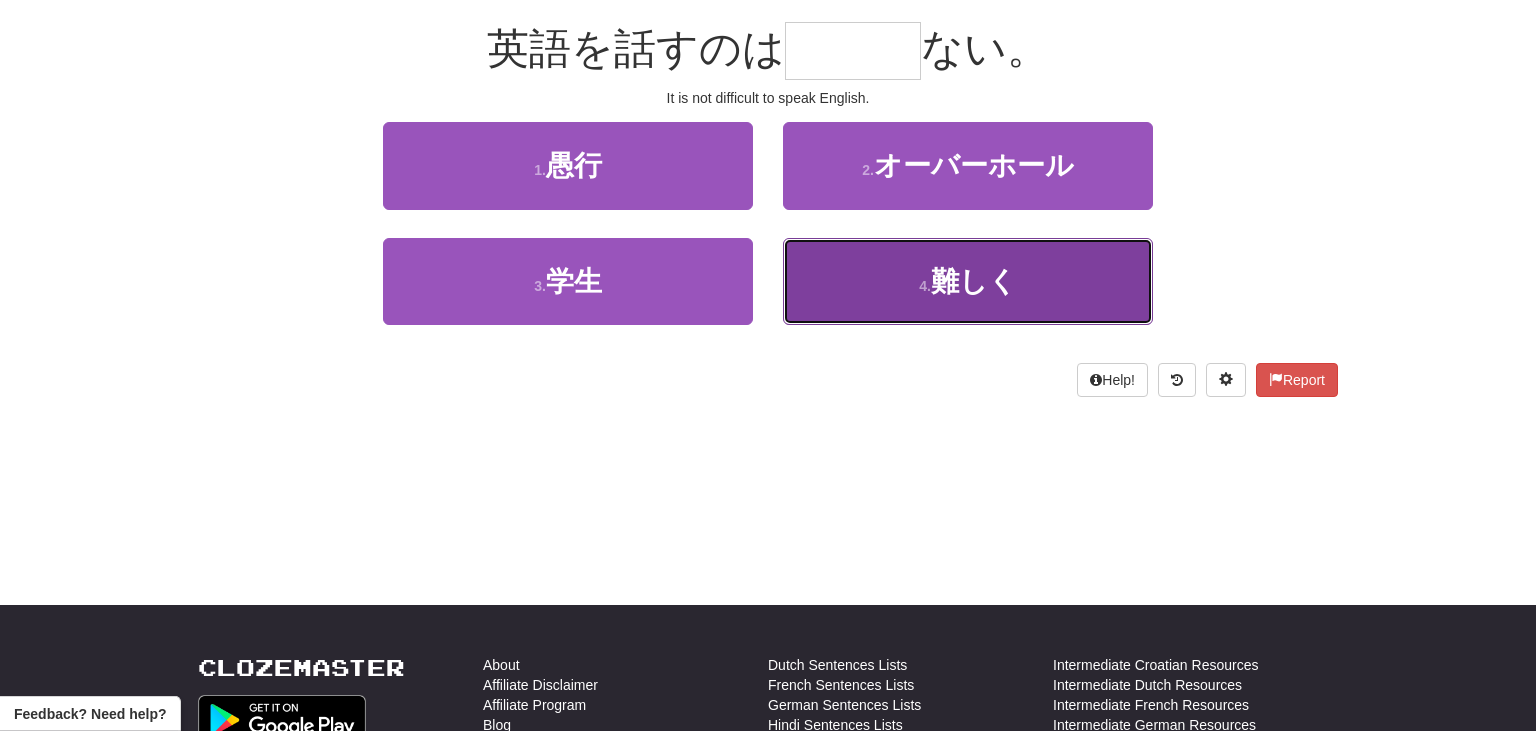 click on "難しく" at bounding box center (974, 281) 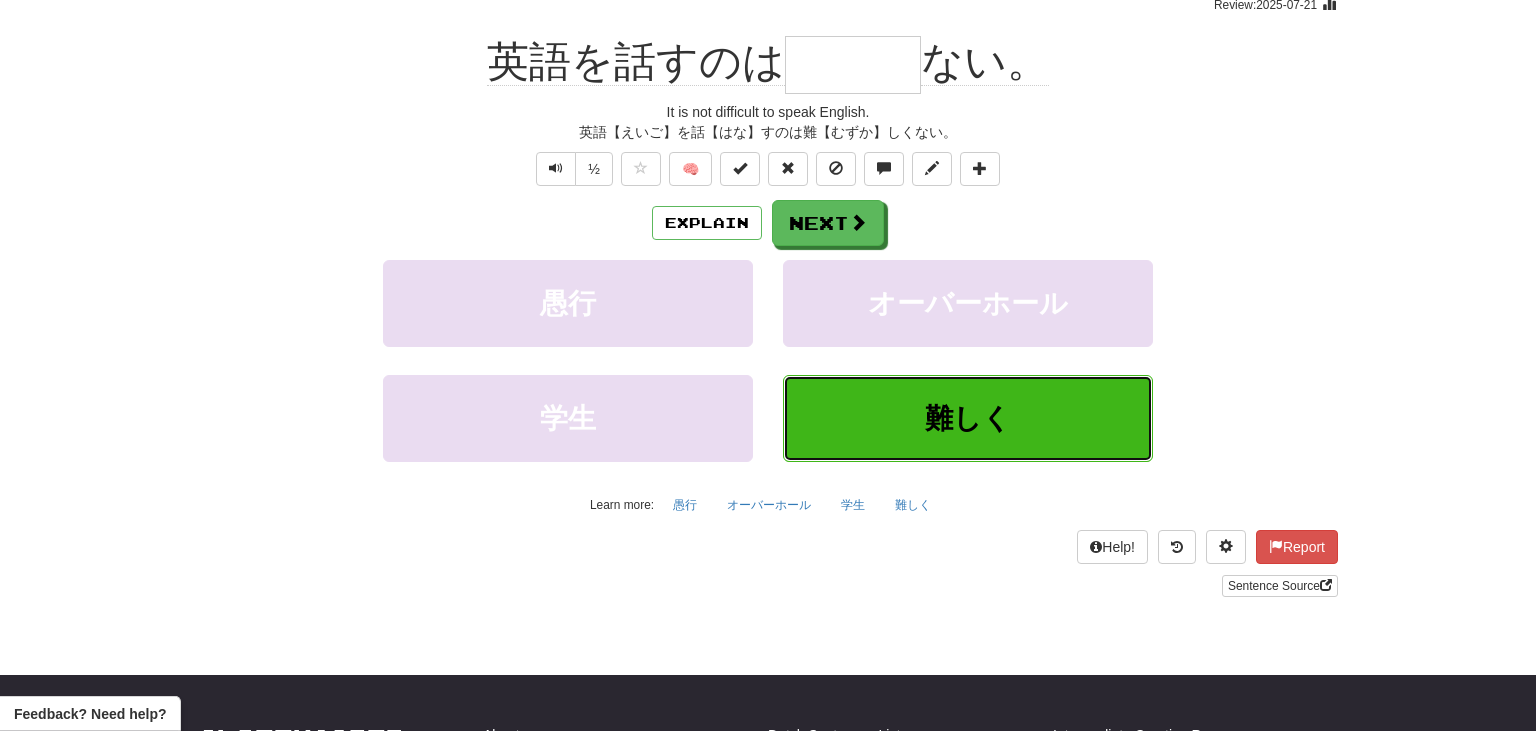 type on "***" 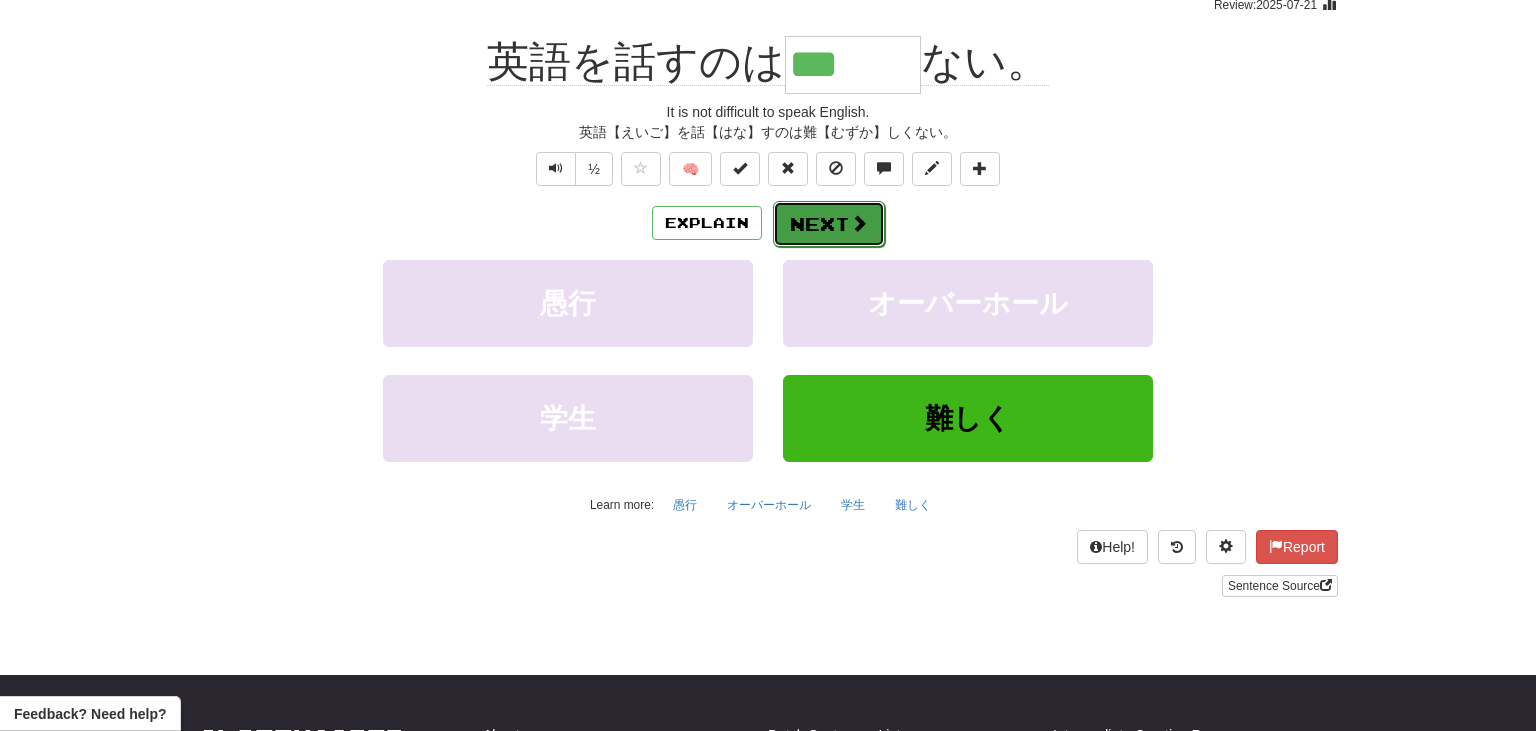 click on "Next" at bounding box center [829, 224] 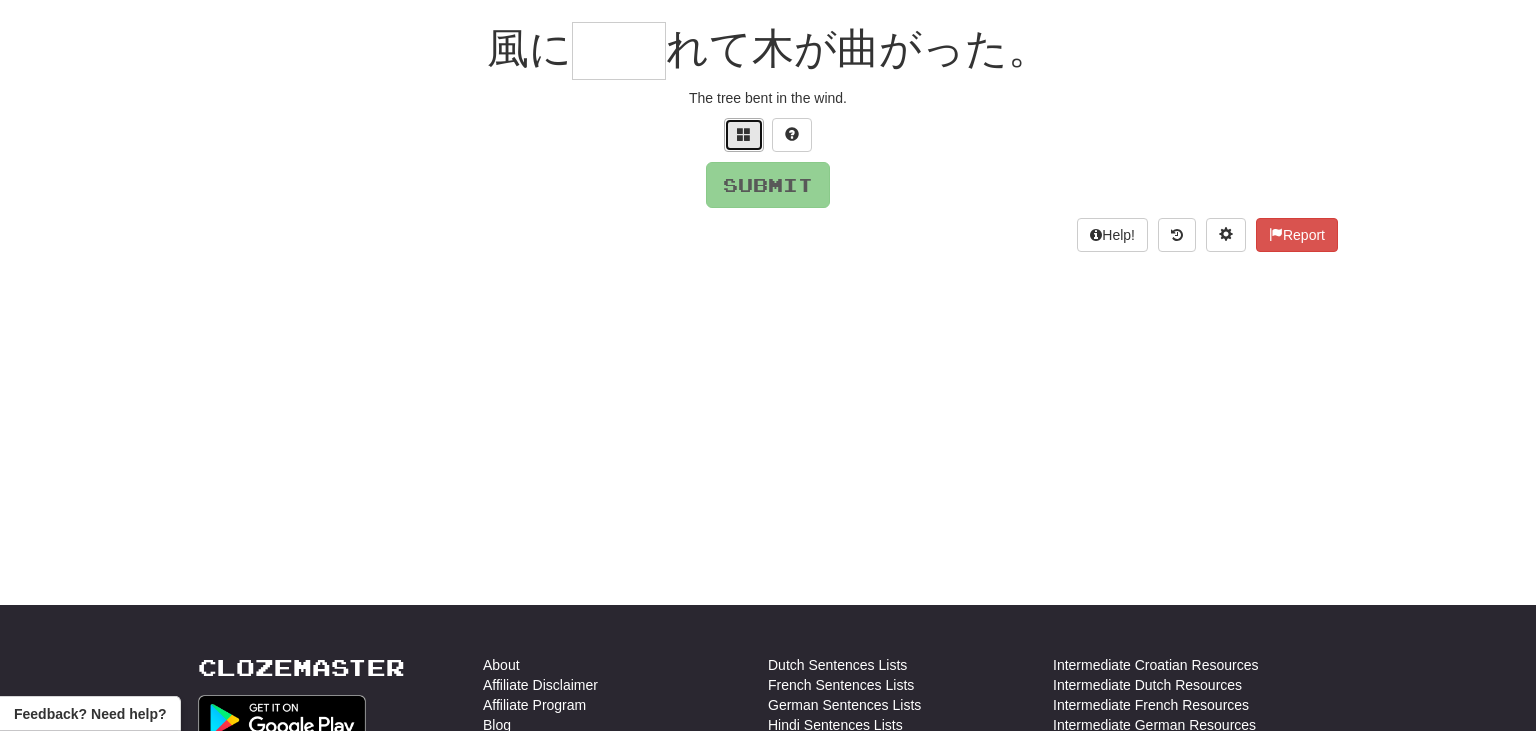 click at bounding box center (744, 134) 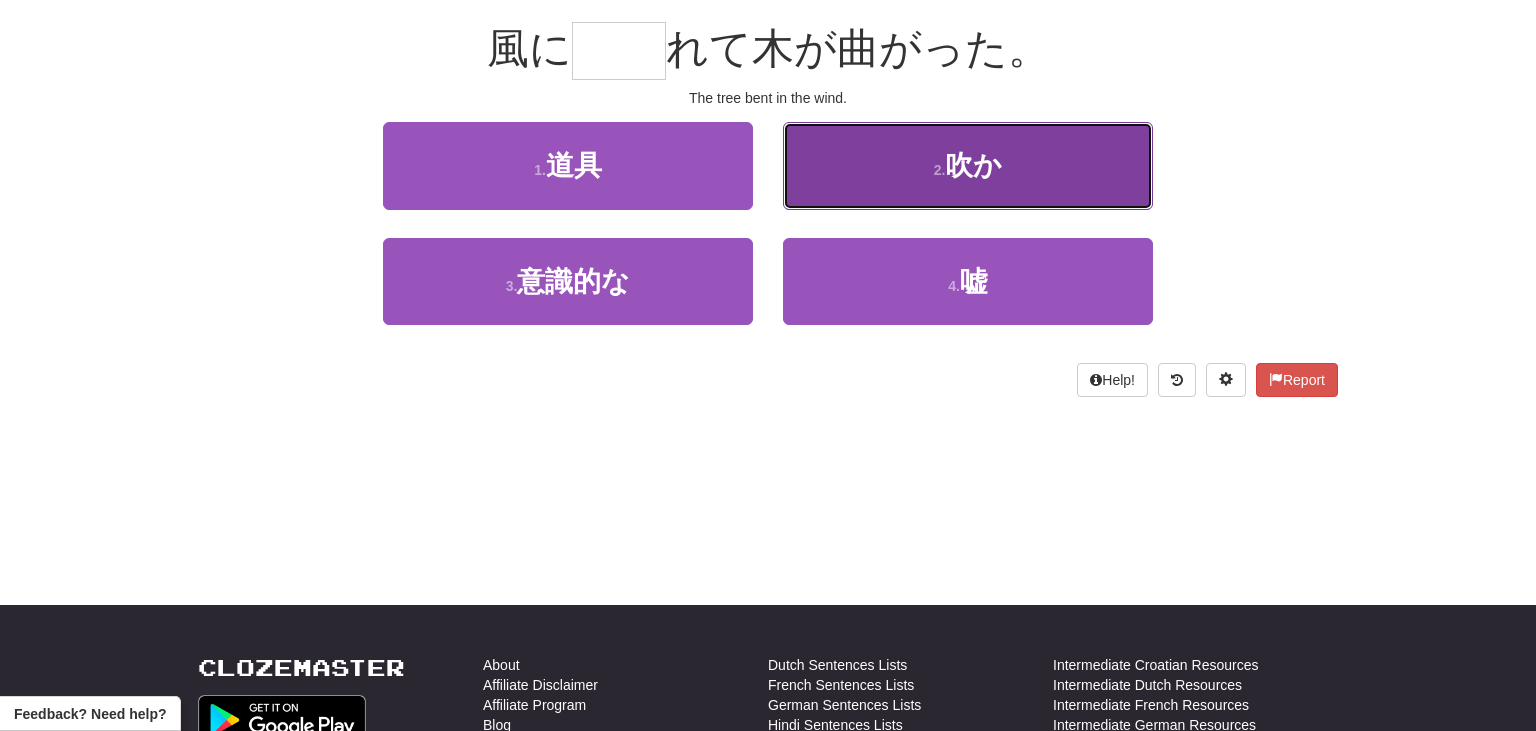 click on "吹か" at bounding box center [973, 165] 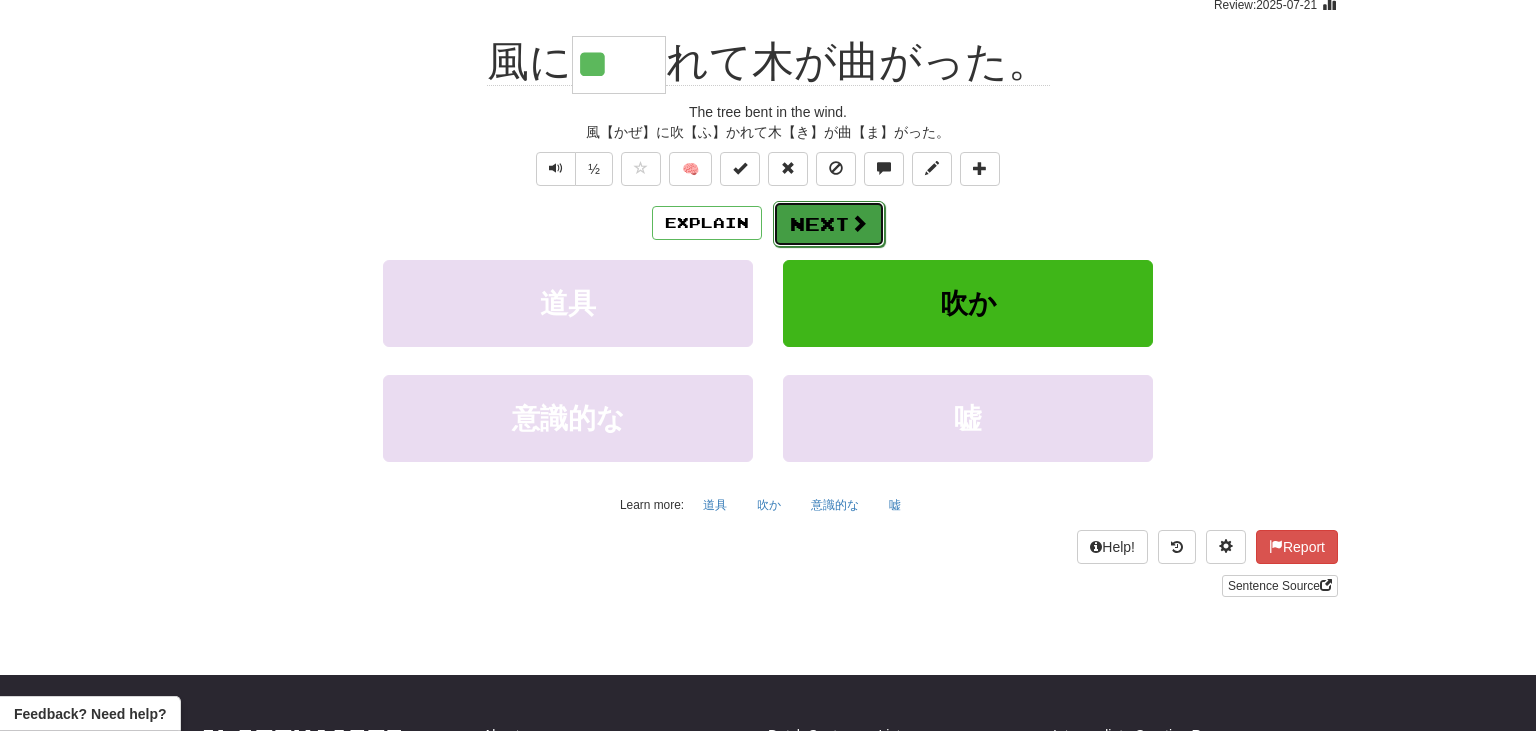 click on "Next" at bounding box center [829, 224] 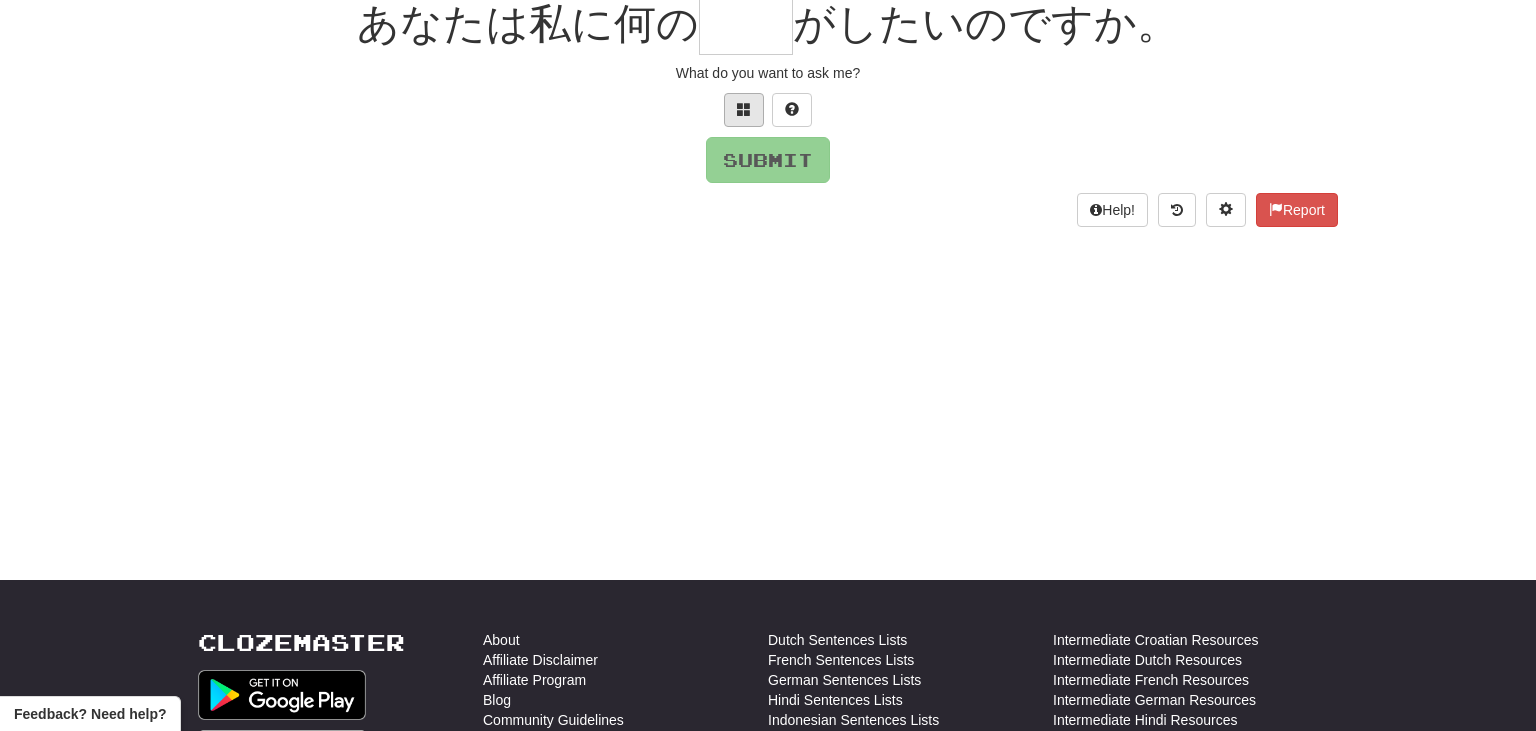 scroll, scrollTop: 202, scrollLeft: 0, axis: vertical 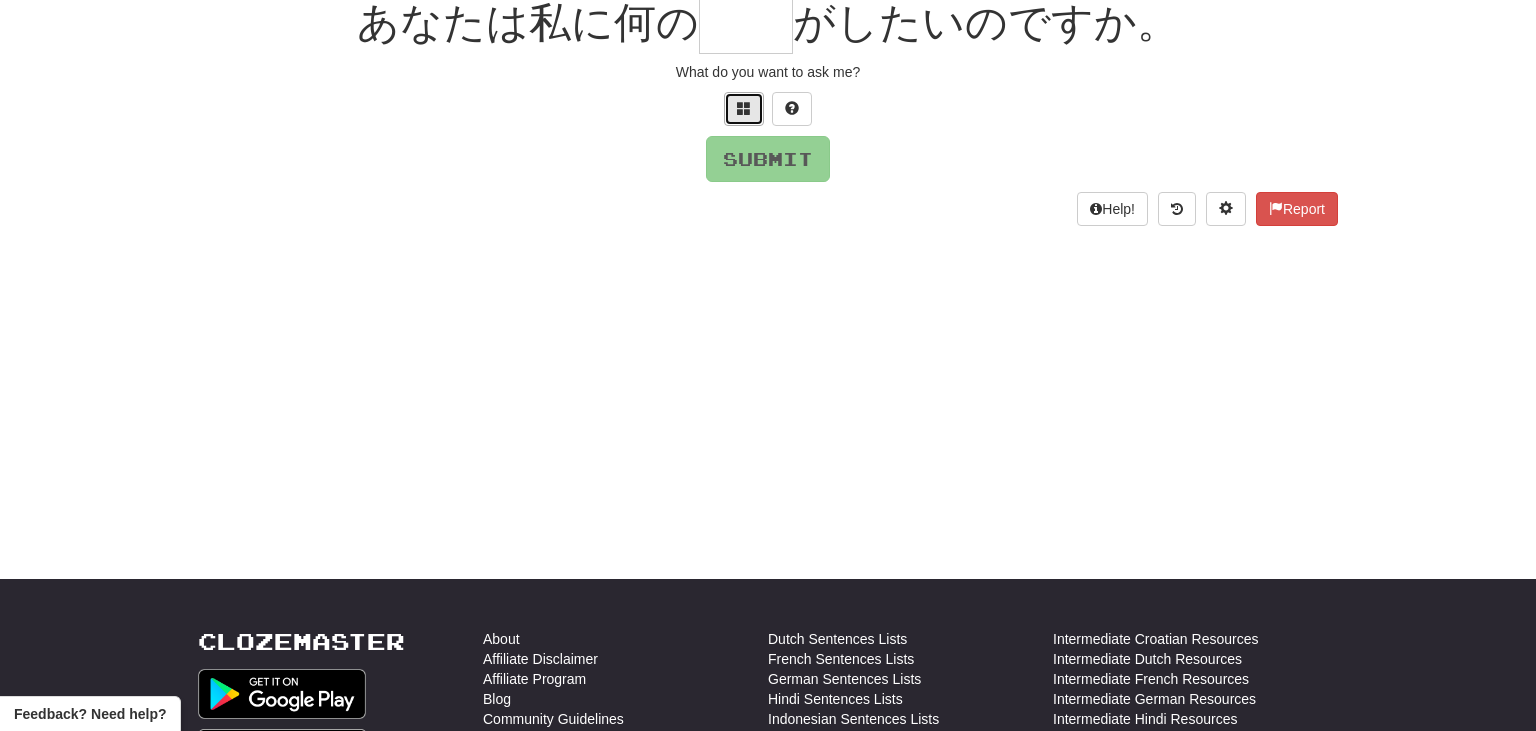 click at bounding box center (744, 109) 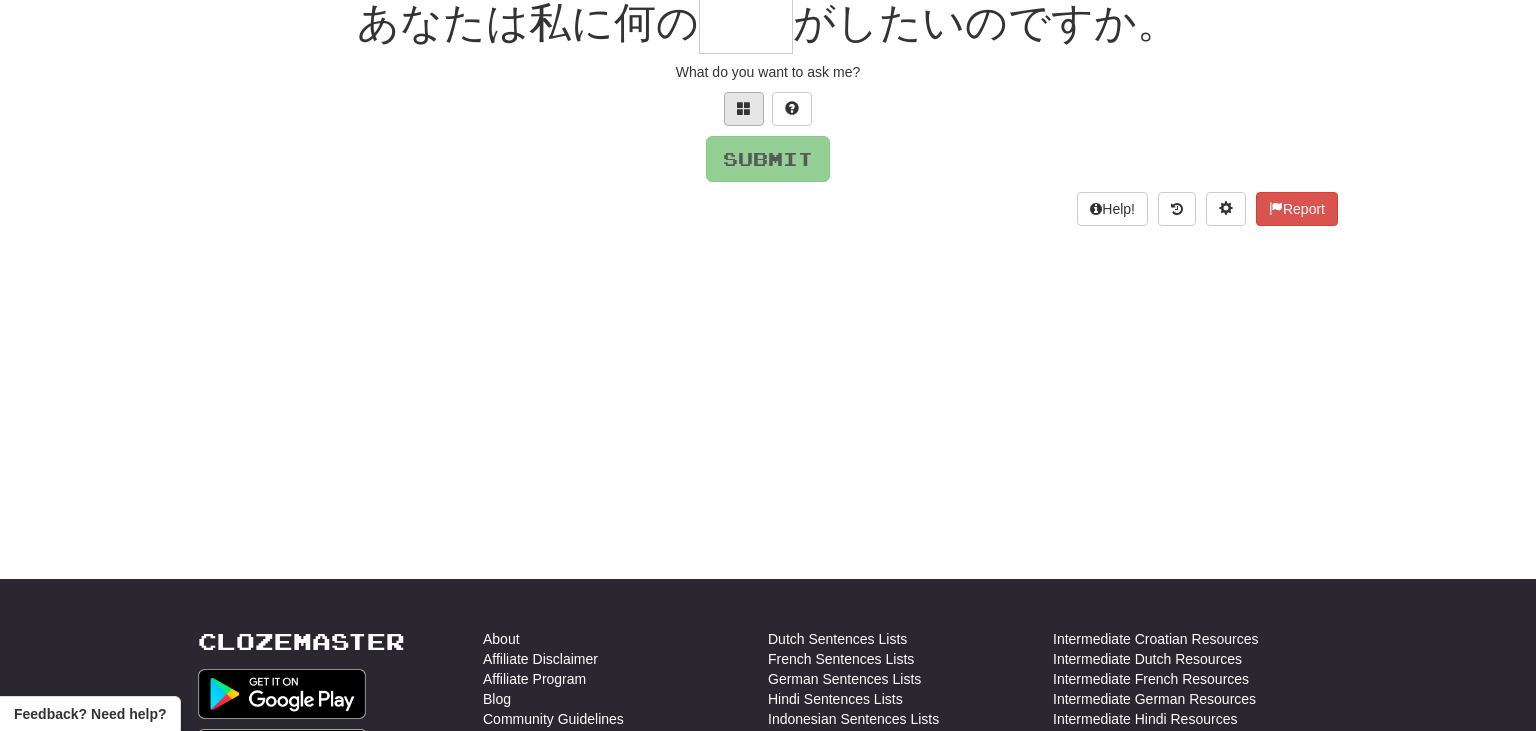 scroll, scrollTop: 200, scrollLeft: 0, axis: vertical 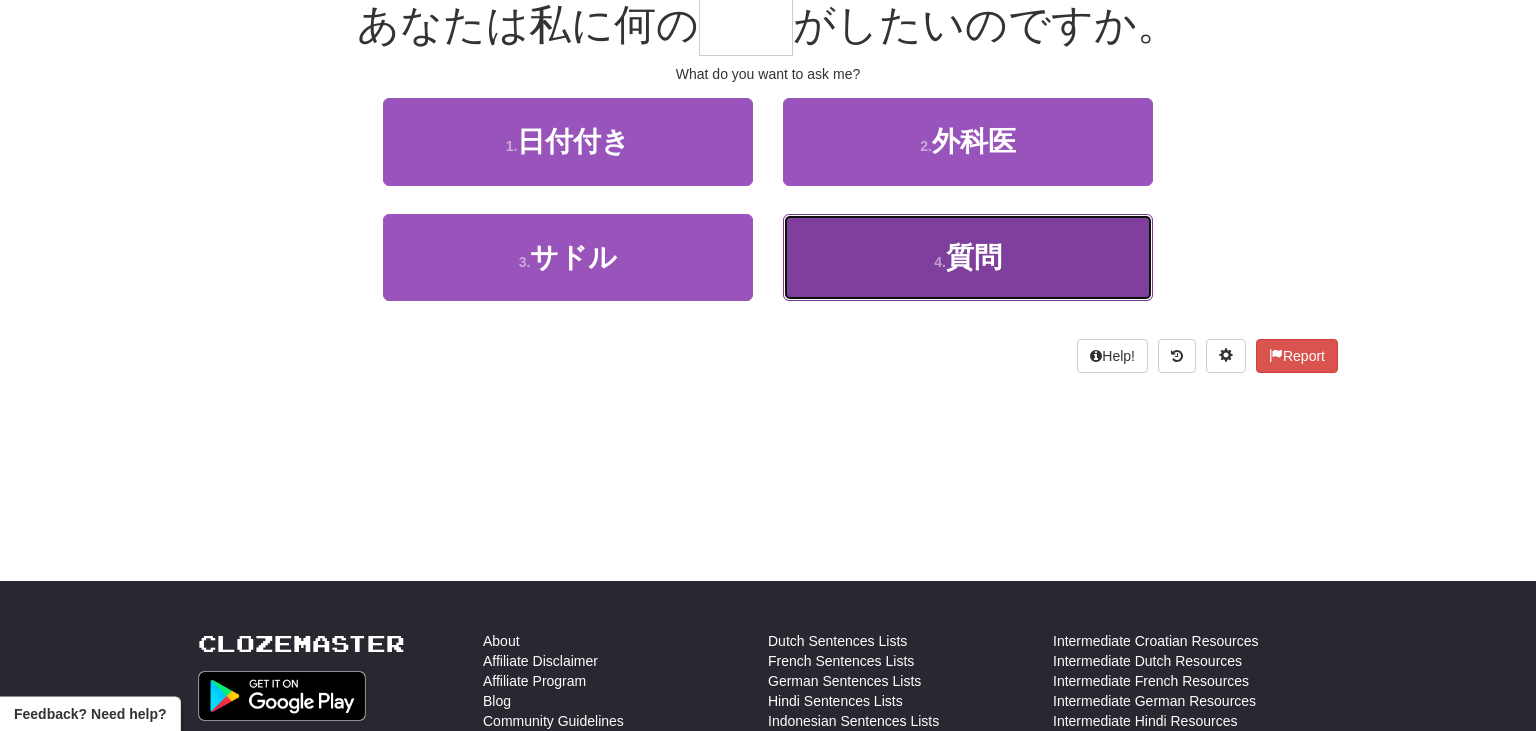 click on "4 .  質問" at bounding box center (968, 257) 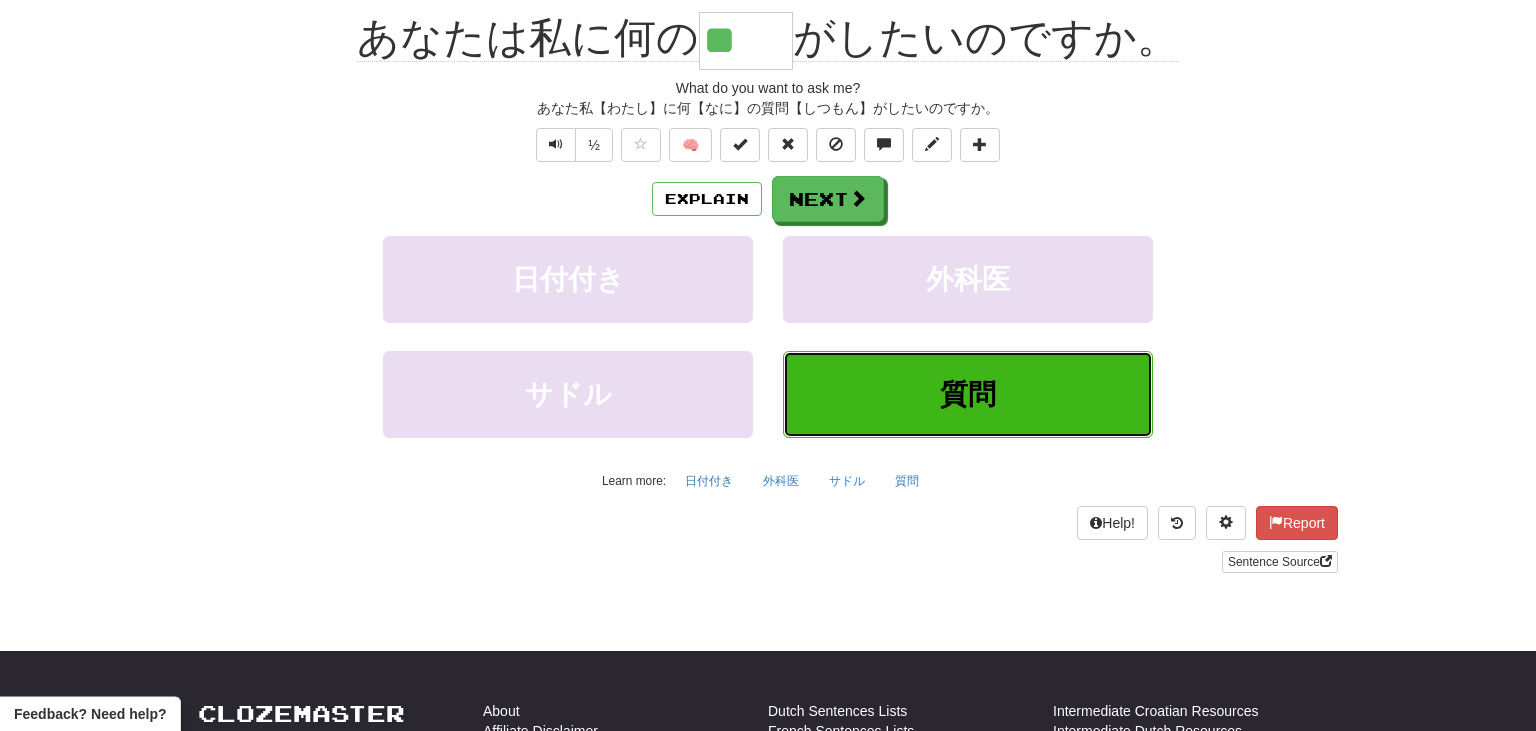 scroll, scrollTop: 213, scrollLeft: 0, axis: vertical 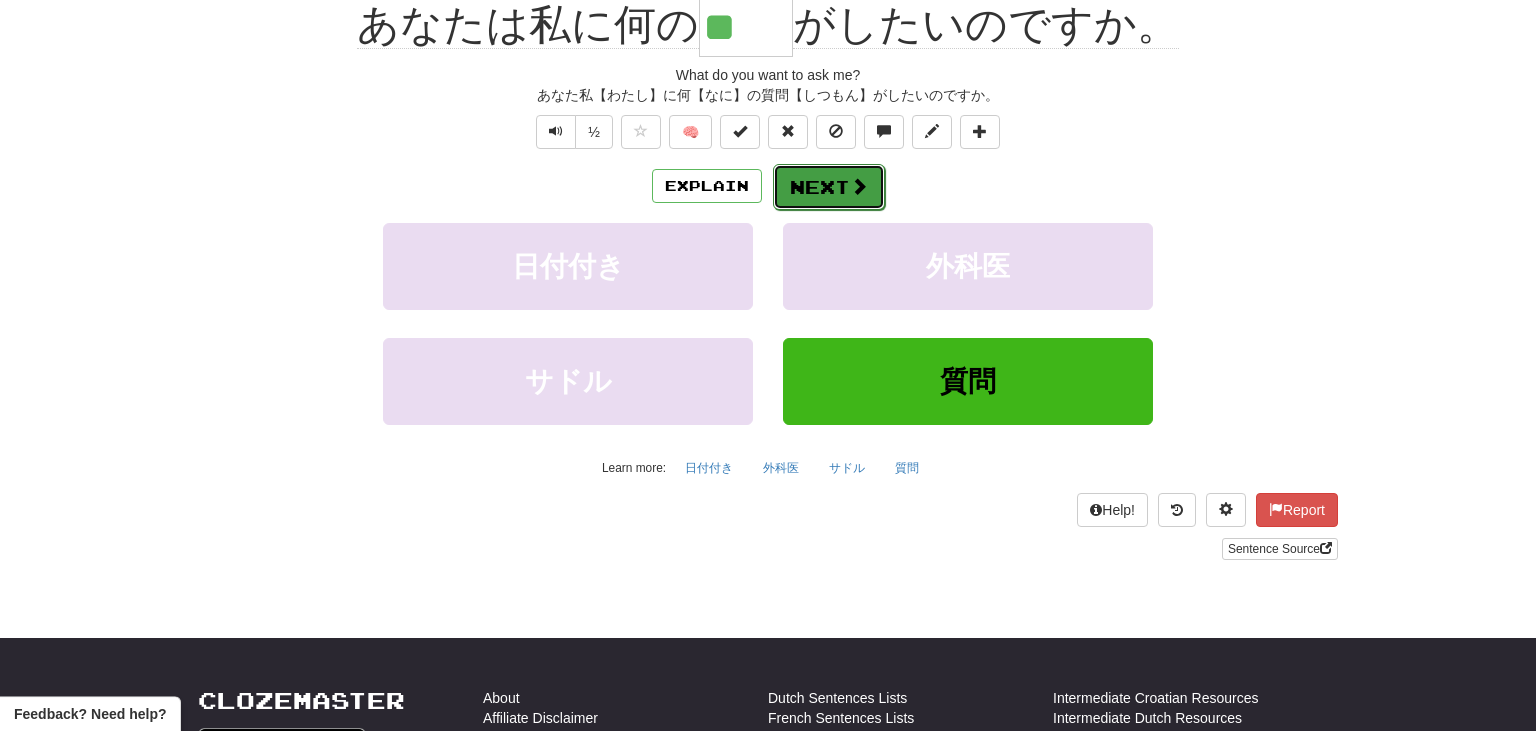 click on "Next" at bounding box center (829, 187) 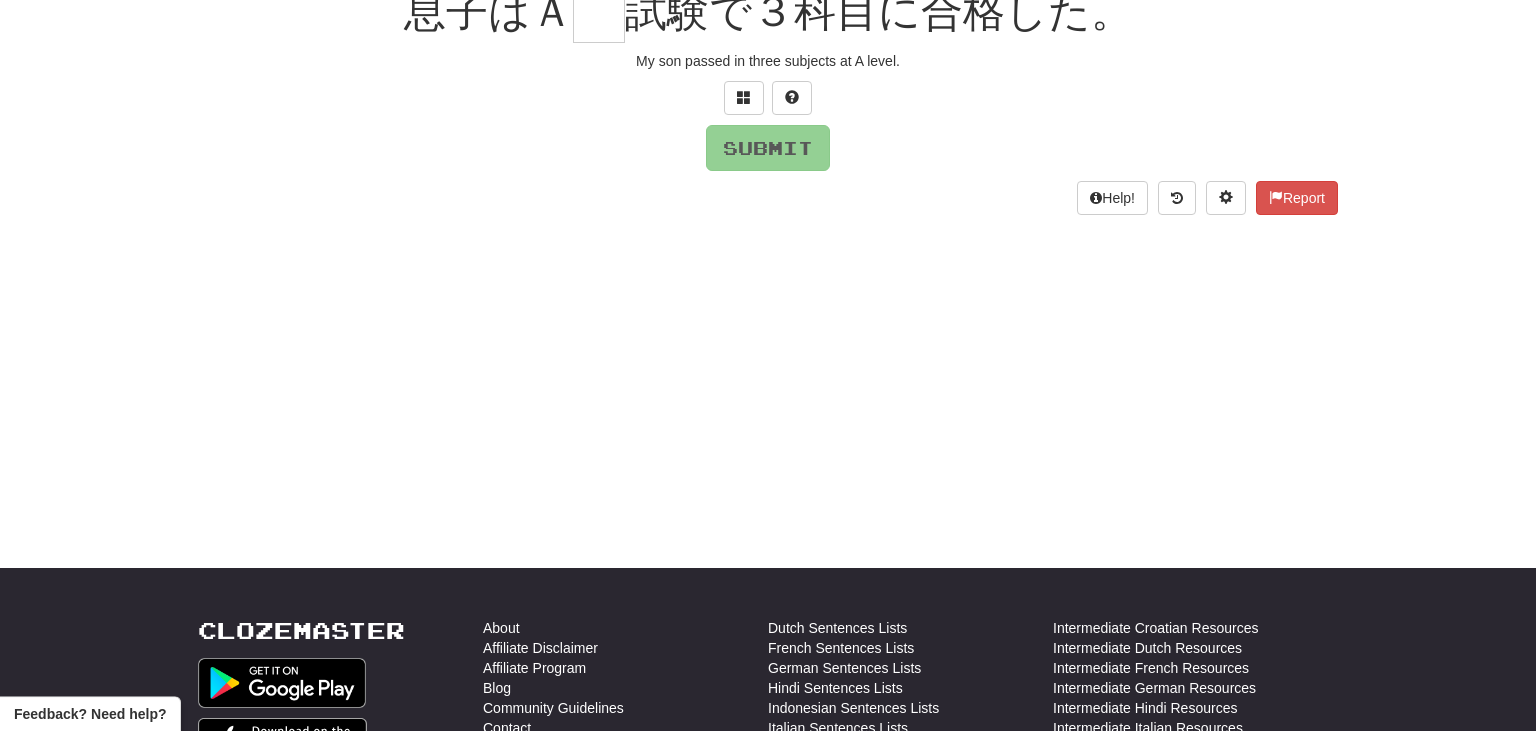 scroll, scrollTop: 200, scrollLeft: 0, axis: vertical 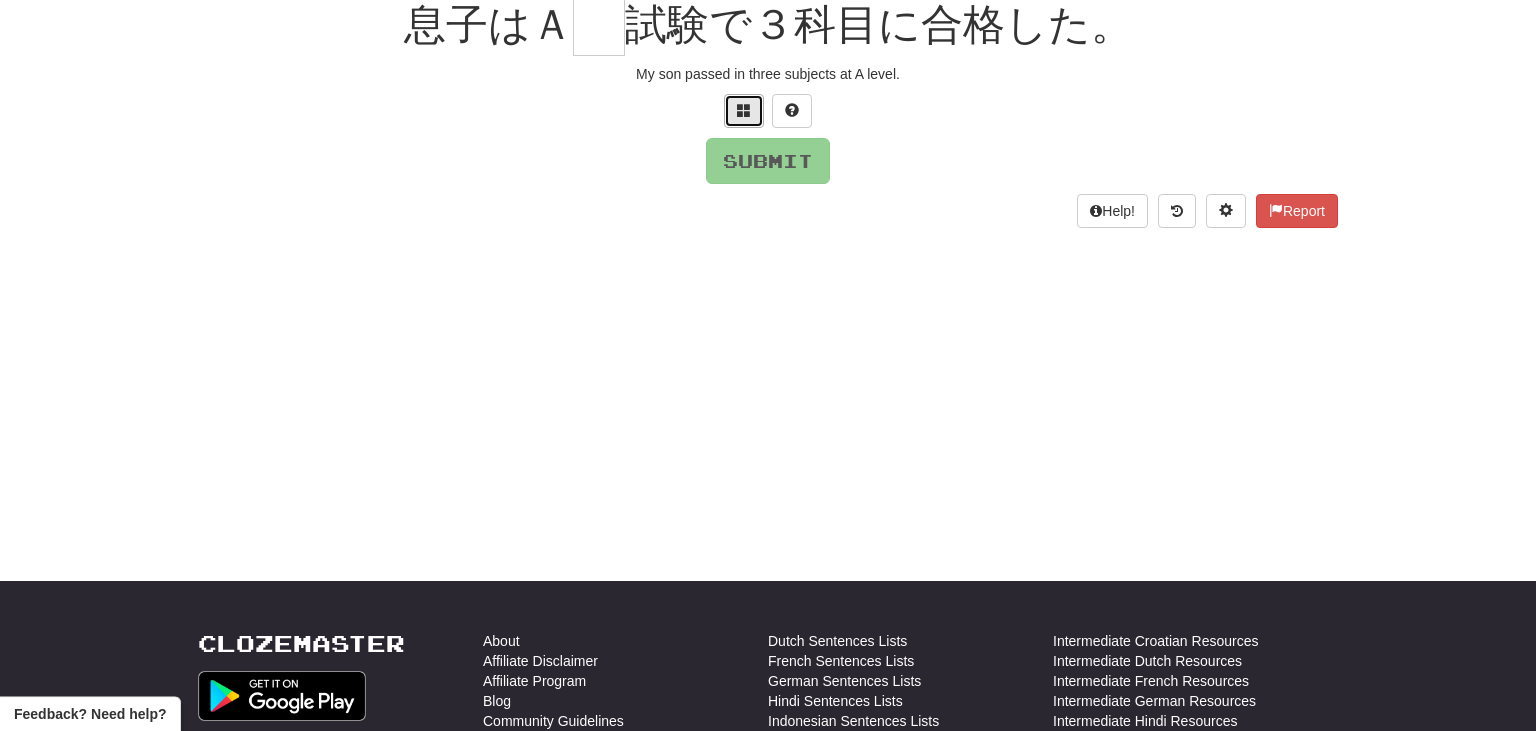 click at bounding box center [744, 111] 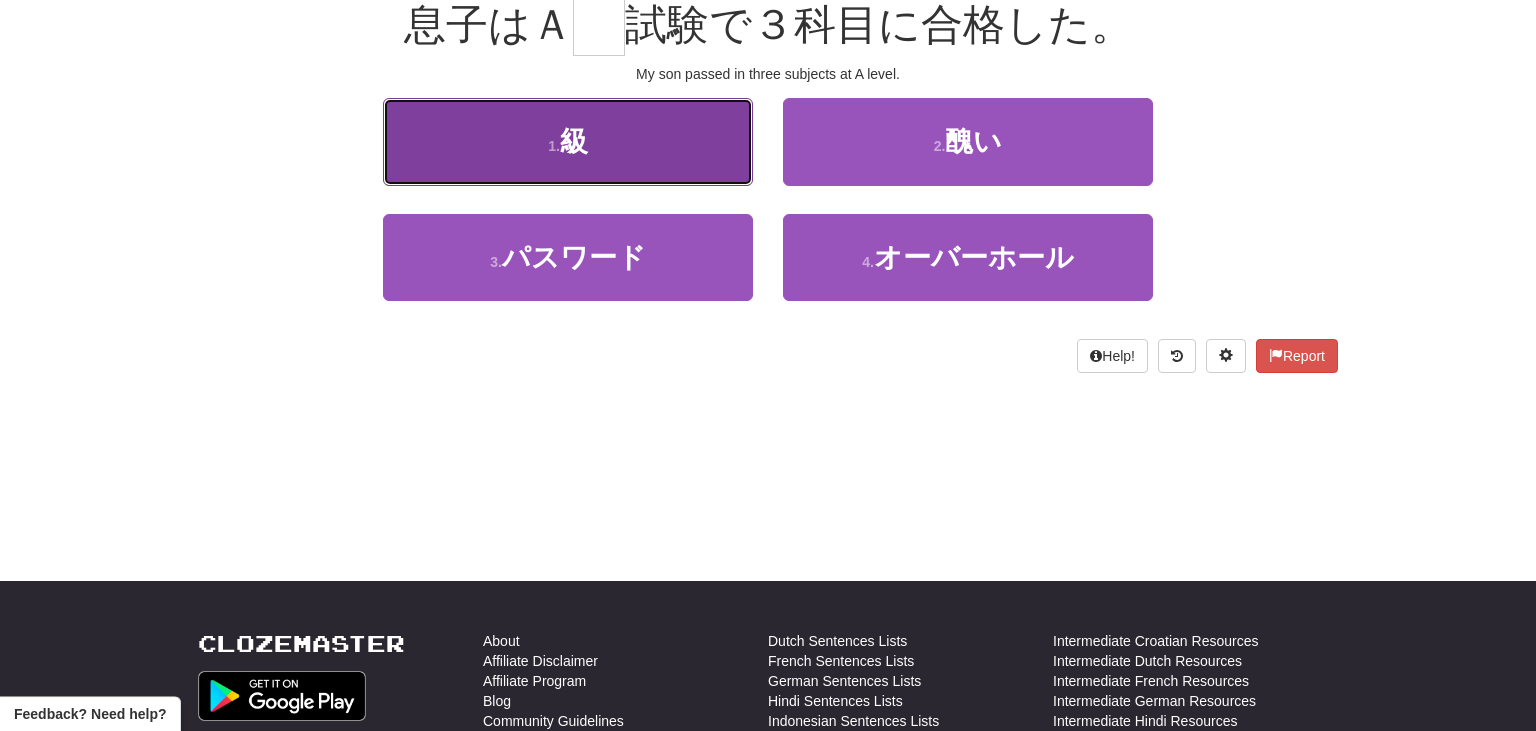 click on "1 .  級" at bounding box center [568, 141] 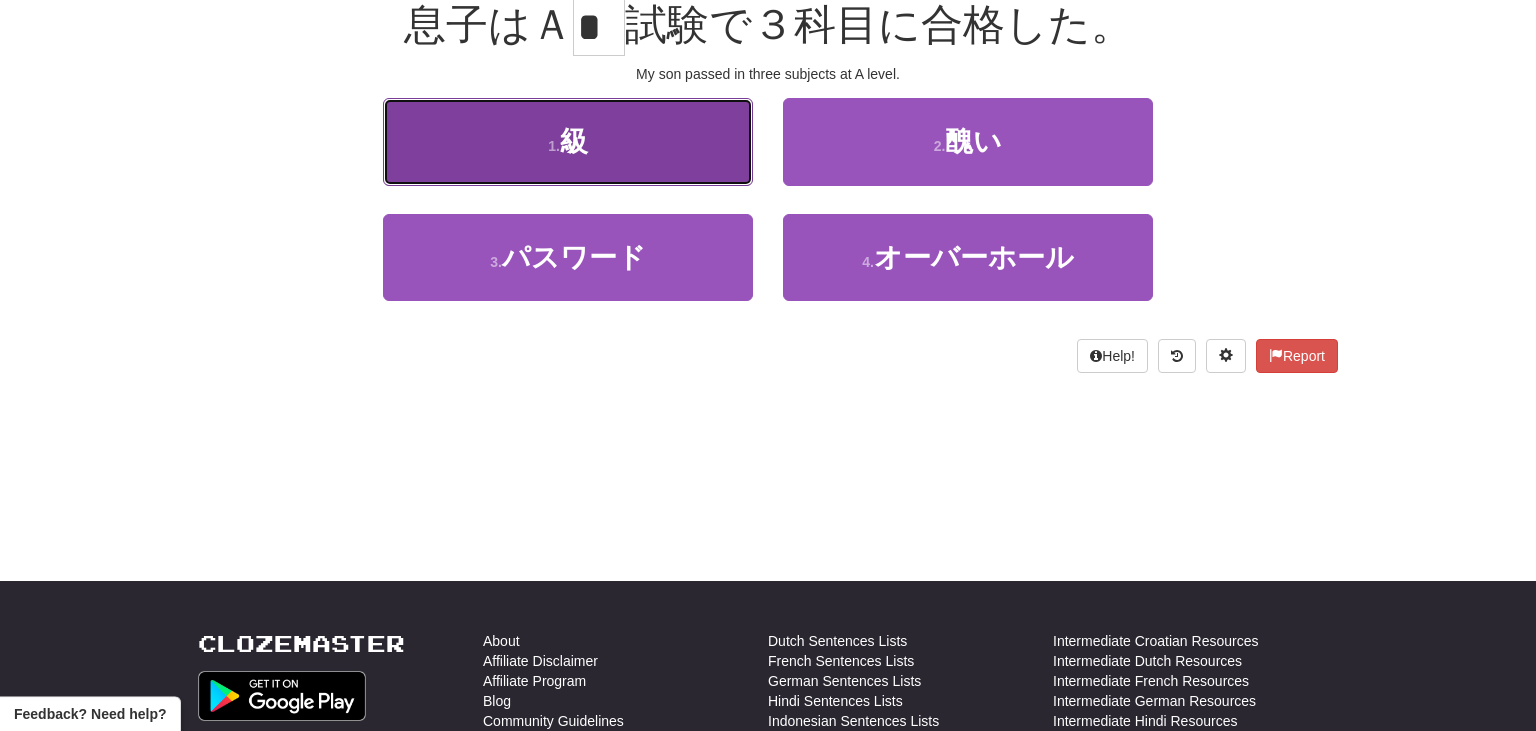 scroll, scrollTop: 213, scrollLeft: 0, axis: vertical 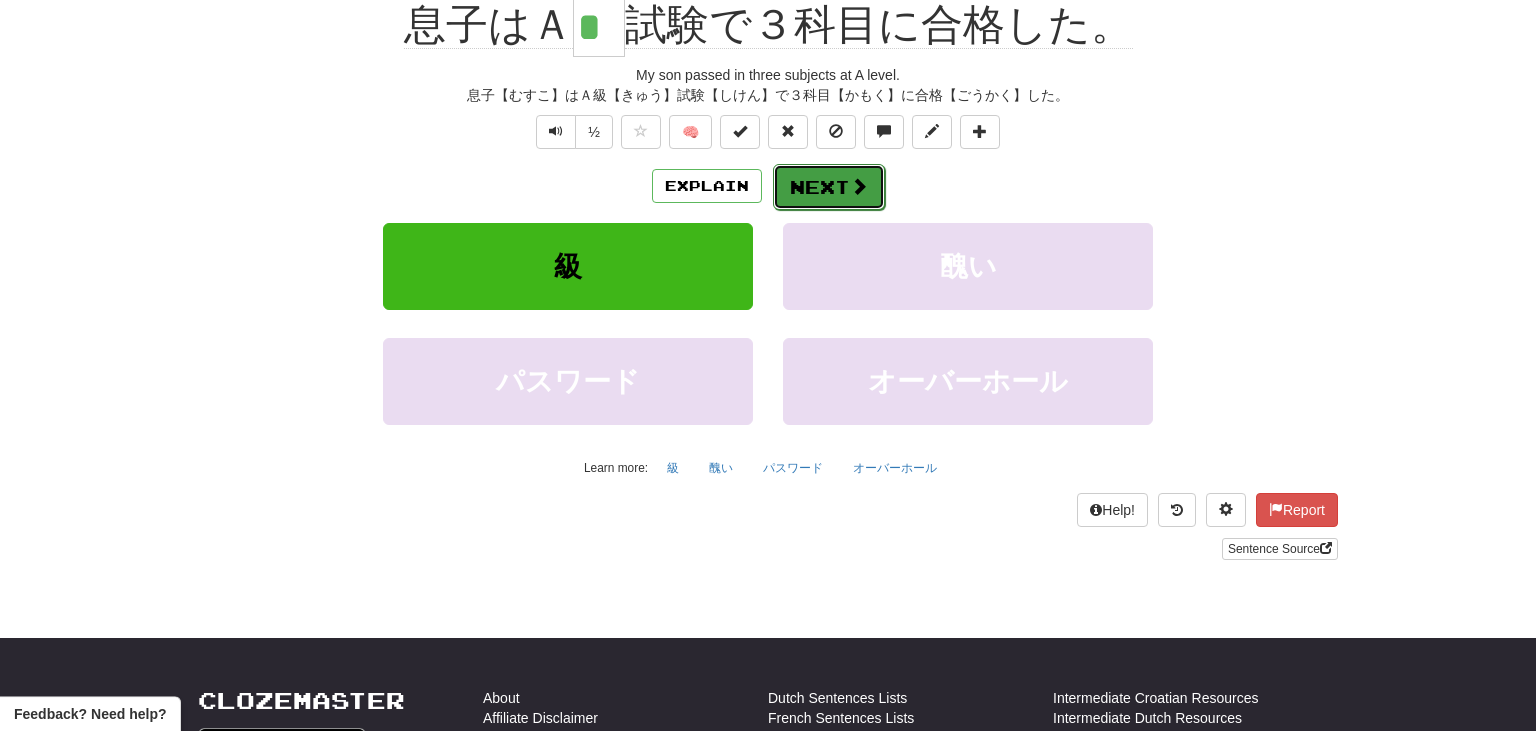 click on "Next" at bounding box center [829, 187] 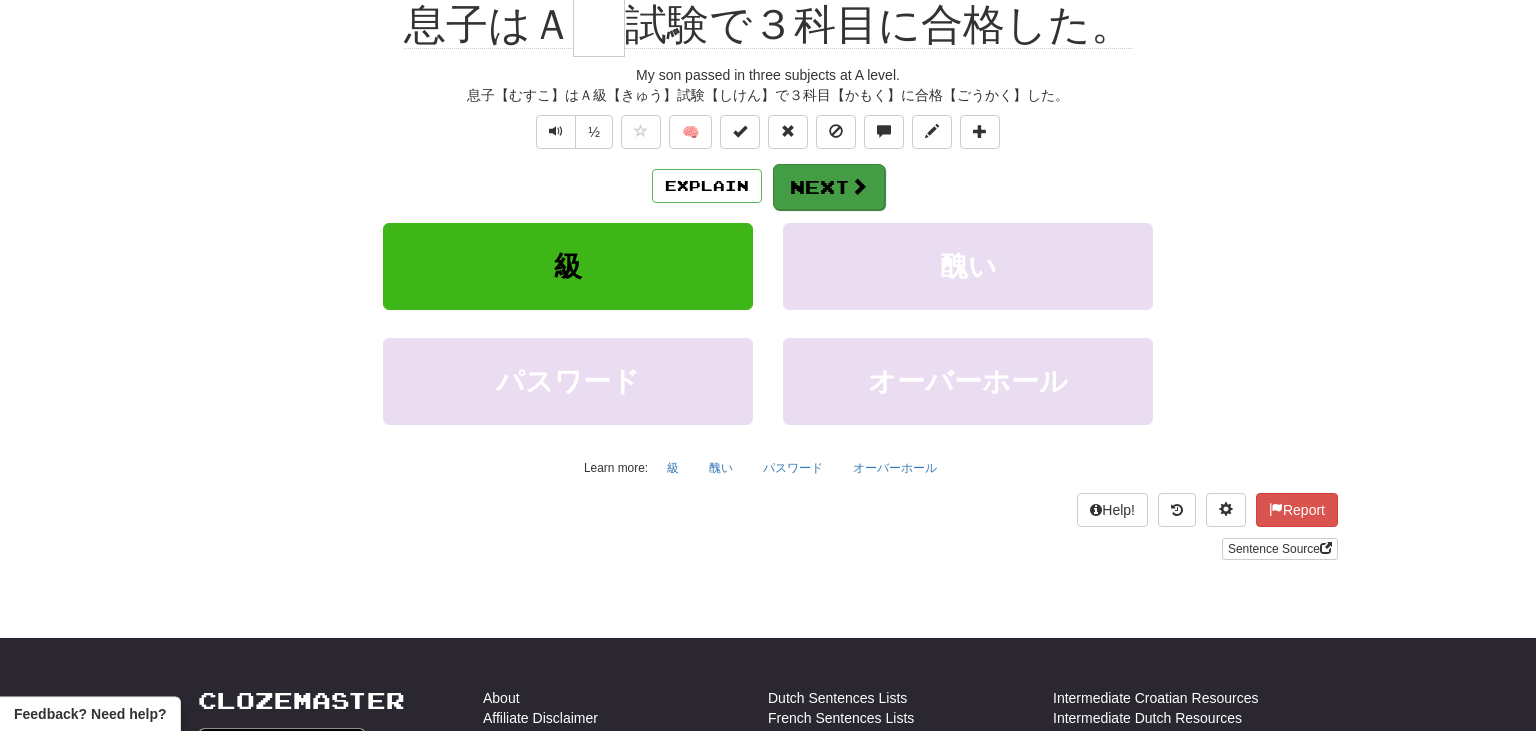 scroll, scrollTop: 200, scrollLeft: 0, axis: vertical 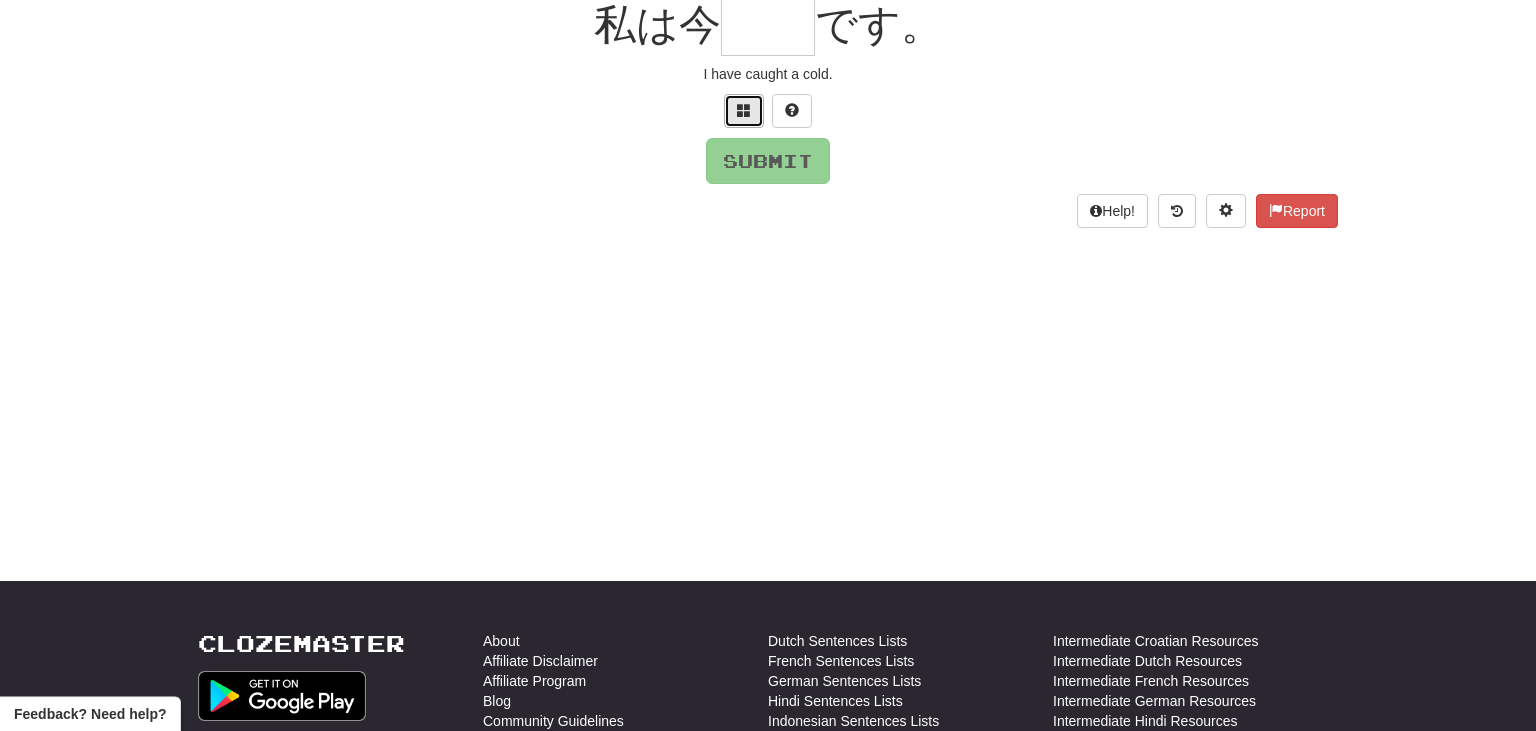click at bounding box center [744, 110] 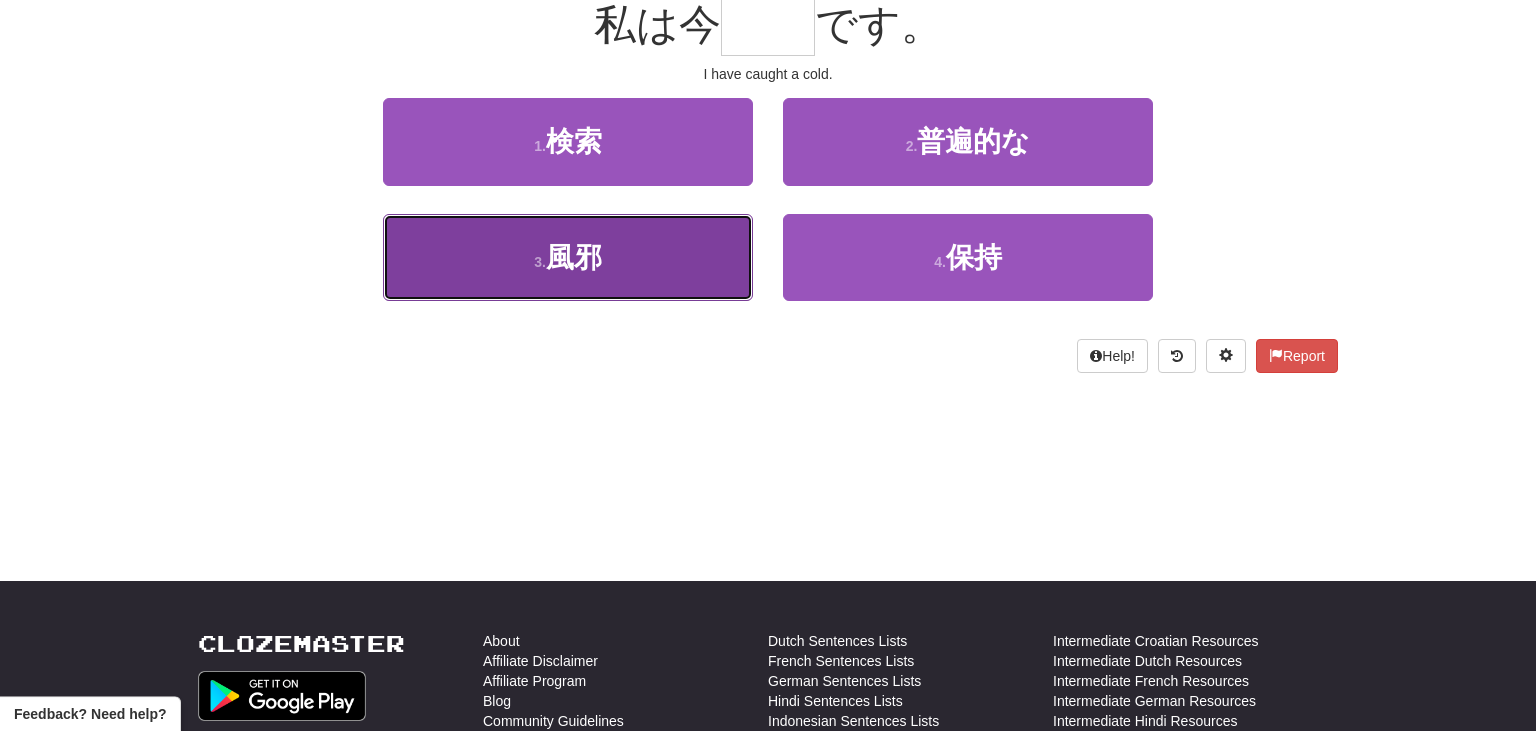 click on "3 .  風邪" at bounding box center [568, 257] 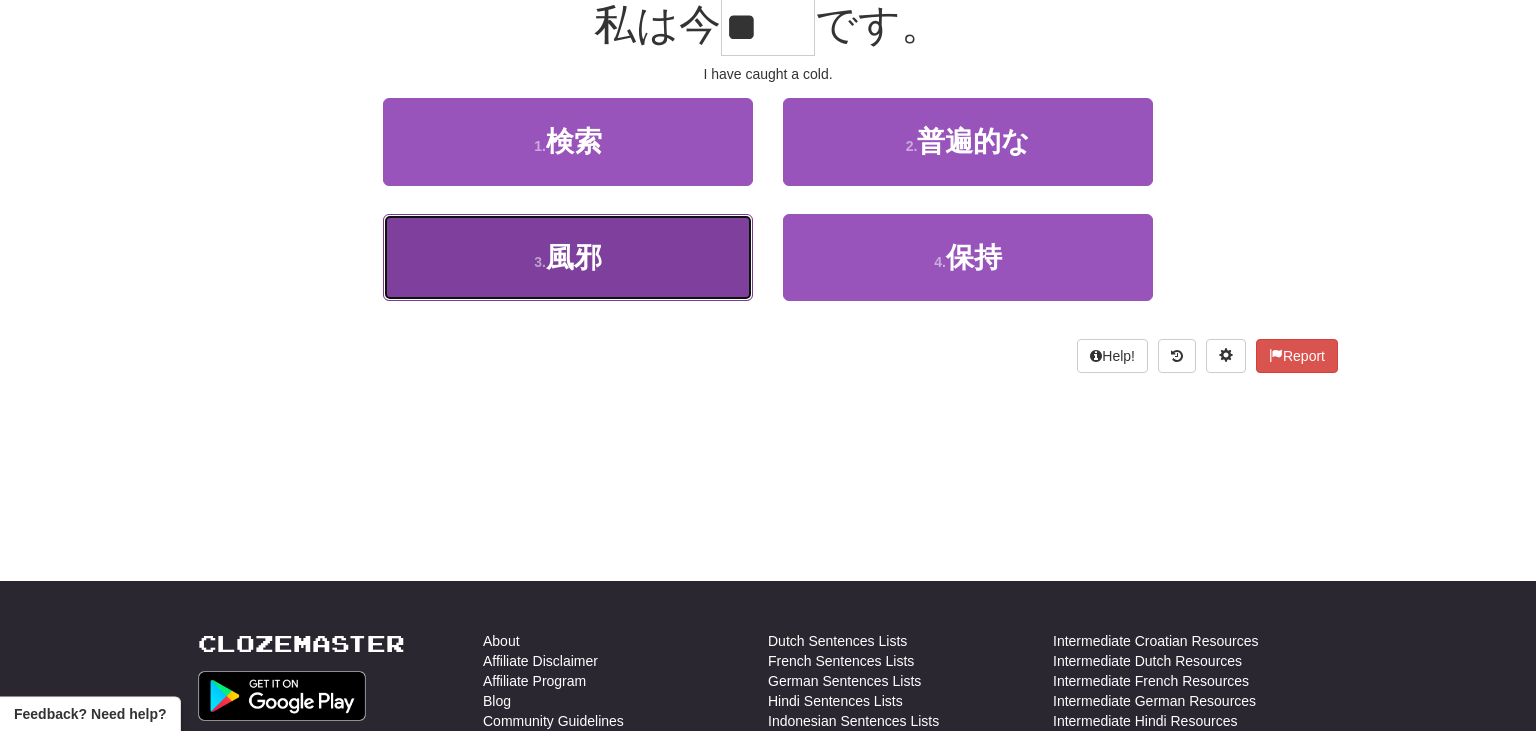 scroll, scrollTop: 213, scrollLeft: 0, axis: vertical 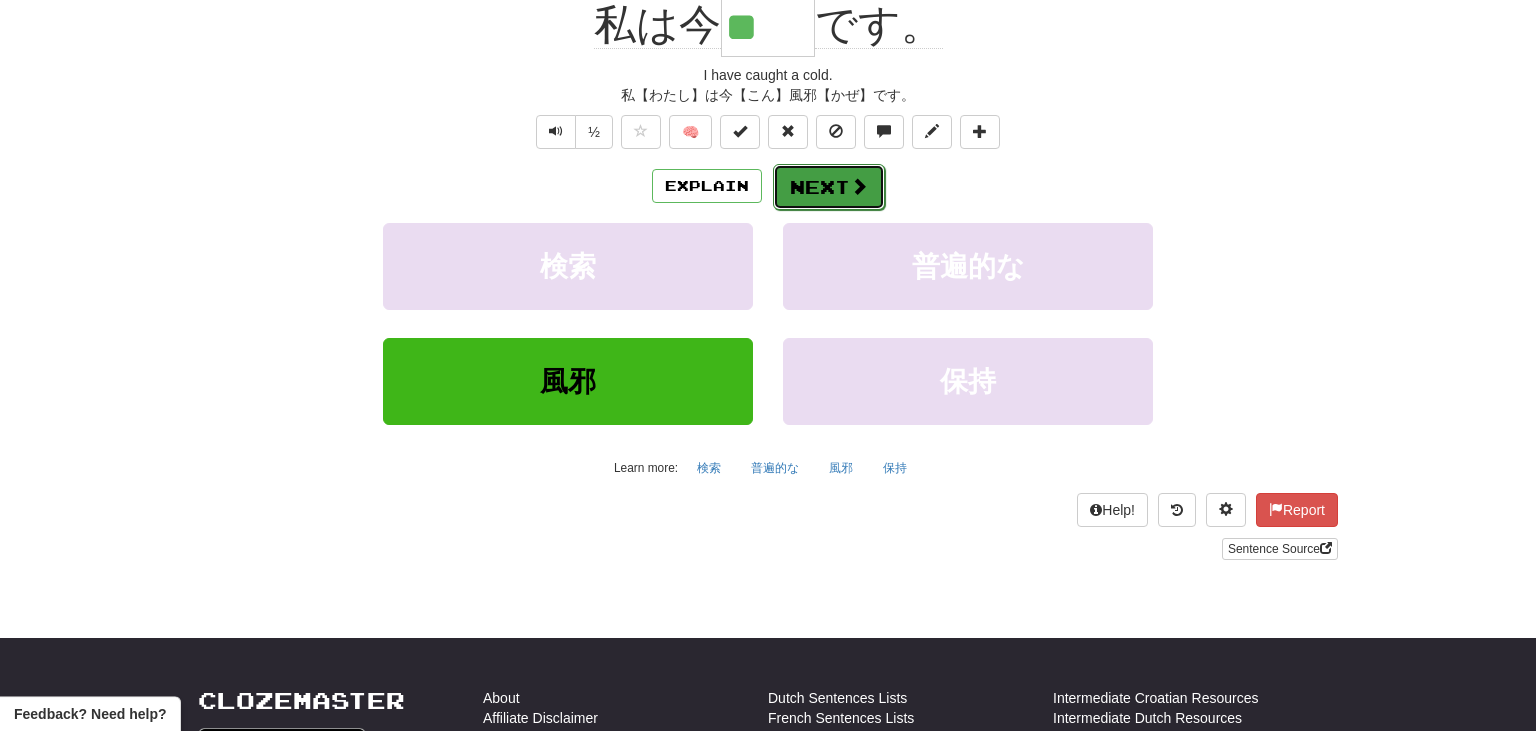 click on "Next" at bounding box center (829, 187) 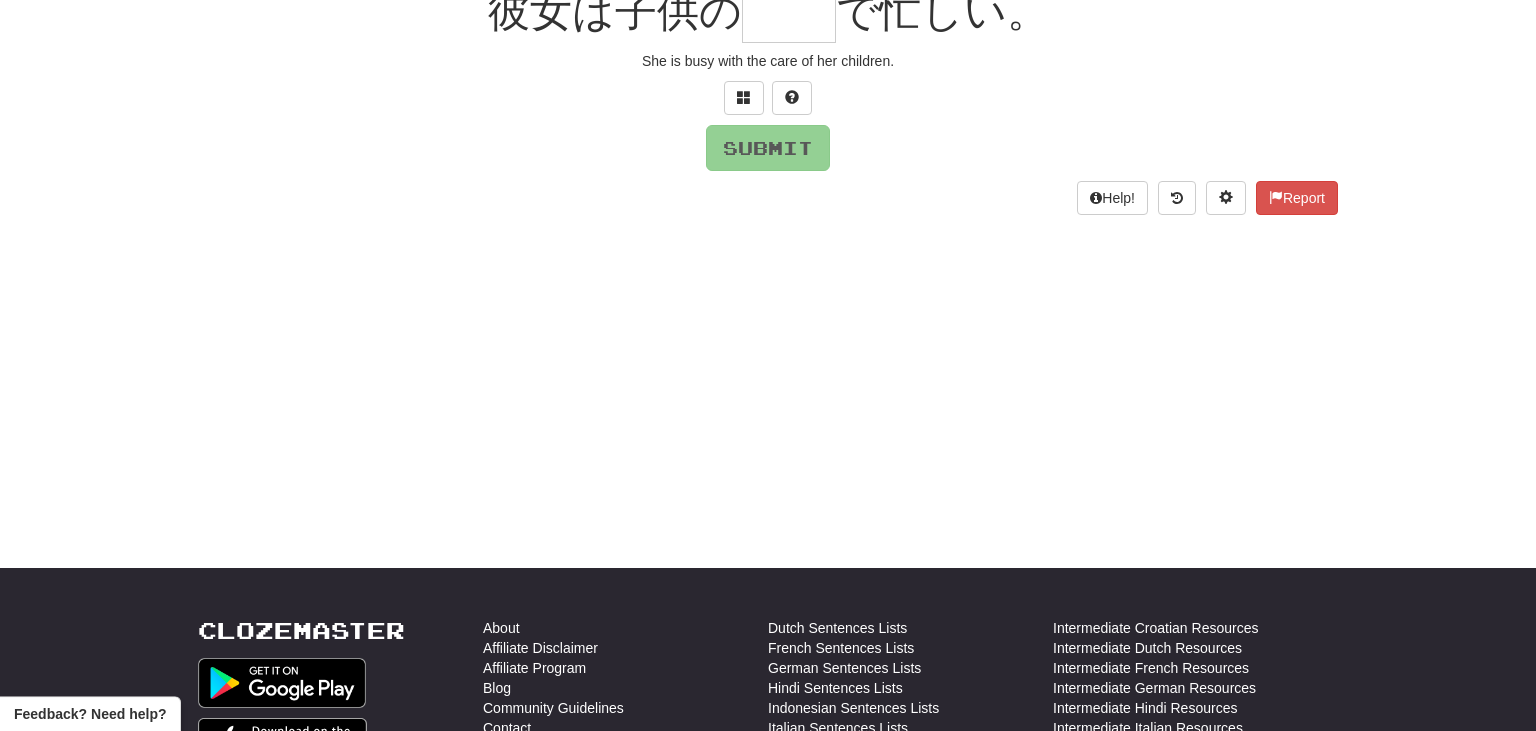 scroll, scrollTop: 200, scrollLeft: 0, axis: vertical 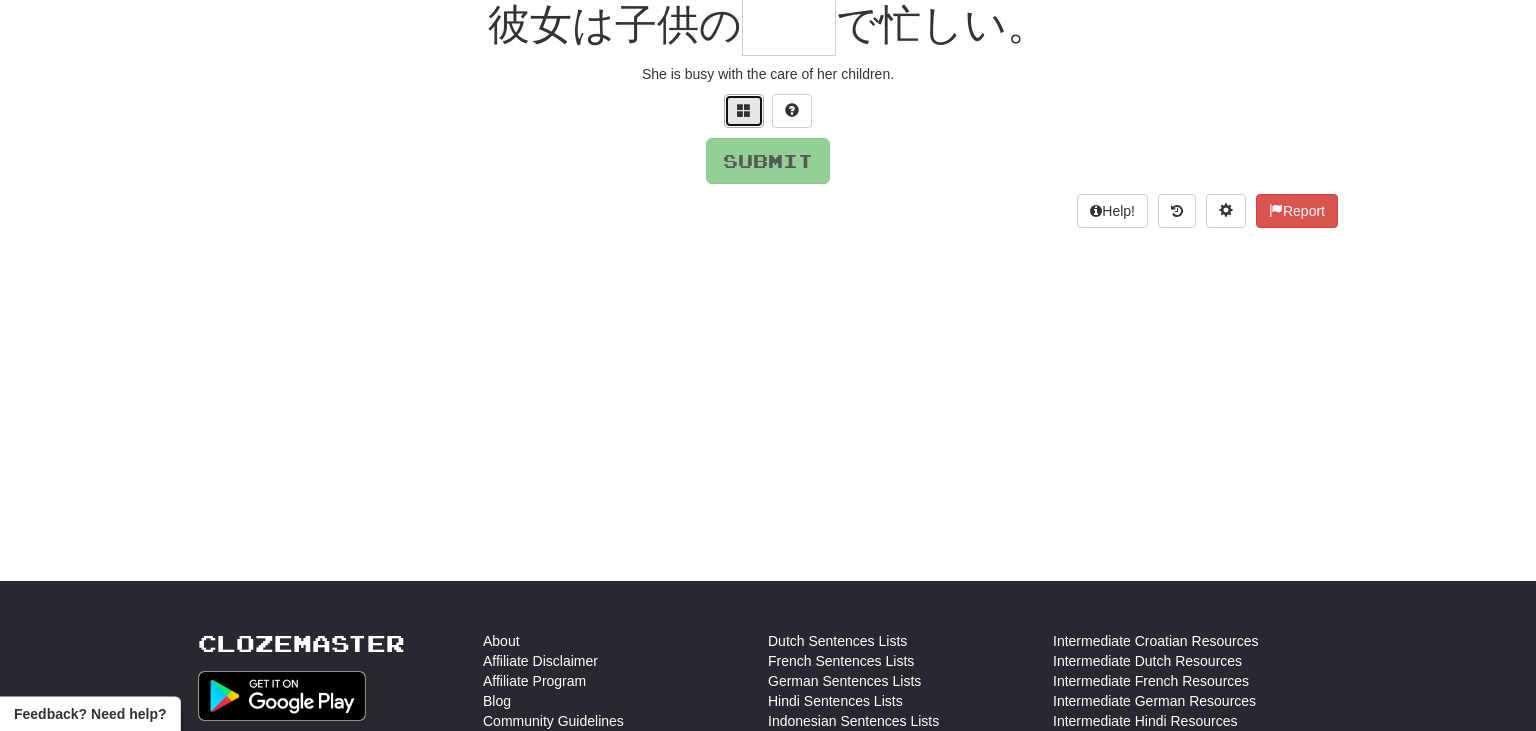 click at bounding box center (744, 111) 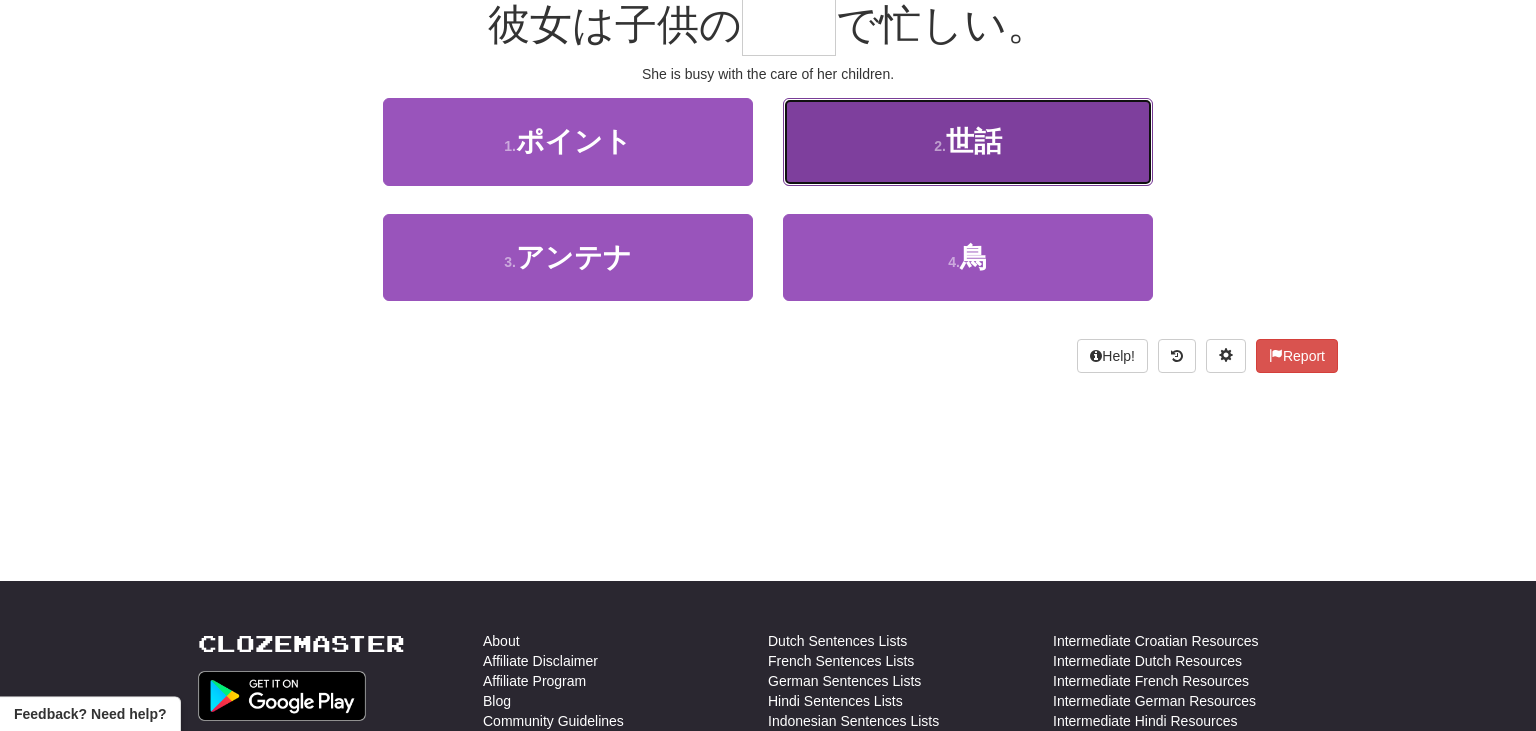 click on "2 .  世話" at bounding box center (968, 141) 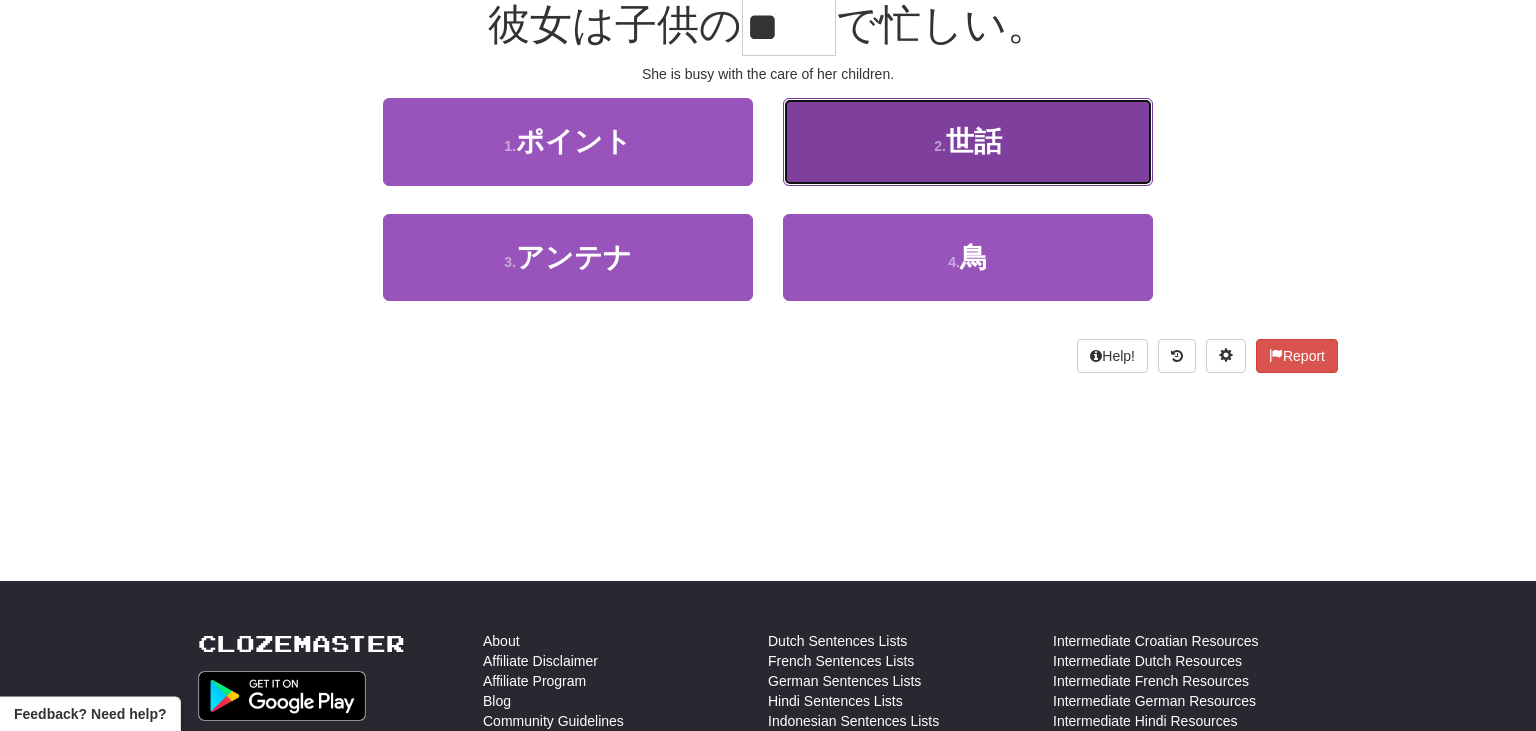 scroll, scrollTop: 213, scrollLeft: 0, axis: vertical 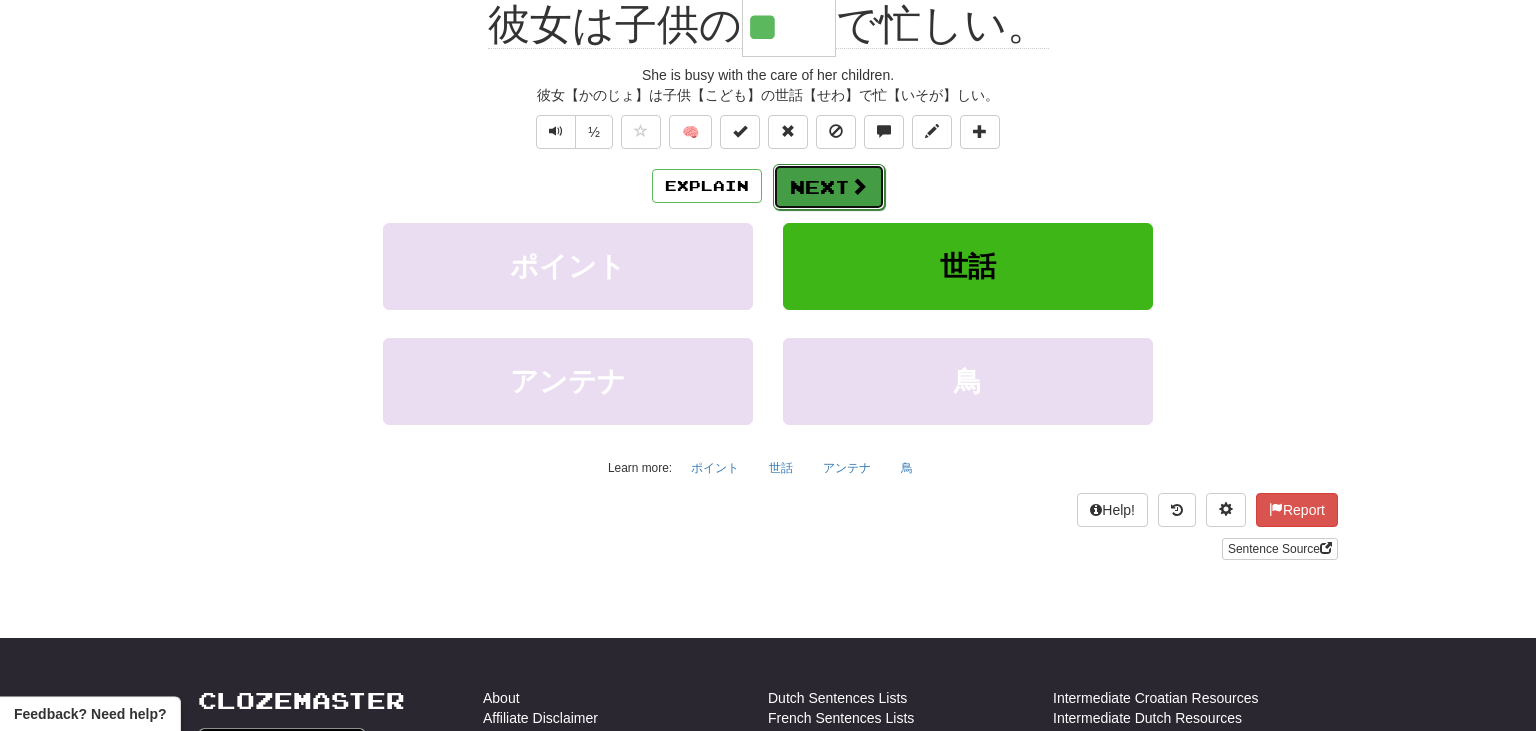 click on "Next" at bounding box center [829, 187] 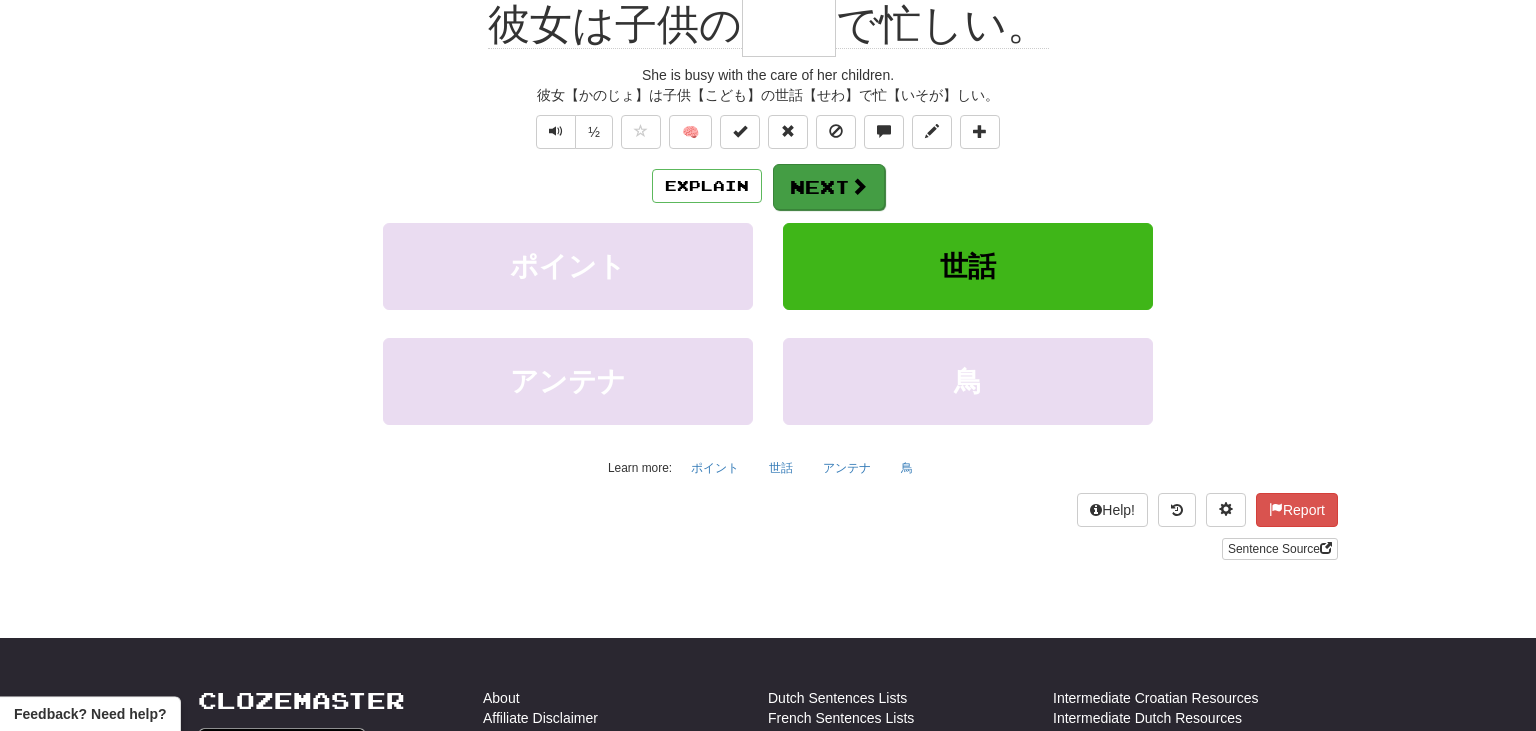 scroll, scrollTop: 200, scrollLeft: 0, axis: vertical 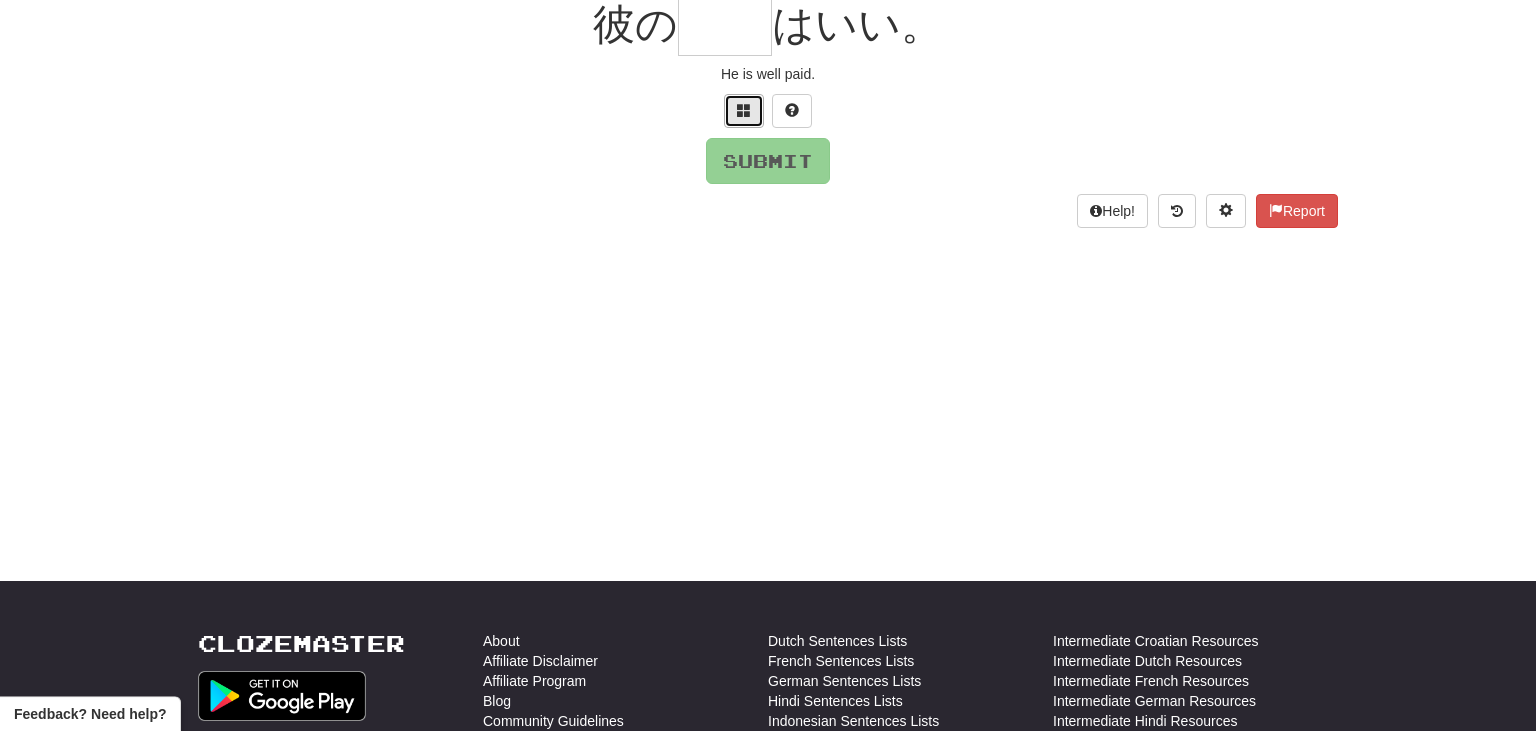 click at bounding box center (744, 110) 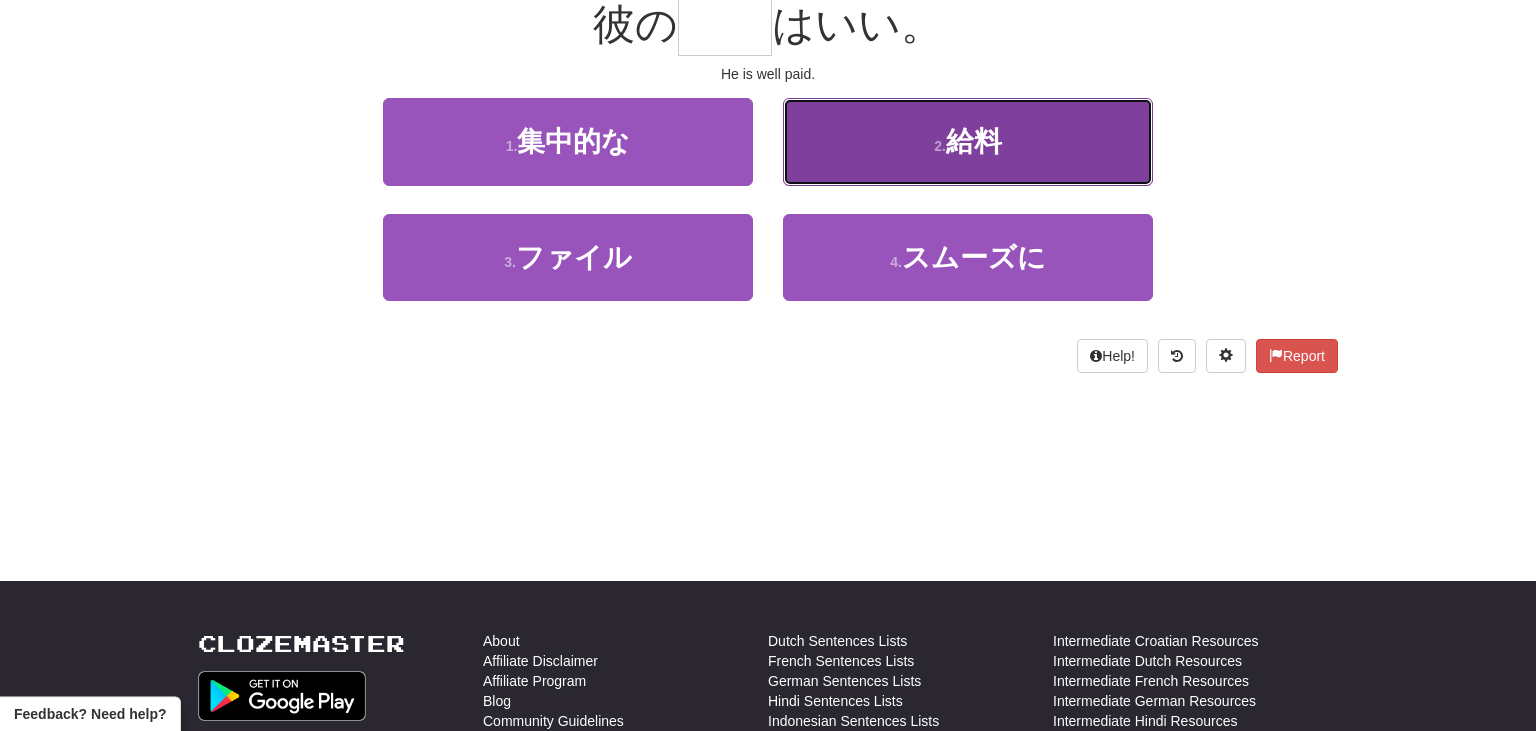 click on "給料" at bounding box center [974, 141] 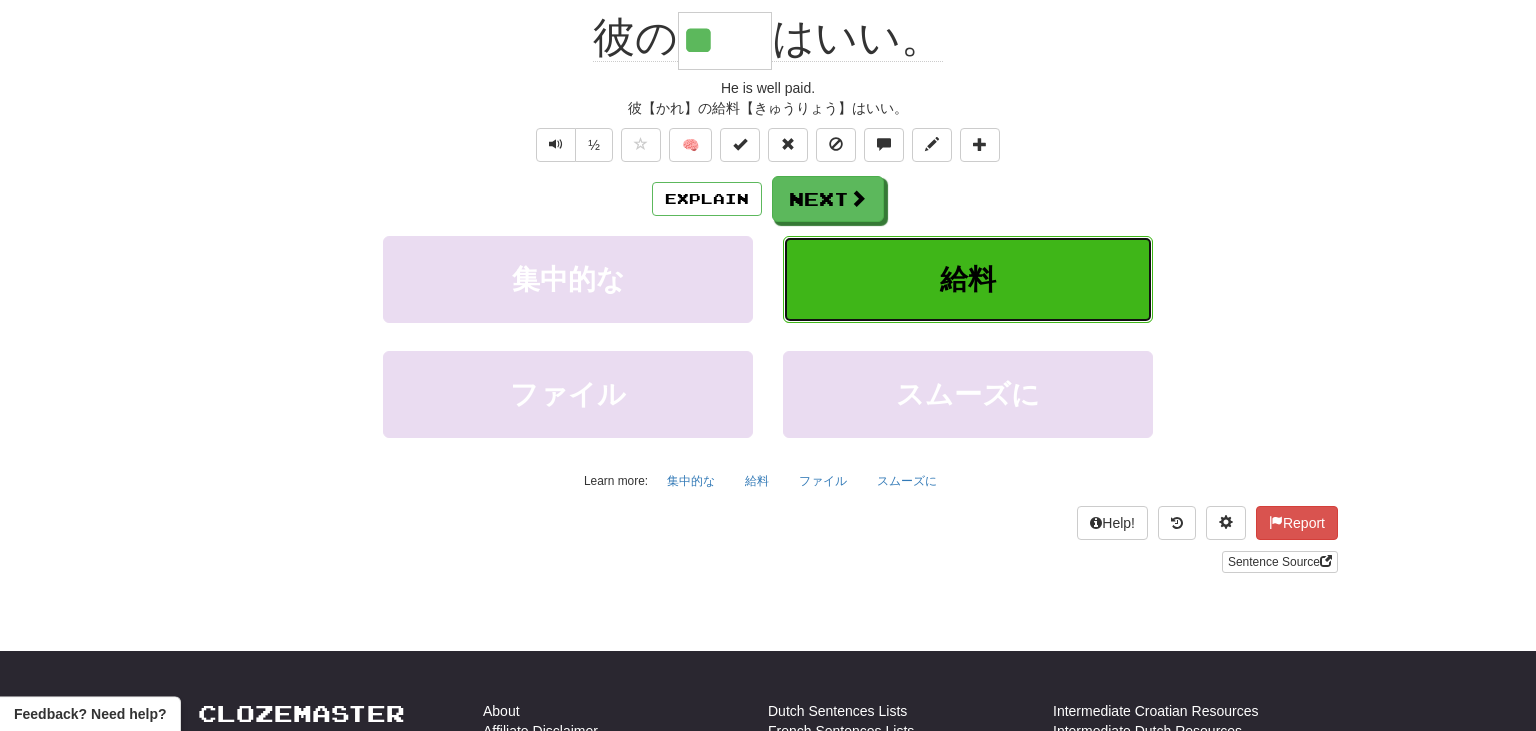 scroll, scrollTop: 213, scrollLeft: 0, axis: vertical 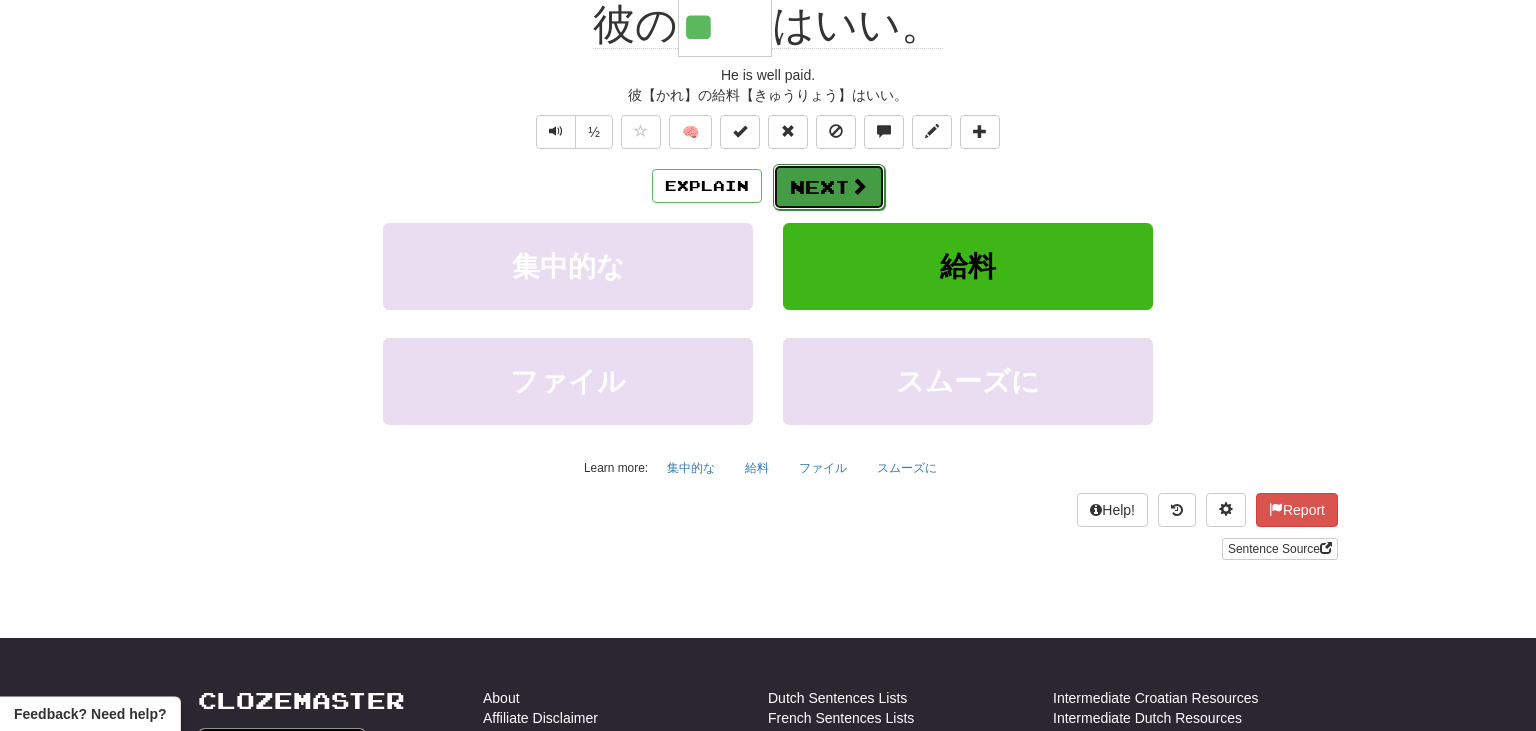 click at bounding box center (859, 186) 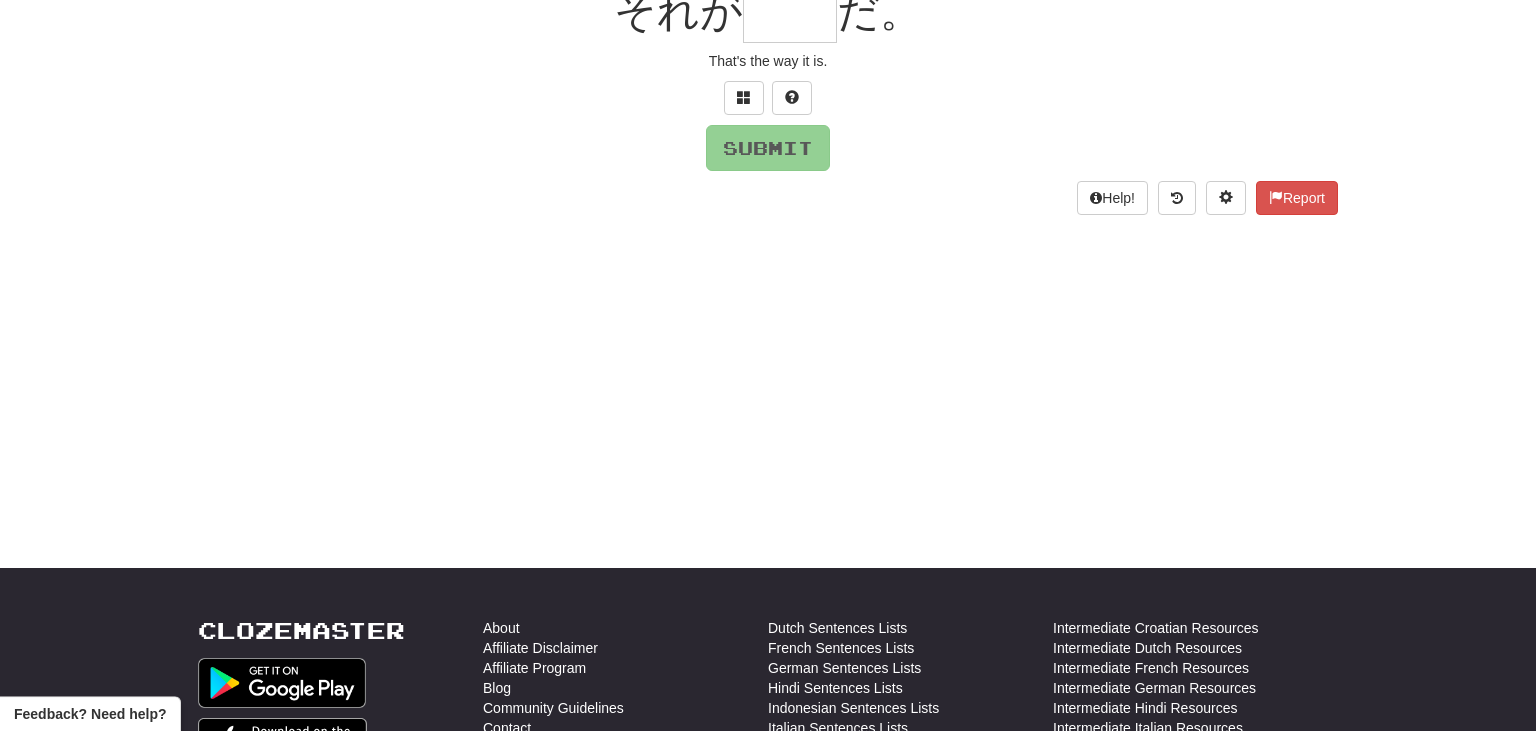 scroll, scrollTop: 200, scrollLeft: 0, axis: vertical 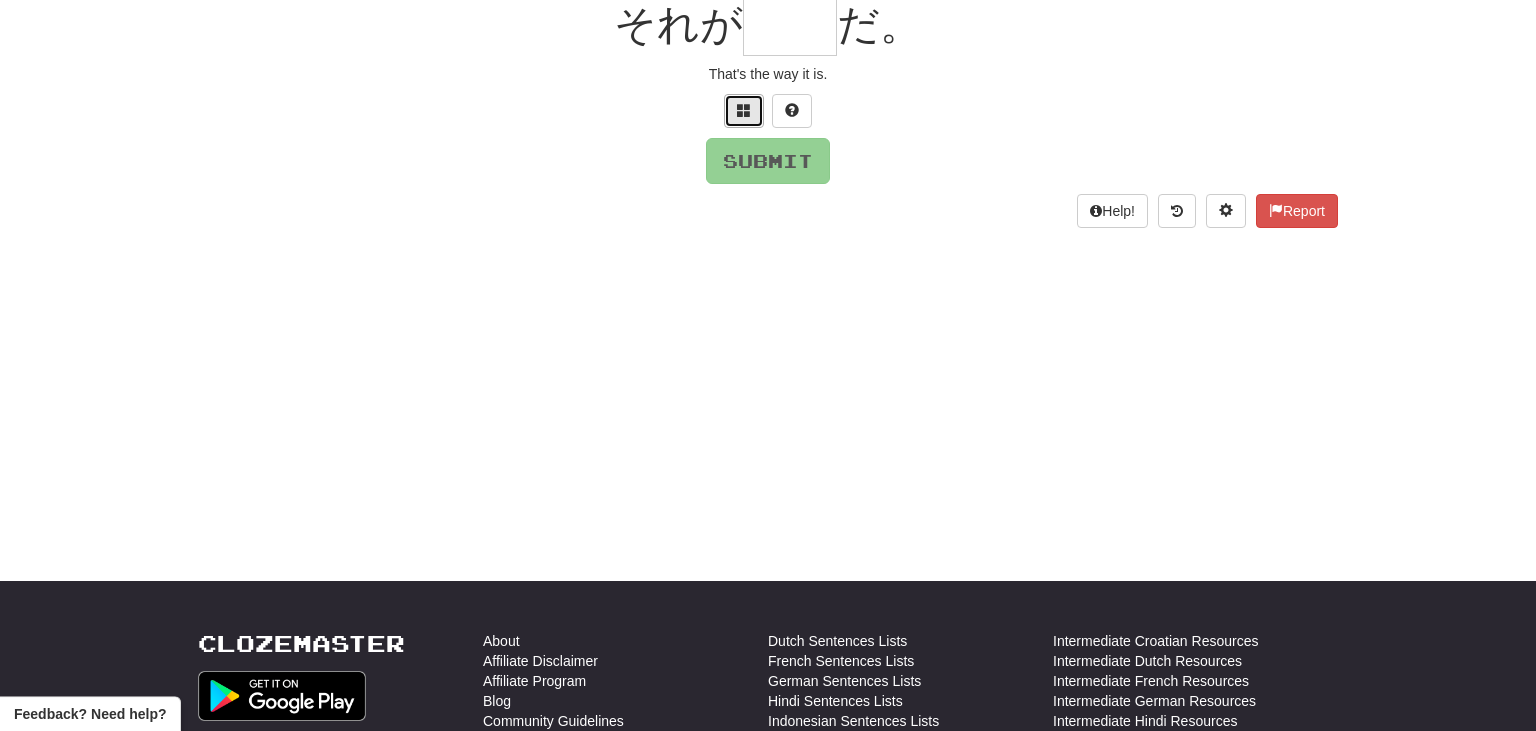 click at bounding box center [744, 110] 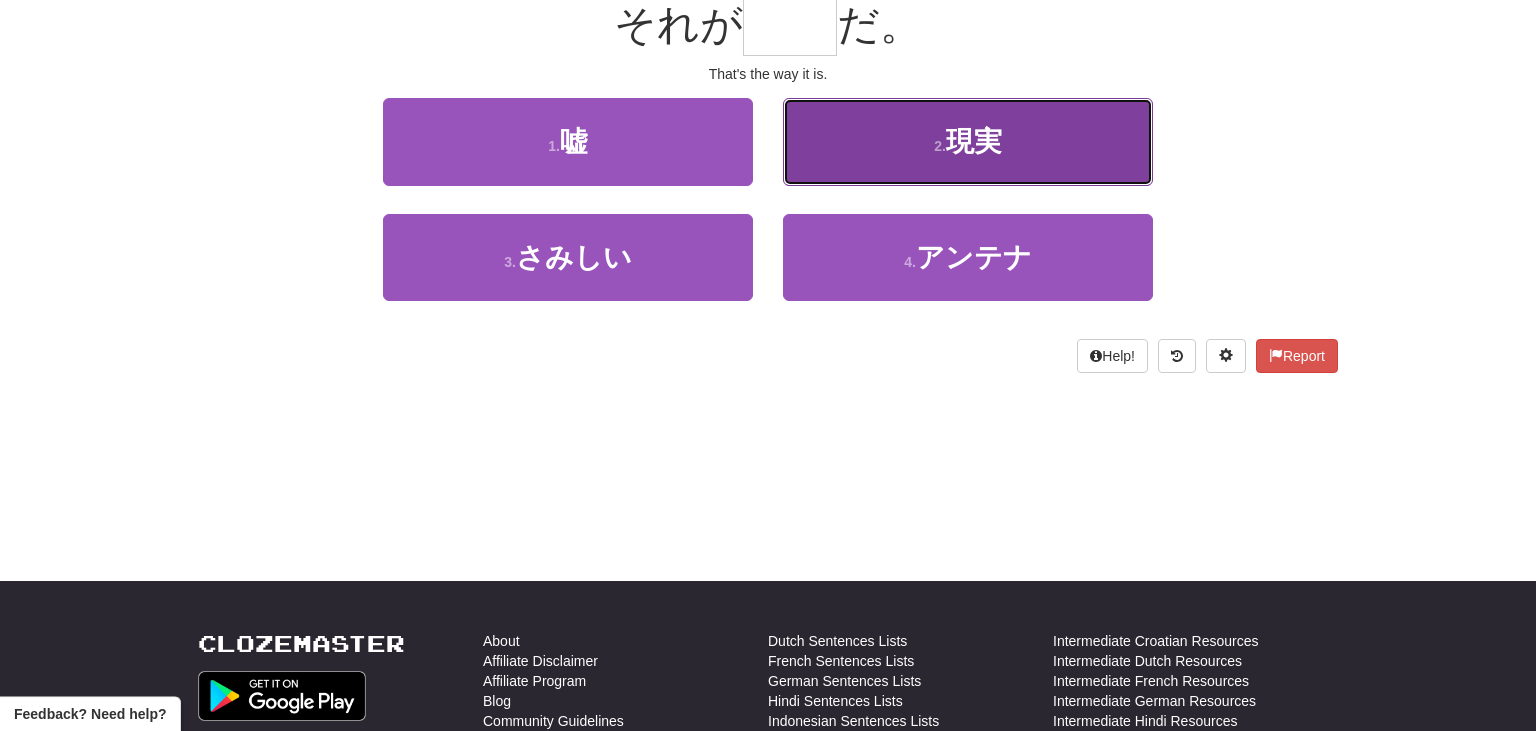 click on "現実" at bounding box center [974, 141] 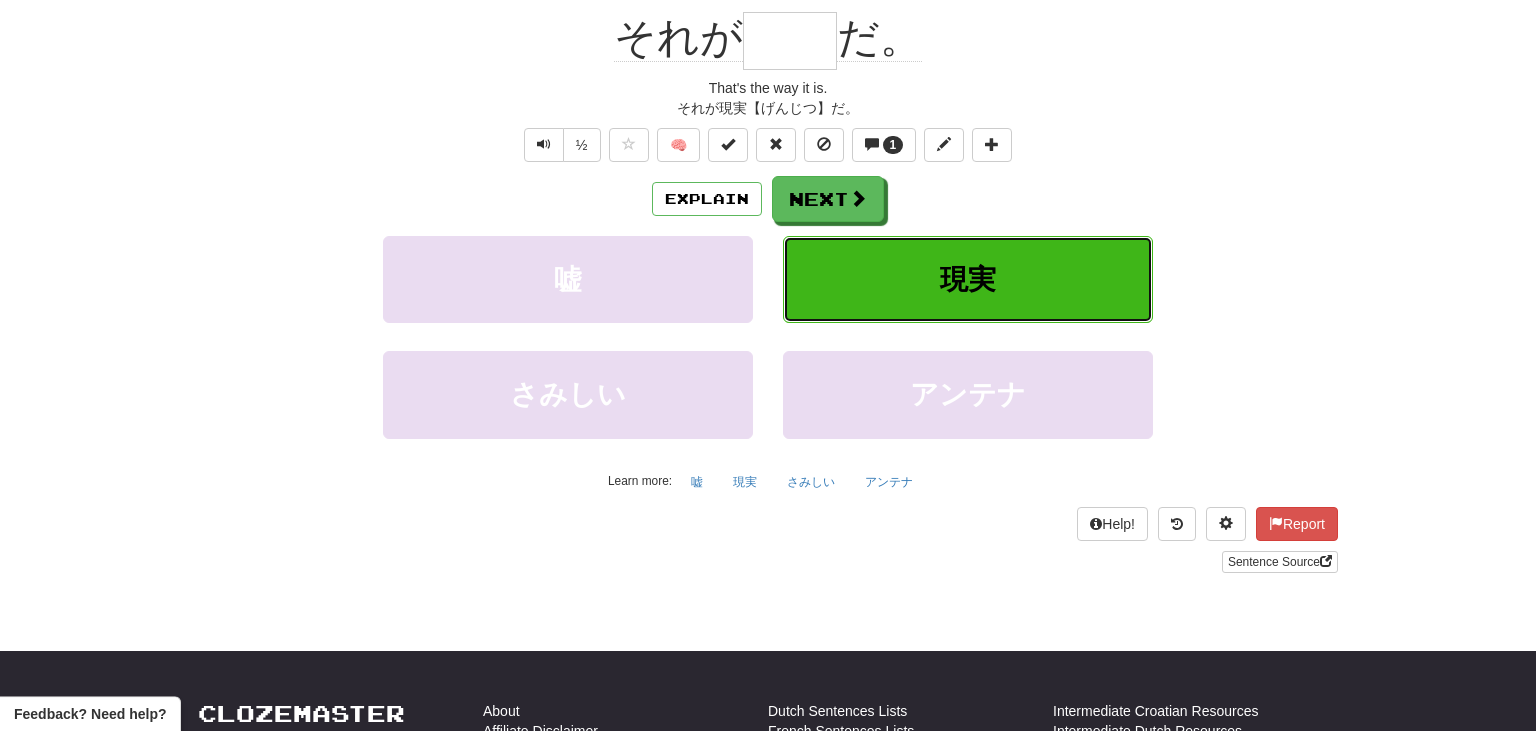 type on "**" 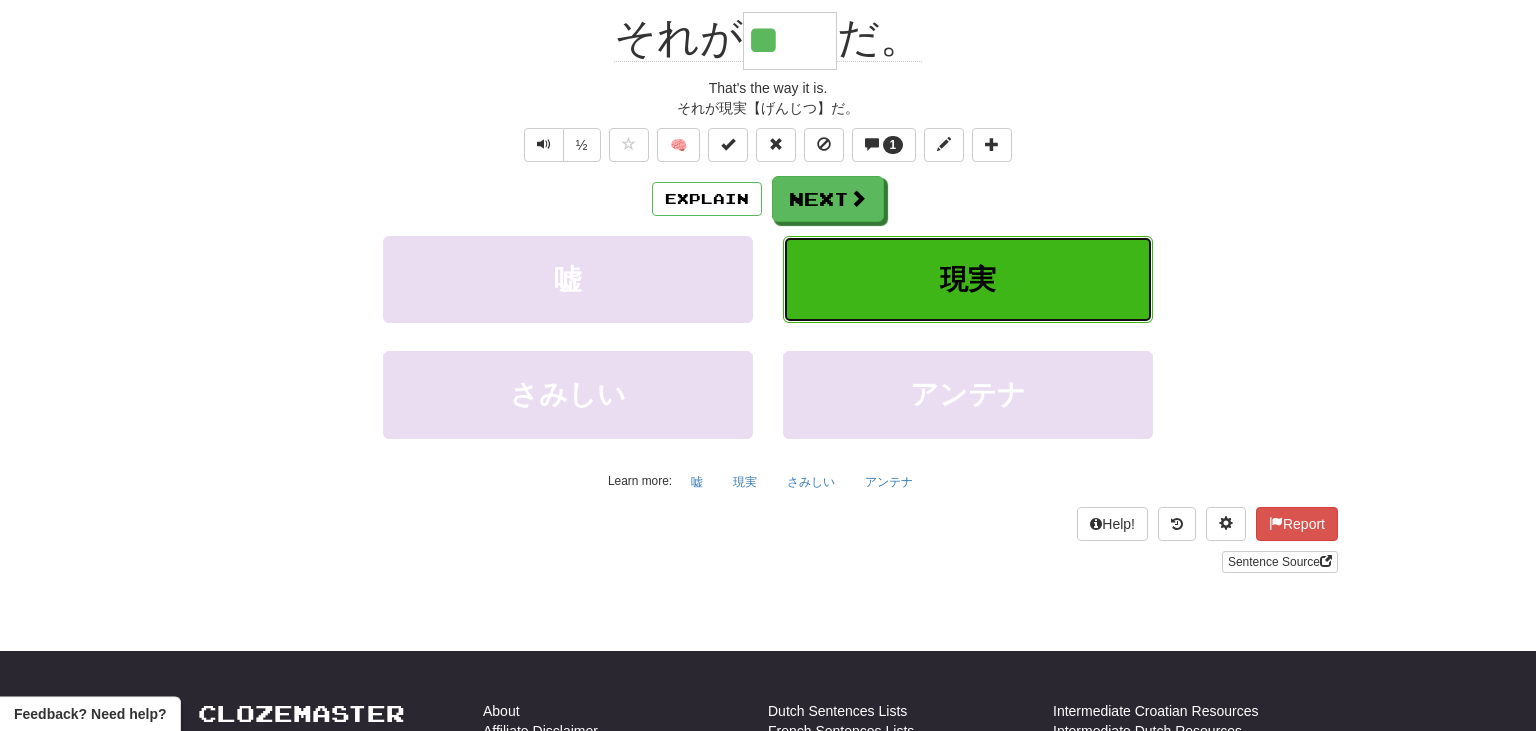 scroll, scrollTop: 213, scrollLeft: 0, axis: vertical 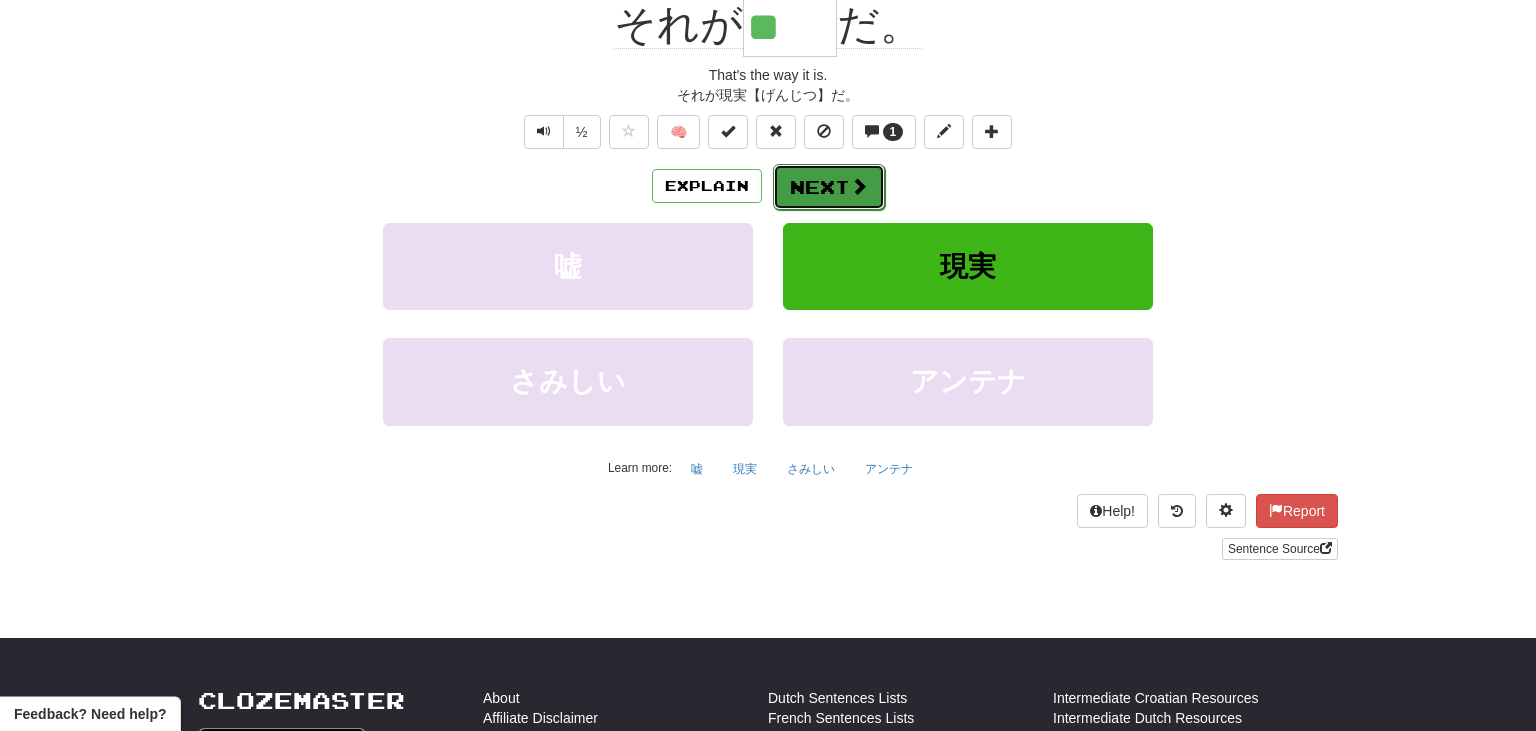 click on "Next" at bounding box center [829, 187] 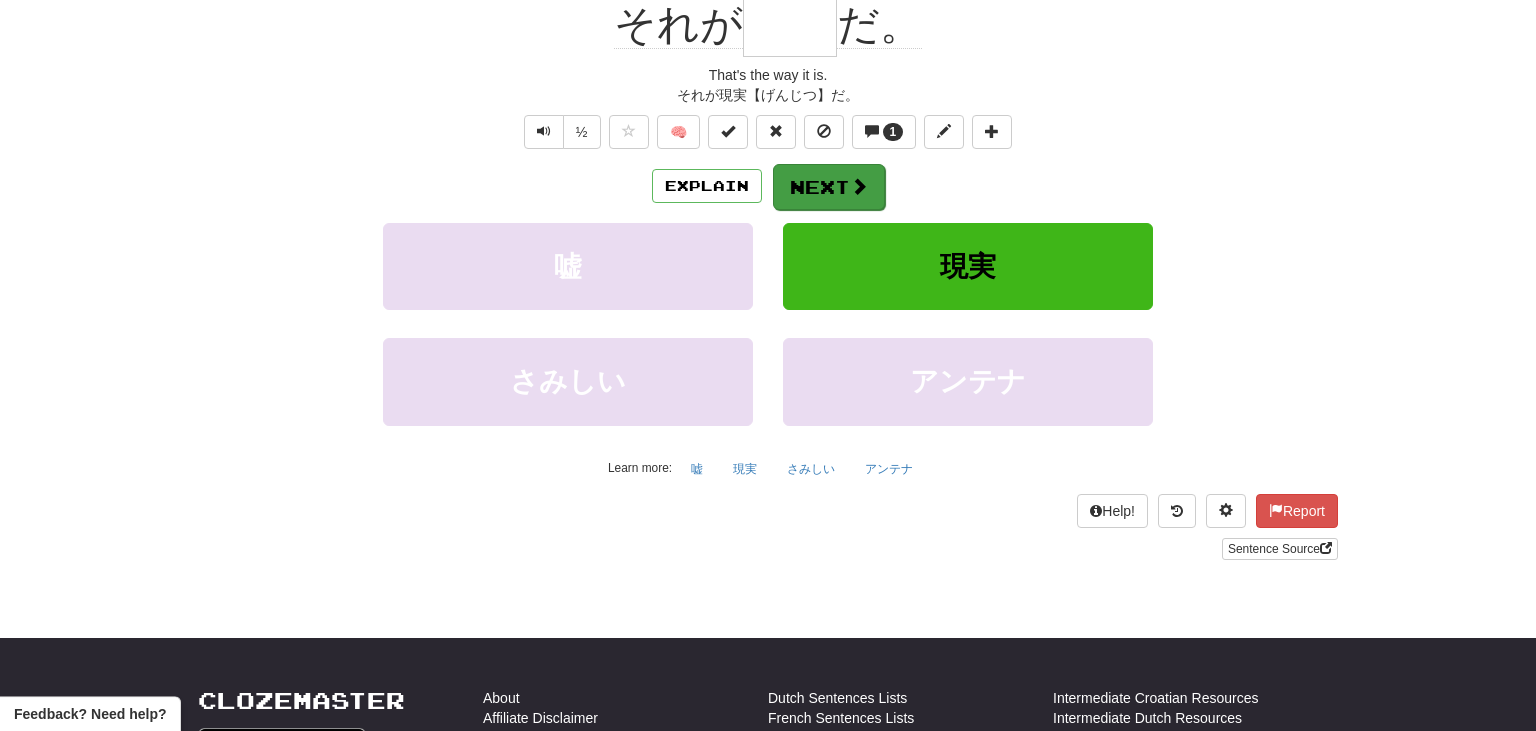 scroll, scrollTop: 200, scrollLeft: 0, axis: vertical 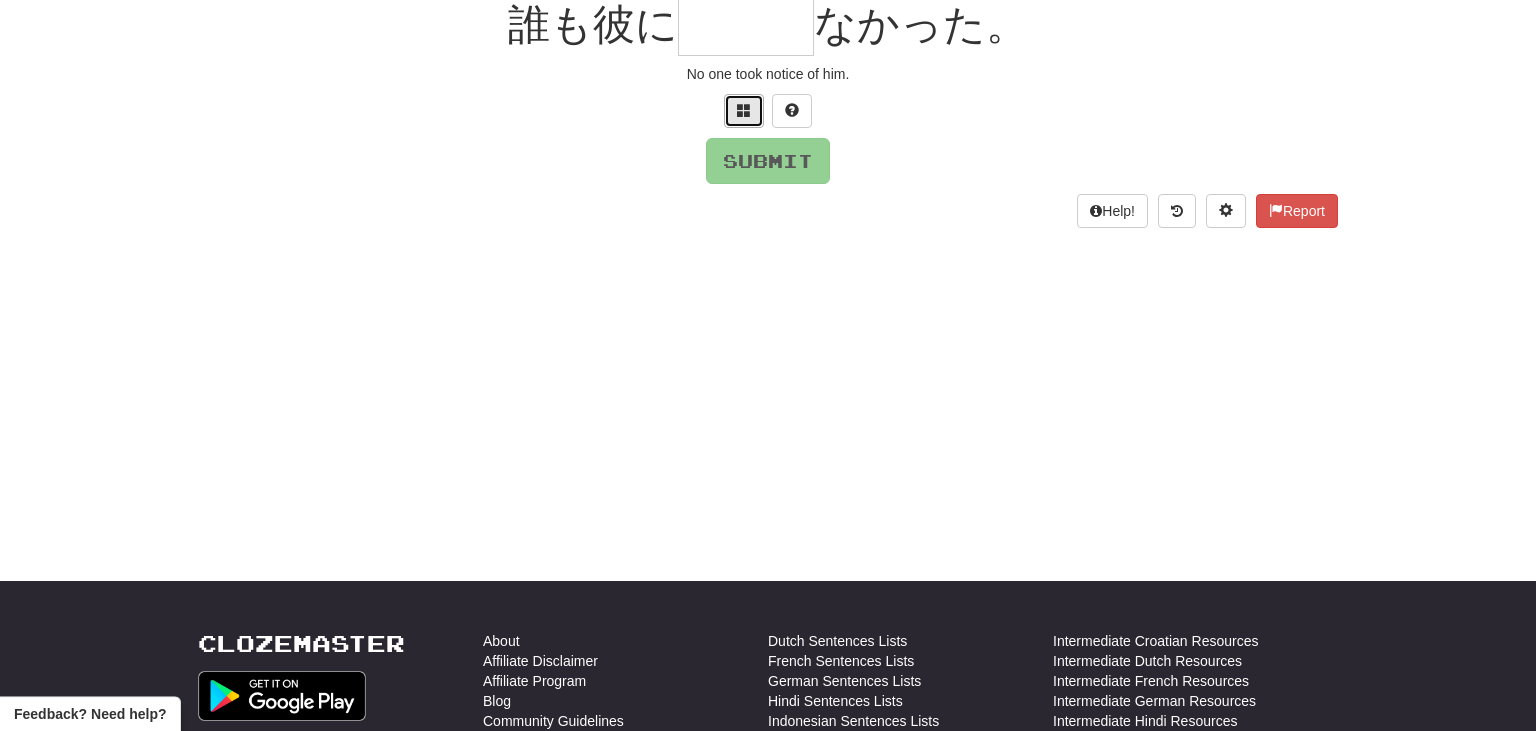 click at bounding box center (744, 110) 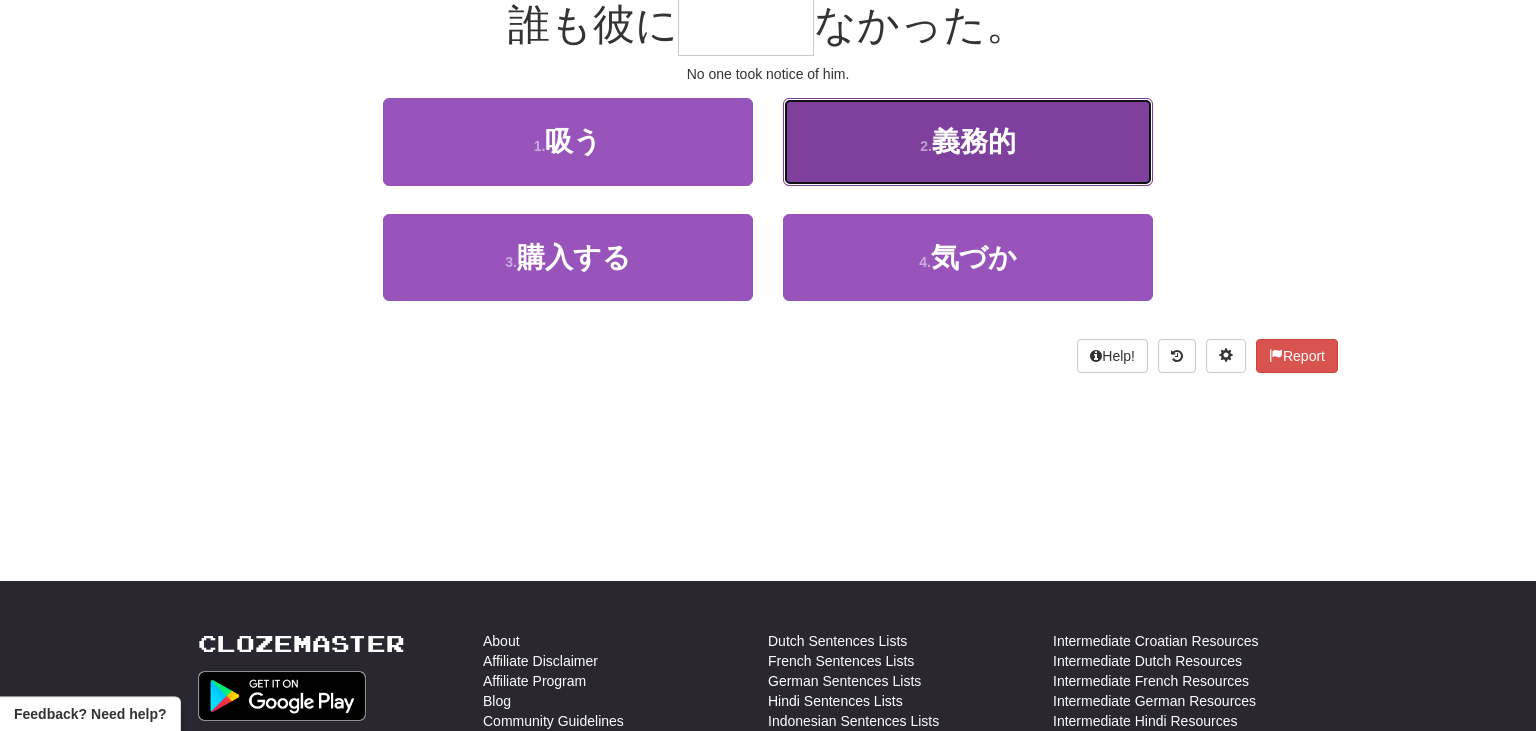 click on "義務的" at bounding box center (974, 141) 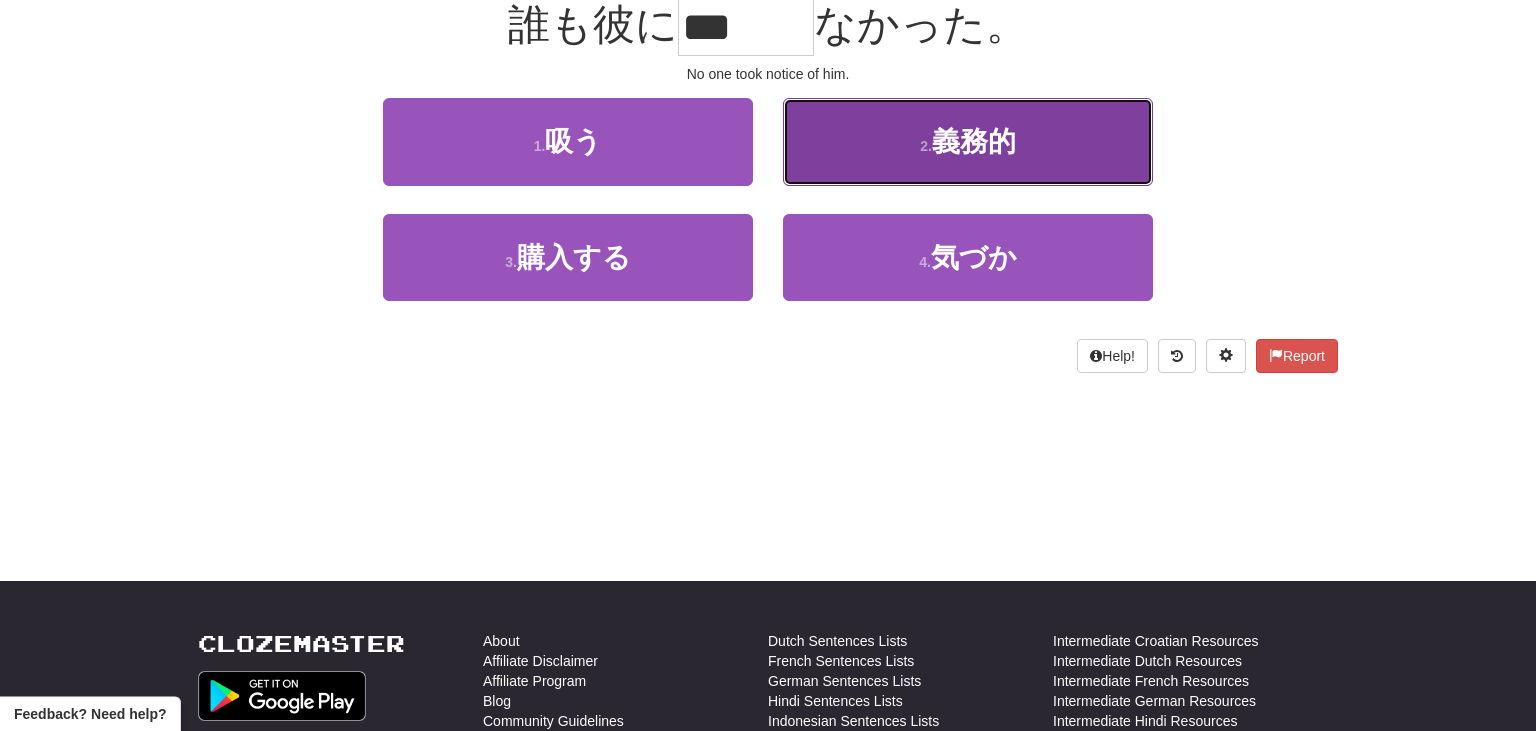 scroll, scrollTop: 213, scrollLeft: 0, axis: vertical 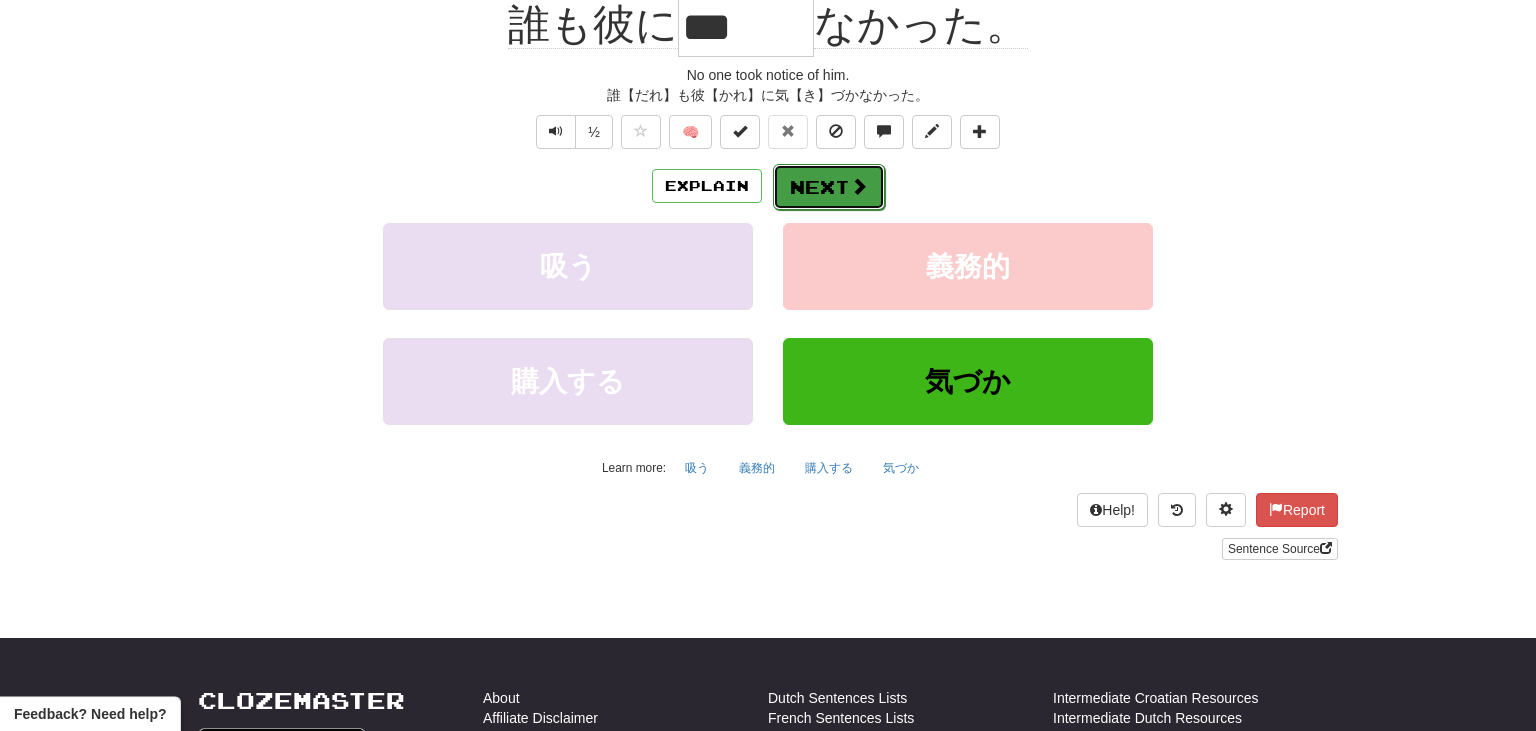 click on "Next" at bounding box center (829, 187) 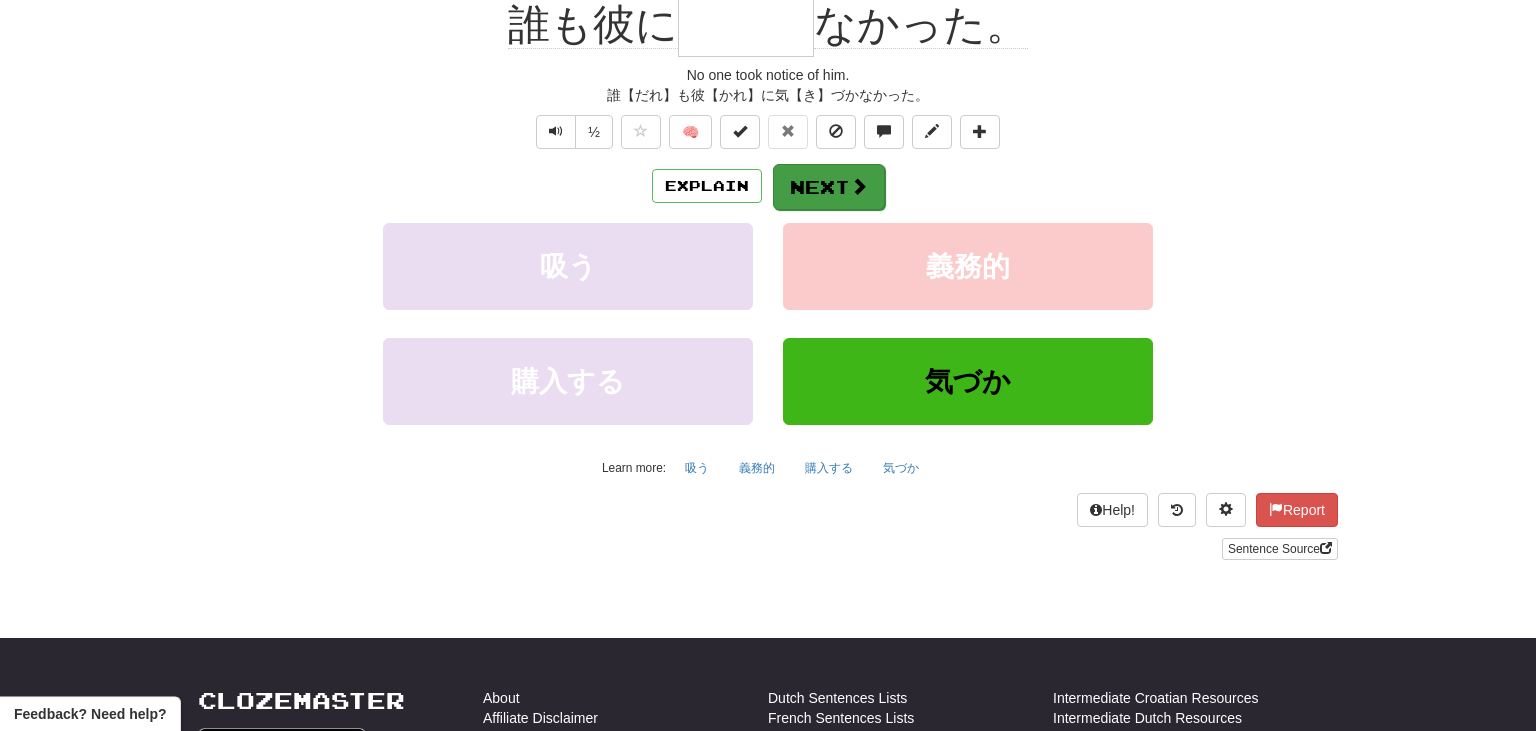 scroll, scrollTop: 200, scrollLeft: 0, axis: vertical 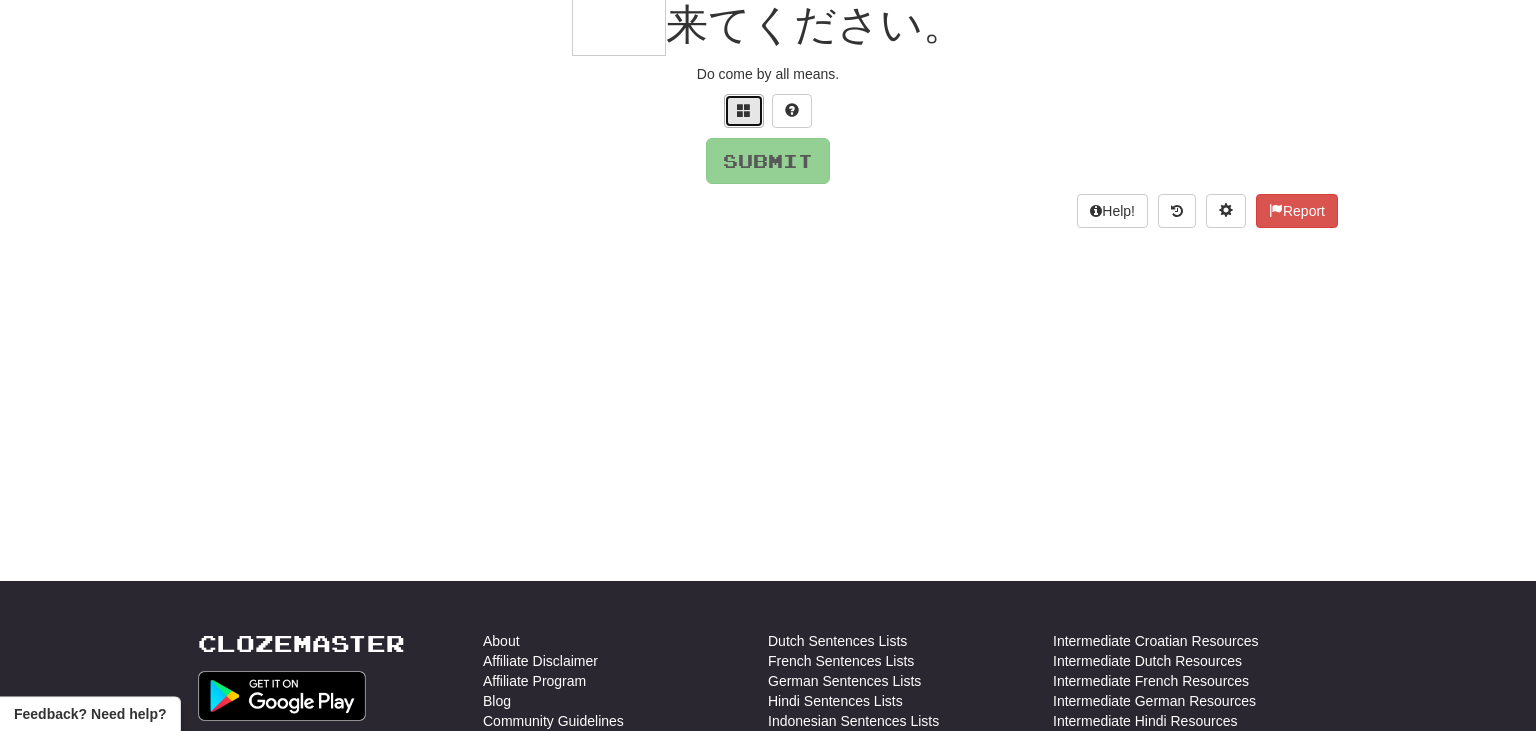 click at bounding box center (744, 110) 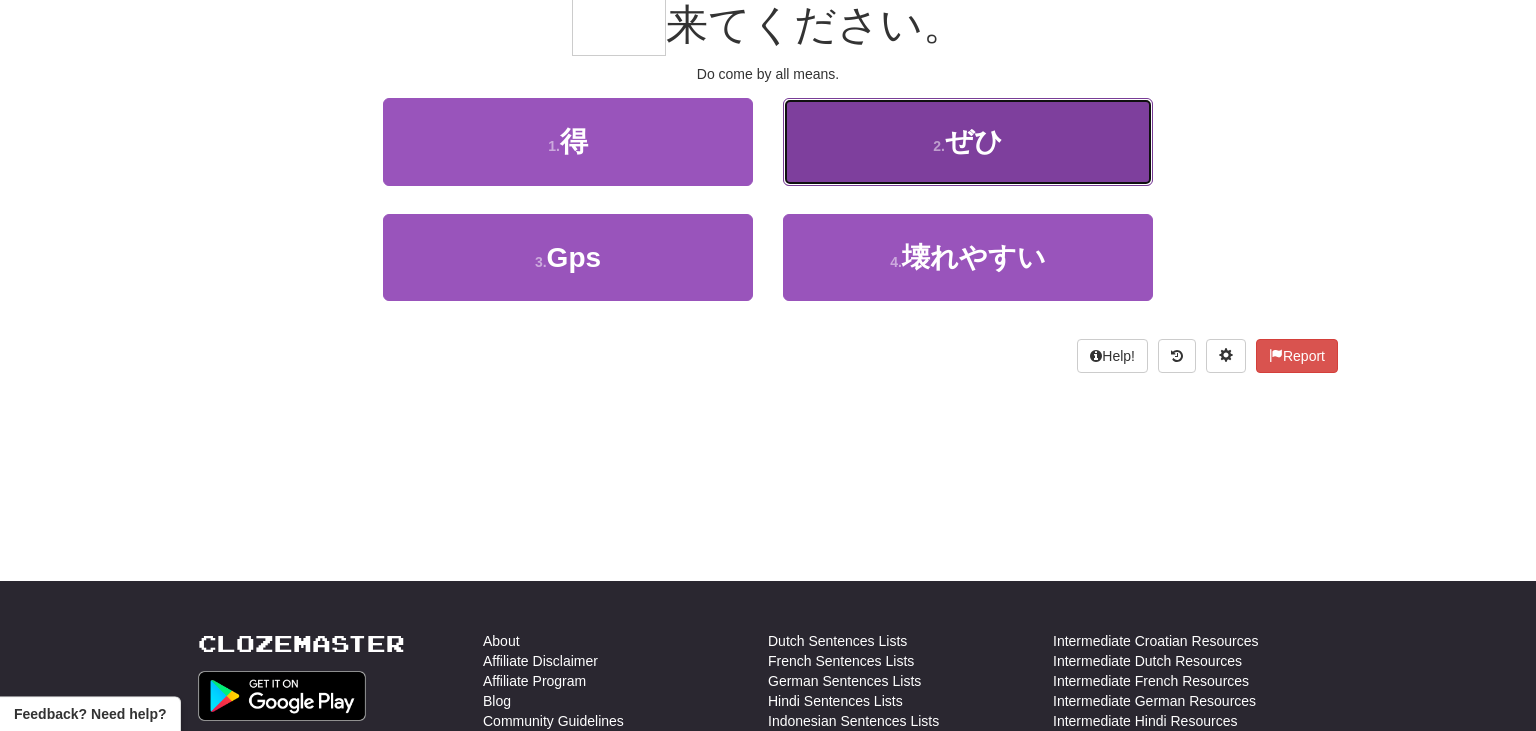 click on "2 .  ぜひ" at bounding box center (968, 141) 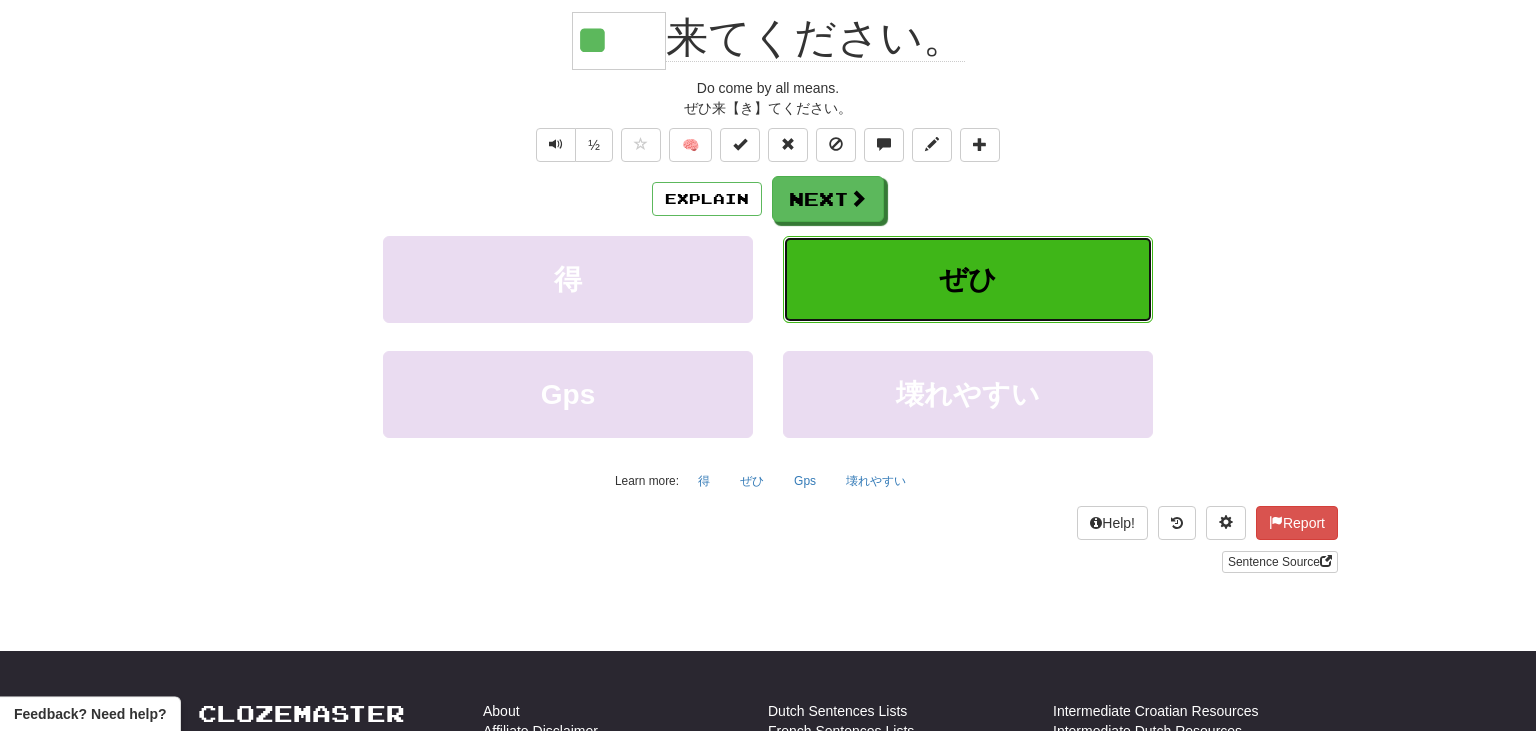 scroll, scrollTop: 213, scrollLeft: 0, axis: vertical 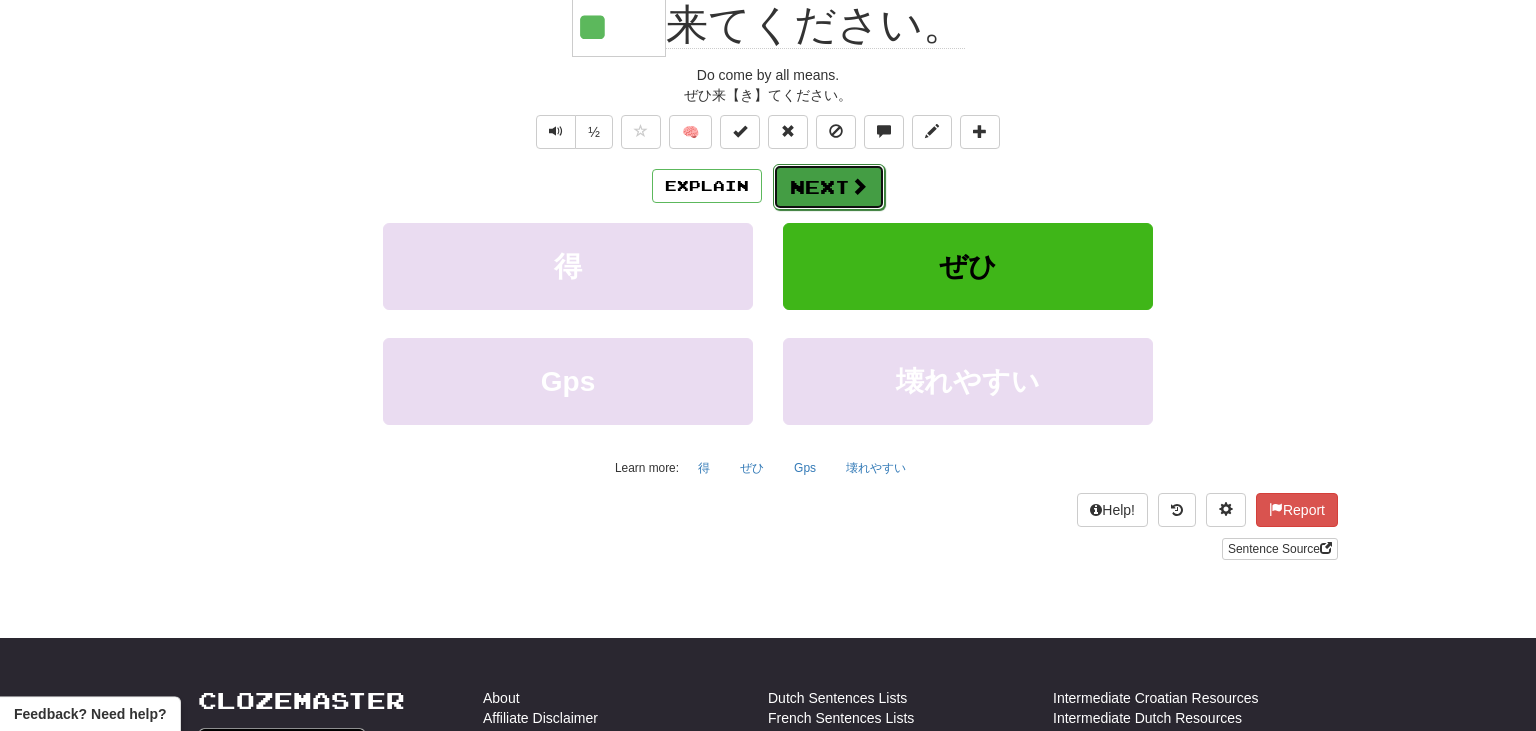 click on "Next" at bounding box center (829, 187) 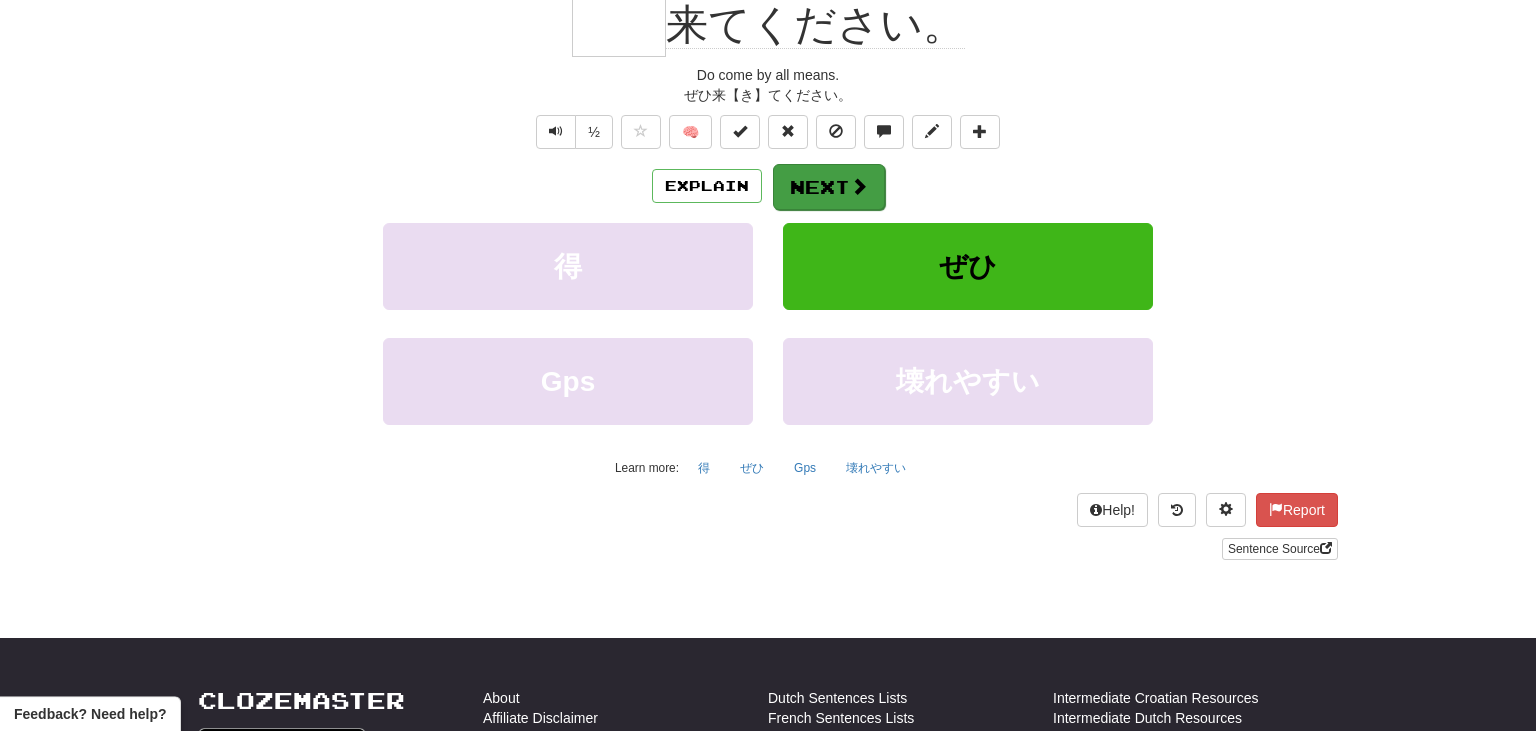 scroll, scrollTop: 200, scrollLeft: 0, axis: vertical 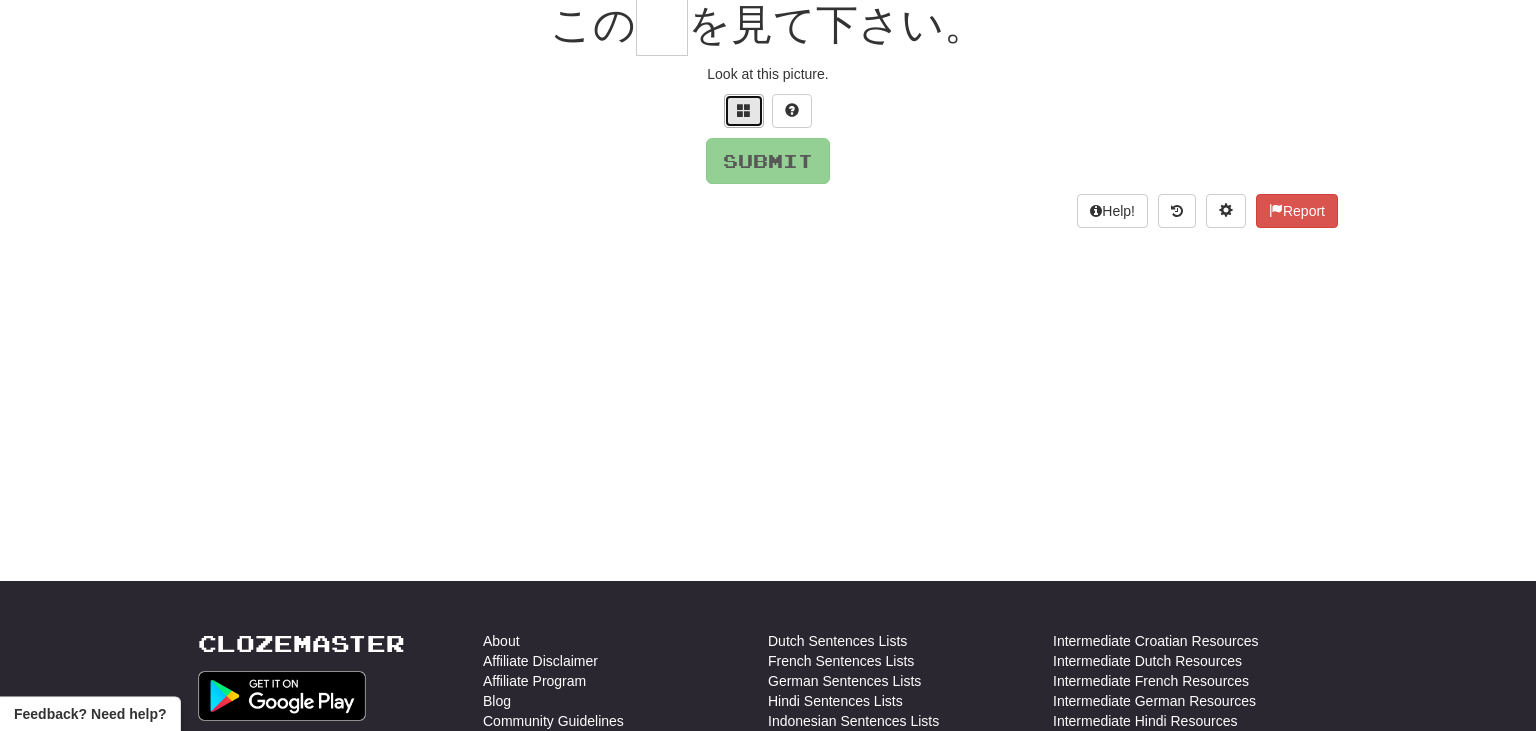 click at bounding box center (744, 111) 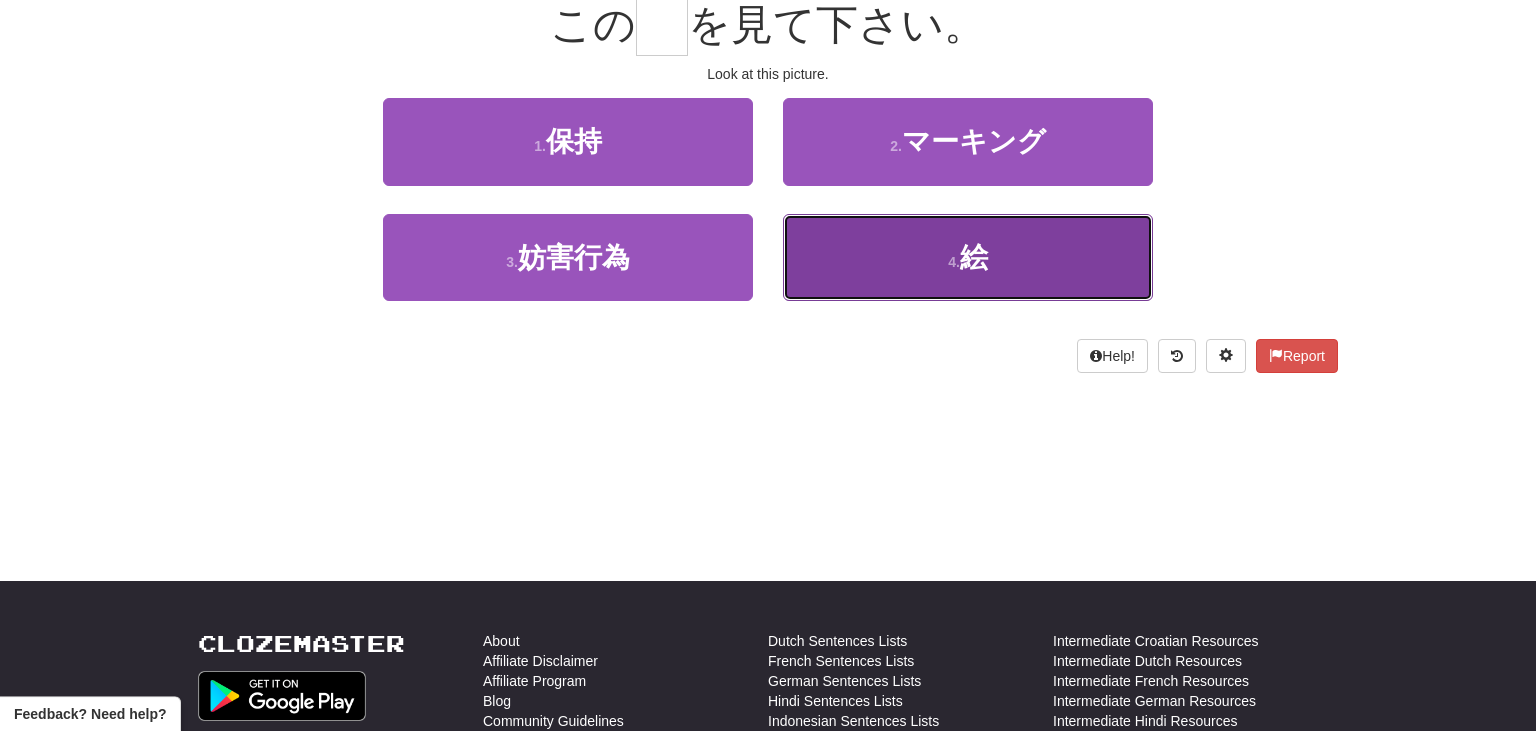 click on "4 .  絵" at bounding box center (968, 257) 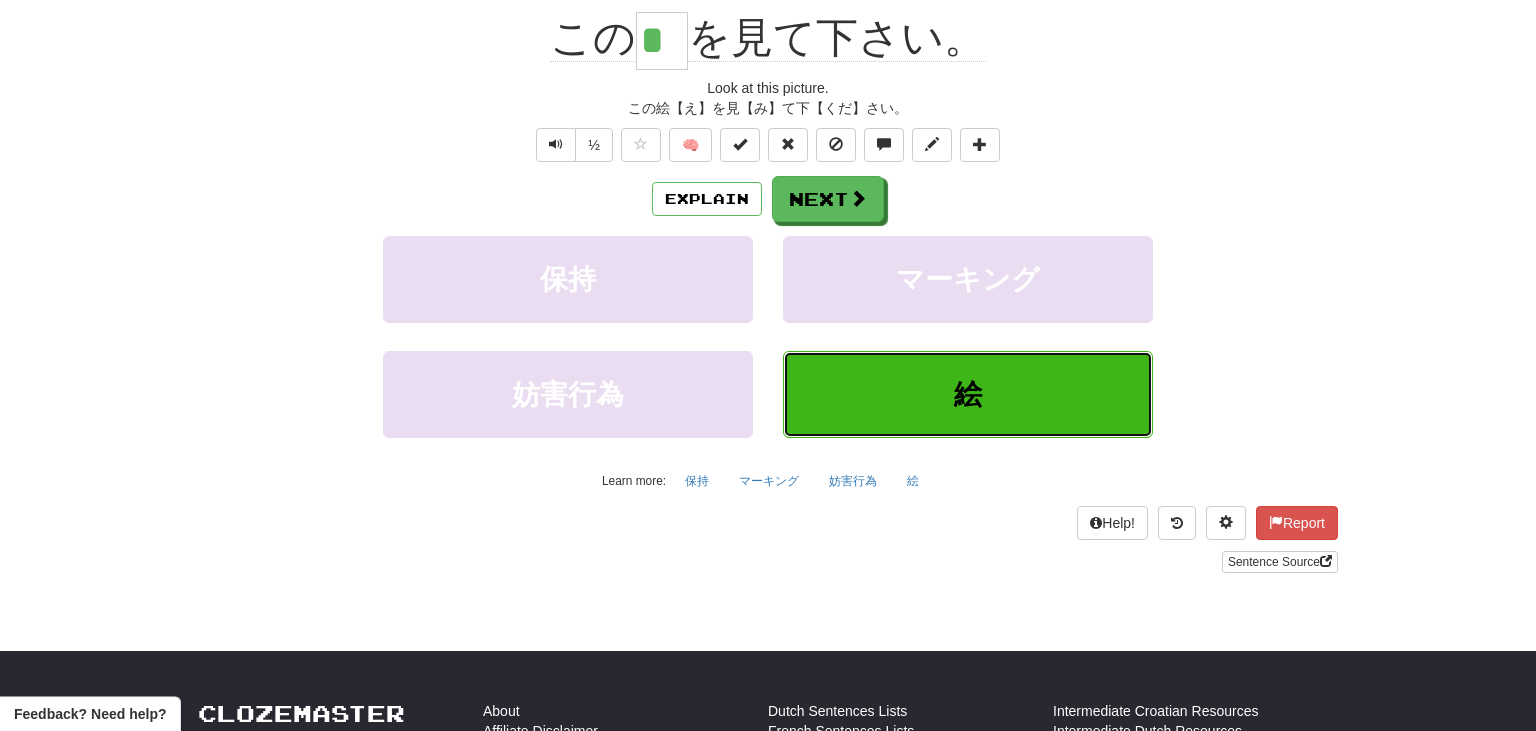 scroll, scrollTop: 213, scrollLeft: 0, axis: vertical 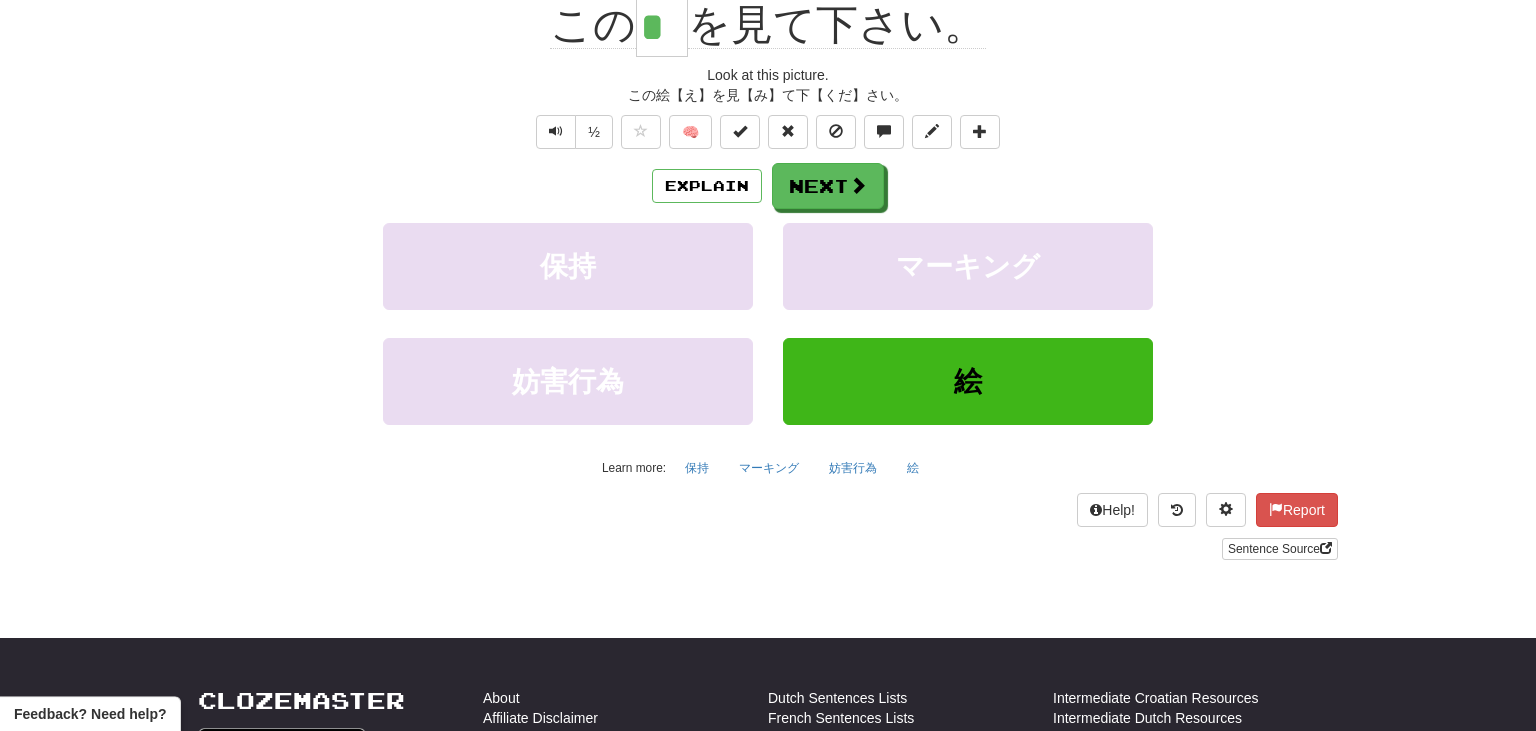 click on "/  Score:   464 + 8 50 %  Mastered Review:  2025-07-21 この * を見て下さい。 Look at this picture. この絵【え】を見【み】て下【くだ】さい。 ½ 🧠 Explain Next 保持 マーキング 妨害行為 絵 Learn more: 保持 マーキング 妨害行為 絵  Help!  Report Sentence Source" at bounding box center (768, 234) 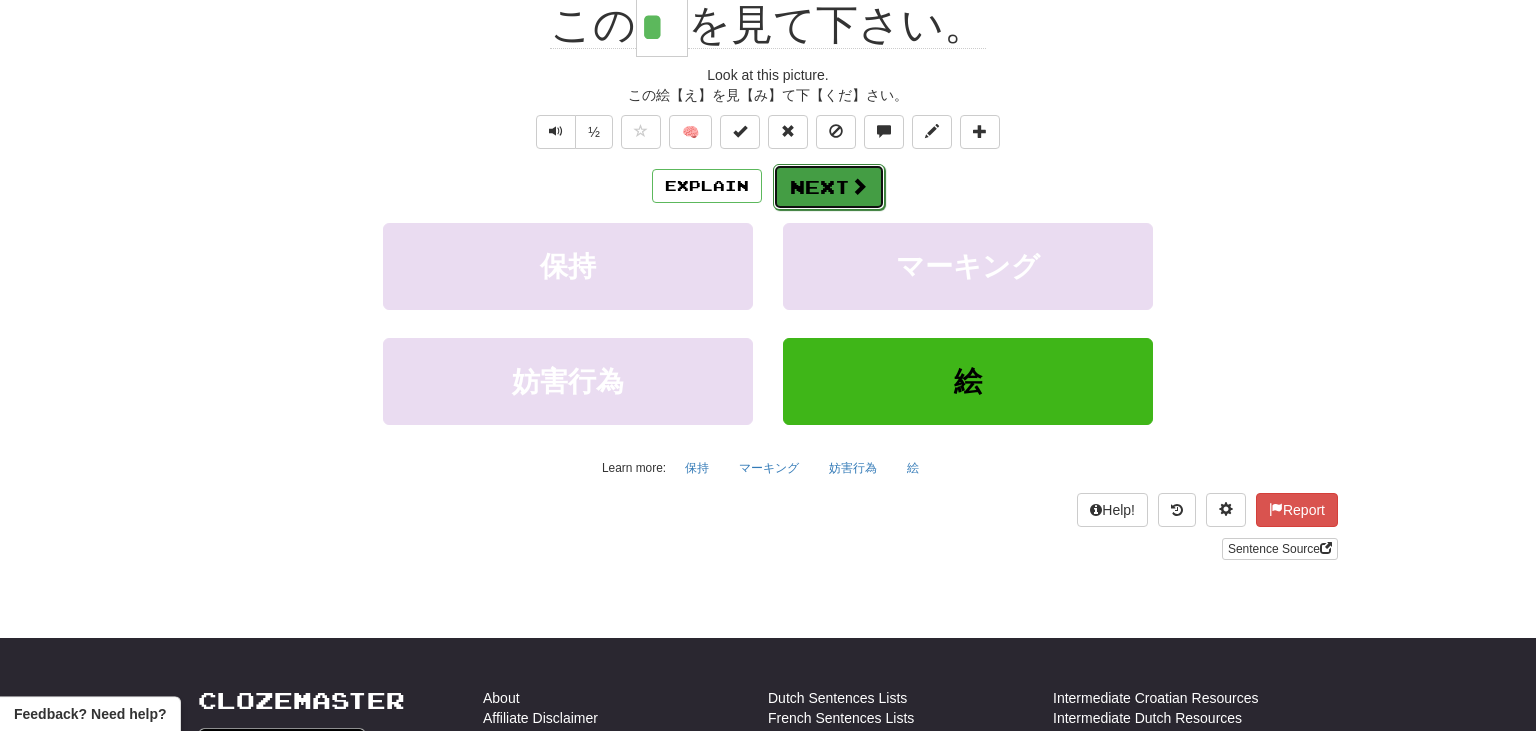 click on "Next" at bounding box center (829, 187) 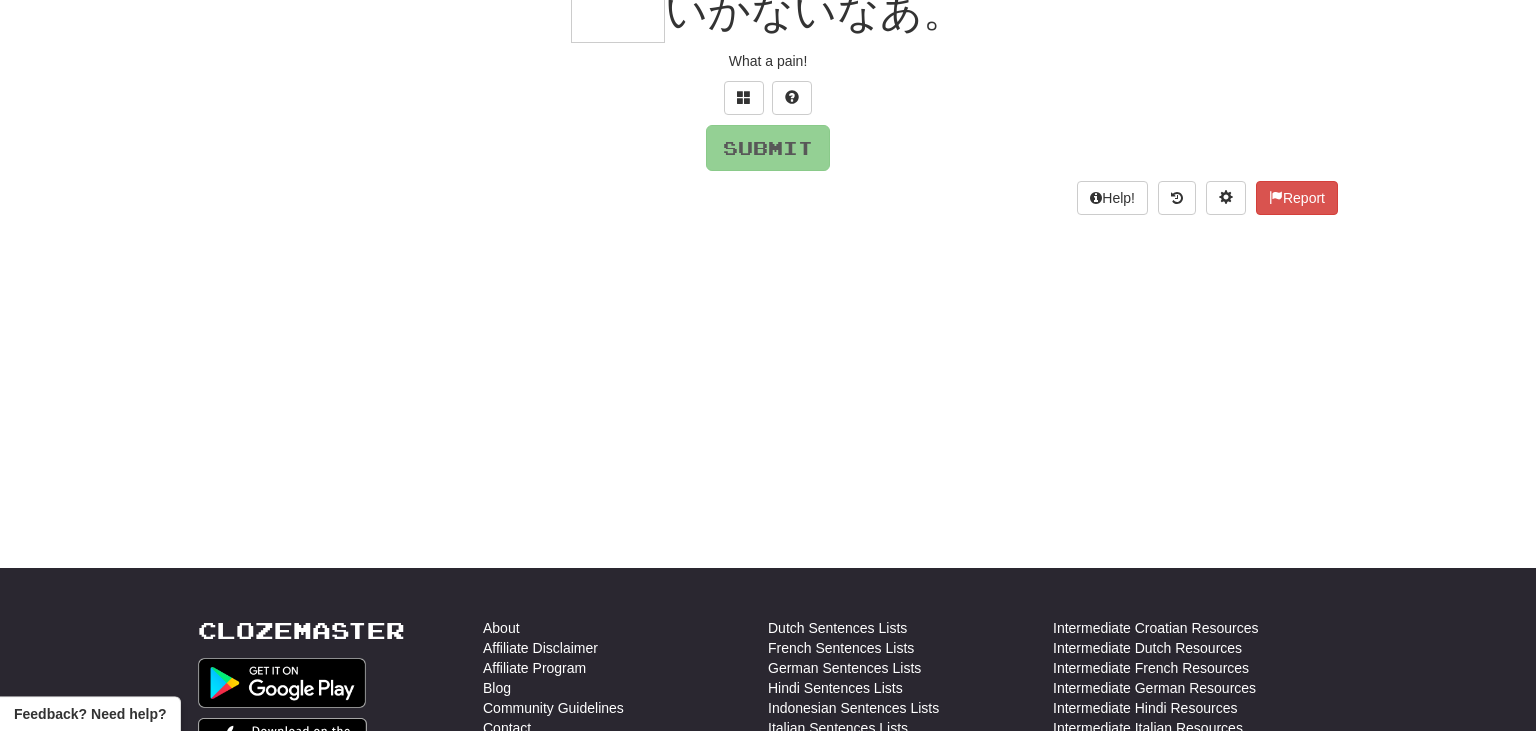 scroll, scrollTop: 200, scrollLeft: 0, axis: vertical 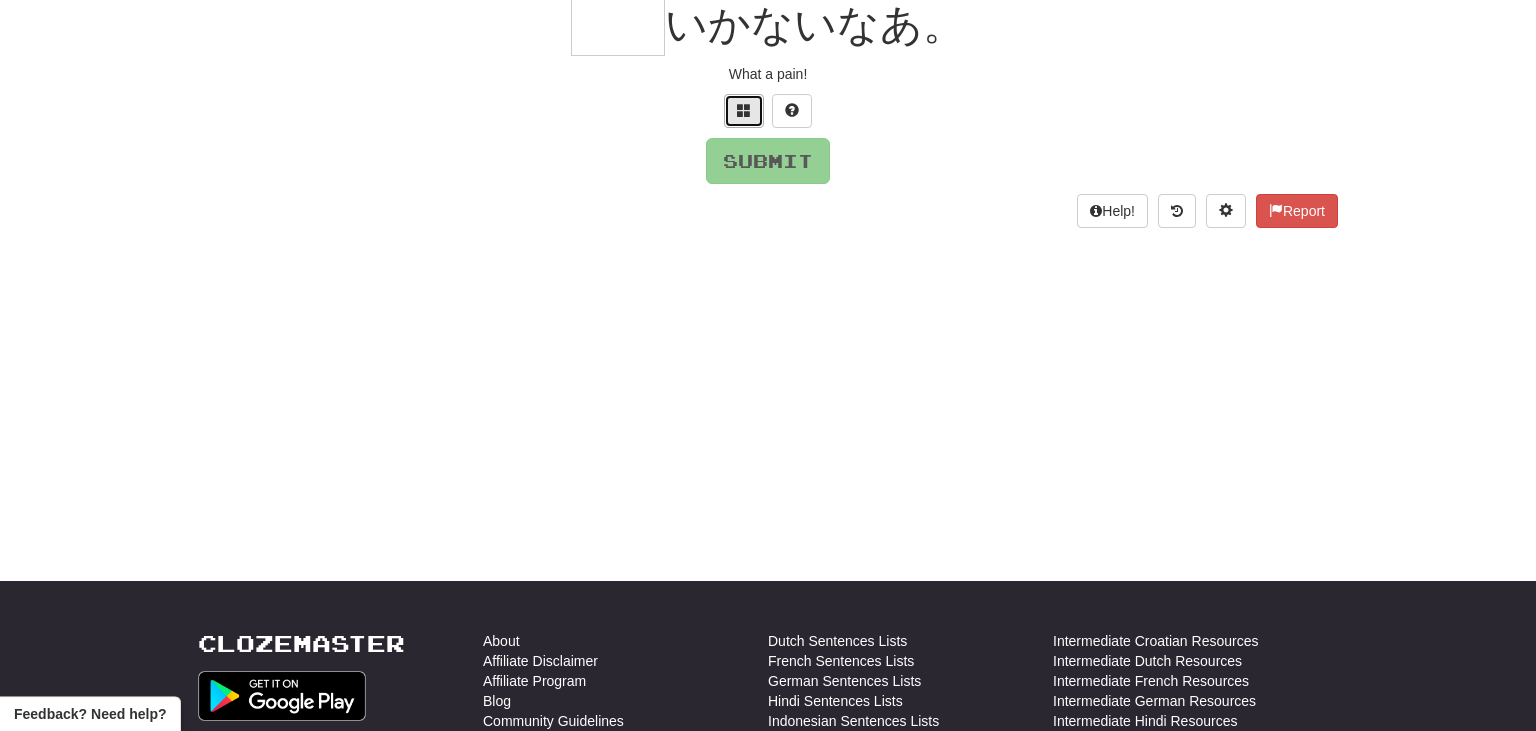 click at bounding box center [744, 111] 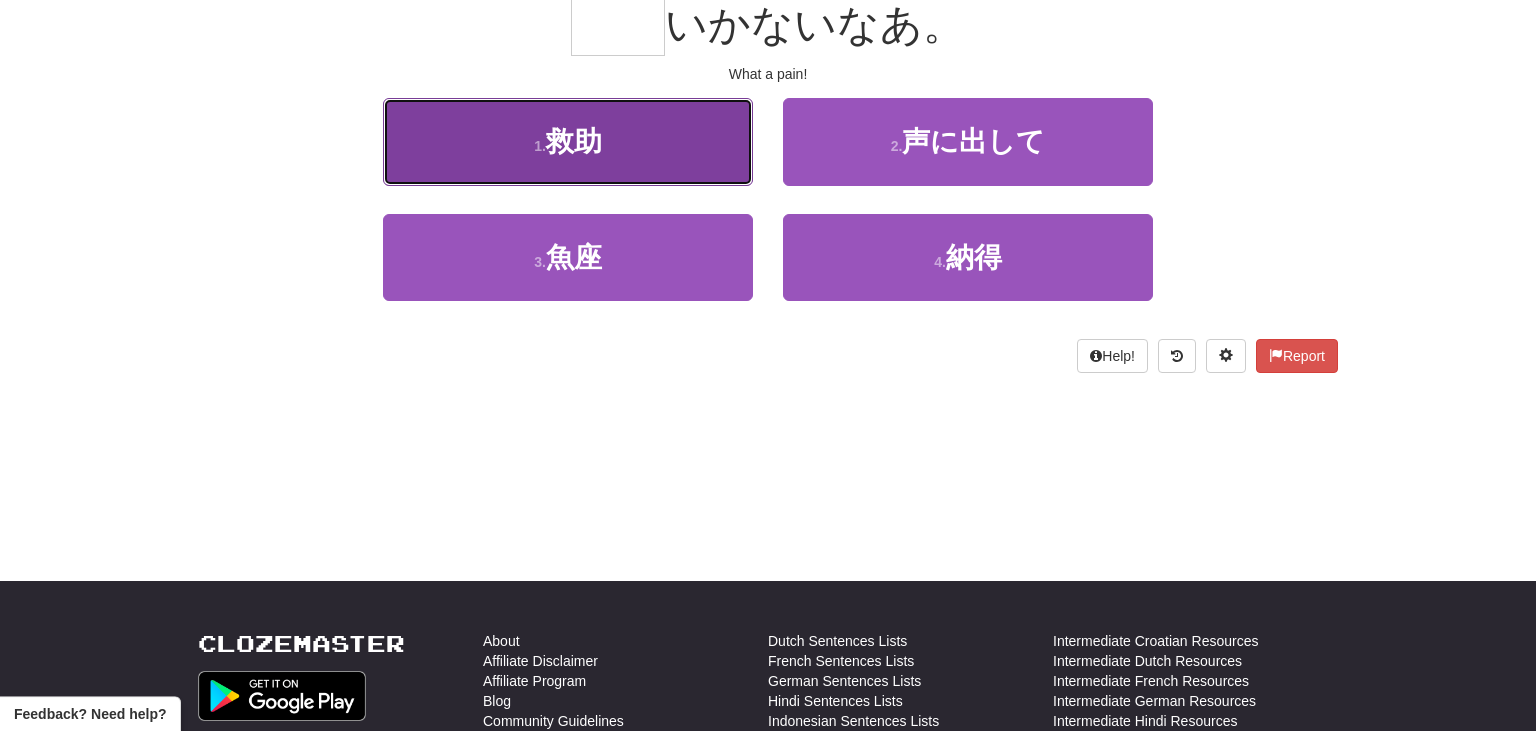 click on "1 .  救助" at bounding box center [568, 141] 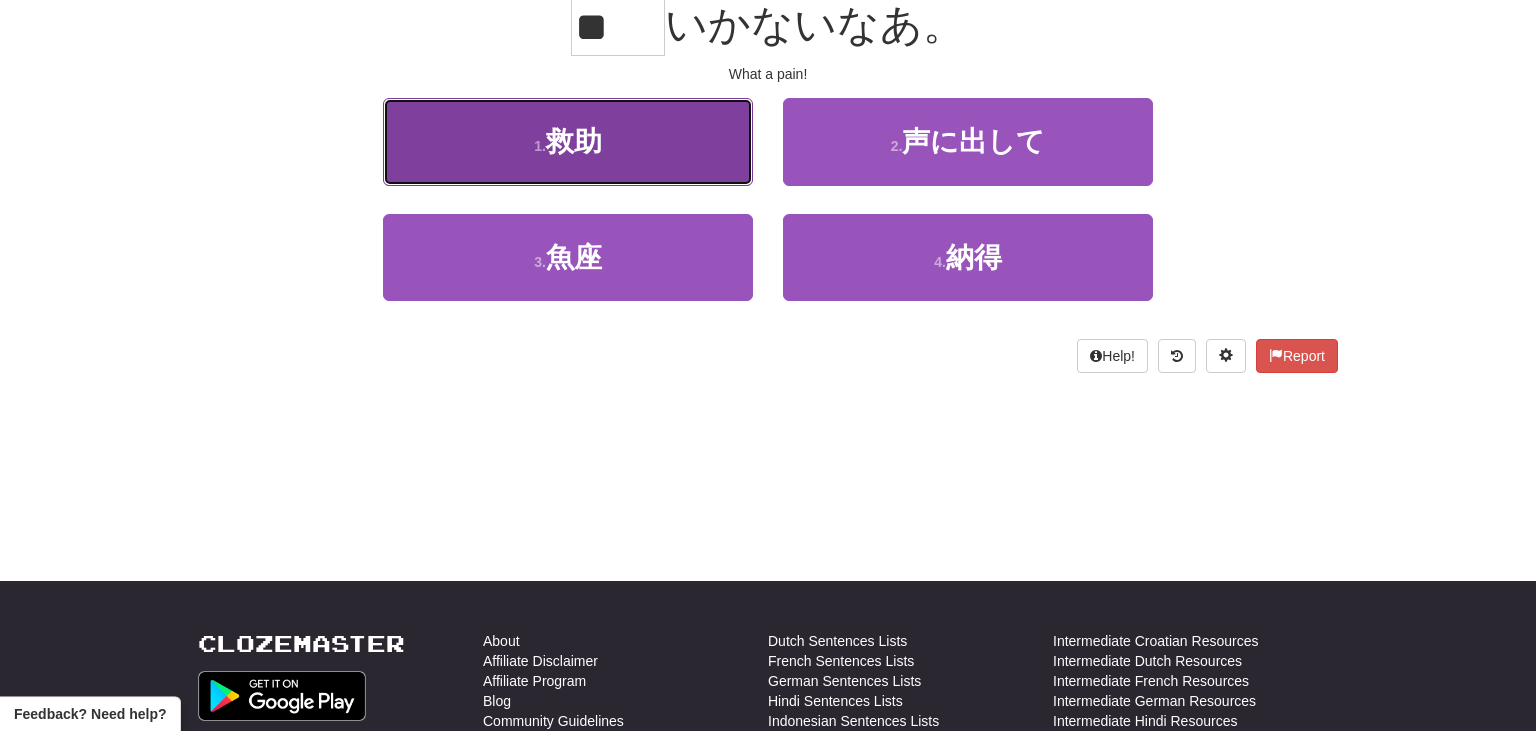 scroll, scrollTop: 213, scrollLeft: 0, axis: vertical 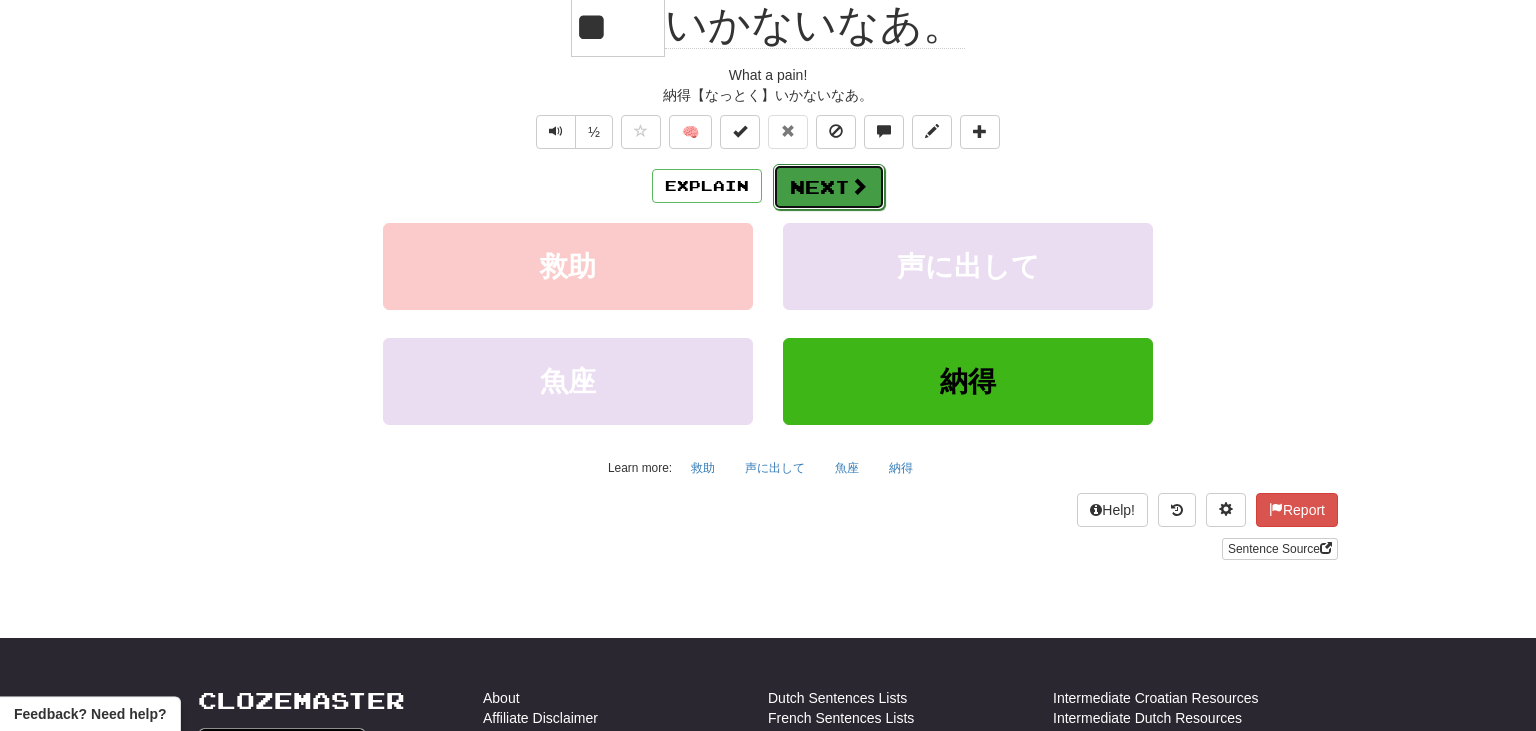 click at bounding box center [859, 186] 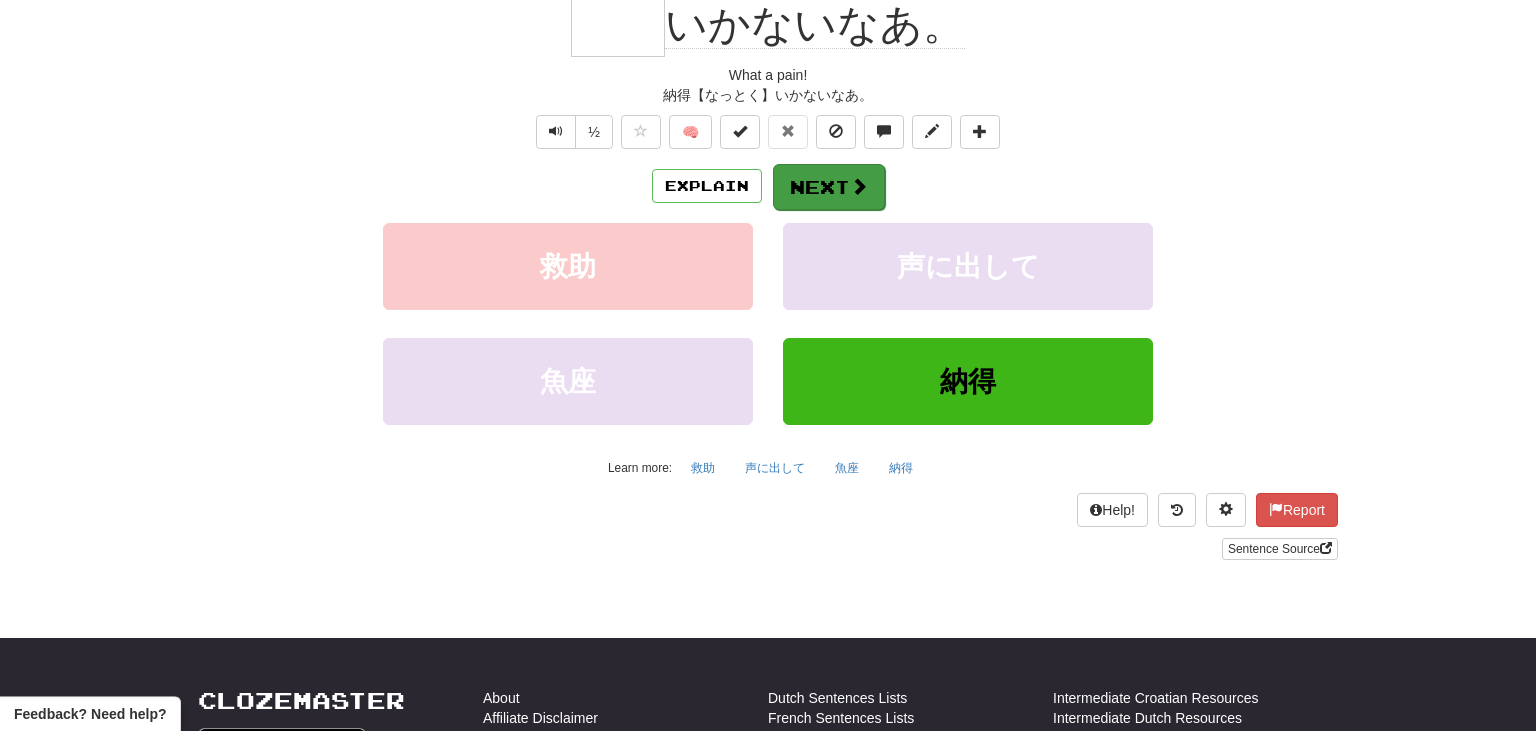 scroll, scrollTop: 200, scrollLeft: 0, axis: vertical 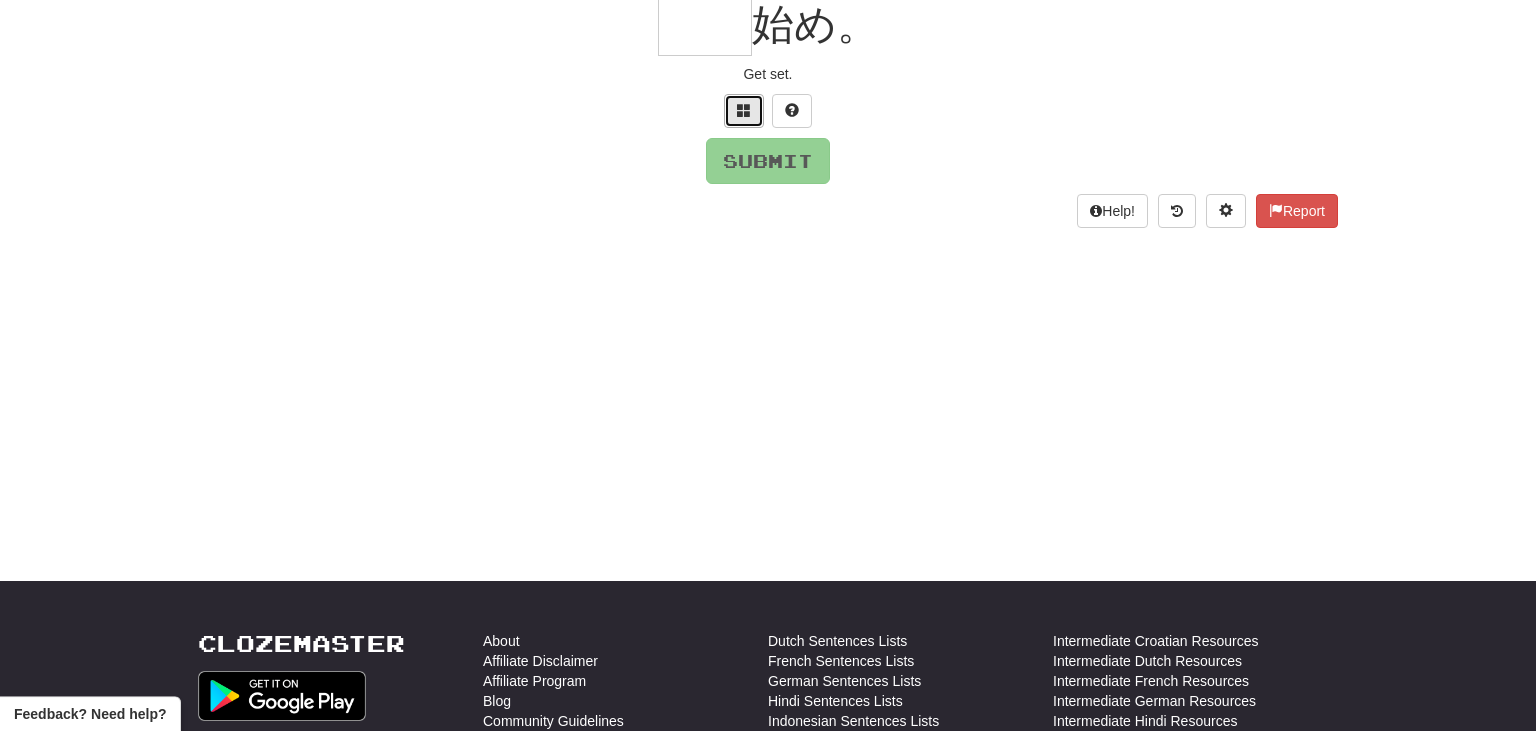 click at bounding box center [744, 110] 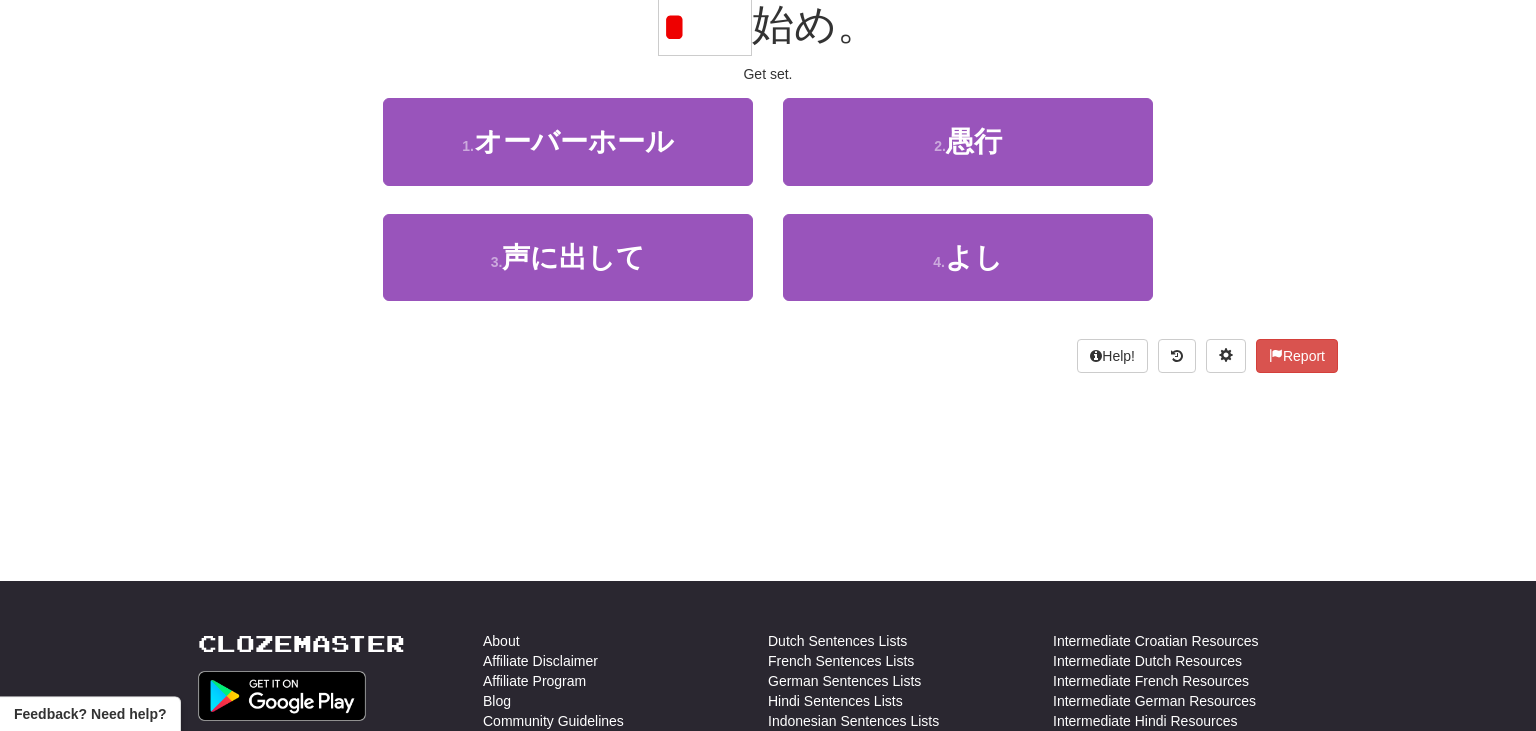 scroll, scrollTop: 197, scrollLeft: 0, axis: vertical 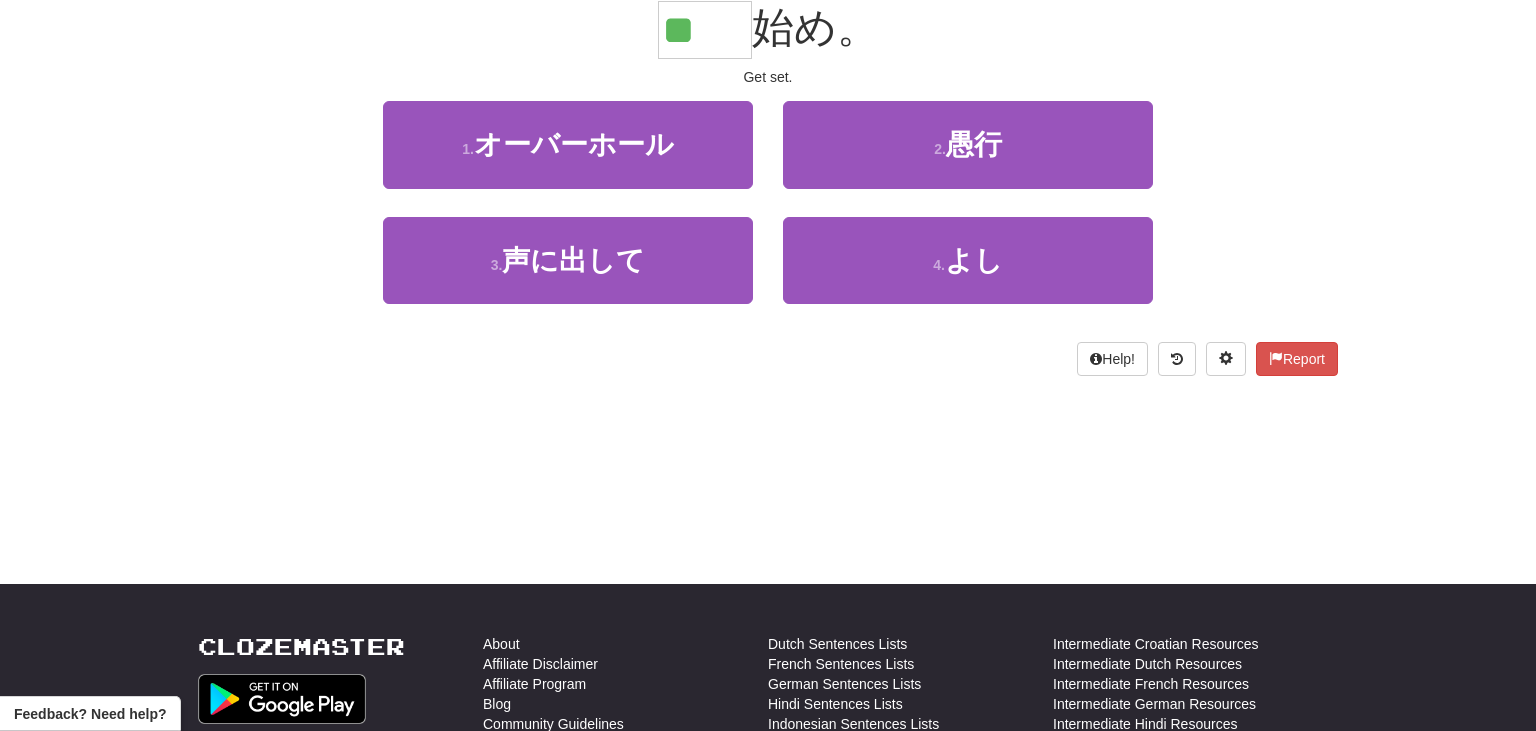type on "**" 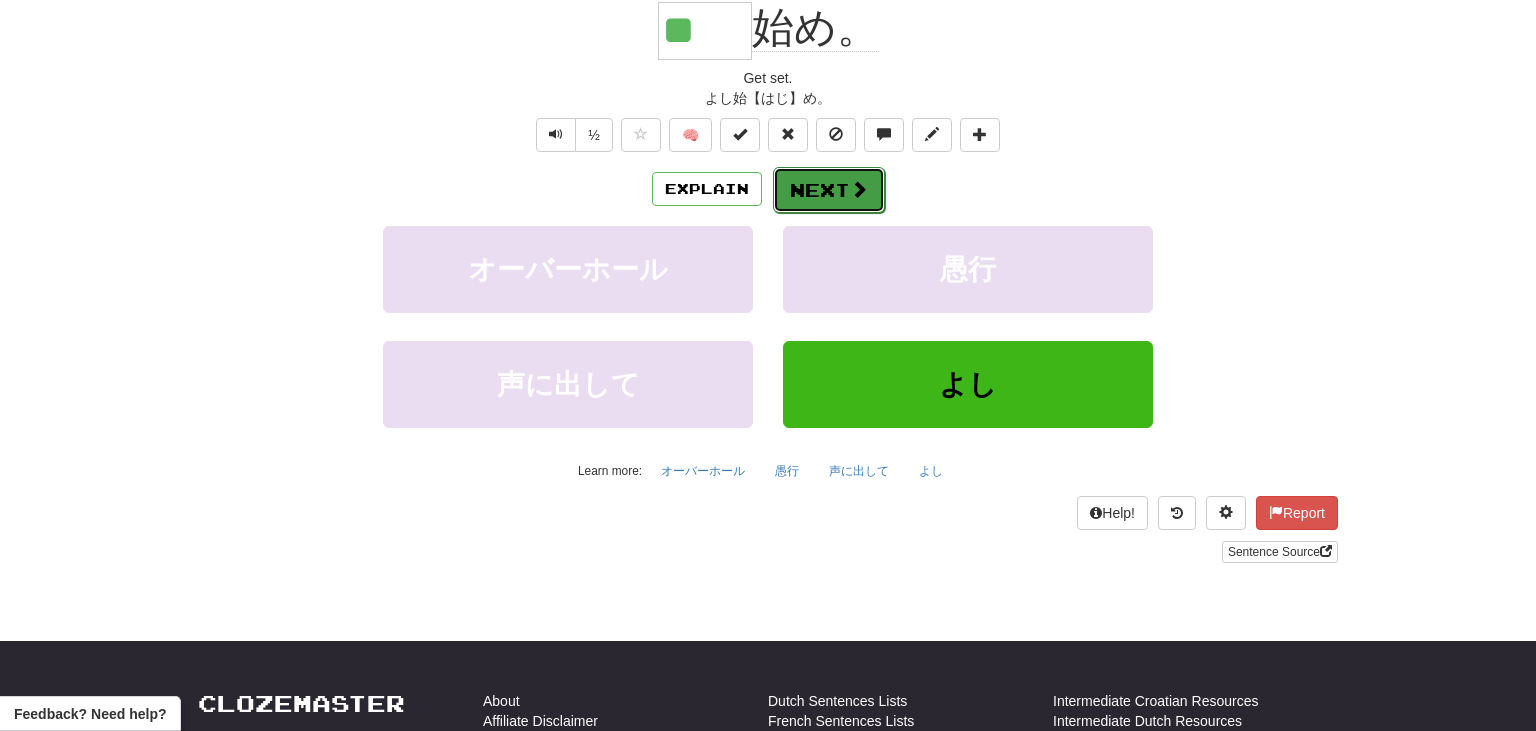 click at bounding box center [859, 189] 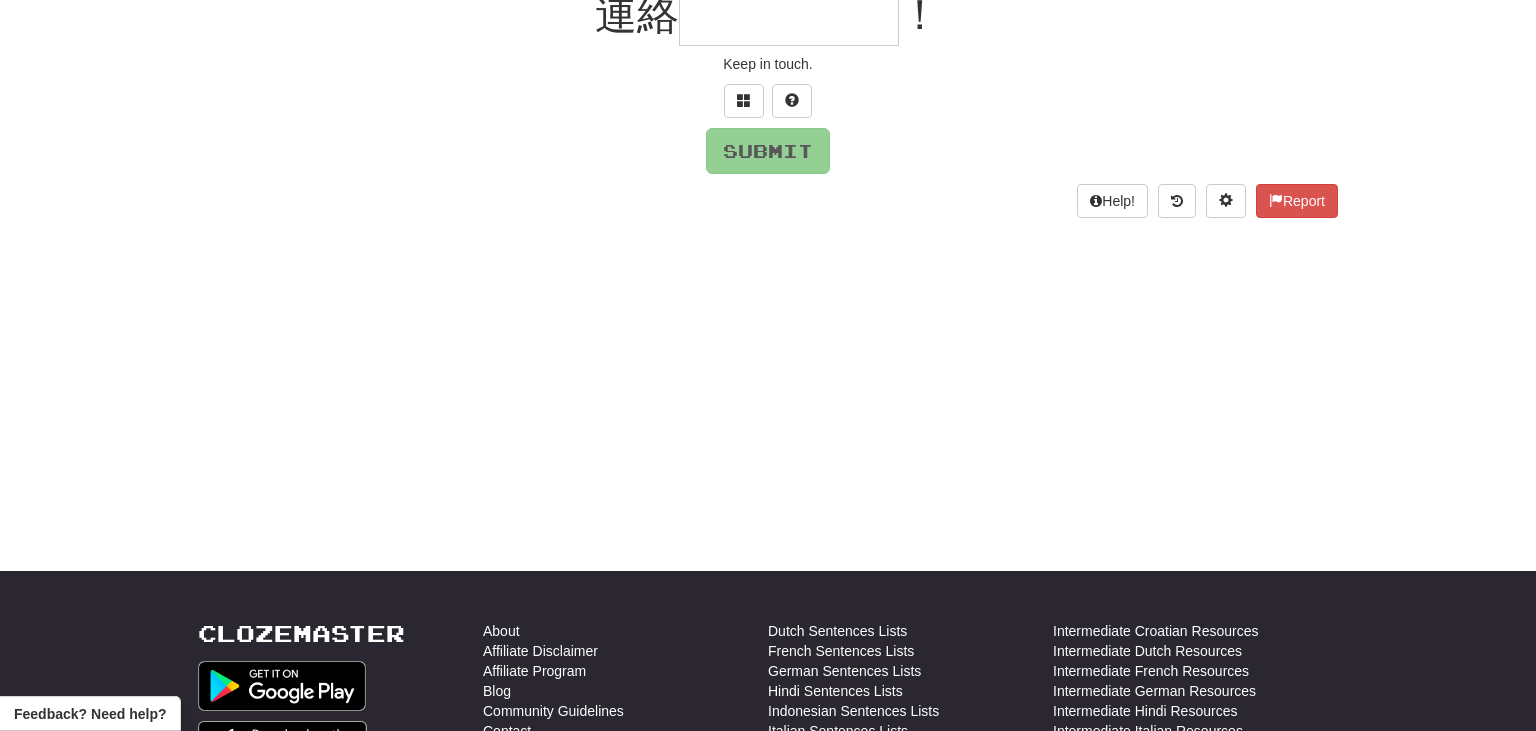 scroll, scrollTop: 197, scrollLeft: 0, axis: vertical 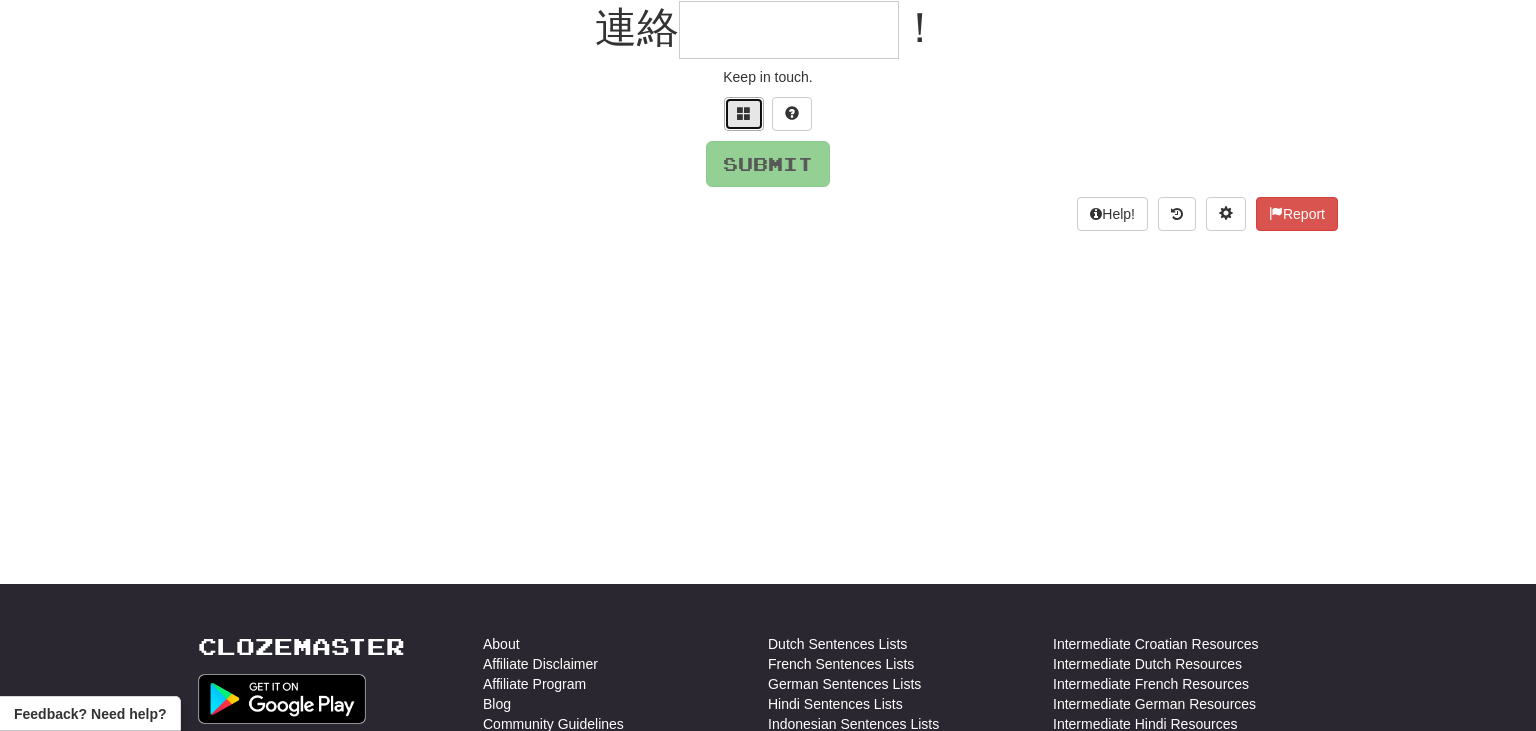 click at bounding box center (744, 113) 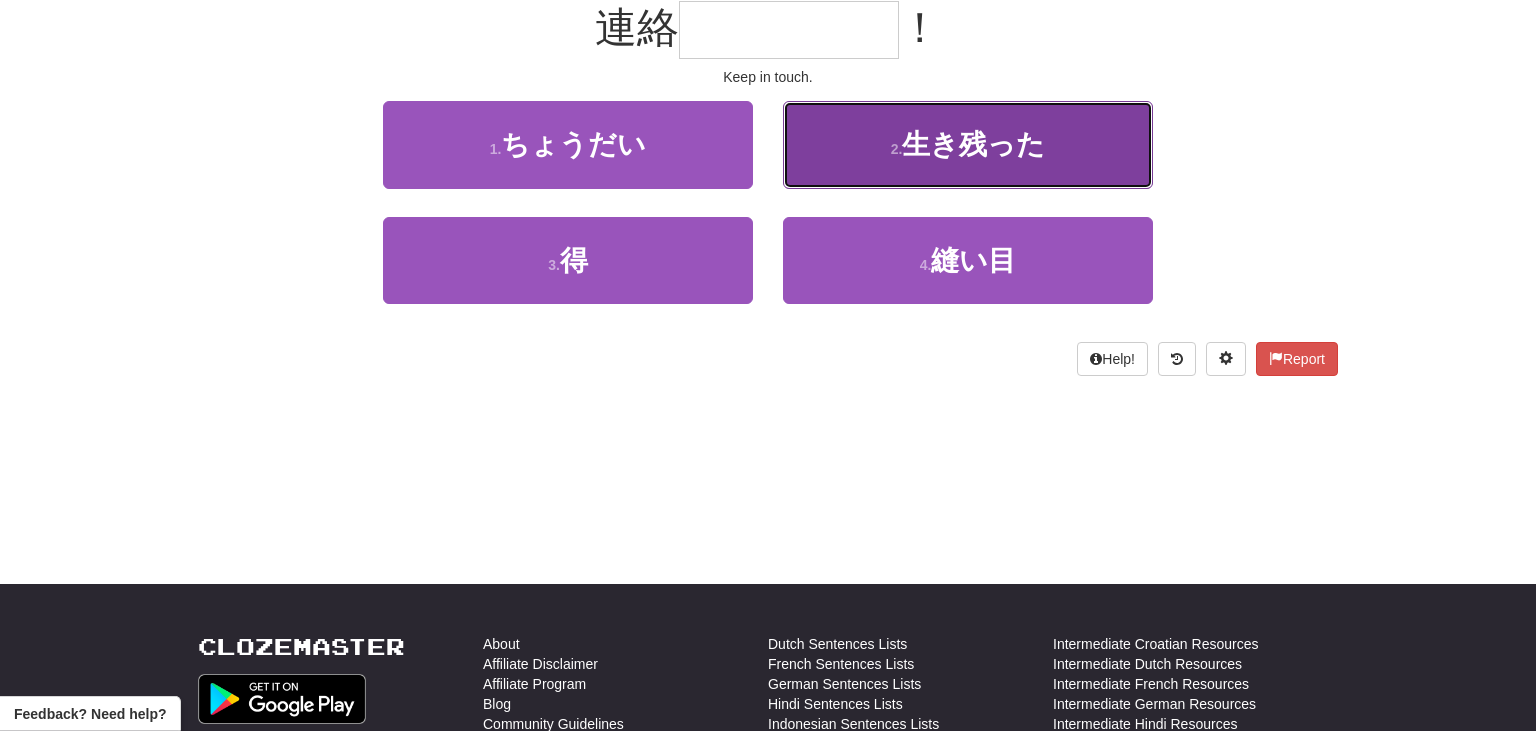 click on "2 .  生き残った" at bounding box center (968, 144) 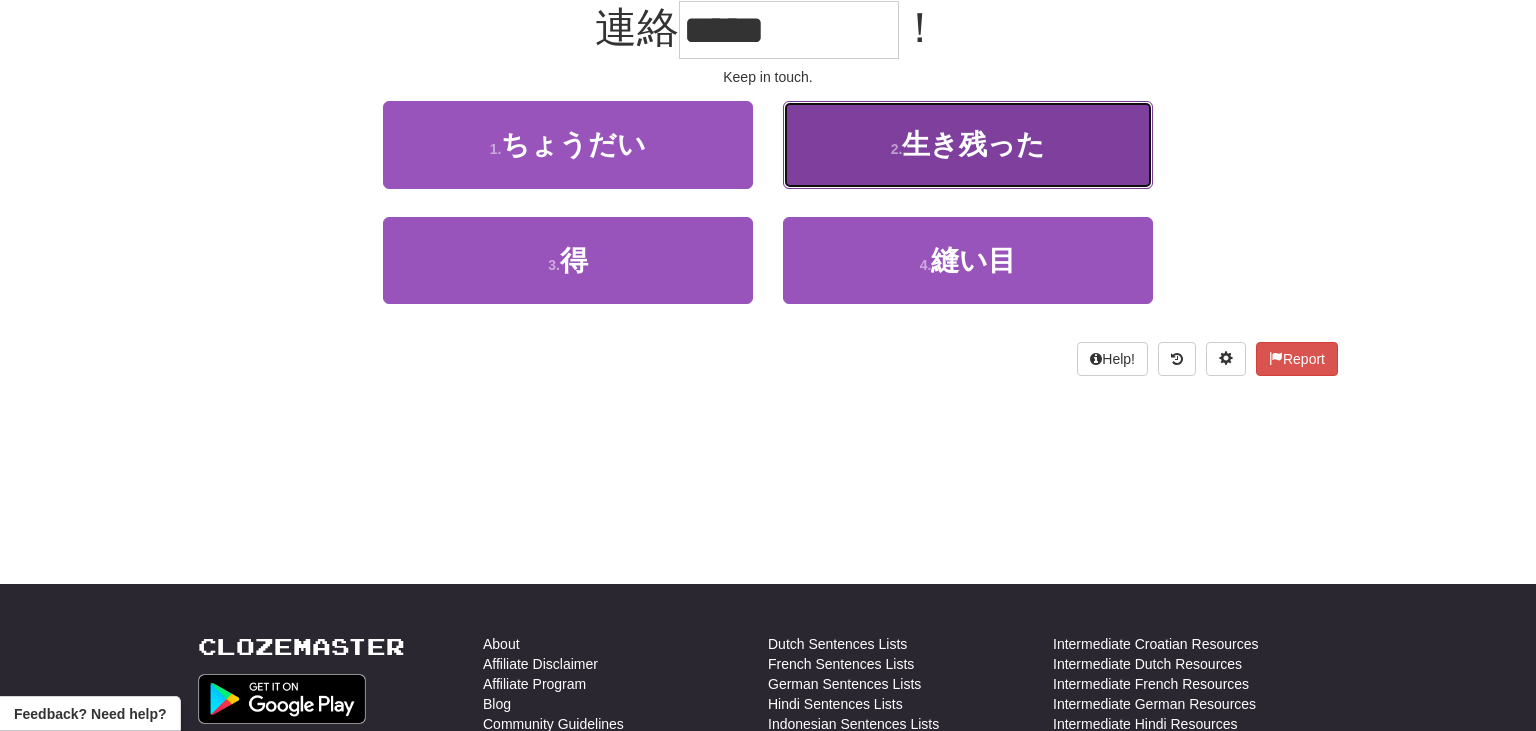 scroll, scrollTop: 210, scrollLeft: 0, axis: vertical 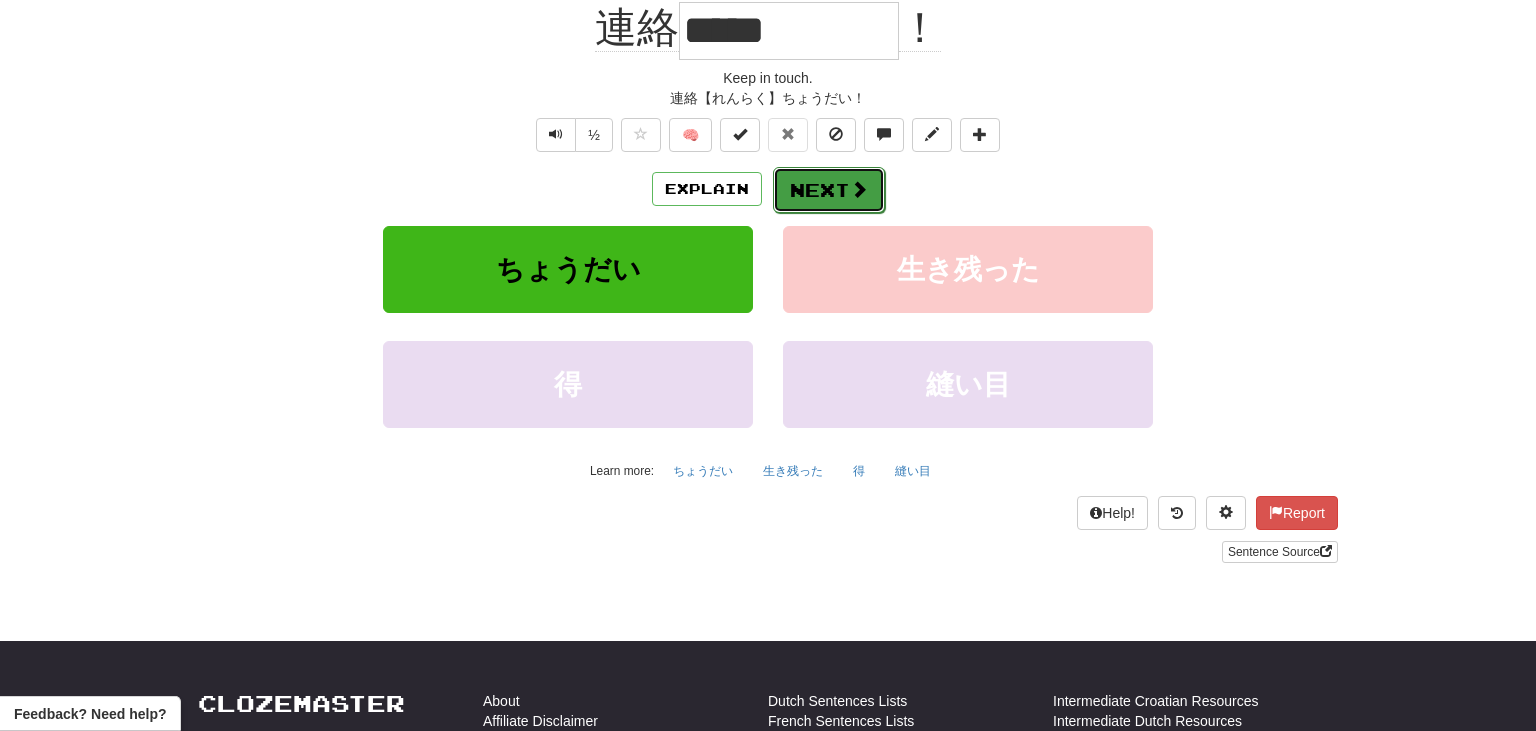 click on "Next" at bounding box center (829, 190) 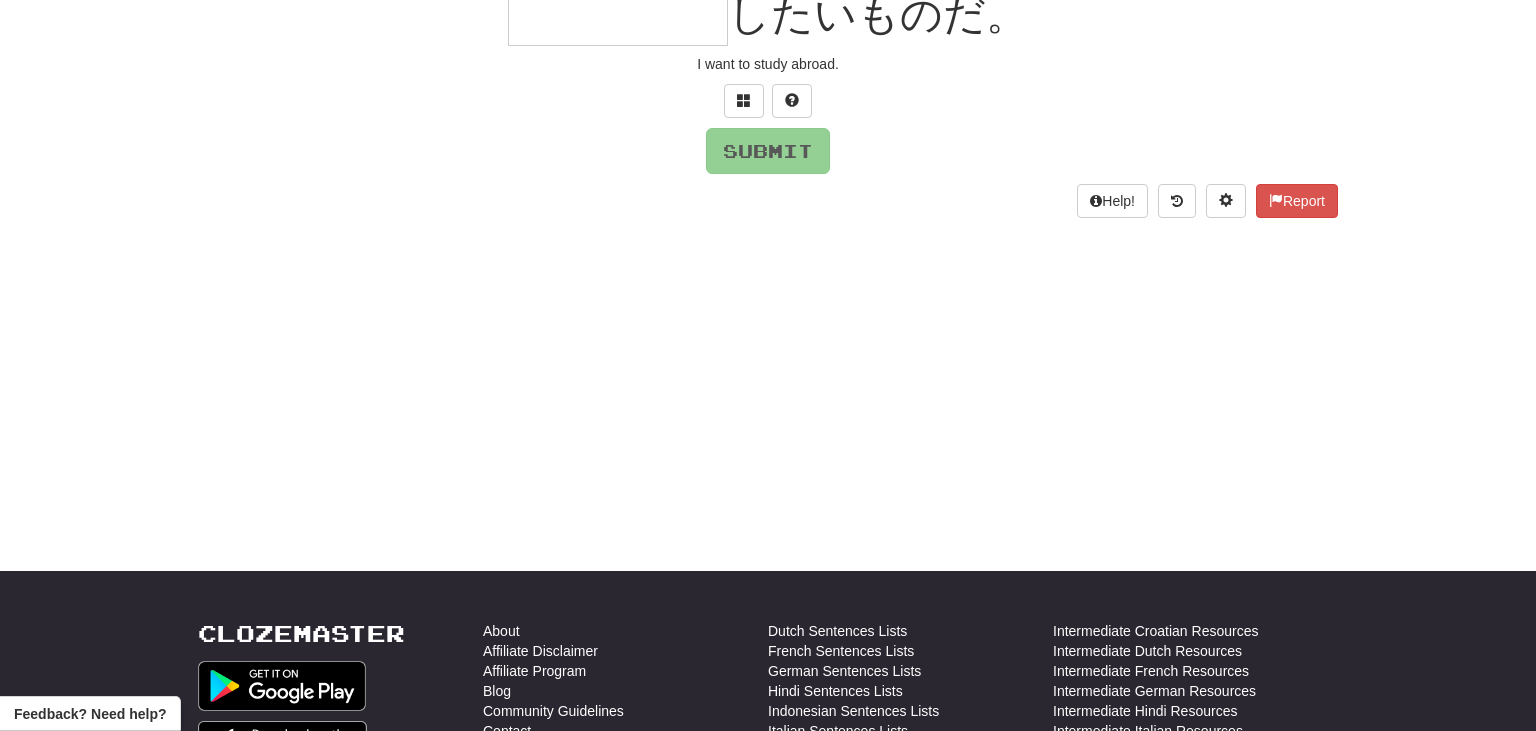 scroll, scrollTop: 197, scrollLeft: 0, axis: vertical 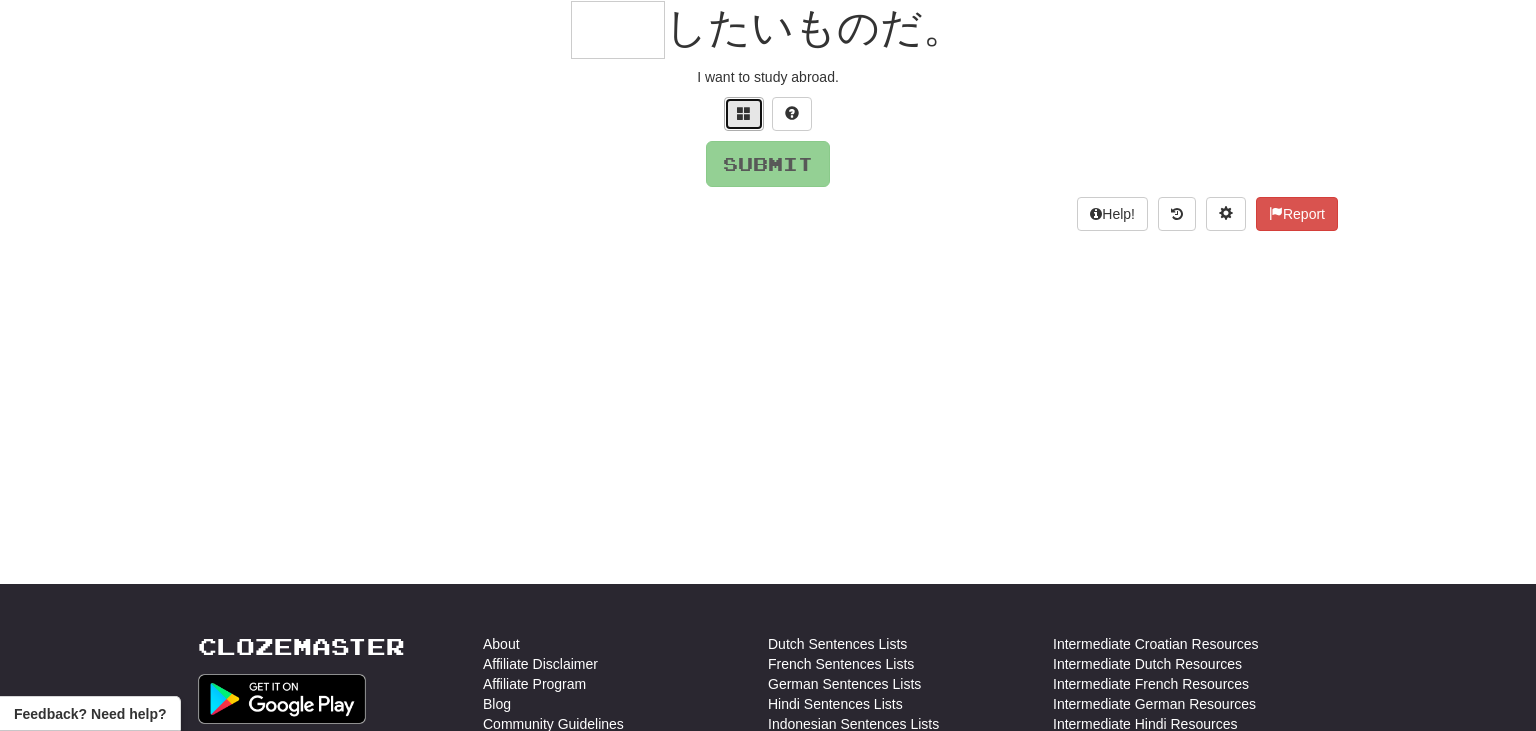 click at bounding box center (744, 114) 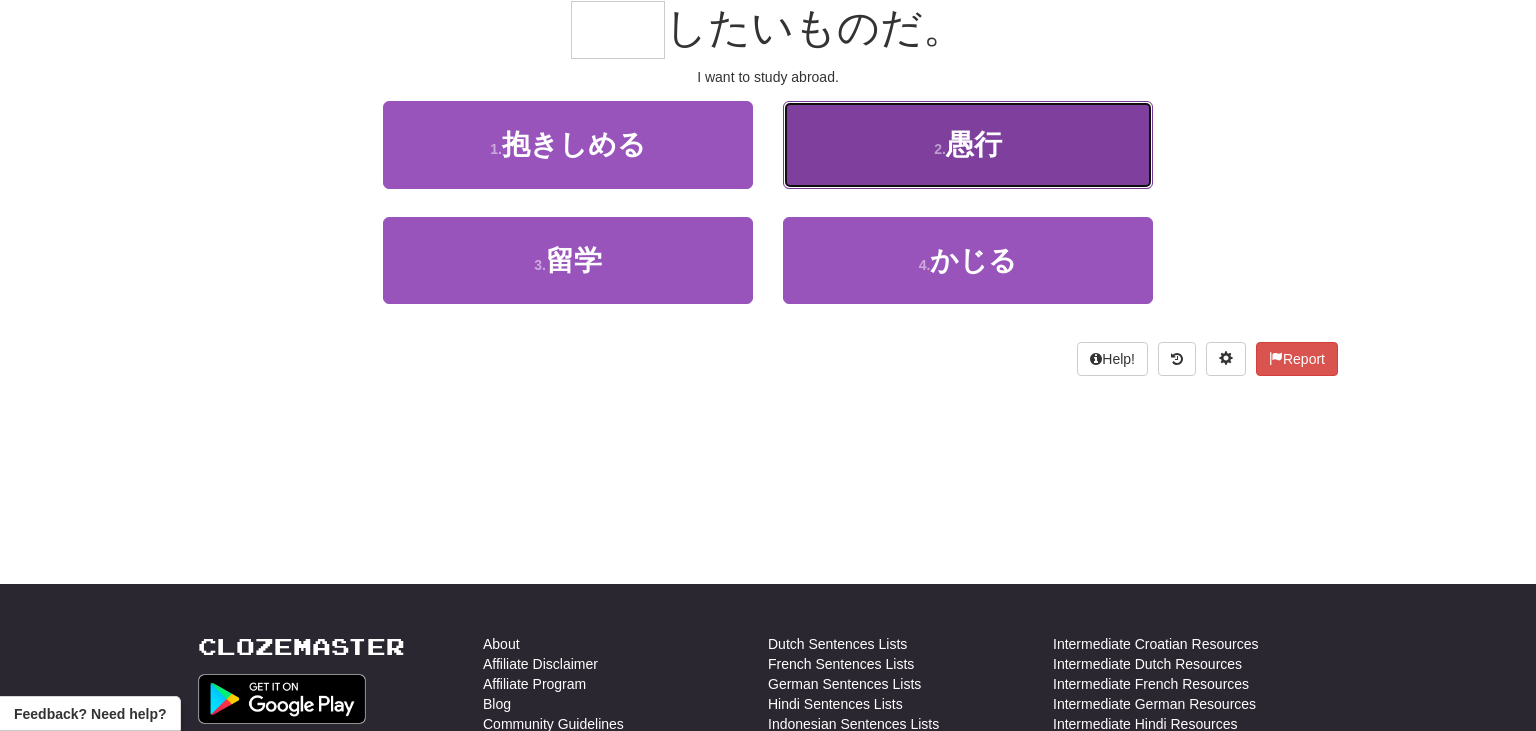 click on "愚行" at bounding box center (974, 144) 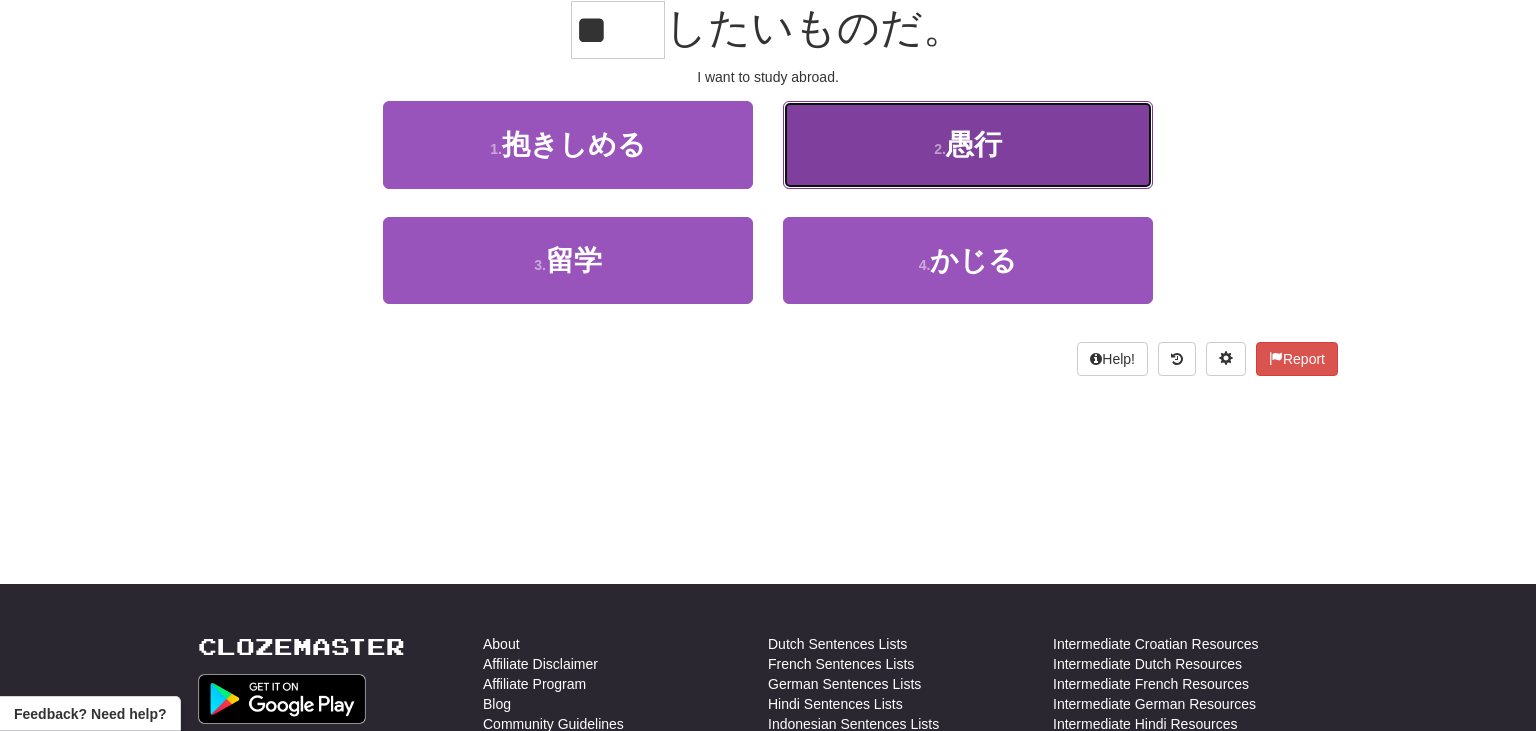 scroll, scrollTop: 210, scrollLeft: 0, axis: vertical 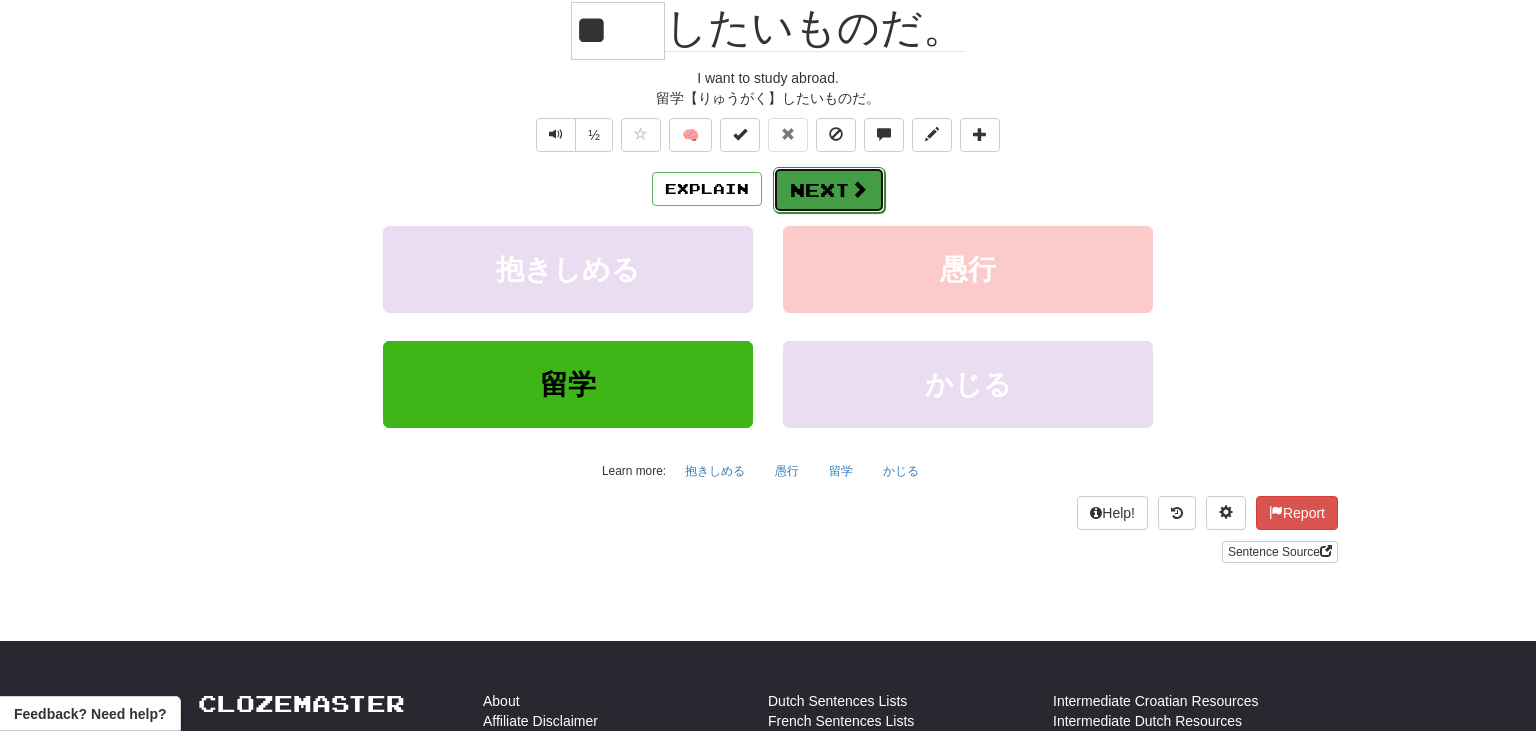 click on "Next" at bounding box center (829, 190) 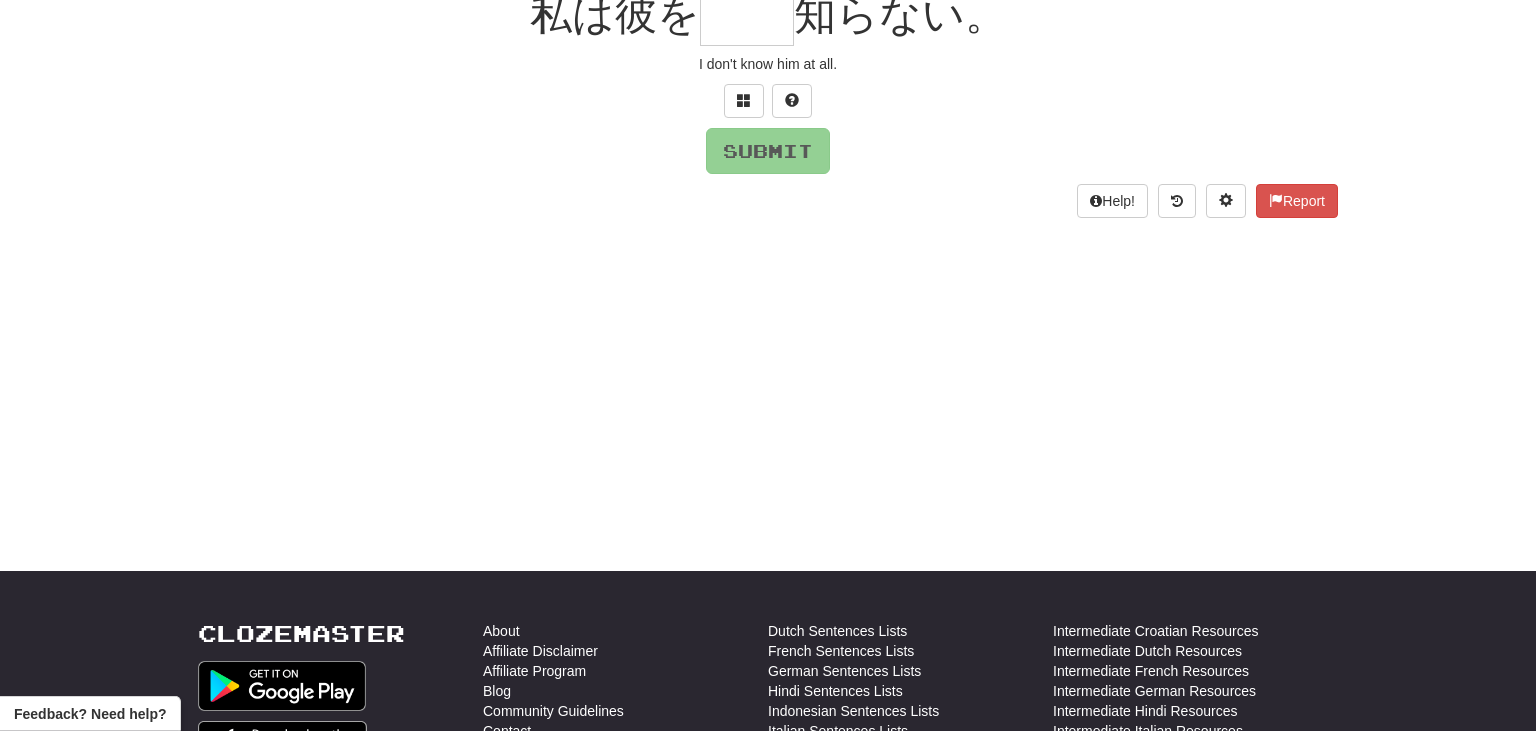 scroll, scrollTop: 197, scrollLeft: 0, axis: vertical 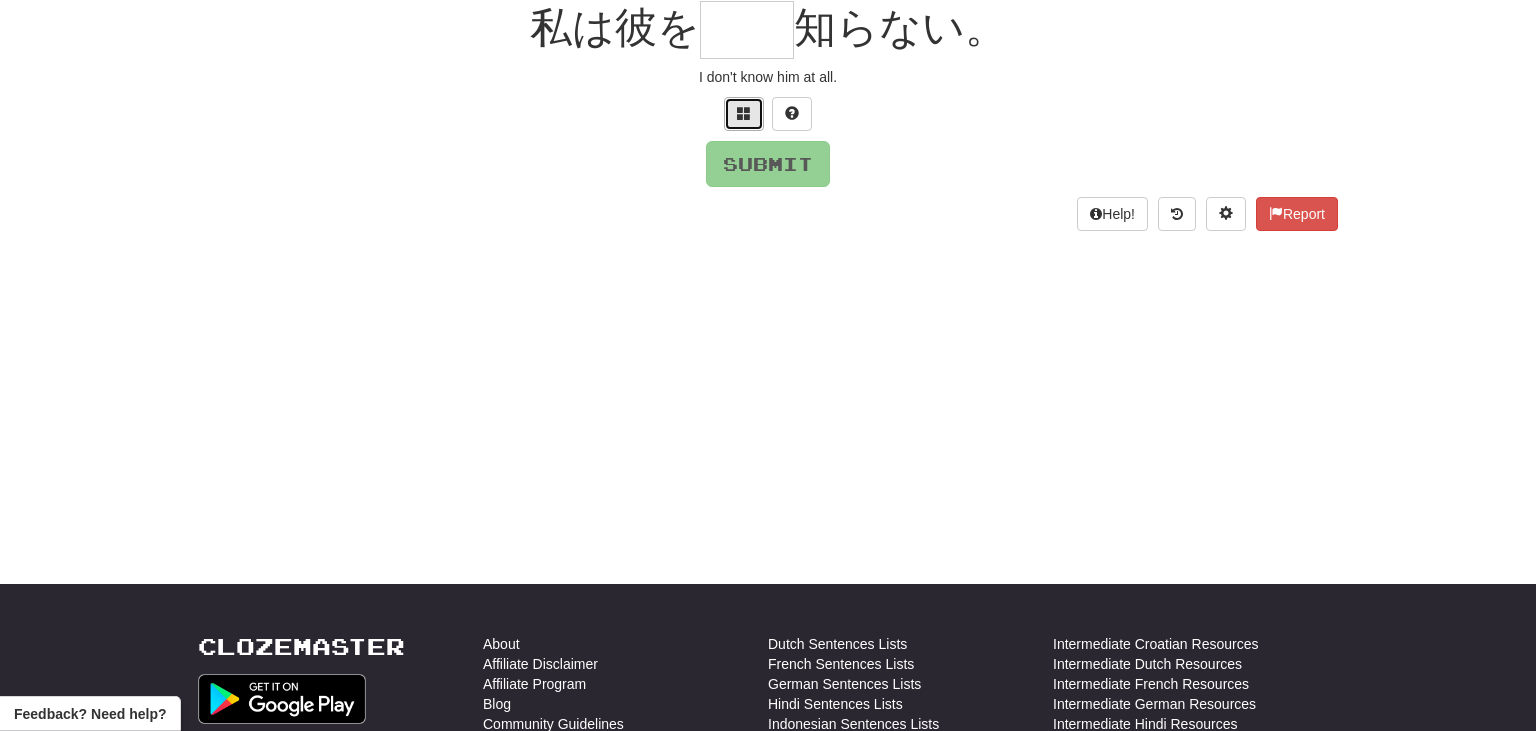 click at bounding box center (744, 113) 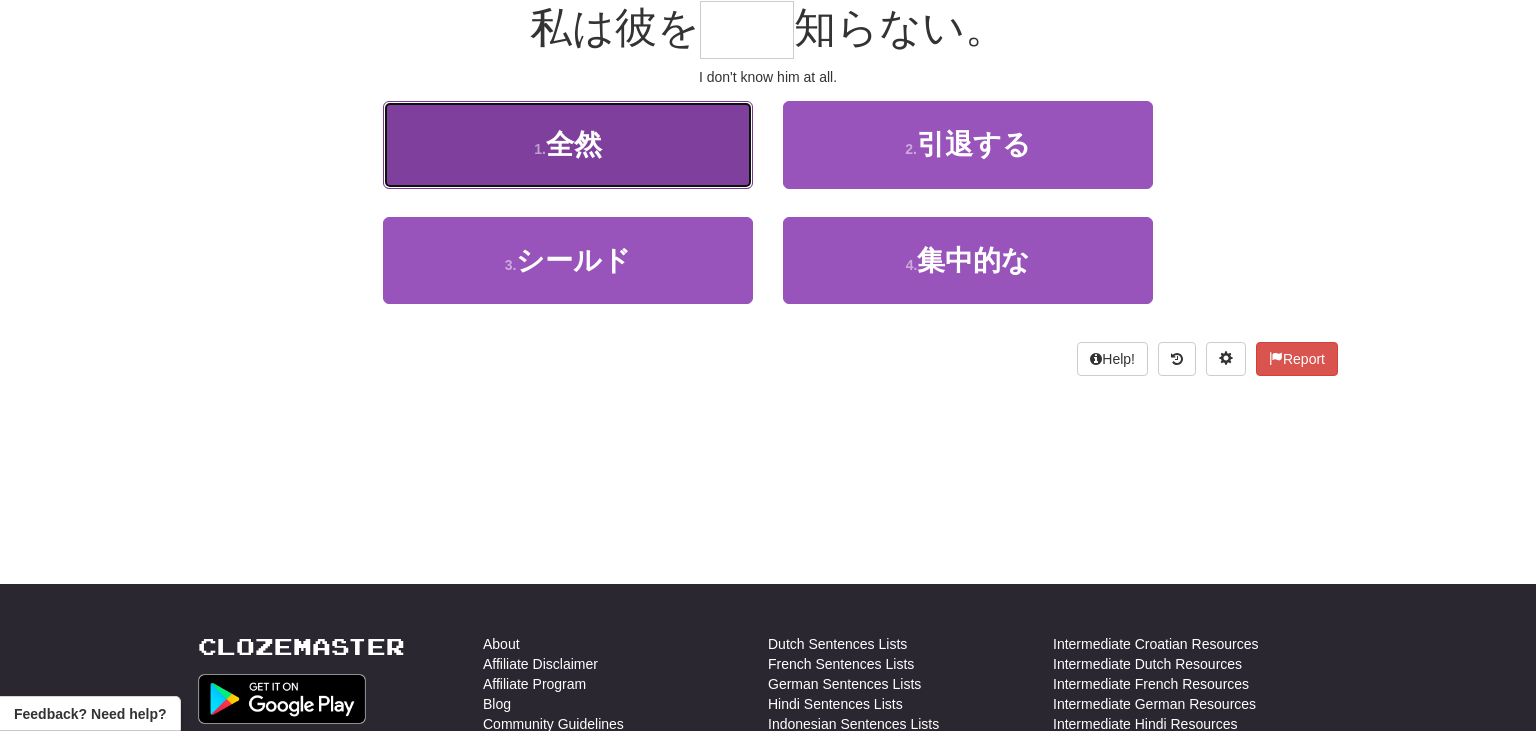 click on "1 .  全然" at bounding box center [568, 144] 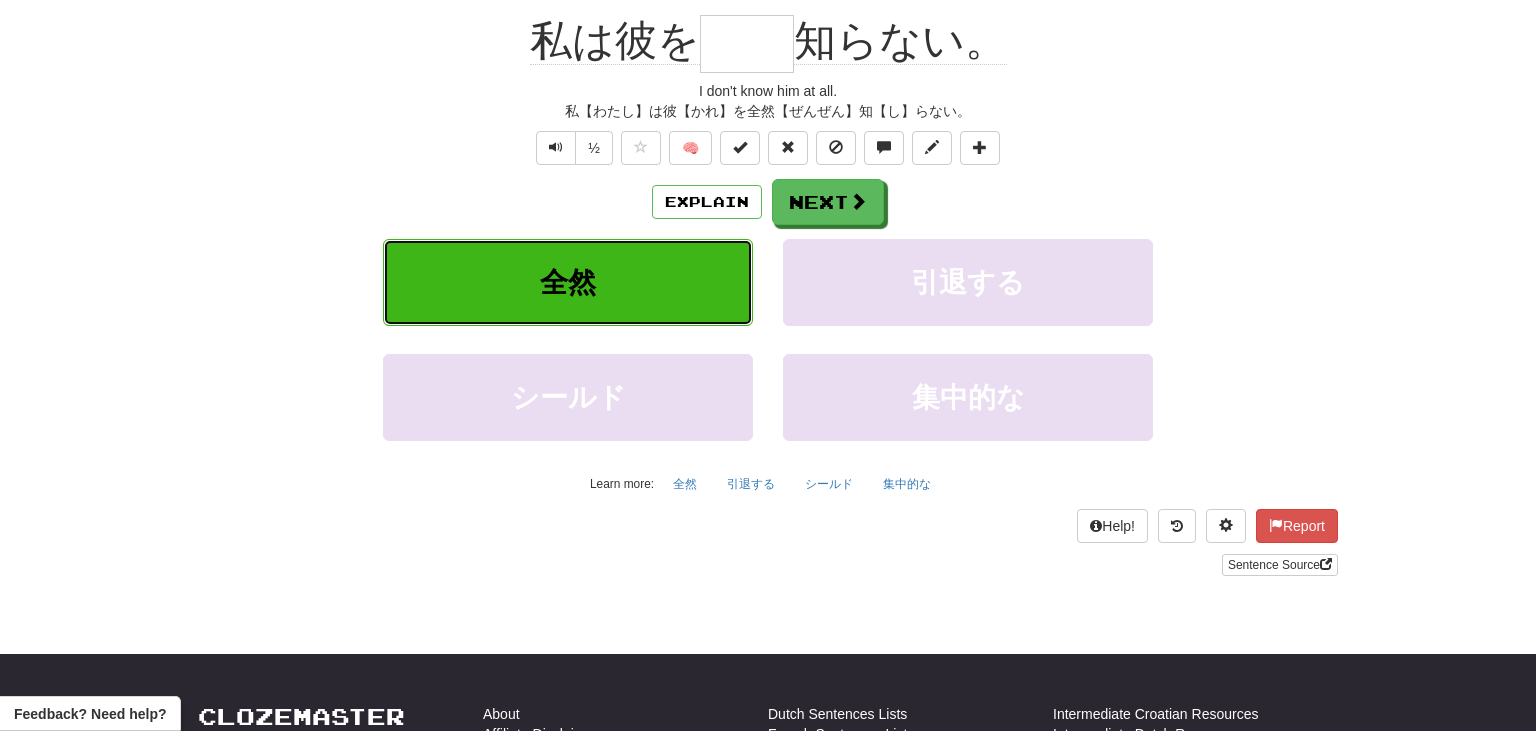 type on "**" 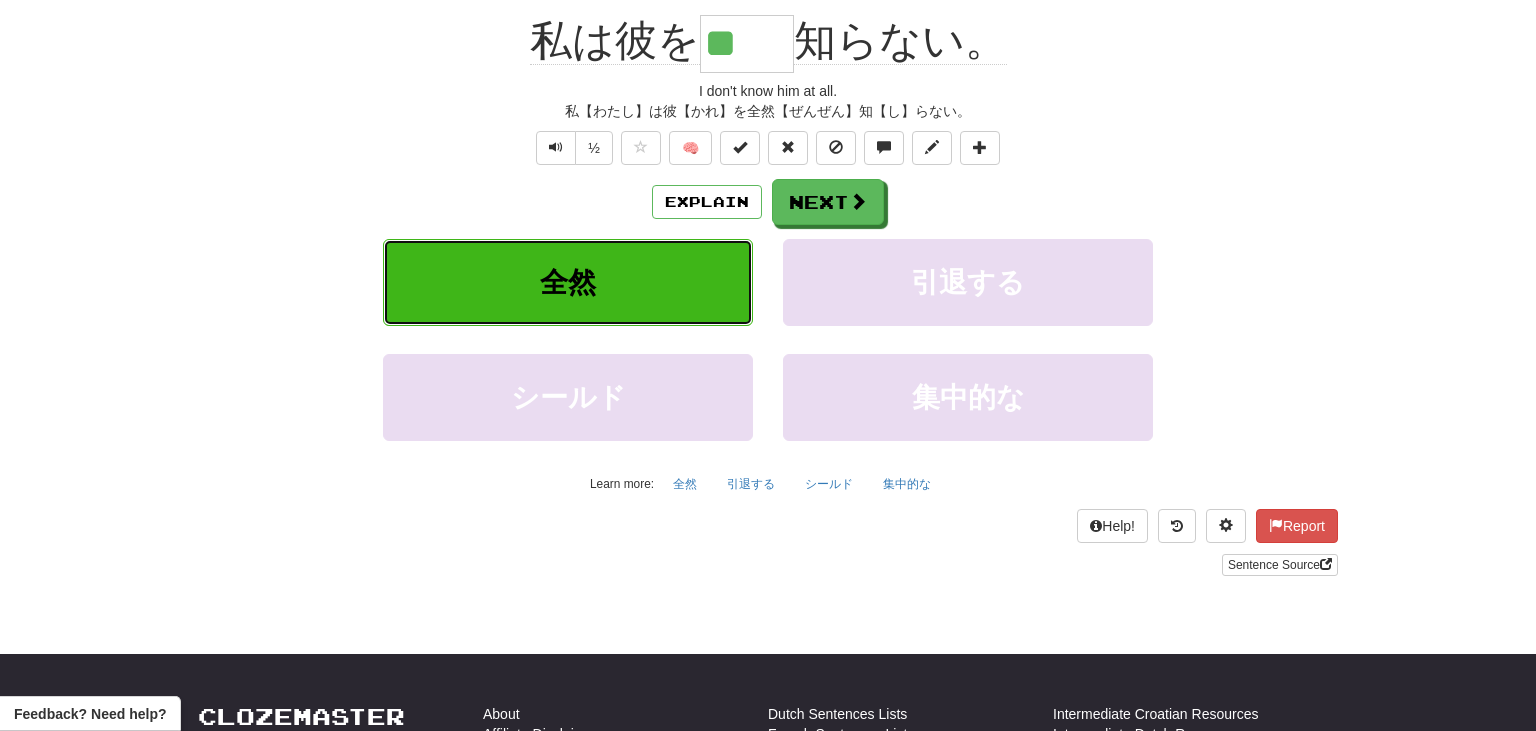 scroll, scrollTop: 210, scrollLeft: 0, axis: vertical 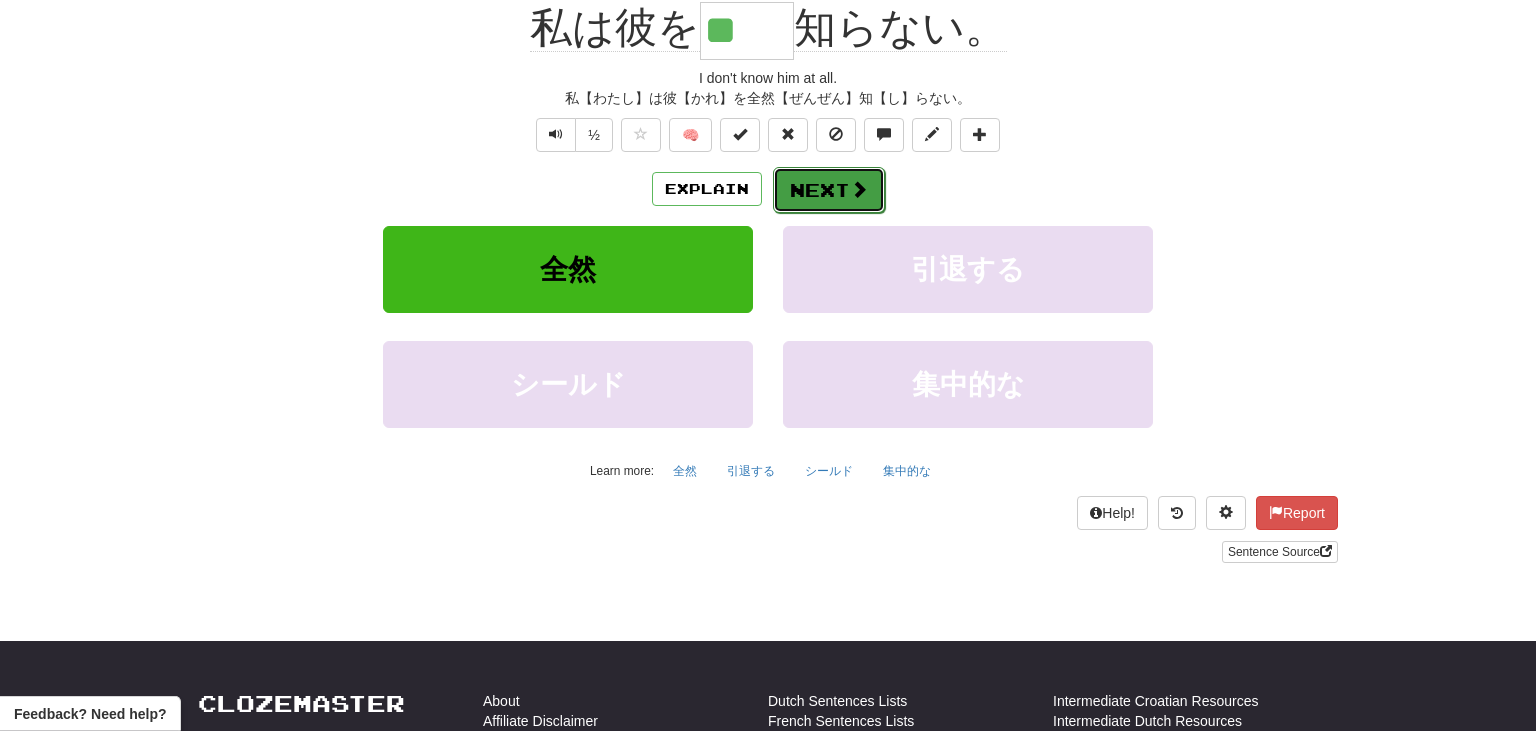 click on "Next" at bounding box center (829, 190) 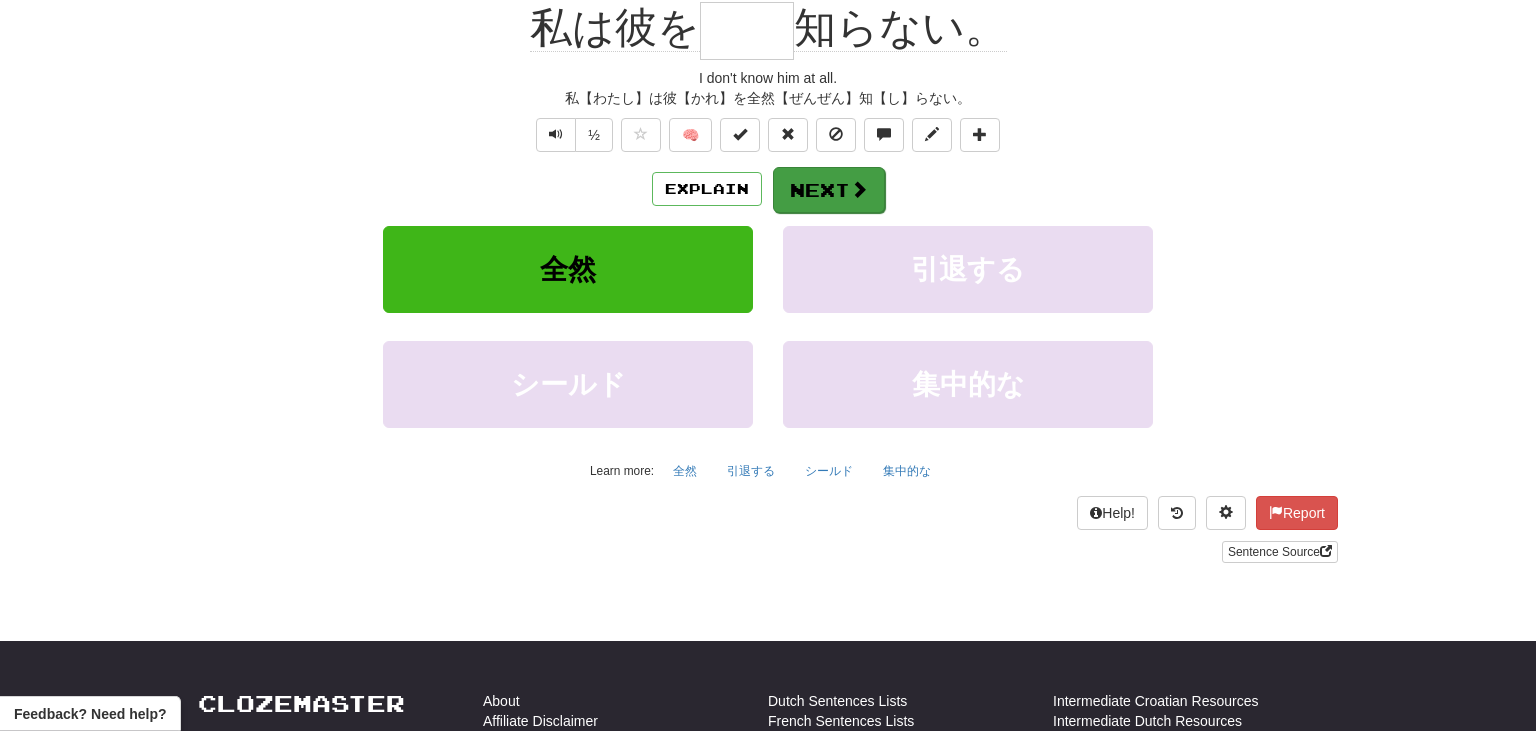 scroll, scrollTop: 197, scrollLeft: 0, axis: vertical 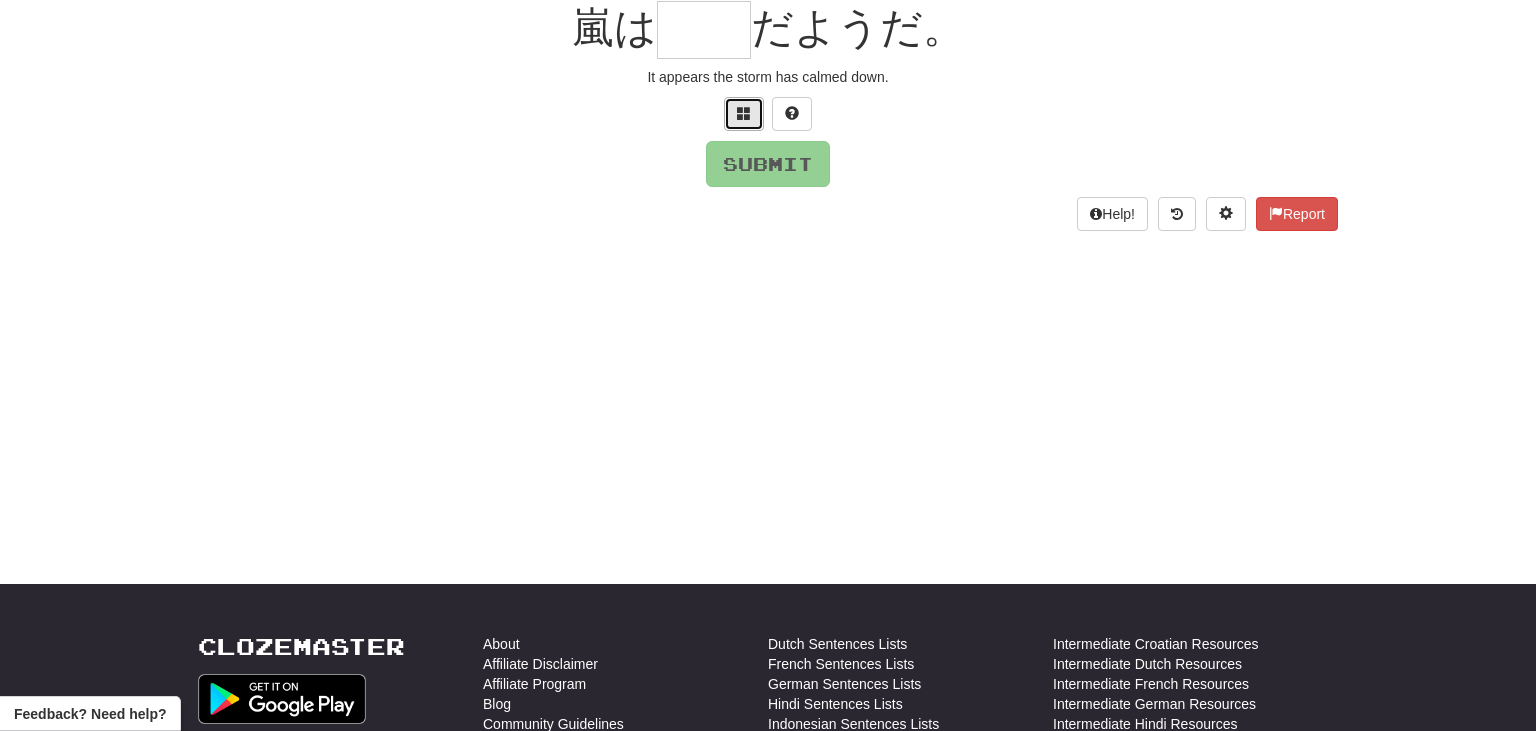 click at bounding box center [744, 113] 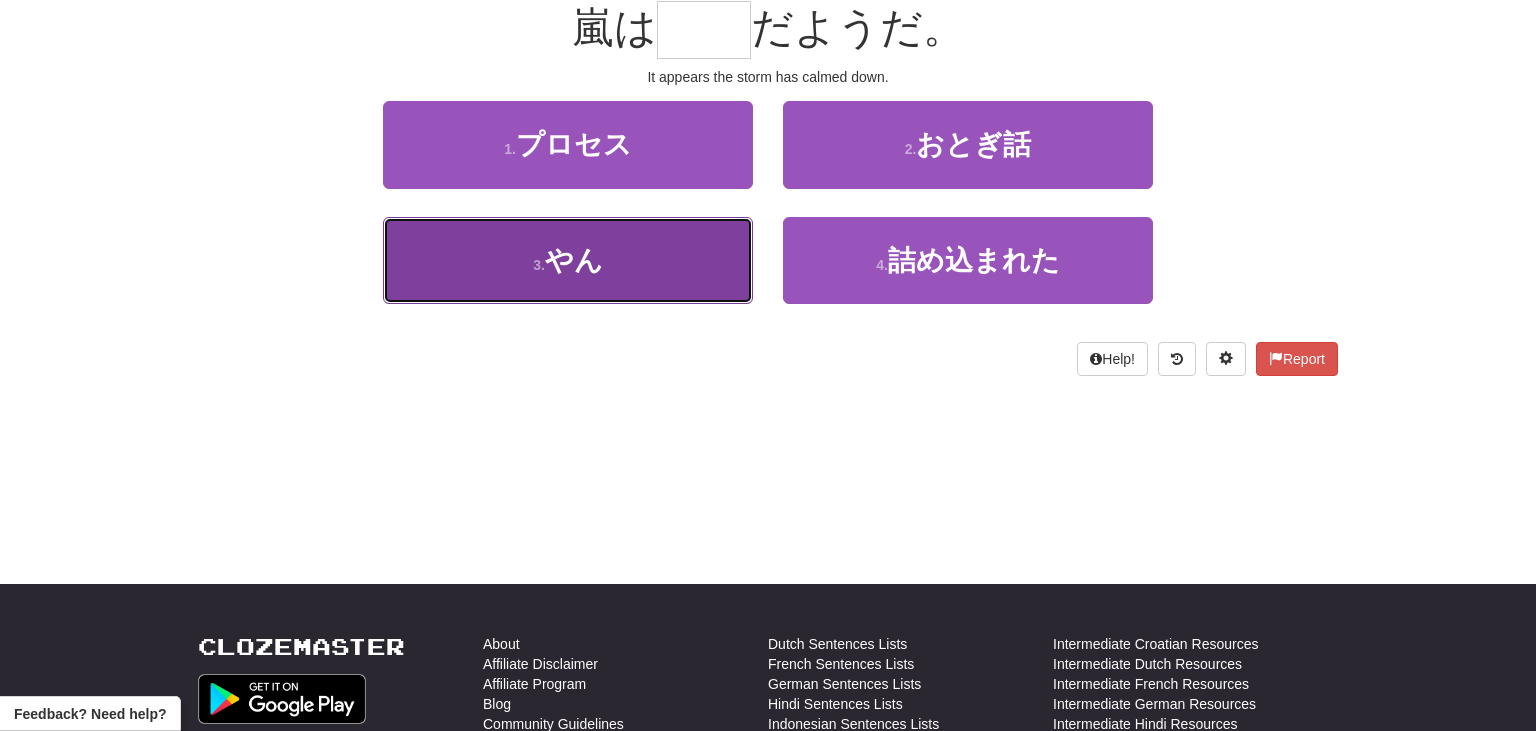 click on "3 .  やん" at bounding box center [568, 260] 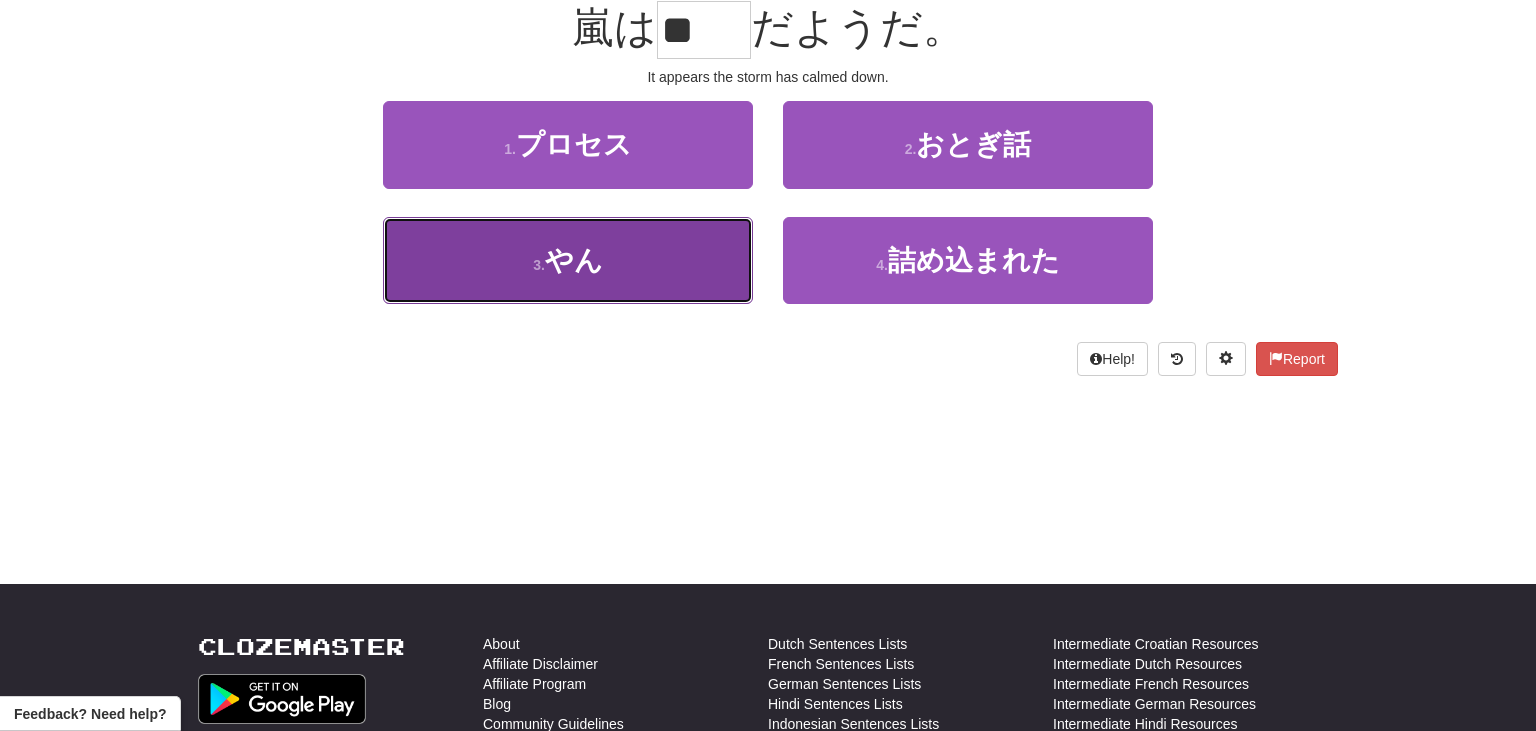 scroll, scrollTop: 210, scrollLeft: 0, axis: vertical 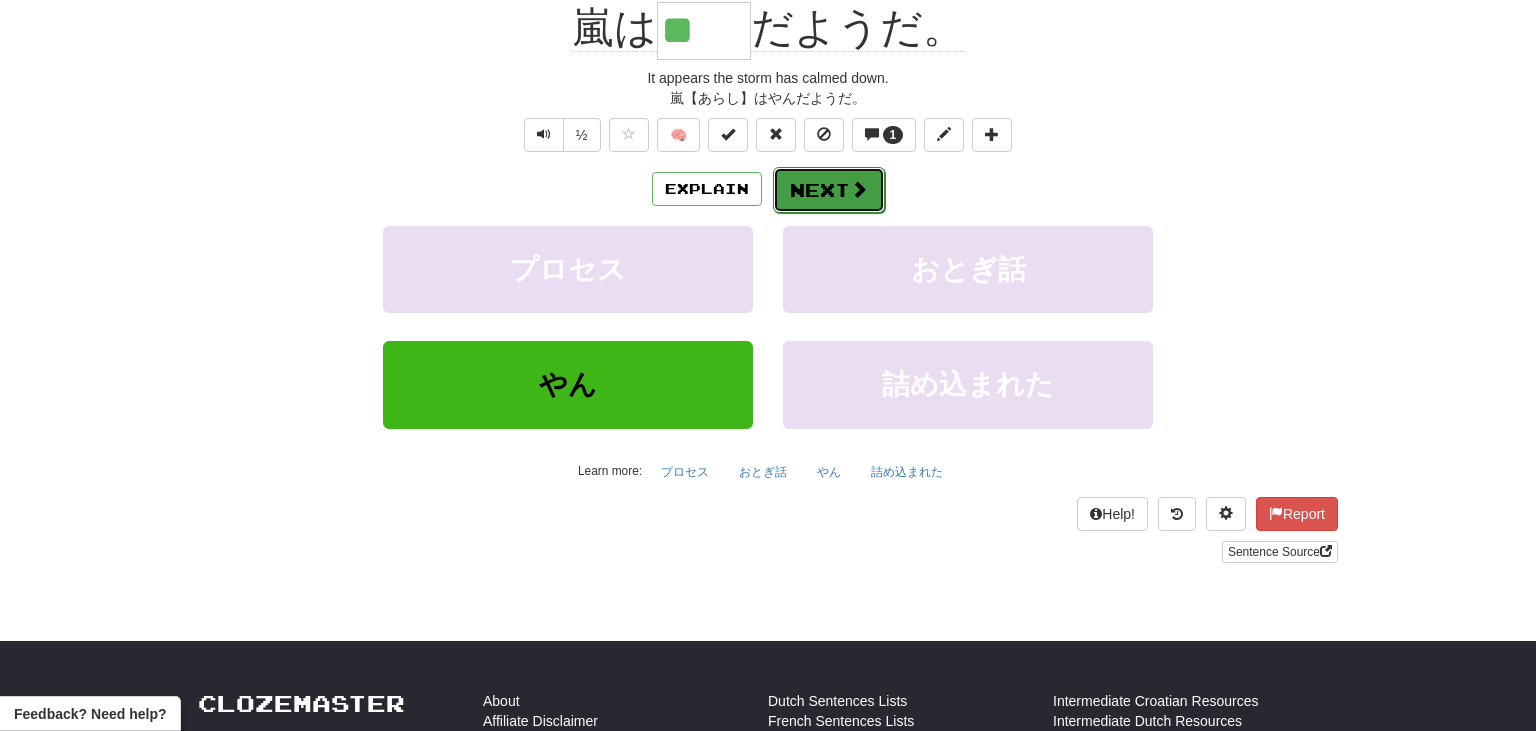 click at bounding box center (859, 189) 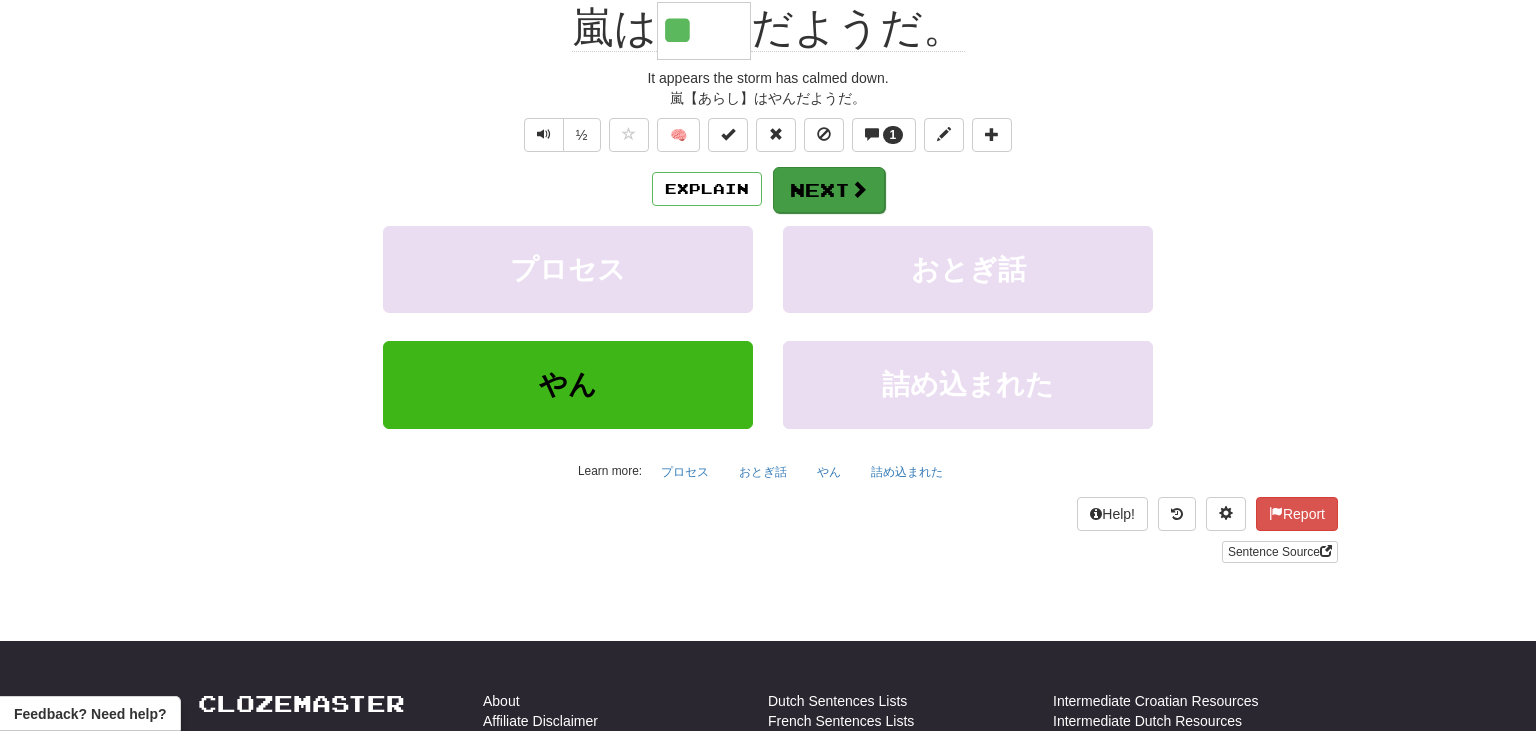 scroll, scrollTop: 197, scrollLeft: 0, axis: vertical 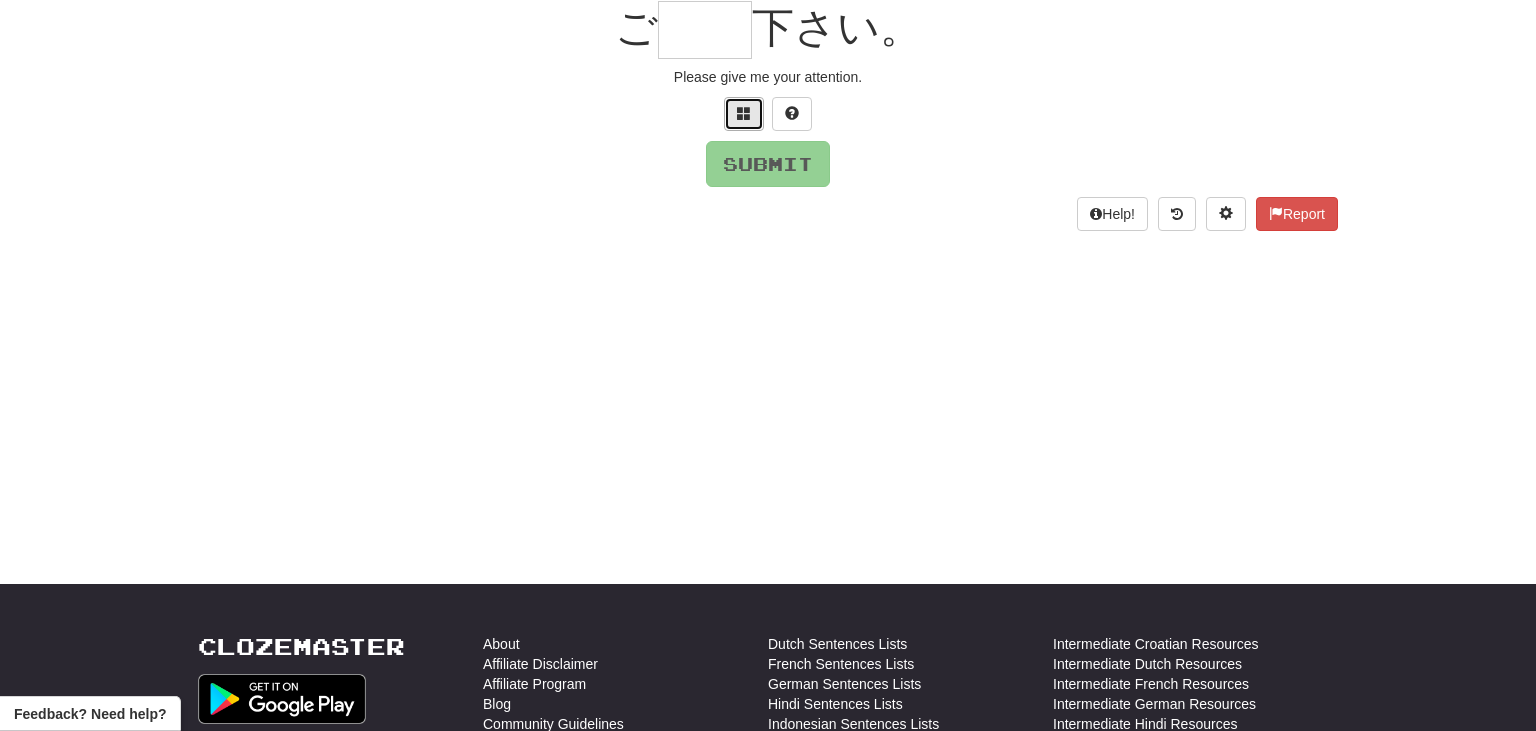 click at bounding box center [744, 113] 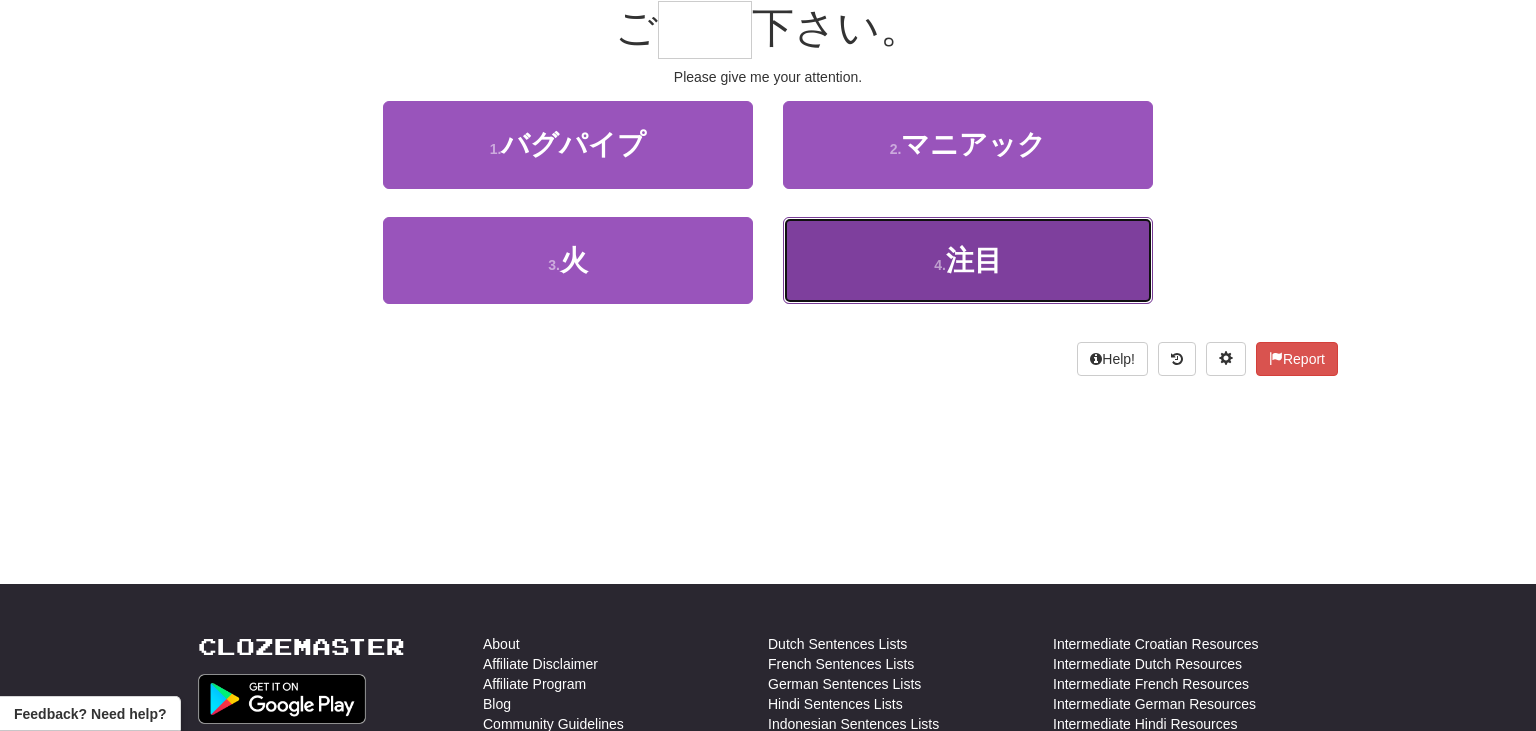 click on "4 .  注目" at bounding box center (968, 260) 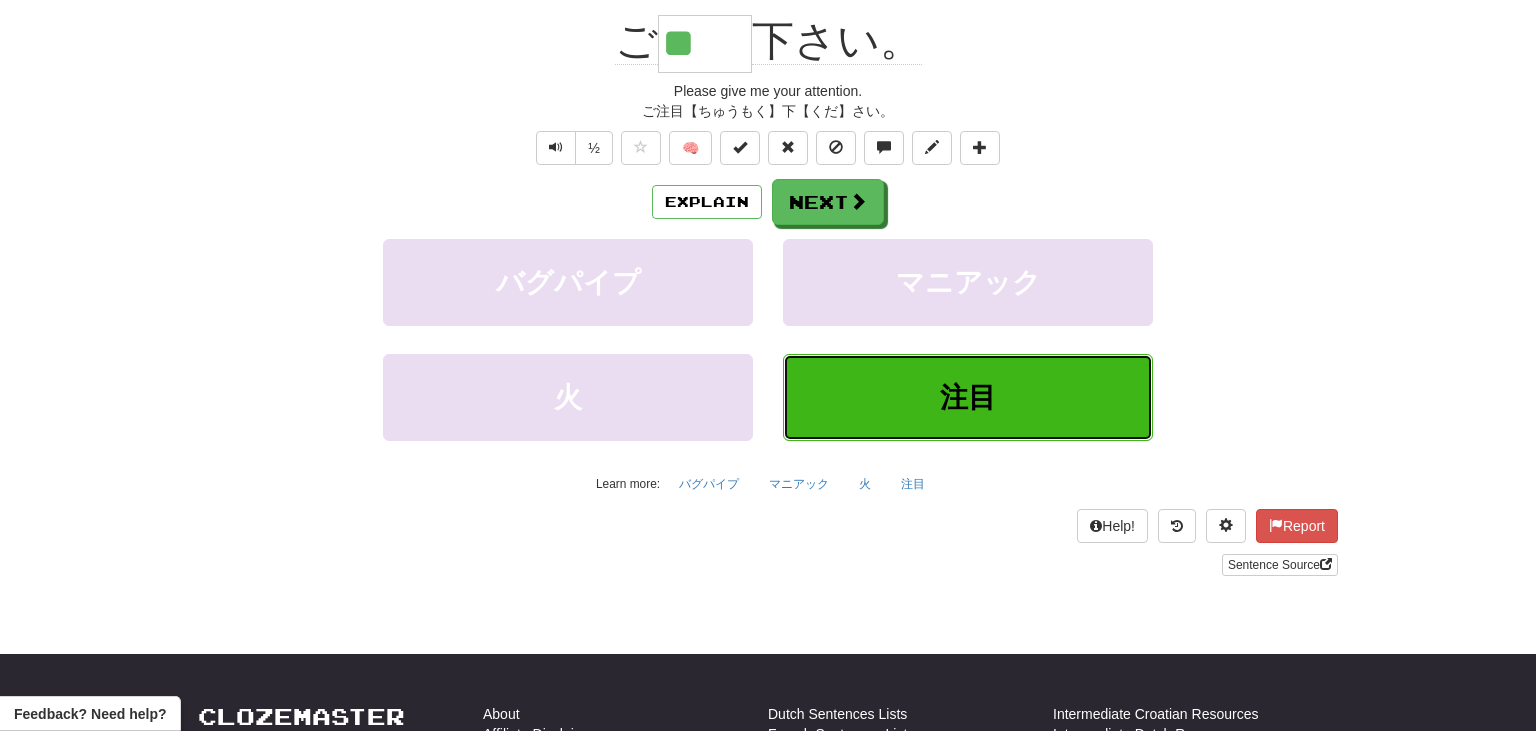 scroll, scrollTop: 210, scrollLeft: 0, axis: vertical 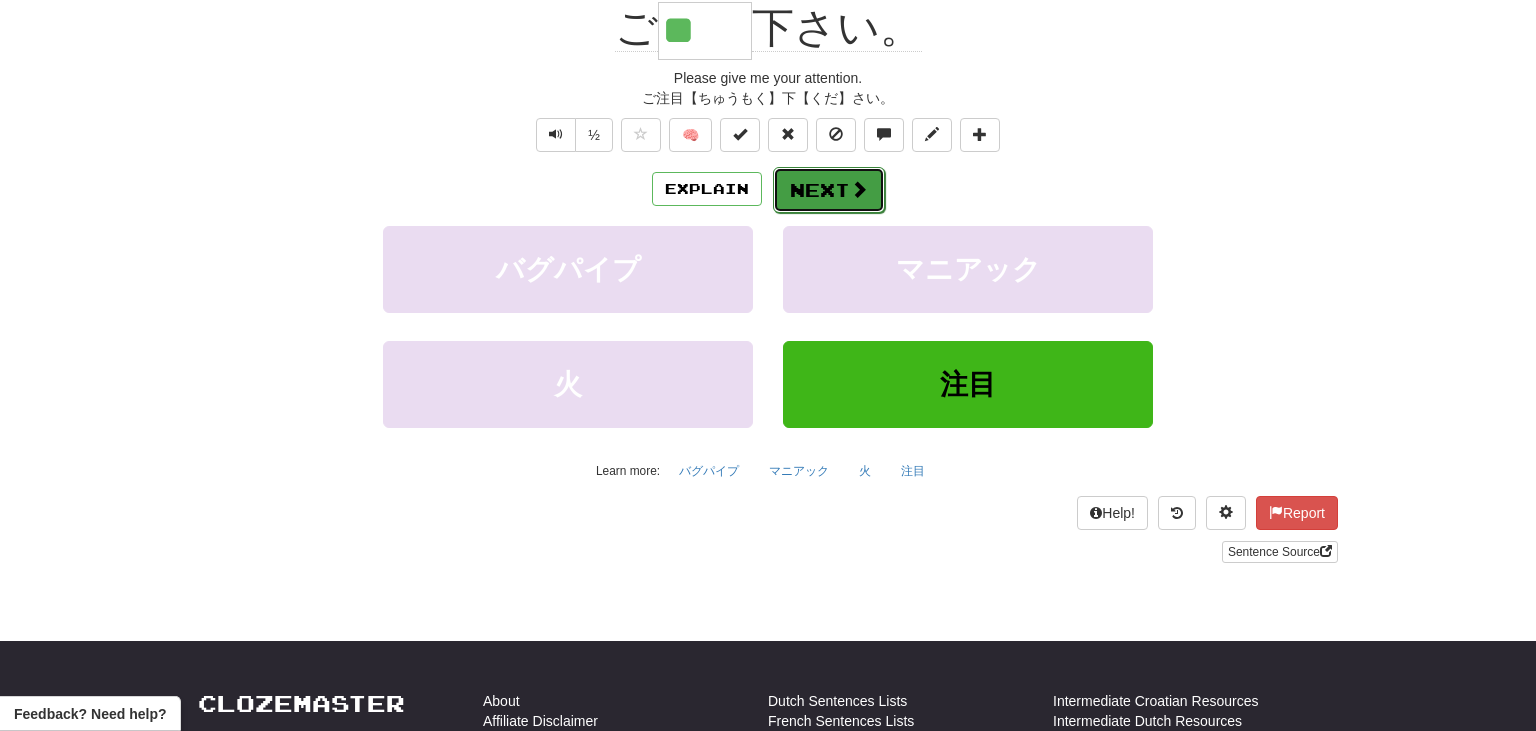 click at bounding box center [859, 189] 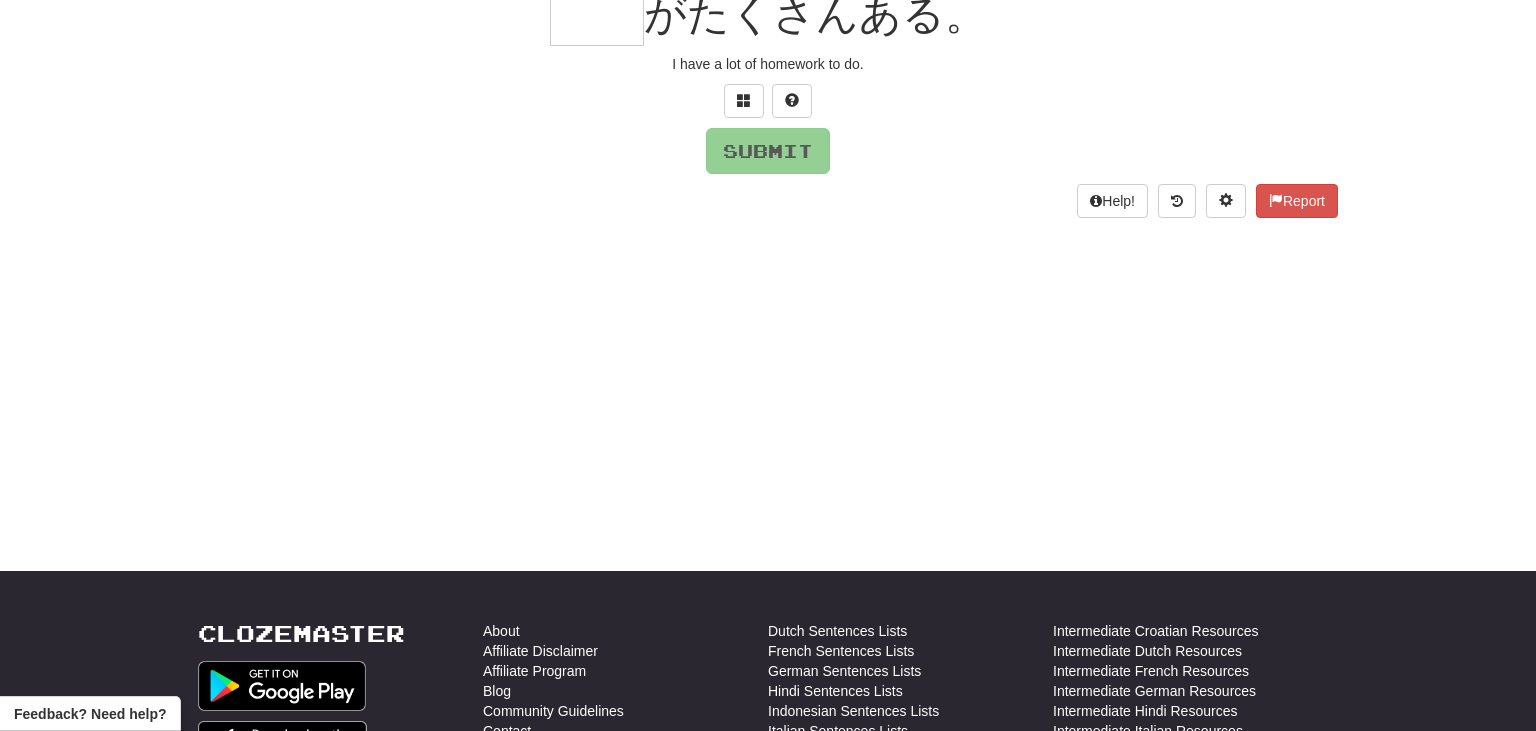 scroll, scrollTop: 197, scrollLeft: 0, axis: vertical 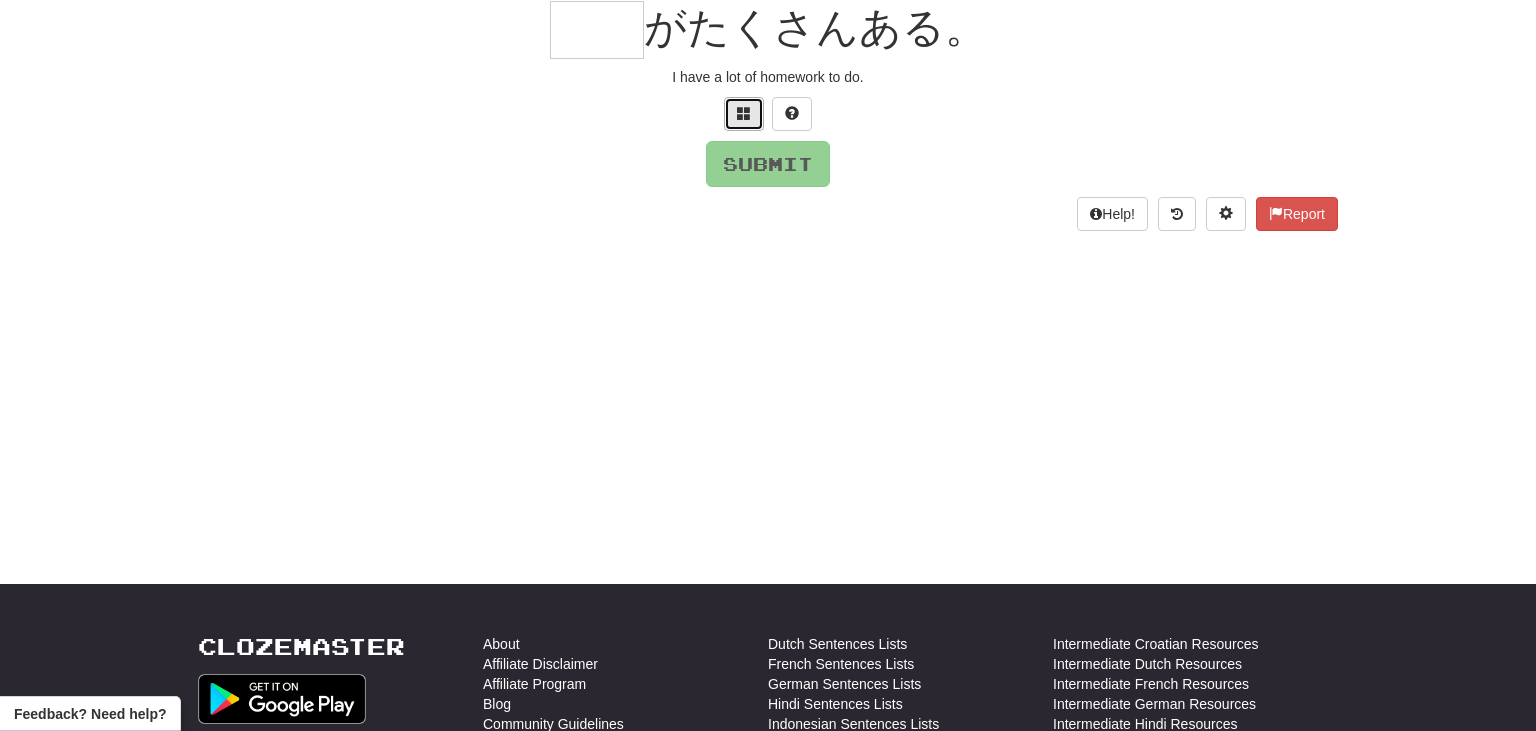 click at bounding box center [744, 114] 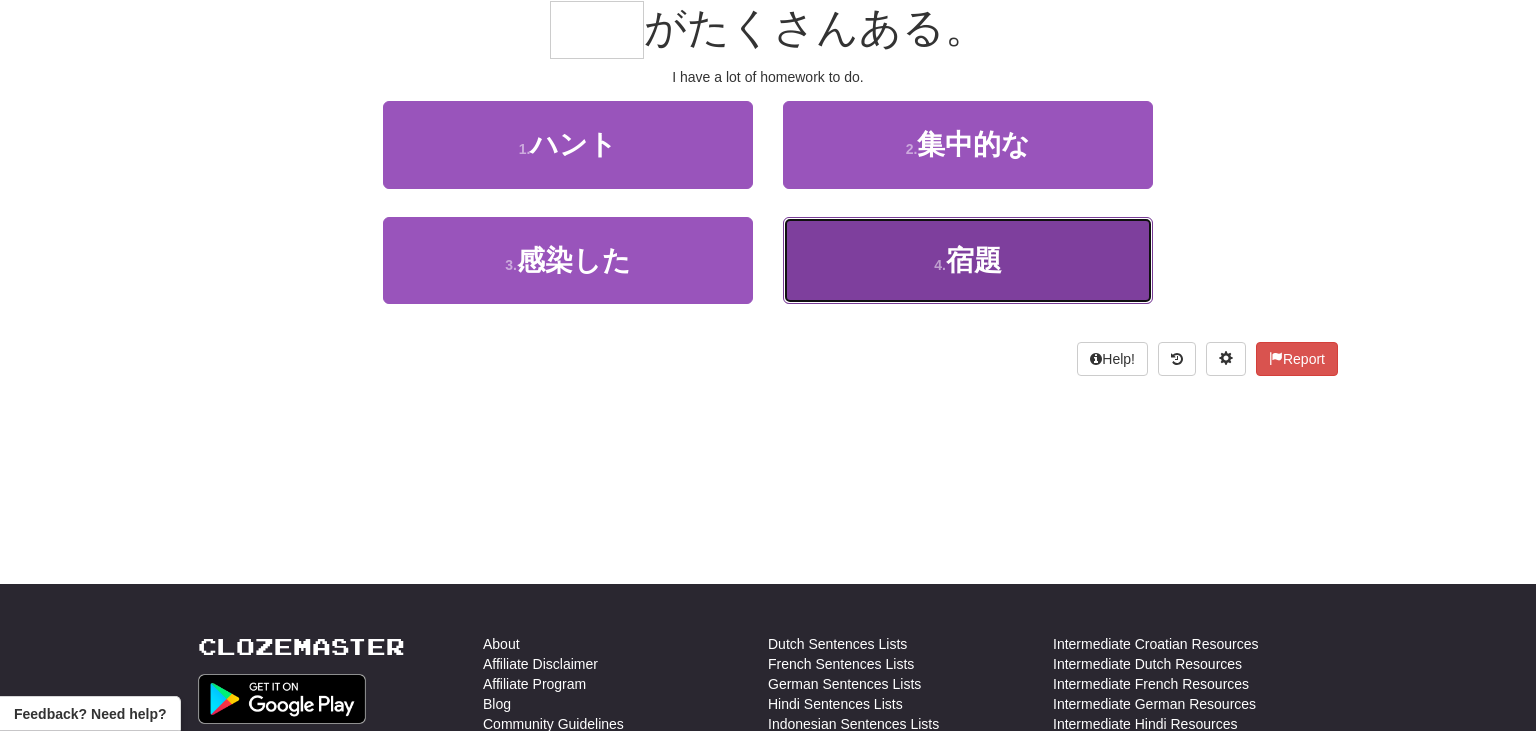 click on "4 .  宿題" at bounding box center (968, 260) 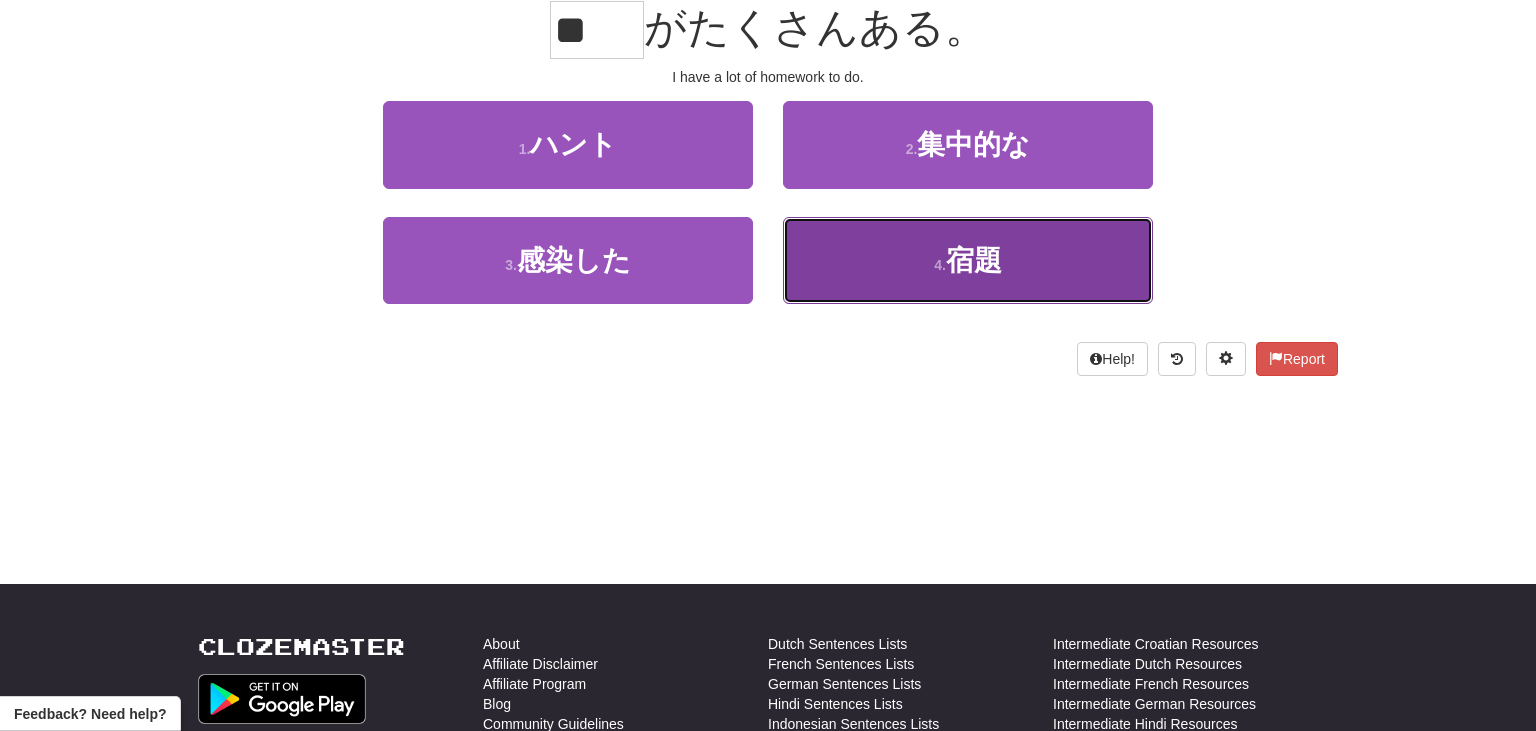 scroll, scrollTop: 210, scrollLeft: 0, axis: vertical 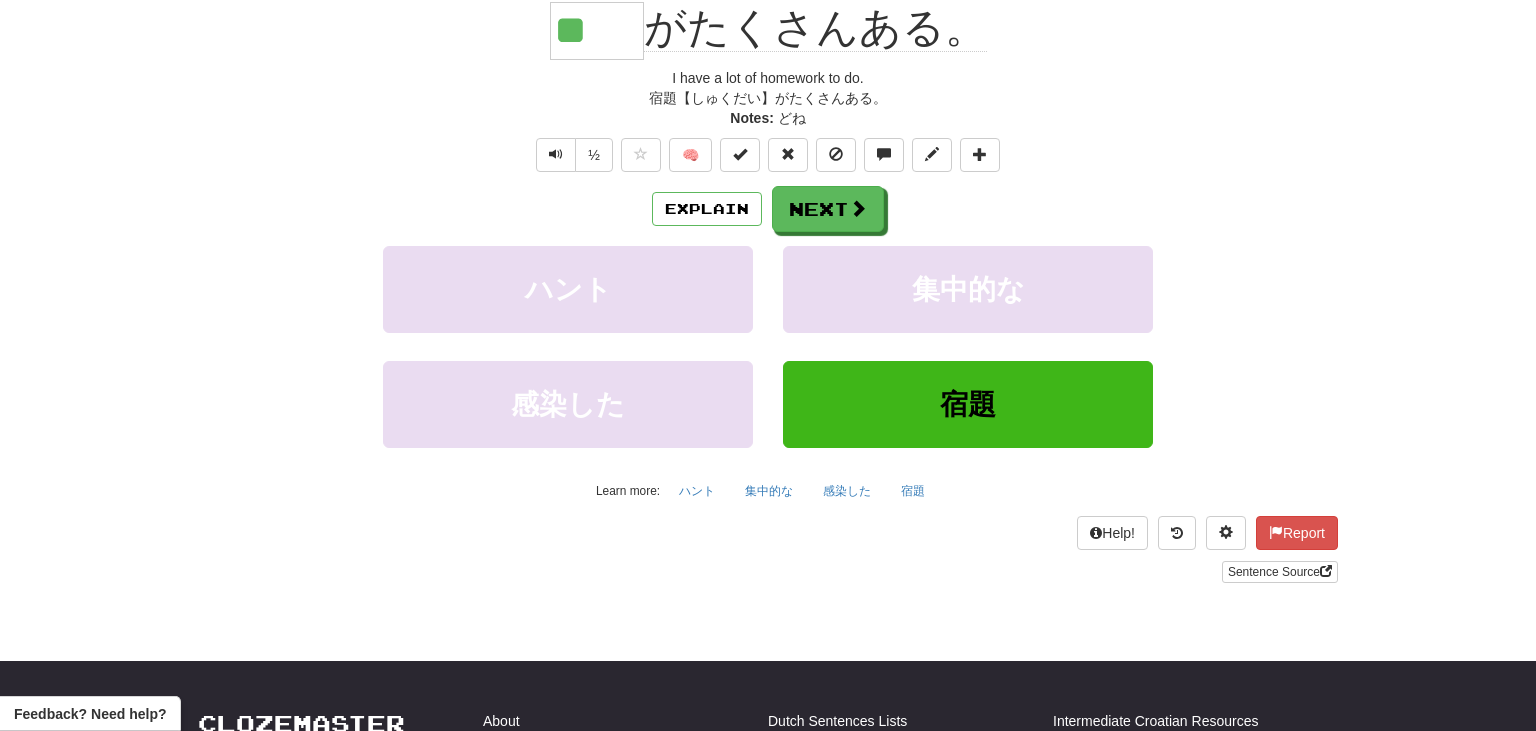 click on "Explain Next" at bounding box center [768, 209] 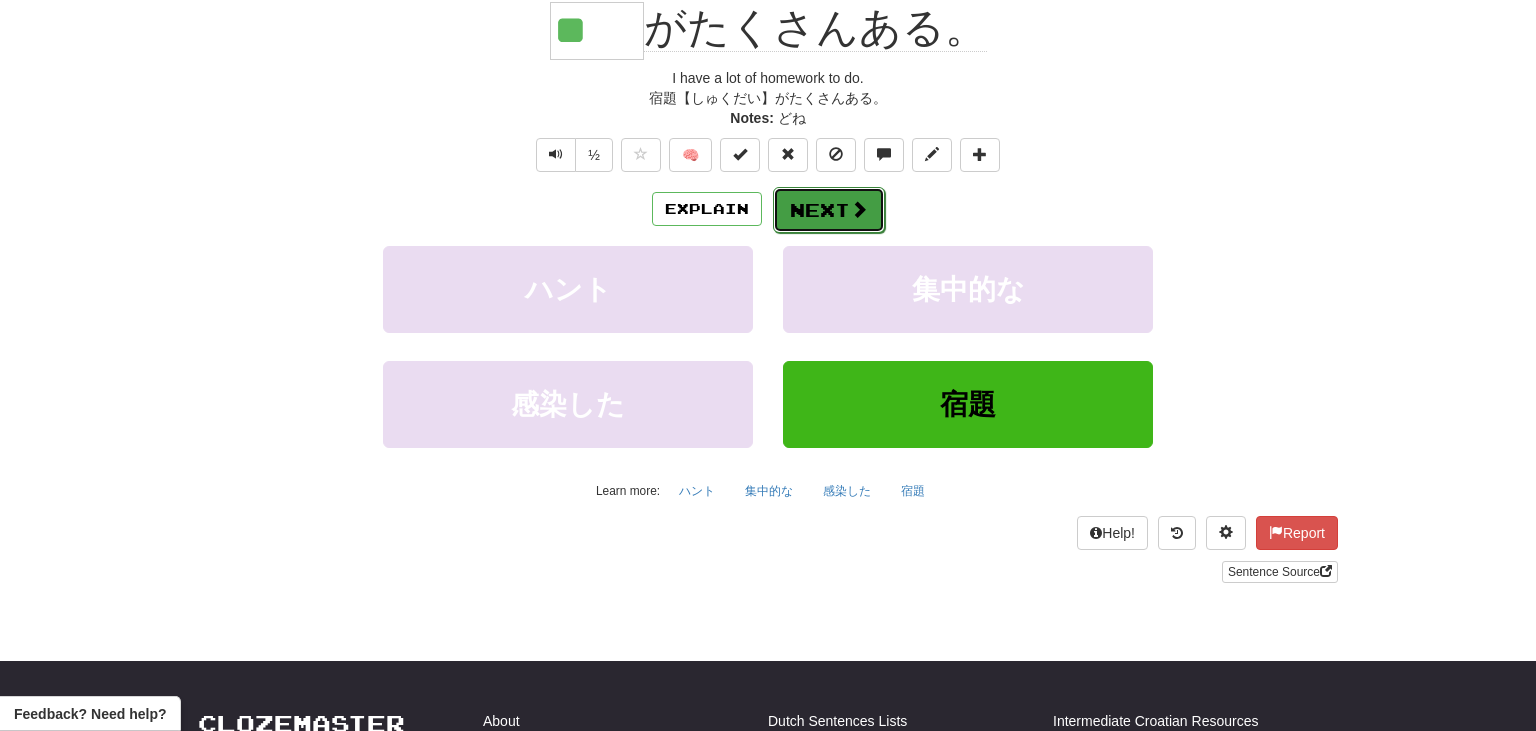 click at bounding box center [859, 209] 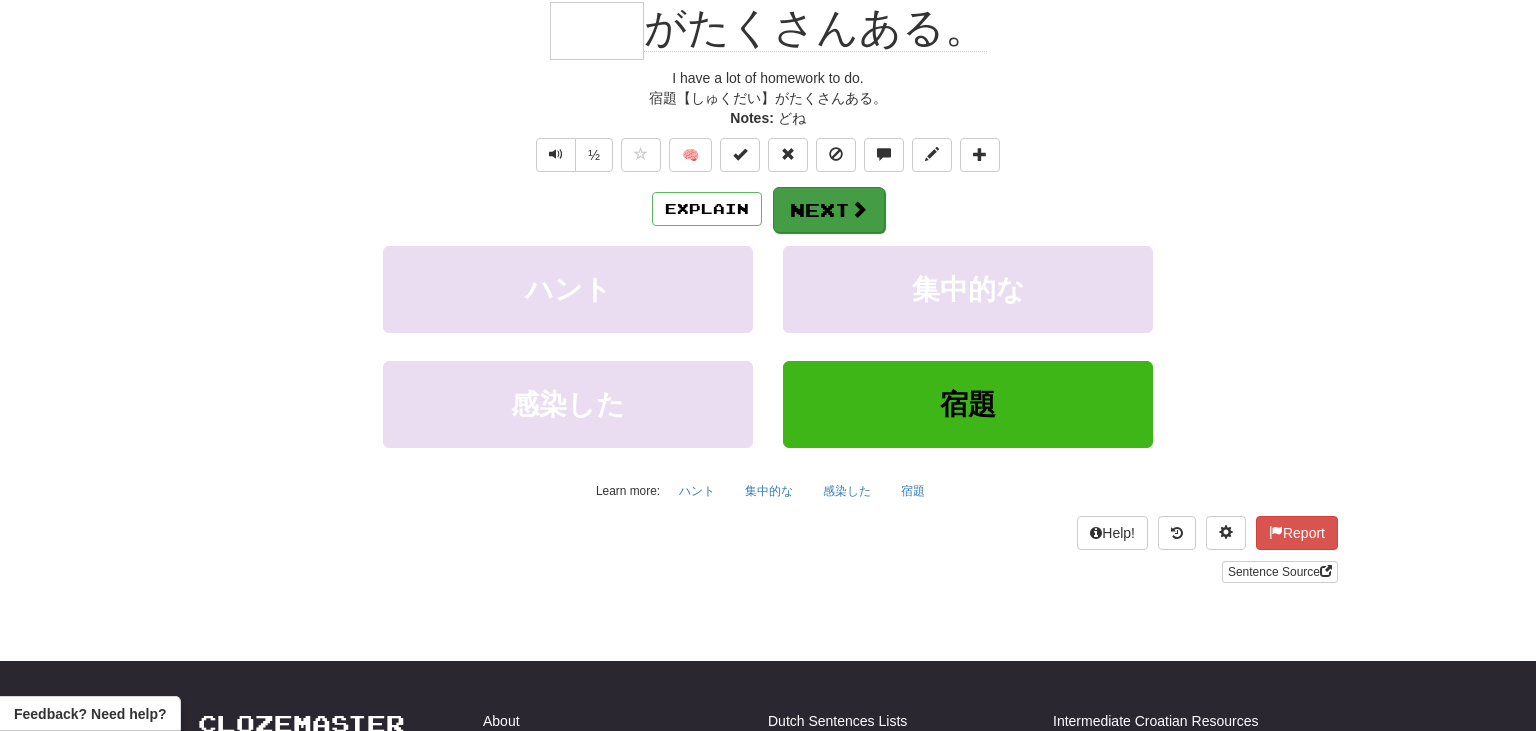 scroll, scrollTop: 197, scrollLeft: 0, axis: vertical 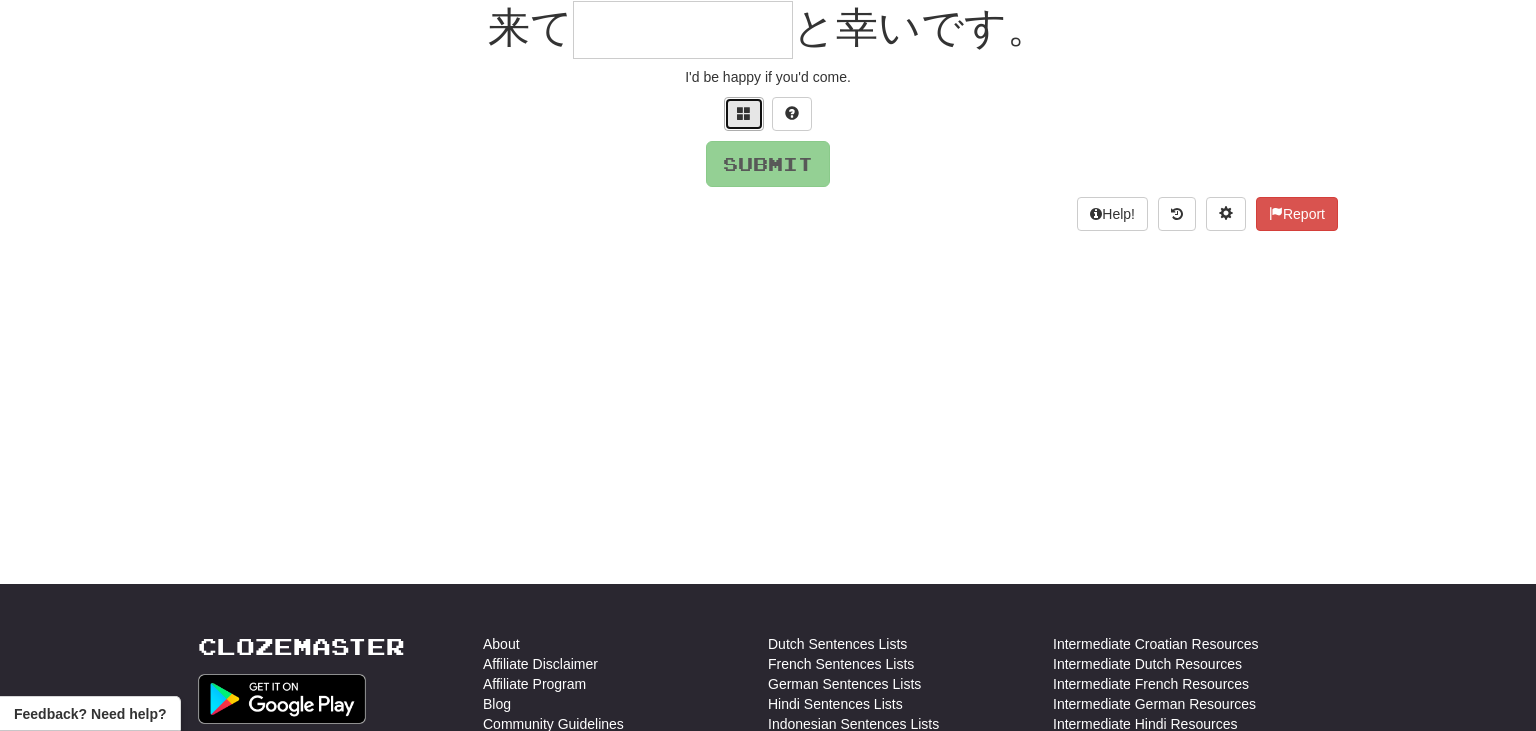 click at bounding box center (744, 113) 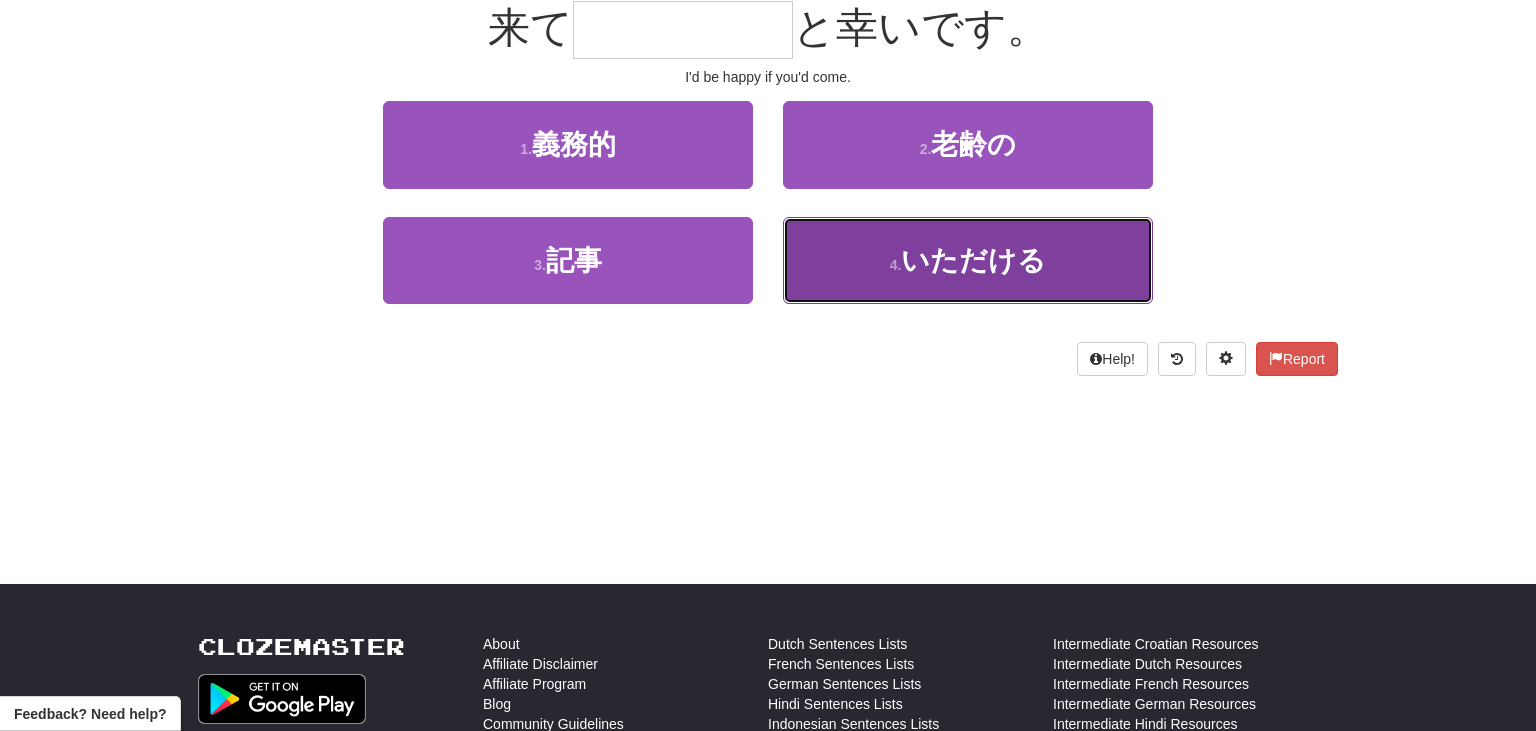click on "いただける" at bounding box center (973, 260) 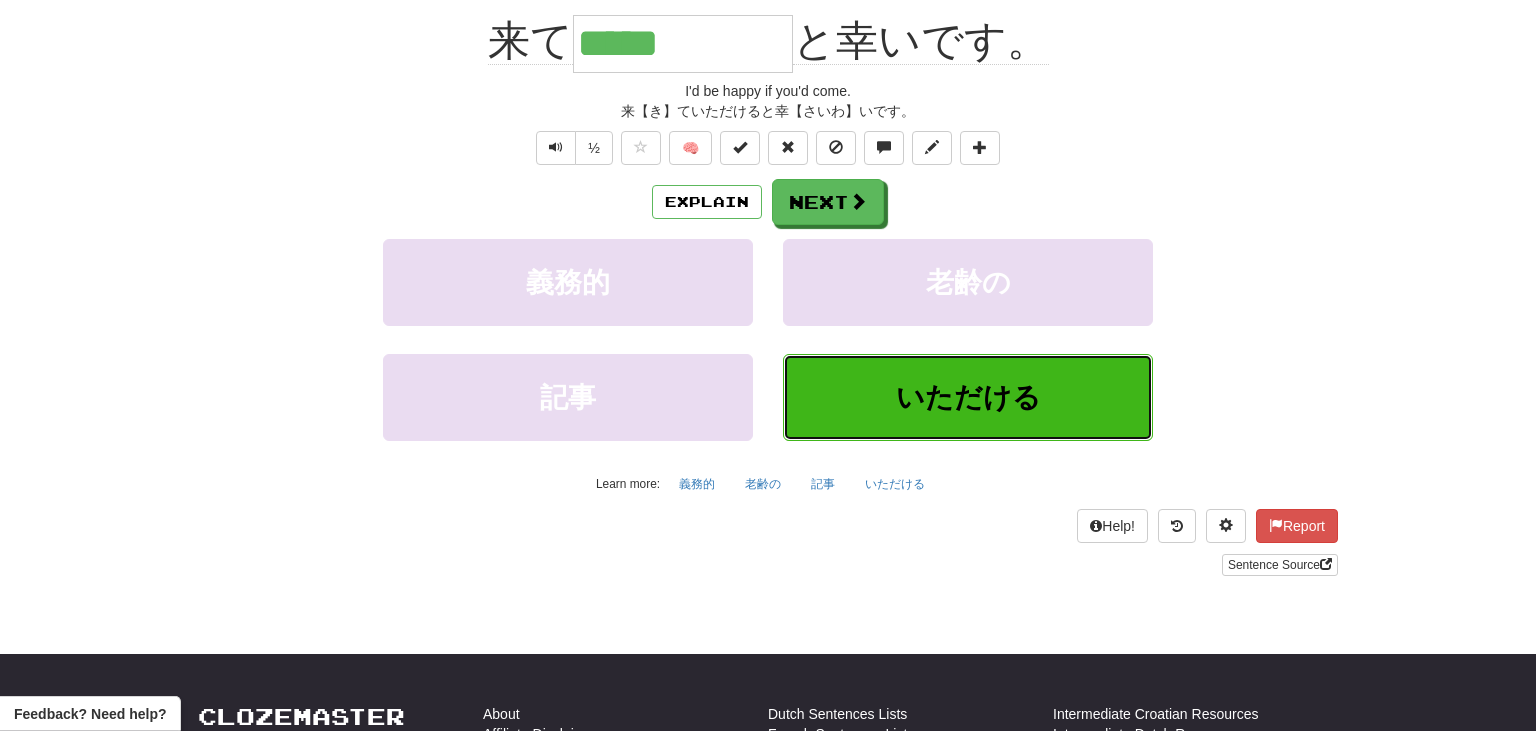scroll, scrollTop: 210, scrollLeft: 0, axis: vertical 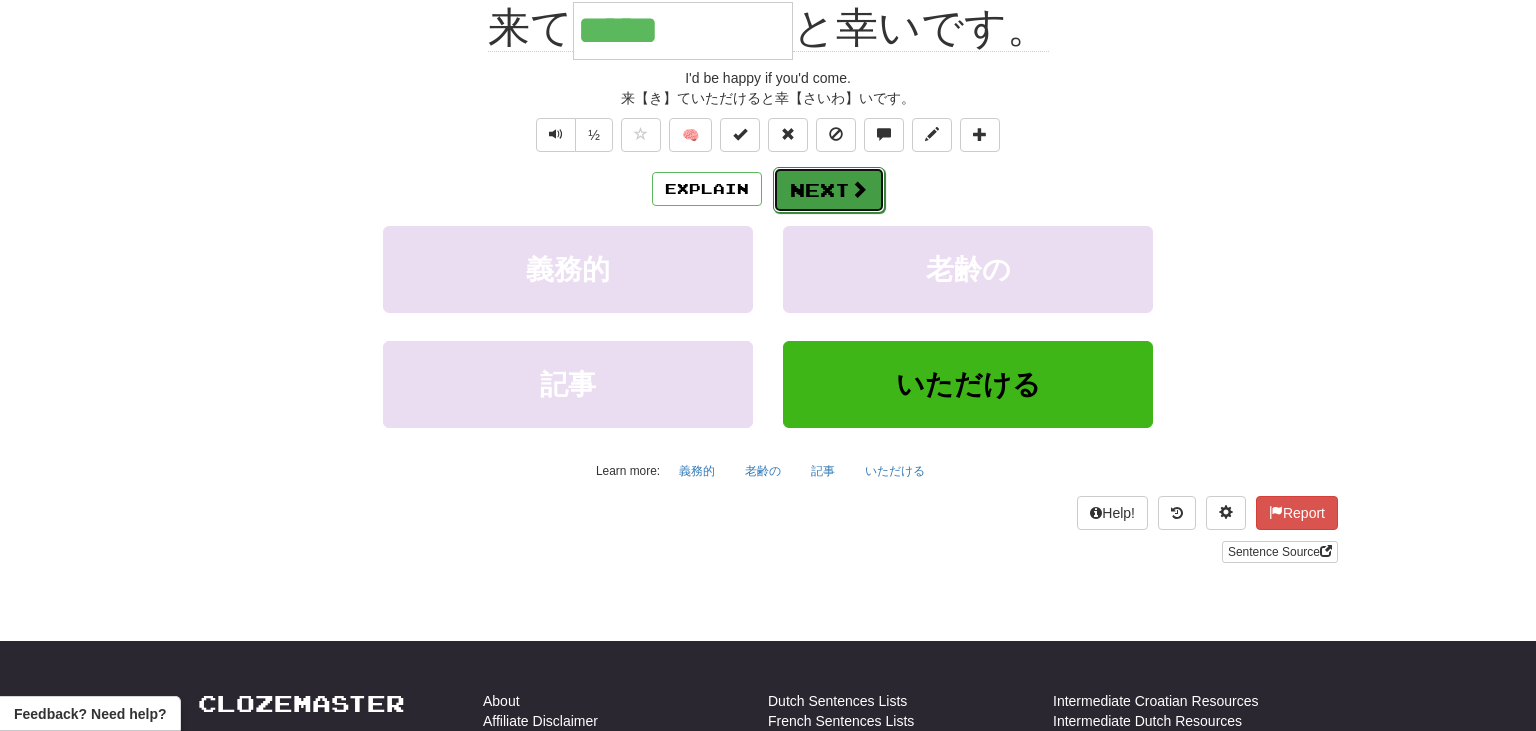 click on "Next" at bounding box center [829, 190] 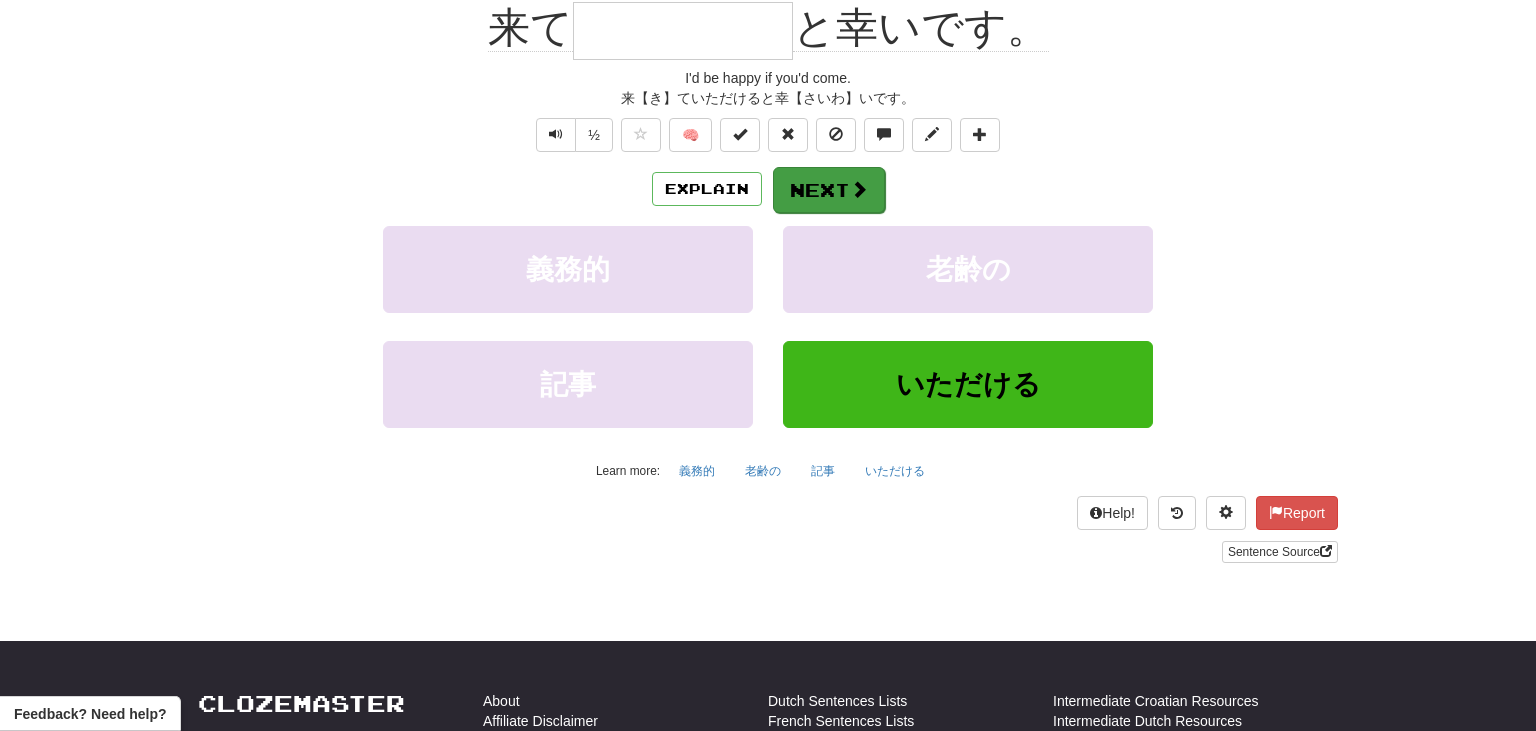 scroll, scrollTop: 197, scrollLeft: 0, axis: vertical 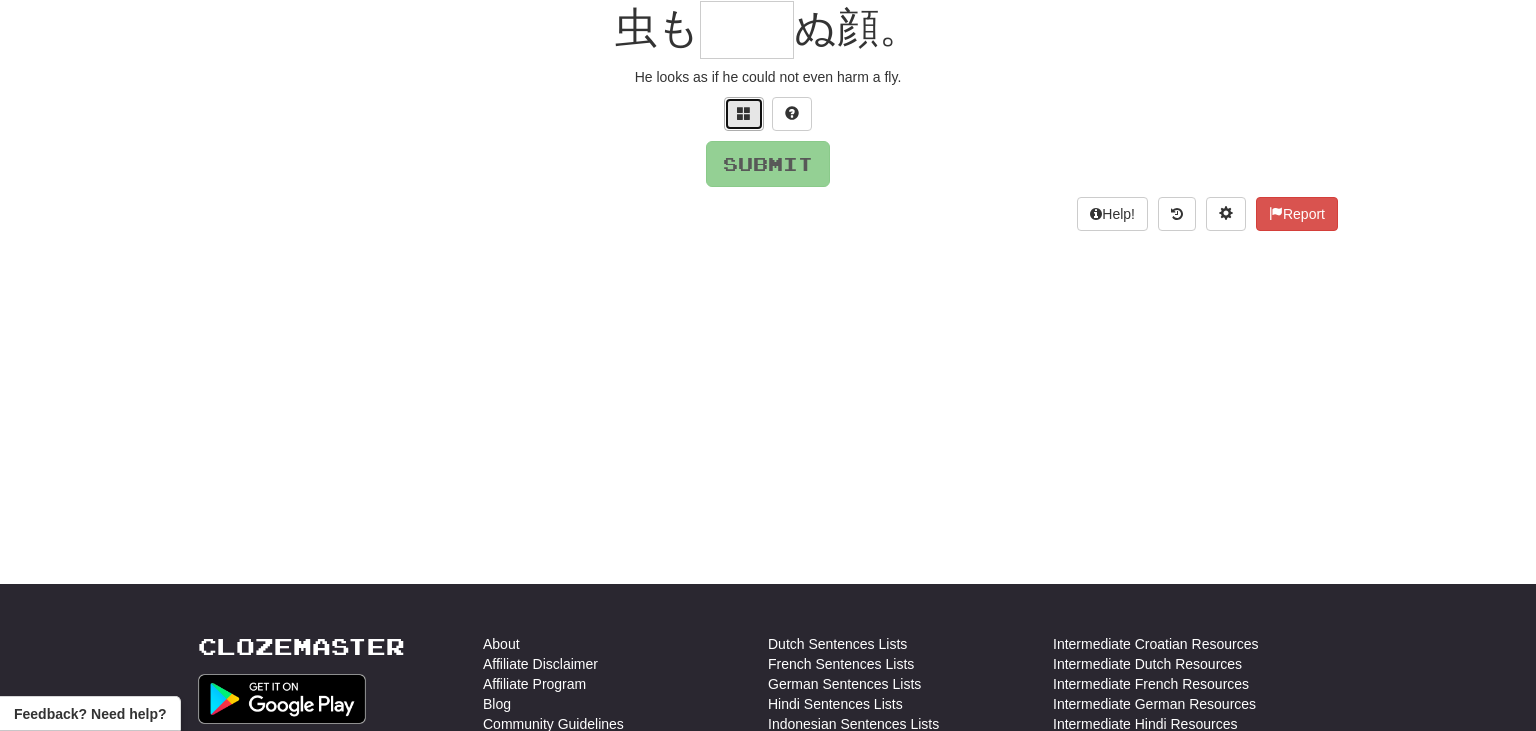 click at bounding box center [744, 113] 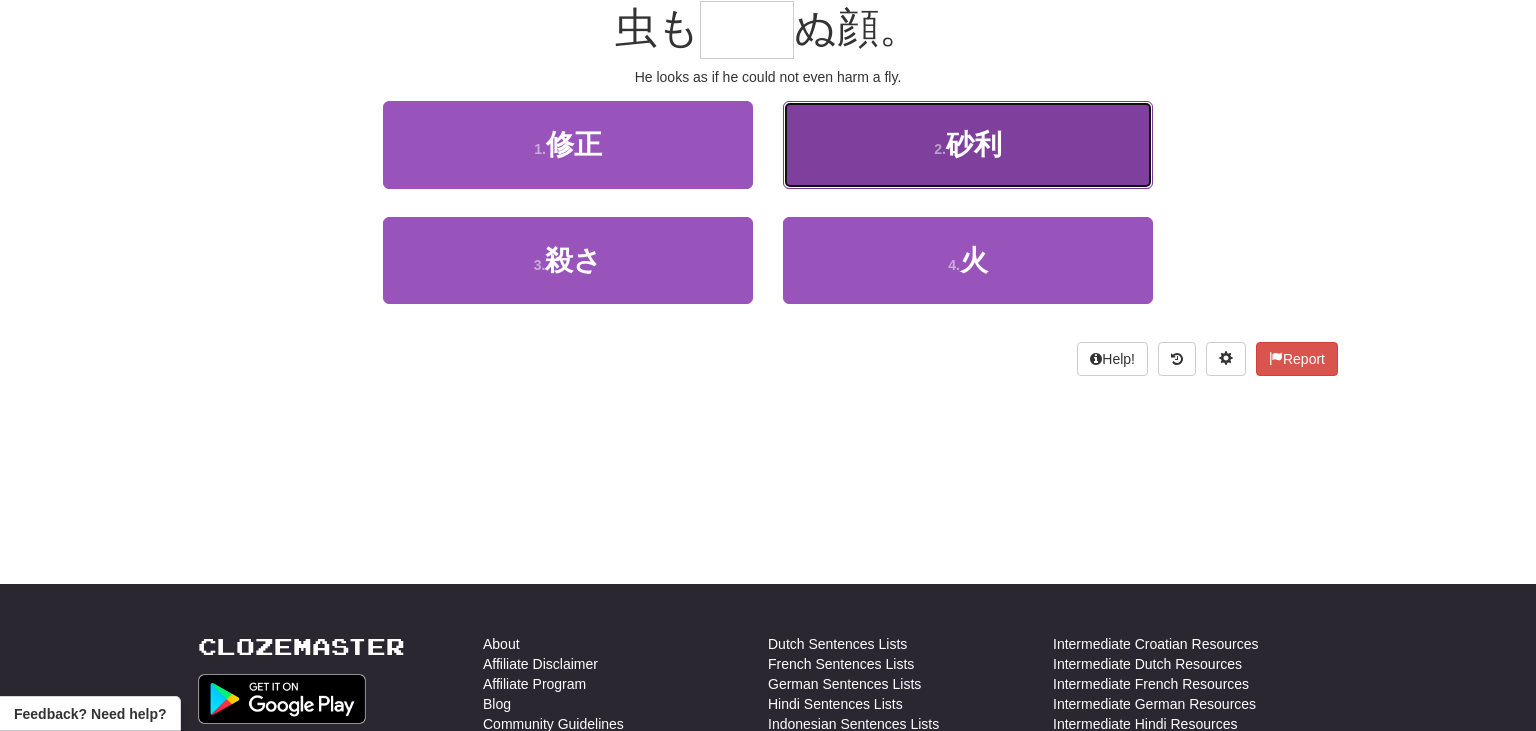 click on "2 .  砂利" at bounding box center (968, 144) 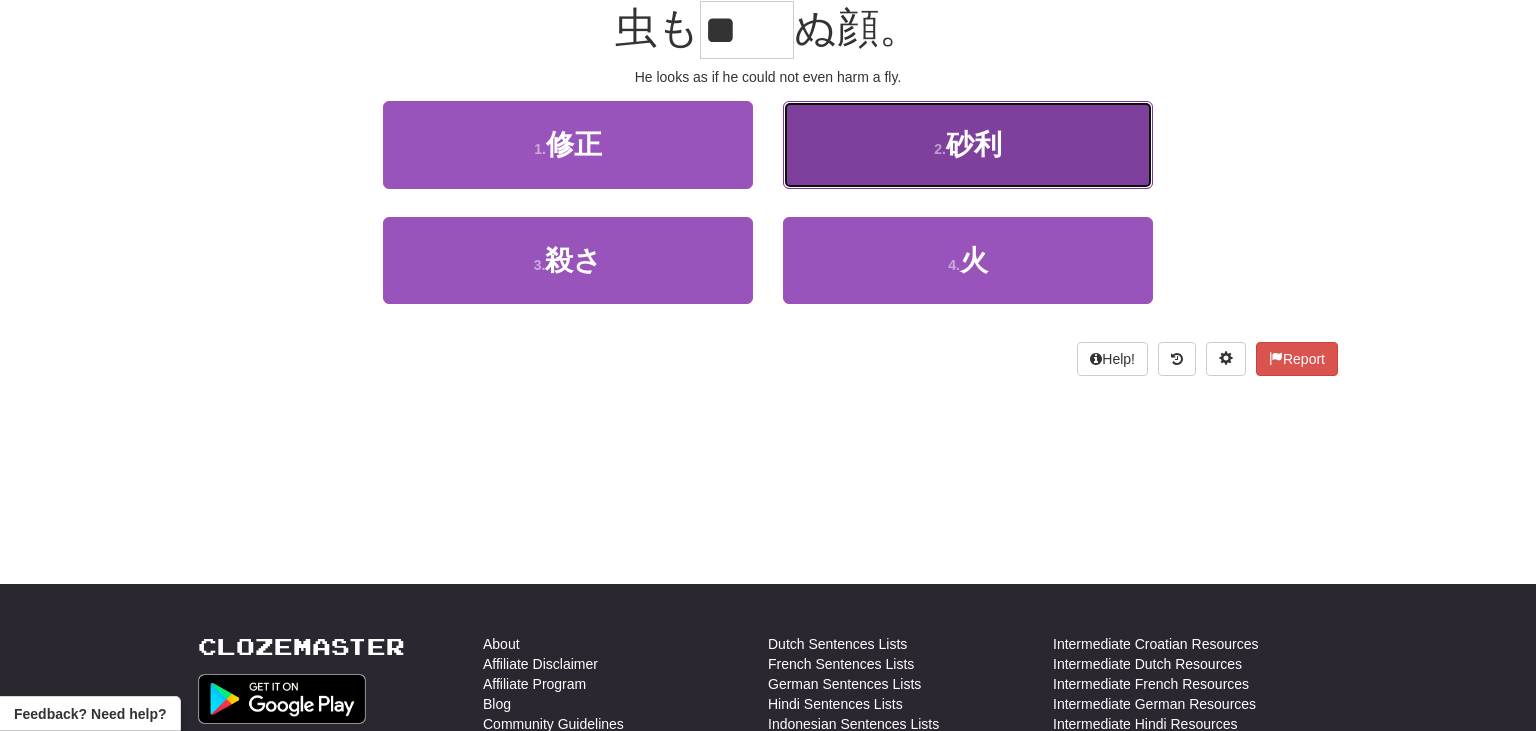 scroll, scrollTop: 210, scrollLeft: 0, axis: vertical 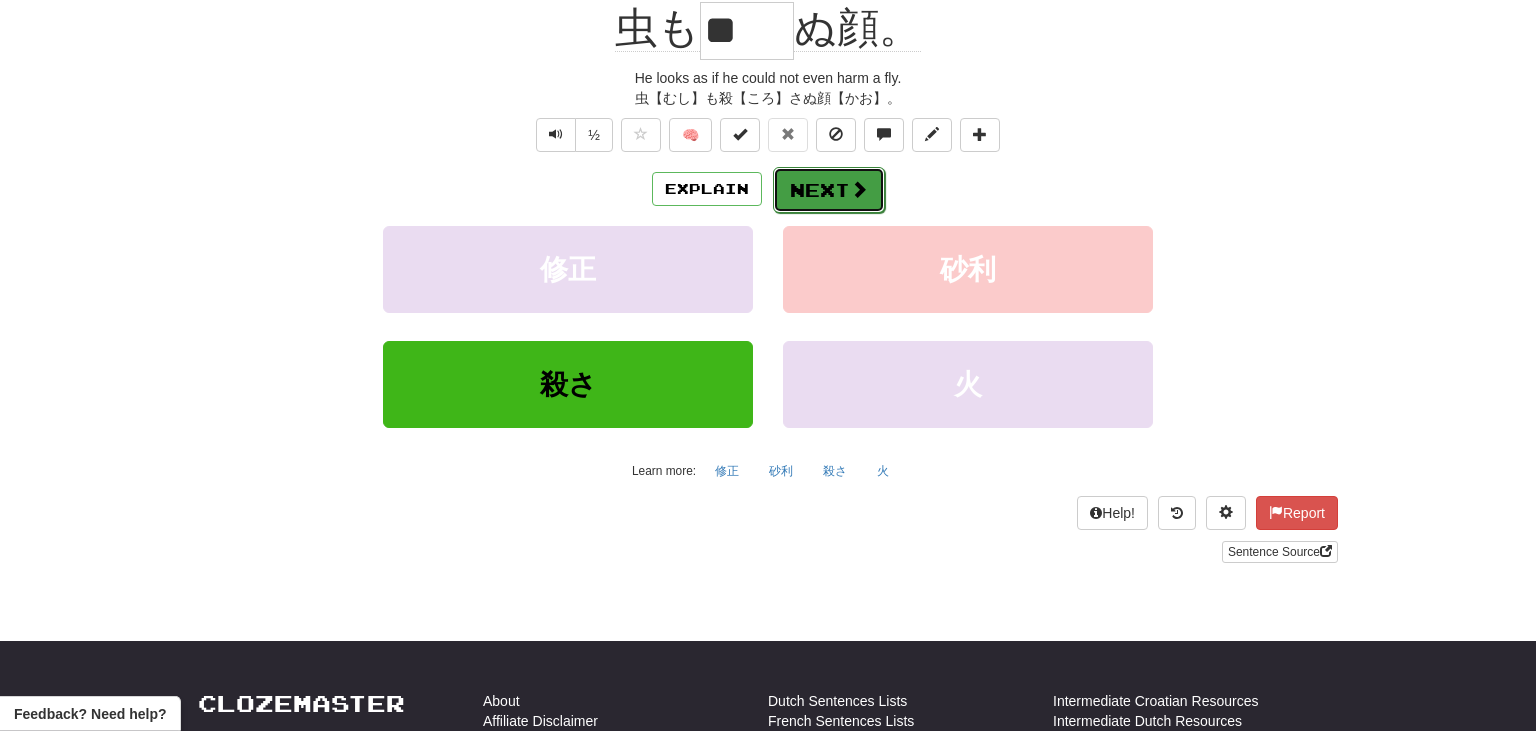 click on "Next" at bounding box center (829, 190) 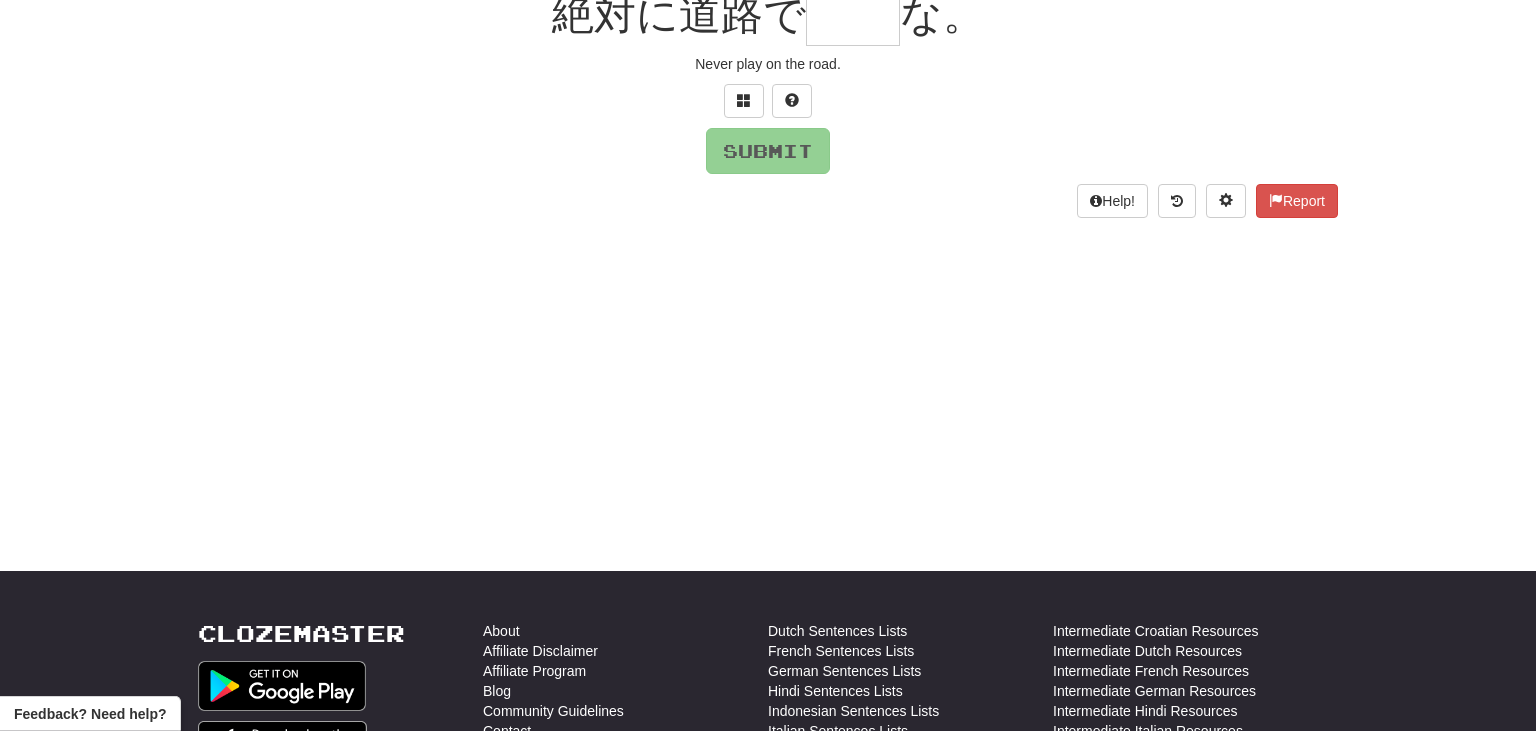 scroll, scrollTop: 197, scrollLeft: 0, axis: vertical 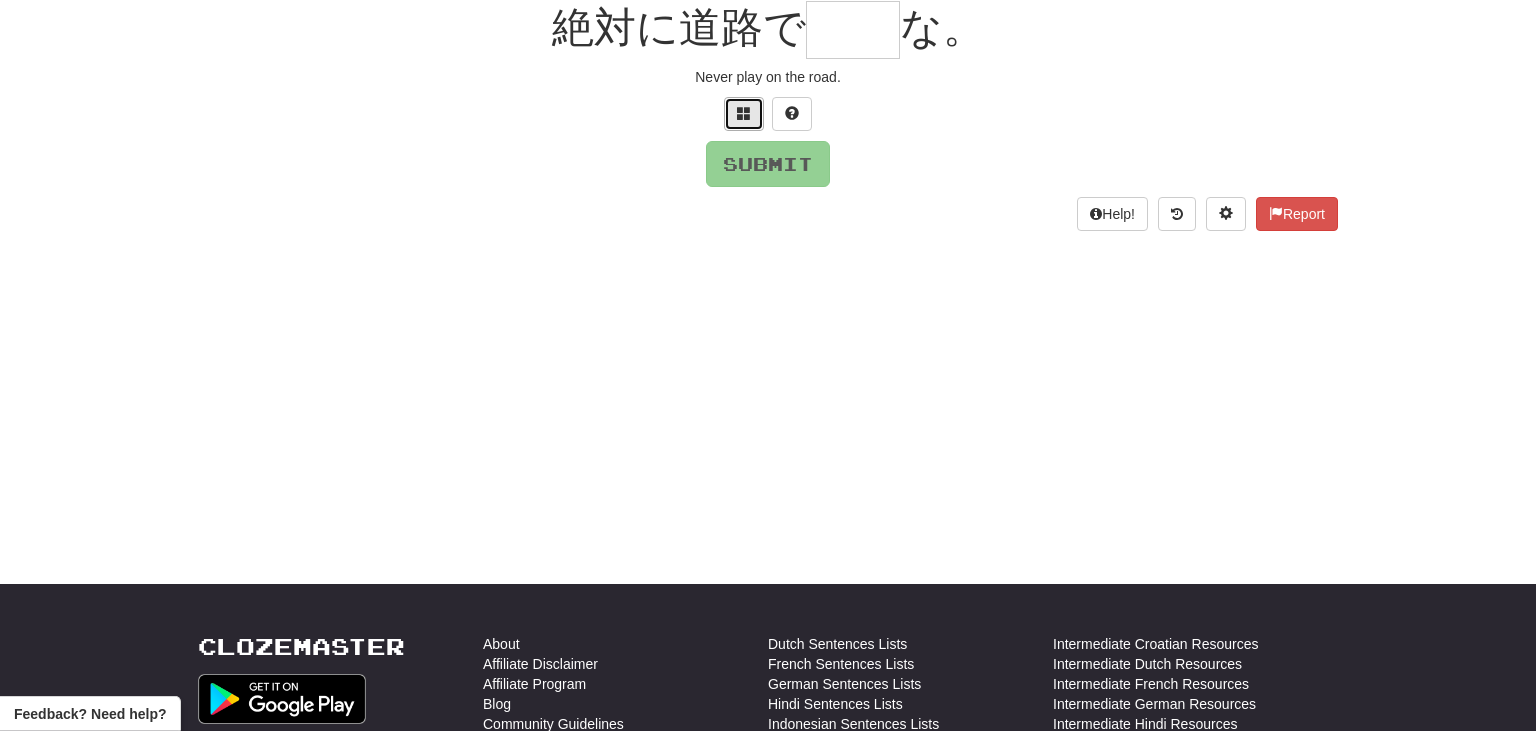 click at bounding box center [744, 113] 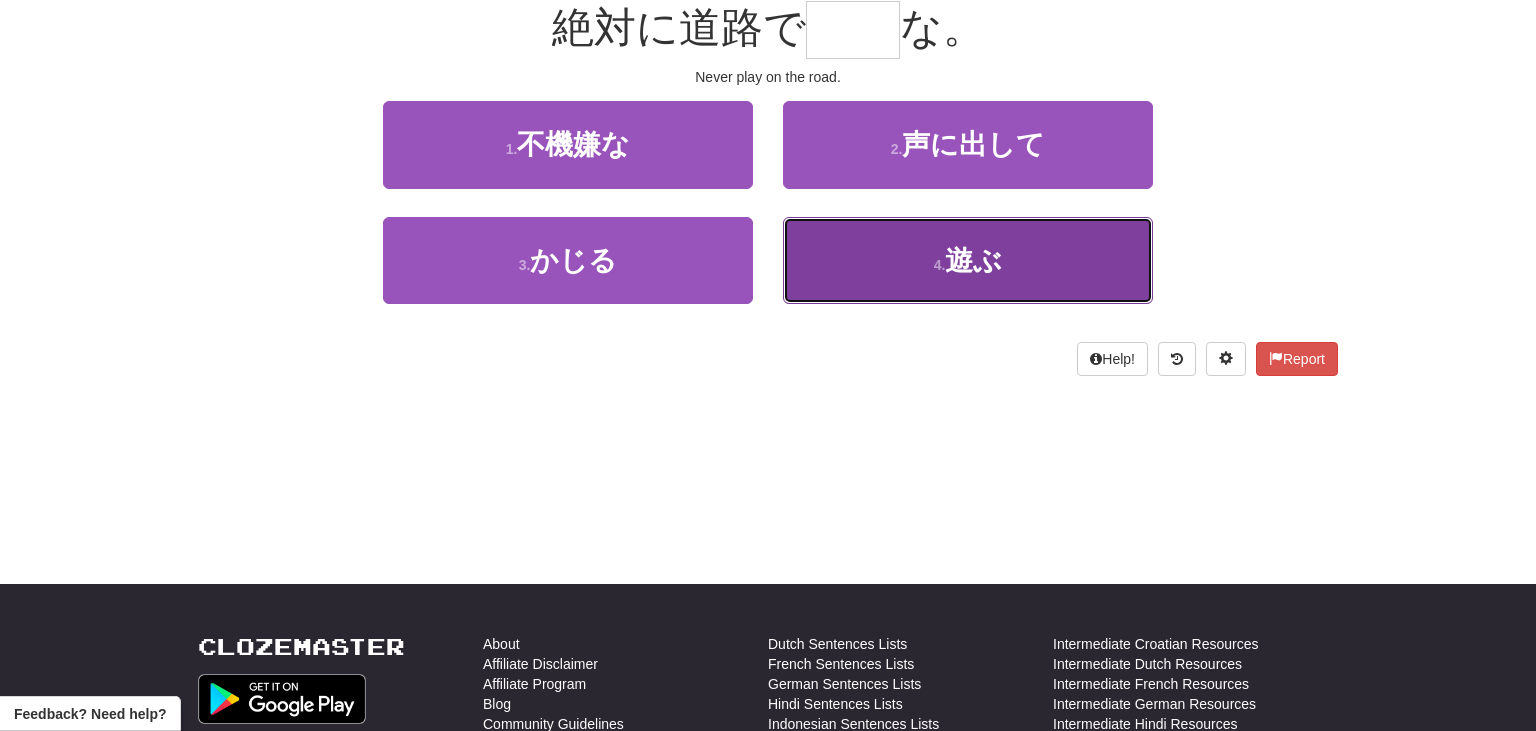 click on "遊ぶ" at bounding box center (973, 260) 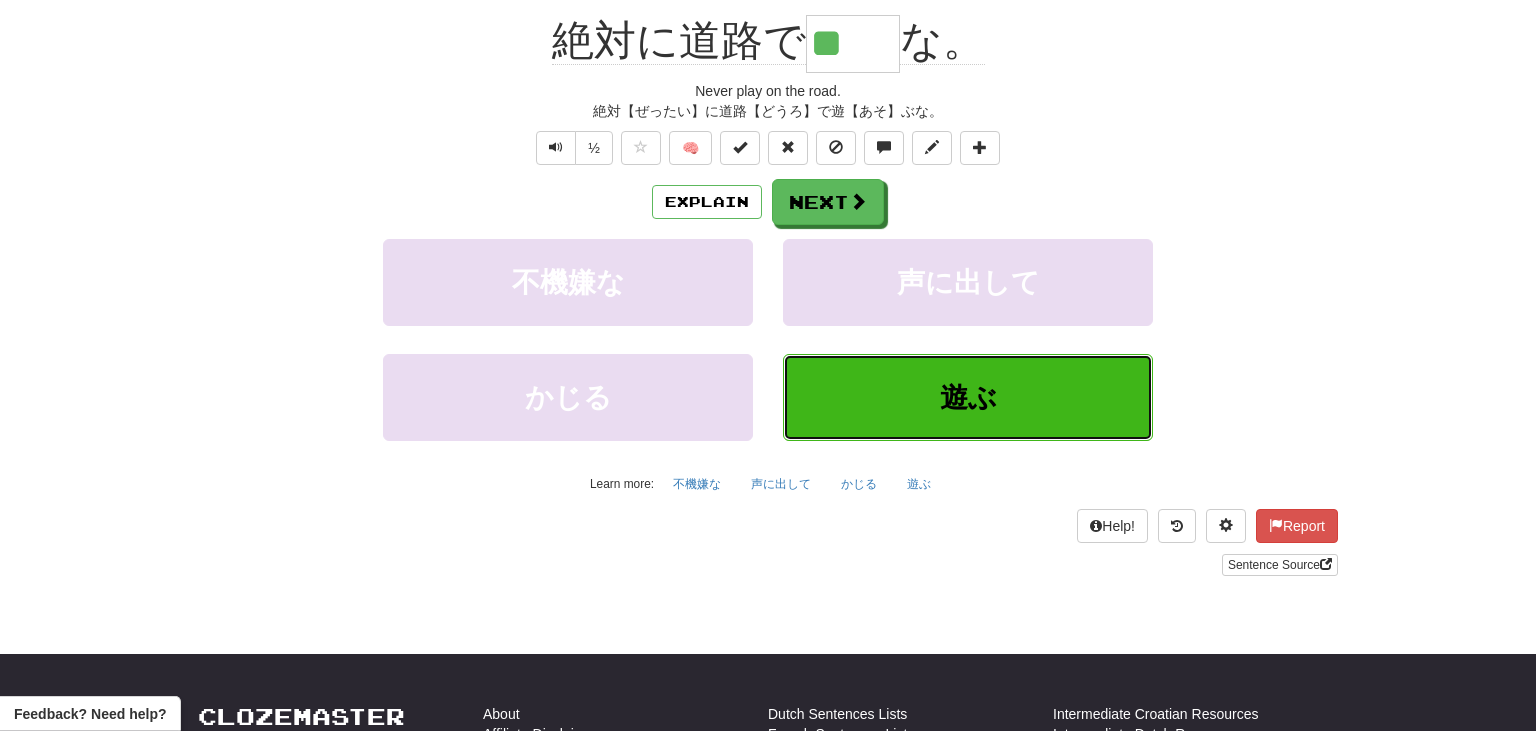 scroll, scrollTop: 210, scrollLeft: 0, axis: vertical 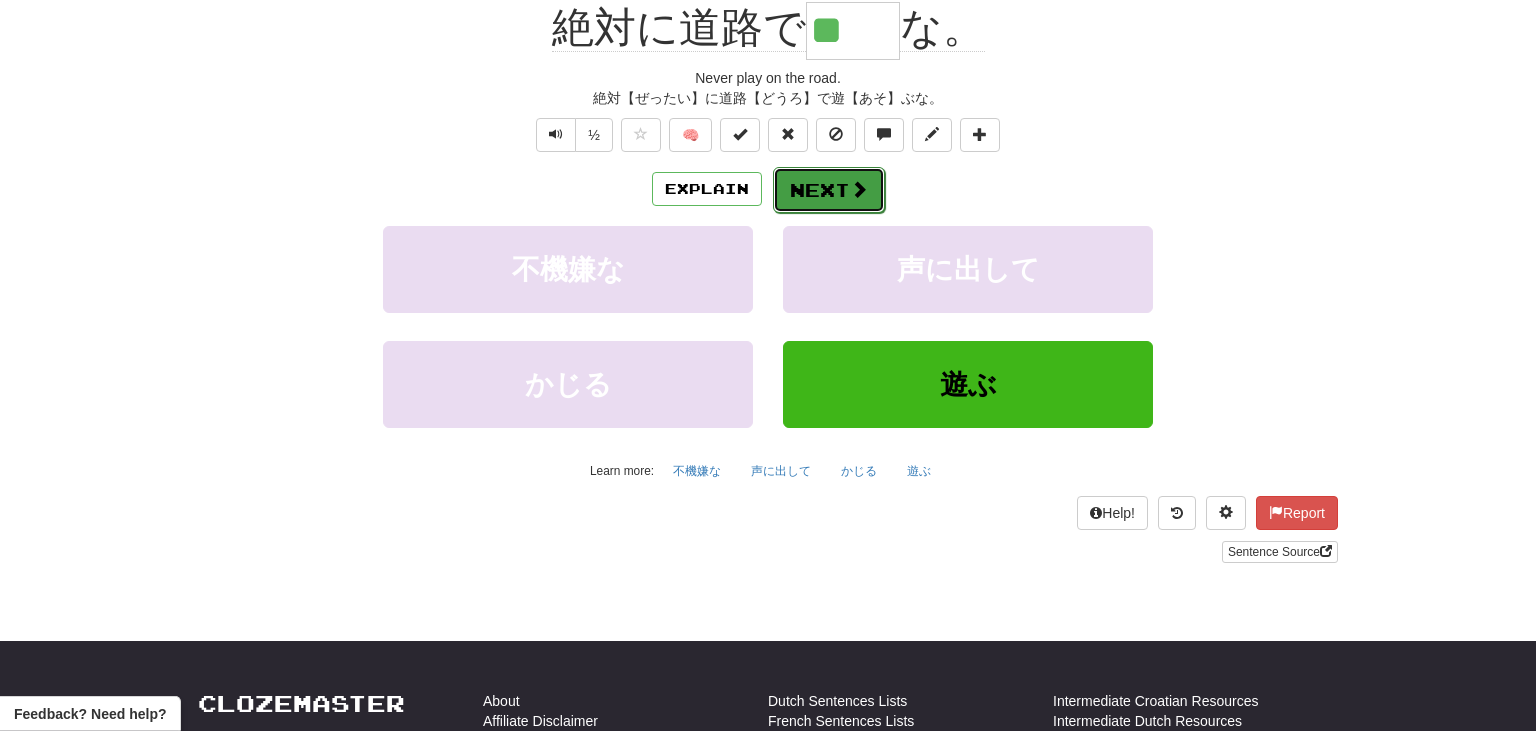click on "Next" at bounding box center (829, 190) 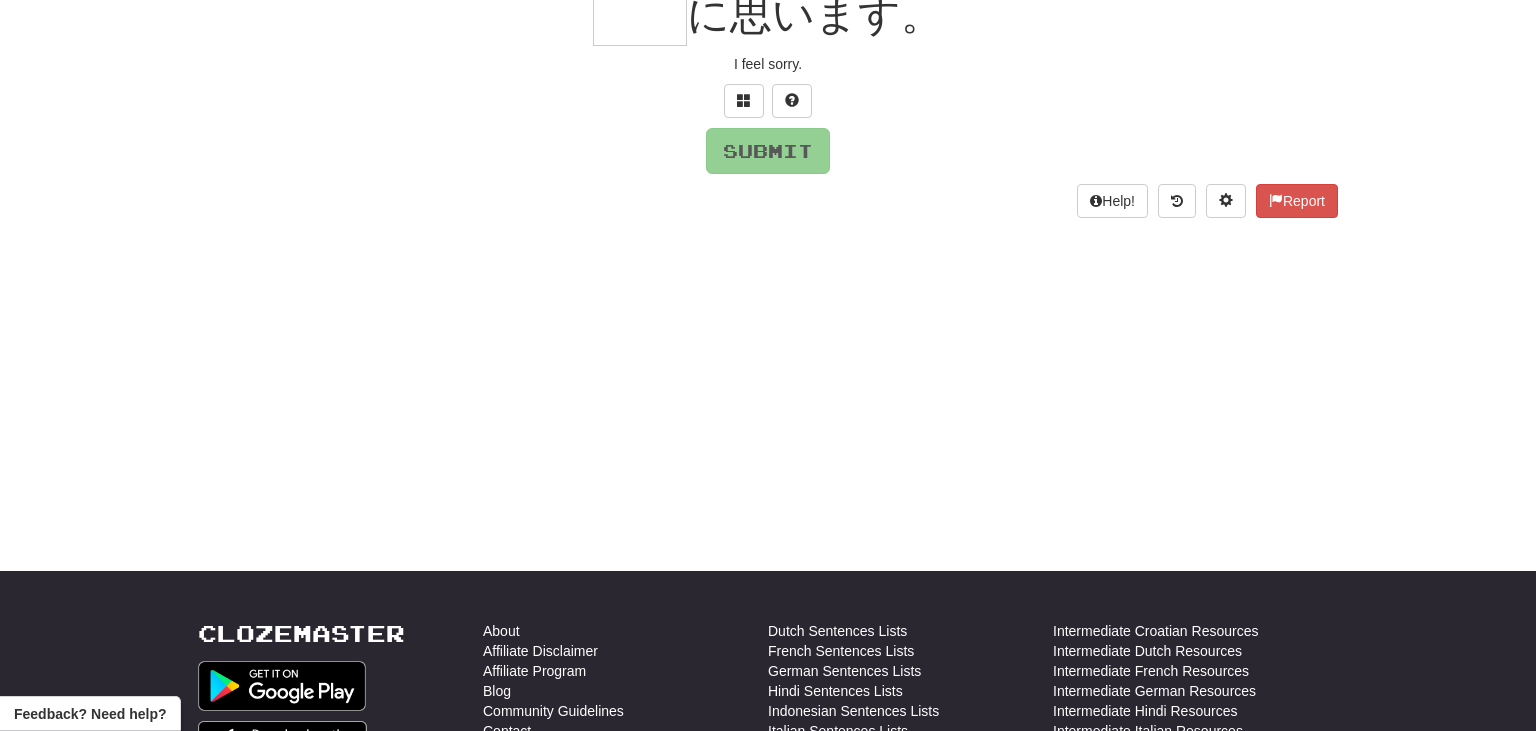 scroll, scrollTop: 197, scrollLeft: 0, axis: vertical 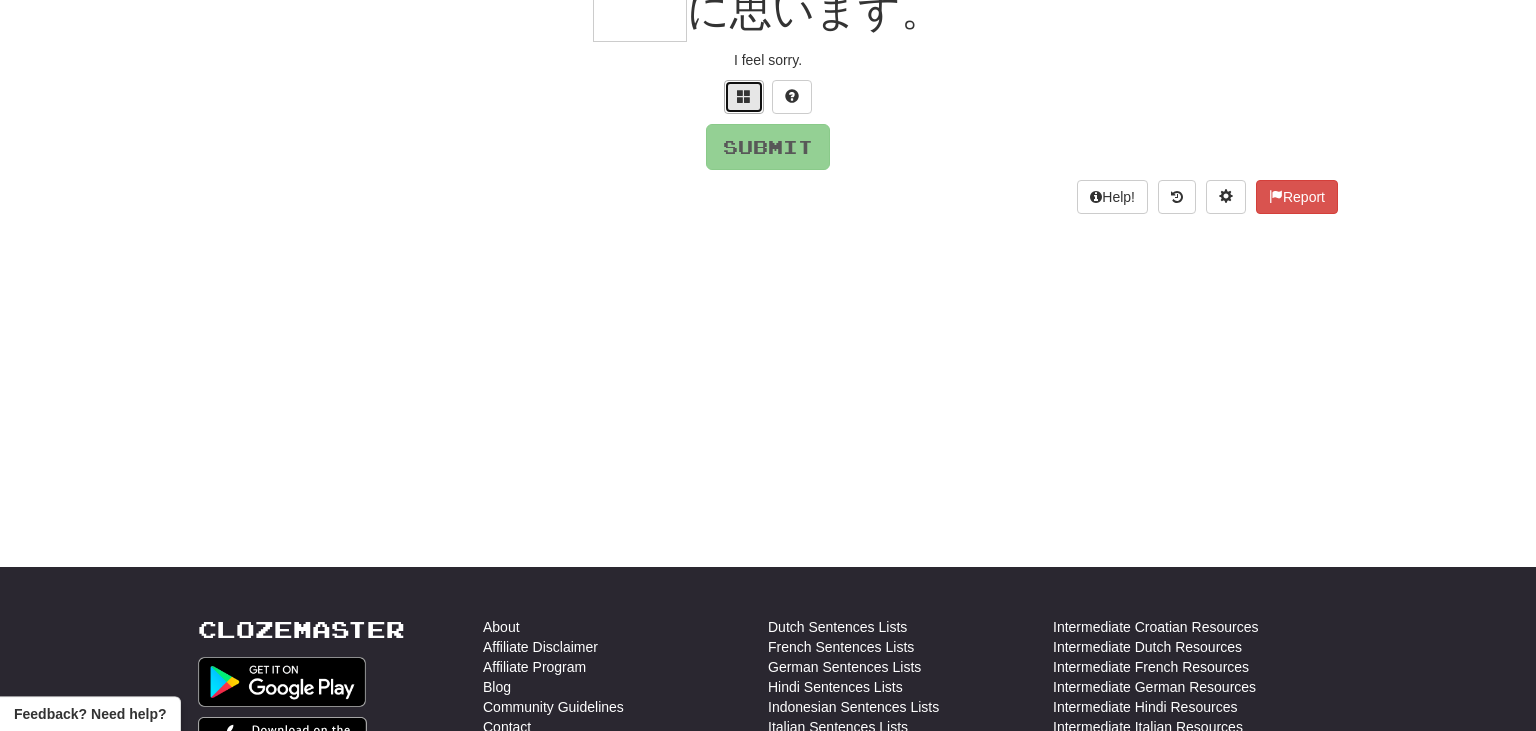click at bounding box center (744, 97) 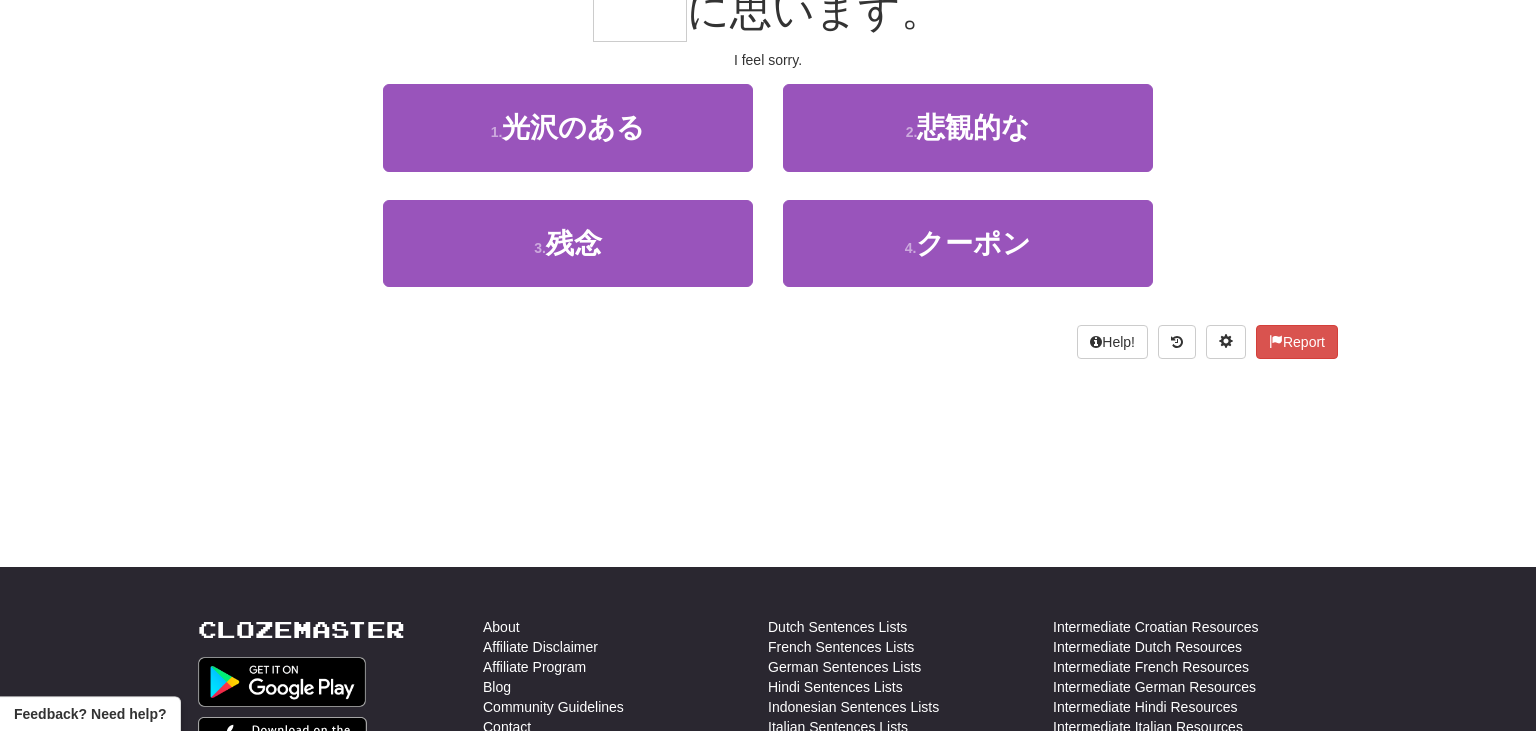 scroll, scrollTop: 200, scrollLeft: 0, axis: vertical 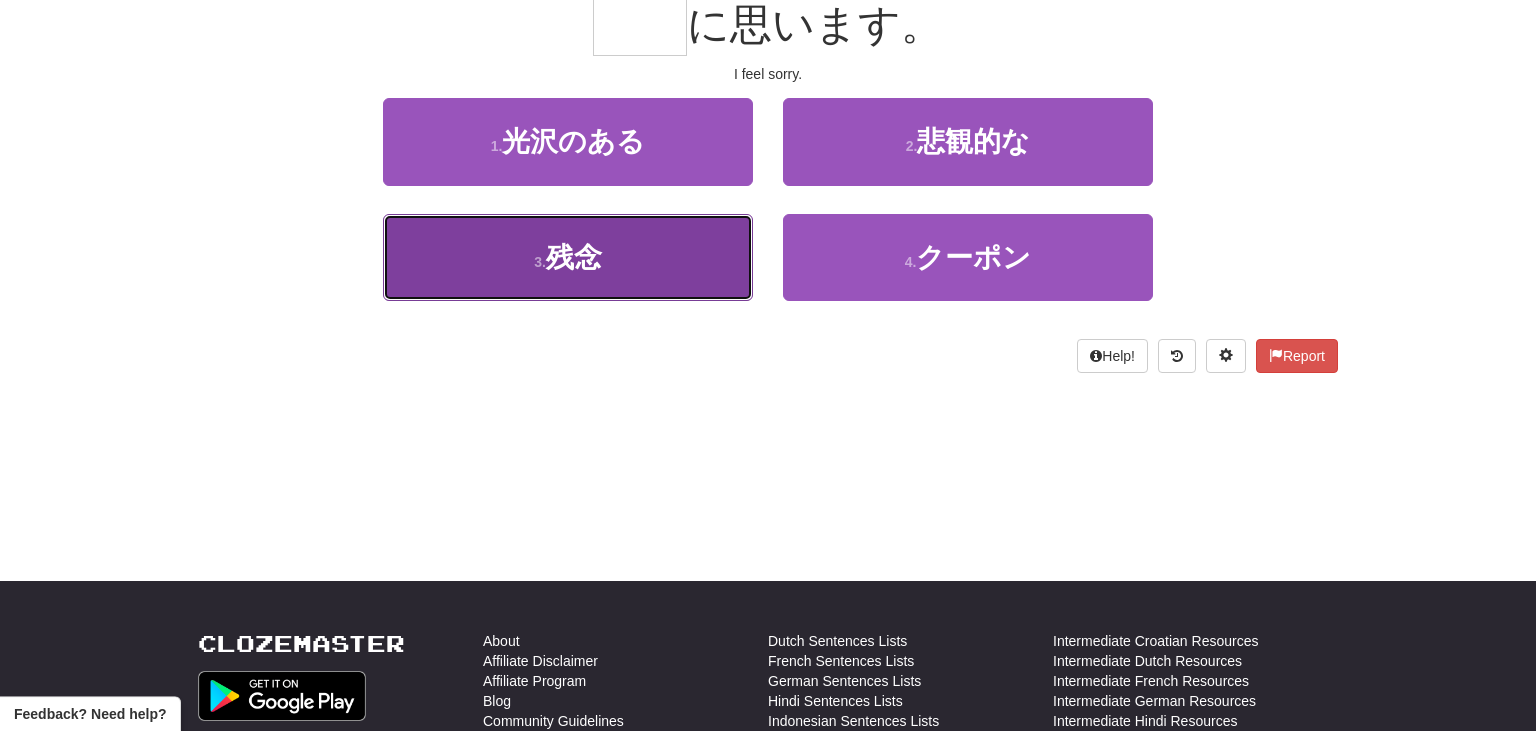 click on "3 .  残念" at bounding box center [568, 257] 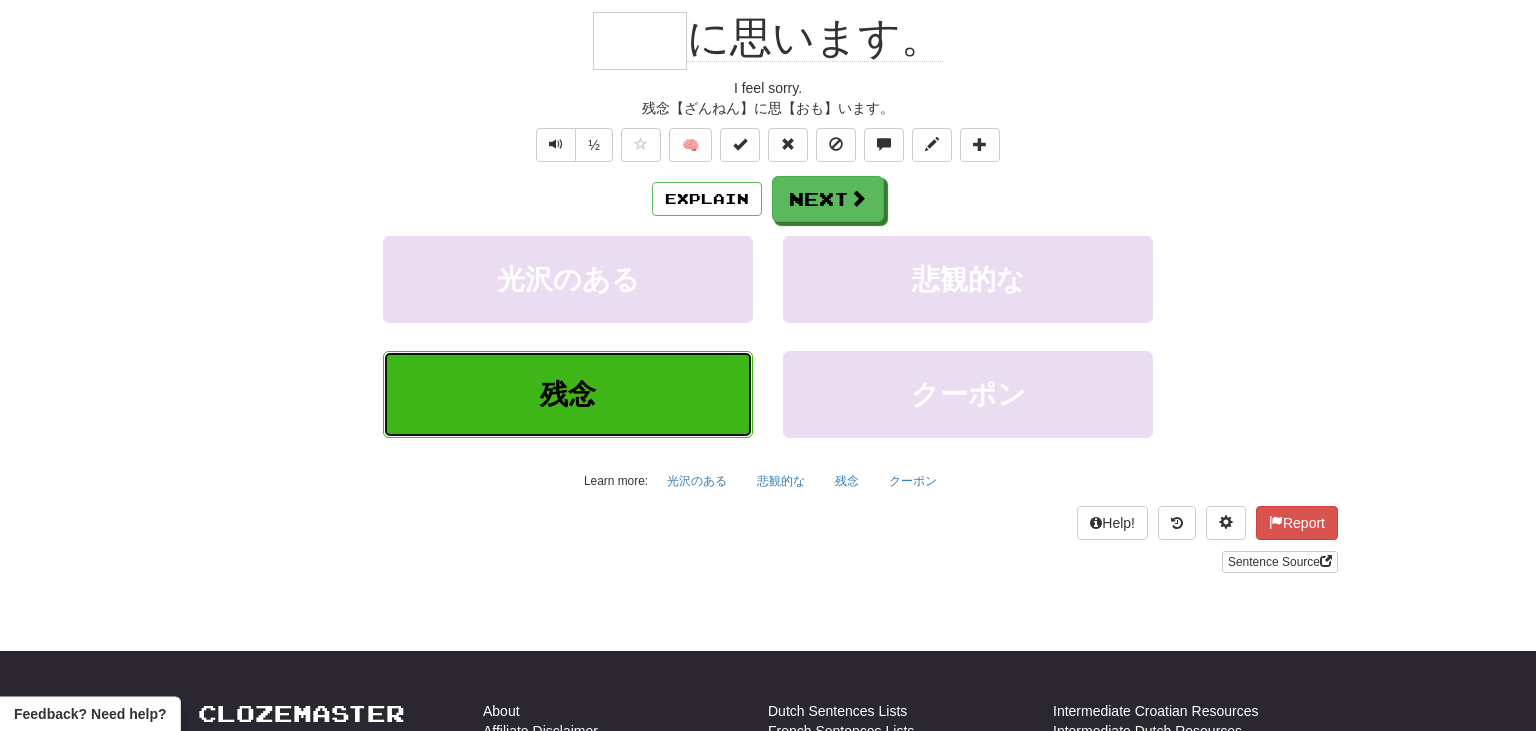 type on "**" 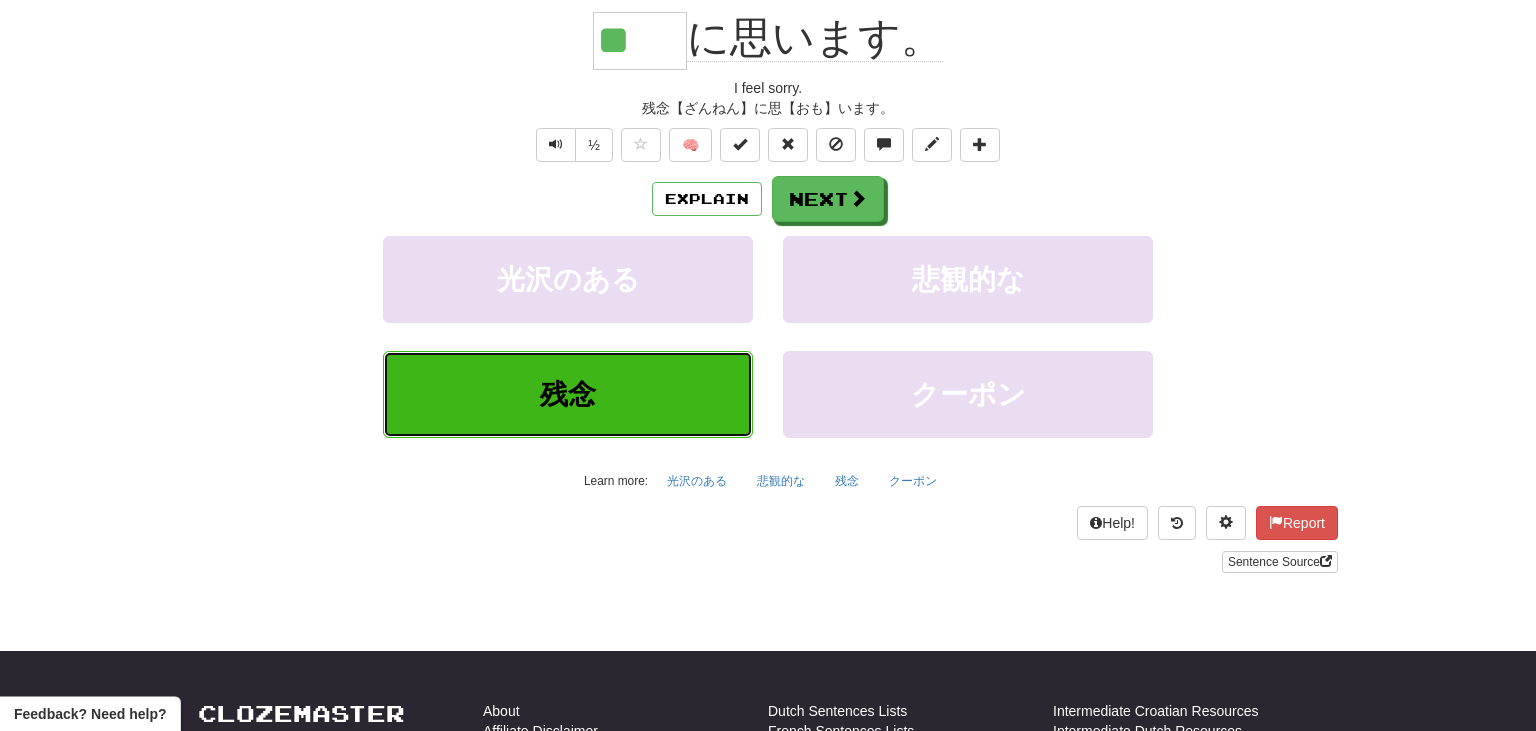 scroll, scrollTop: 213, scrollLeft: 0, axis: vertical 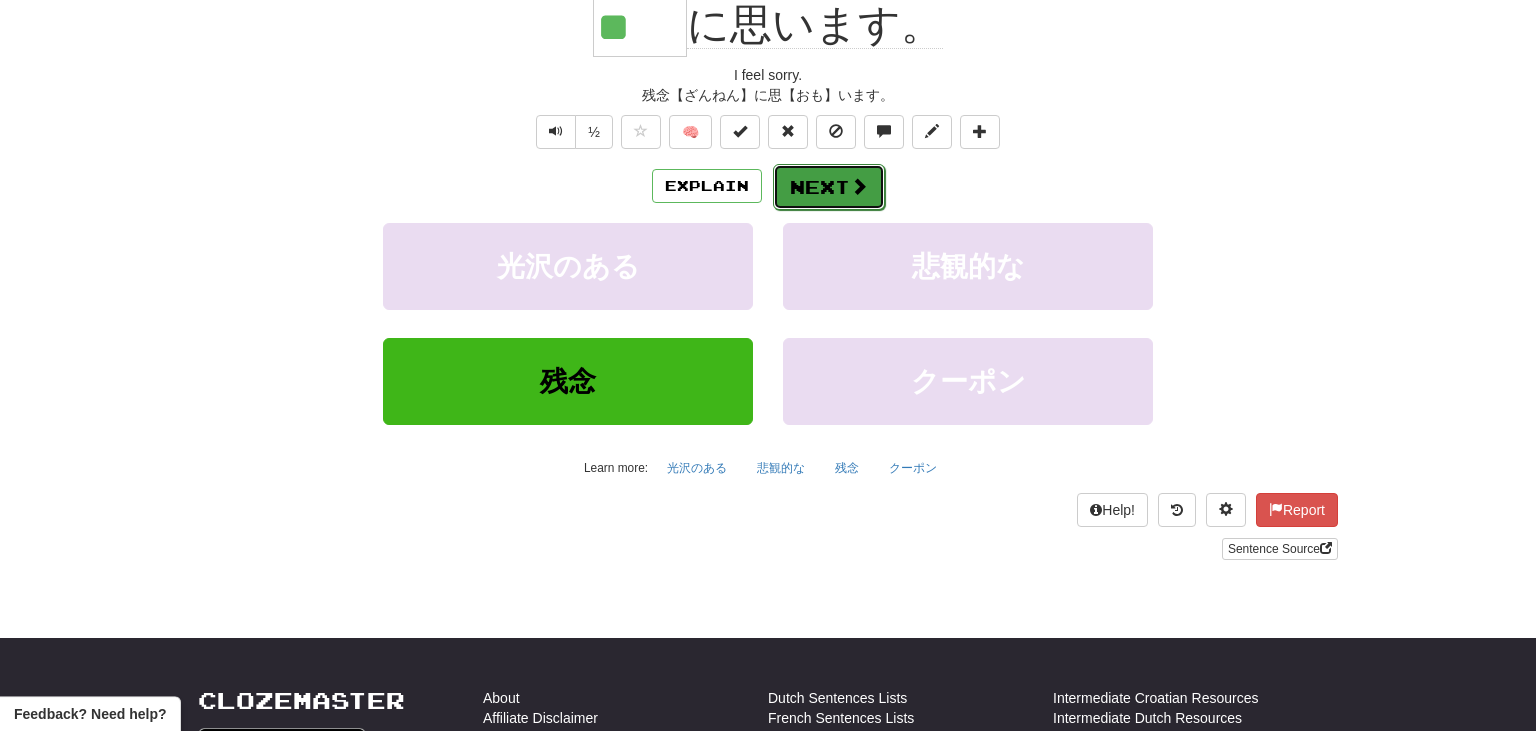 click on "Next" at bounding box center (829, 187) 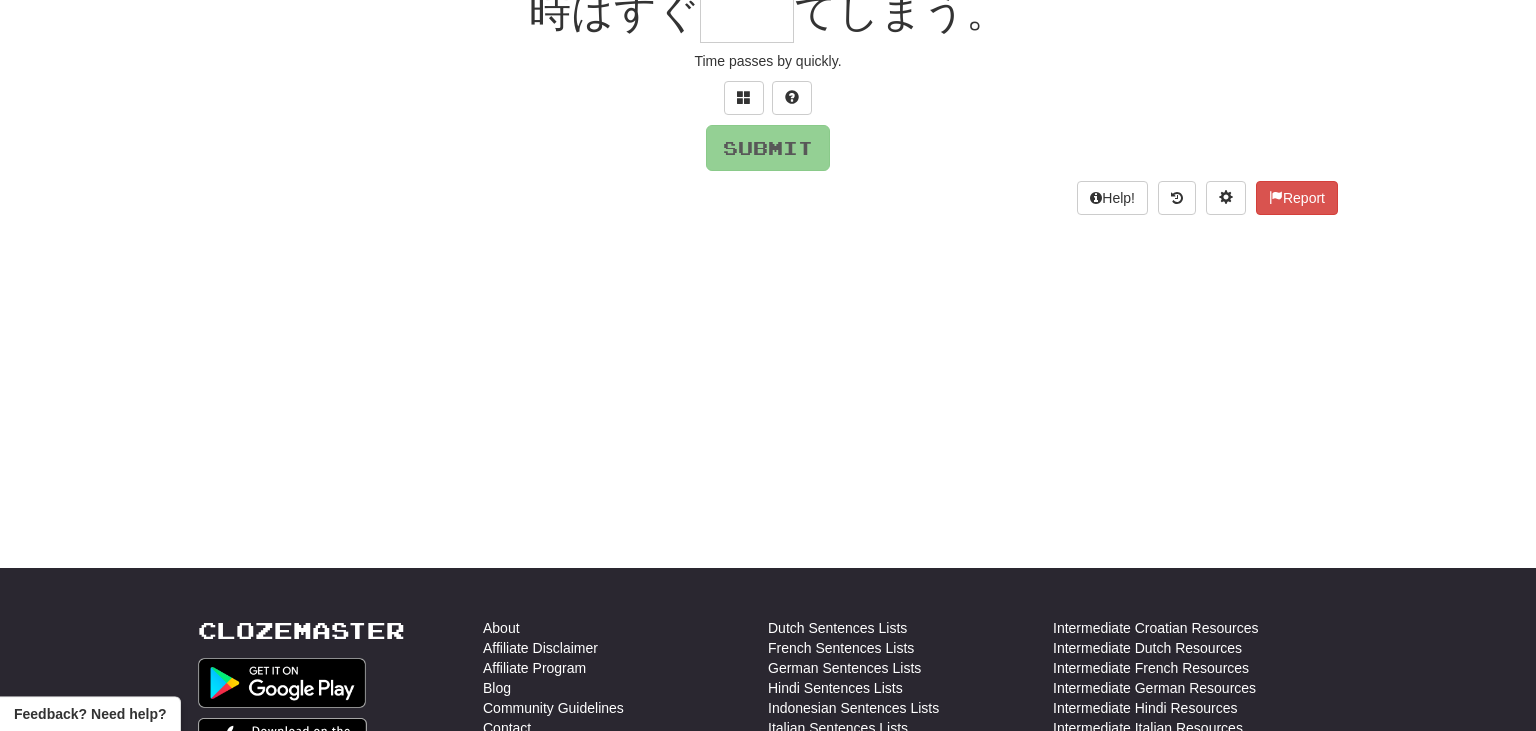 scroll, scrollTop: 200, scrollLeft: 0, axis: vertical 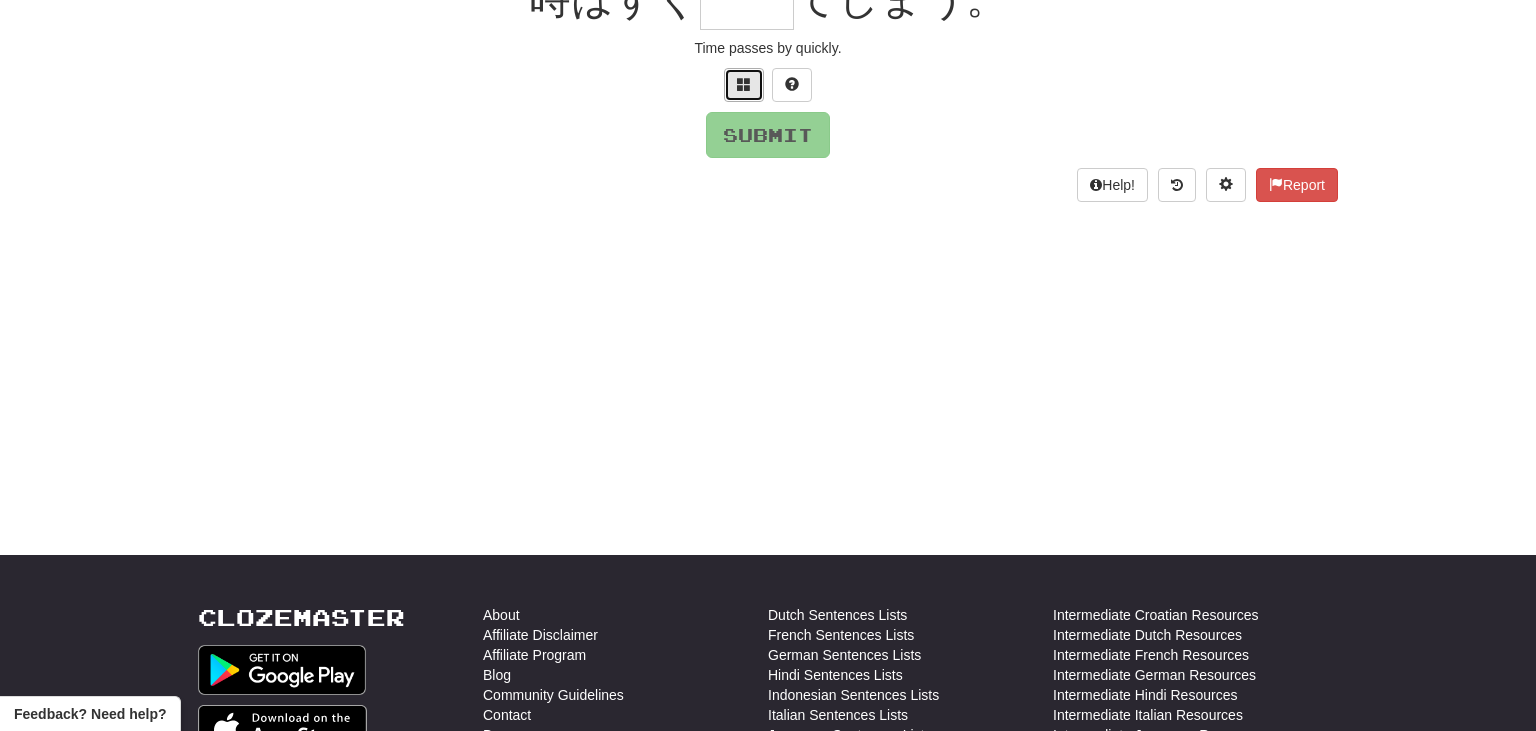click at bounding box center (744, 85) 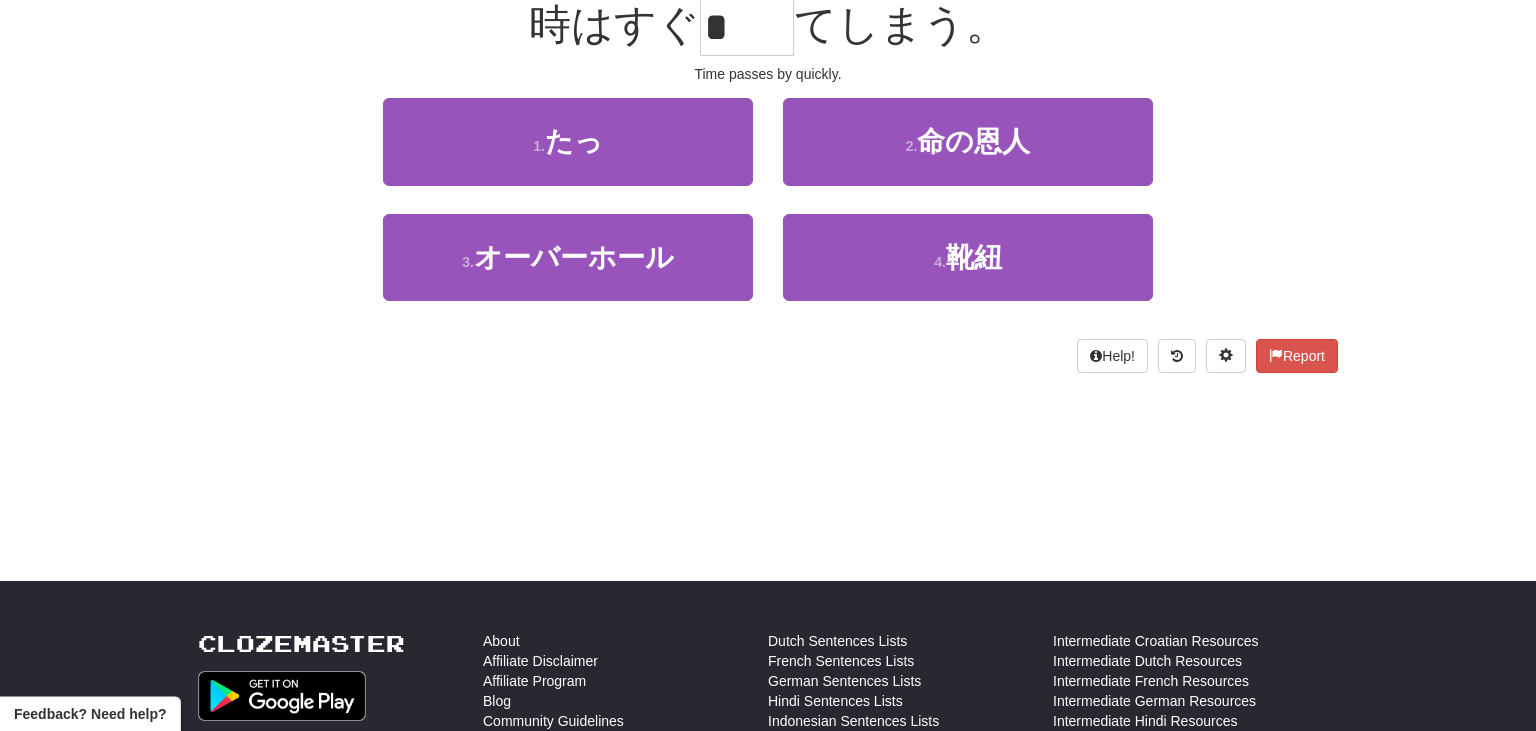 scroll, scrollTop: 197, scrollLeft: 0, axis: vertical 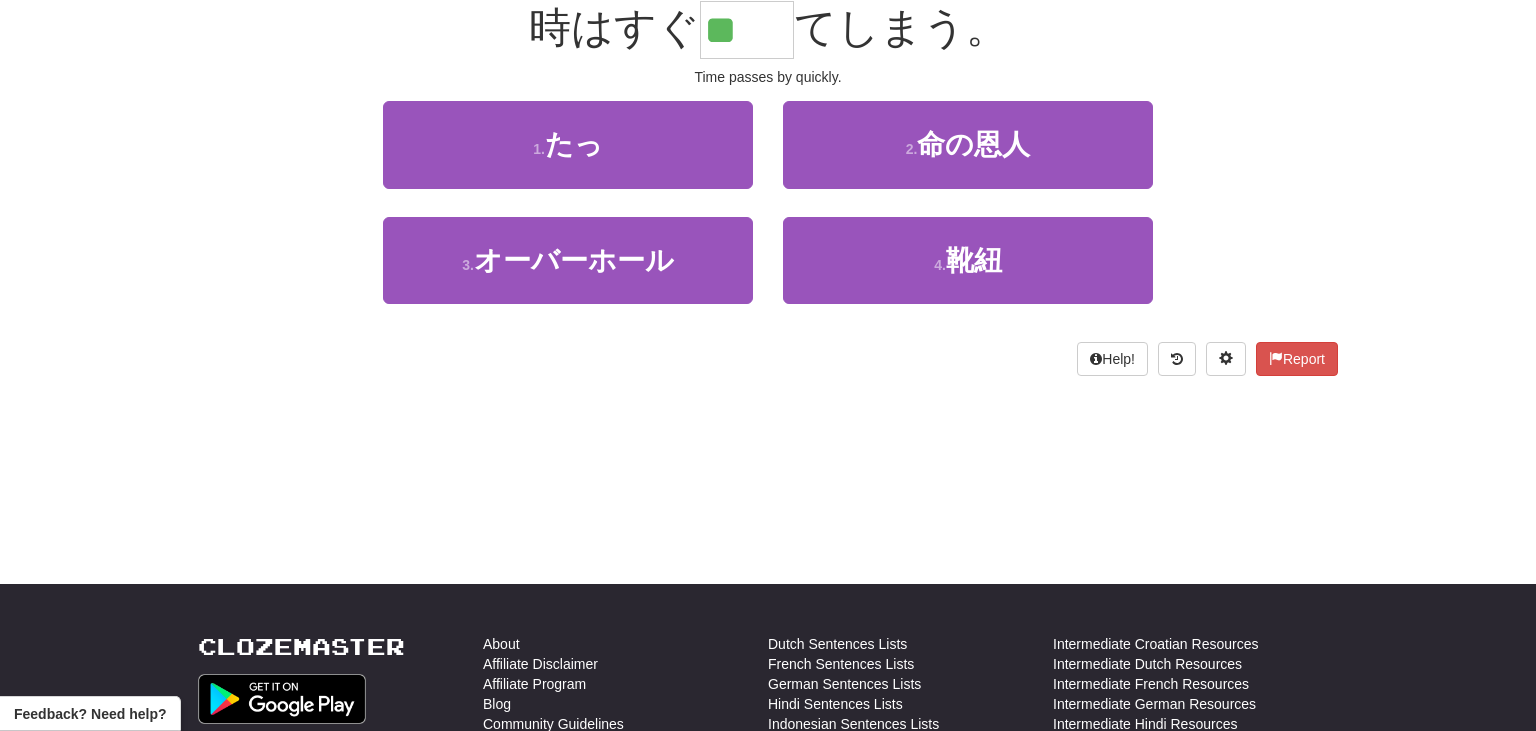 type on "**" 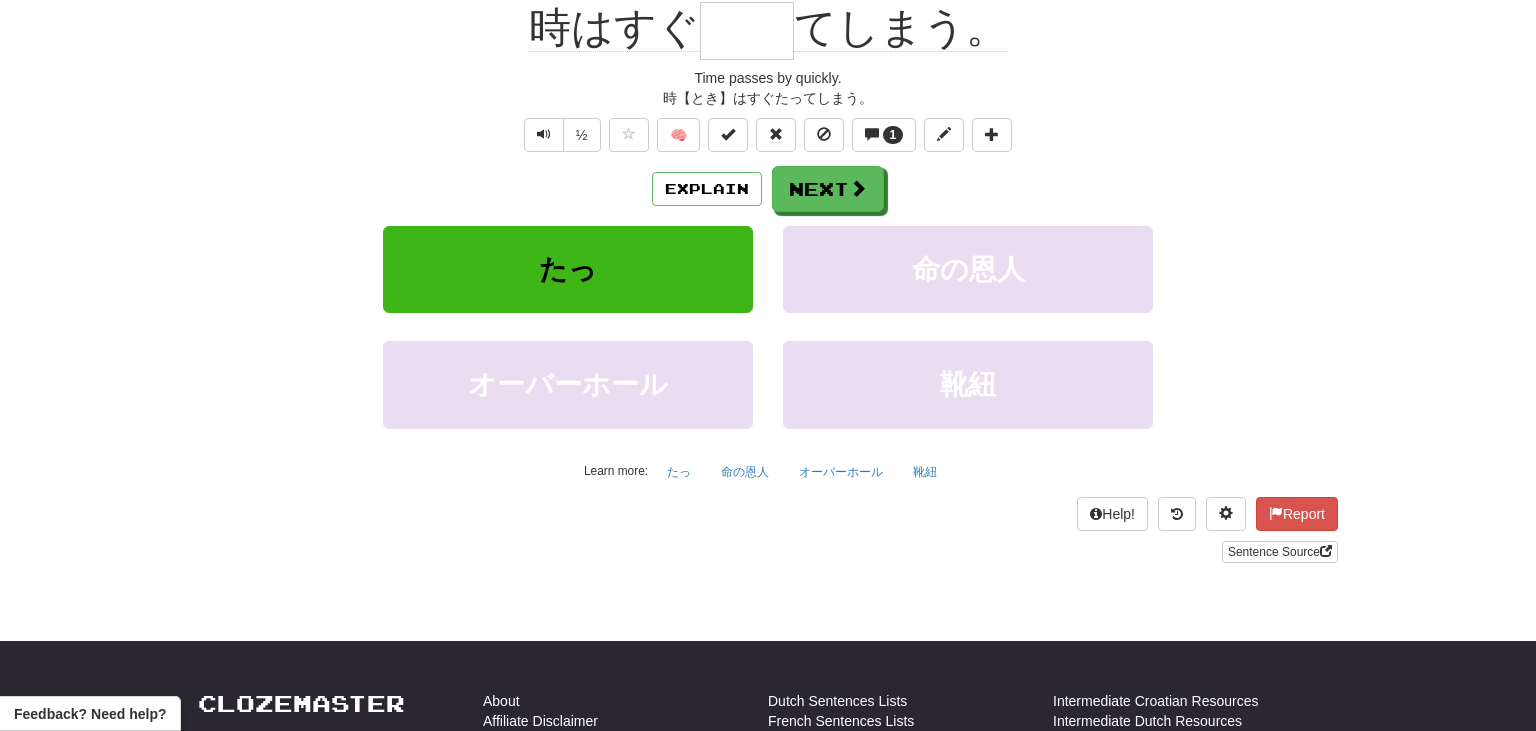scroll, scrollTop: 197, scrollLeft: 0, axis: vertical 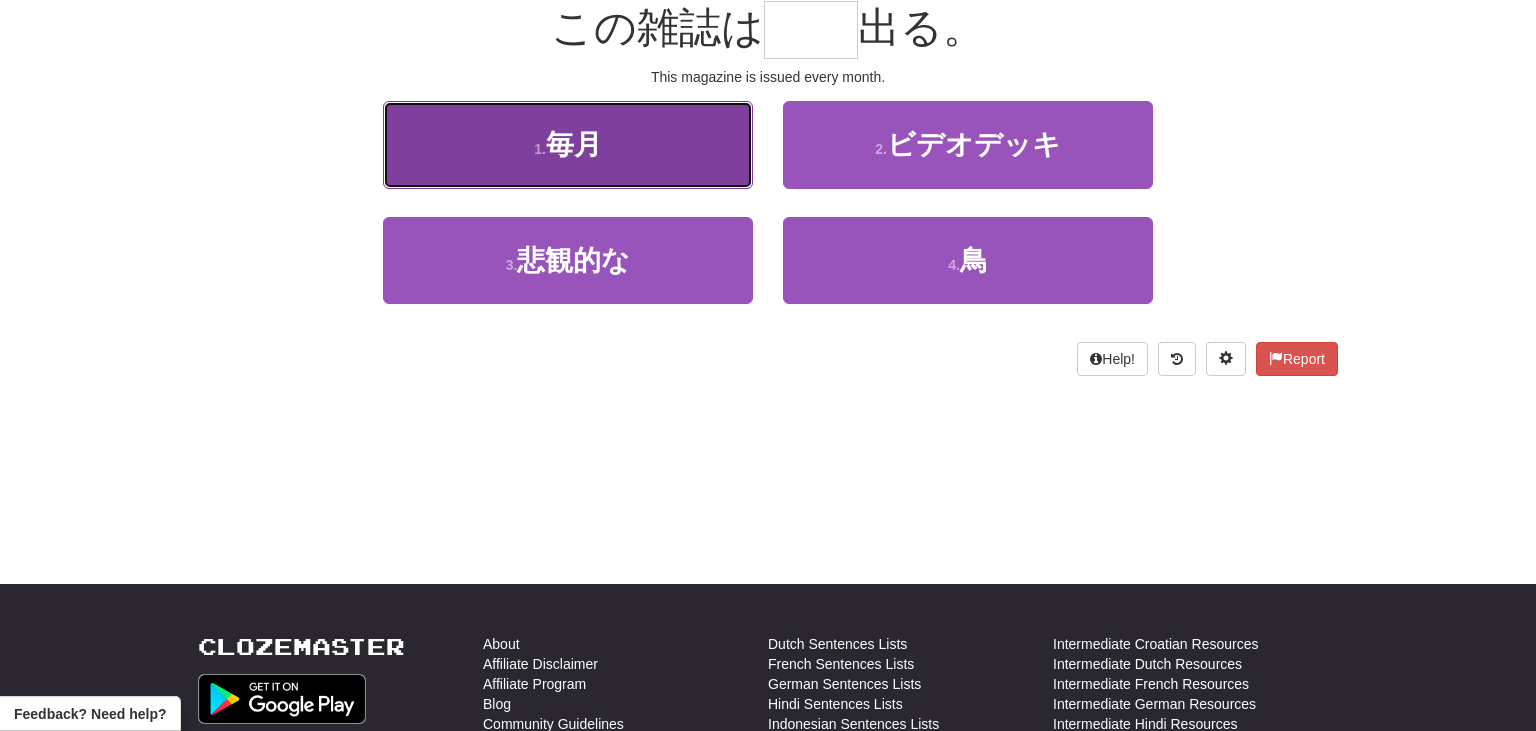 click on "1 .  毎月" at bounding box center [568, 144] 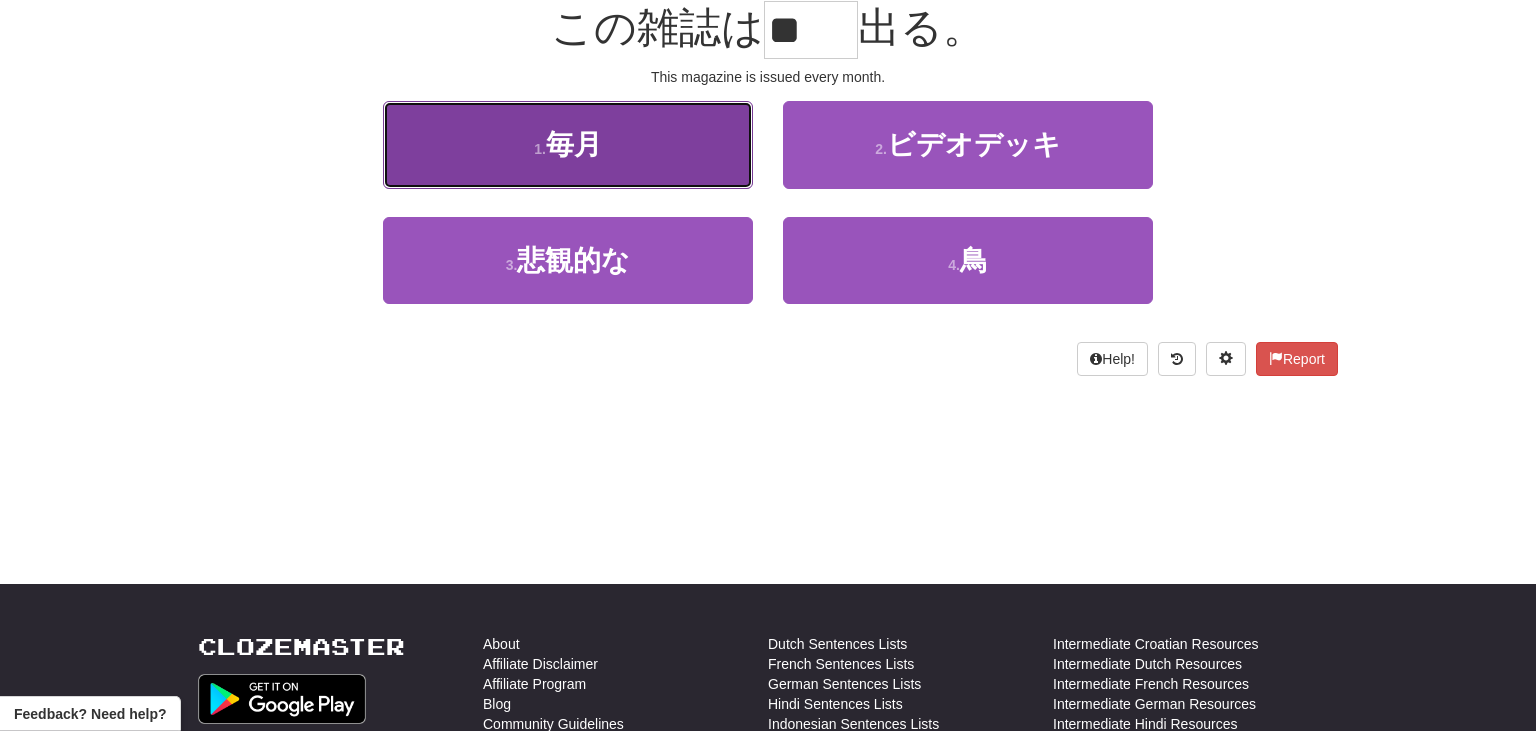 scroll, scrollTop: 210, scrollLeft: 0, axis: vertical 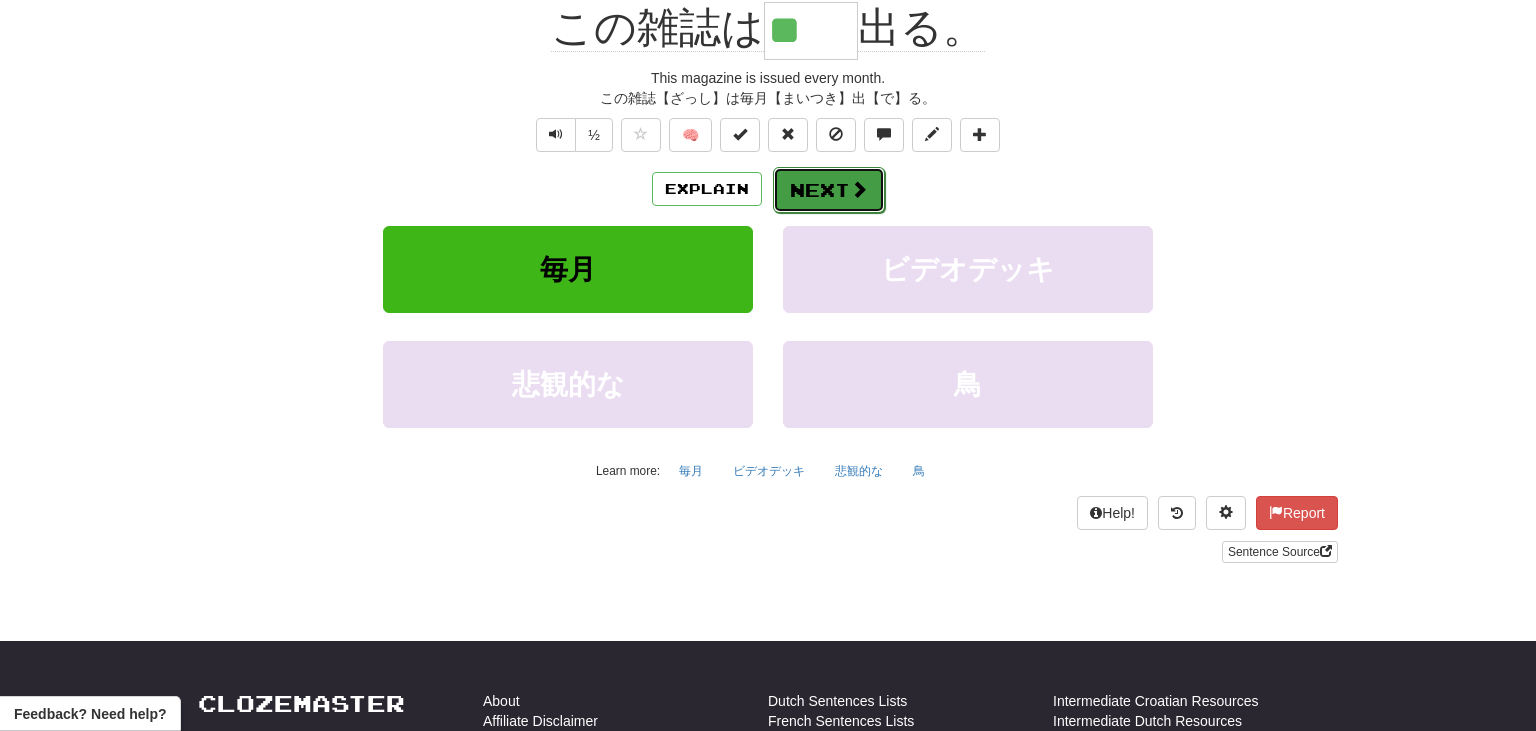 click on "Next" at bounding box center [829, 190] 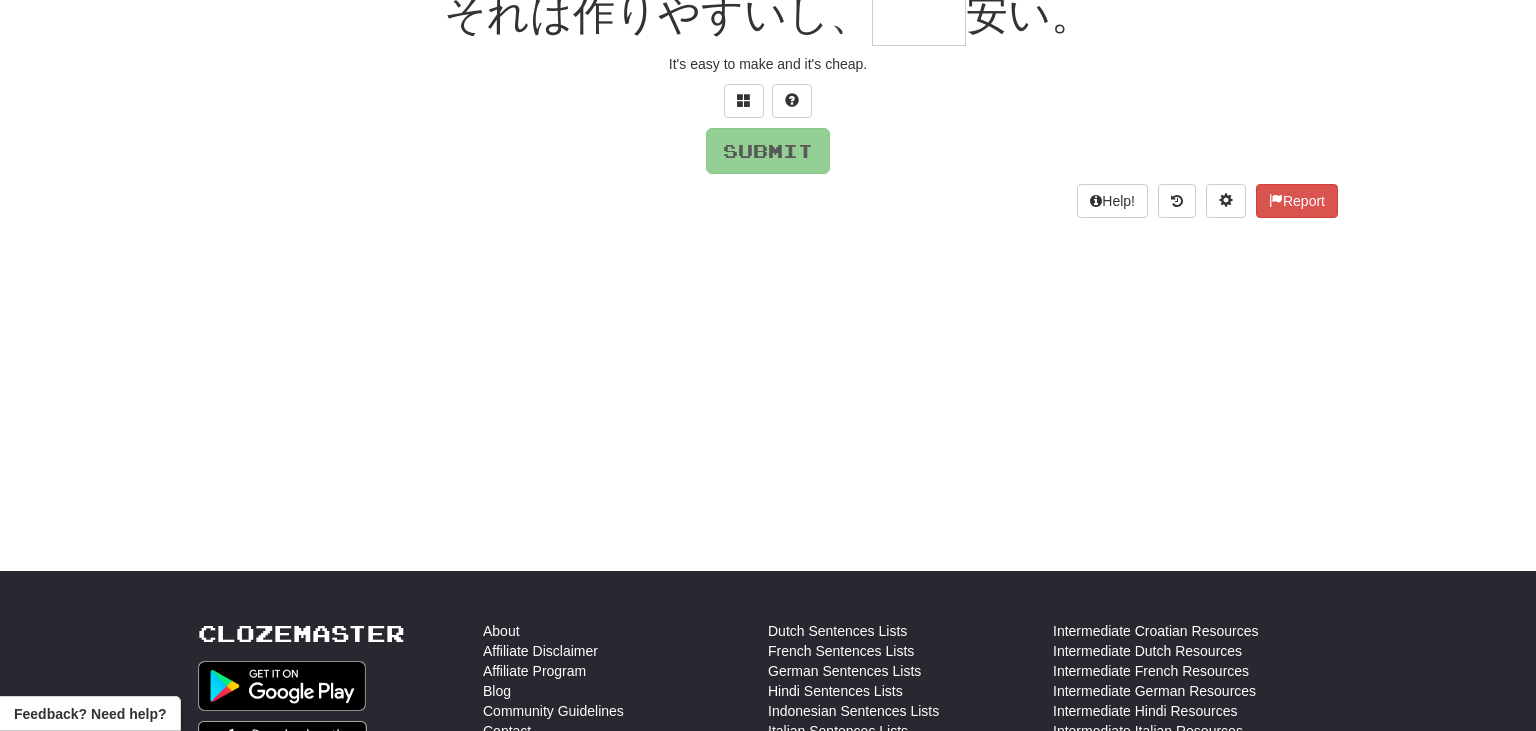 scroll, scrollTop: 197, scrollLeft: 0, axis: vertical 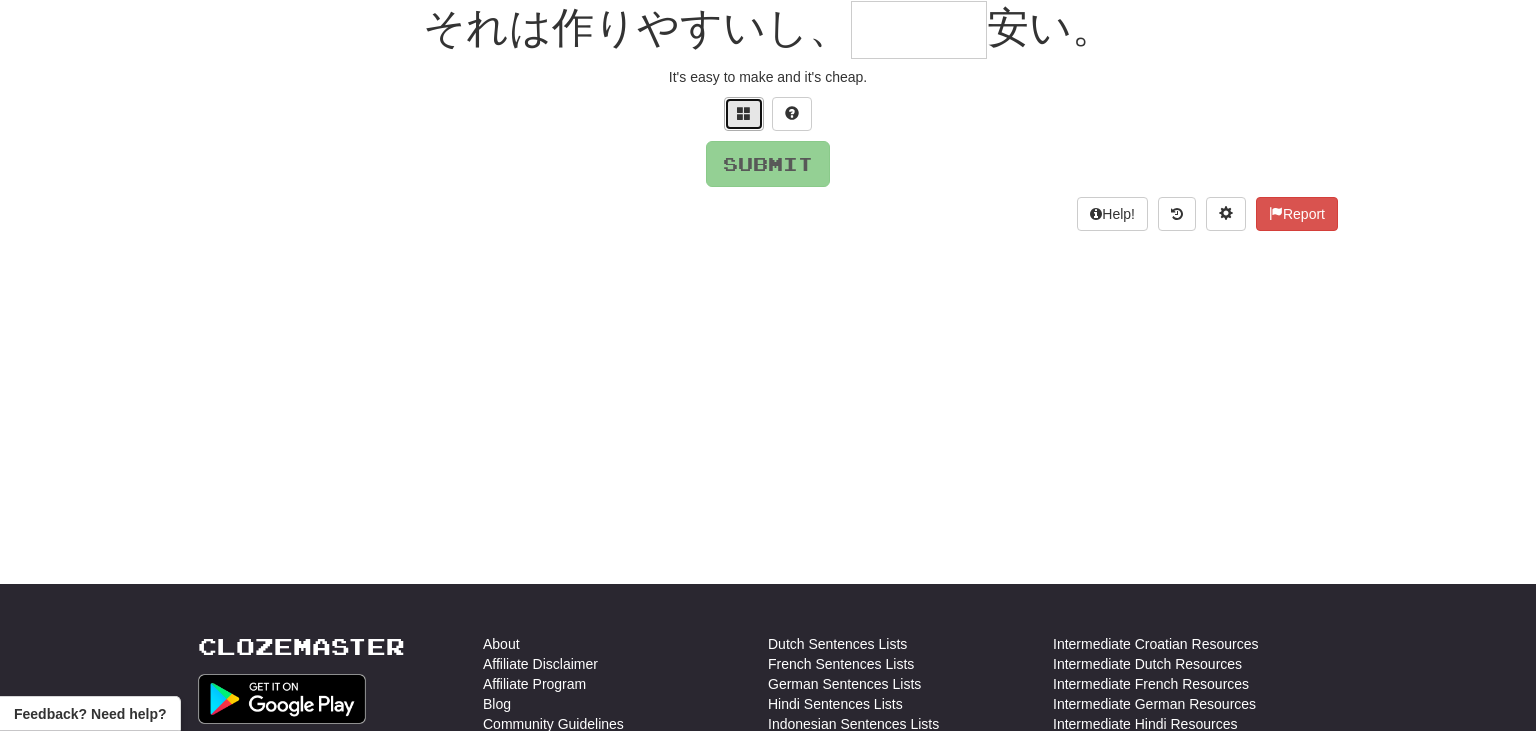 click at bounding box center (744, 114) 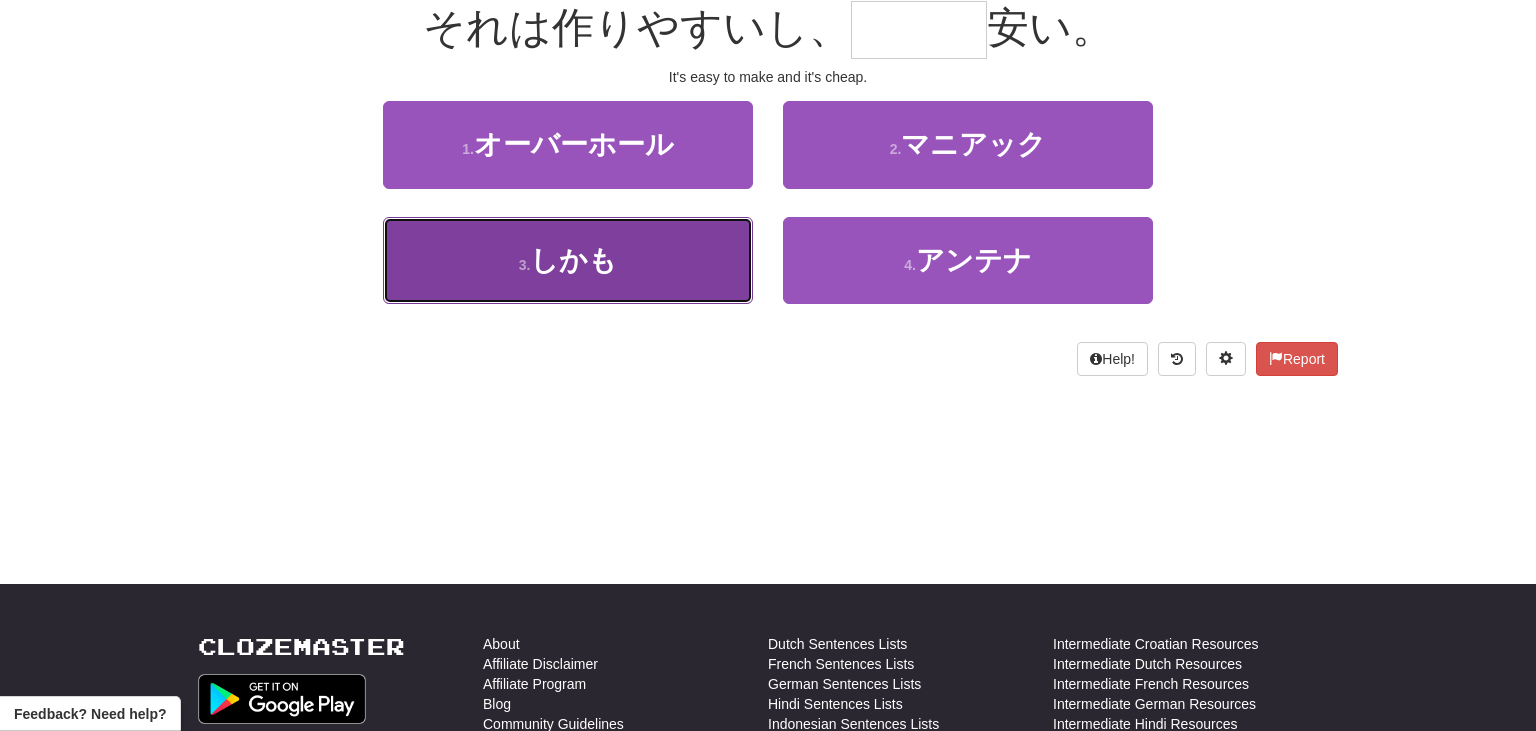 click on "3 .  しかも" at bounding box center [568, 260] 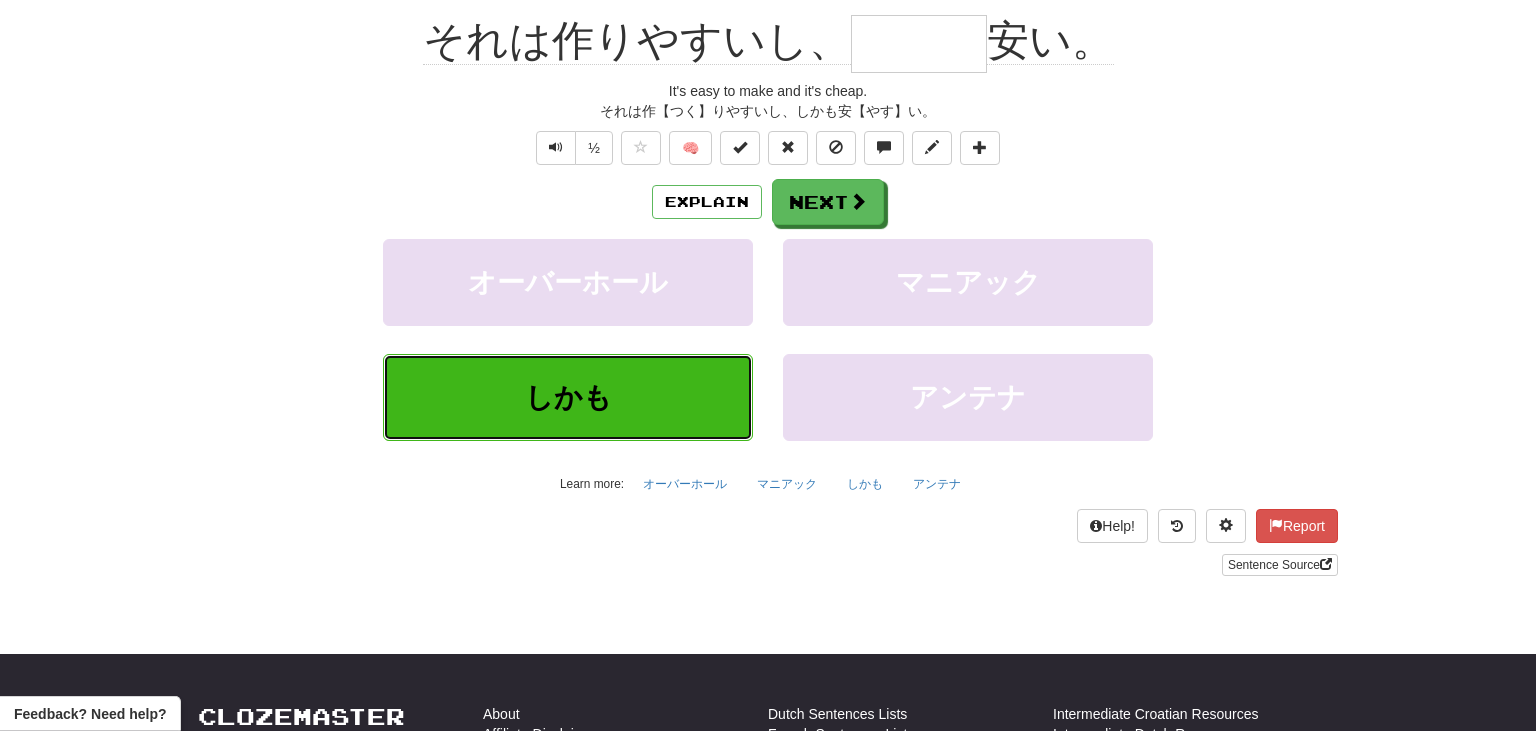 type on "***" 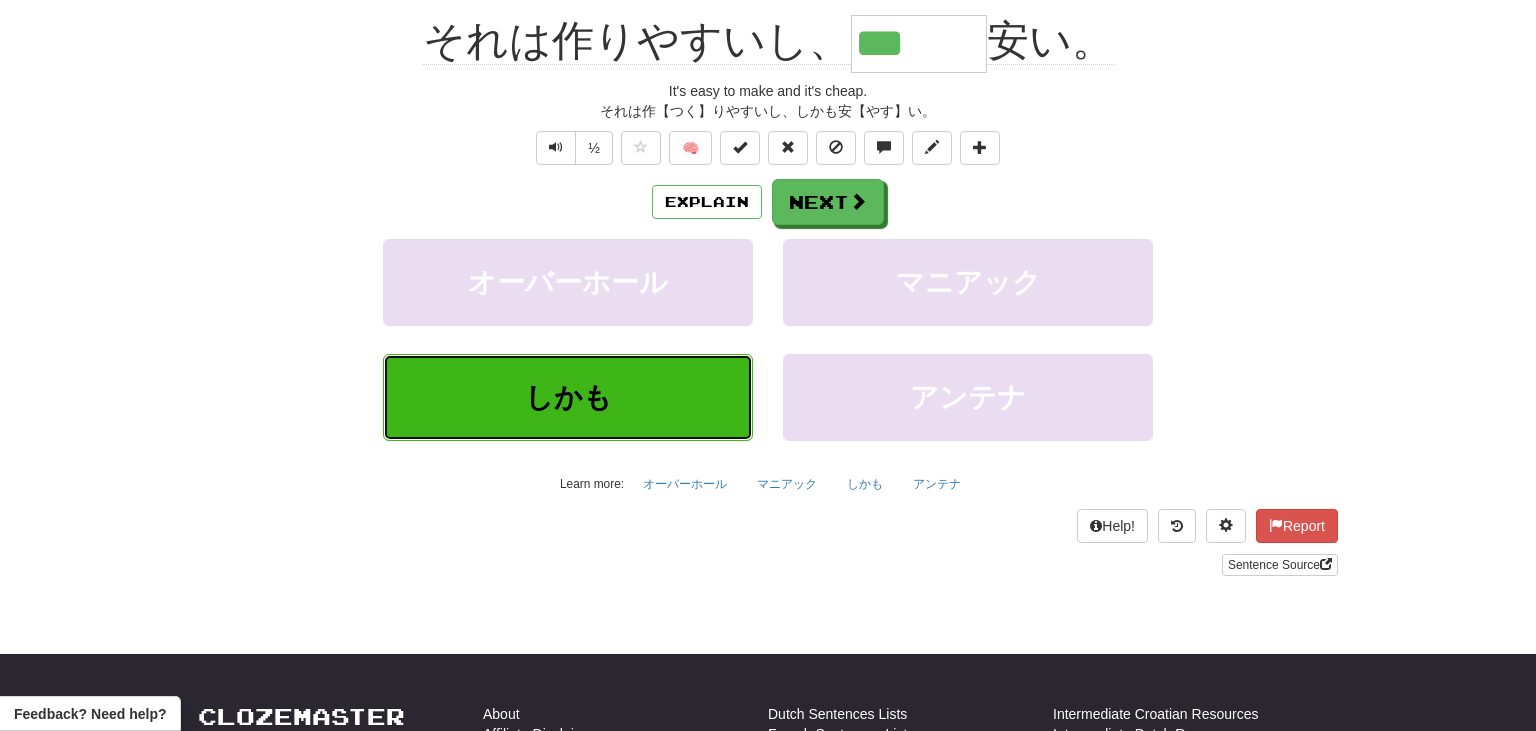 scroll, scrollTop: 210, scrollLeft: 0, axis: vertical 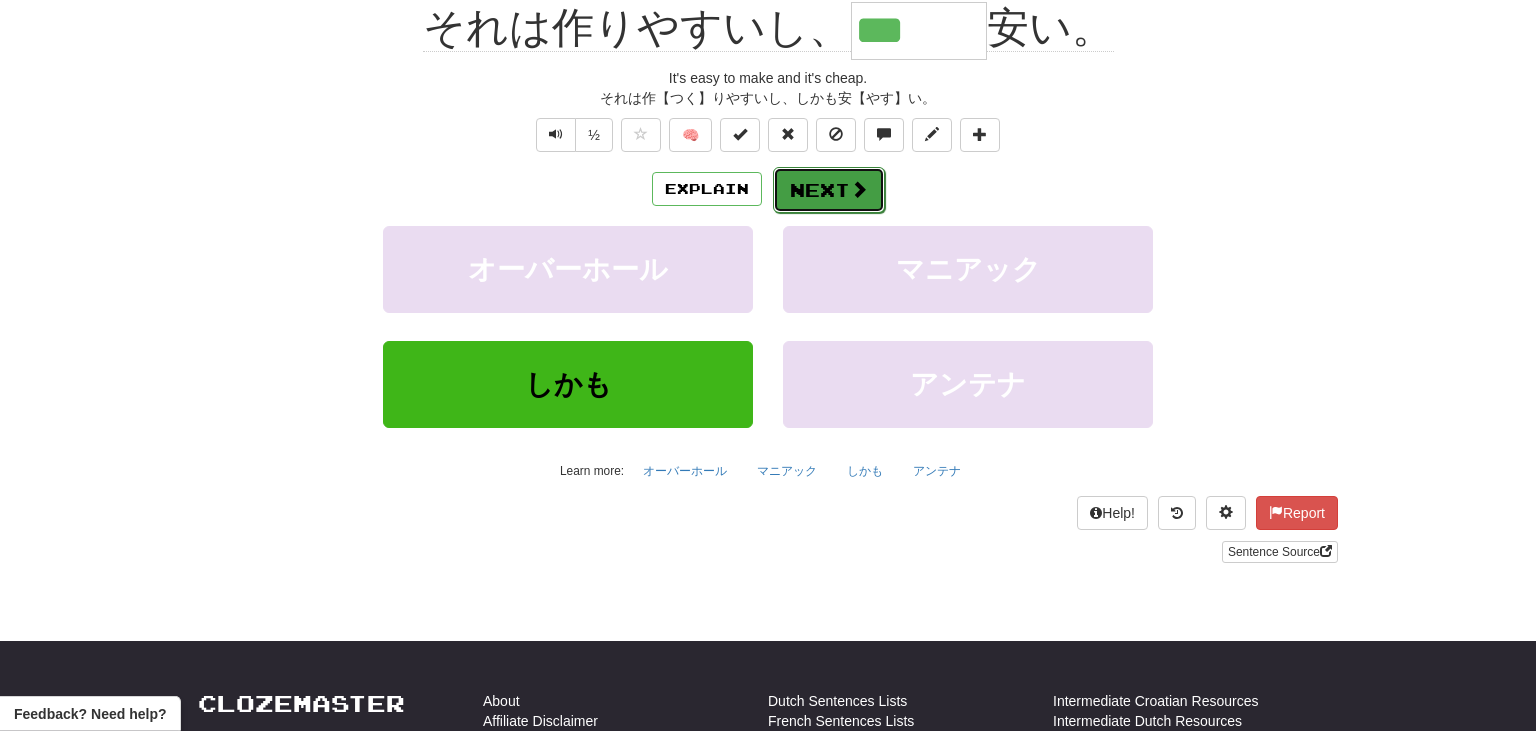click on "Next" at bounding box center (829, 190) 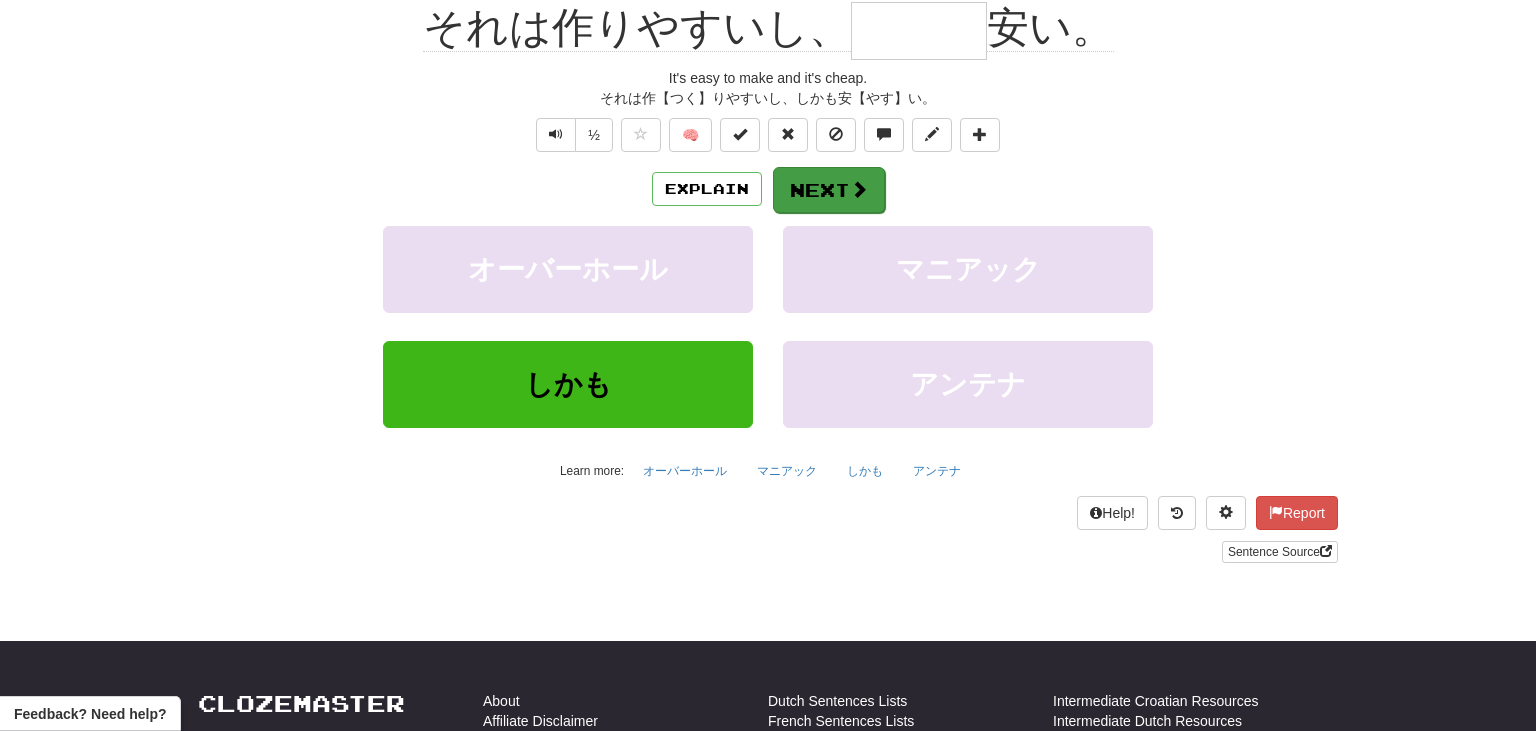 scroll, scrollTop: 197, scrollLeft: 0, axis: vertical 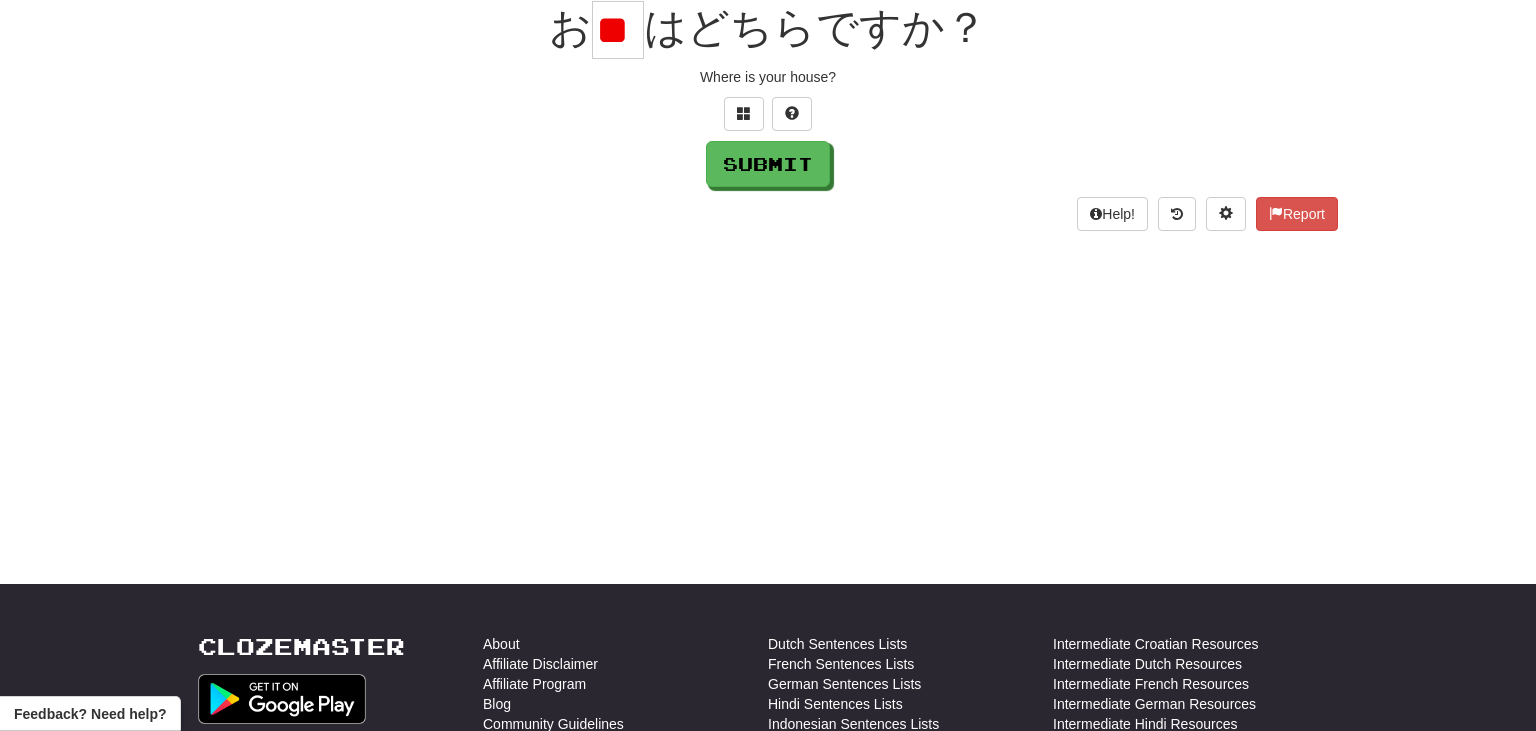 type on "*" 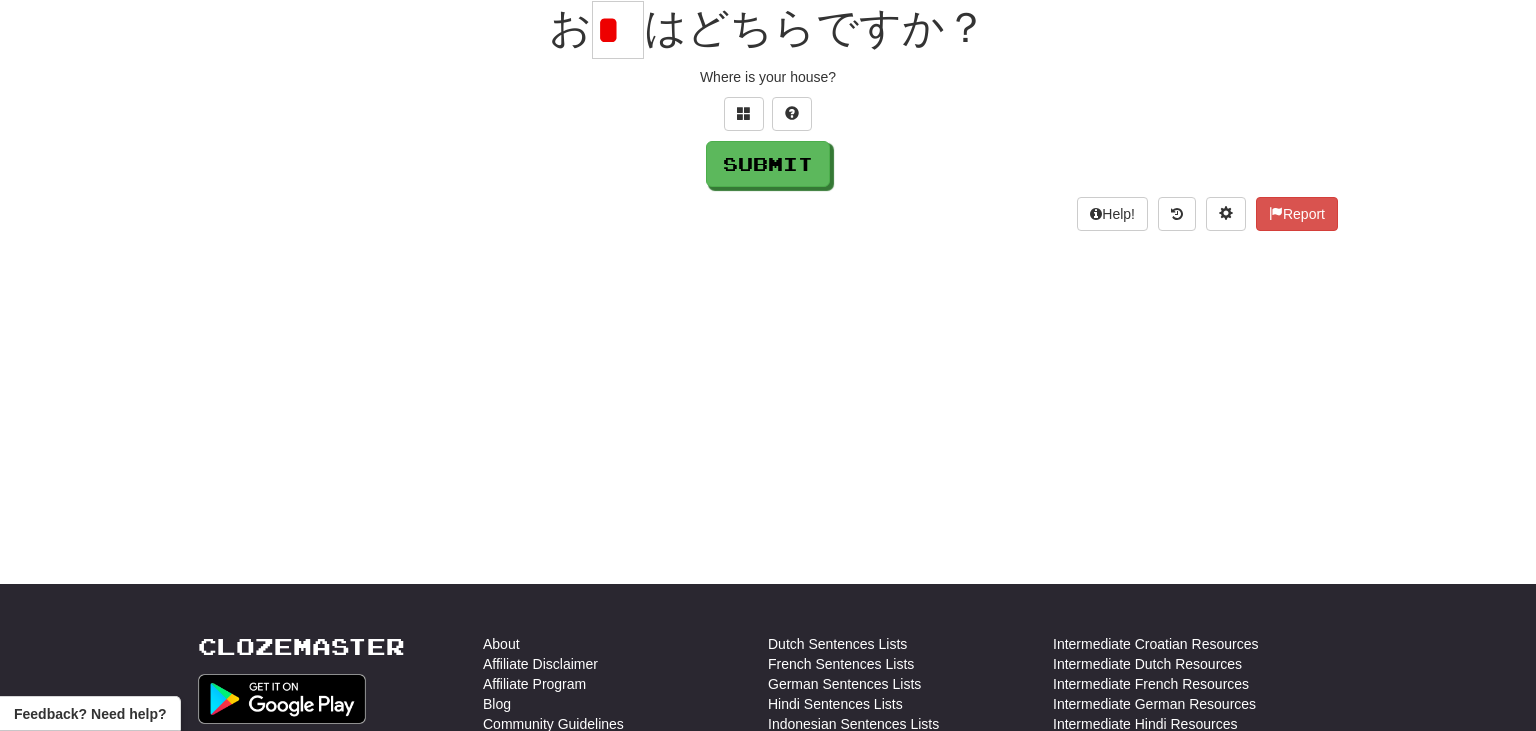 scroll, scrollTop: 0, scrollLeft: 0, axis: both 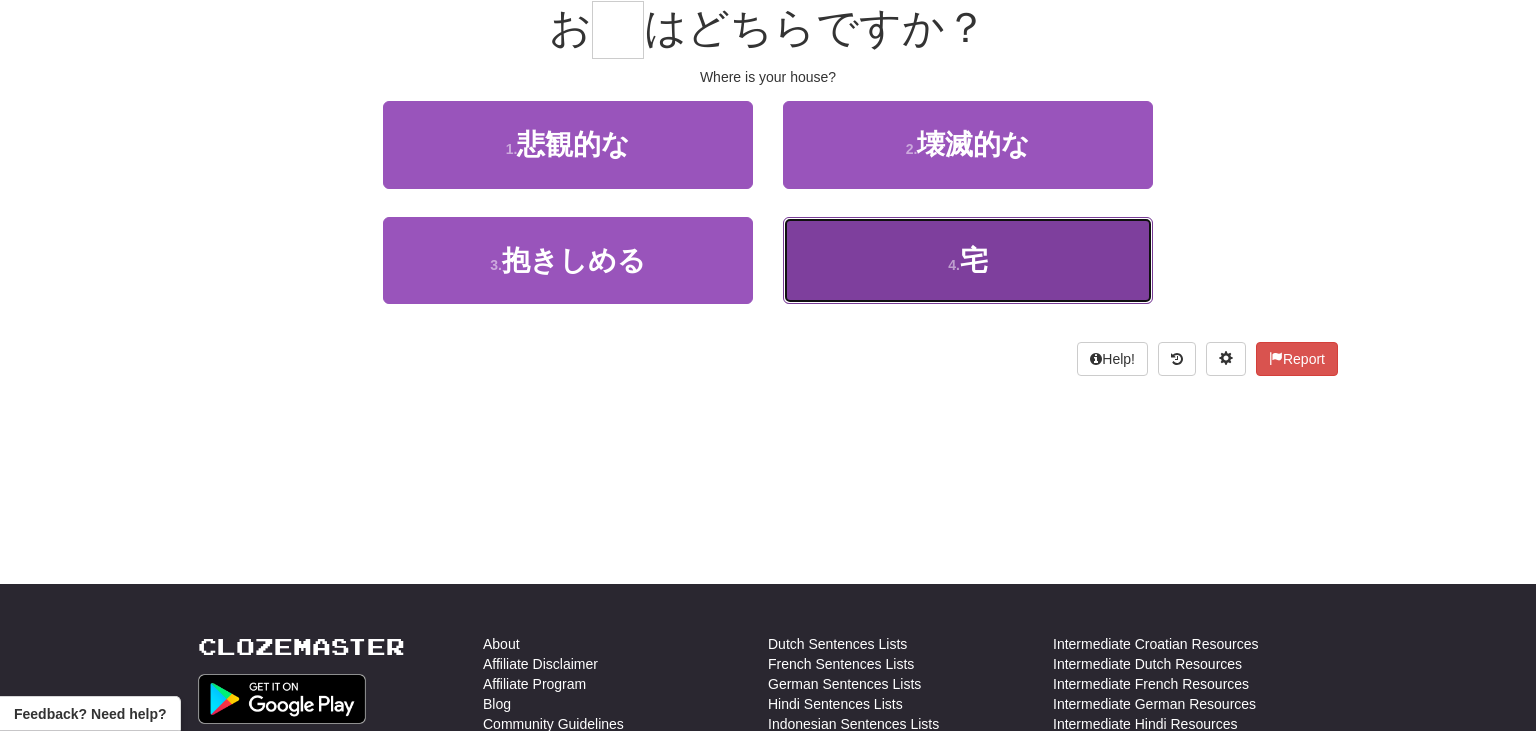 click on "4 .  宅" at bounding box center [968, 260] 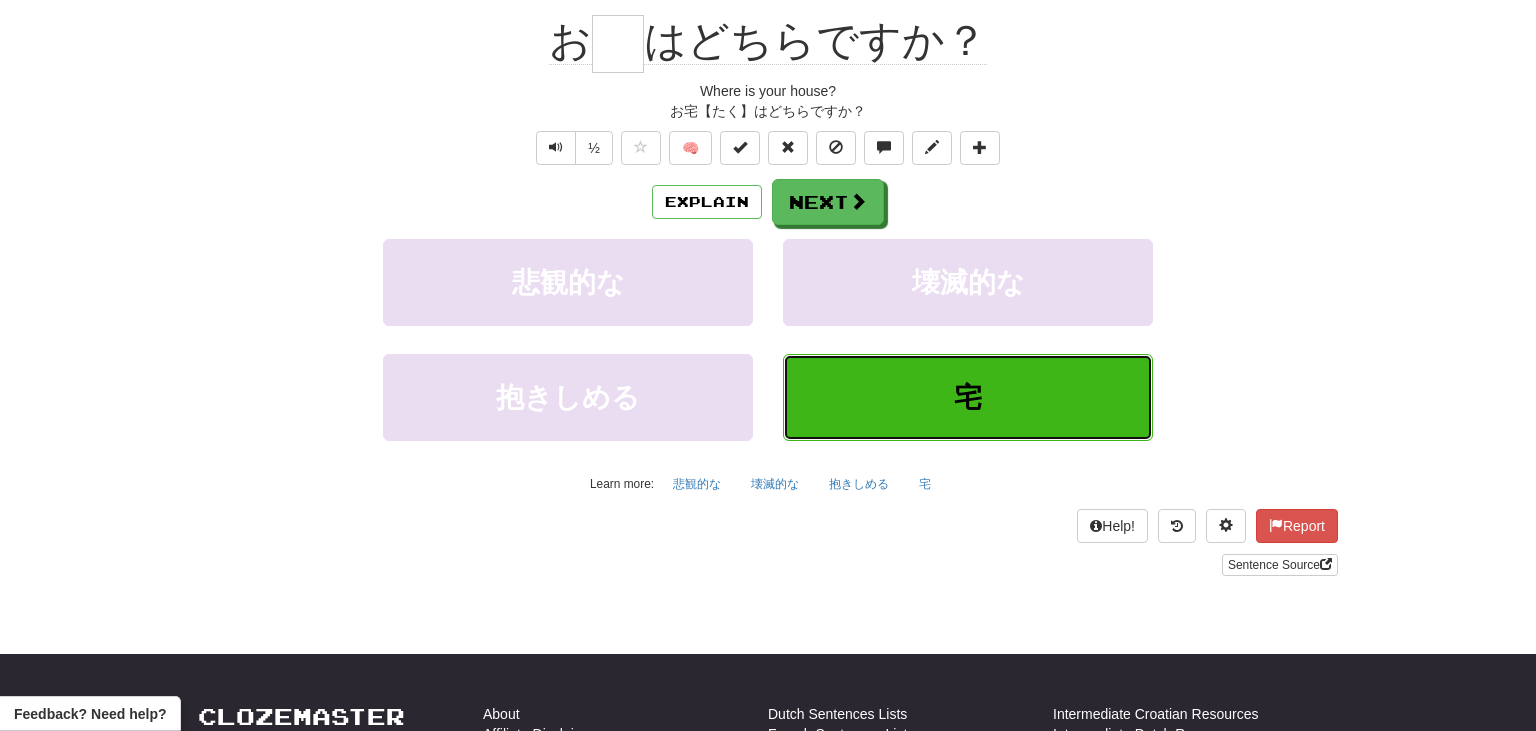 type on "*" 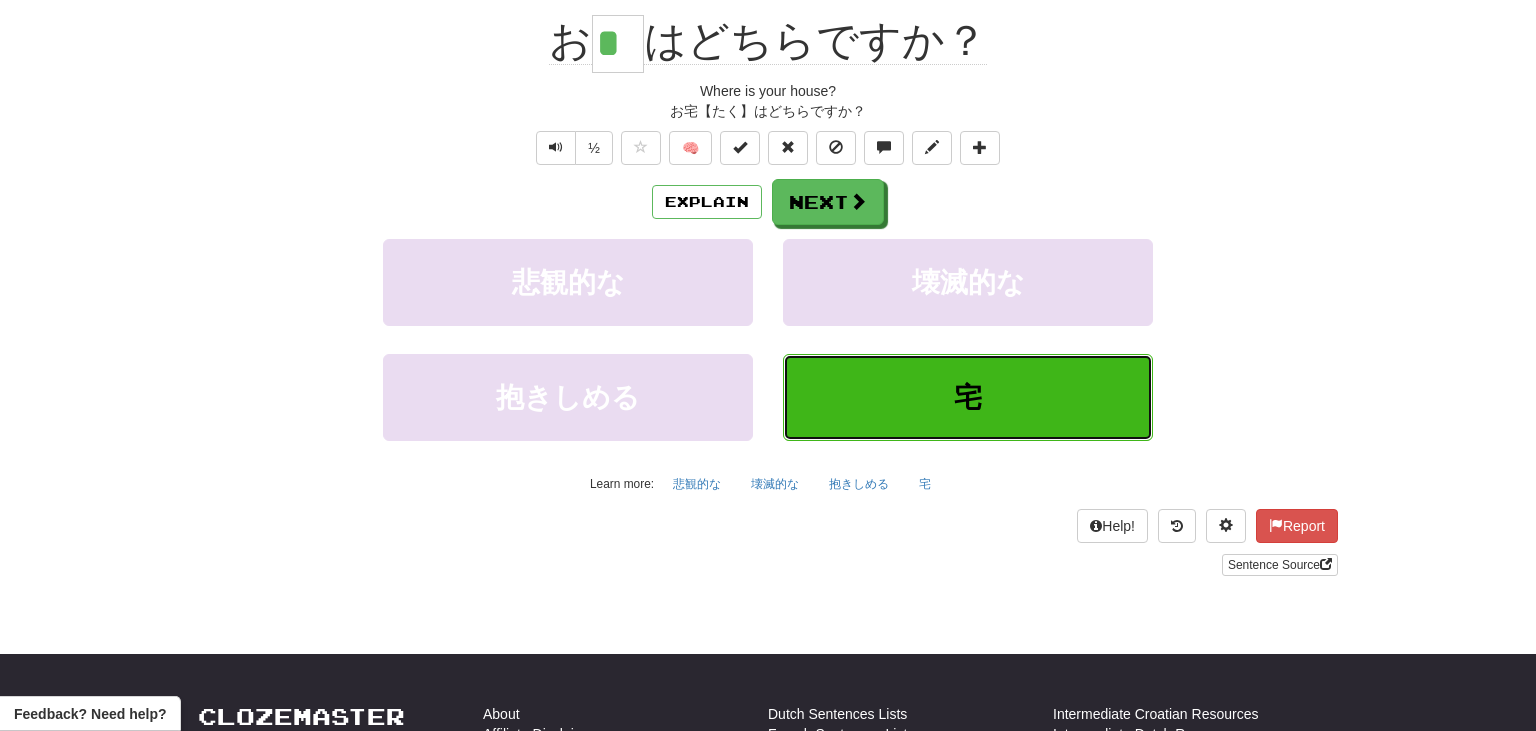 scroll, scrollTop: 210, scrollLeft: 0, axis: vertical 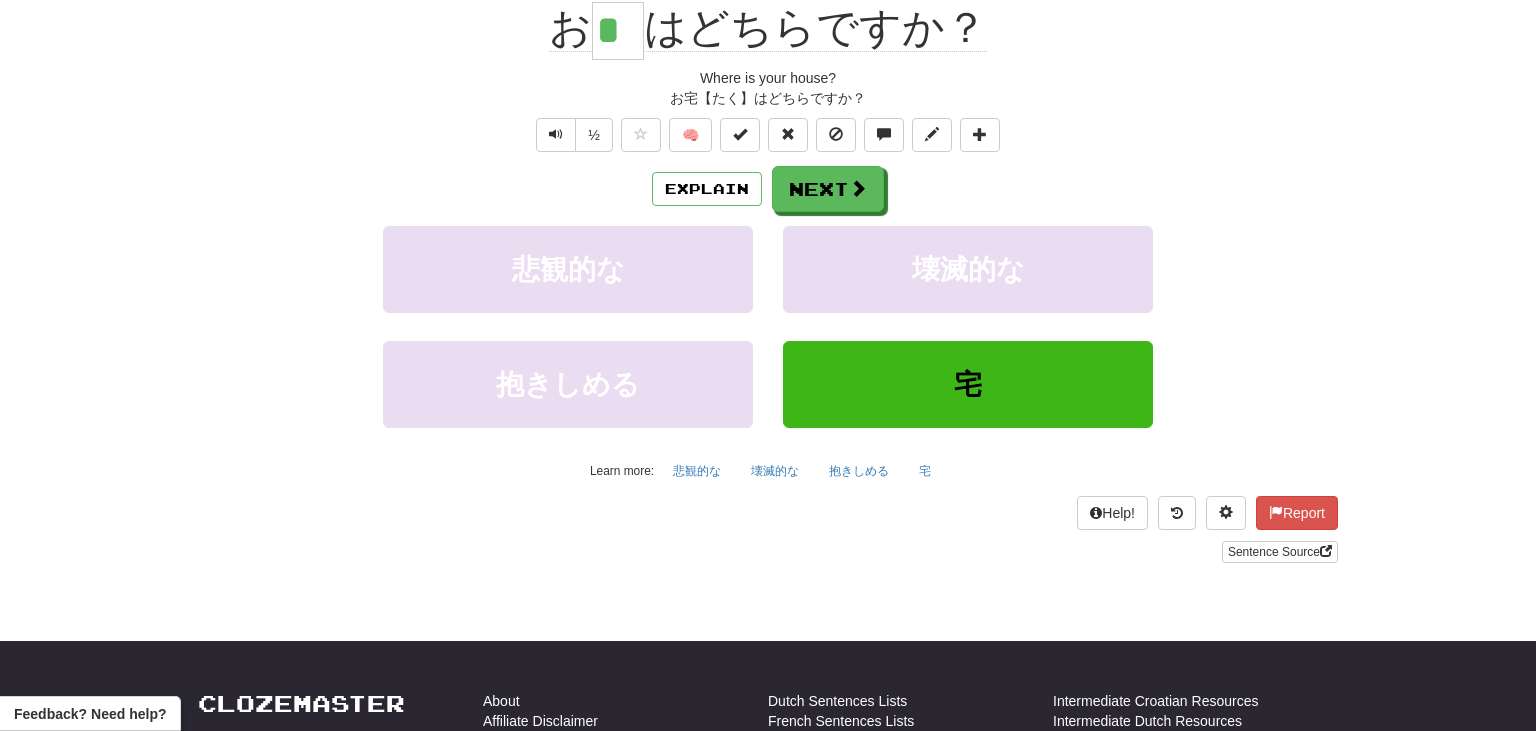 drag, startPoint x: 610, startPoint y: 37, endPoint x: 630, endPoint y: 57, distance: 28.284271 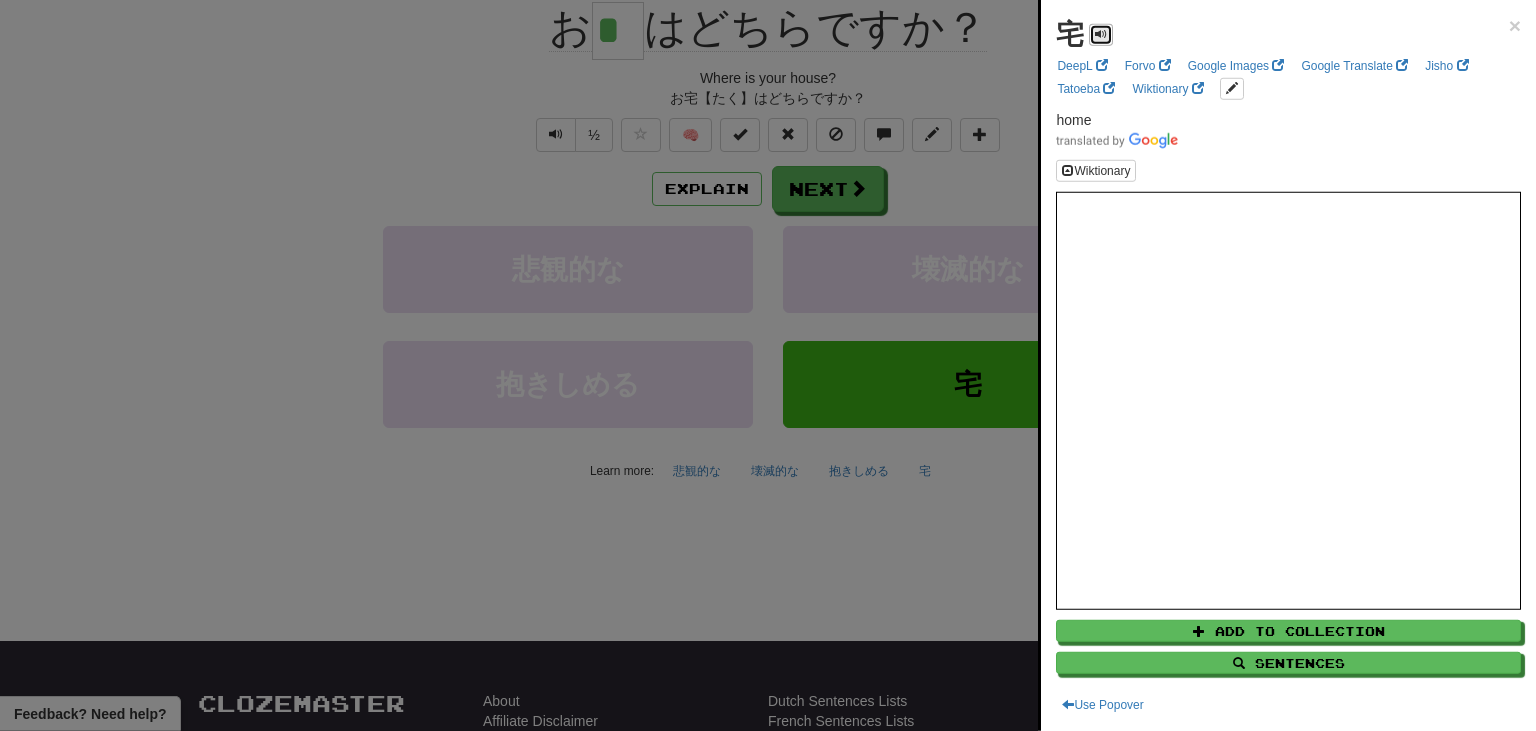 click at bounding box center [1101, 35] 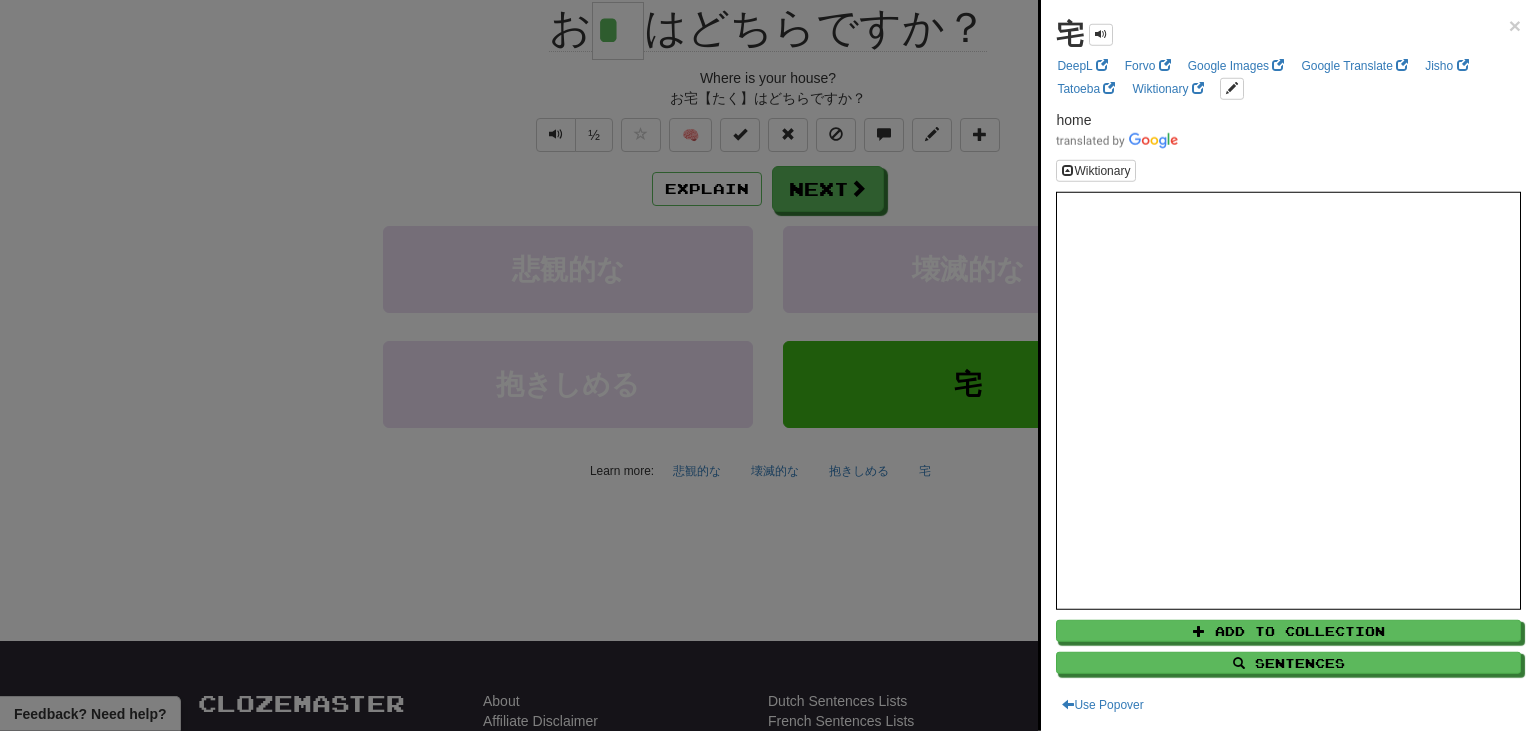 click at bounding box center [768, 365] 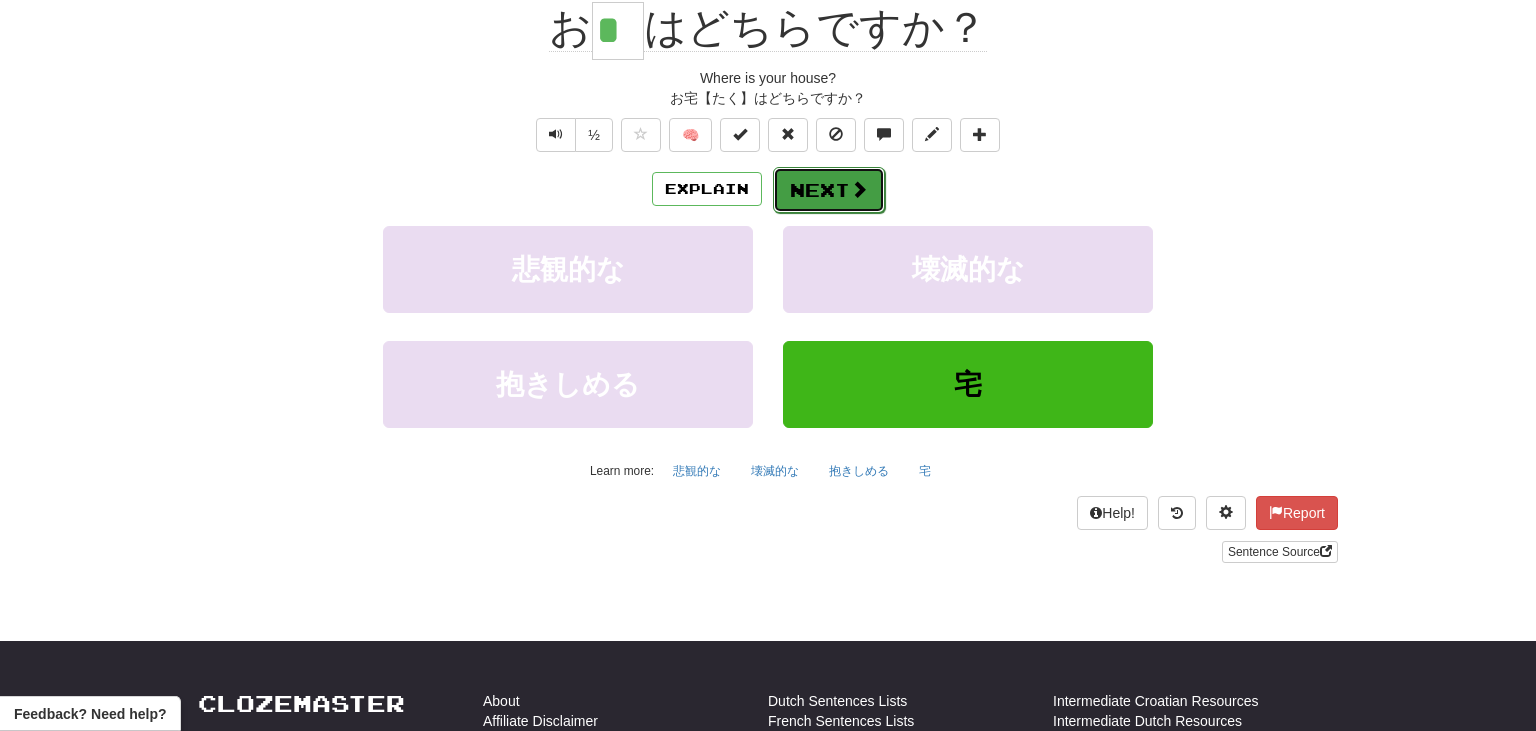 click on "Next" at bounding box center [829, 190] 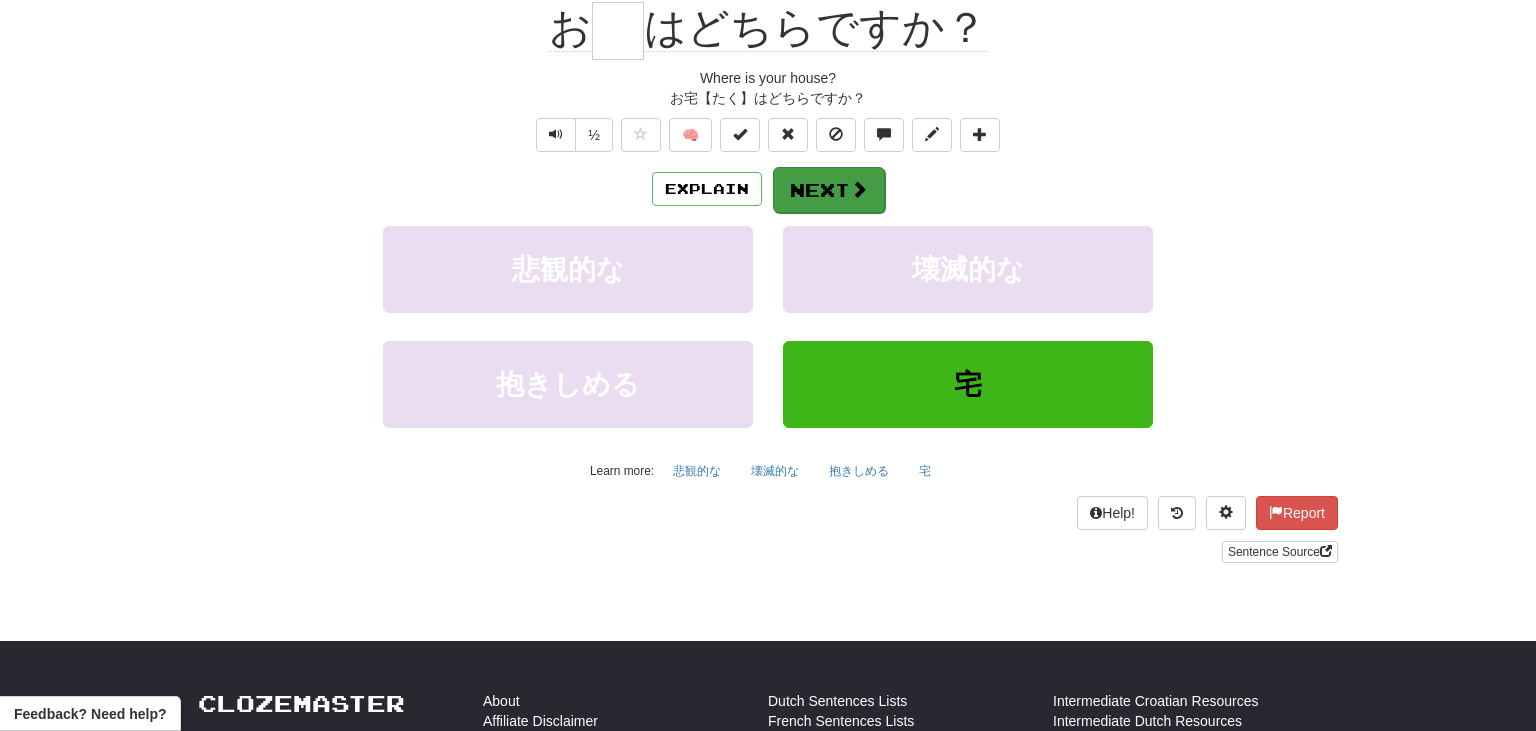 scroll, scrollTop: 197, scrollLeft: 0, axis: vertical 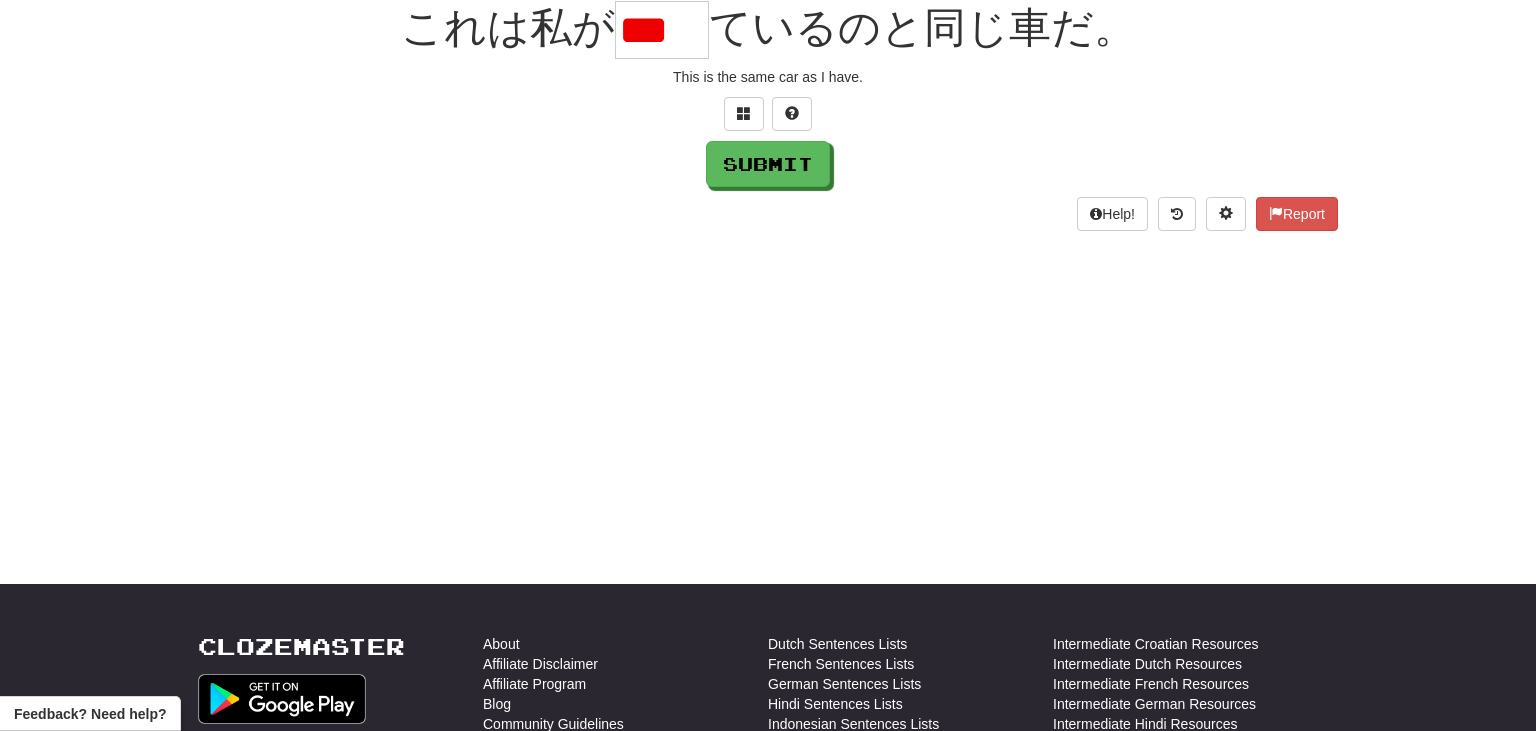 type on "*" 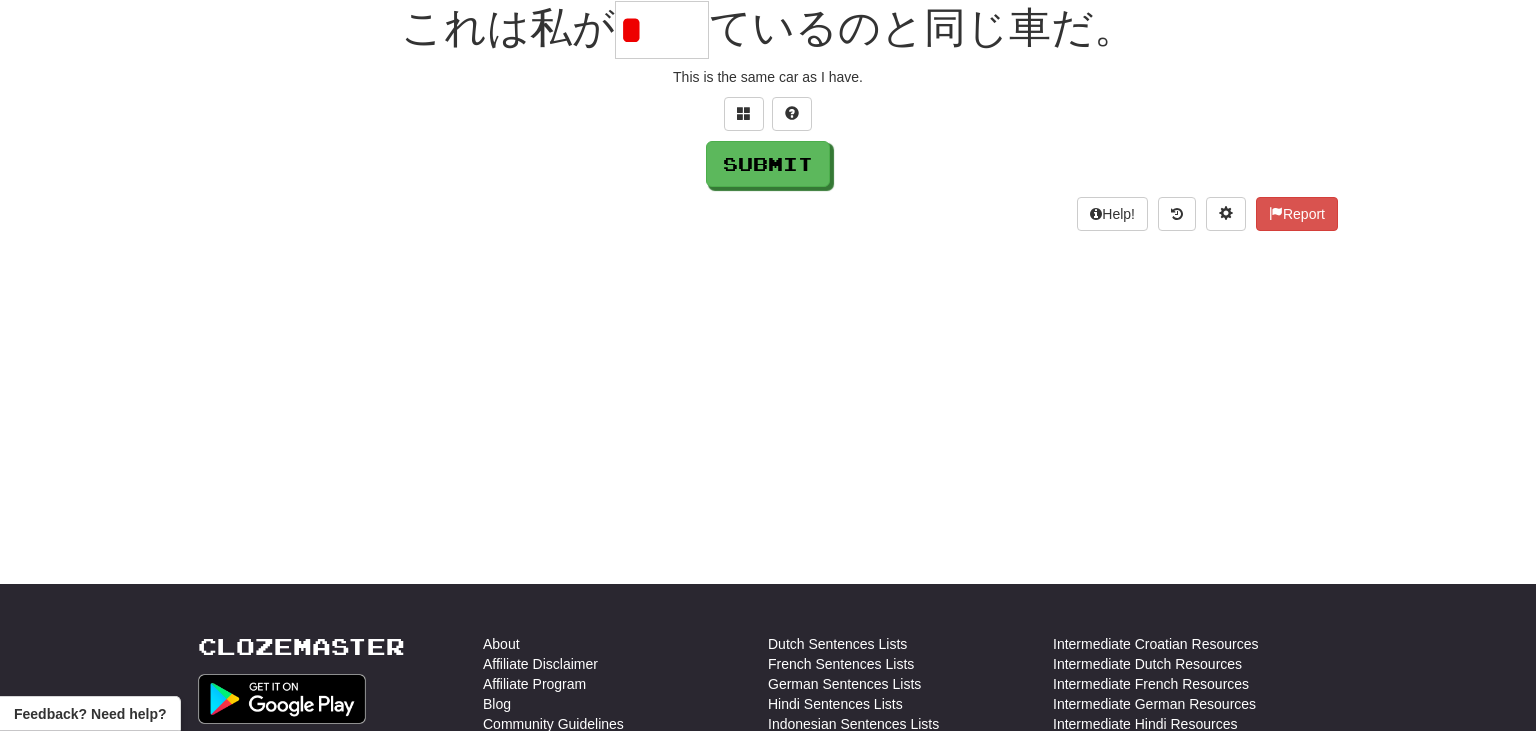 scroll, scrollTop: 0, scrollLeft: 0, axis: both 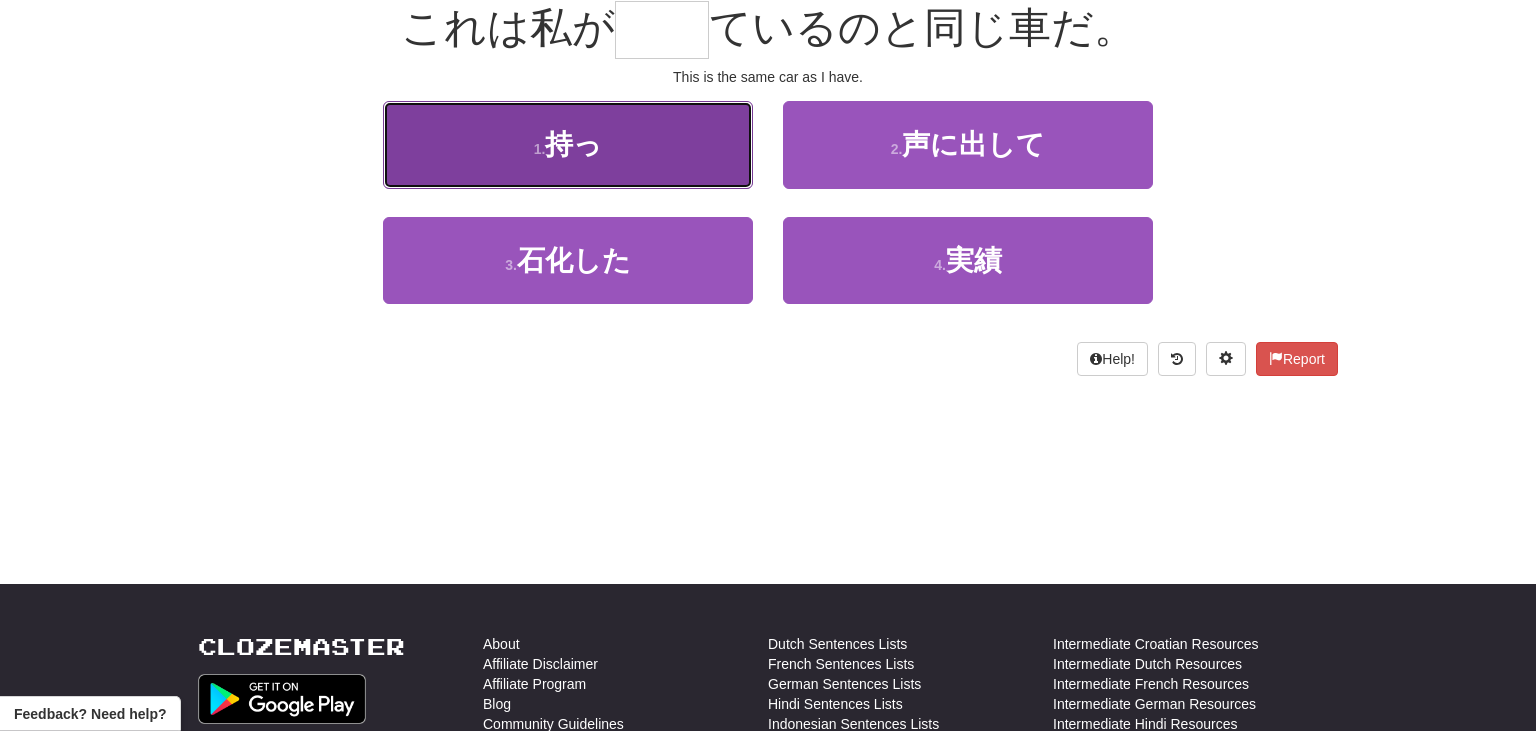click on "1 .  持っ" at bounding box center [568, 144] 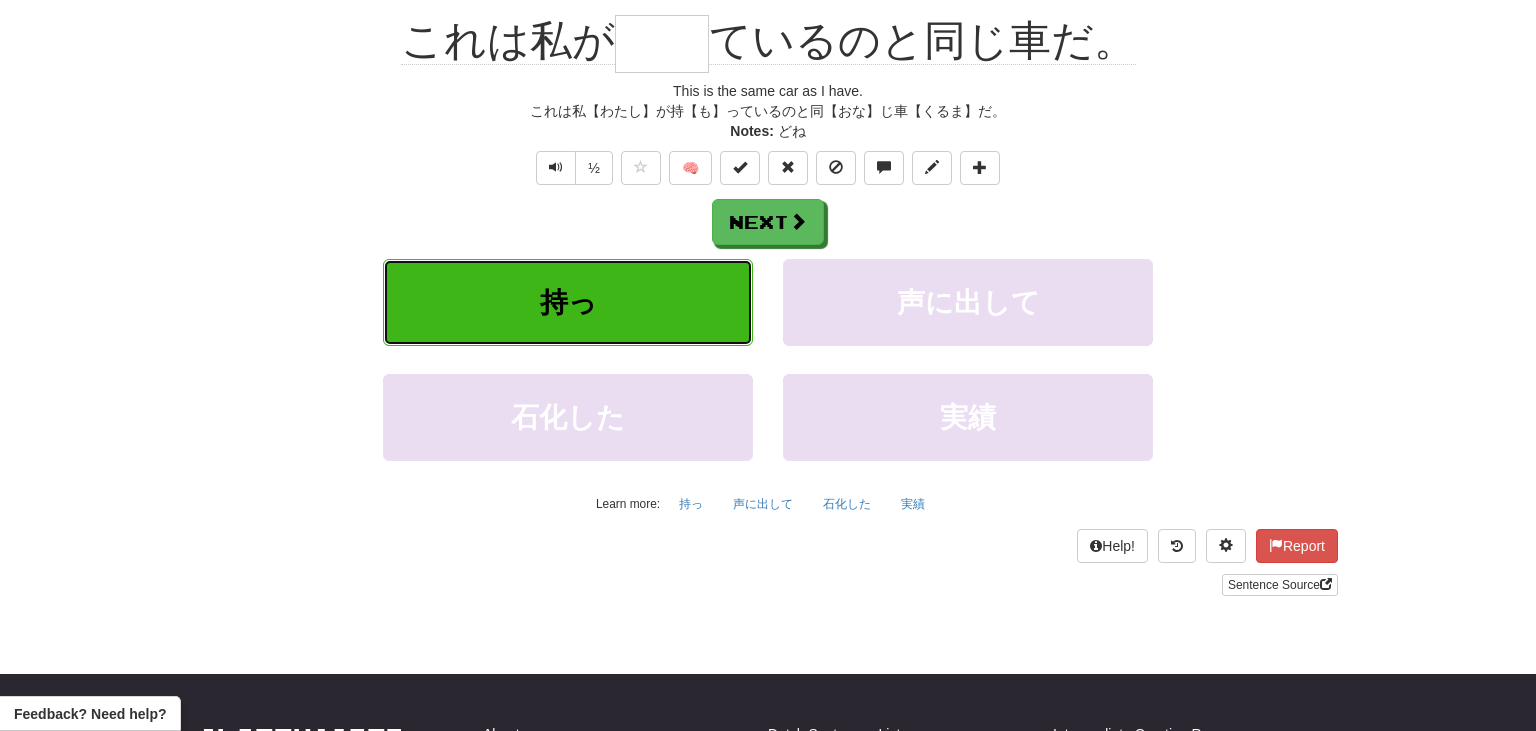 type on "**" 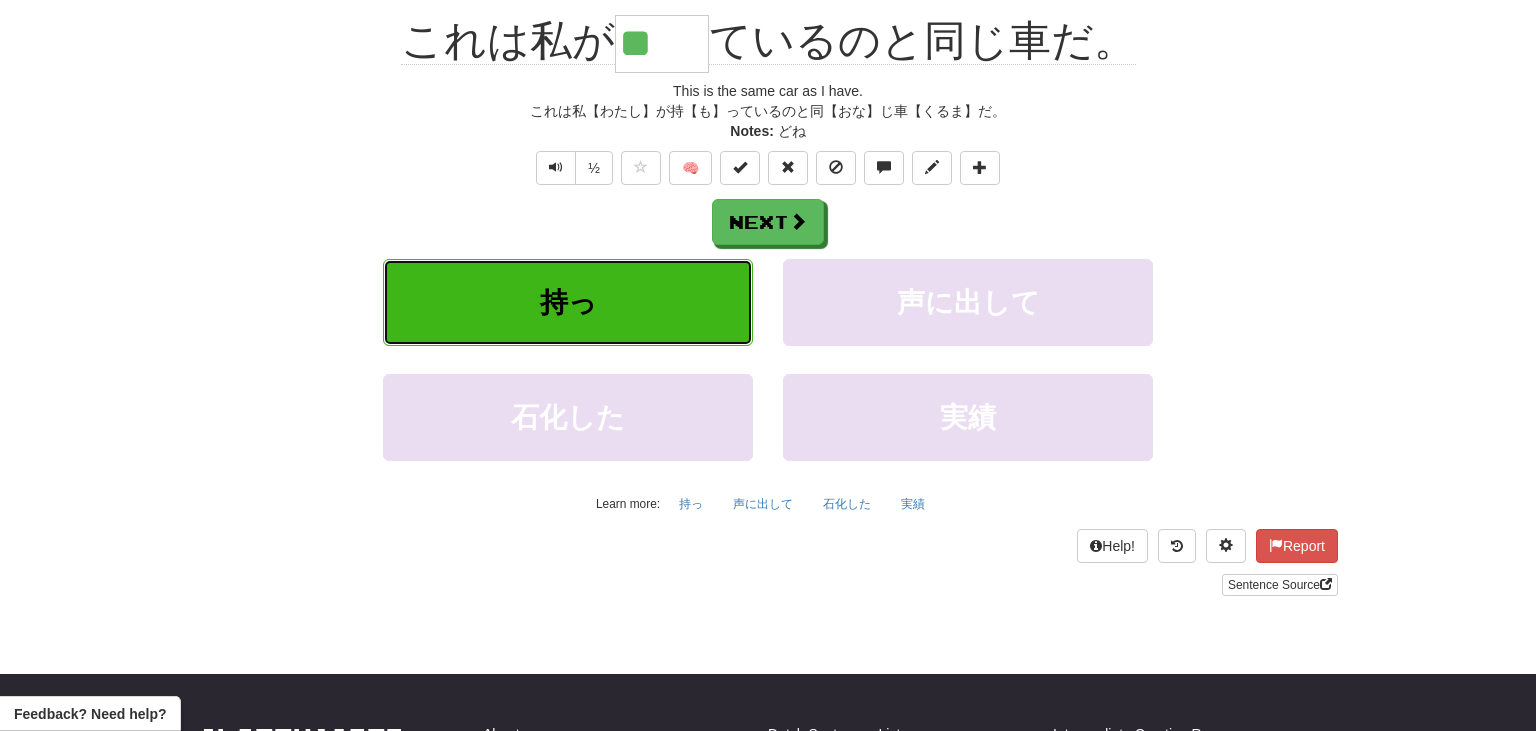 scroll, scrollTop: 210, scrollLeft: 0, axis: vertical 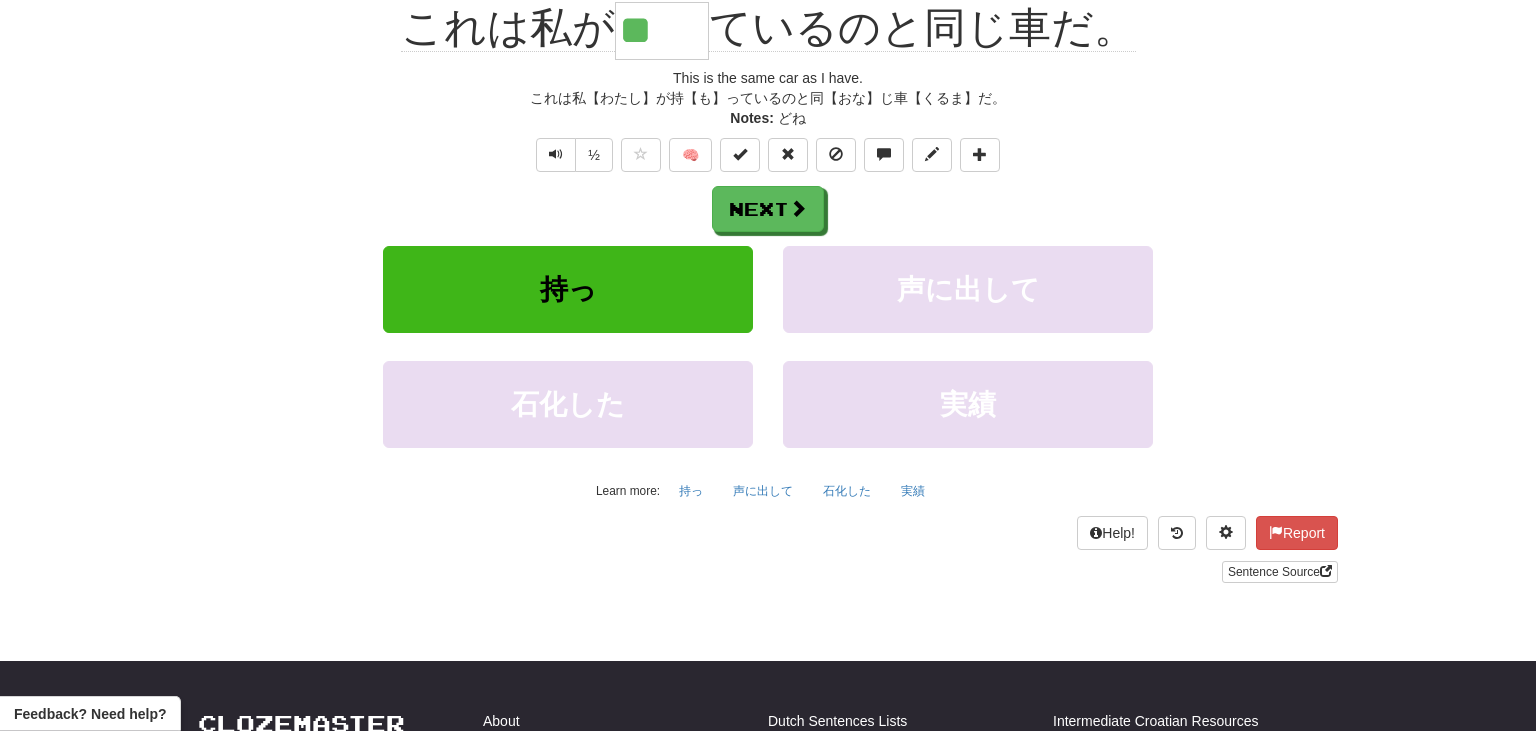 drag, startPoint x: 622, startPoint y: 26, endPoint x: 702, endPoint y: 53, distance: 84.4334 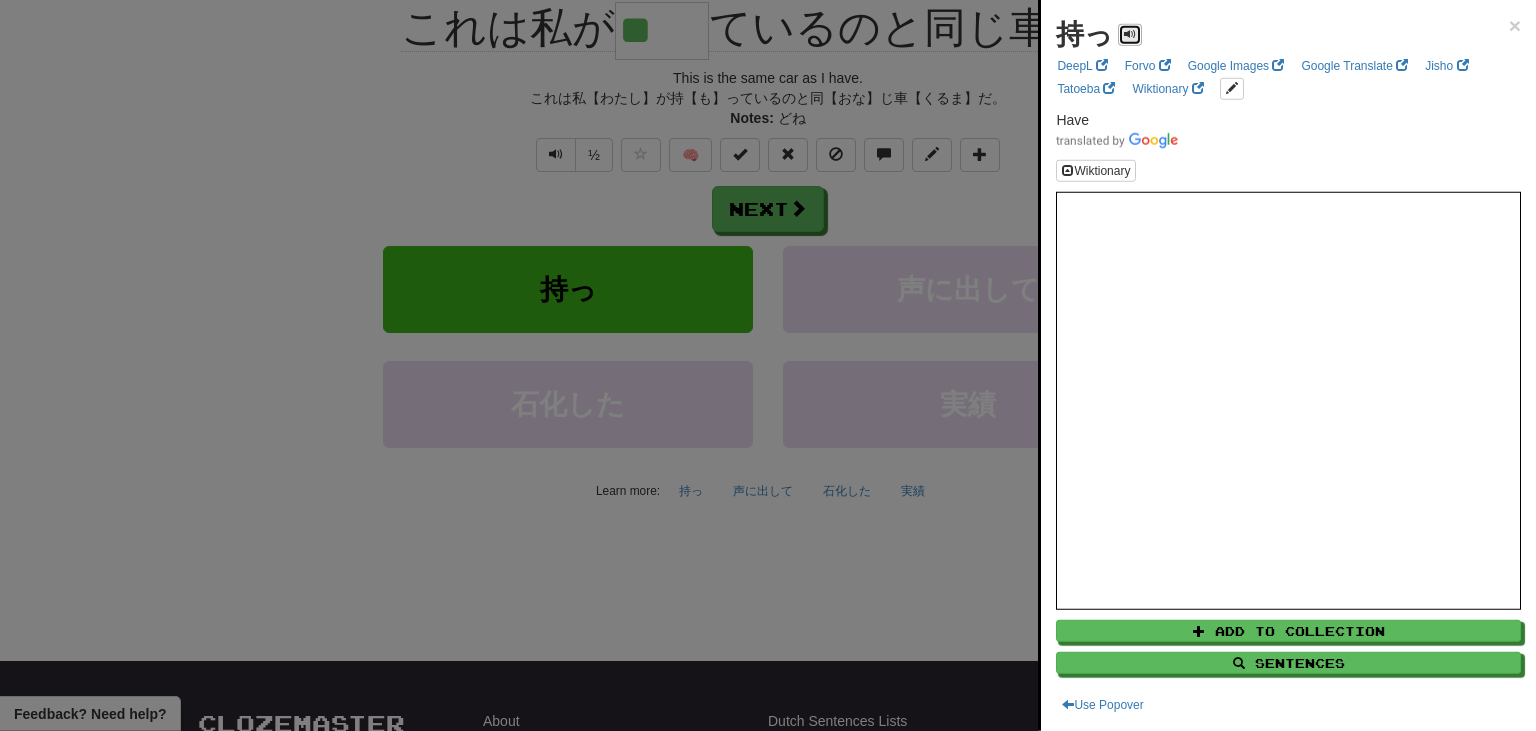 click at bounding box center [1130, 34] 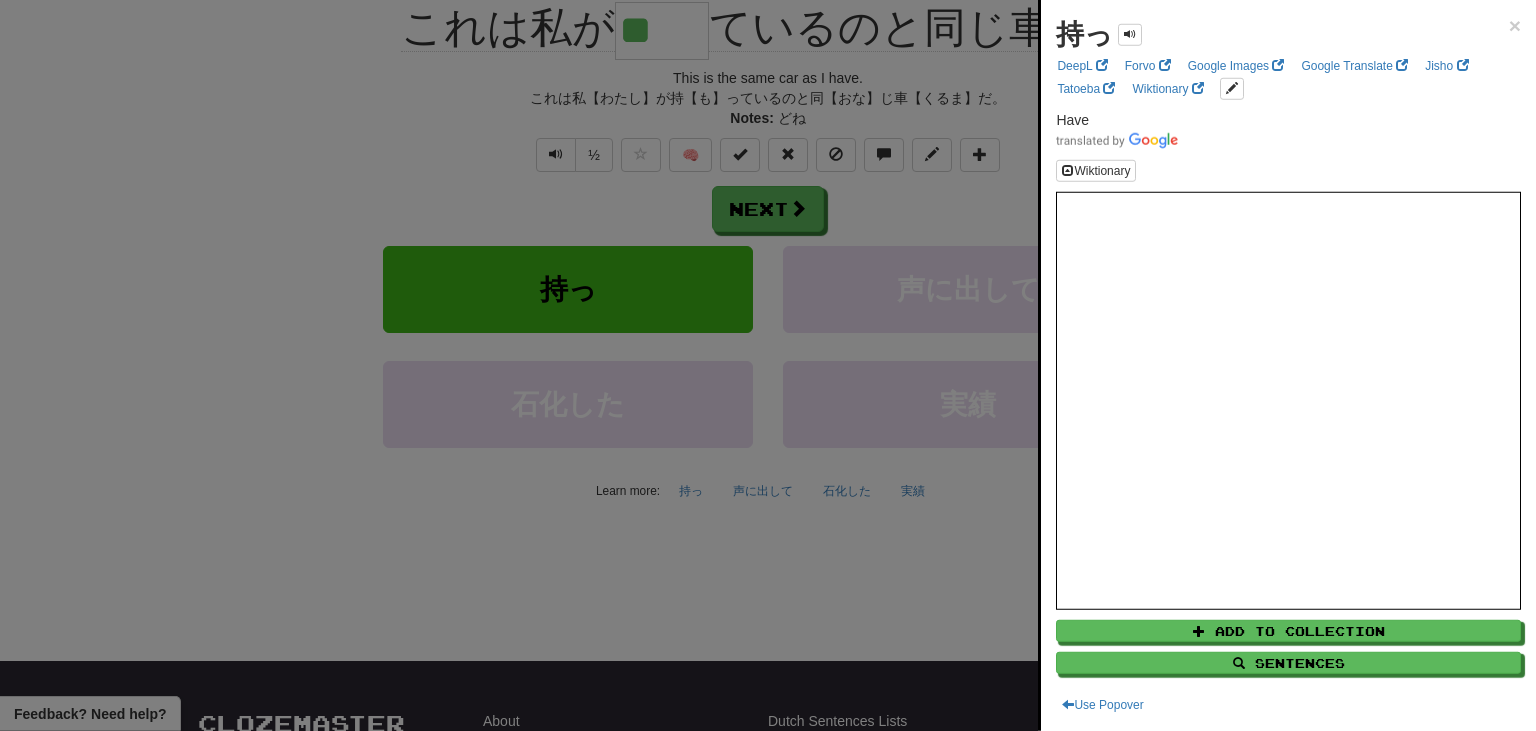 click on "持っ × DeepL   Forvo   Google Images   Google Translate   Jisho   Tatoeba   Wiktionary   Have  Wiktionary   Add to Collection   Sentences  Use Popover" at bounding box center [1288, 365] 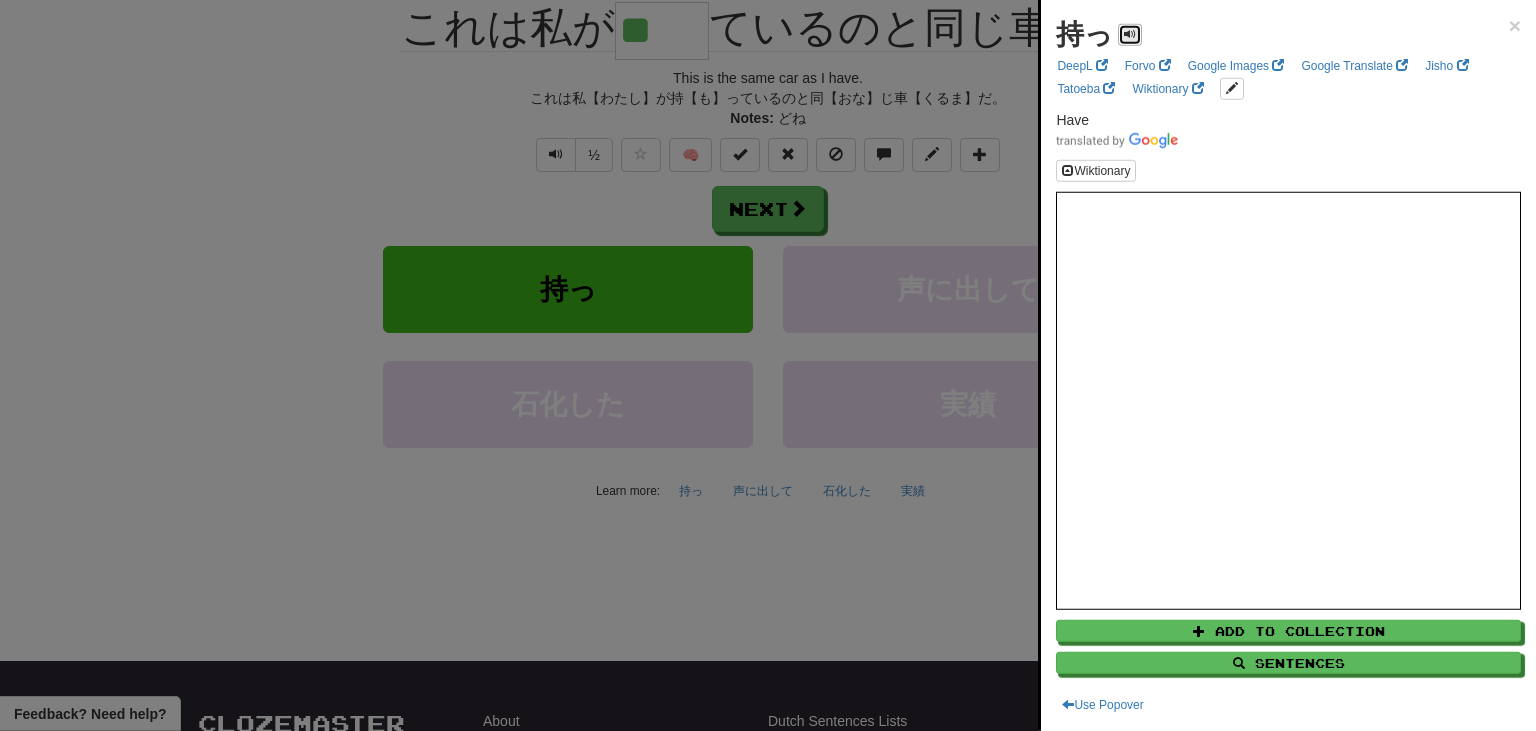 click at bounding box center (1130, 34) 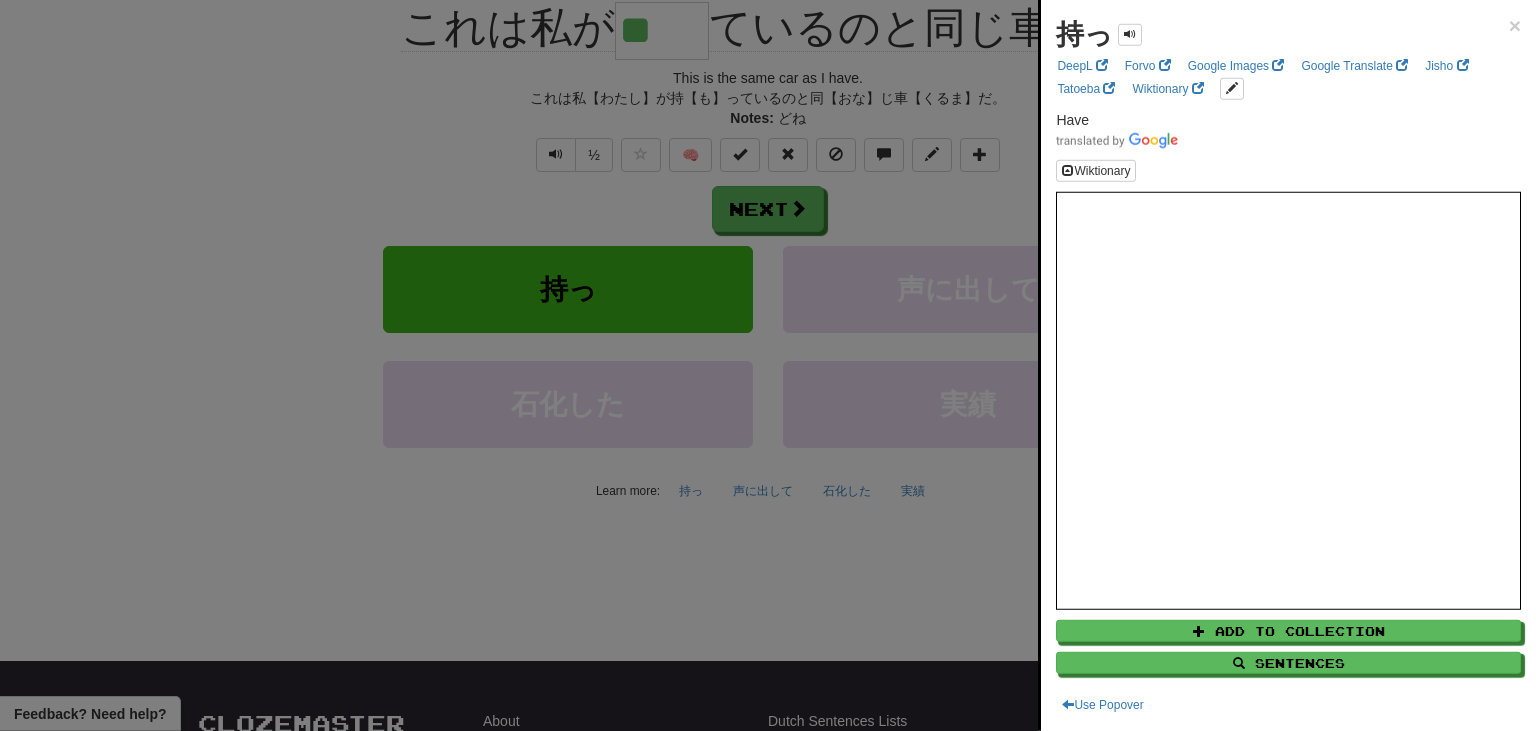 click at bounding box center [768, 365] 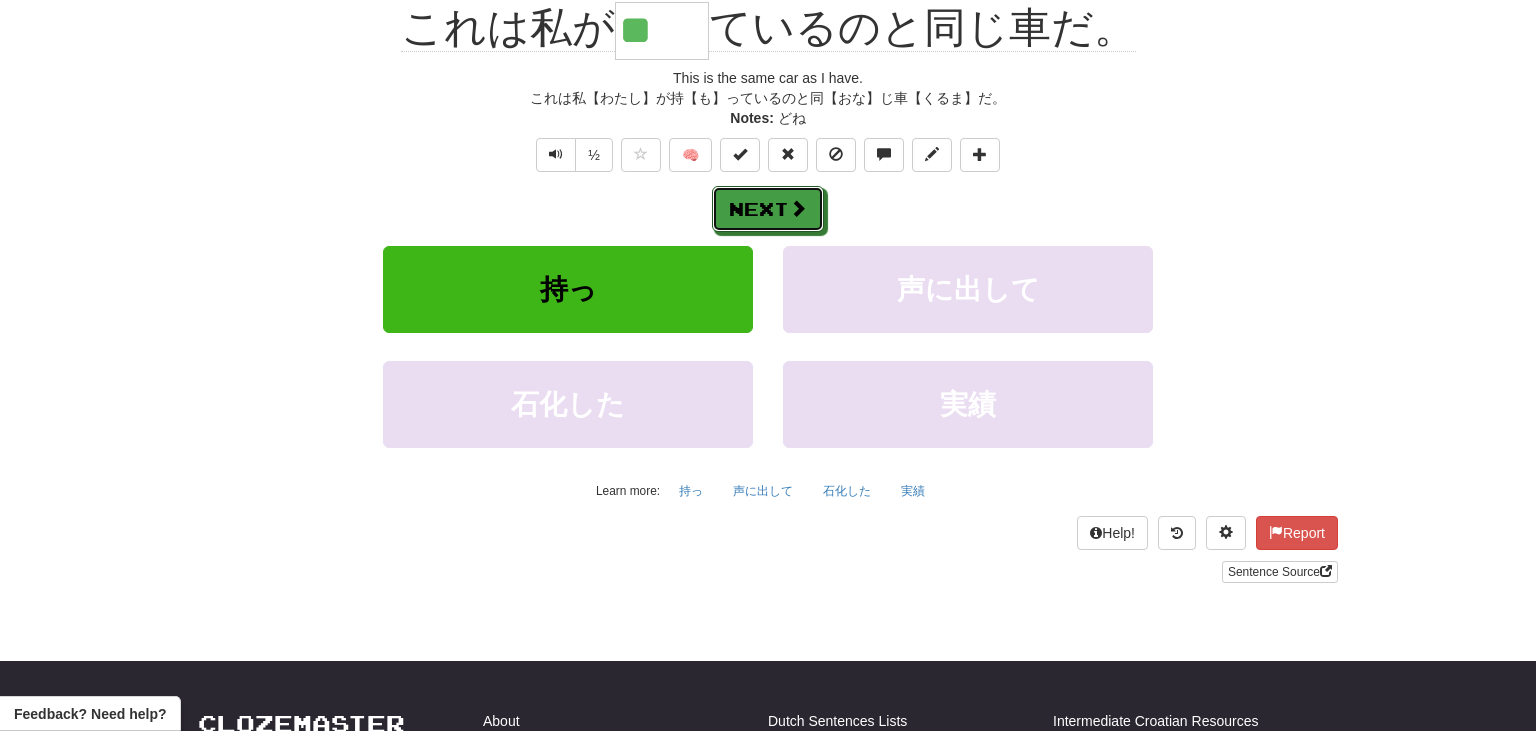 click on "Next" at bounding box center (768, 209) 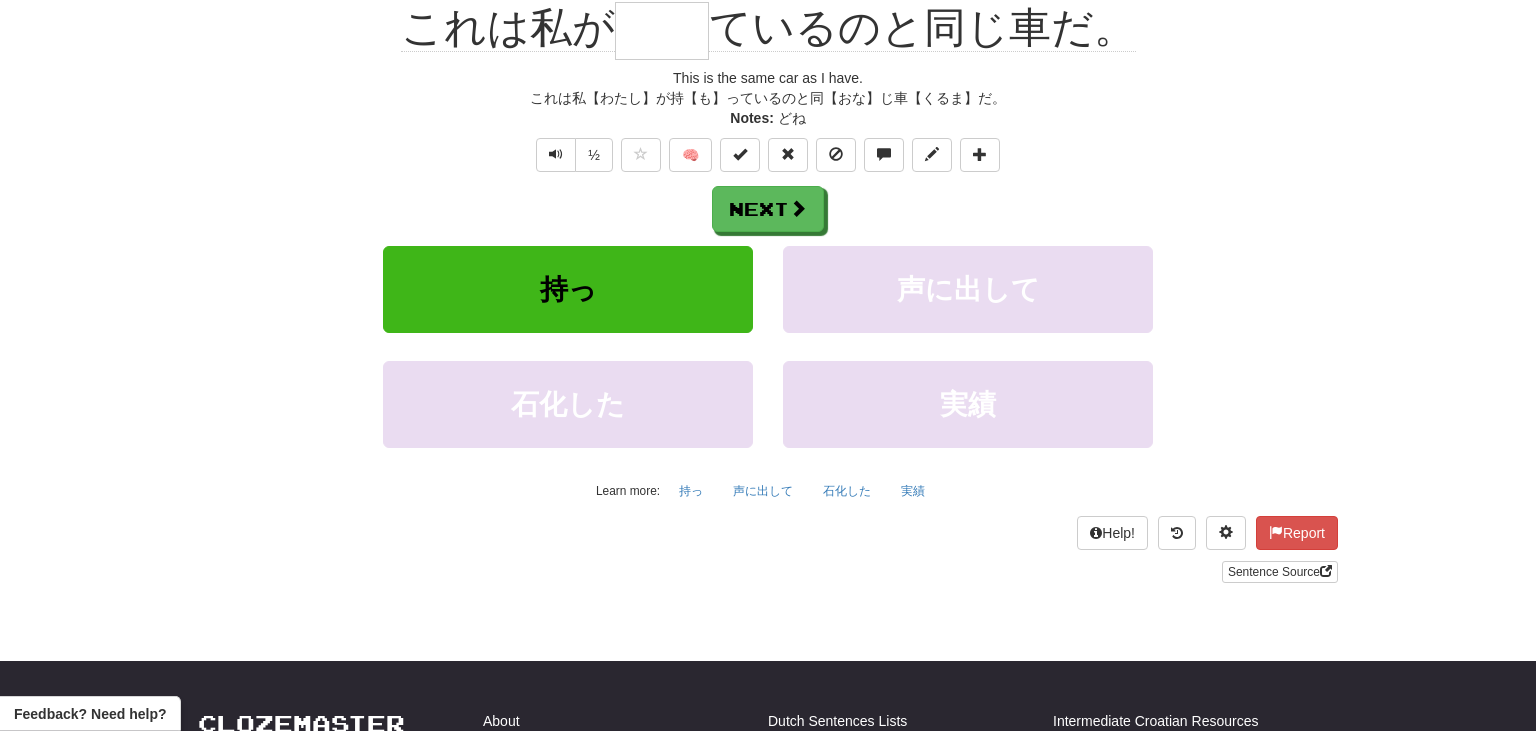 scroll, scrollTop: 197, scrollLeft: 0, axis: vertical 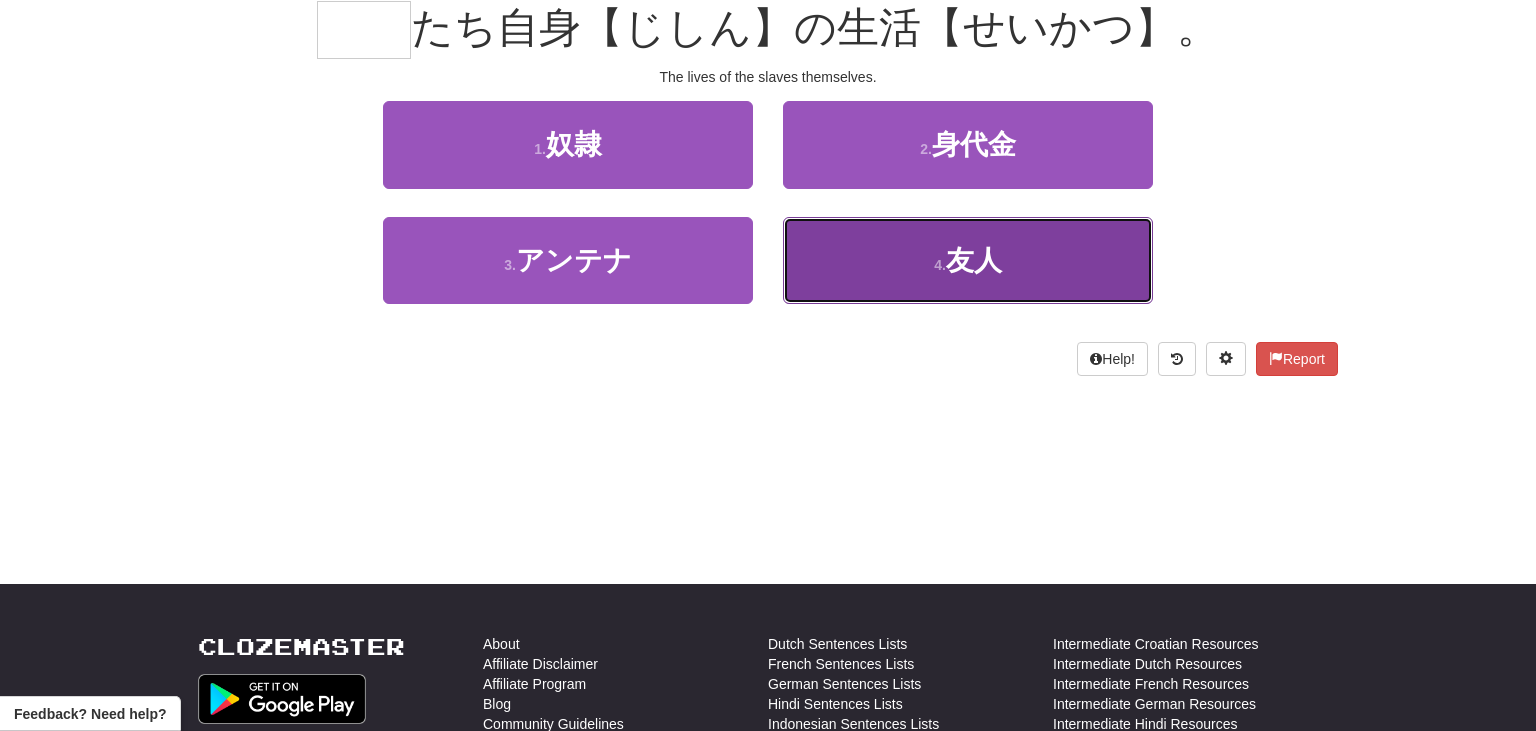 click on "4 ." at bounding box center [940, 265] 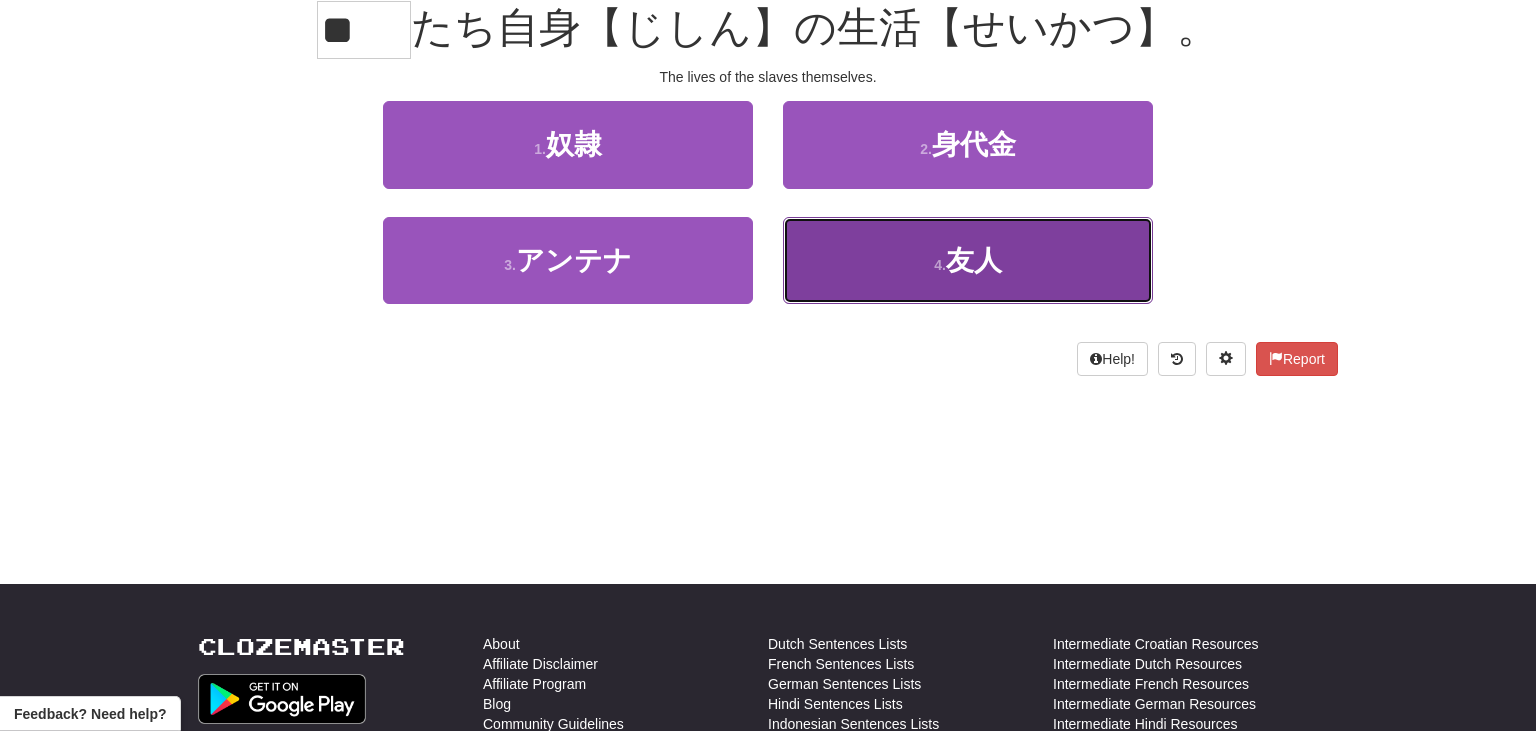 scroll, scrollTop: 210, scrollLeft: 0, axis: vertical 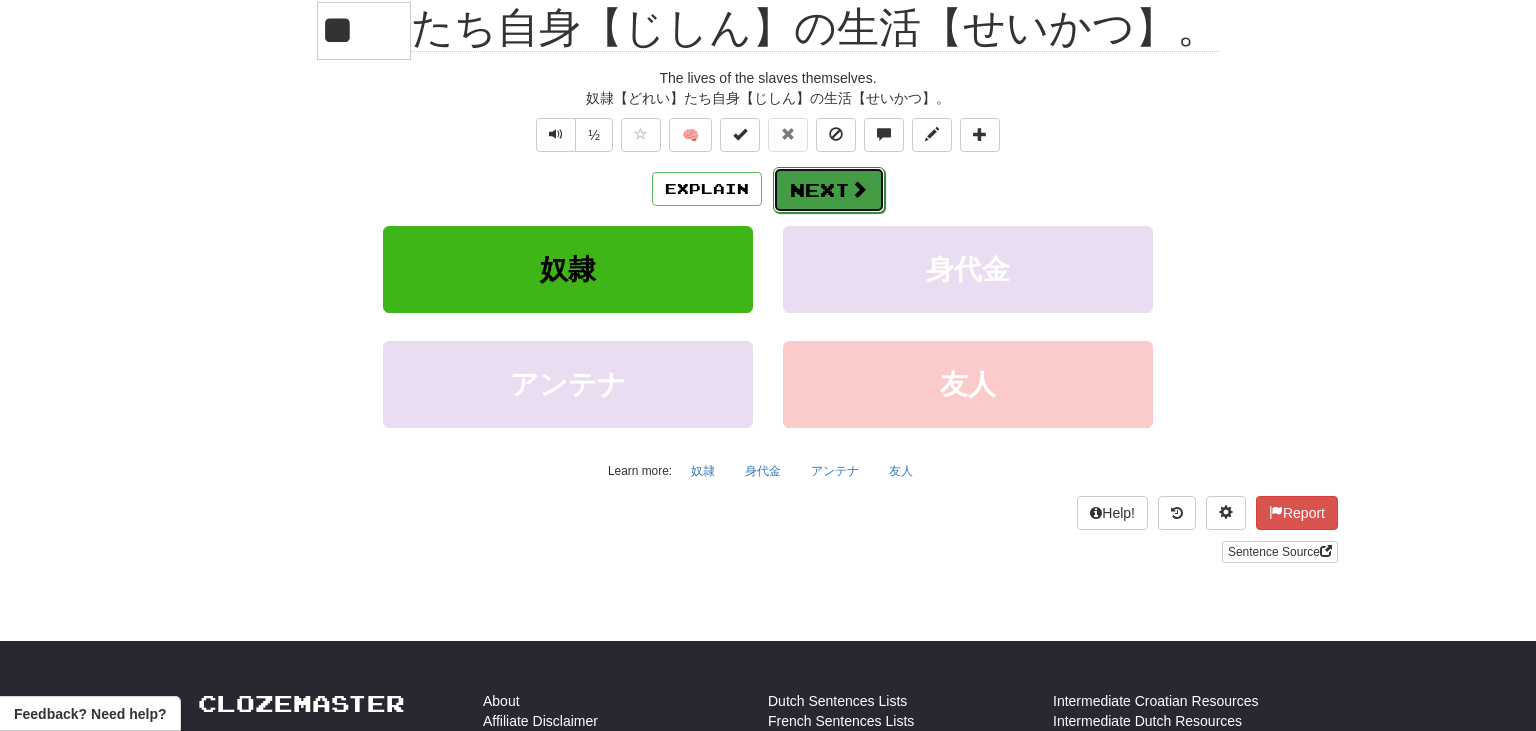 click at bounding box center (859, 189) 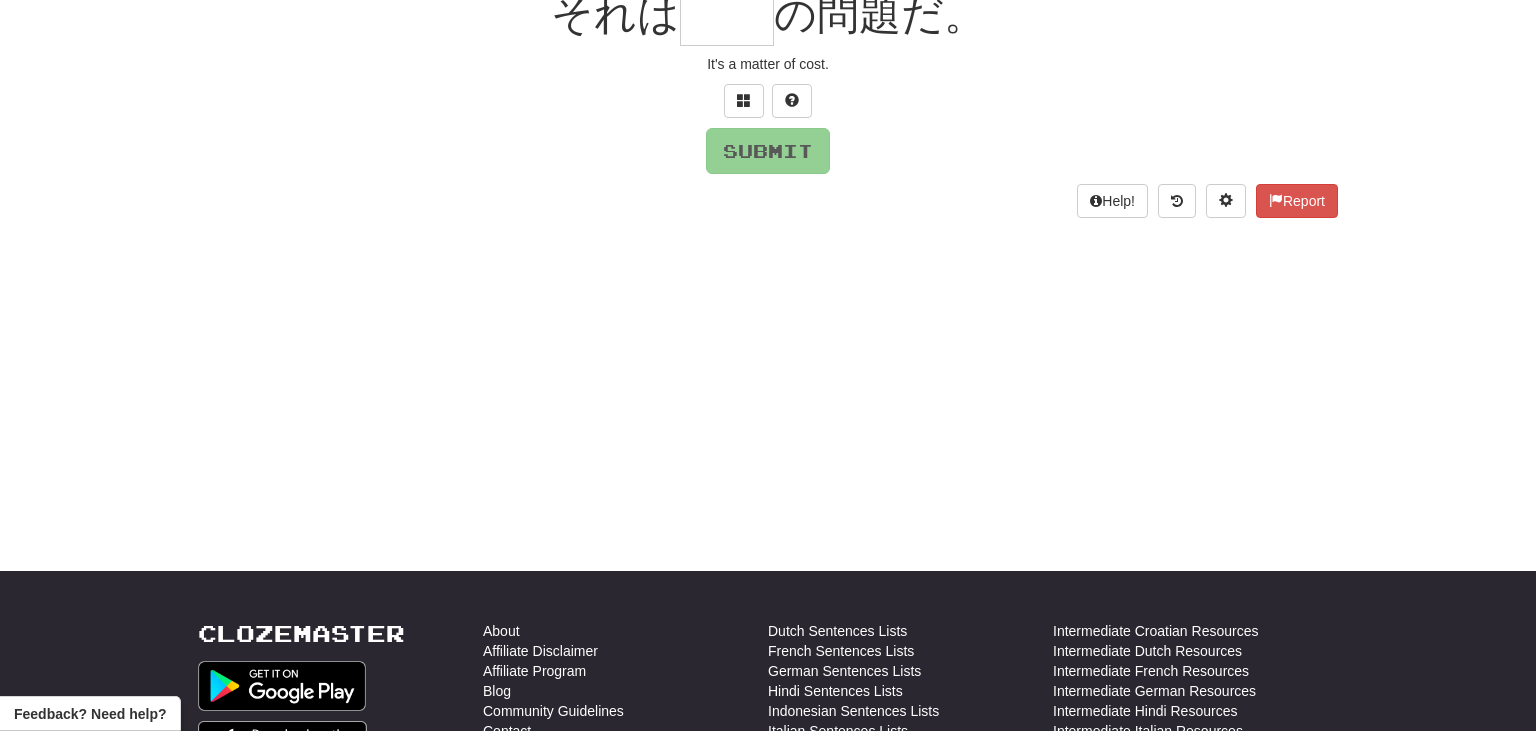scroll, scrollTop: 197, scrollLeft: 0, axis: vertical 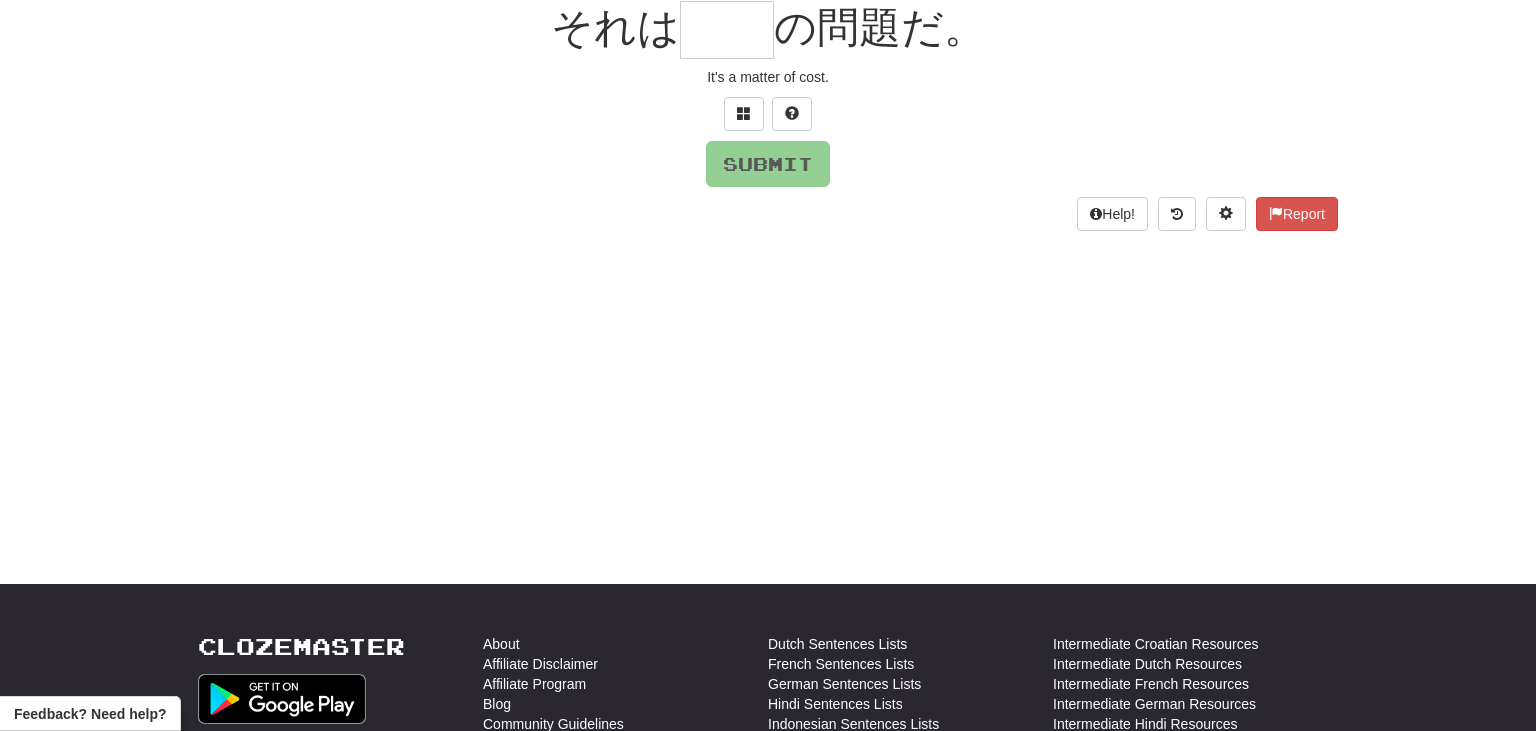 click on "/  Score:   568 25 %  Mastered それは の問題だ。 It's a matter of cost. Submit  Help!  Report" at bounding box center (768, 78) 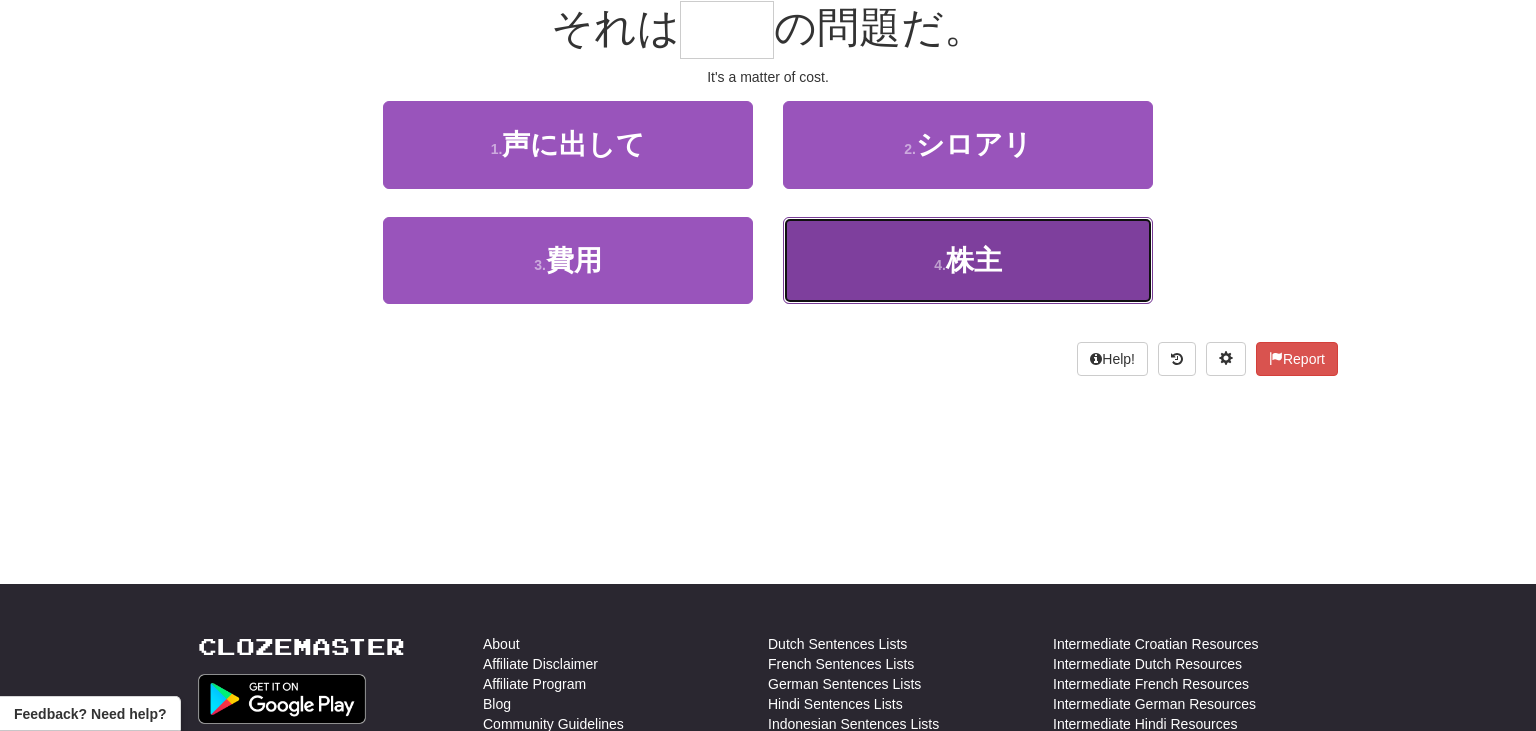 click on "4 .  株主" at bounding box center [968, 260] 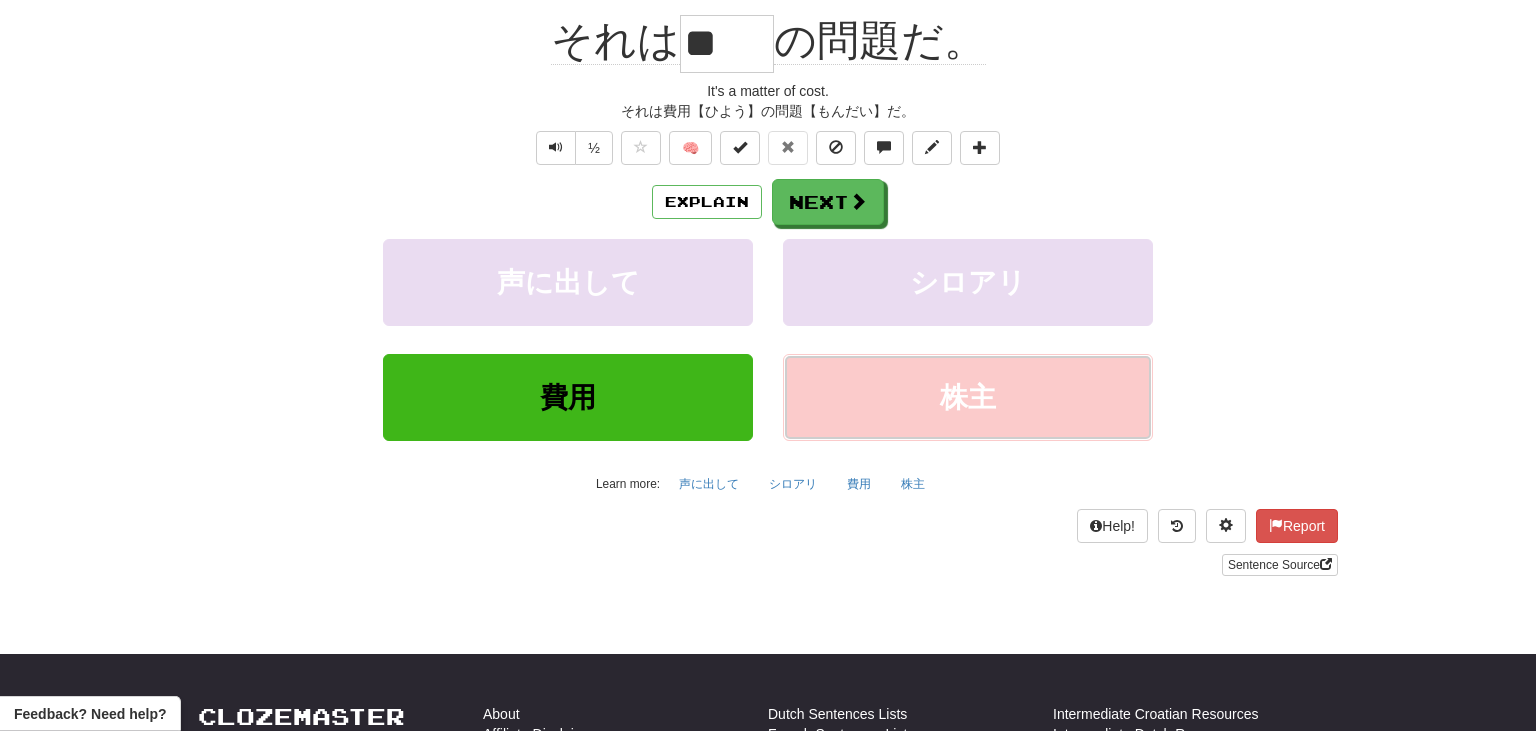 scroll, scrollTop: 210, scrollLeft: 0, axis: vertical 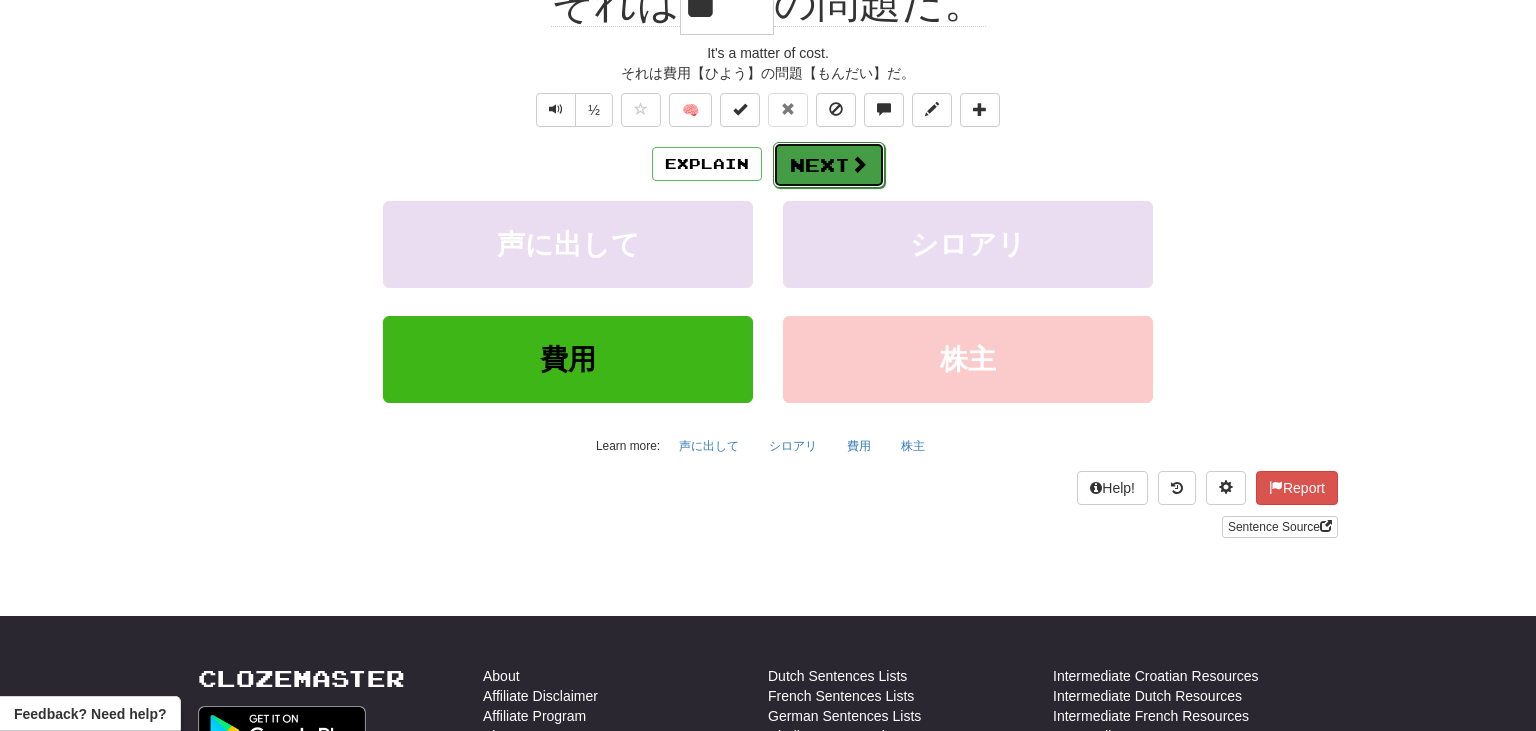 click on "Next" at bounding box center [829, 165] 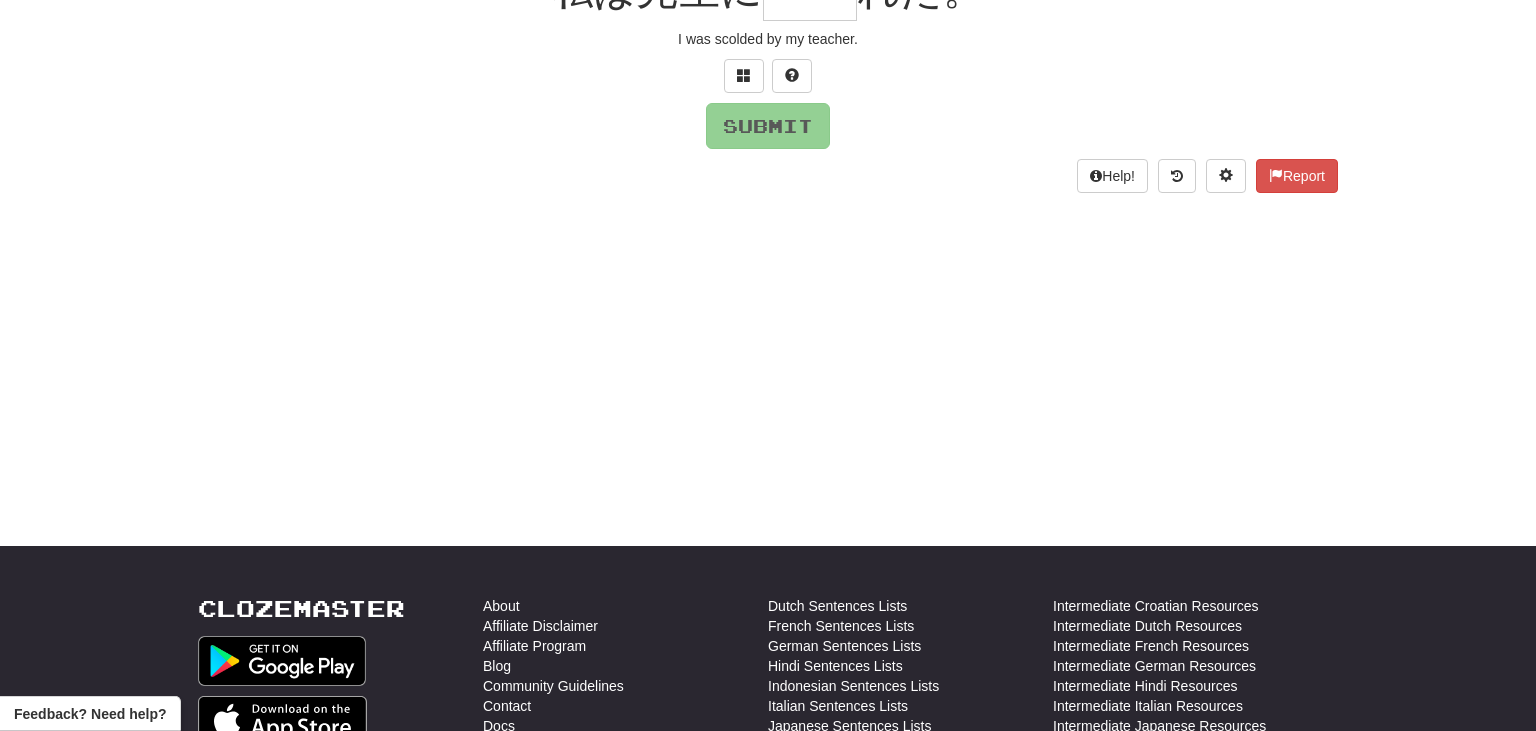 scroll, scrollTop: 200, scrollLeft: 0, axis: vertical 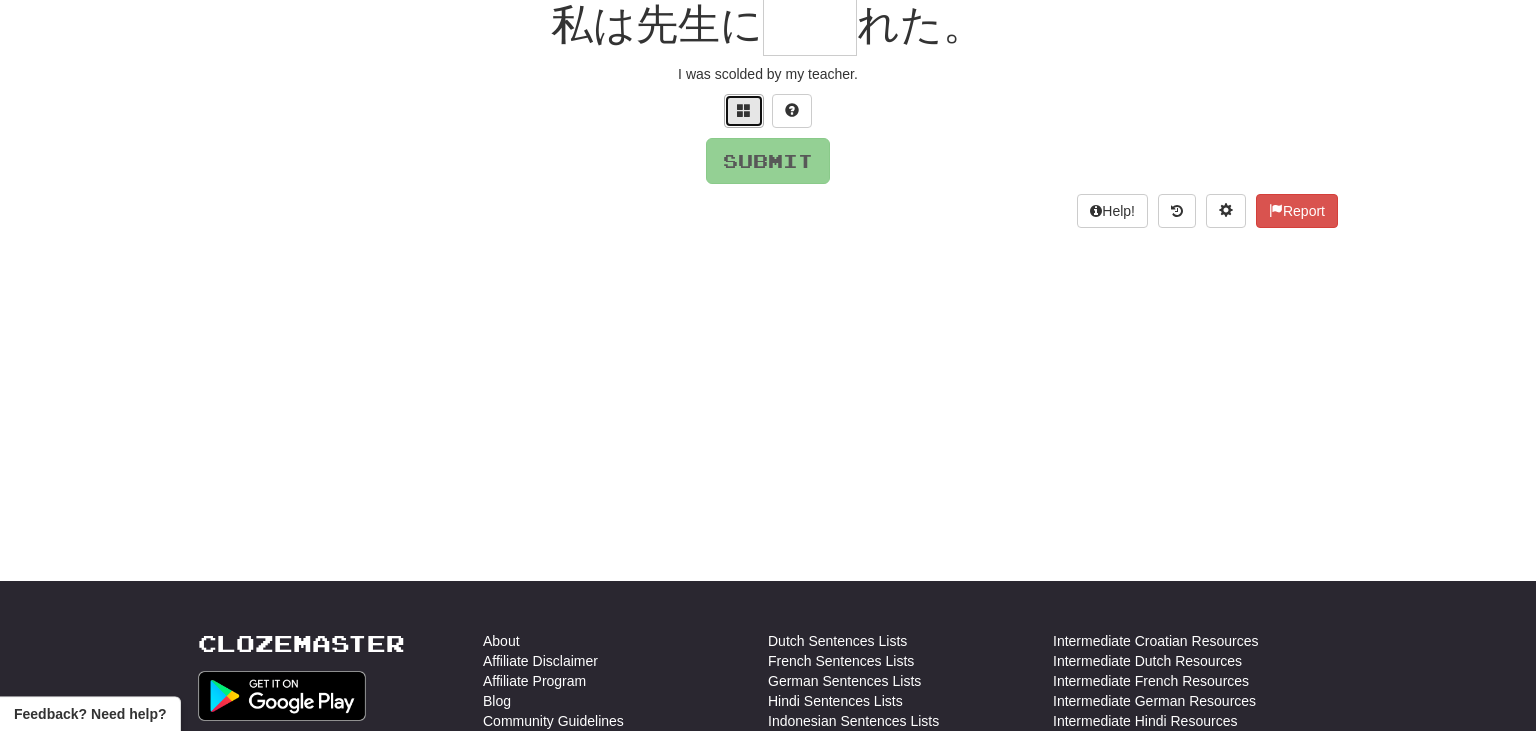 click at bounding box center (744, 110) 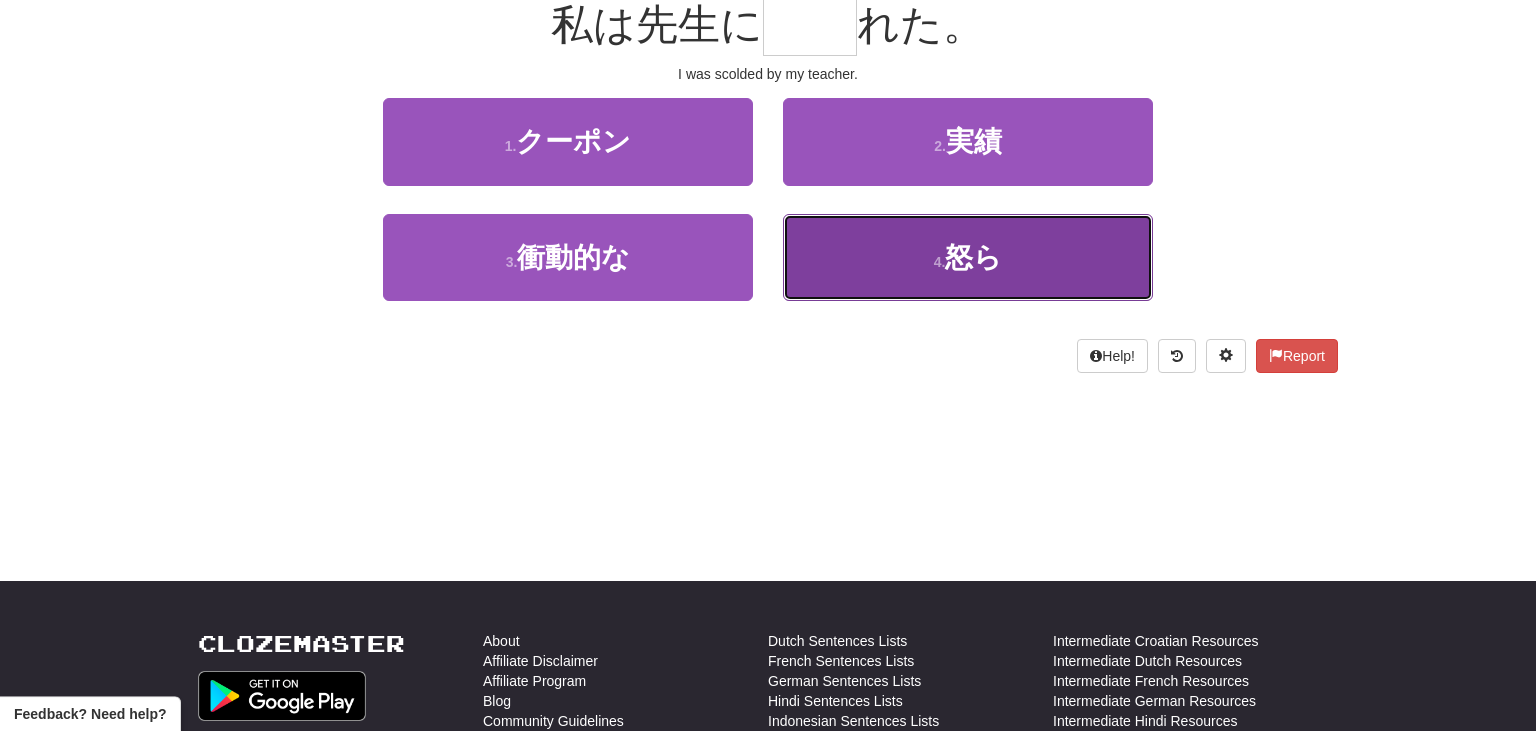click on "4 .  怒ら" at bounding box center [968, 257] 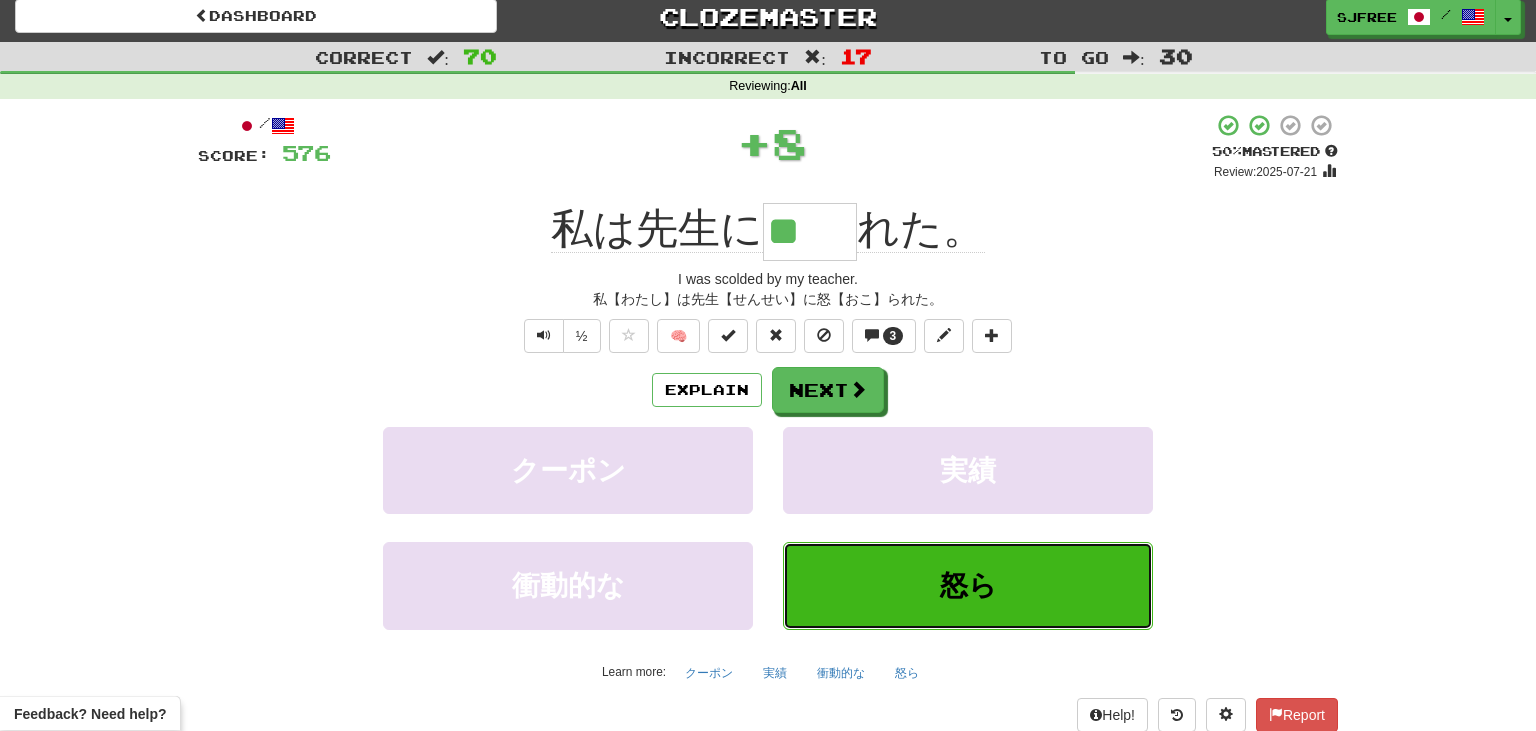 scroll, scrollTop: 1, scrollLeft: 0, axis: vertical 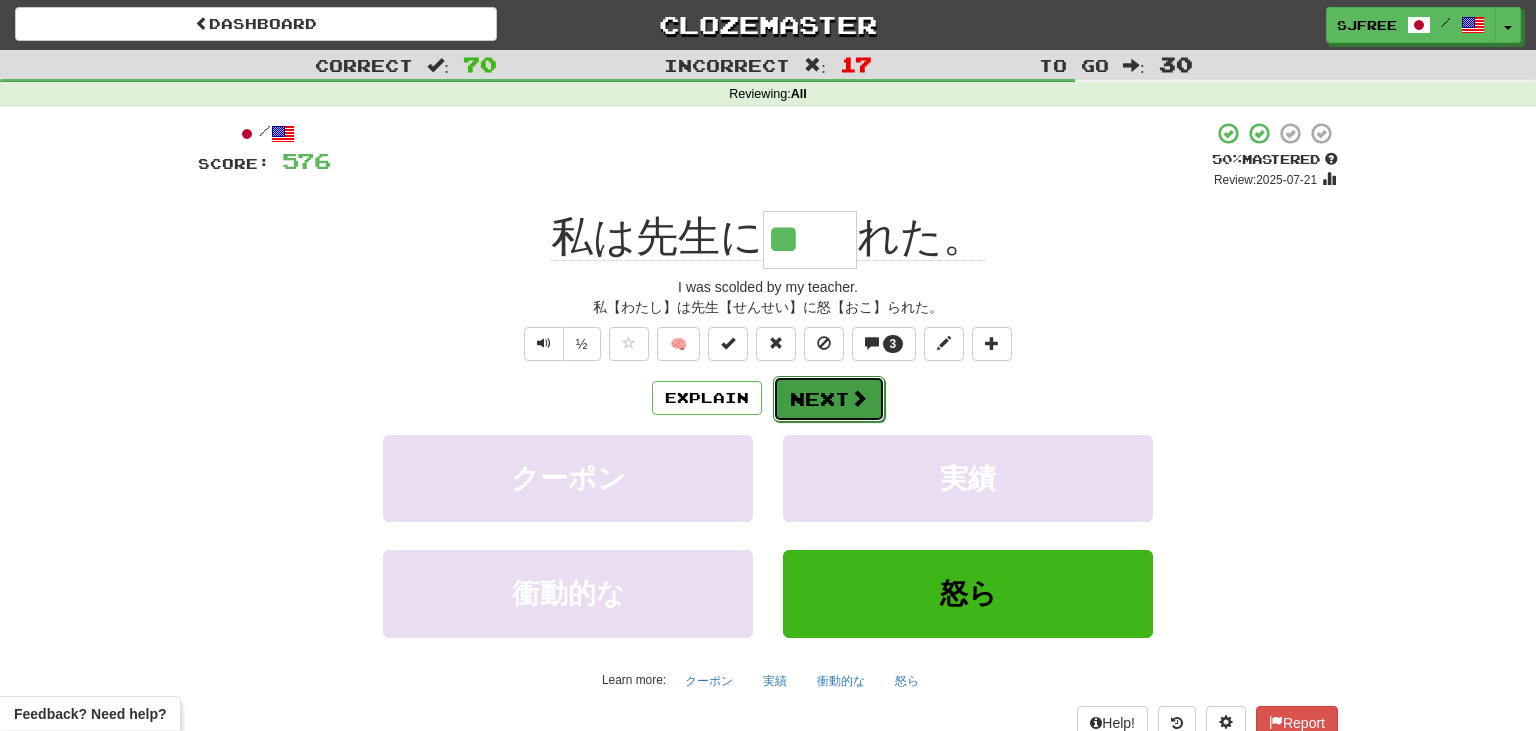 click on "Next" at bounding box center [829, 399] 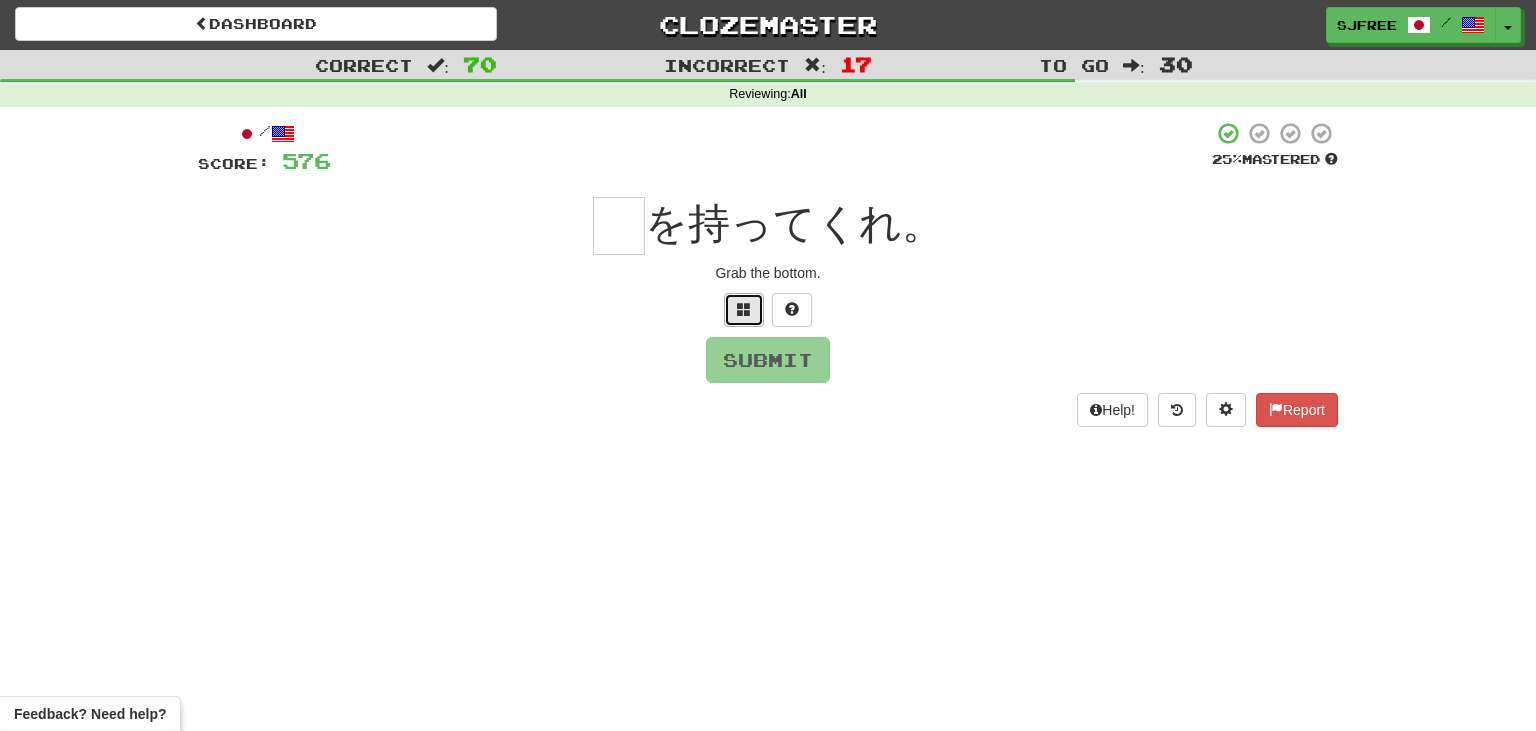 click at bounding box center (744, 309) 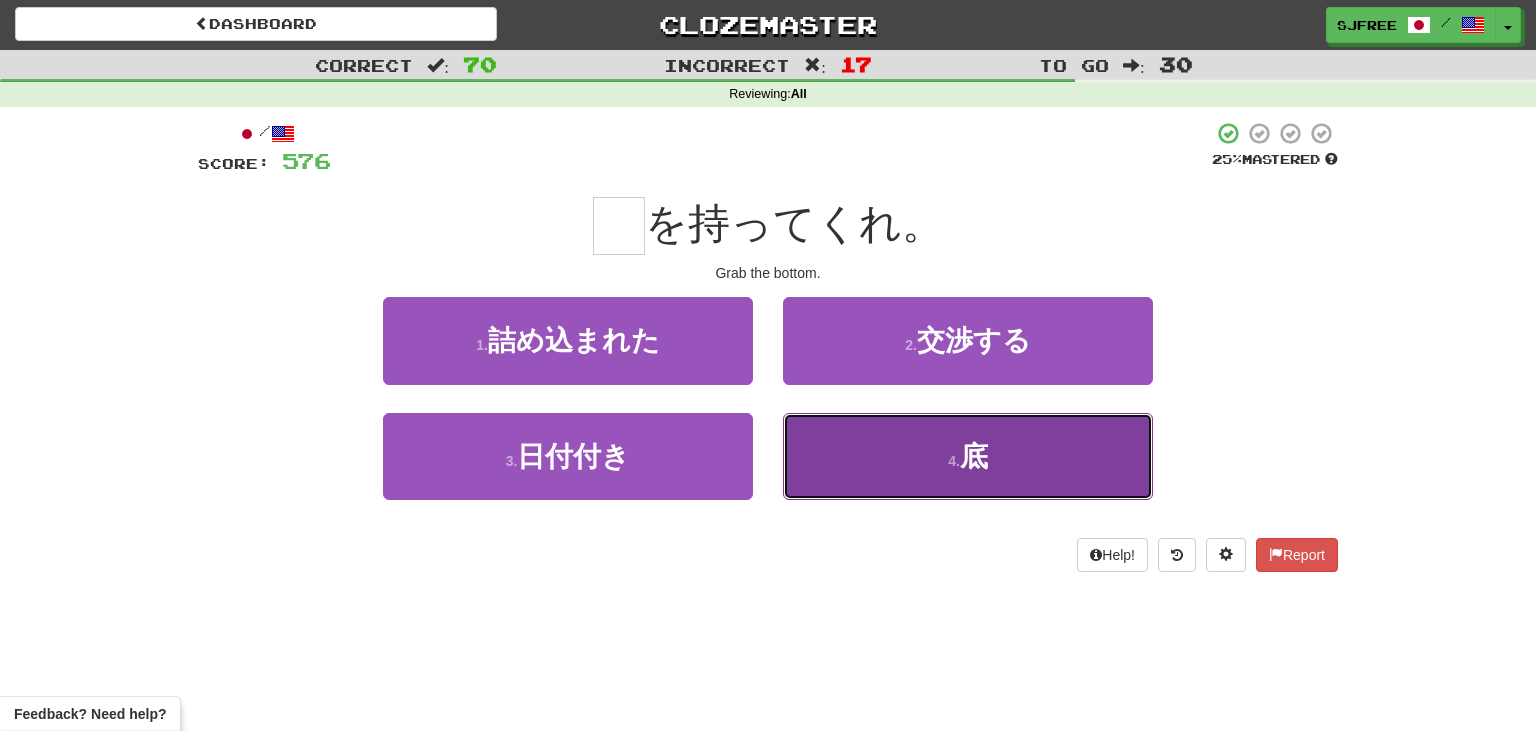 click on "4 .  底" at bounding box center (968, 456) 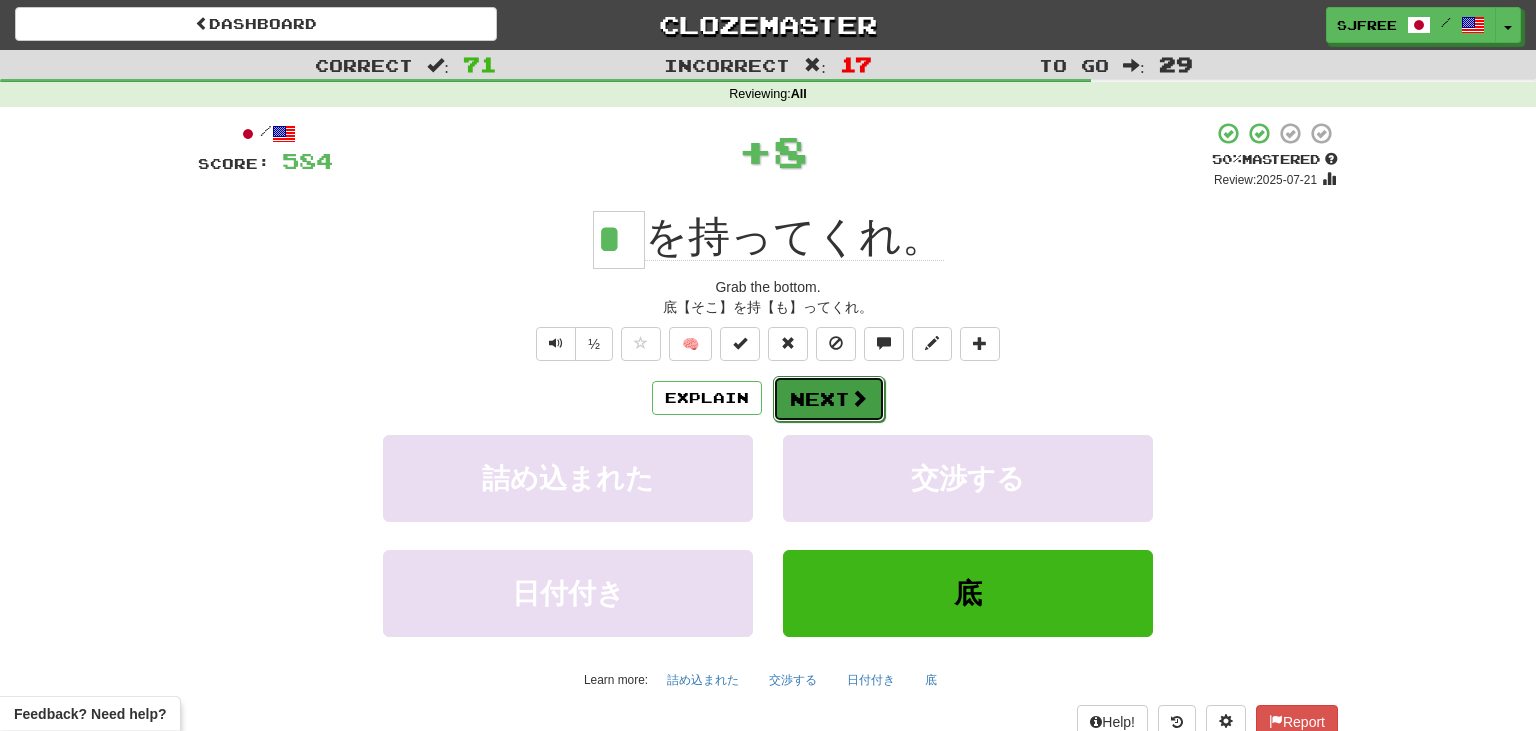 click on "Next" at bounding box center (829, 399) 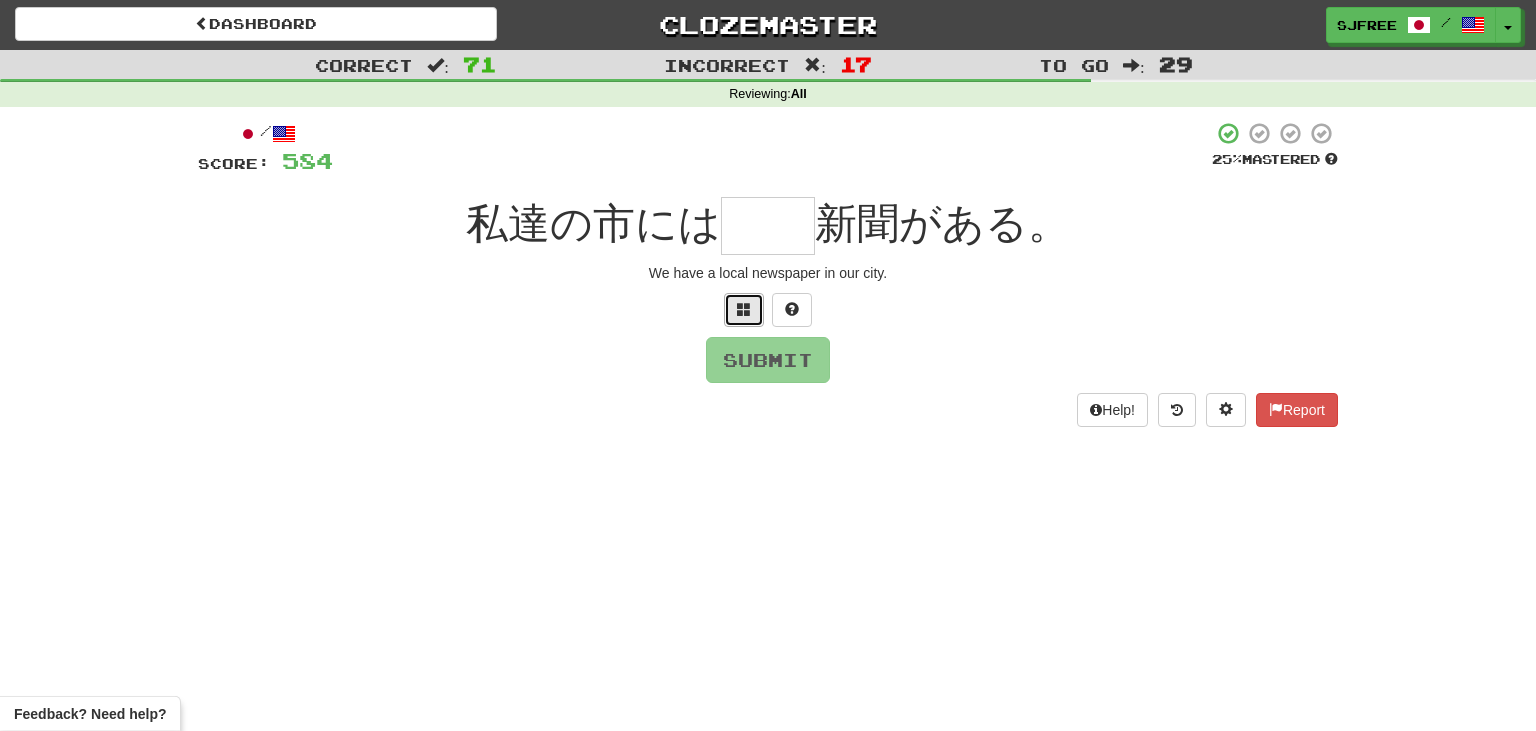 click at bounding box center [744, 310] 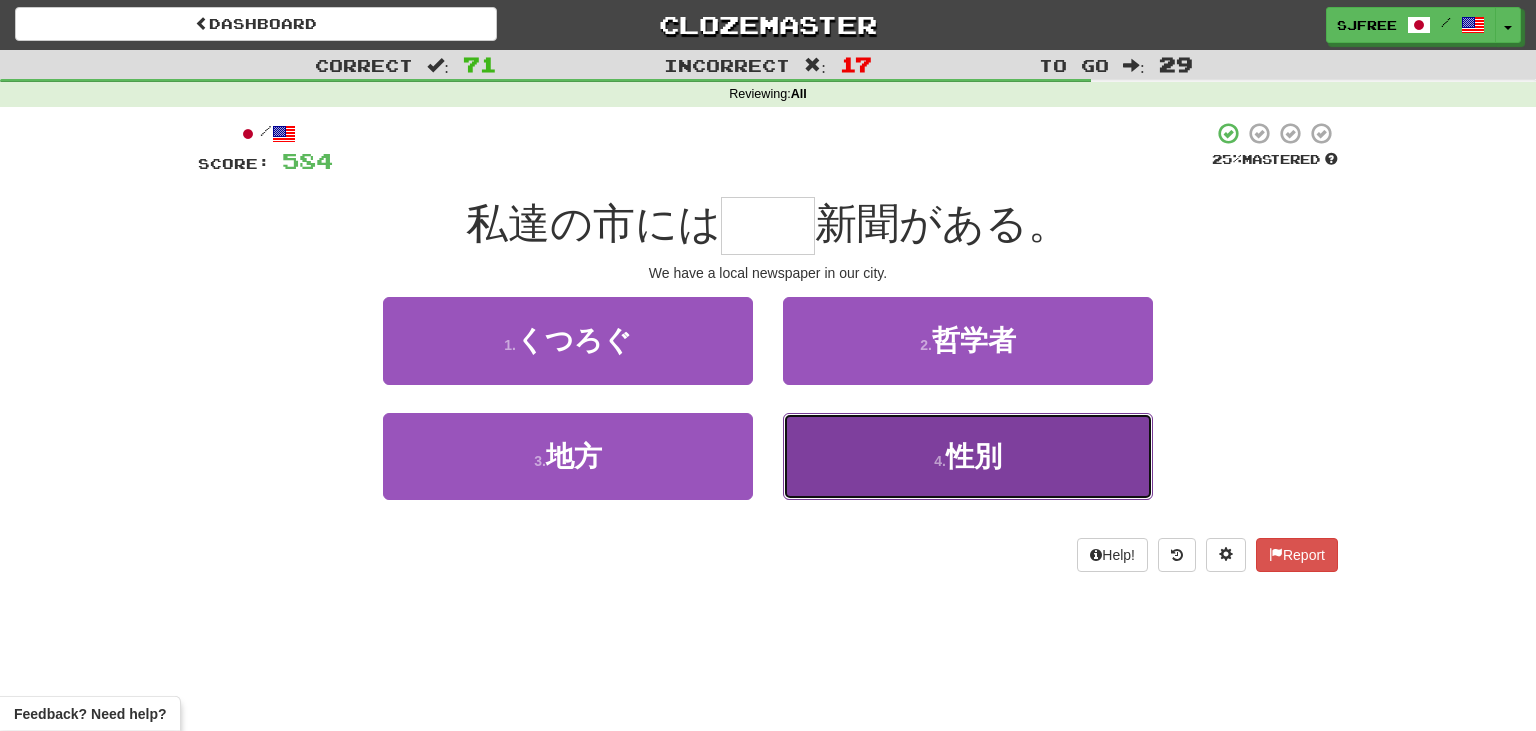 click on "4 .  性別" at bounding box center [968, 456] 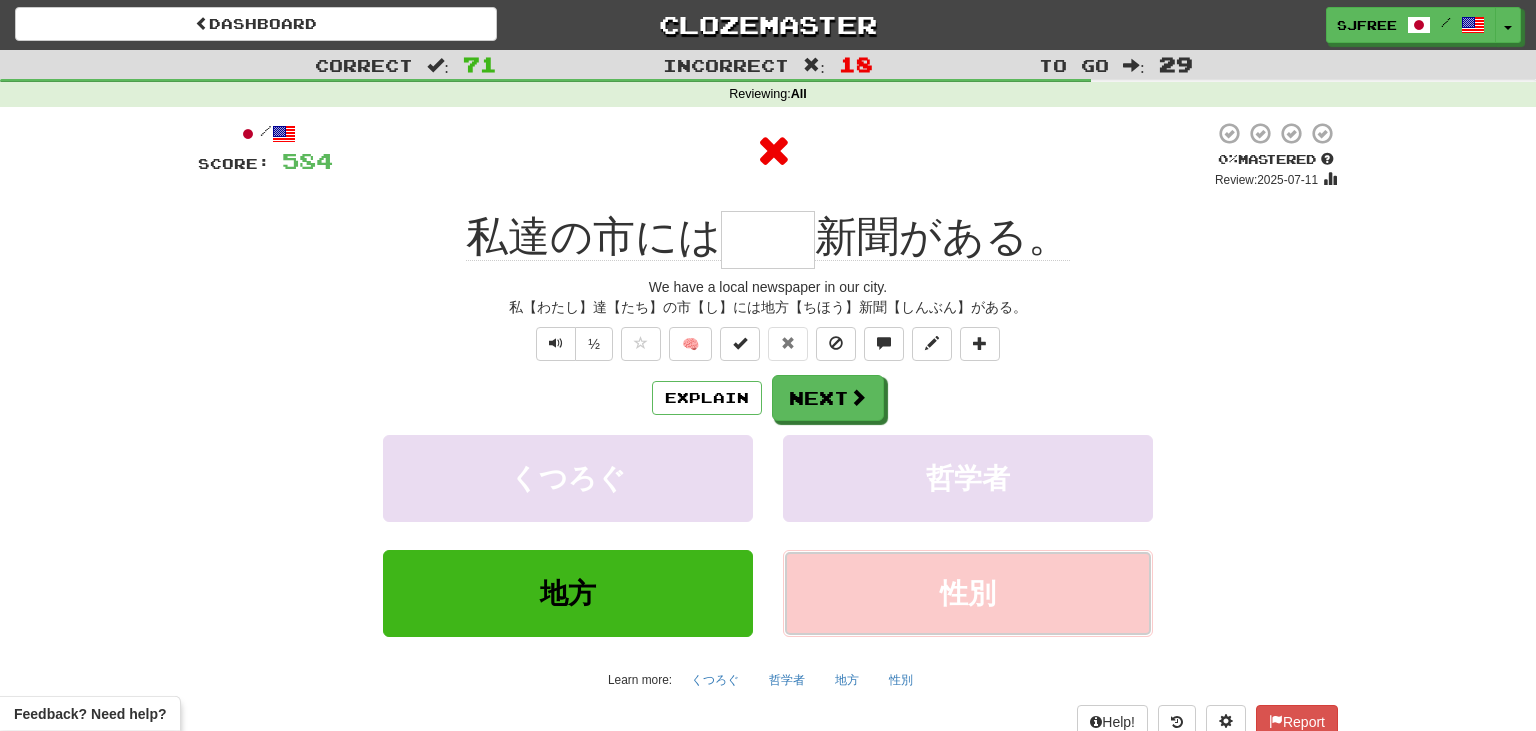 type on "**" 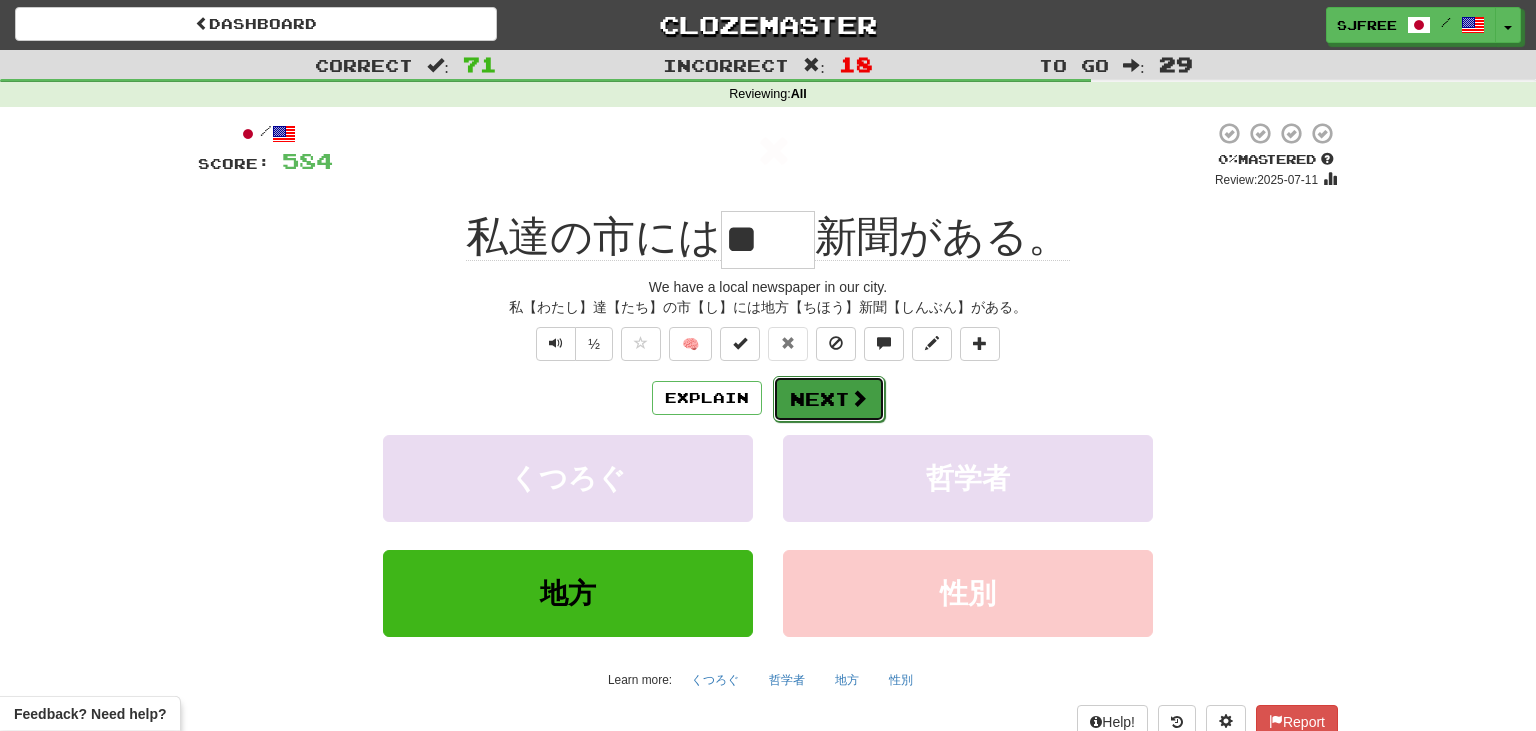 click on "Next" at bounding box center [829, 399] 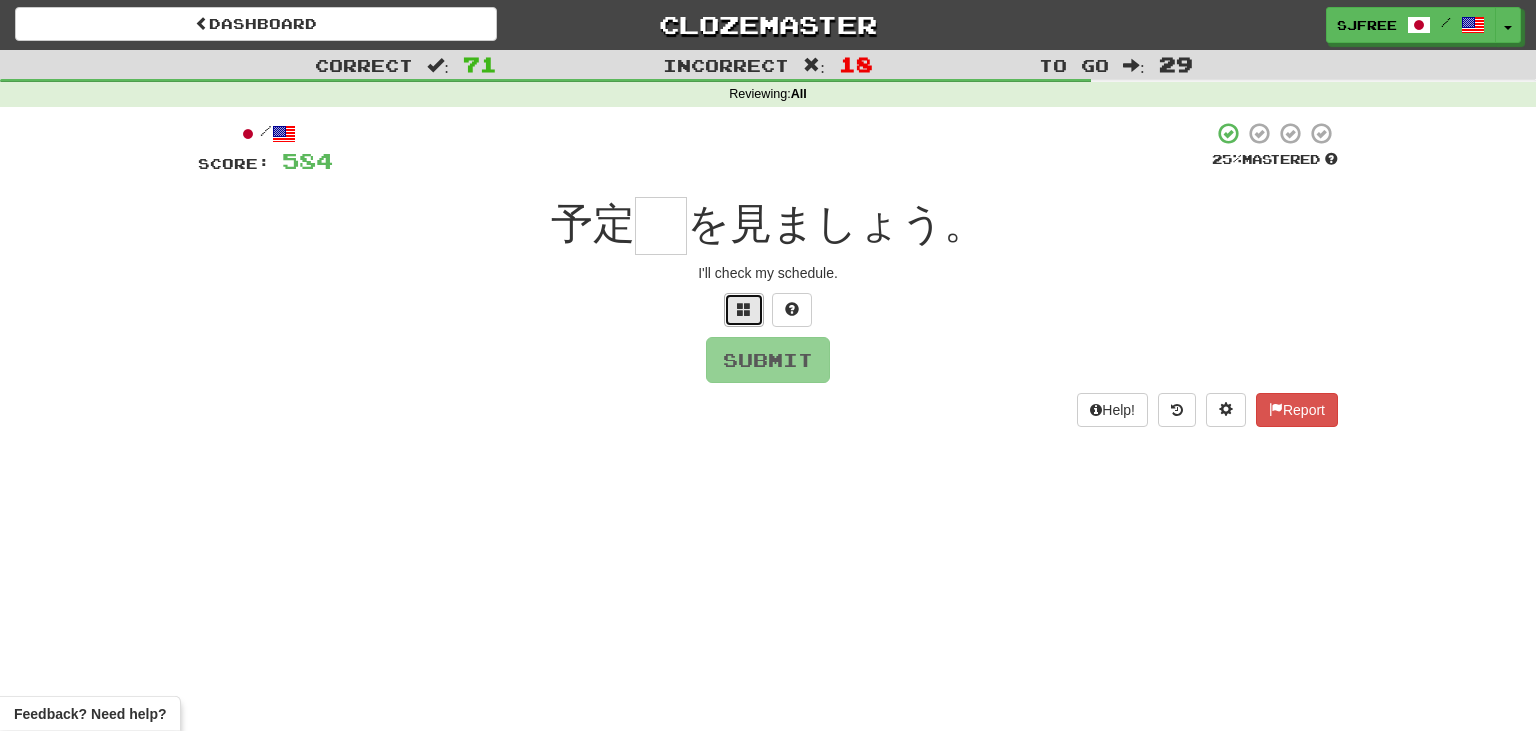 click at bounding box center (744, 310) 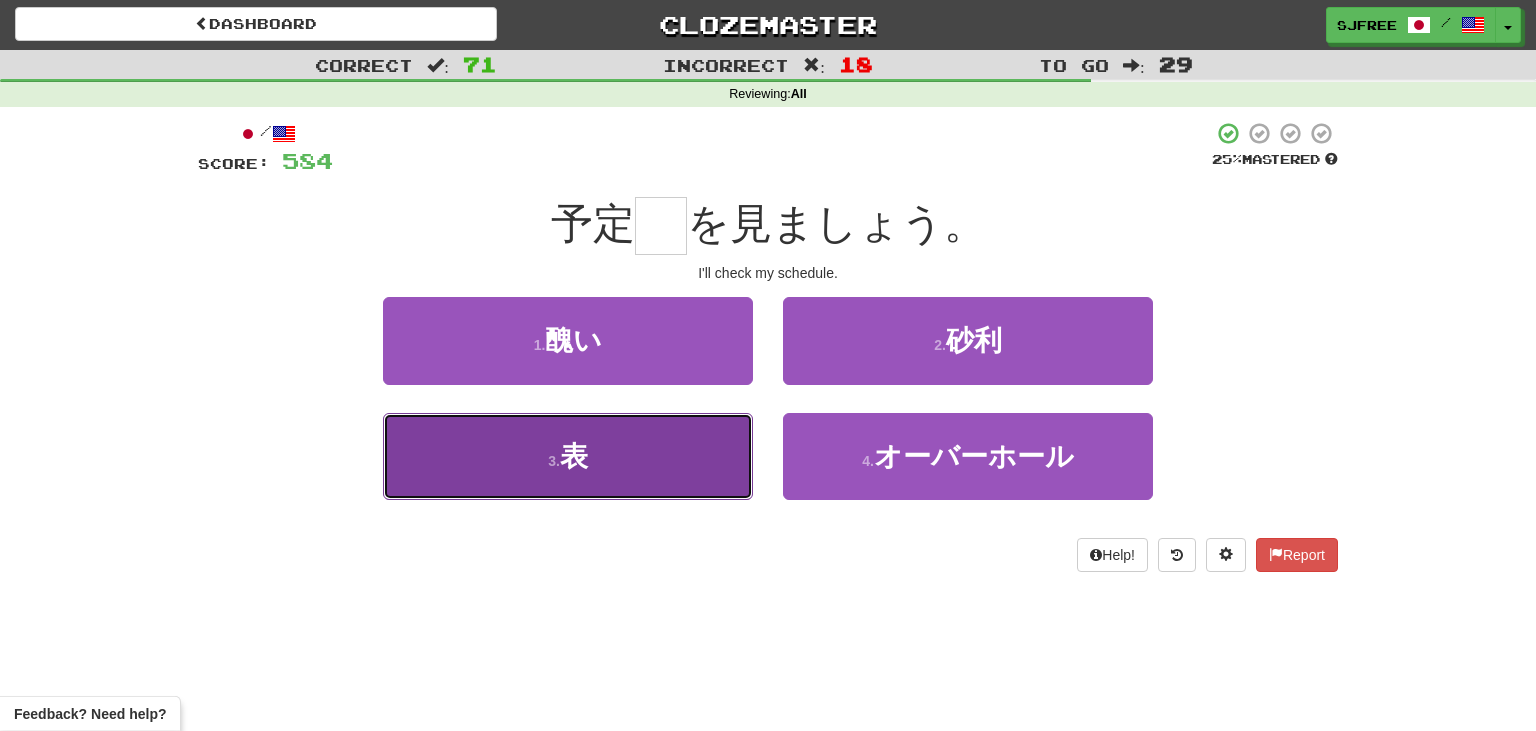 click on "3 .  表" at bounding box center (568, 456) 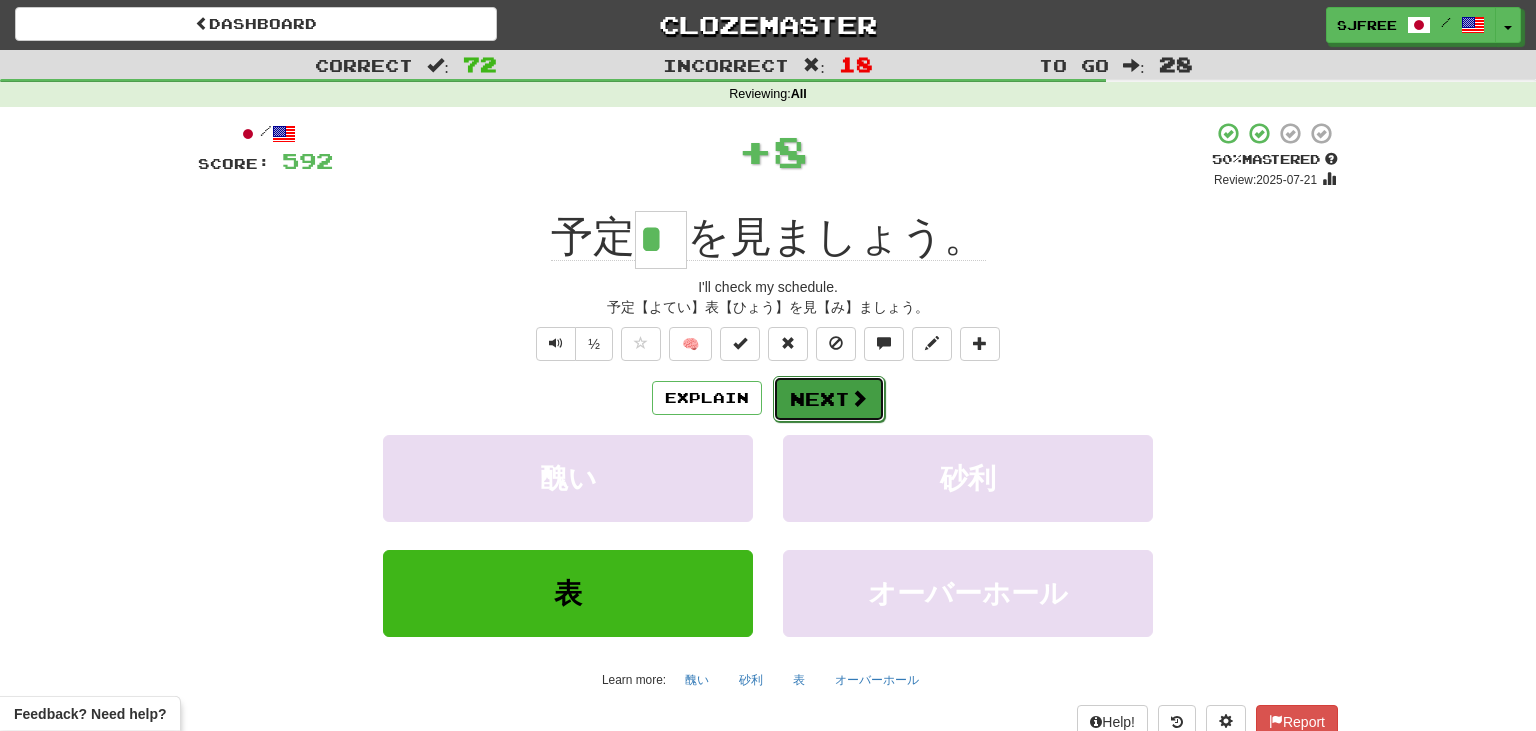 click at bounding box center (859, 398) 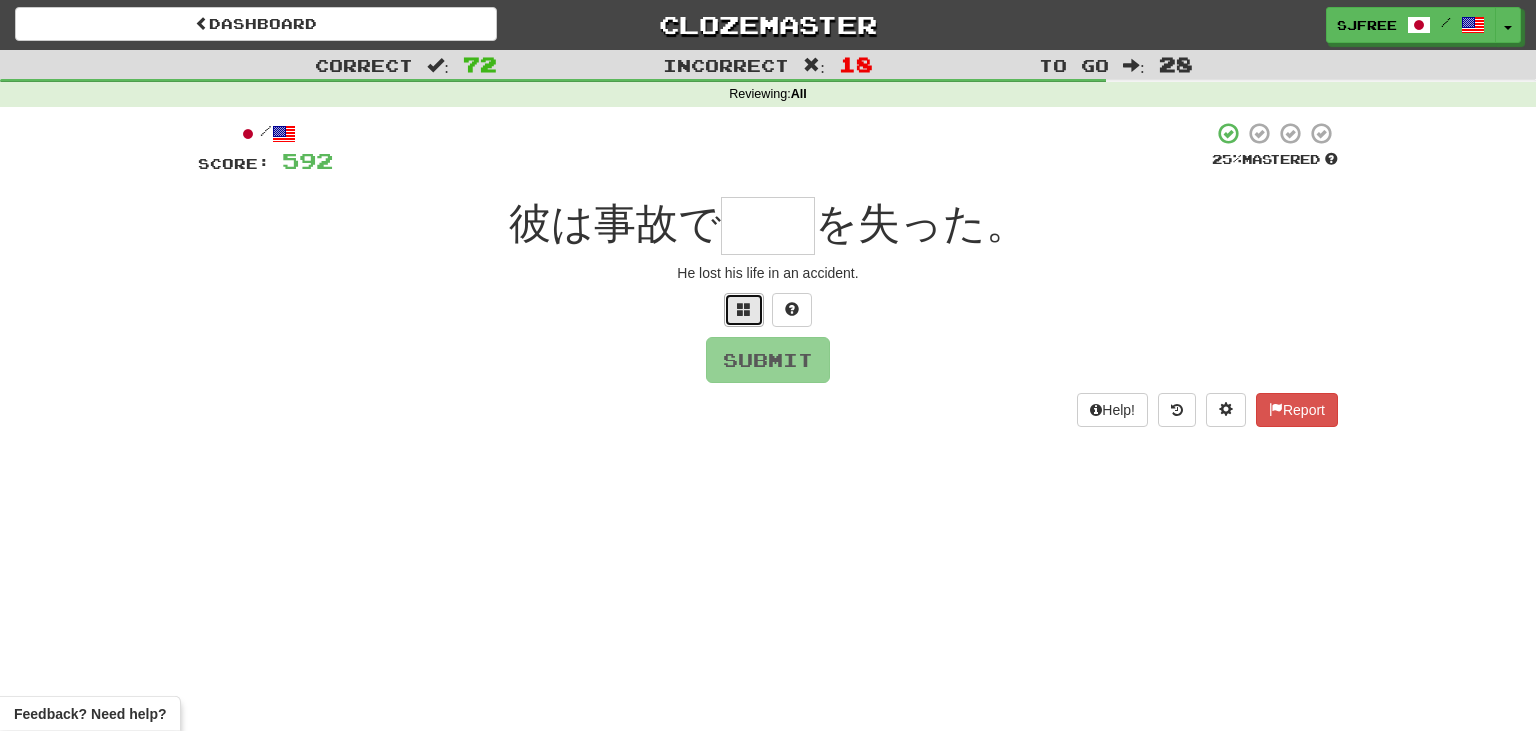 click at bounding box center (744, 310) 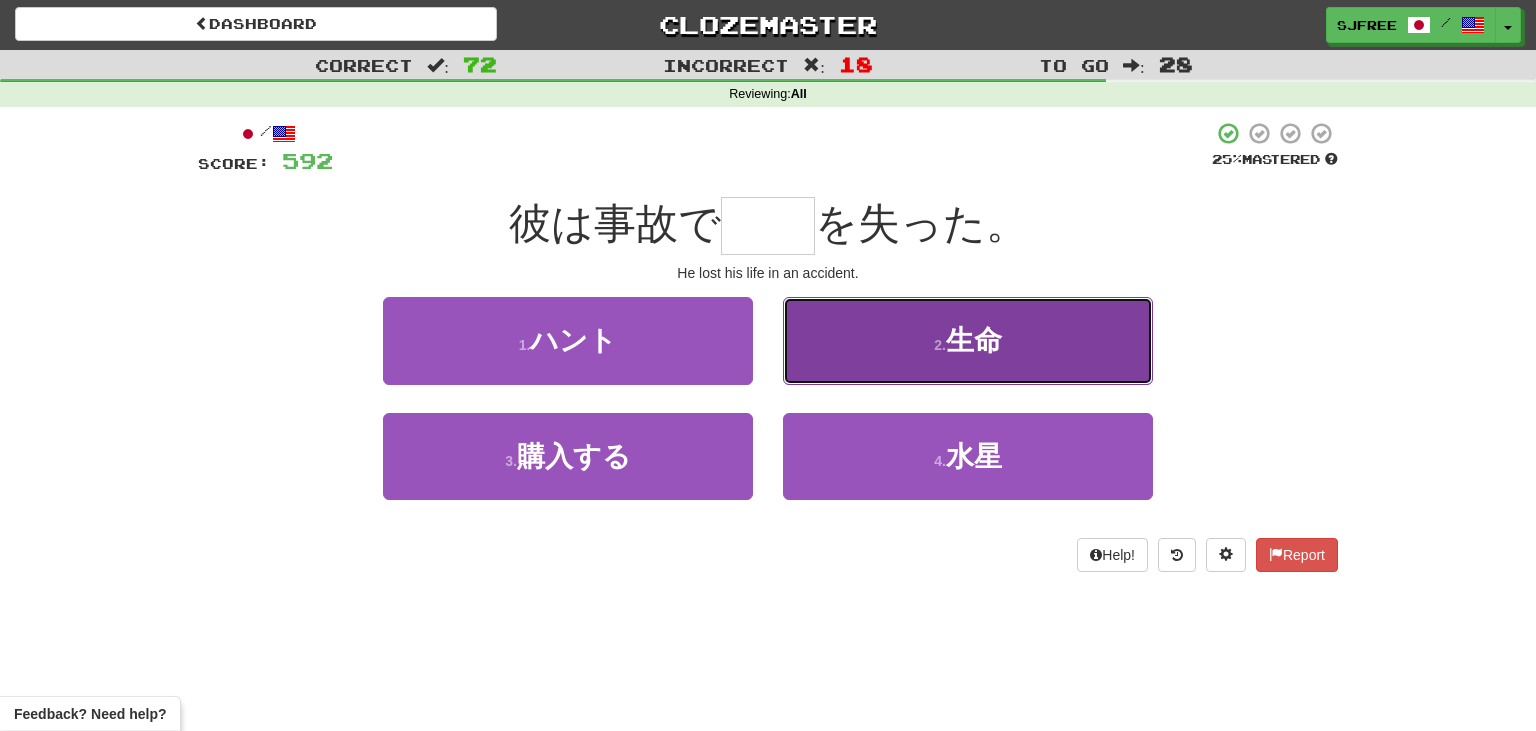 click on "2 .  生命" at bounding box center [968, 340] 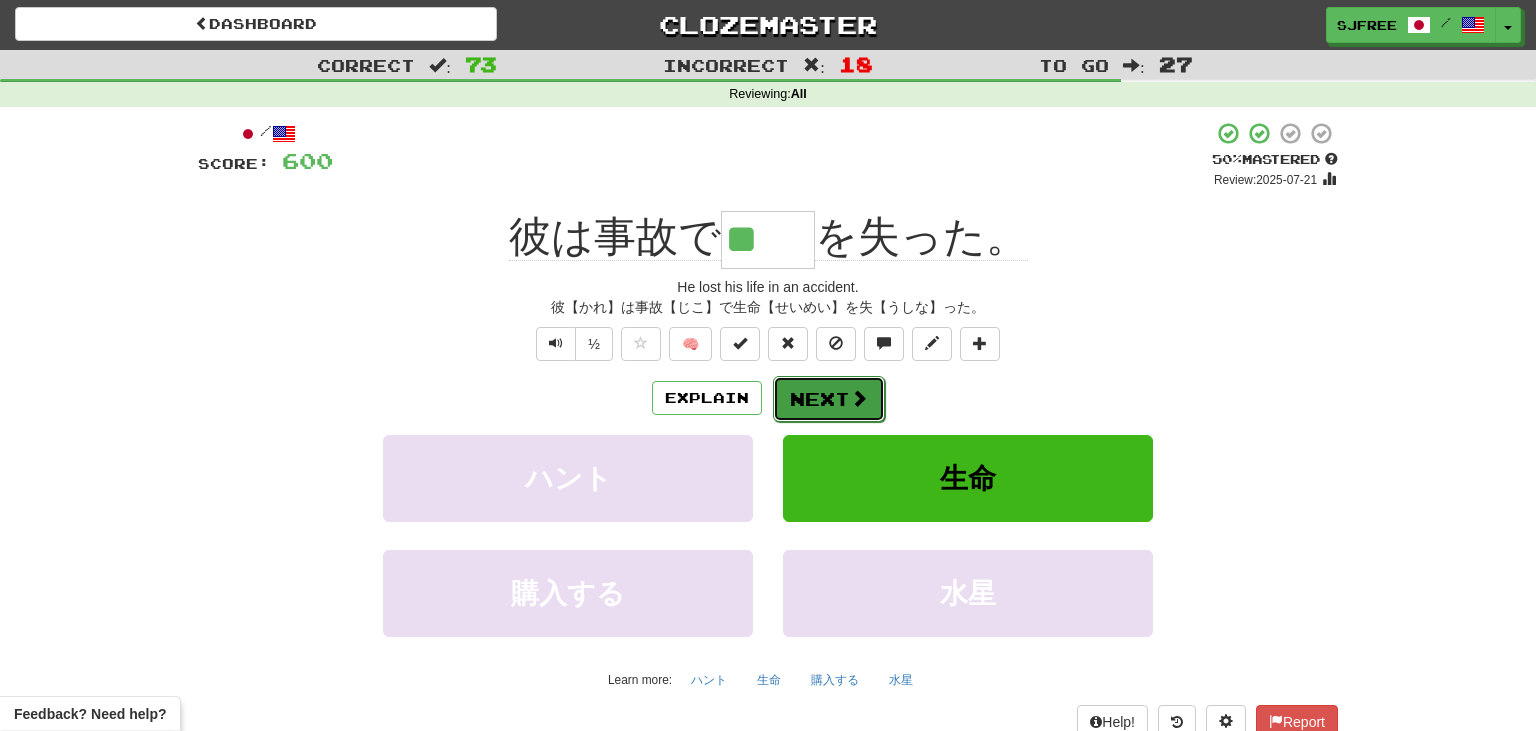 click at bounding box center (859, 398) 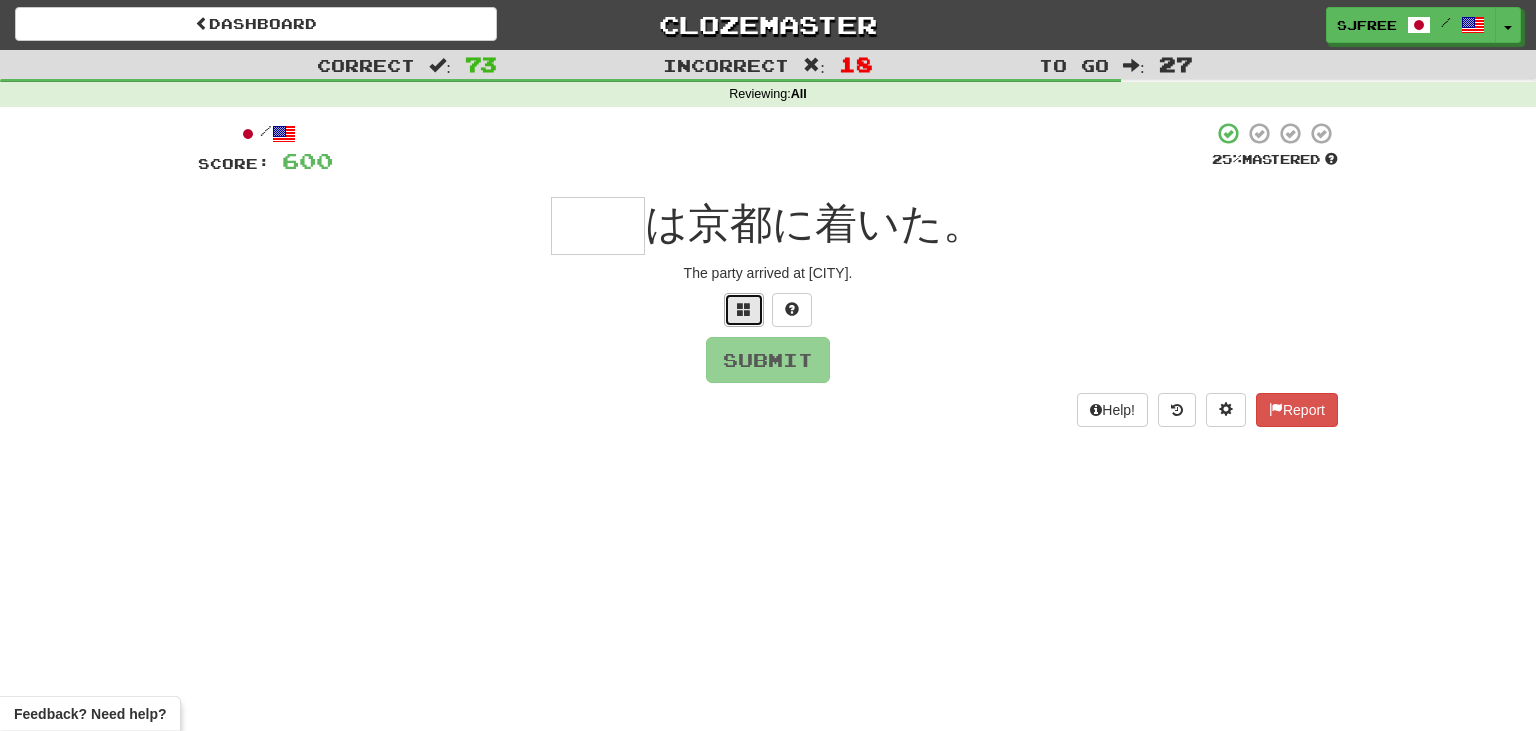 click at bounding box center [744, 310] 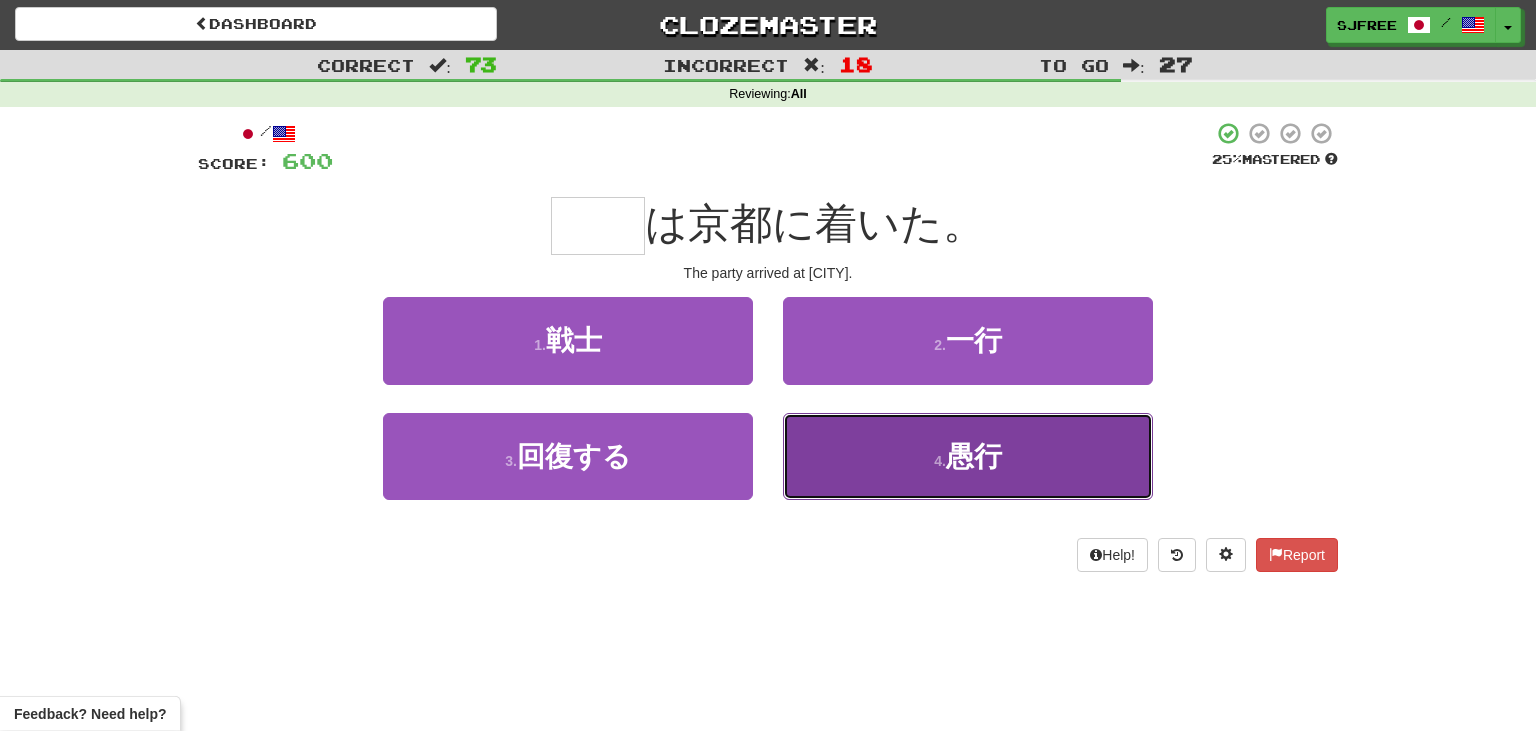 click on "4 .  愚行" at bounding box center [968, 456] 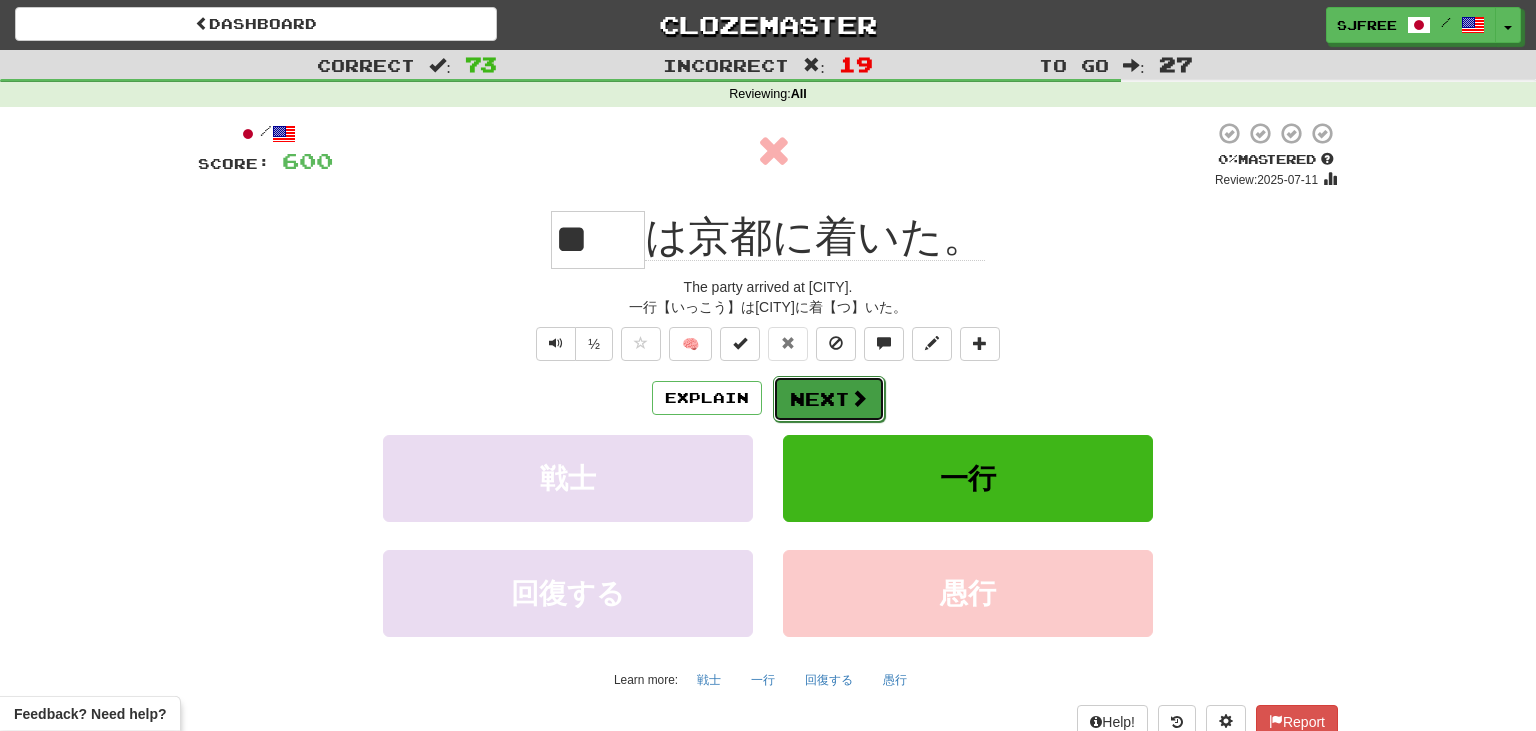 click on "Next" at bounding box center (829, 399) 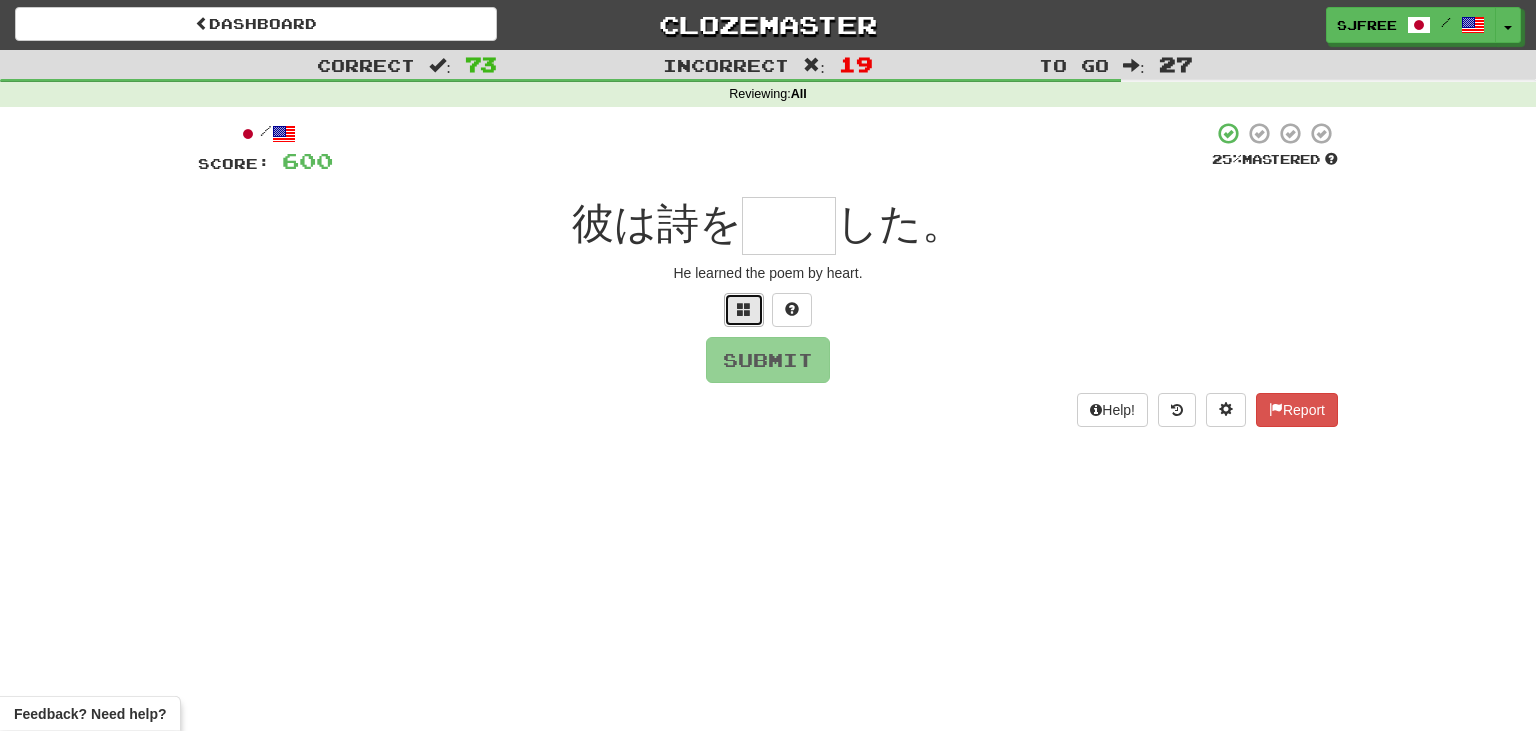 click at bounding box center [744, 309] 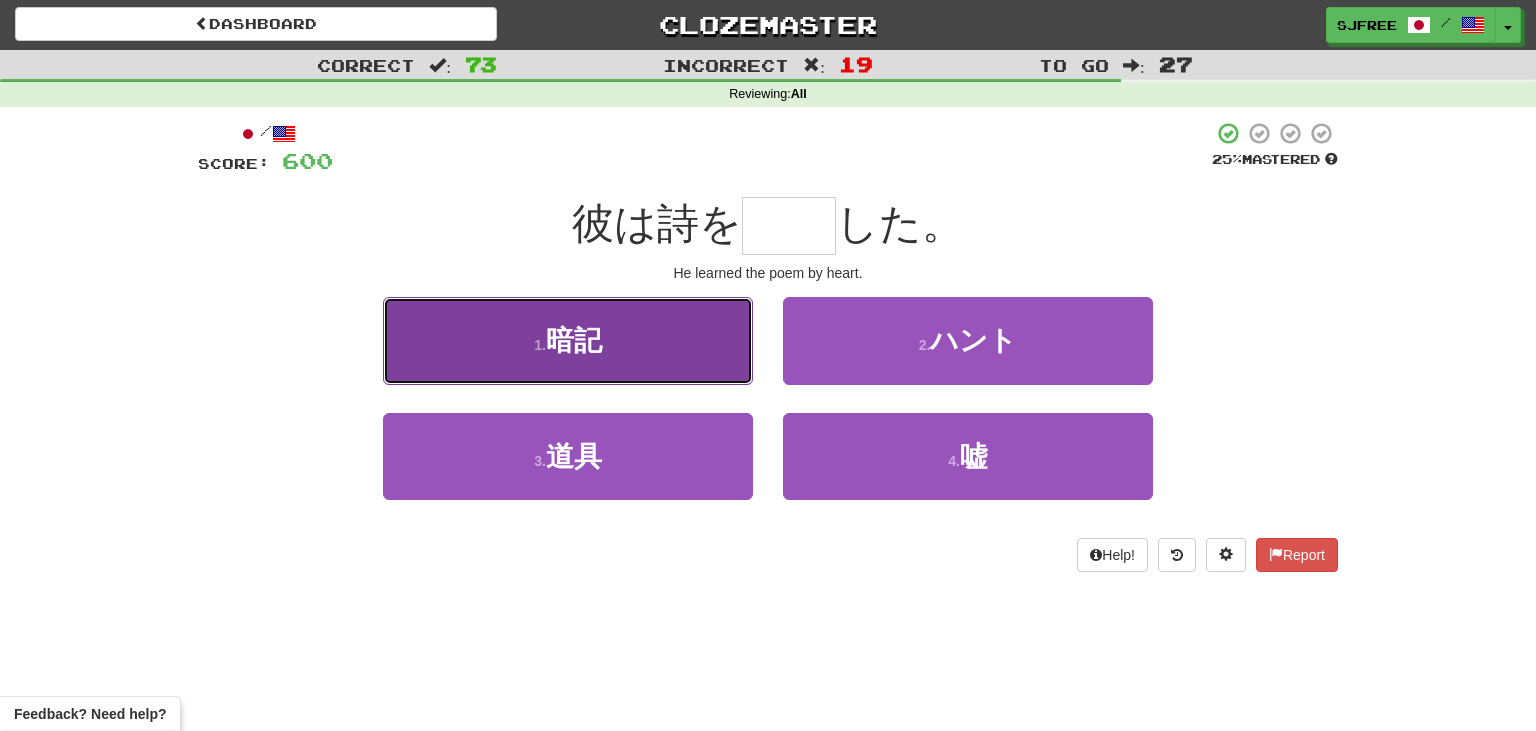 click on "1 .  暗記" at bounding box center [568, 340] 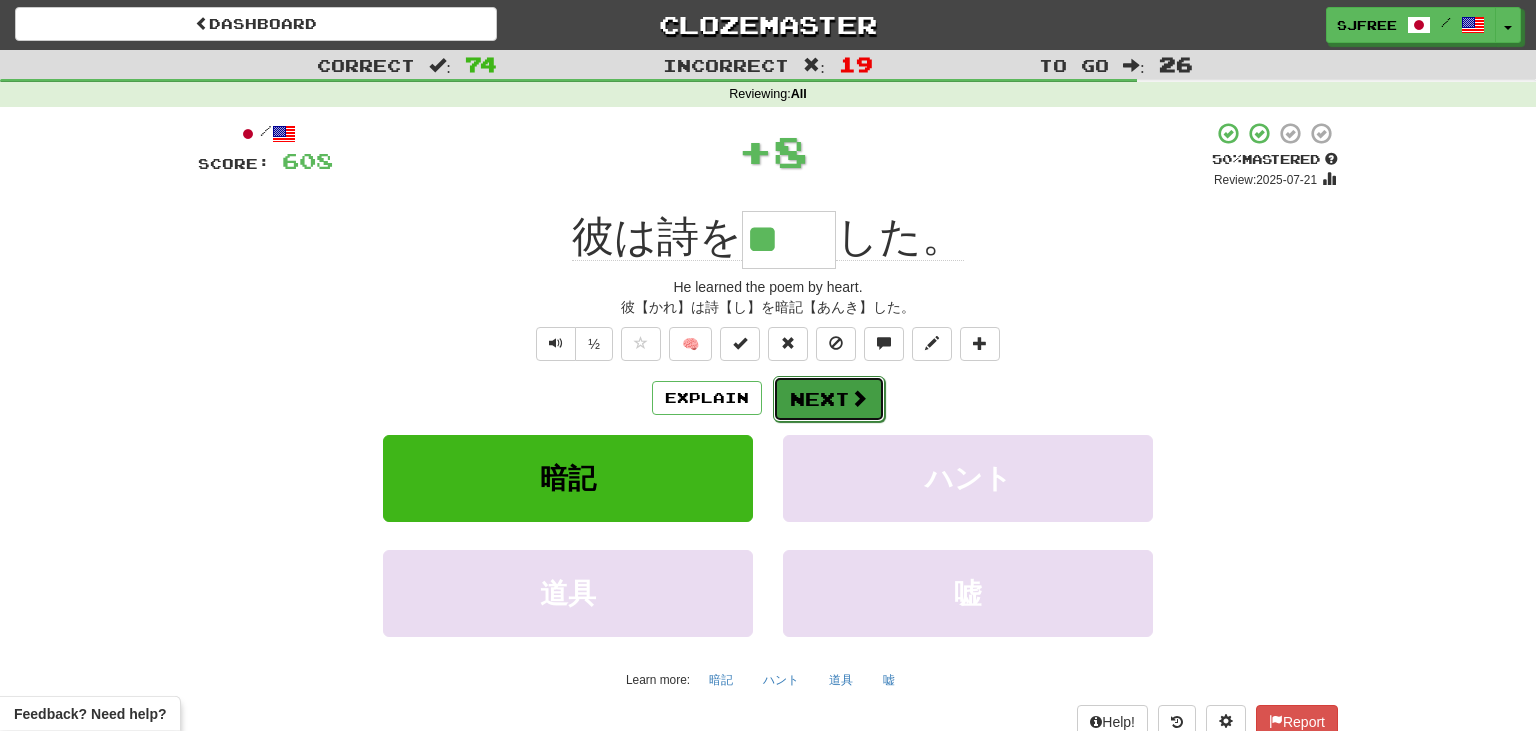 click at bounding box center (859, 398) 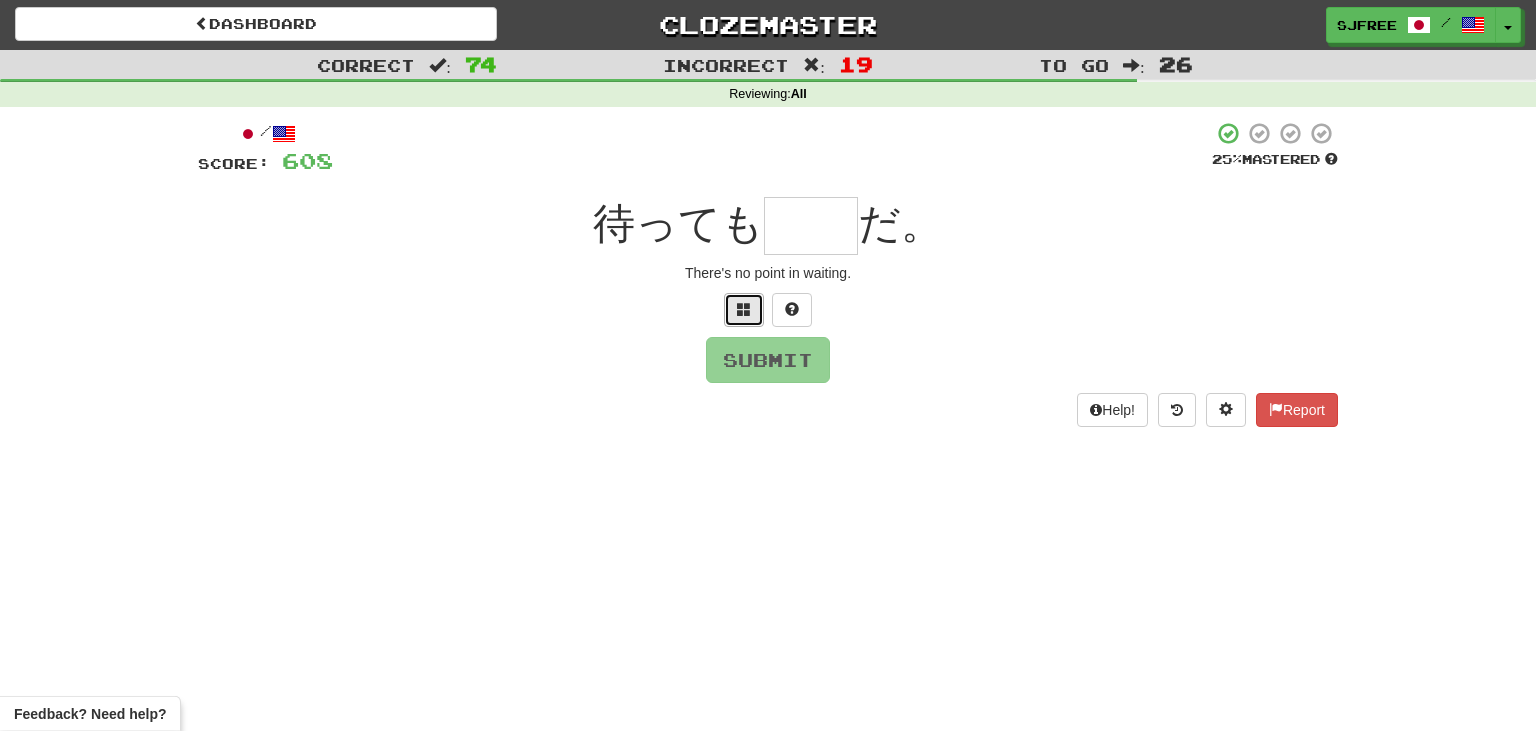 click at bounding box center [744, 310] 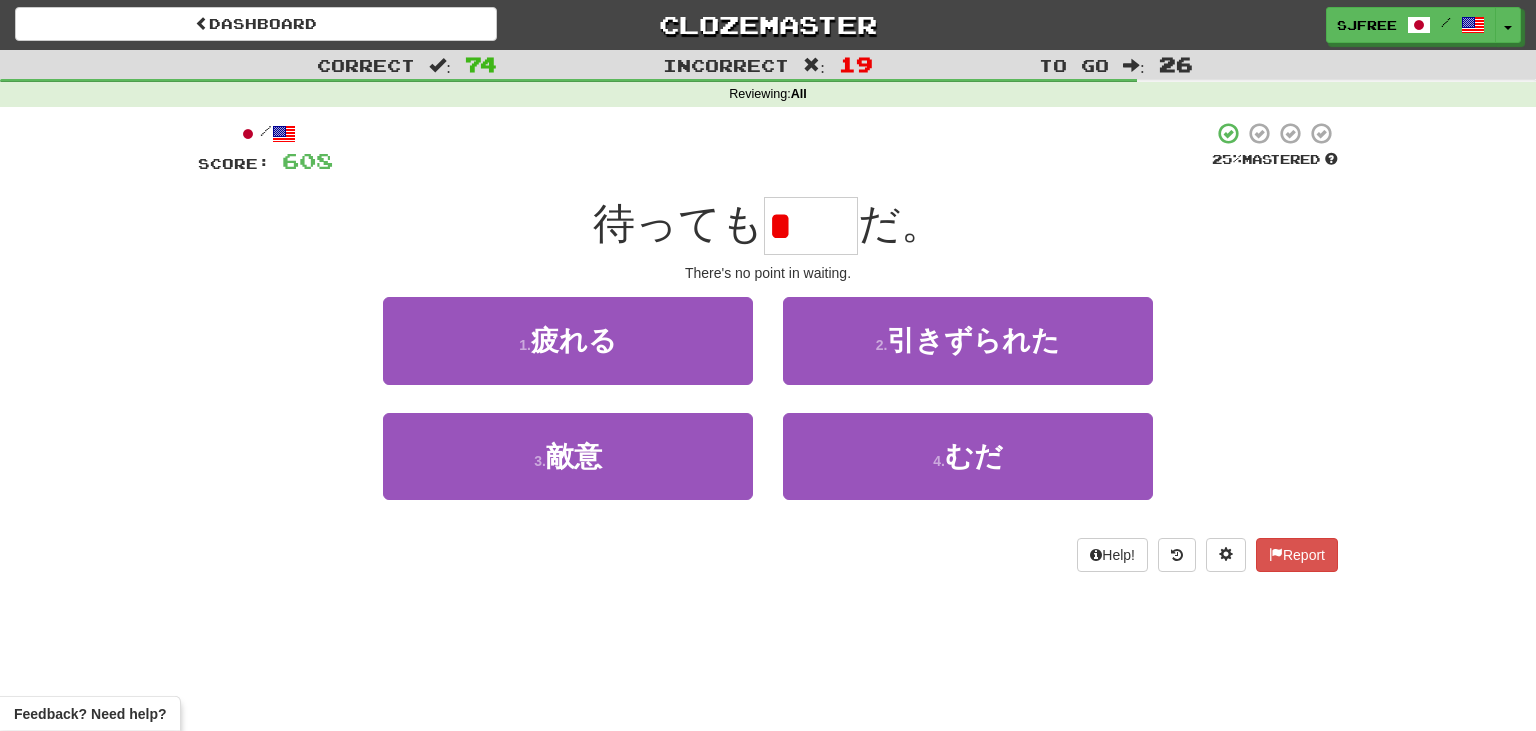 type on "*" 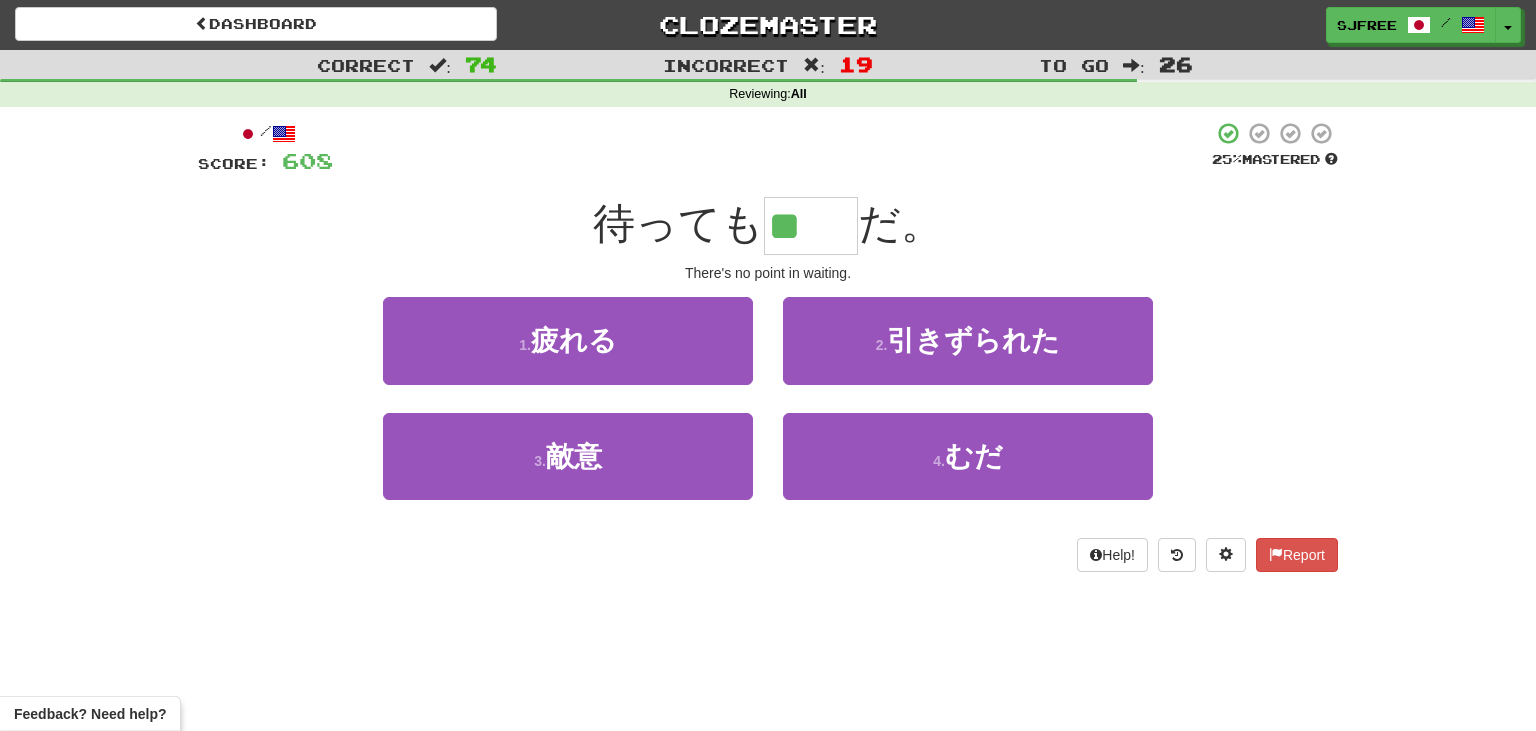 type on "**" 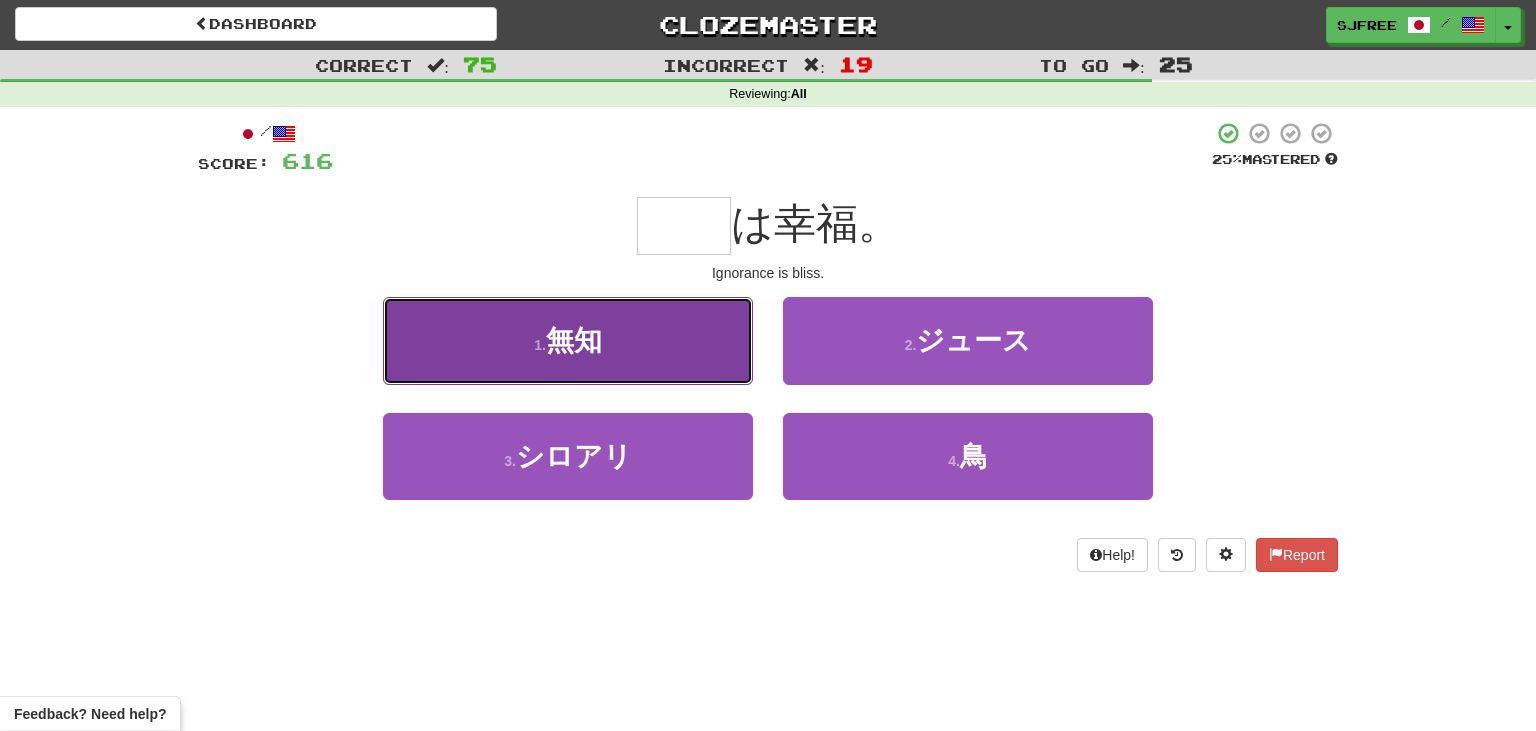 click on "1 .  無知" at bounding box center [568, 340] 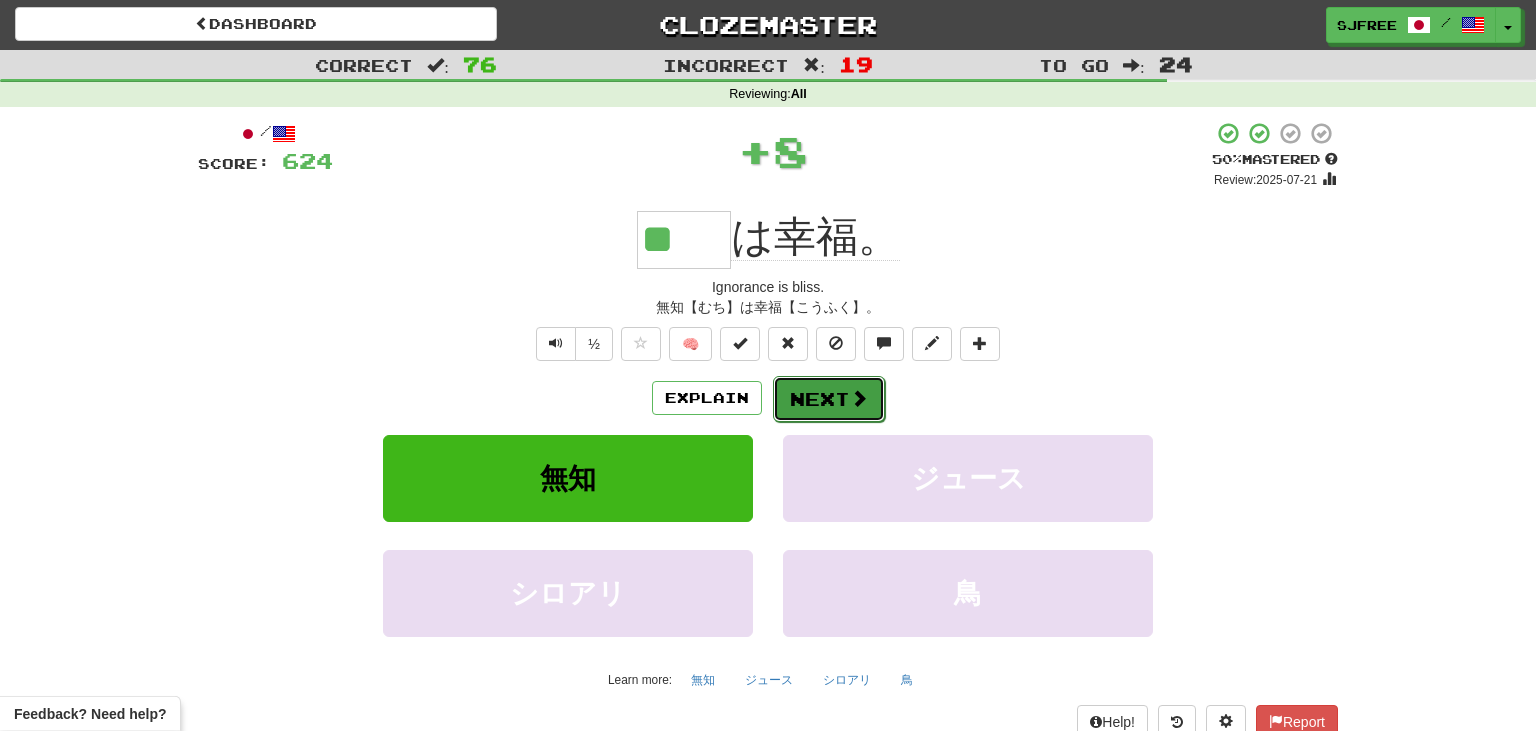 click at bounding box center [859, 398] 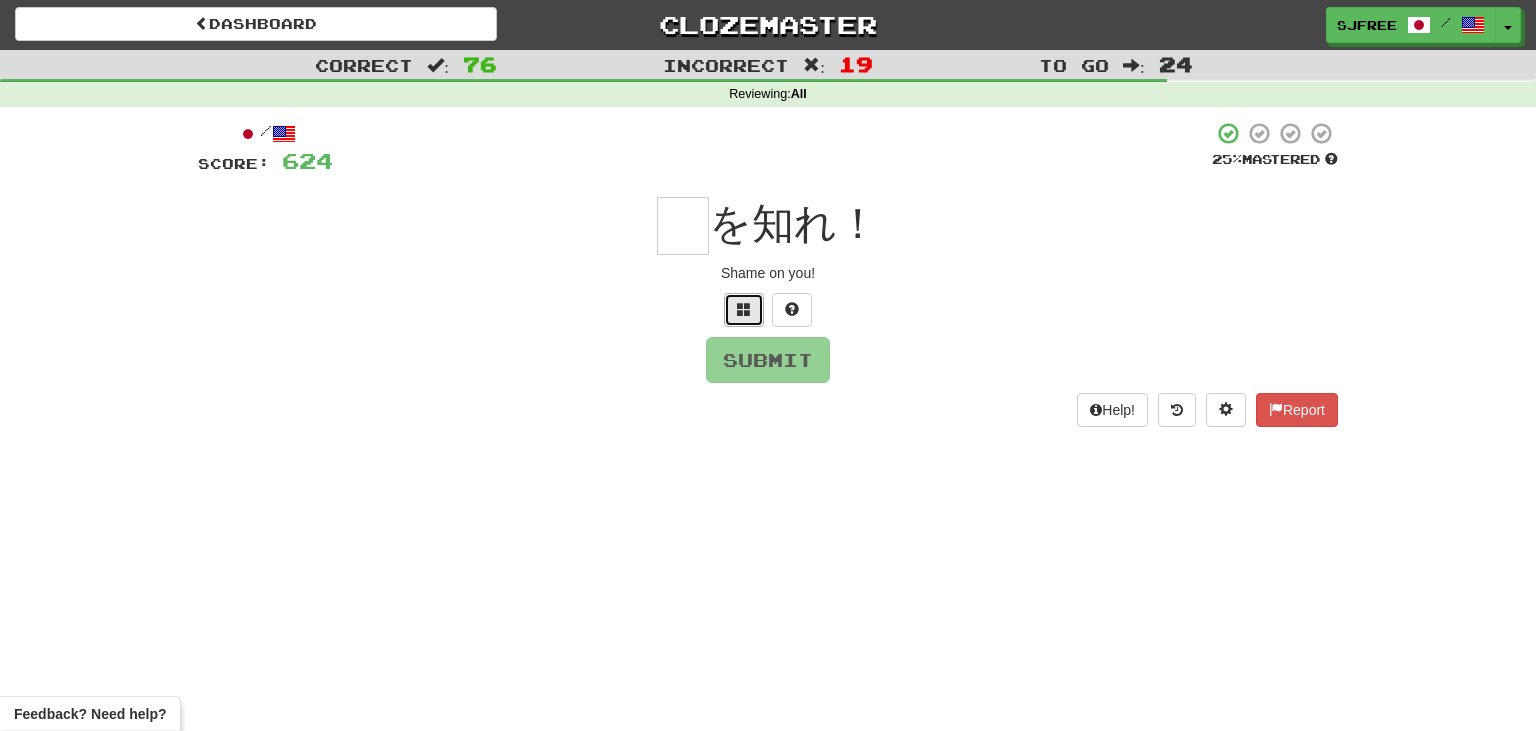 click at bounding box center (744, 309) 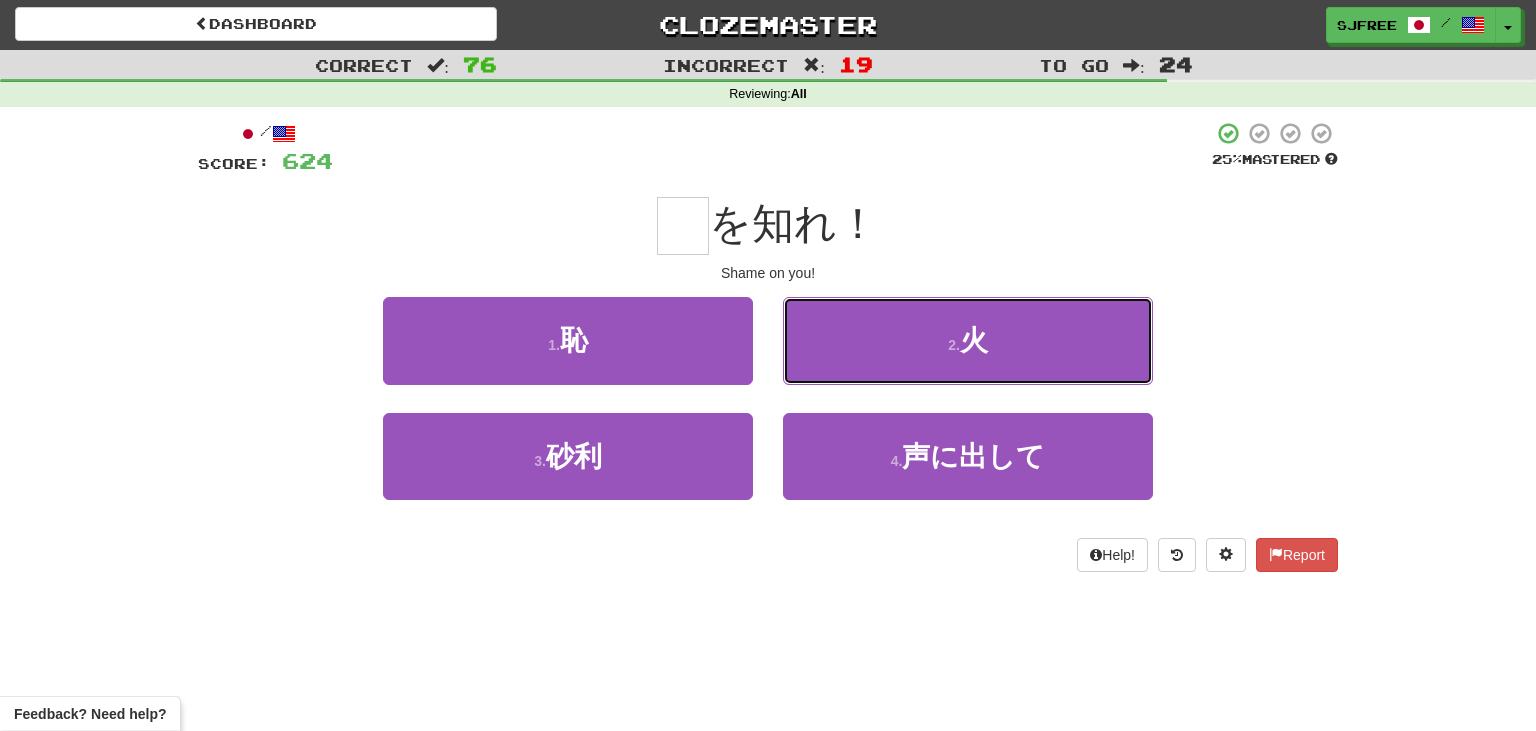 drag, startPoint x: 918, startPoint y: 363, endPoint x: 897, endPoint y: 240, distance: 124.77981 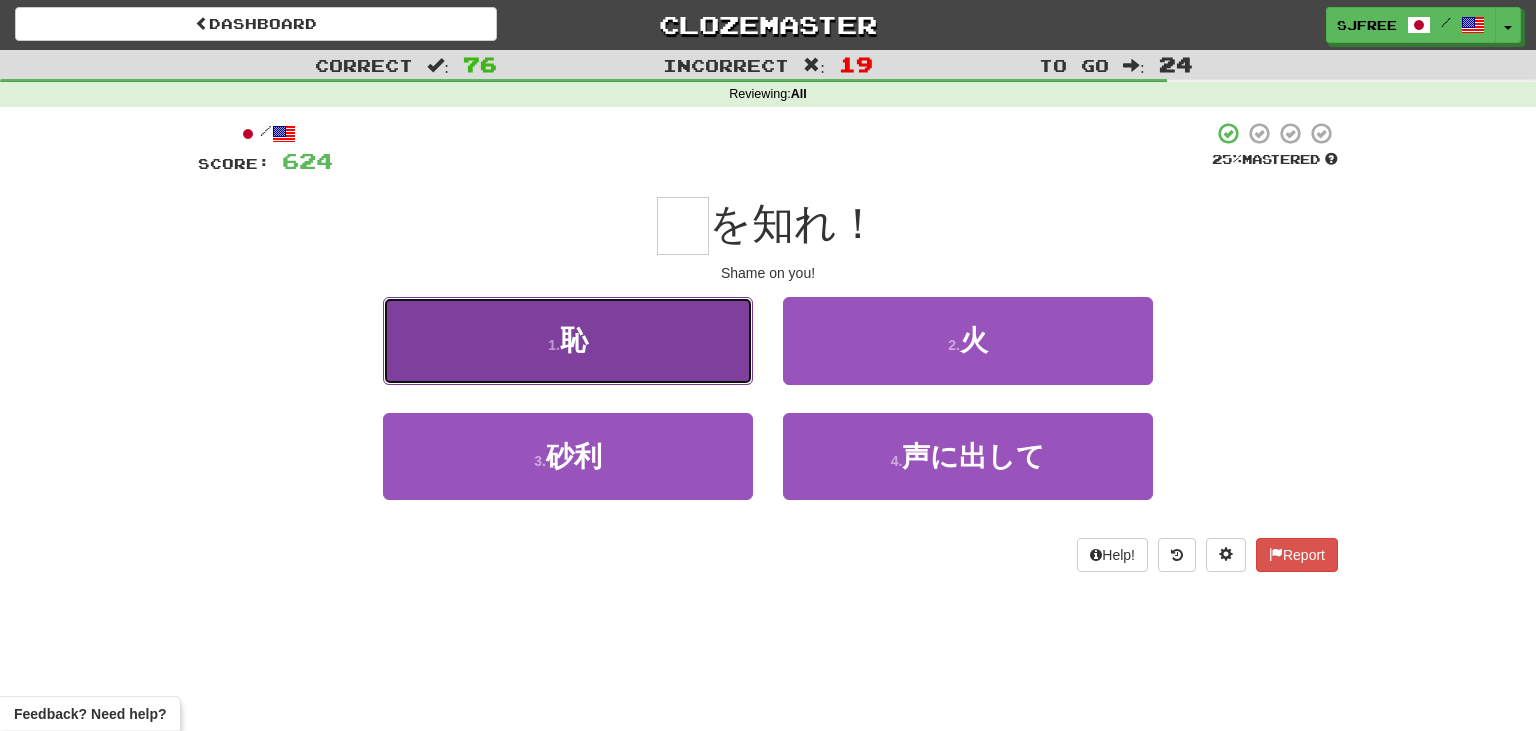 click on "1 .  恥" at bounding box center (568, 340) 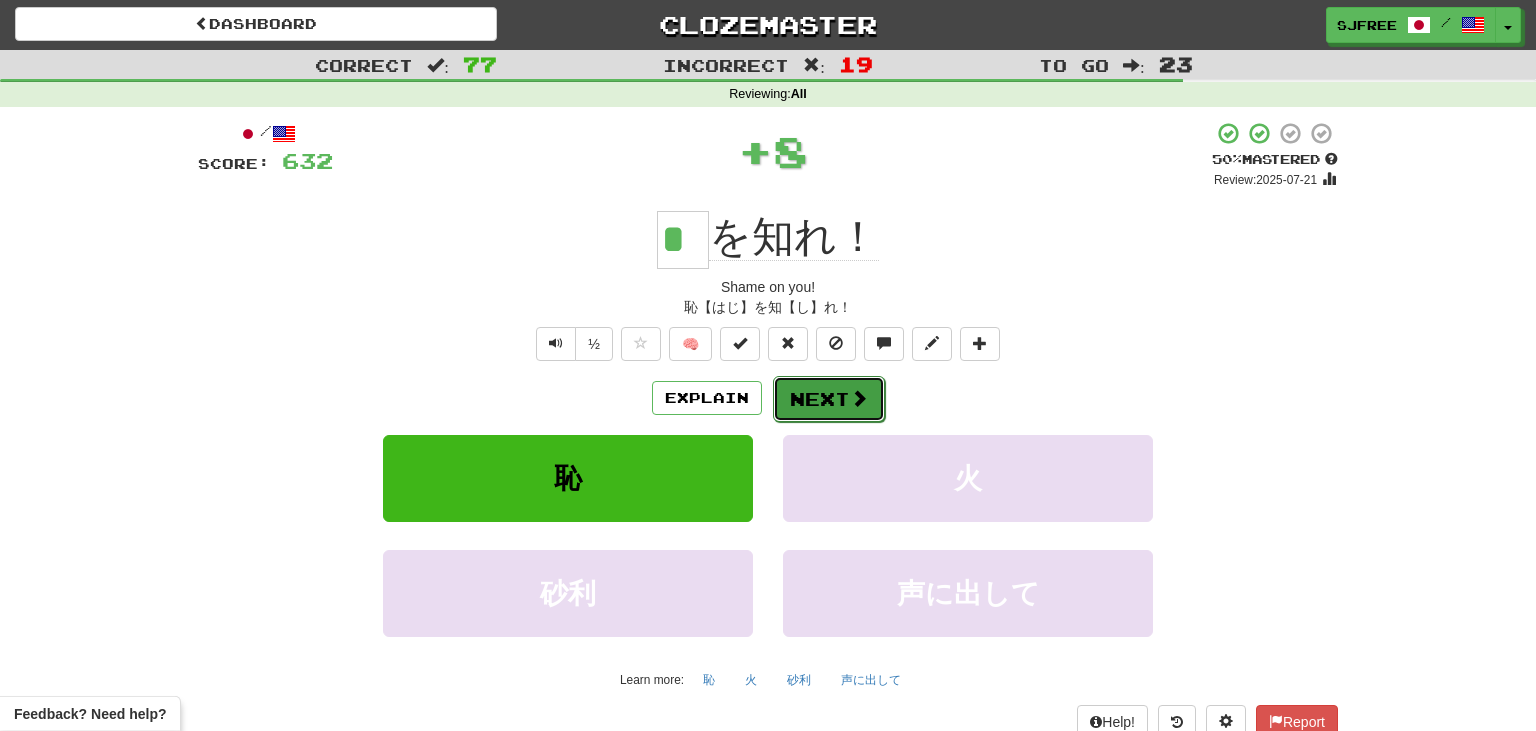 click on "Next" at bounding box center (829, 399) 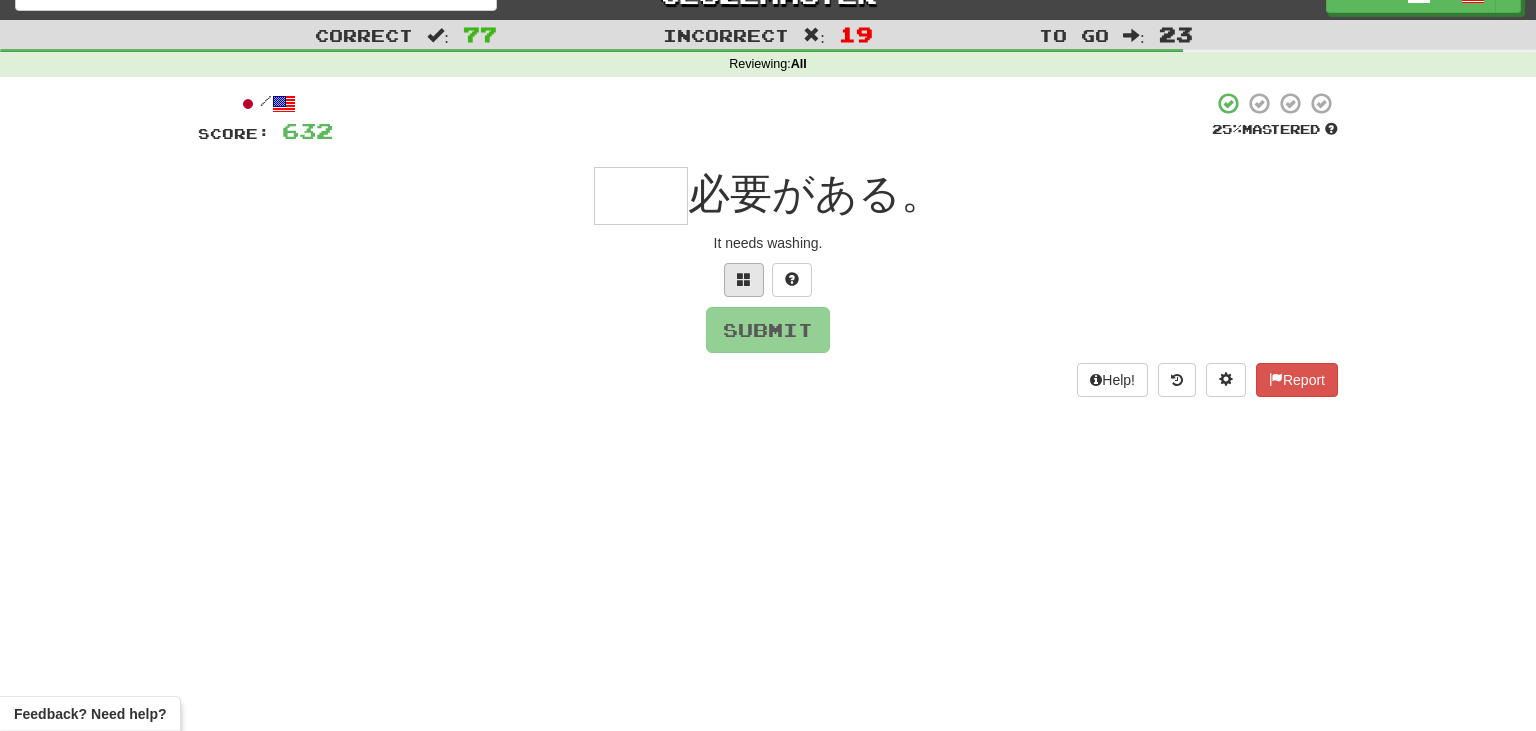 scroll, scrollTop: 32, scrollLeft: 0, axis: vertical 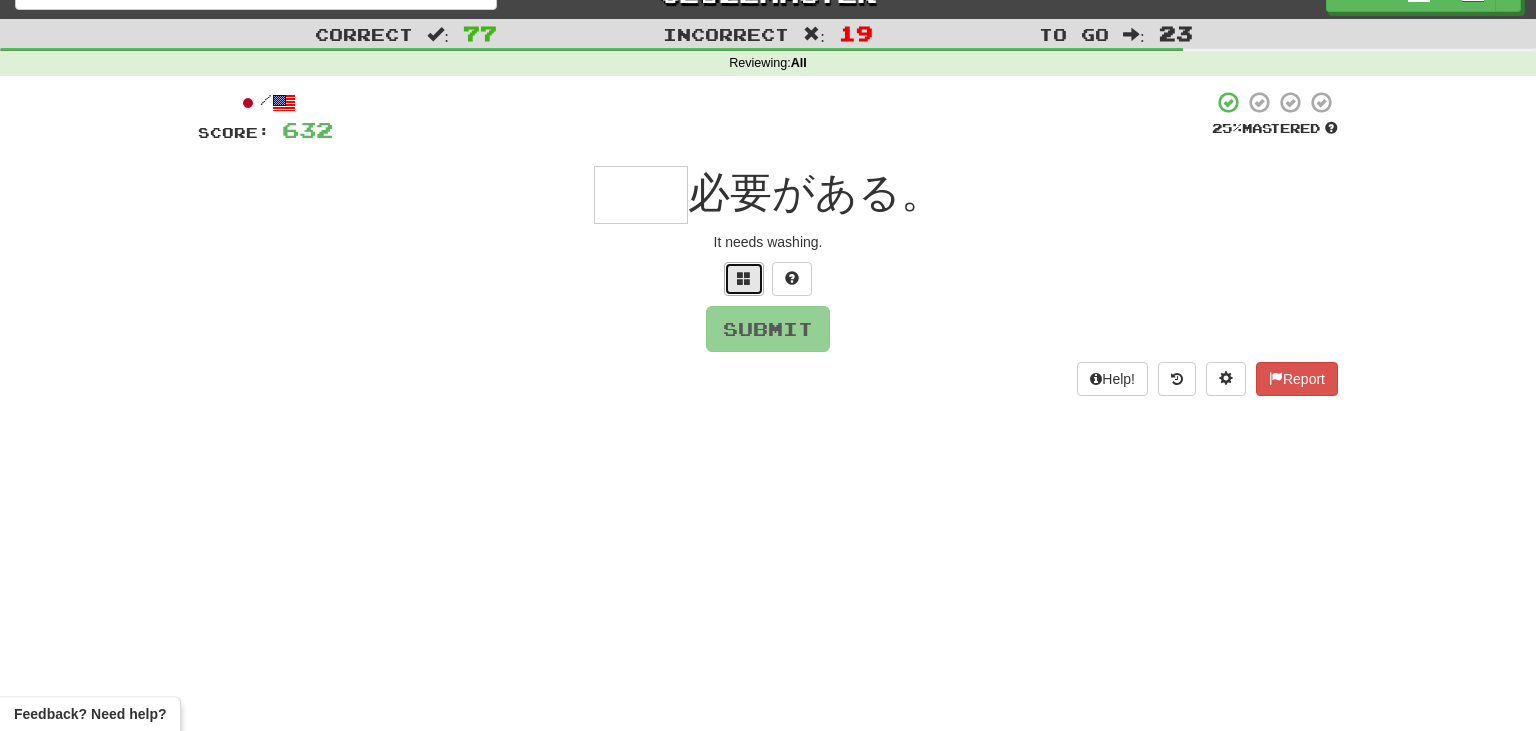click at bounding box center (744, 279) 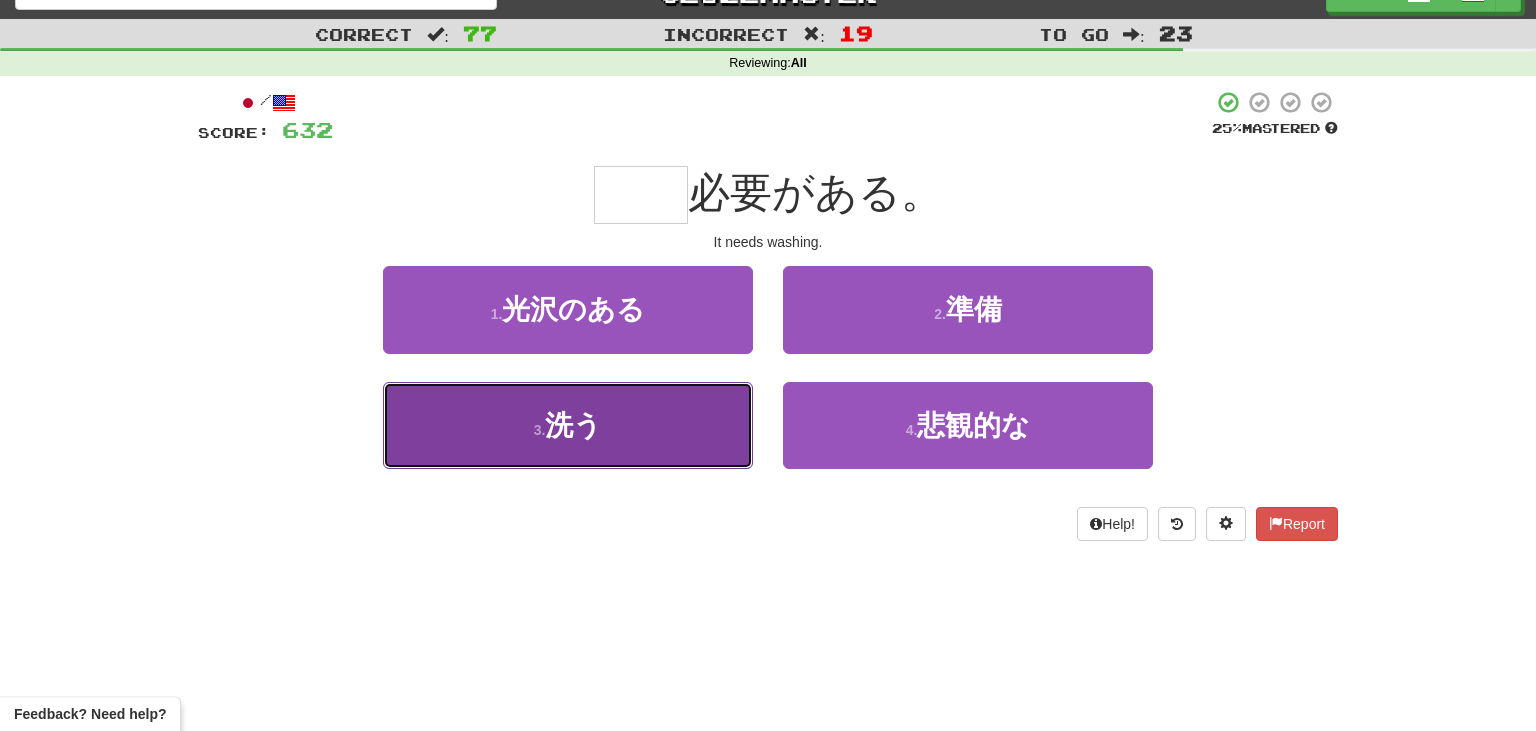 click on "3 .  洗う" at bounding box center [568, 425] 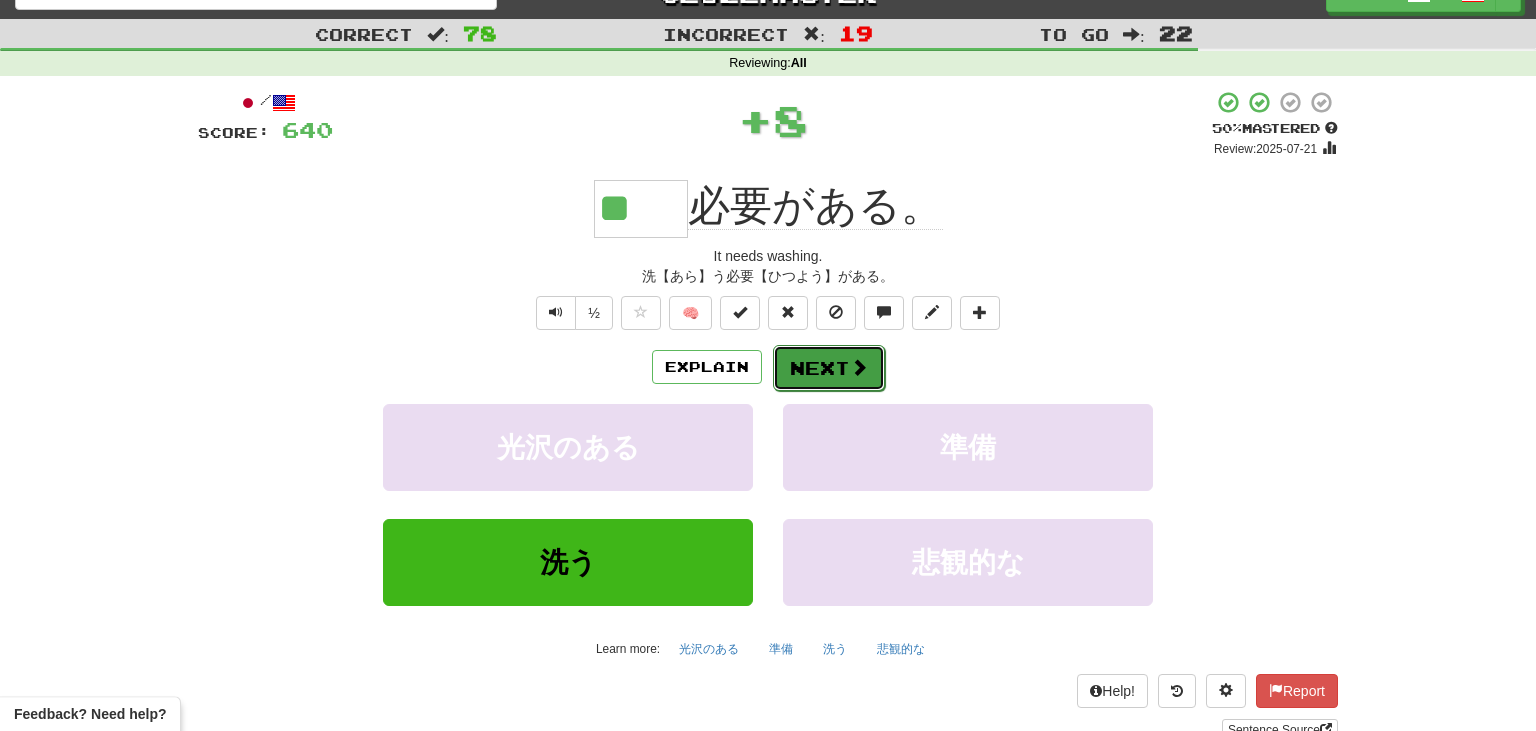 click at bounding box center (859, 367) 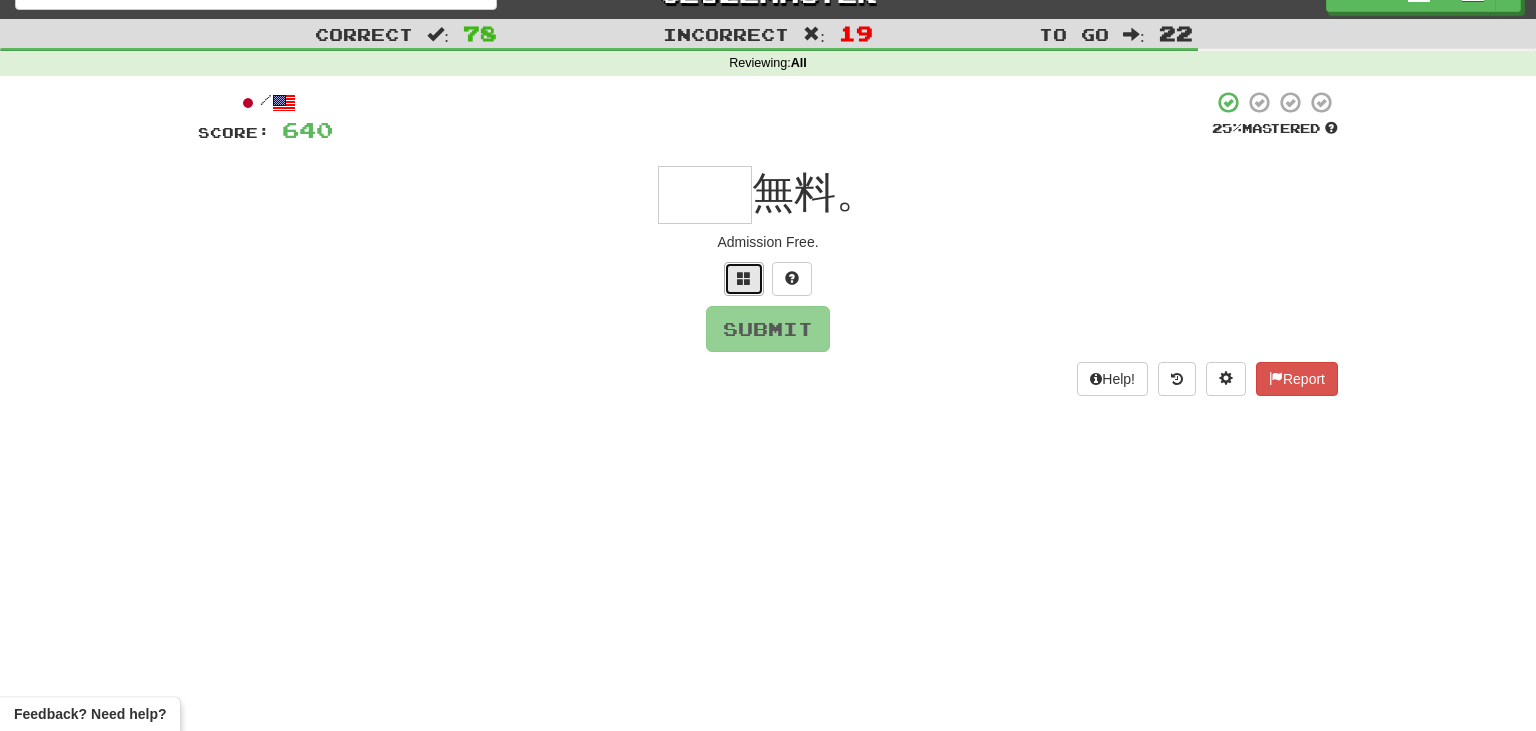 click at bounding box center [744, 278] 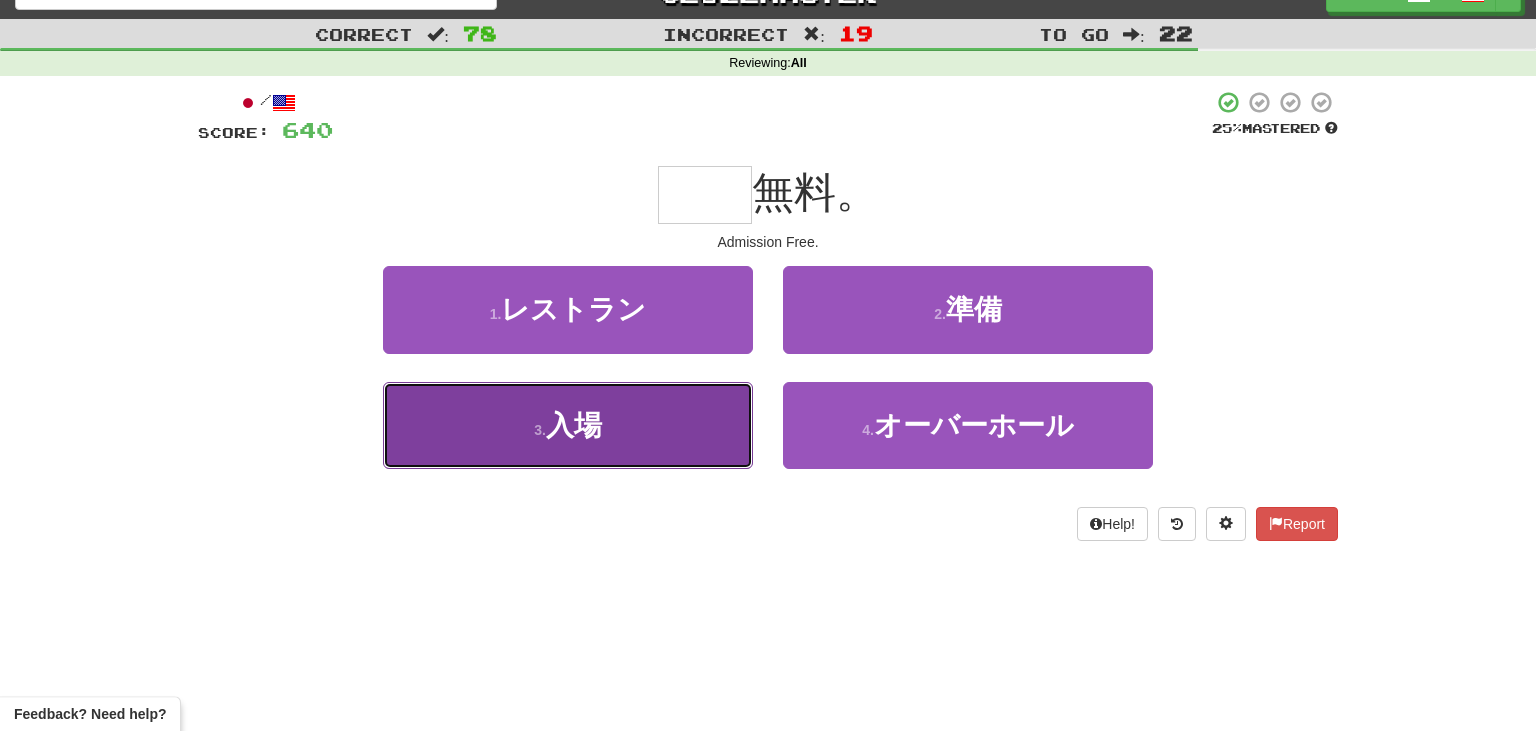 click on "3 .  入場" at bounding box center [568, 425] 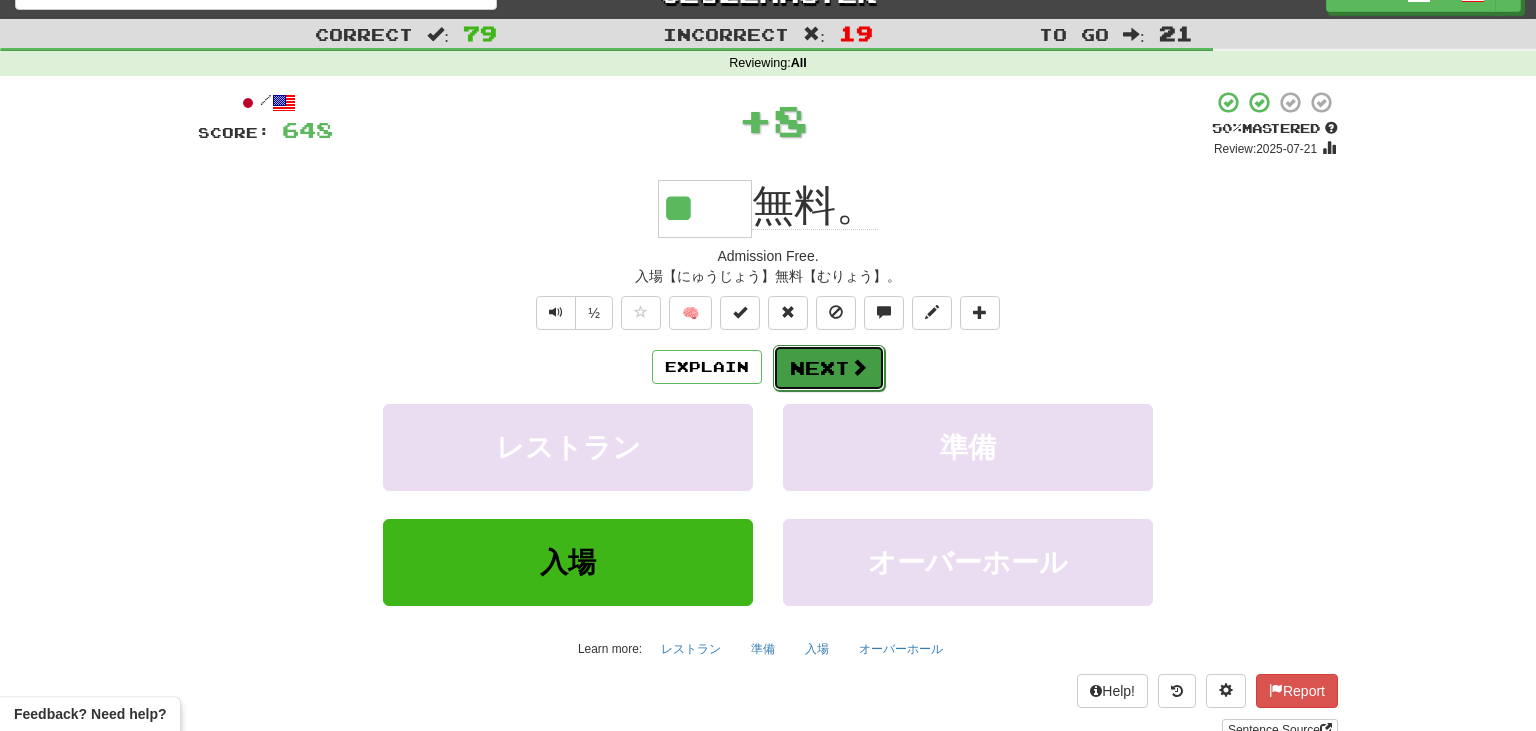 click at bounding box center (859, 367) 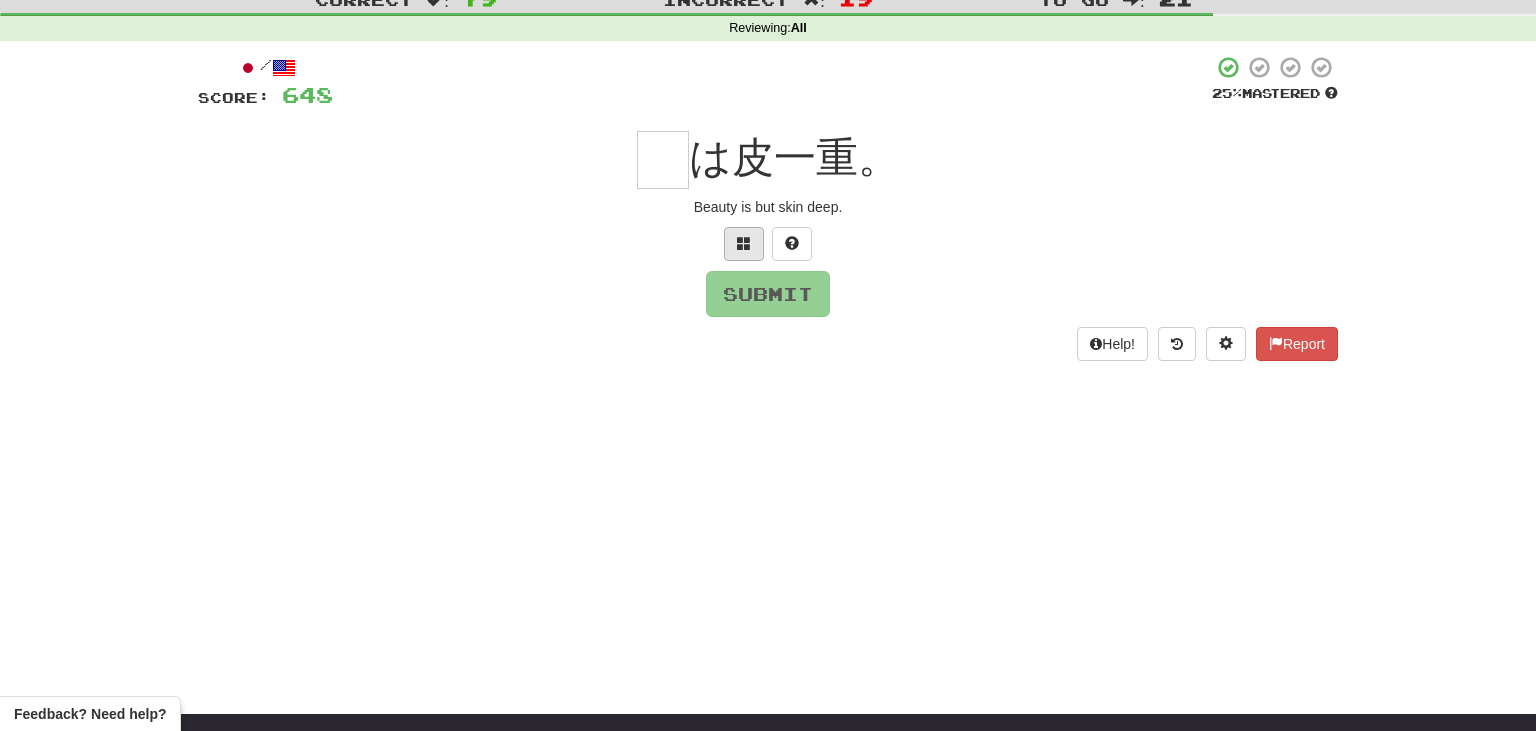 scroll, scrollTop: 69, scrollLeft: 0, axis: vertical 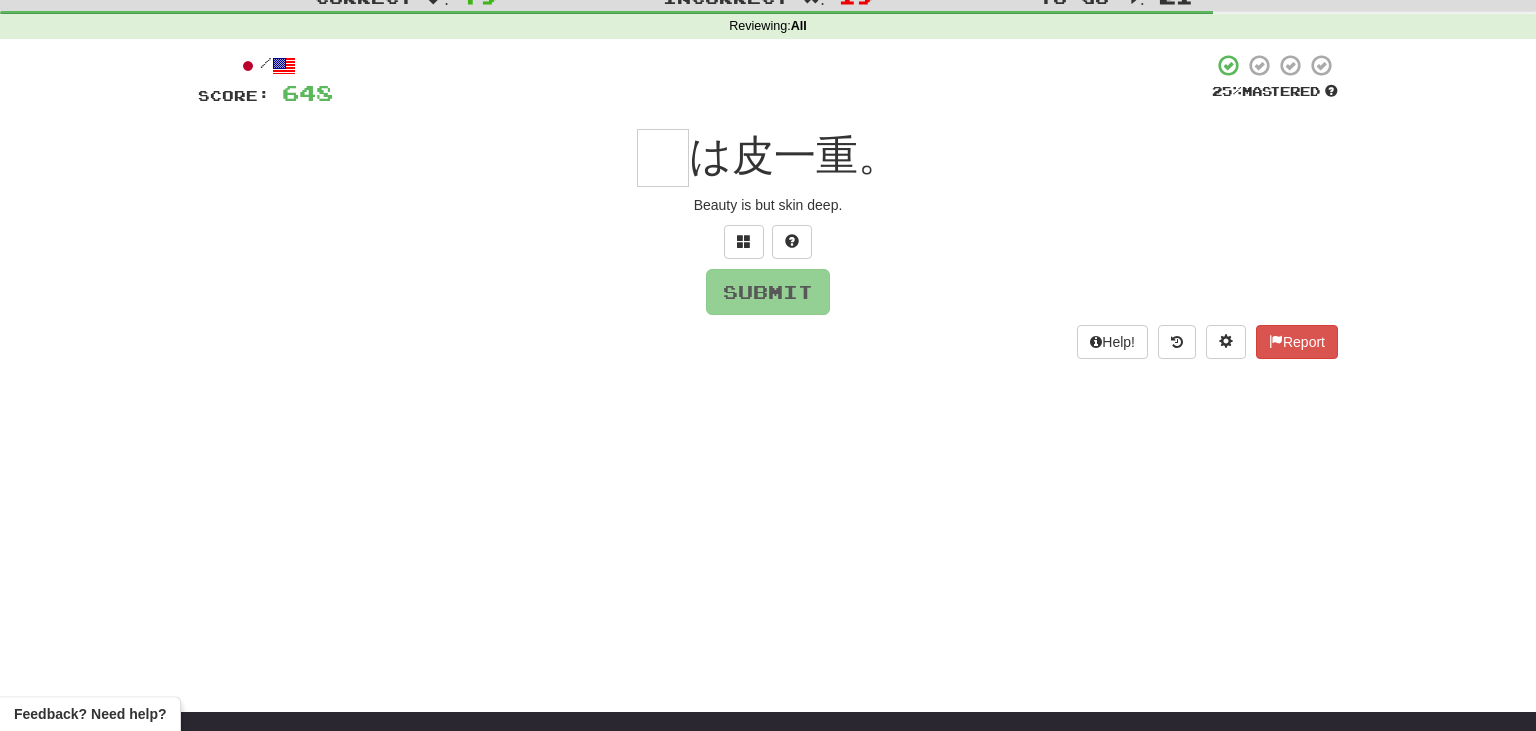 click on "/  Score:   648 25 %  Mastered は皮一重。 Beauty is but skin deep. Submit  Help!  Report" at bounding box center [768, 206] 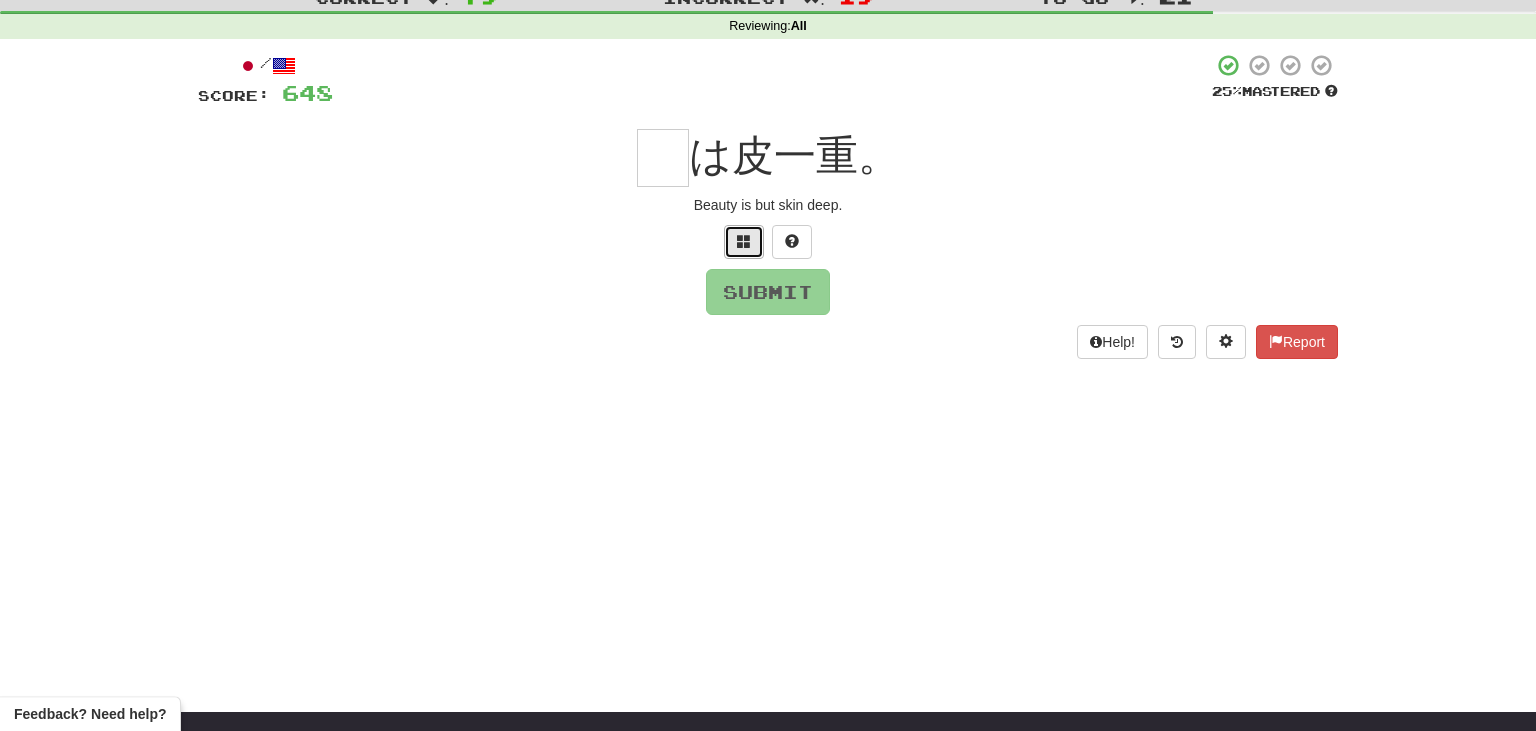 click at bounding box center [744, 242] 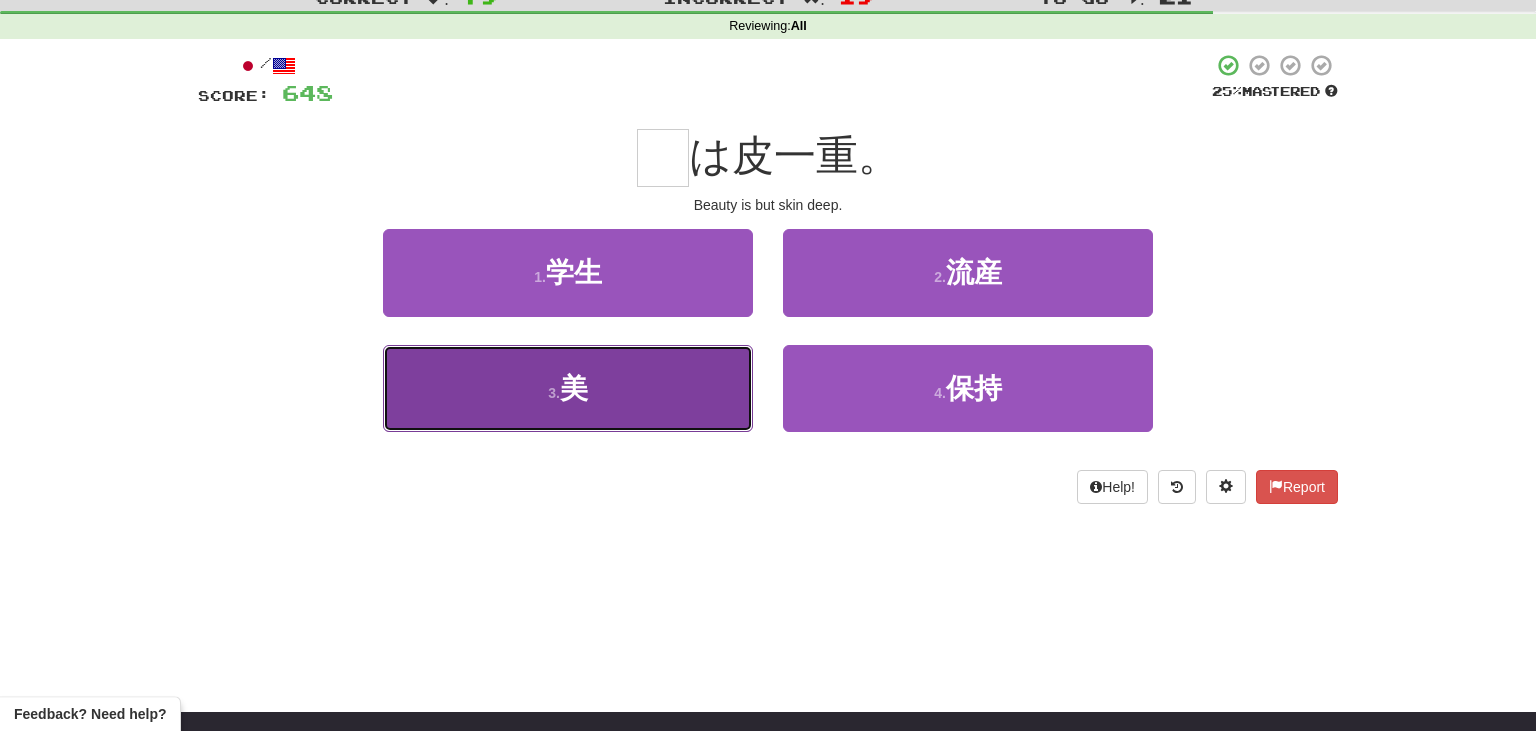 click on "3 .  美" at bounding box center [568, 388] 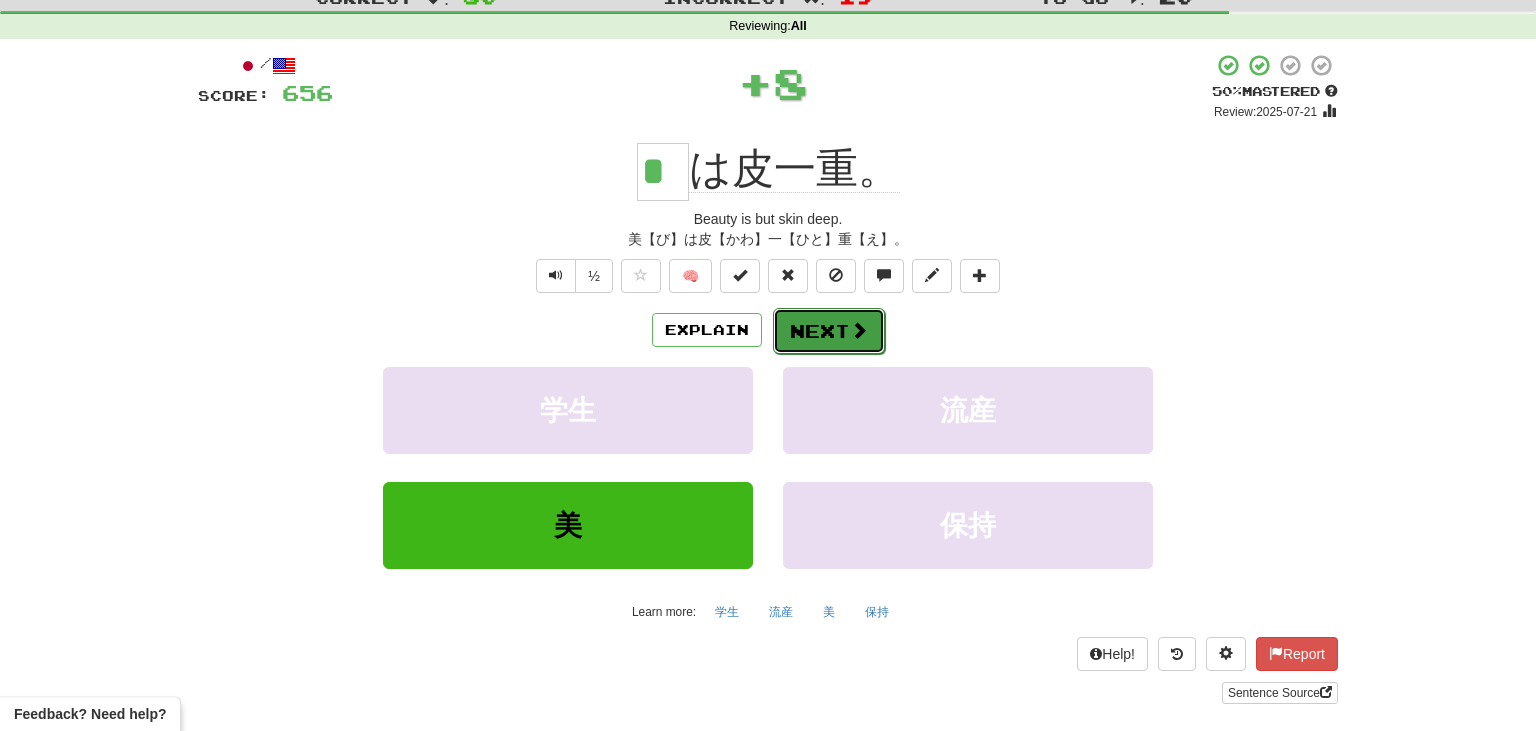 click on "Next" at bounding box center (829, 331) 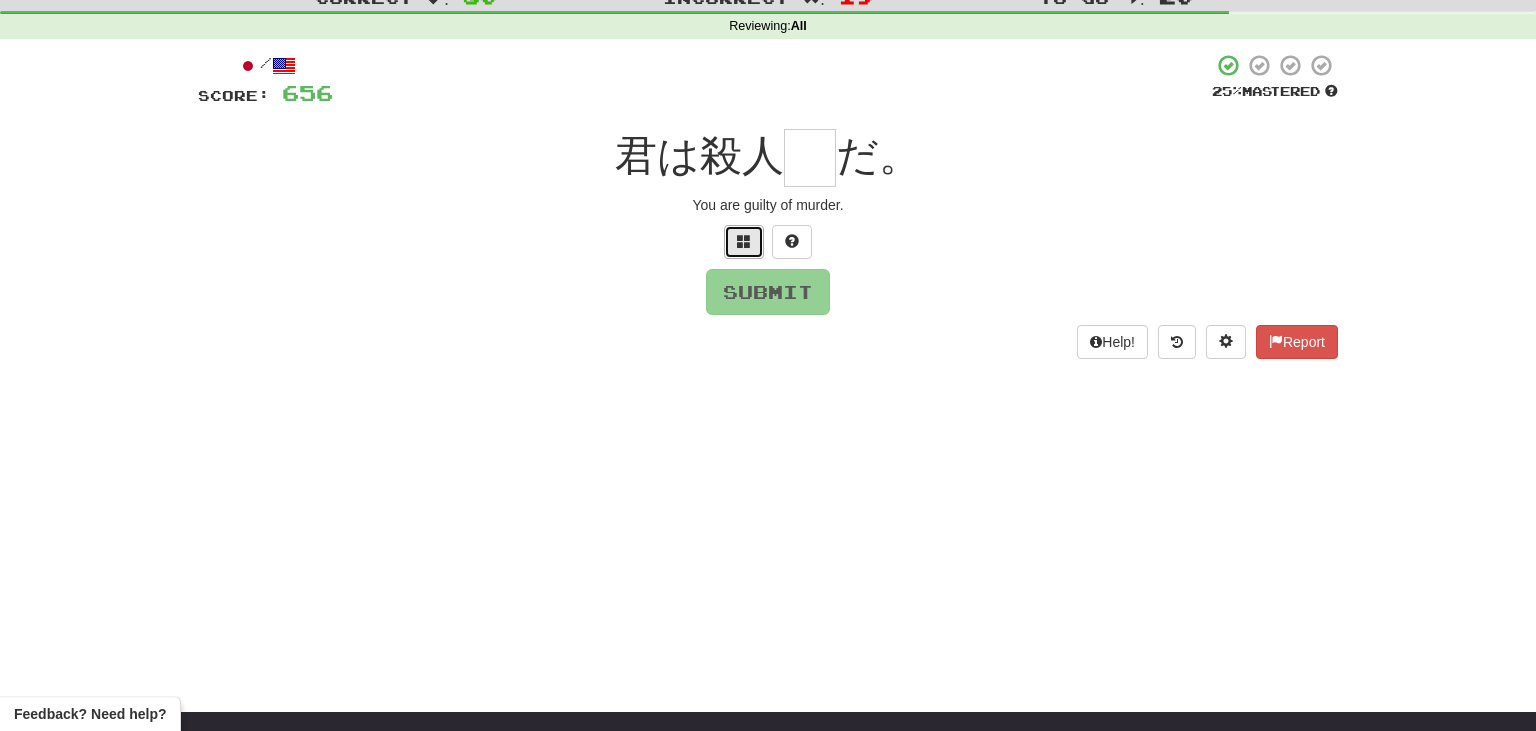 click at bounding box center (744, 241) 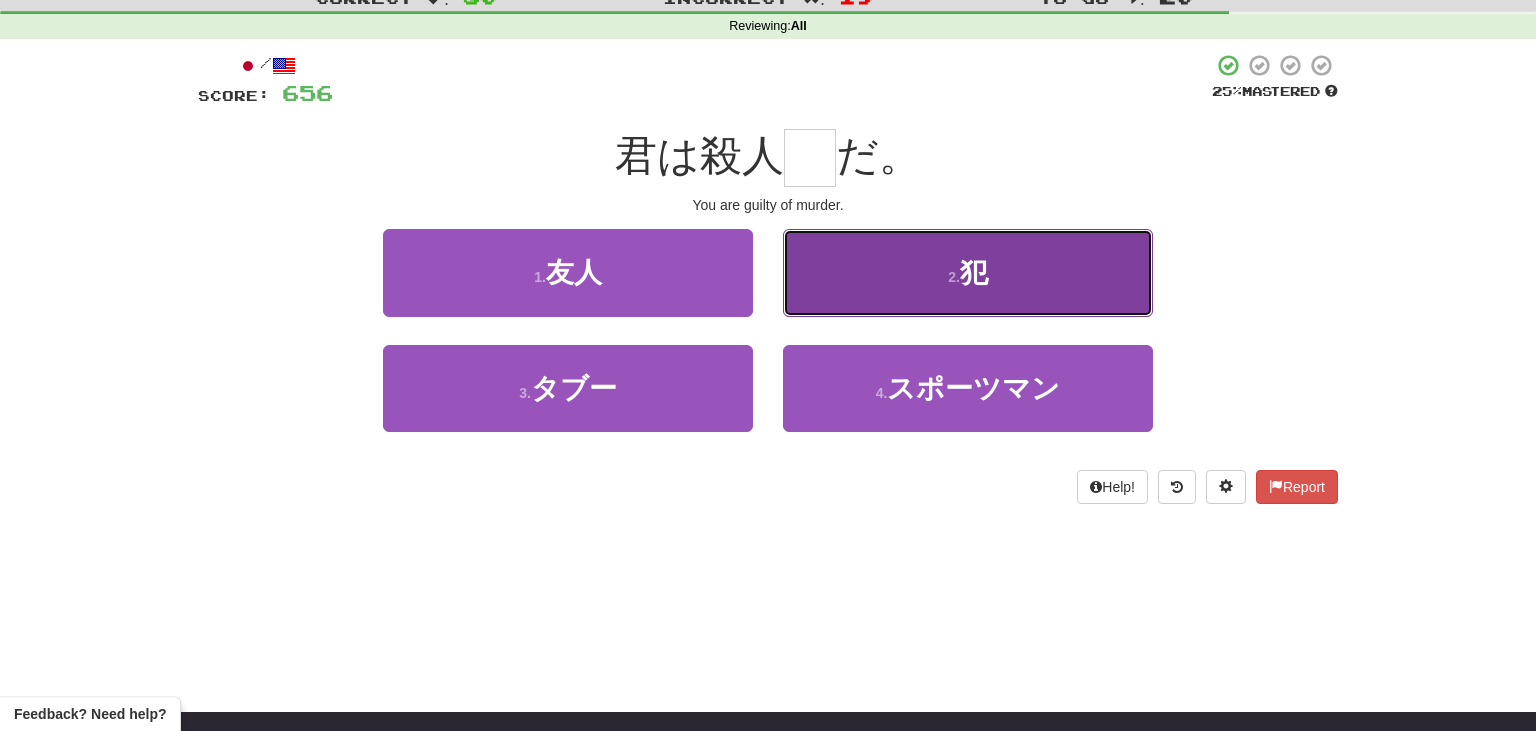 click on "2 .  犯" at bounding box center [968, 272] 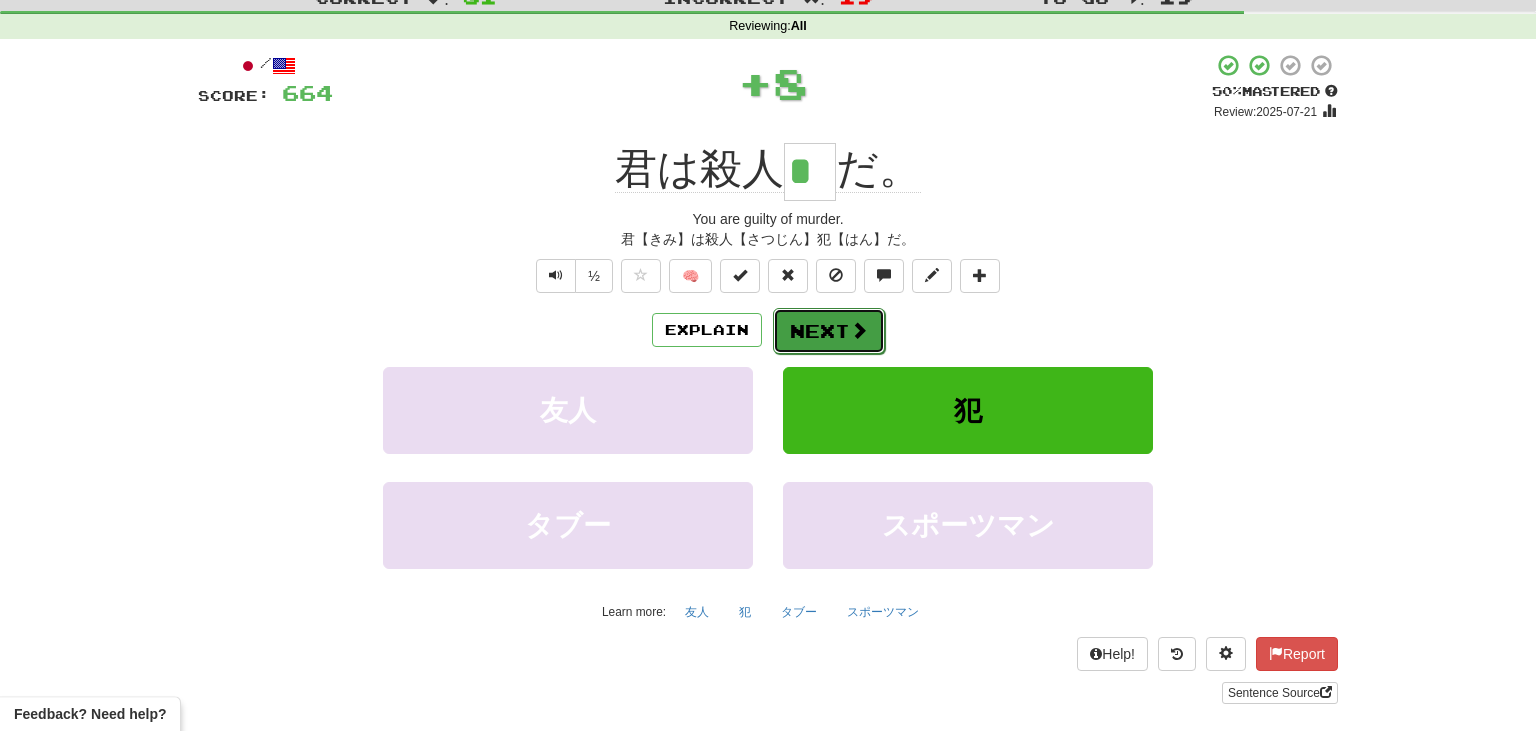 click at bounding box center (859, 330) 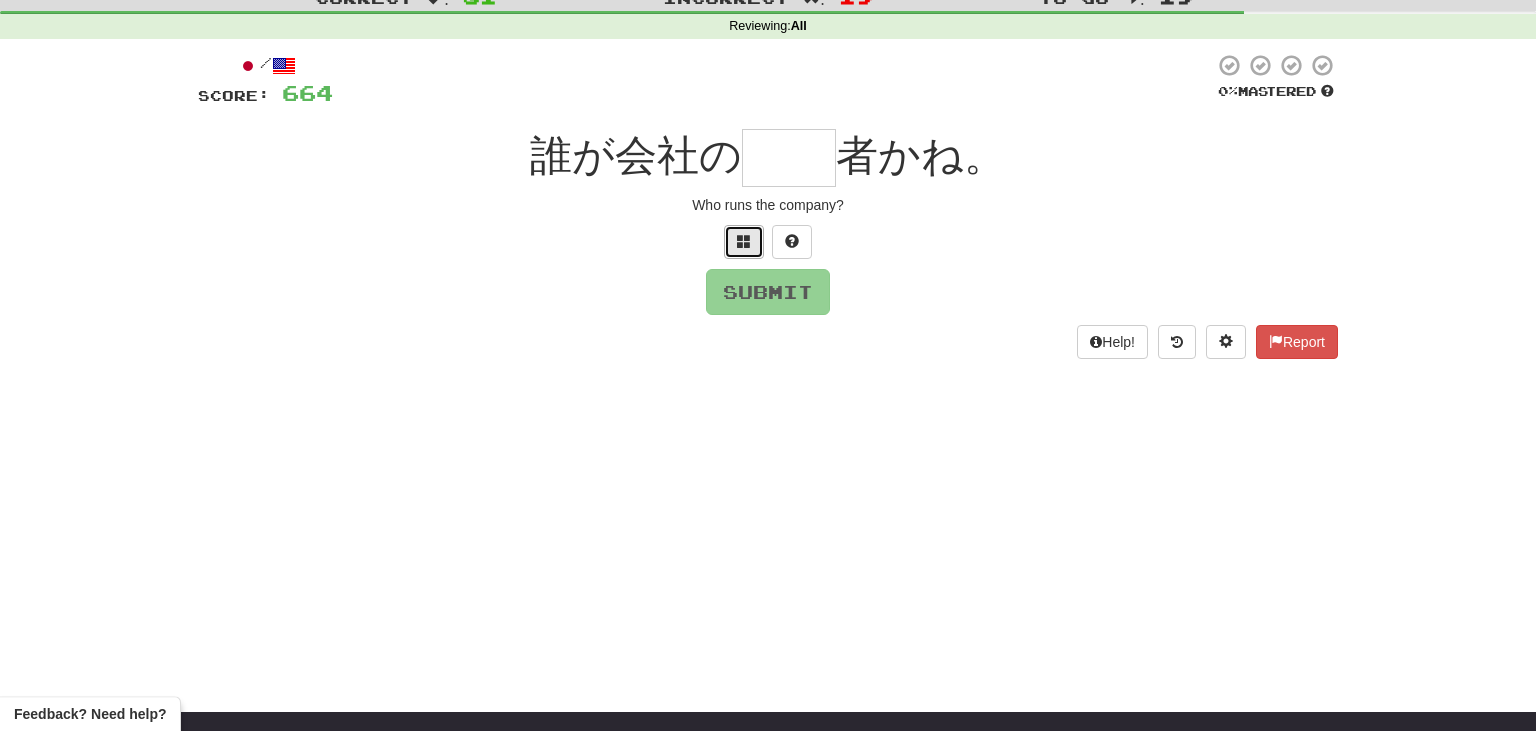click at bounding box center (744, 241) 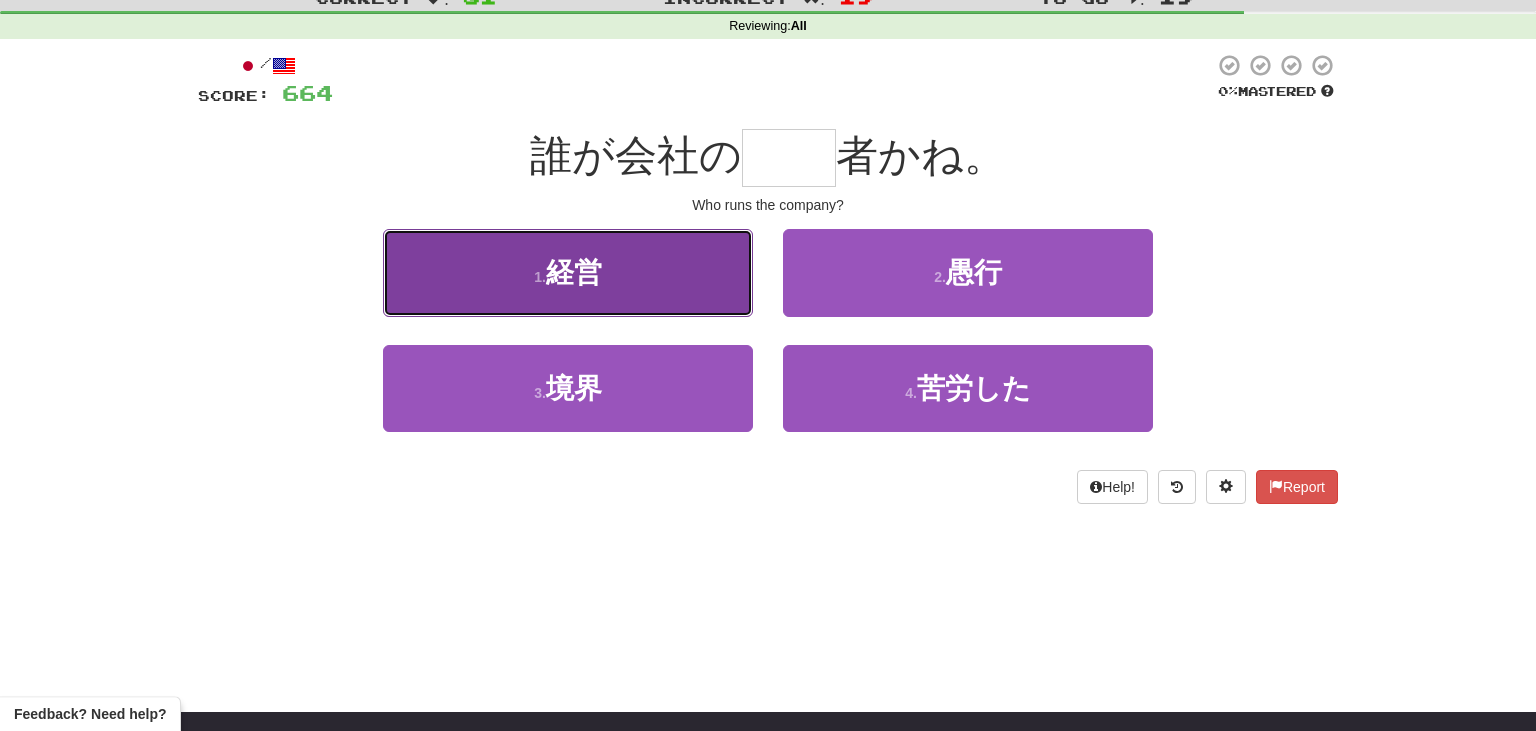 click on "1 .  経営" at bounding box center [568, 272] 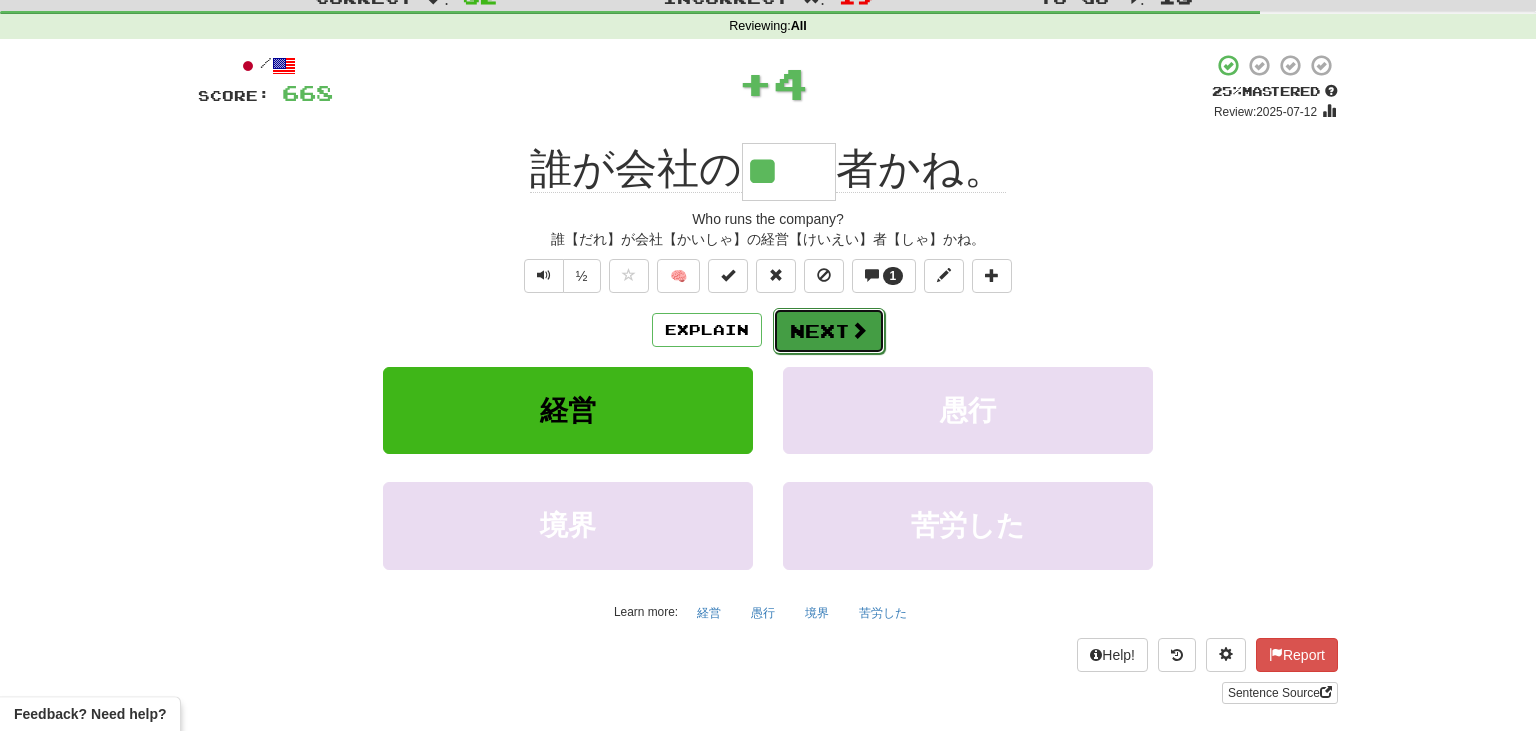 click on "Next" at bounding box center [829, 331] 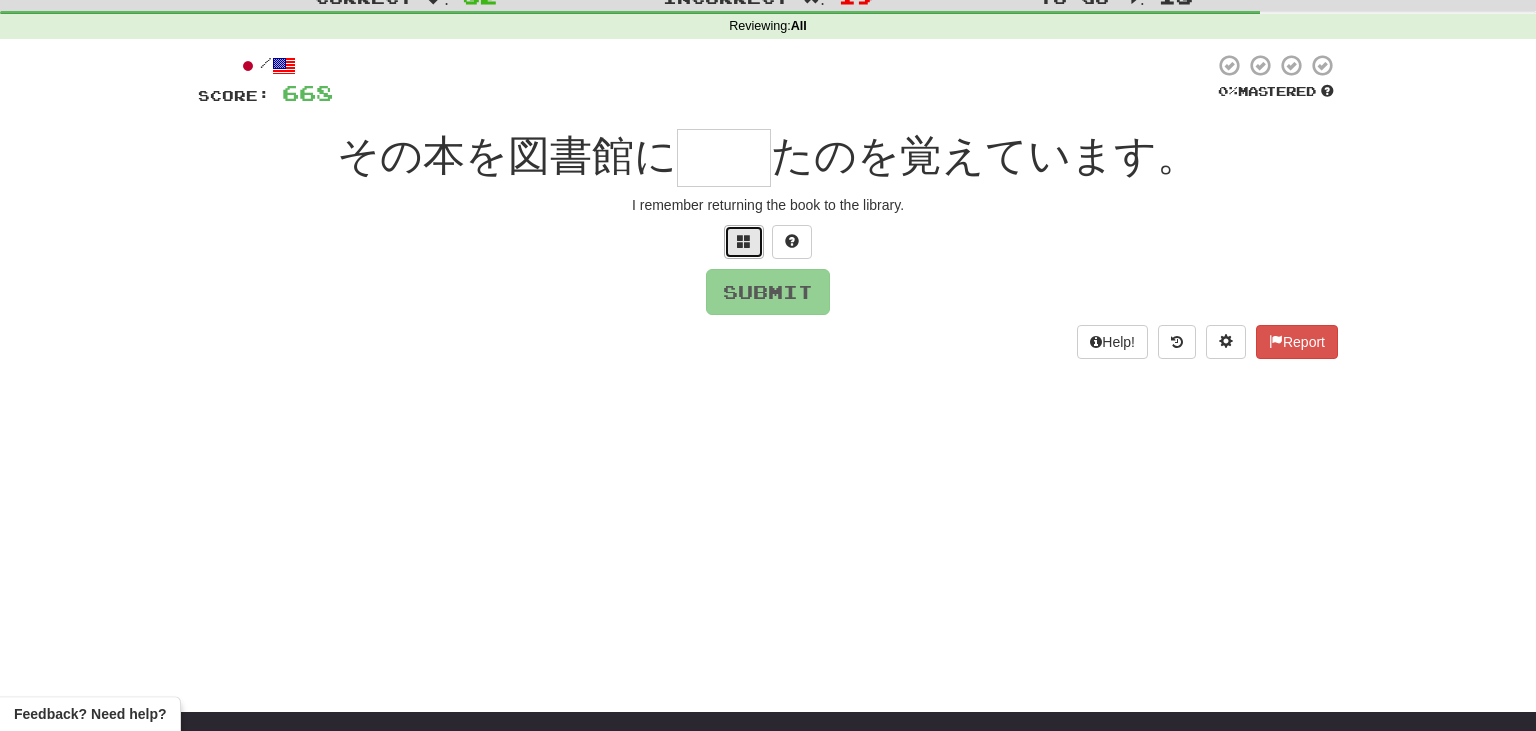click at bounding box center [744, 242] 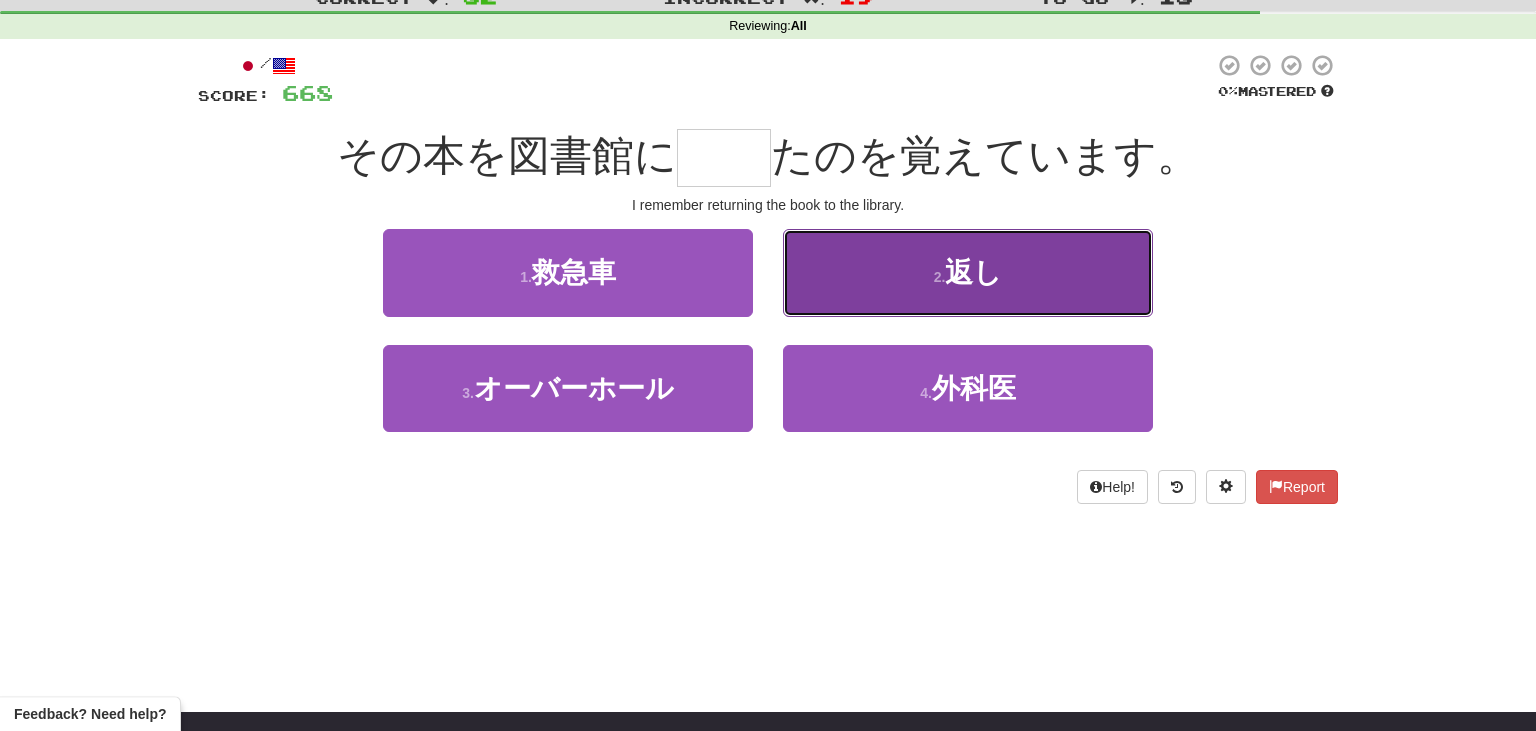 click on "2 .  返し" at bounding box center (968, 272) 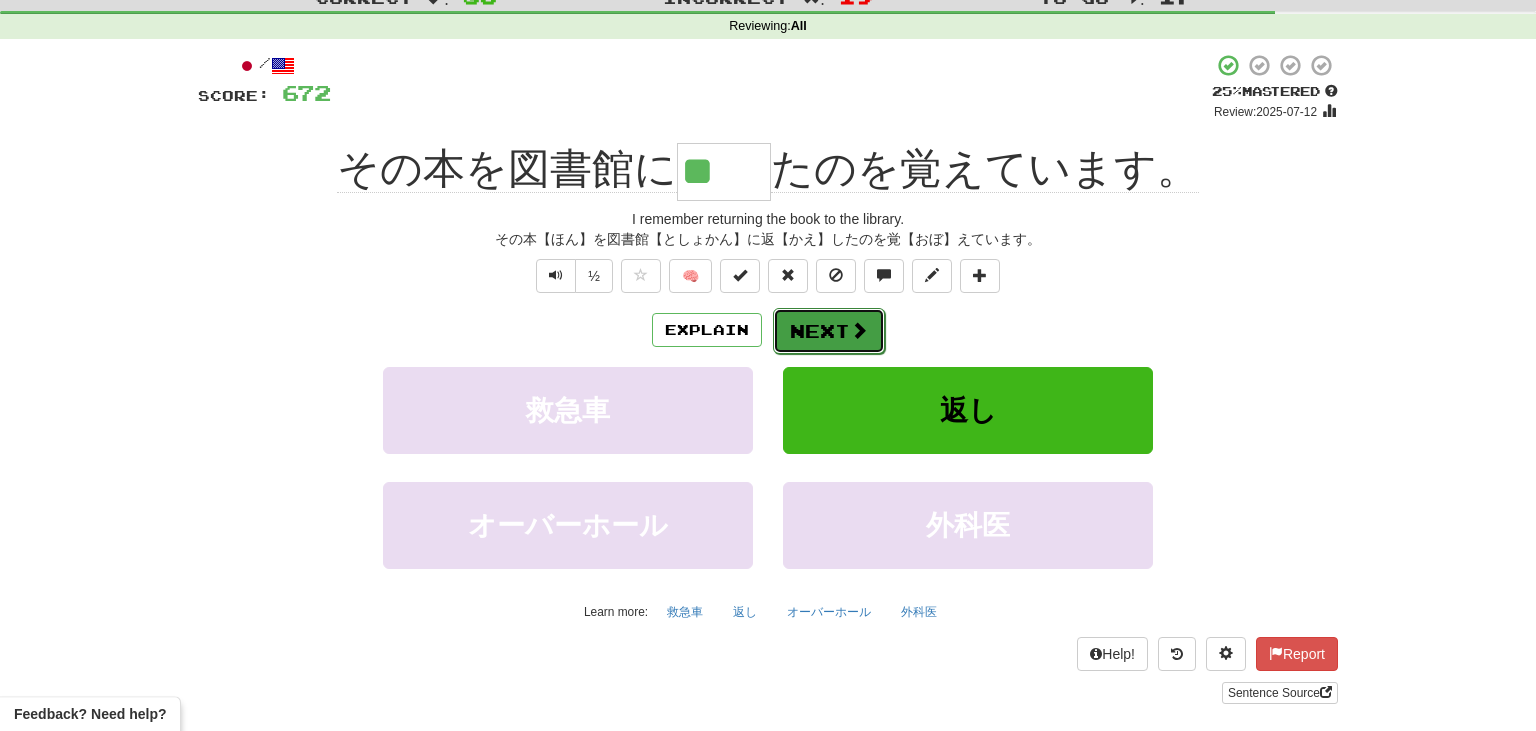 click on "Next" at bounding box center [829, 331] 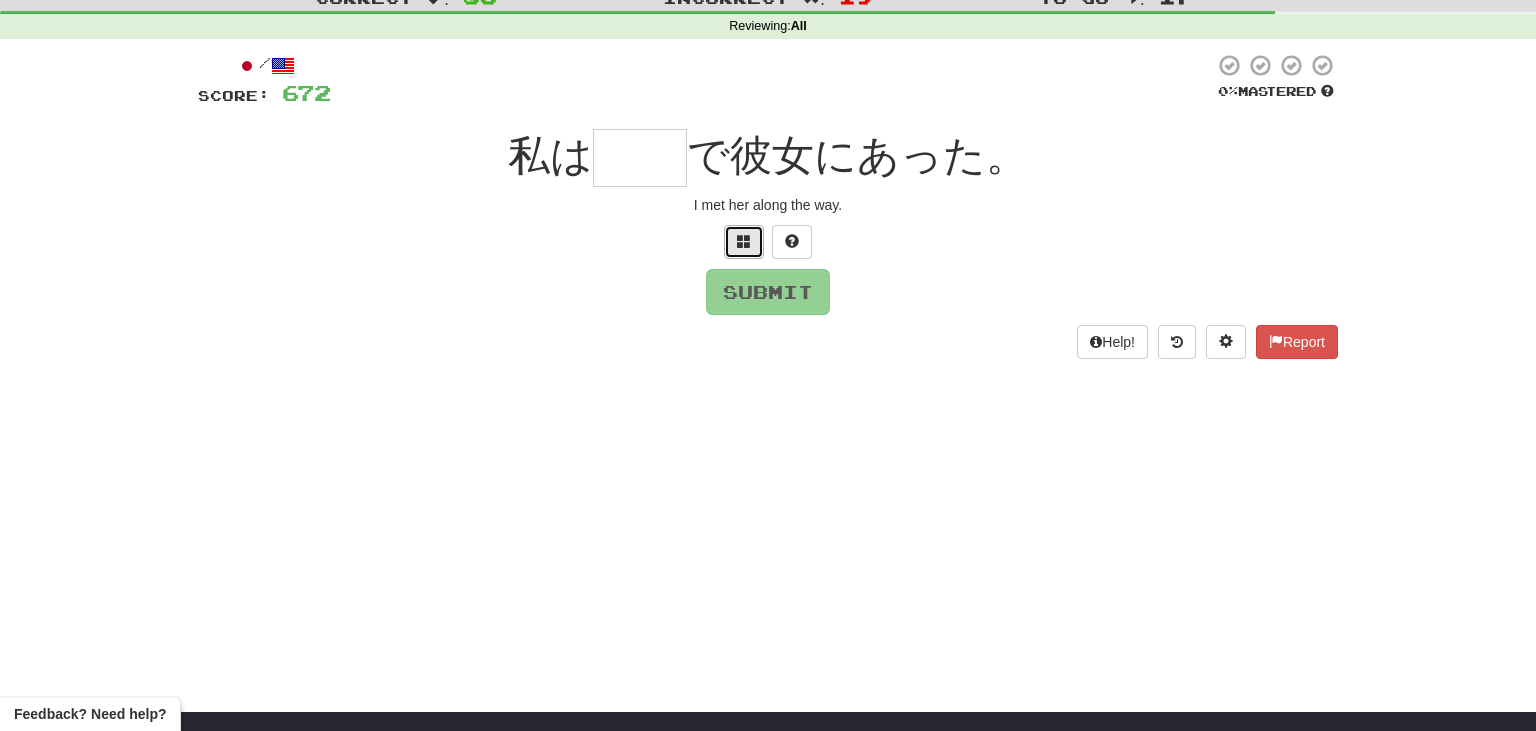 click at bounding box center (744, 241) 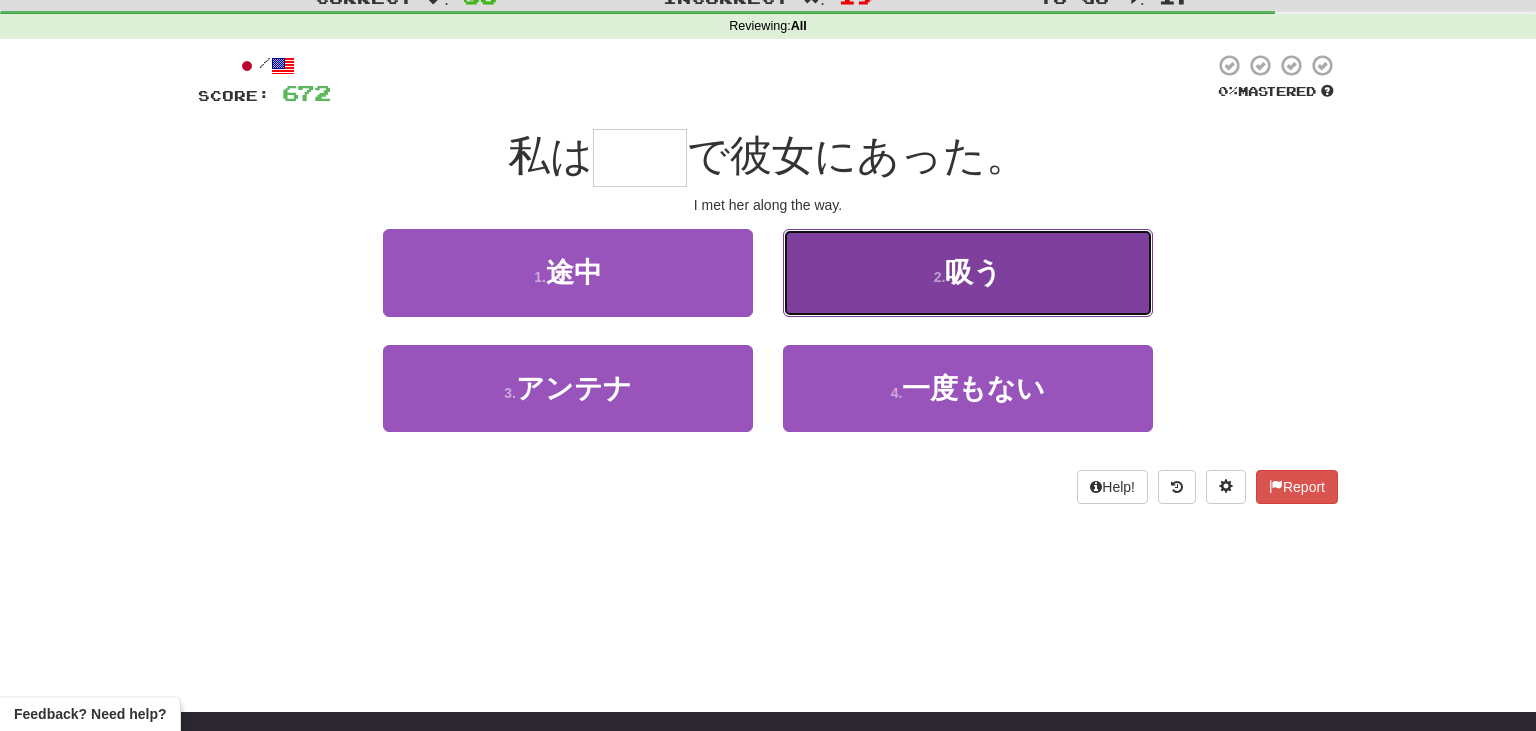 click on "2 .  吸う" at bounding box center [968, 272] 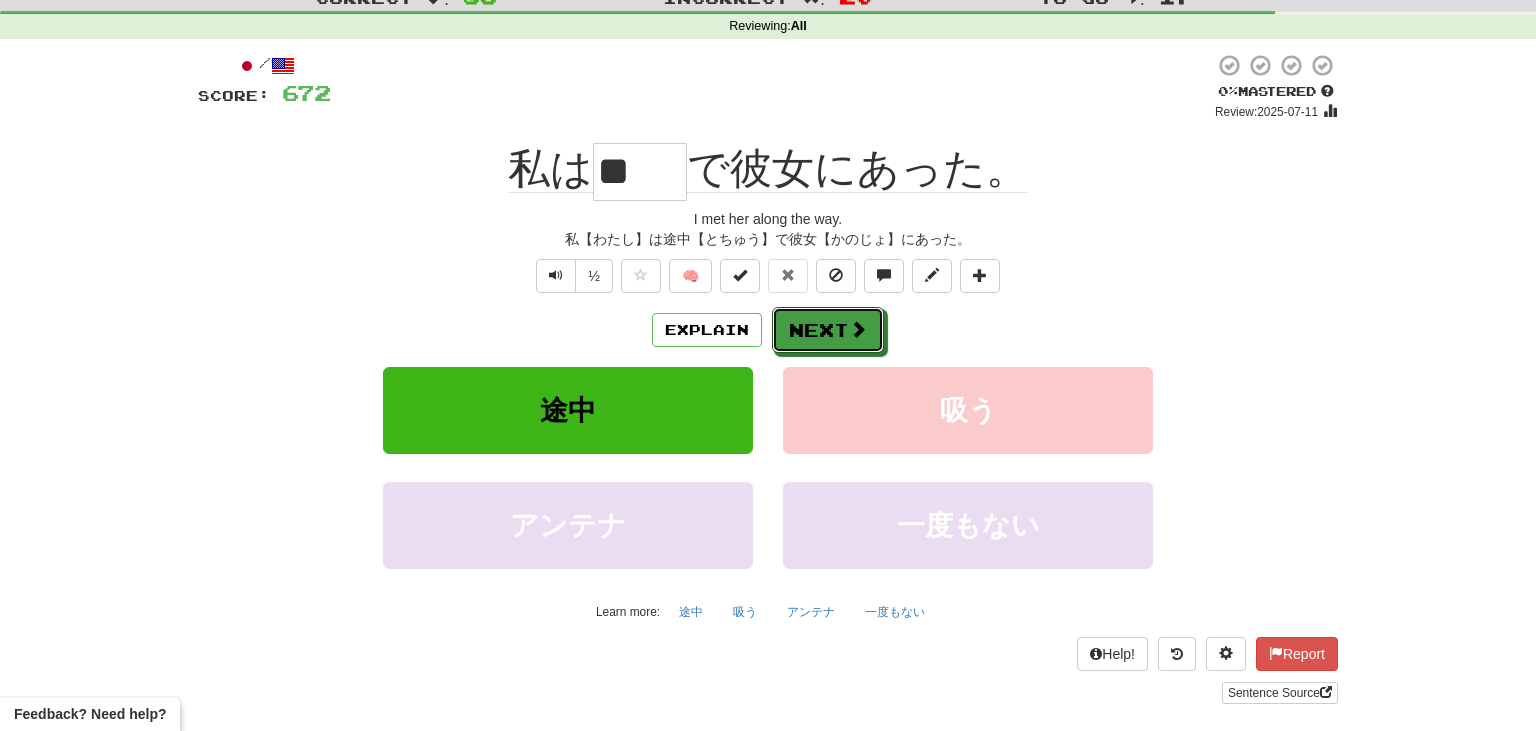 drag, startPoint x: 817, startPoint y: 320, endPoint x: 947, endPoint y: 342, distance: 131.8484 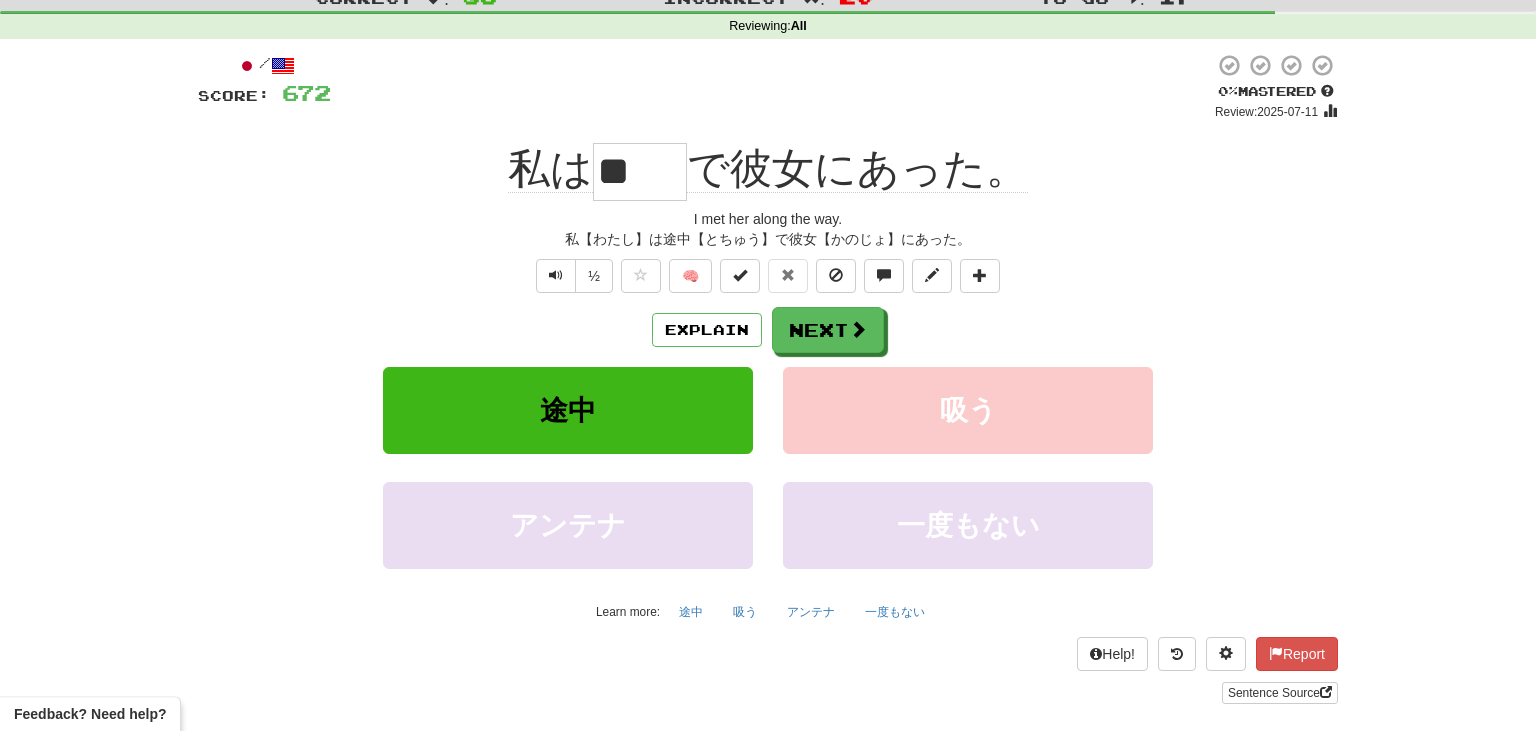 drag, startPoint x: 604, startPoint y: 170, endPoint x: 699, endPoint y: 183, distance: 95.885345 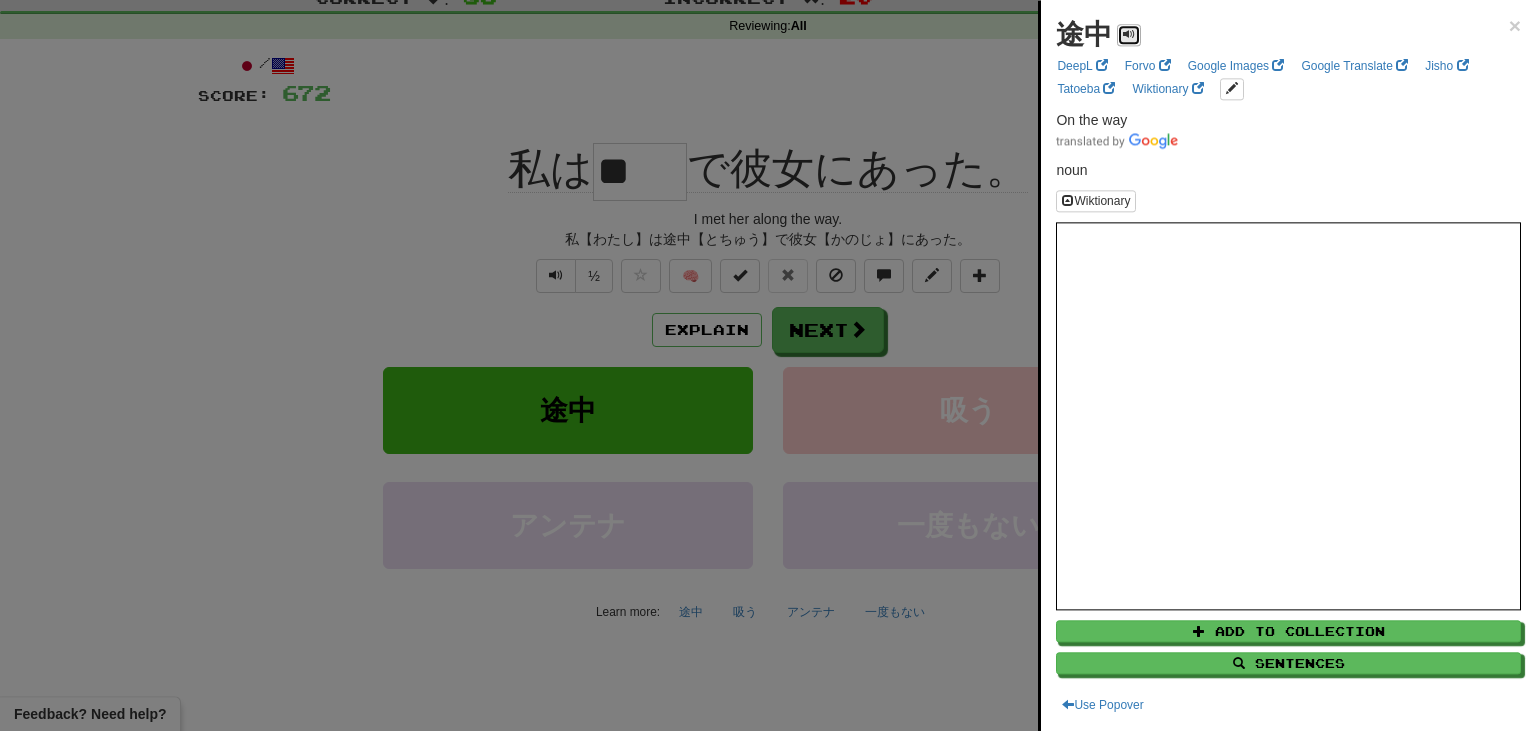 click at bounding box center (1129, 34) 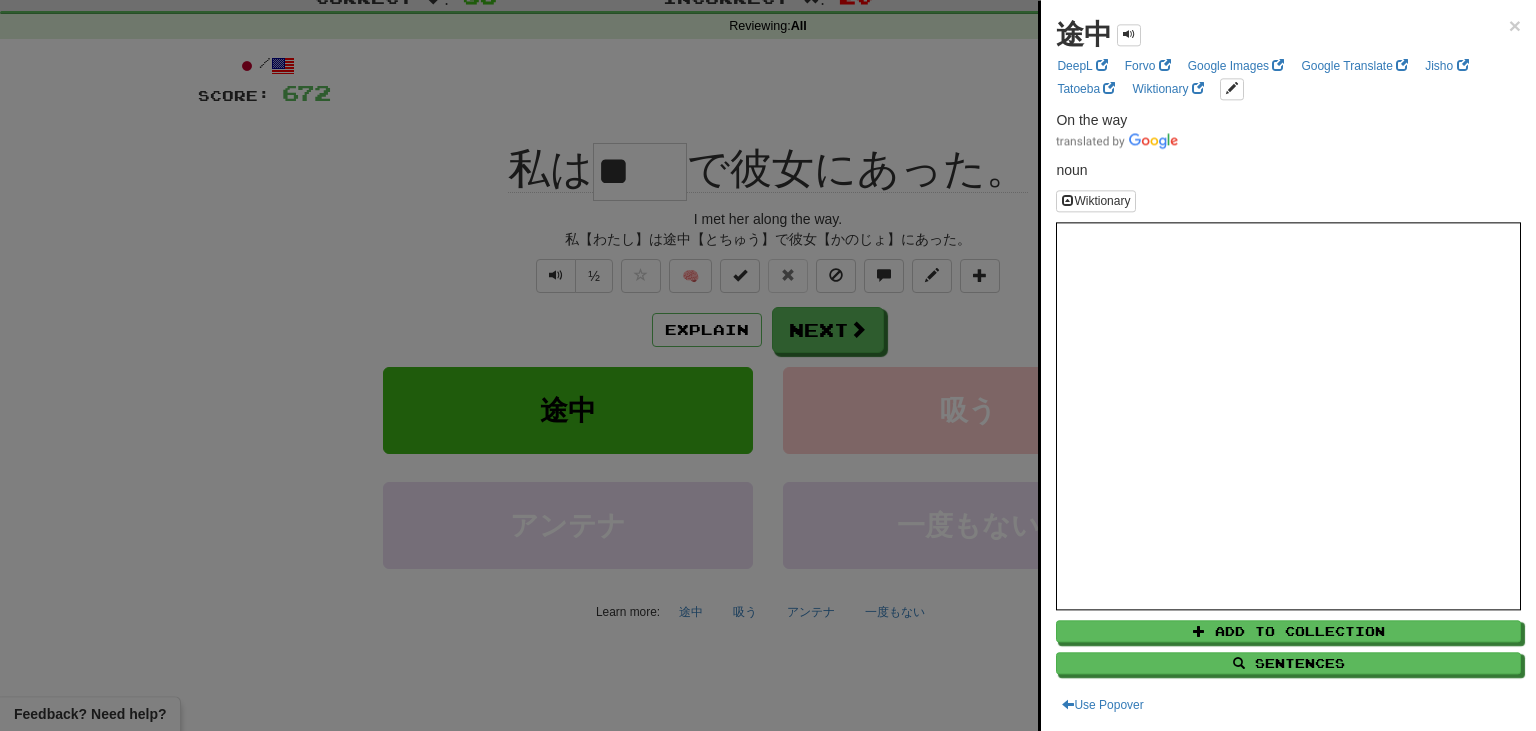 click at bounding box center [768, 365] 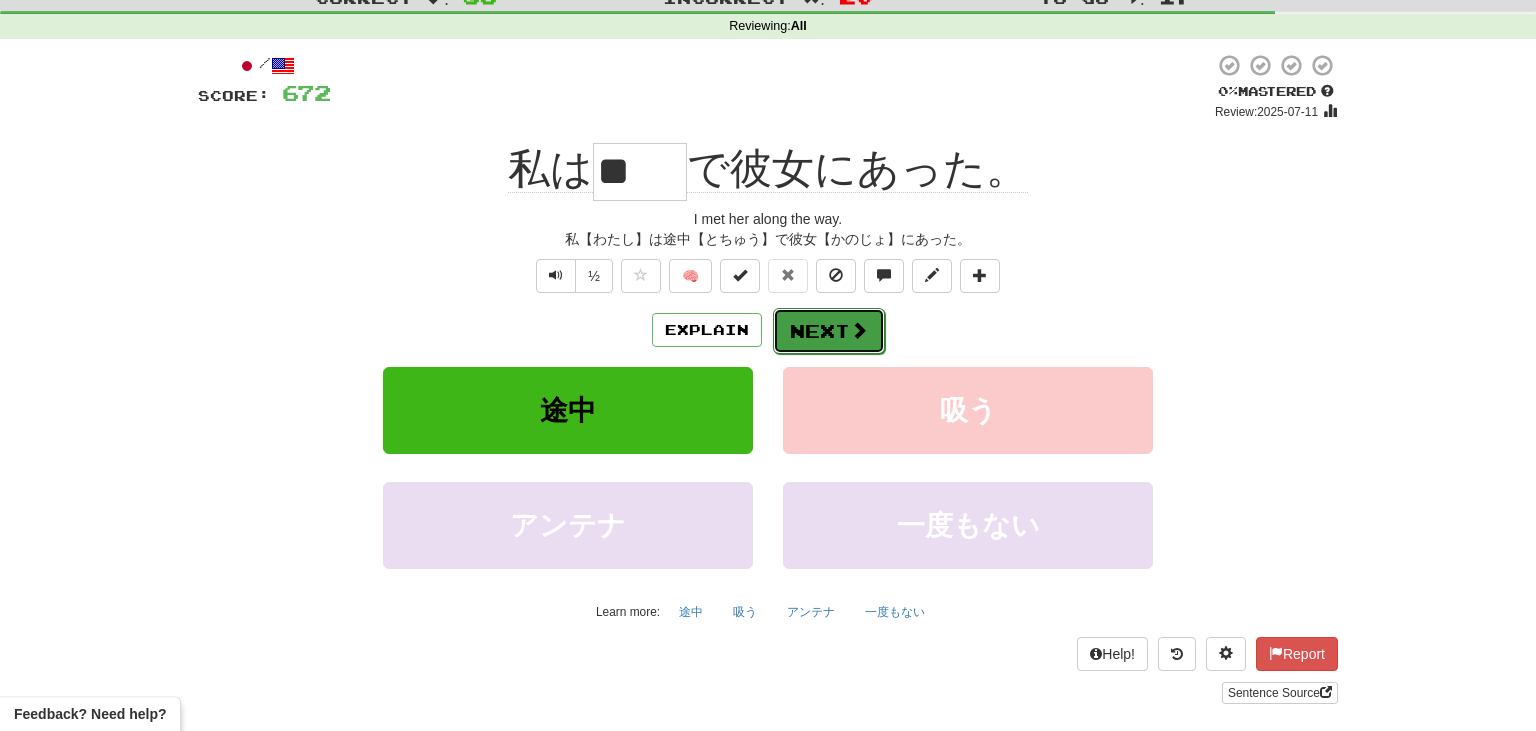 click at bounding box center (859, 330) 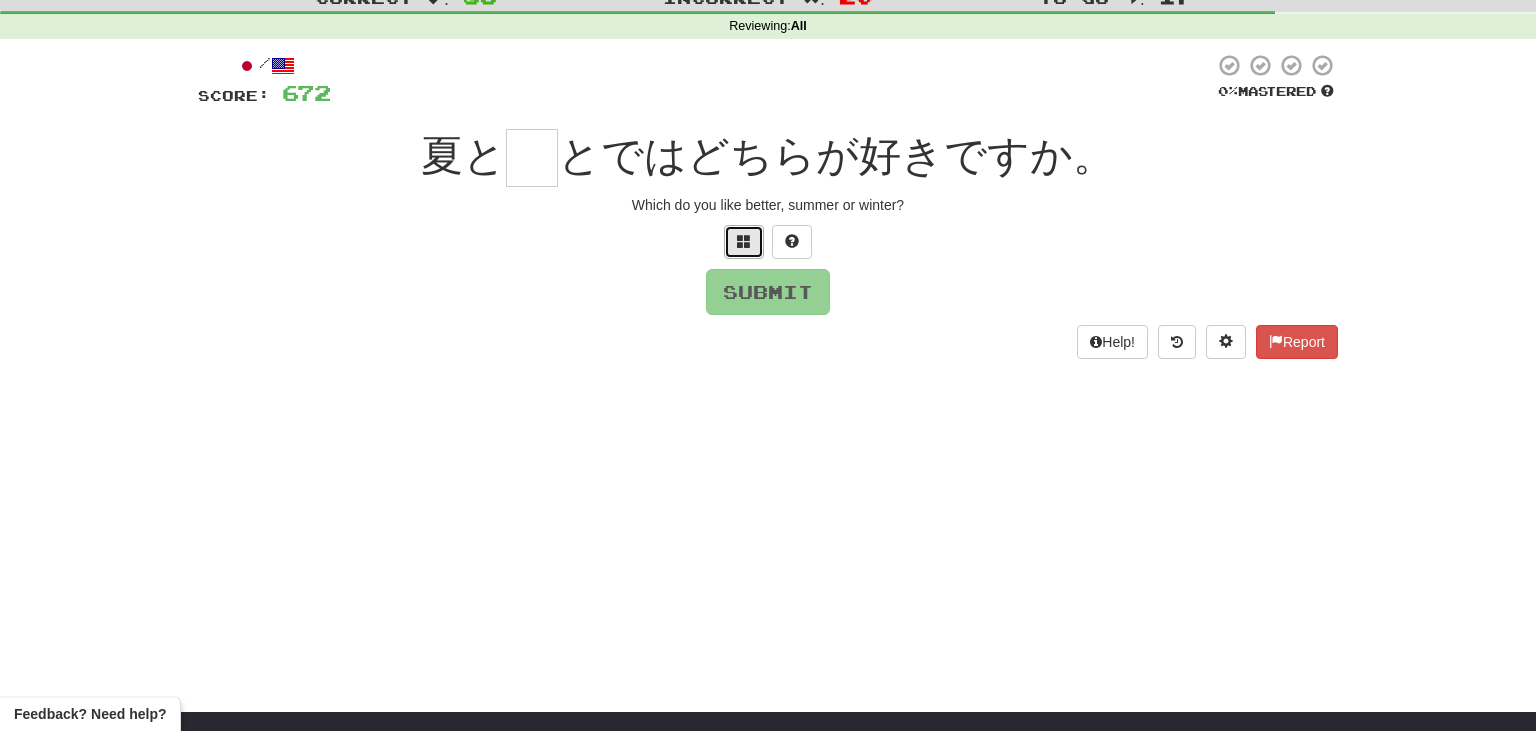 click at bounding box center [744, 242] 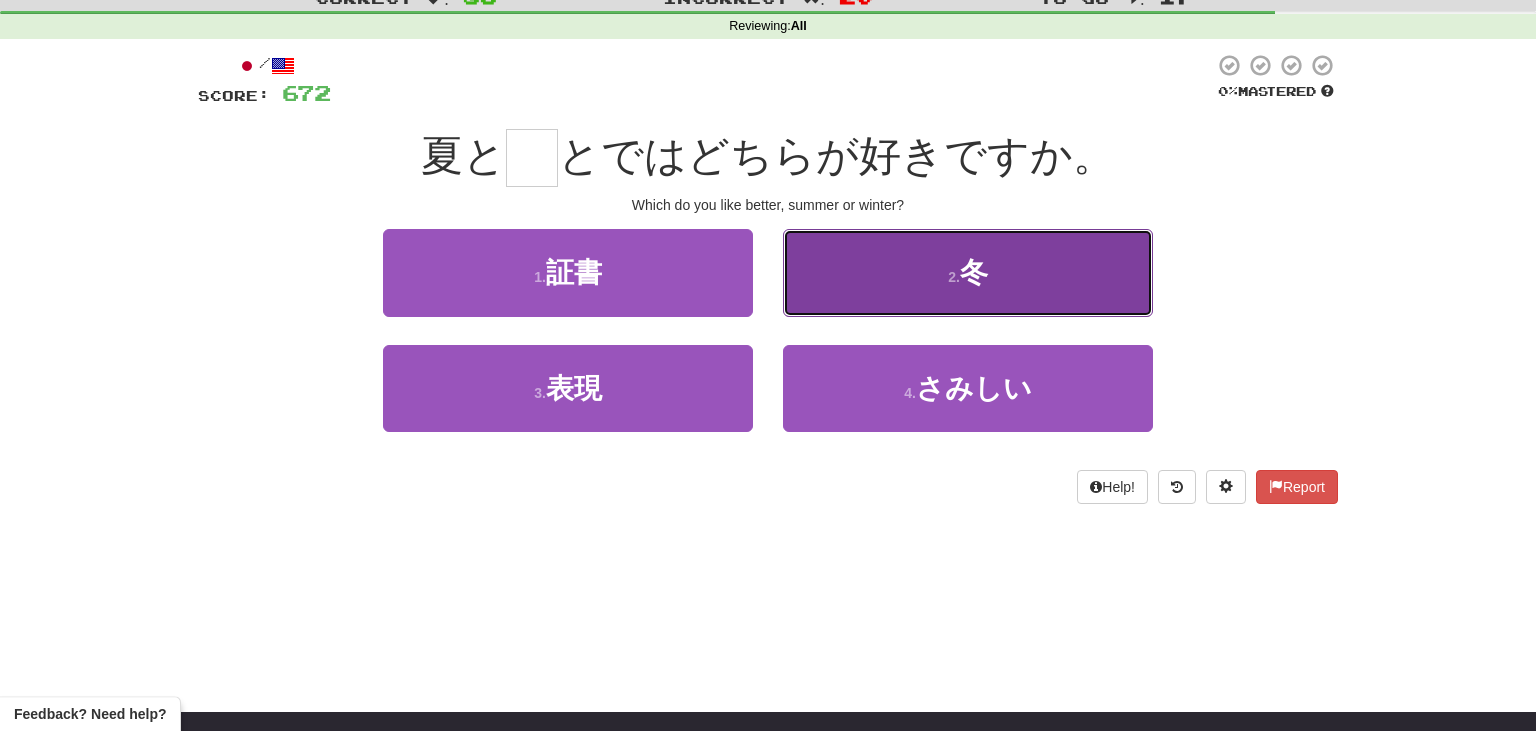 click on "2 .  冬" at bounding box center (968, 272) 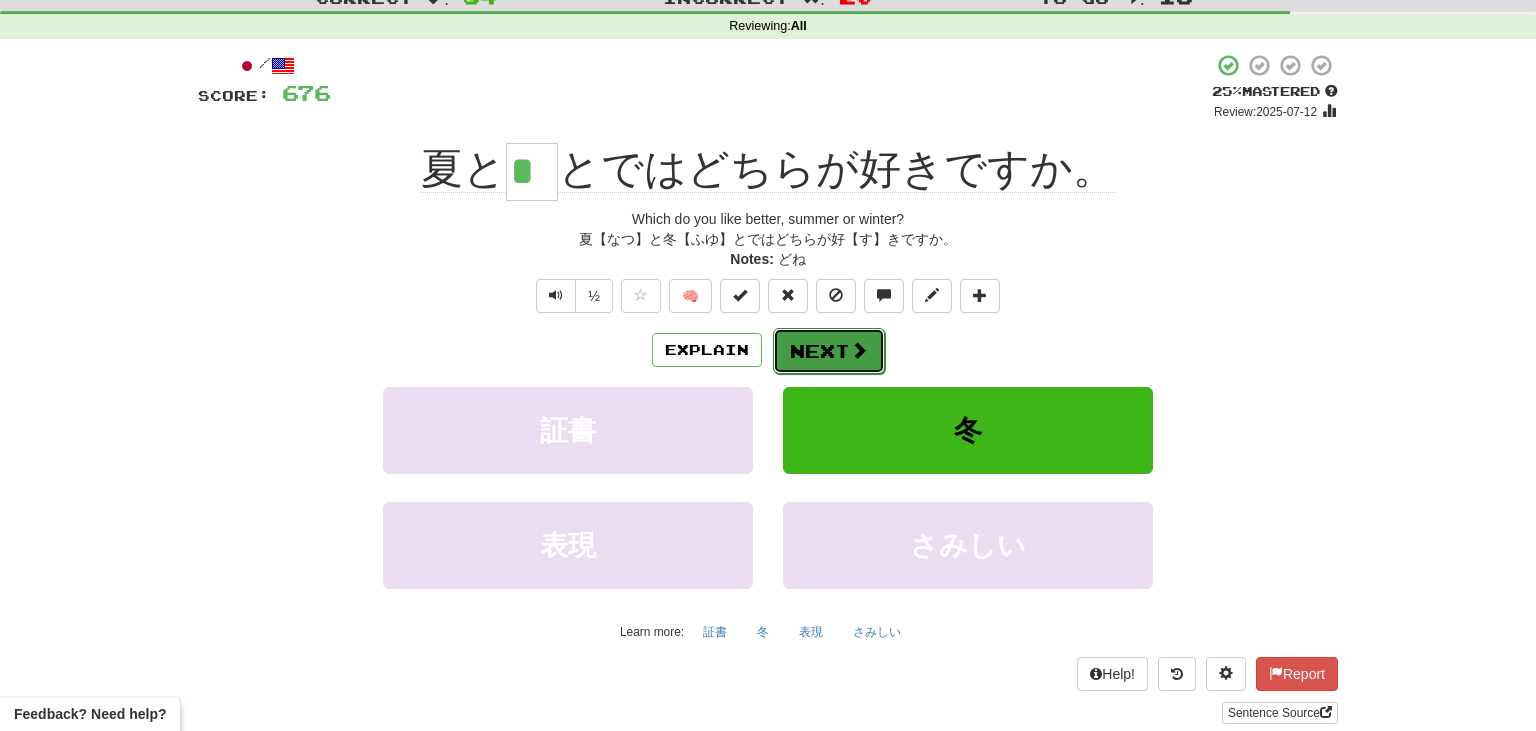 click on "Next" at bounding box center (829, 351) 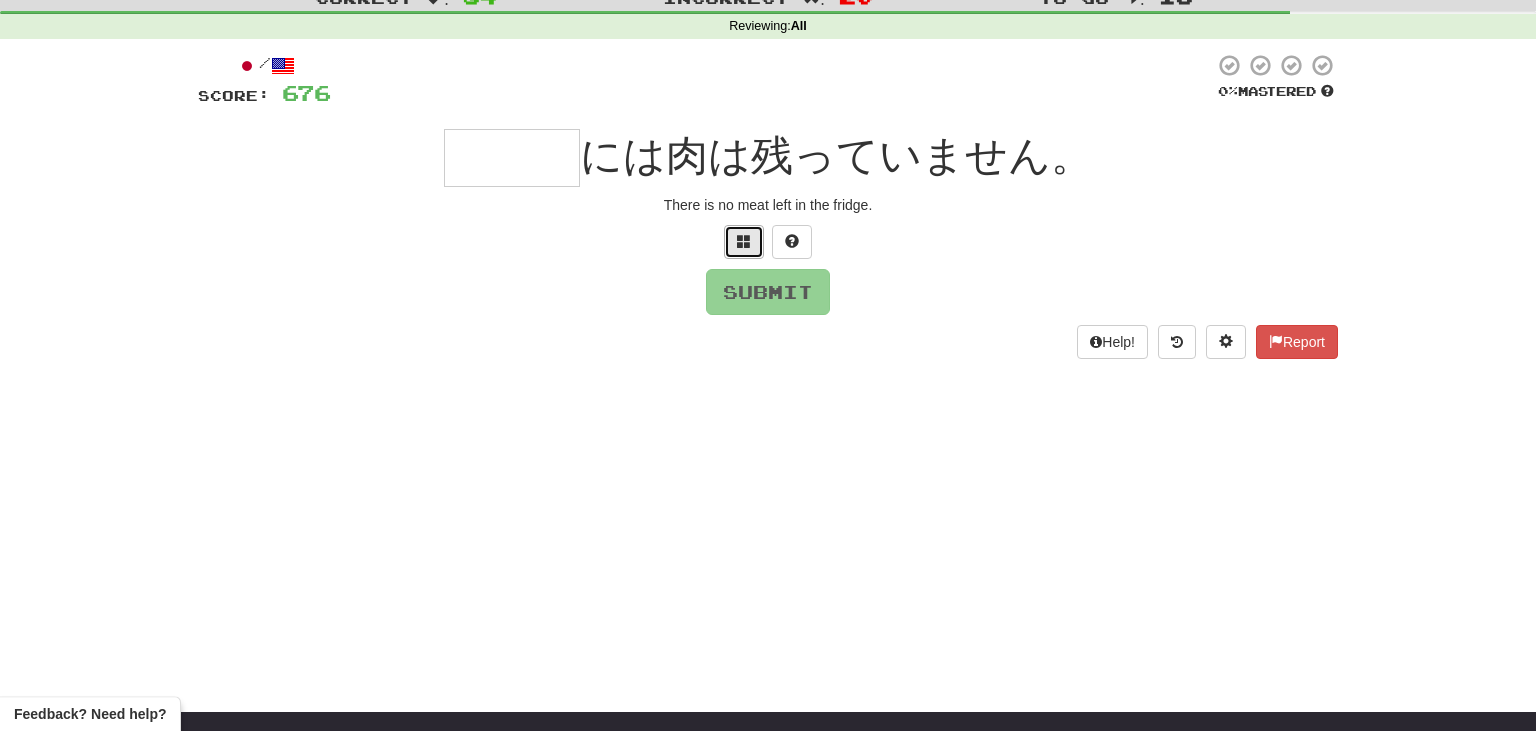 click at bounding box center [744, 242] 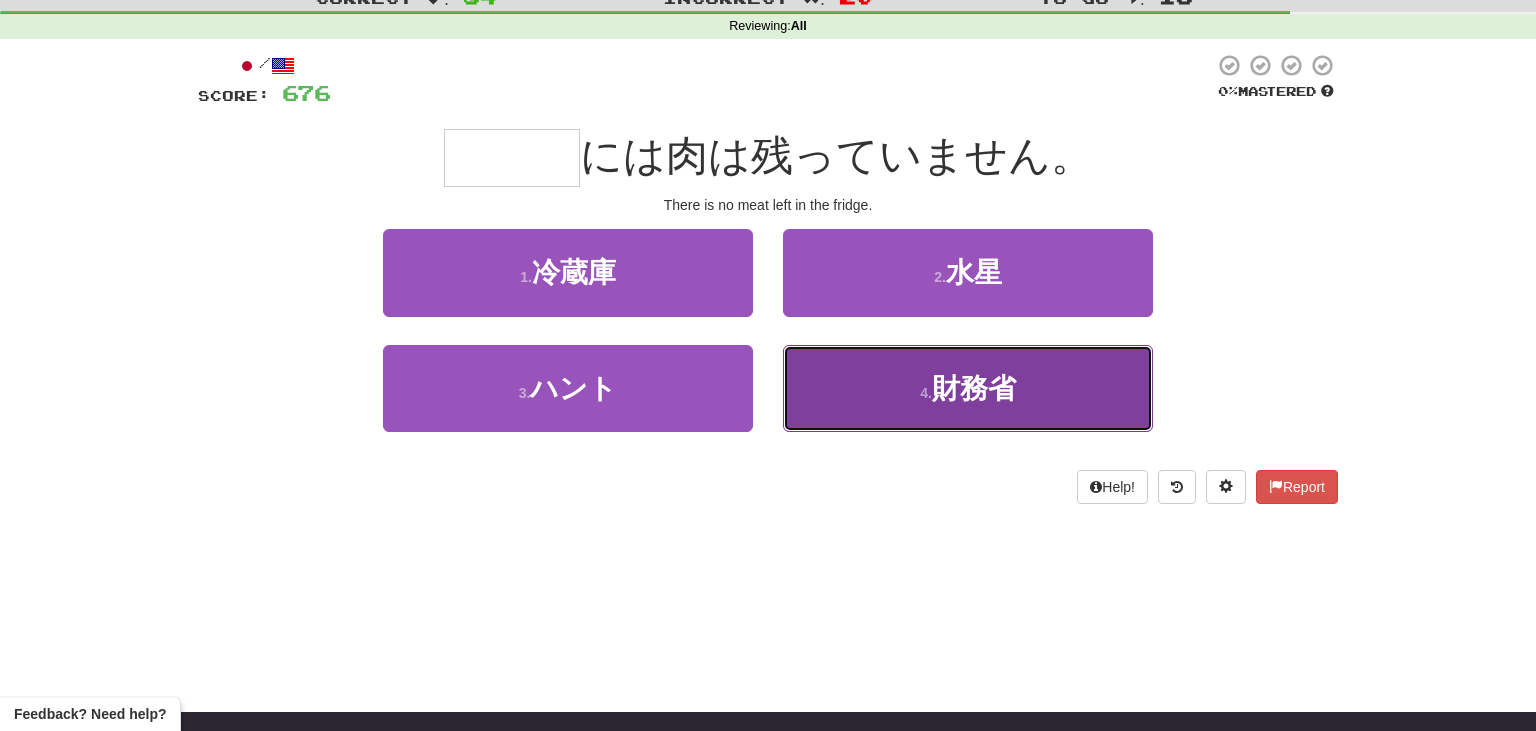 click on "4 .  財務省" at bounding box center (968, 388) 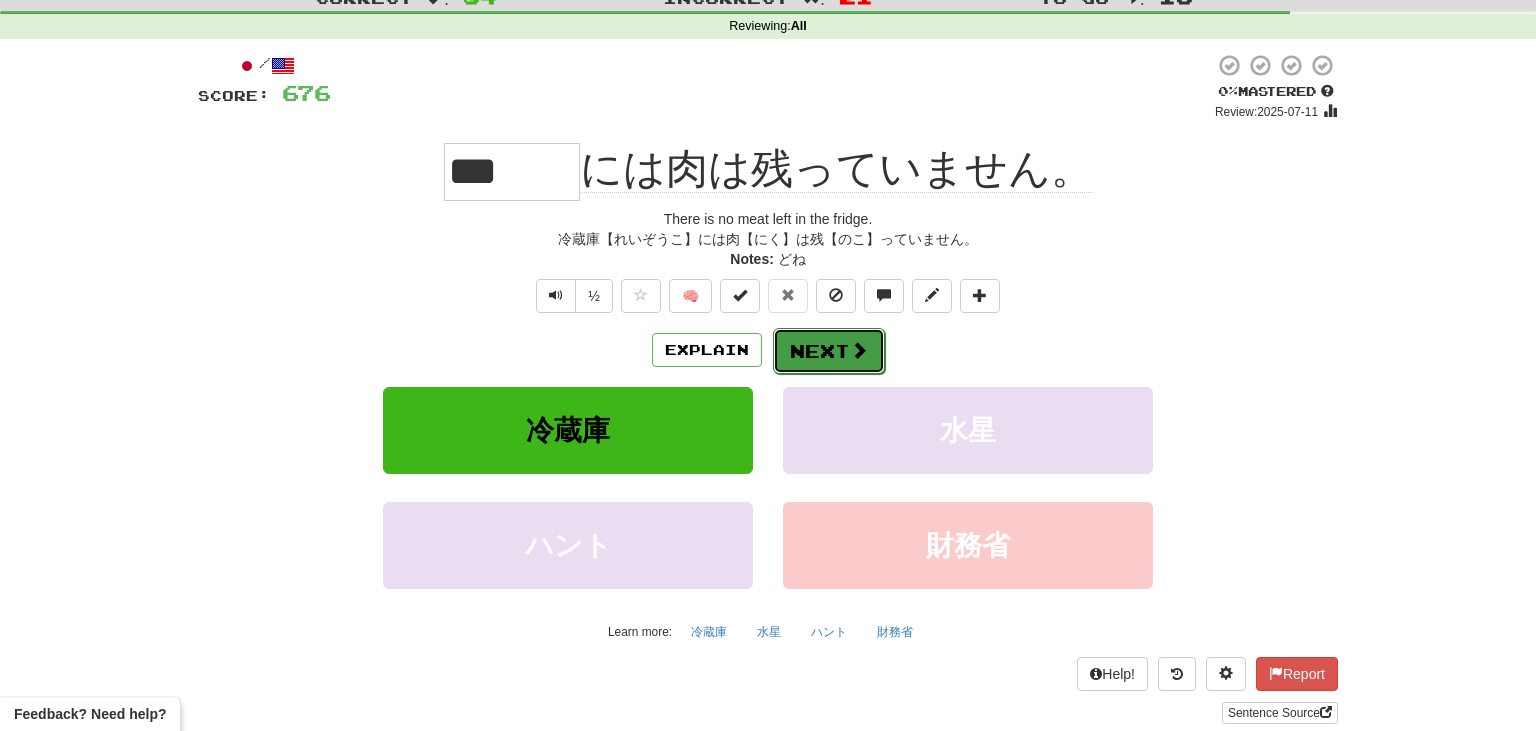 click at bounding box center (859, 350) 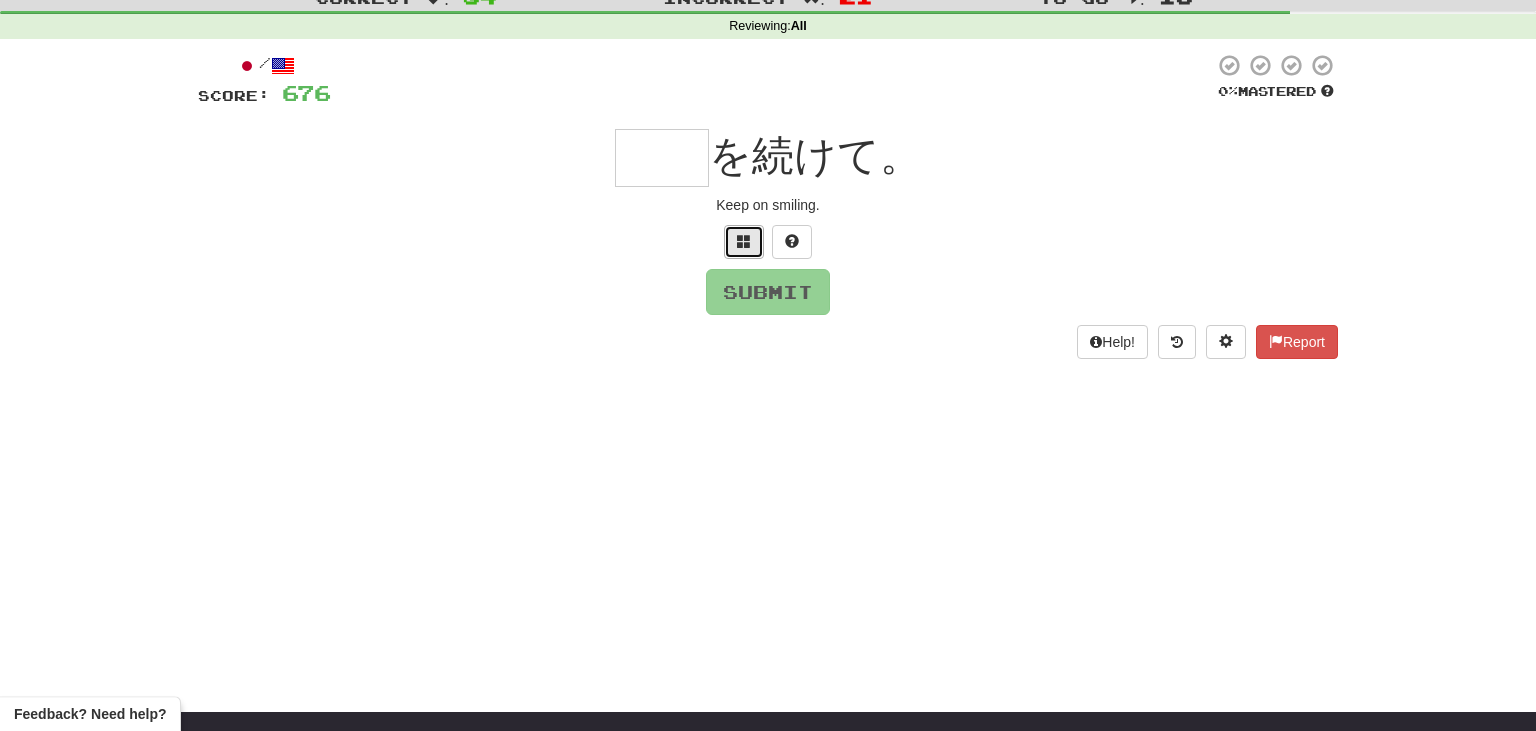 click at bounding box center (744, 241) 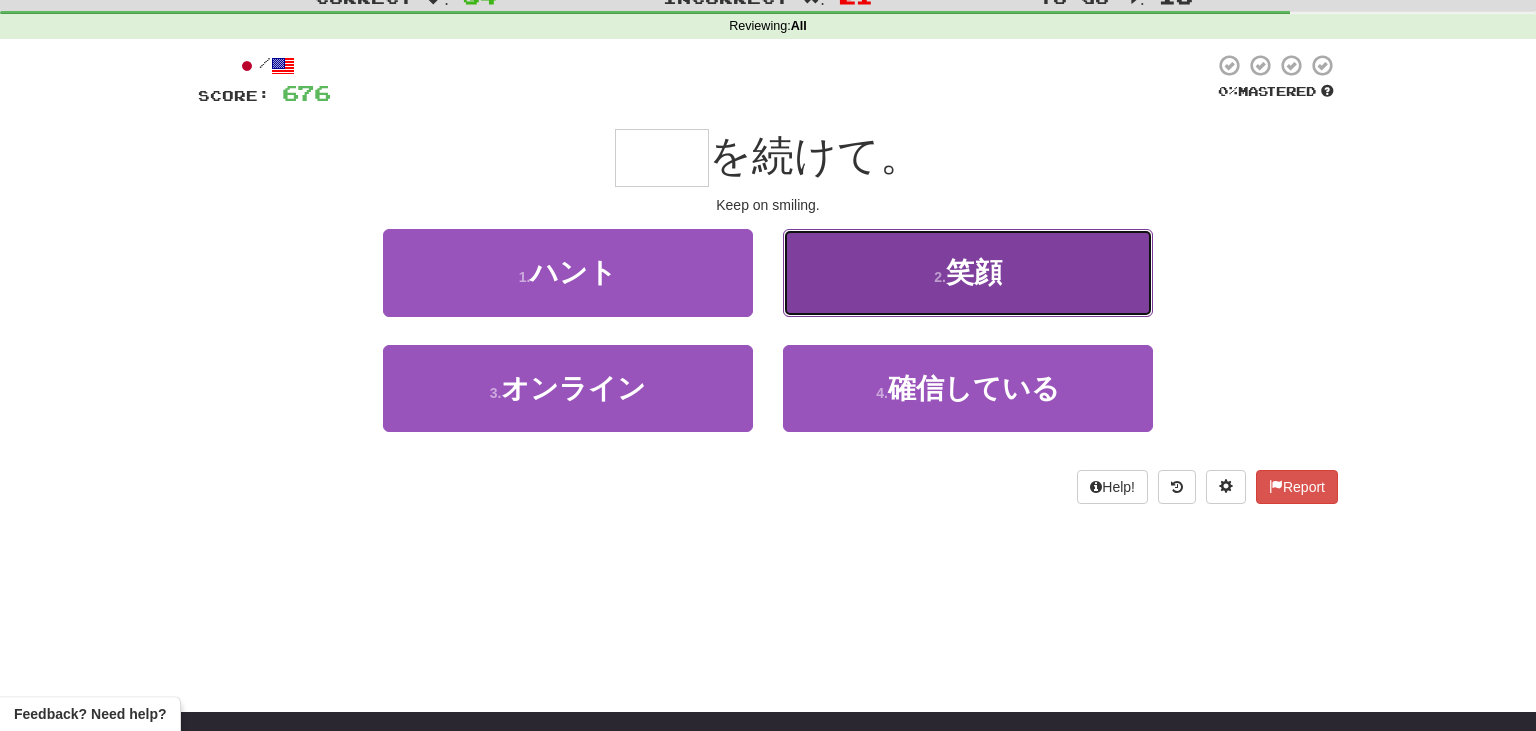 click on "2 .  笑顔" at bounding box center [968, 272] 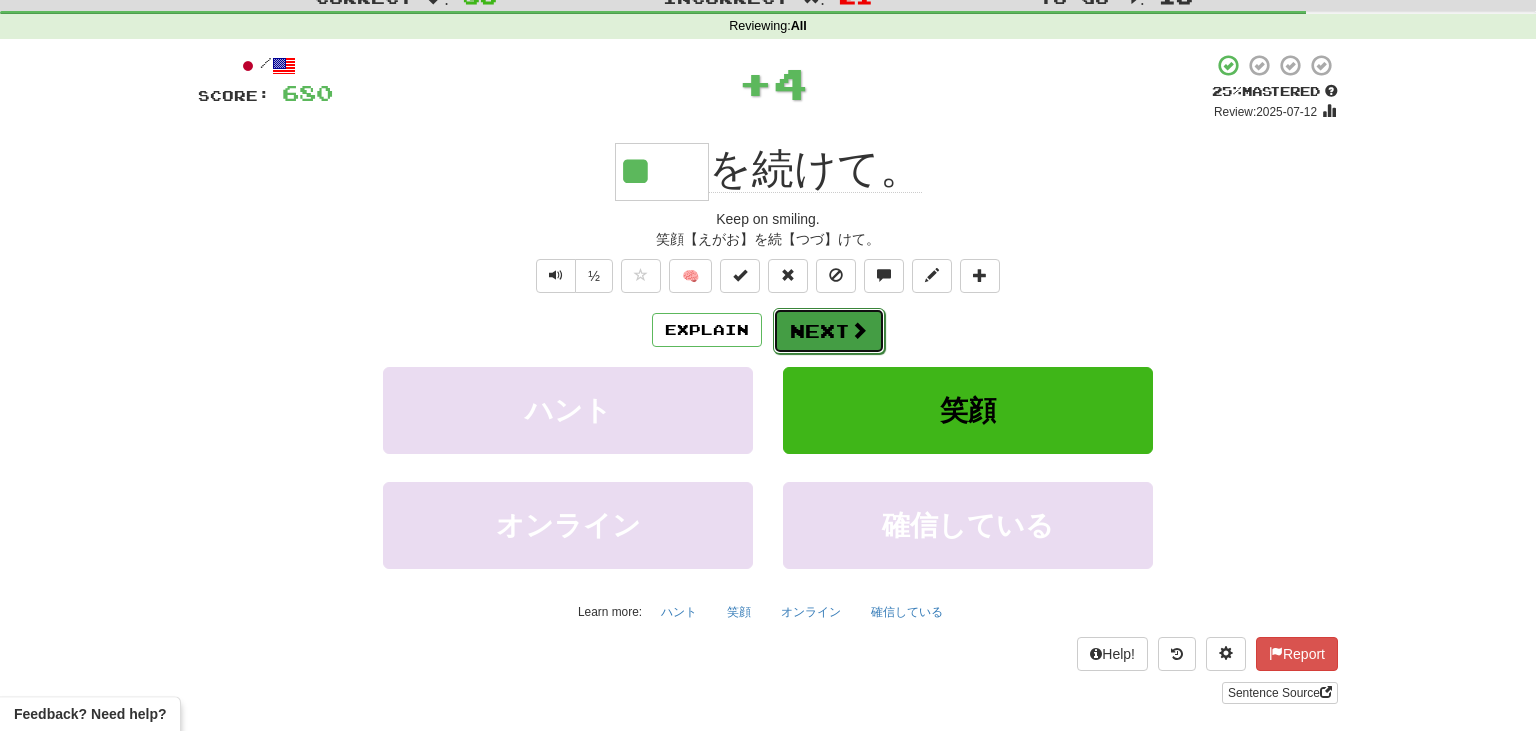 click at bounding box center [859, 330] 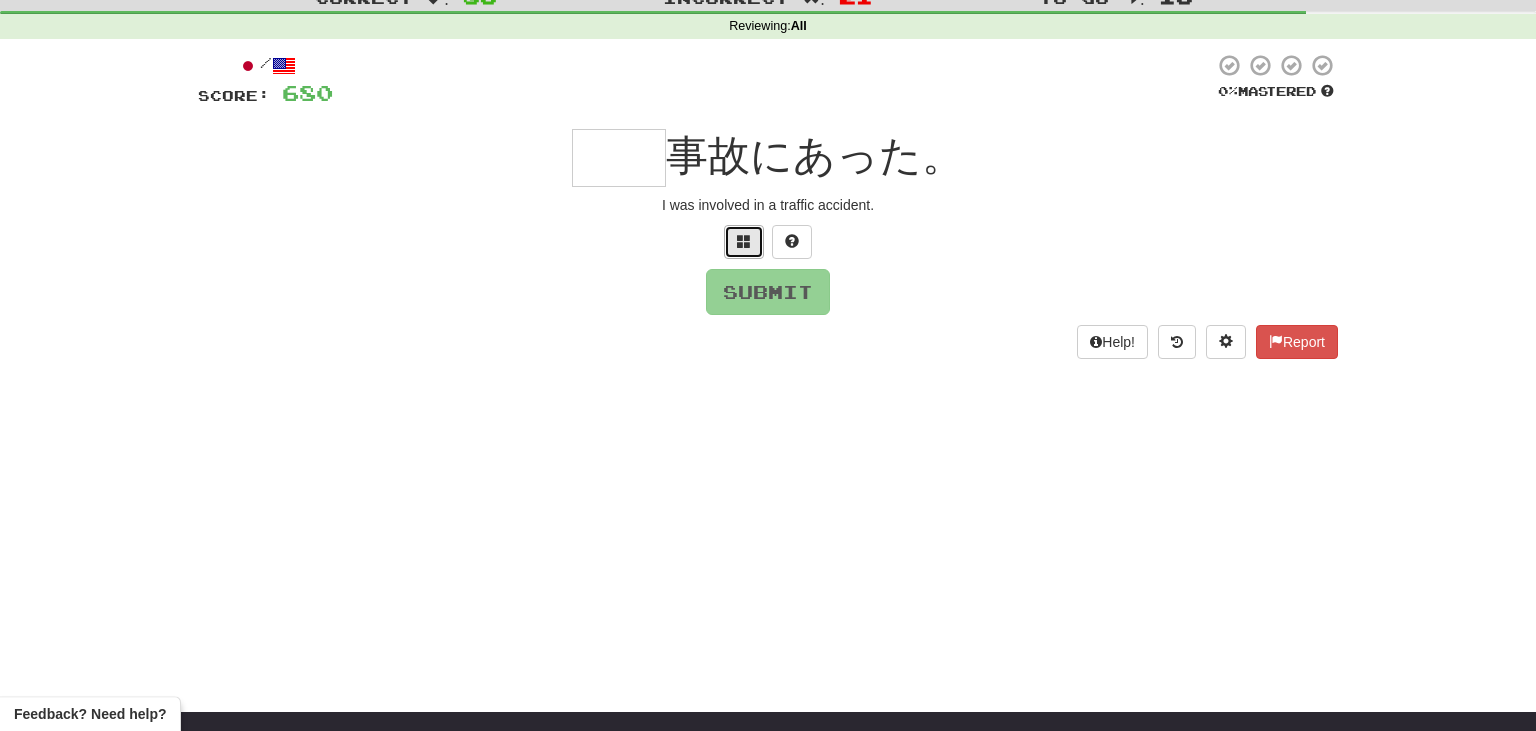 click at bounding box center [744, 241] 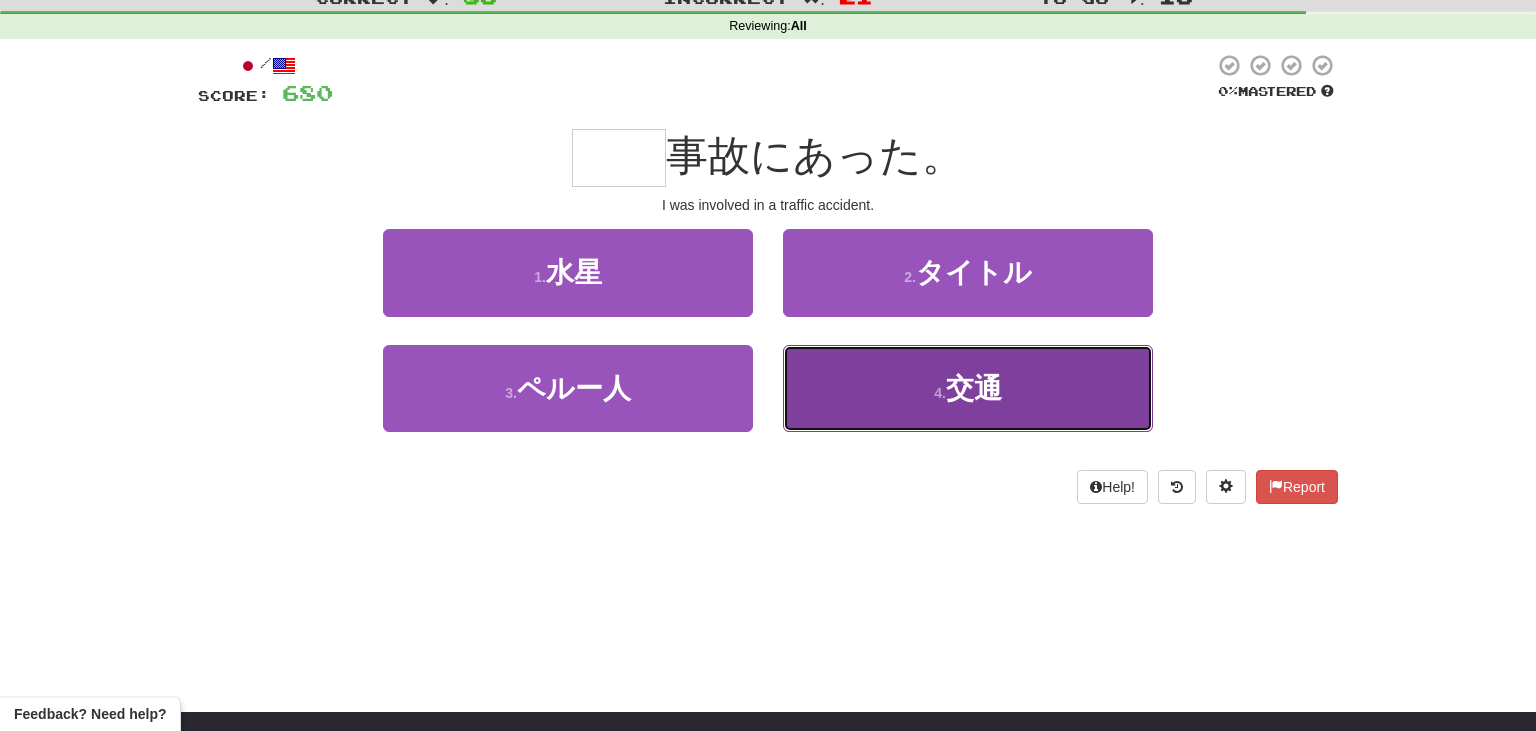 click on "4 .  交通" at bounding box center [968, 388] 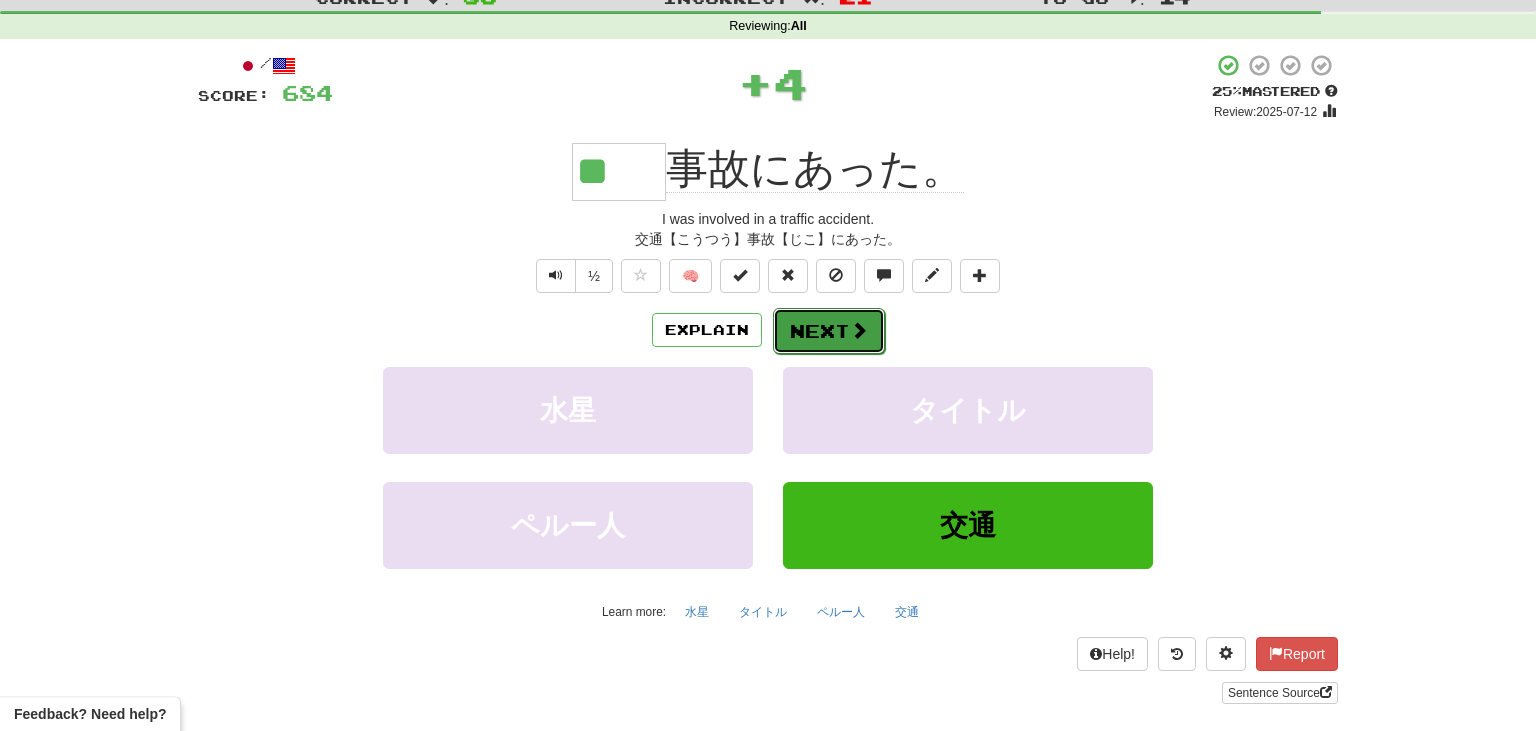 click on "Next" at bounding box center [829, 331] 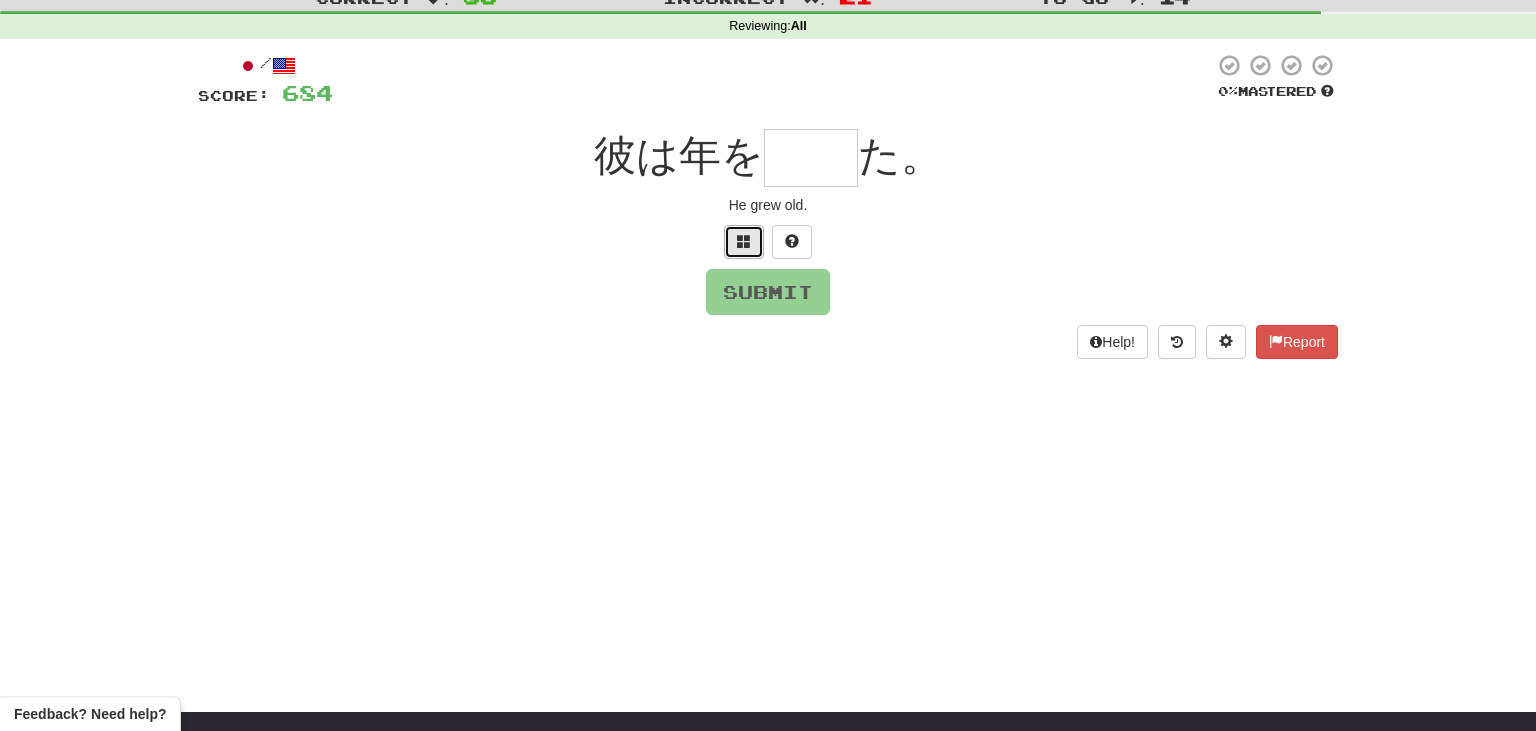 click at bounding box center [744, 241] 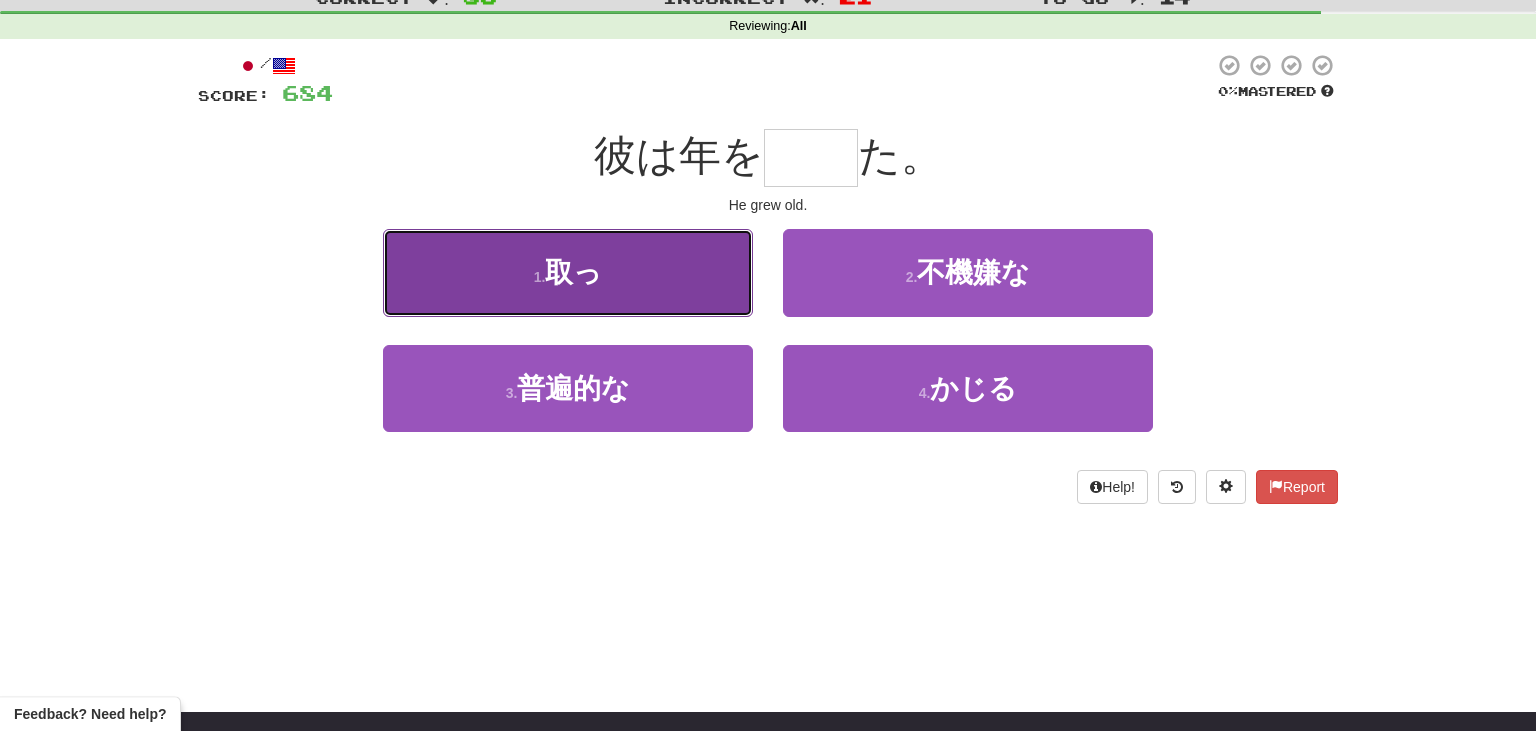 click on "1 .  取っ" at bounding box center [568, 272] 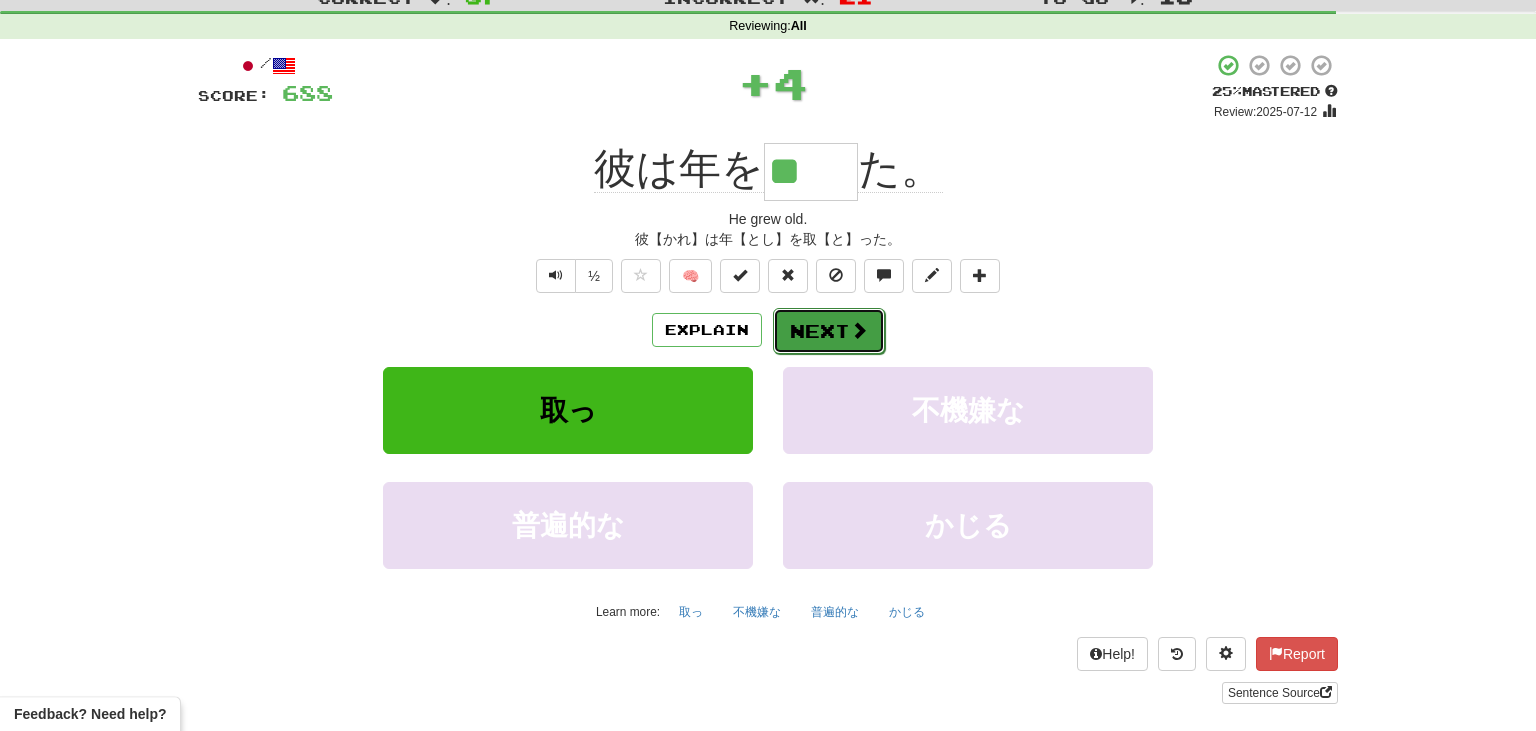 click on "Next" at bounding box center [829, 331] 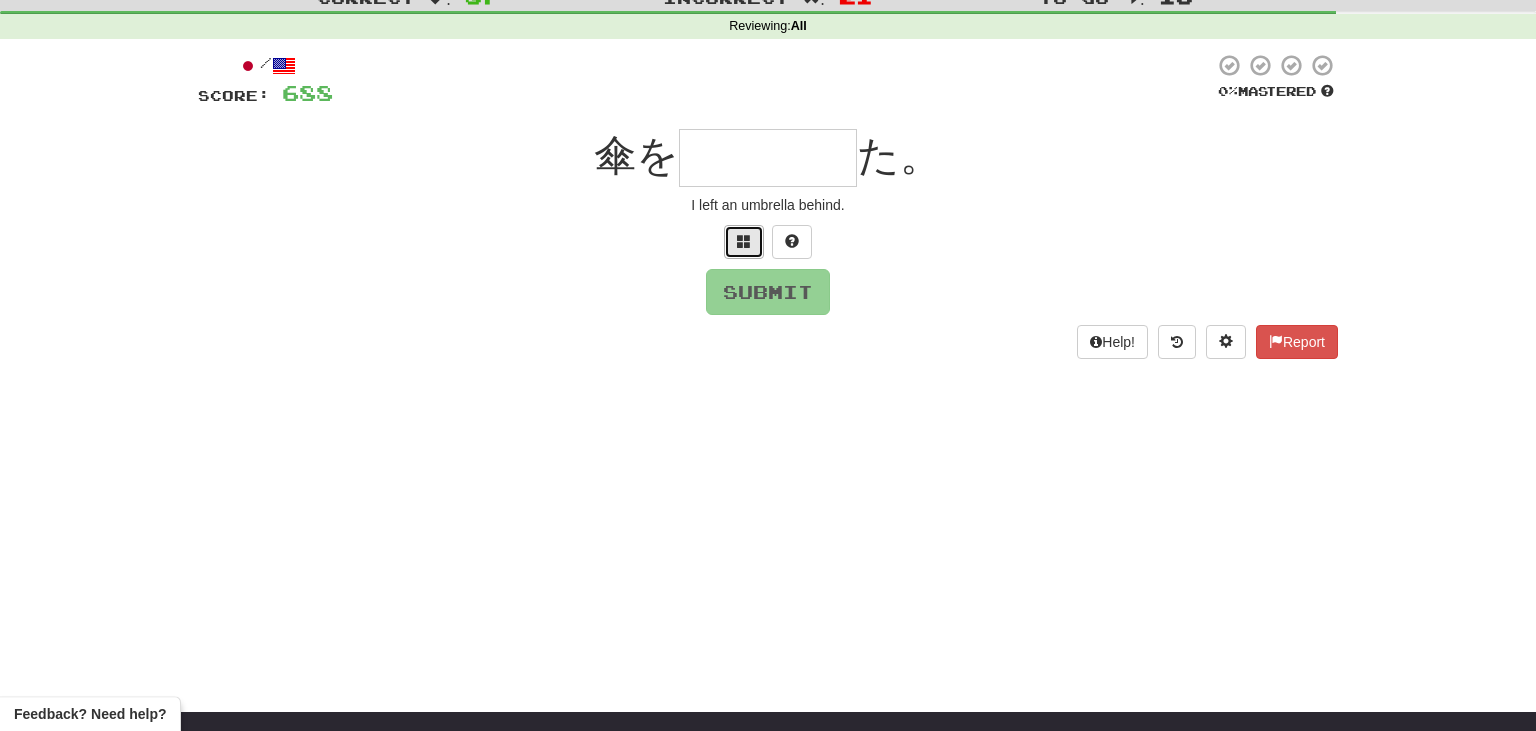 click at bounding box center [744, 242] 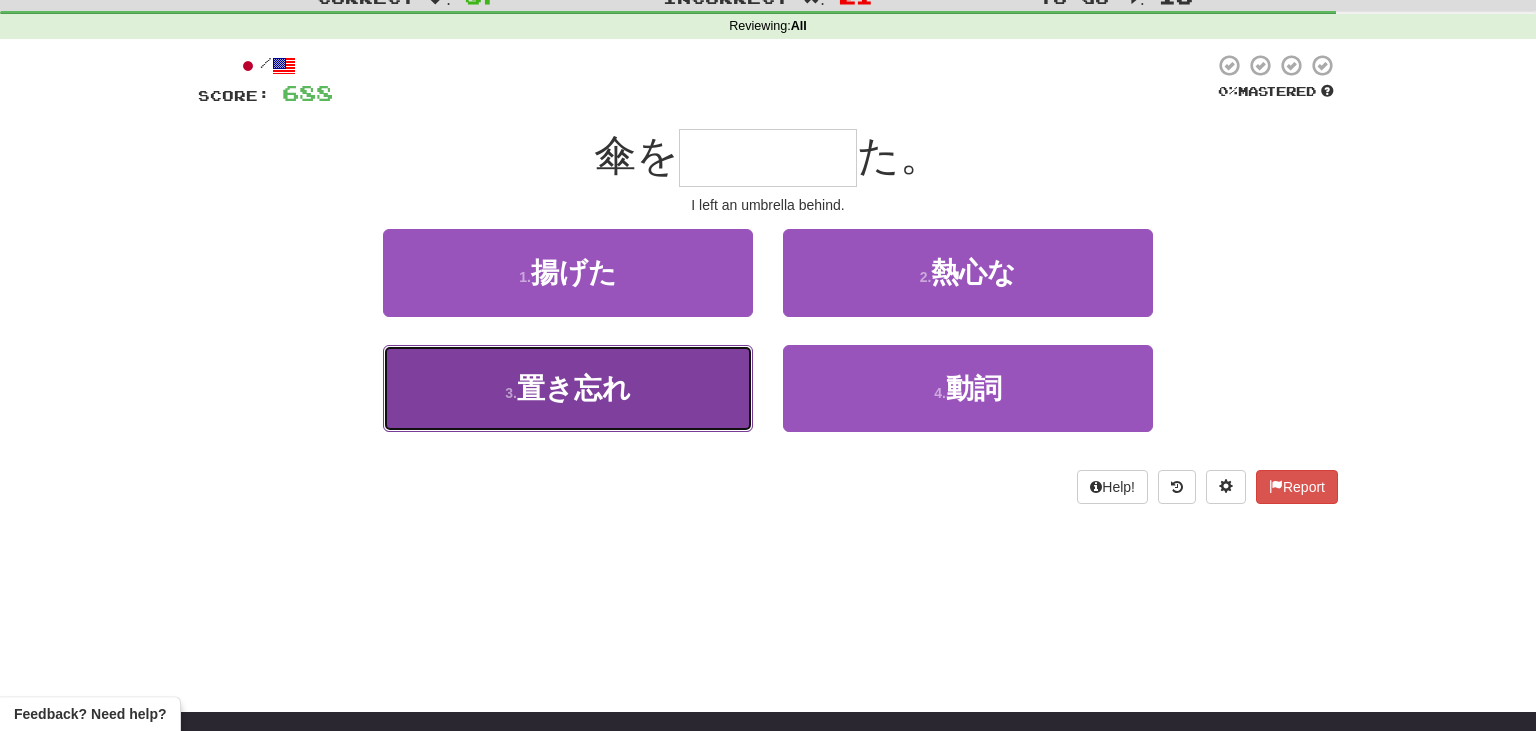 click on "3 .  置き忘れ" at bounding box center [568, 388] 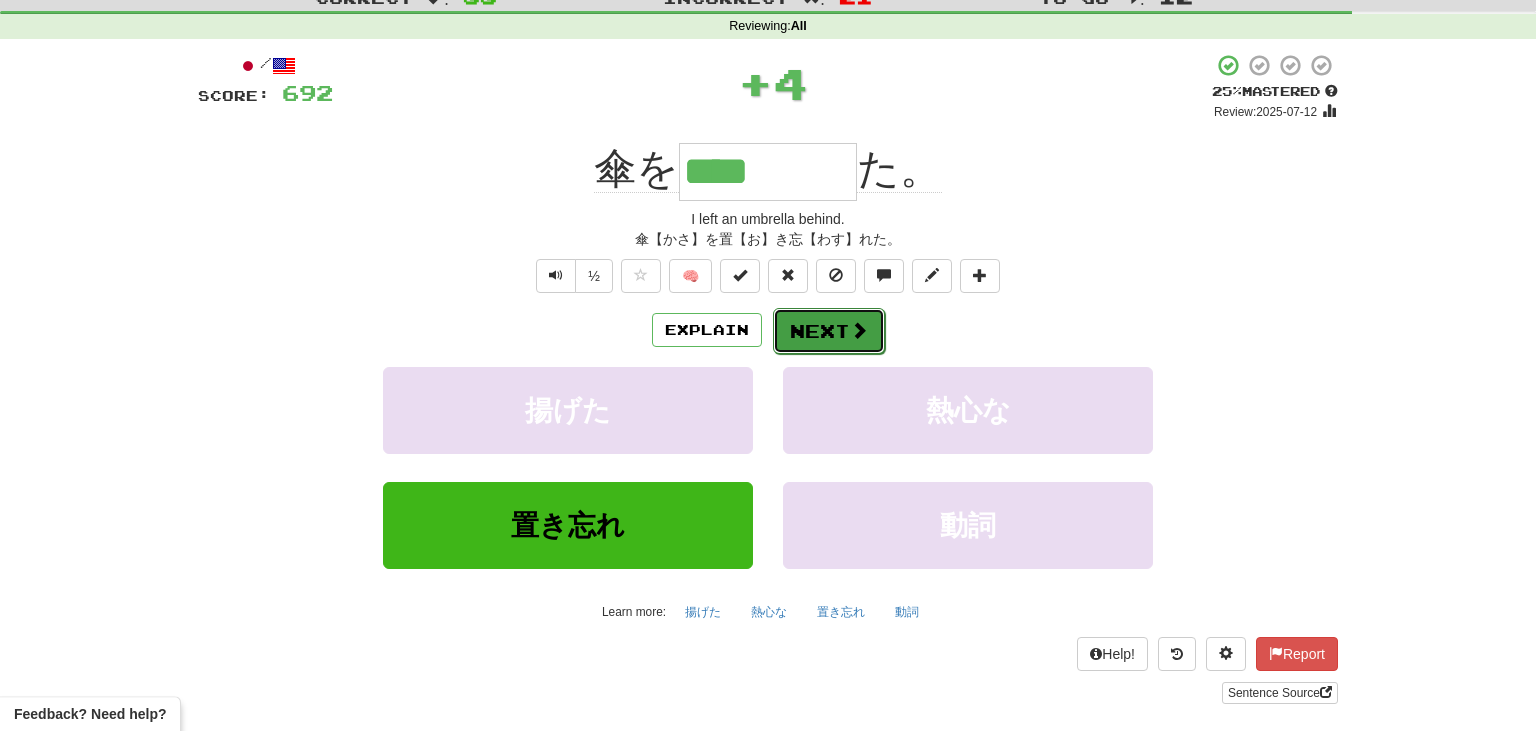 click at bounding box center (859, 330) 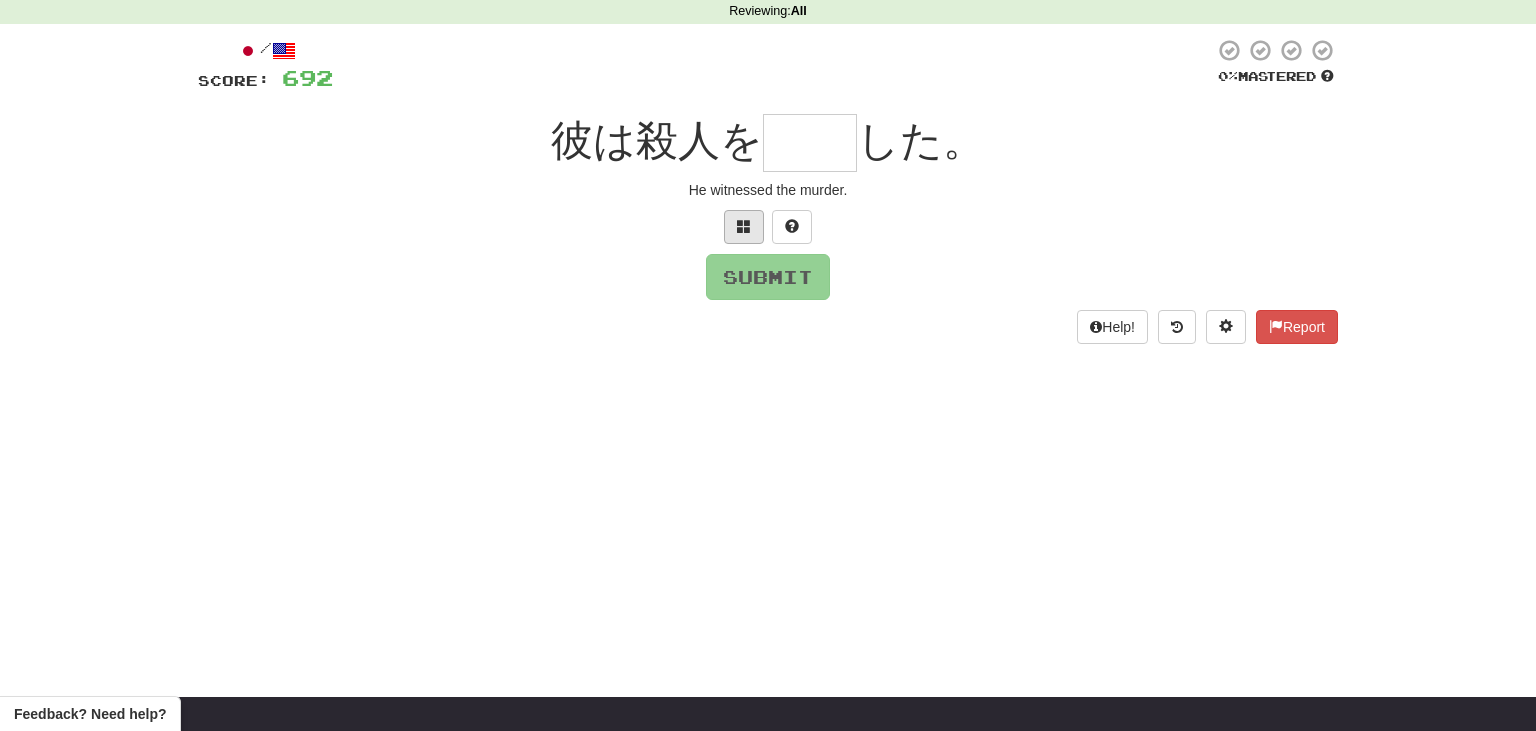 scroll, scrollTop: 87, scrollLeft: 0, axis: vertical 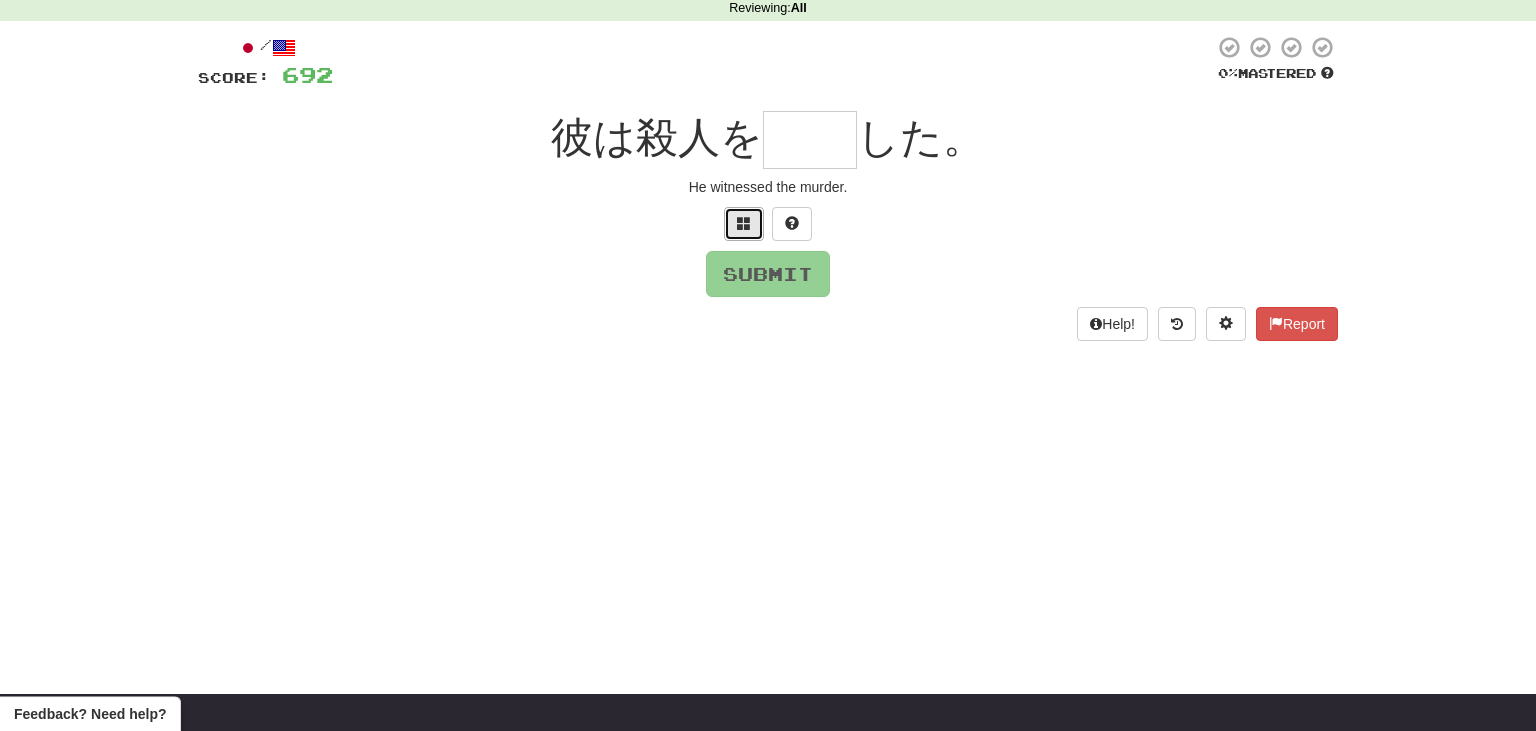 click at bounding box center (744, 224) 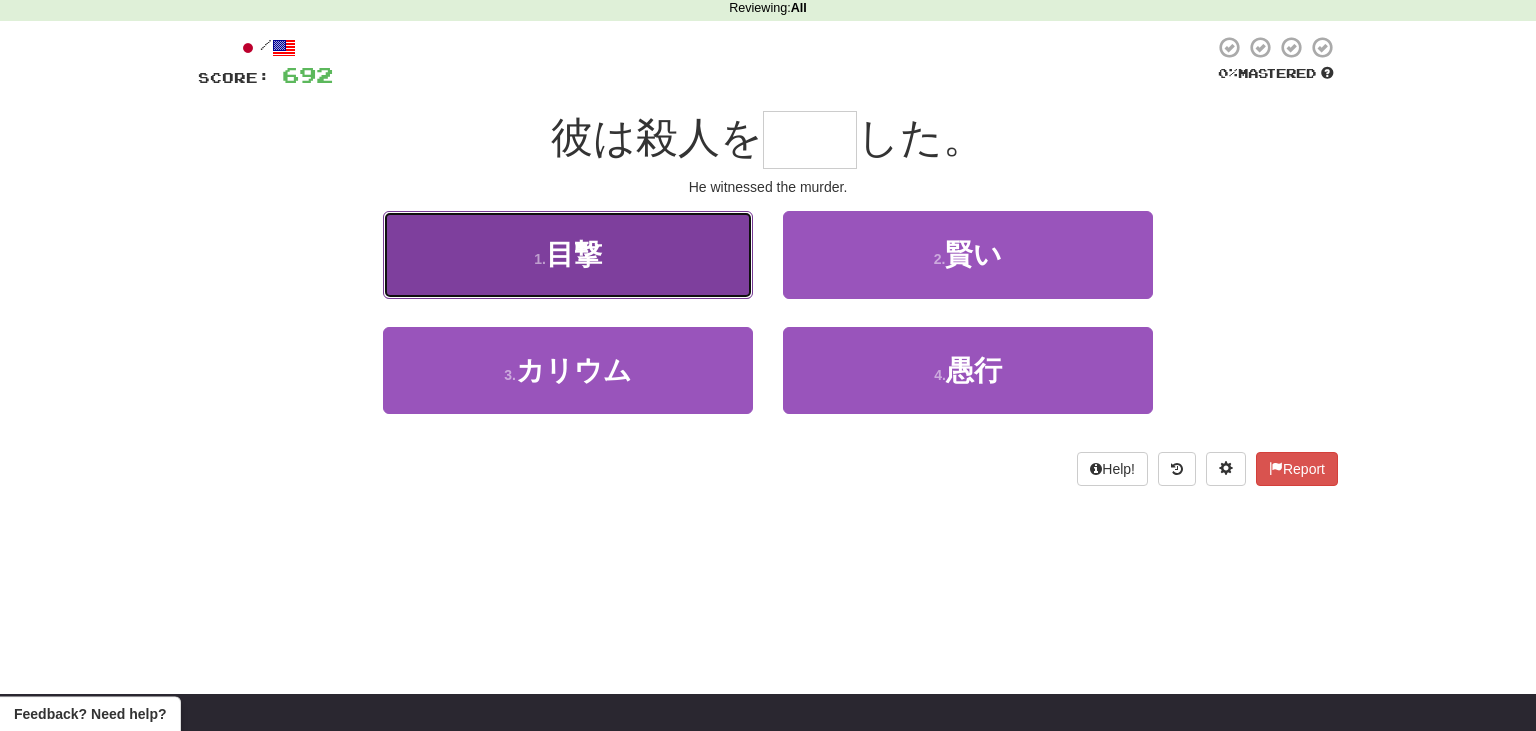 click on "1 .  目撃" at bounding box center [568, 254] 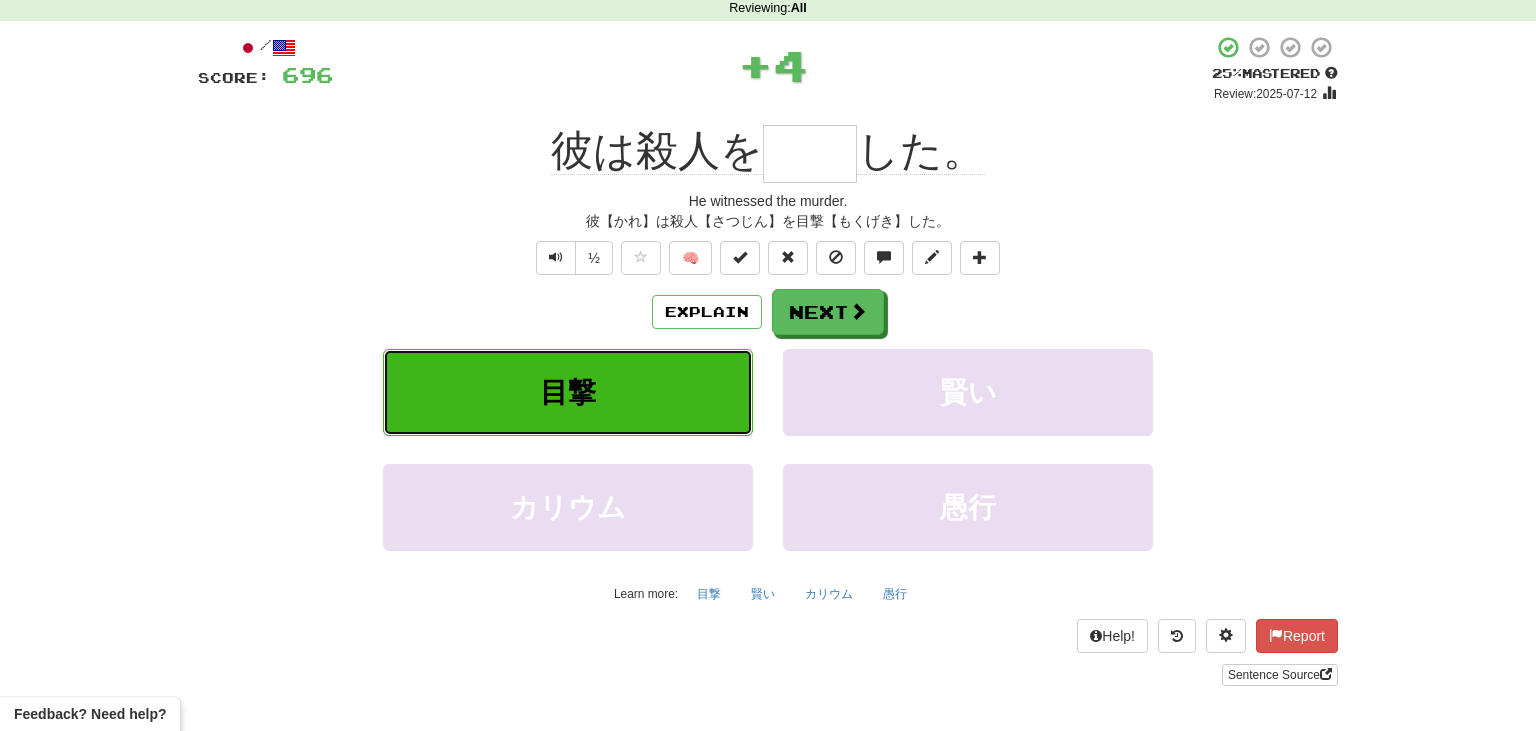 type on "**" 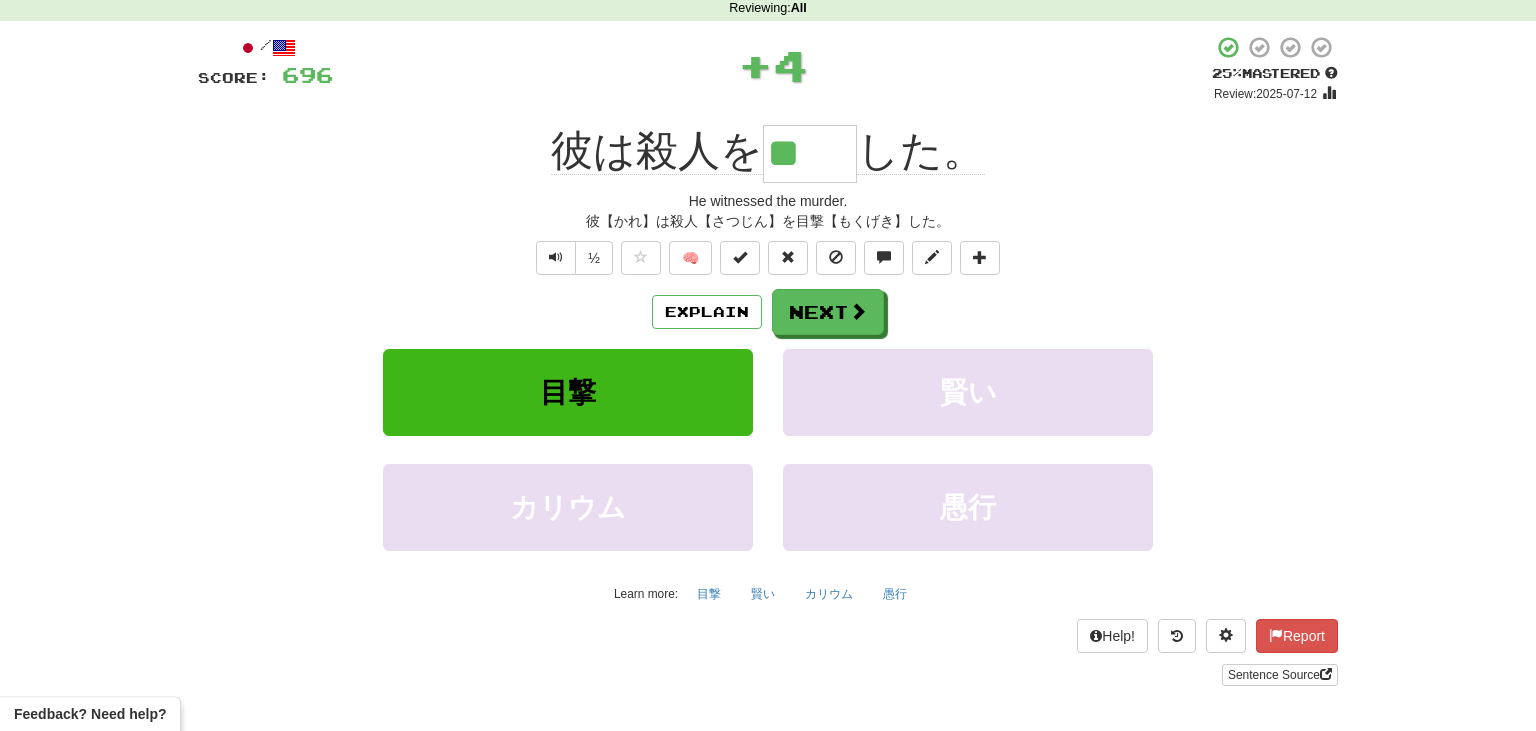 click on "Explain Next 目撃 賢い カリウム 愚行 Learn more: 目撃 賢い カリウム 愚行" at bounding box center (768, 449) 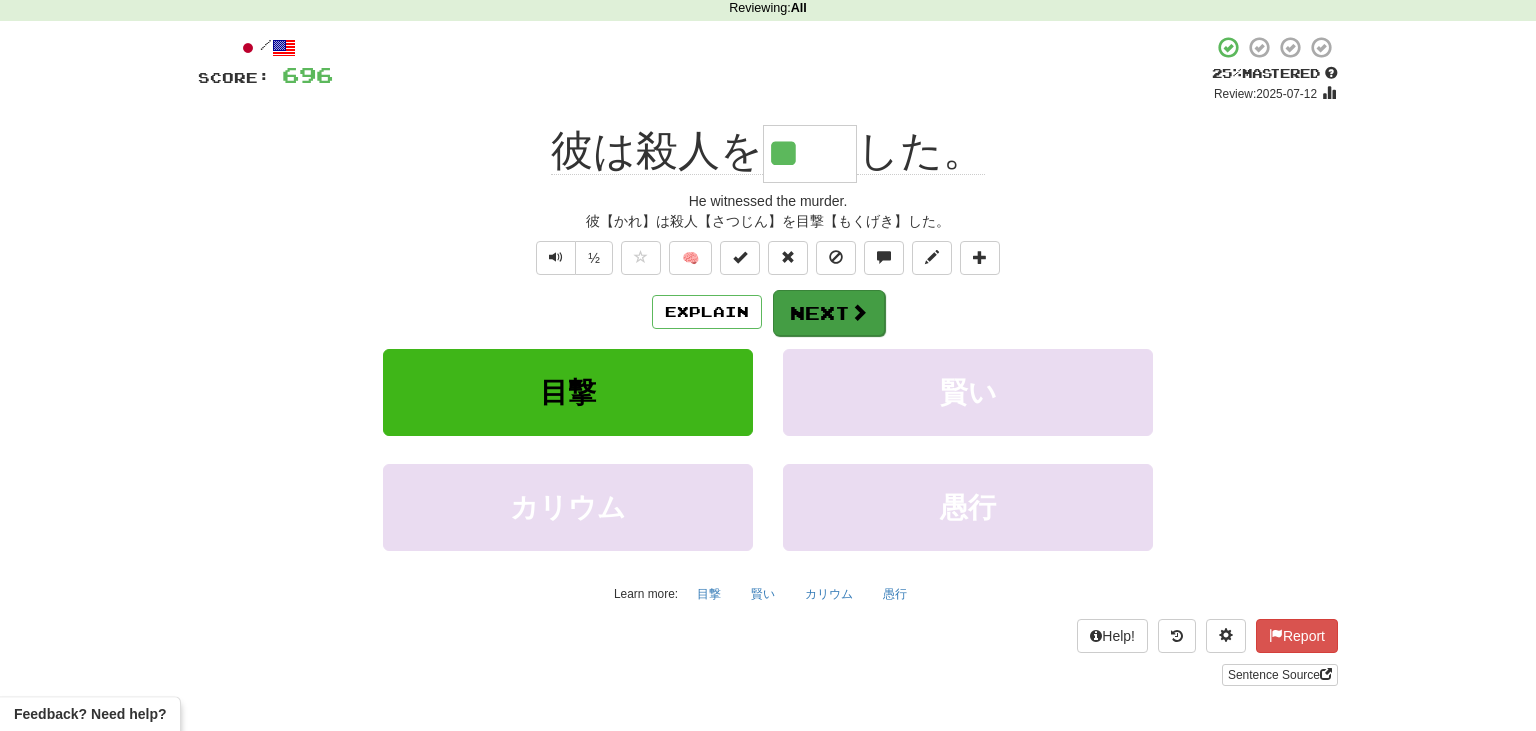 click on "Explain Next" at bounding box center (768, 312) 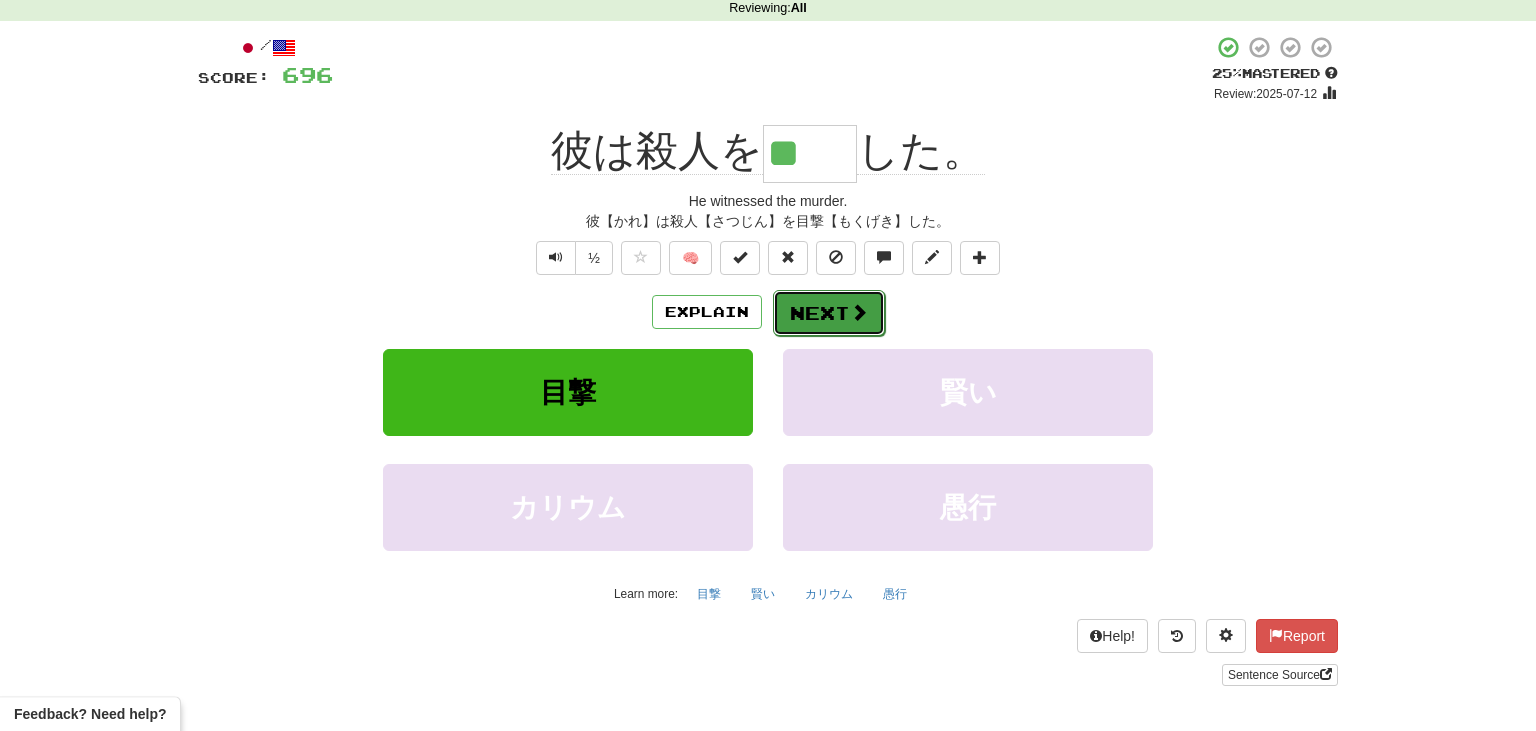 click on "Next" at bounding box center (829, 313) 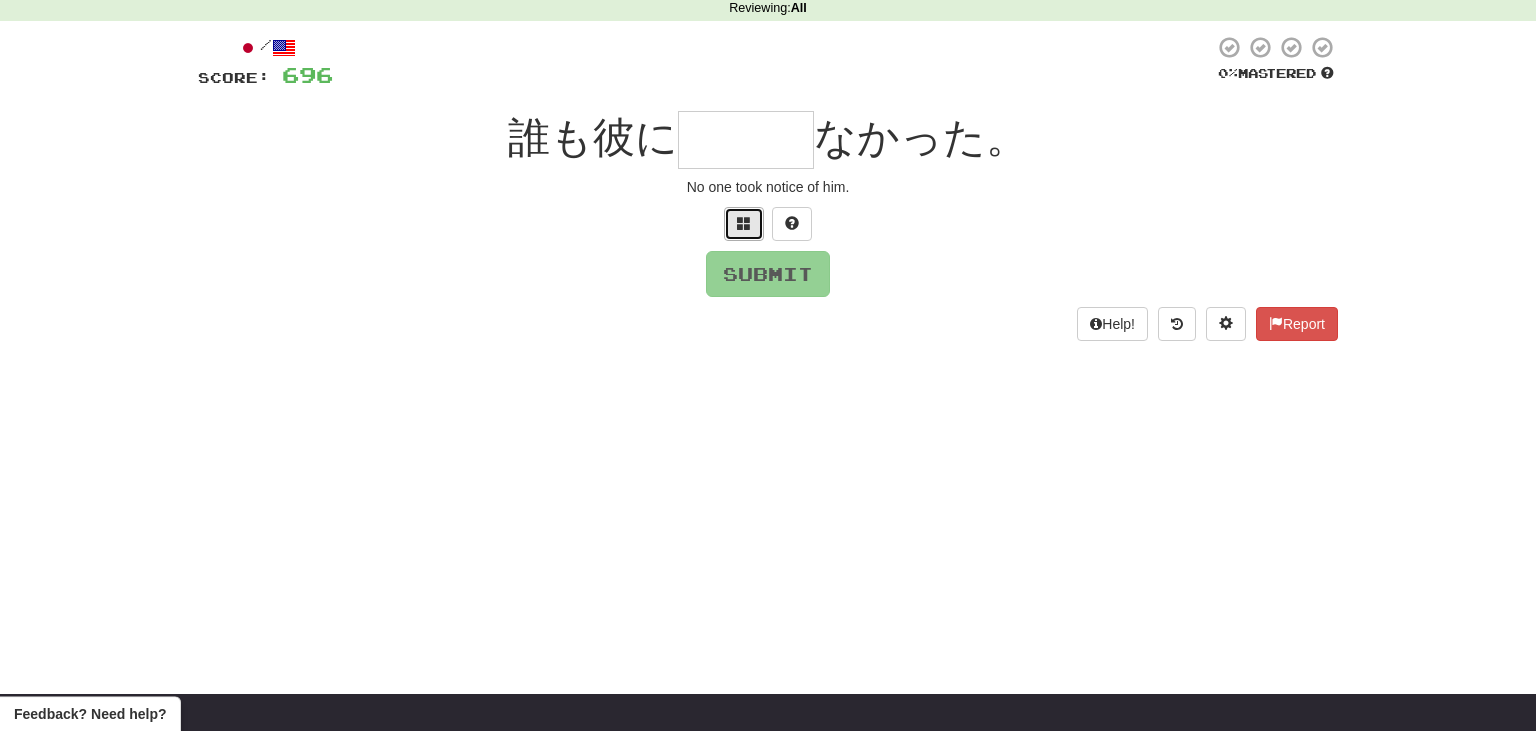 click at bounding box center [744, 223] 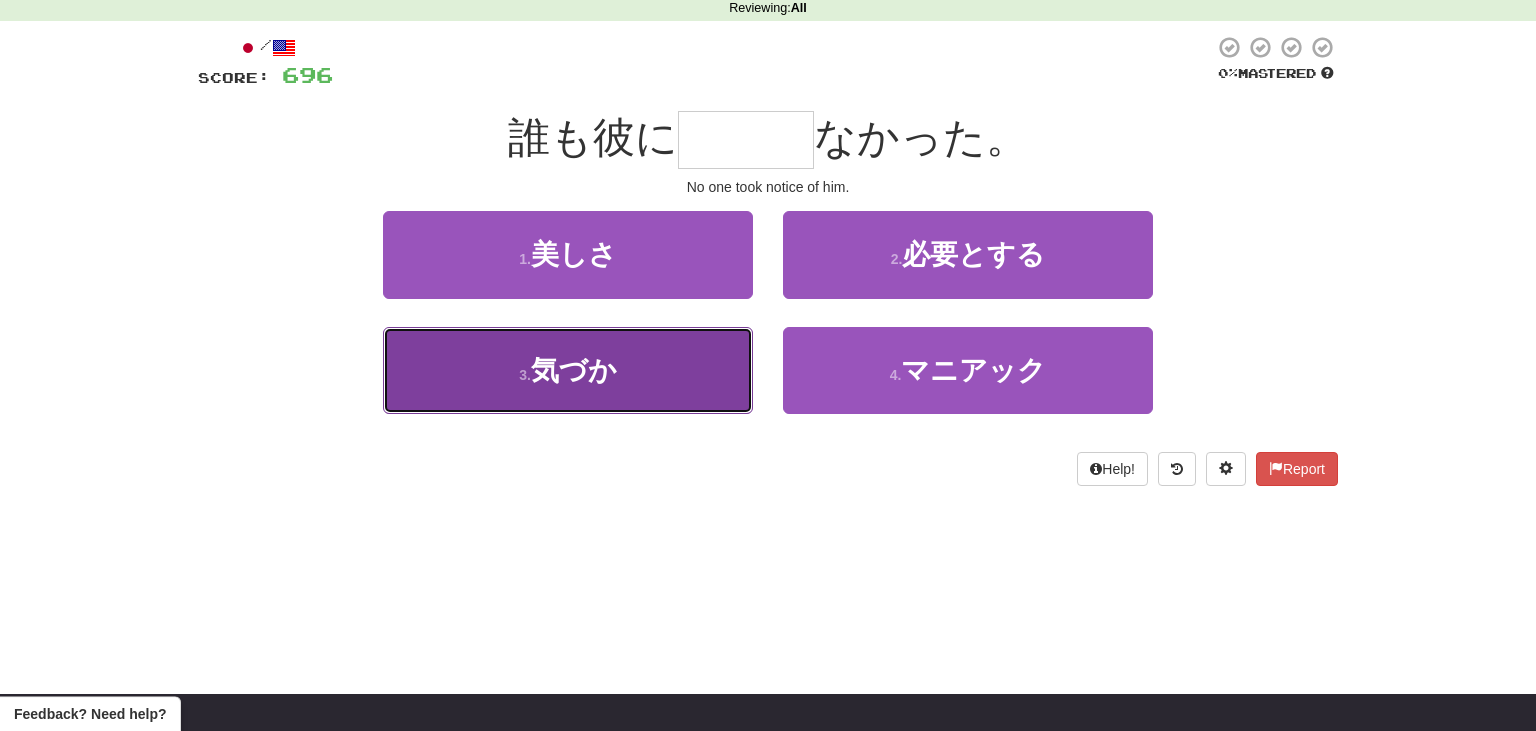 click on "3 .  気づか" at bounding box center (568, 370) 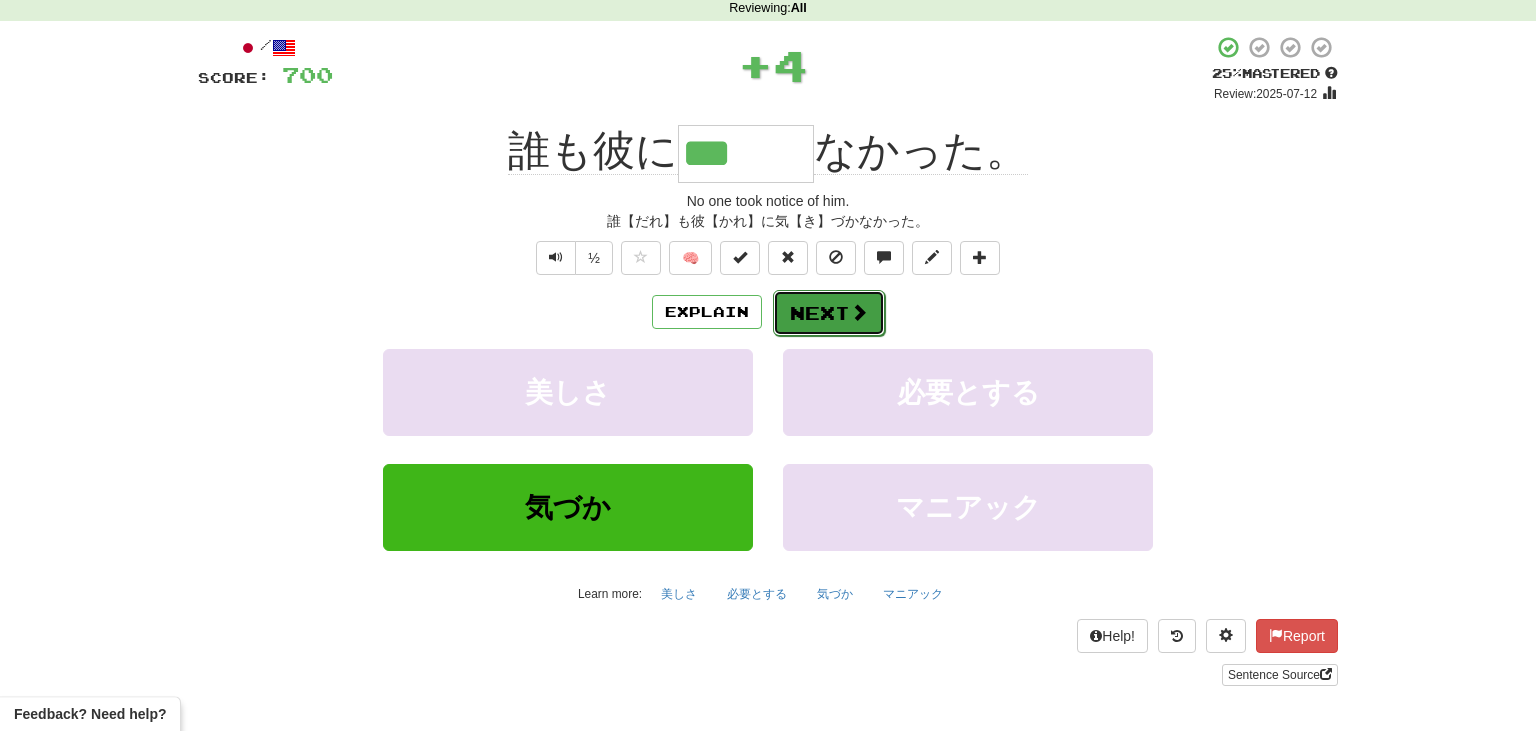 click on "Next" at bounding box center [829, 313] 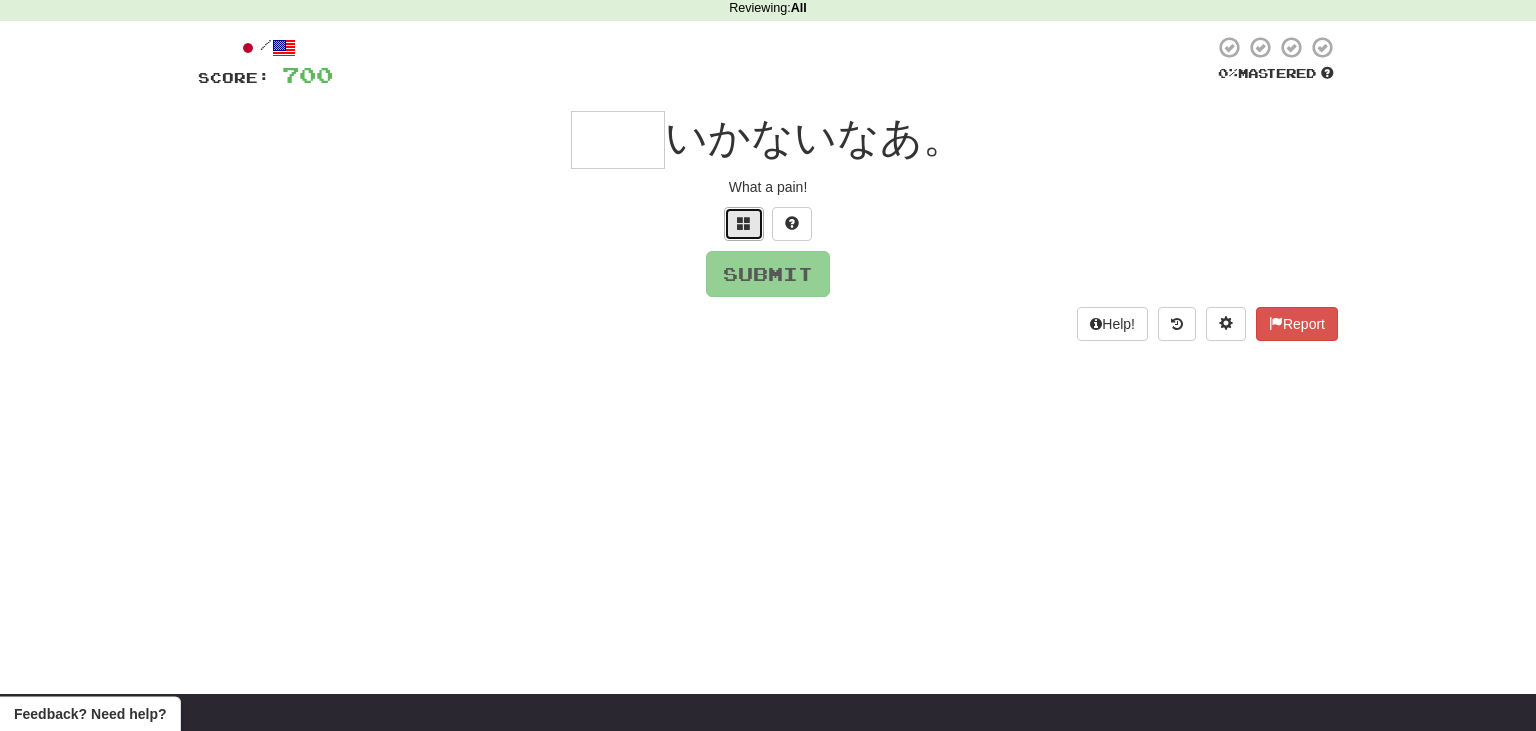 click at bounding box center [744, 224] 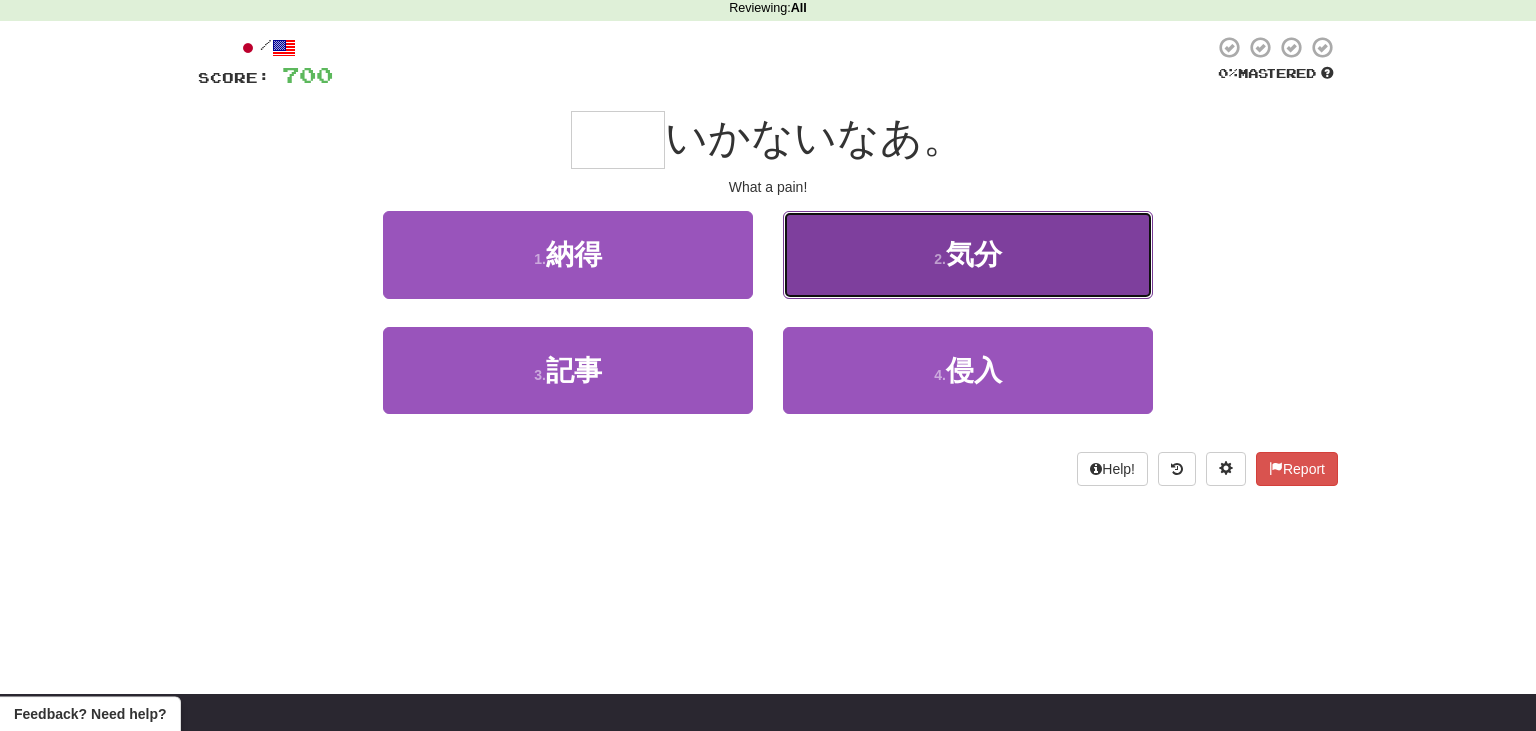 click on "2 .  気分" at bounding box center [968, 254] 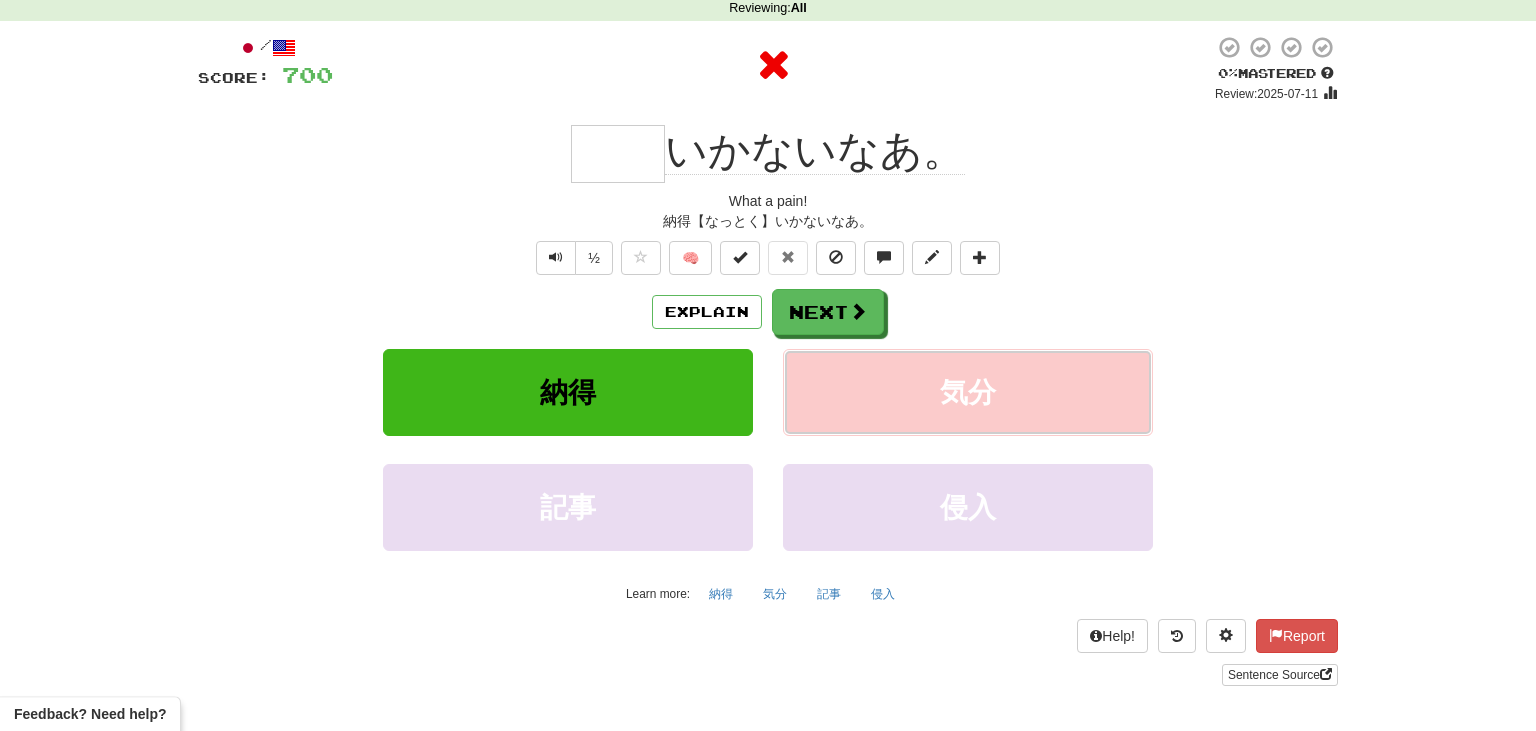 type on "**" 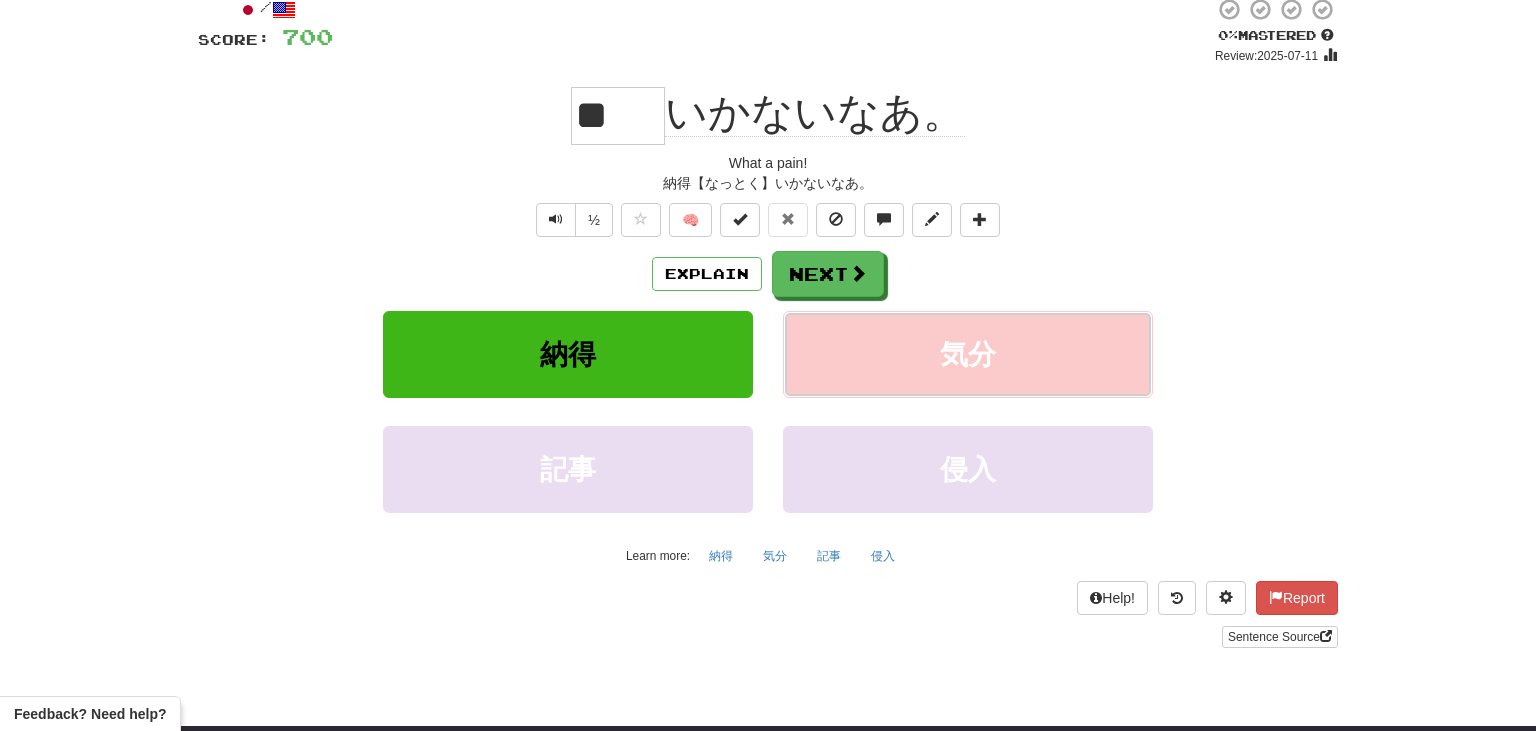 scroll, scrollTop: 127, scrollLeft: 0, axis: vertical 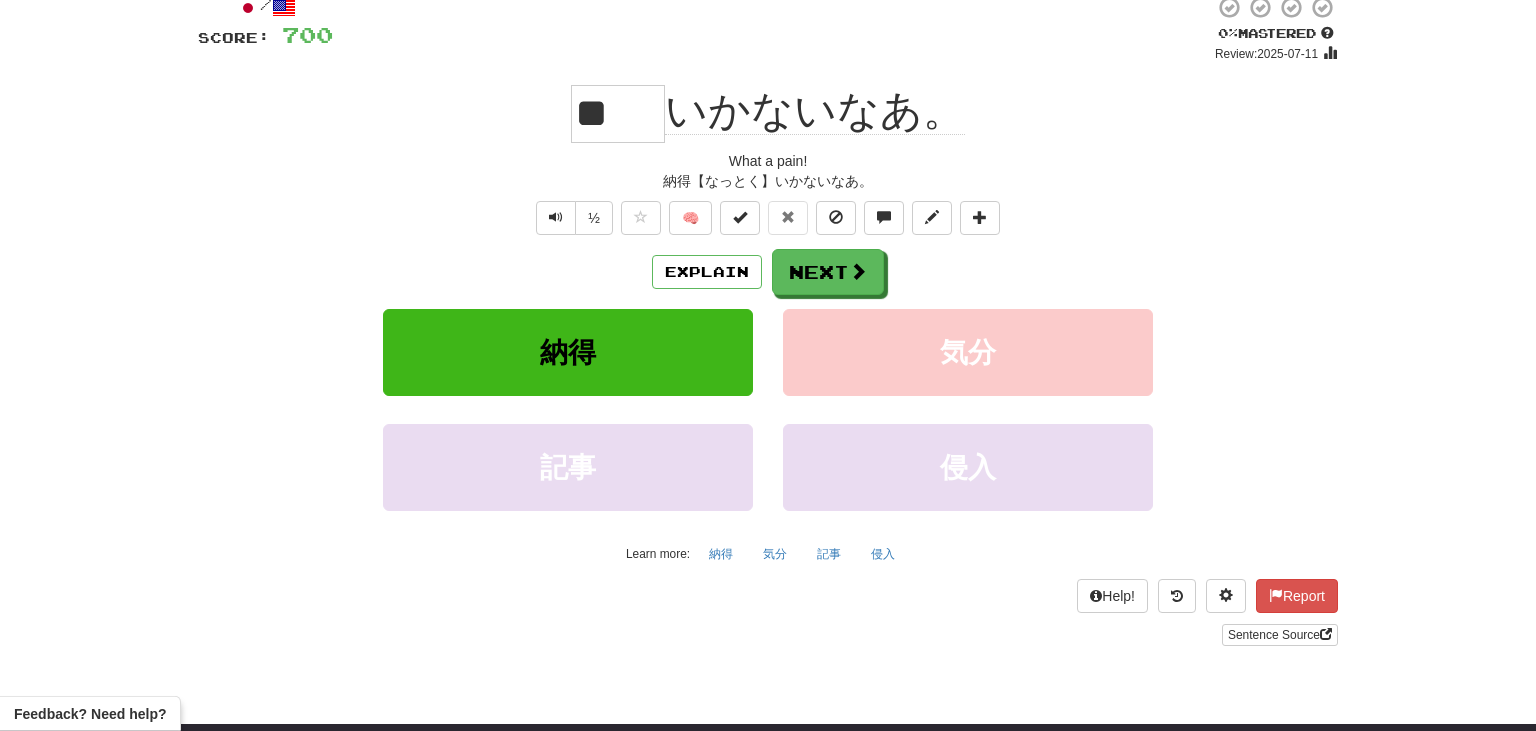 click on "**" at bounding box center [618, 114] 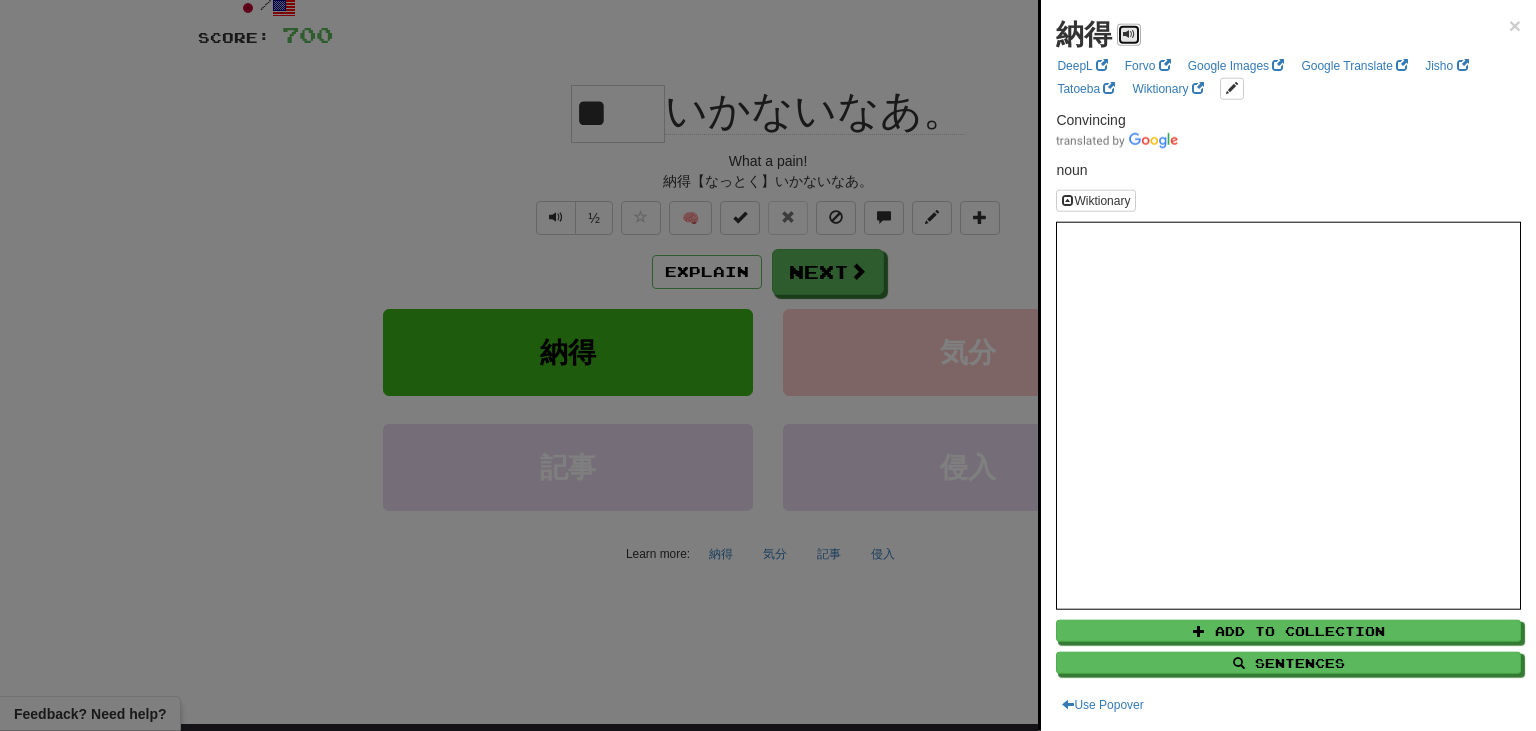 click at bounding box center [1129, 35] 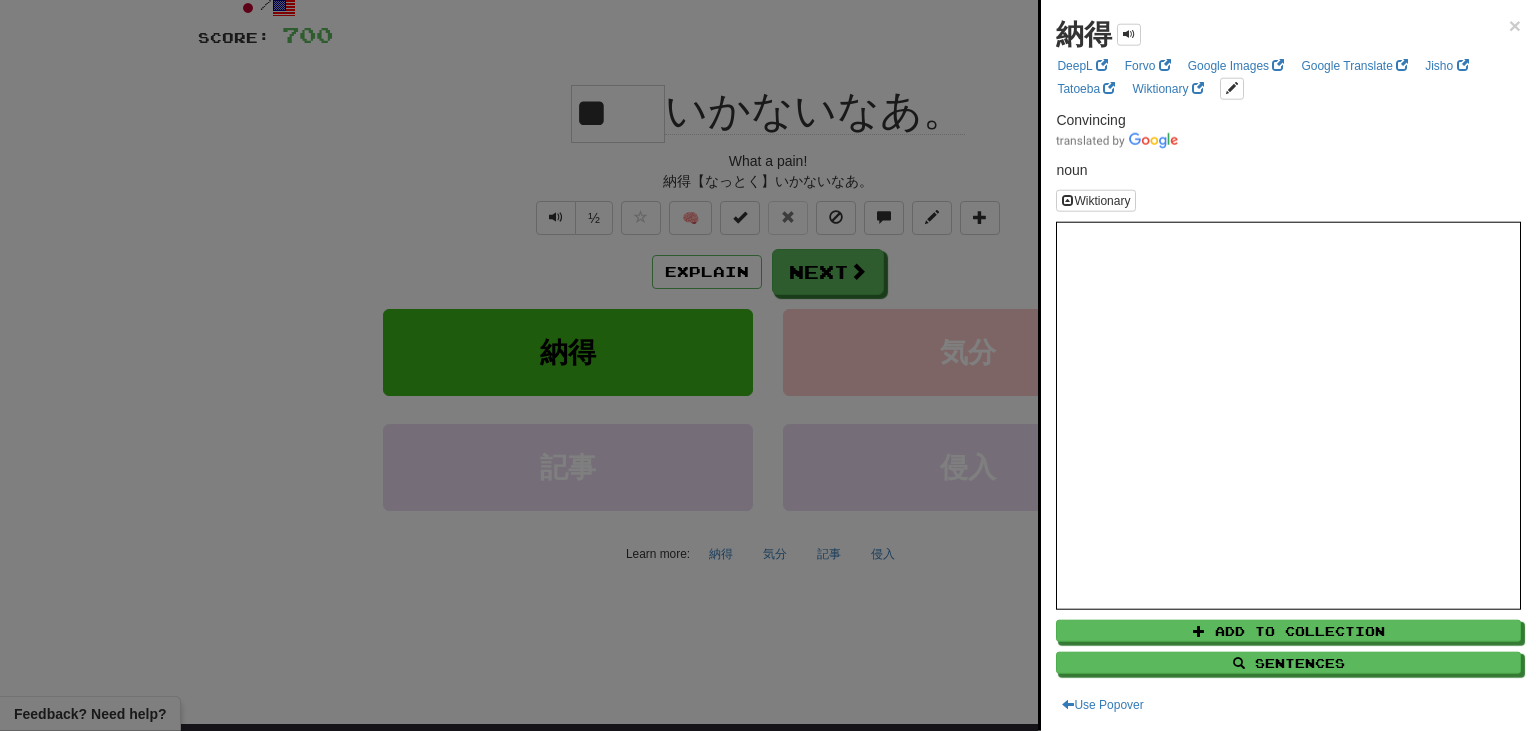 click at bounding box center (768, 365) 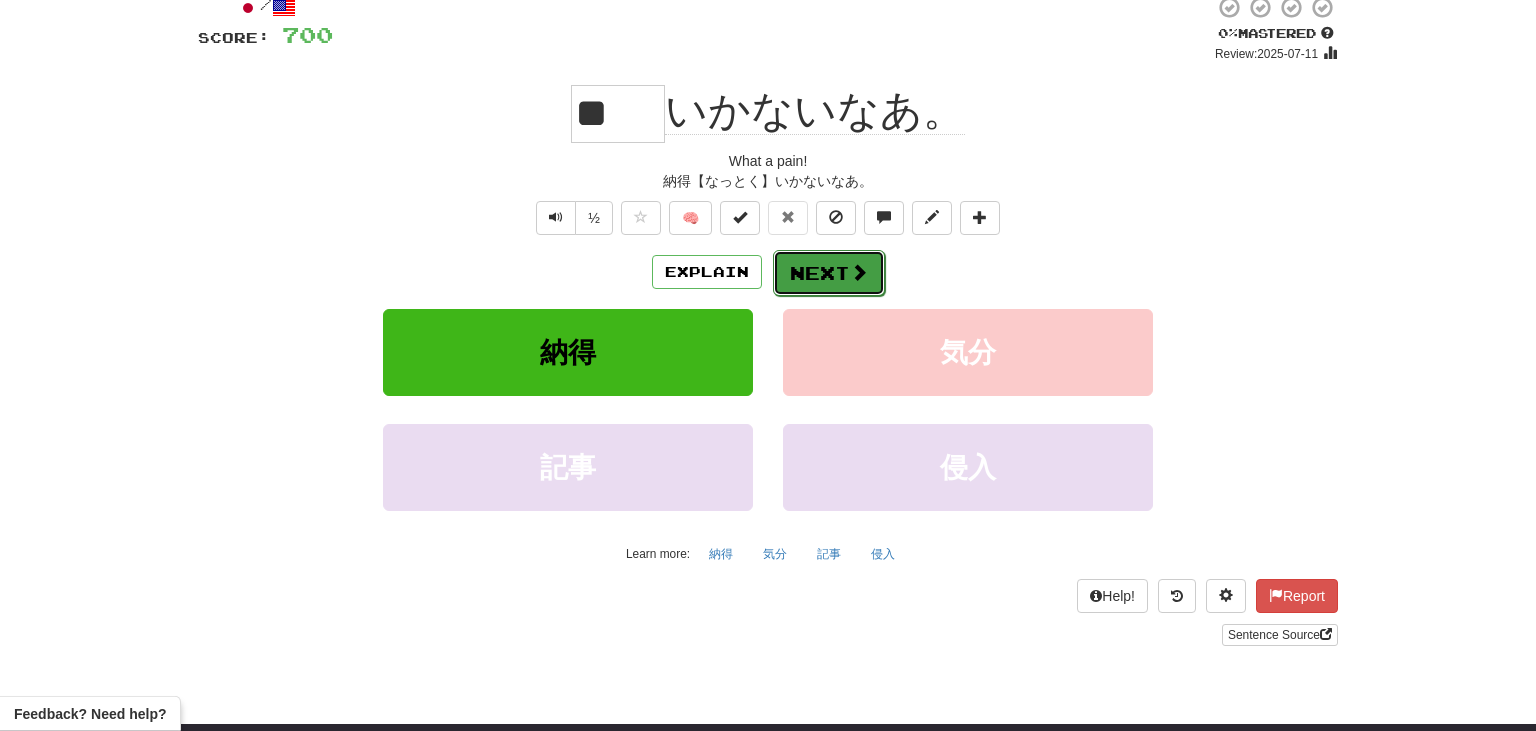 click on "Next" at bounding box center (829, 273) 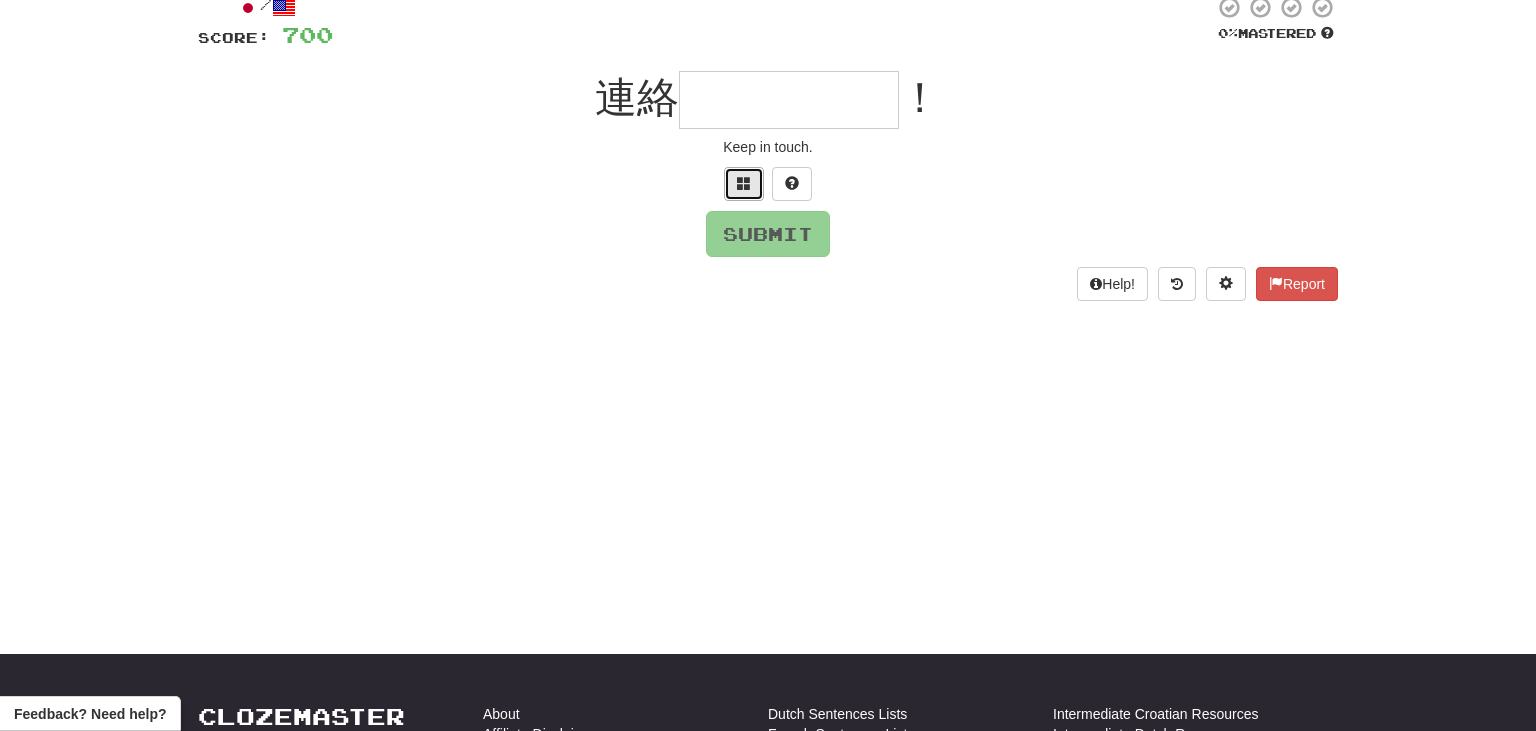 click at bounding box center (744, 183) 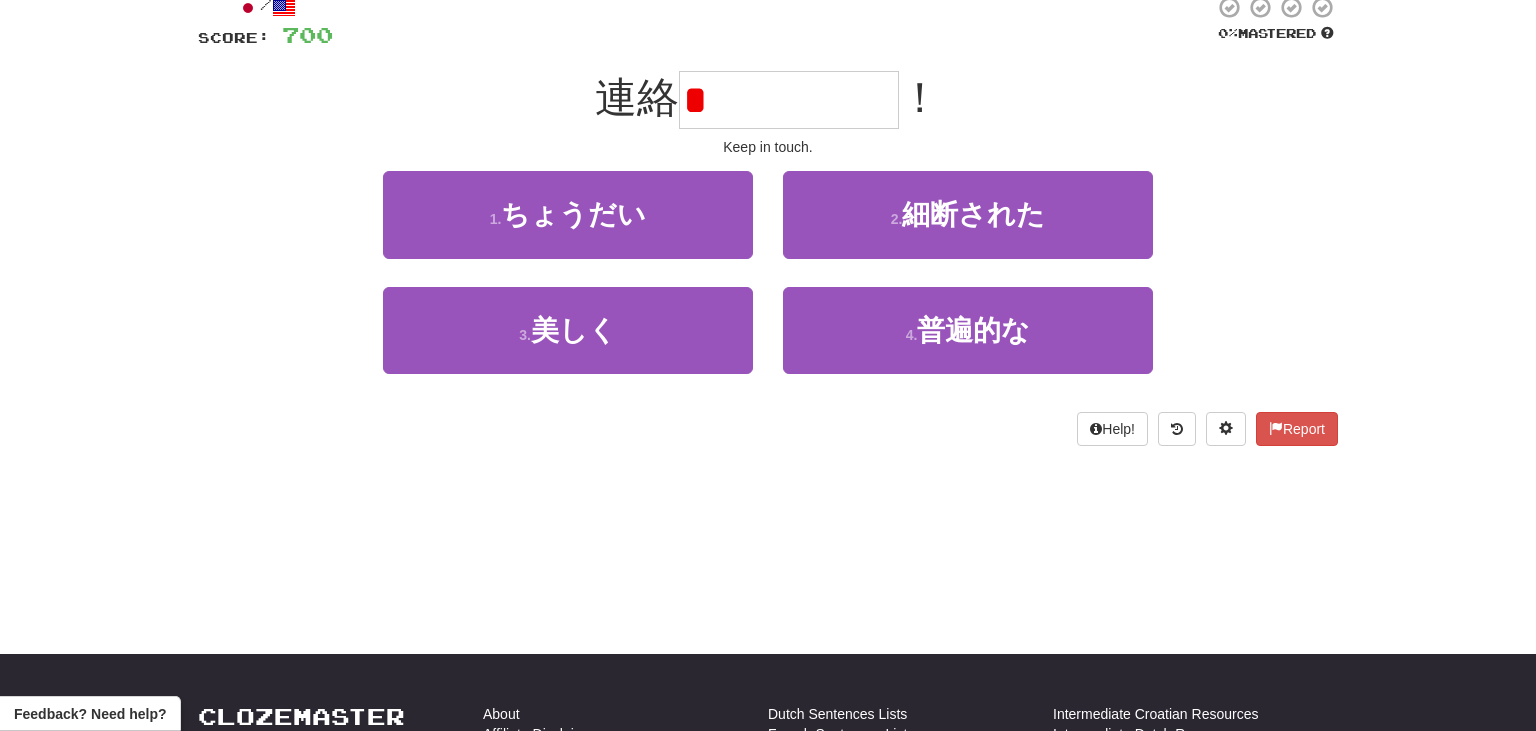 type on "*" 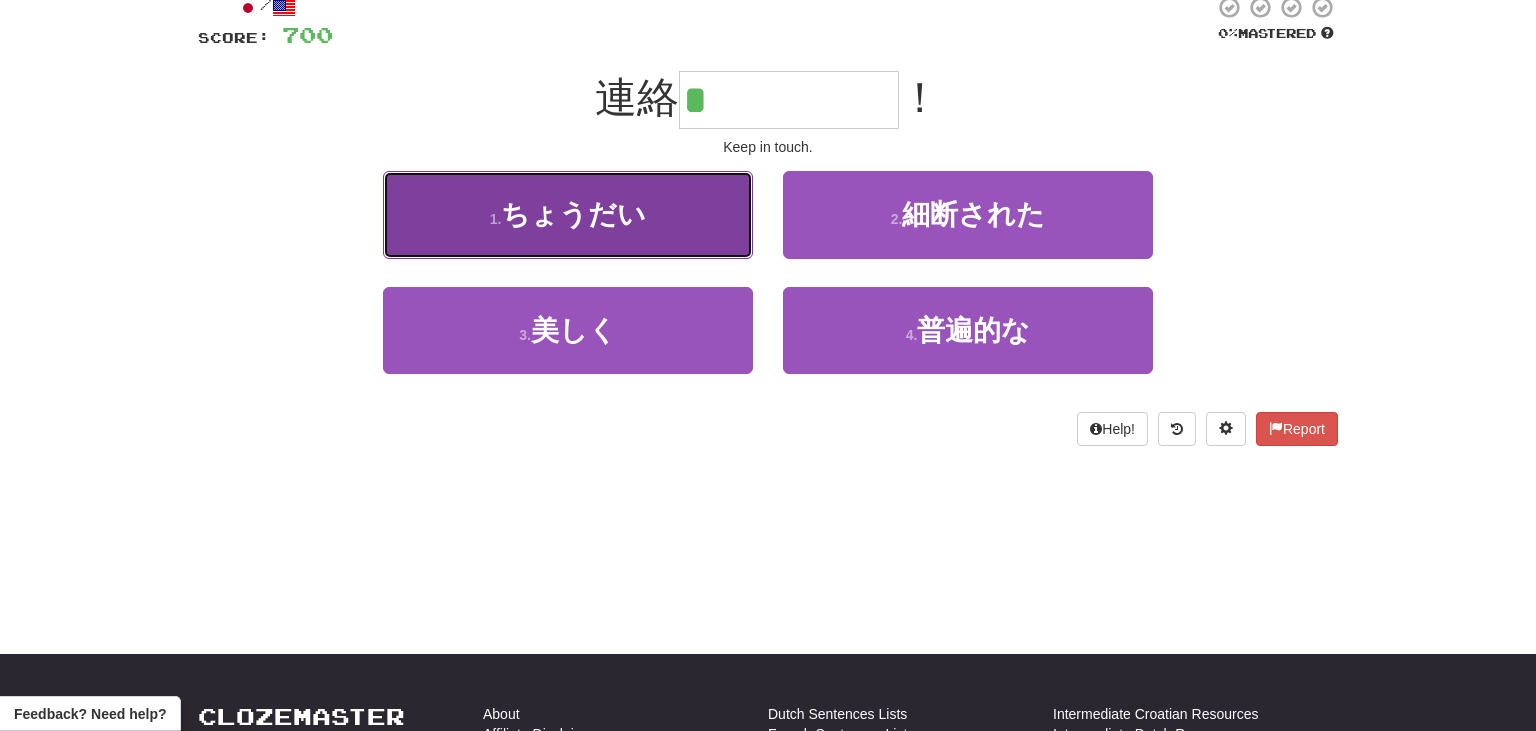 click on "ちょうだい" at bounding box center [573, 214] 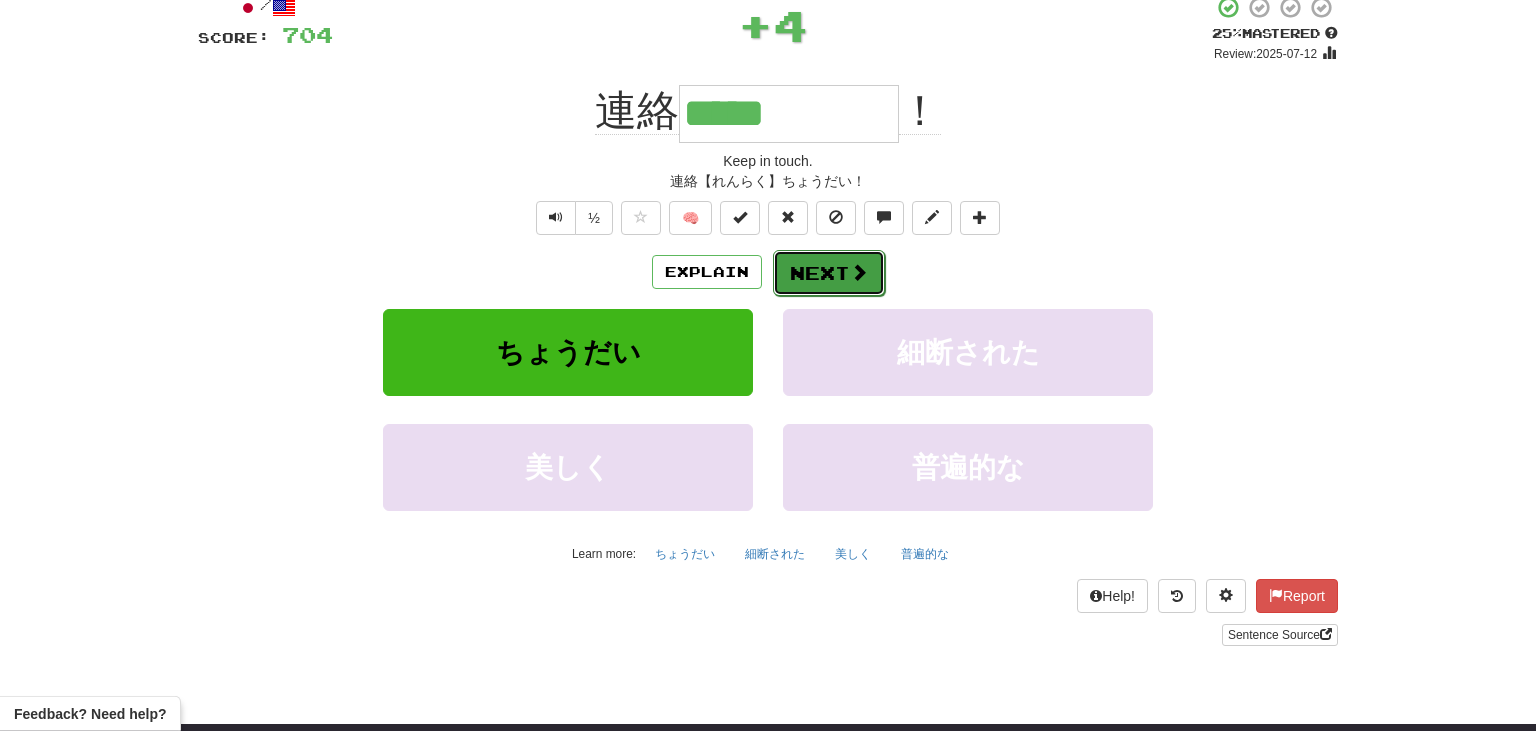 click on "Next" at bounding box center [829, 273] 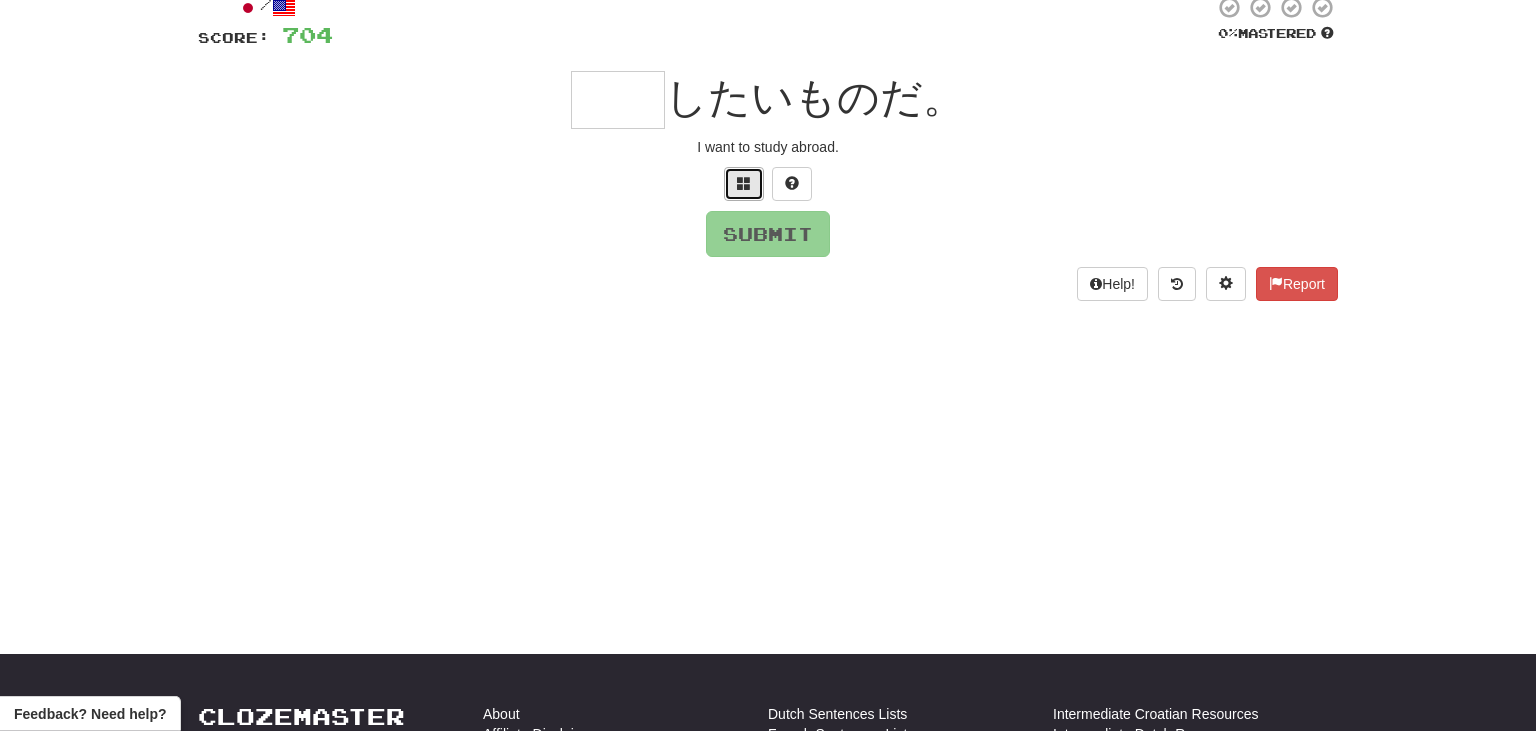 click at bounding box center [744, 184] 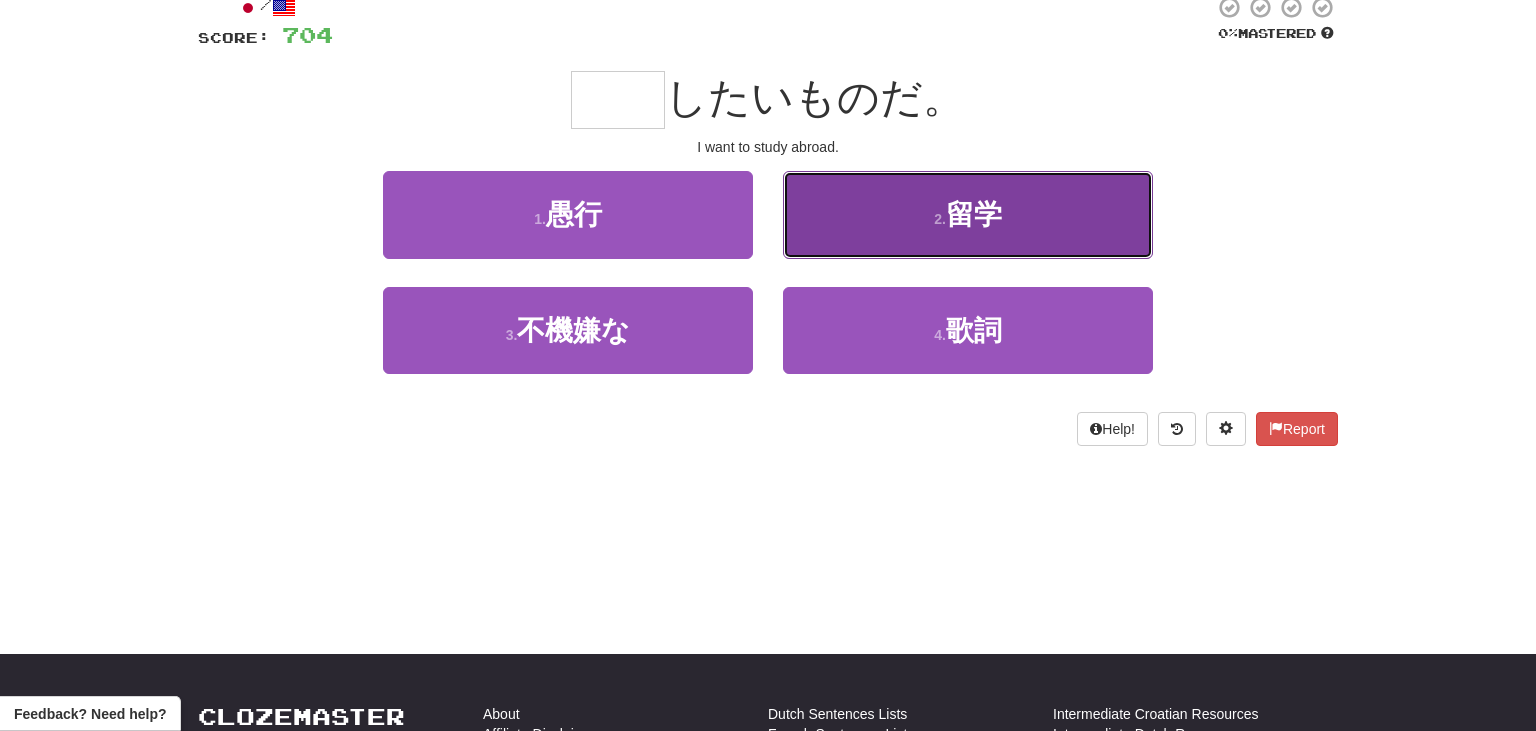 click on "2 .  留学" at bounding box center (968, 214) 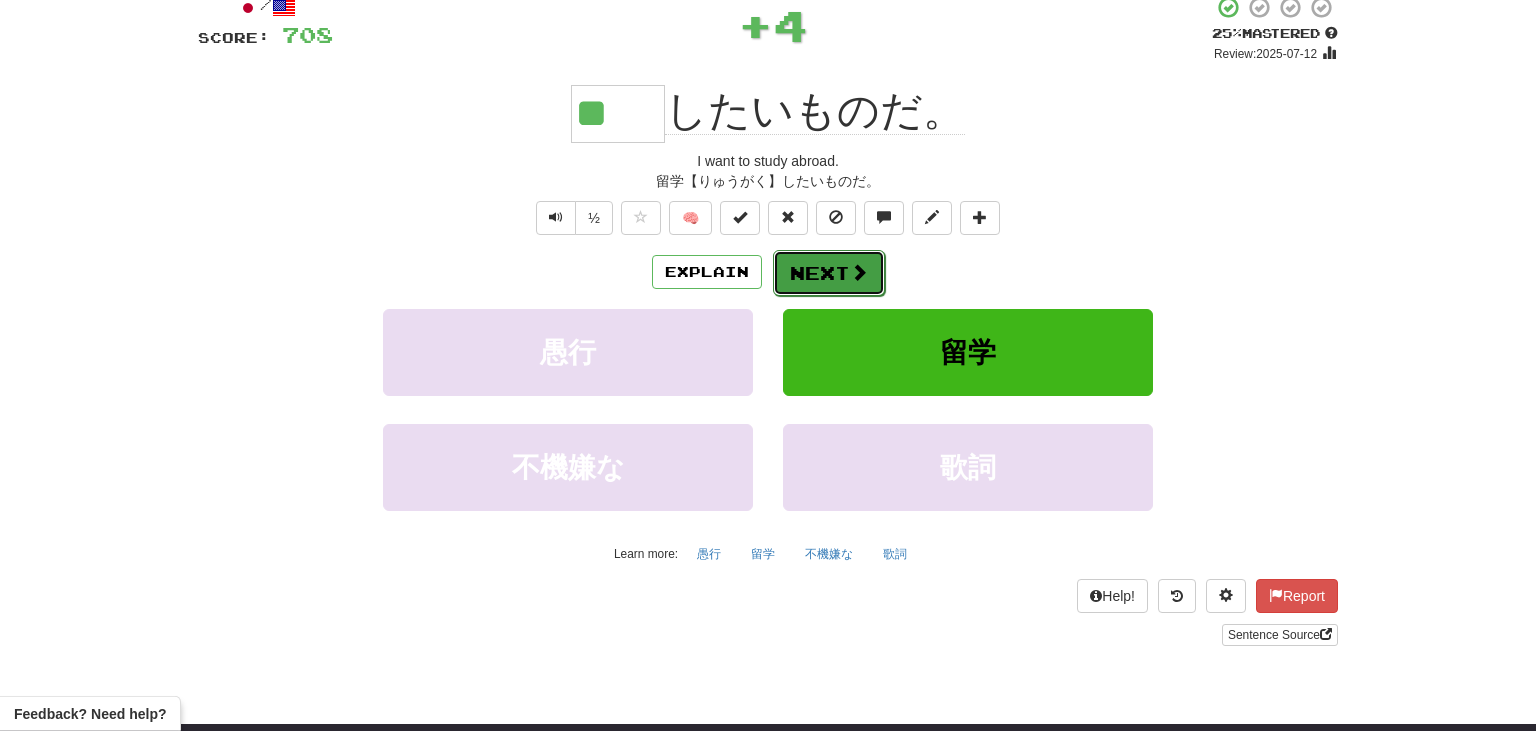 click on "Next" at bounding box center (829, 273) 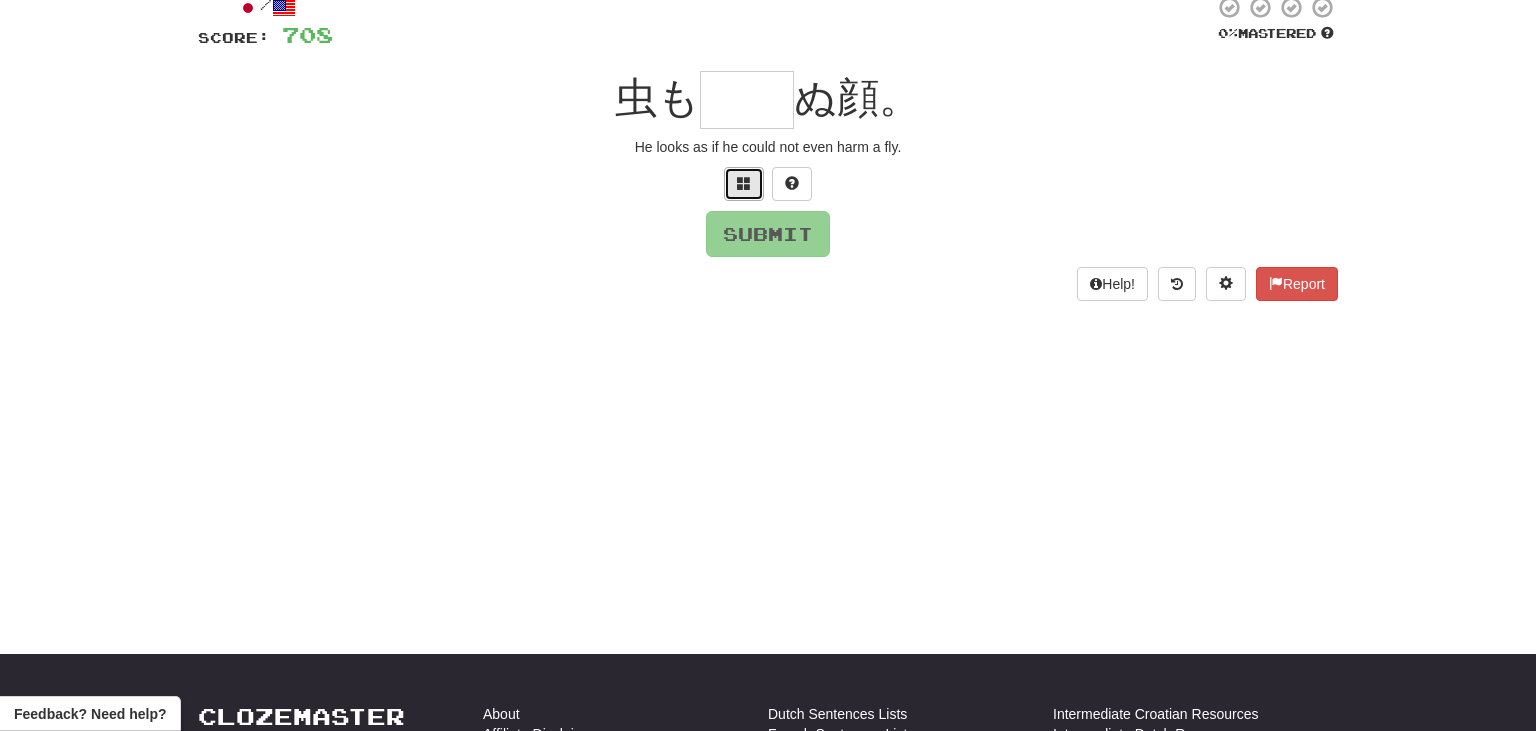 click at bounding box center [744, 183] 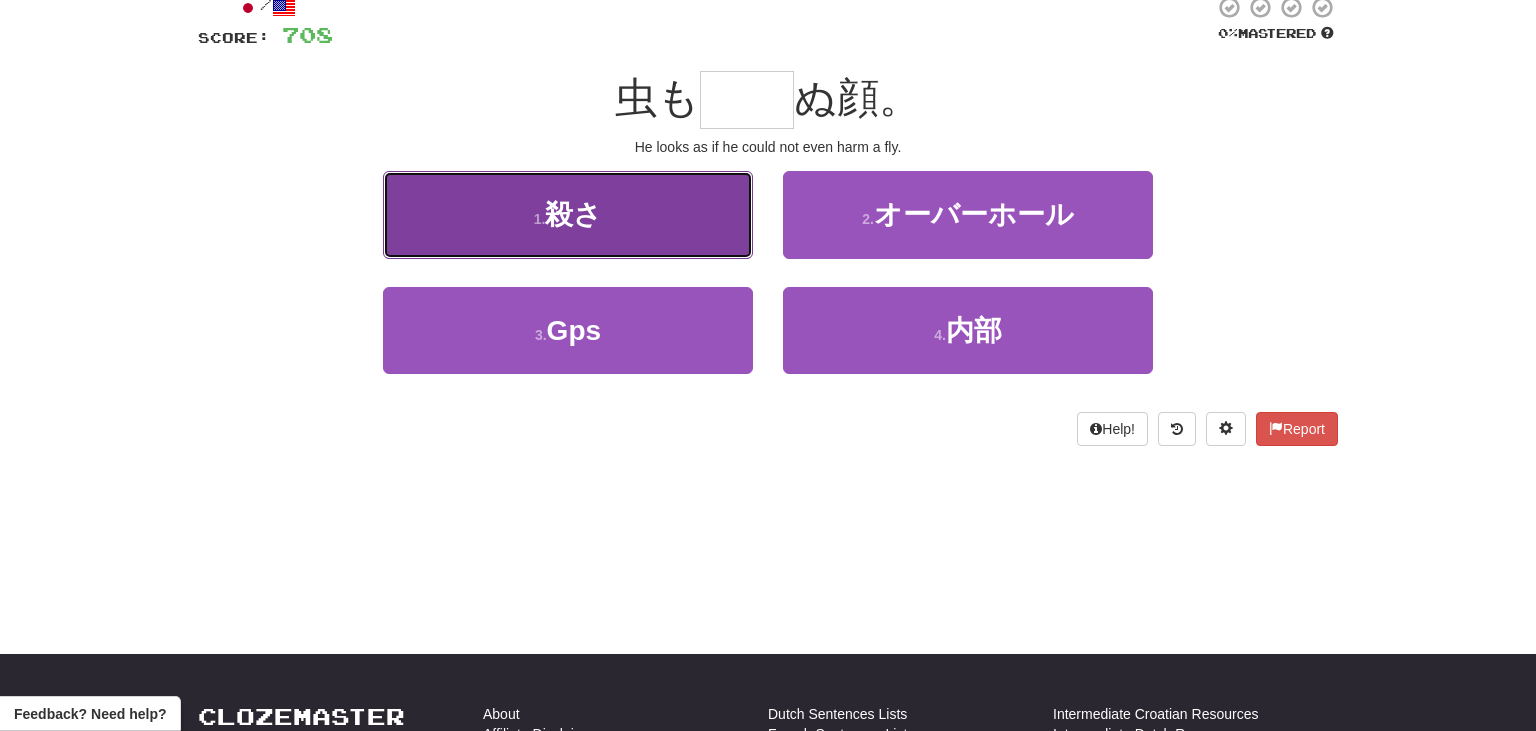 click on "1 .  殺さ" at bounding box center [568, 214] 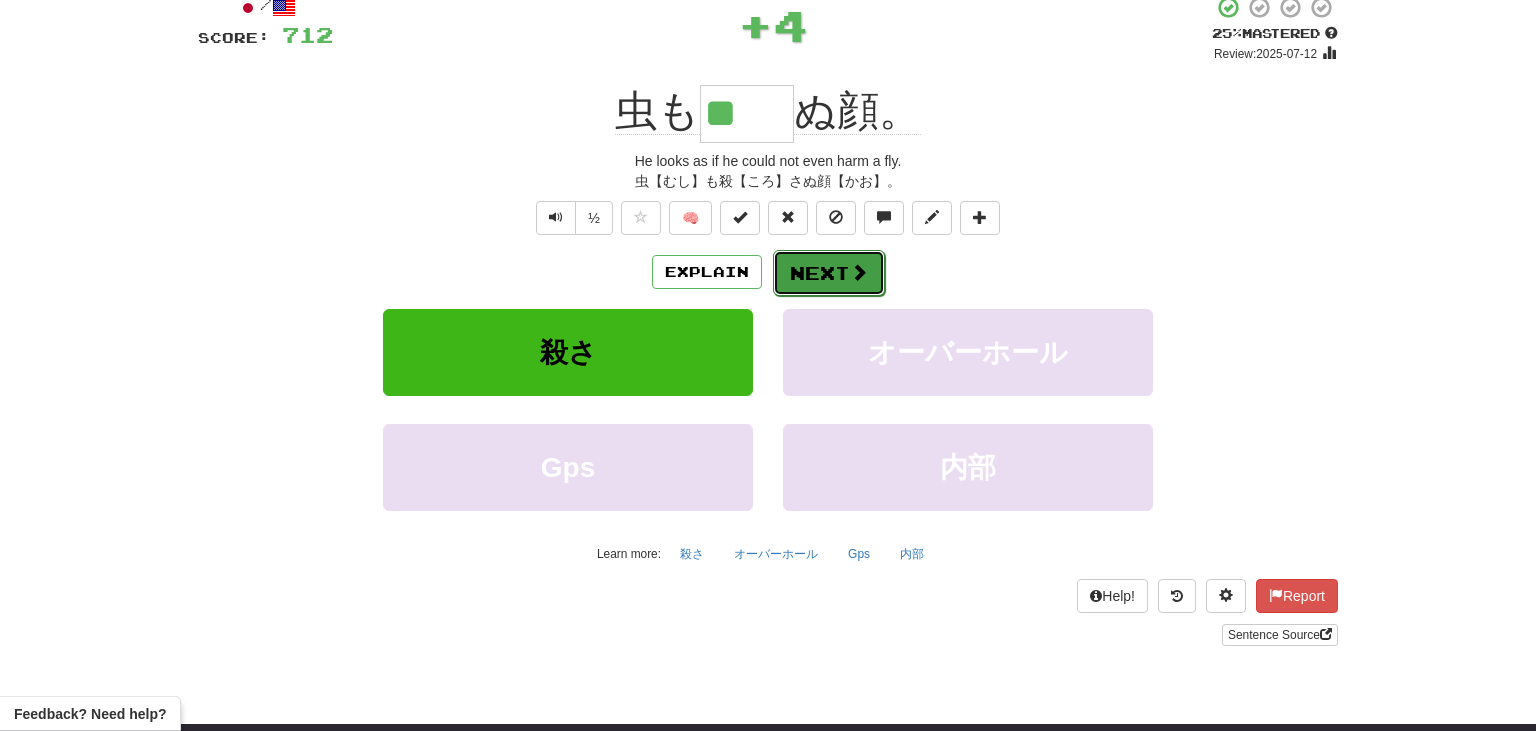 click at bounding box center [859, 272] 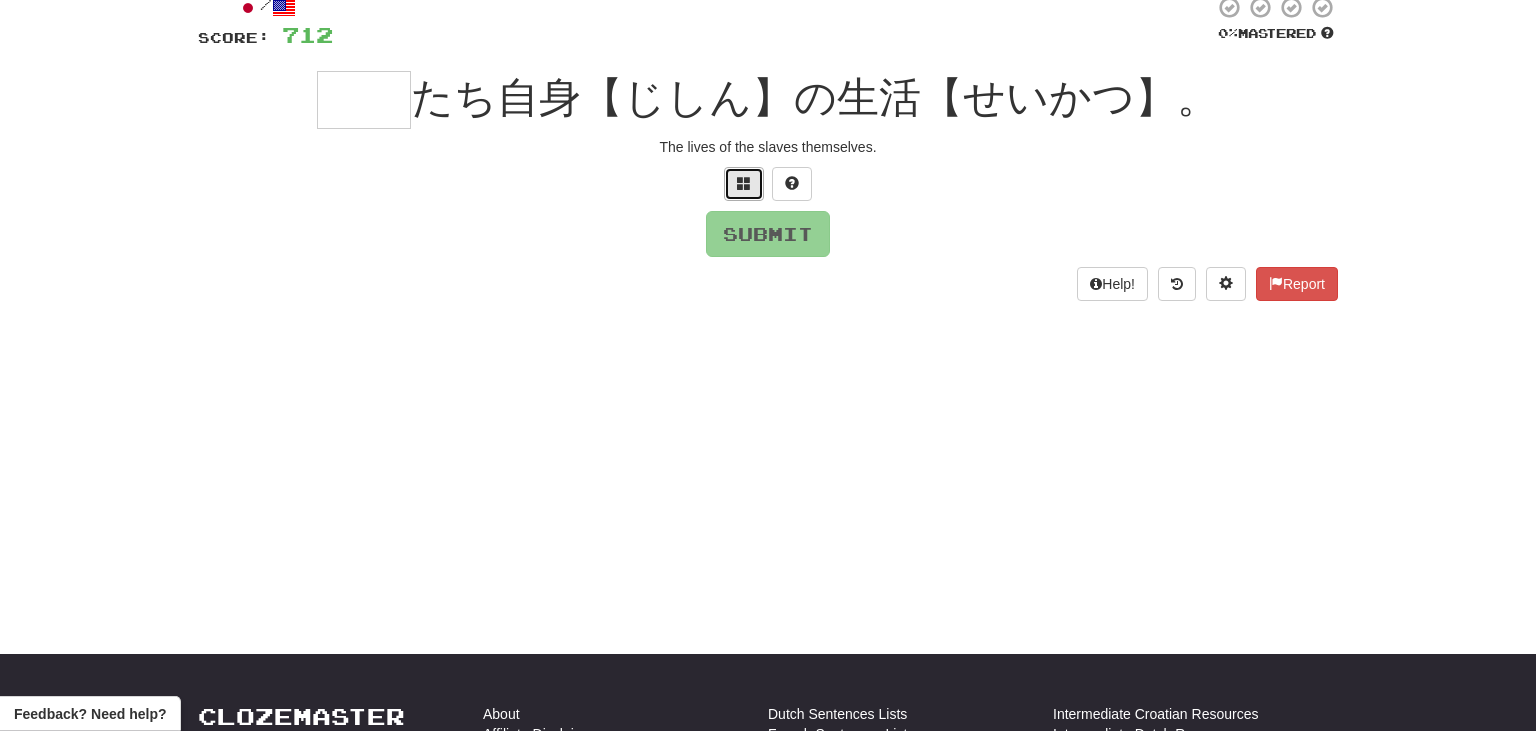 click at bounding box center [744, 184] 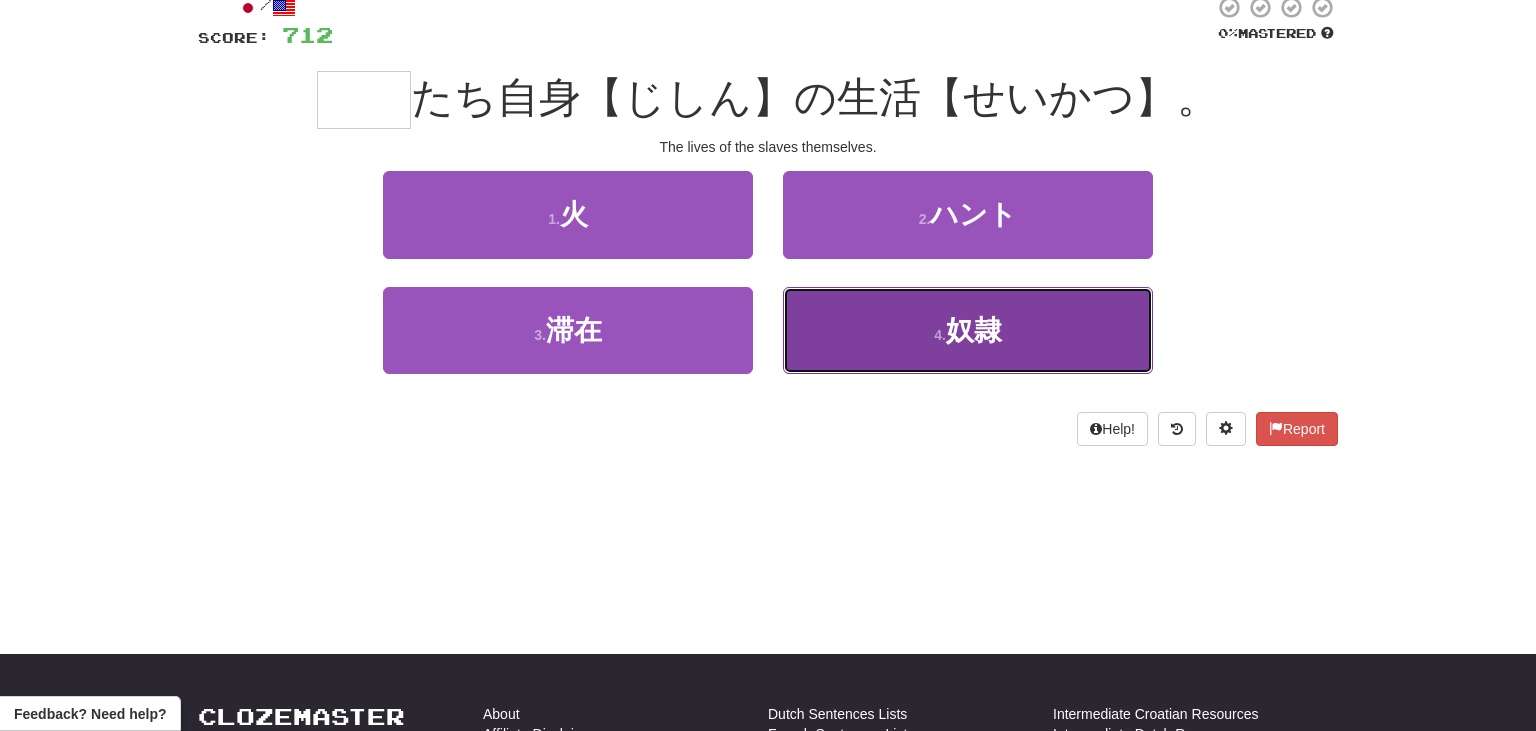 click on "4 .  奴隷" at bounding box center [968, 330] 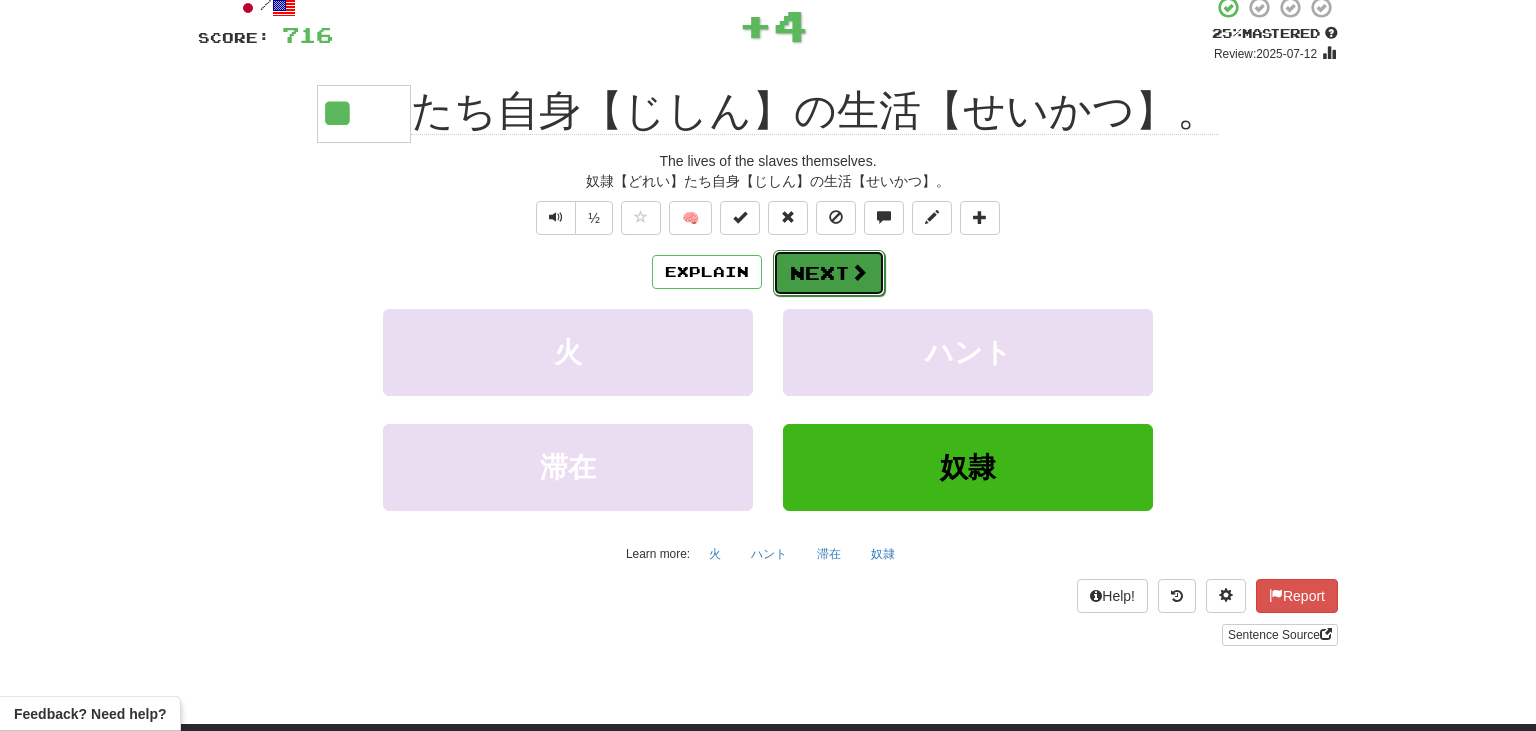 click on "Next" at bounding box center (829, 273) 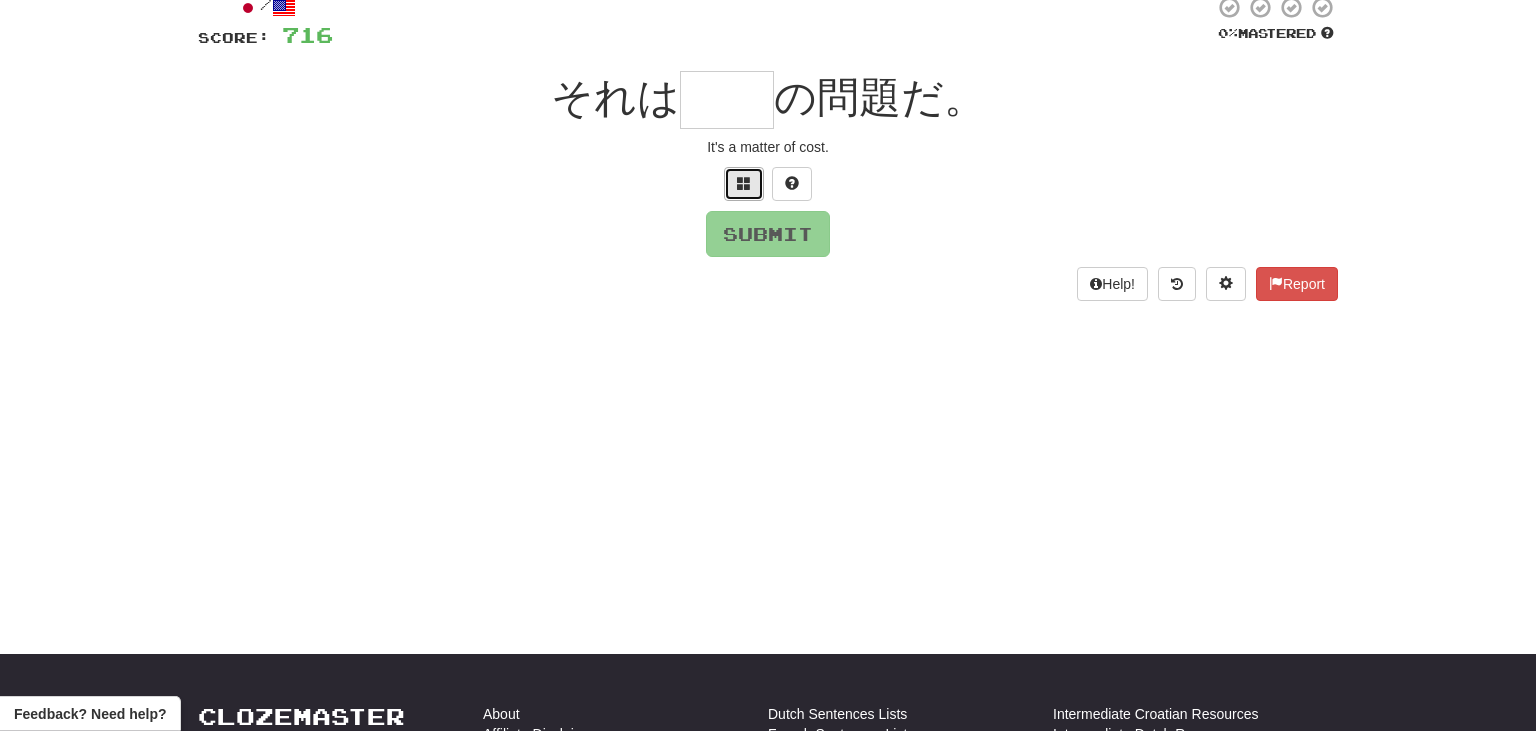 click at bounding box center [744, 184] 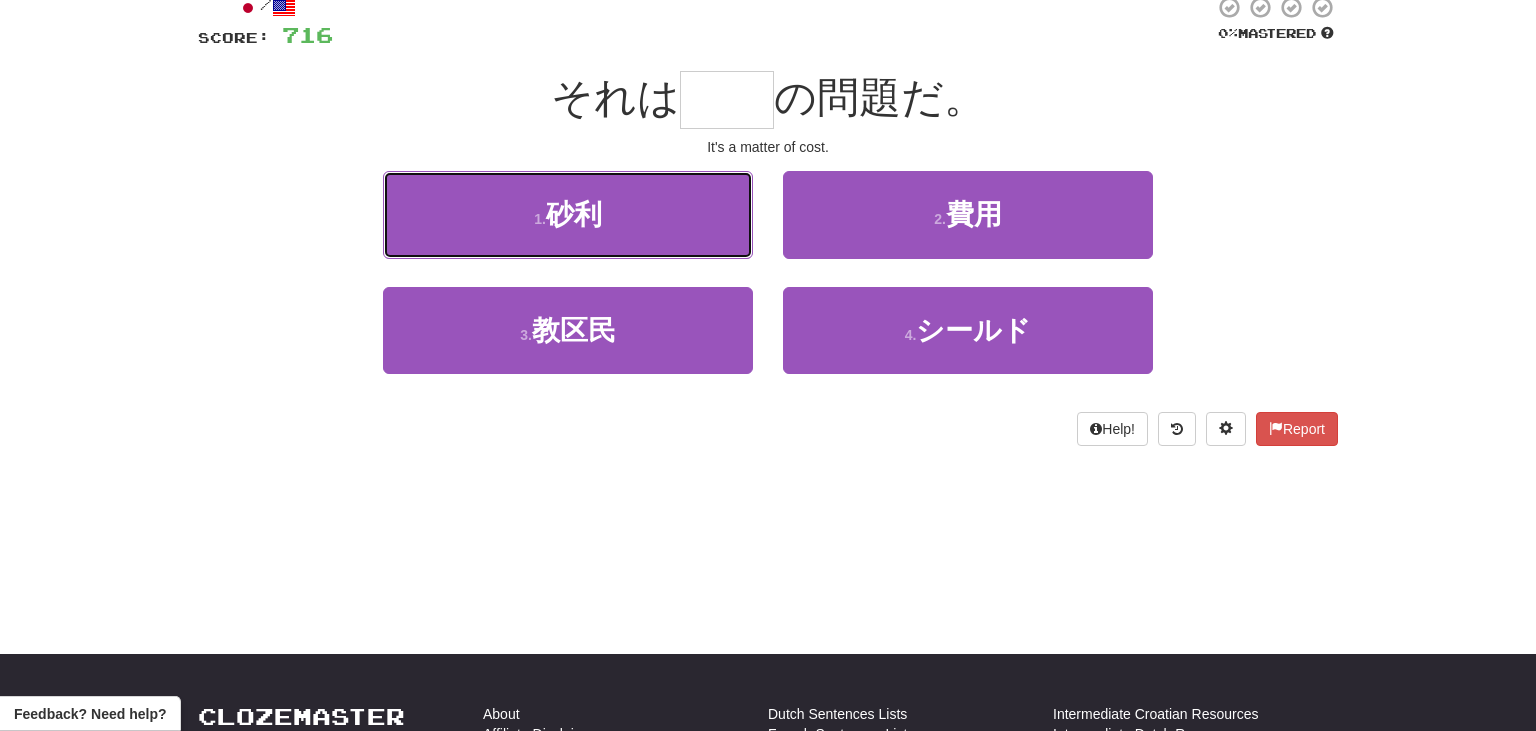 click on "1 .  砂利" at bounding box center [568, 214] 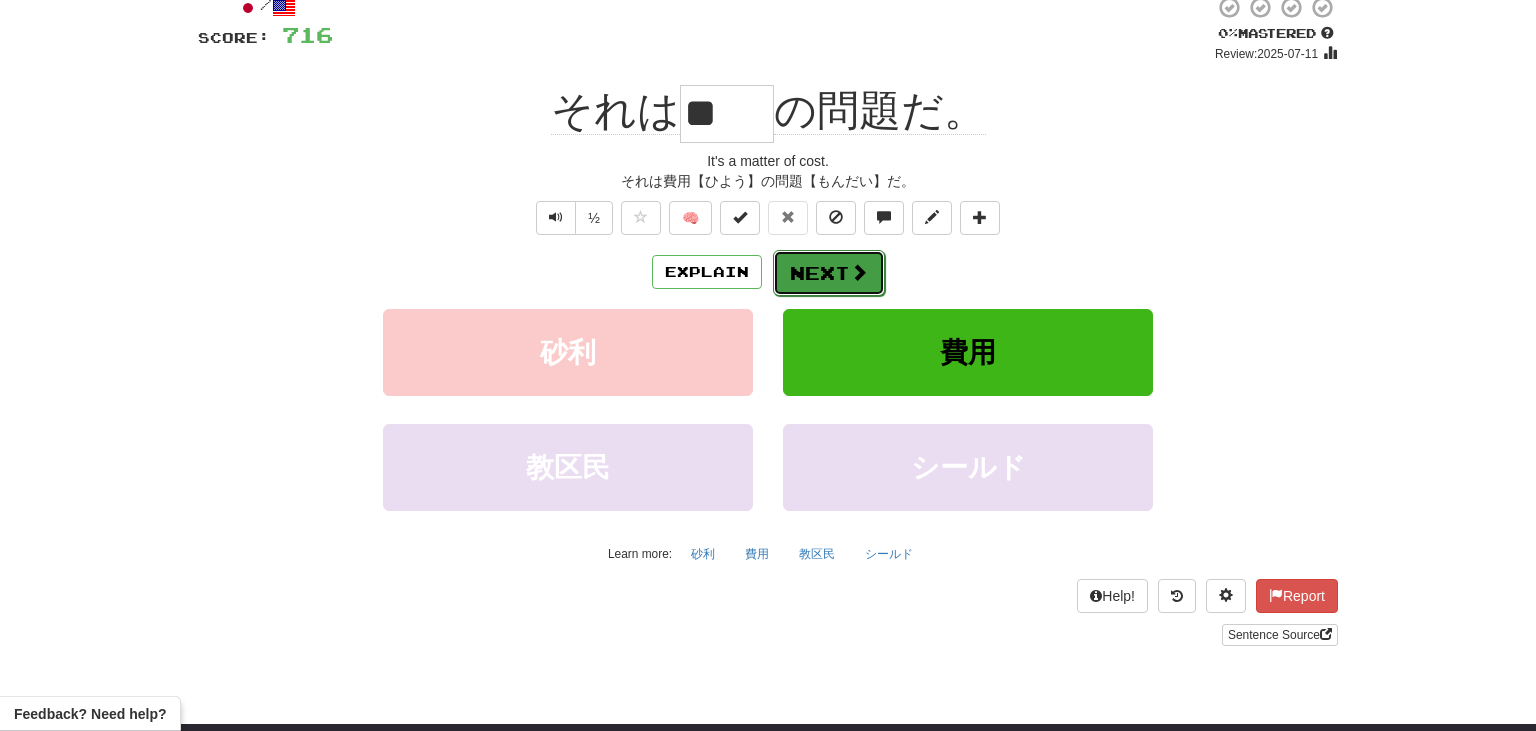 click on "Next" at bounding box center [829, 273] 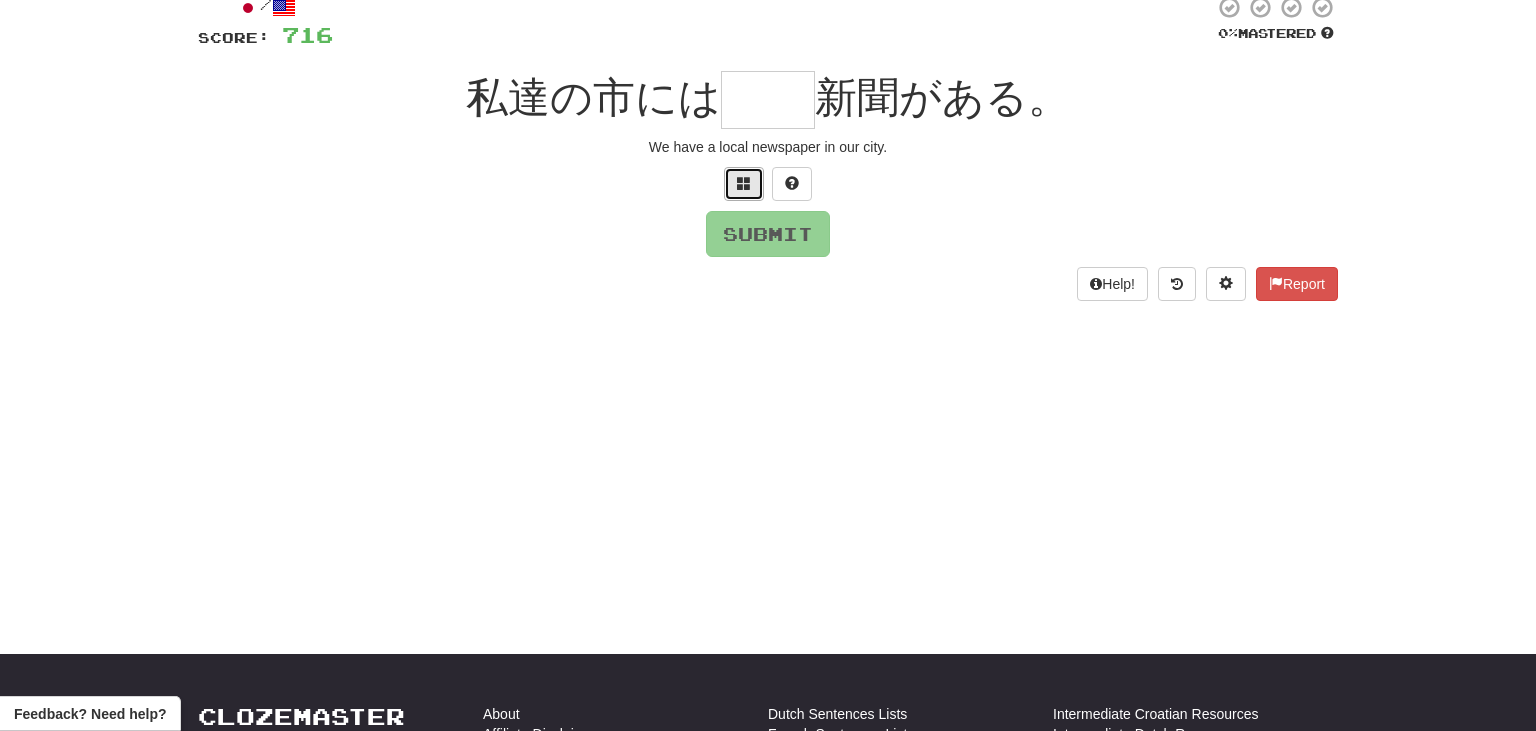 click at bounding box center (744, 184) 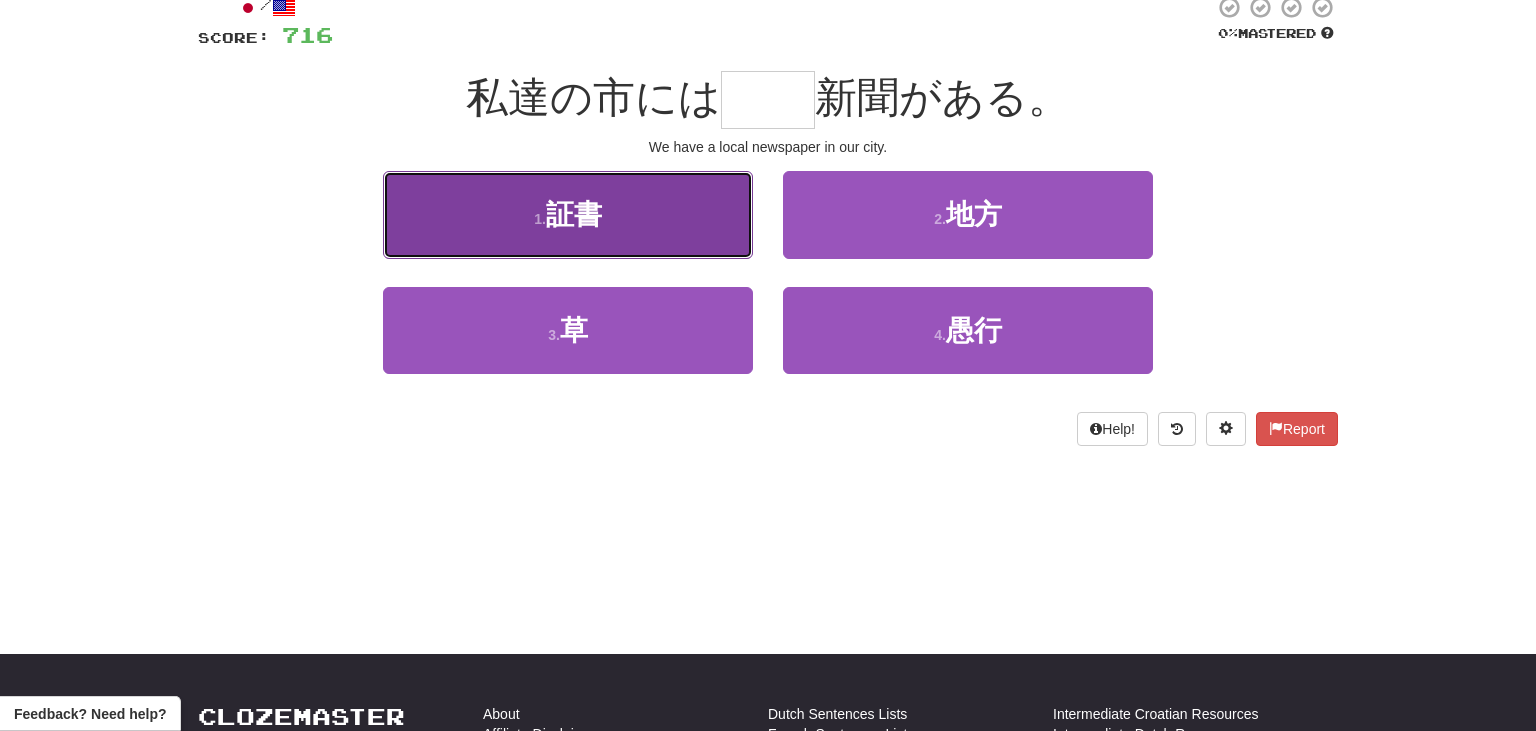 click on "1 .  証書" at bounding box center [568, 214] 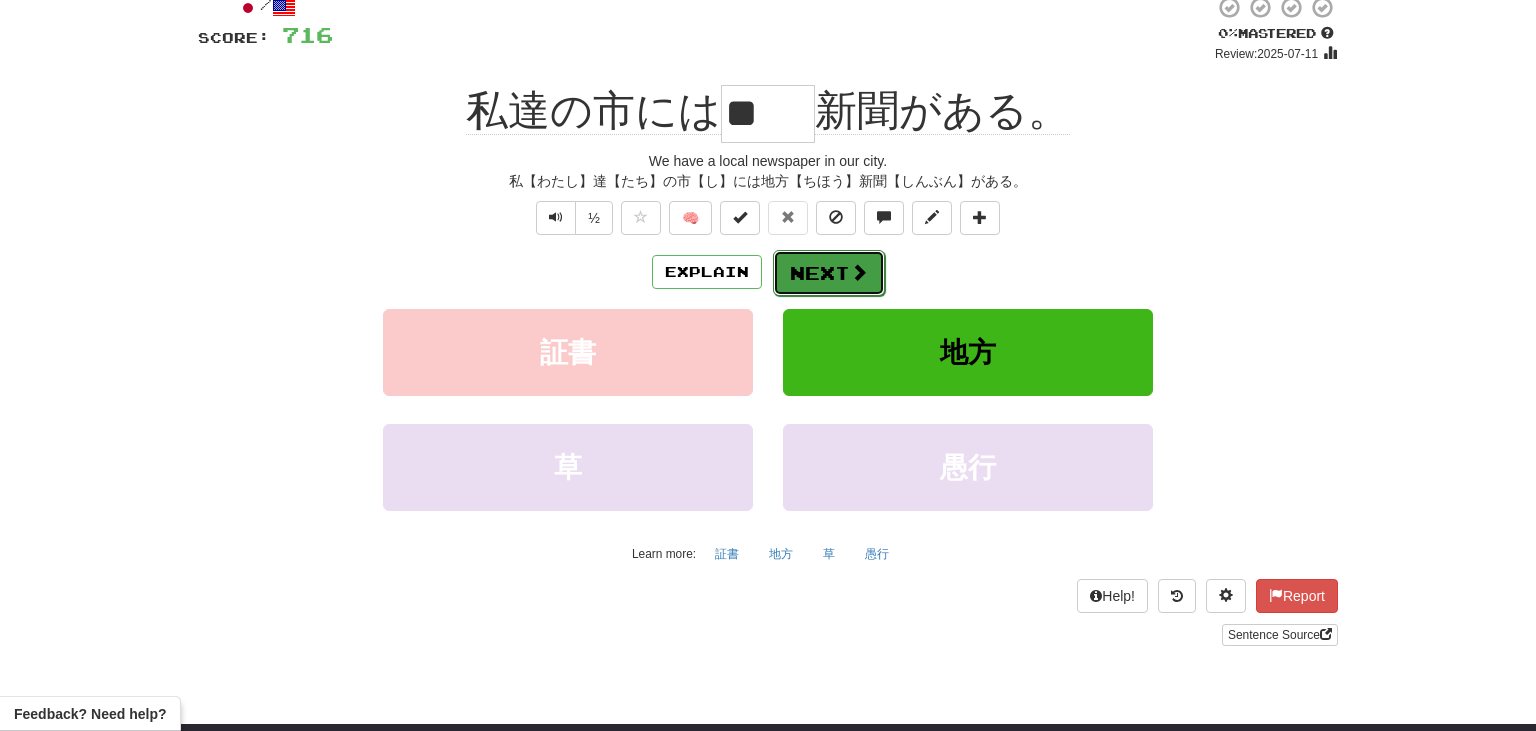 click on "Next" at bounding box center [829, 273] 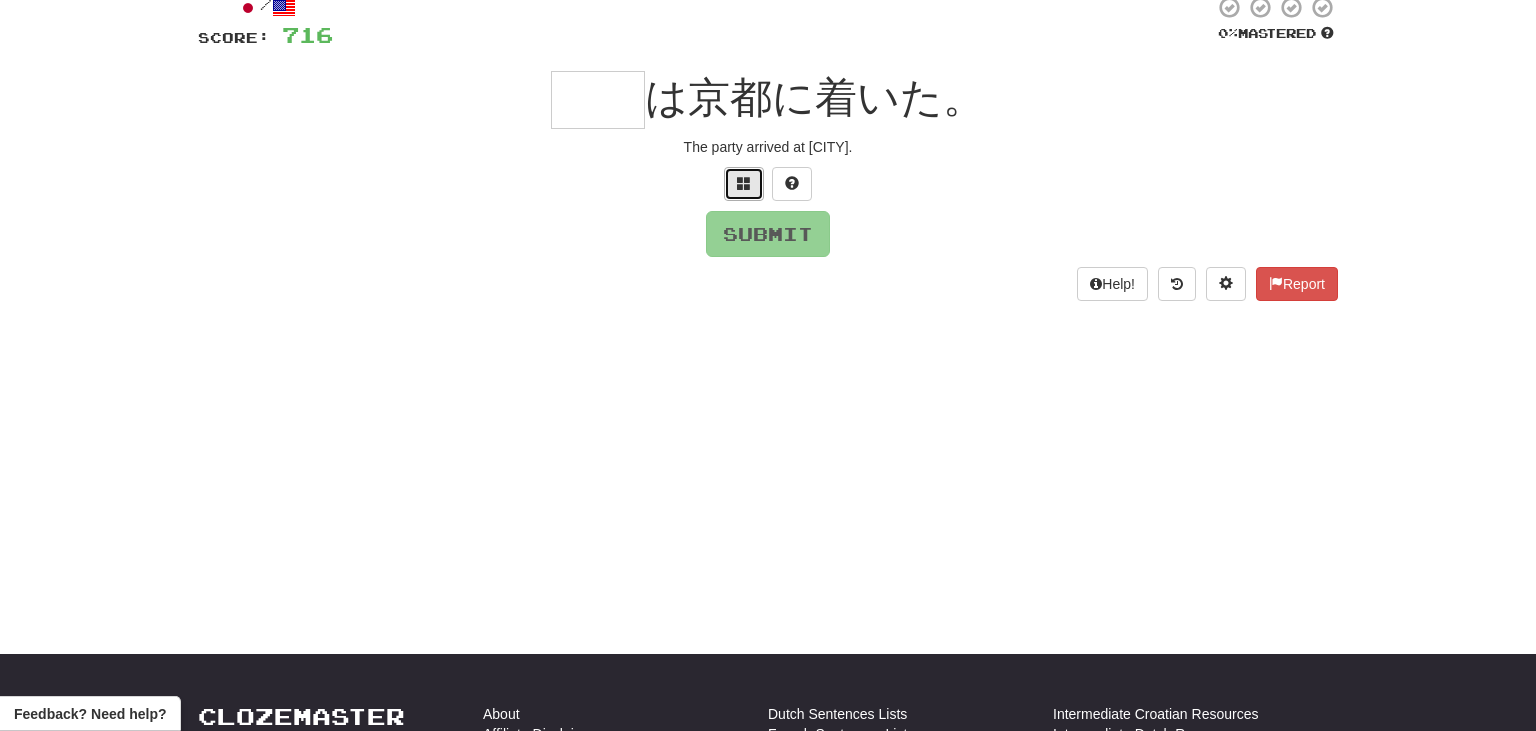 click at bounding box center [744, 184] 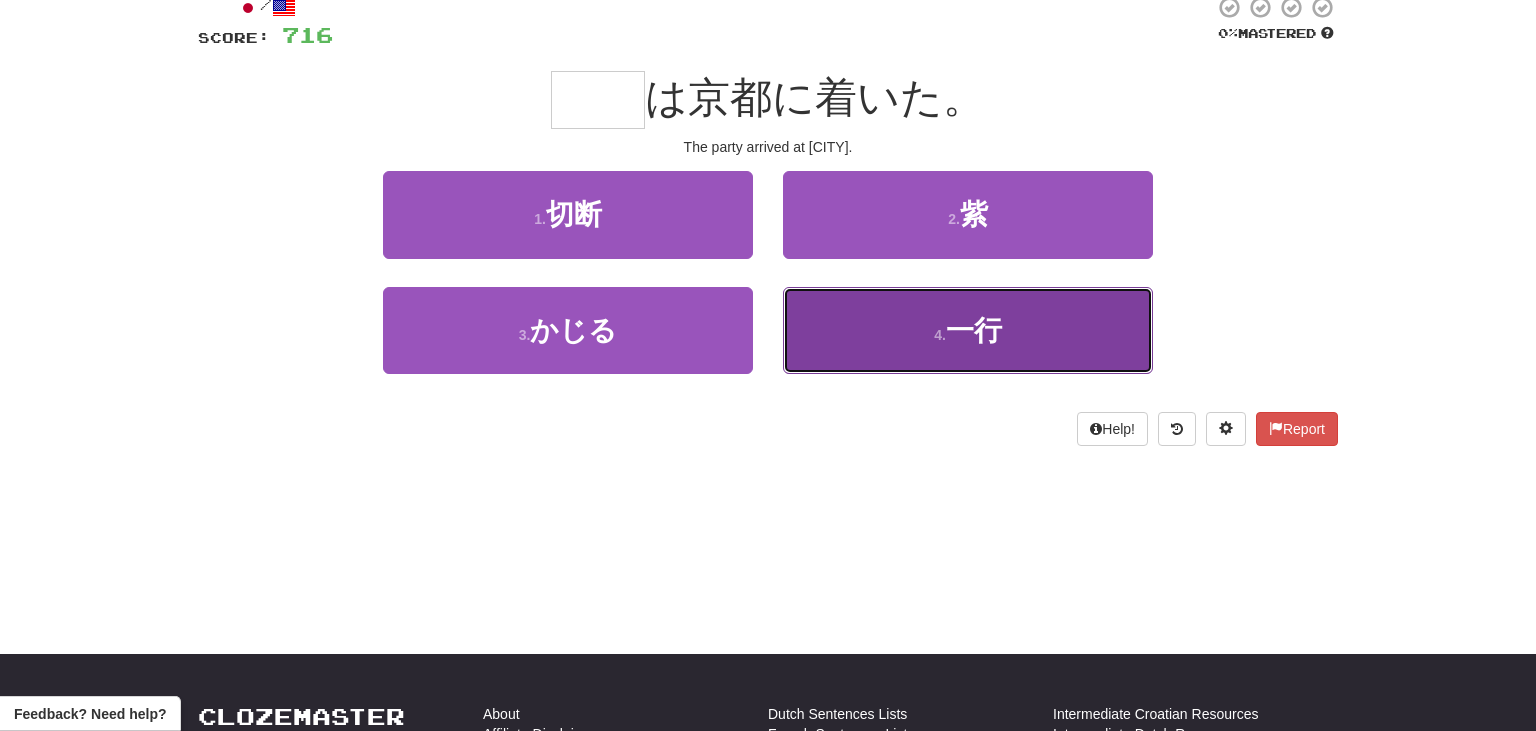 click on "4 .  一行" at bounding box center [968, 330] 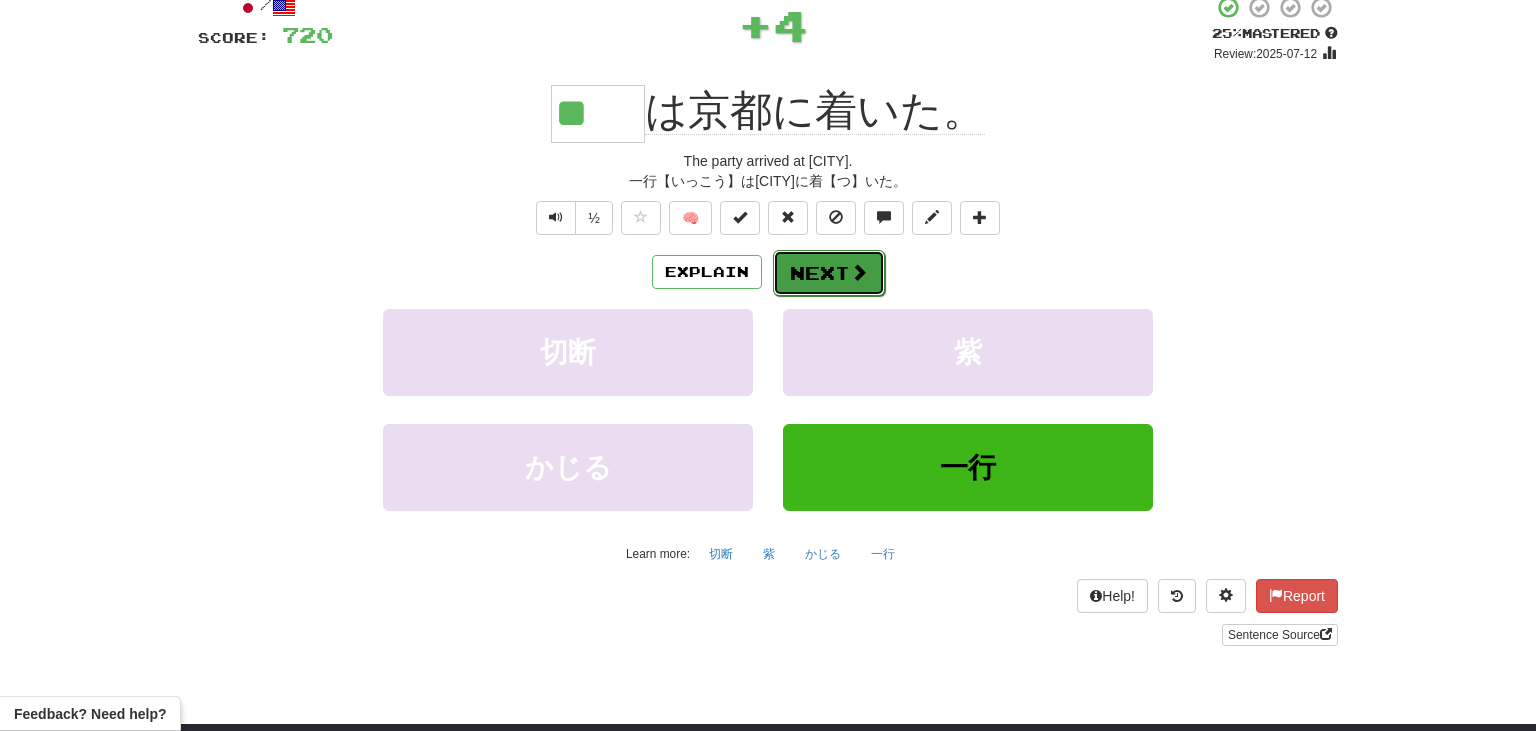 click on "Next" at bounding box center [829, 273] 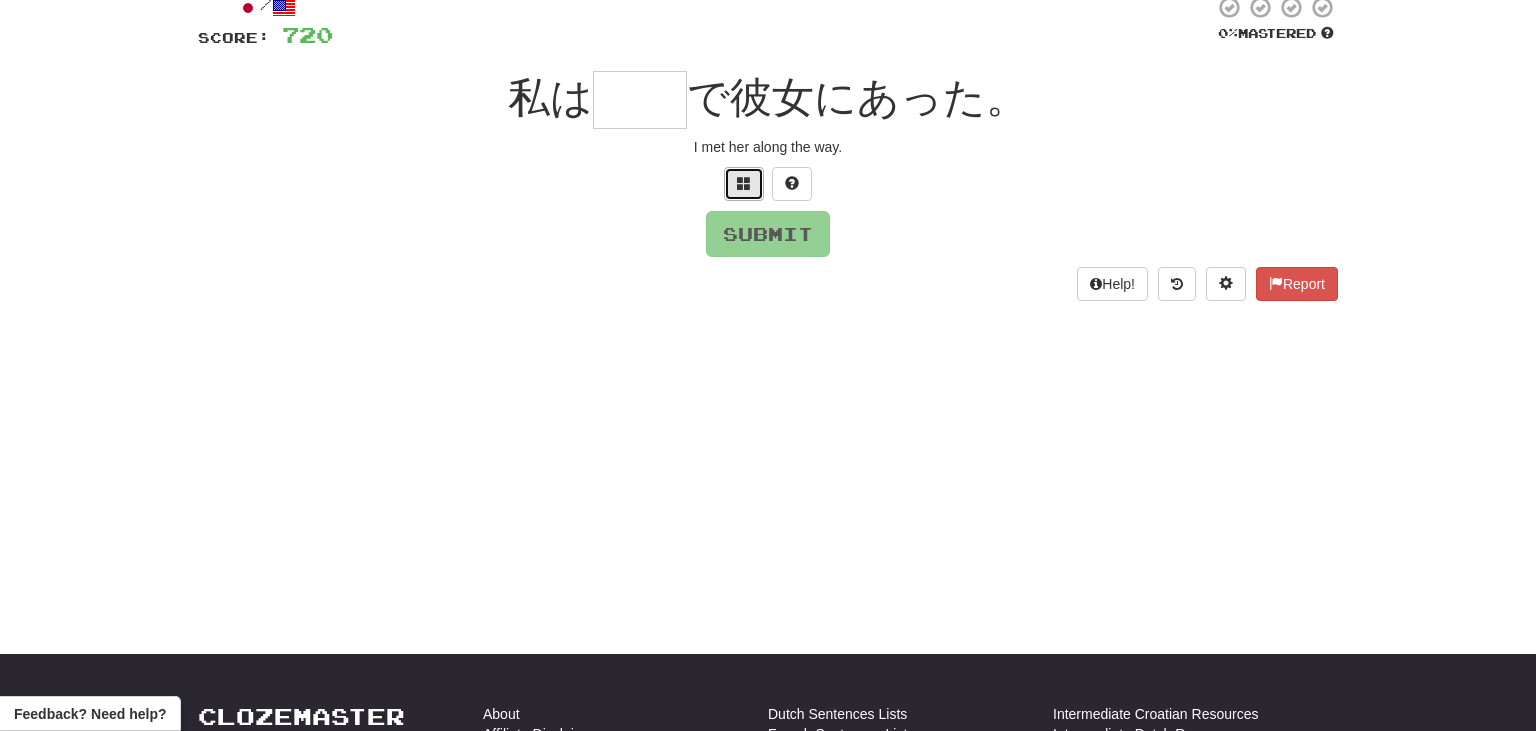 click at bounding box center (744, 183) 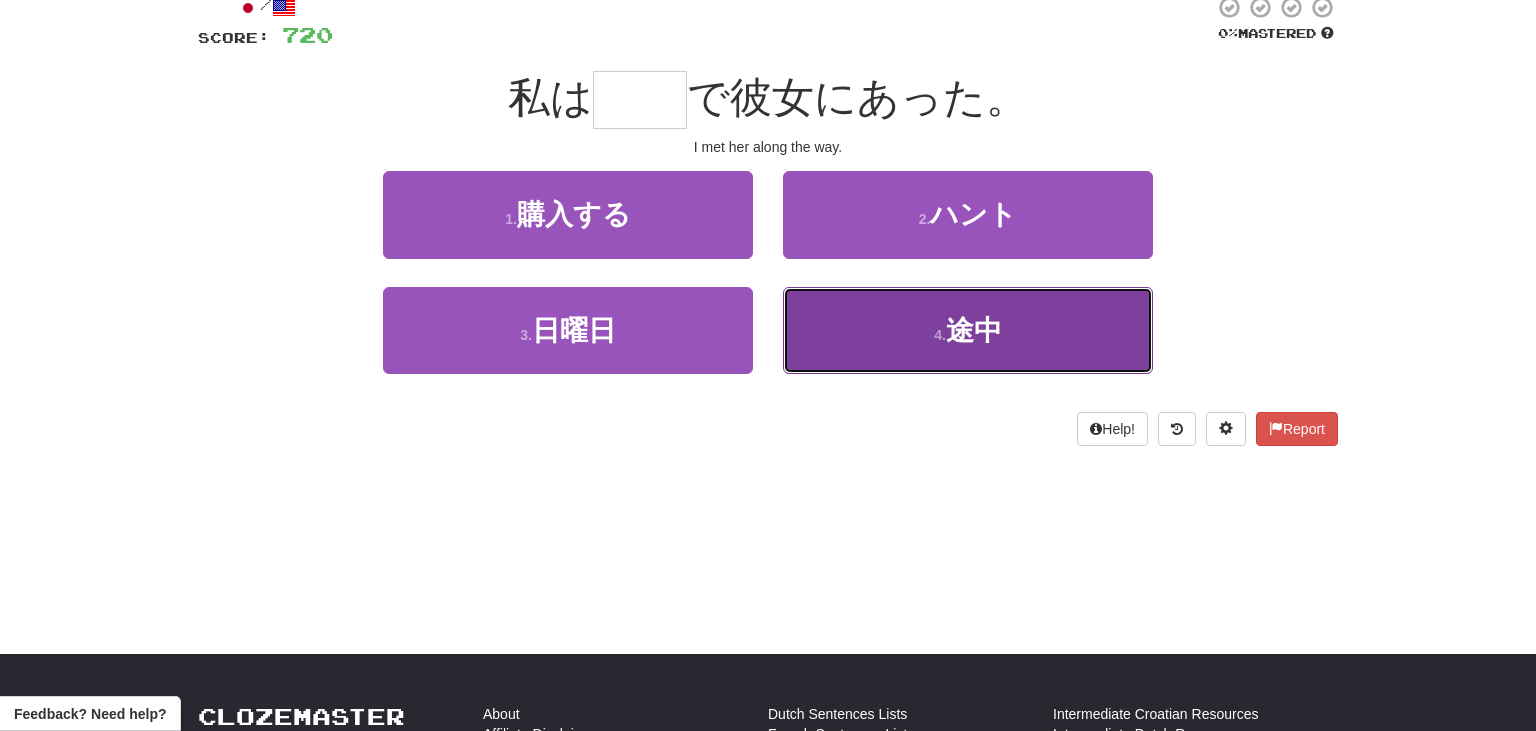 click on "4 .  途中" at bounding box center [968, 330] 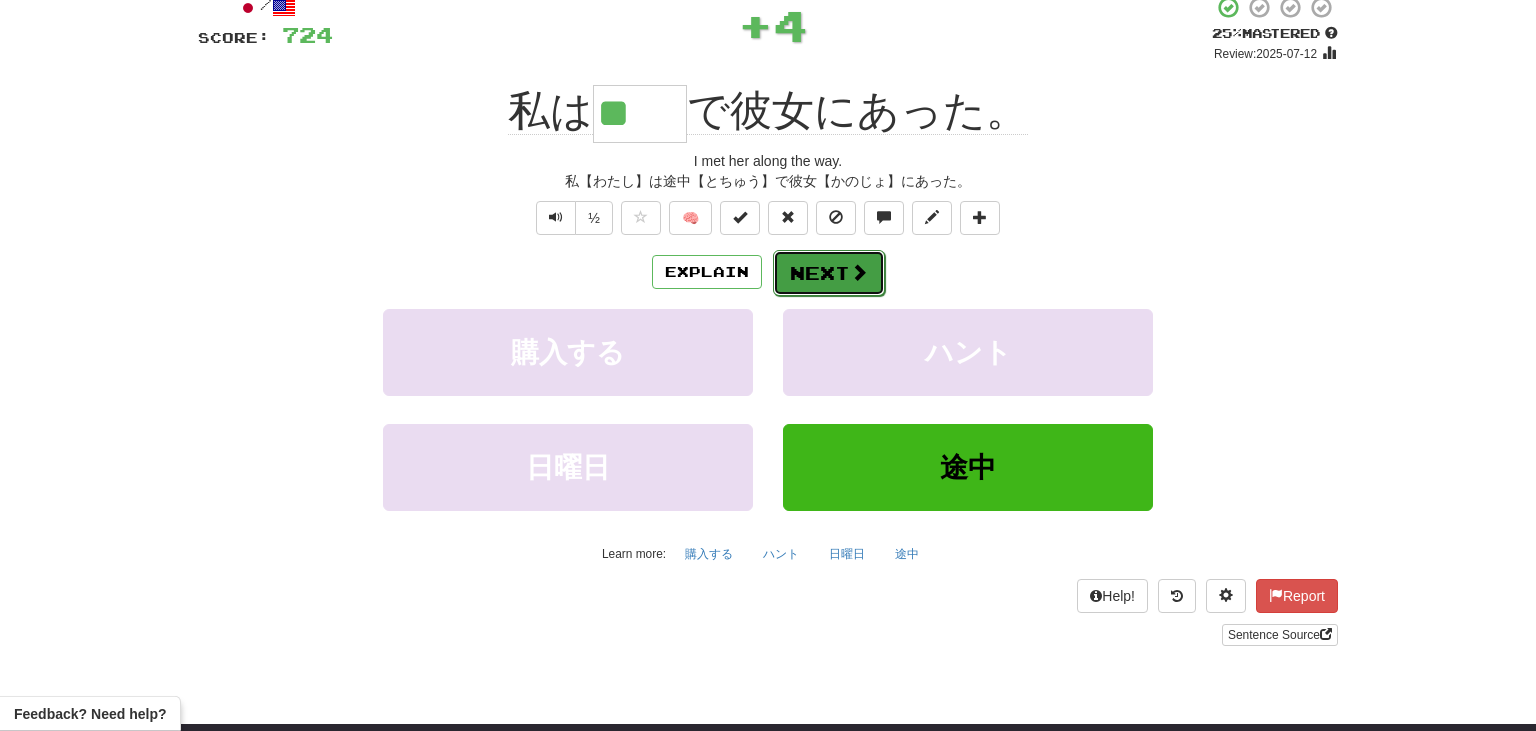 click on "Next" at bounding box center [829, 273] 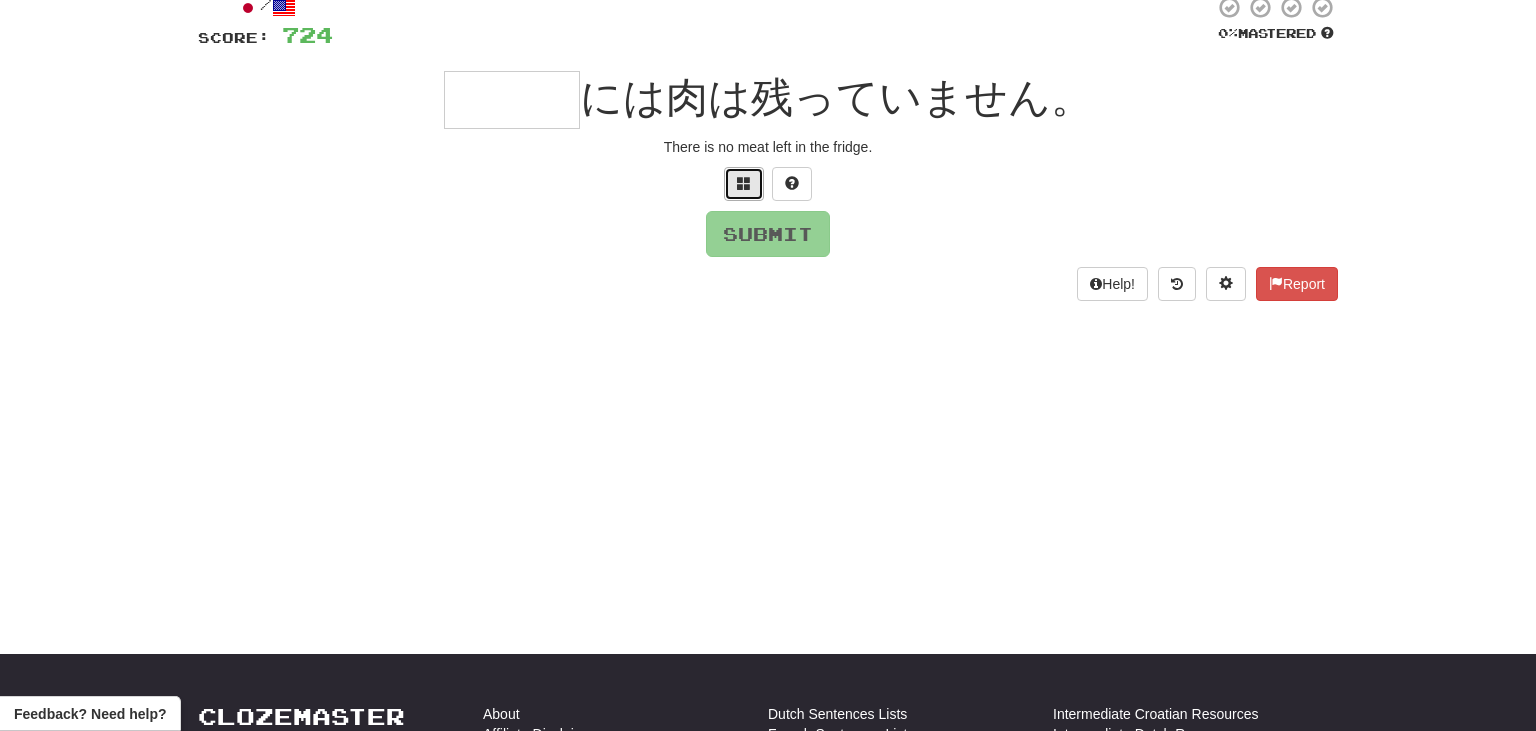 click at bounding box center [744, 184] 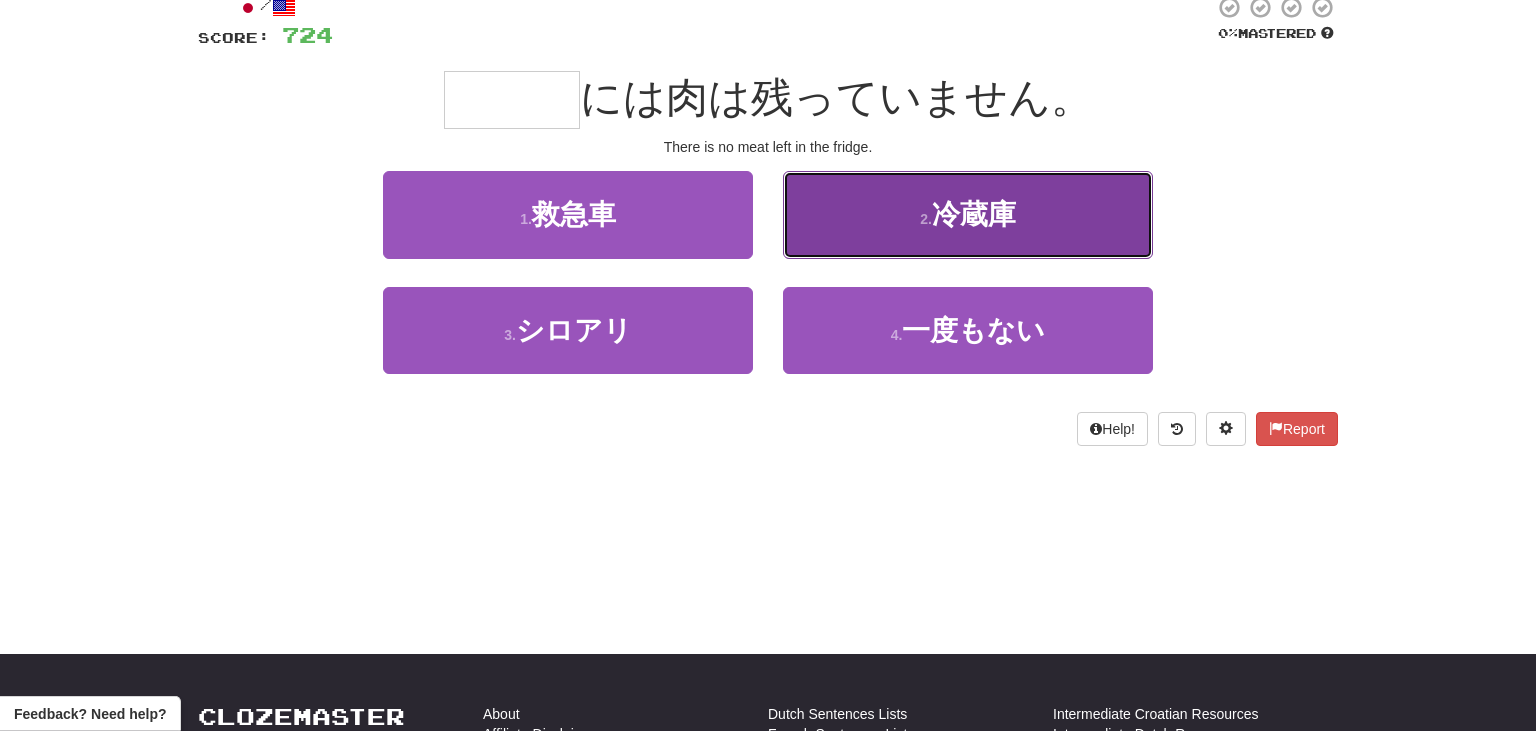 click on "2 .  冷蔵庫" at bounding box center (968, 214) 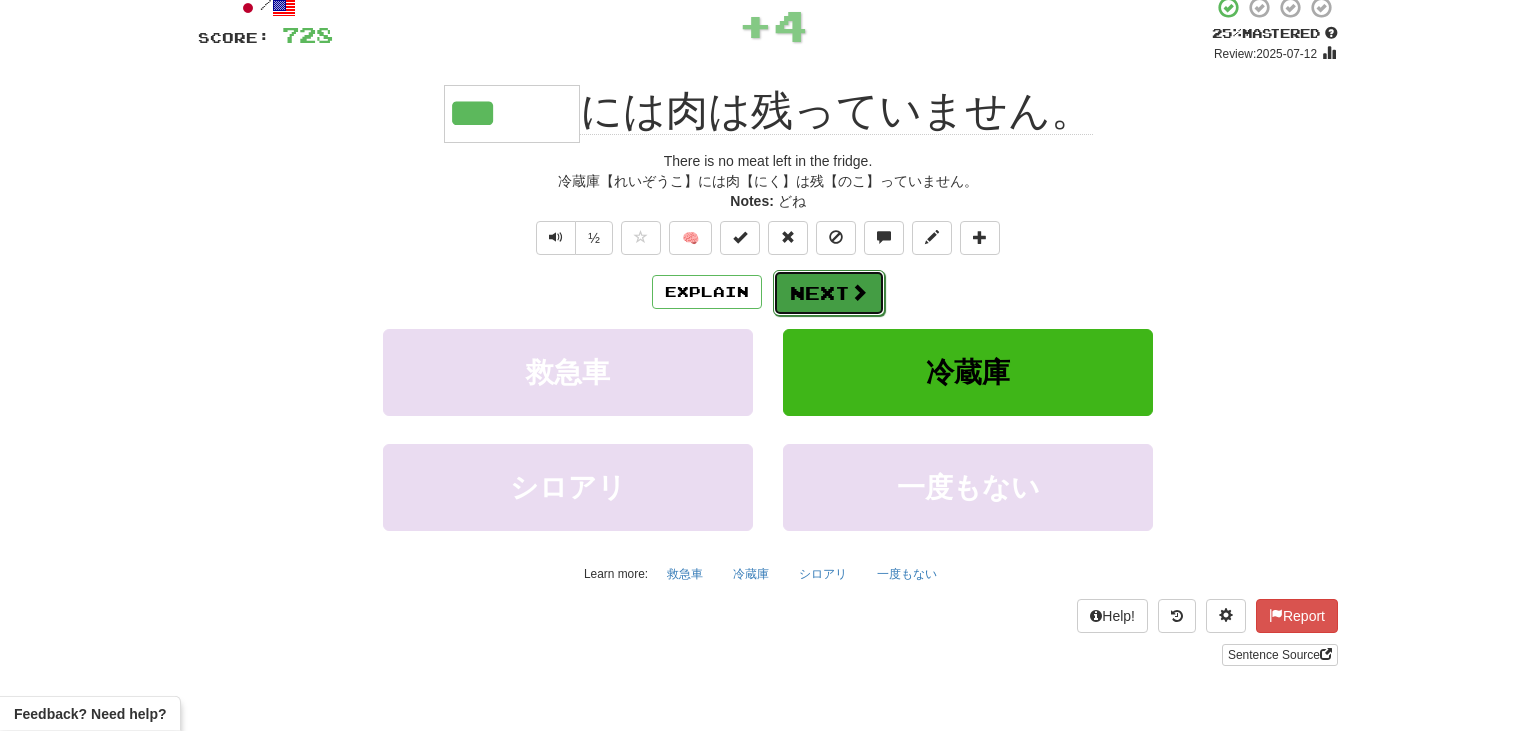 click on "Next" at bounding box center (829, 293) 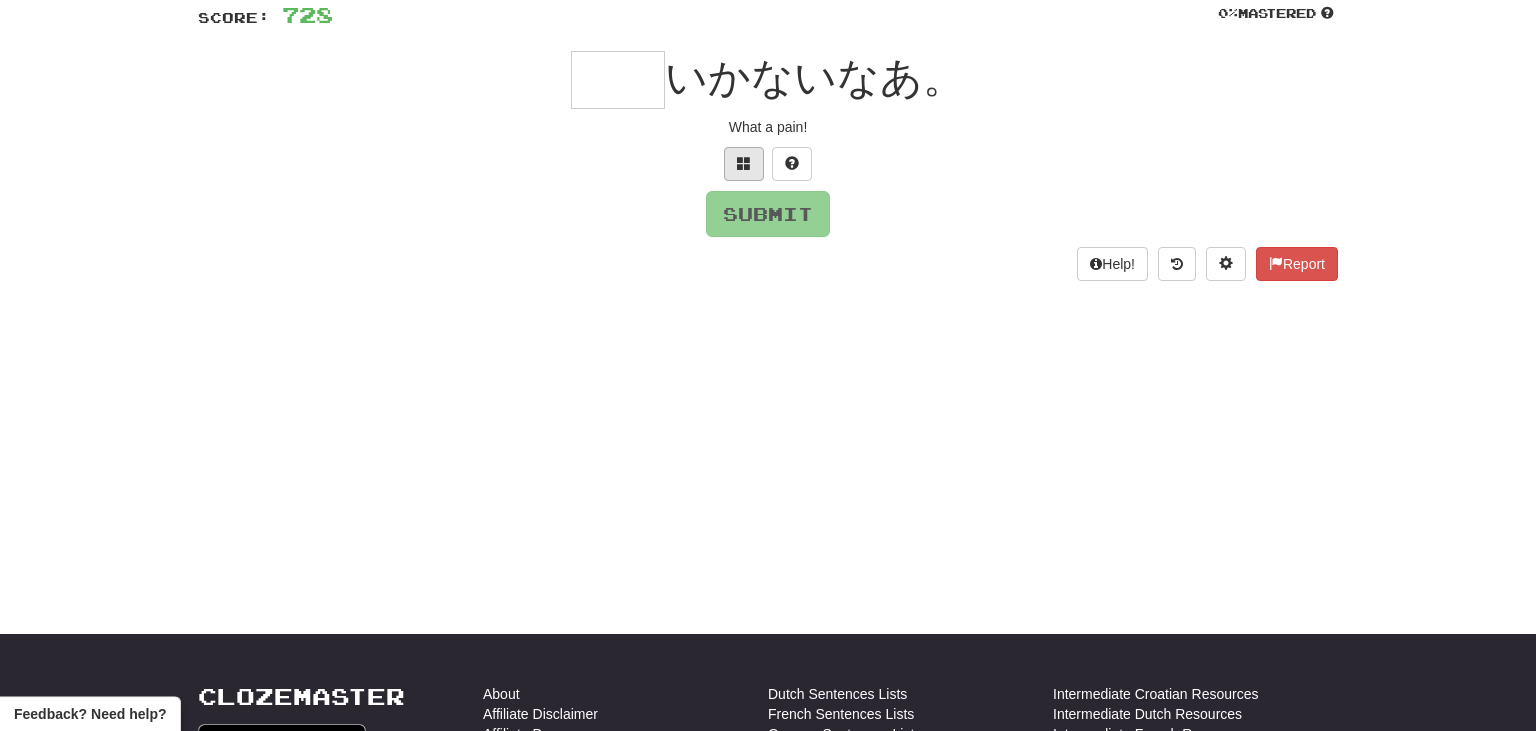 scroll, scrollTop: 147, scrollLeft: 0, axis: vertical 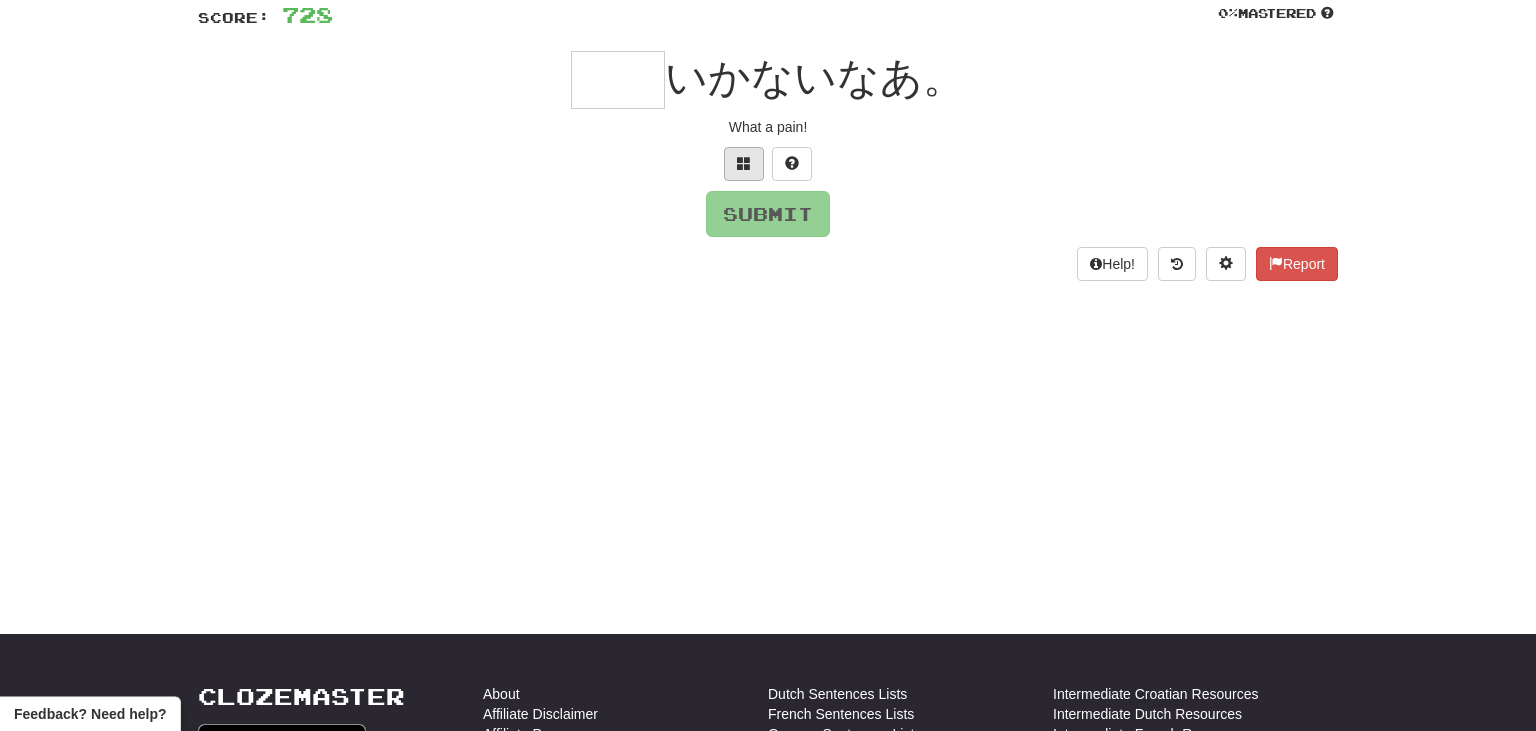 click on "/  Score:   728 0 %  Mastered いかないなあ。 What a pain! Submit  Help!  Report" at bounding box center [768, 128] 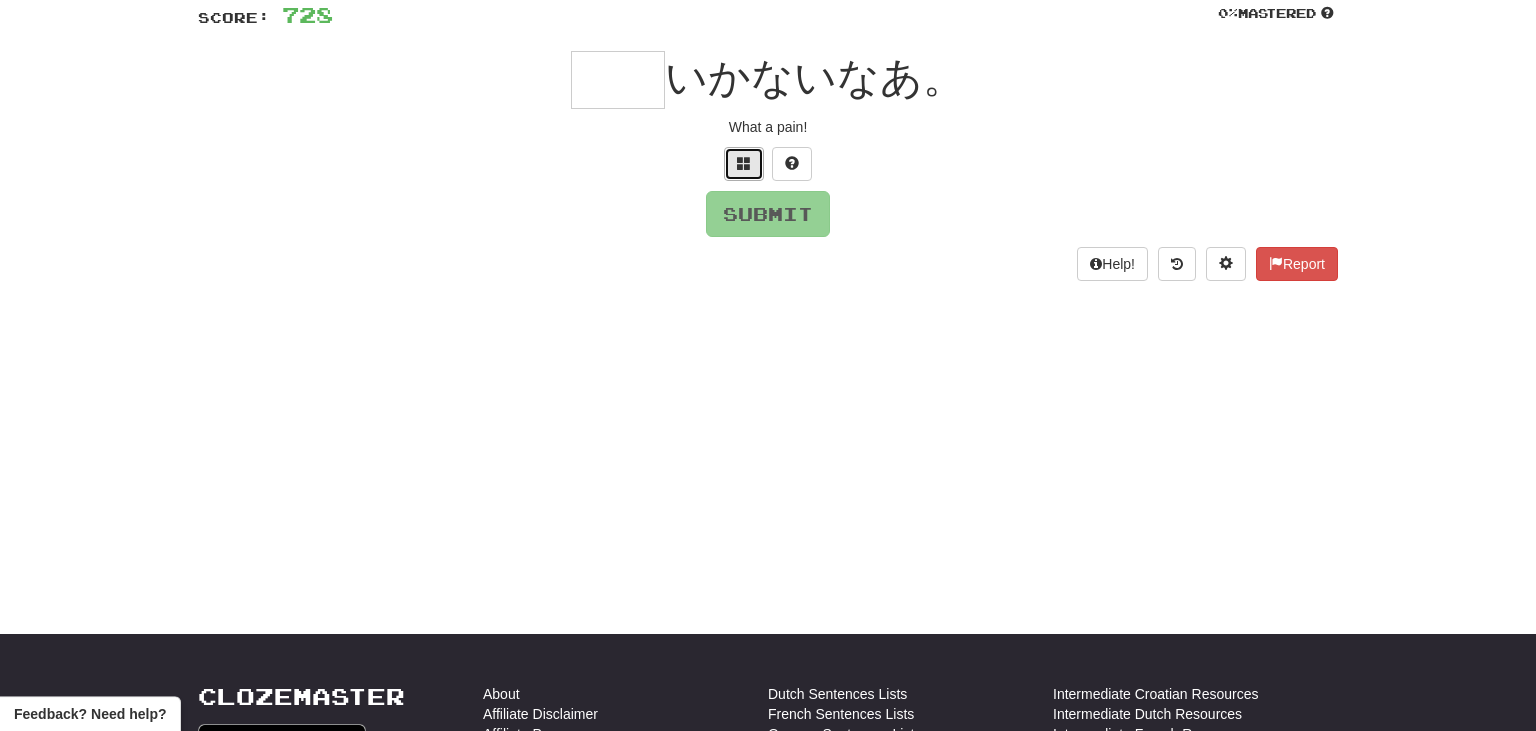 click at bounding box center [744, 163] 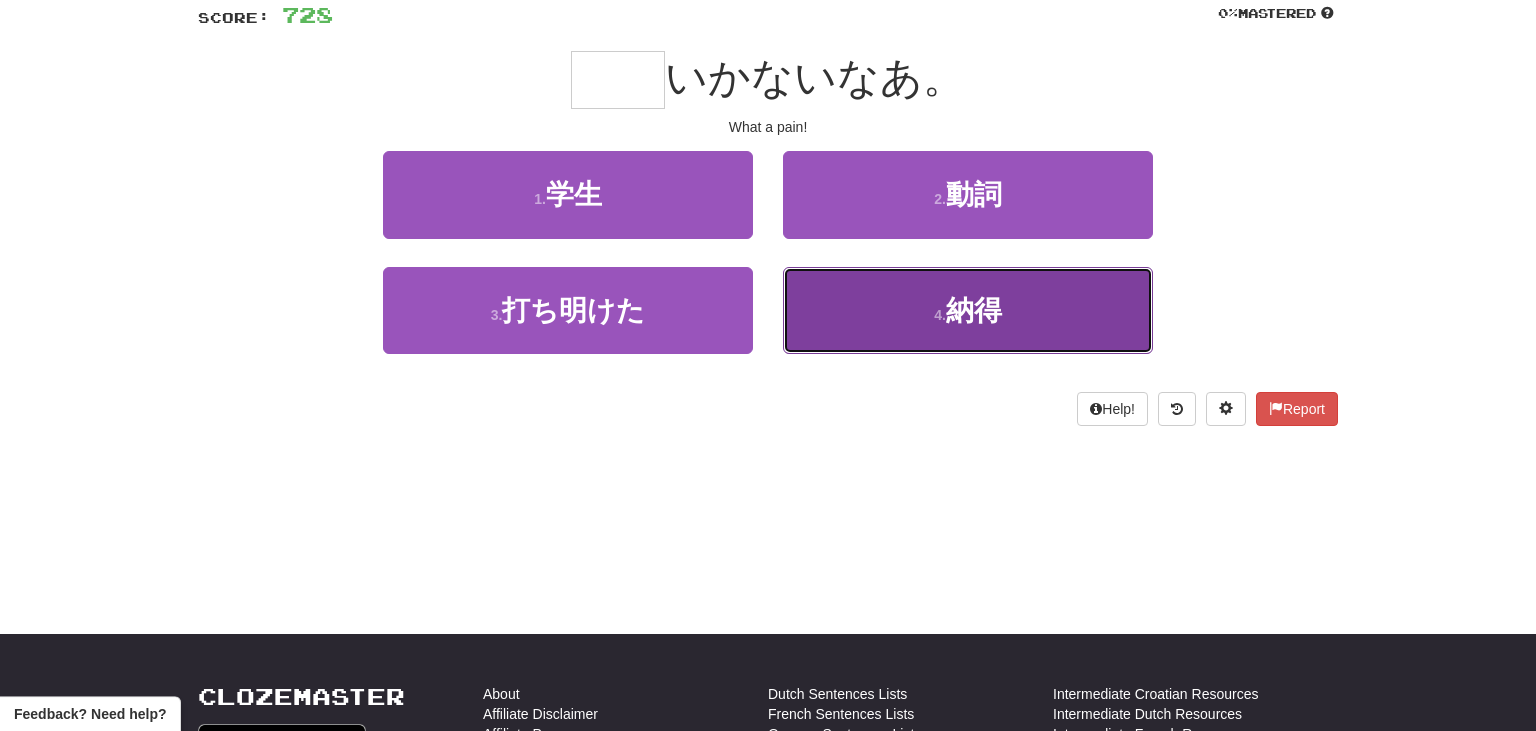 click on "4 .  納得" at bounding box center [968, 310] 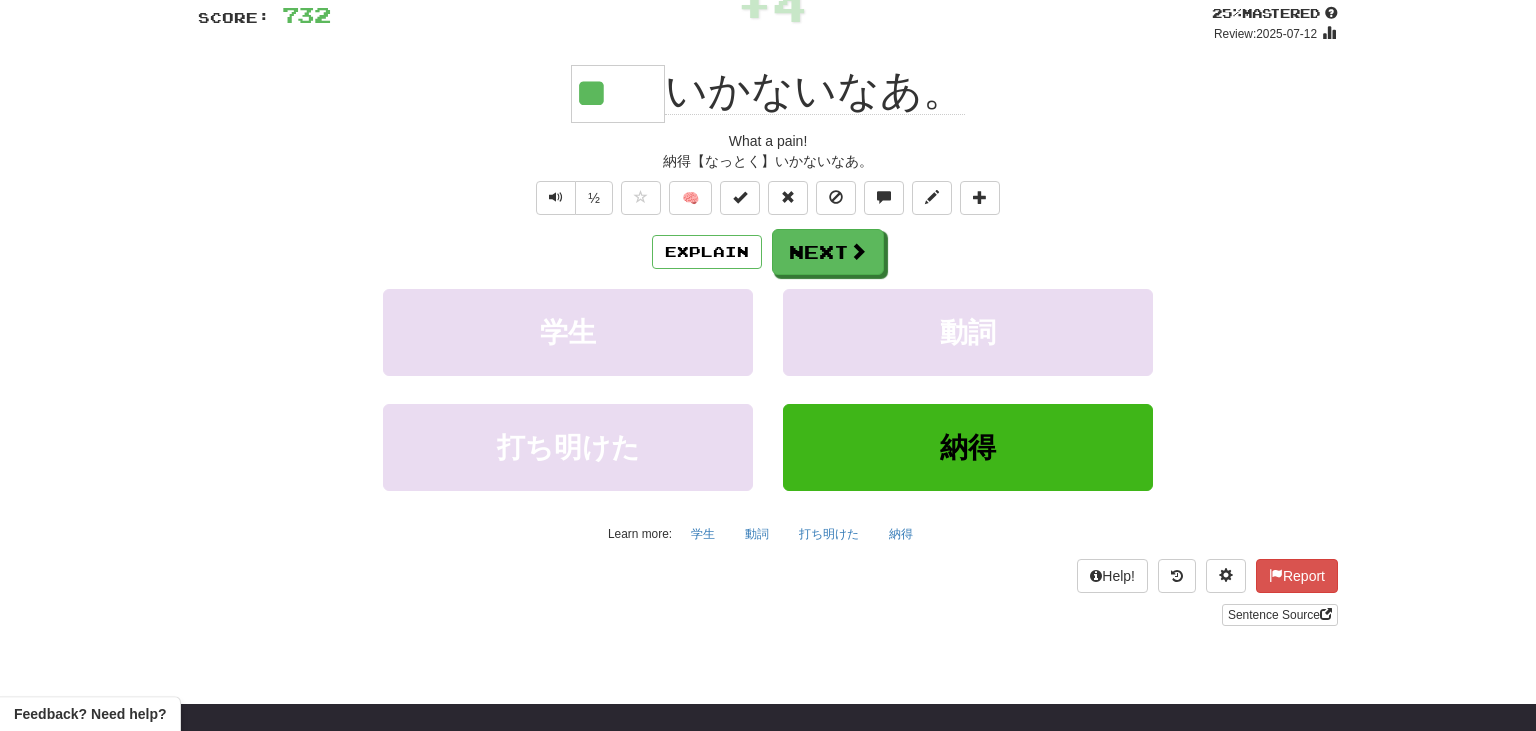 drag, startPoint x: 653, startPoint y: 107, endPoint x: 552, endPoint y: 105, distance: 101.0198 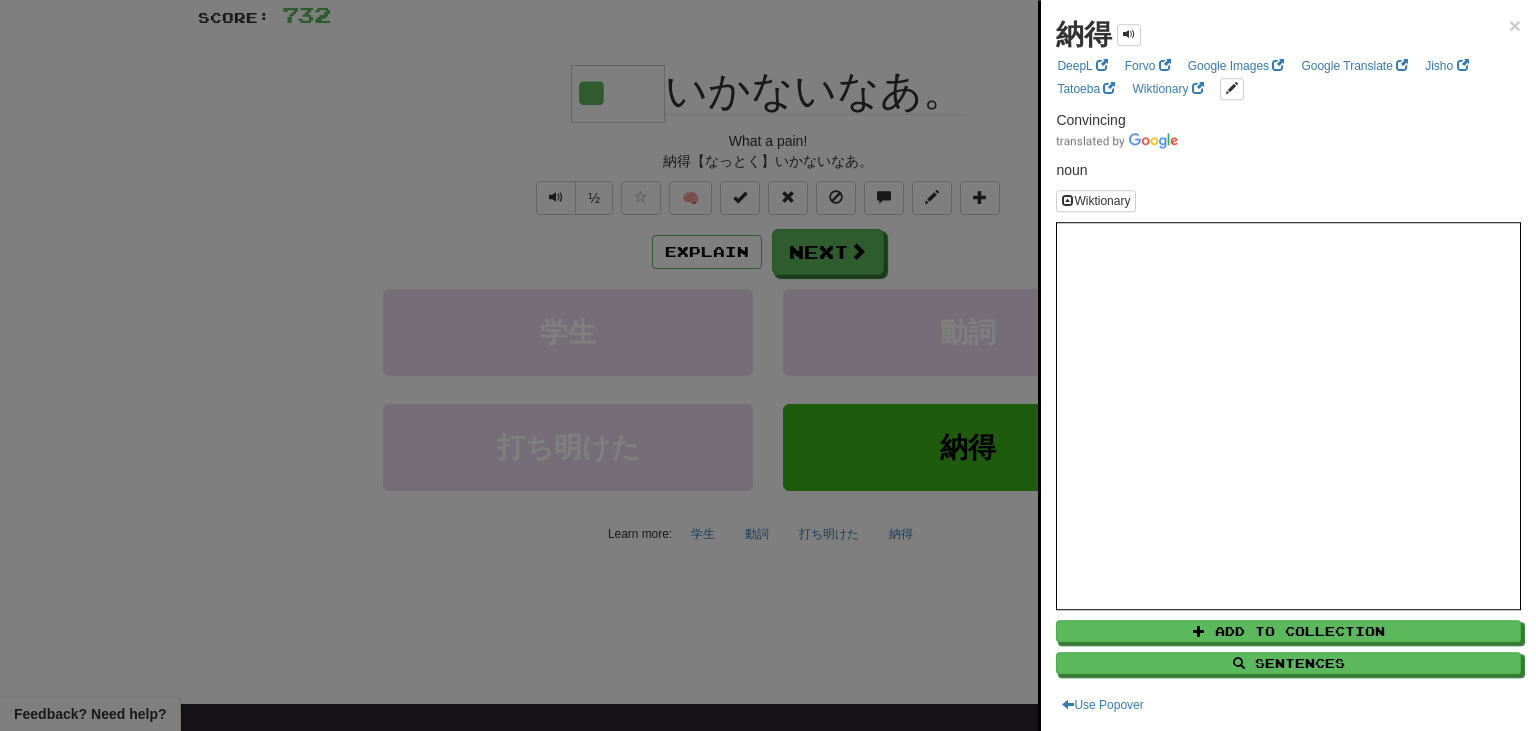 click at bounding box center (768, 365) 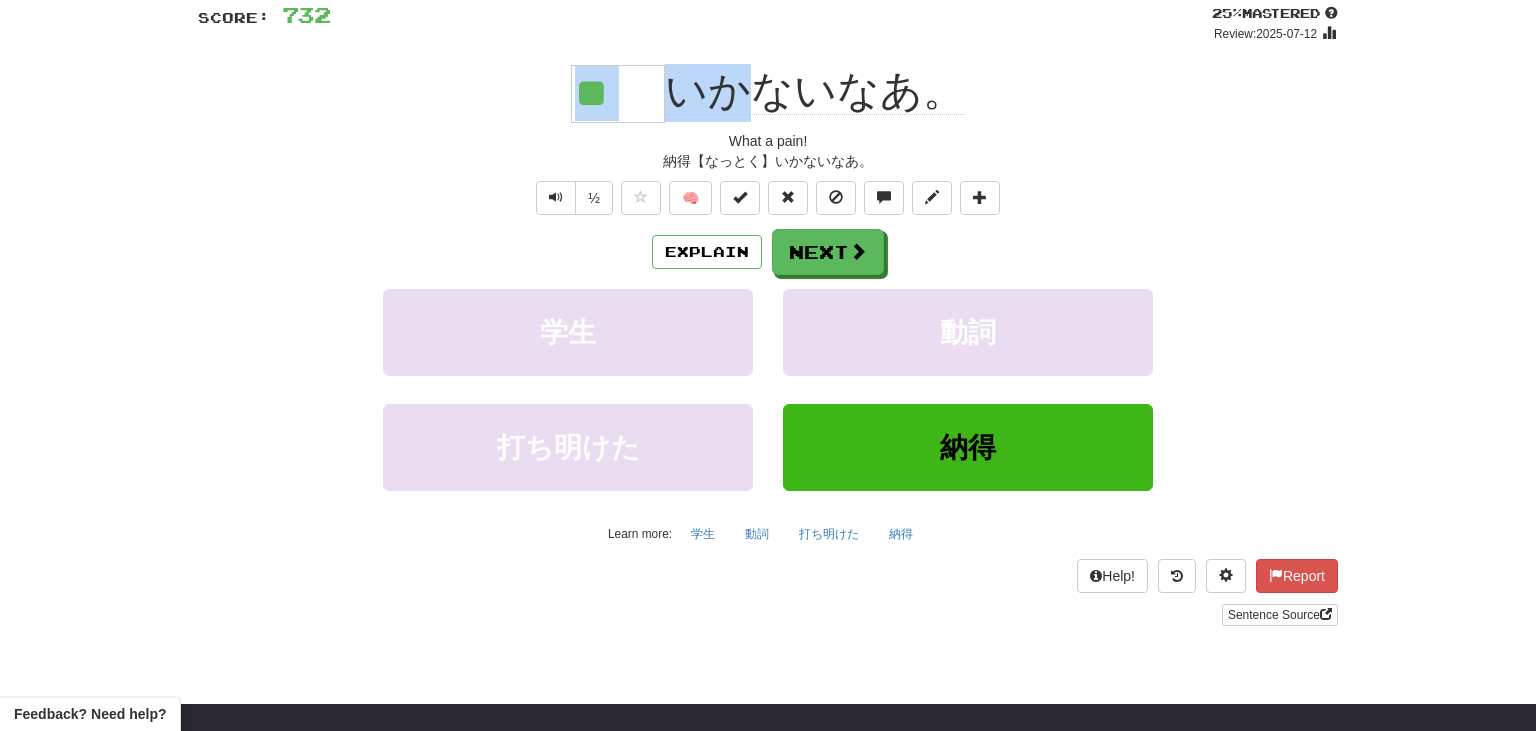 drag, startPoint x: 742, startPoint y: 85, endPoint x: 521, endPoint y: 98, distance: 221.38202 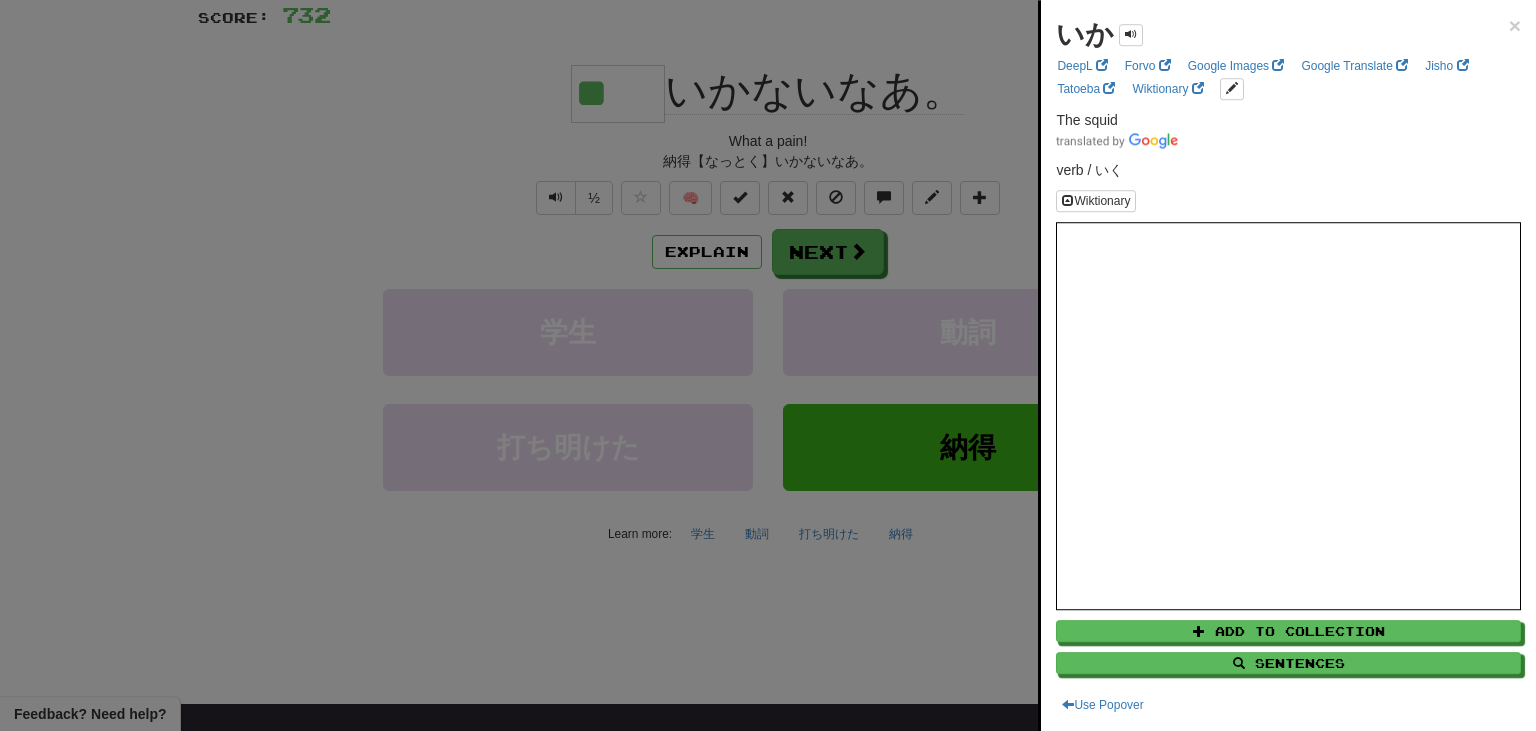 click at bounding box center (768, 365) 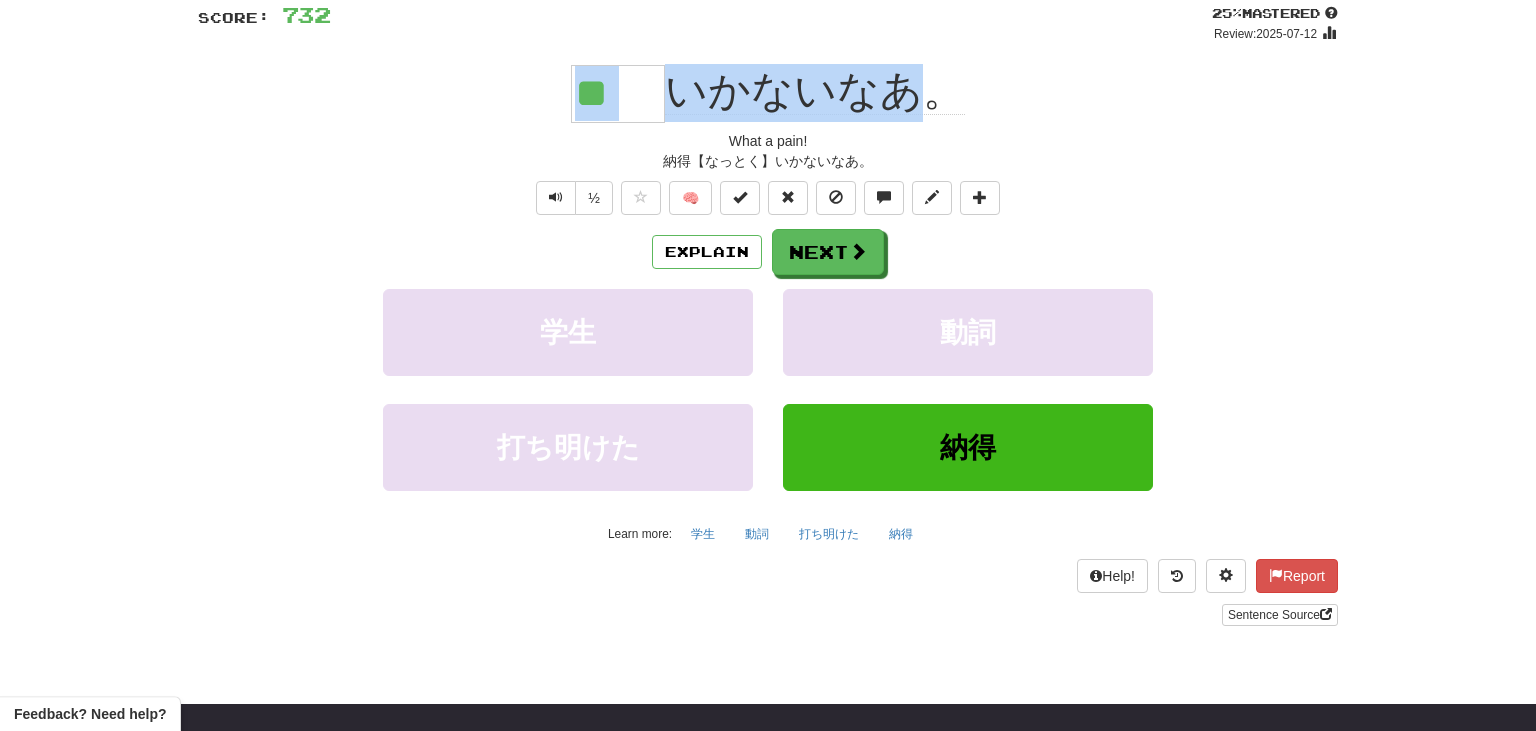 drag, startPoint x: 550, startPoint y: 74, endPoint x: 906, endPoint y: 73, distance: 356.0014 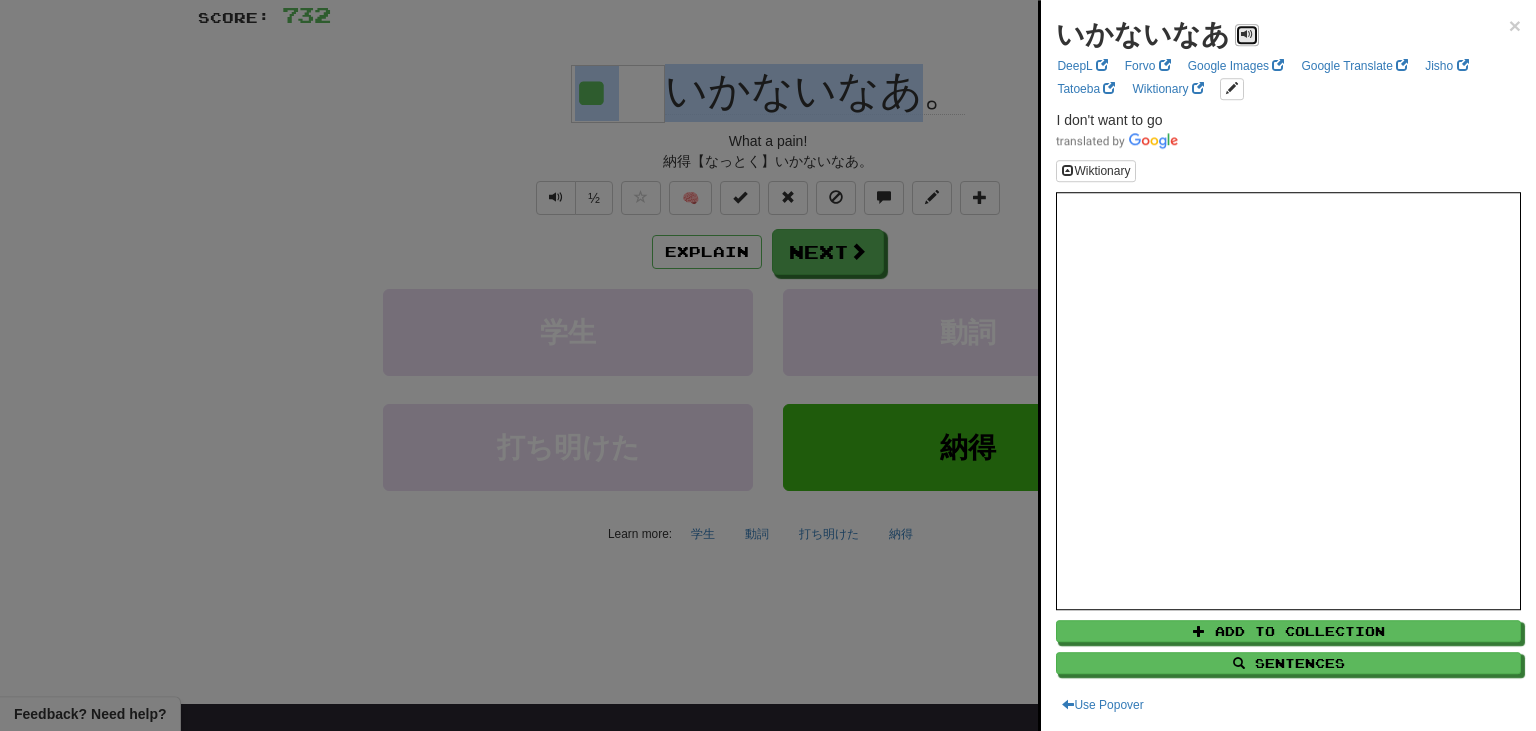 click at bounding box center (1247, 34) 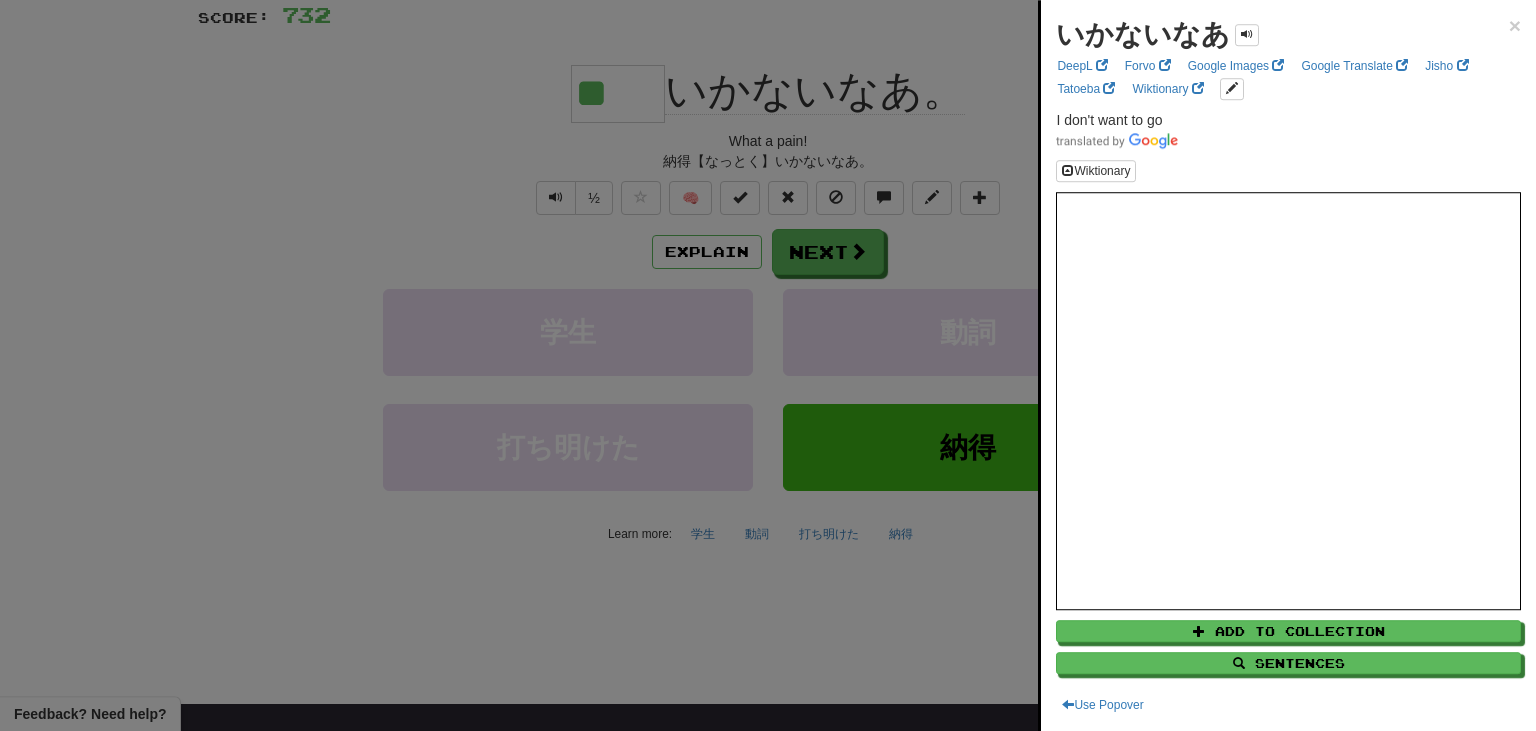 click at bounding box center [768, 365] 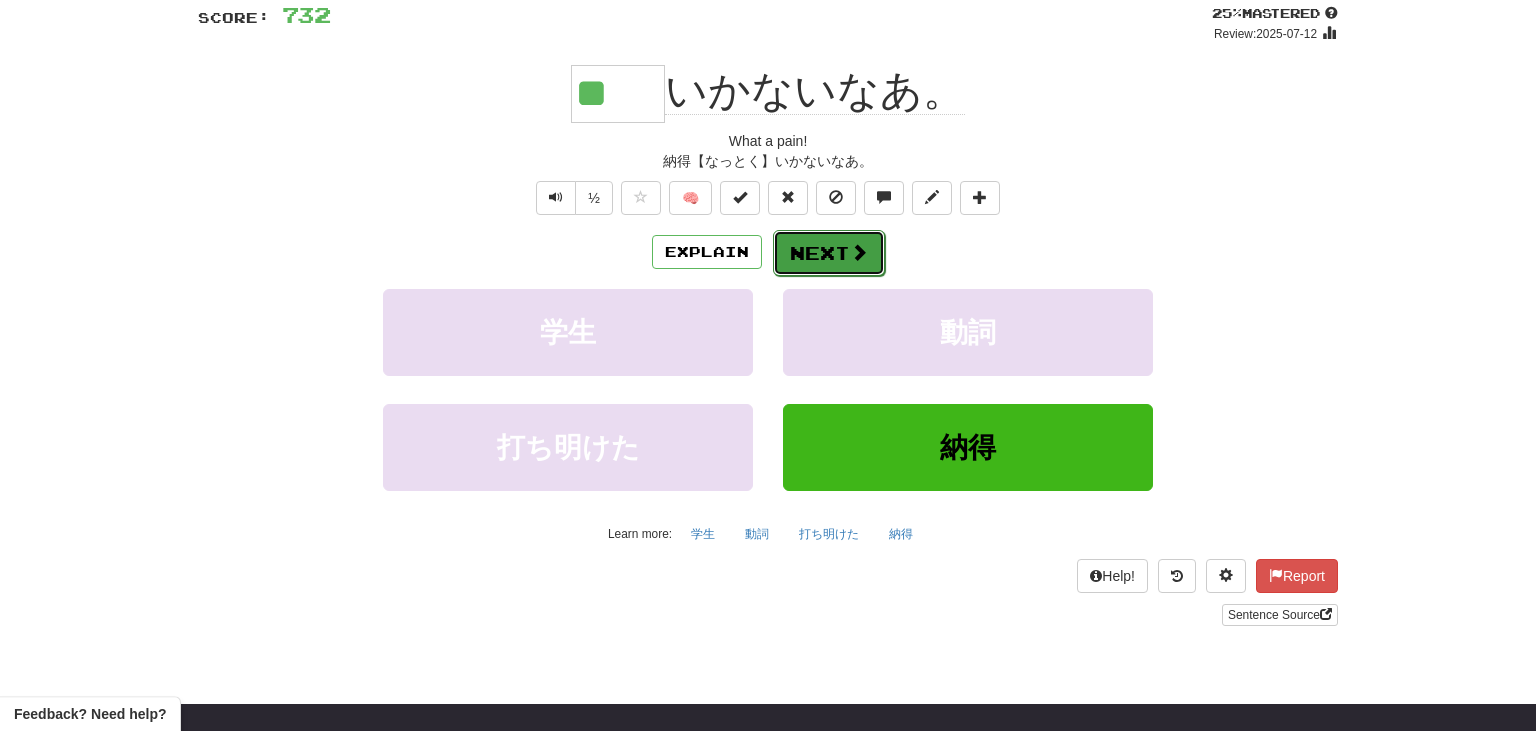 click on "Next" at bounding box center [829, 253] 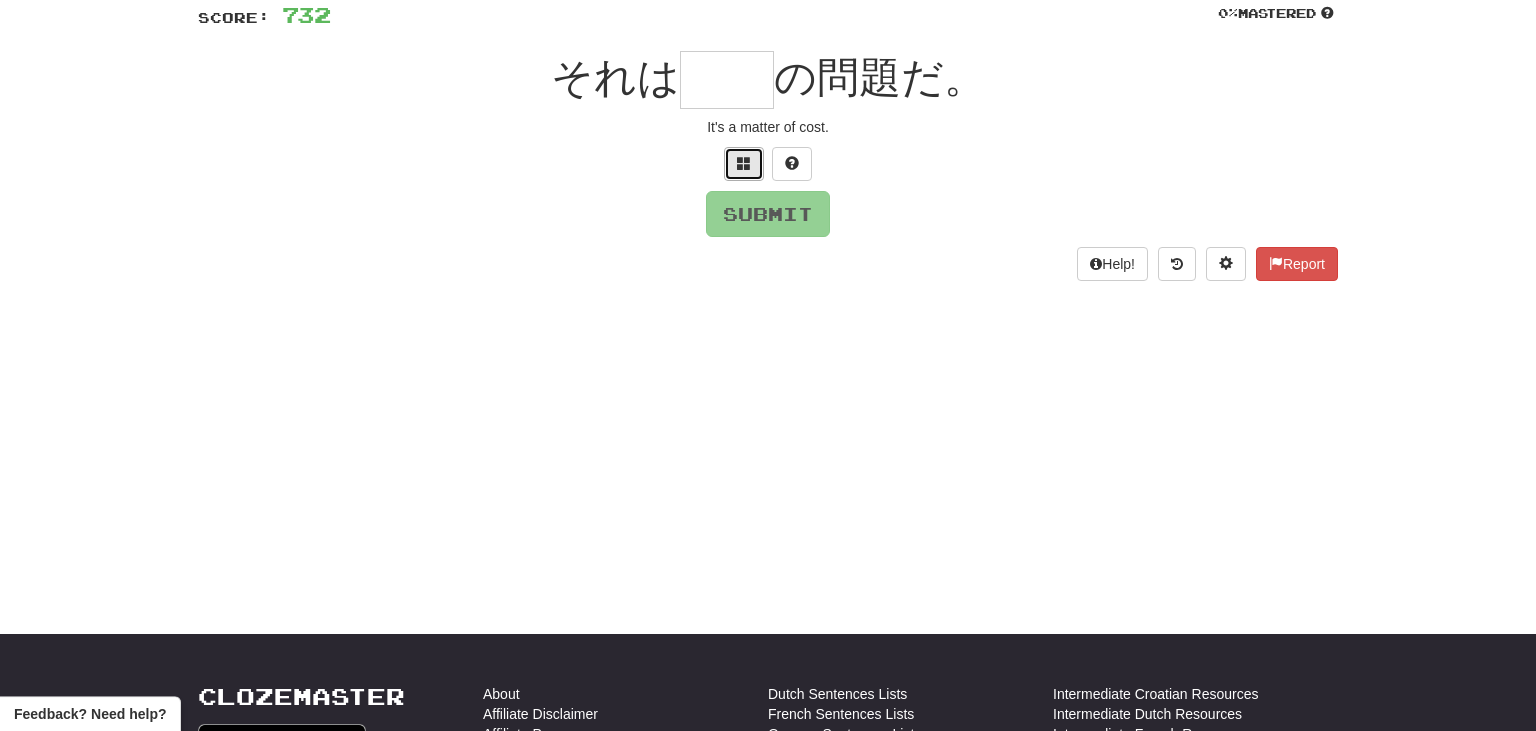 click at bounding box center [744, 164] 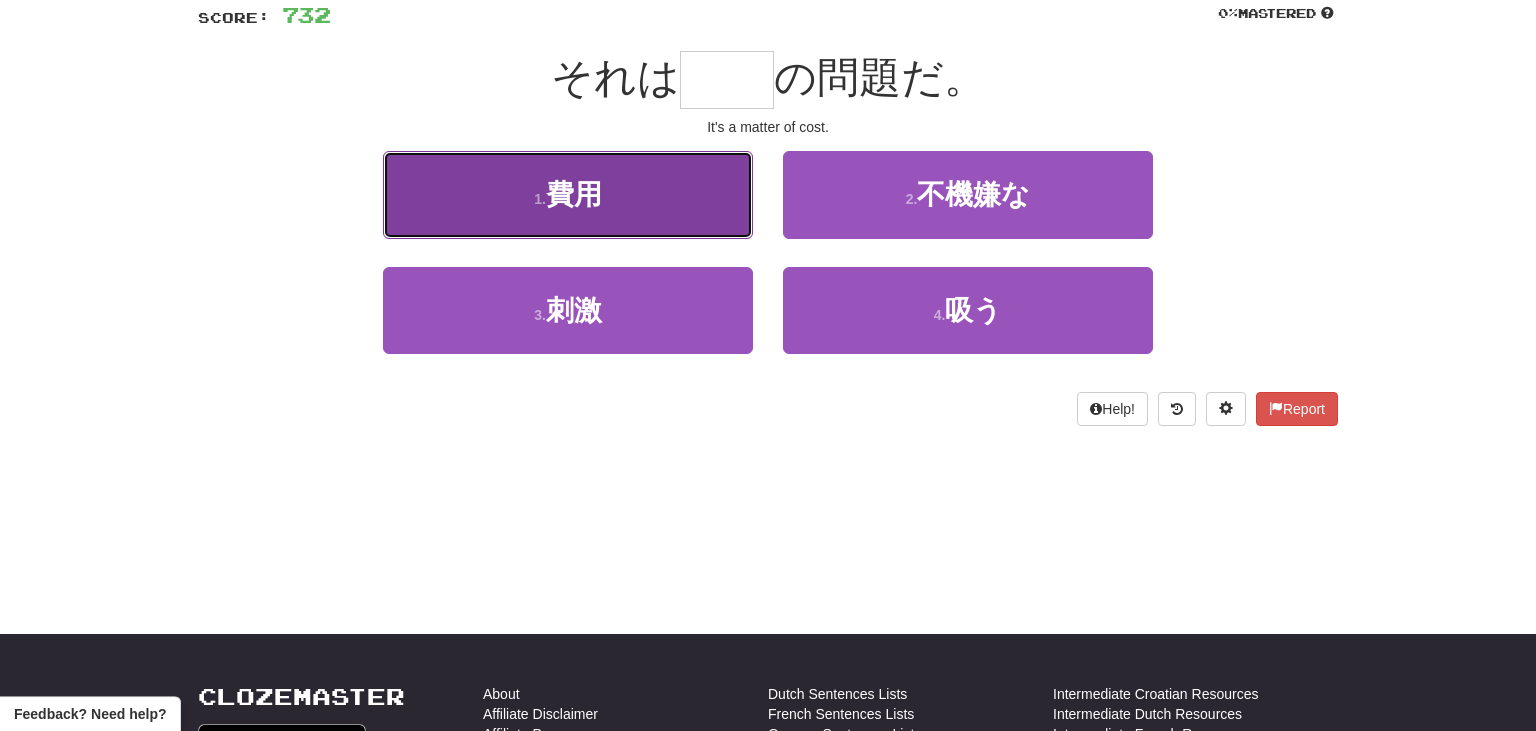 click on "1 .  費用" at bounding box center [568, 194] 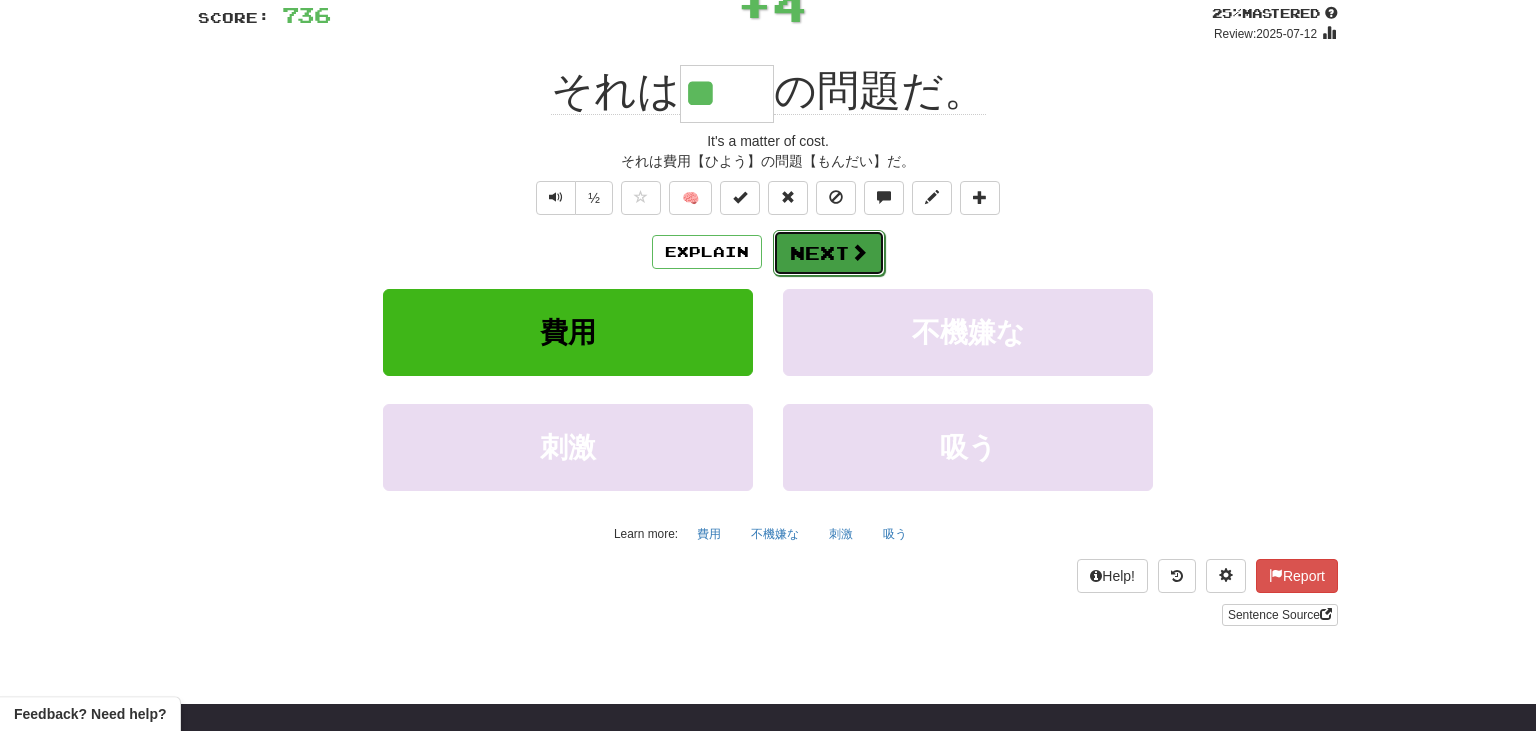 click on "Next" at bounding box center [829, 253] 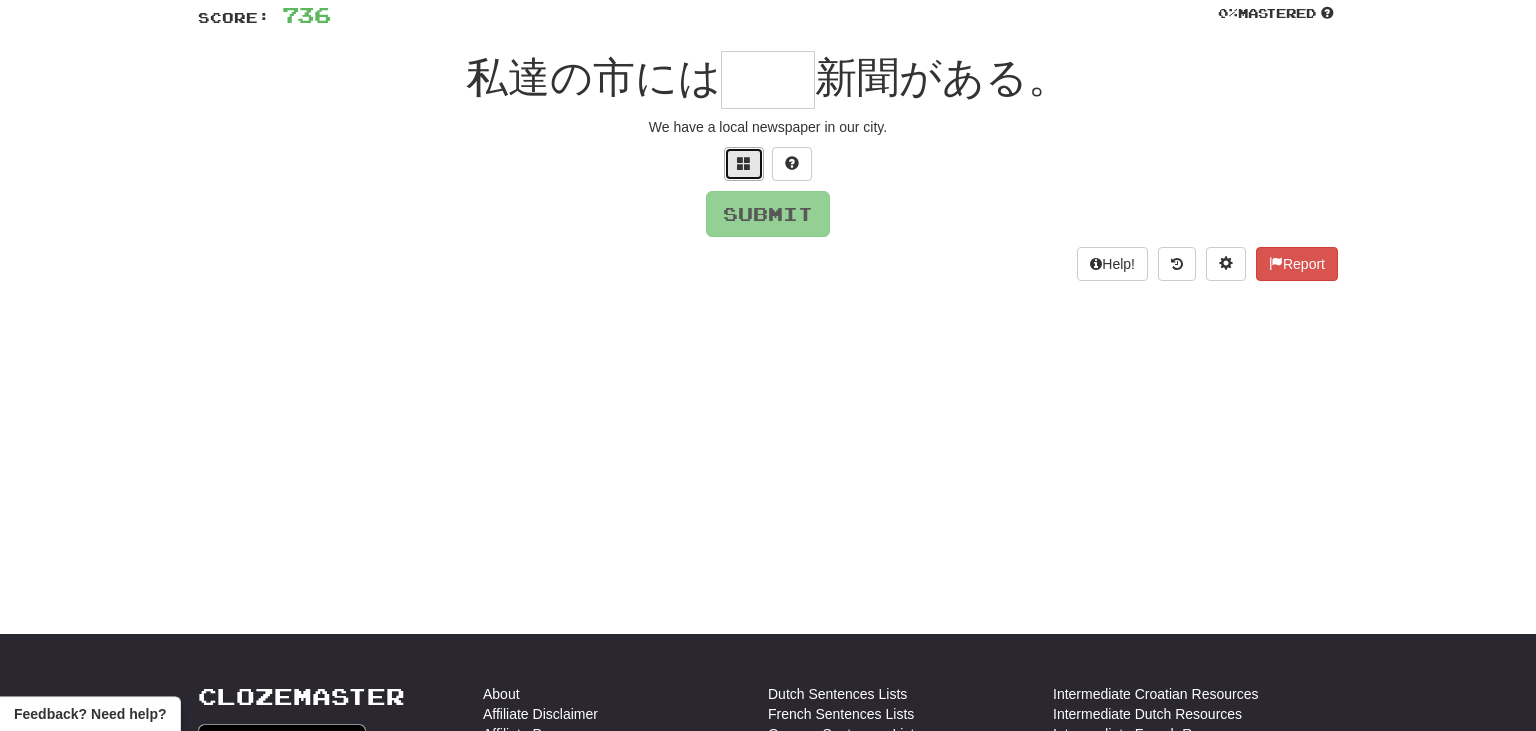 click at bounding box center [744, 164] 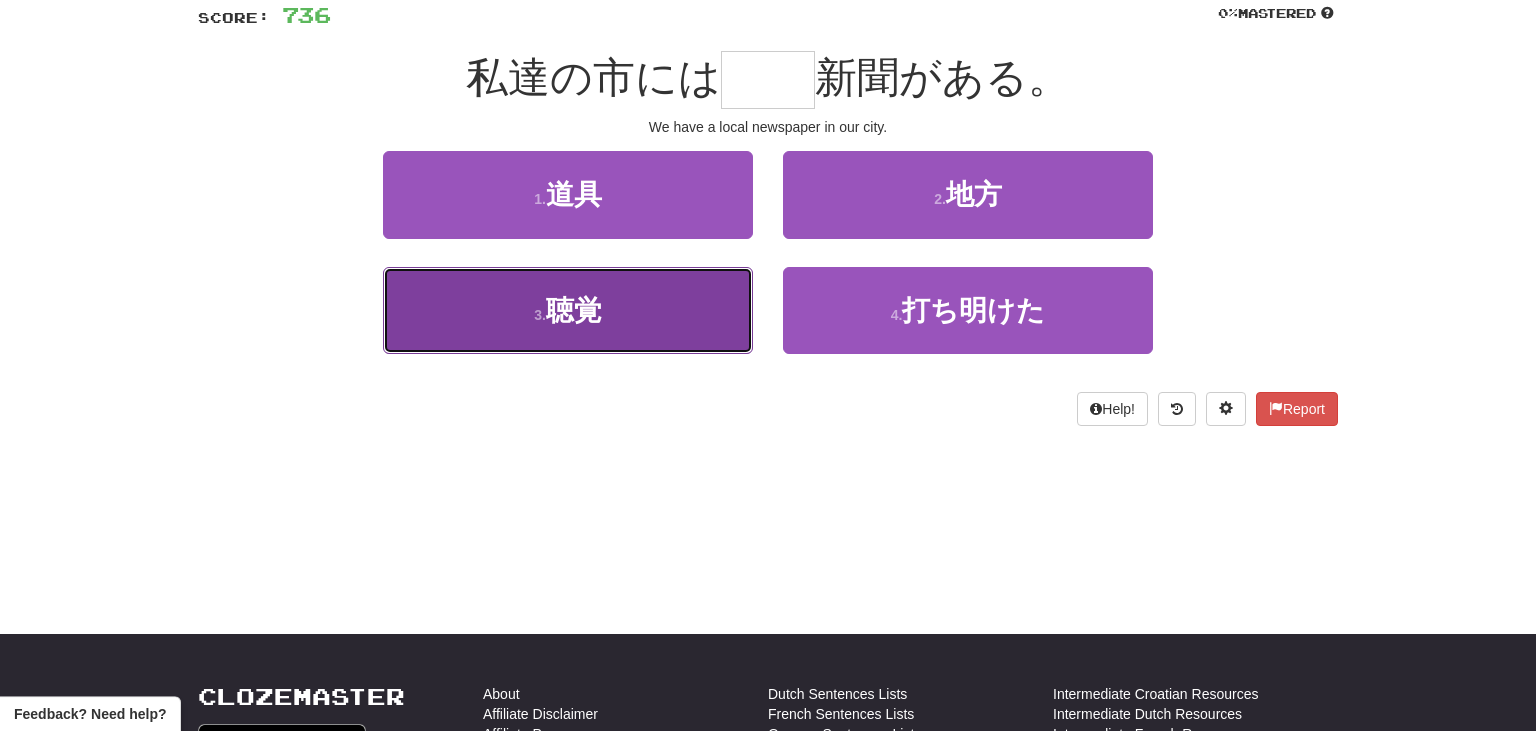 click on "3 .  聴覚" at bounding box center (568, 310) 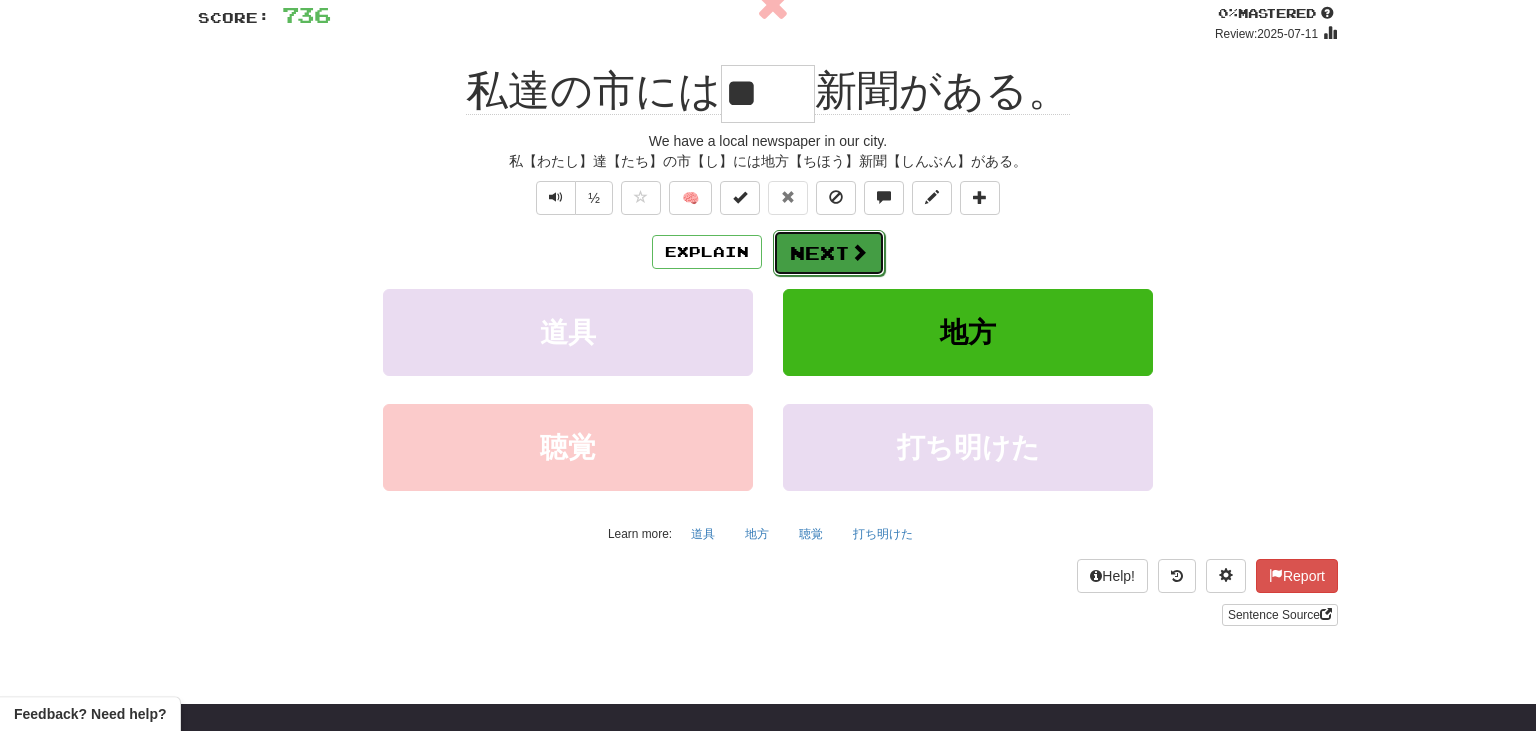 click on "Next" at bounding box center (829, 253) 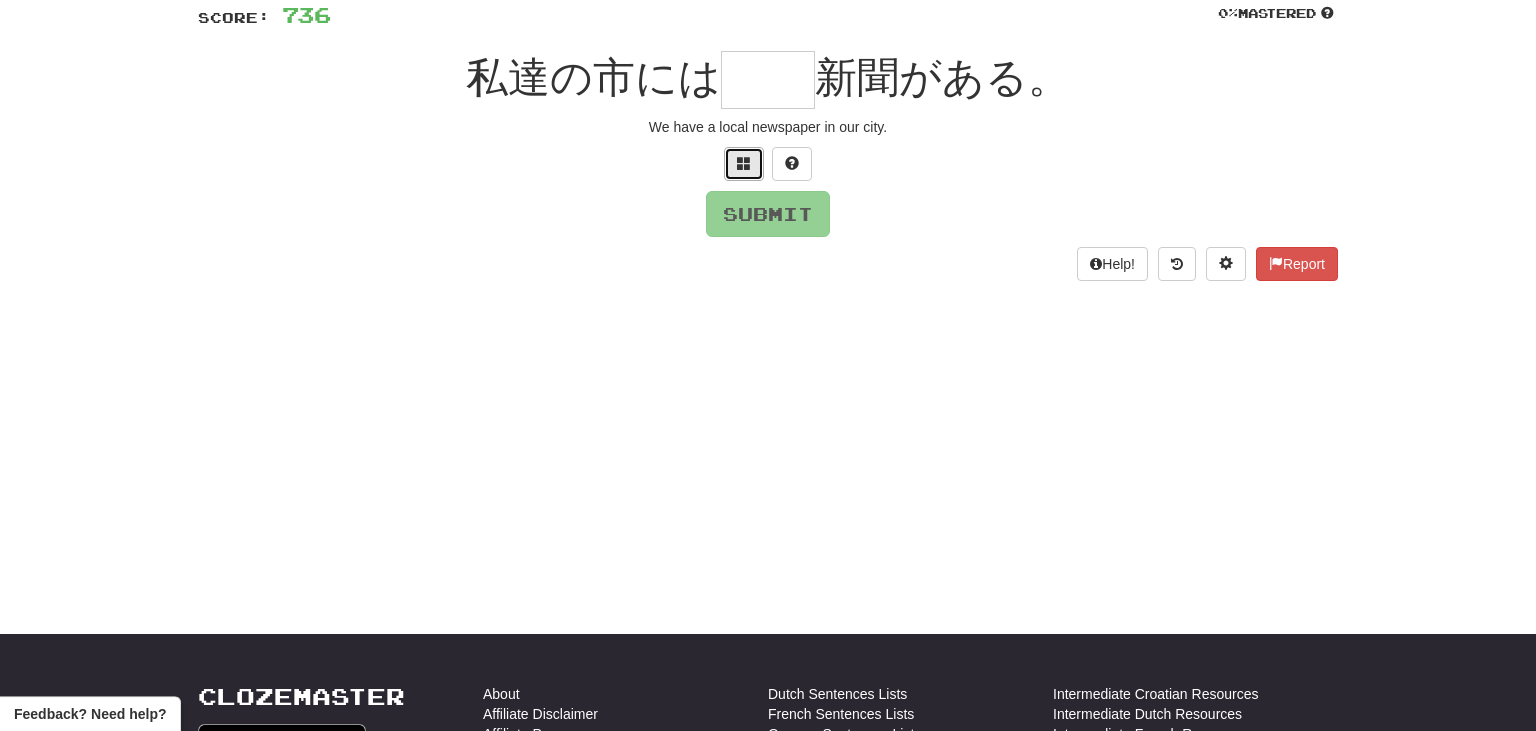 click at bounding box center [744, 163] 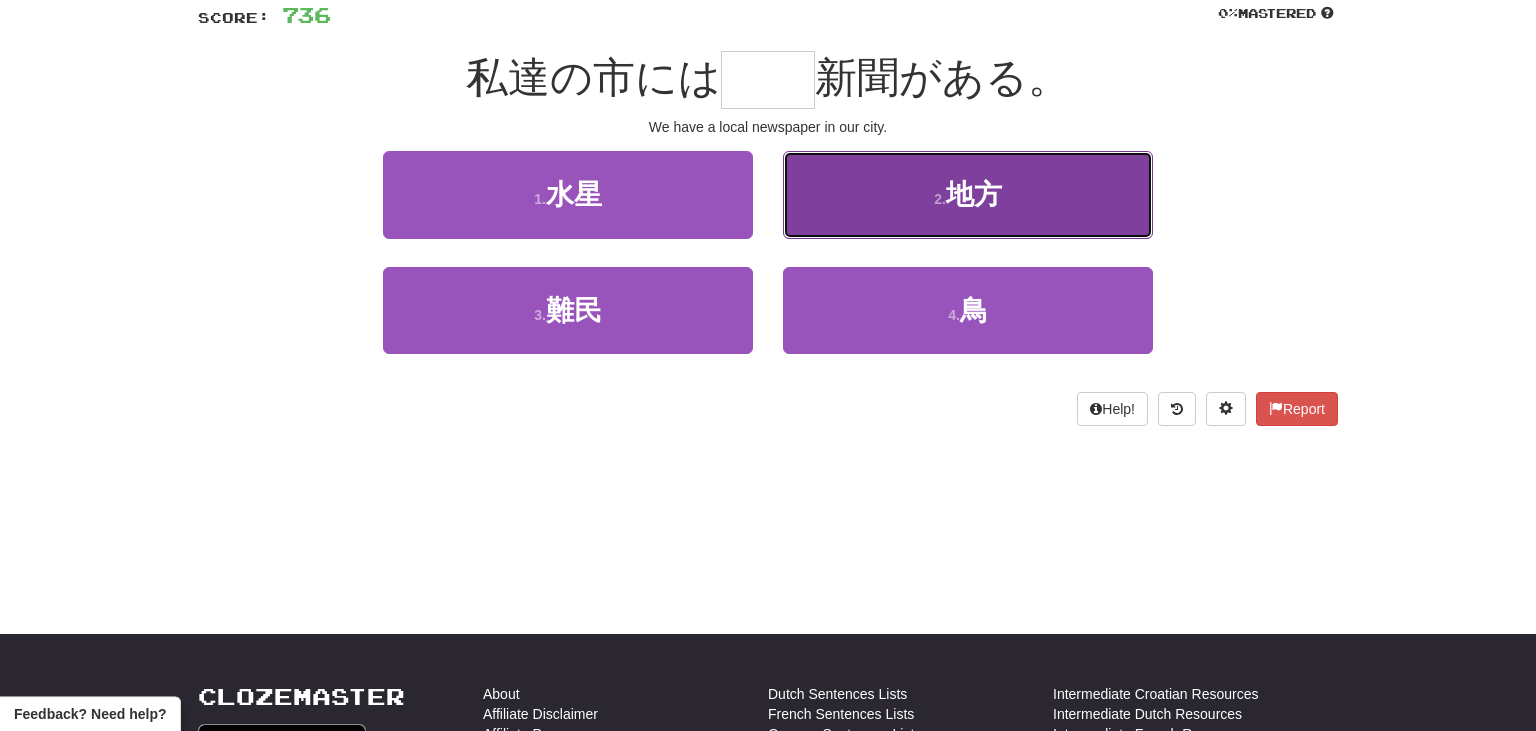 click on "2 .  地方" at bounding box center (968, 194) 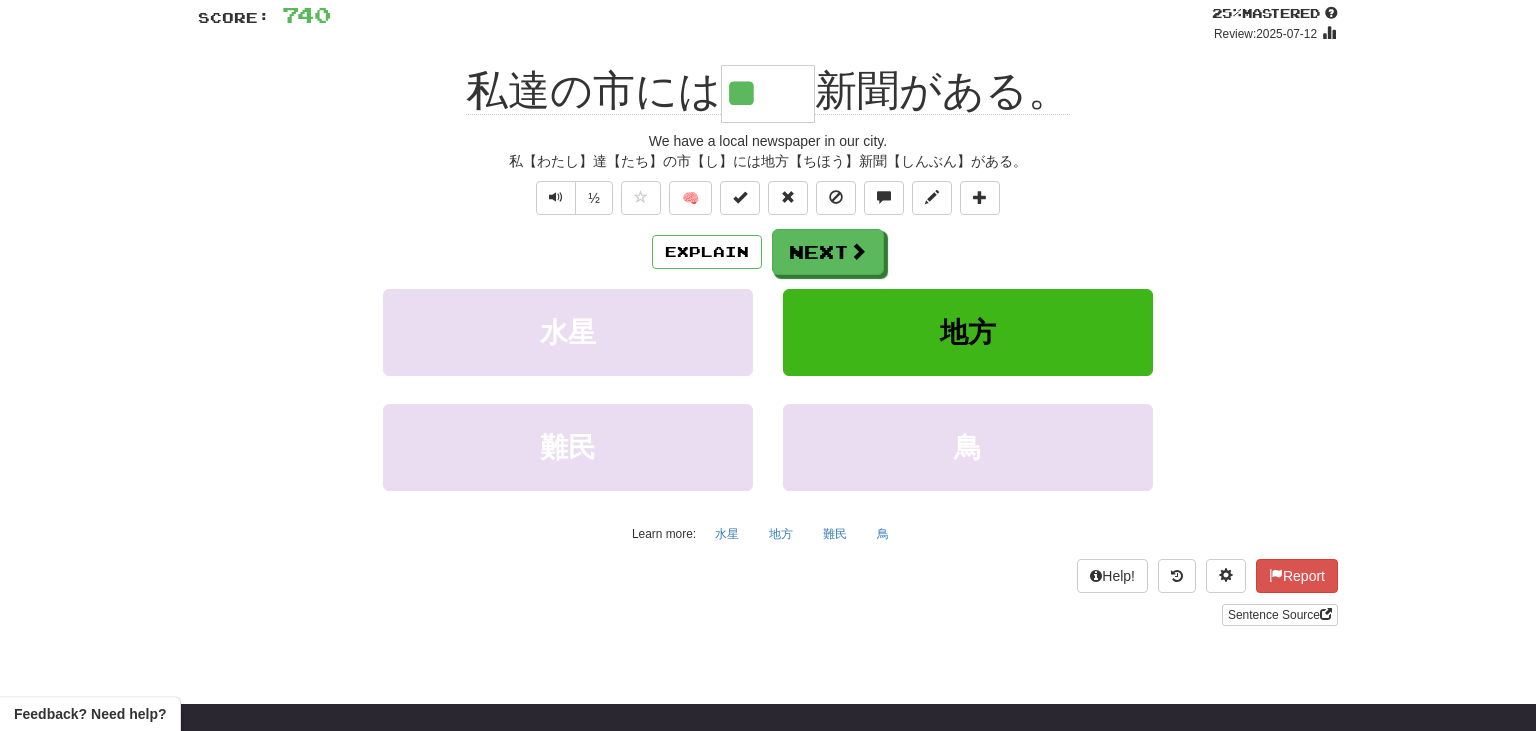 drag, startPoint x: 737, startPoint y: 101, endPoint x: 806, endPoint y: 102, distance: 69.00725 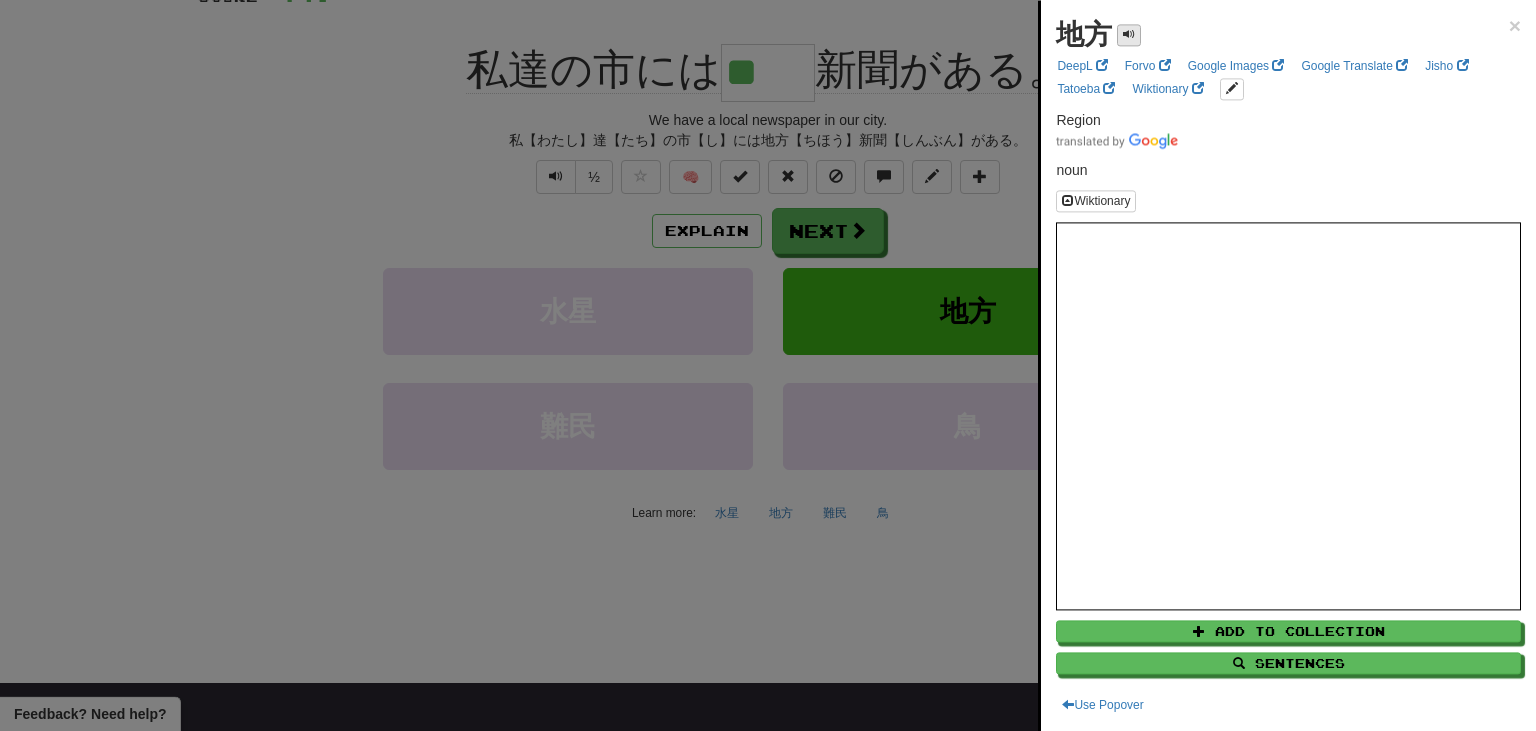 scroll, scrollTop: 169, scrollLeft: 0, axis: vertical 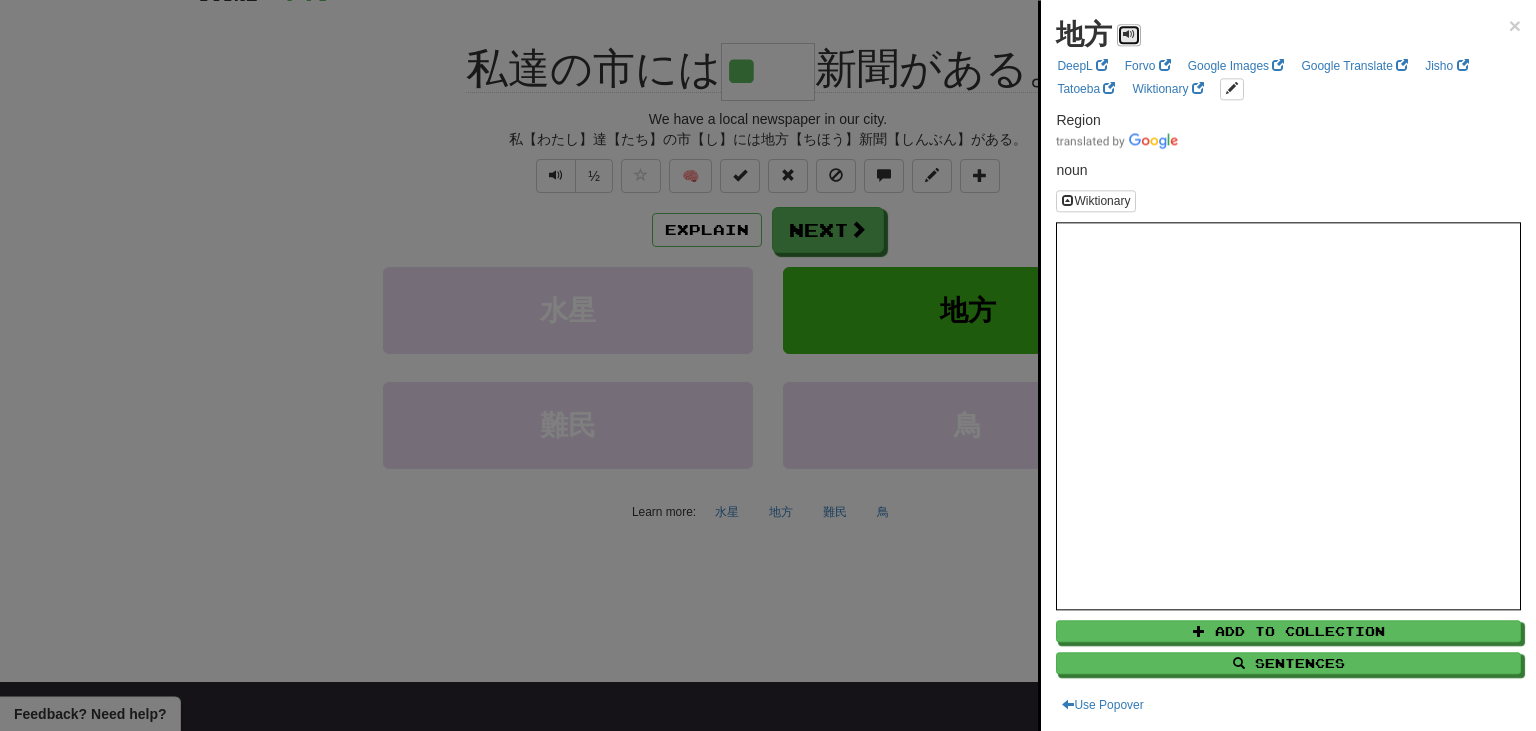 click at bounding box center [1129, 35] 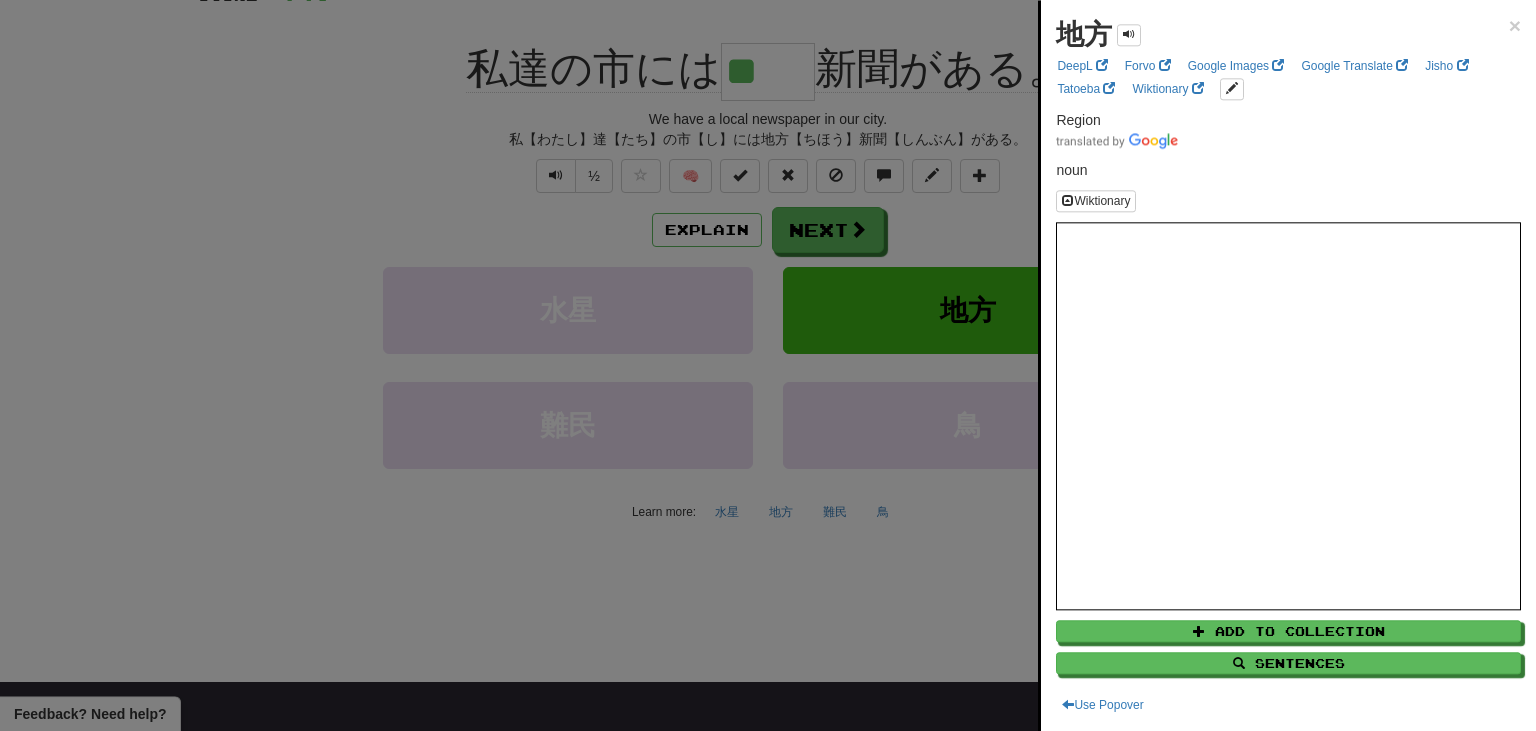 click at bounding box center [768, 365] 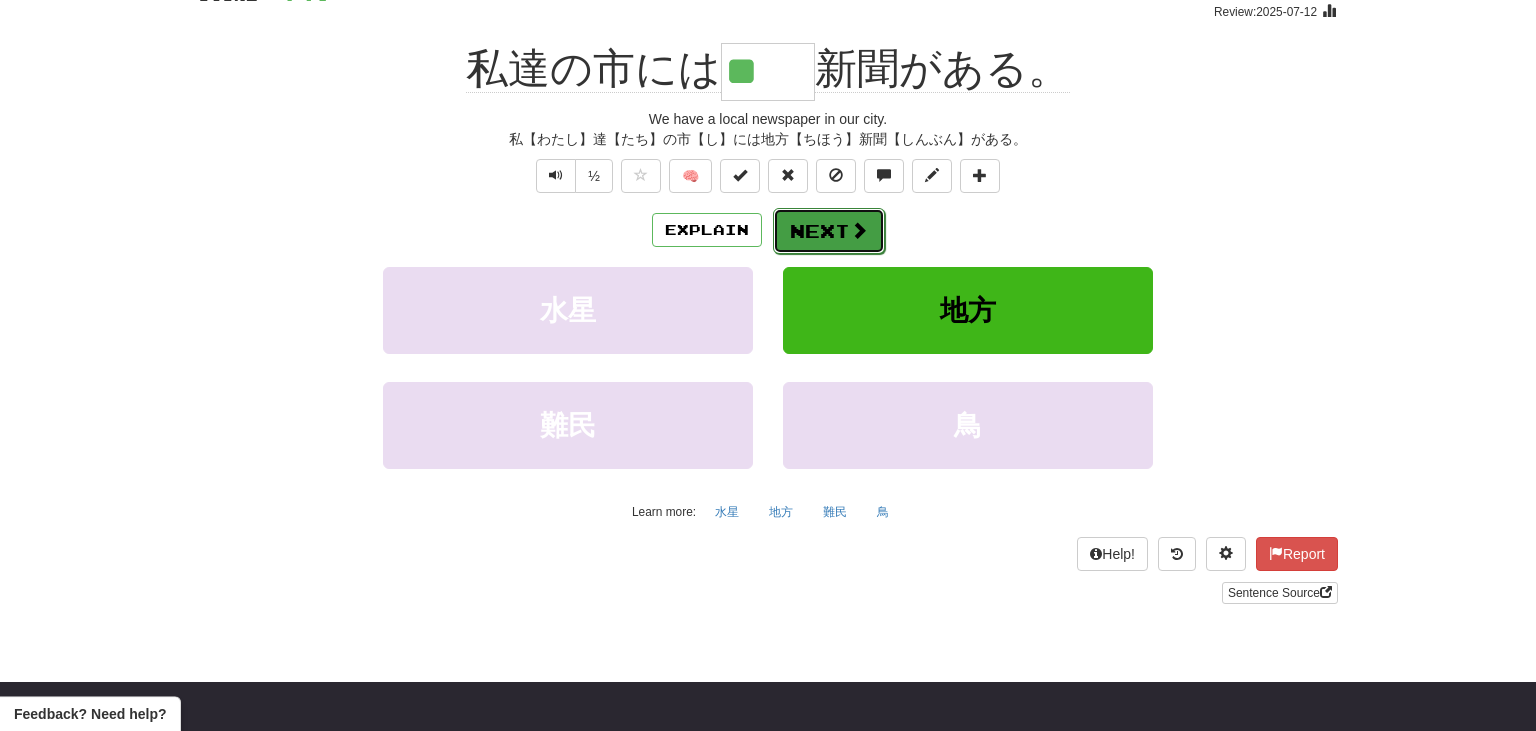 click at bounding box center (859, 230) 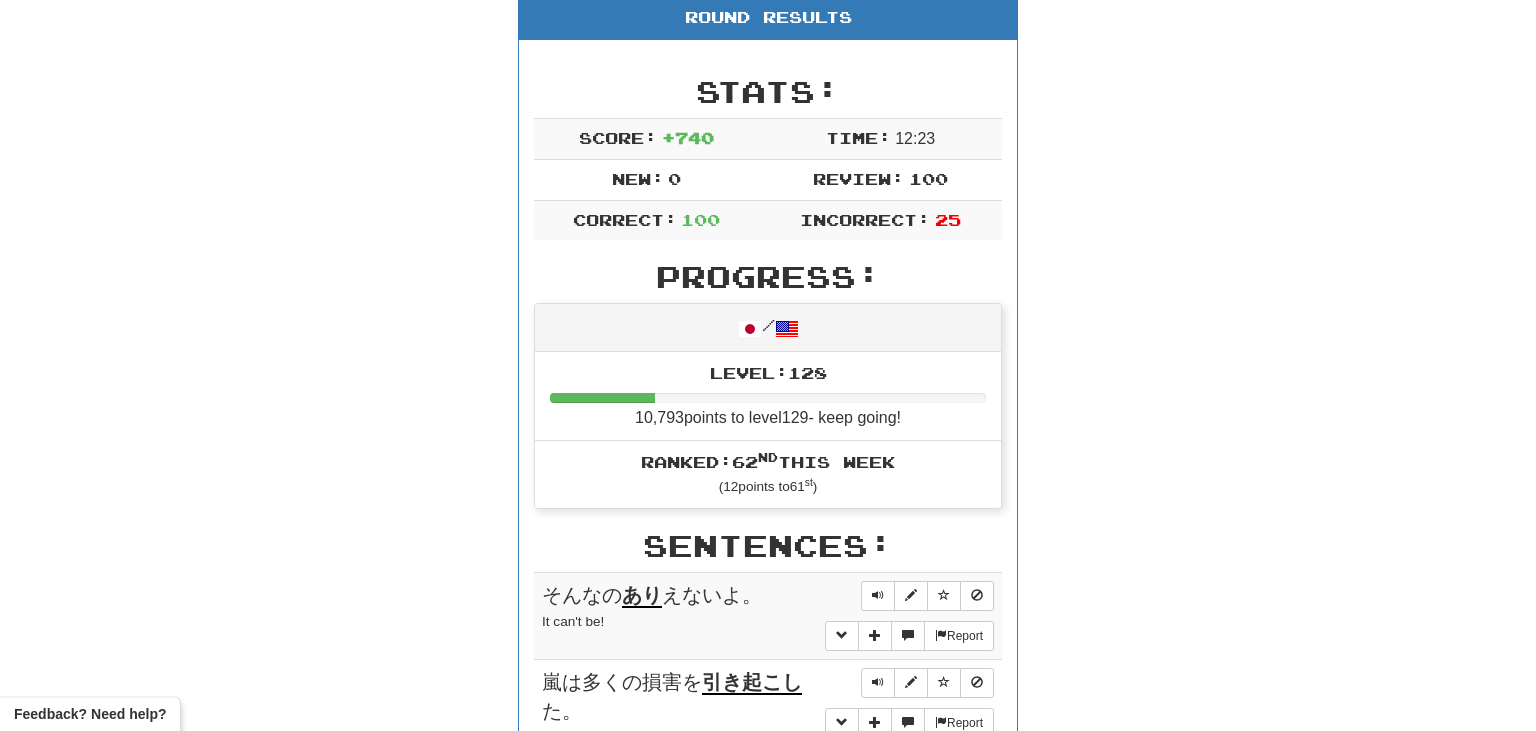 scroll, scrollTop: 0, scrollLeft: 0, axis: both 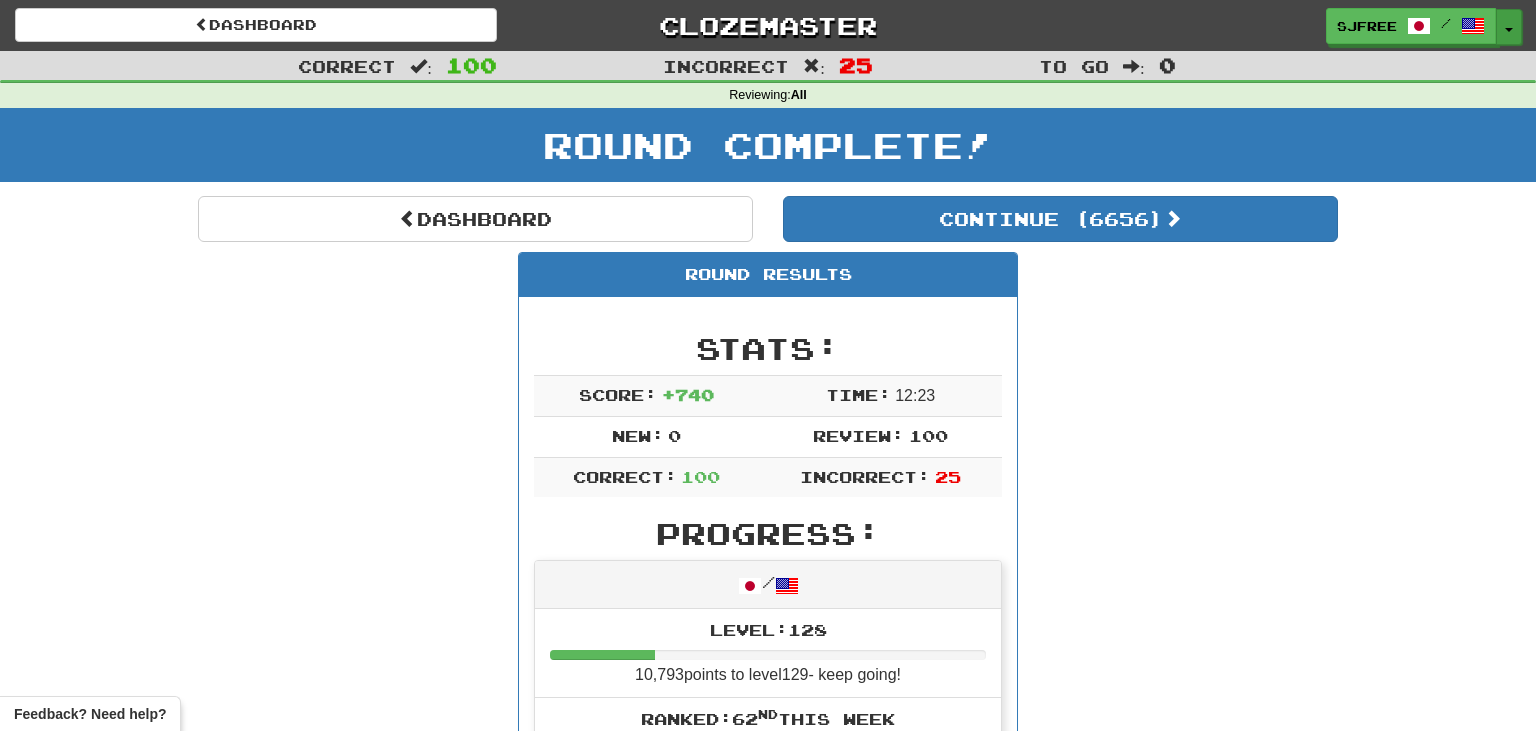 click on "Toggle Dropdown" at bounding box center [1509, 27] 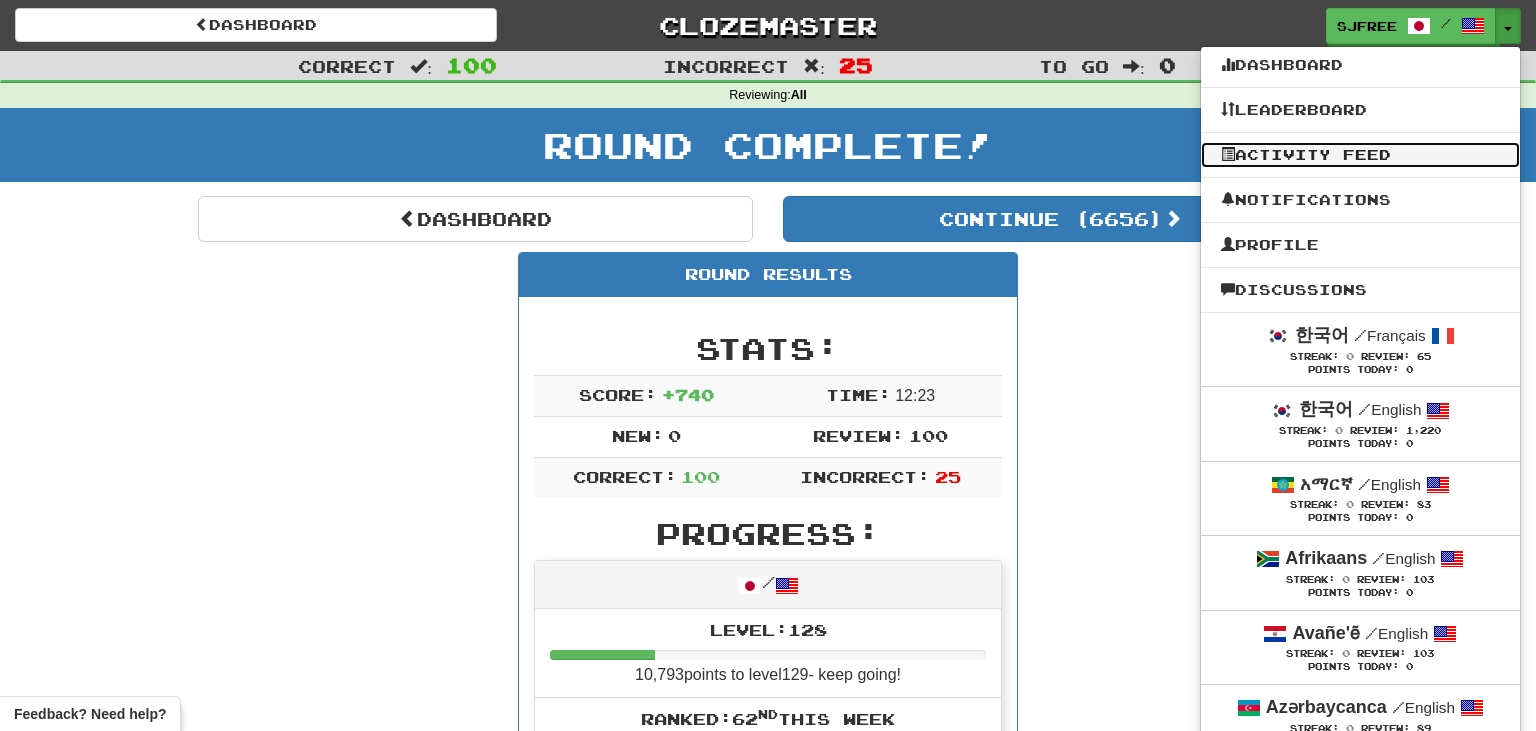 click on "Activity Feed" at bounding box center [1360, 155] 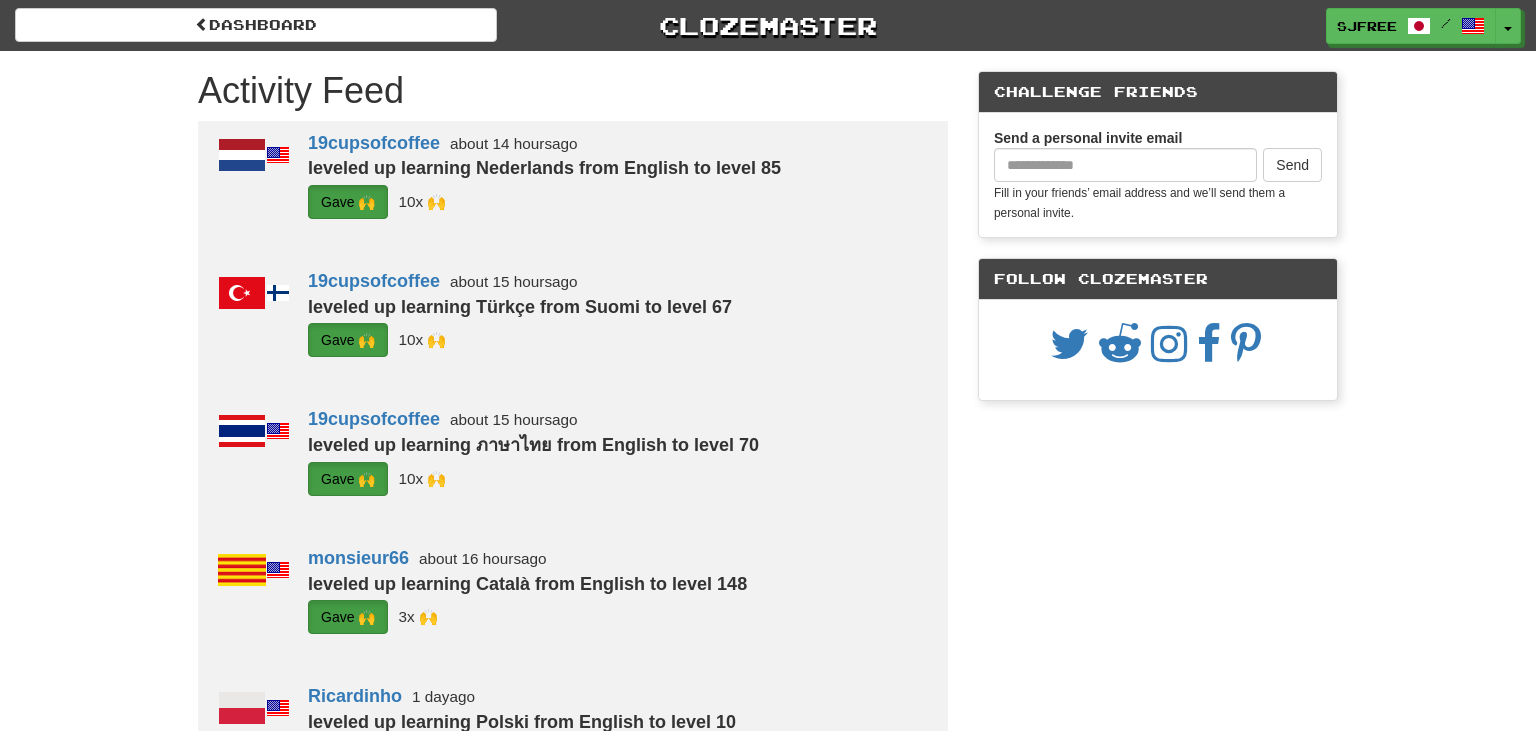 scroll, scrollTop: 0, scrollLeft: 0, axis: both 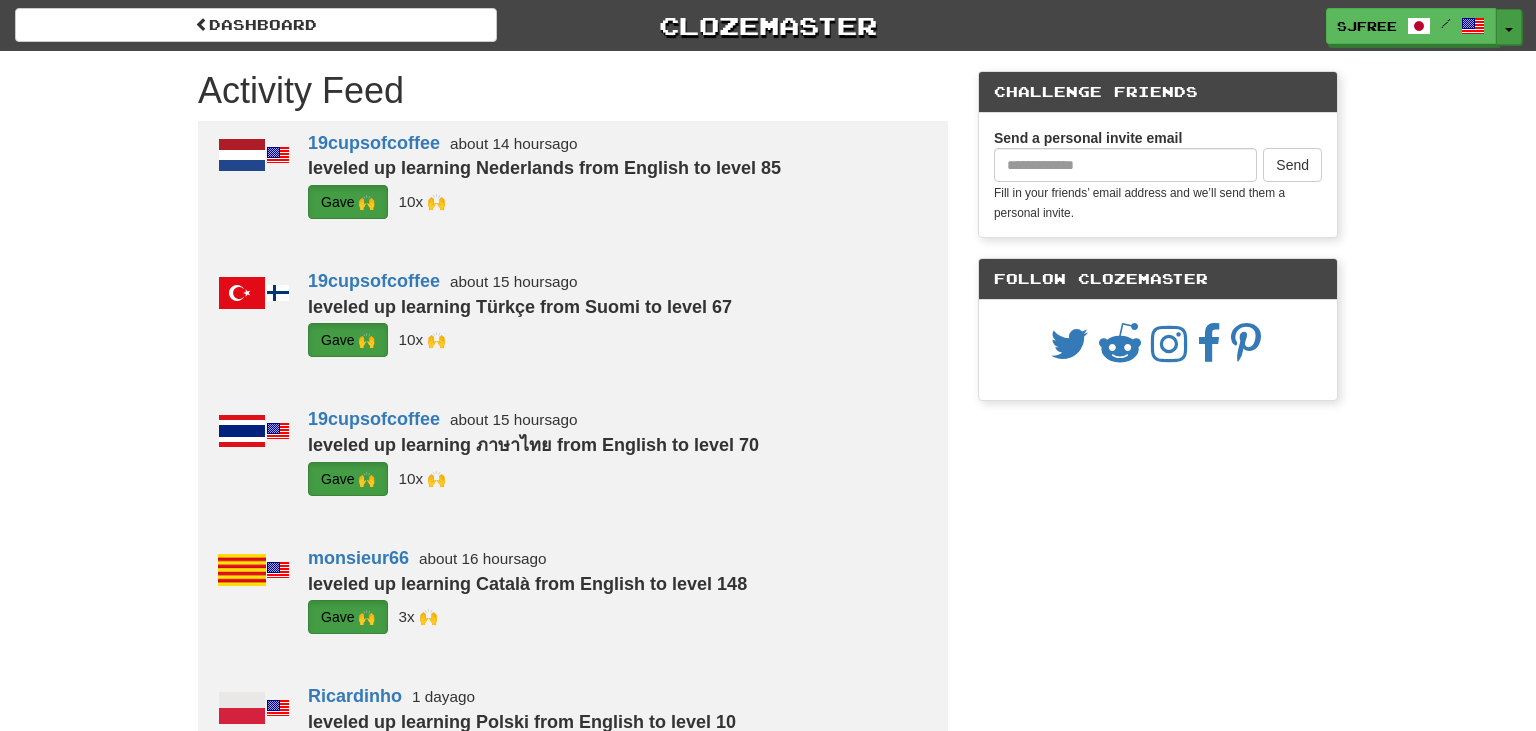 click on "Toggle Dropdown" at bounding box center (1509, 27) 